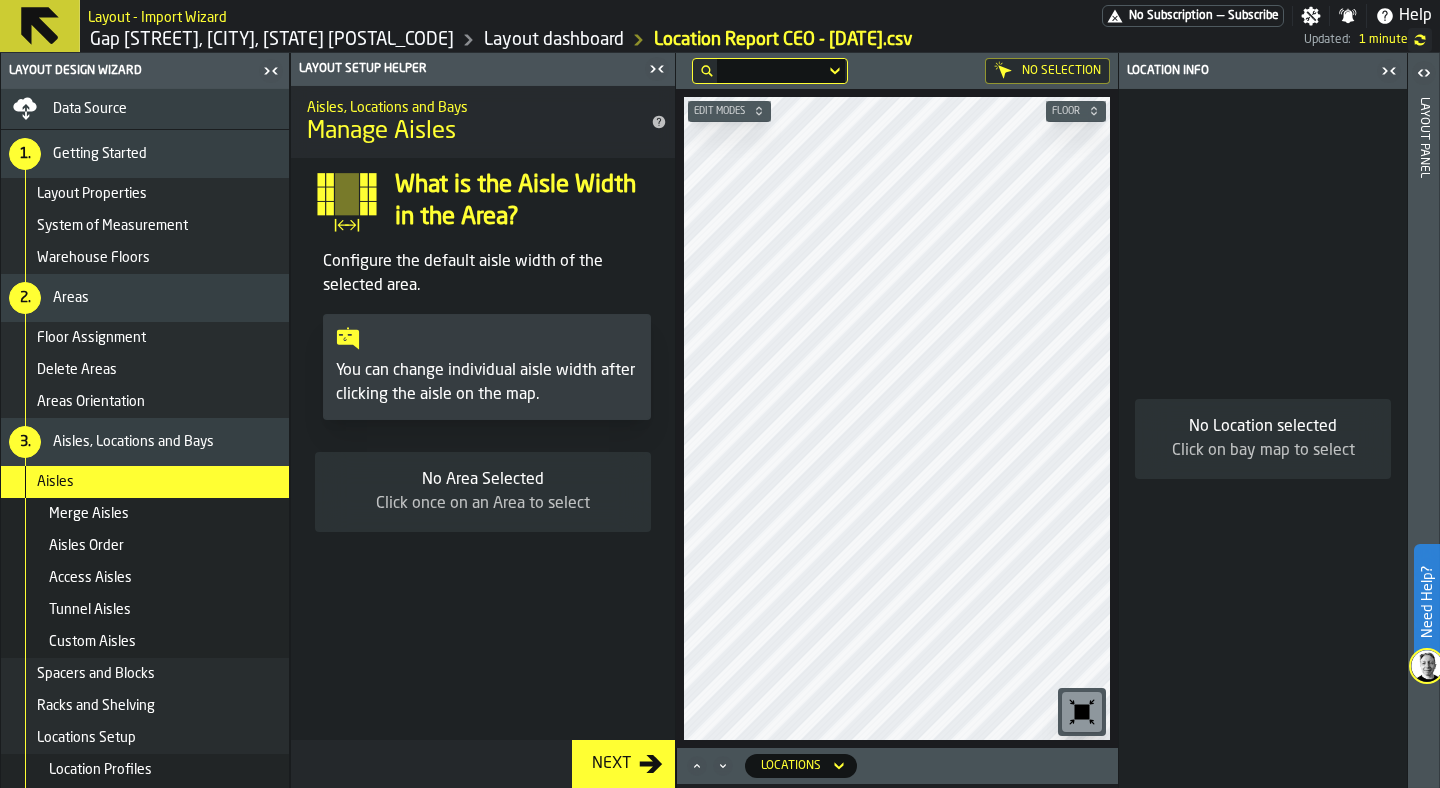 scroll, scrollTop: 0, scrollLeft: 0, axis: both 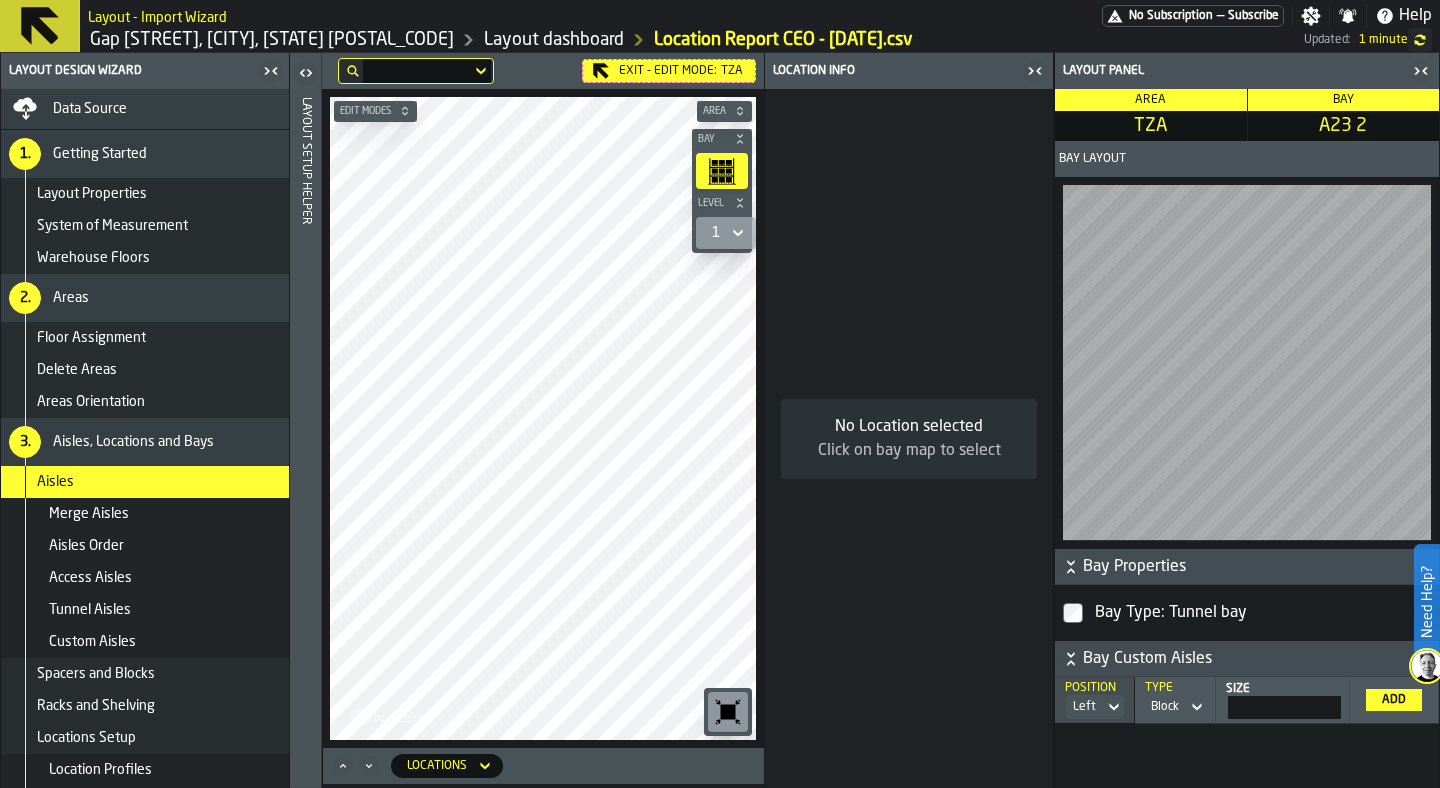 click 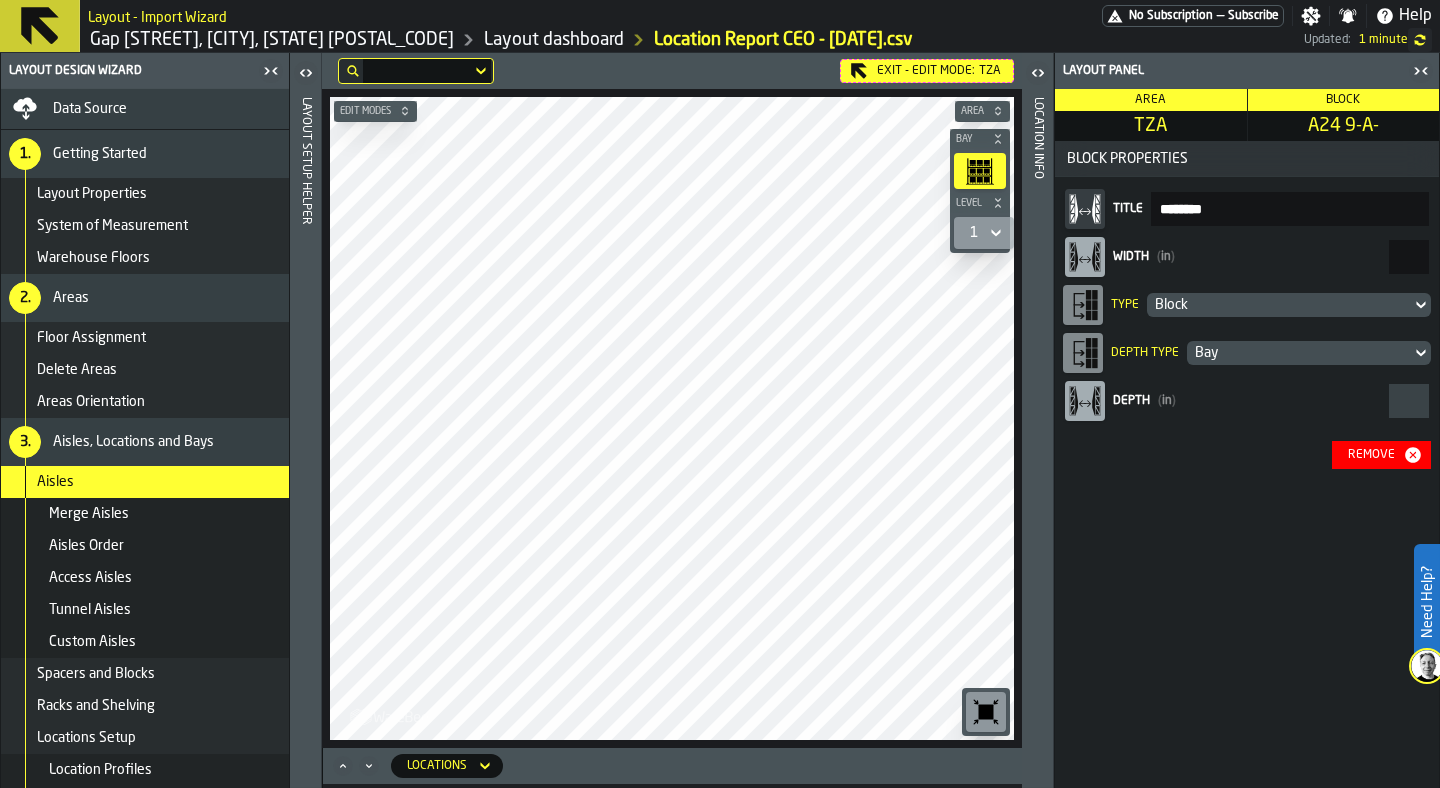 drag, startPoint x: 1382, startPoint y: 257, endPoint x: 1439, endPoint y: 256, distance: 57.00877 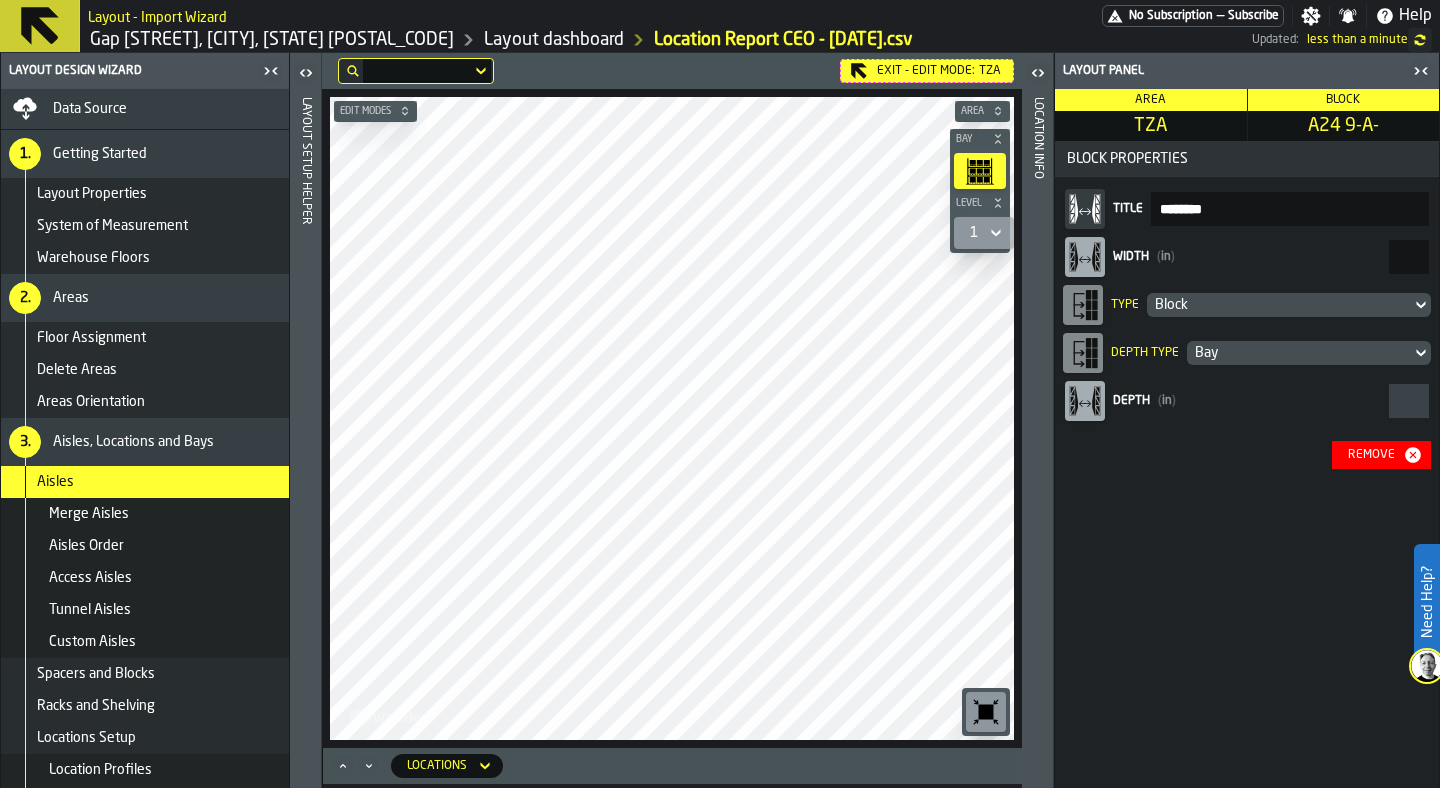 type on "***" 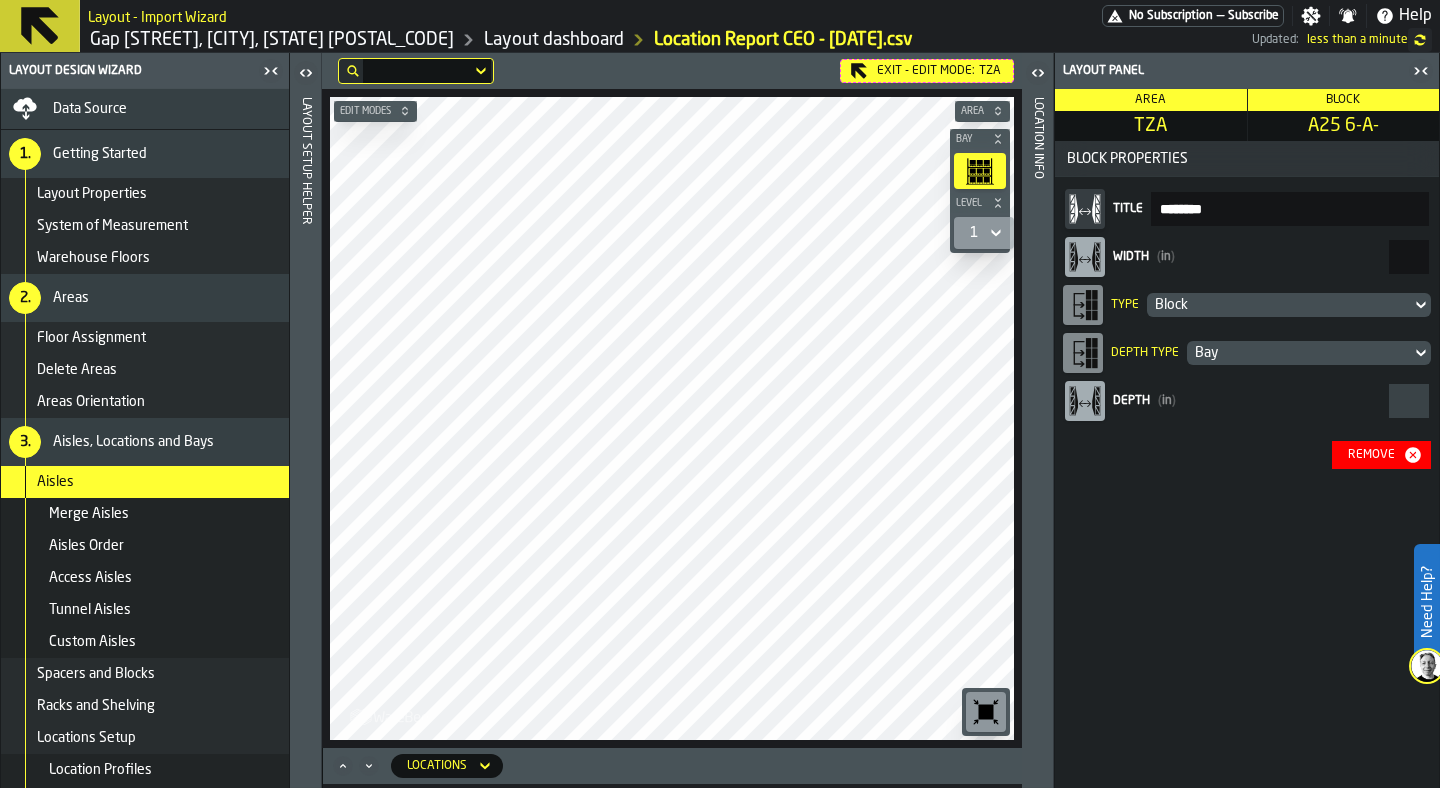 click on "**" at bounding box center (1409, 257) 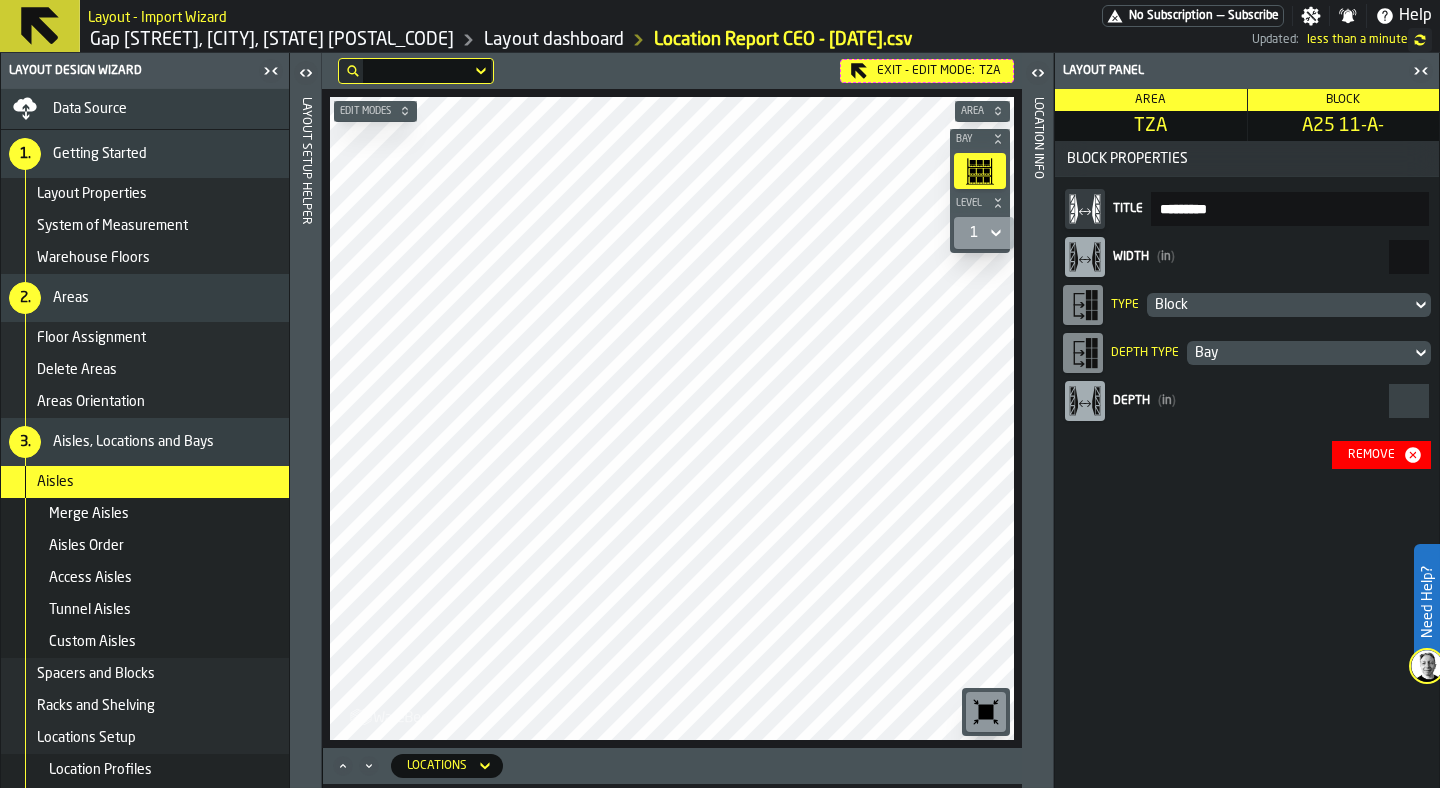 drag, startPoint x: 1401, startPoint y: 261, endPoint x: 1439, endPoint y: 261, distance: 38 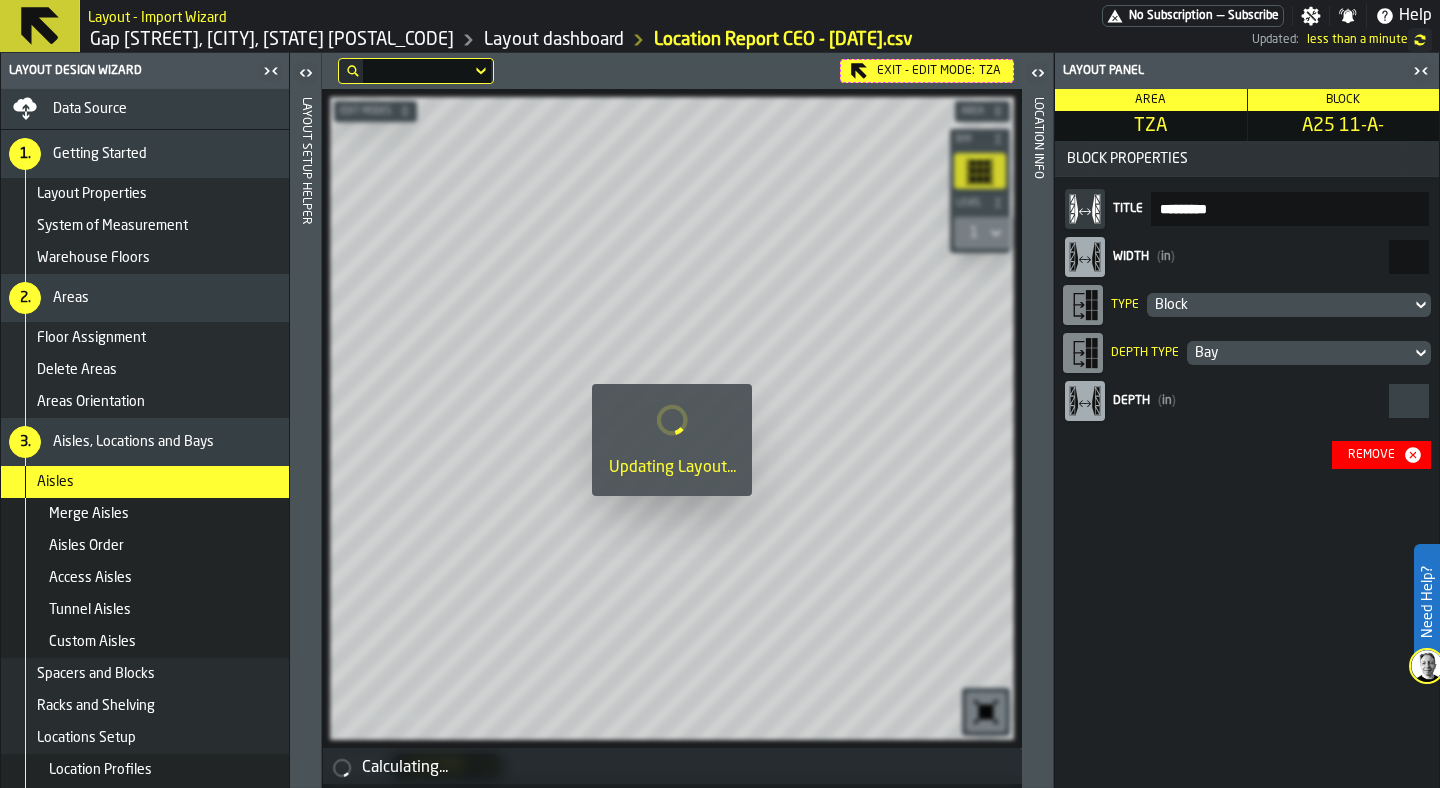 drag, startPoint x: 1403, startPoint y: 257, endPoint x: 1439, endPoint y: 259, distance: 36.05551 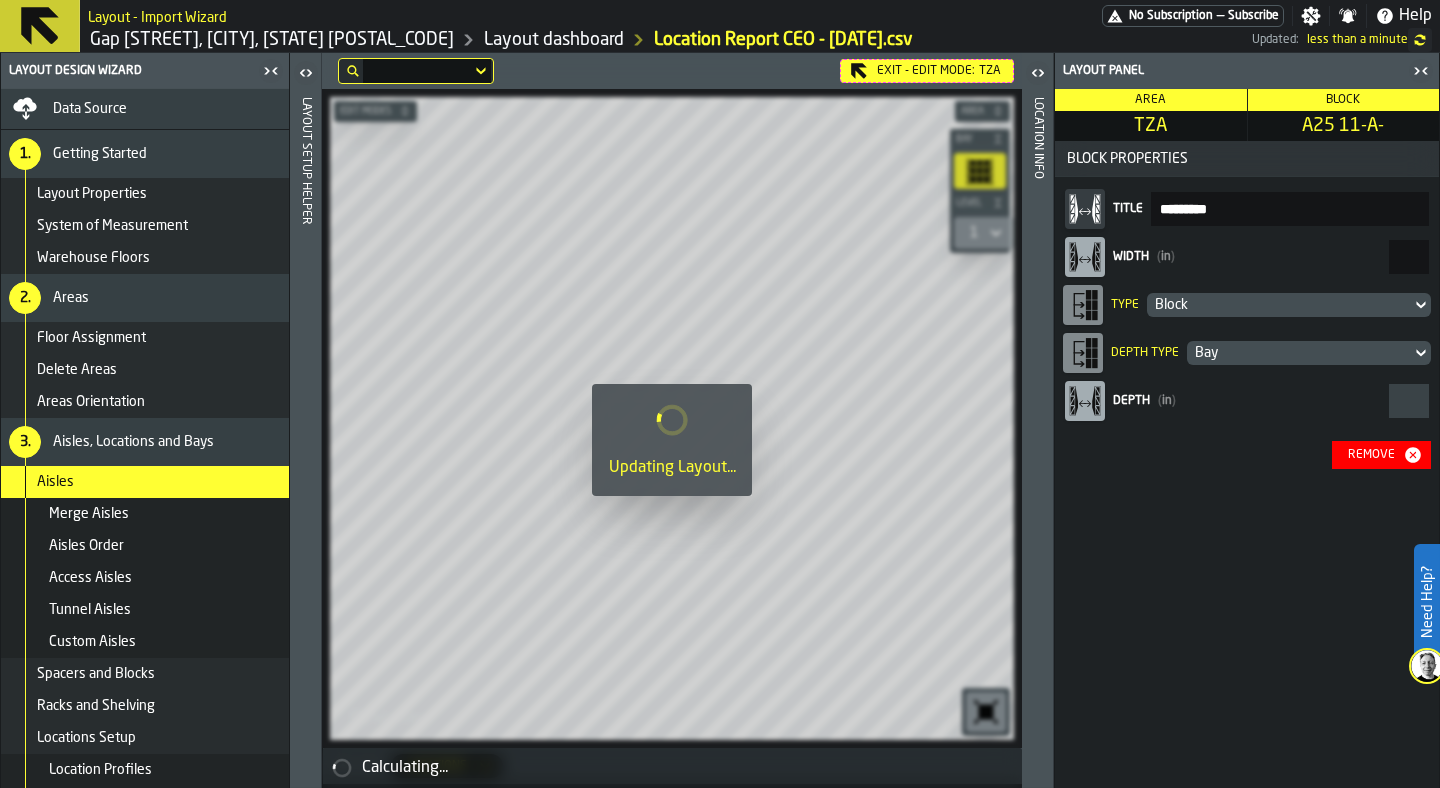 click on "Layout panel Area TZA Block A25 11-A- Block Properties Title ********* Width ( in ) ** Type Block Depth Type Bay Depth ( in ) Remove" at bounding box center (1247, 420) 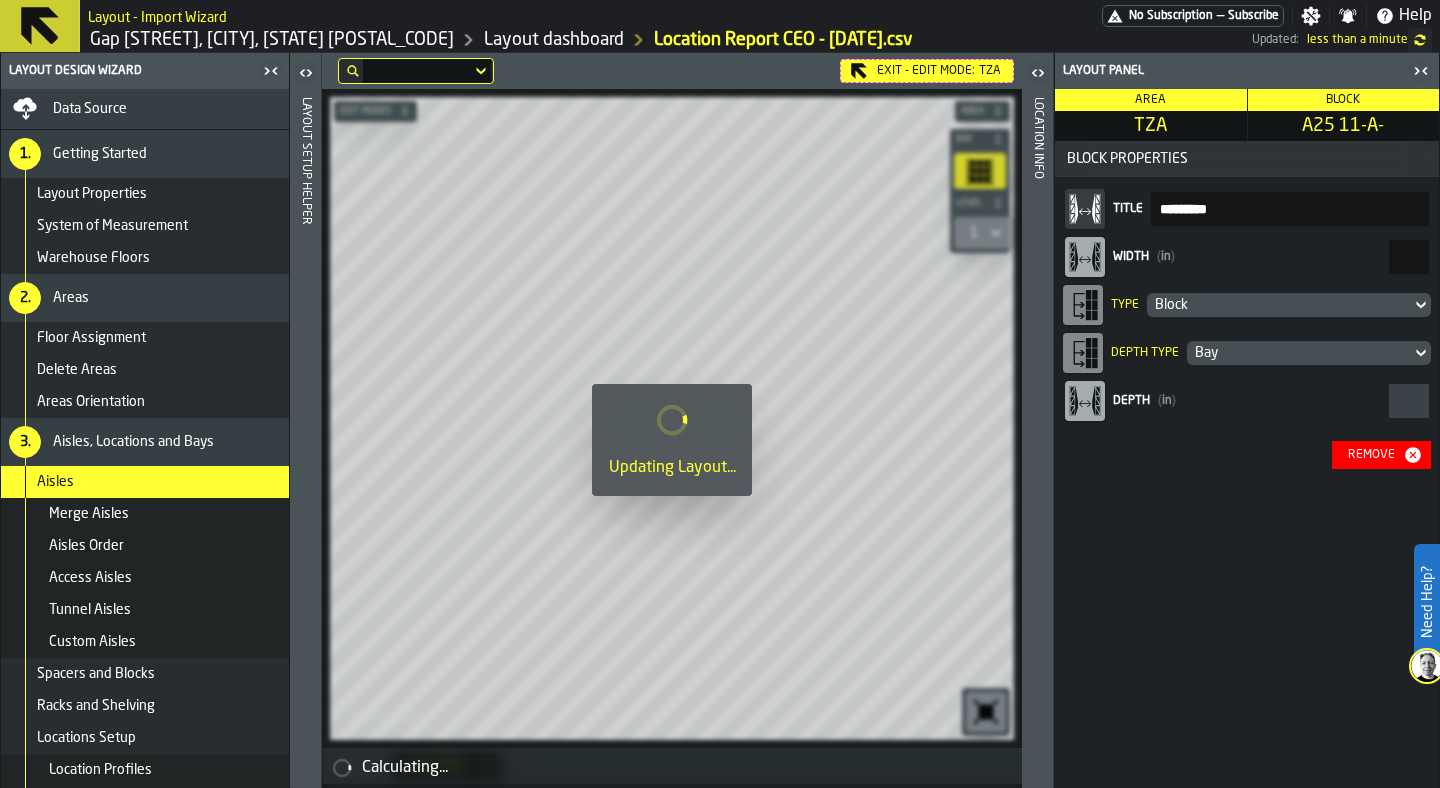 type on "**" 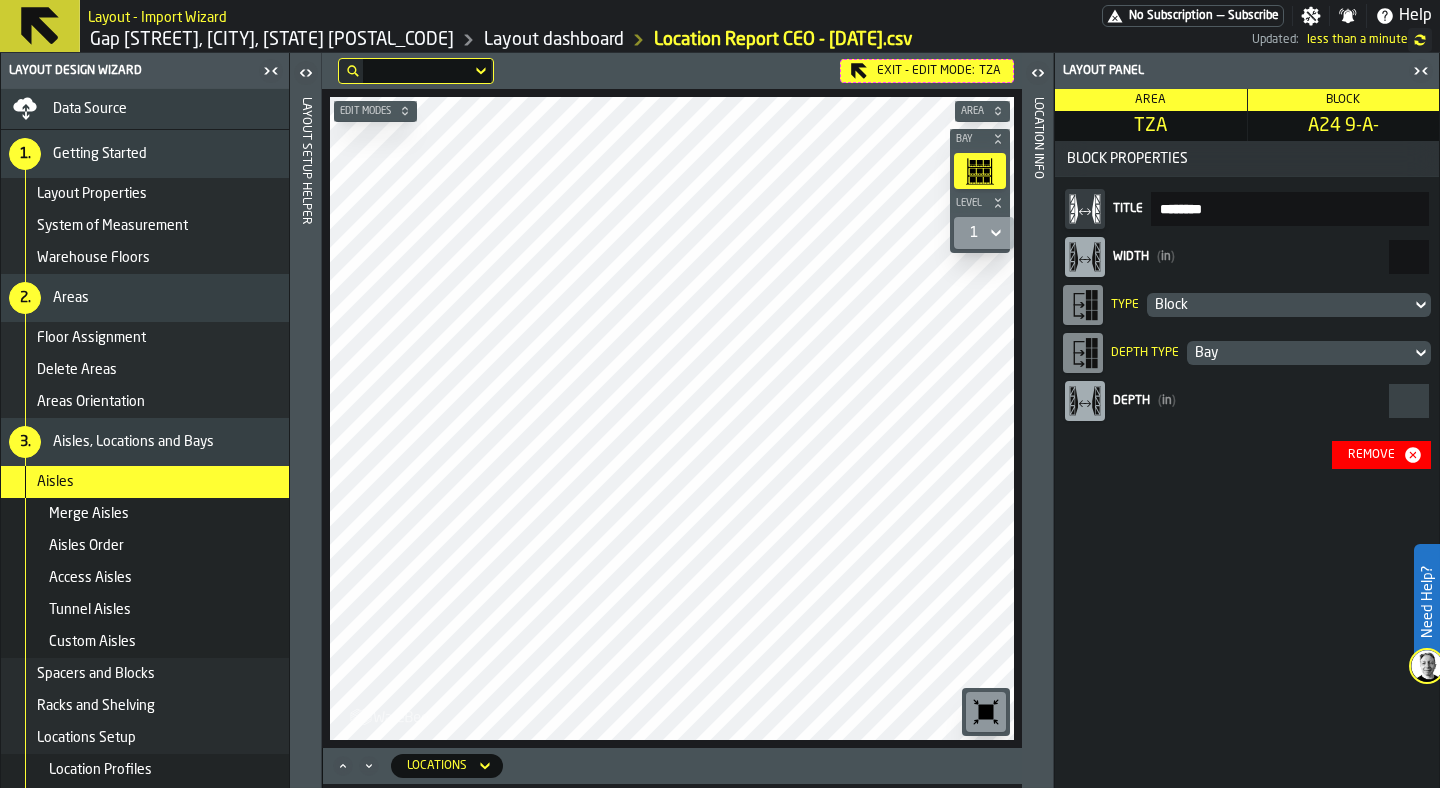 drag, startPoint x: 1399, startPoint y: 254, endPoint x: 1439, endPoint y: 254, distance: 40 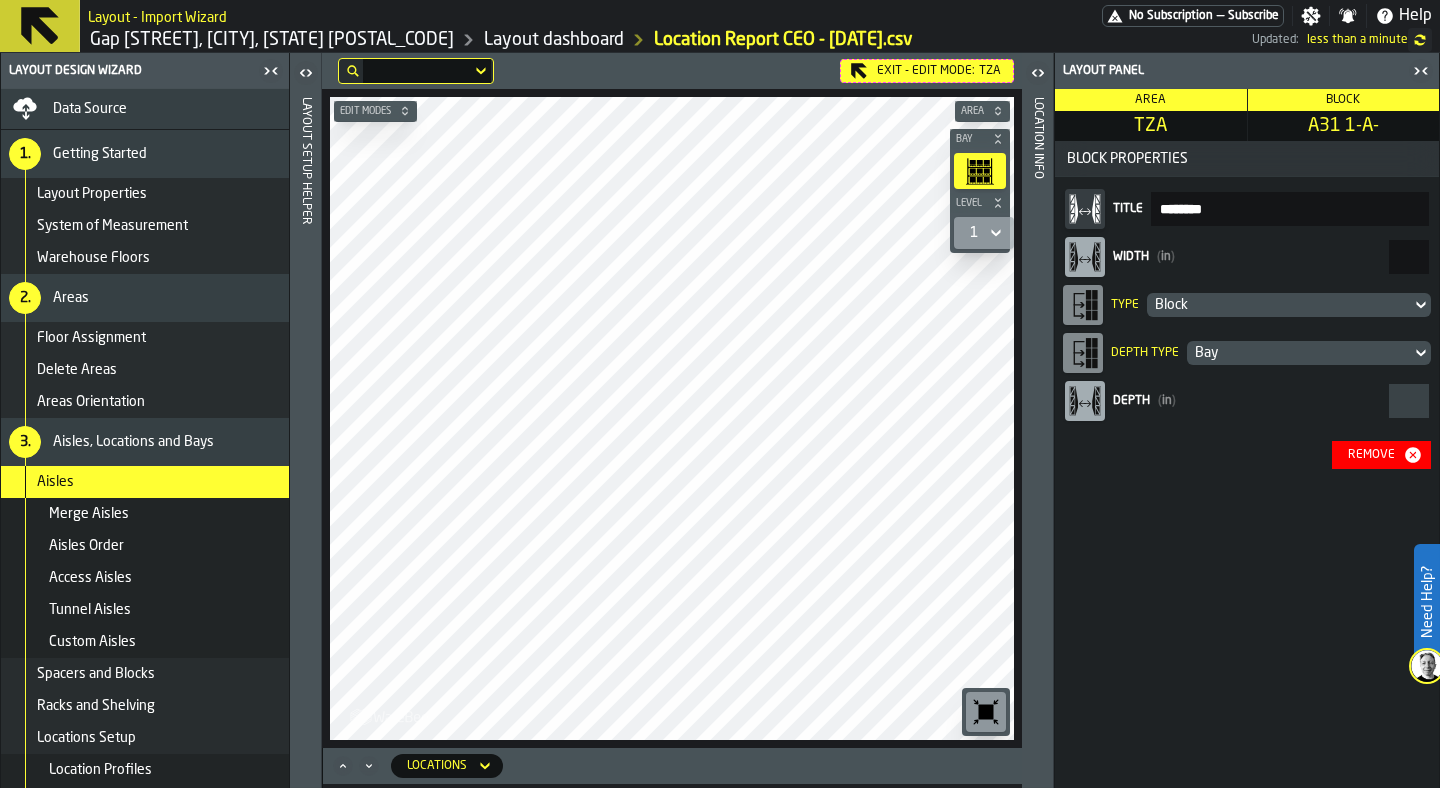 drag, startPoint x: 1371, startPoint y: 255, endPoint x: 1439, endPoint y: 255, distance: 68 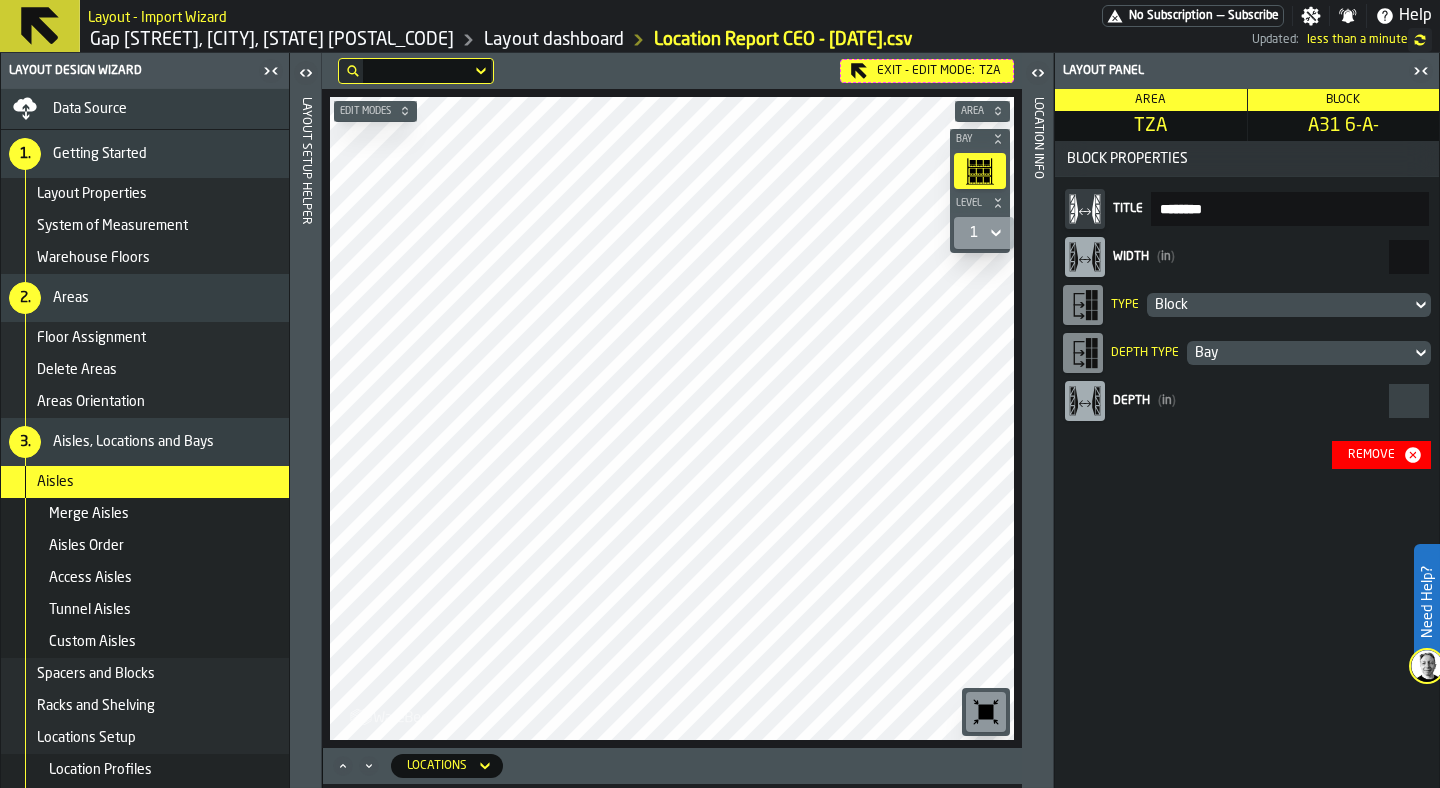drag, startPoint x: 1399, startPoint y: 254, endPoint x: 1439, endPoint y: 253, distance: 40.012497 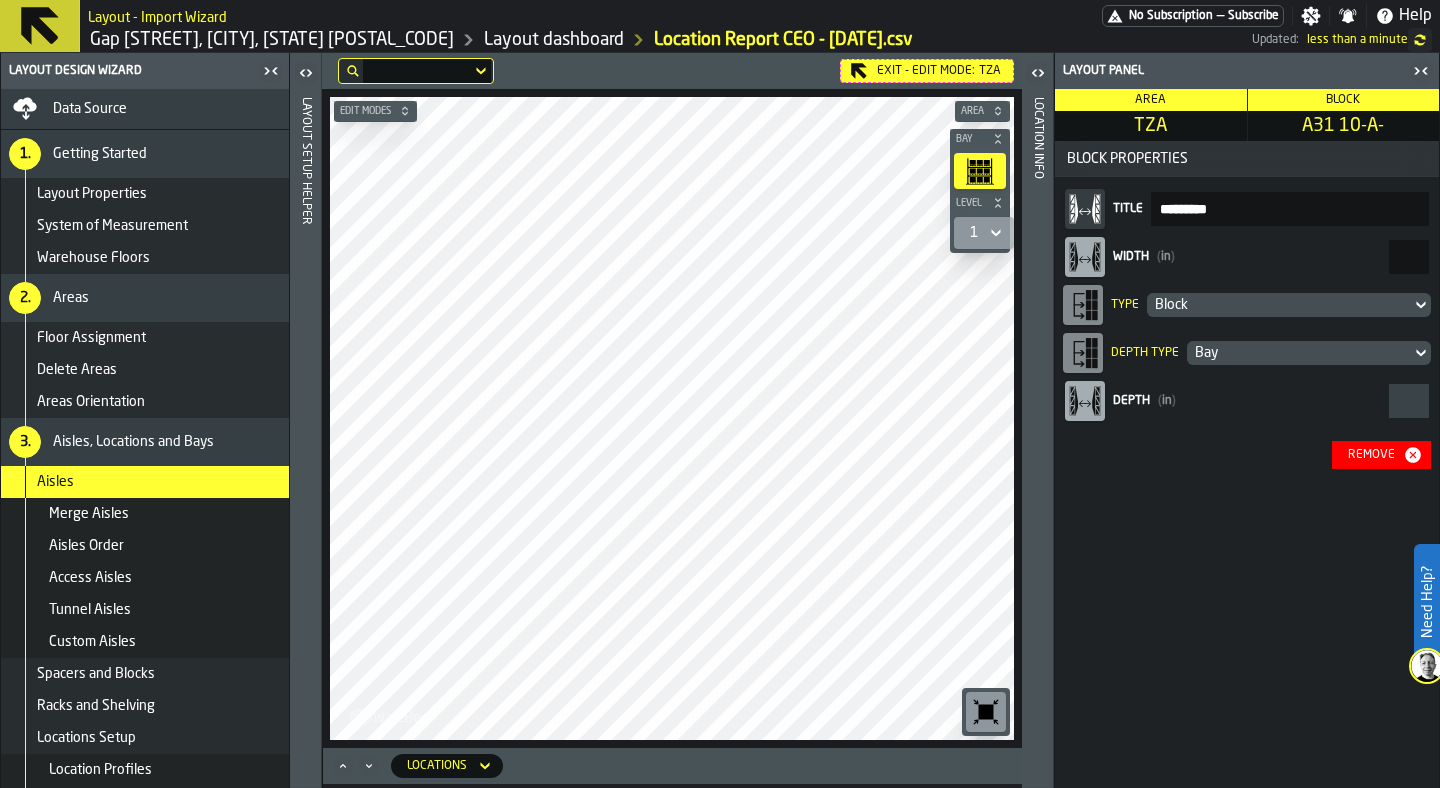 click on "**" at bounding box center (1409, 257) 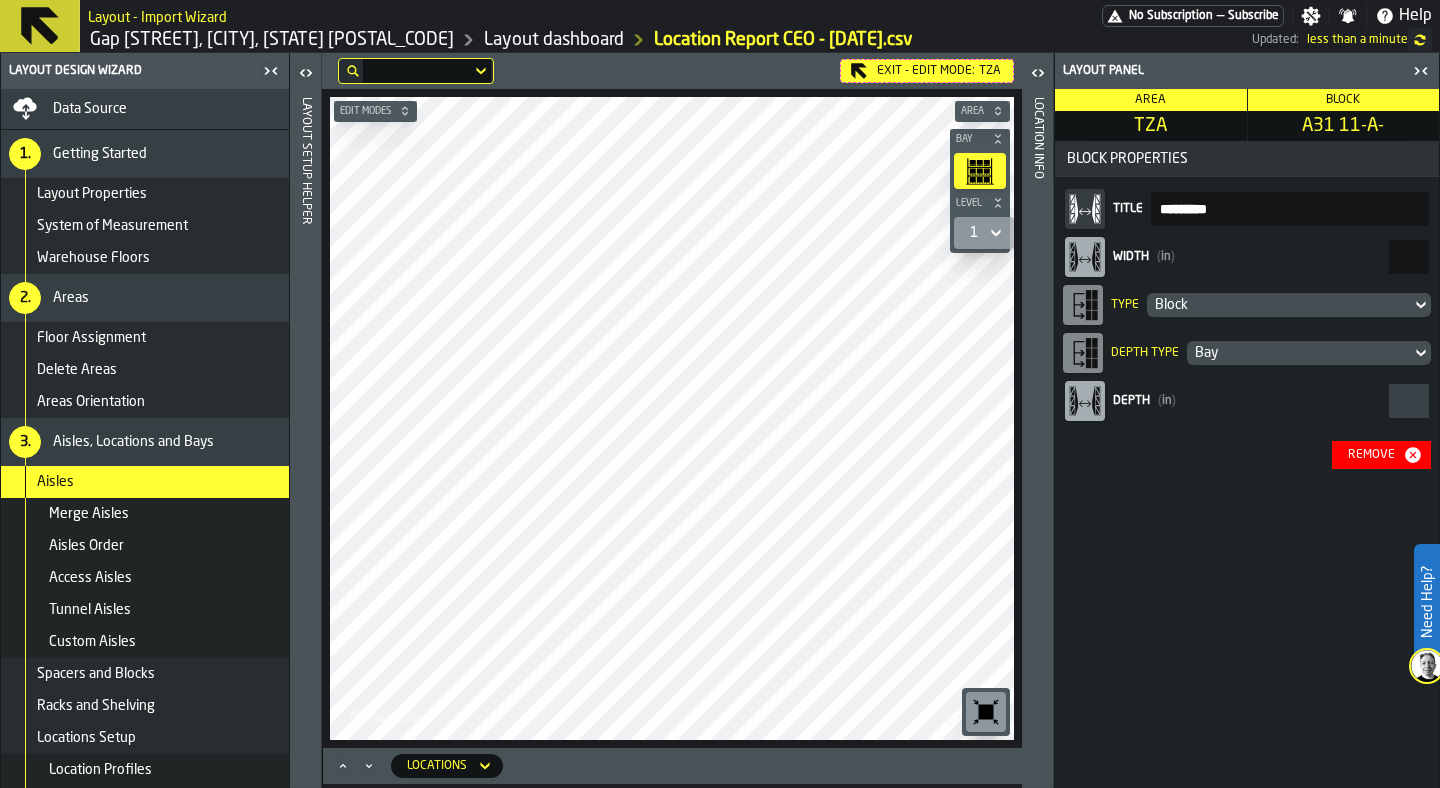 drag, startPoint x: 1399, startPoint y: 250, endPoint x: 1439, endPoint y: 250, distance: 40 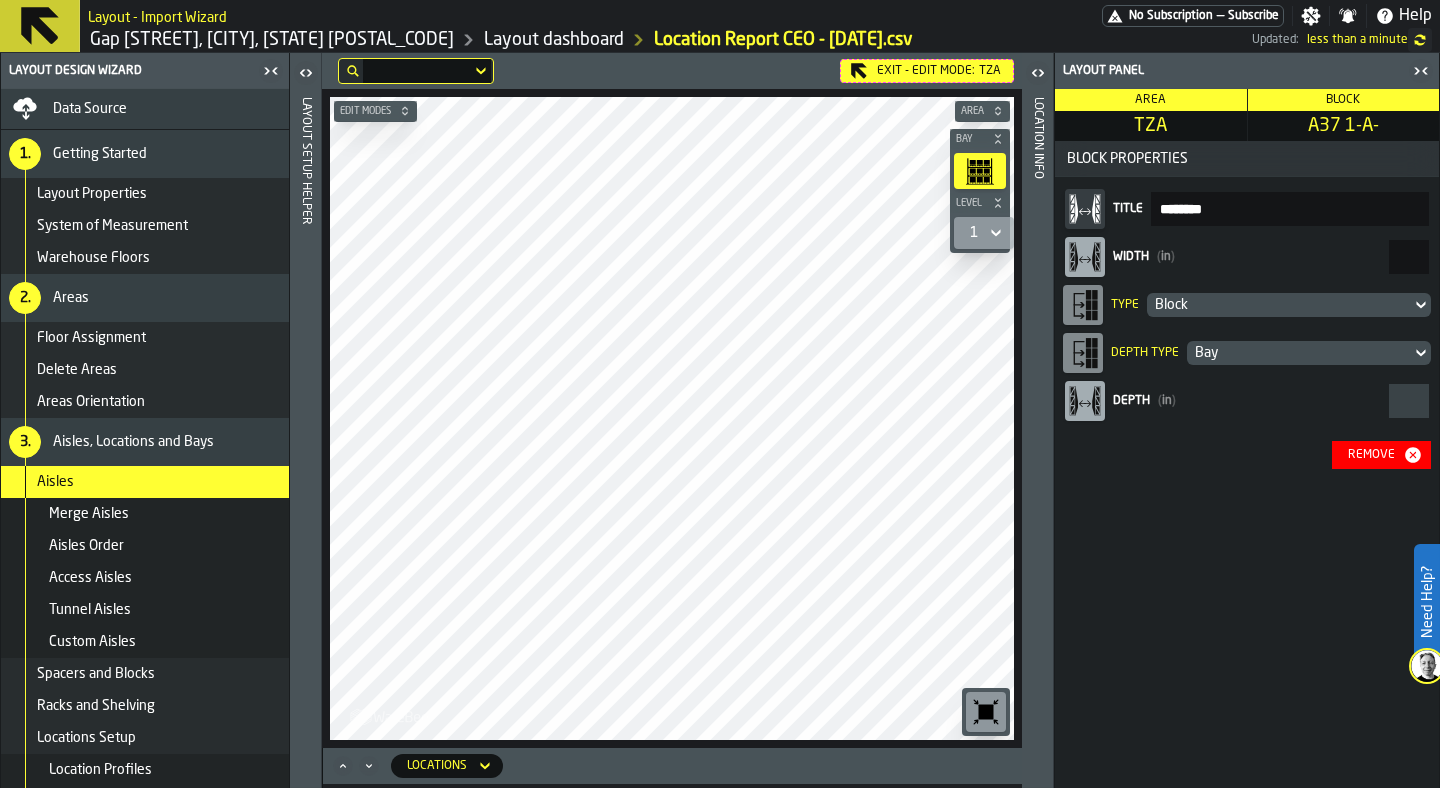 drag, startPoint x: 1395, startPoint y: 259, endPoint x: 1439, endPoint y: 259, distance: 44 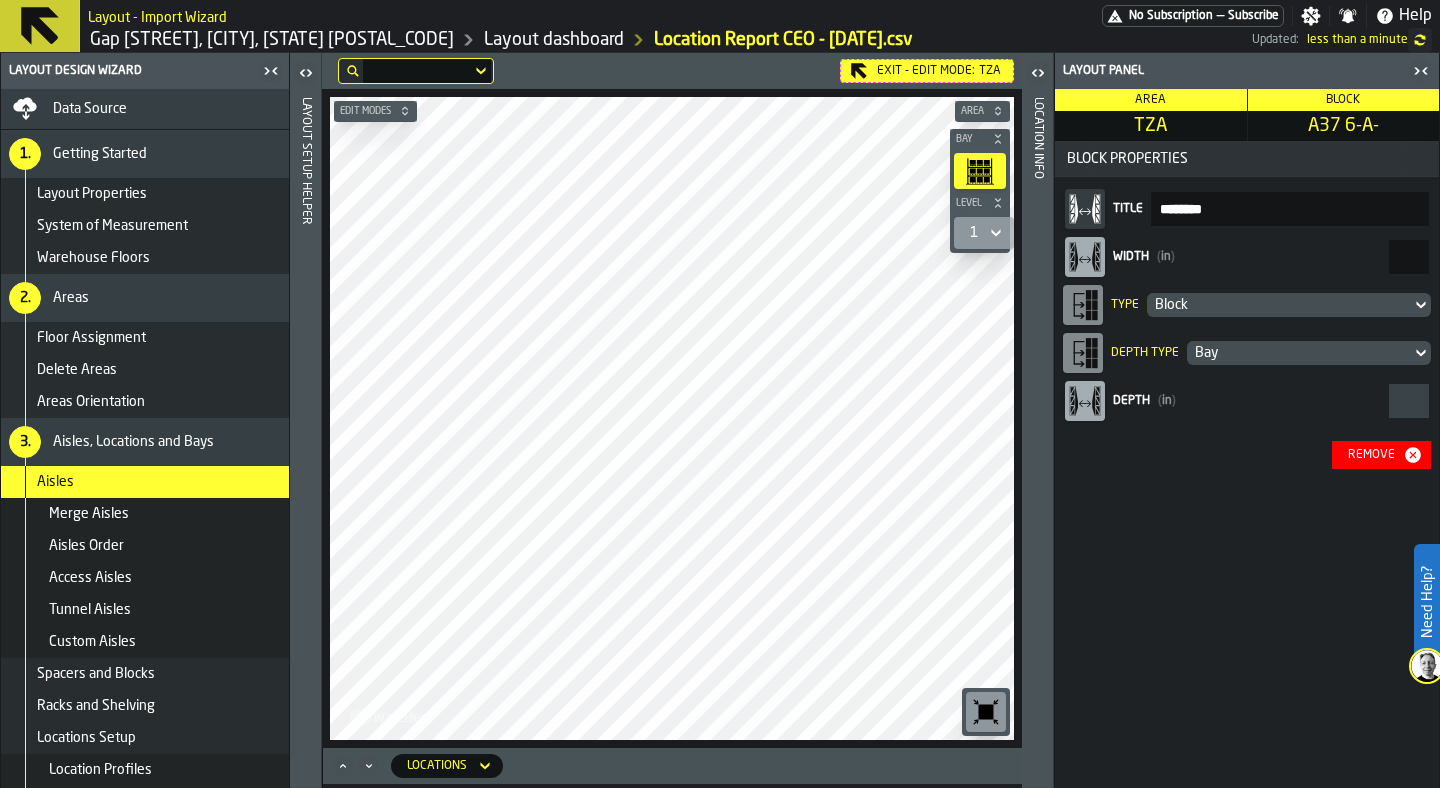 drag, startPoint x: 1404, startPoint y: 253, endPoint x: 1439, endPoint y: 253, distance: 35 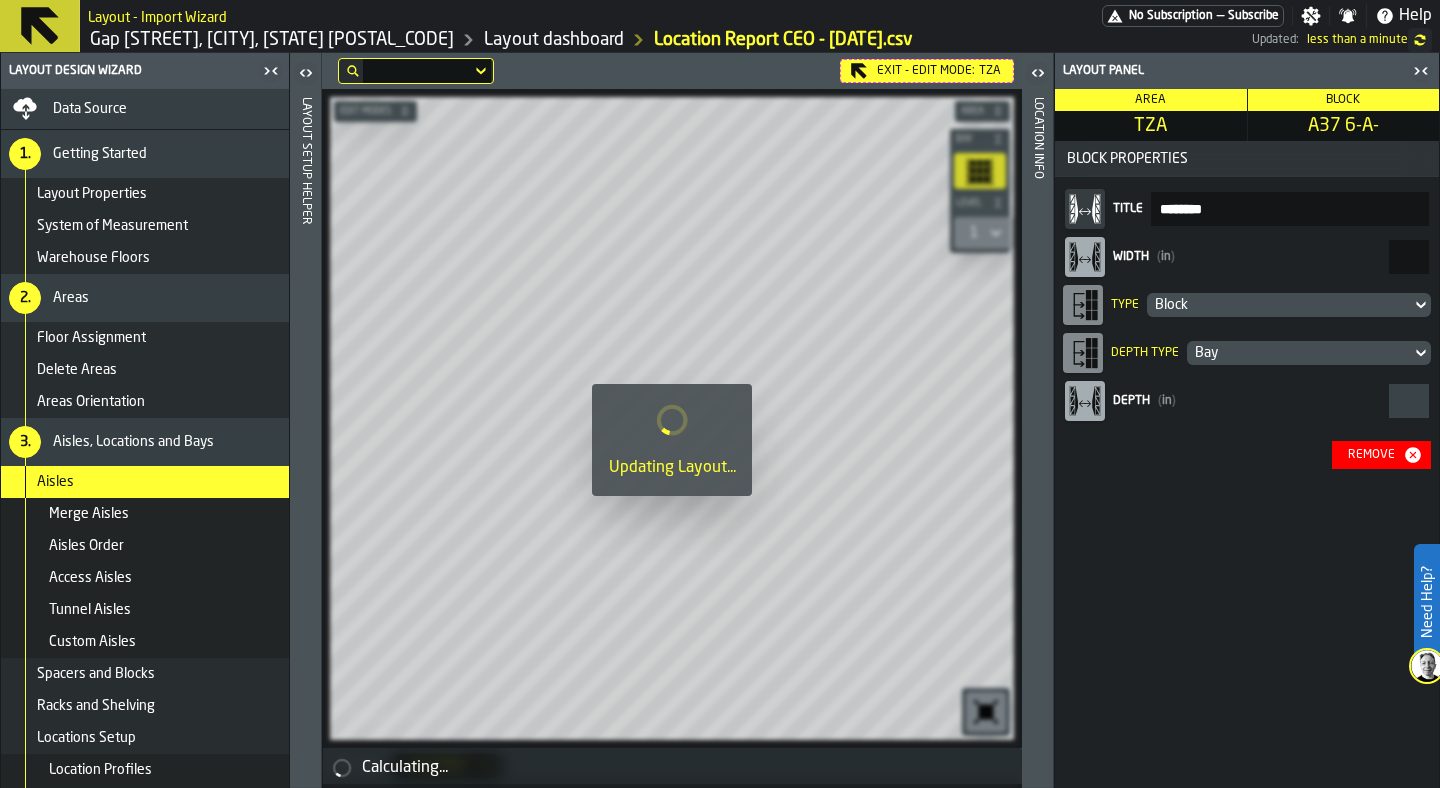 type on "**" 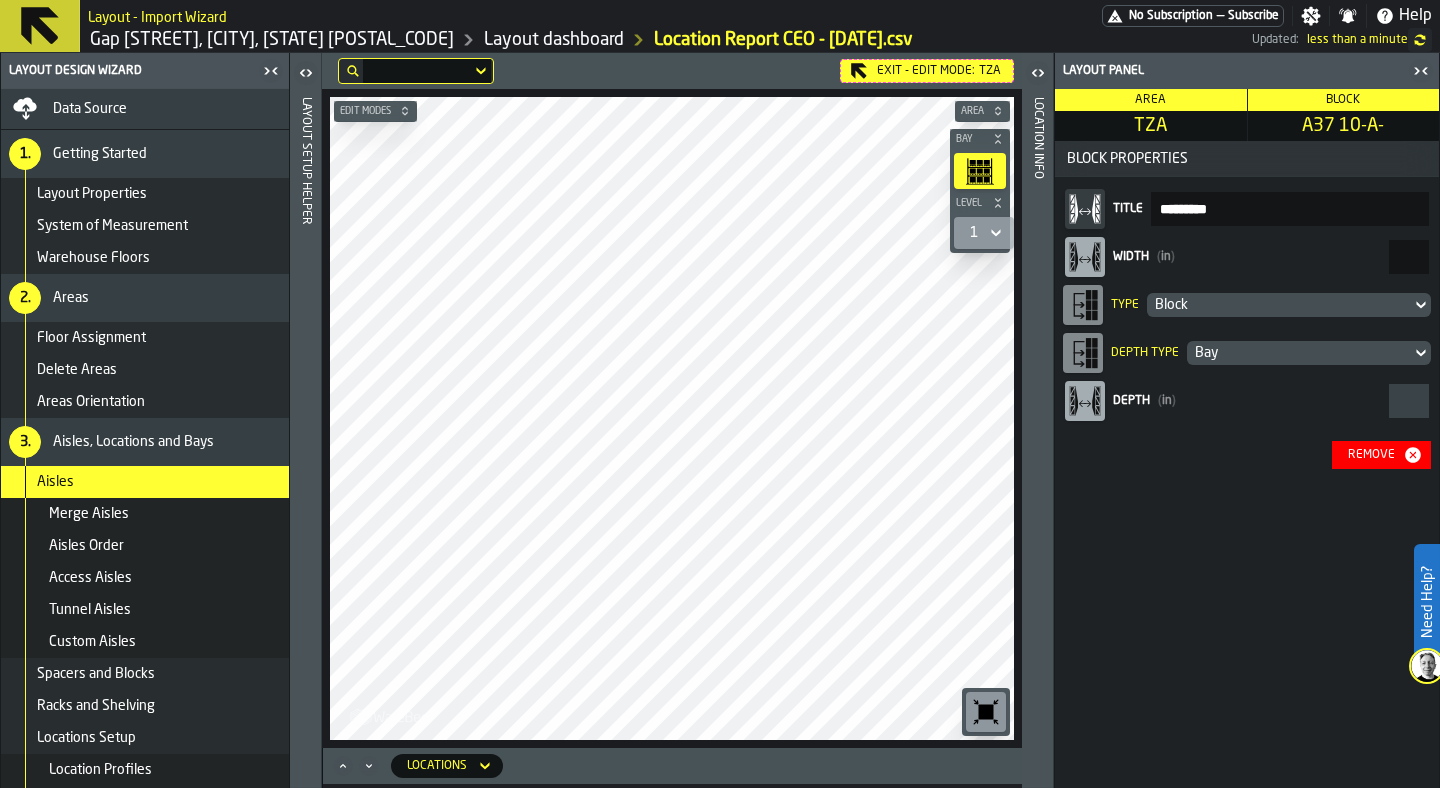 click on "**" at bounding box center (1409, 257) 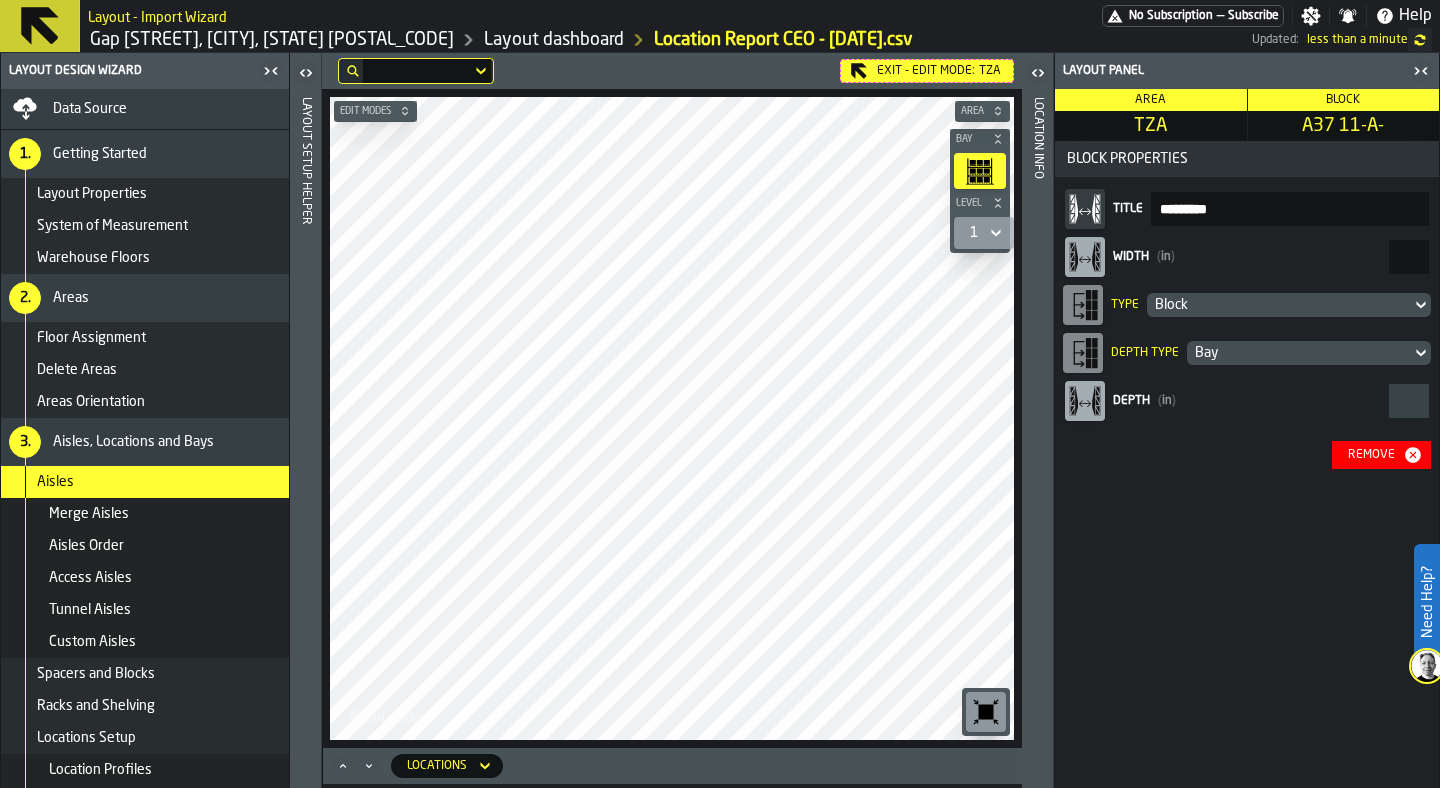 drag, startPoint x: 1378, startPoint y: 260, endPoint x: 1439, endPoint y: 260, distance: 61 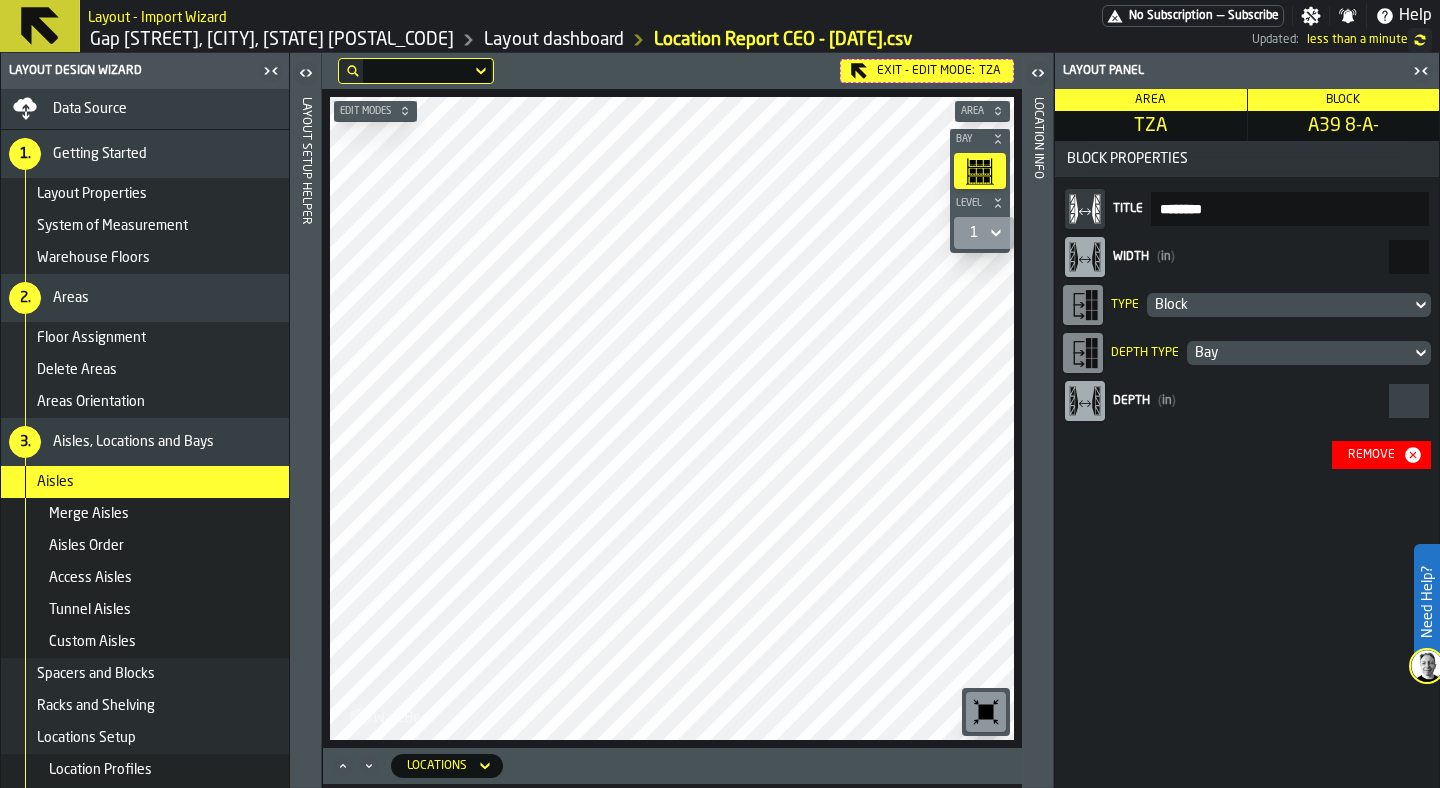 drag, startPoint x: 1383, startPoint y: 261, endPoint x: 1439, endPoint y: 260, distance: 56.008926 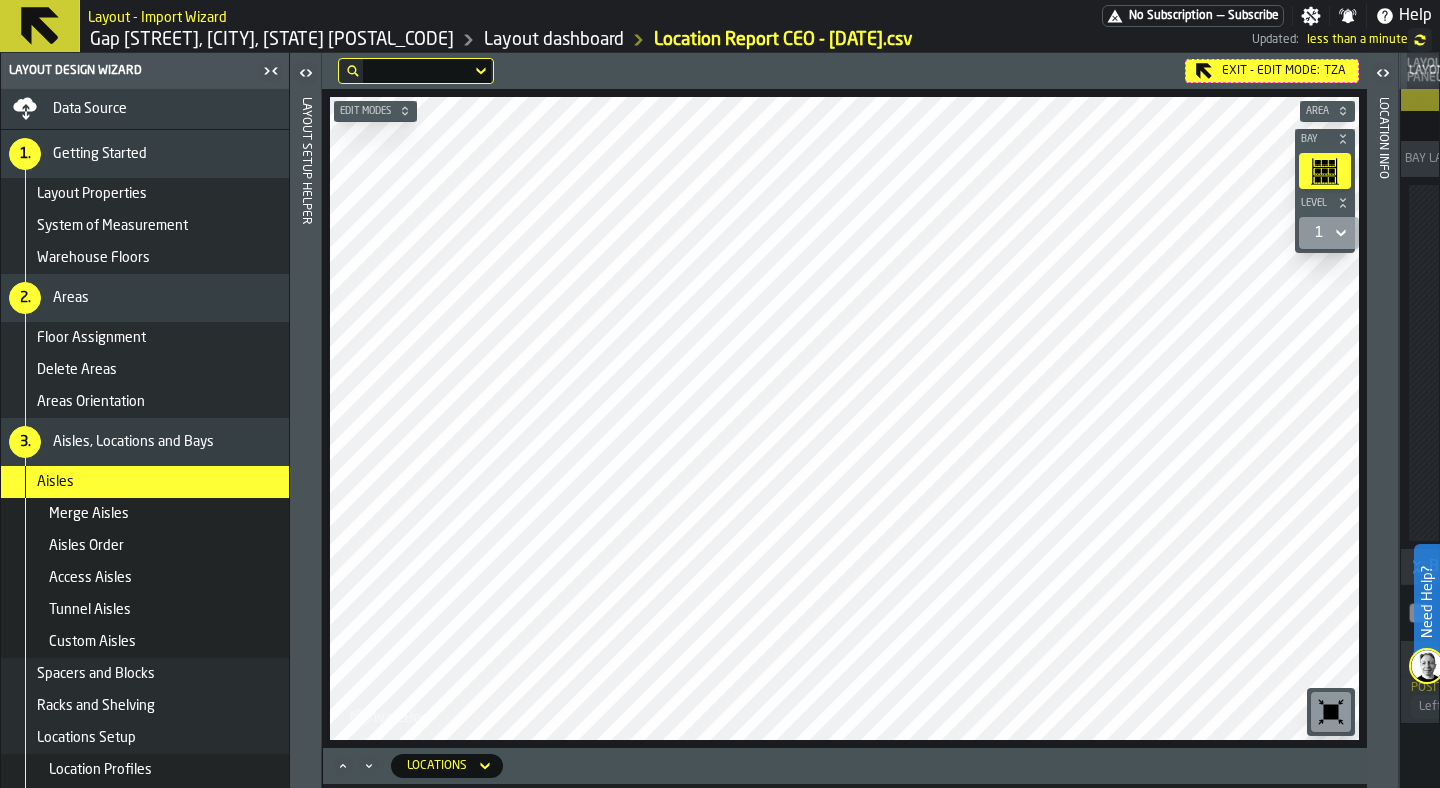 click on "Location Info" at bounding box center (1382, 420) 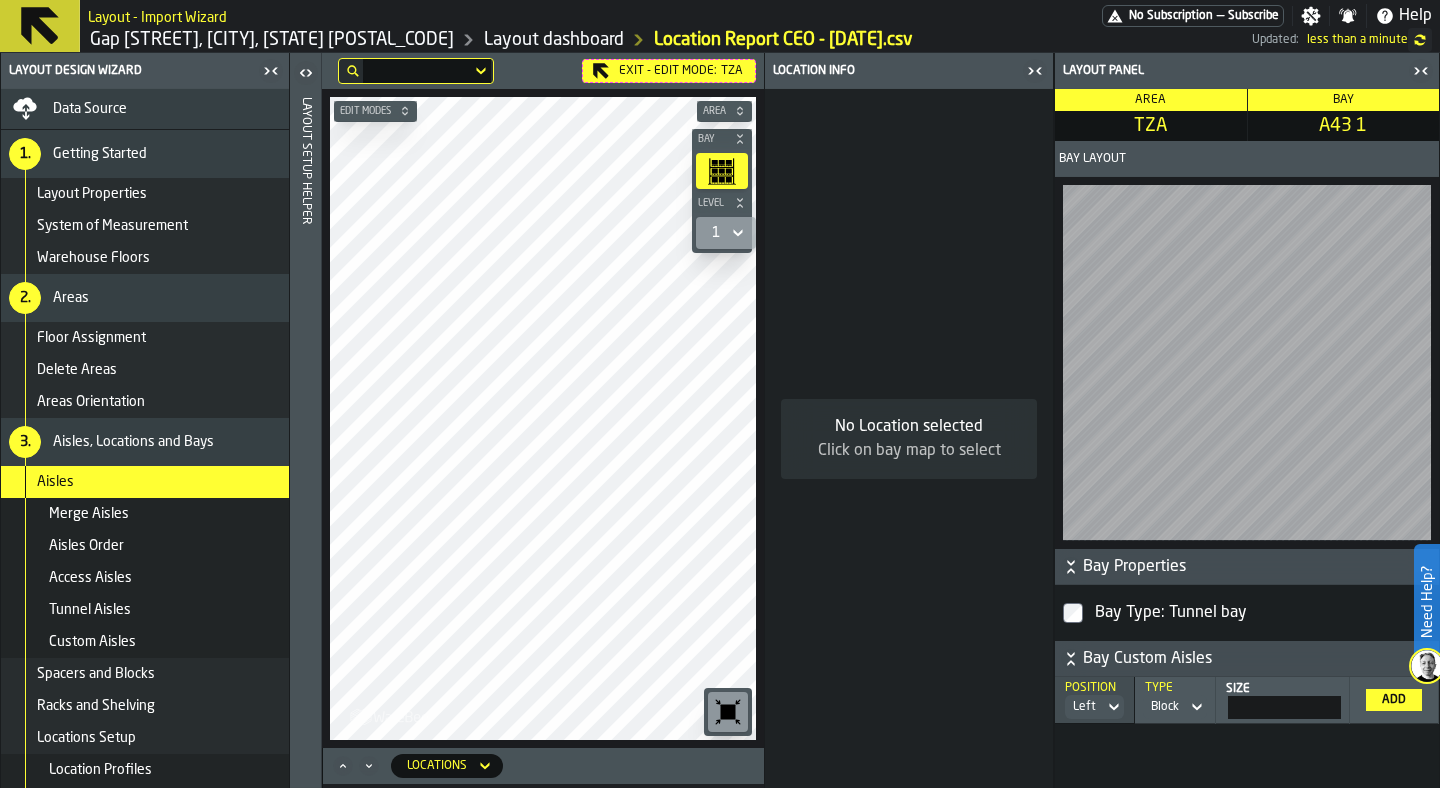 click on "Location Info" at bounding box center (909, 71) 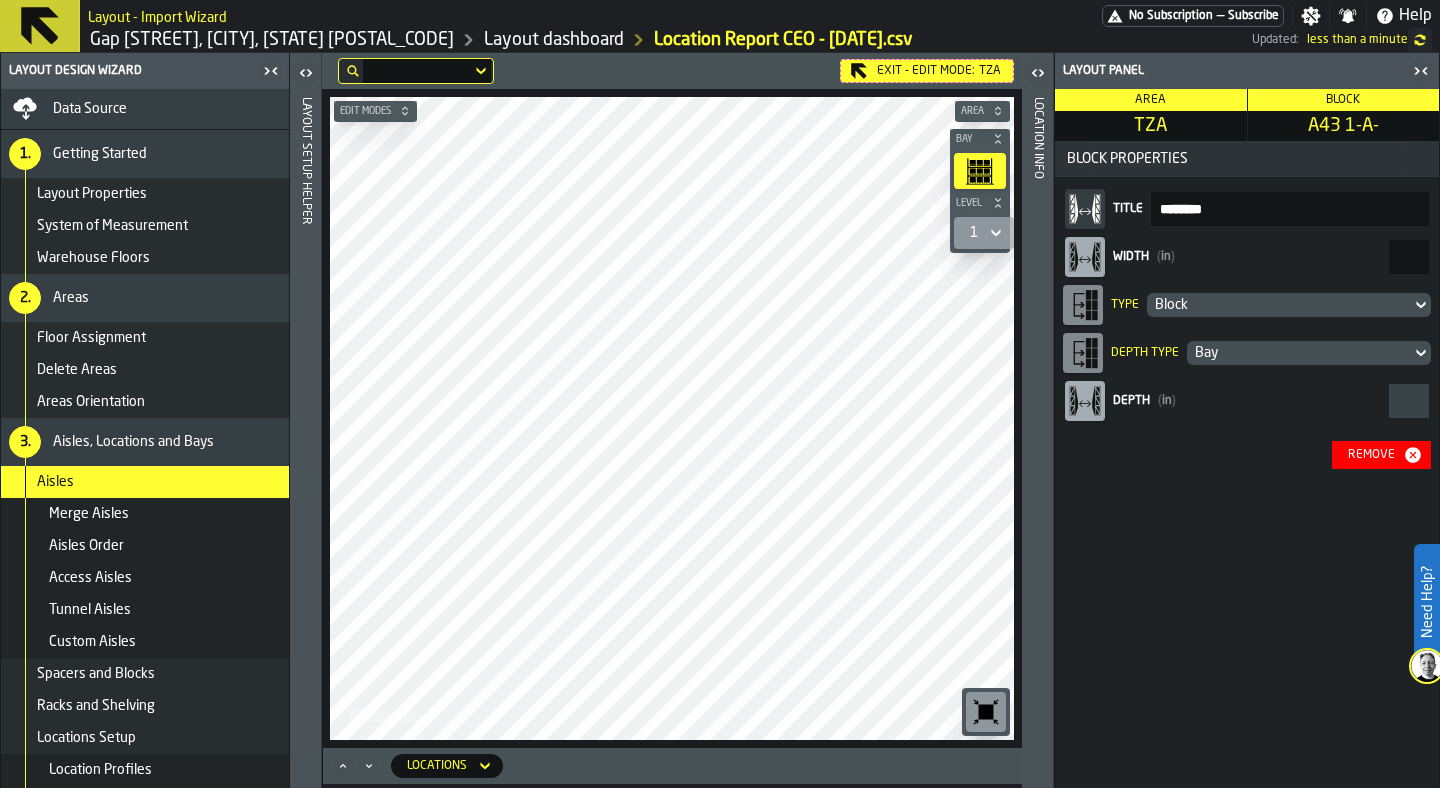 click on "Remove" at bounding box center [1371, 455] 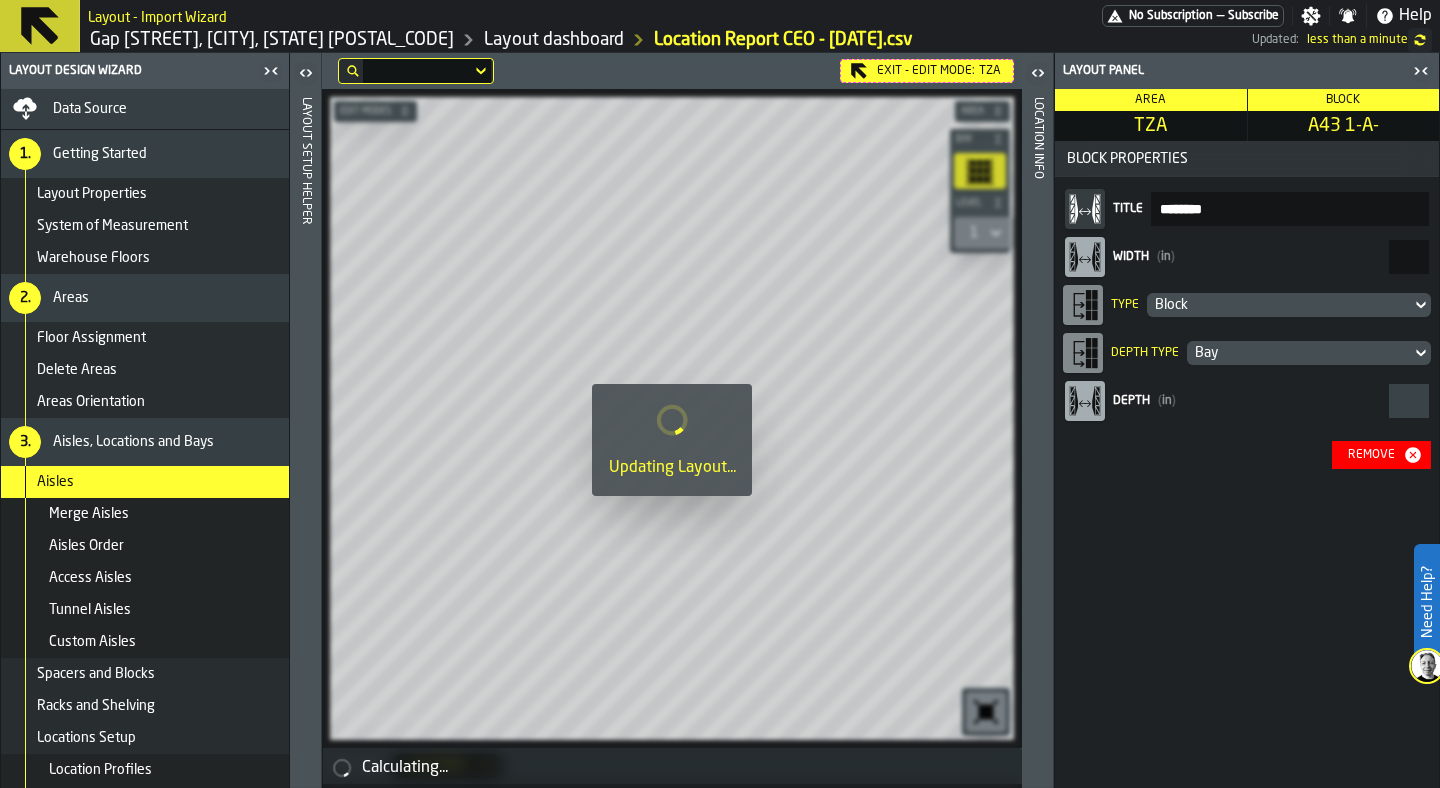 type on "**" 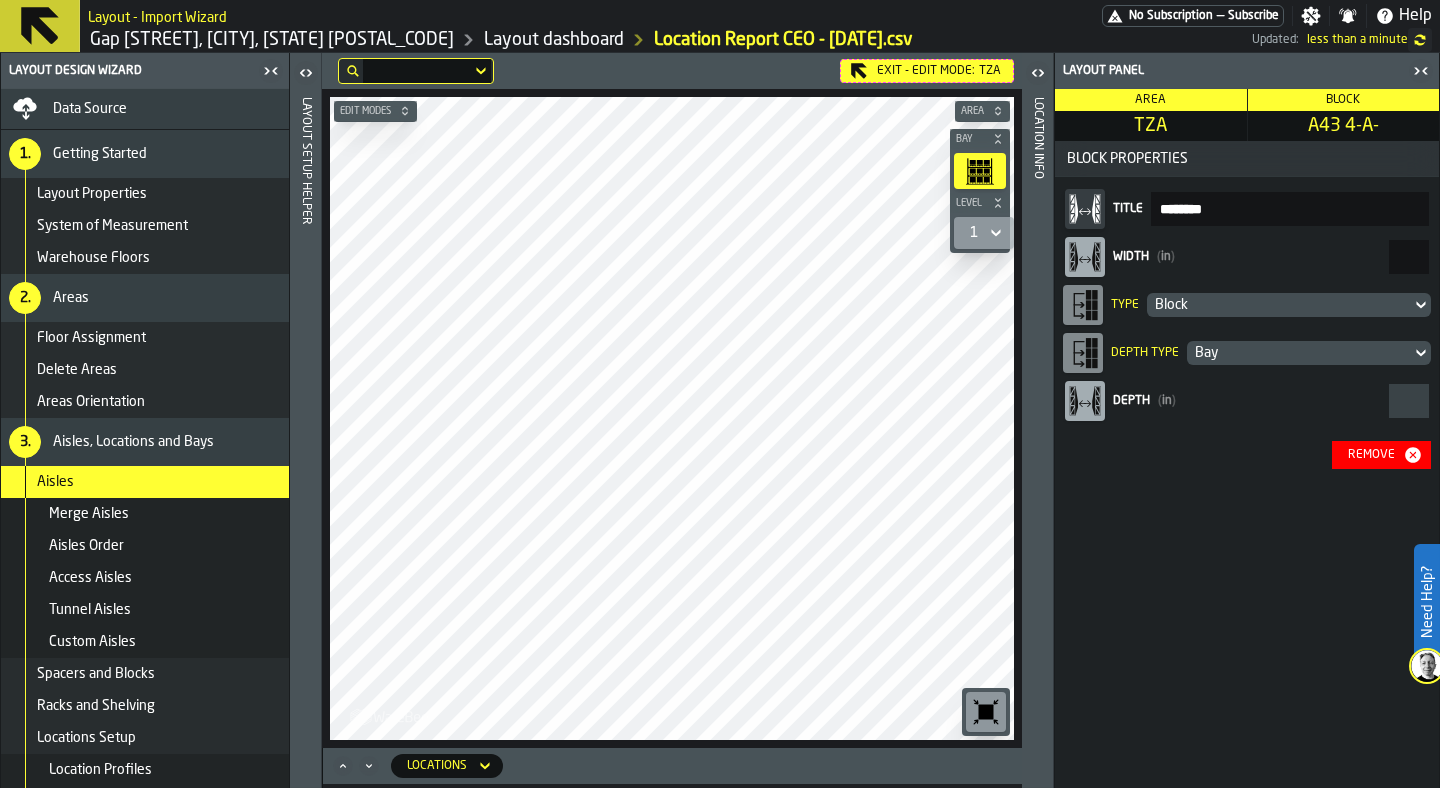 click on "**" at bounding box center [1409, 257] 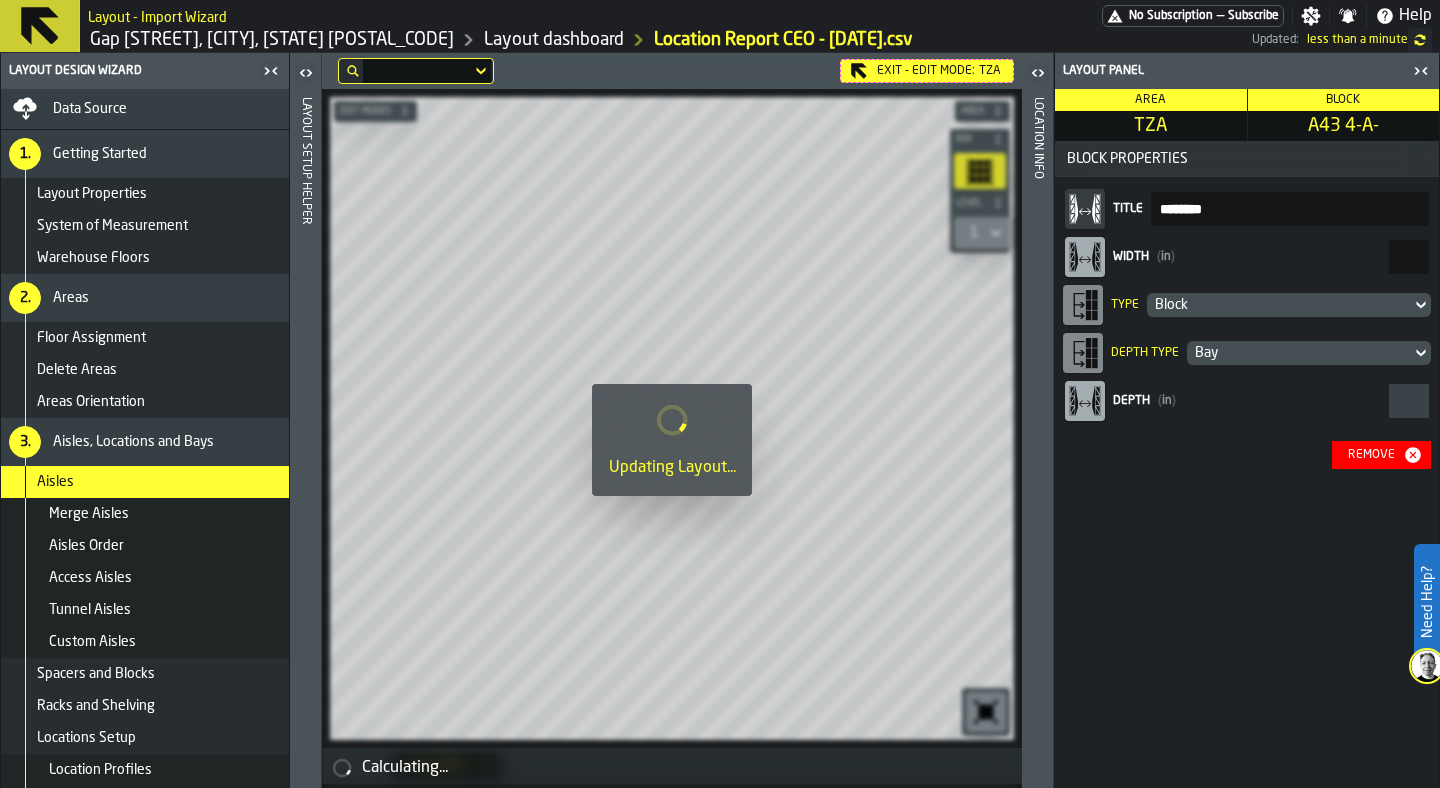 type on "**" 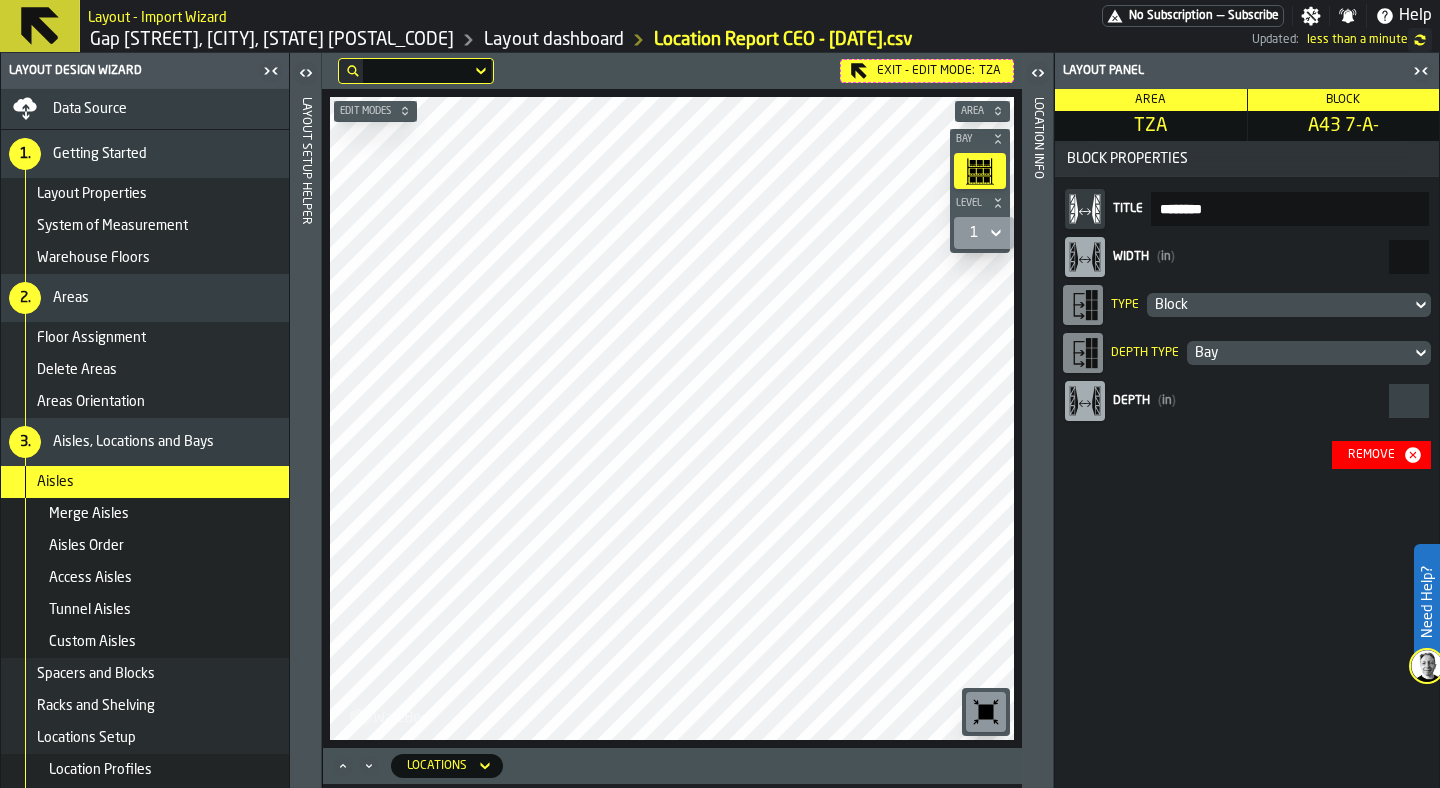 click on "**" at bounding box center [1409, 257] 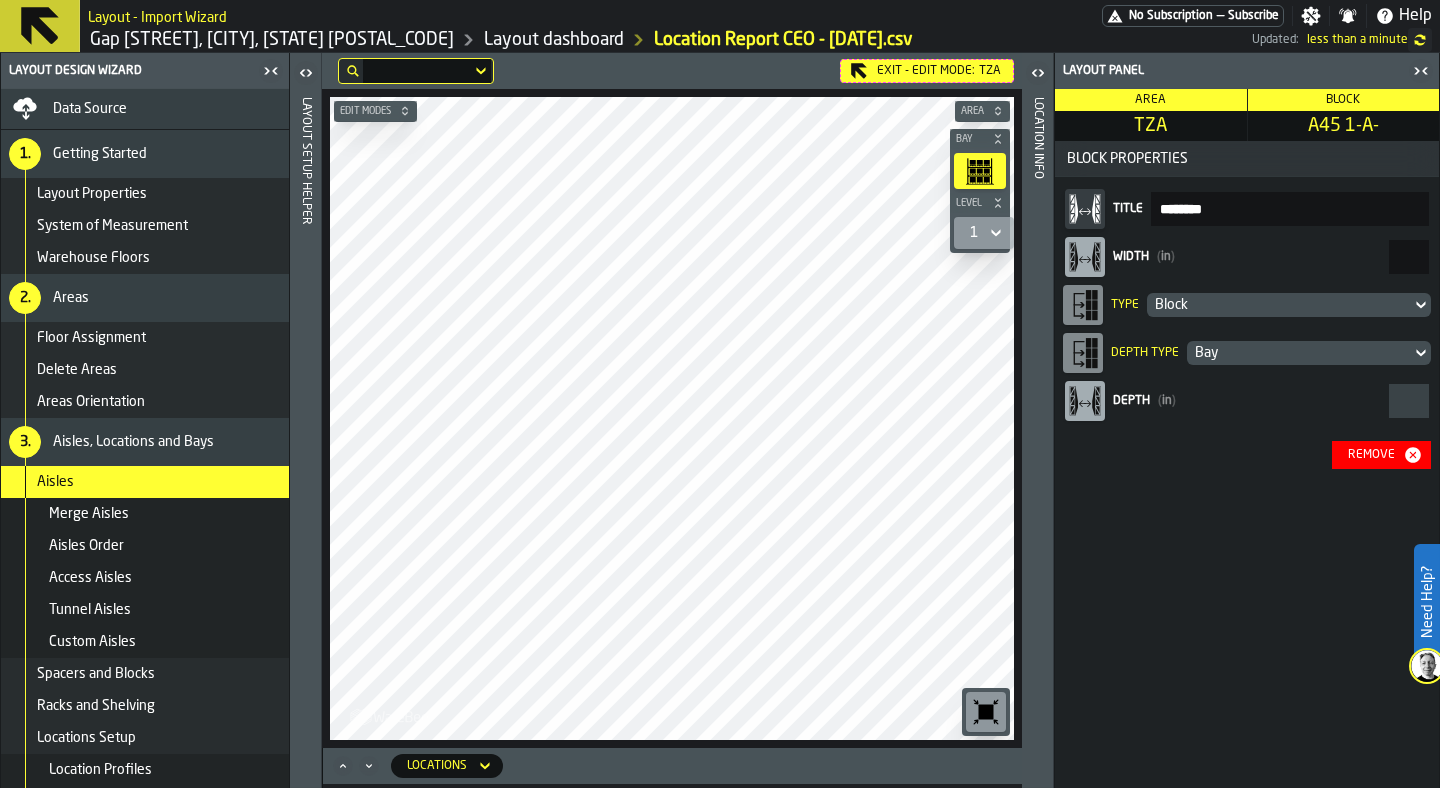 drag, startPoint x: 1403, startPoint y: 257, endPoint x: 1435, endPoint y: 257, distance: 32 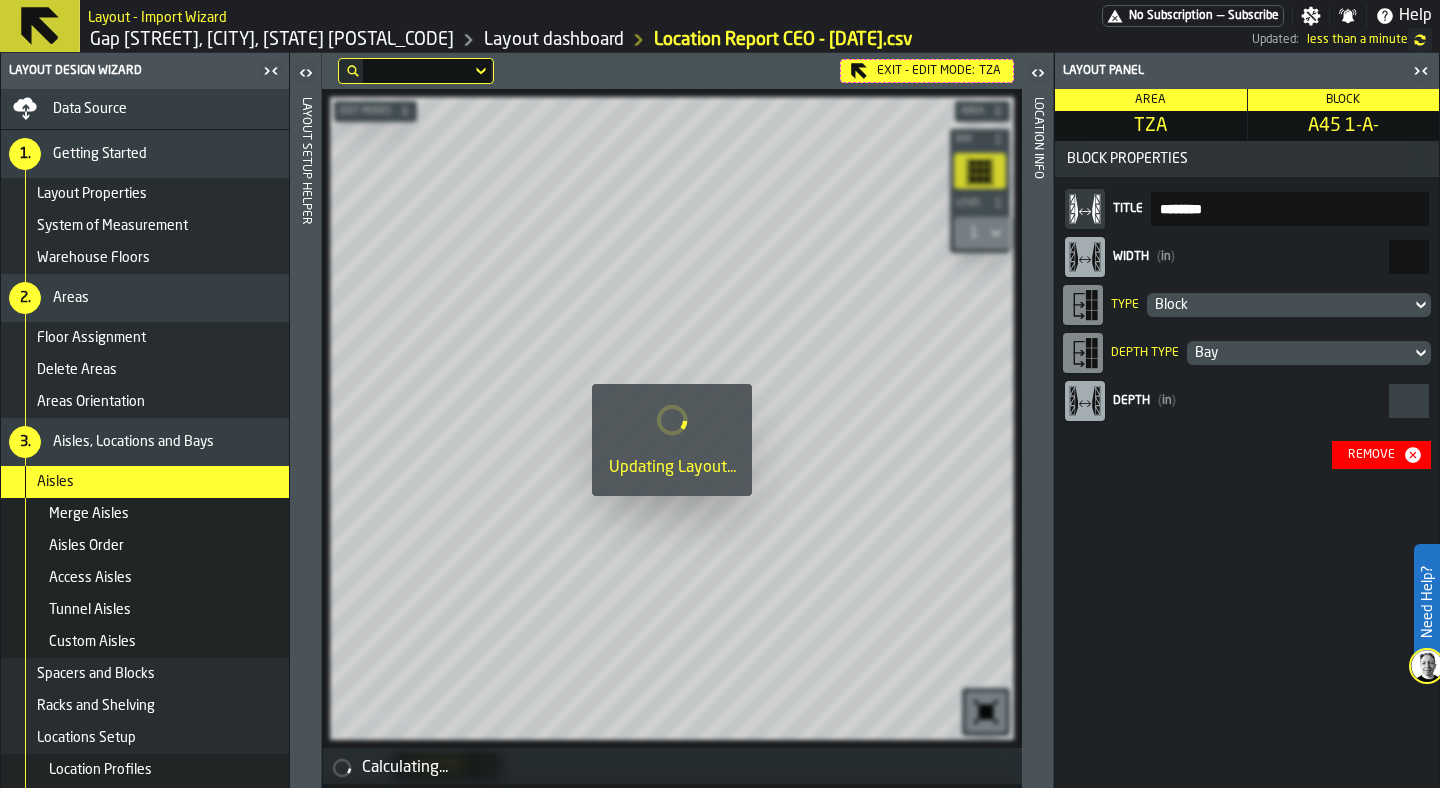 type on "**" 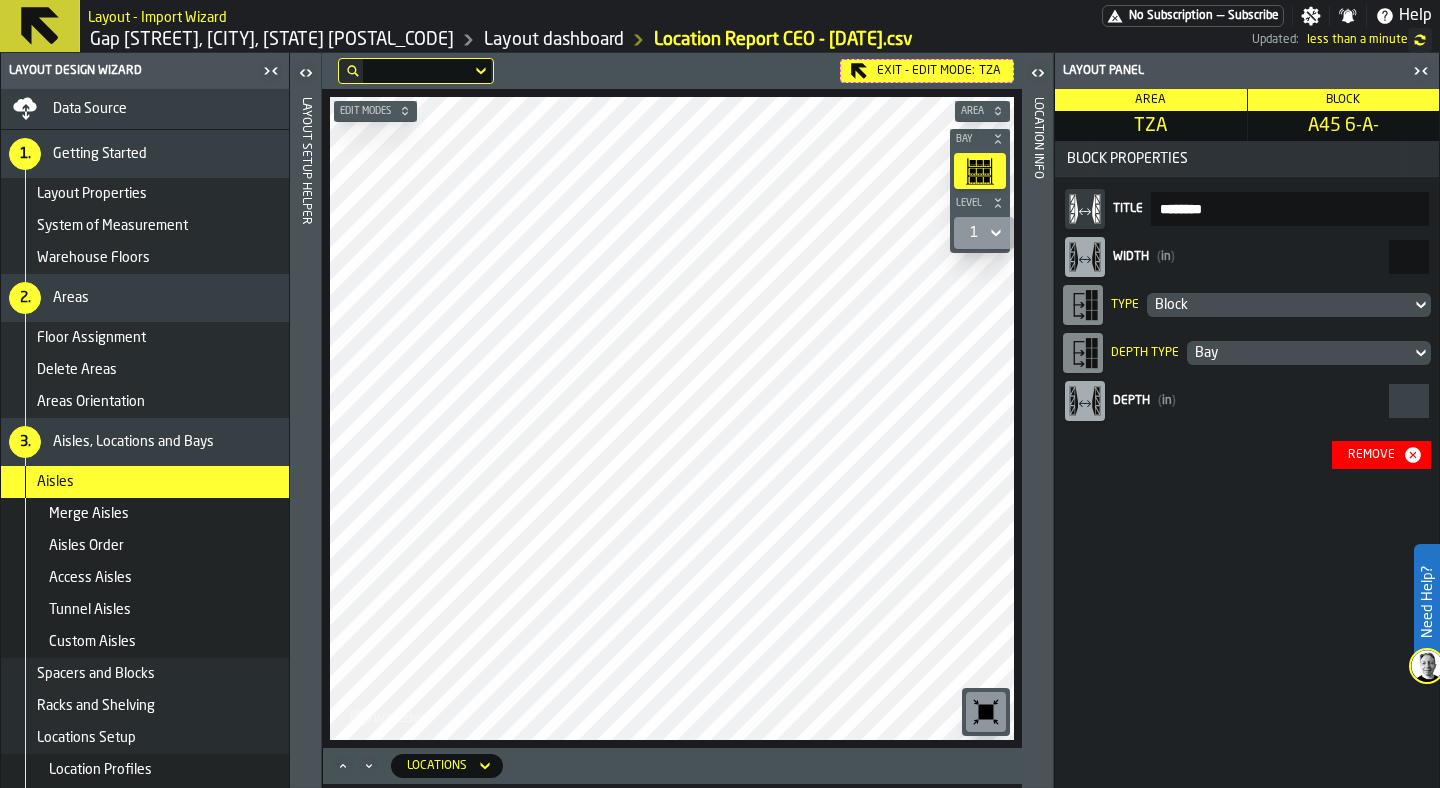 drag, startPoint x: 1404, startPoint y: 256, endPoint x: 1439, endPoint y: 256, distance: 35 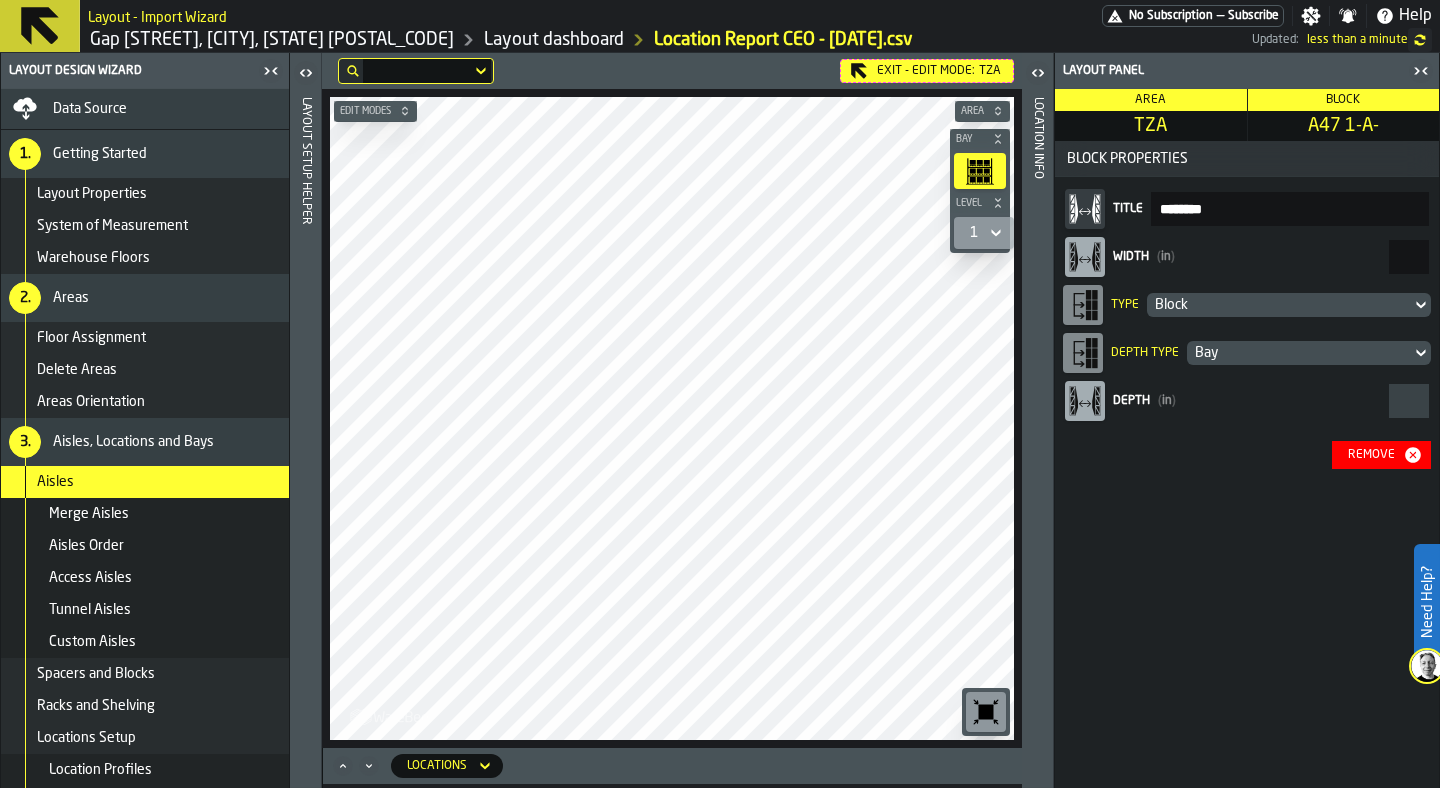 click on "**" at bounding box center (1409, 257) 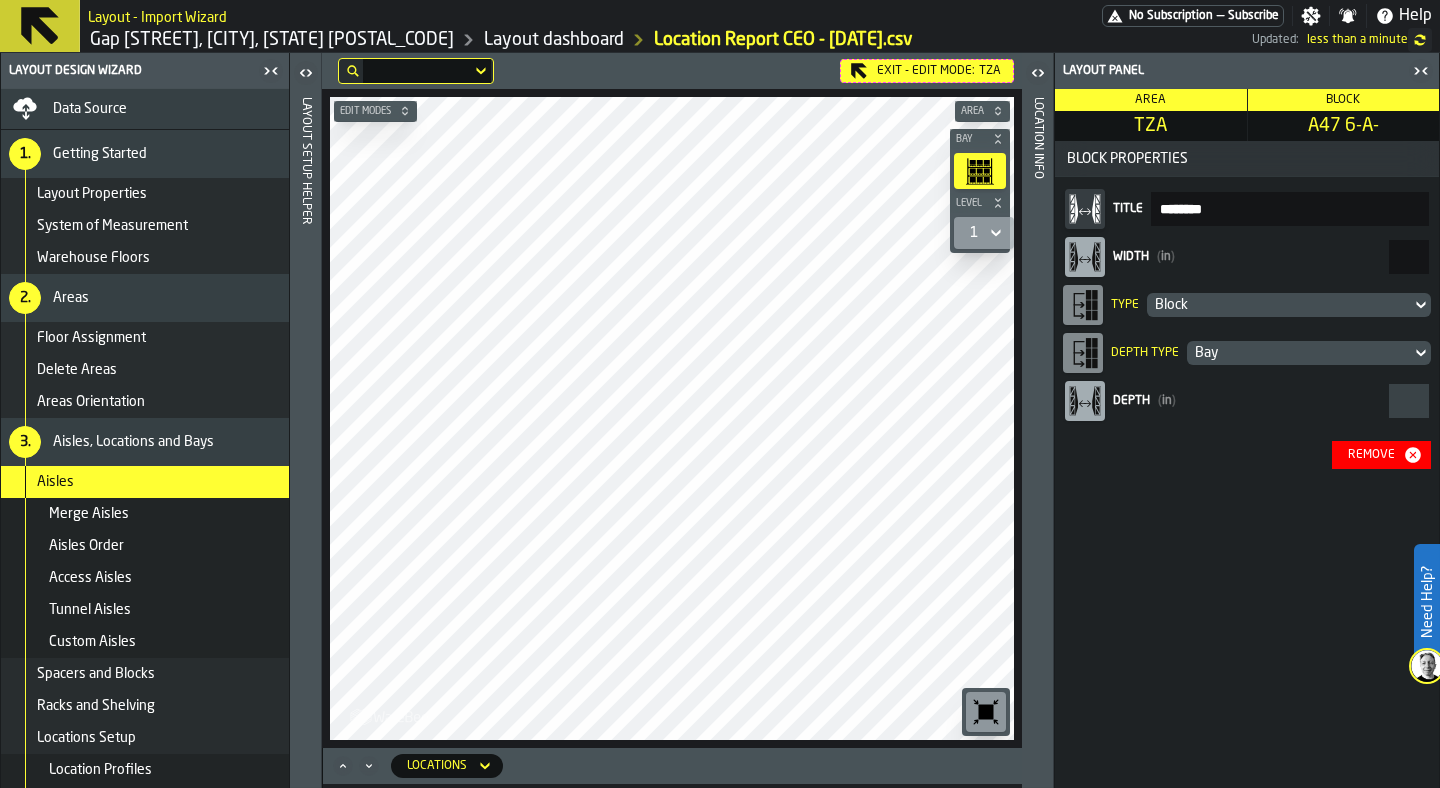 click on "**" at bounding box center [1409, 257] 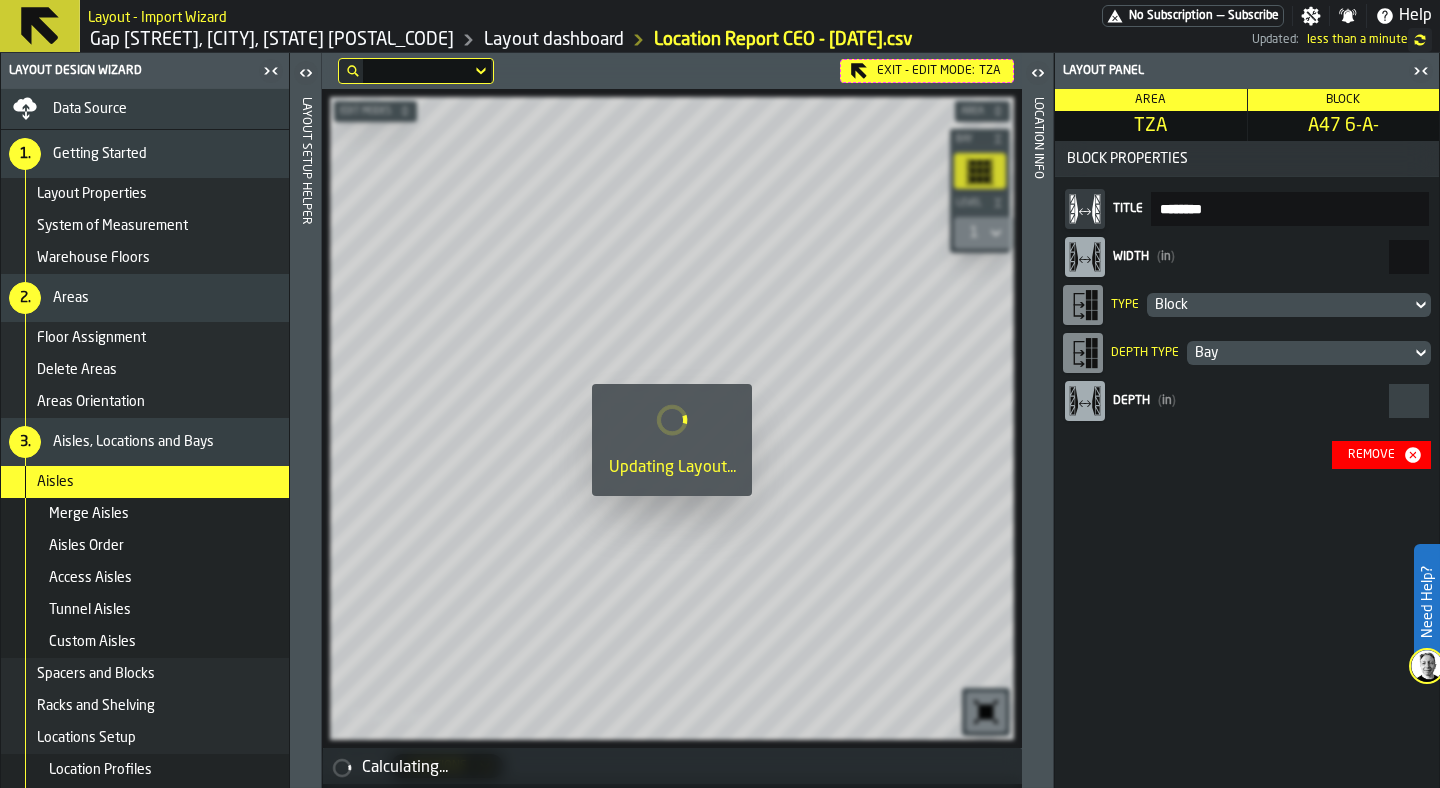 type on "**" 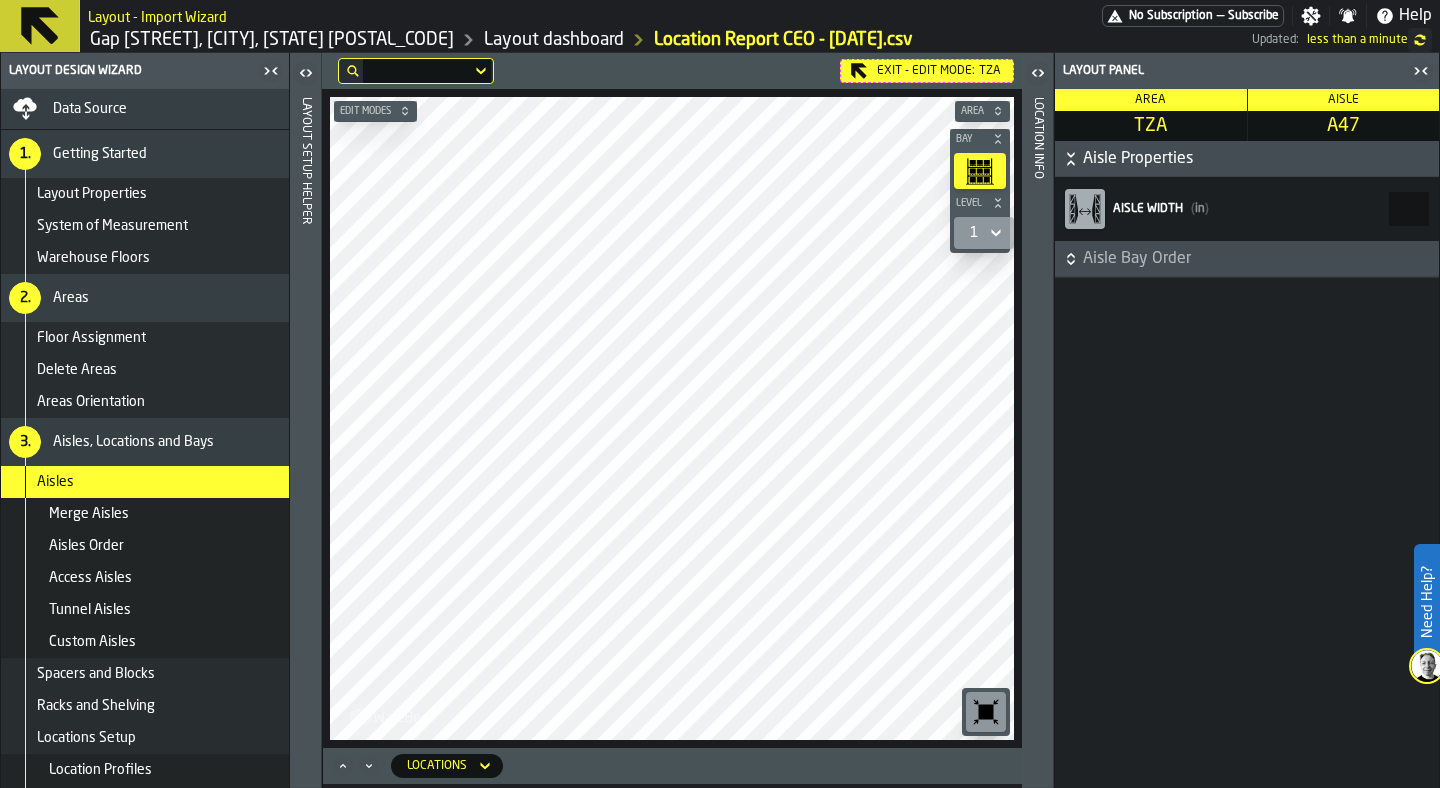 click 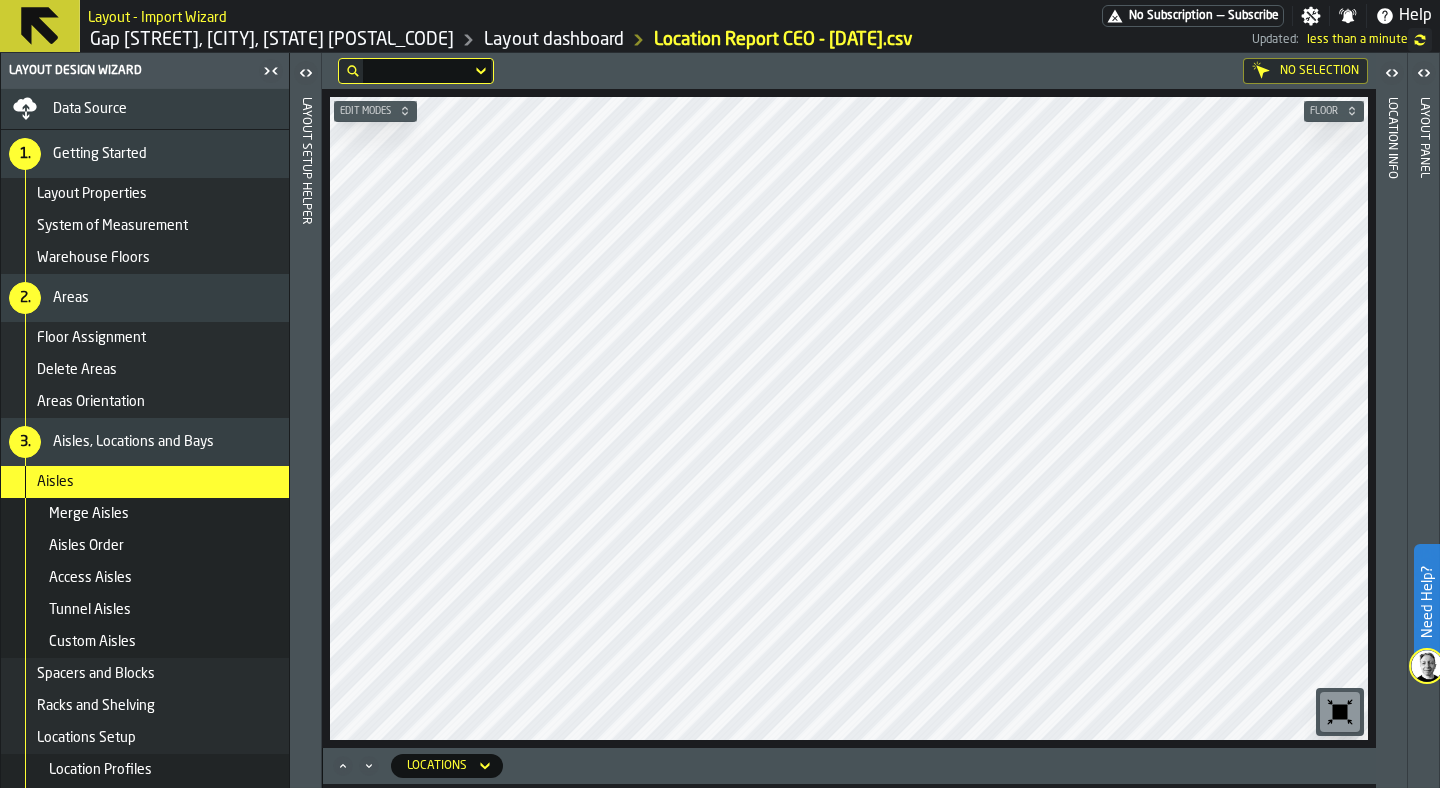 click on "No Selection Edit Modes Floor Locations" at bounding box center (849, 420) 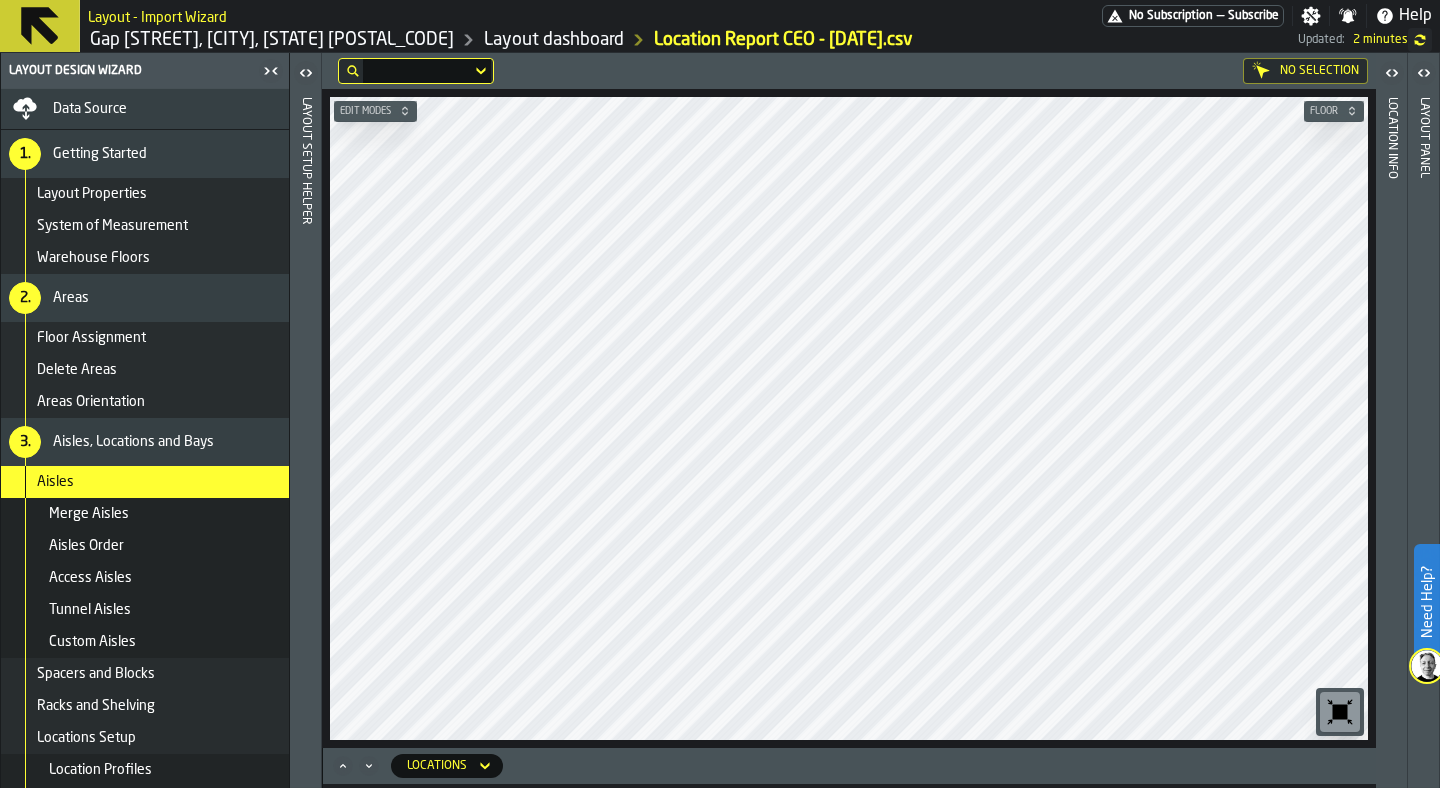 click on "Layout dashboard" at bounding box center [554, 40] 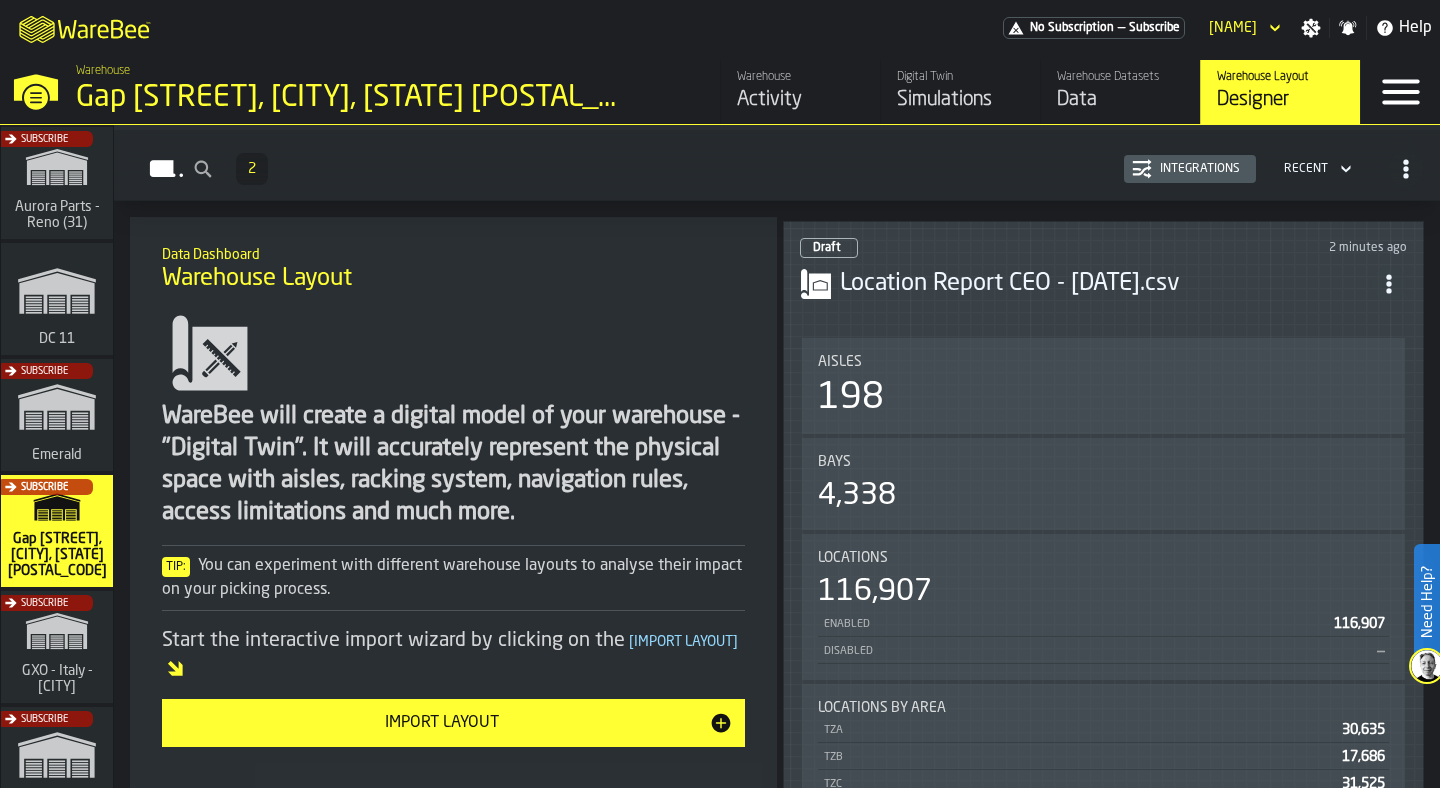 scroll, scrollTop: 0, scrollLeft: 0, axis: both 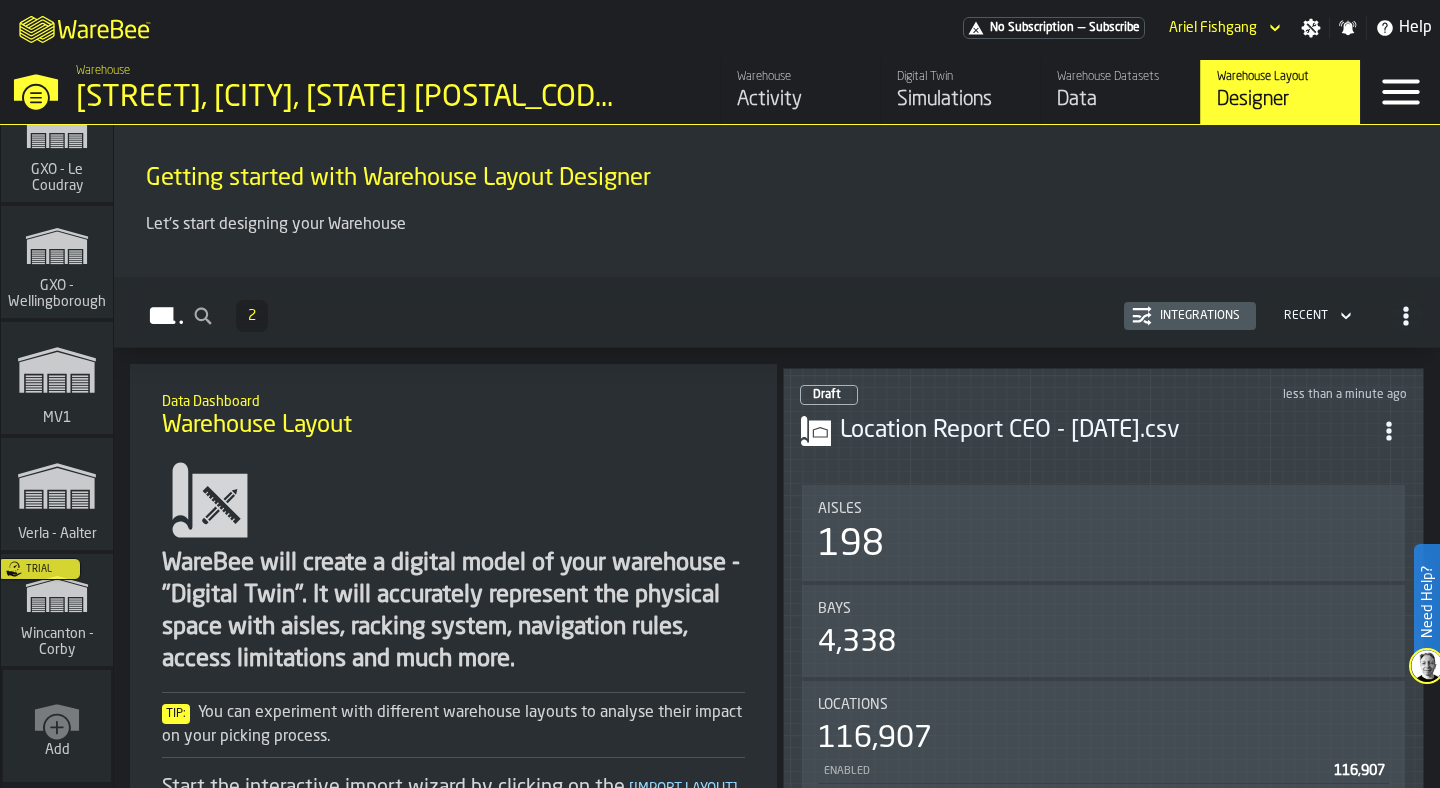 click on "Trial" at bounding box center [53, 616] 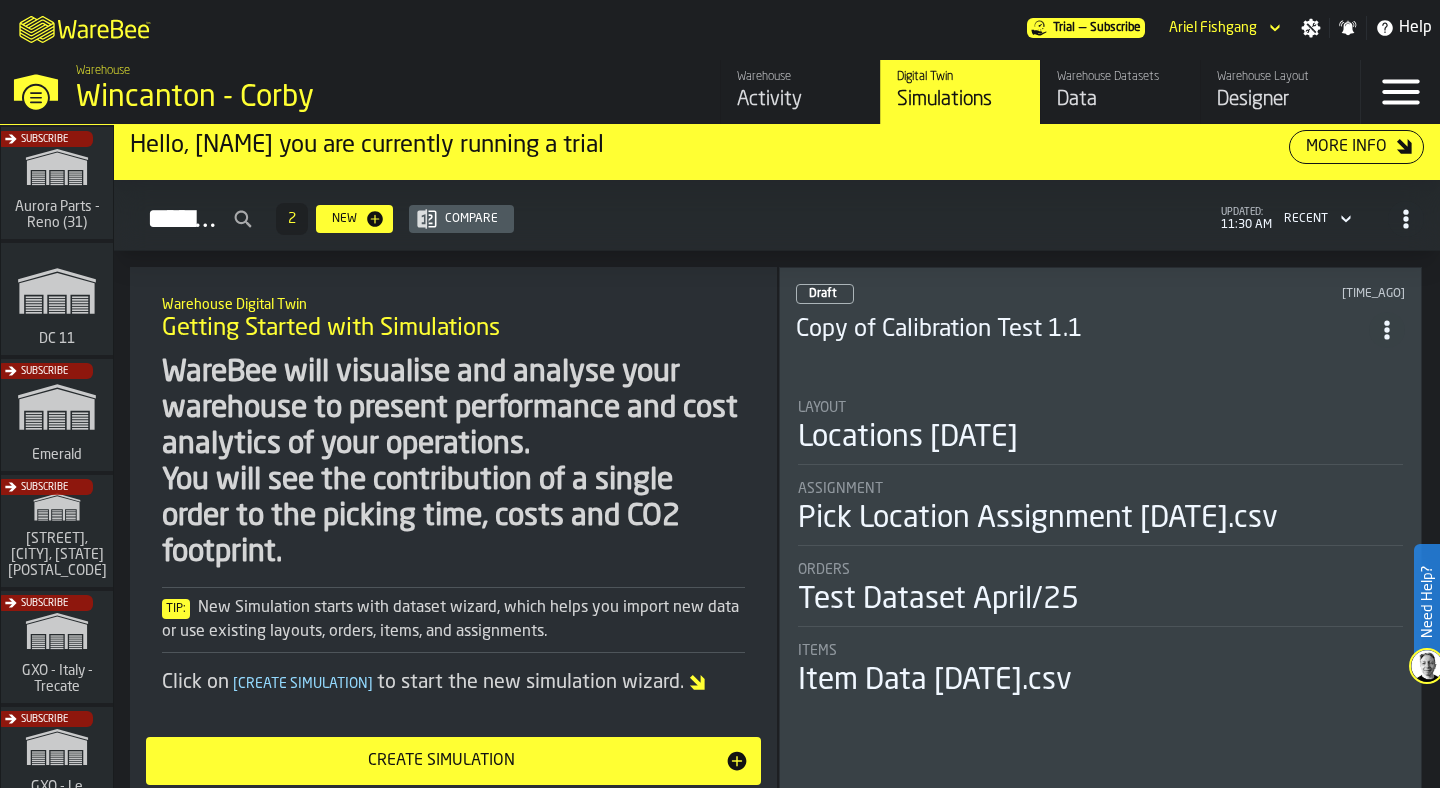 scroll, scrollTop: 0, scrollLeft: 0, axis: both 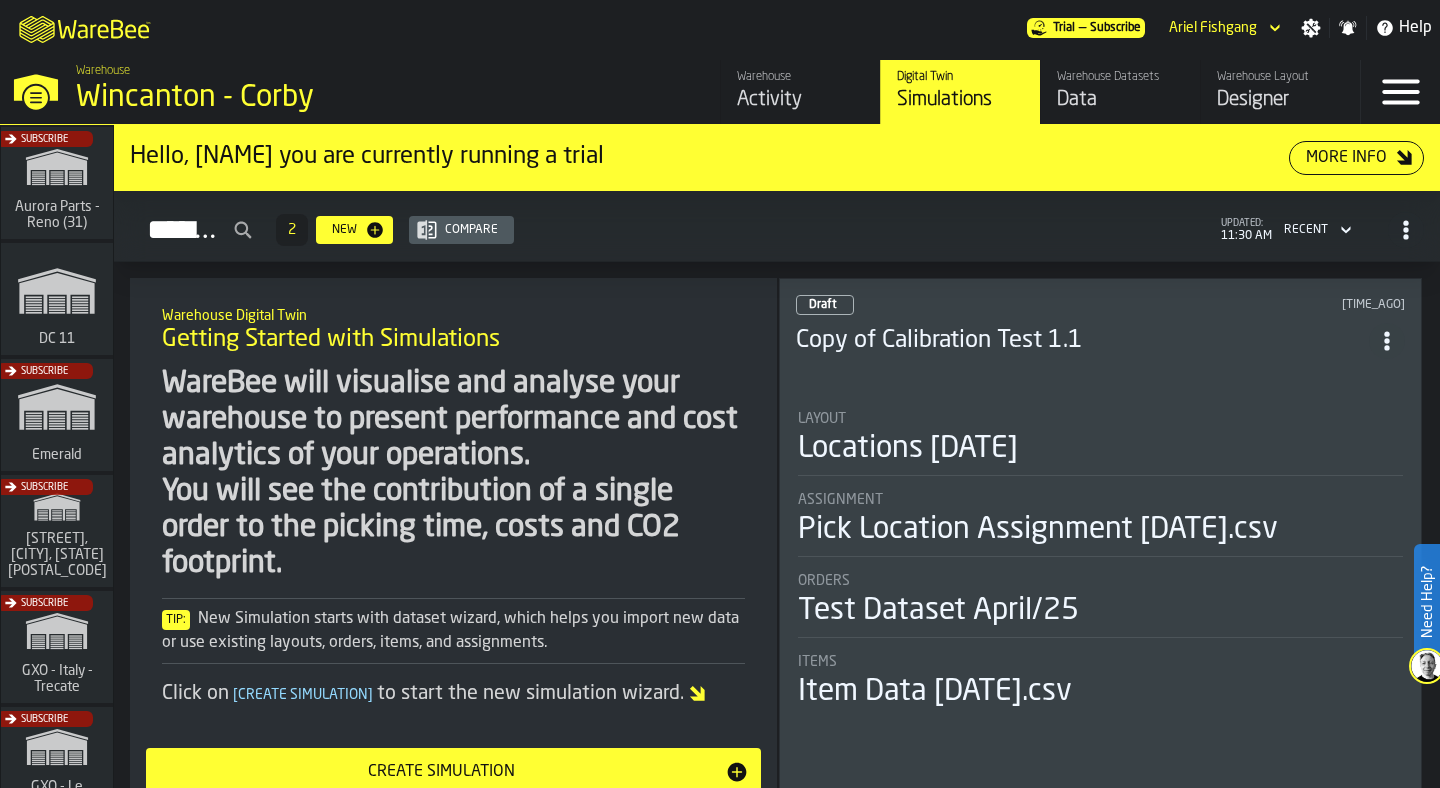 click on "Data" at bounding box center [1120, 100] 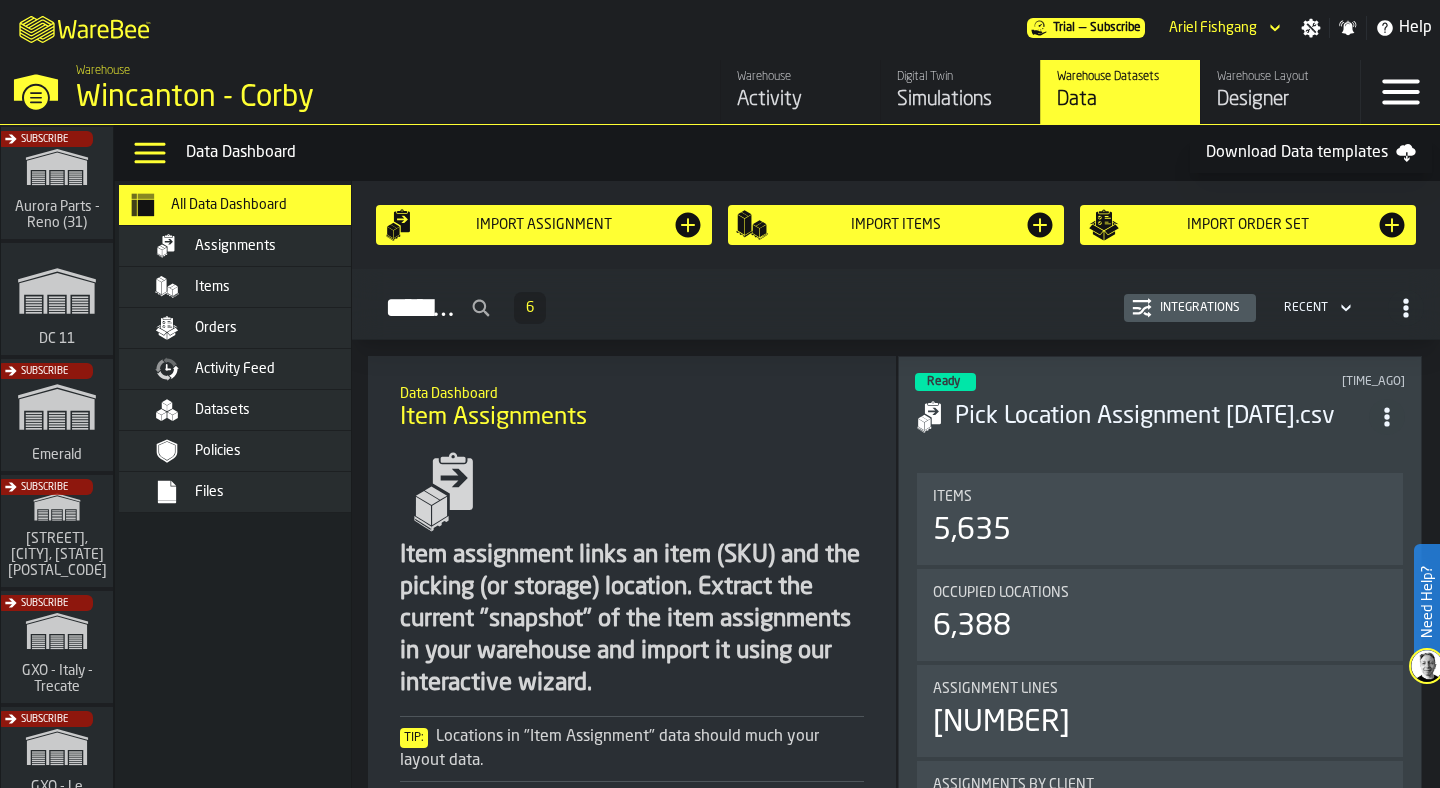 click on "Activity Feed" at bounding box center [293, 369] 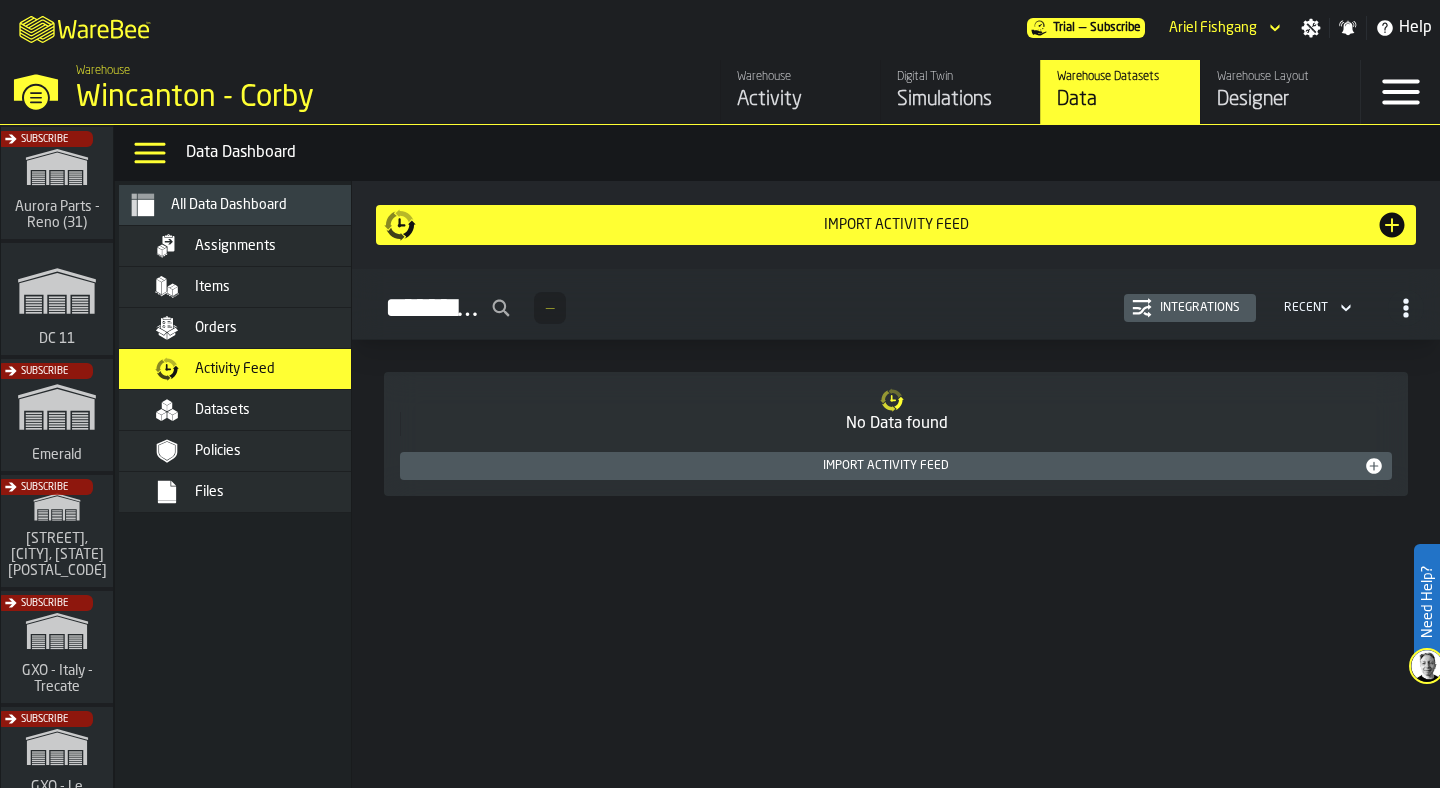 click on "Files" at bounding box center (293, 492) 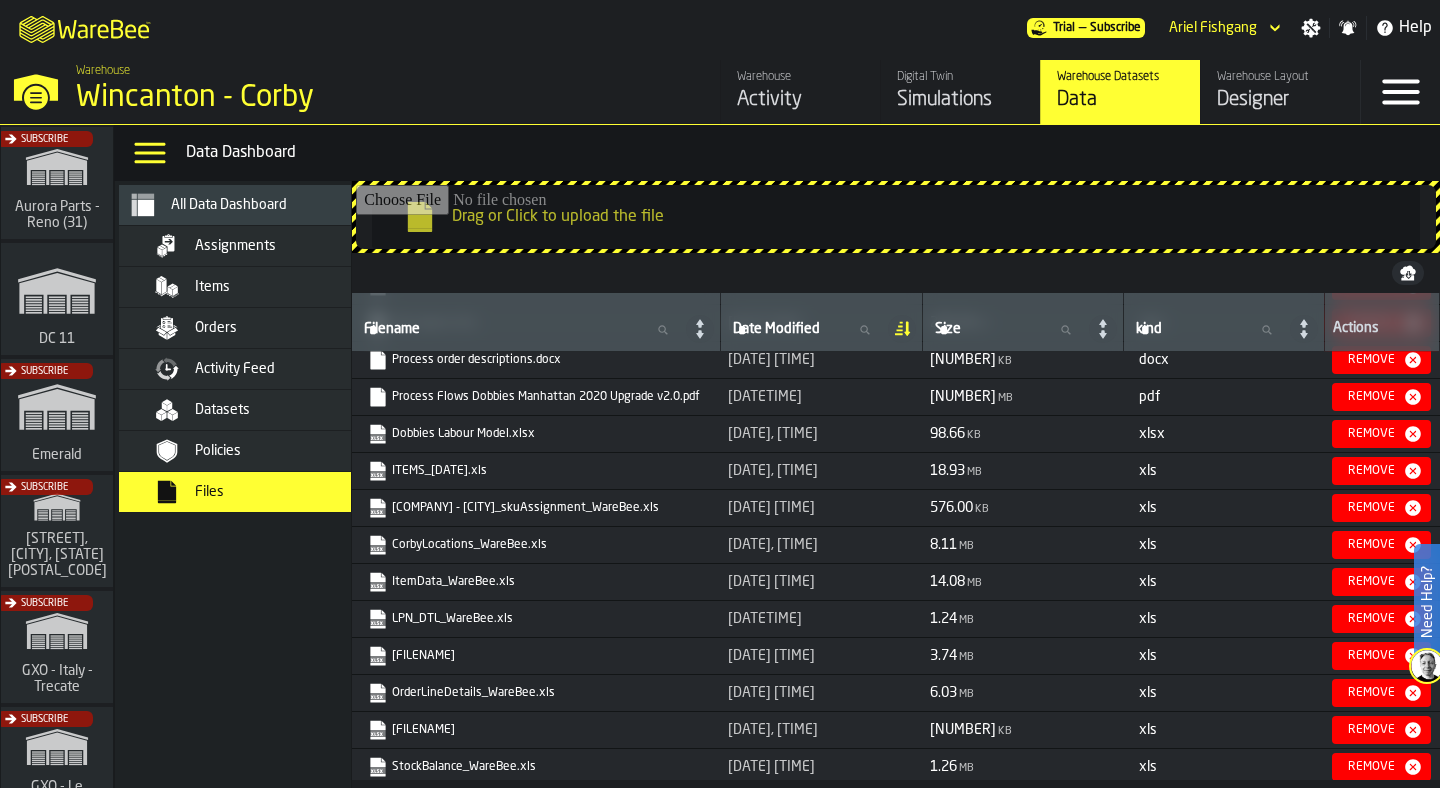 scroll, scrollTop: 238, scrollLeft: 0, axis: vertical 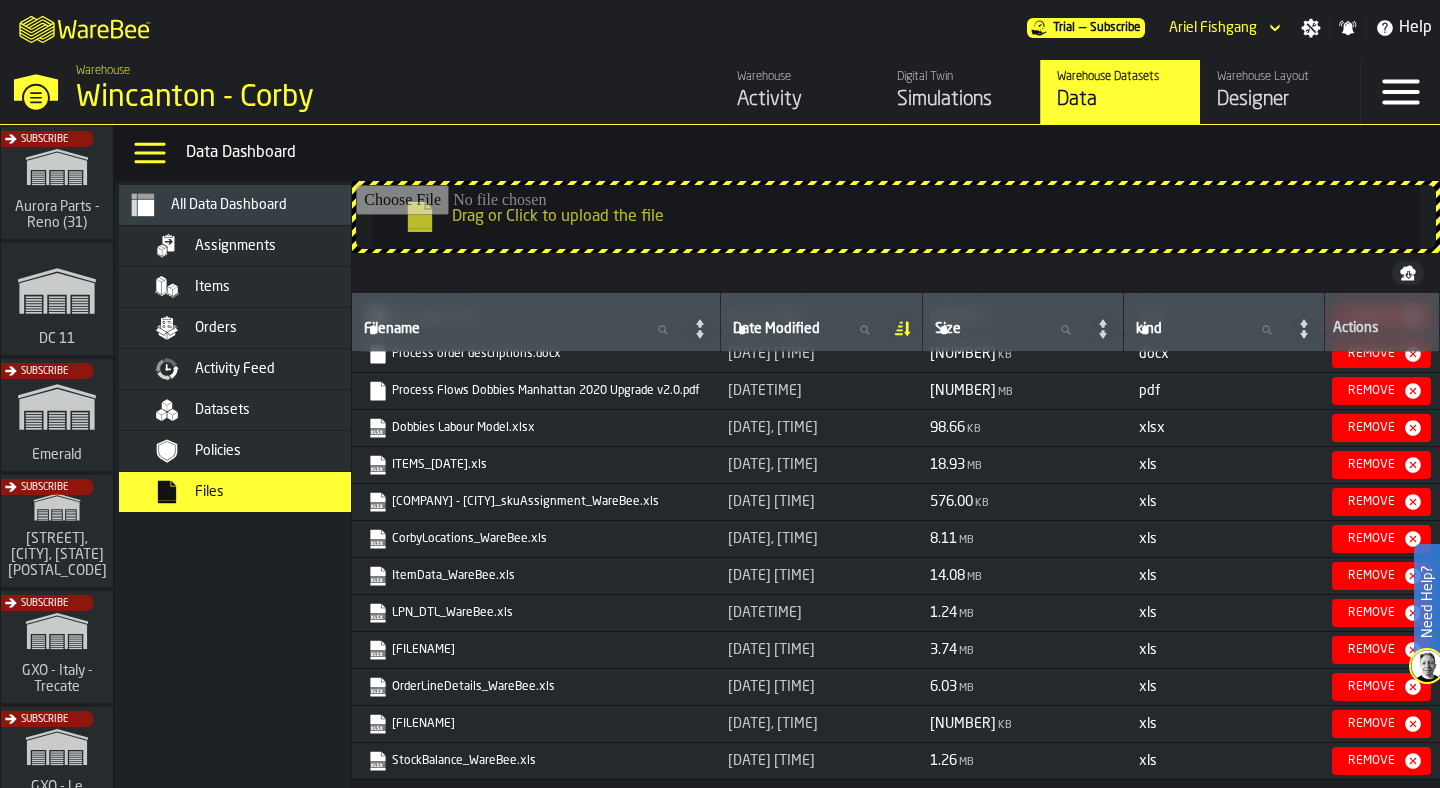 click on "Items" at bounding box center (269, 287) 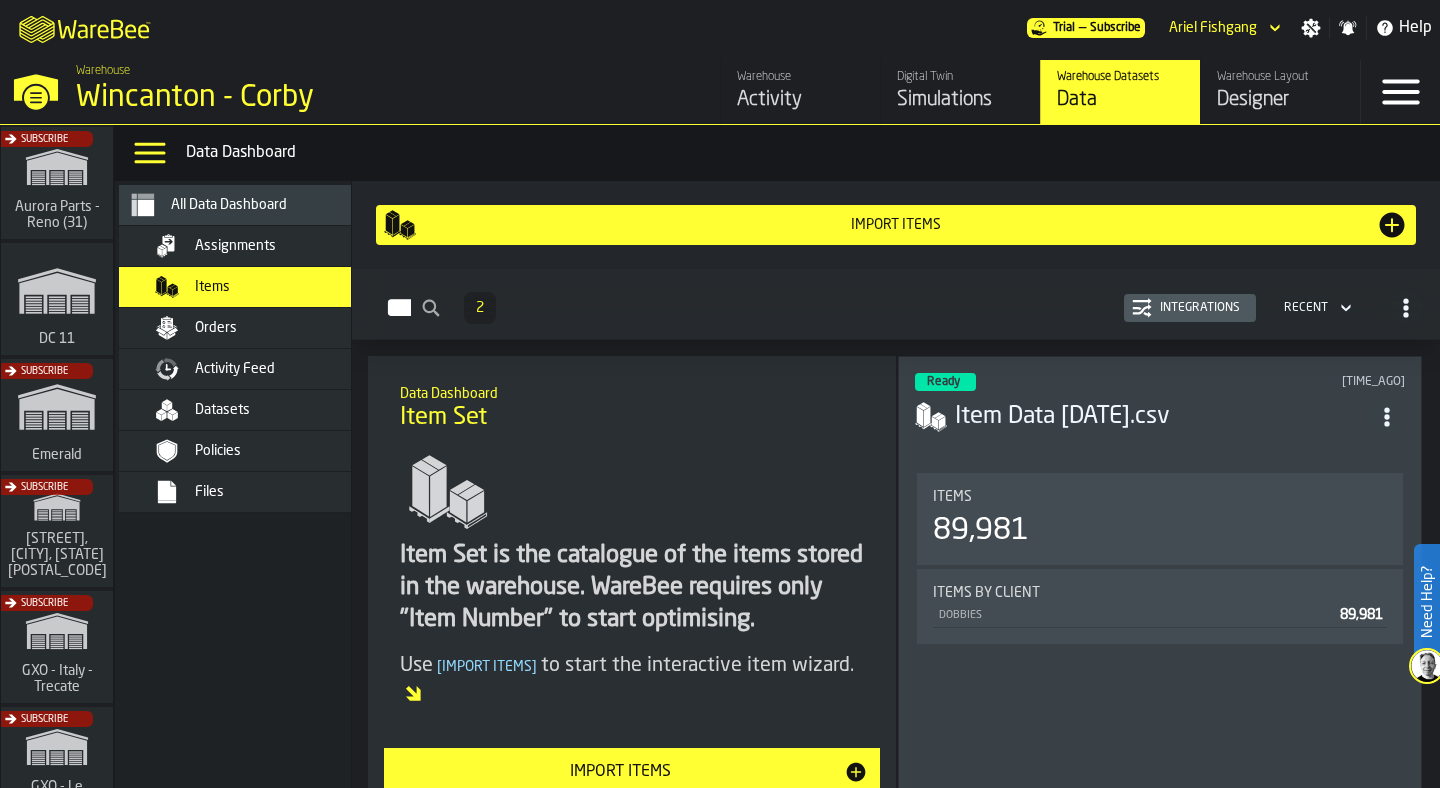 click on "Assignments" at bounding box center [269, 246] 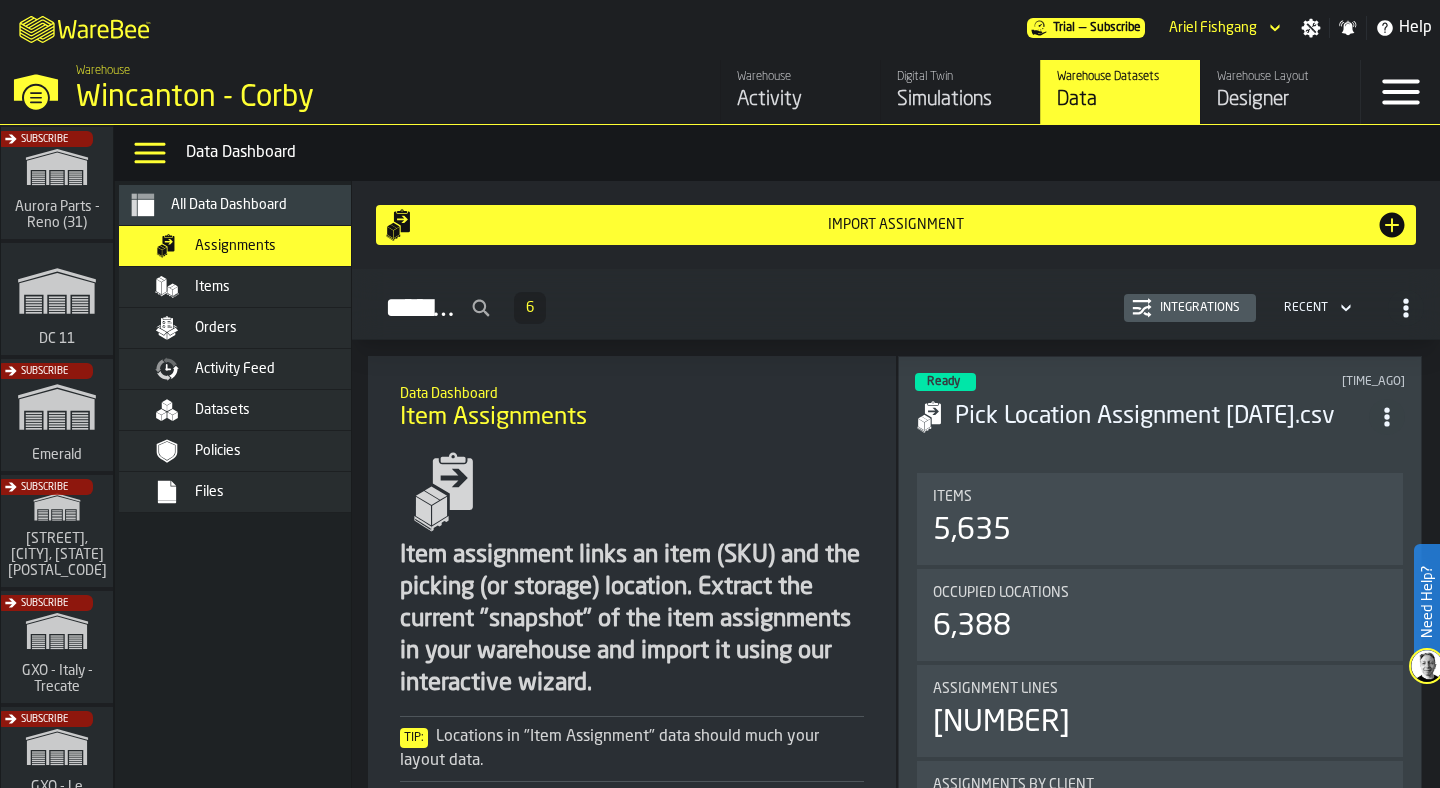 click on "Orders" at bounding box center (269, 328) 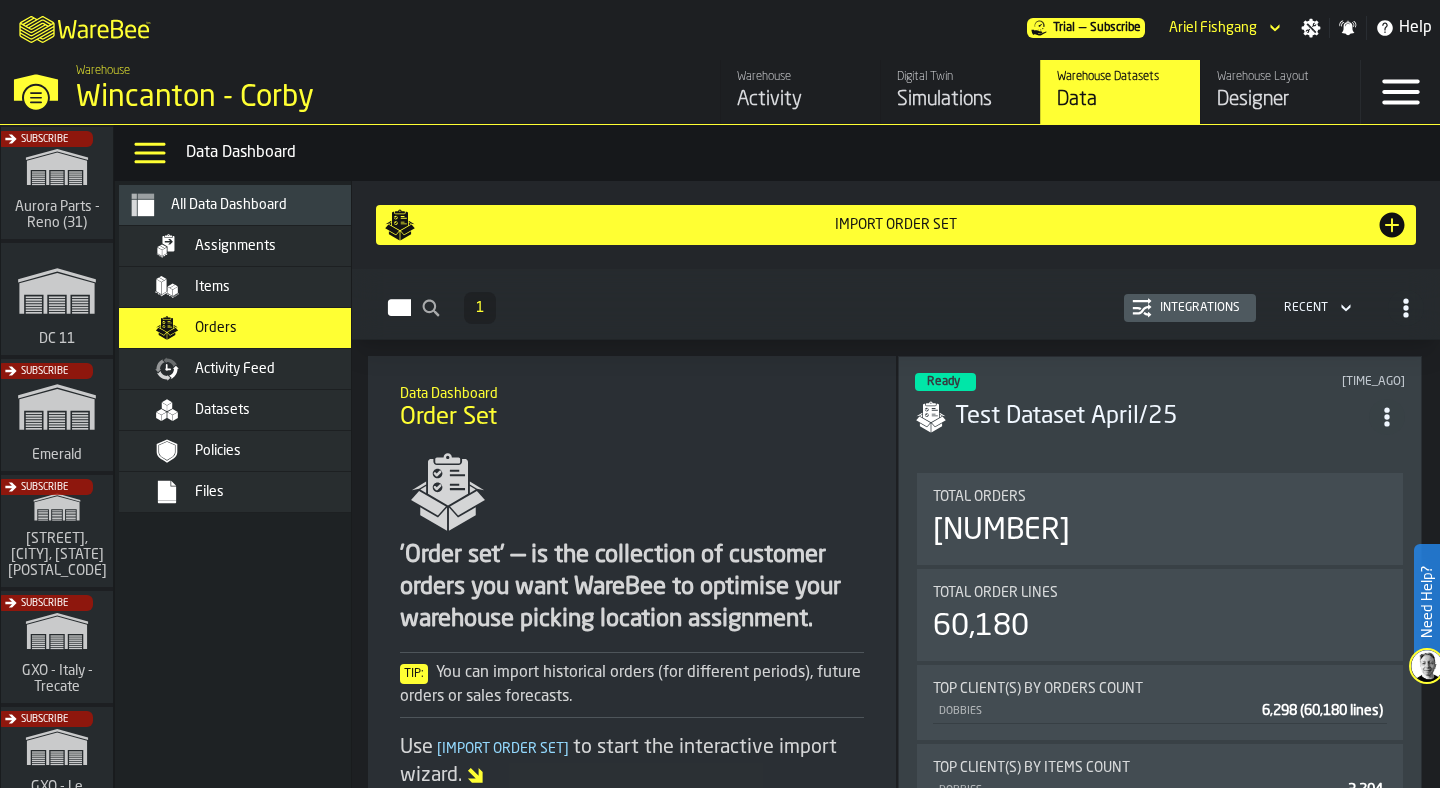 click on "Activity Feed" at bounding box center [293, 369] 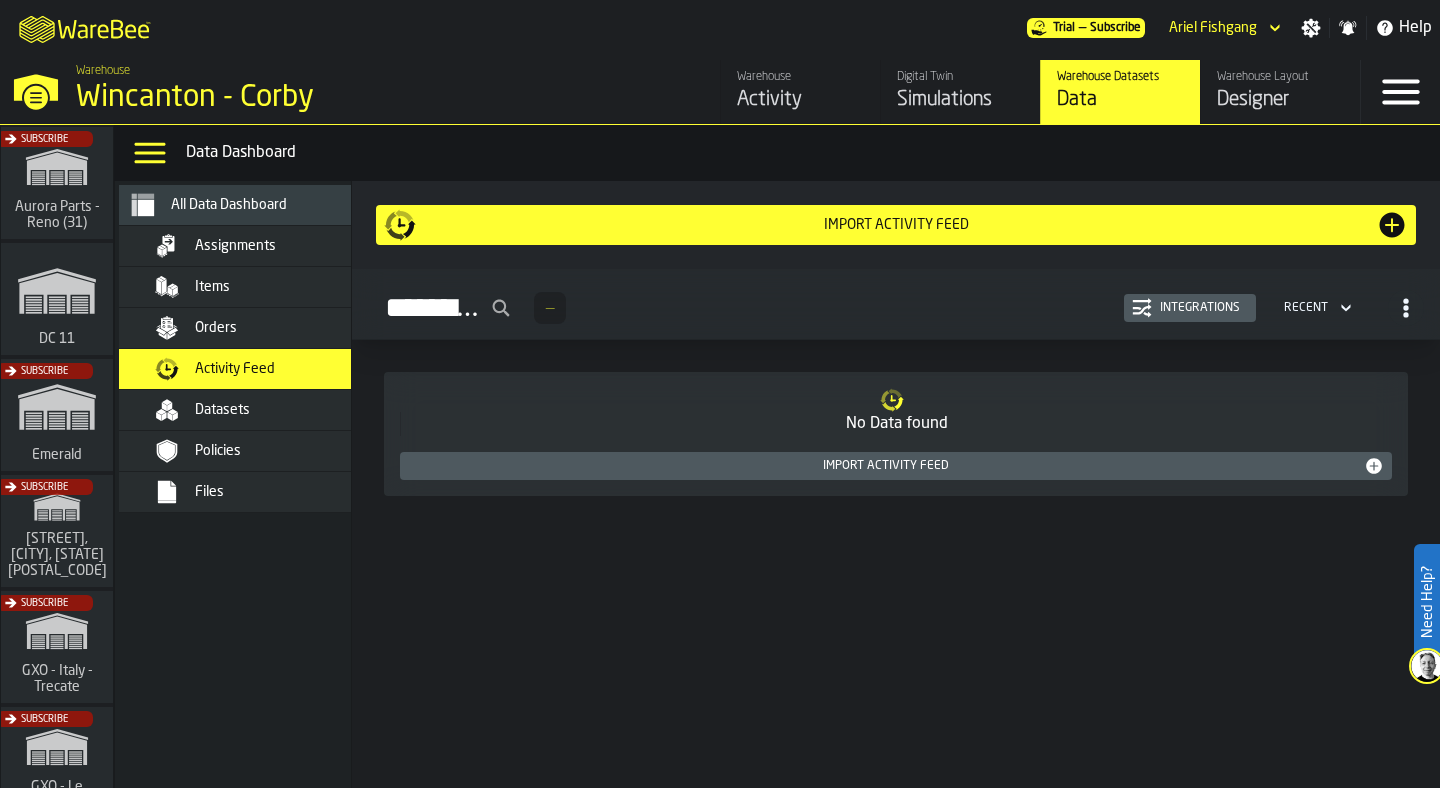 click on "Files" at bounding box center (293, 492) 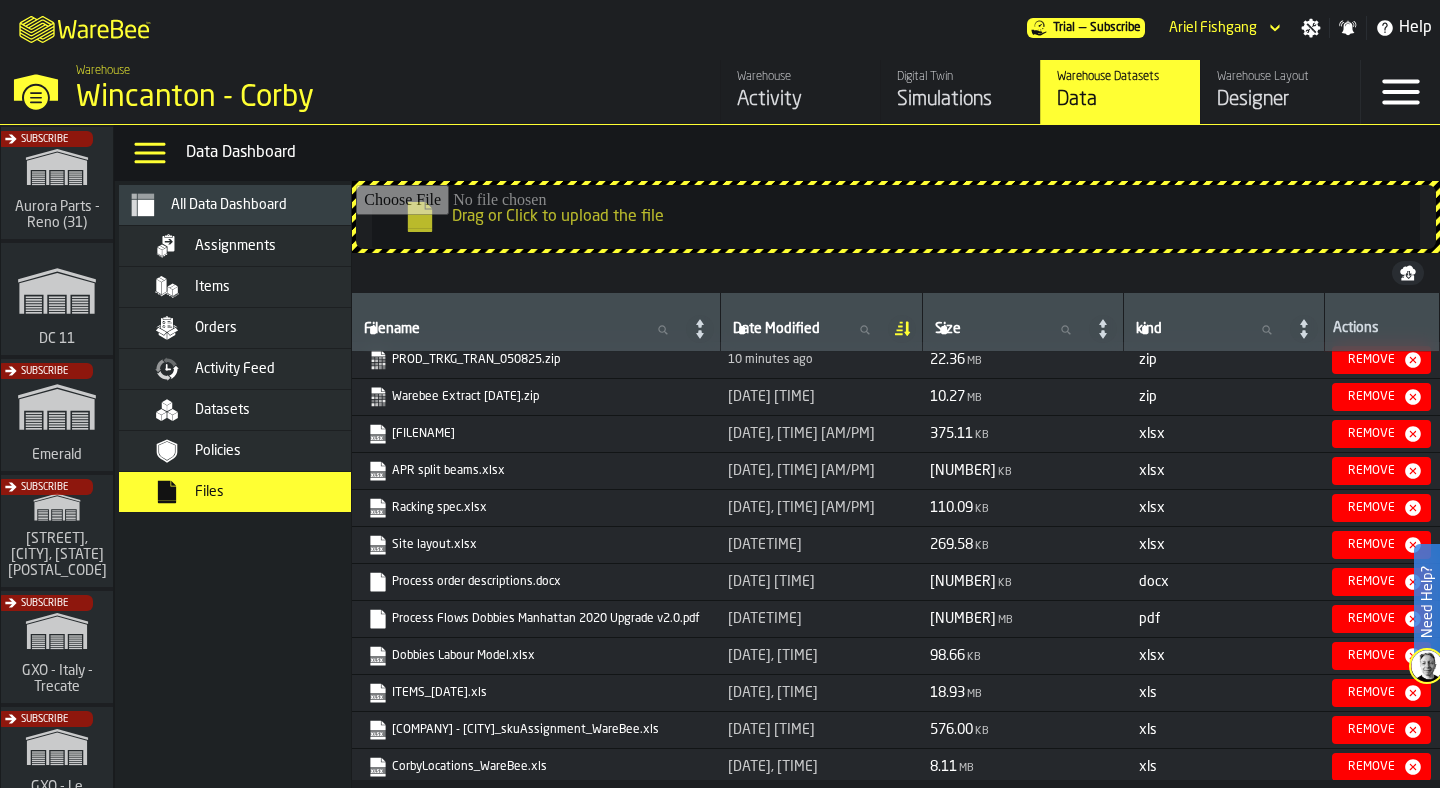 scroll, scrollTop: 0, scrollLeft: 0, axis: both 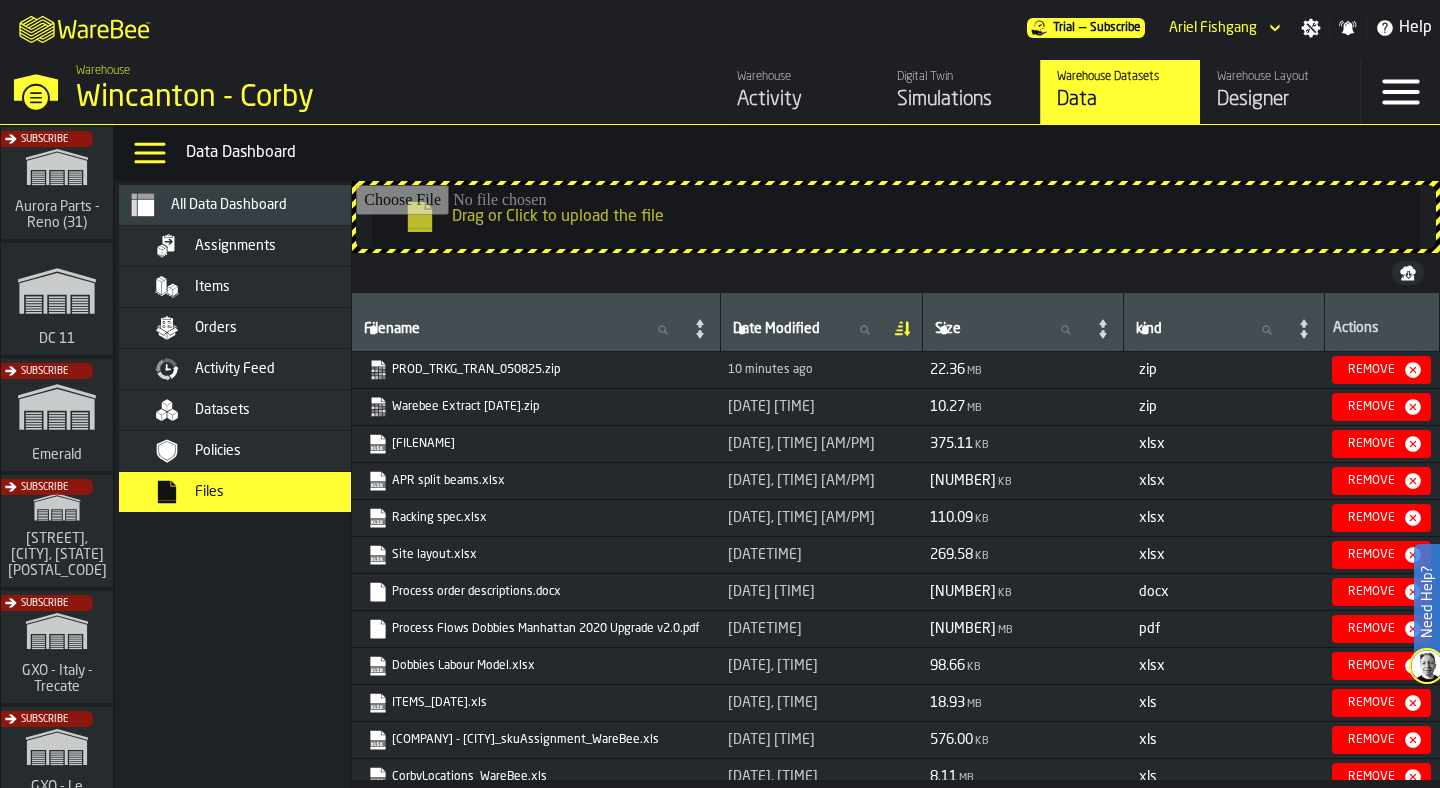 click on "PROD_TRKG_TRAN_050825.zip" at bounding box center (534, 370) 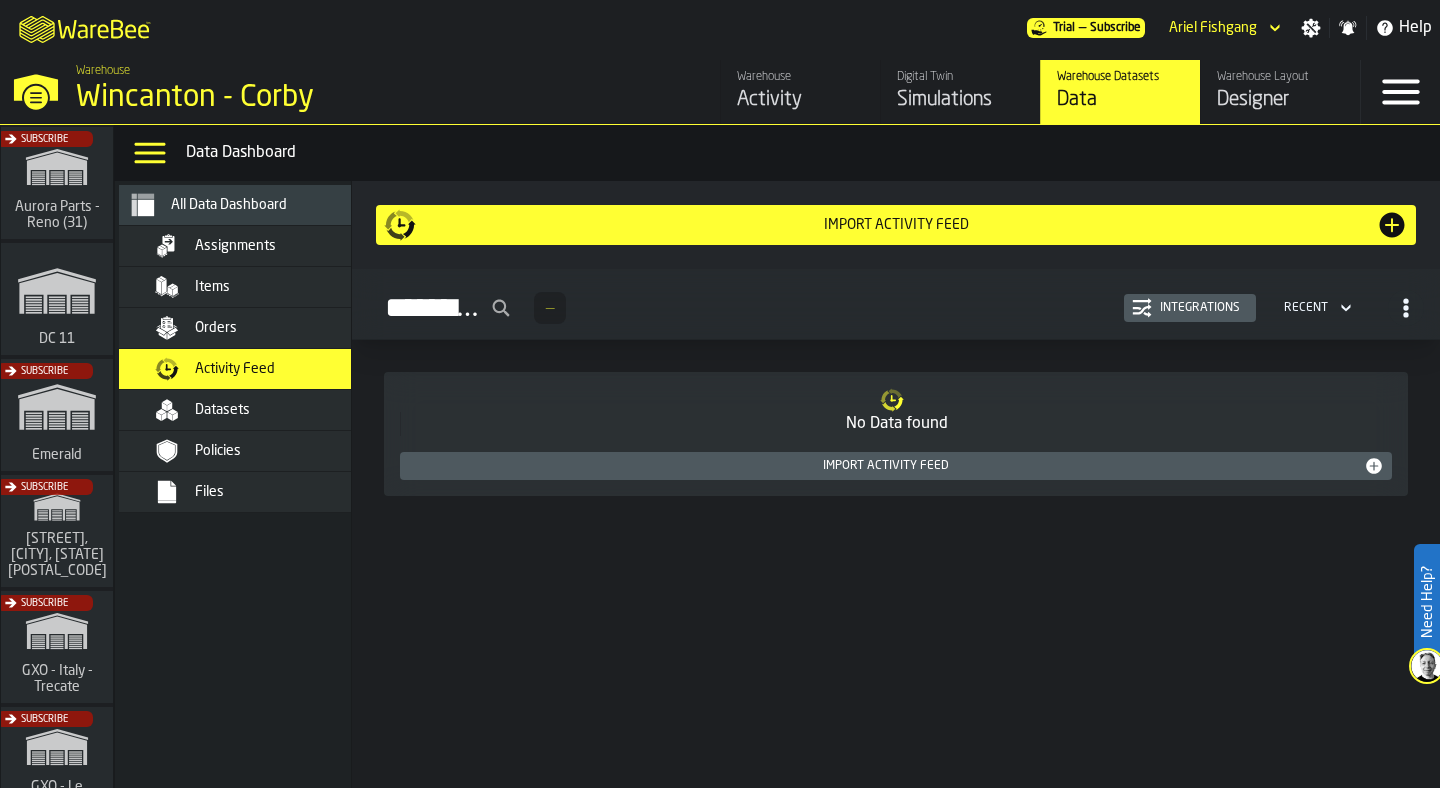 click on "Import Activity Feed" at bounding box center (896, 225) 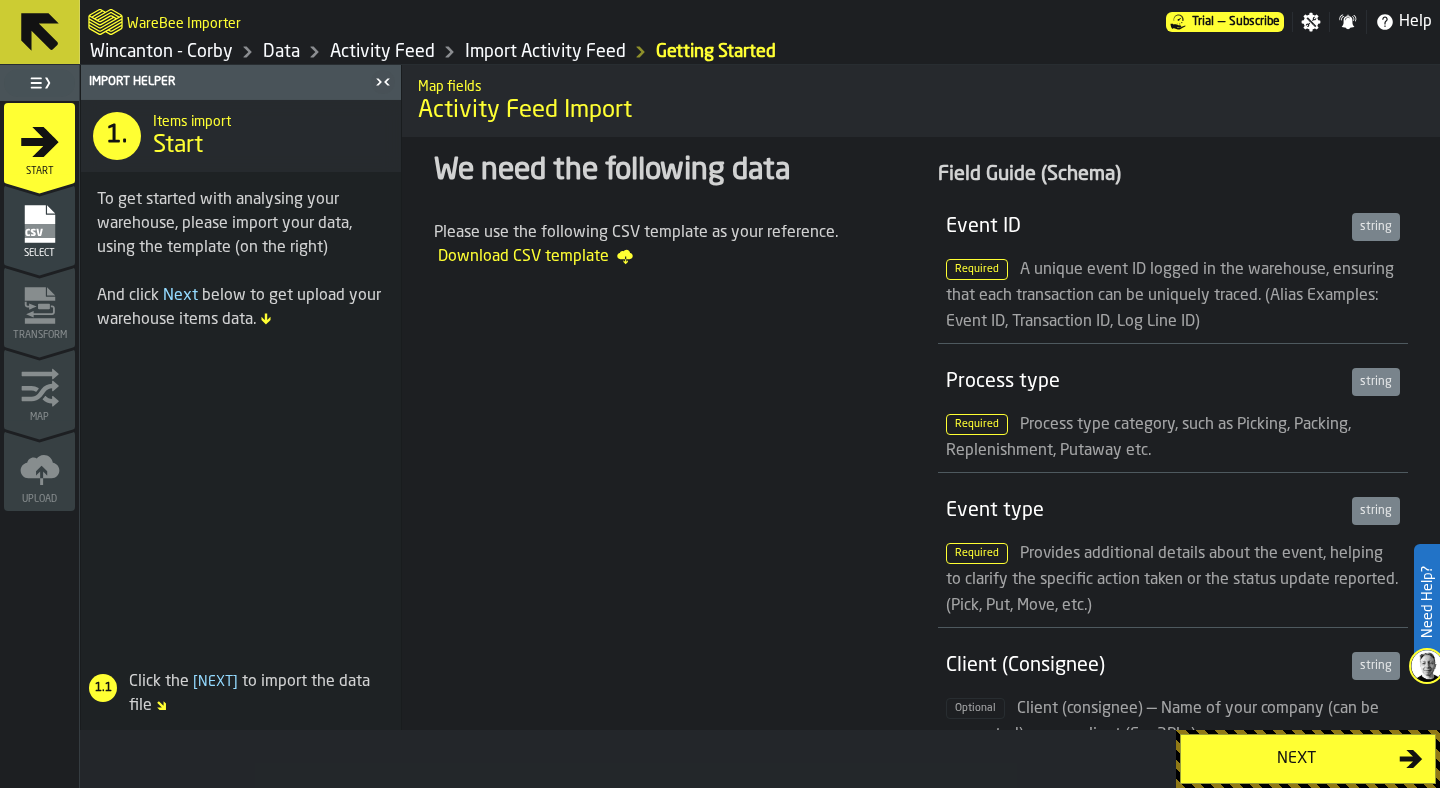click 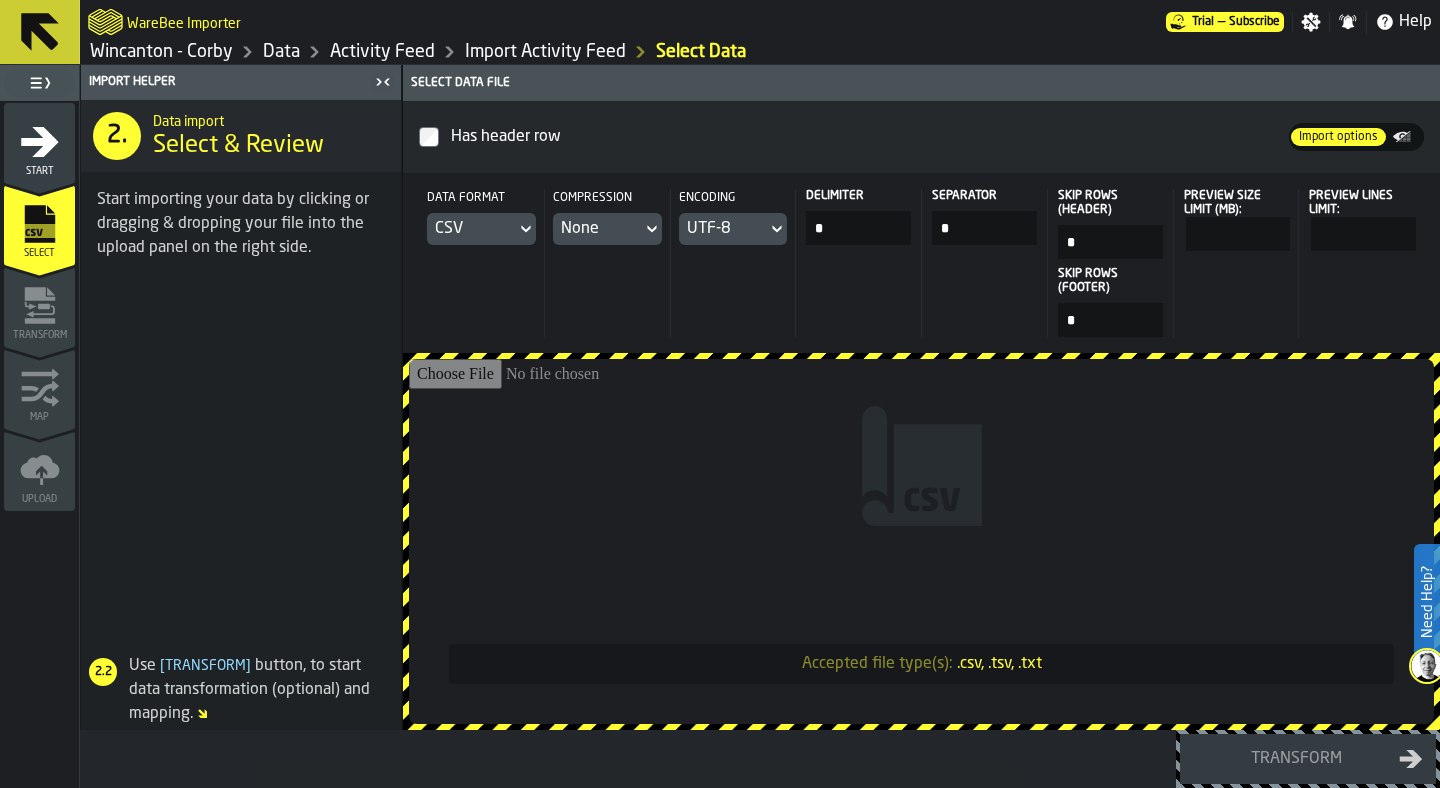 click on "Accepted file type(s): .csv, .tsv, .txt" at bounding box center (921, 541) 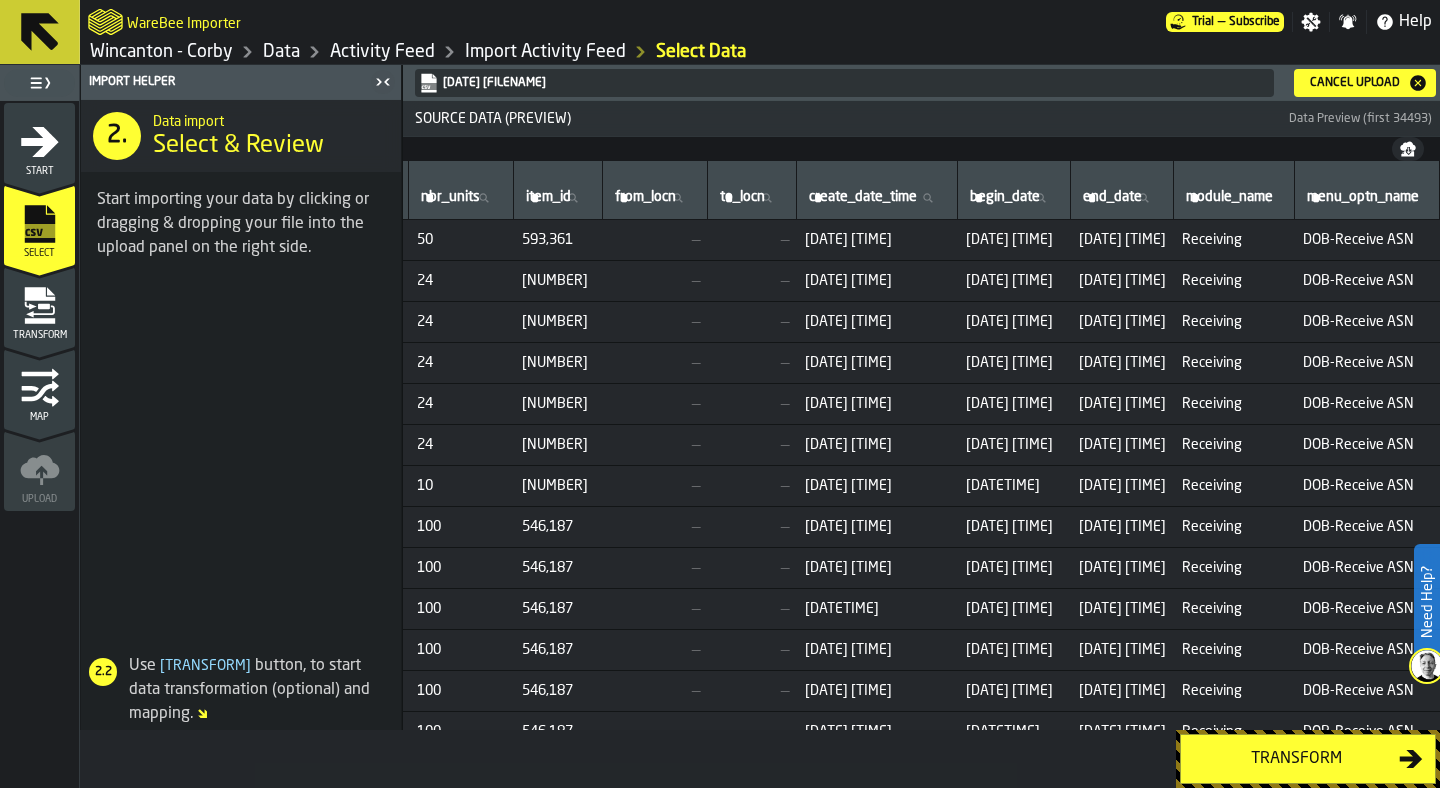 scroll, scrollTop: 0, scrollLeft: 0, axis: both 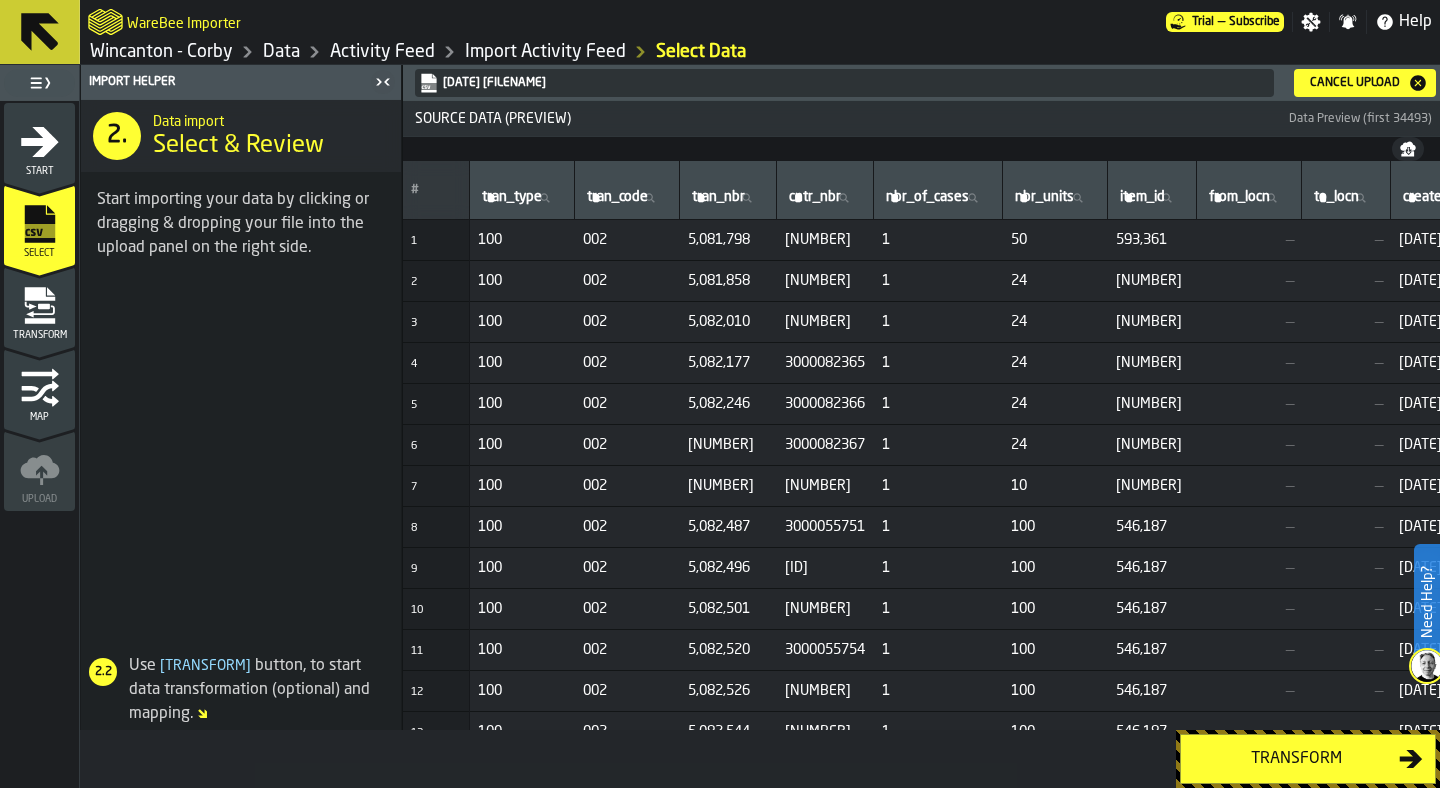 click on "24" at bounding box center (1055, 445) 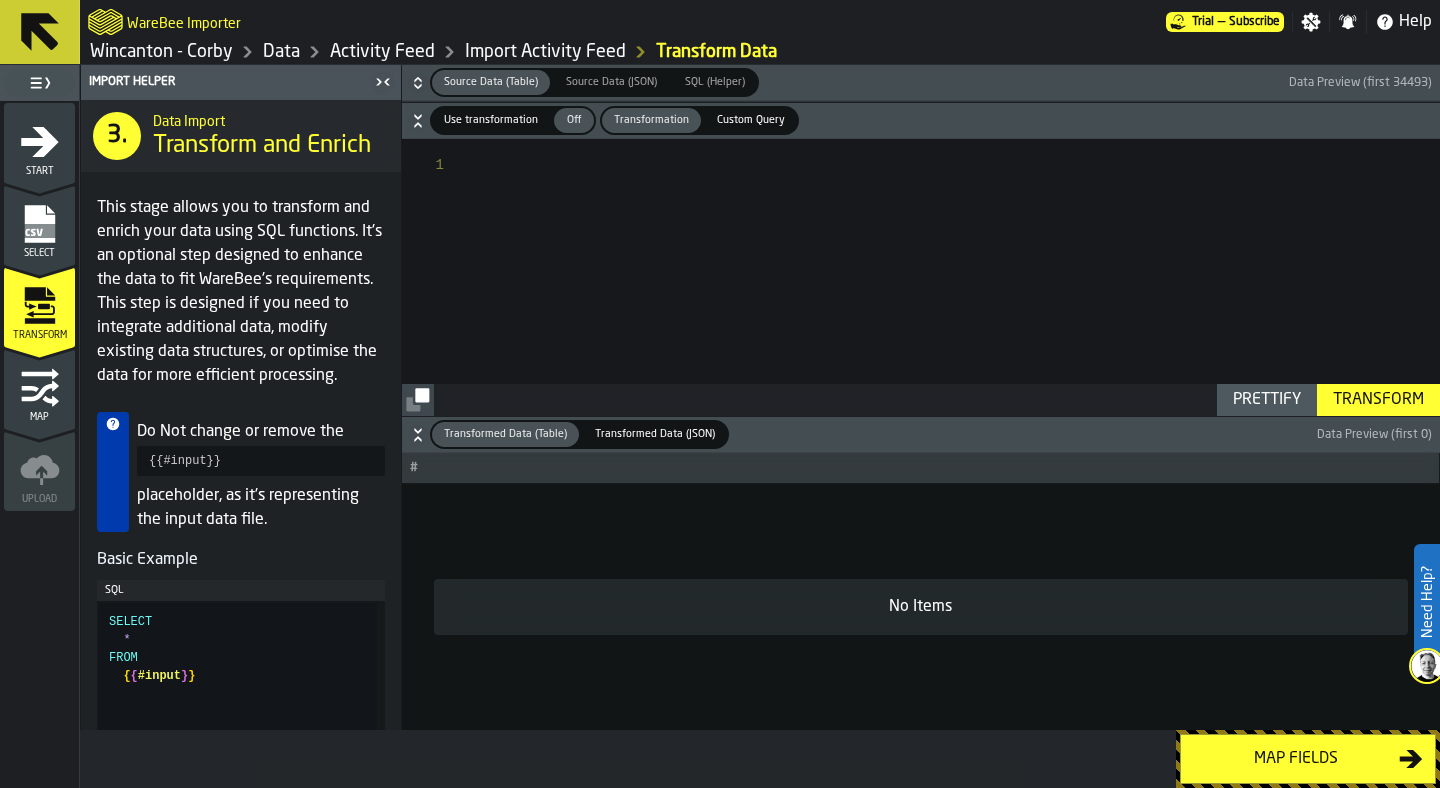 click on "SQL (Helper)" at bounding box center (715, 82) 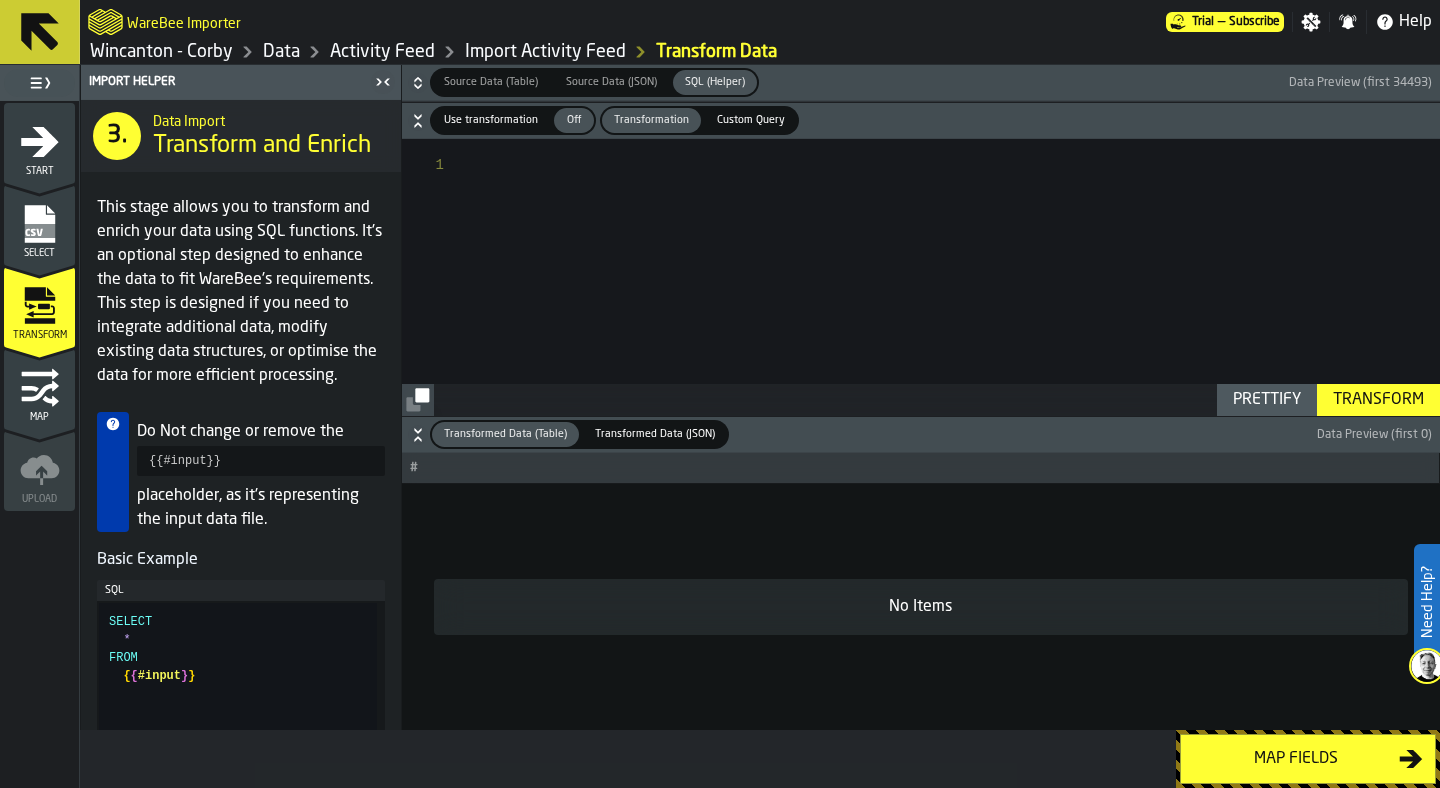 click 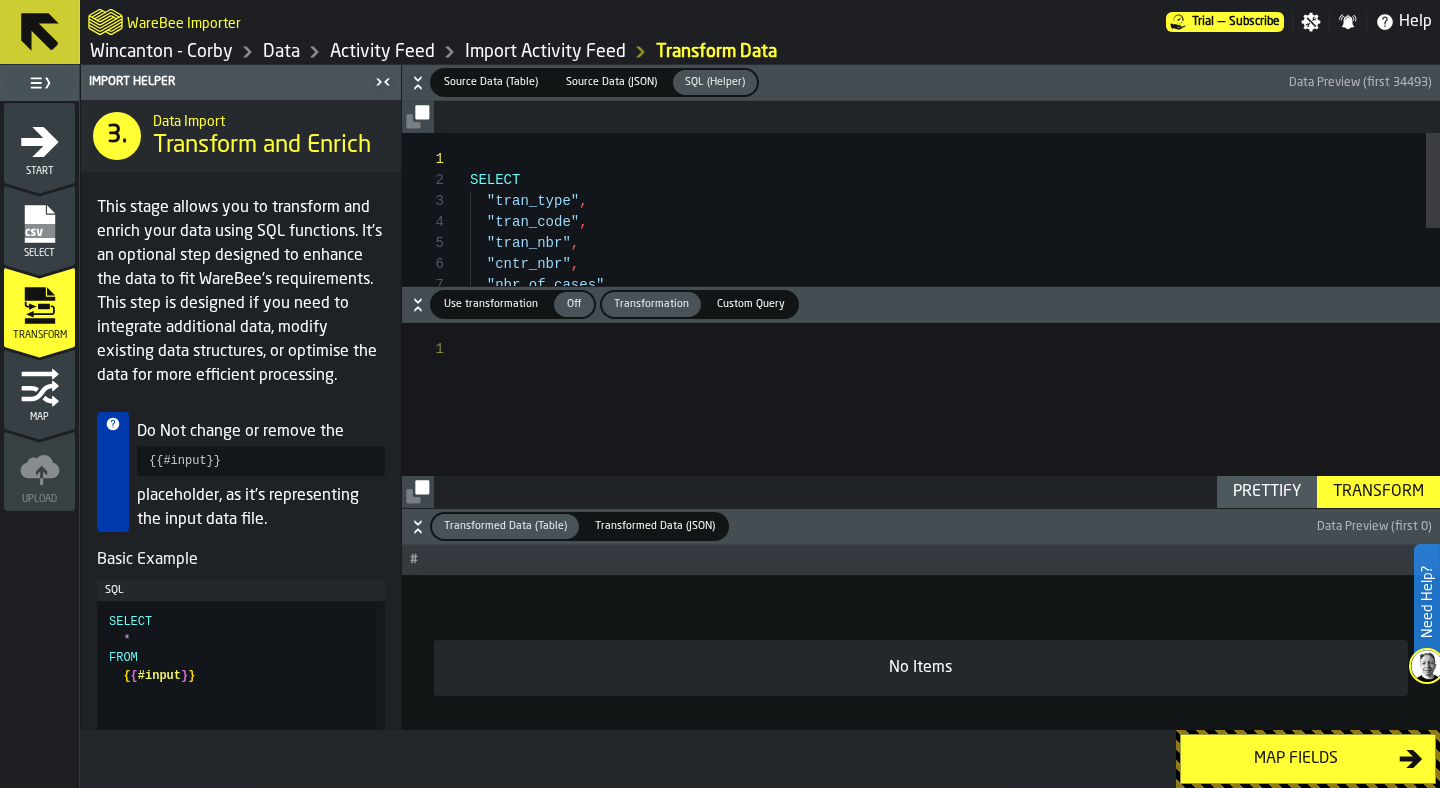 click 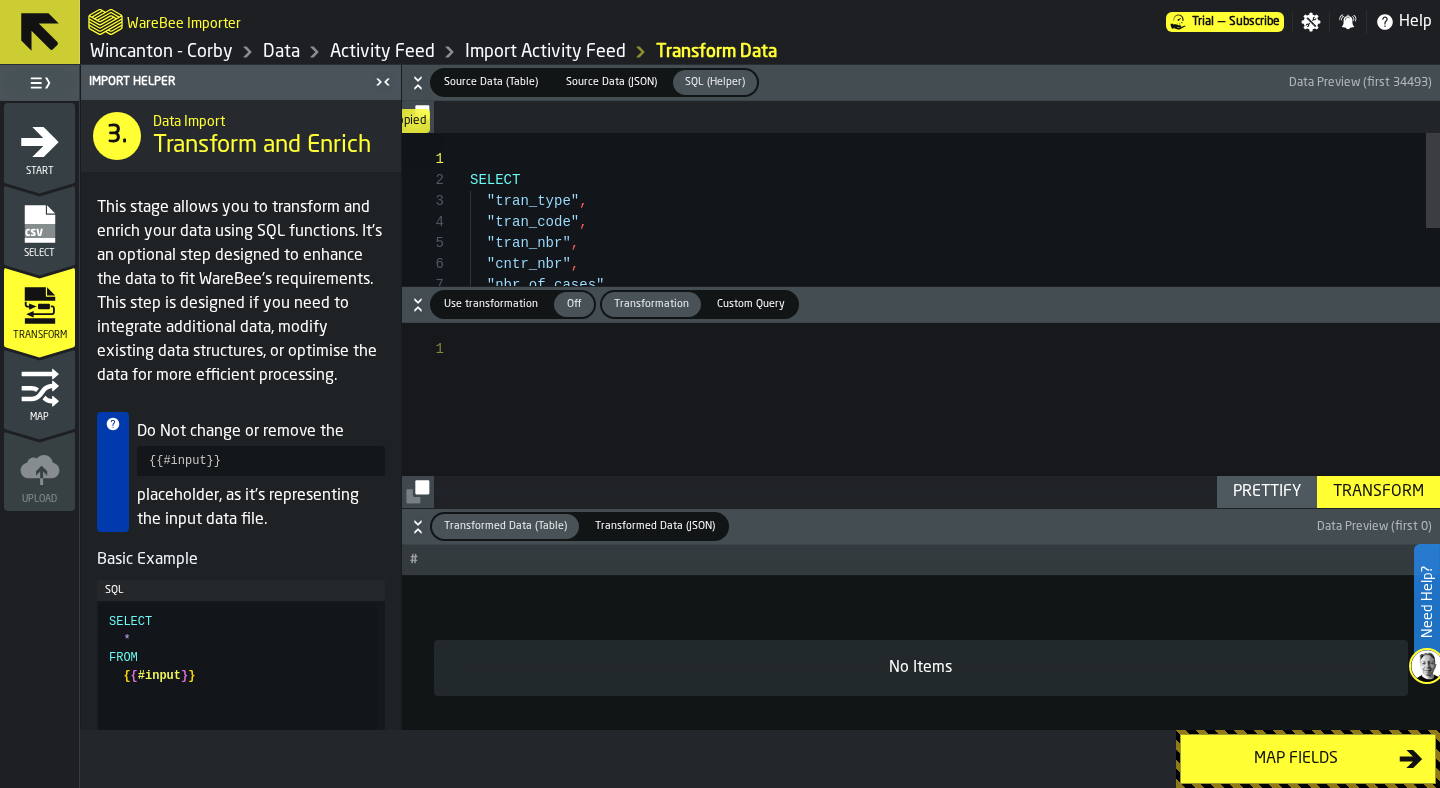 click 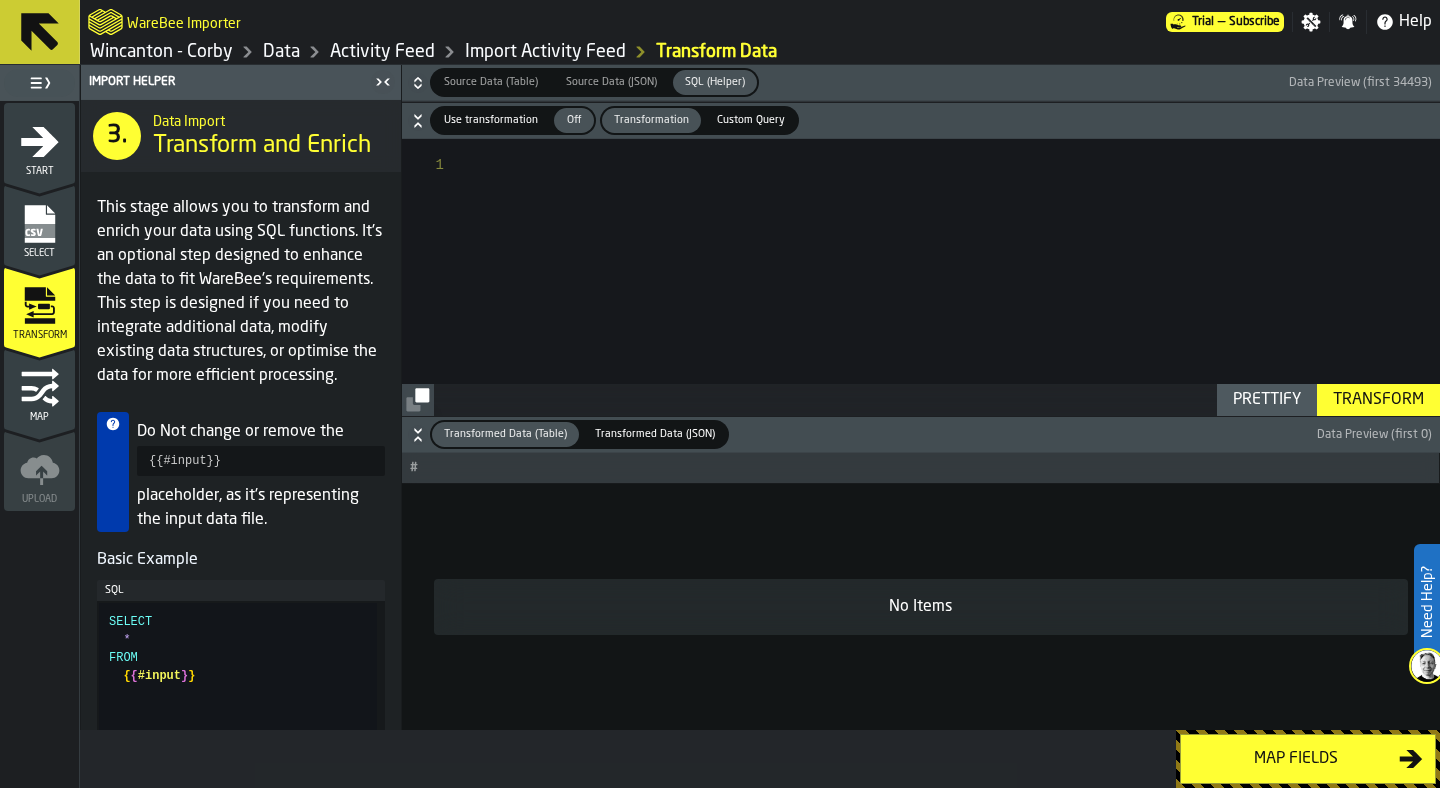 click 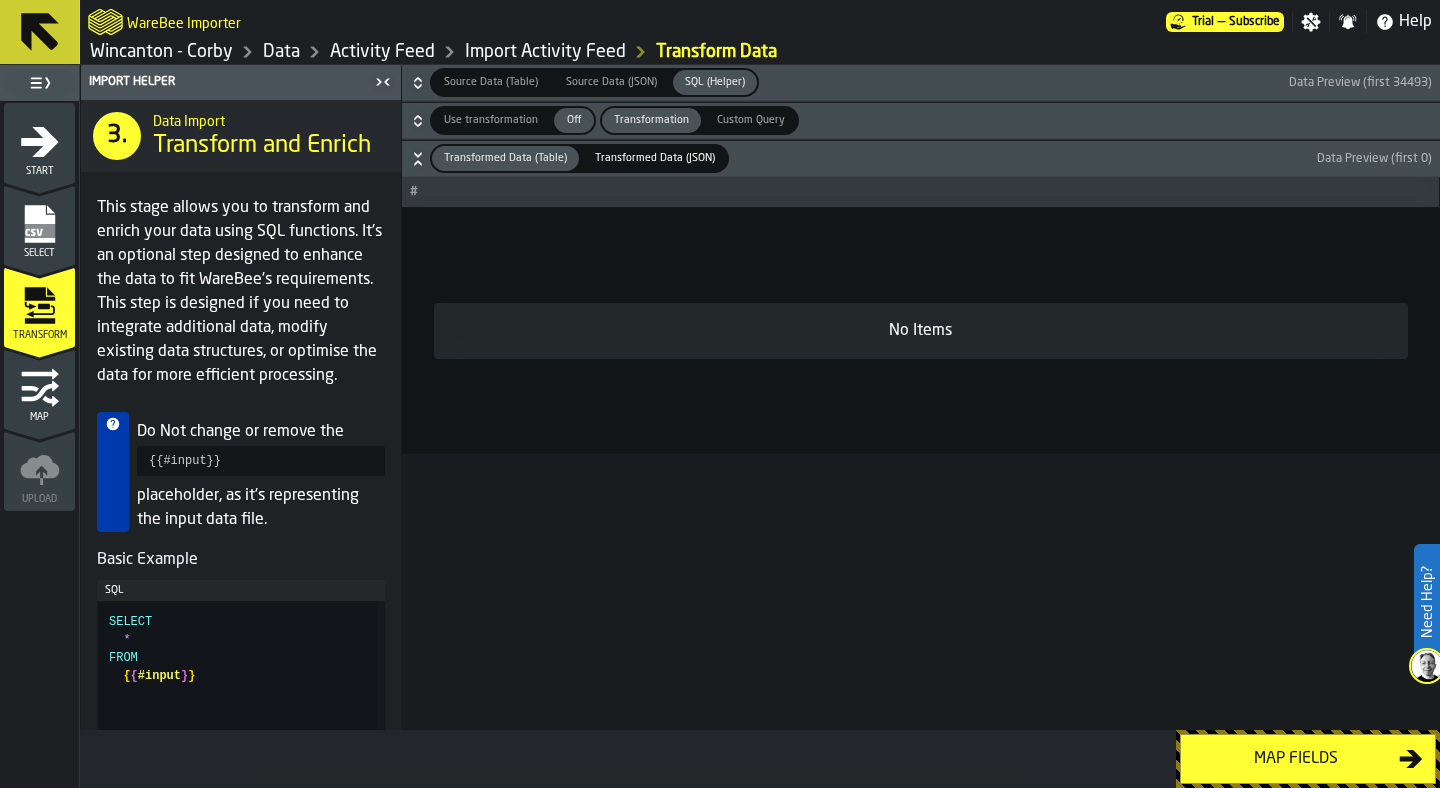 click 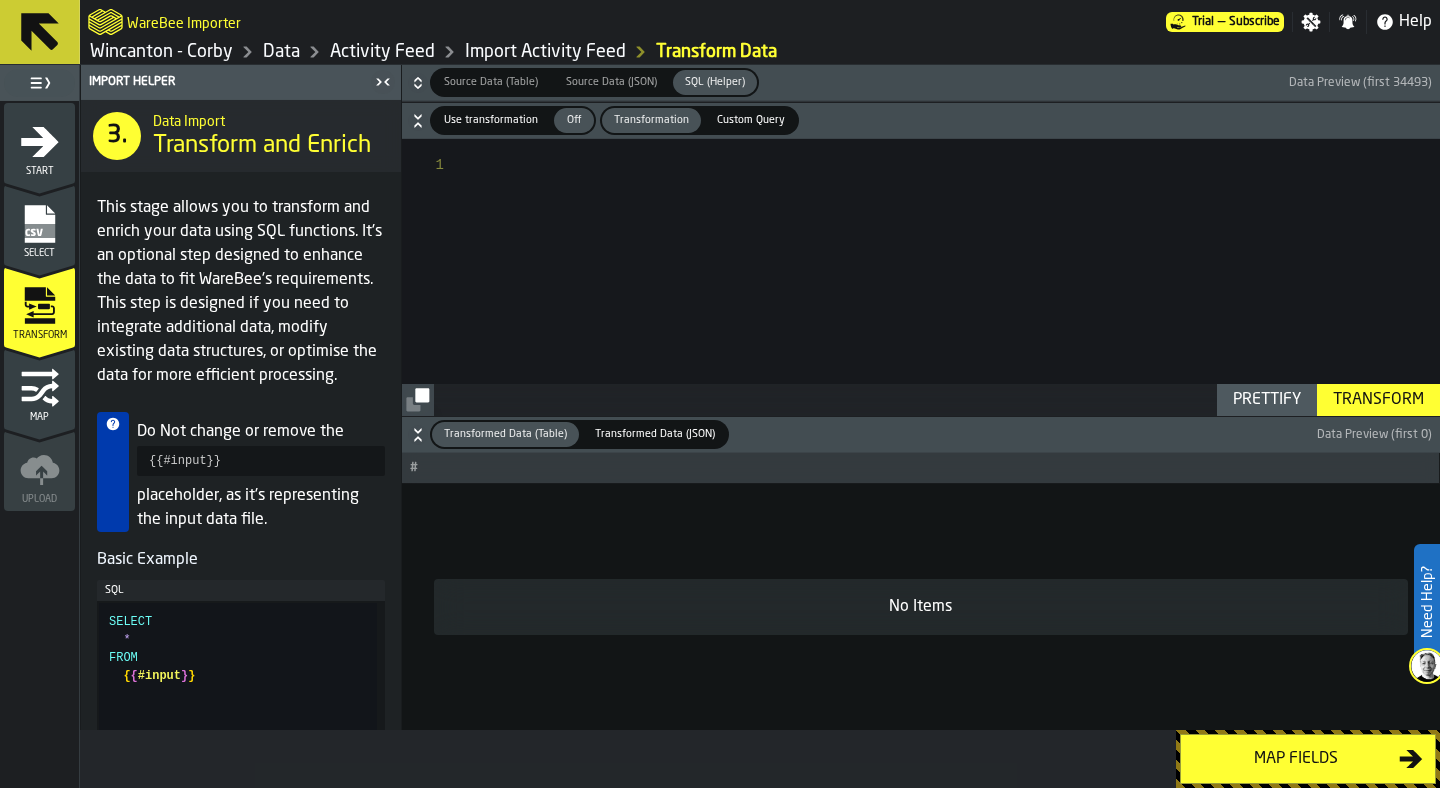 click on "Use transformation" at bounding box center (491, 120) 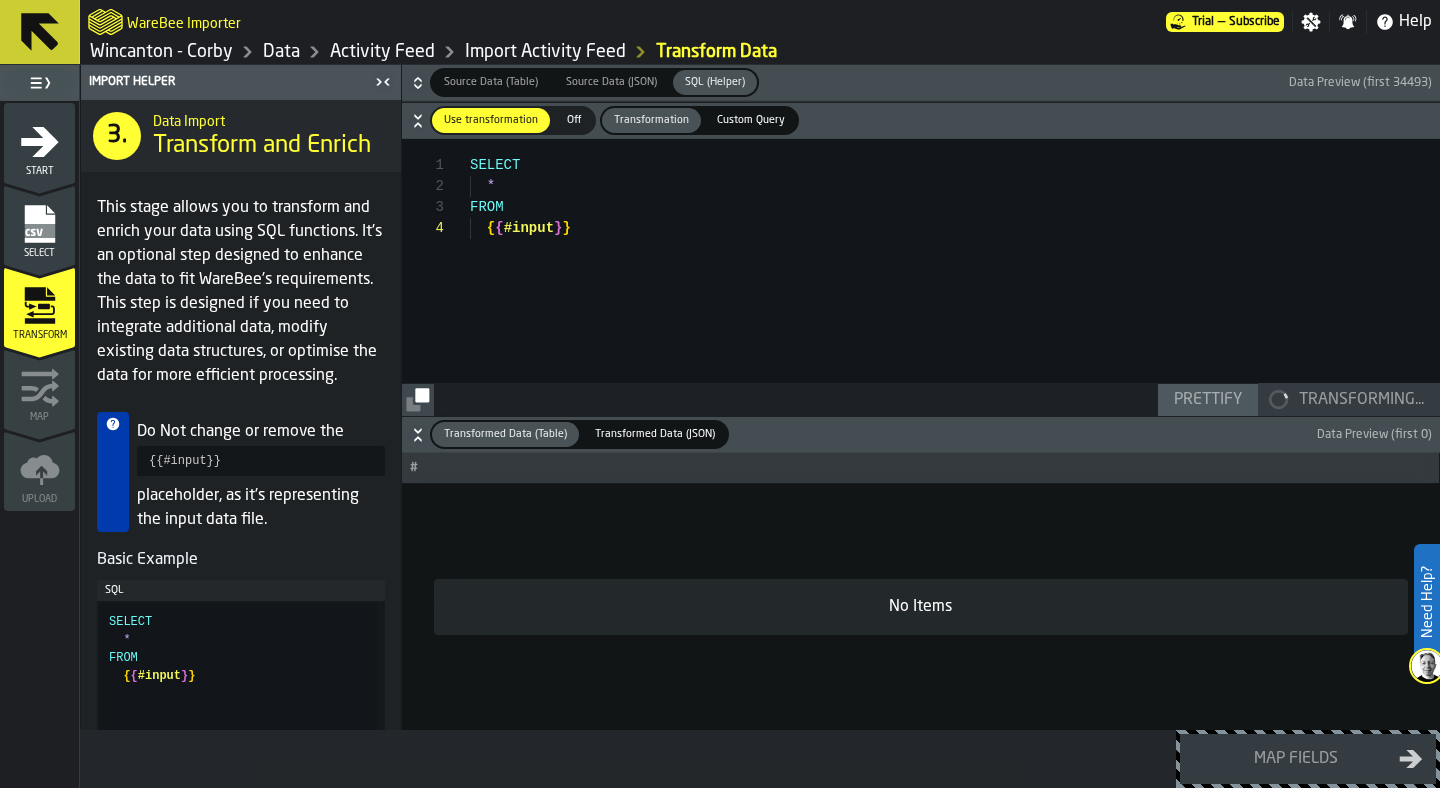 scroll, scrollTop: 63, scrollLeft: 0, axis: vertical 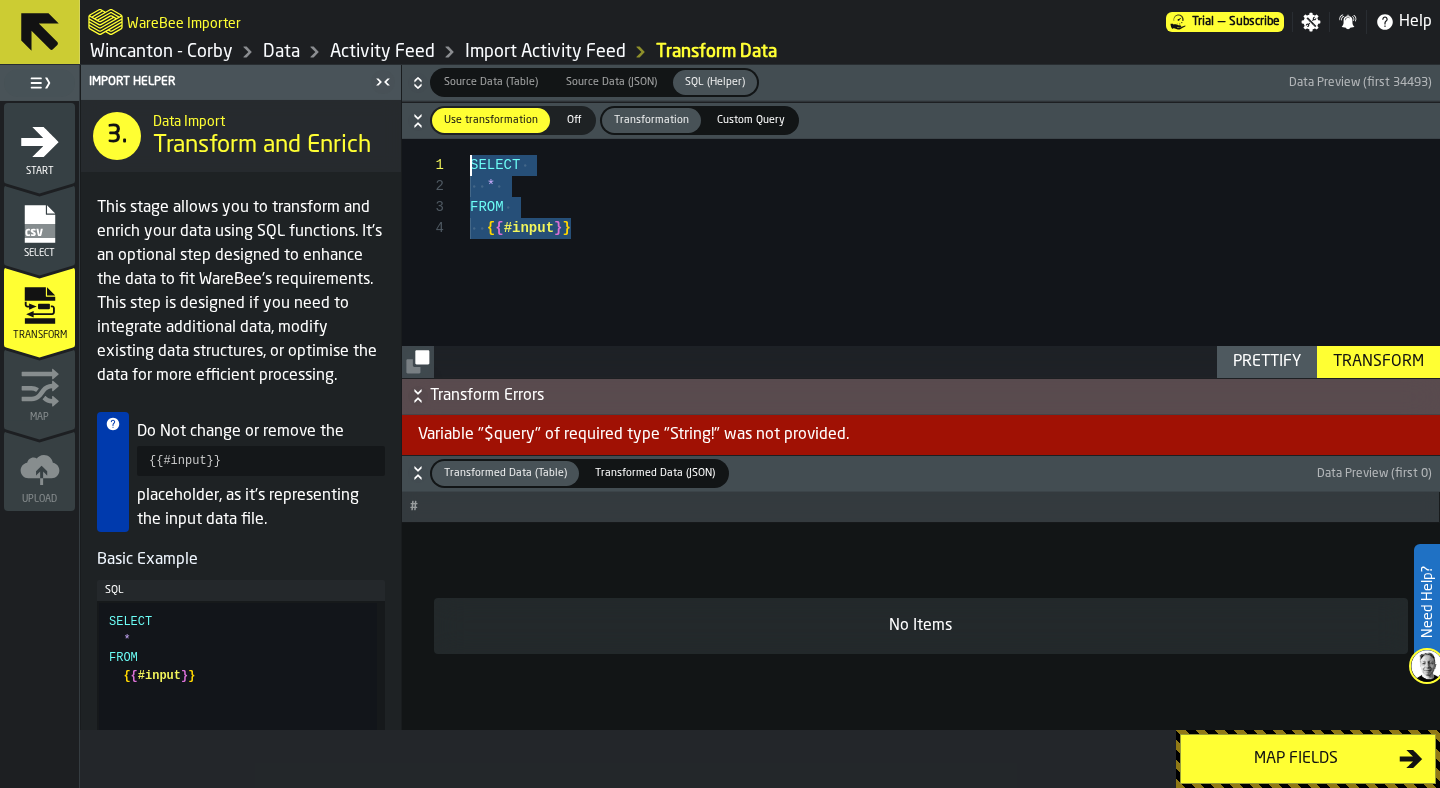 drag, startPoint x: 600, startPoint y: 245, endPoint x: 461, endPoint y: 169, distance: 158.42033 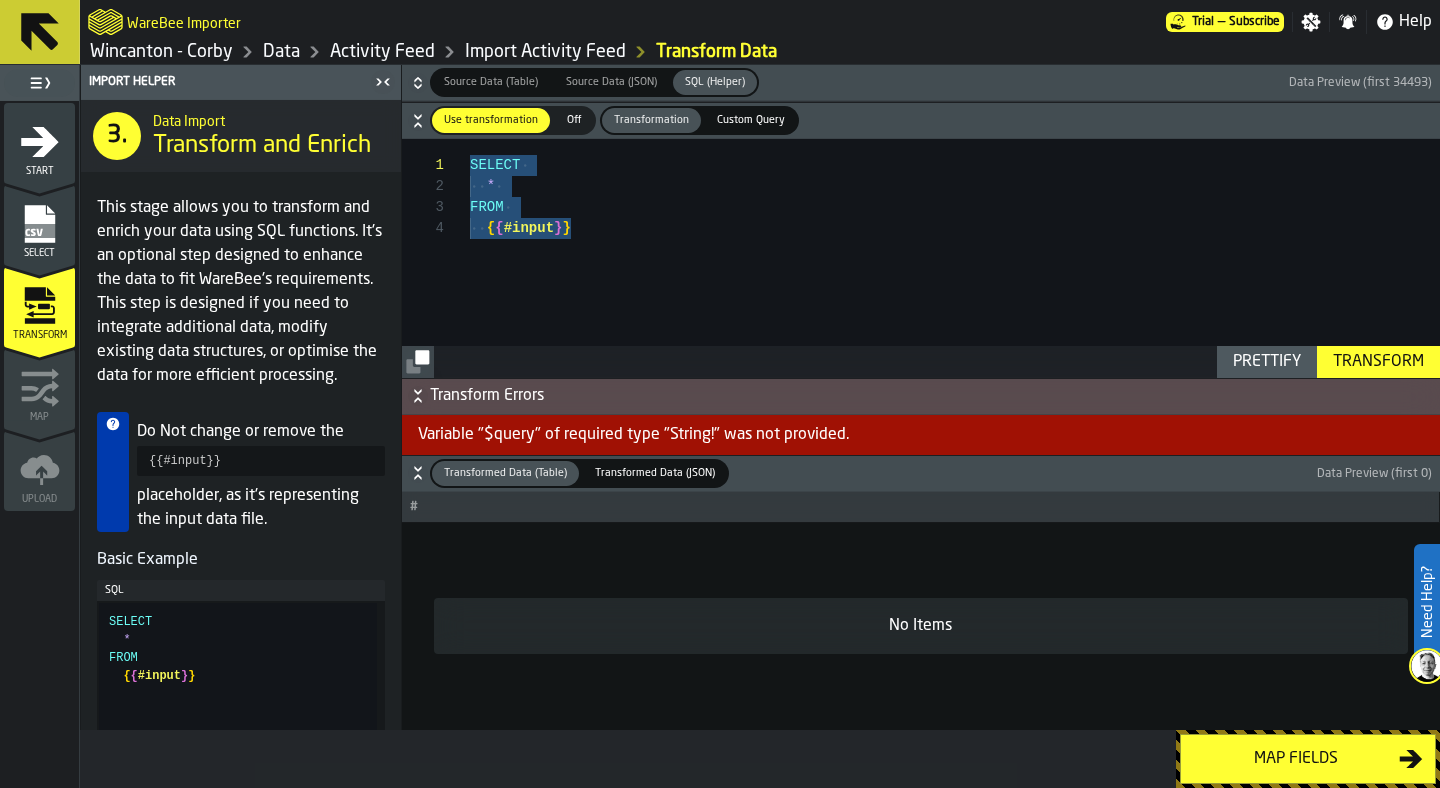 type on "**********" 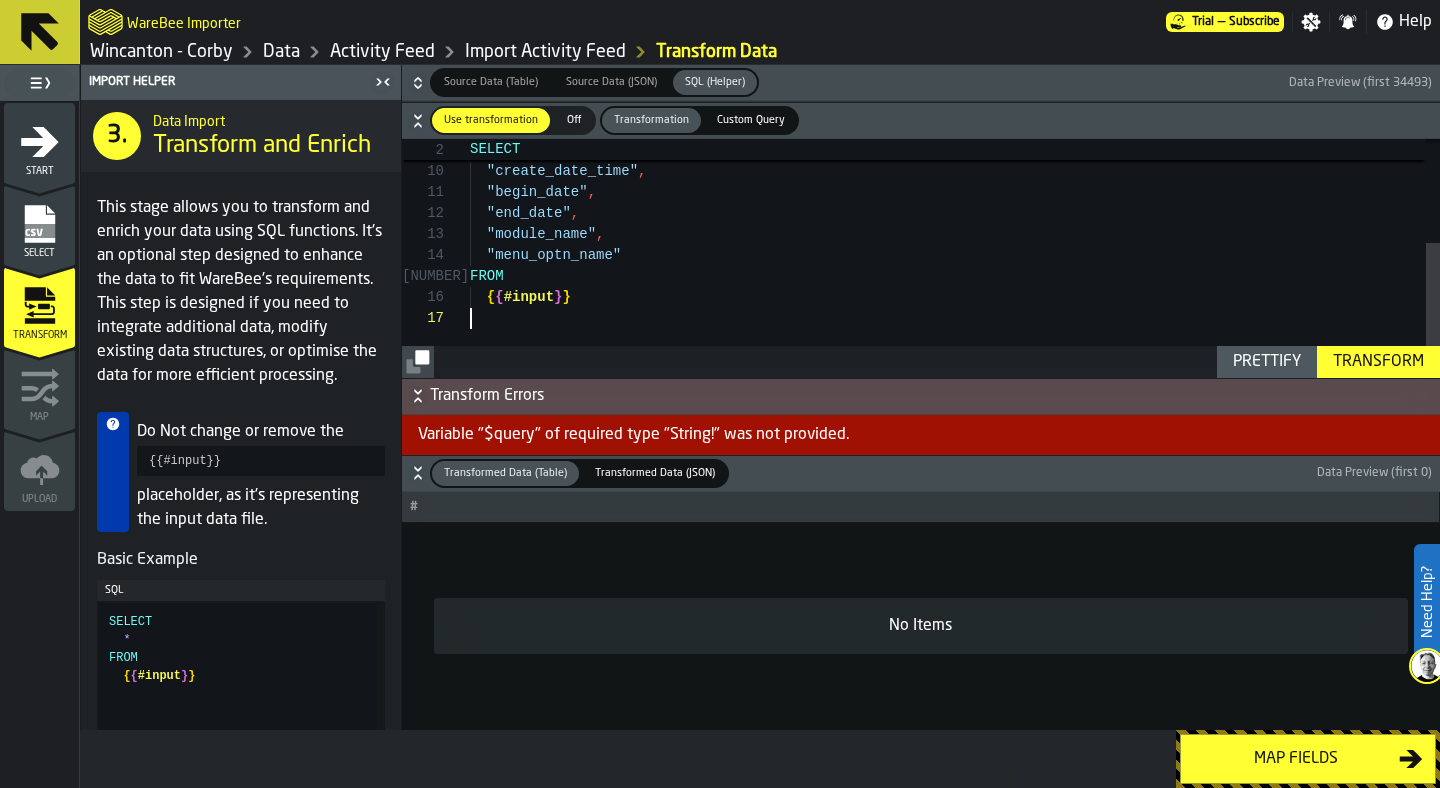 click on "Transform" at bounding box center (1378, 362) 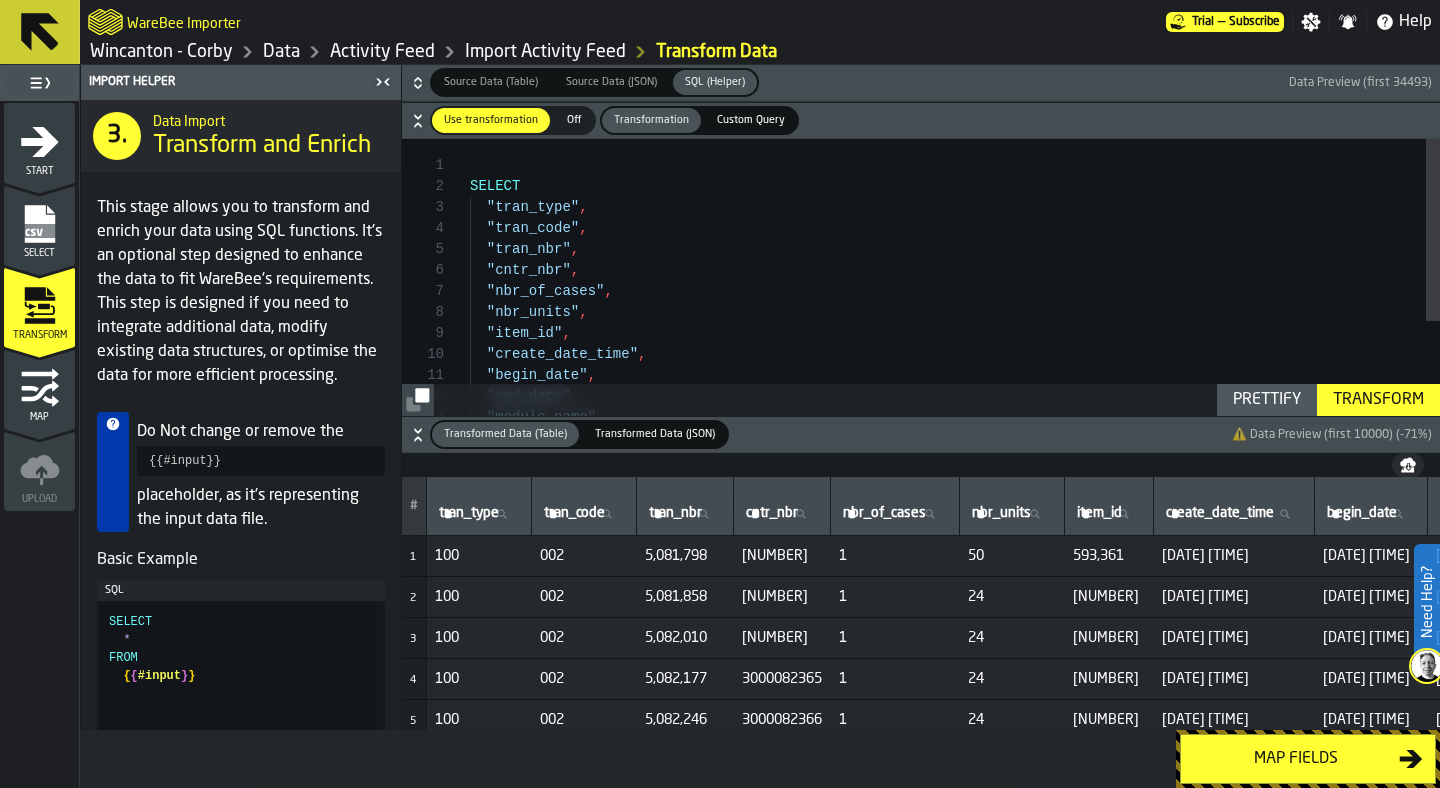 click on "Map" at bounding box center (39, 417) 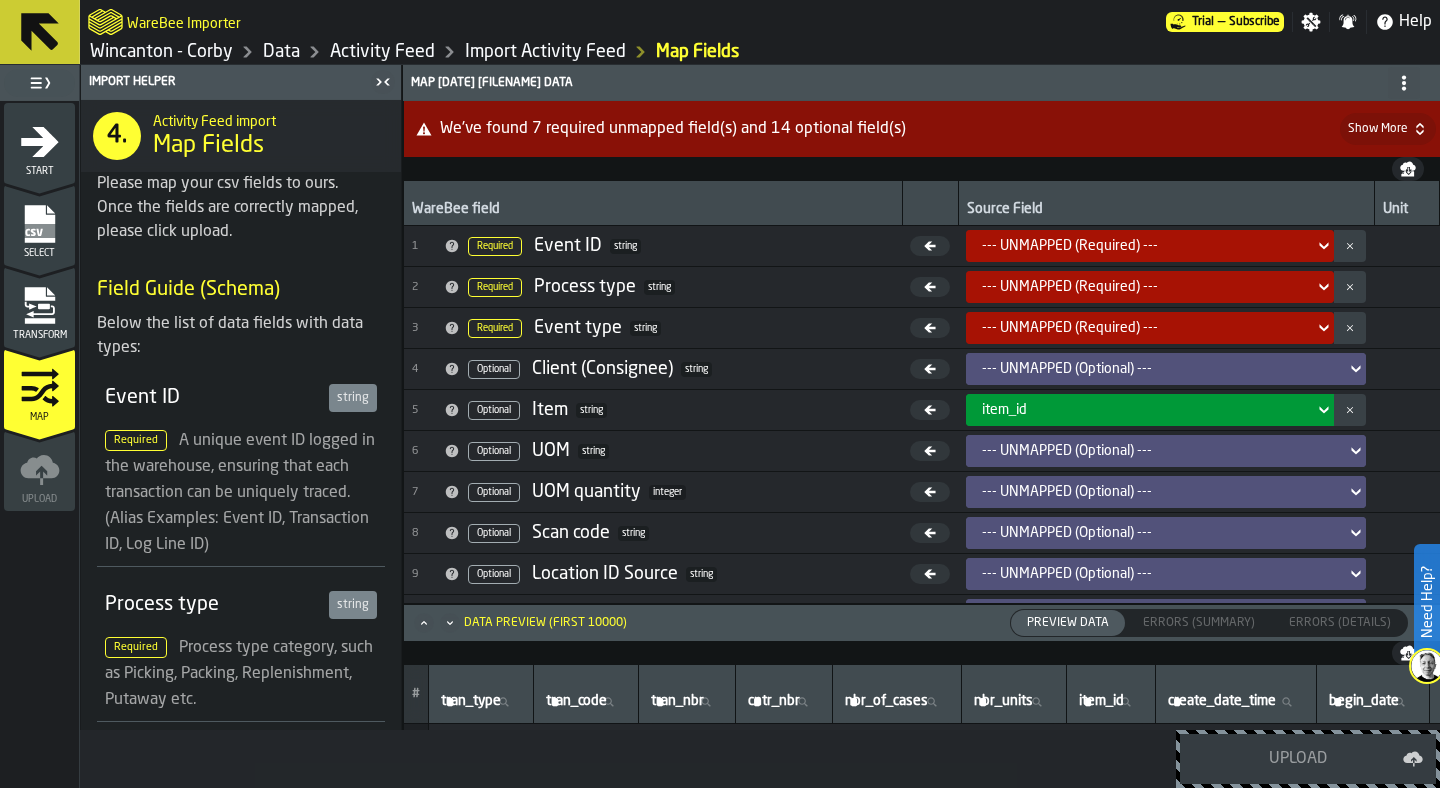 click 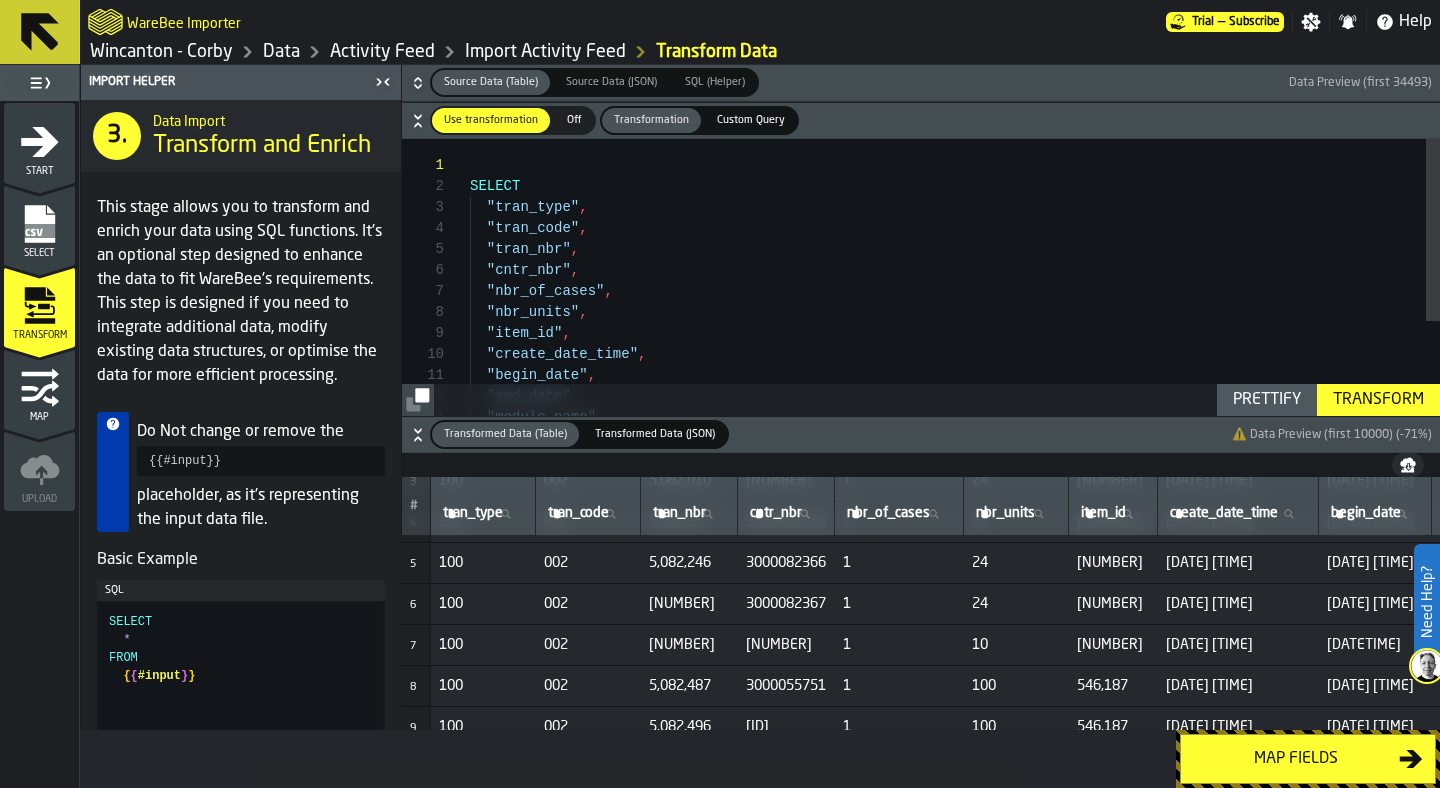 scroll, scrollTop: 0, scrollLeft: 0, axis: both 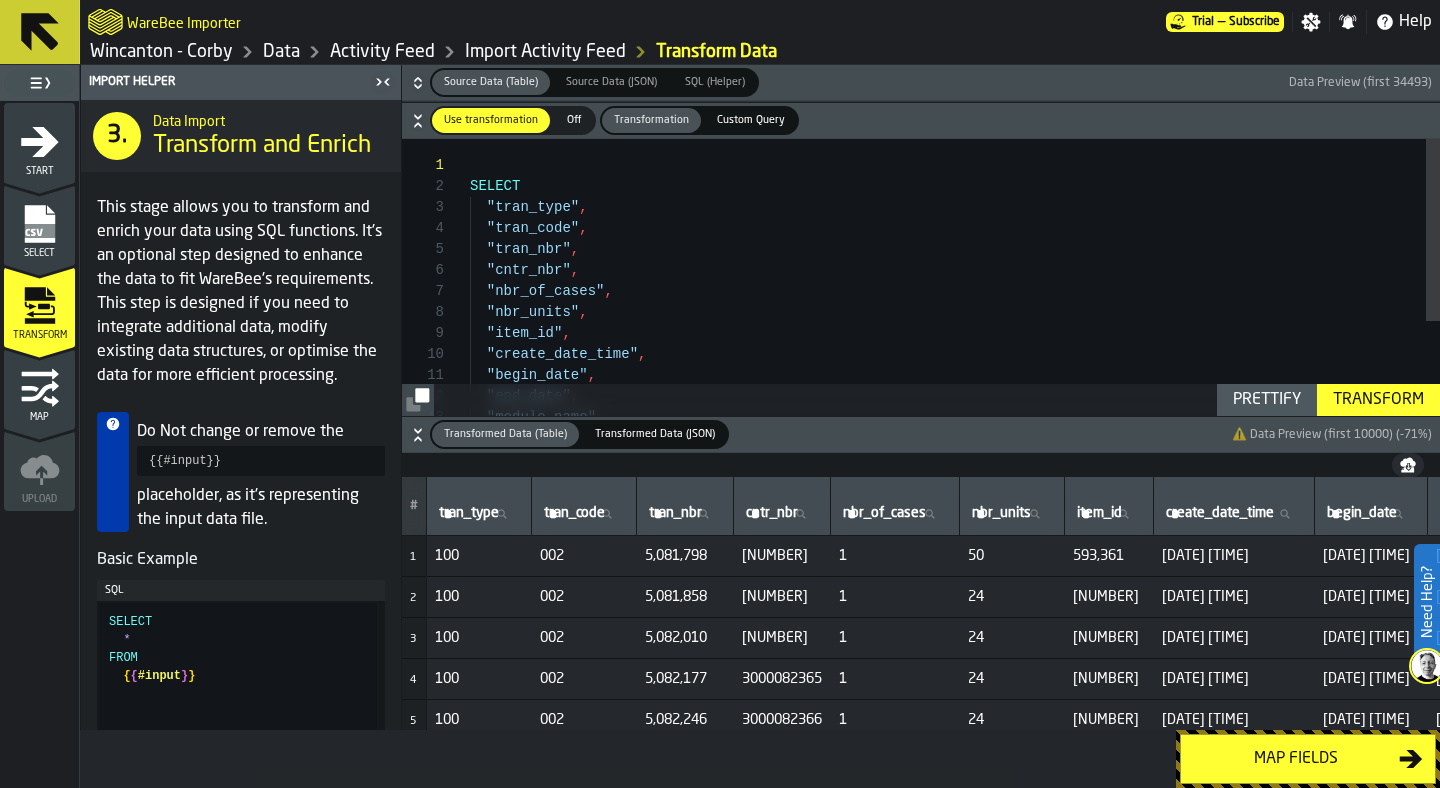 click 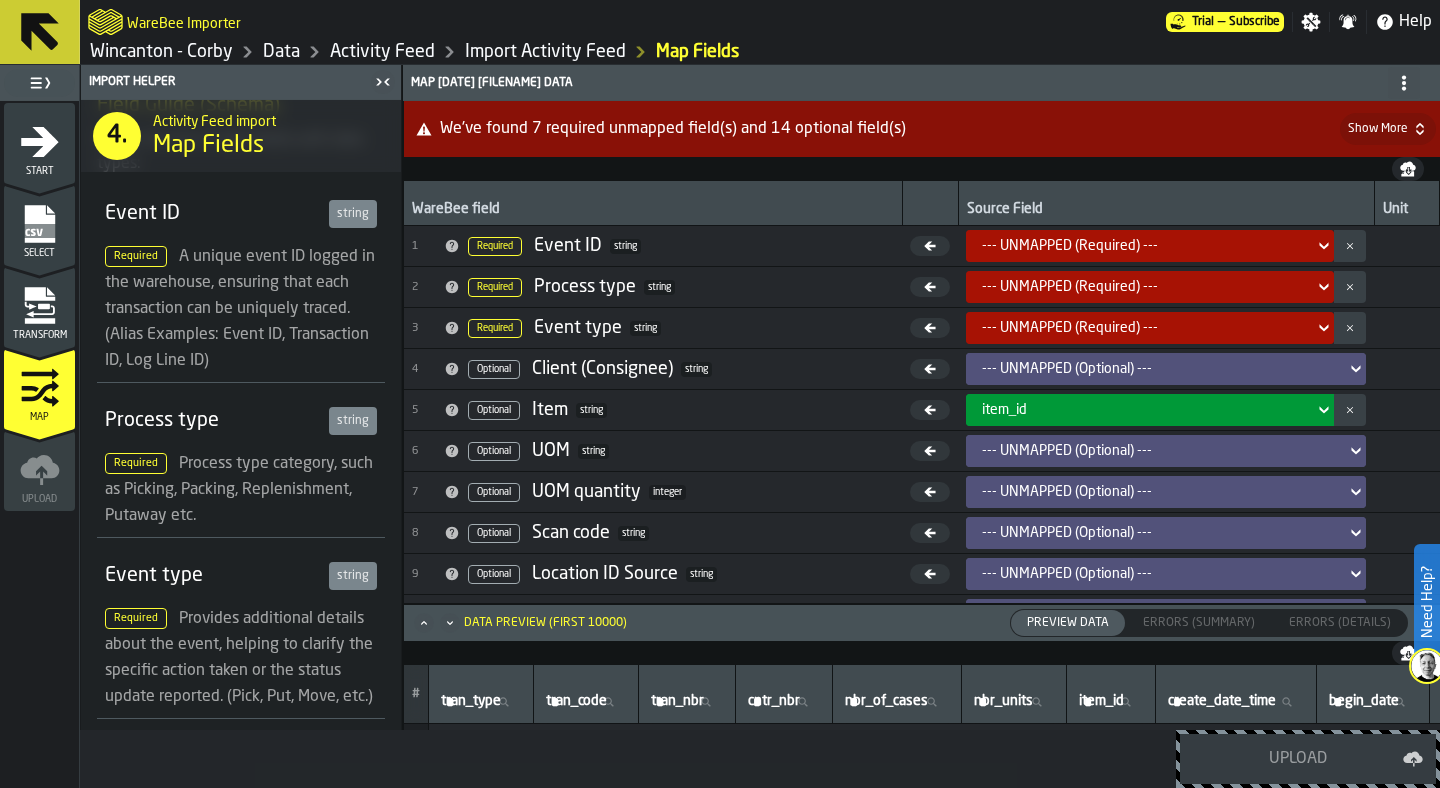 scroll, scrollTop: 187, scrollLeft: 0, axis: vertical 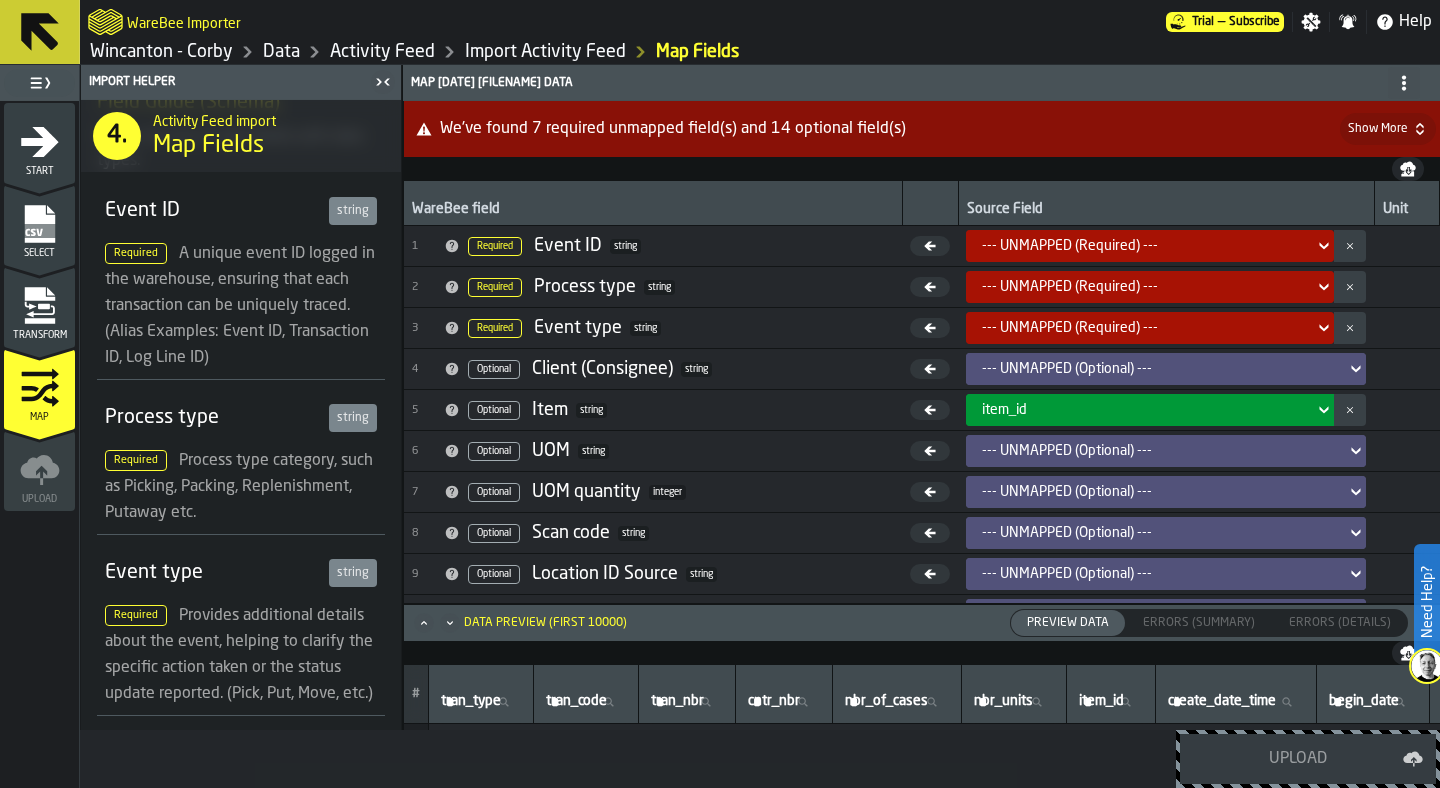 click 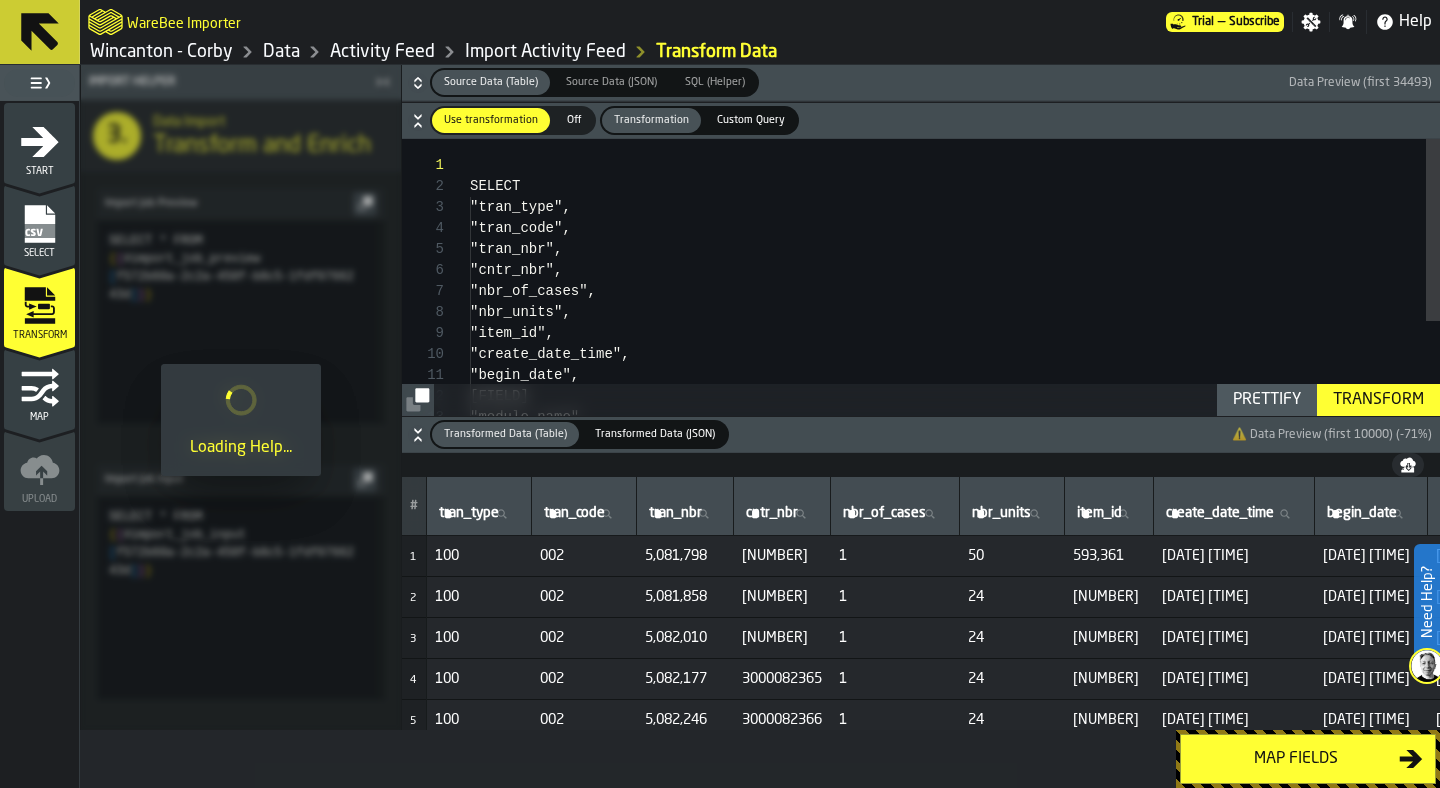 scroll, scrollTop: 0, scrollLeft: 0, axis: both 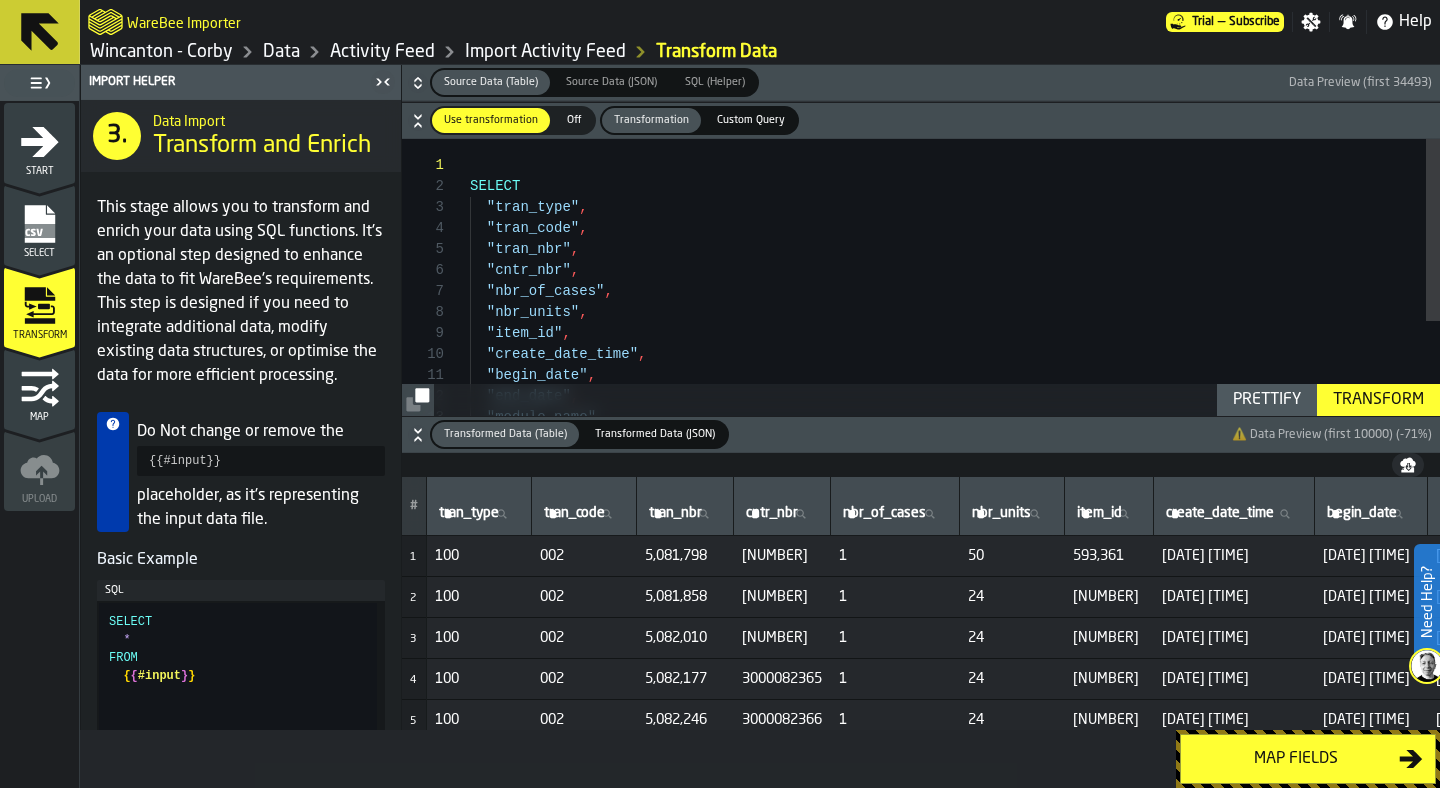 click 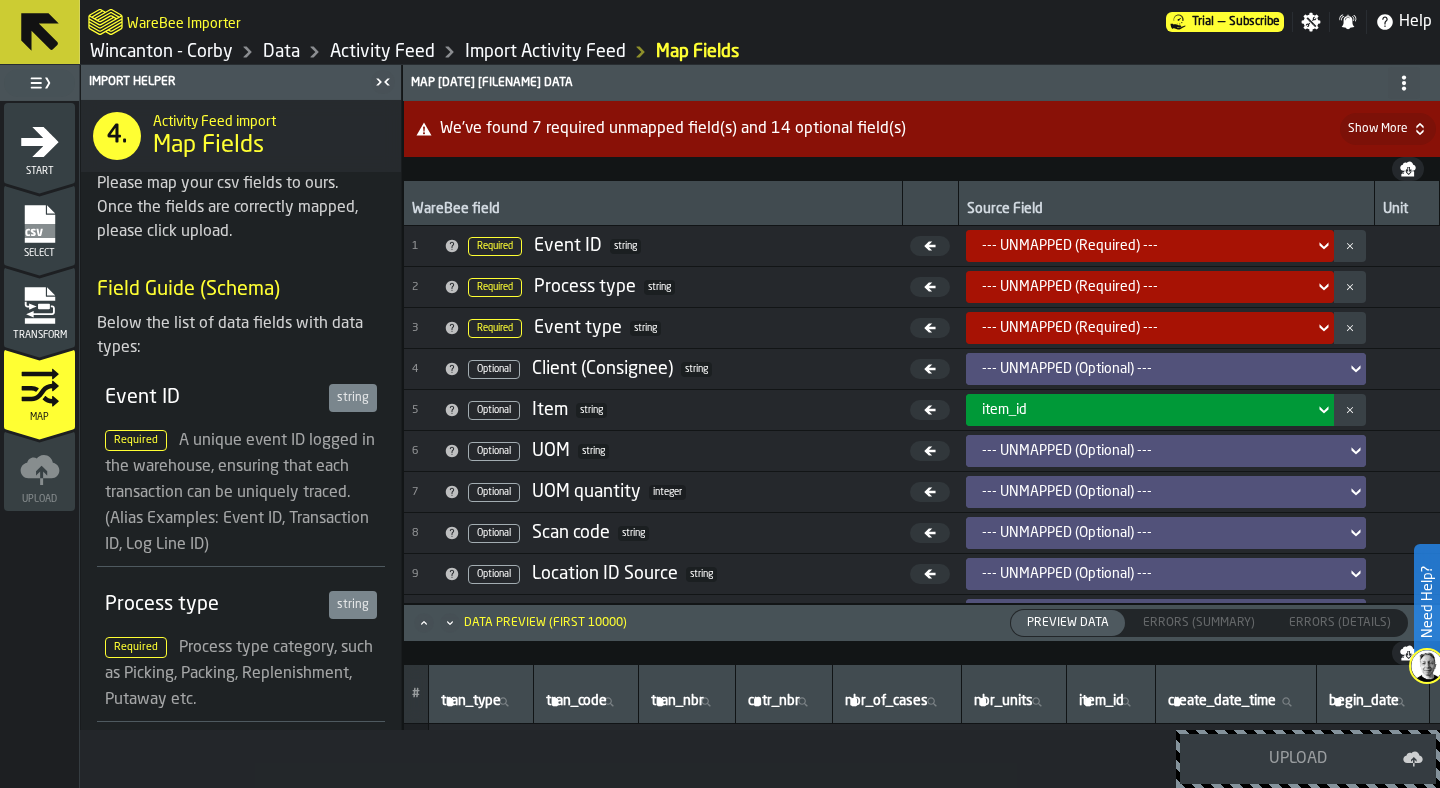 click 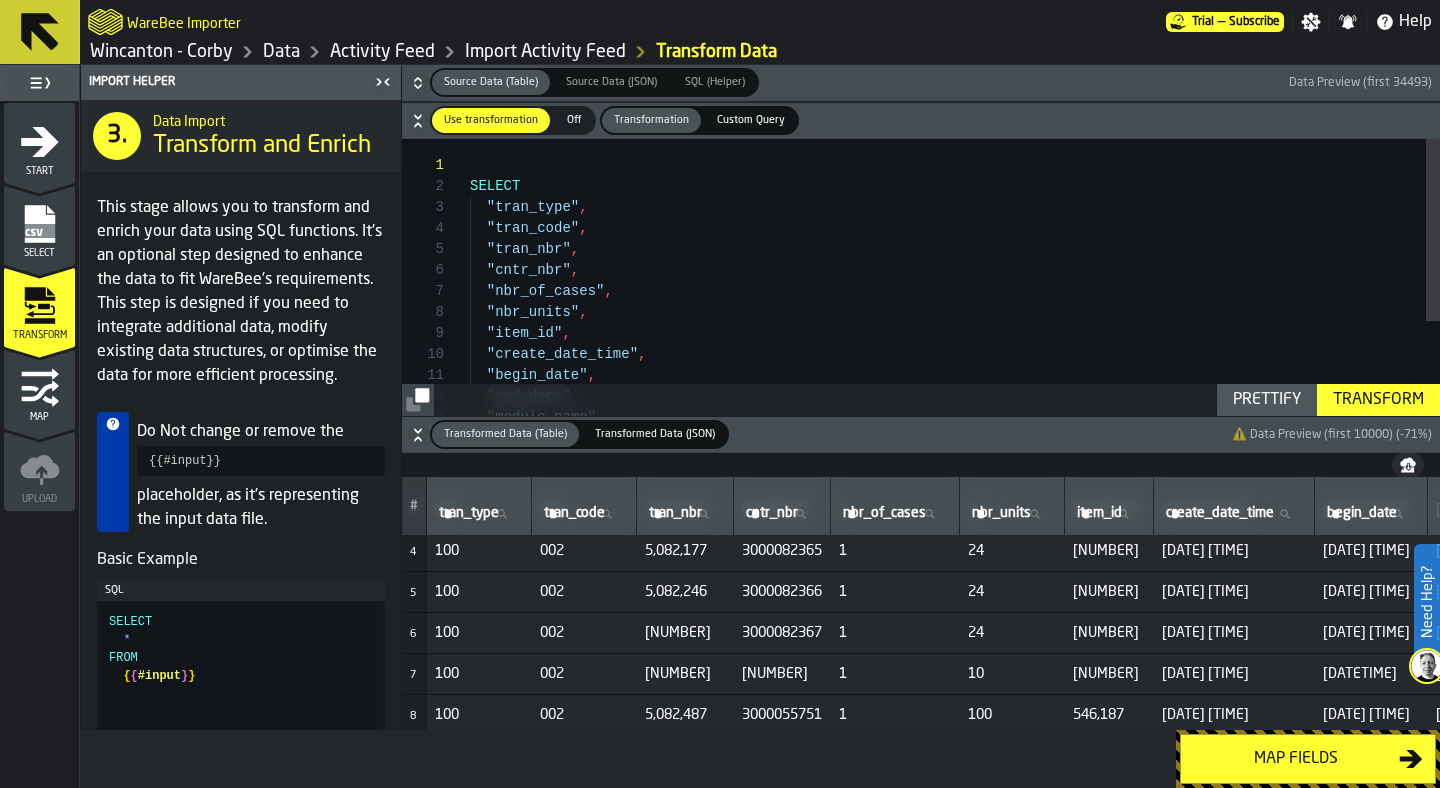 scroll, scrollTop: 0, scrollLeft: 0, axis: both 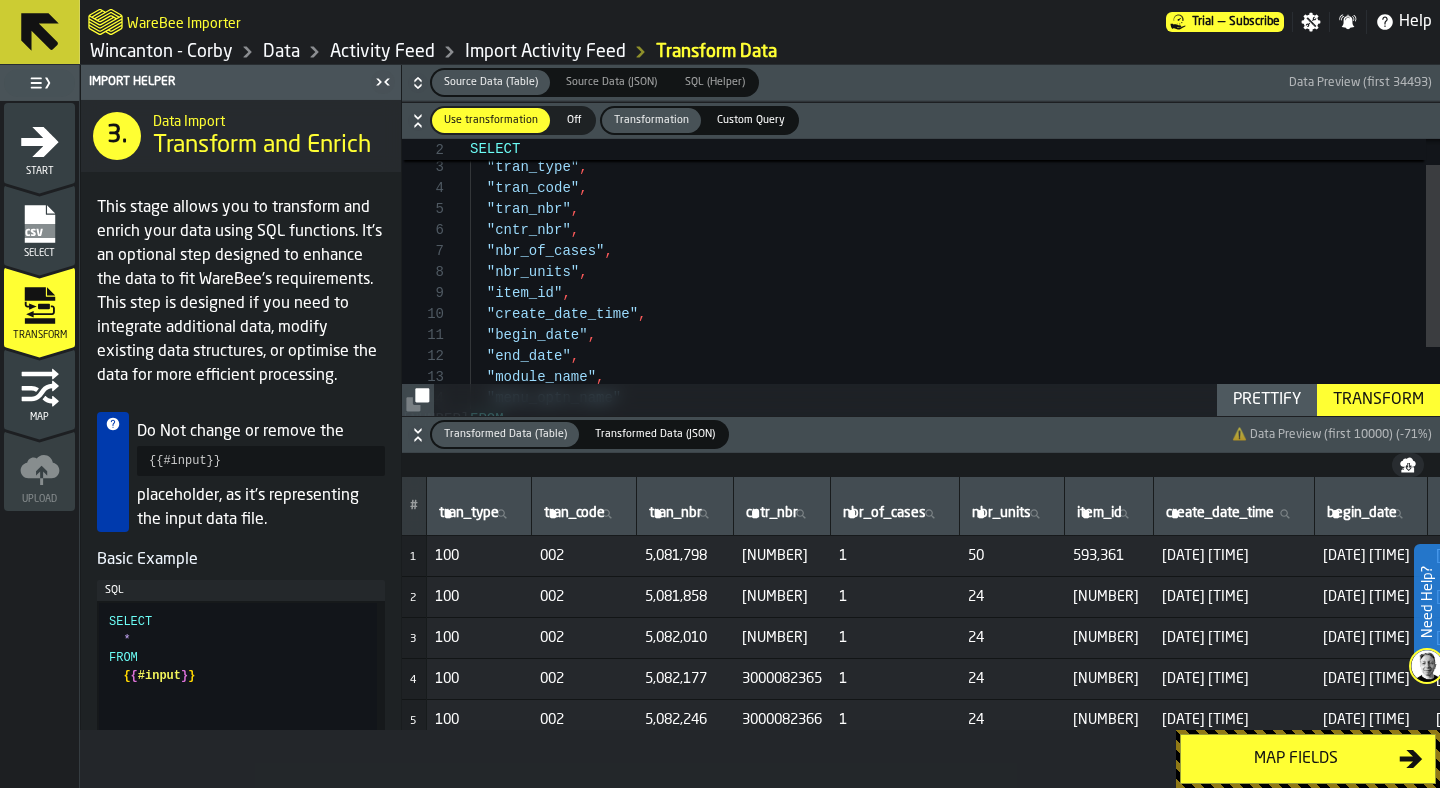click 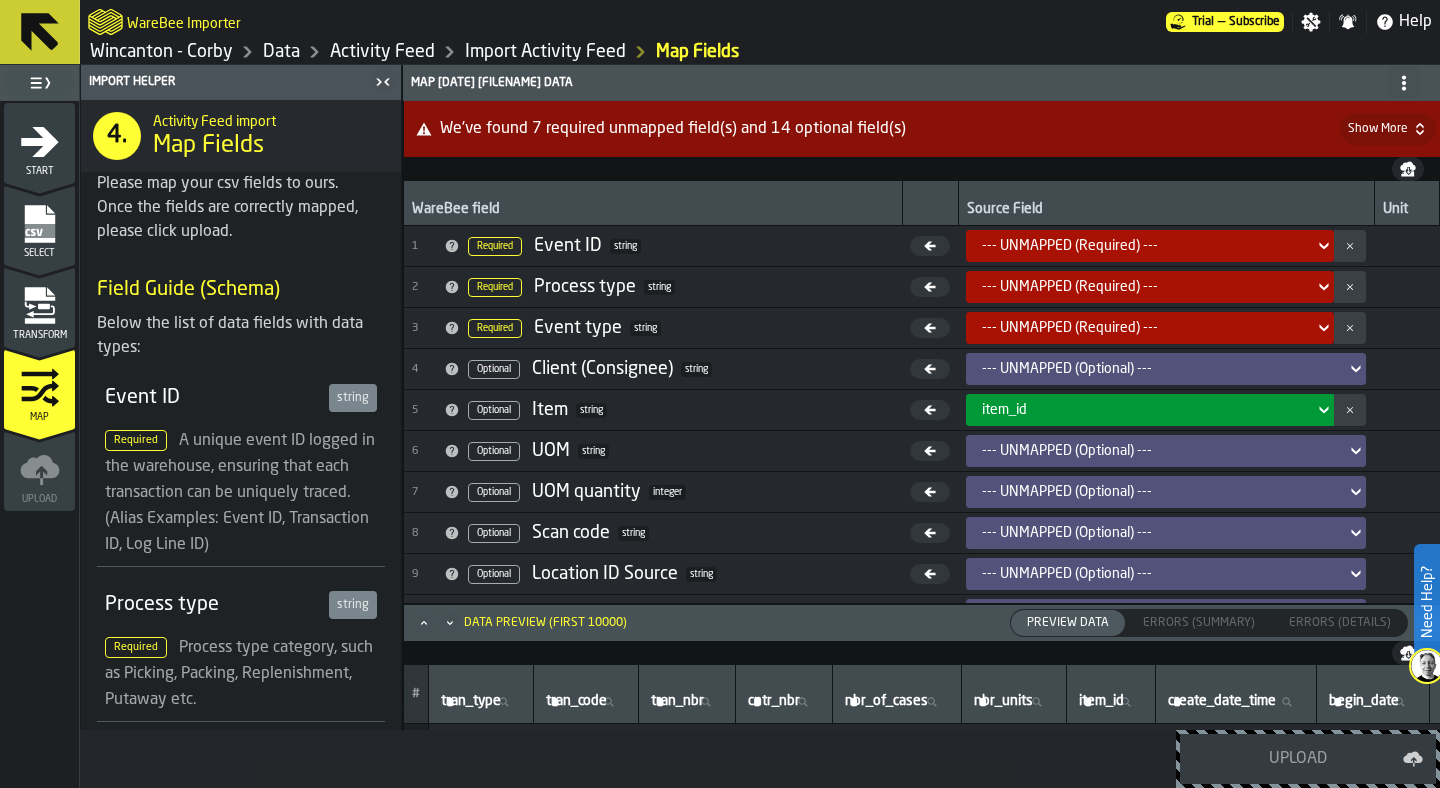 click on "--- UNMAPPED (Required) ---" at bounding box center [1150, 246] 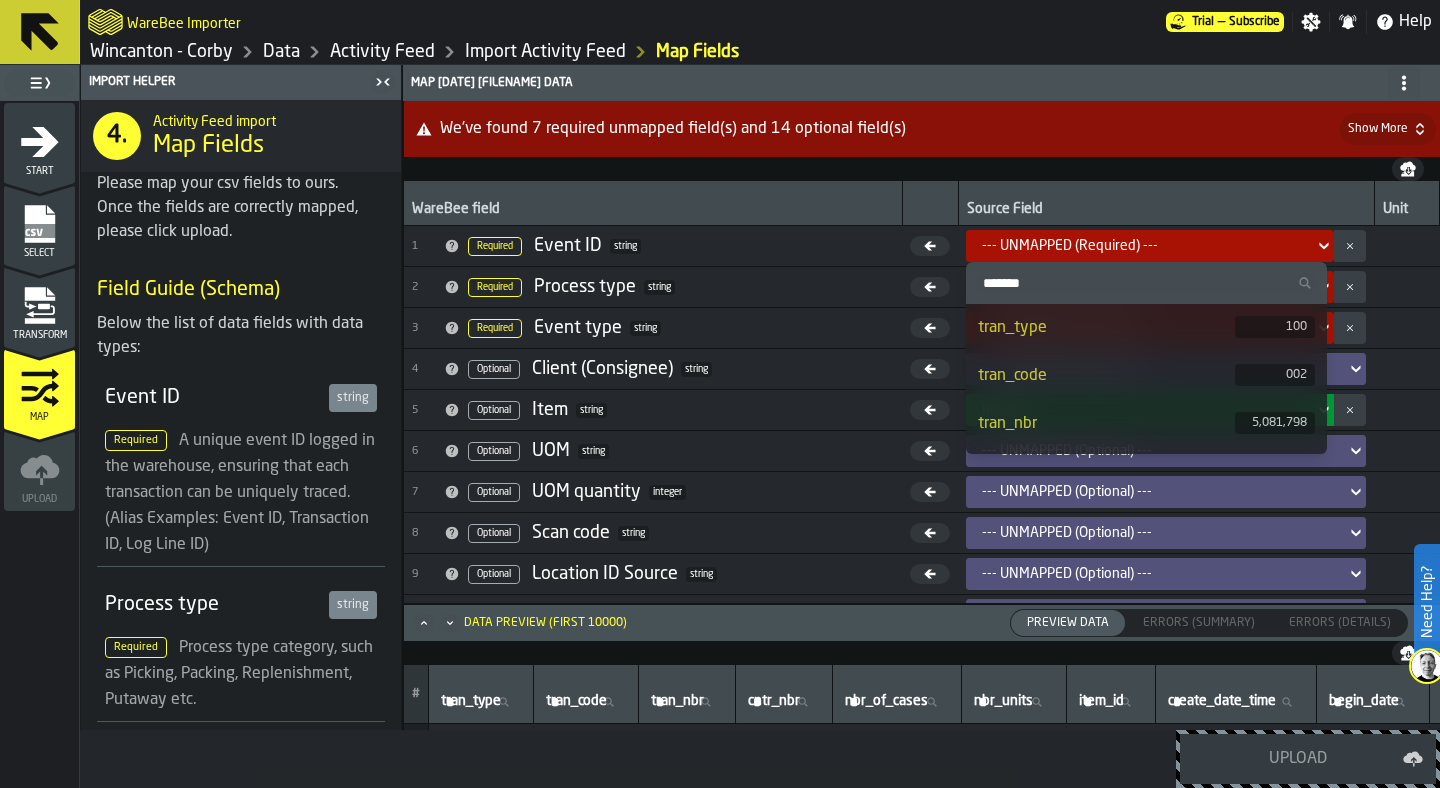 click on "tran_nbr" at bounding box center (1106, 424) 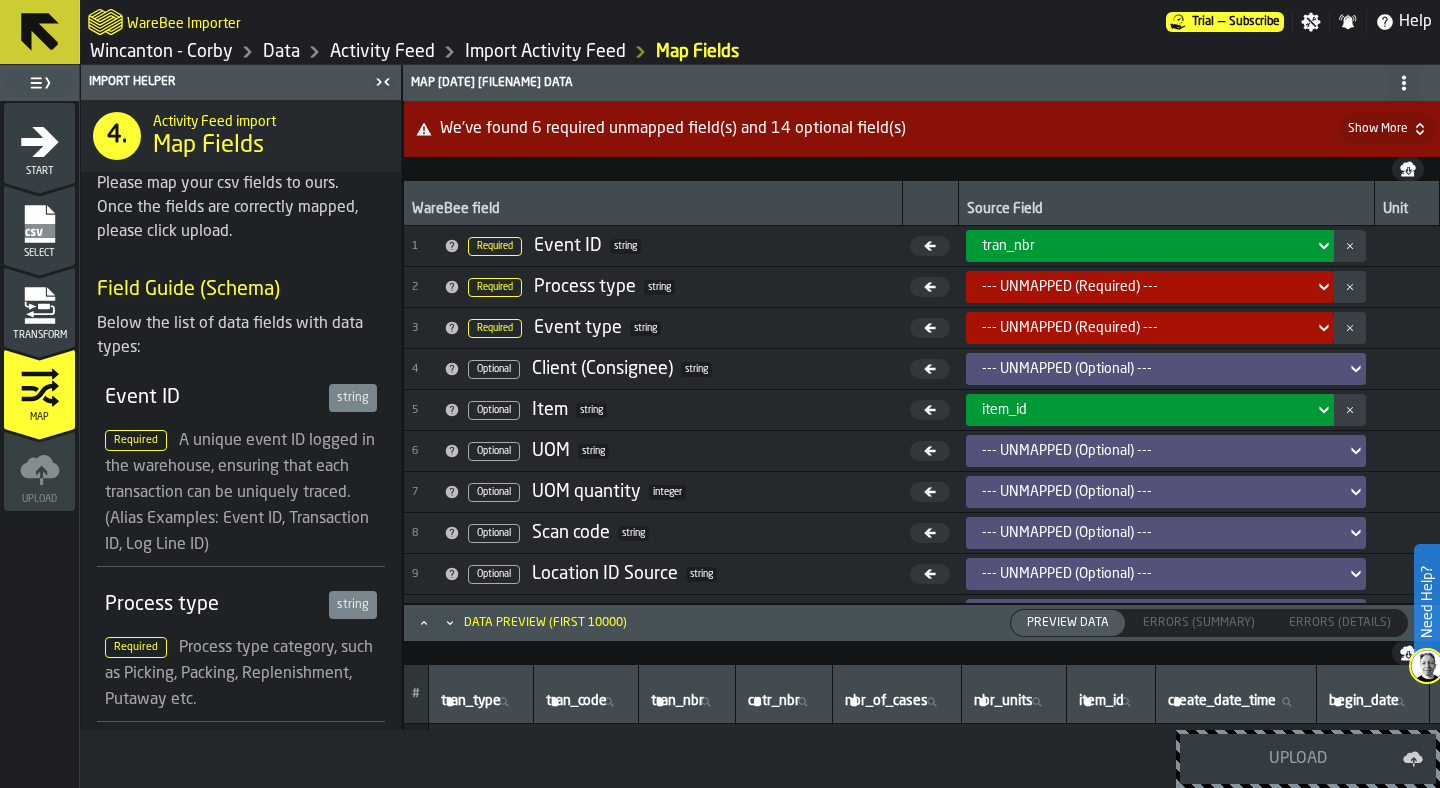 click on "--- UNMAPPED (Required) ---" at bounding box center [1144, 287] 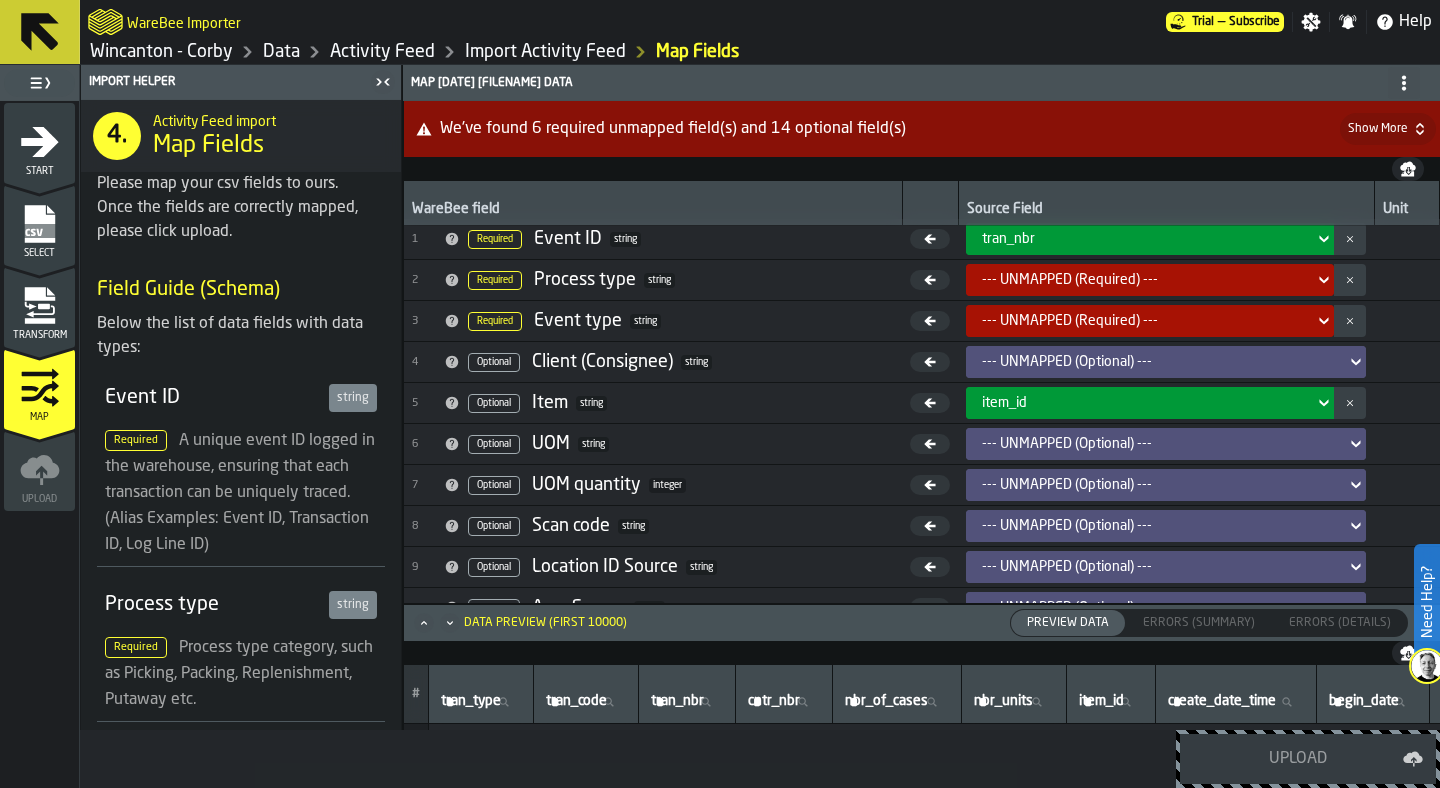 scroll, scrollTop: 10, scrollLeft: 0, axis: vertical 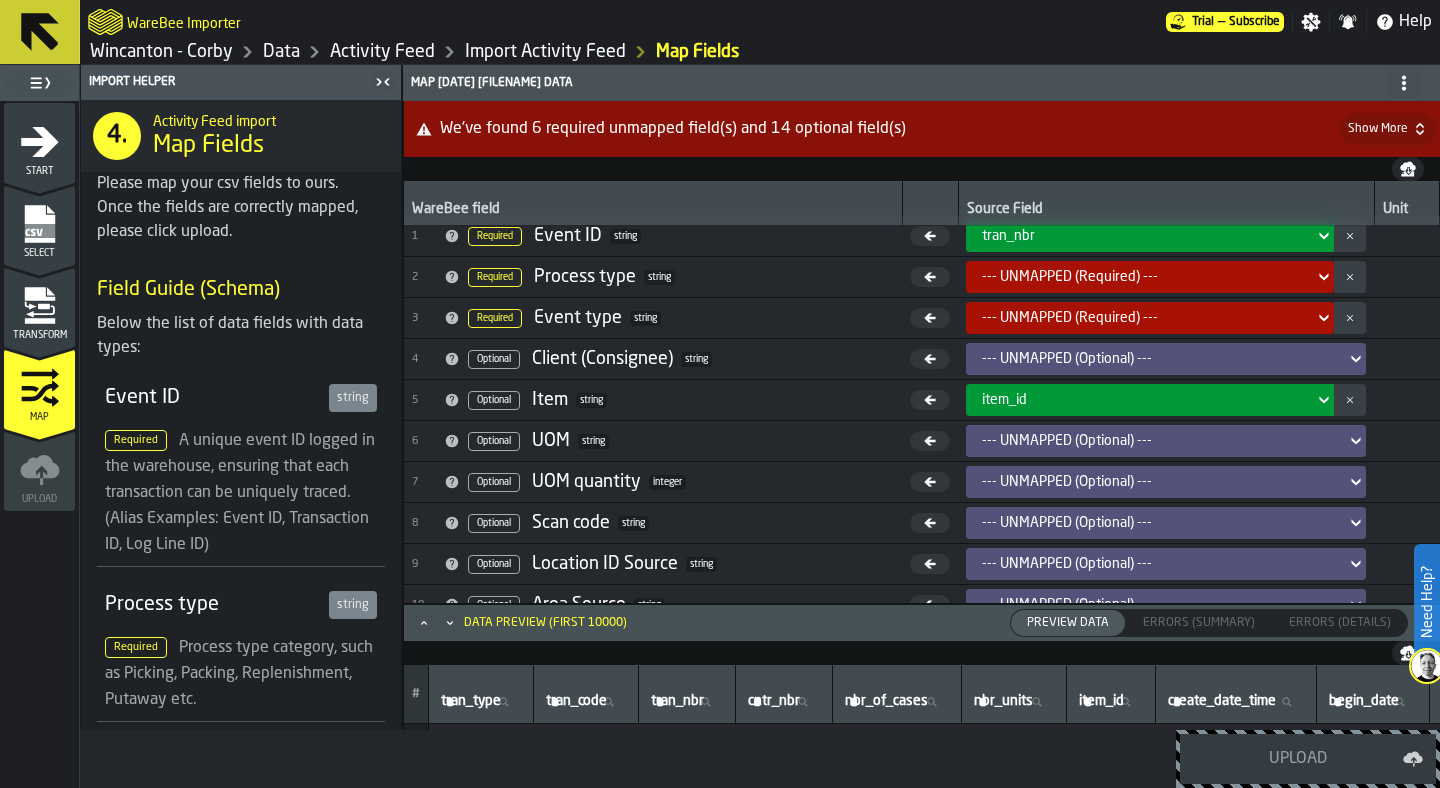 click on "--- UNMAPPED (Required) ---" at bounding box center (1144, 277) 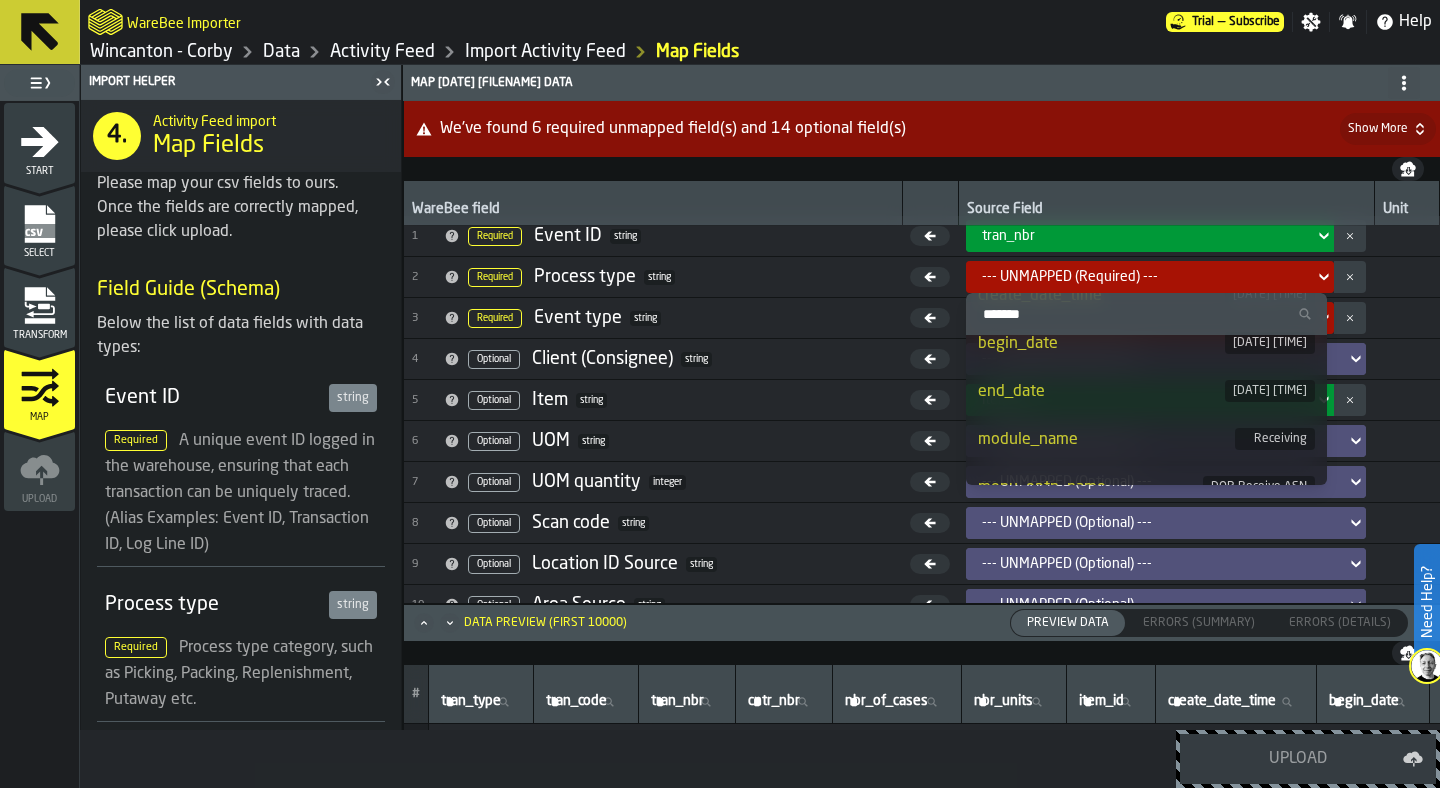 scroll, scrollTop: 426, scrollLeft: 0, axis: vertical 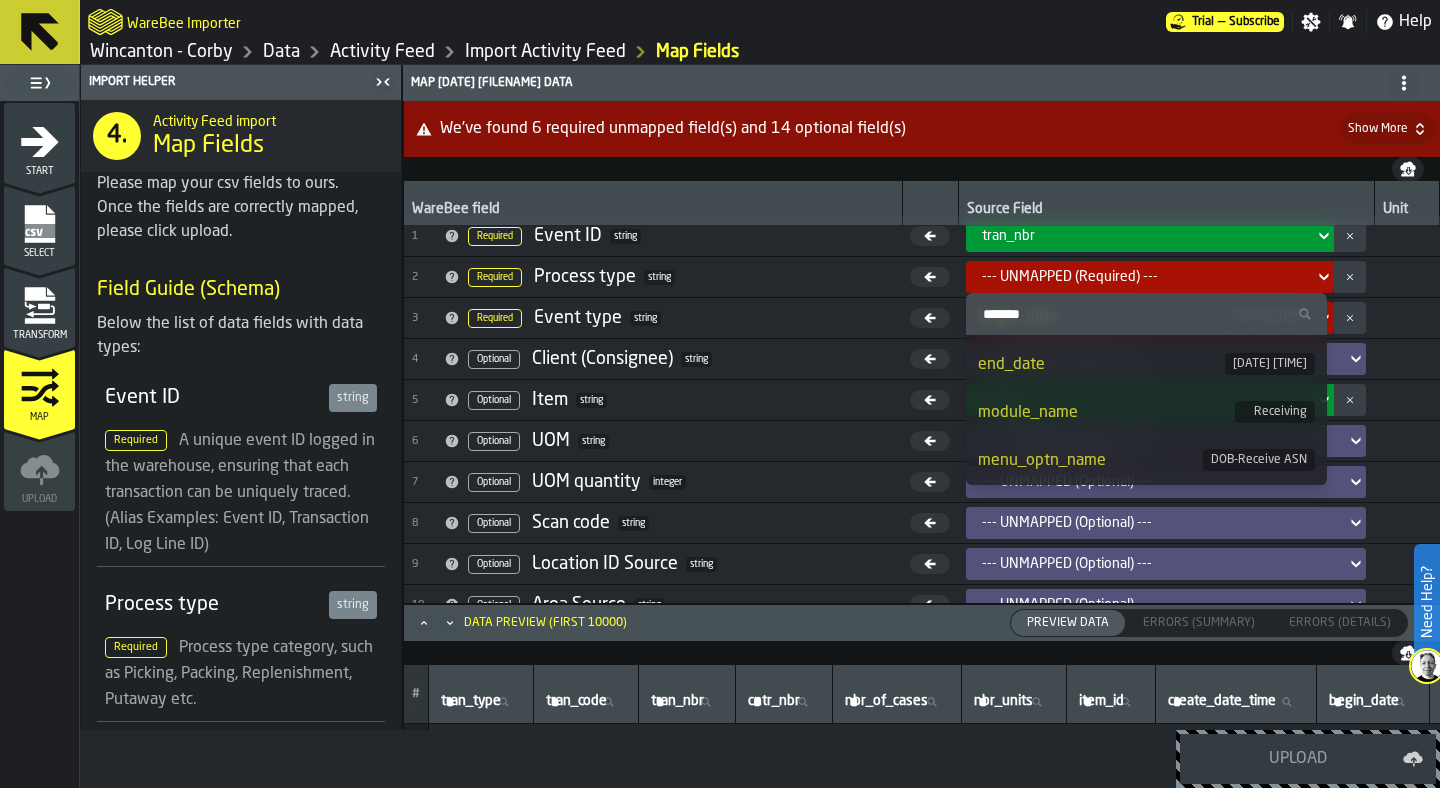 click on "module_name" at bounding box center (1106, 413) 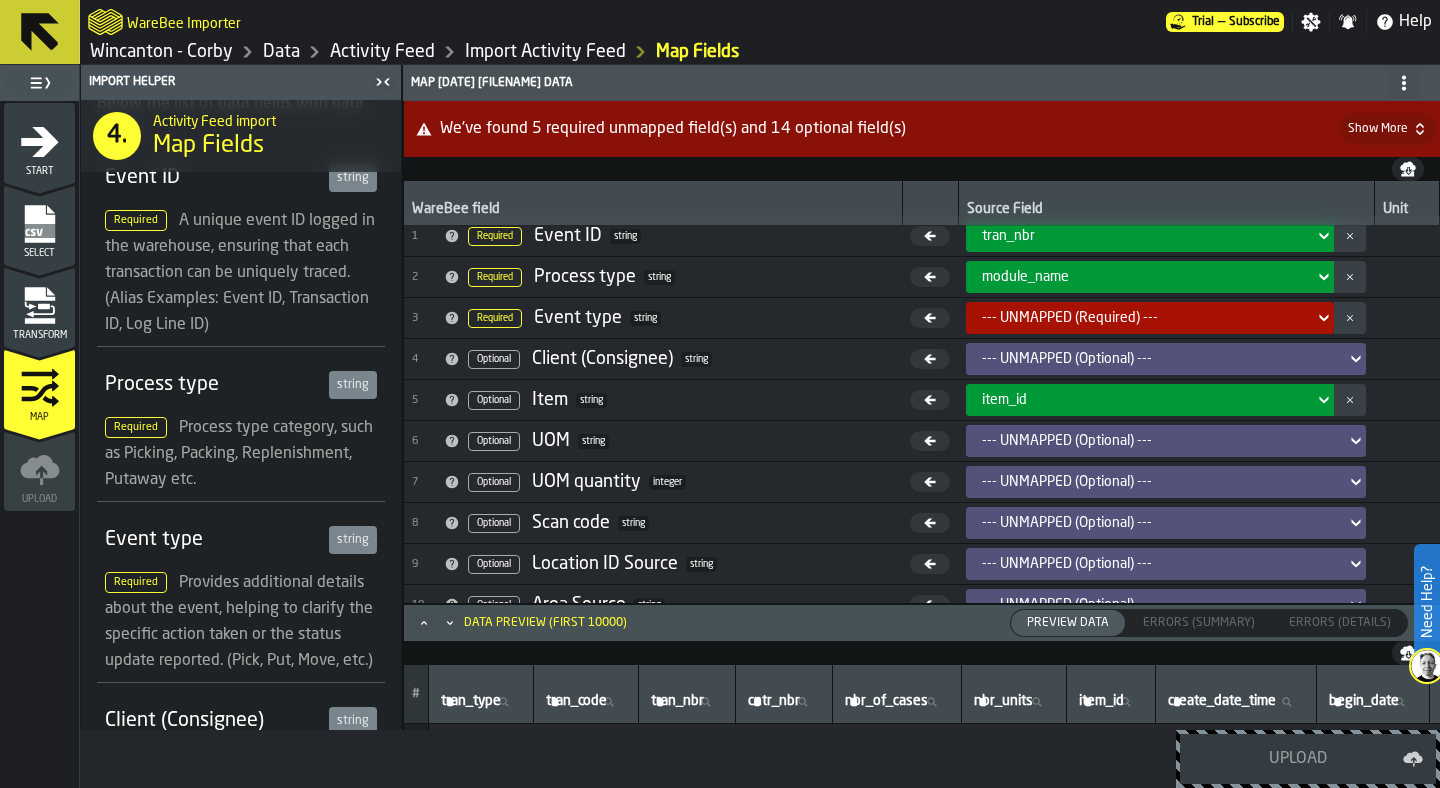 scroll, scrollTop: 222, scrollLeft: 0, axis: vertical 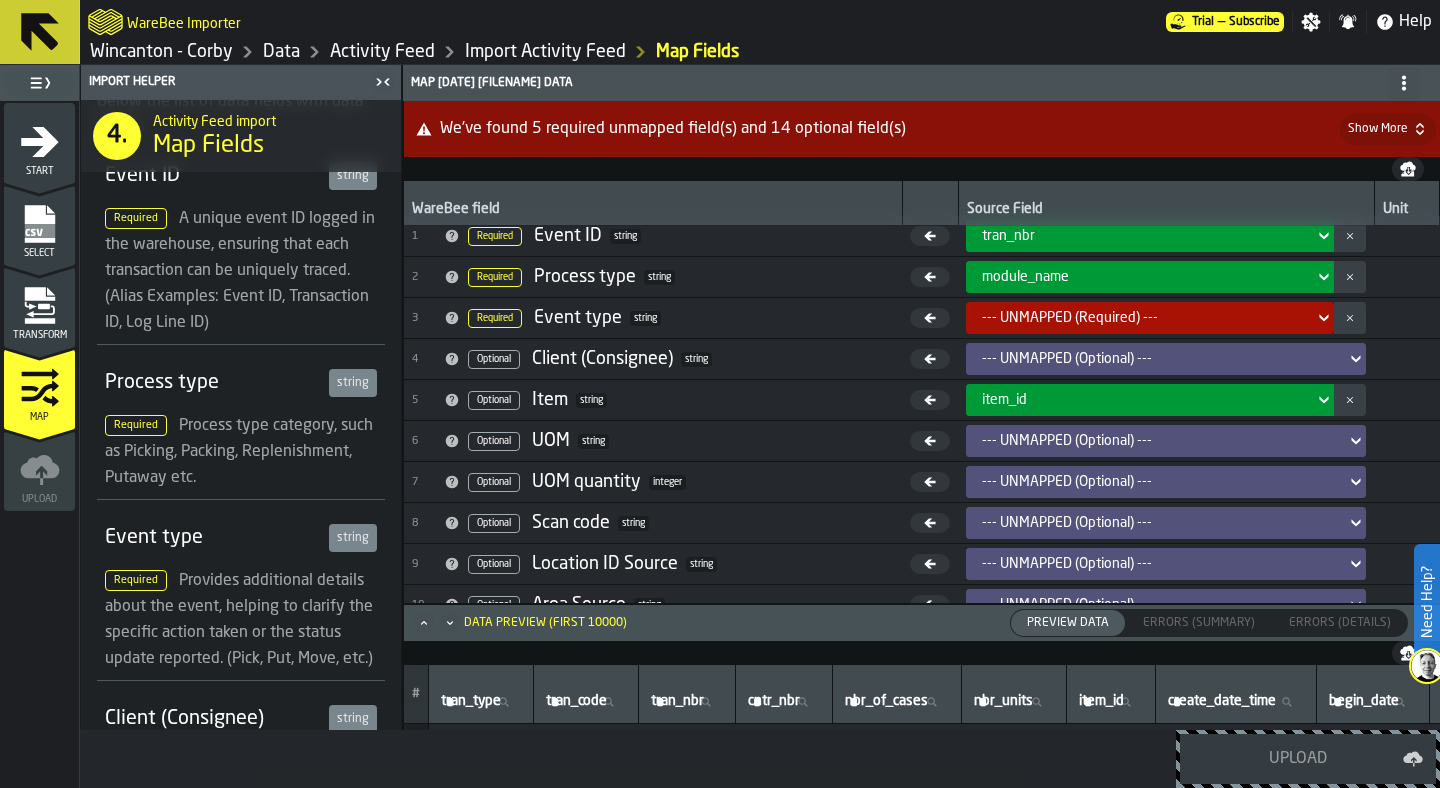 click 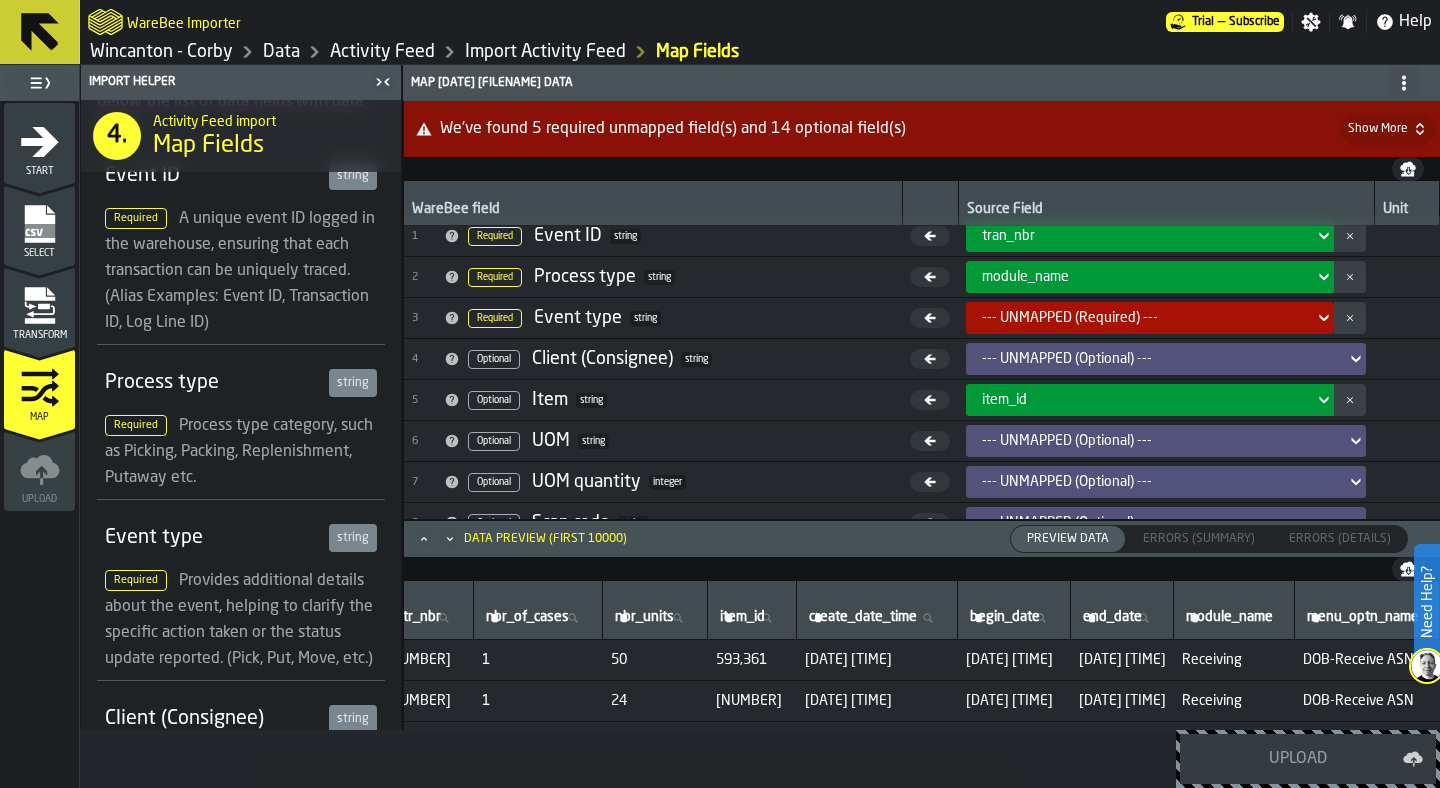 scroll, scrollTop: 0, scrollLeft: 553, axis: horizontal 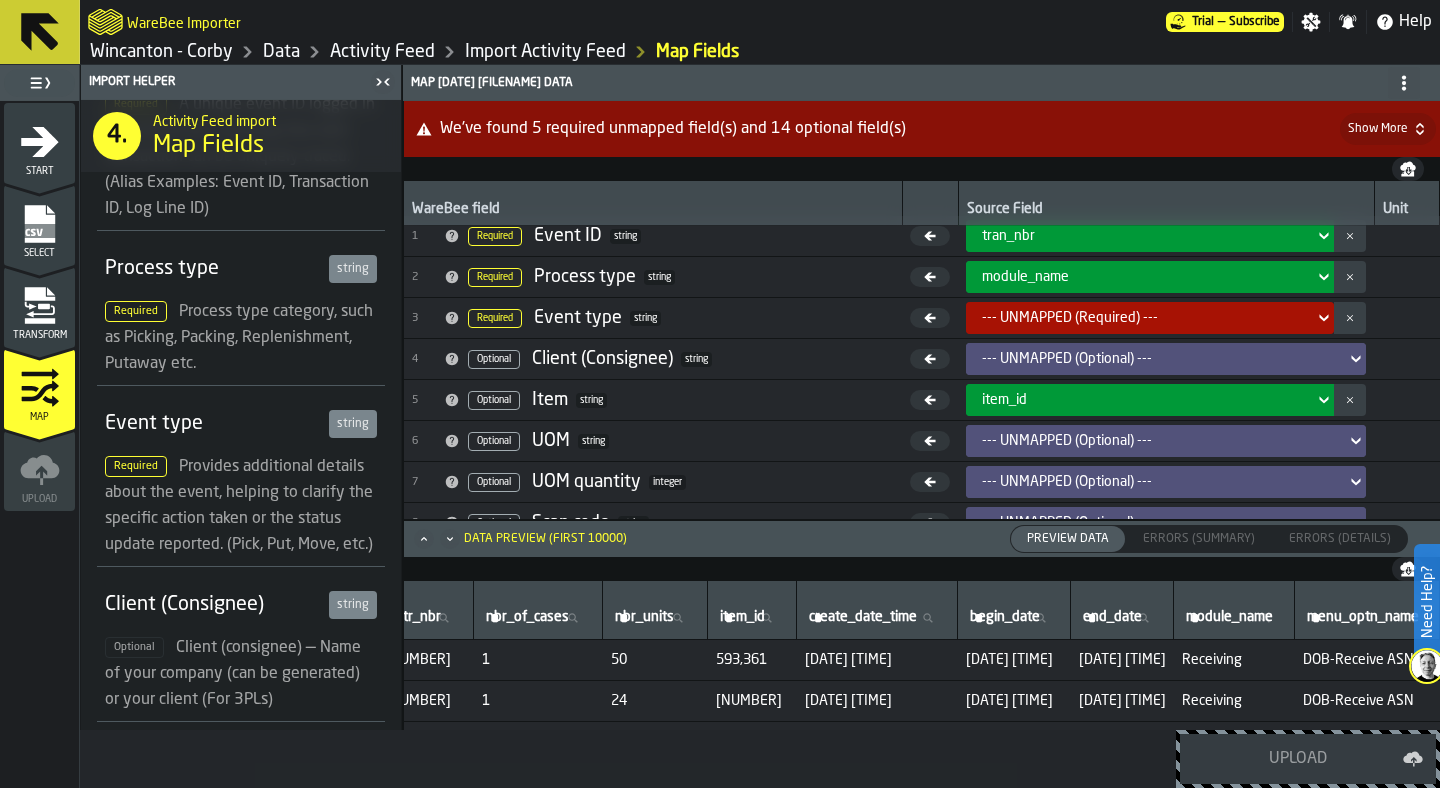 click on "--- UNMAPPED (Required) ---" at bounding box center (1144, 318) 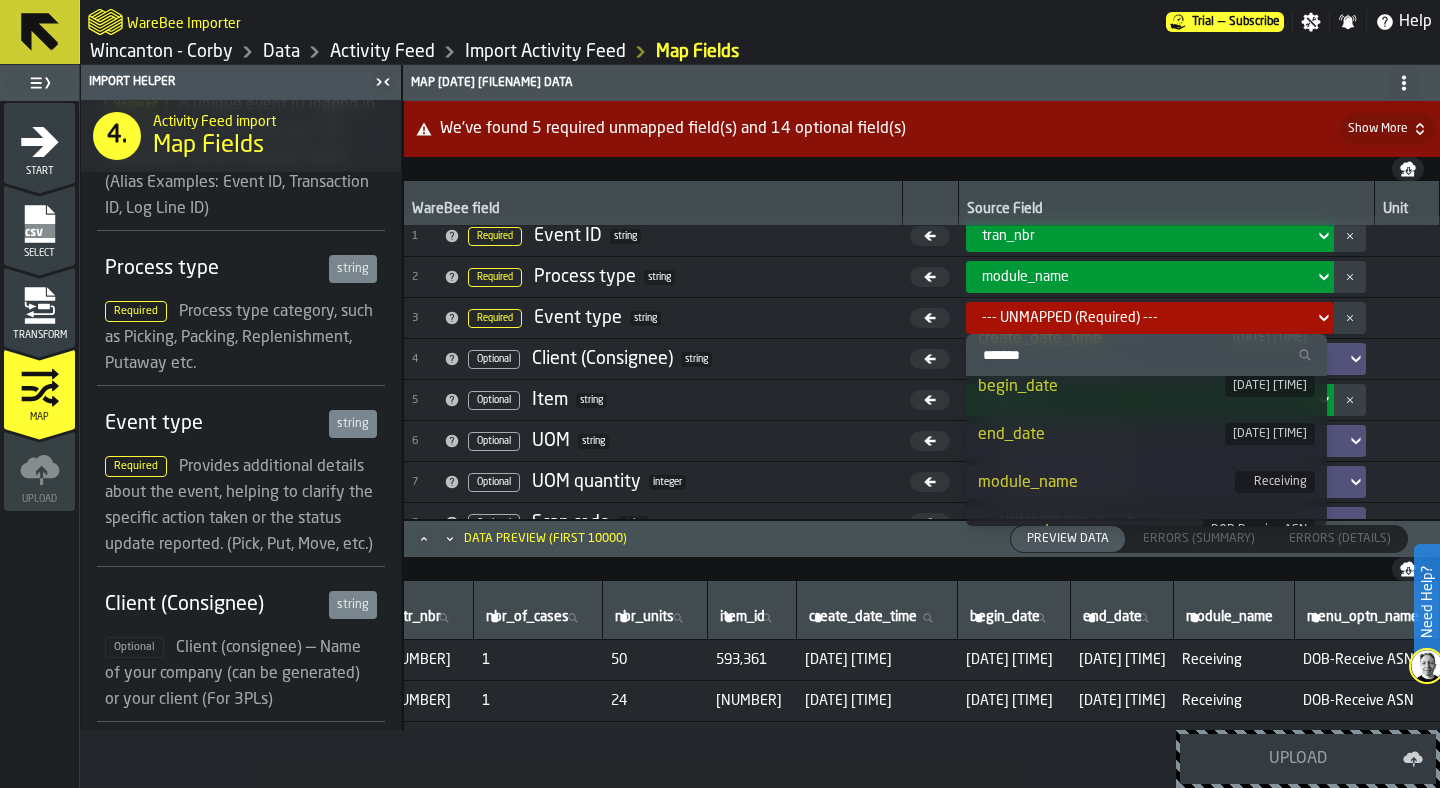 scroll, scrollTop: 426, scrollLeft: 0, axis: vertical 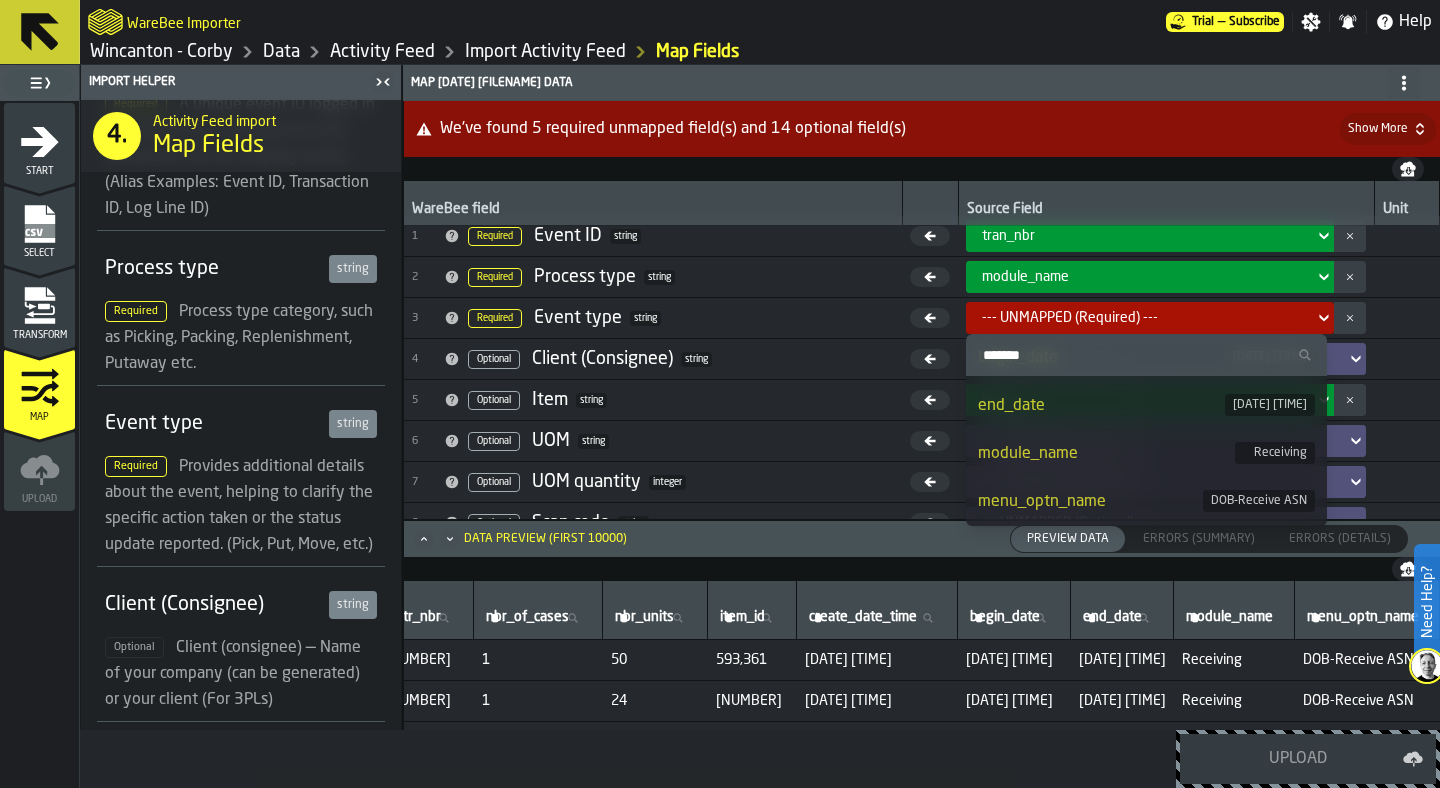 click at bounding box center (1406, 441) 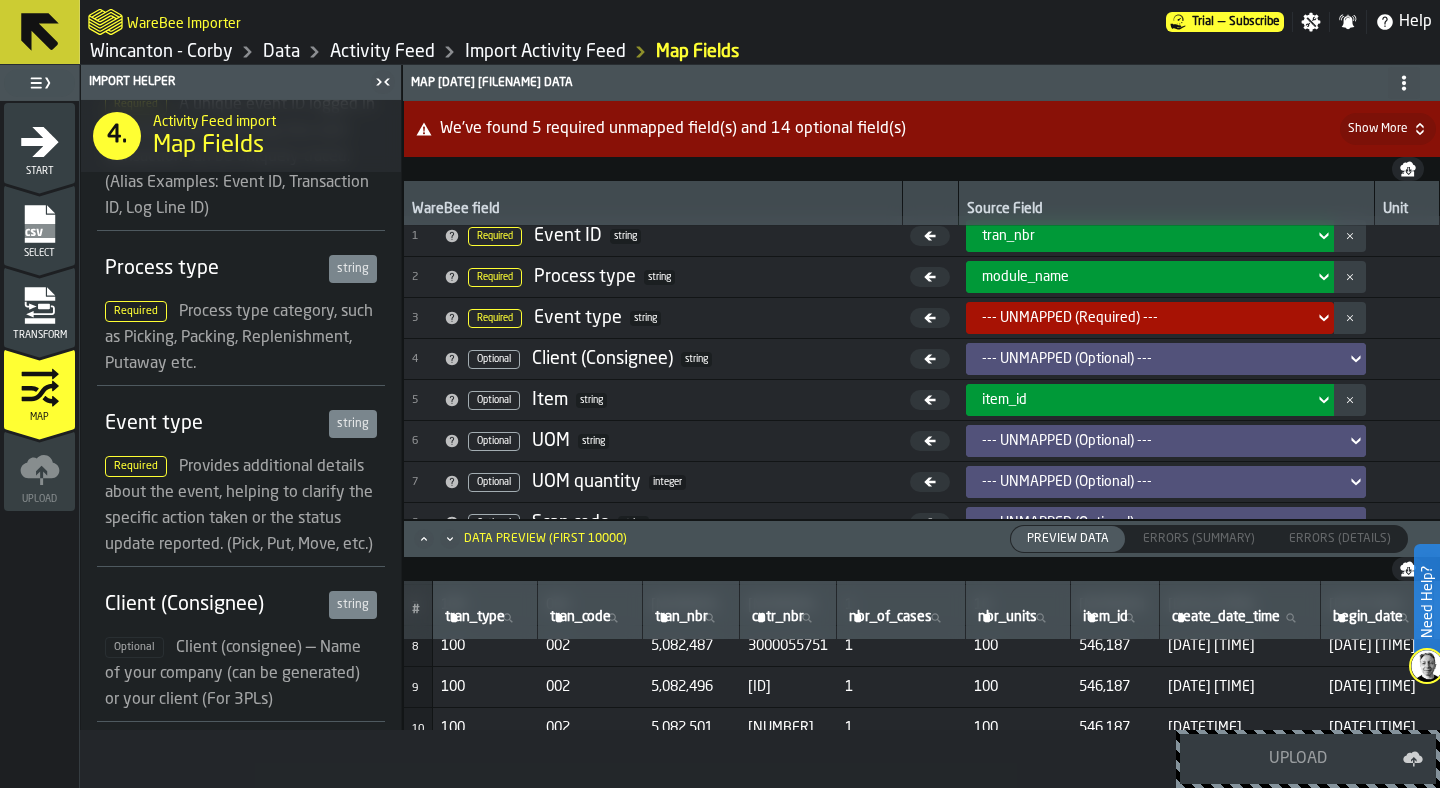 scroll, scrollTop: 0, scrollLeft: 0, axis: both 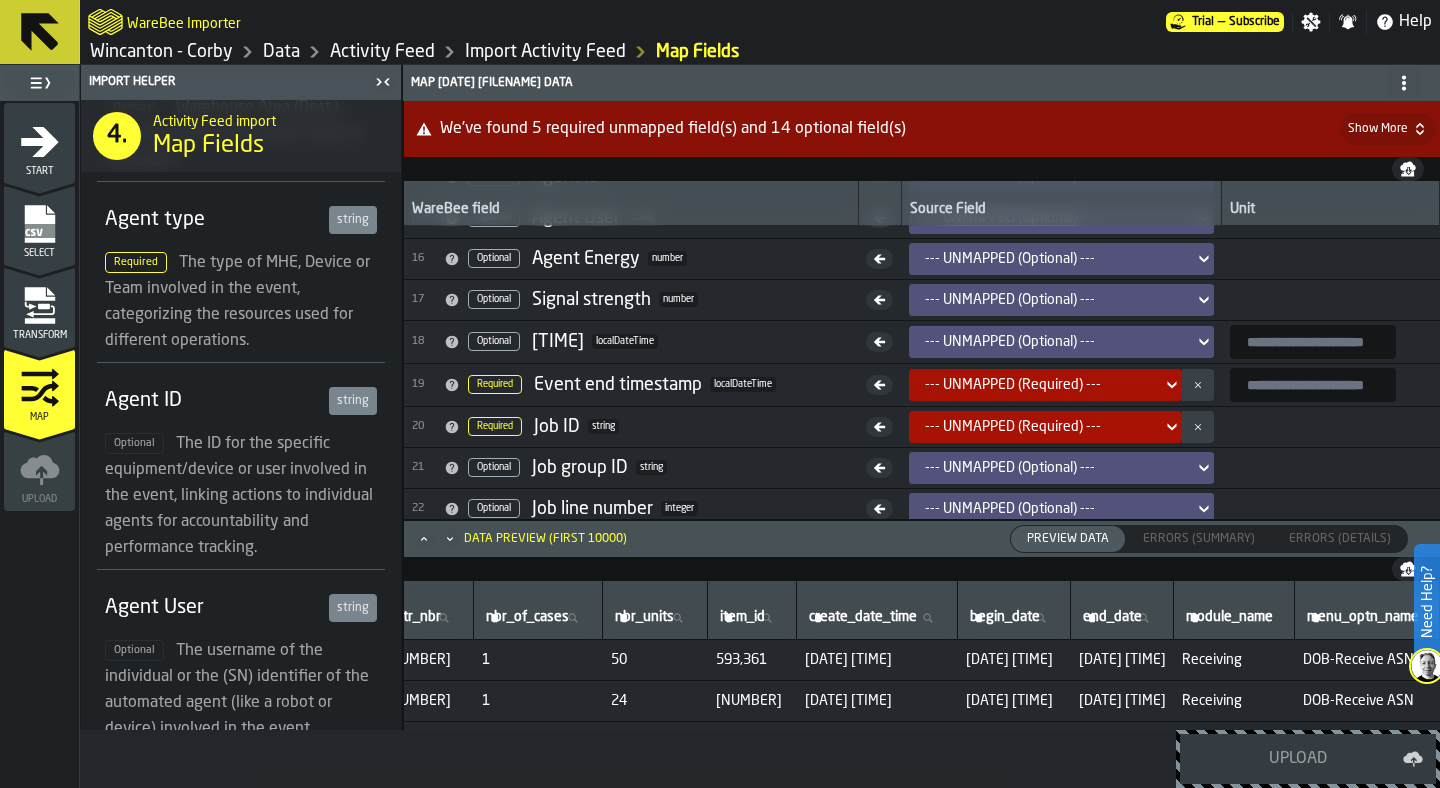 click on "--- UNMAPPED (Required) ---" at bounding box center (1039, 427) 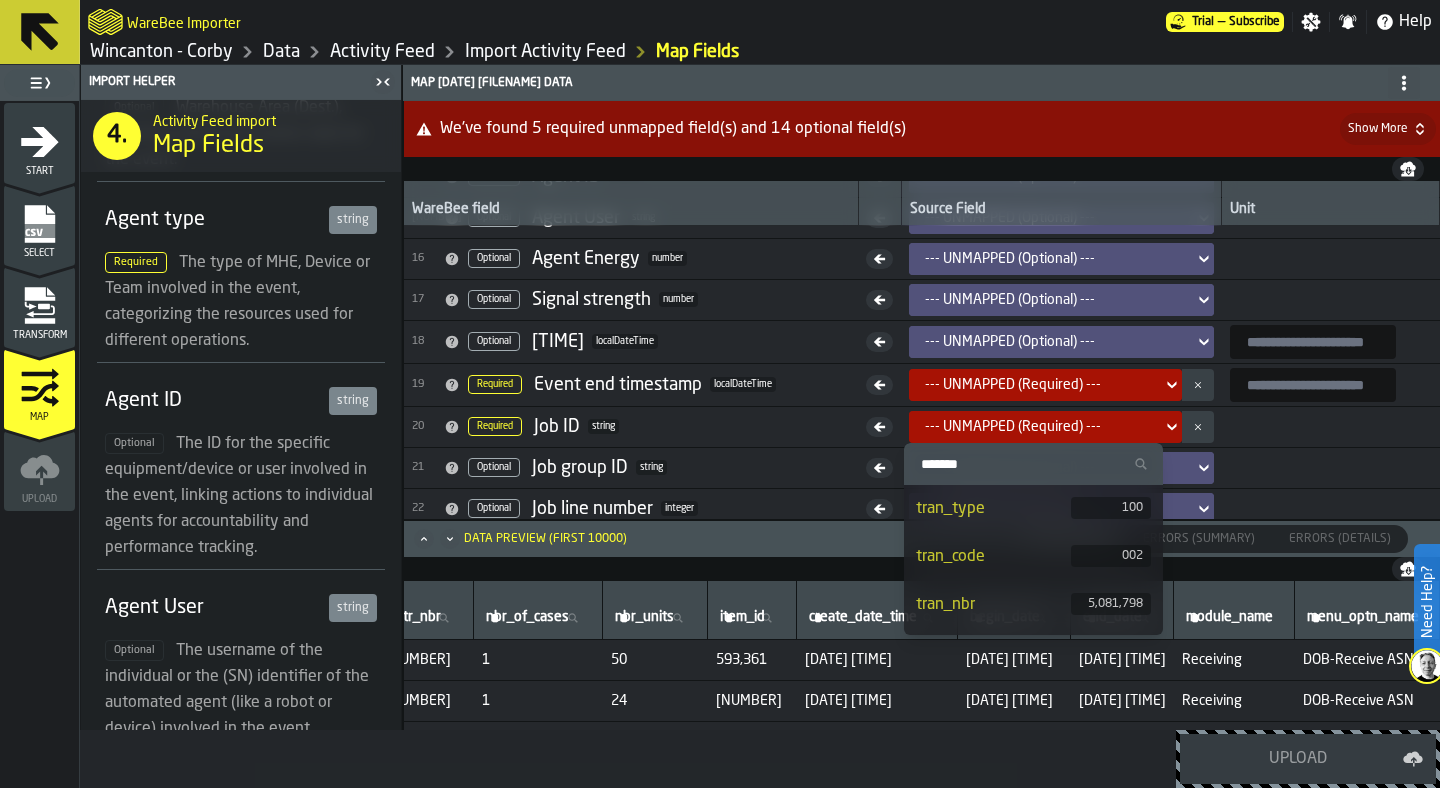 click on "20 Required Job ID string" at bounding box center (631, 427) 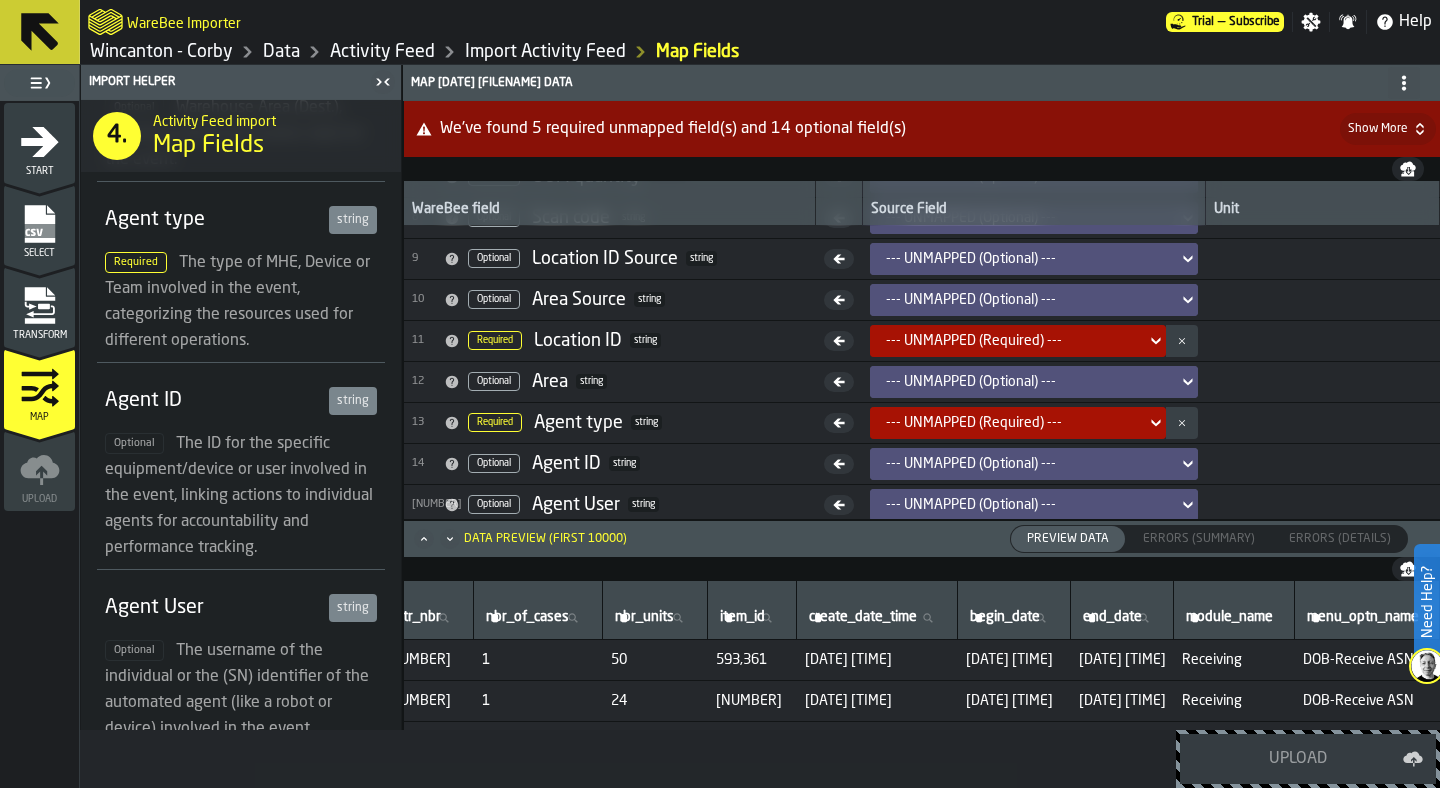 scroll, scrollTop: 247, scrollLeft: 0, axis: vertical 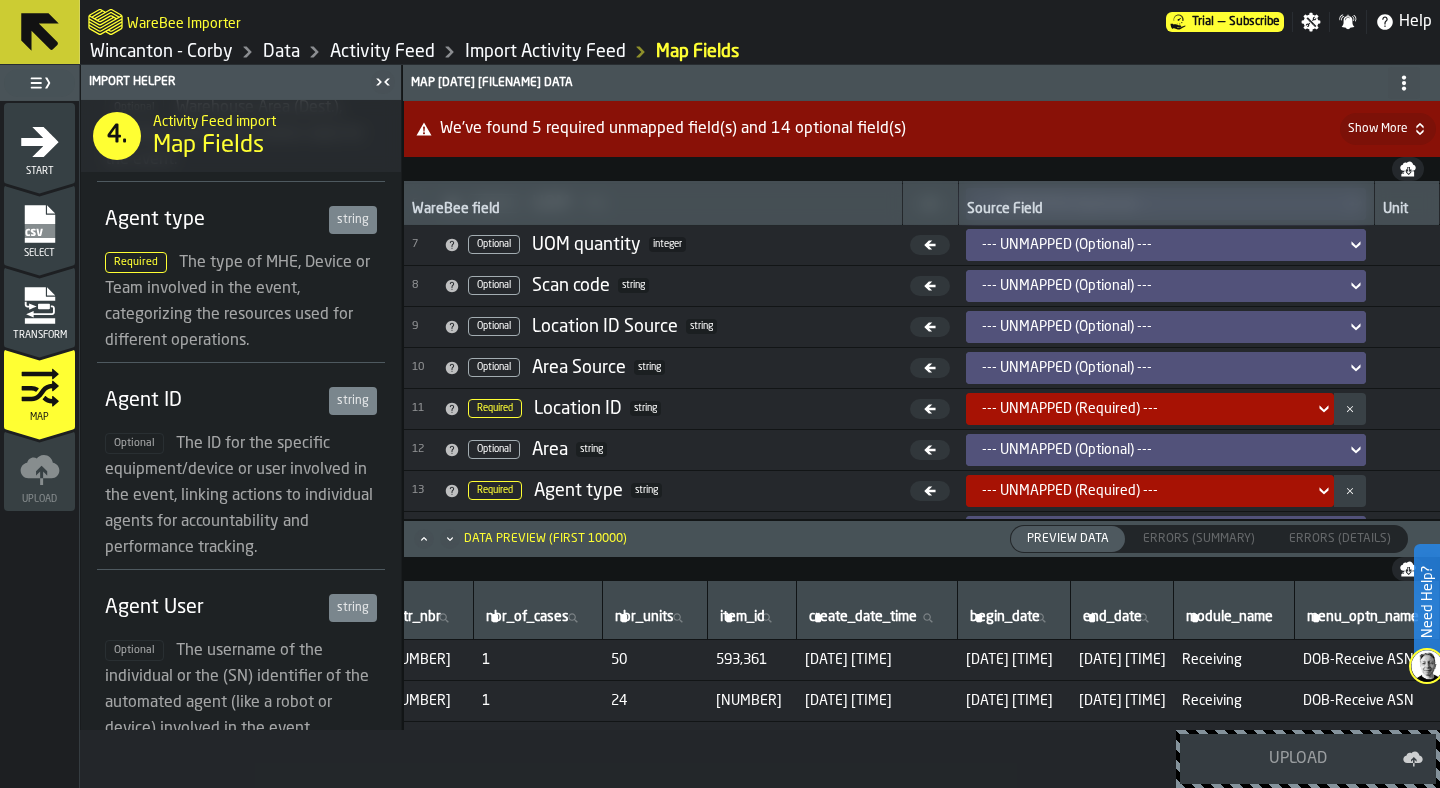 click on "--- UNMAPPED (Required) ---" at bounding box center (1144, 409) 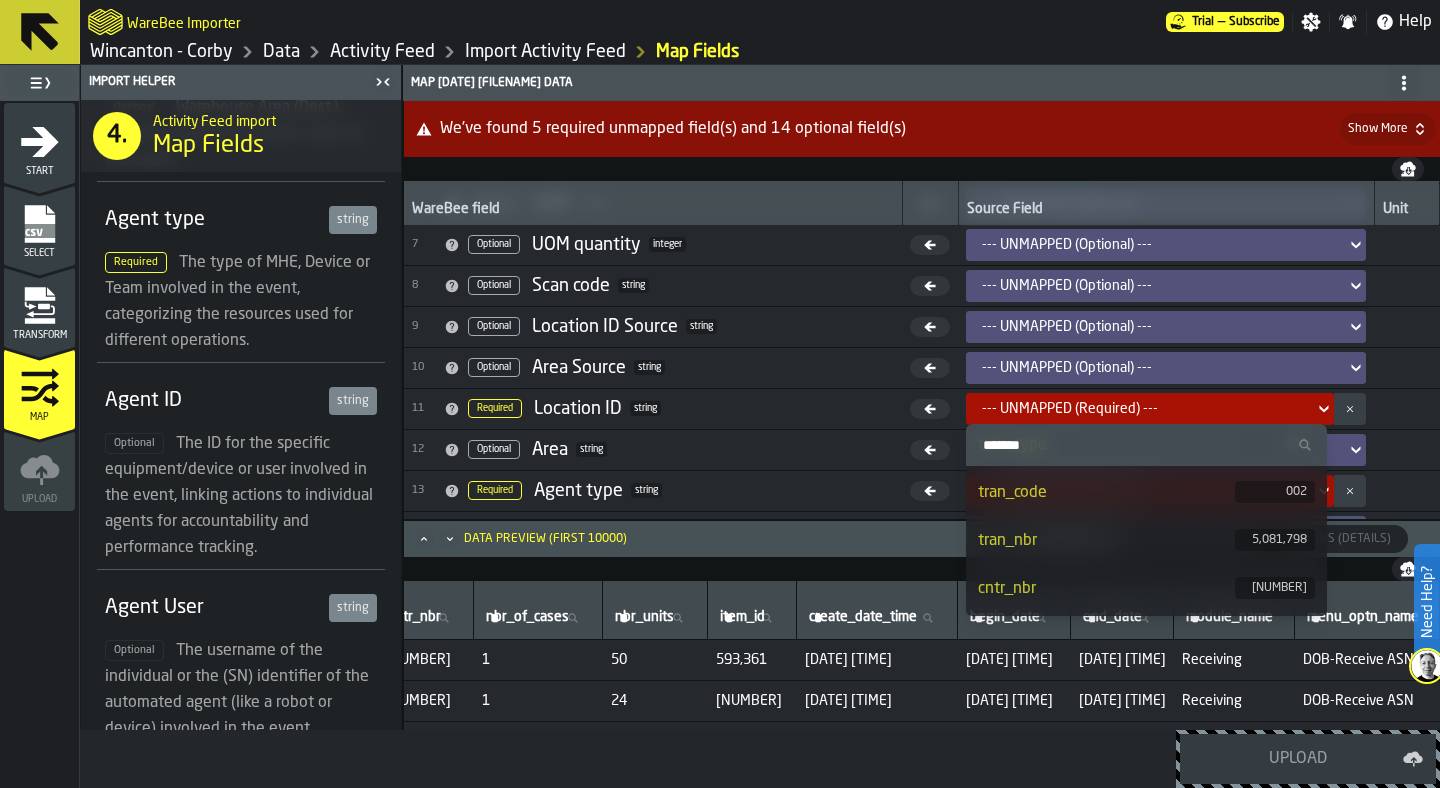 scroll, scrollTop: 0, scrollLeft: 0, axis: both 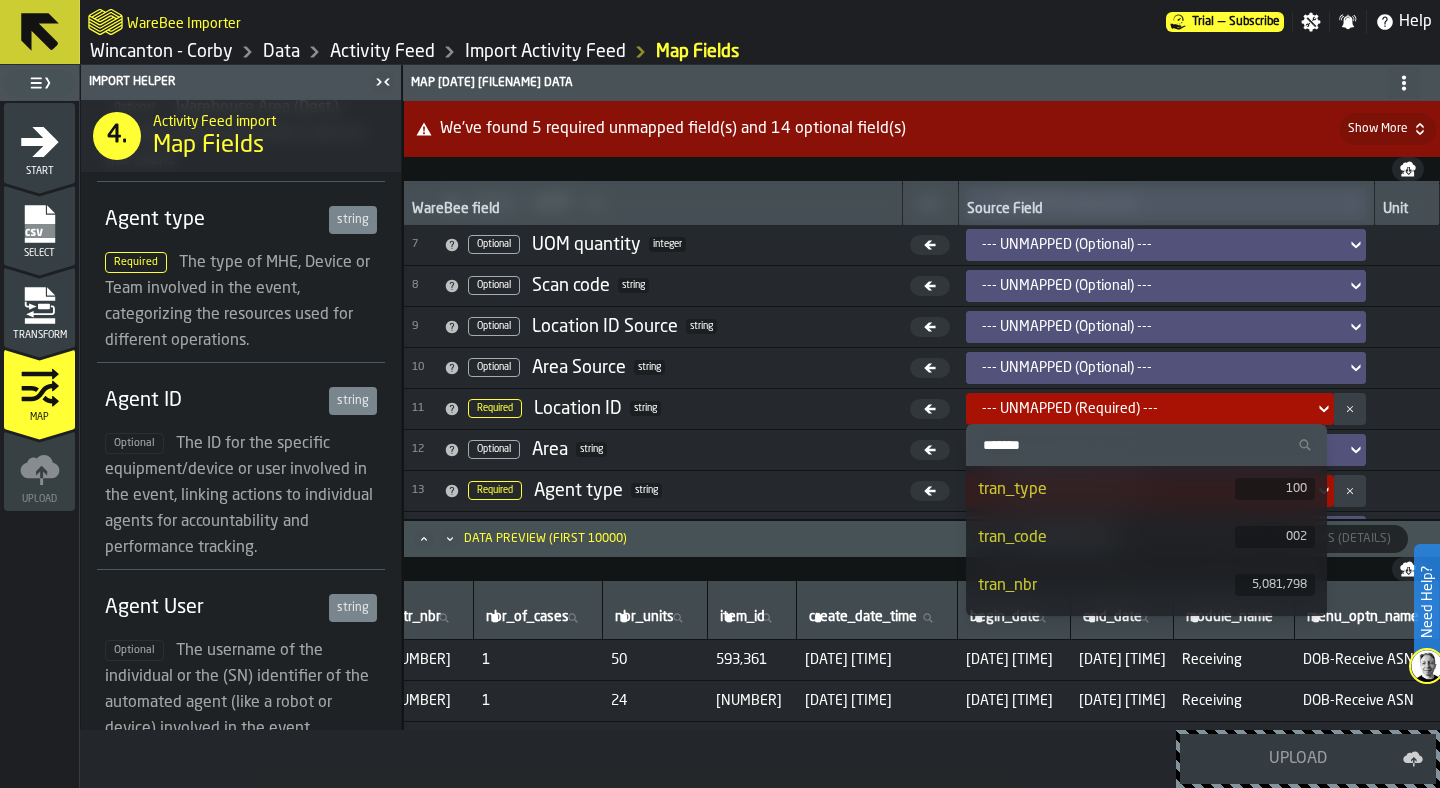 click on "Transform" at bounding box center (39, 335) 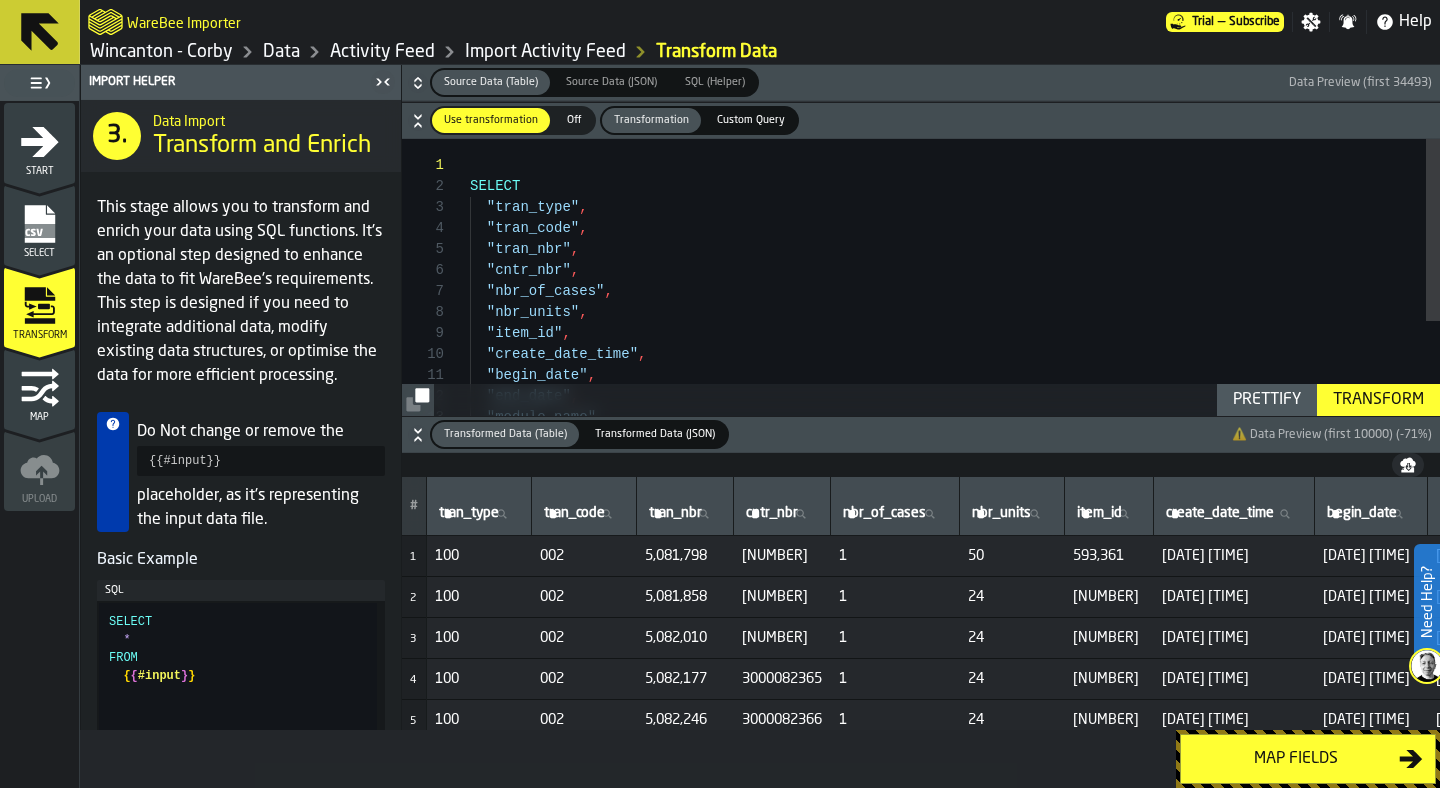 click 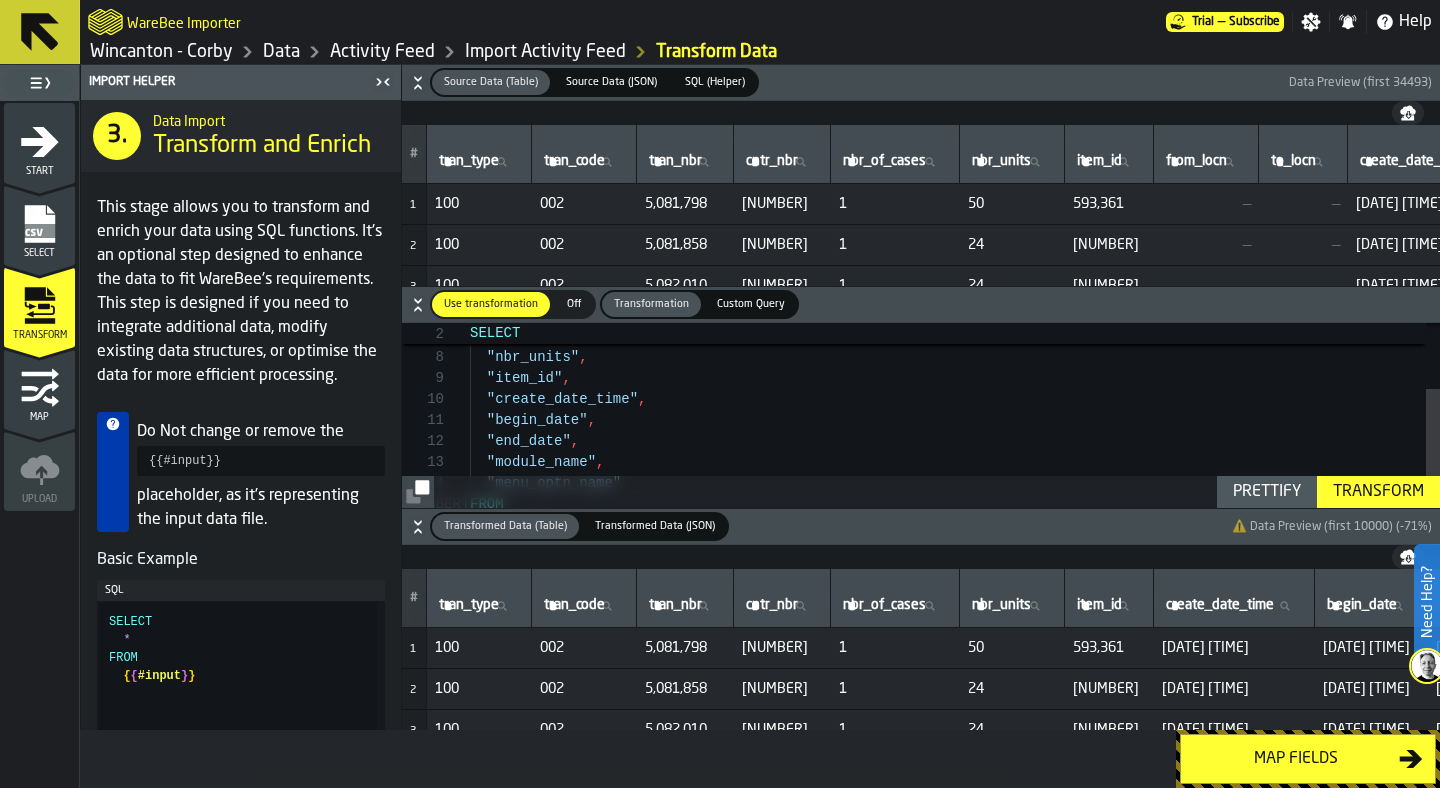 scroll, scrollTop: 189, scrollLeft: 0, axis: vertical 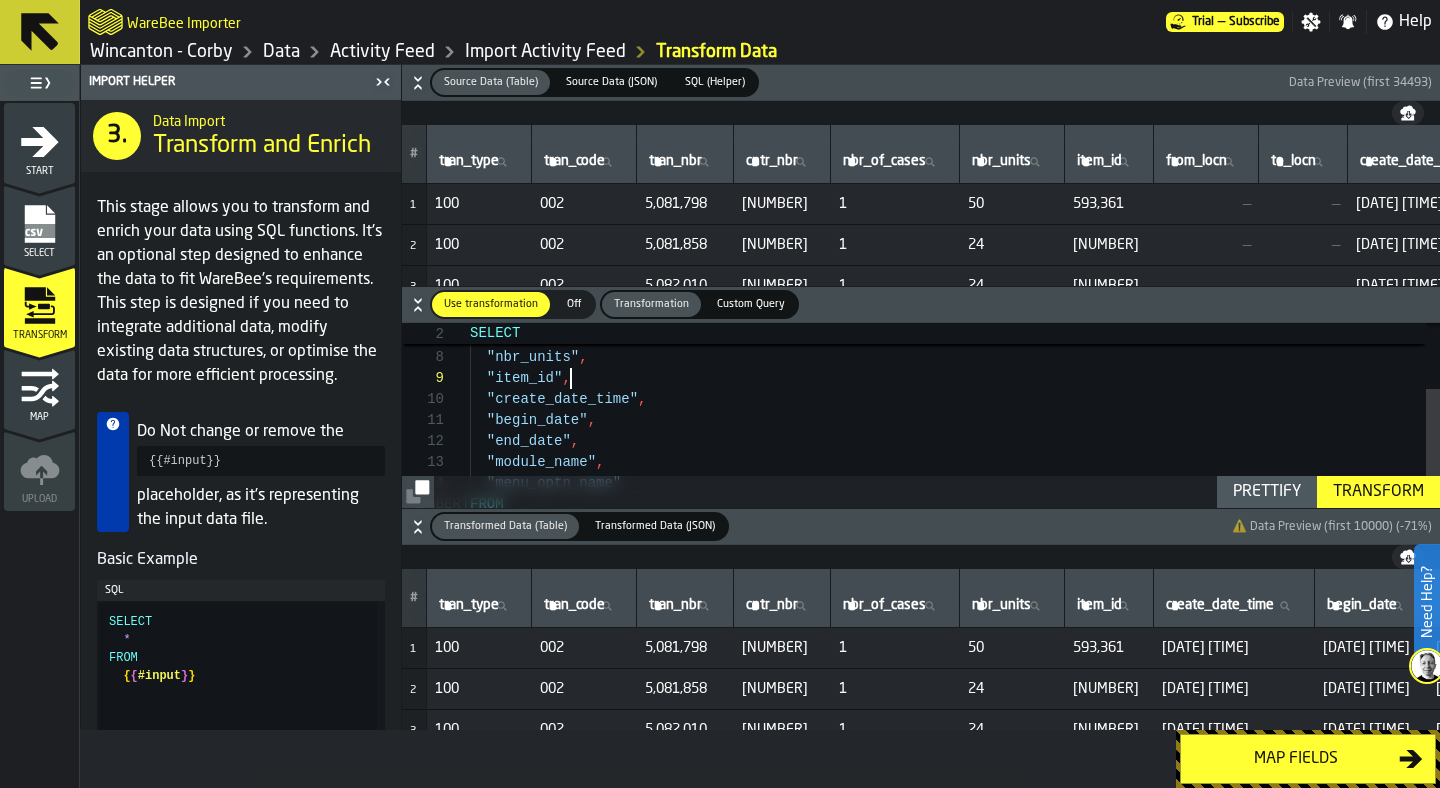 click on ""create_date_time" ,    "begin_date" ,    "end_date" ,    "module_name" ,    "menu_optn_name" FROM    "item_id" ,    "nbr_units" ,    "nbr_of_cases" ,    "cntr_nbr" ,    { { #input } }" at bounding box center (955, 394) 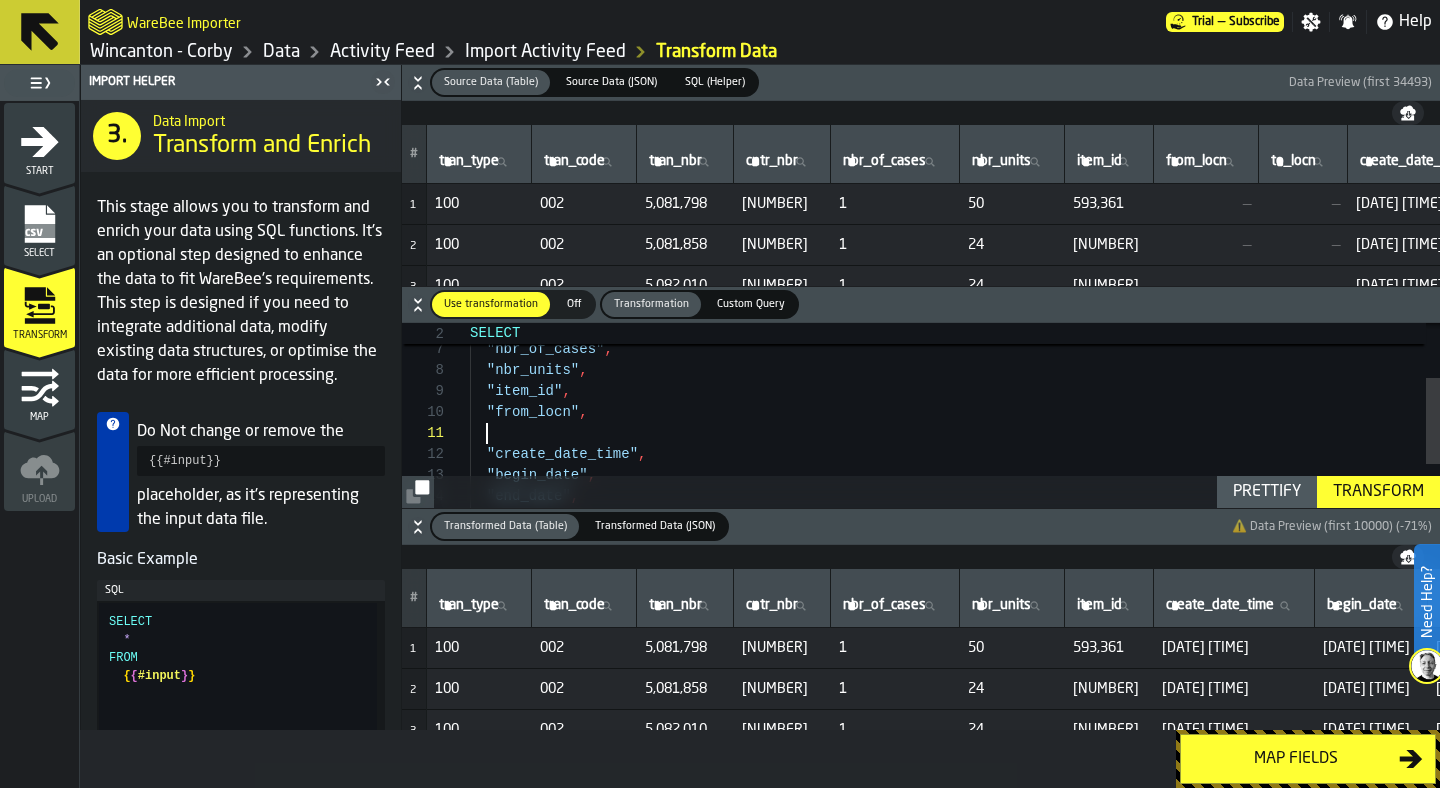 scroll, scrollTop: 0, scrollLeft: 0, axis: both 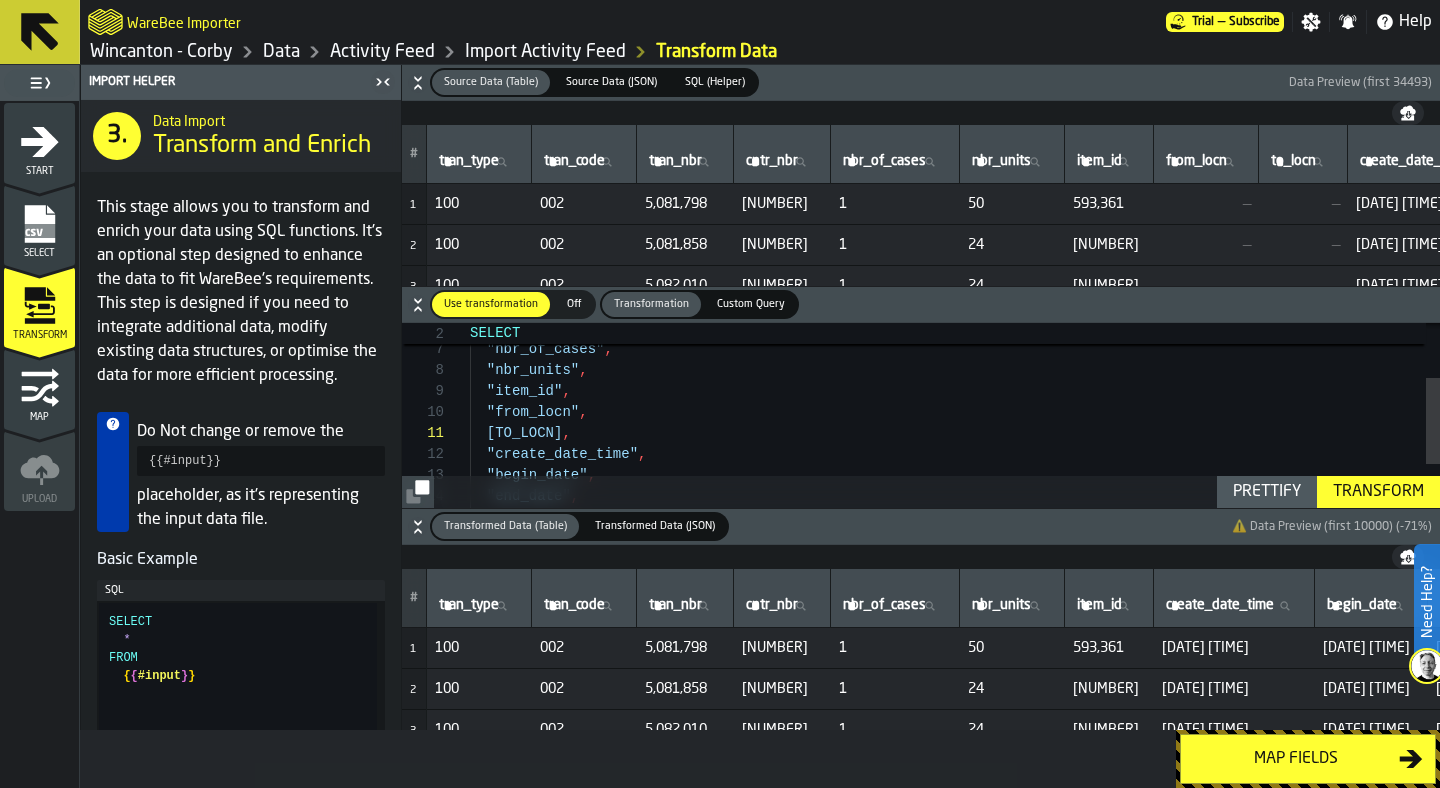 type on "**********" 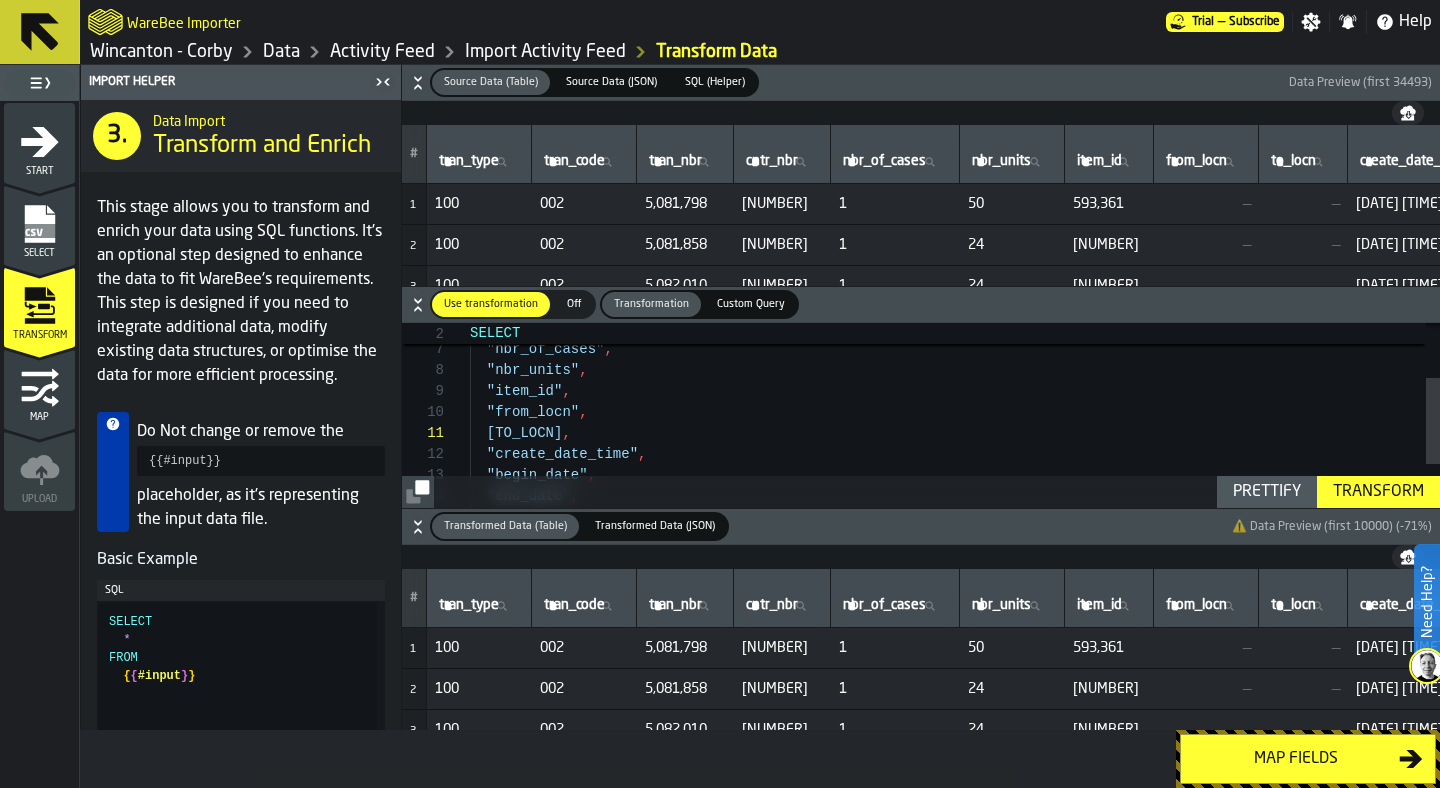 click 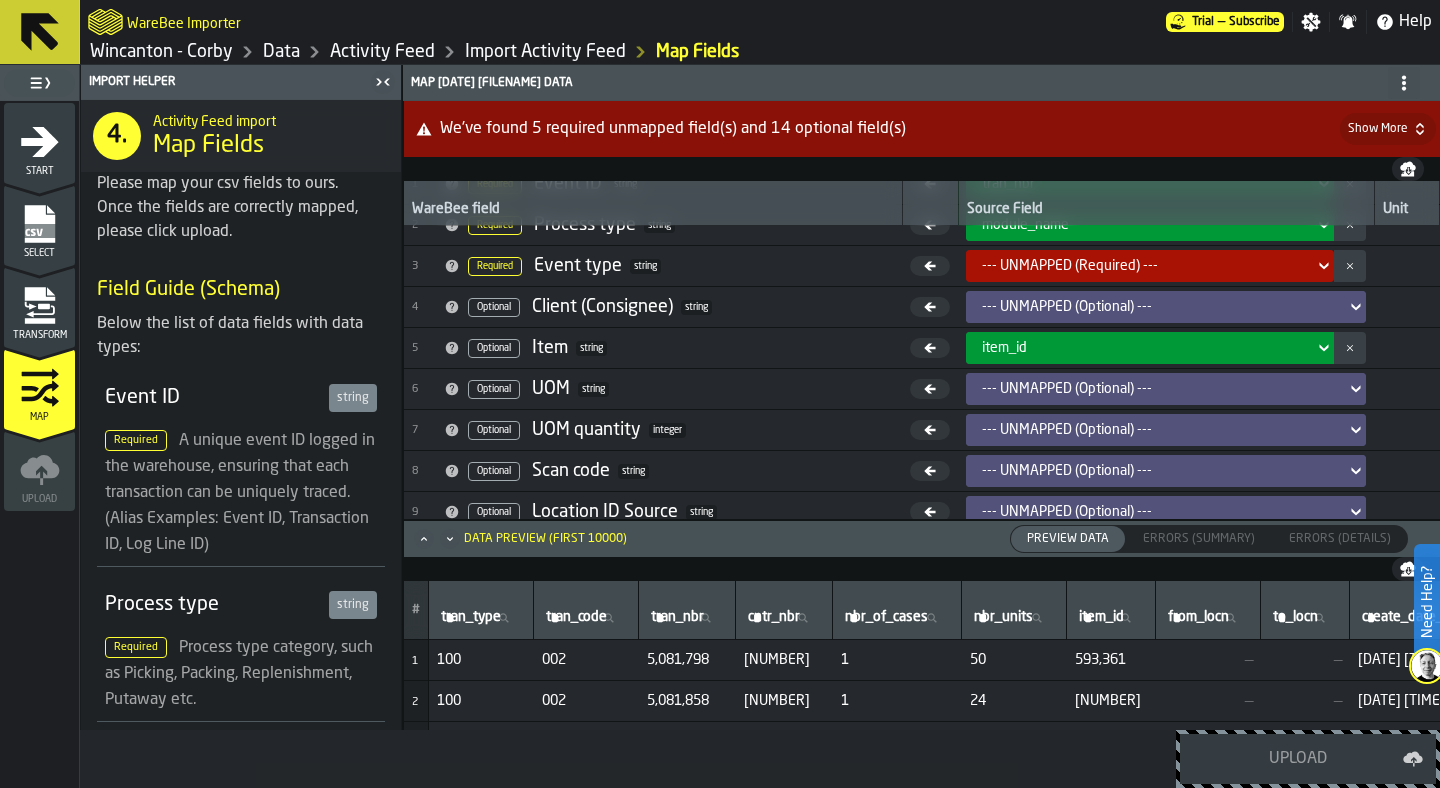 scroll, scrollTop: 66, scrollLeft: 0, axis: vertical 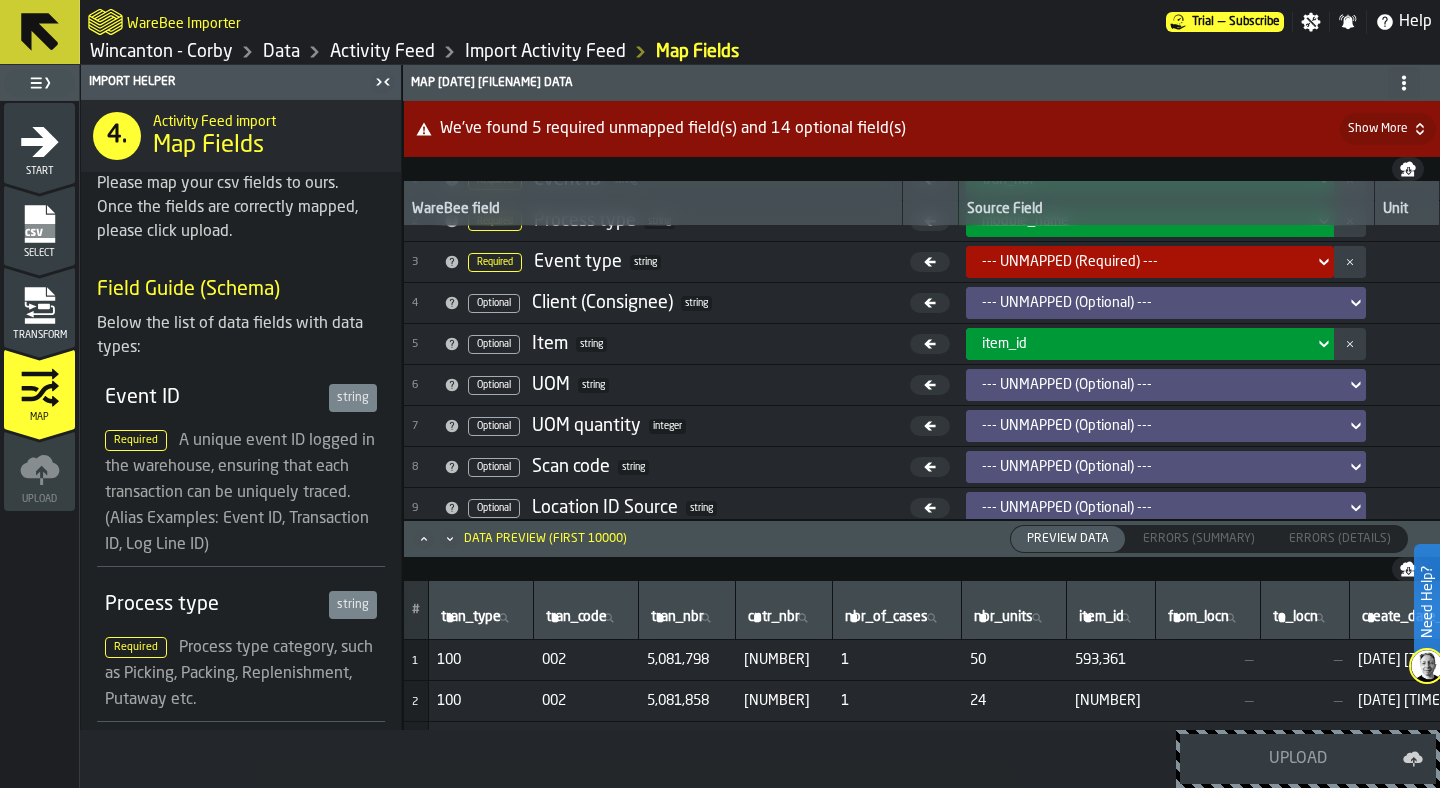 click 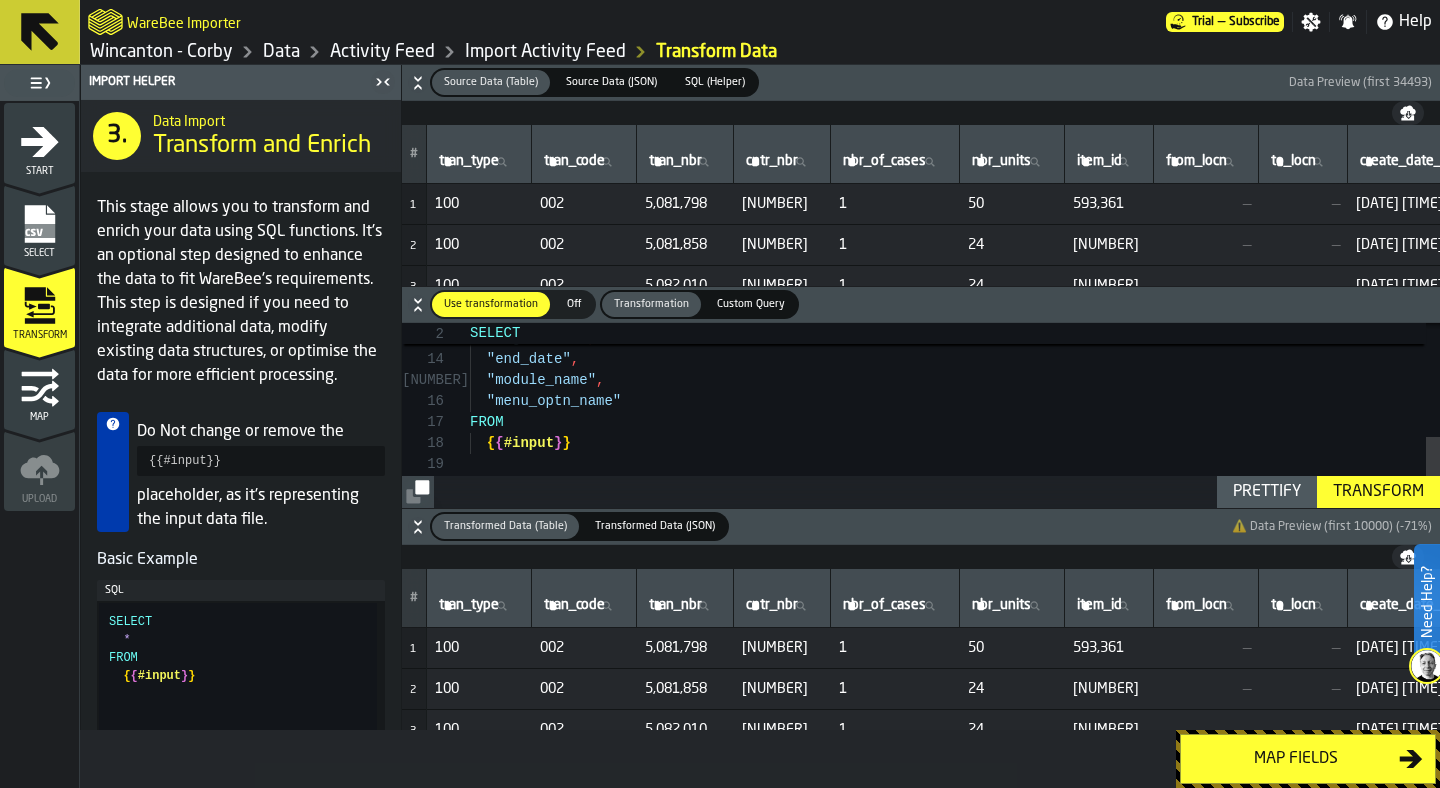scroll, scrollTop: 105, scrollLeft: 0, axis: vertical 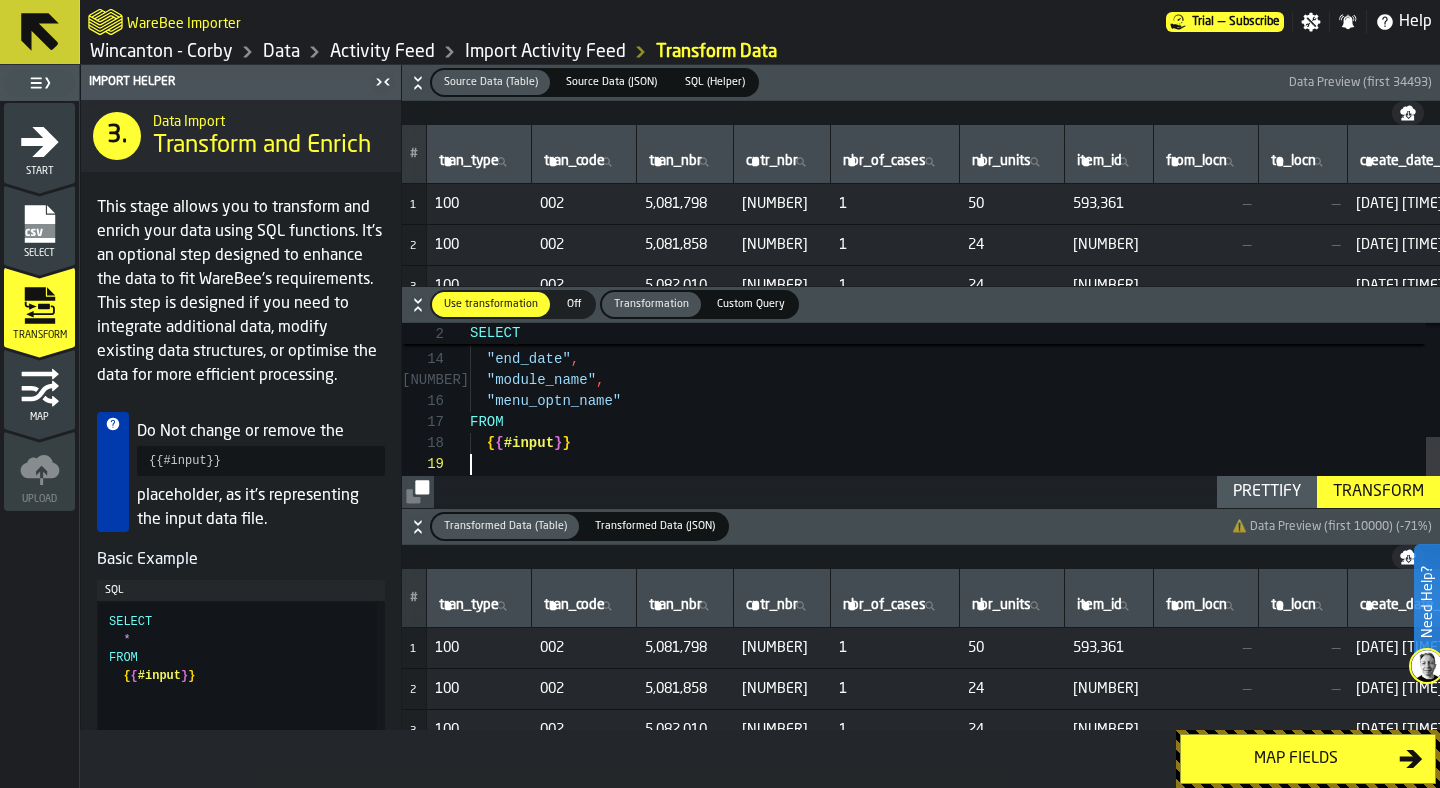 click on ""create_date_time" ,    "begin_date" ,    "end_date" ,    "module_name" ,    "menu_optn_name" FROM    { { #input } }" at bounding box center [955, 291] 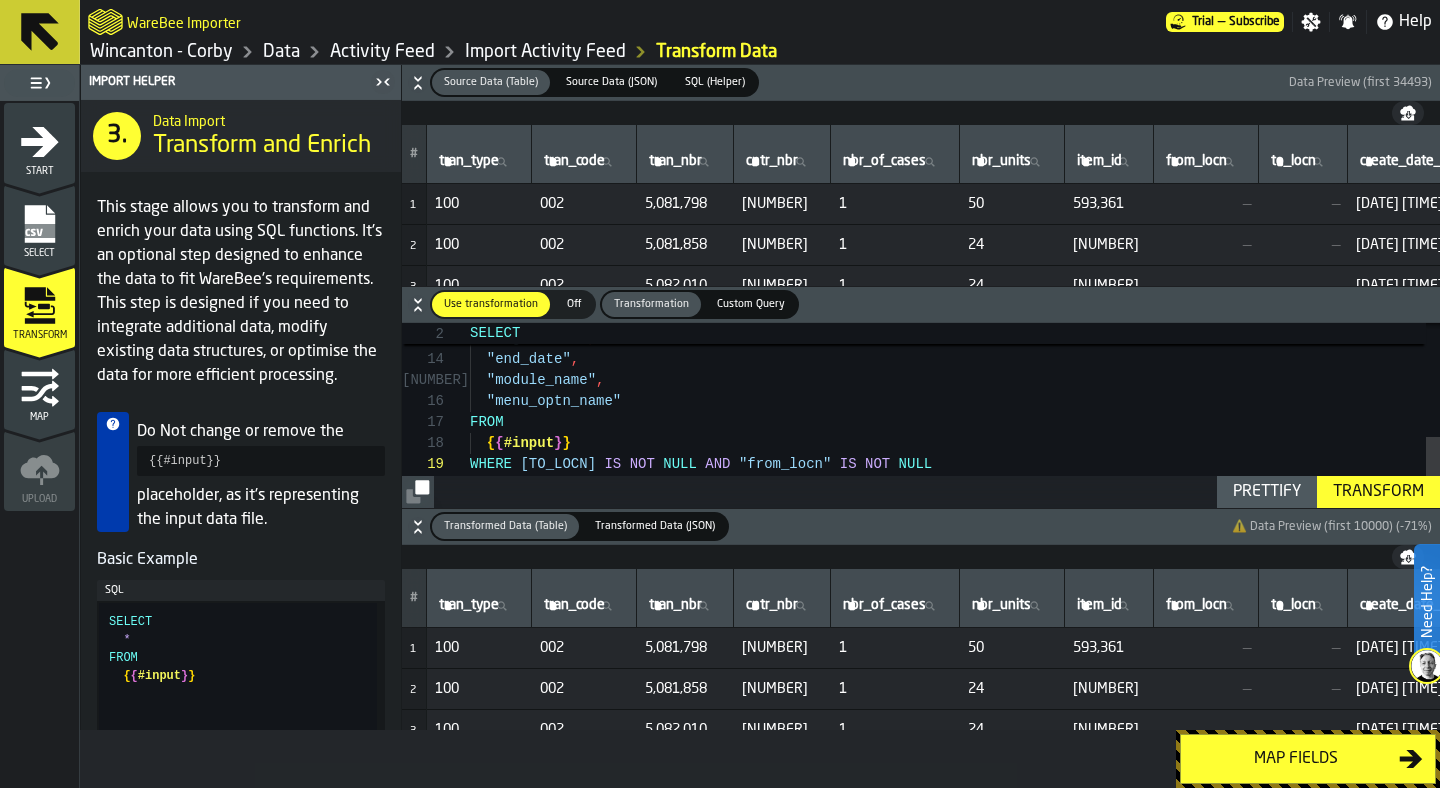 click on "Prettify" at bounding box center (1267, 492) 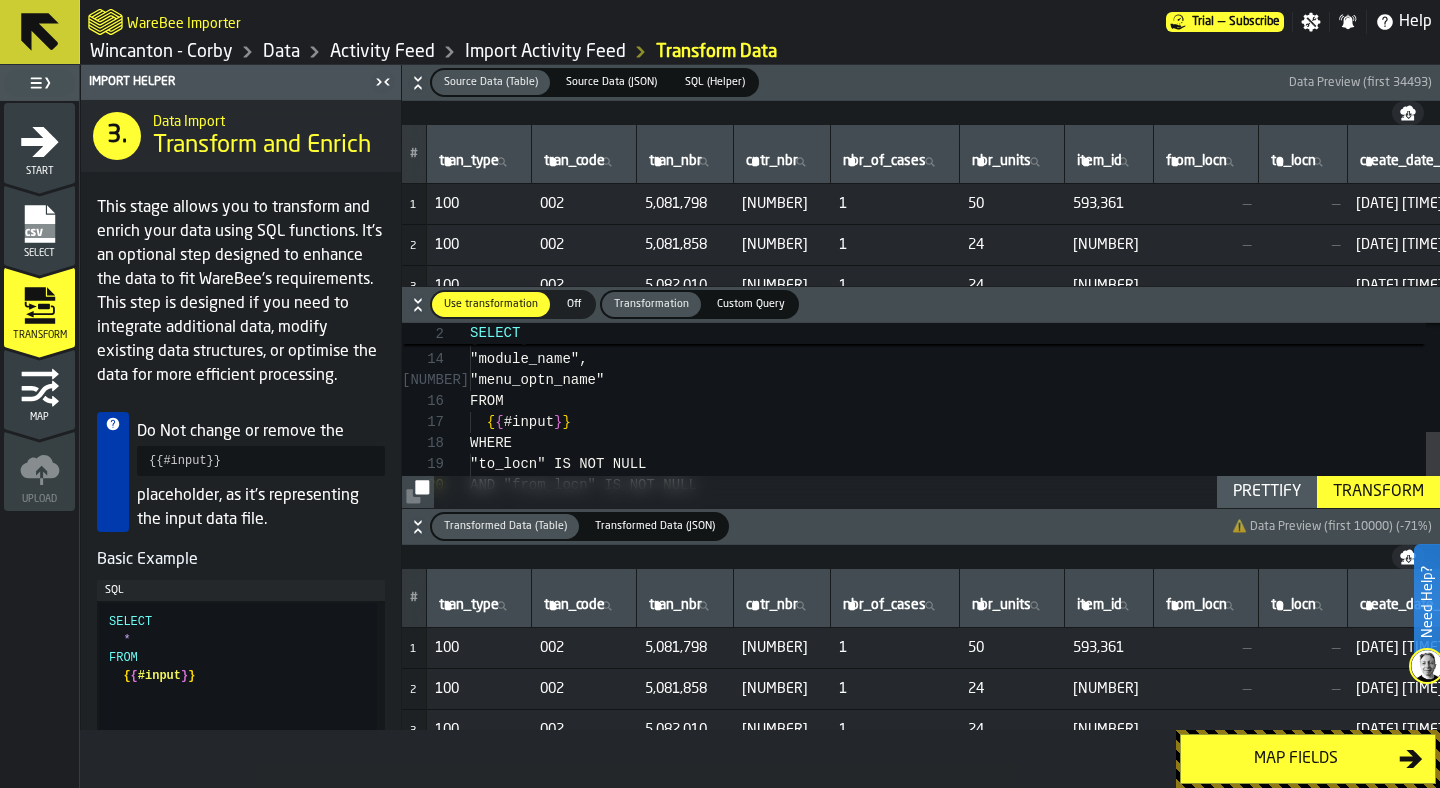 scroll, scrollTop: 189, scrollLeft: 0, axis: vertical 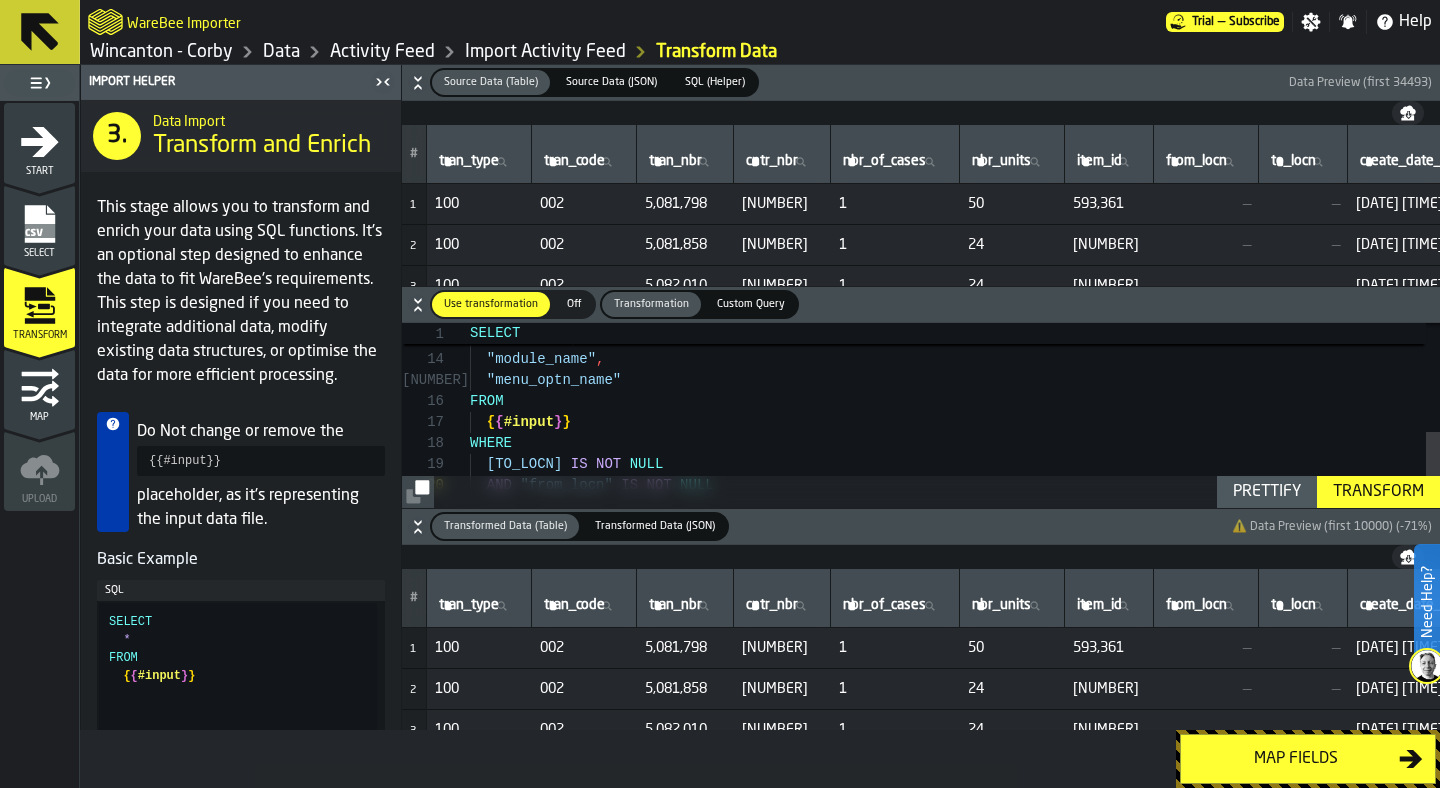 click on "Transform" at bounding box center (1378, 492) 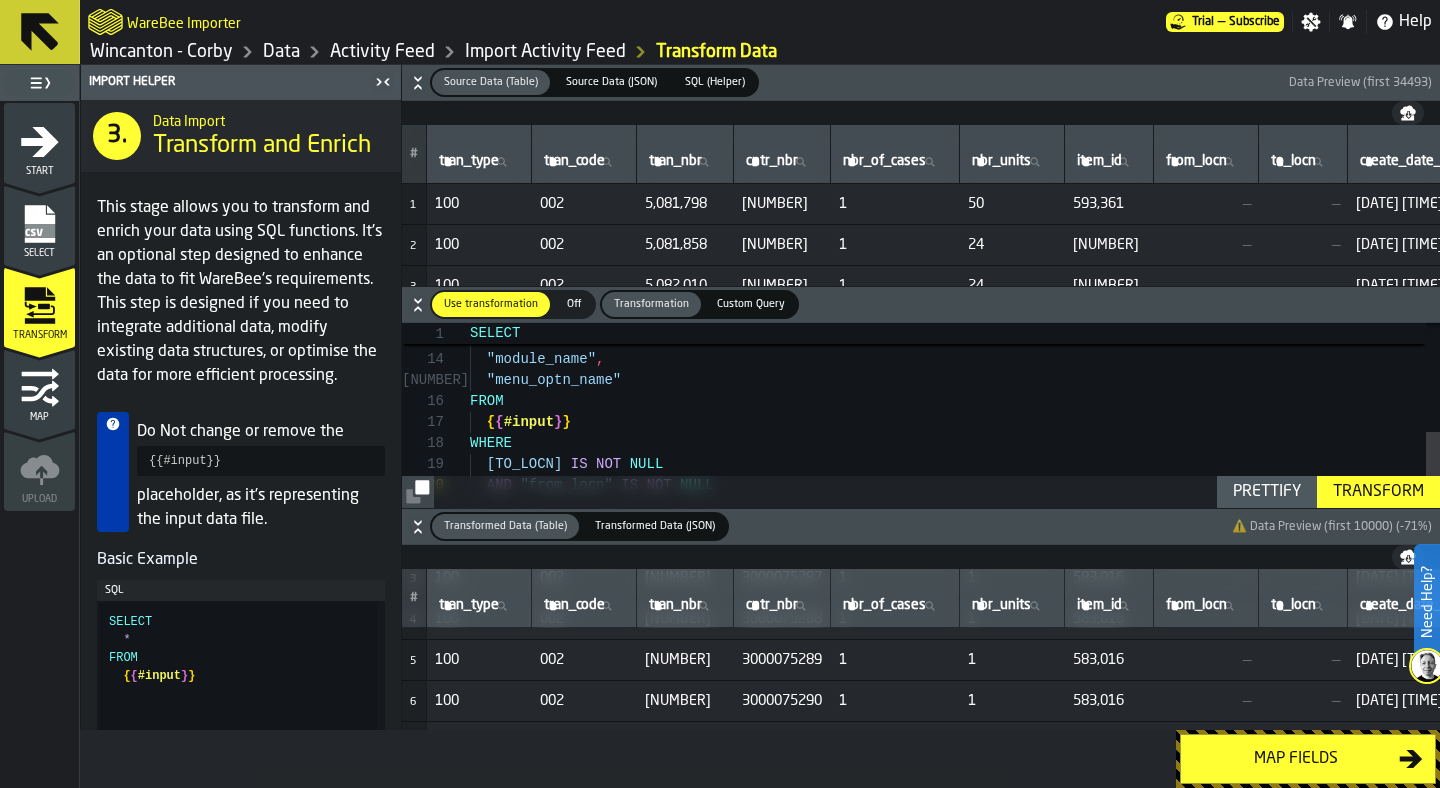 scroll, scrollTop: 0, scrollLeft: 0, axis: both 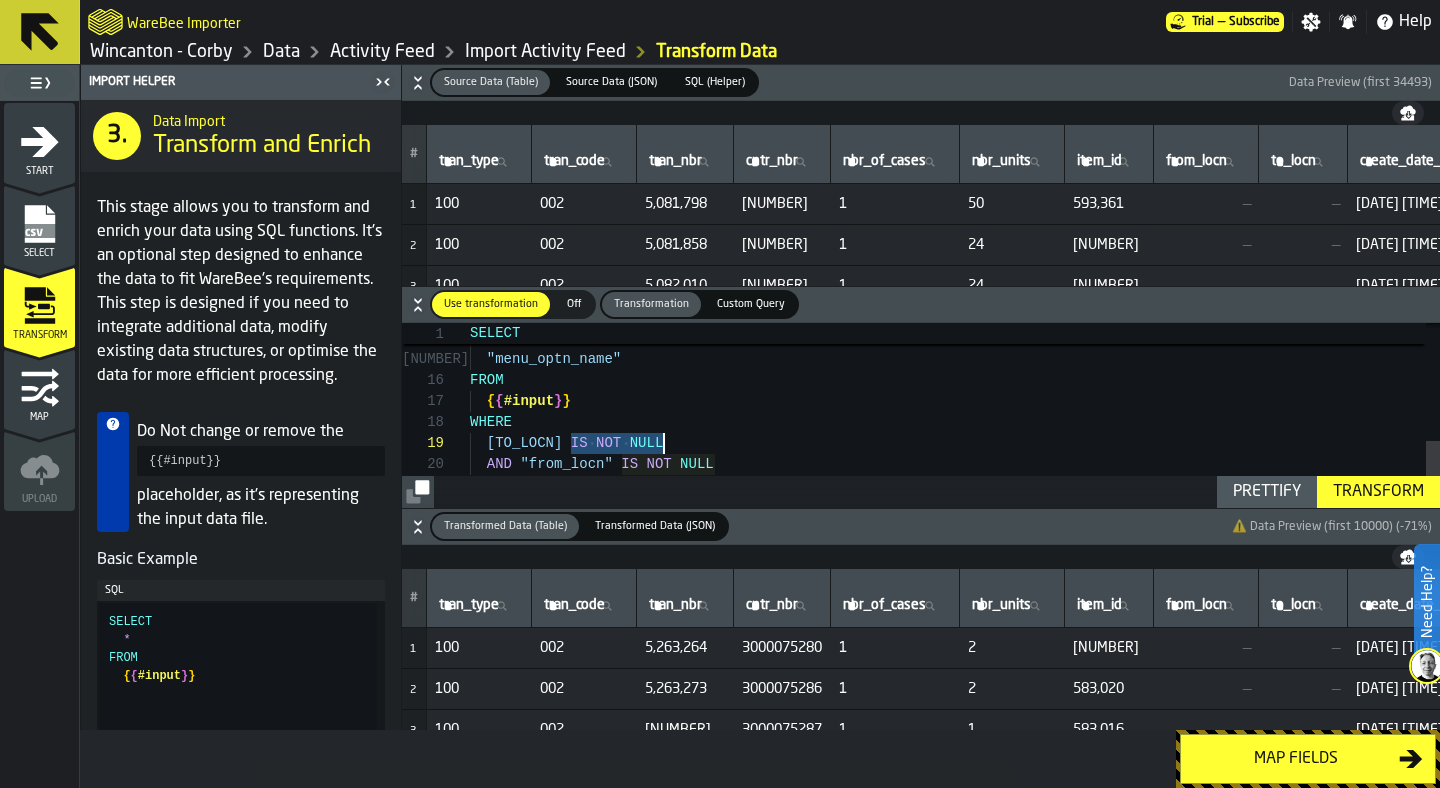 drag, startPoint x: 572, startPoint y: 442, endPoint x: 672, endPoint y: 440, distance: 100.02 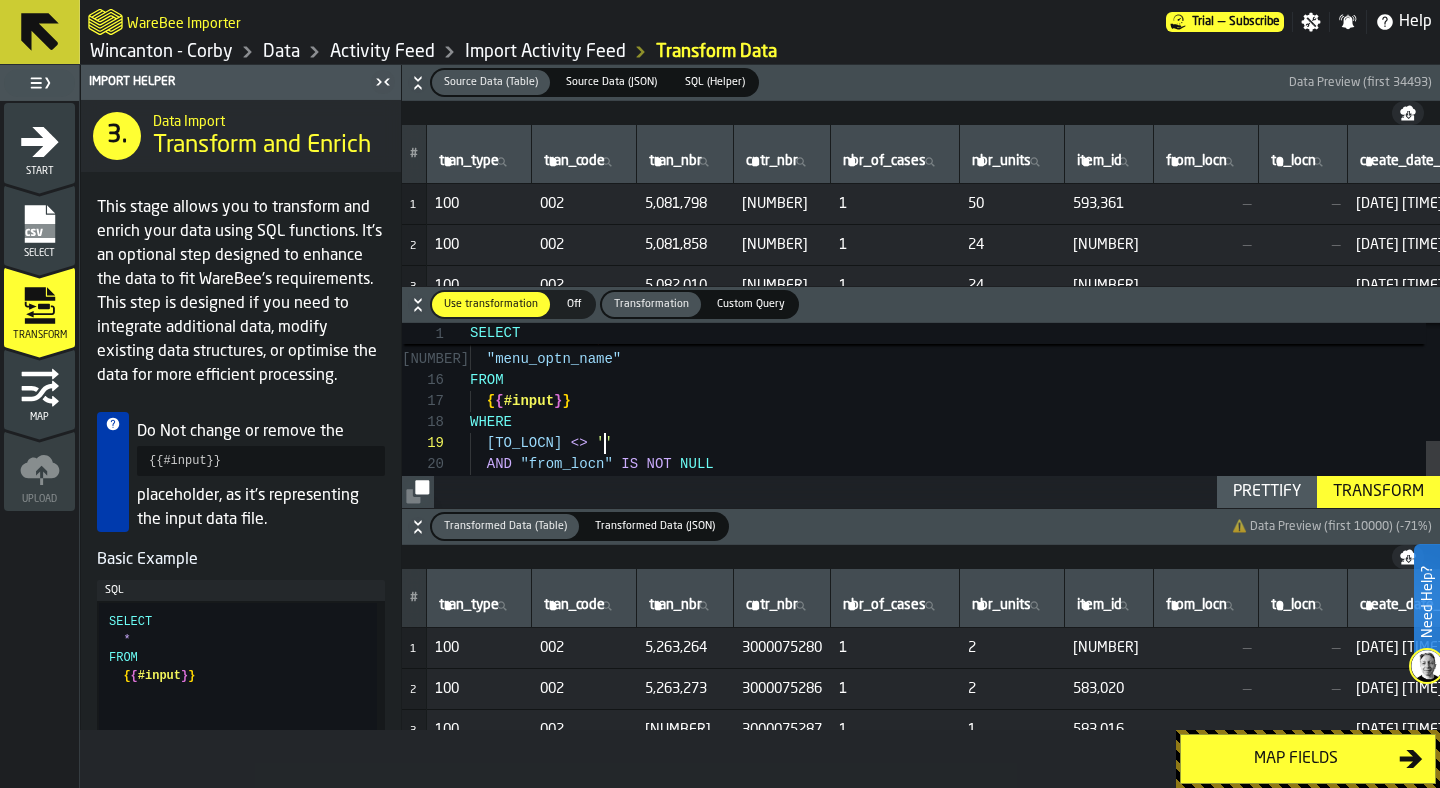 scroll, scrollTop: 189, scrollLeft: 0, axis: vertical 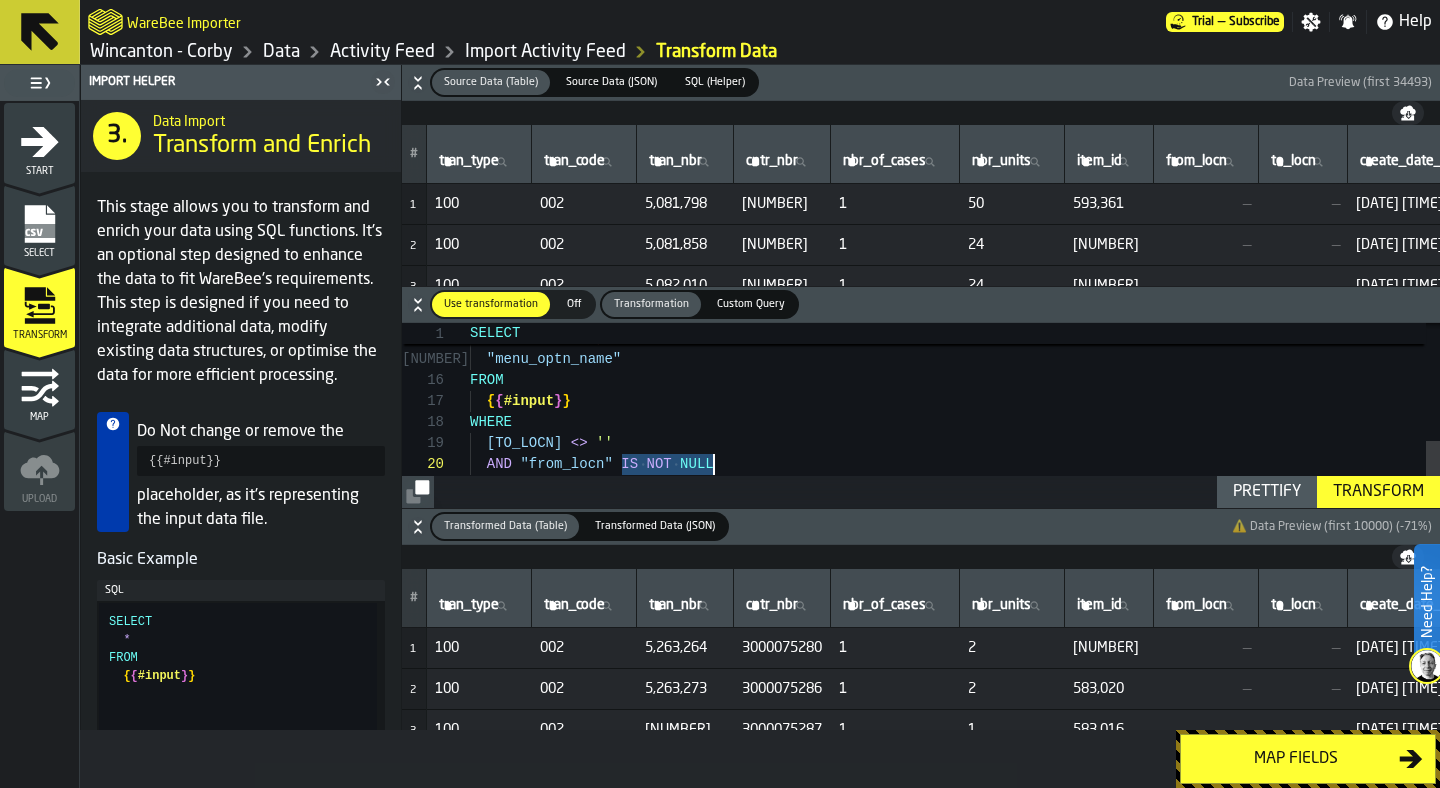 drag, startPoint x: 623, startPoint y: 462, endPoint x: 793, endPoint y: 462, distance: 170 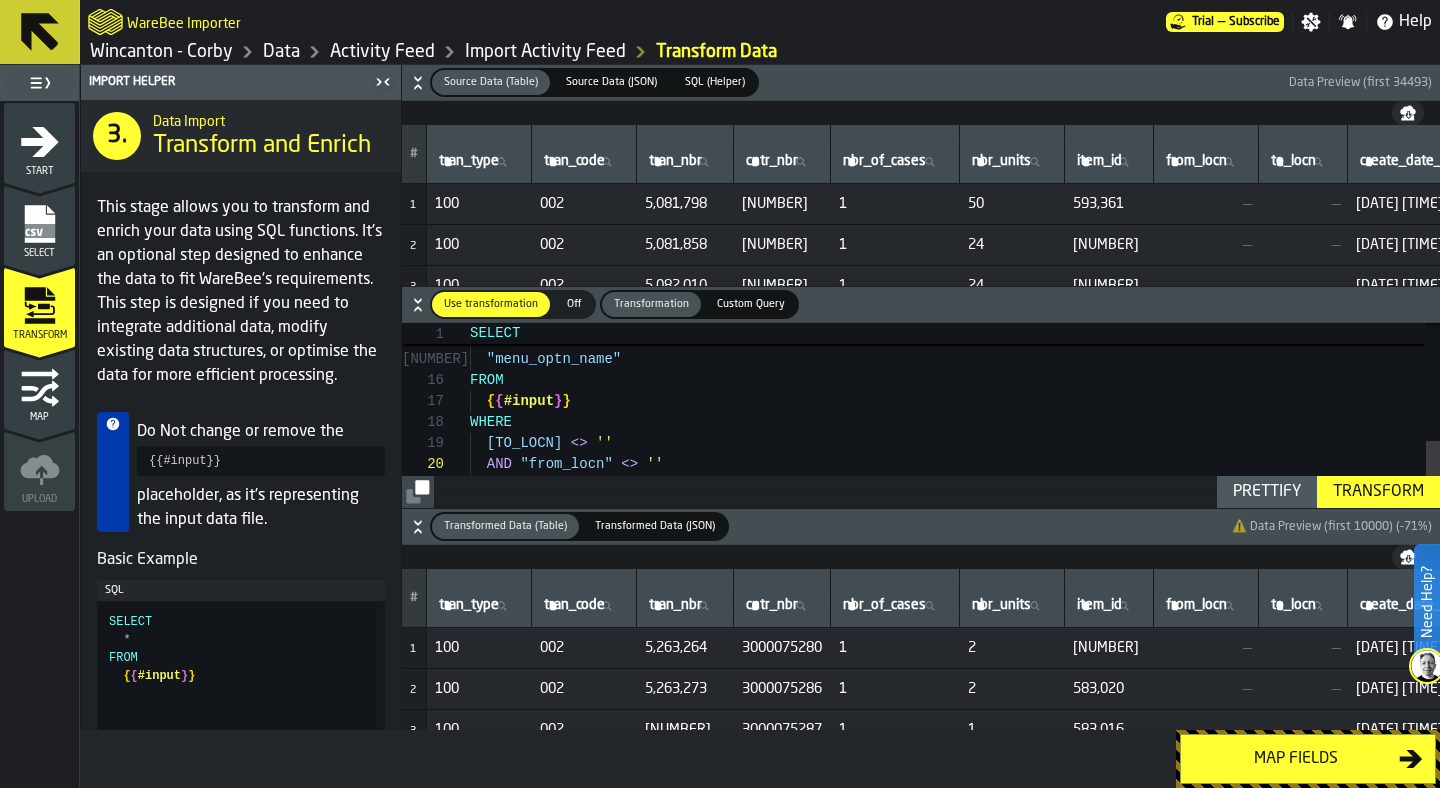 type on "**********" 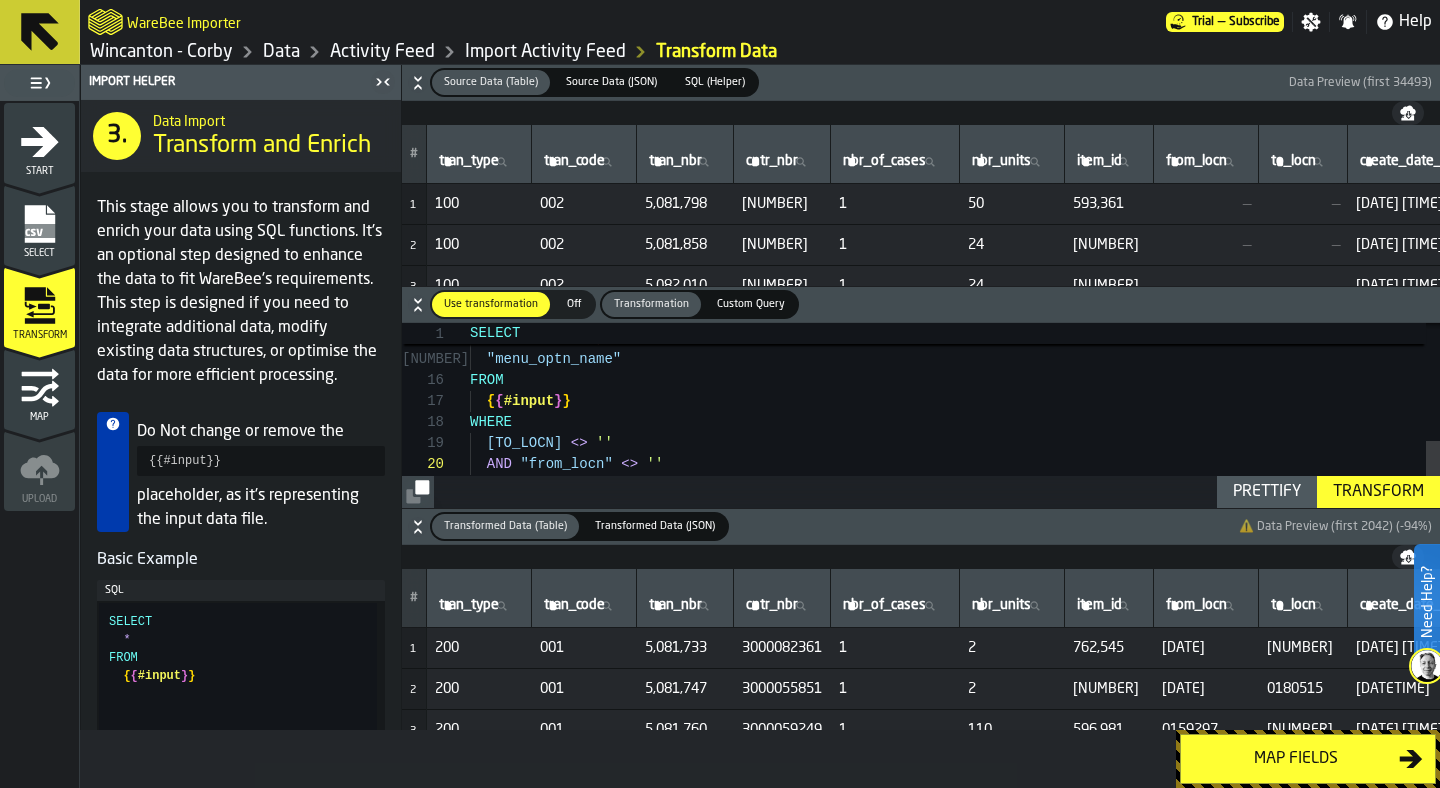 click on "Map" at bounding box center [39, 395] 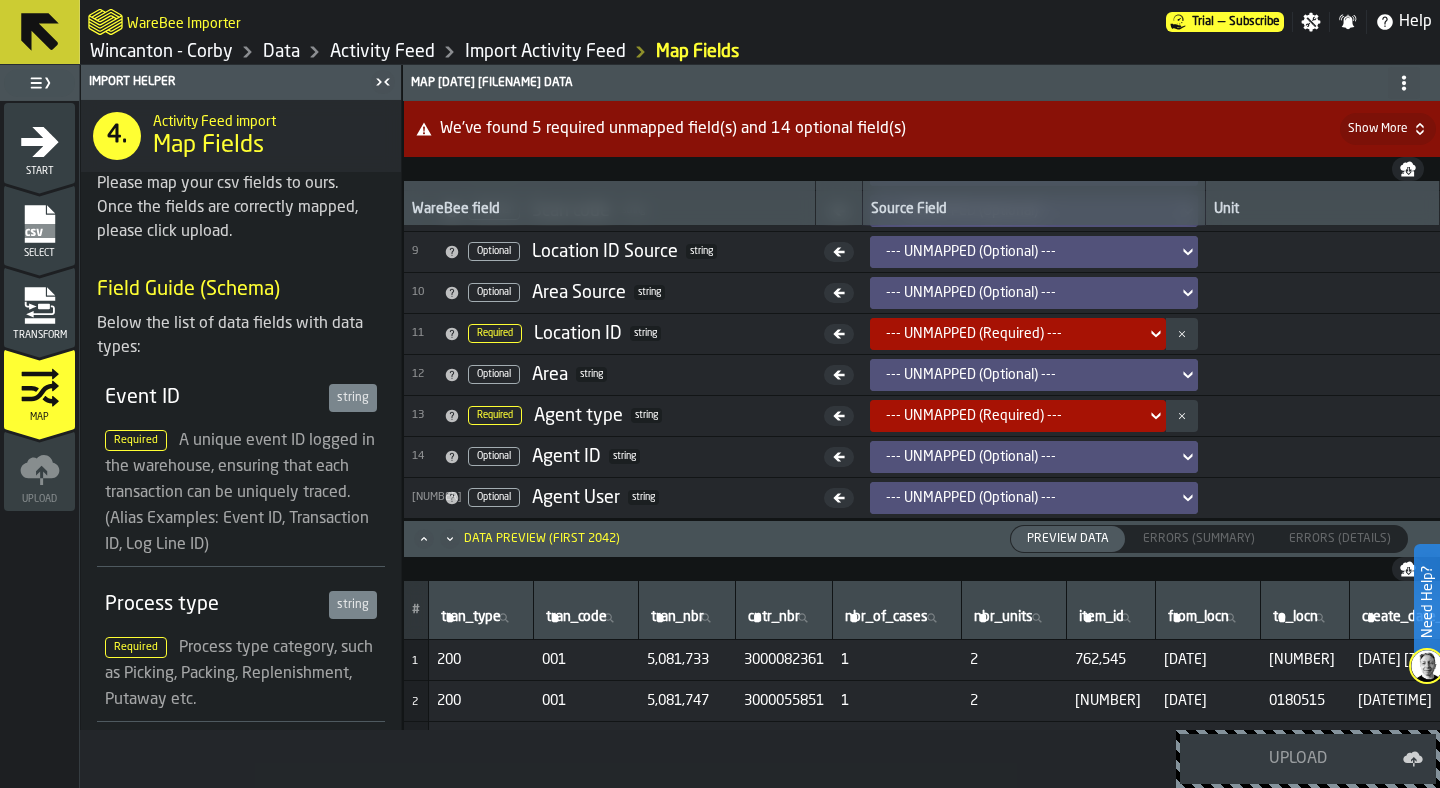scroll, scrollTop: 317, scrollLeft: 0, axis: vertical 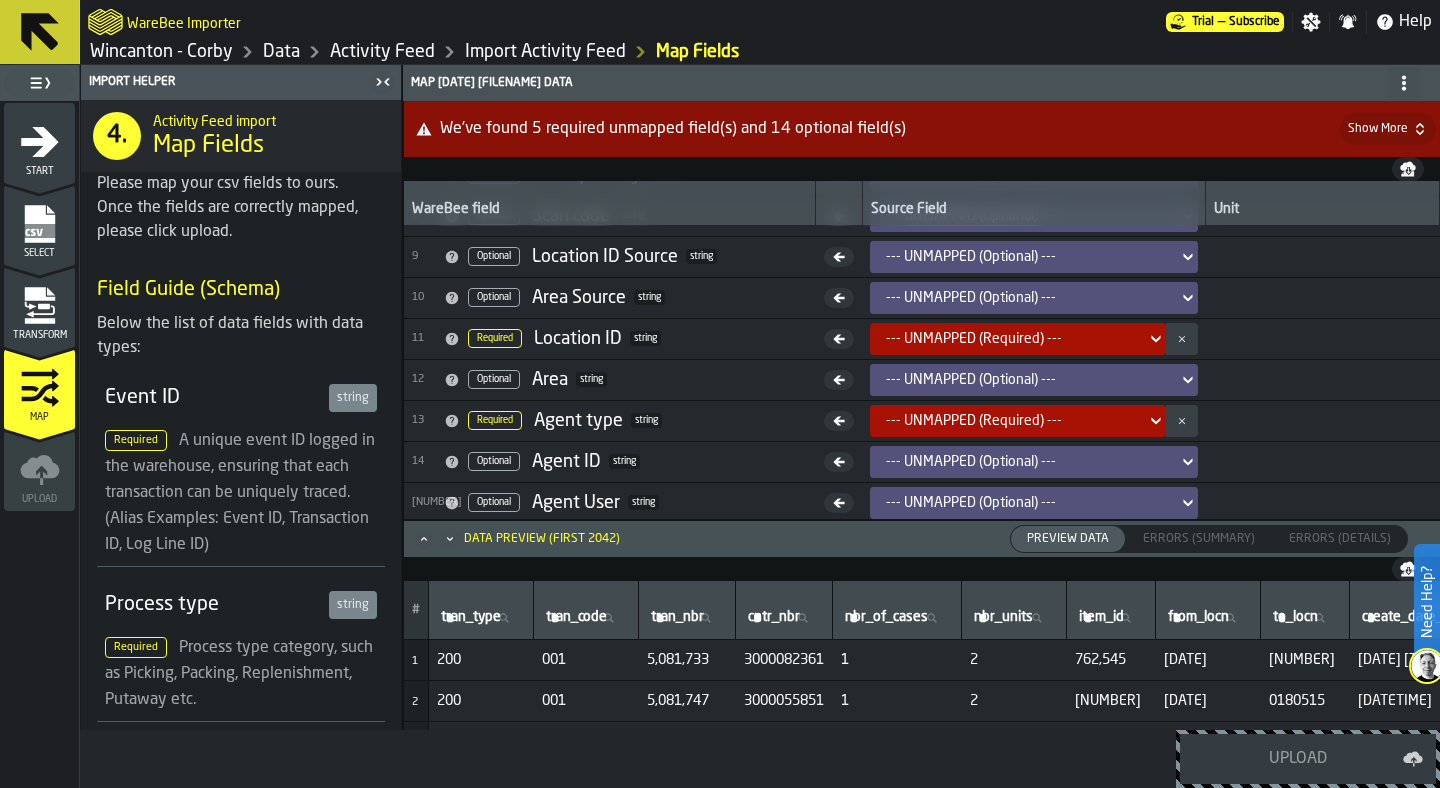 click on "--- UNMAPPED (Required) ---" at bounding box center [1012, 339] 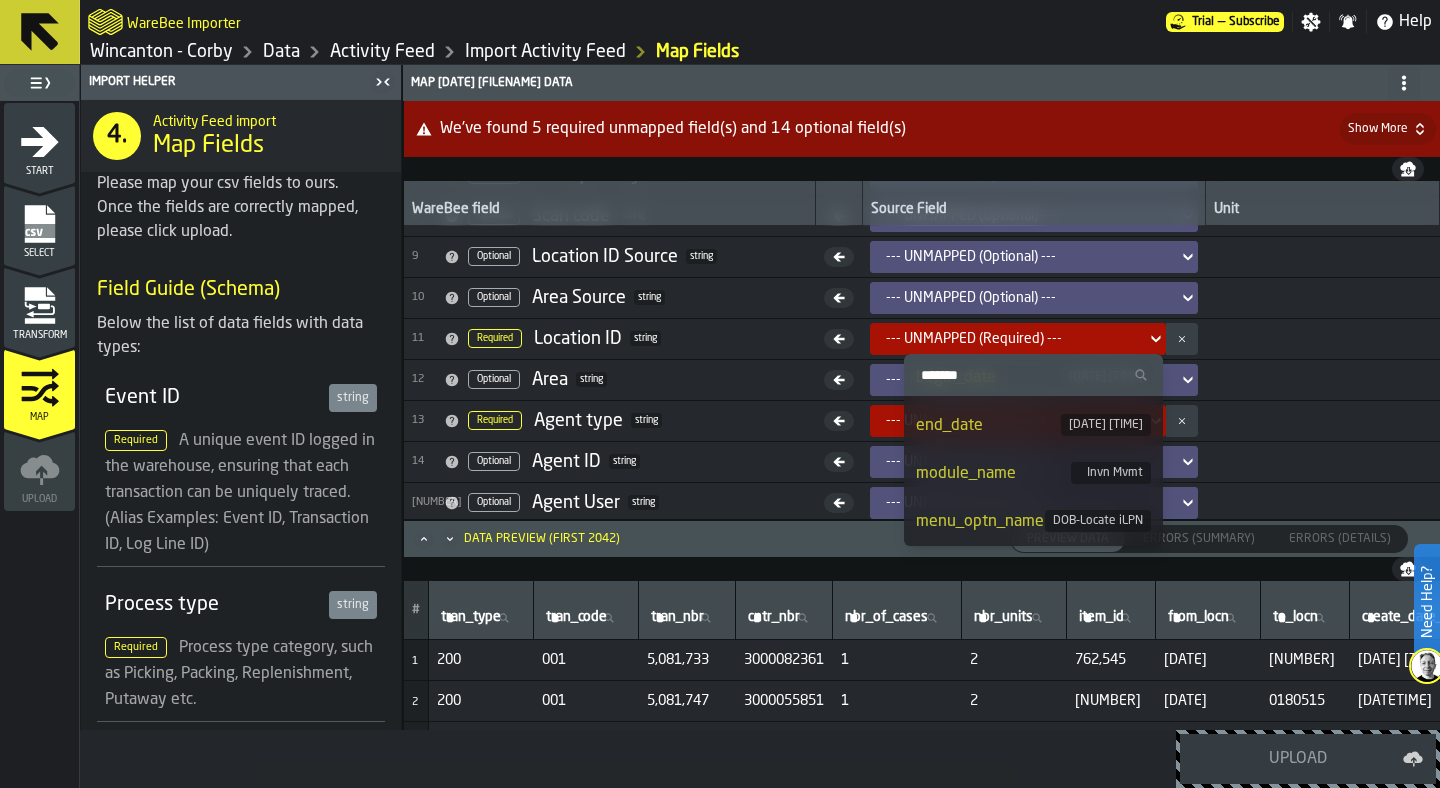 scroll, scrollTop: 548, scrollLeft: 0, axis: vertical 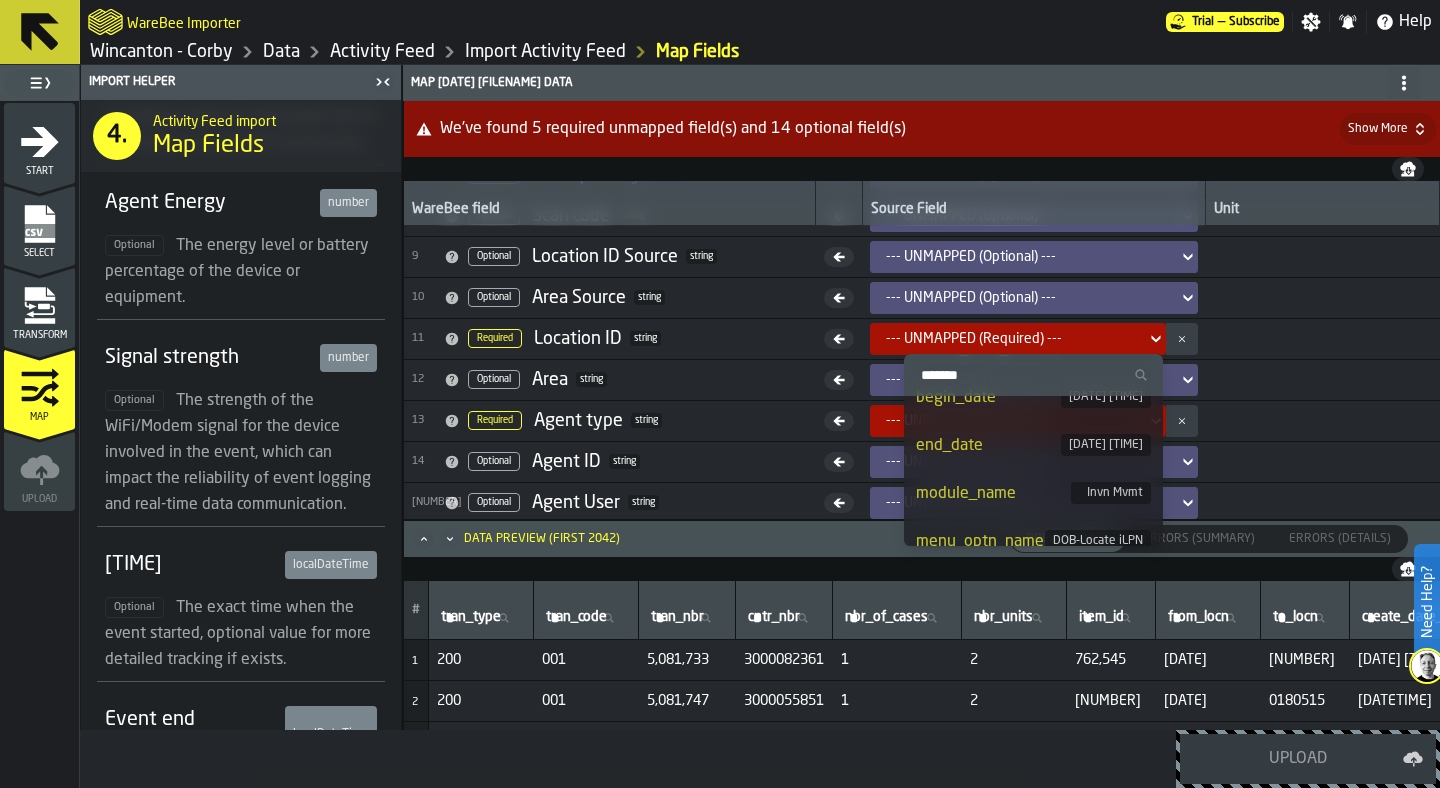 click on "end_date" at bounding box center [988, 446] 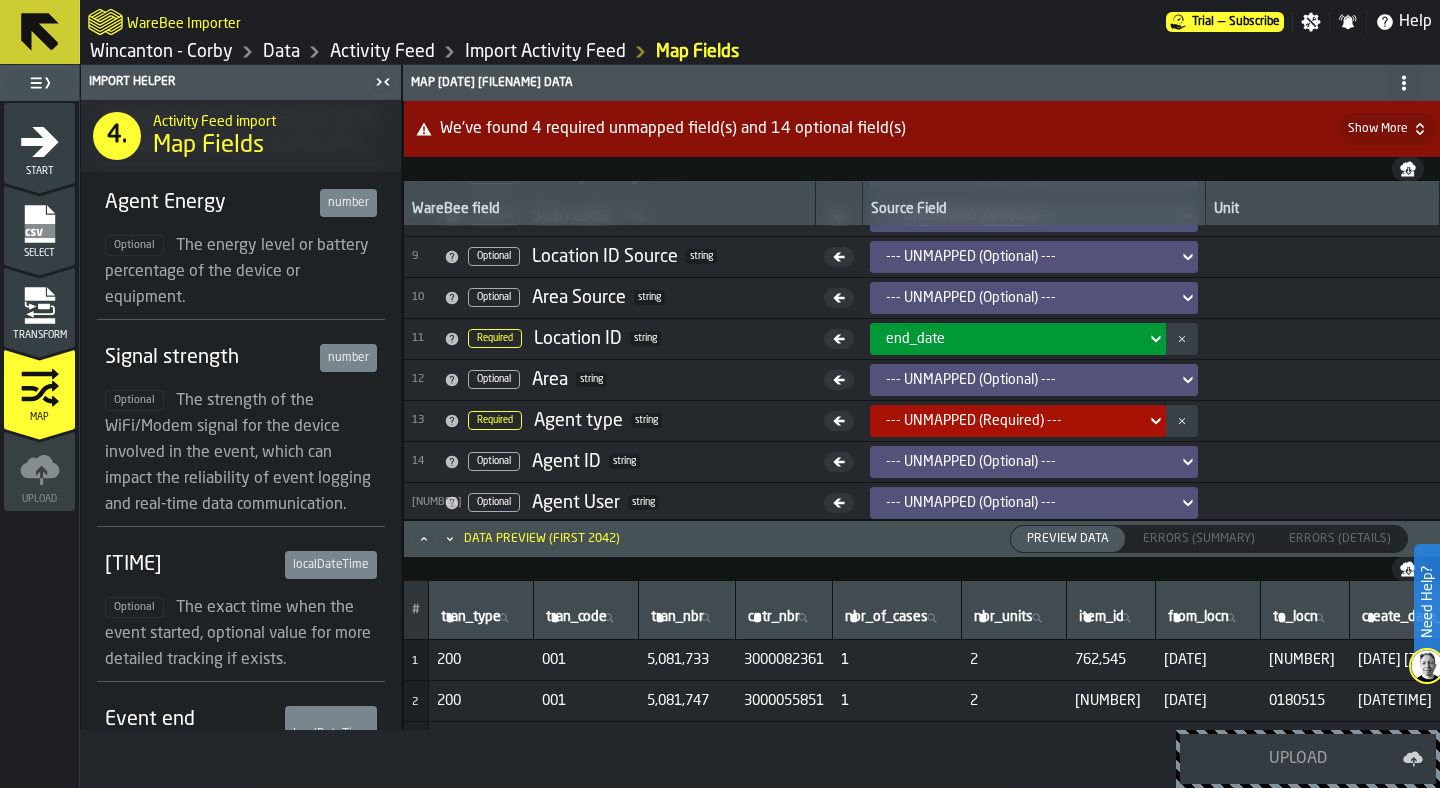 click on "end_date" at bounding box center (1034, 338) 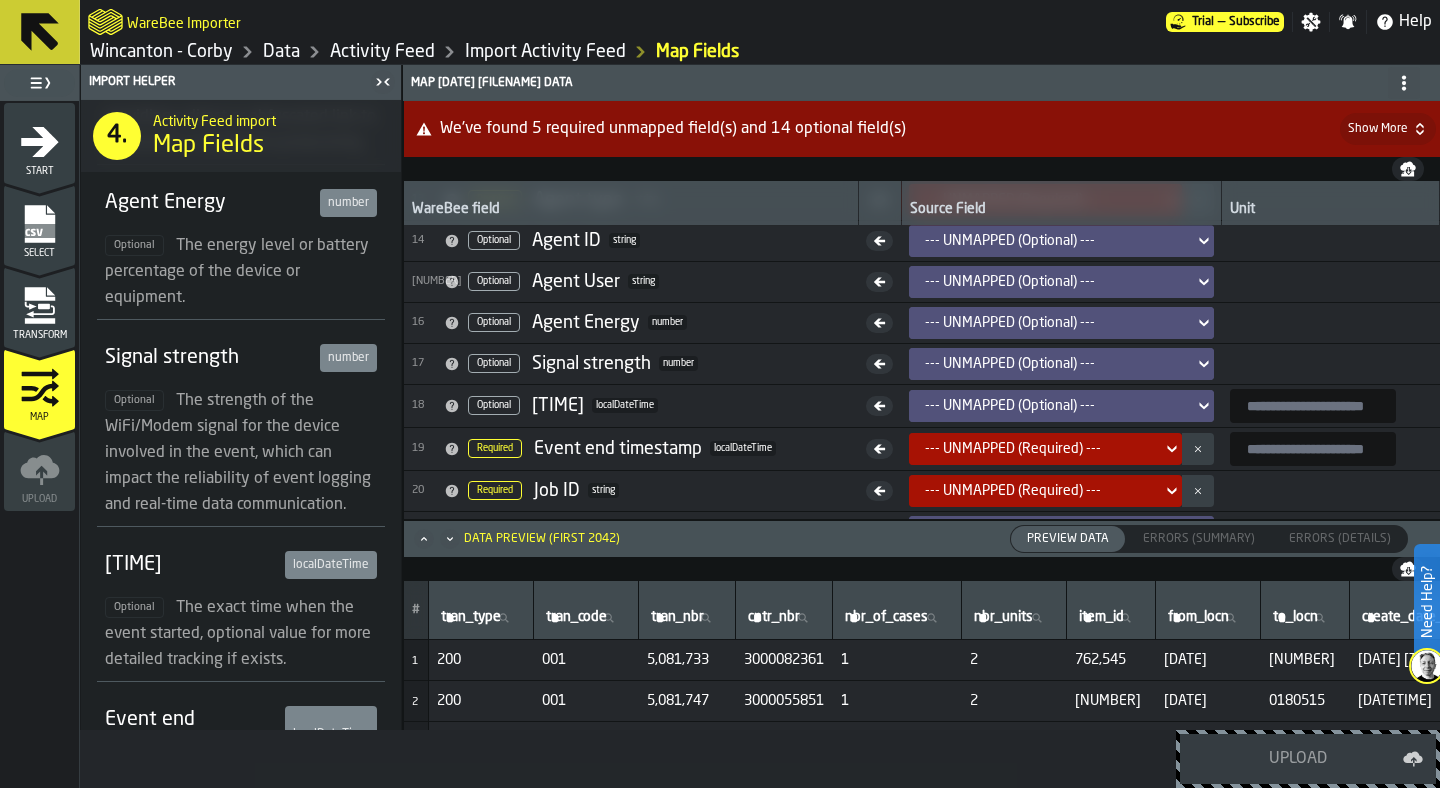 scroll, scrollTop: 612, scrollLeft: 0, axis: vertical 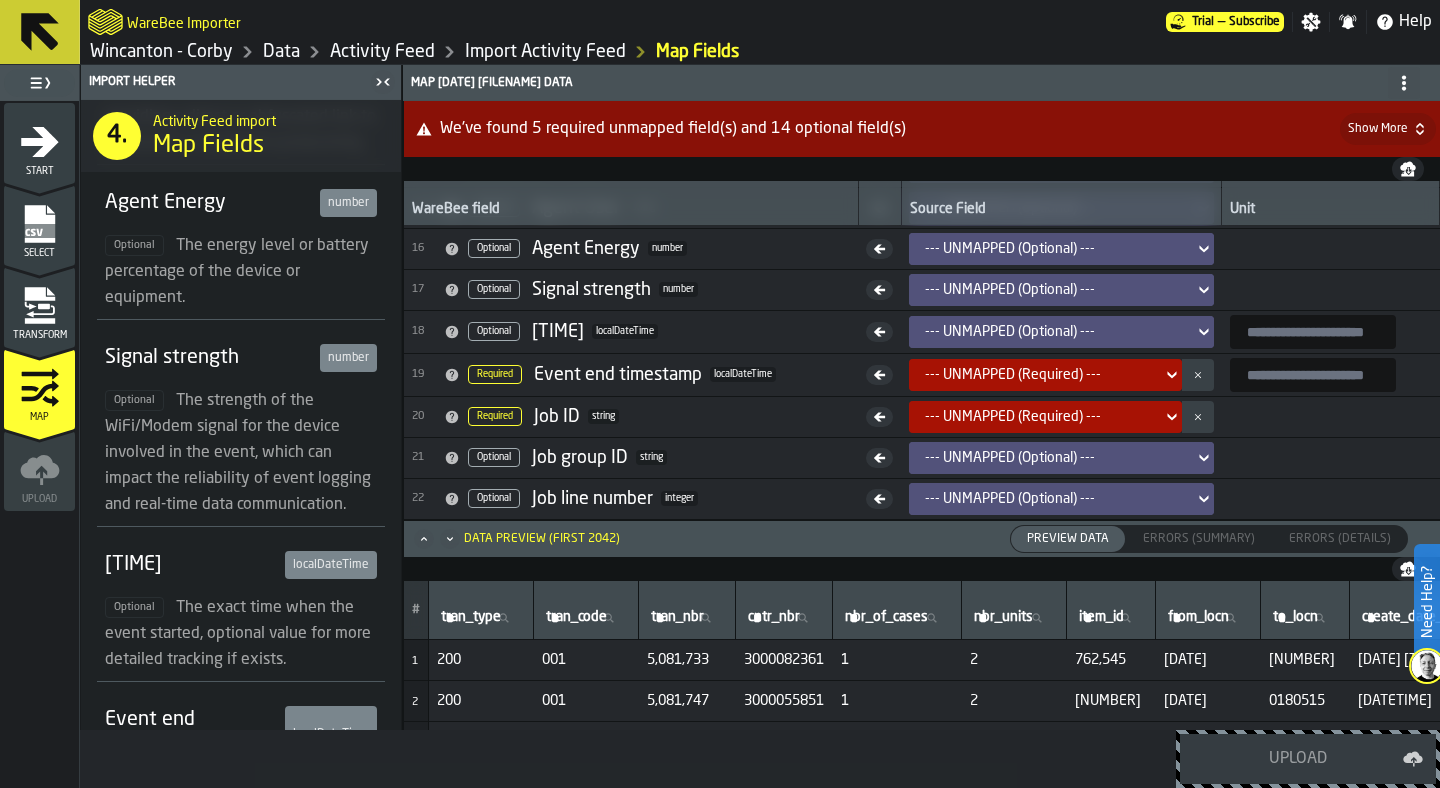 click on "--- UNMAPPED (Required) ---" at bounding box center [1039, 375] 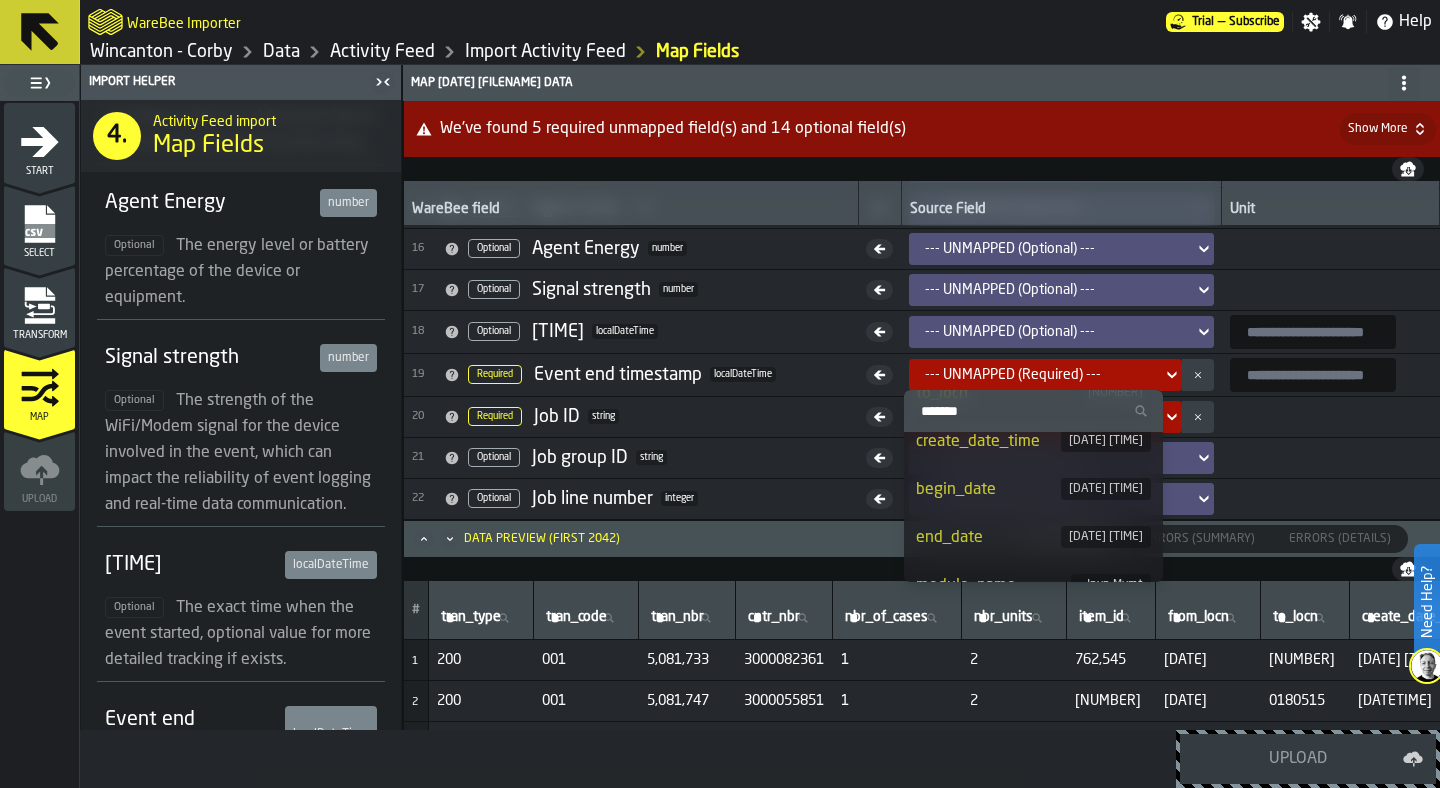 scroll, scrollTop: 548, scrollLeft: 0, axis: vertical 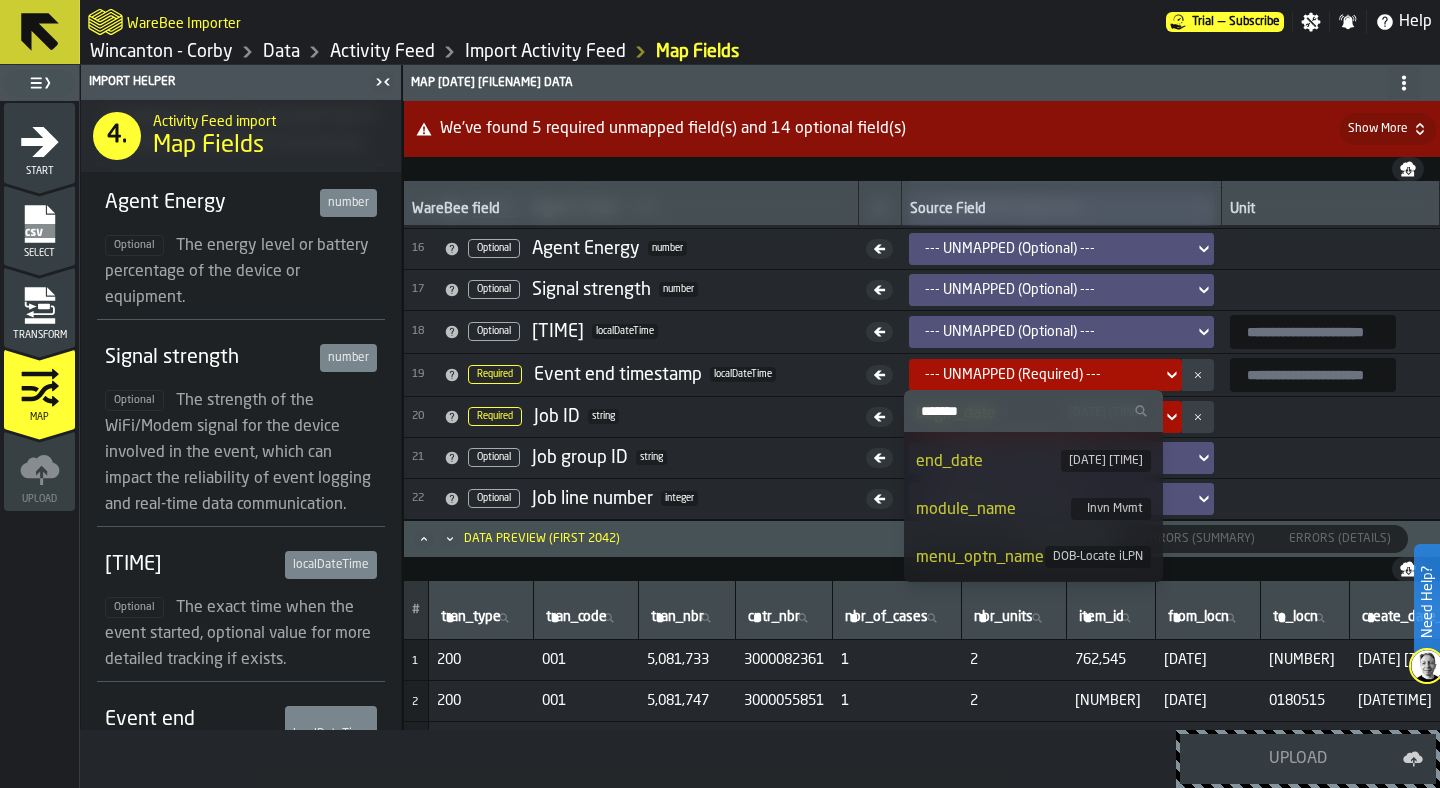 click on "end_date" at bounding box center (988, 462) 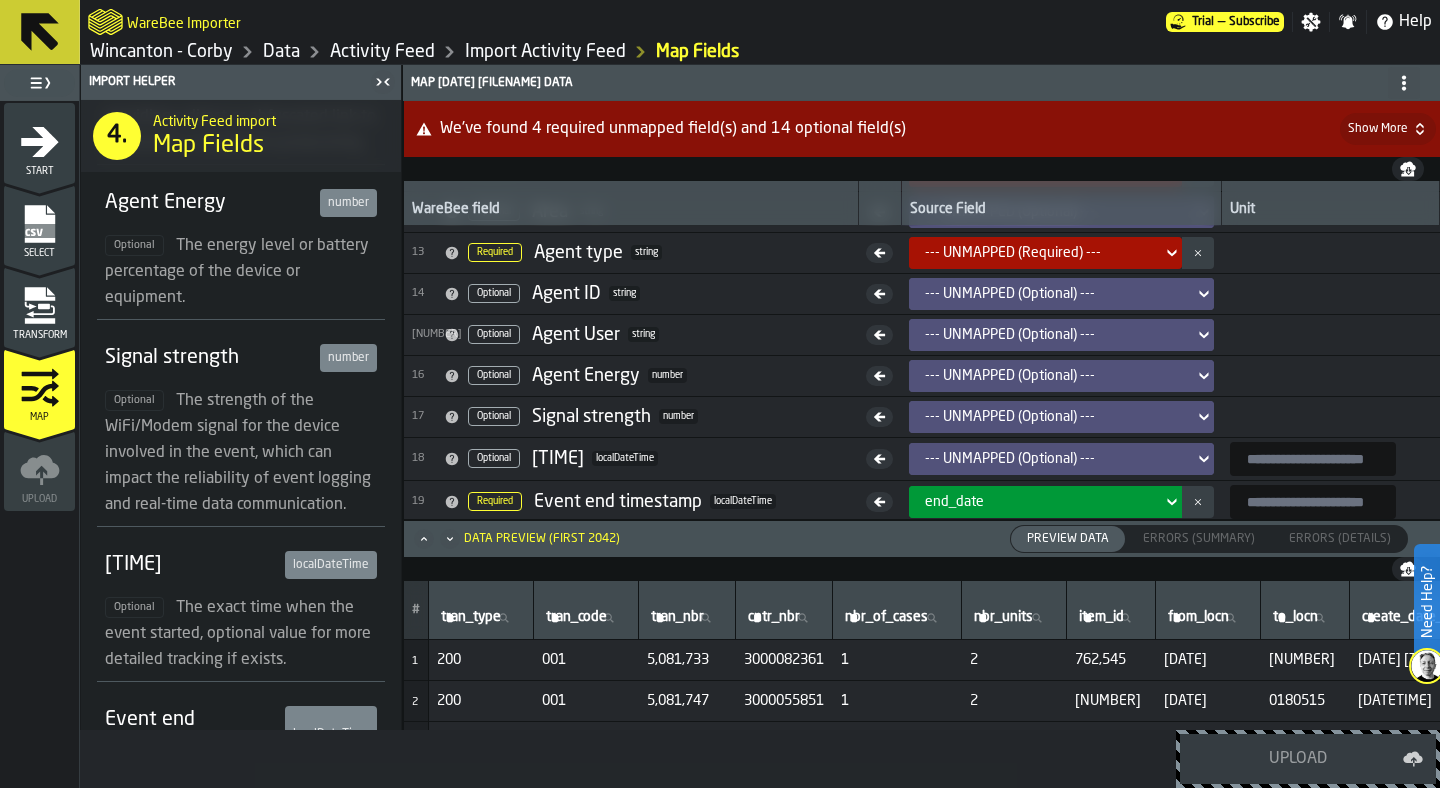 scroll, scrollTop: 481, scrollLeft: 0, axis: vertical 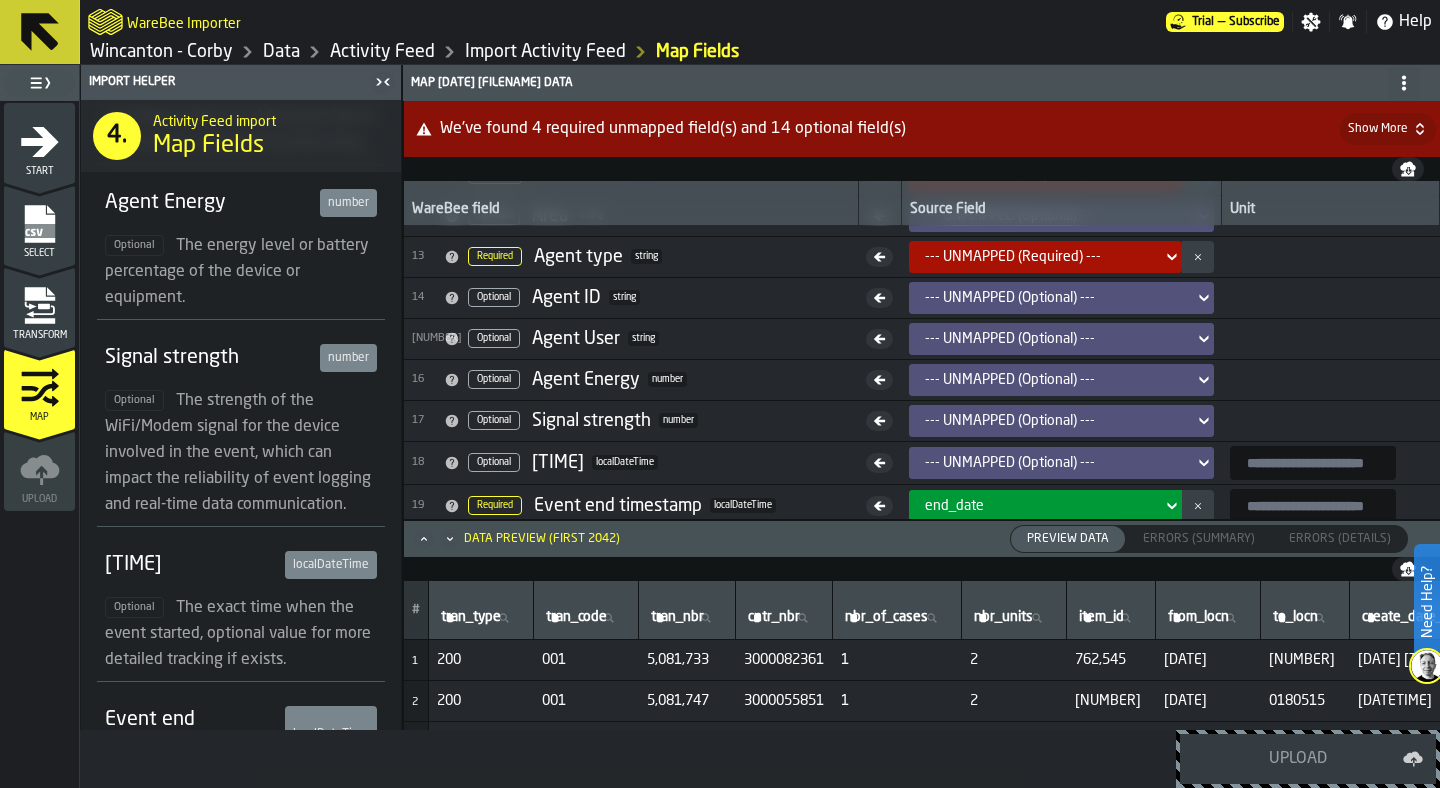 click on "--- UNMAPPED (Optional) ---" at bounding box center [1055, 463] 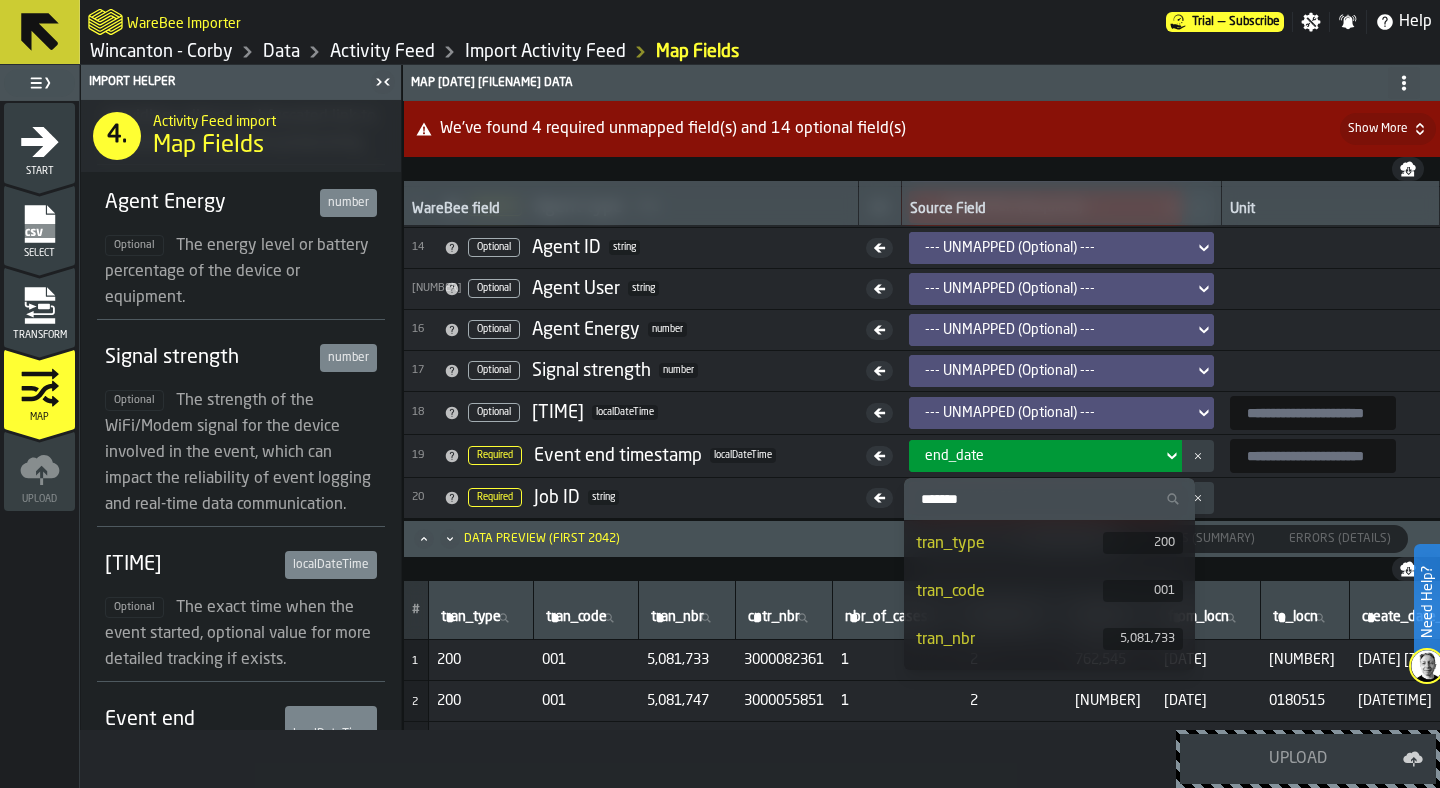 scroll, scrollTop: 565, scrollLeft: 0, axis: vertical 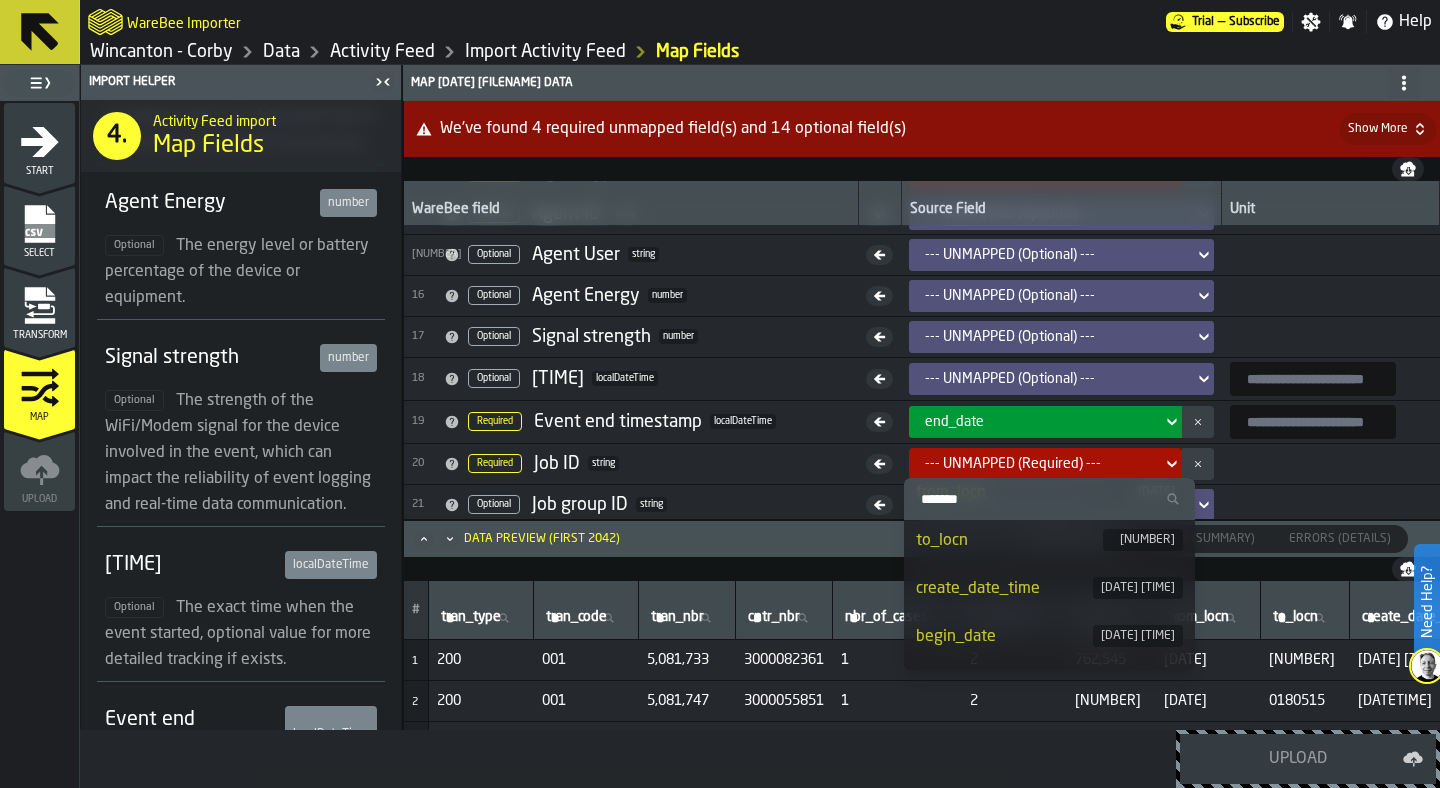 click on "begin_date" at bounding box center (1004, 637) 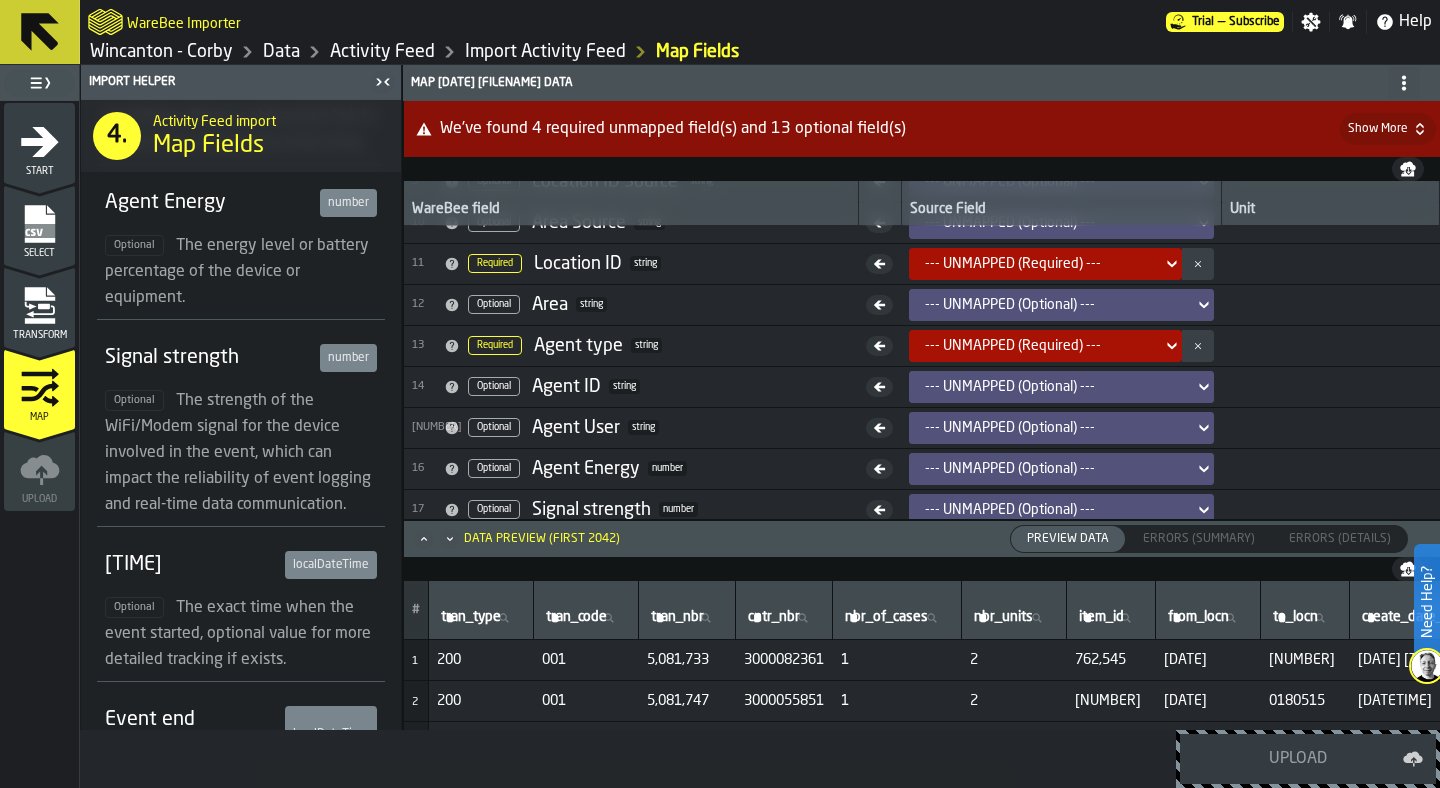 scroll, scrollTop: 389, scrollLeft: 0, axis: vertical 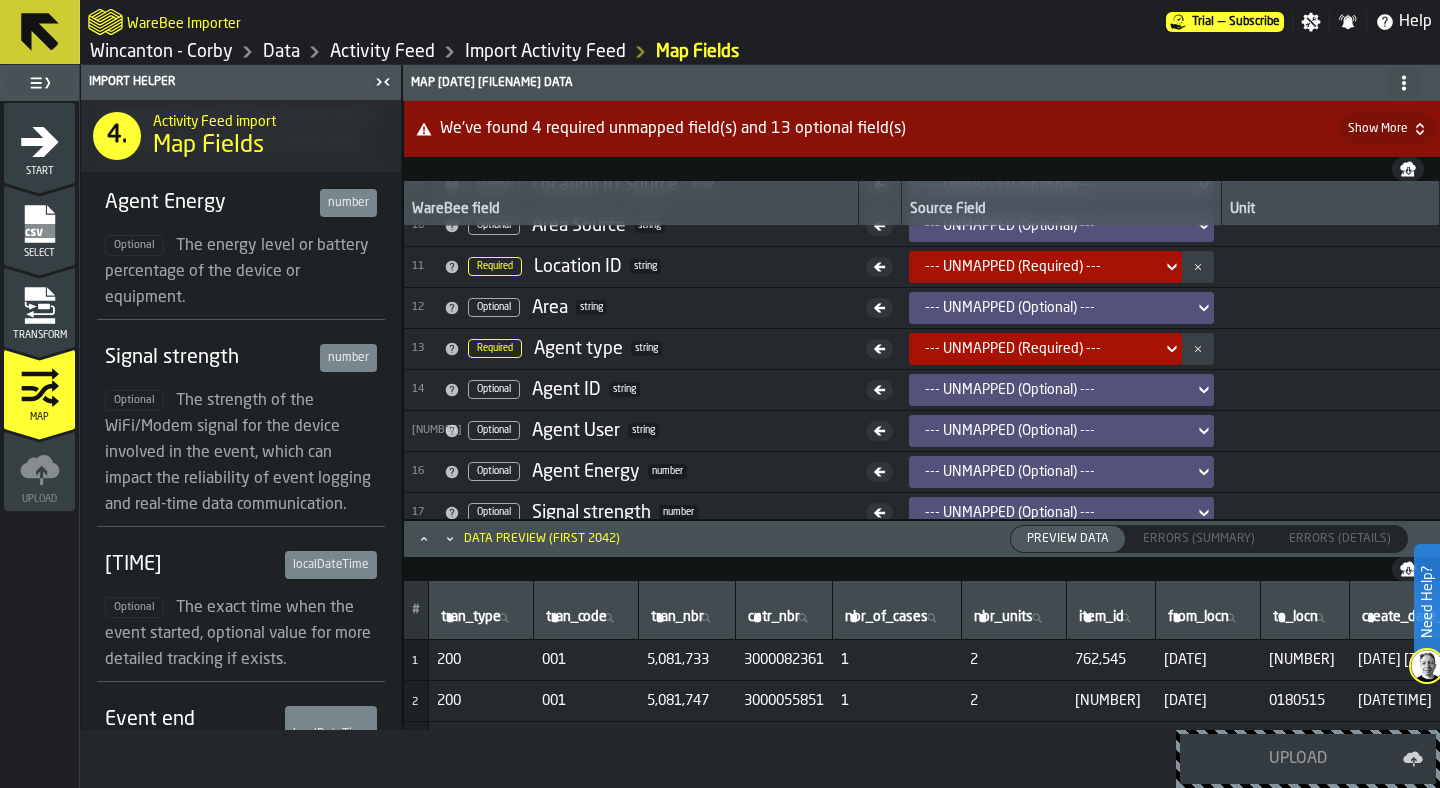 click on "--- UNMAPPED (Required) ---" at bounding box center (1039, 267) 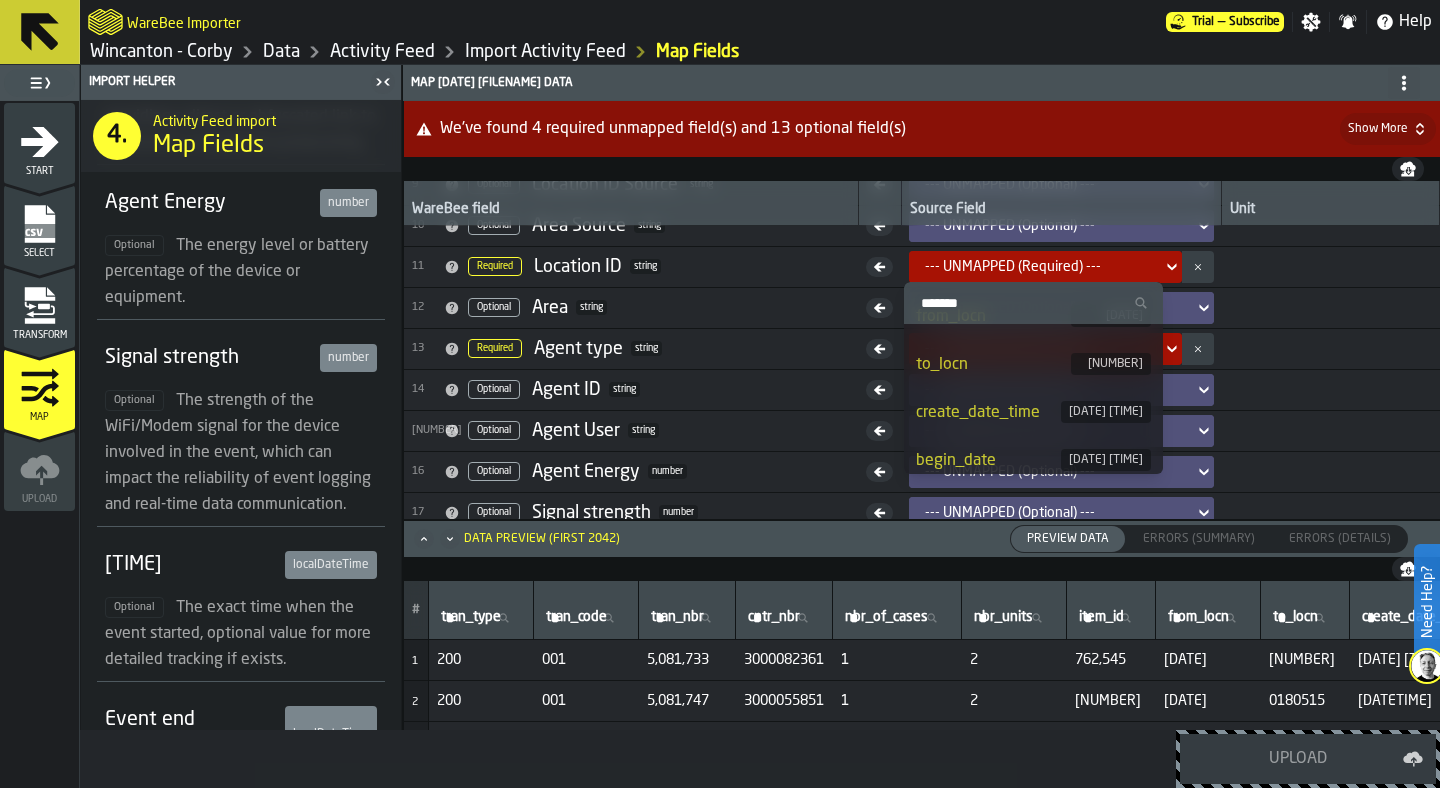 scroll, scrollTop: 329, scrollLeft: 0, axis: vertical 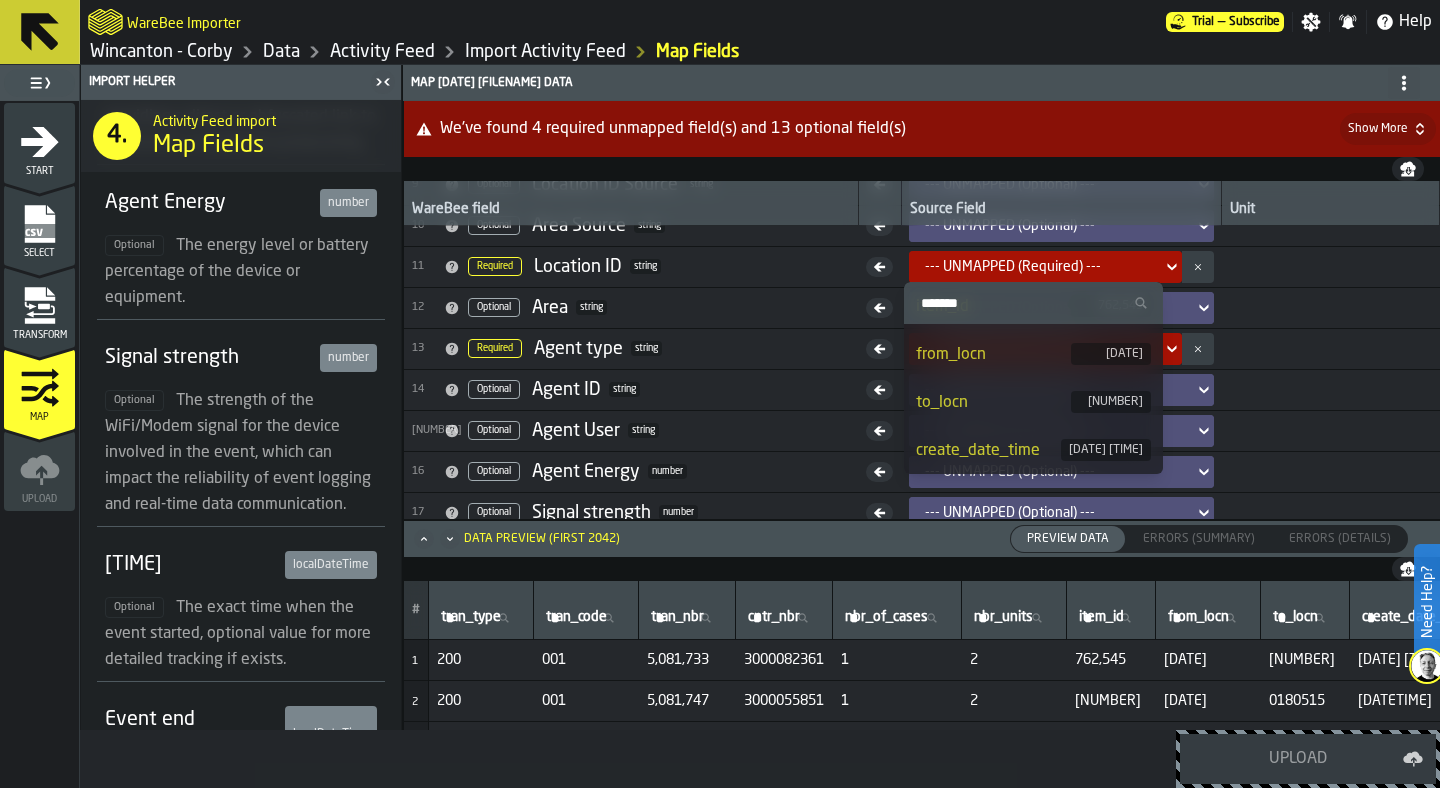 click on "to_locn" at bounding box center [993, 403] 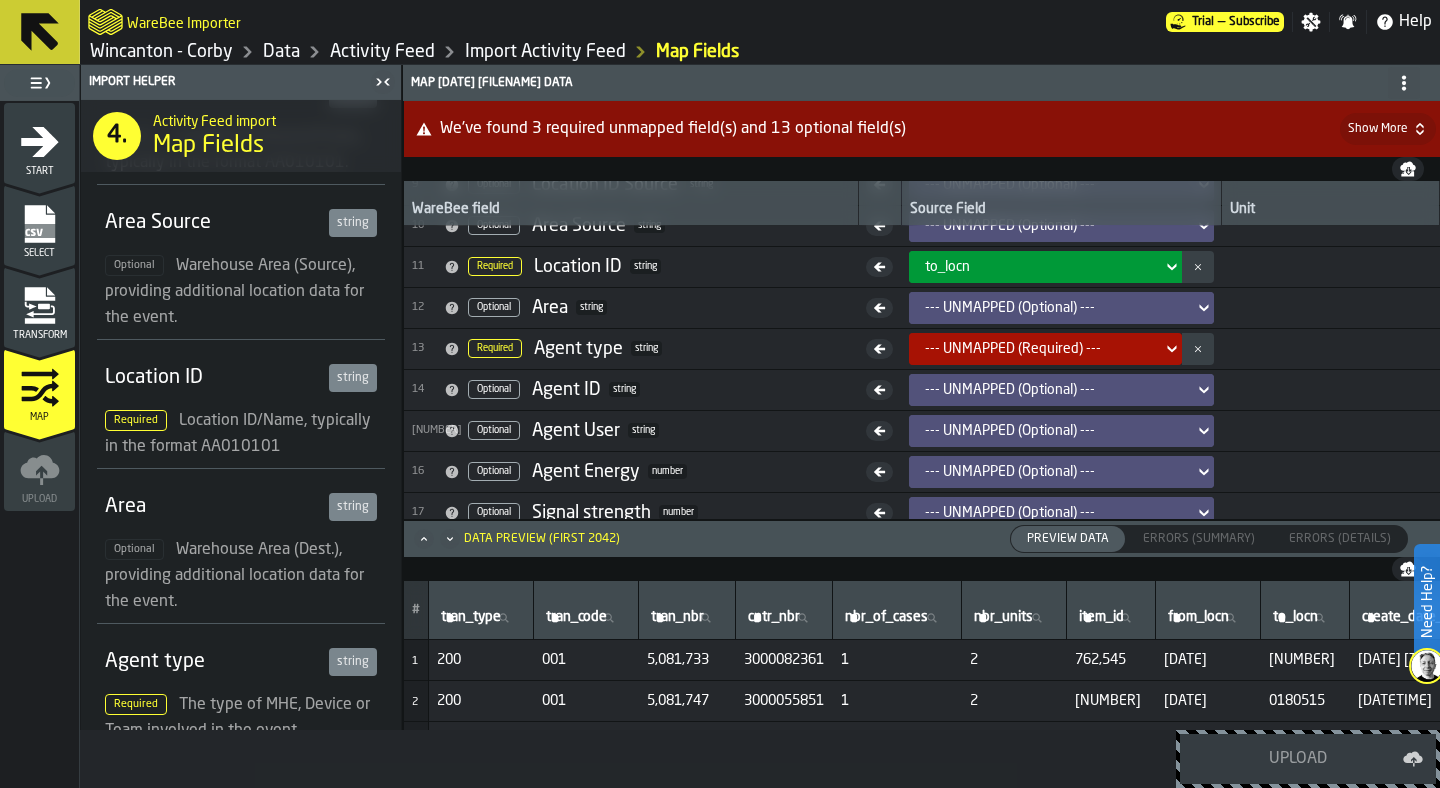 scroll, scrollTop: 1591, scrollLeft: 0, axis: vertical 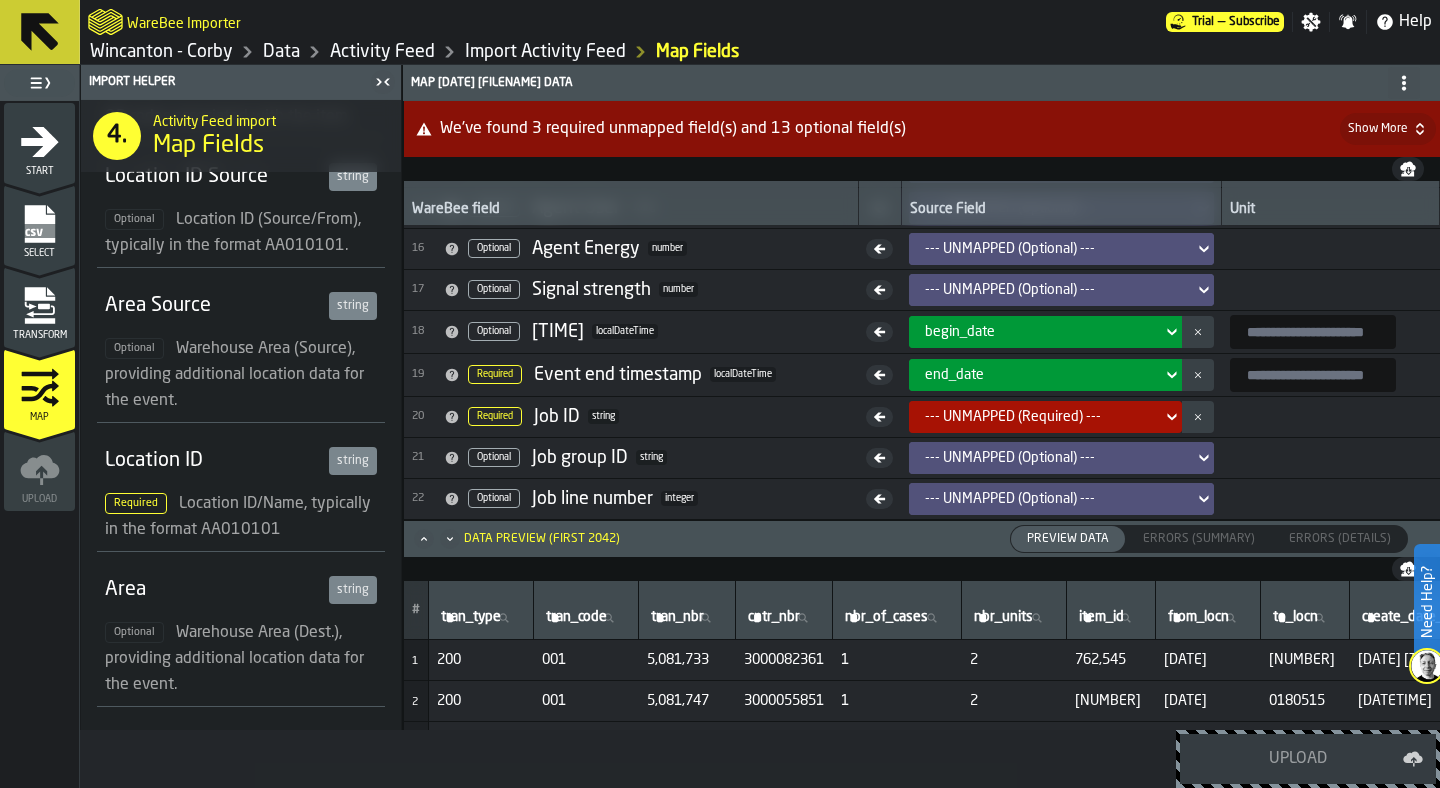 click on "18 Optional Event start timestamp localDateTime" at bounding box center (535, 332) 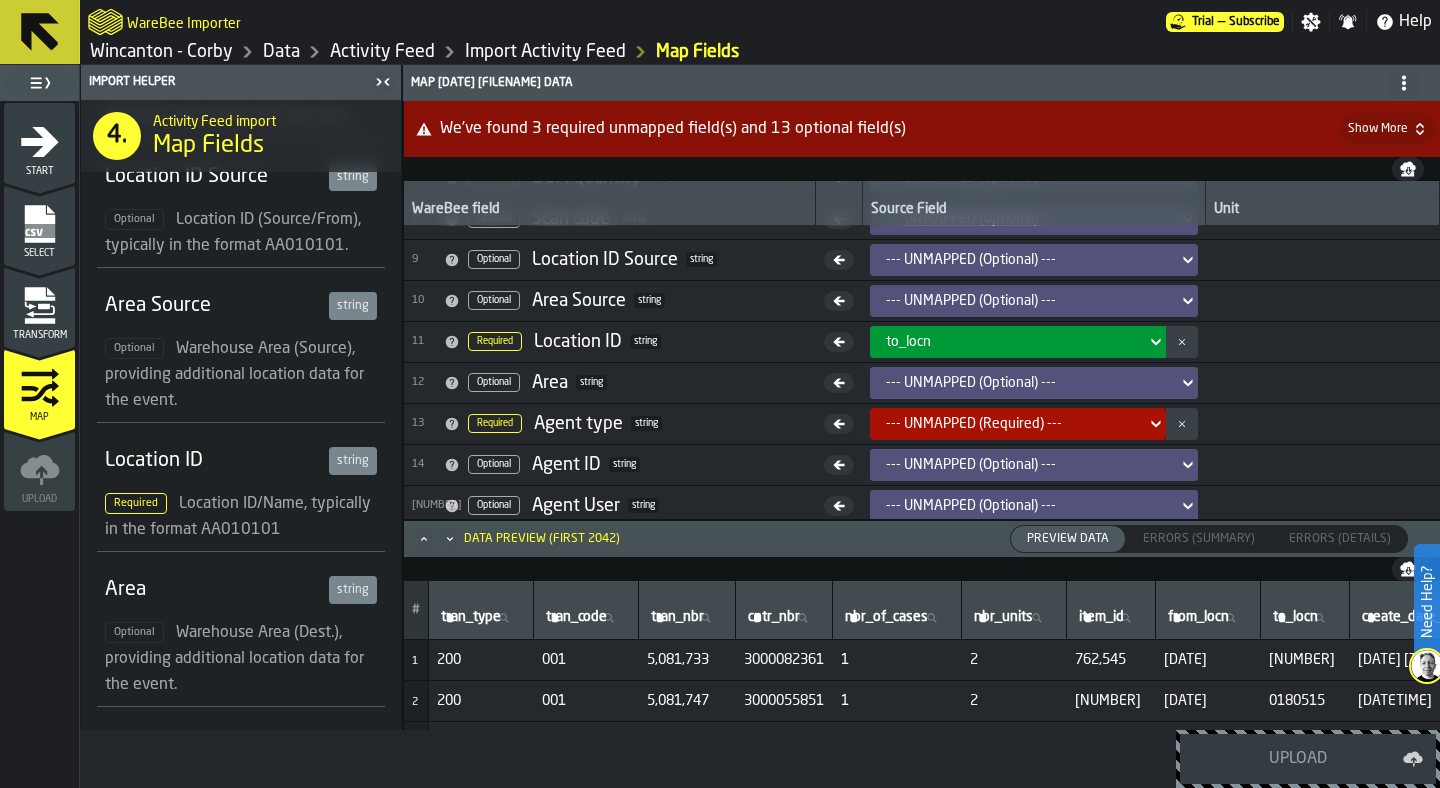 scroll, scrollTop: 275, scrollLeft: 0, axis: vertical 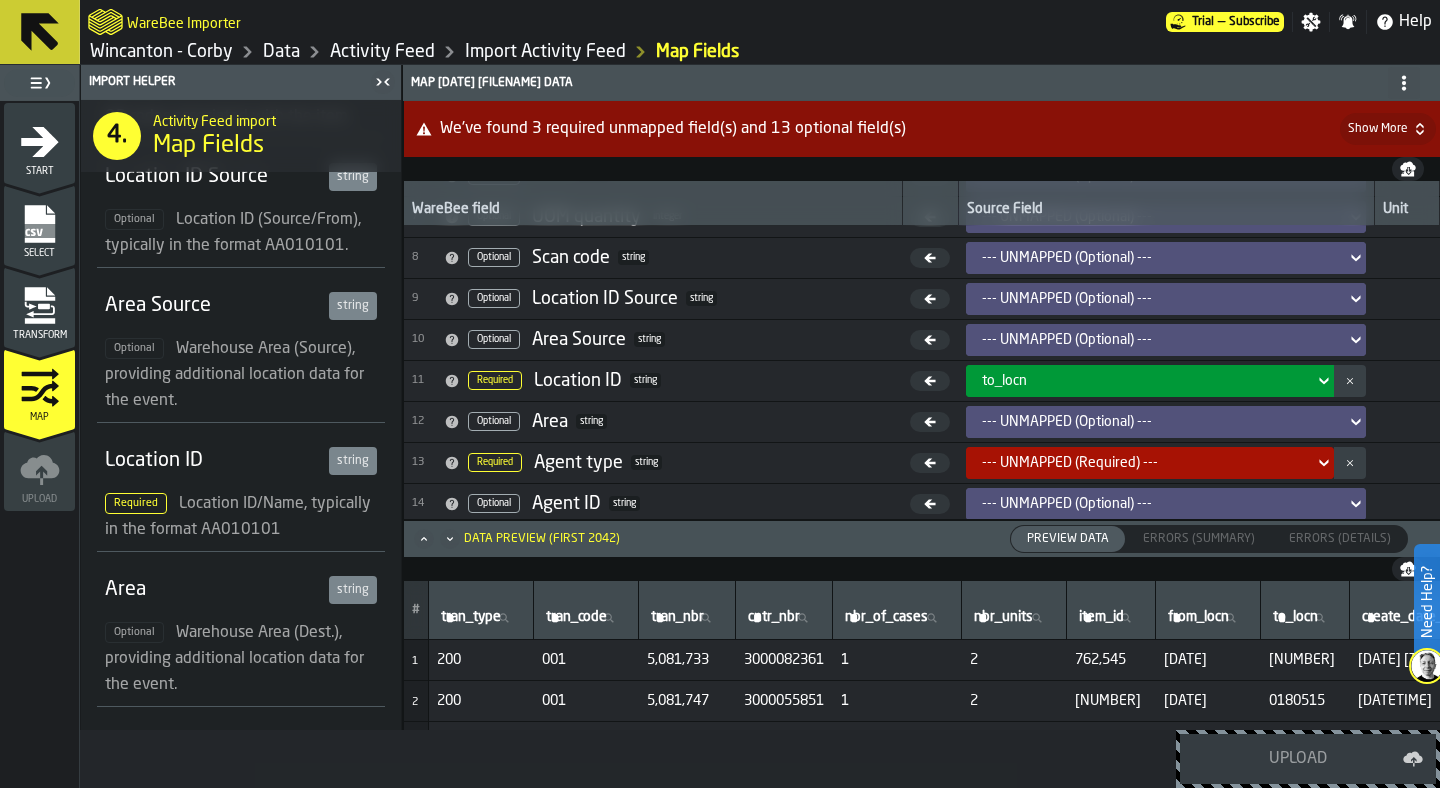 click 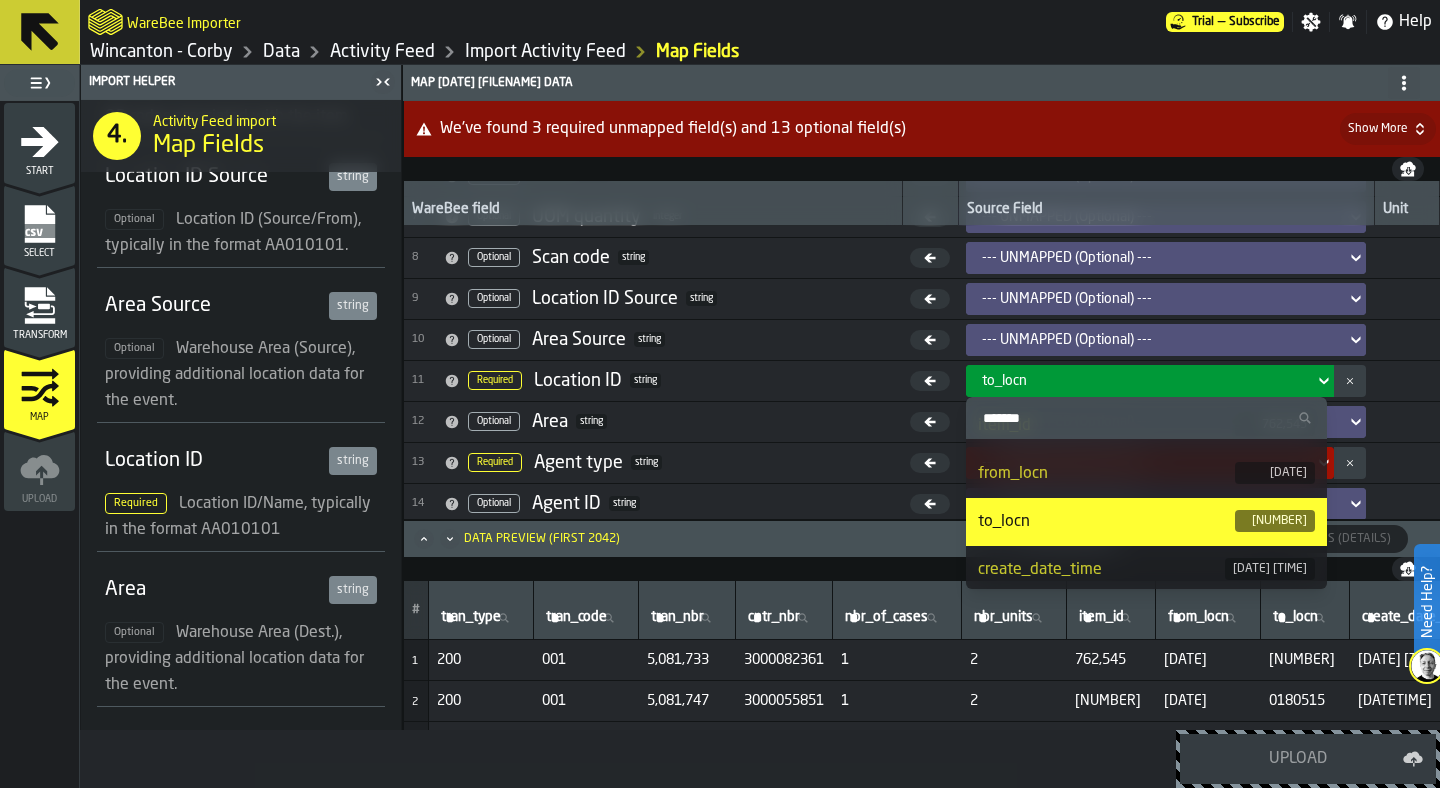 scroll, scrollTop: 310, scrollLeft: 0, axis: vertical 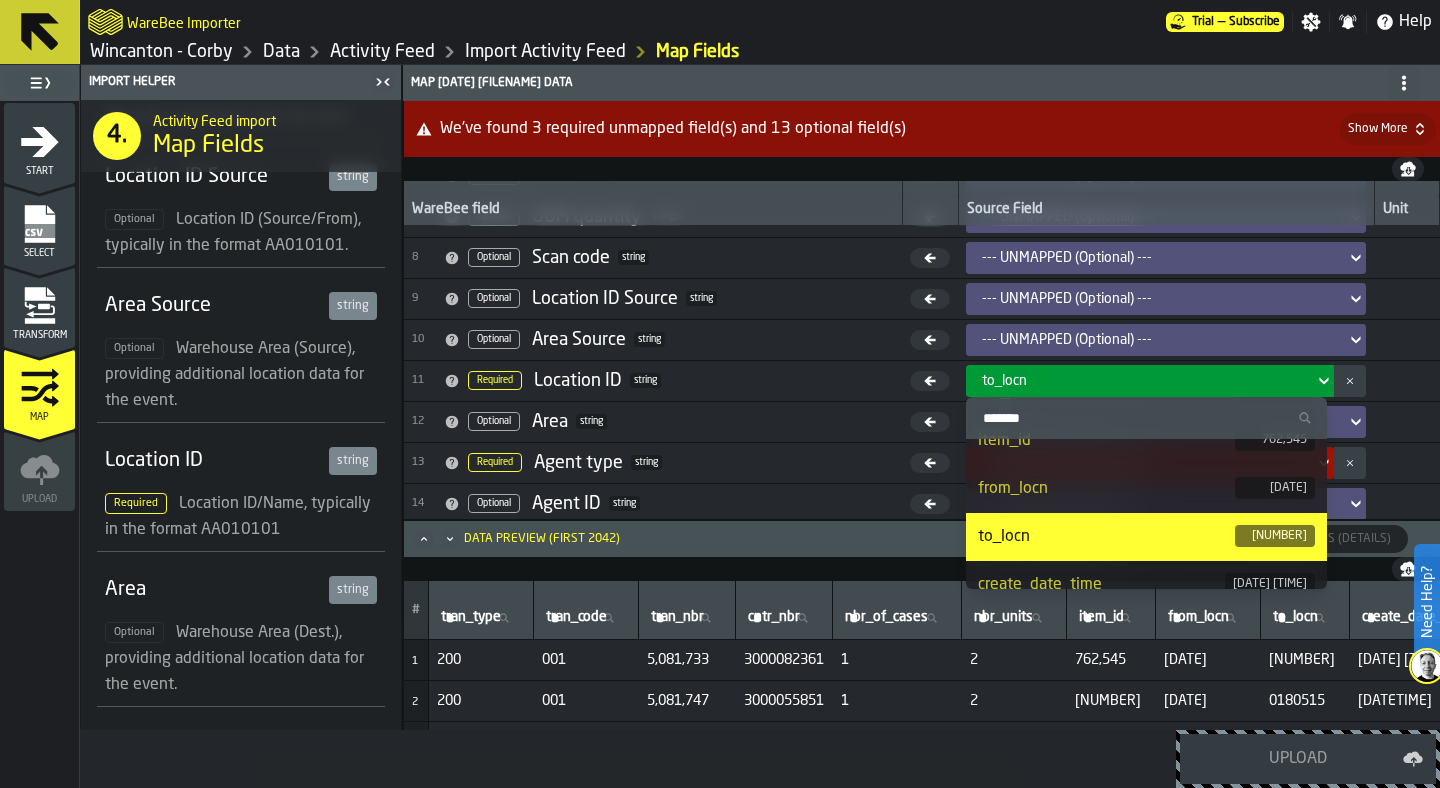 click on "11 Required Location ID string" at bounding box center [653, 381] 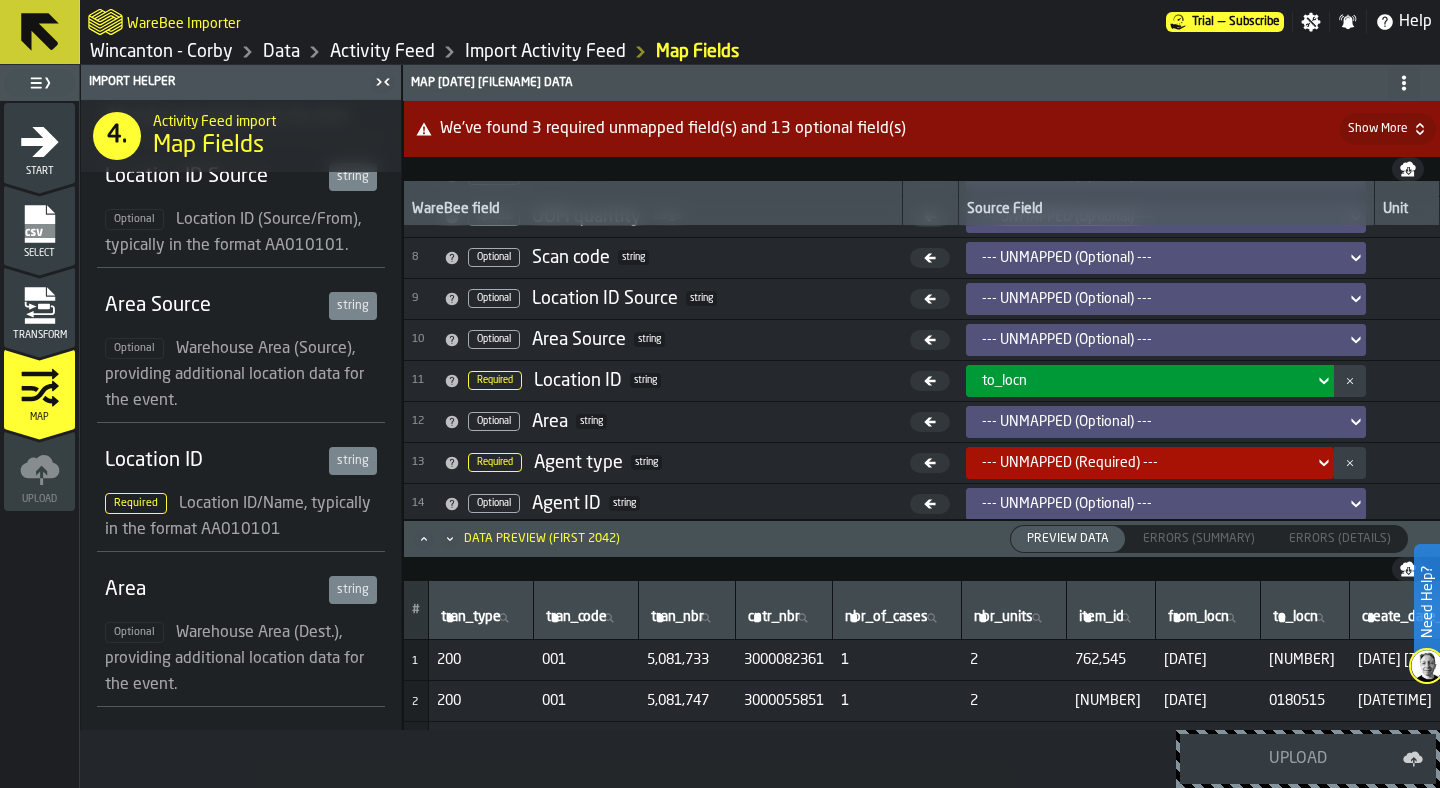 click 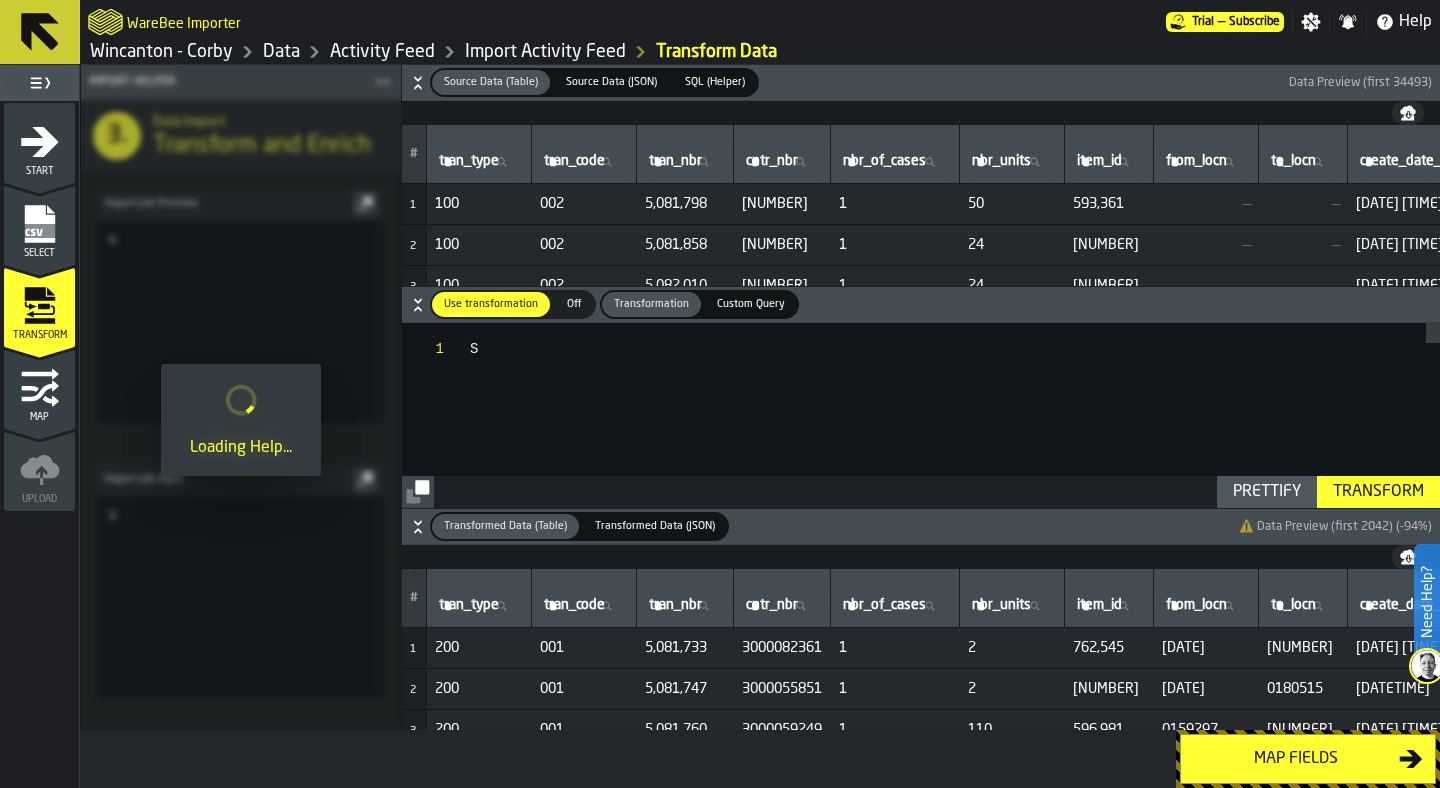 scroll, scrollTop: 0, scrollLeft: 0, axis: both 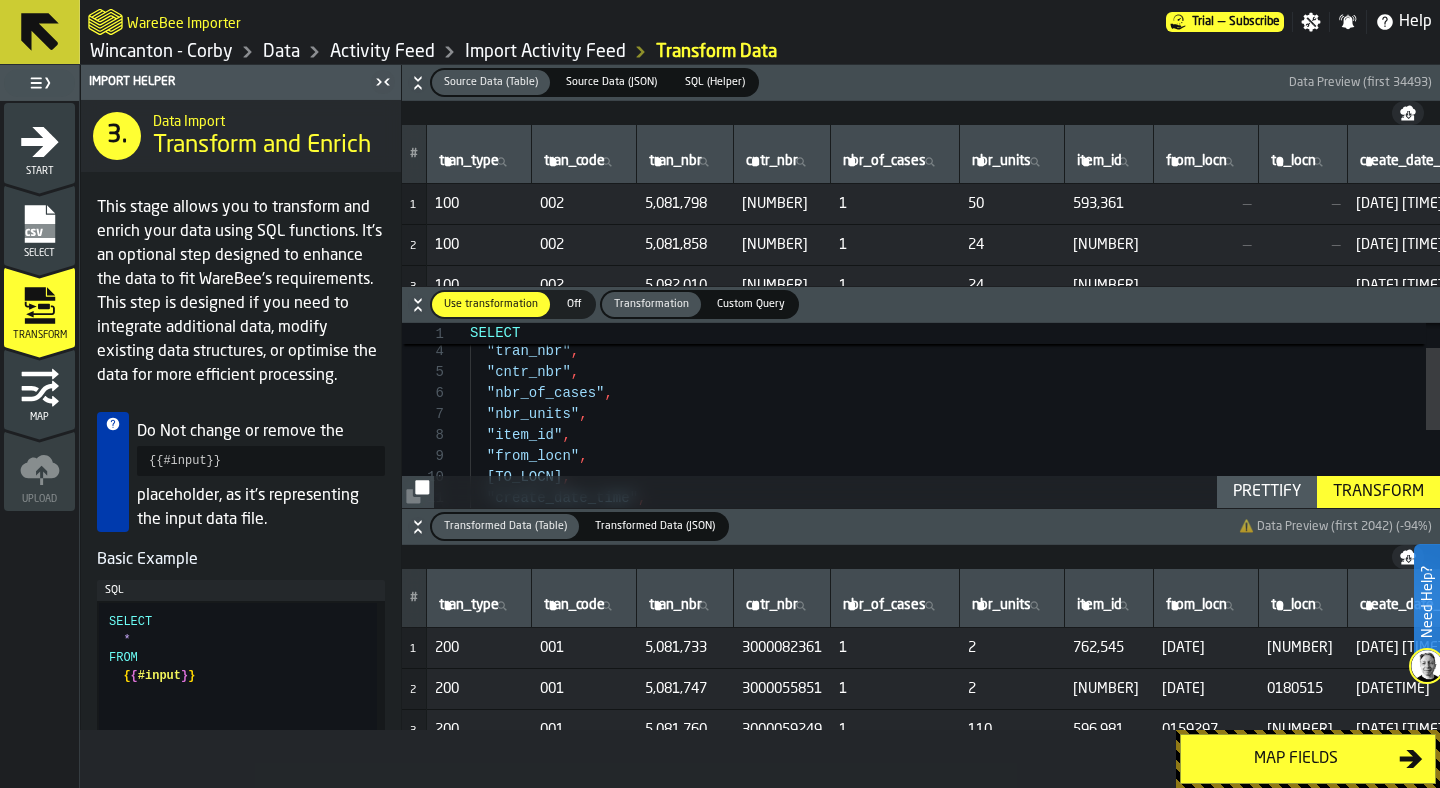 click 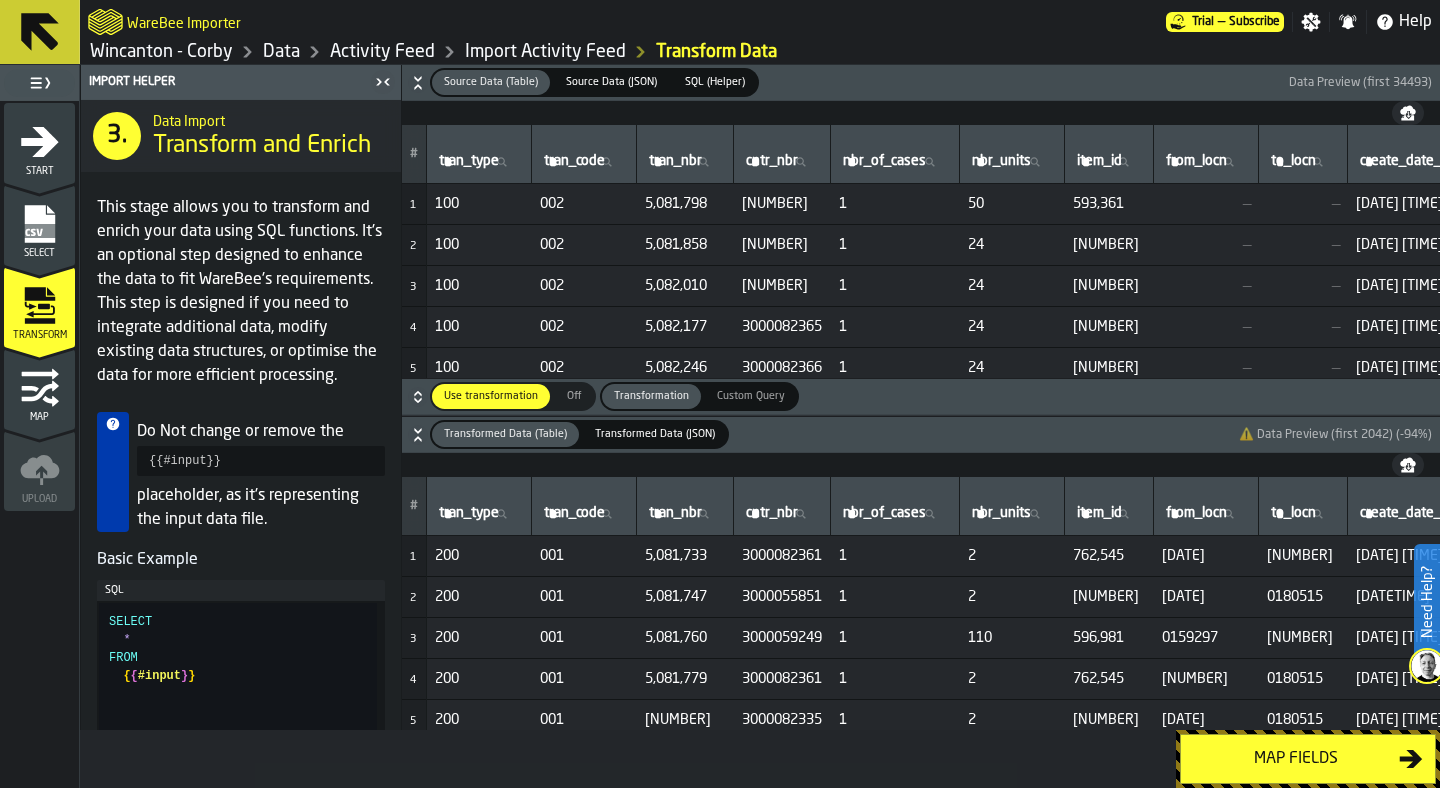 click 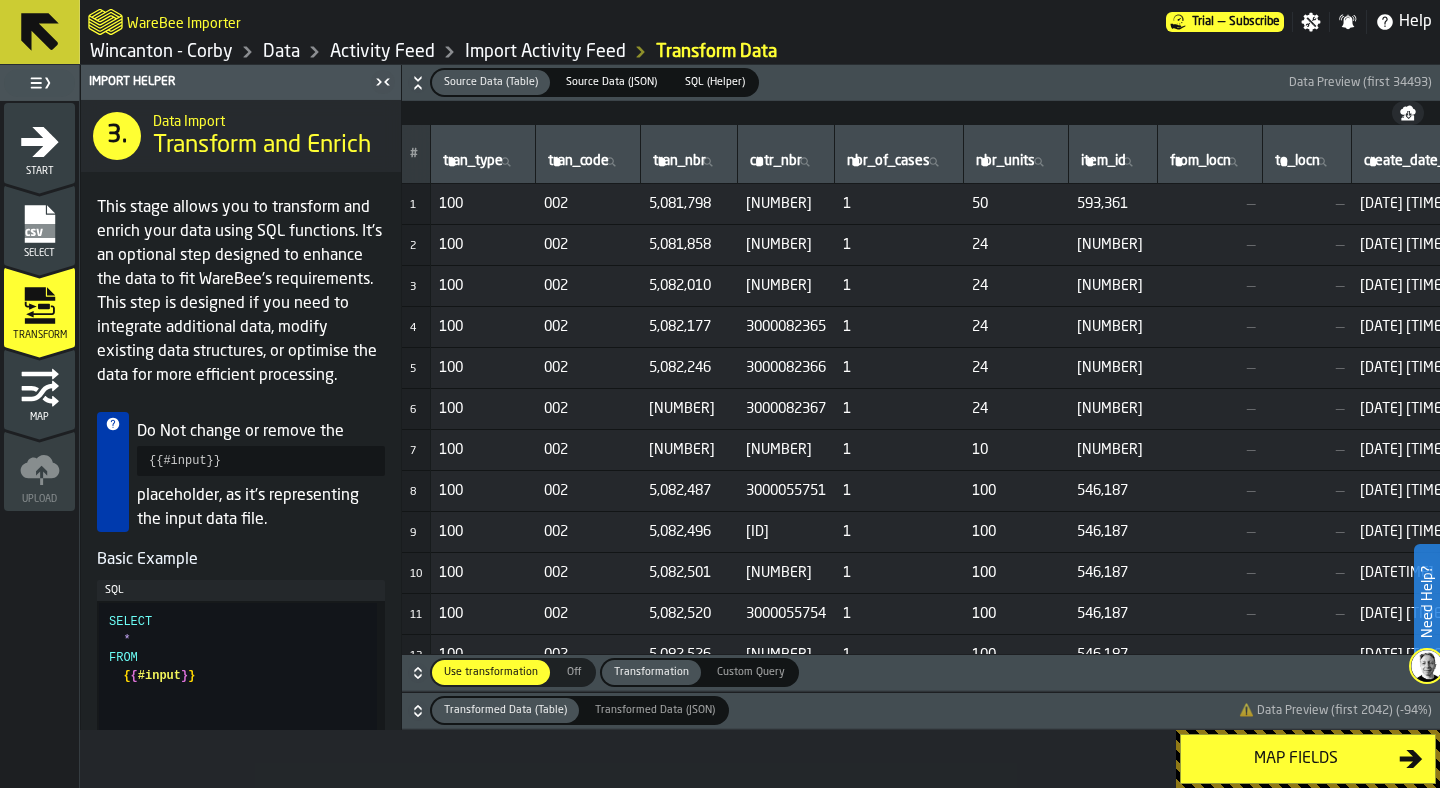 click on "100" at bounding box center [483, 204] 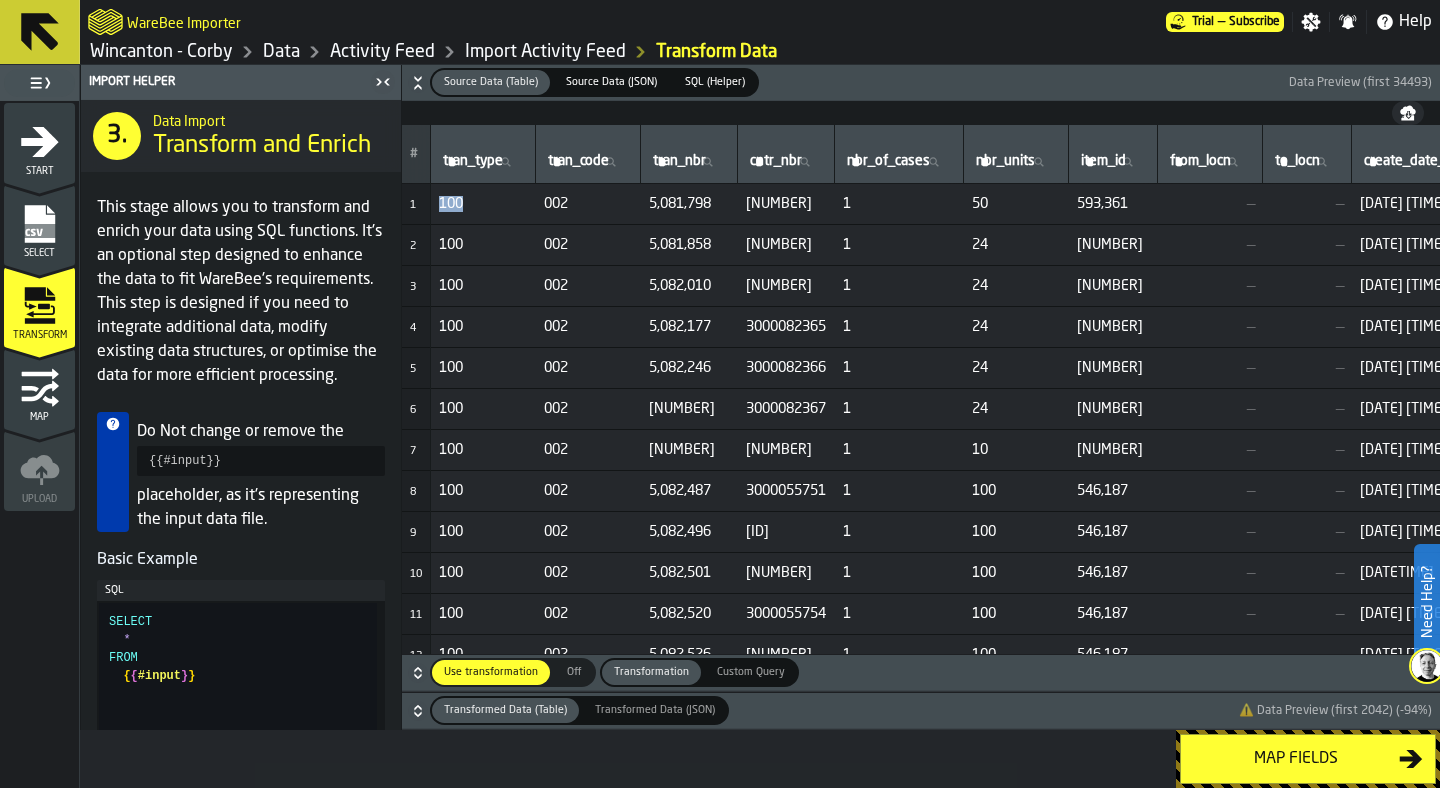click on "100" at bounding box center (483, 204) 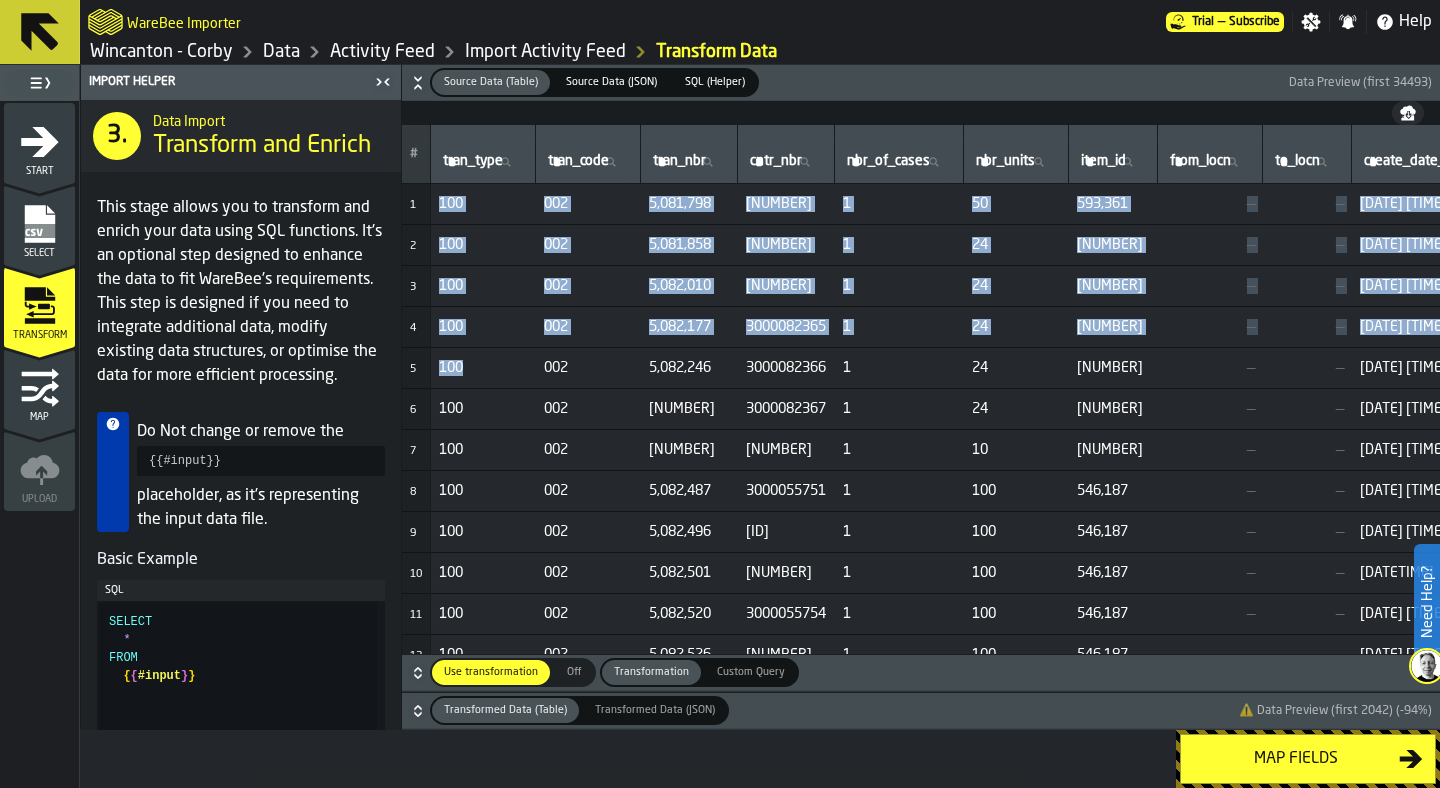 drag, startPoint x: 442, startPoint y: 199, endPoint x: 481, endPoint y: 359, distance: 164.68454 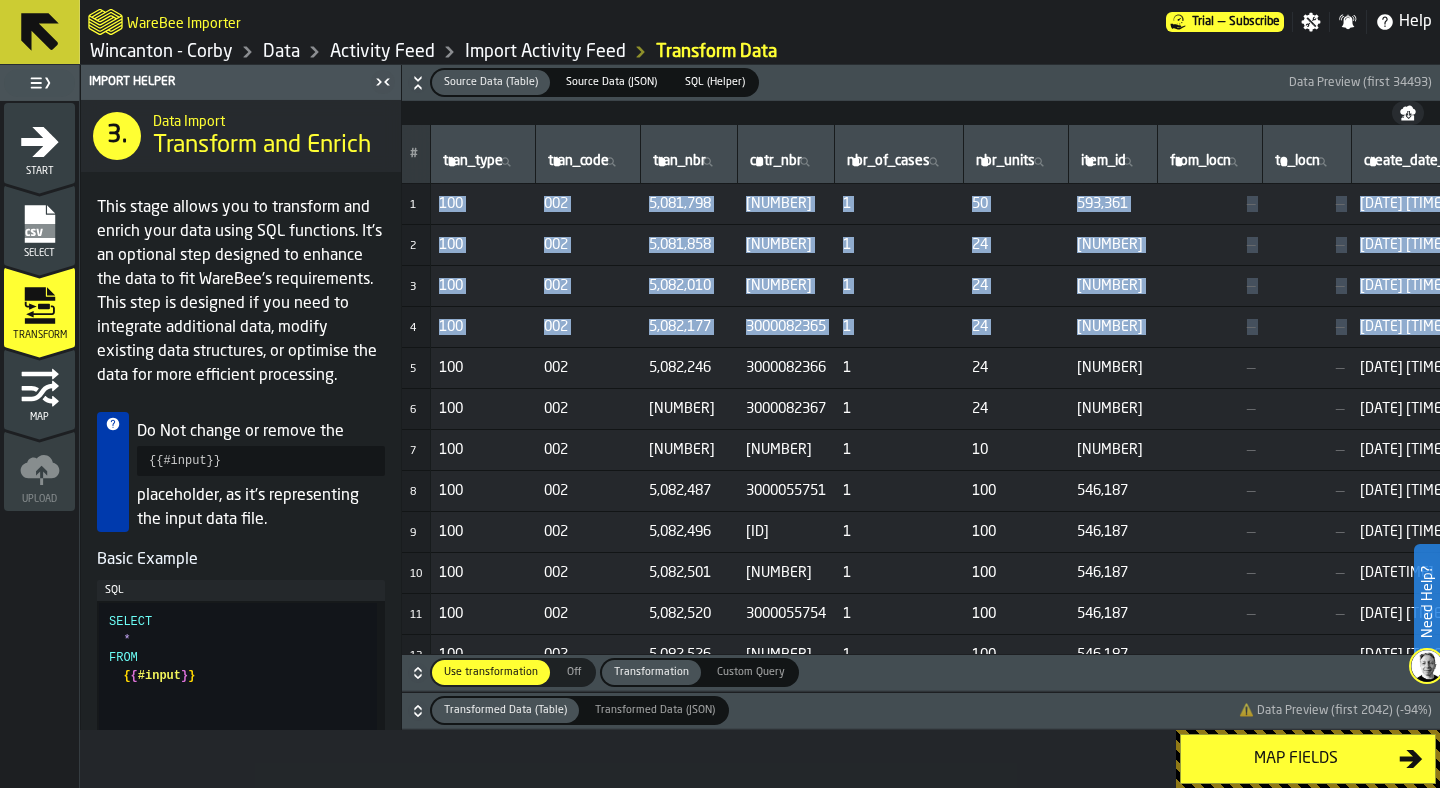click on "100" at bounding box center [483, 368] 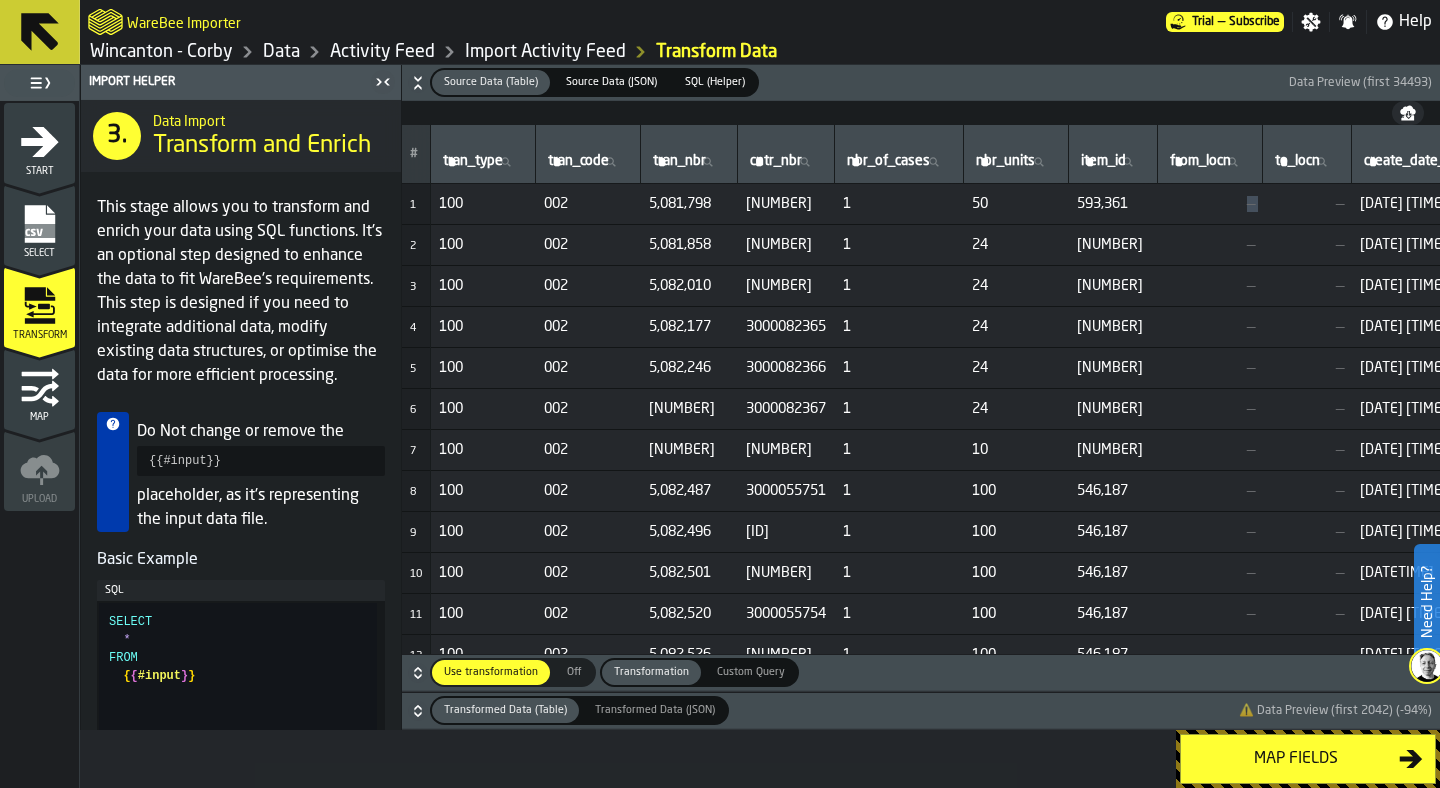 drag, startPoint x: 1282, startPoint y: 200, endPoint x: 1383, endPoint y: 201, distance: 101.00495 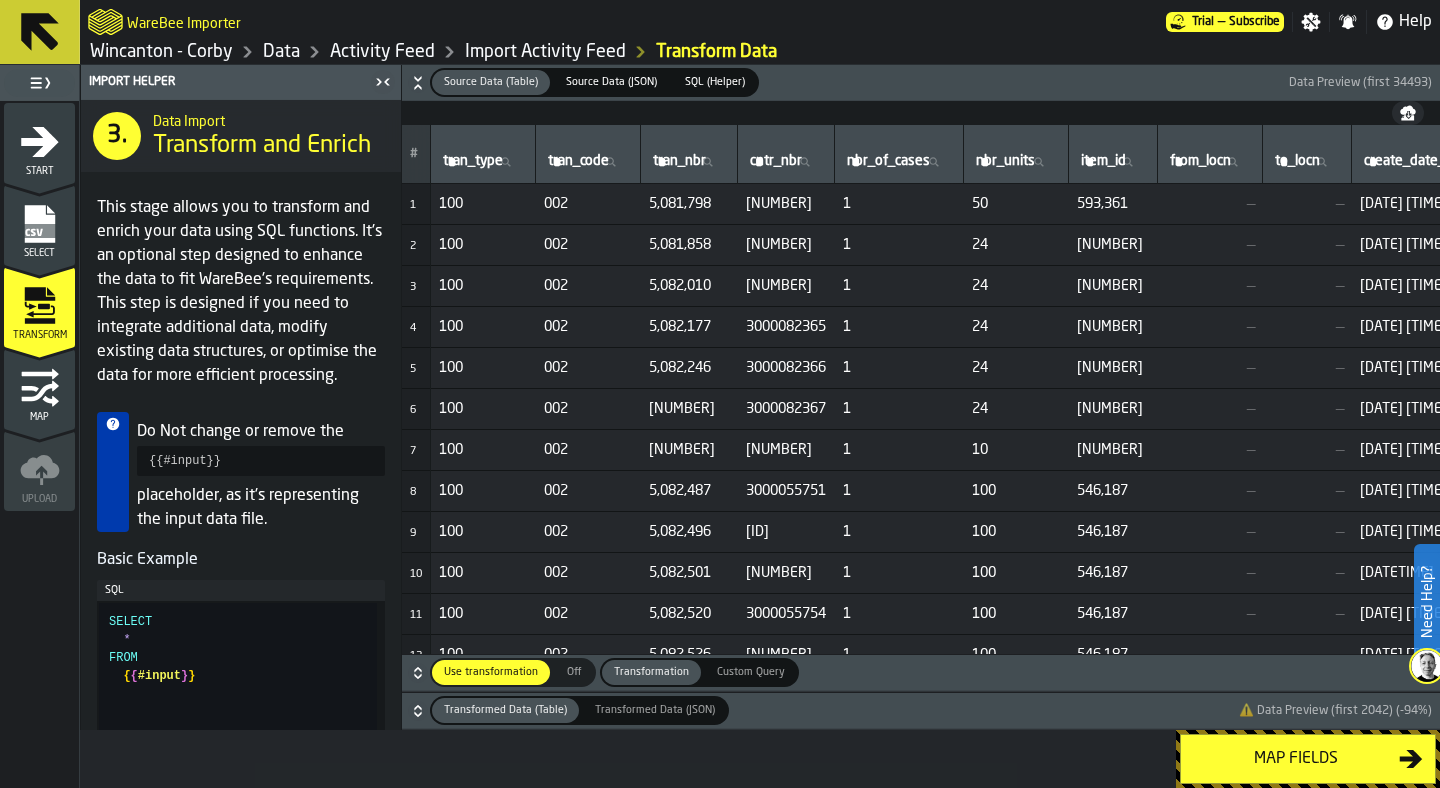 click on "—" at bounding box center (1307, 204) 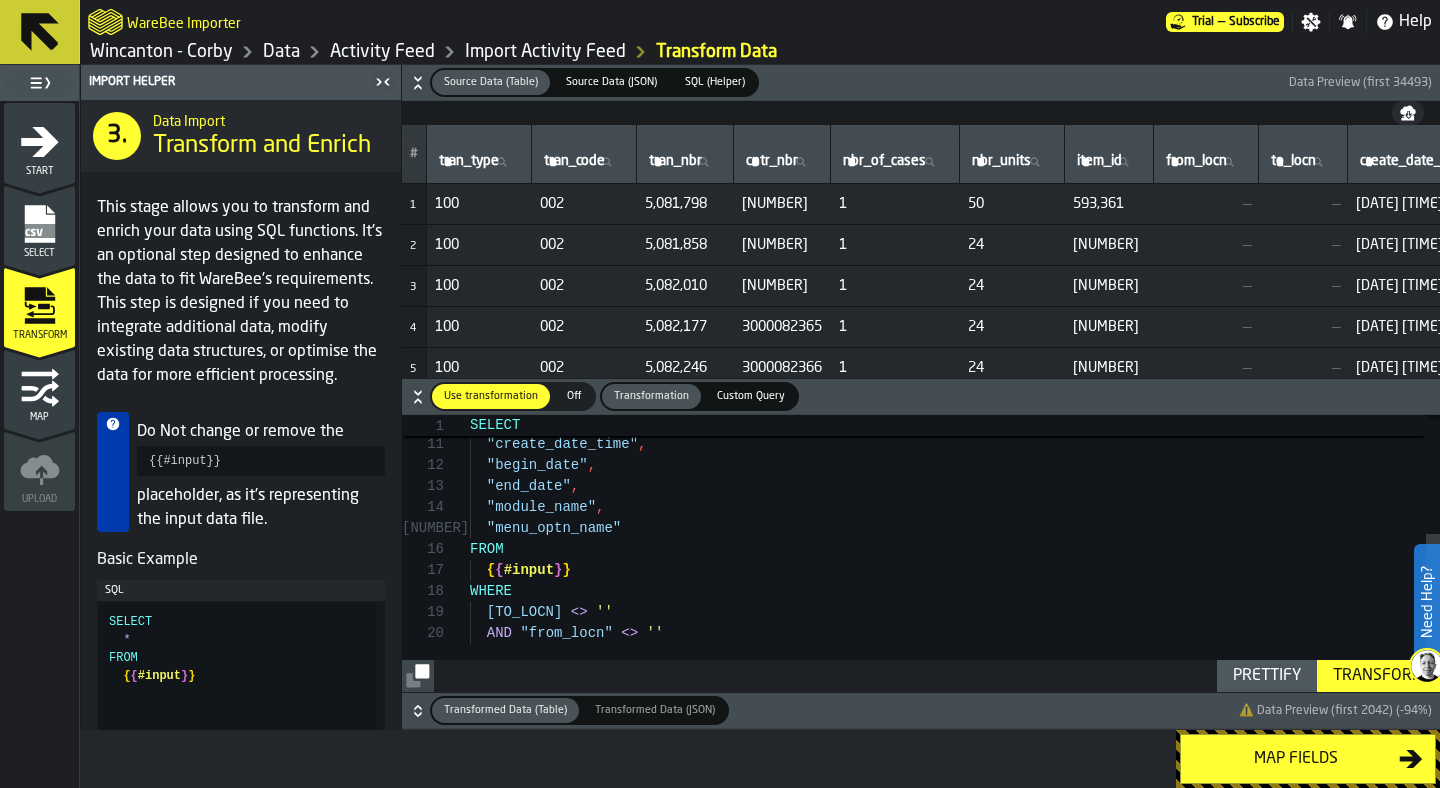 click 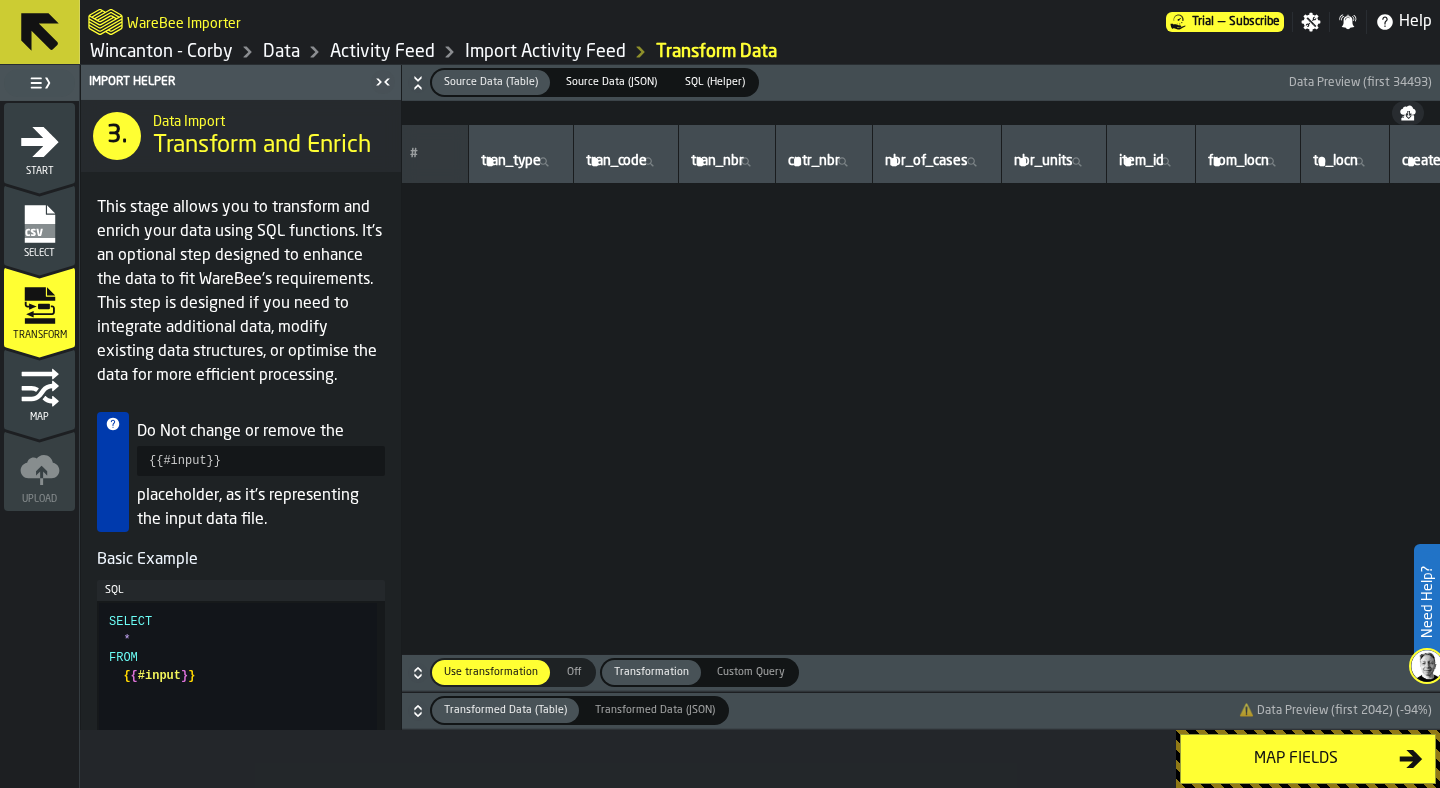 scroll, scrollTop: 12936, scrollLeft: 0, axis: vertical 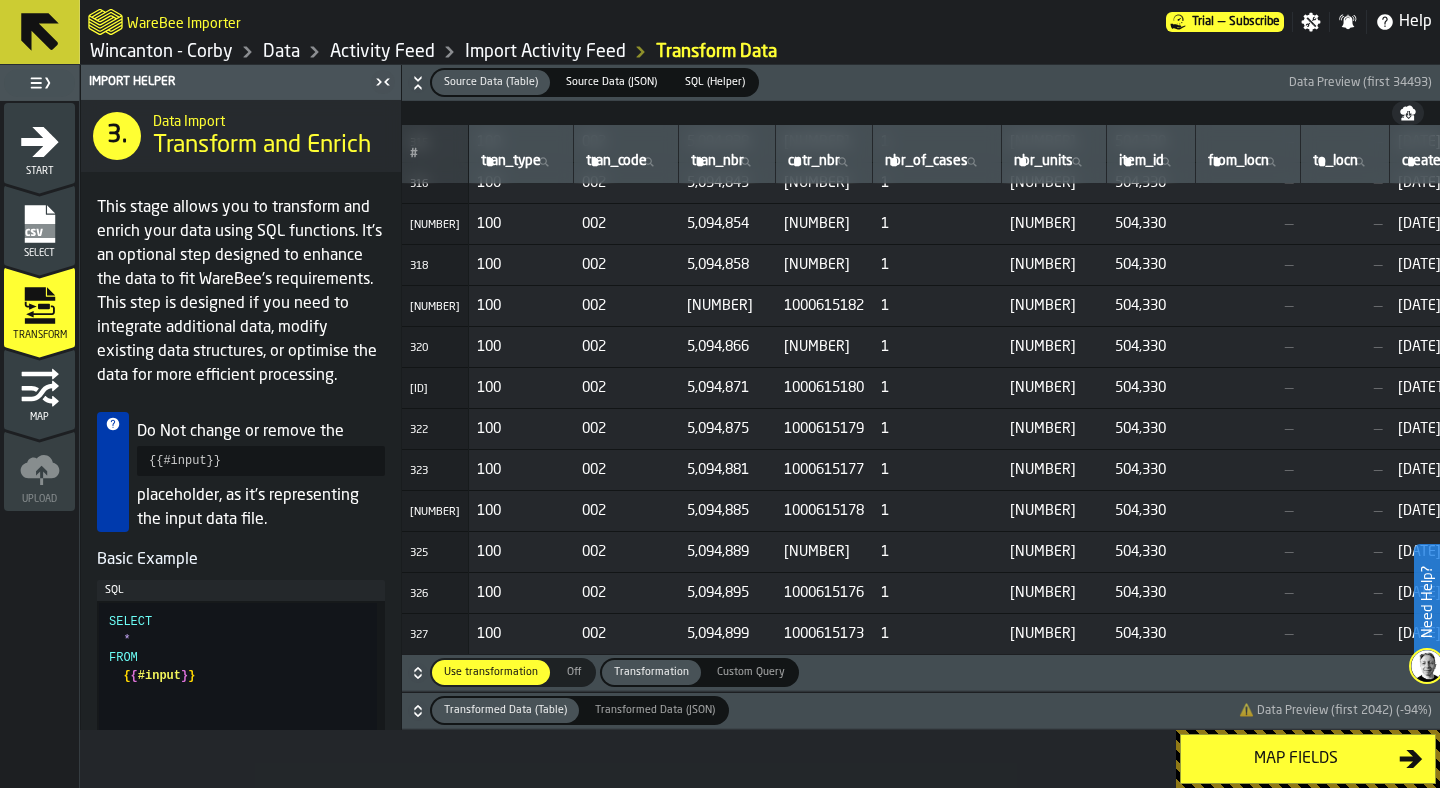 click 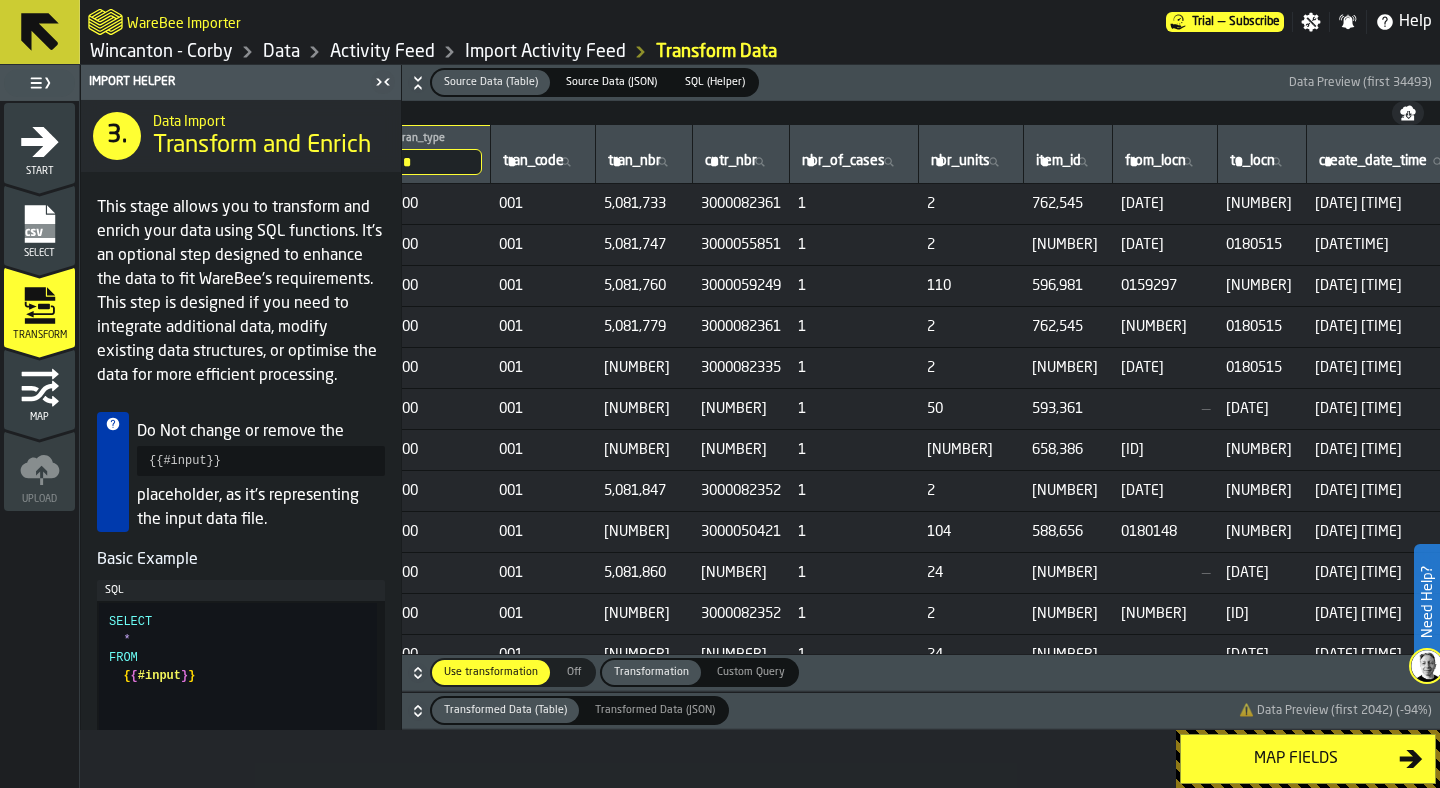 scroll, scrollTop: 0, scrollLeft: 43, axis: horizontal 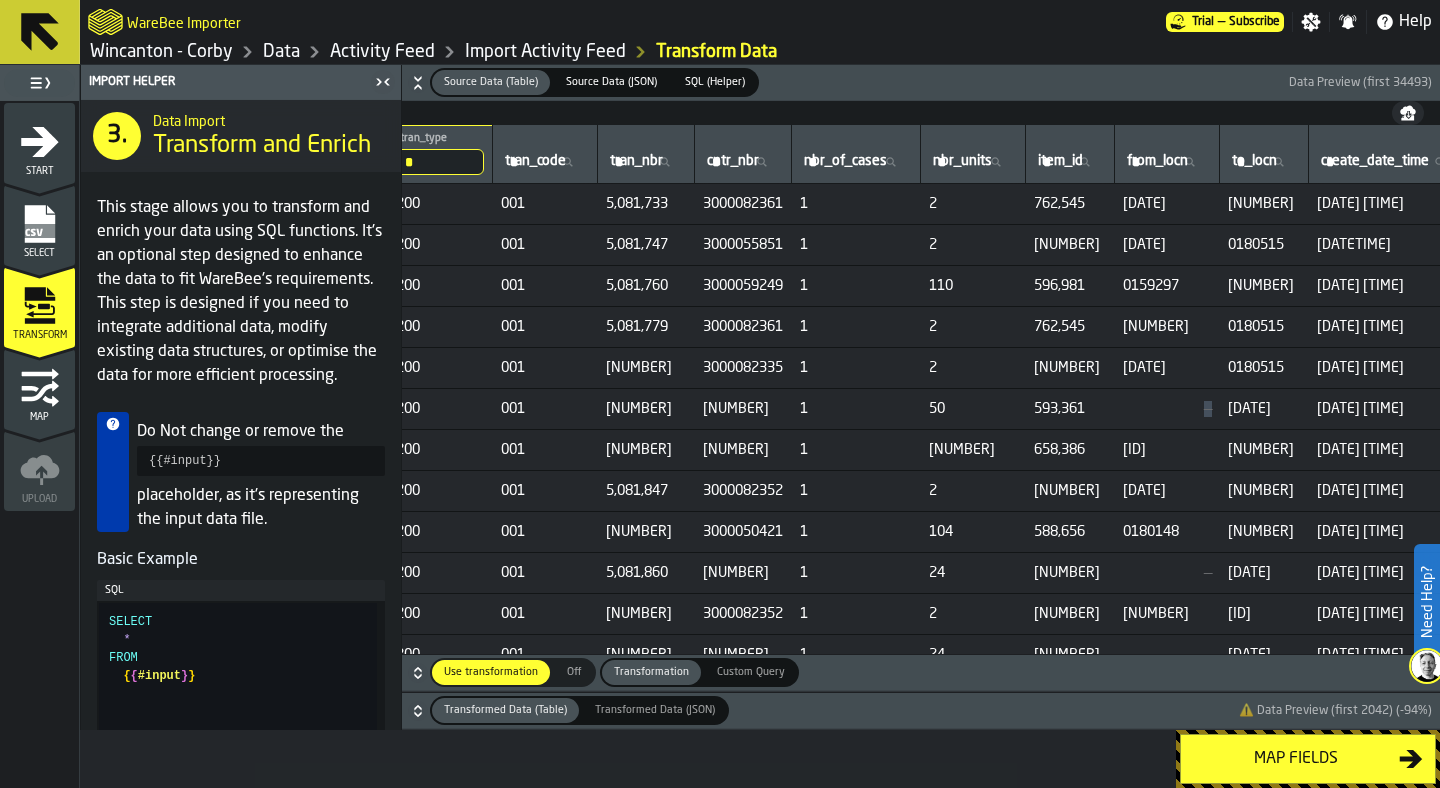 drag, startPoint x: 1247, startPoint y: 411, endPoint x: 1259, endPoint y: 410, distance: 12.0415945 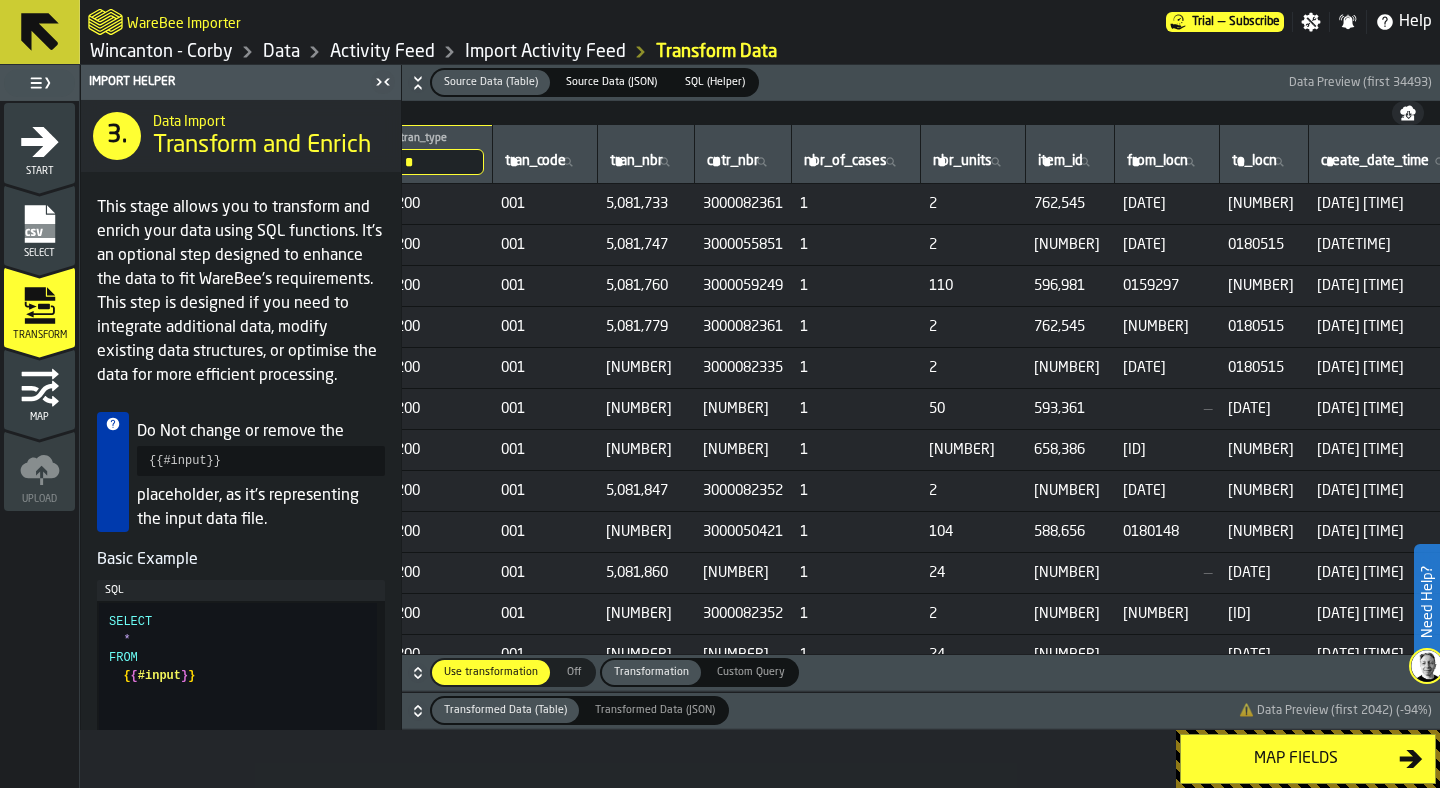 scroll, scrollTop: 0, scrollLeft: 0, axis: both 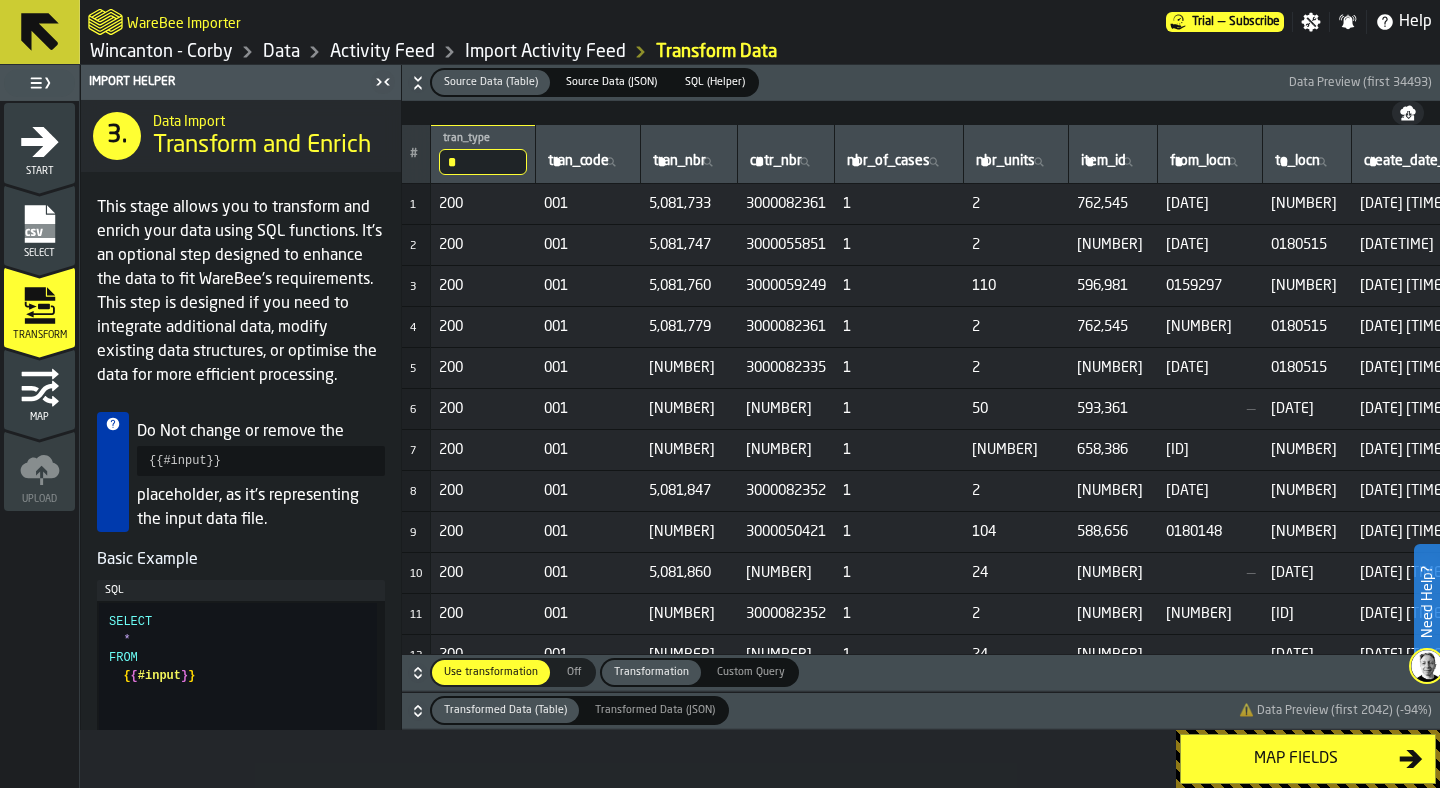 click 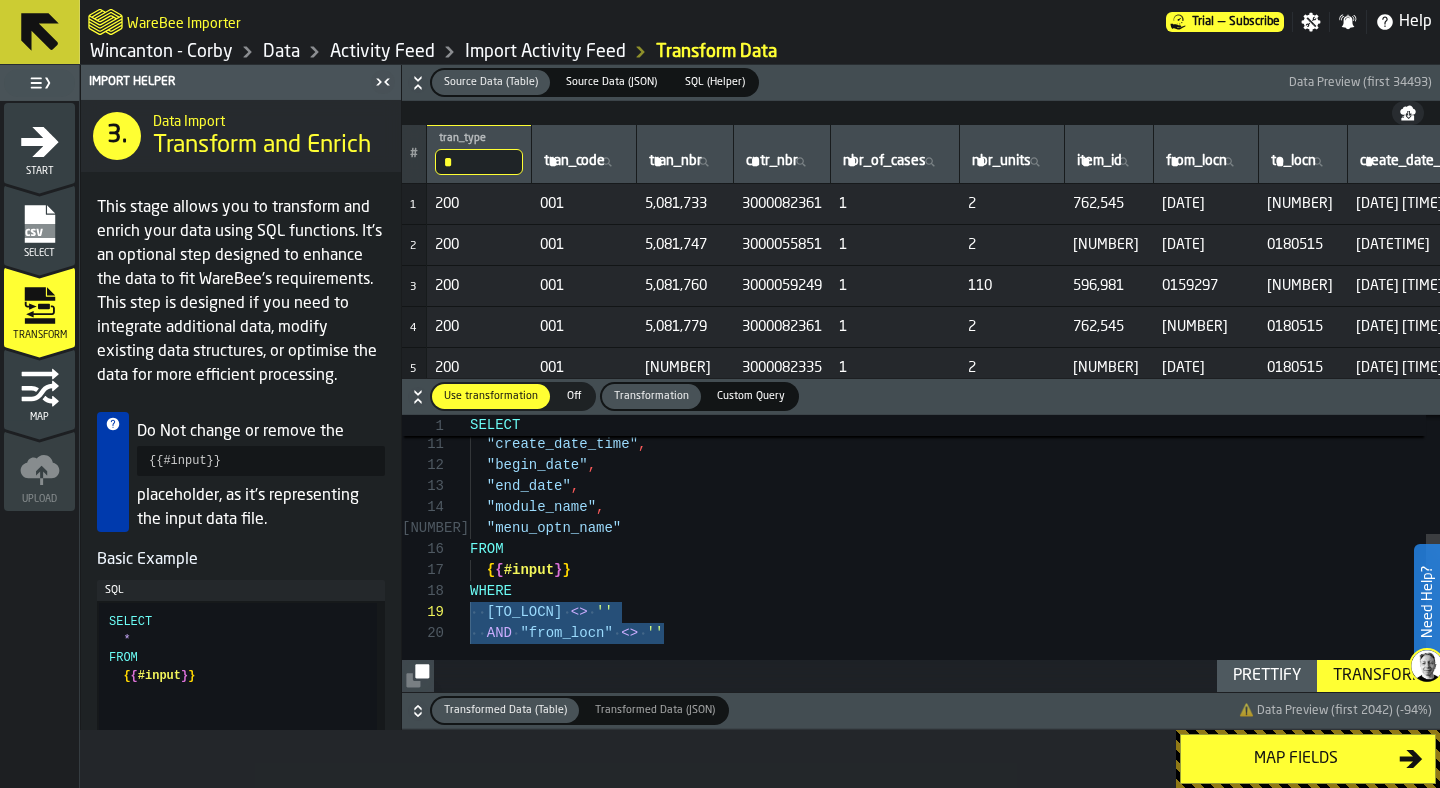 scroll, scrollTop: 147, scrollLeft: 0, axis: vertical 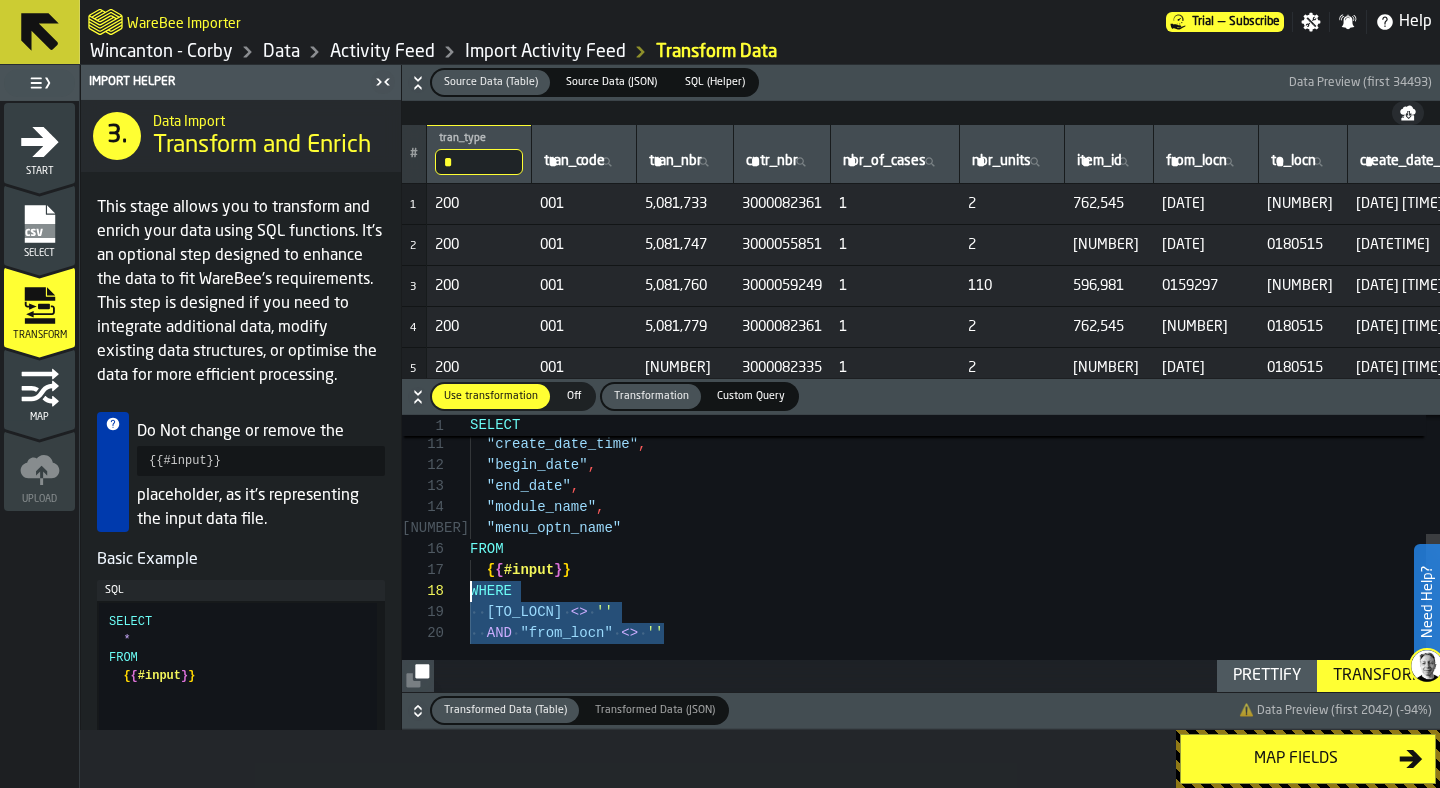 drag, startPoint x: 674, startPoint y: 638, endPoint x: 421, endPoint y: 598, distance: 256.14255 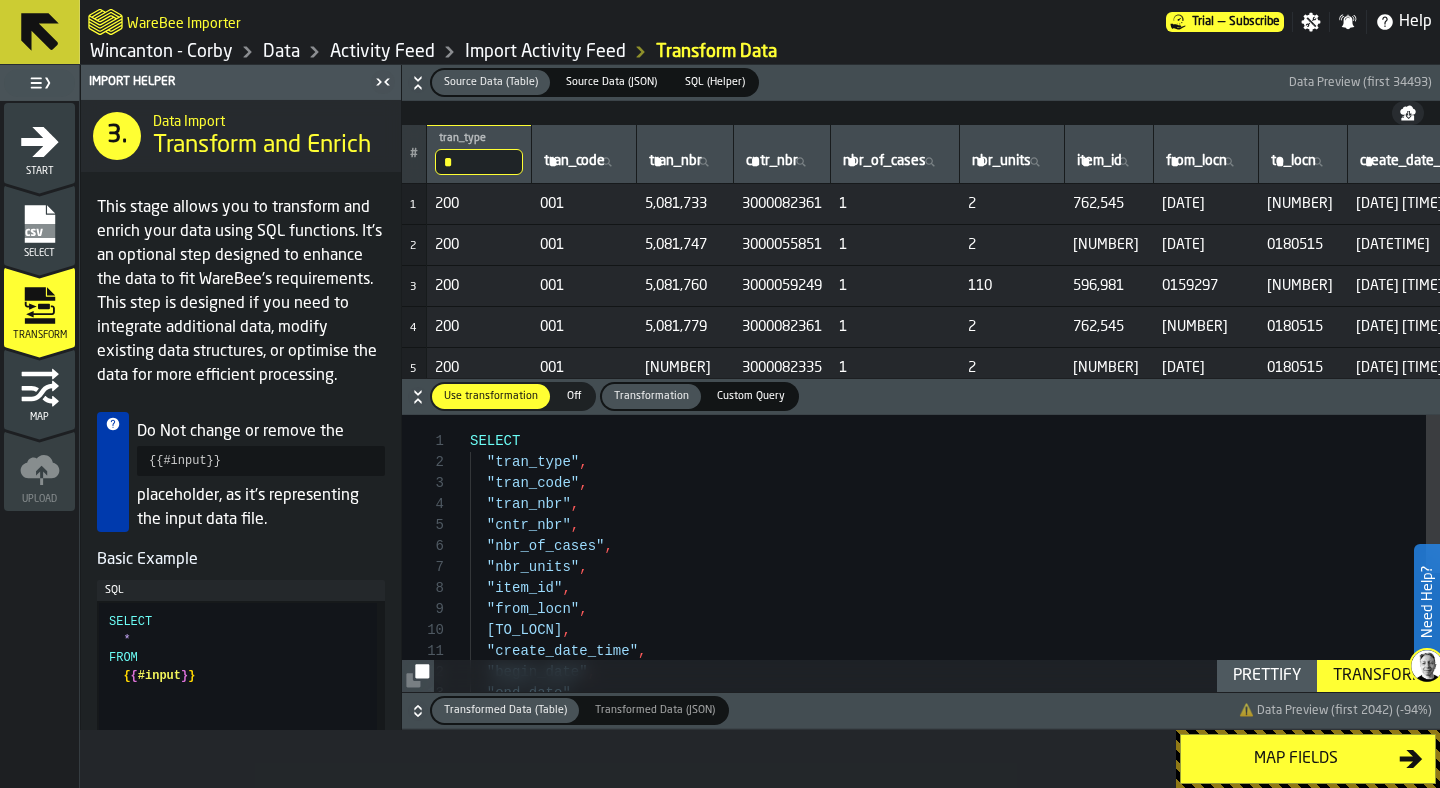 click 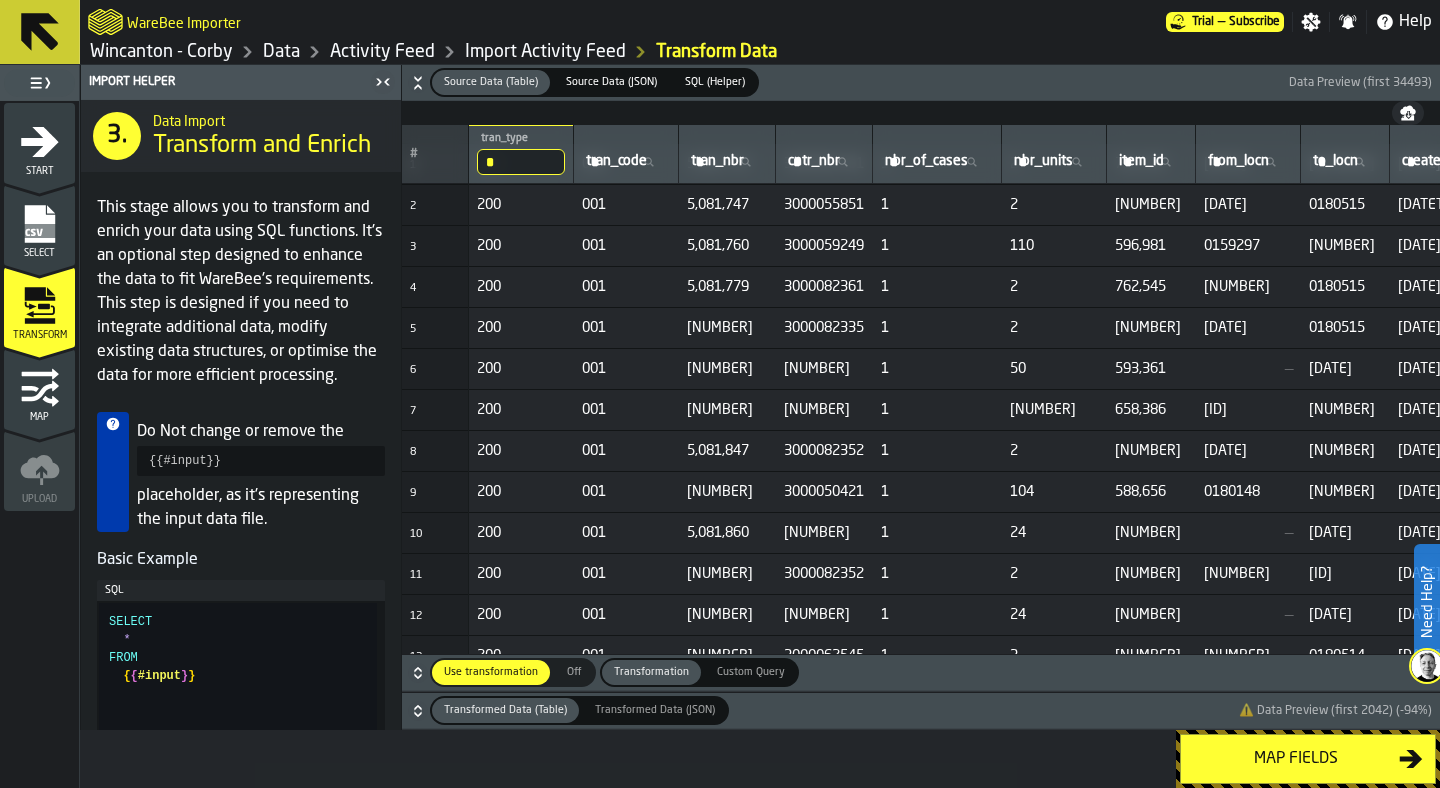 scroll, scrollTop: 0, scrollLeft: 0, axis: both 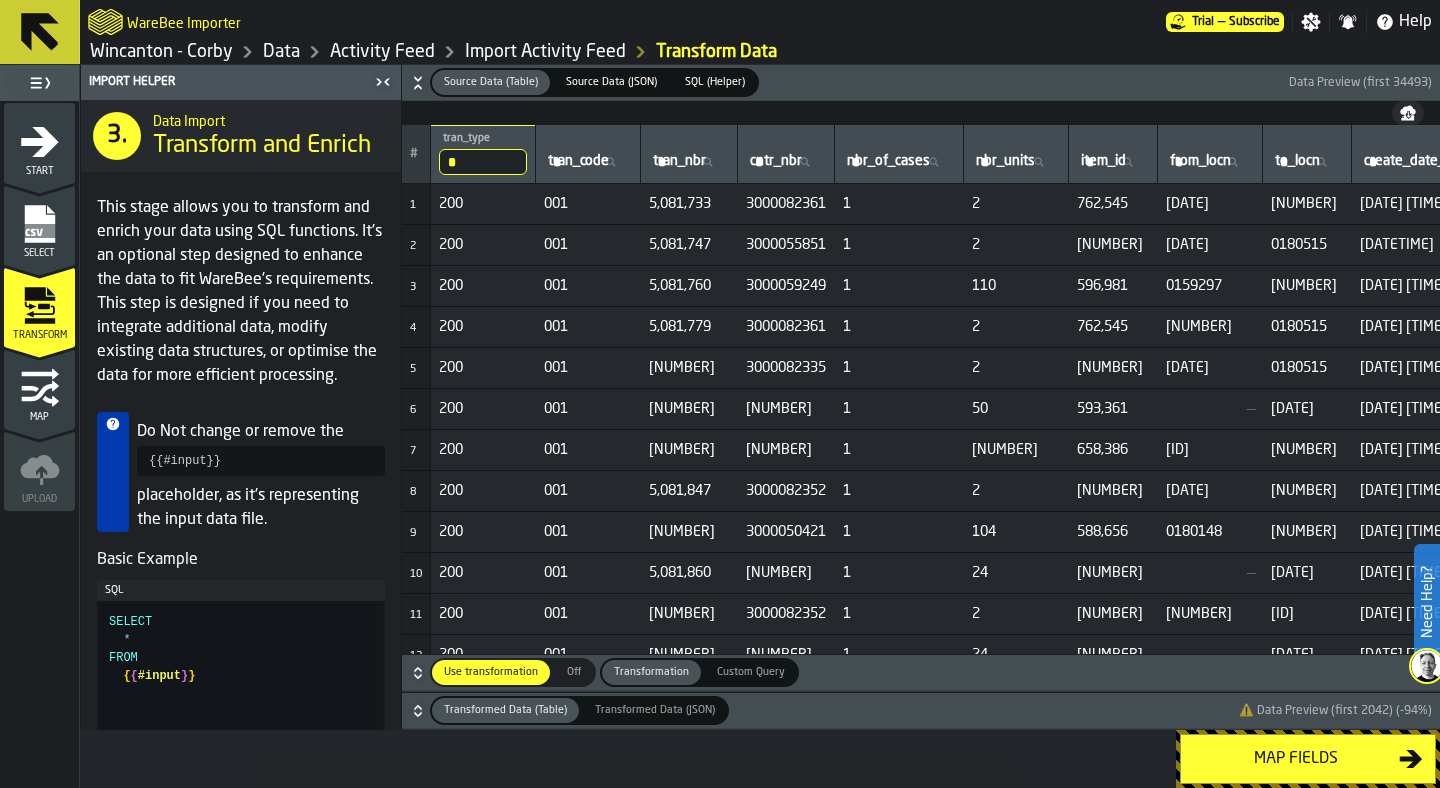 type 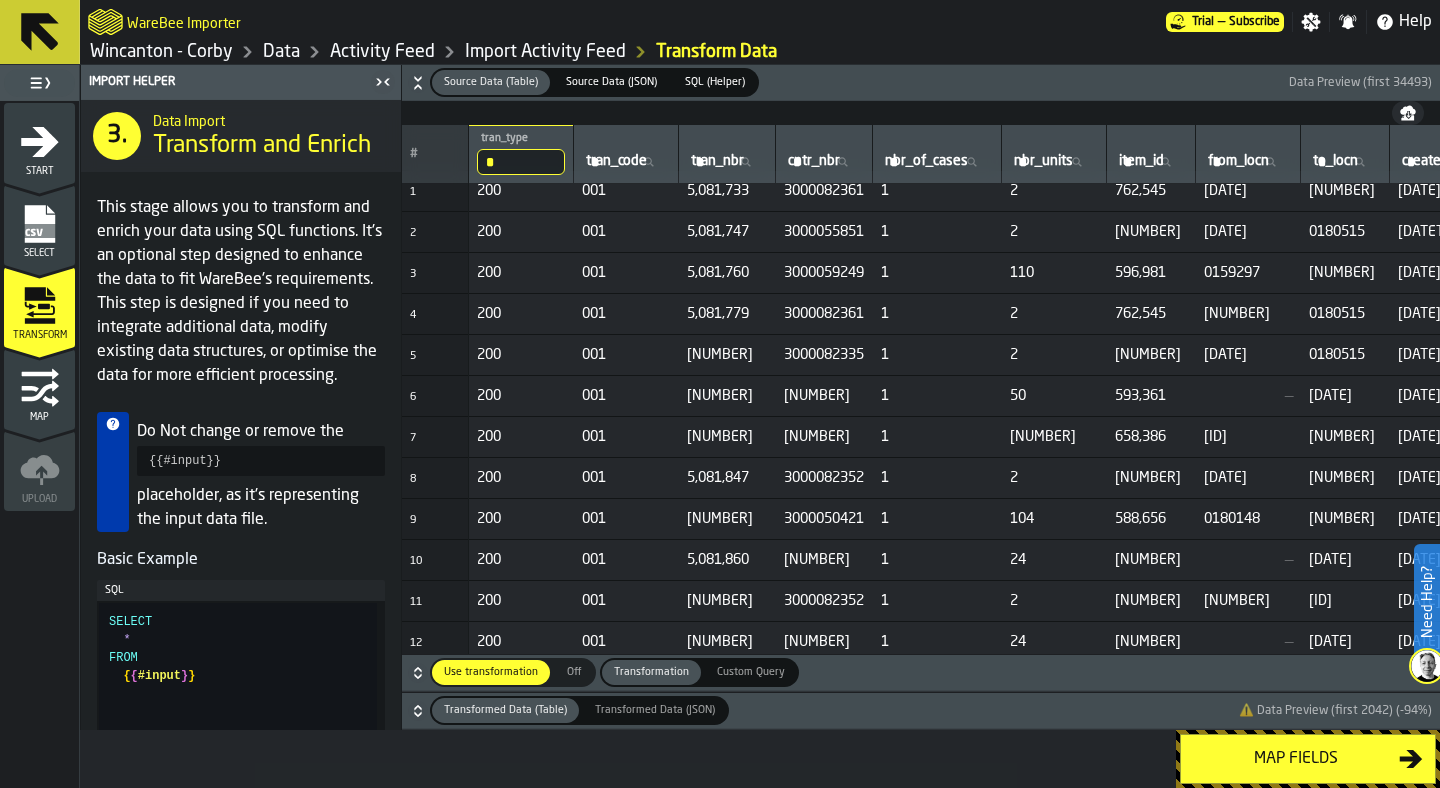 scroll, scrollTop: 30, scrollLeft: 0, axis: vertical 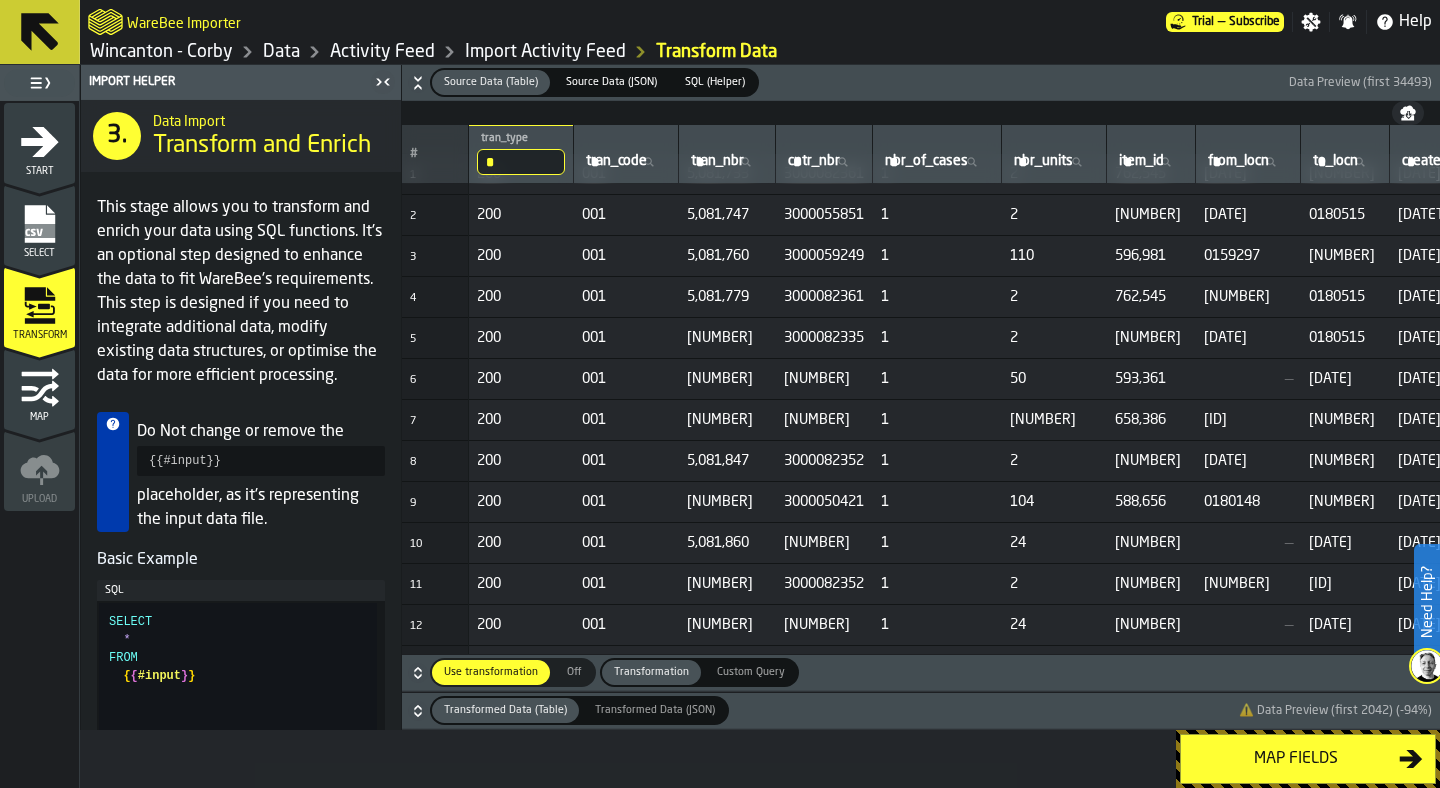 click on "*" at bounding box center (521, 162) 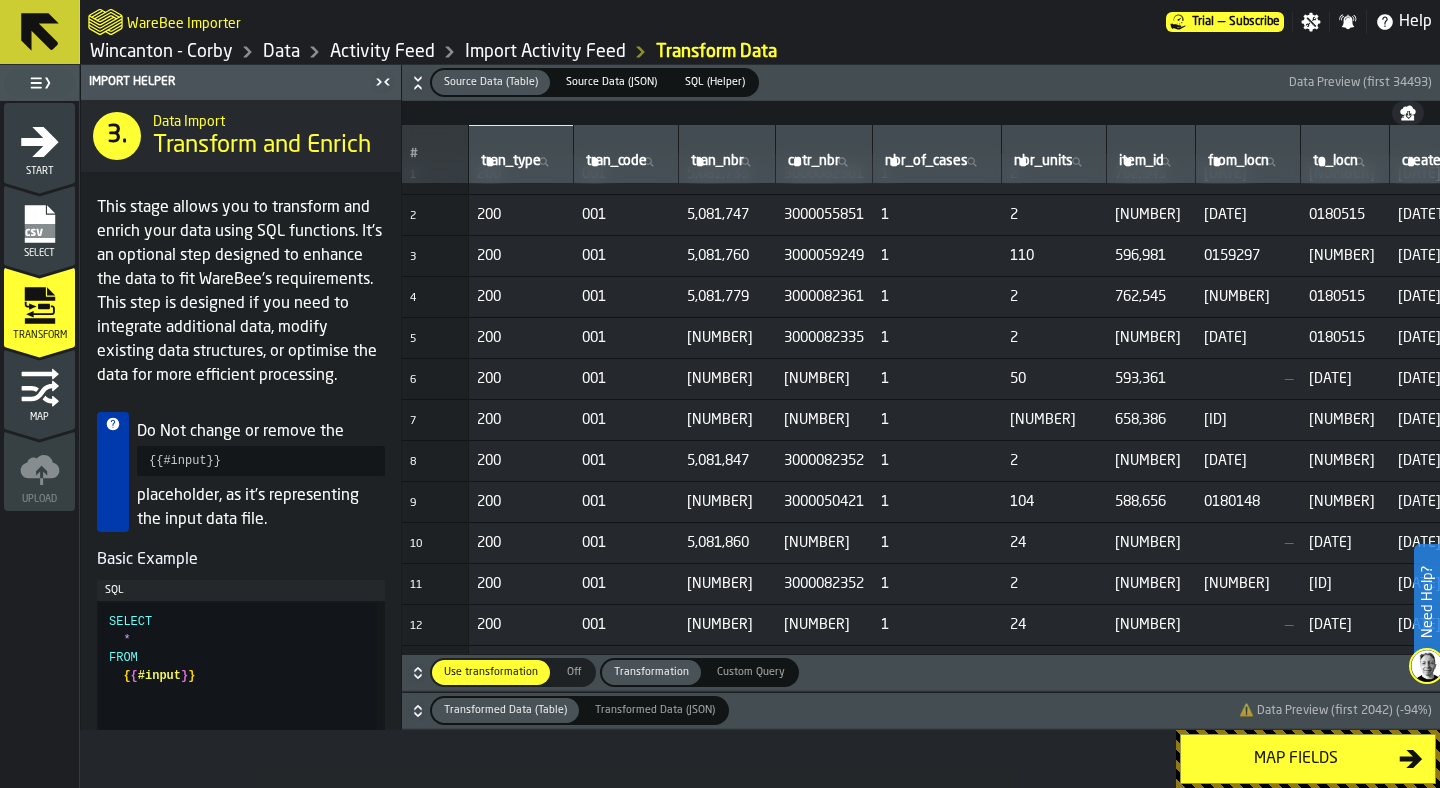 type on "*" 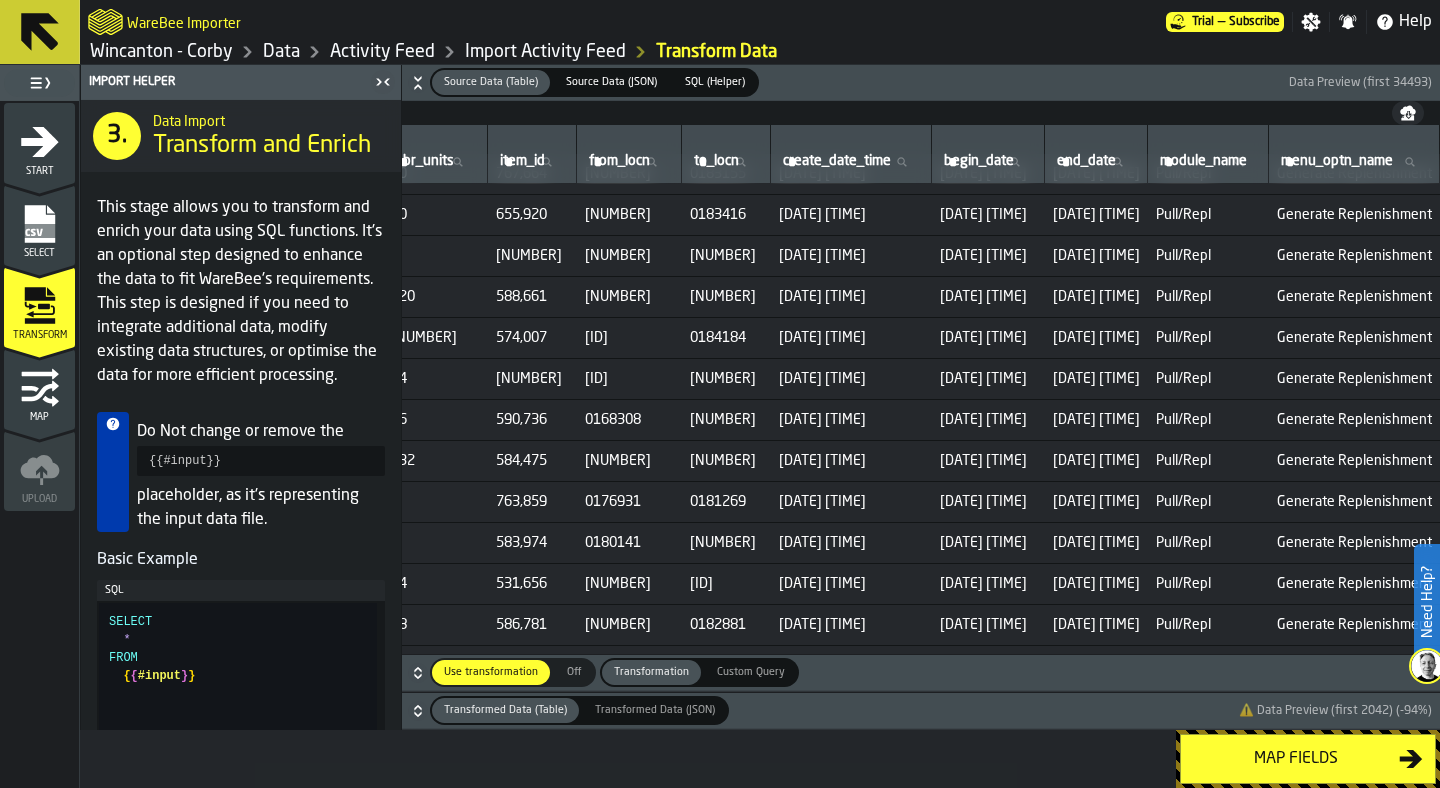 scroll, scrollTop: 30, scrollLeft: 774, axis: both 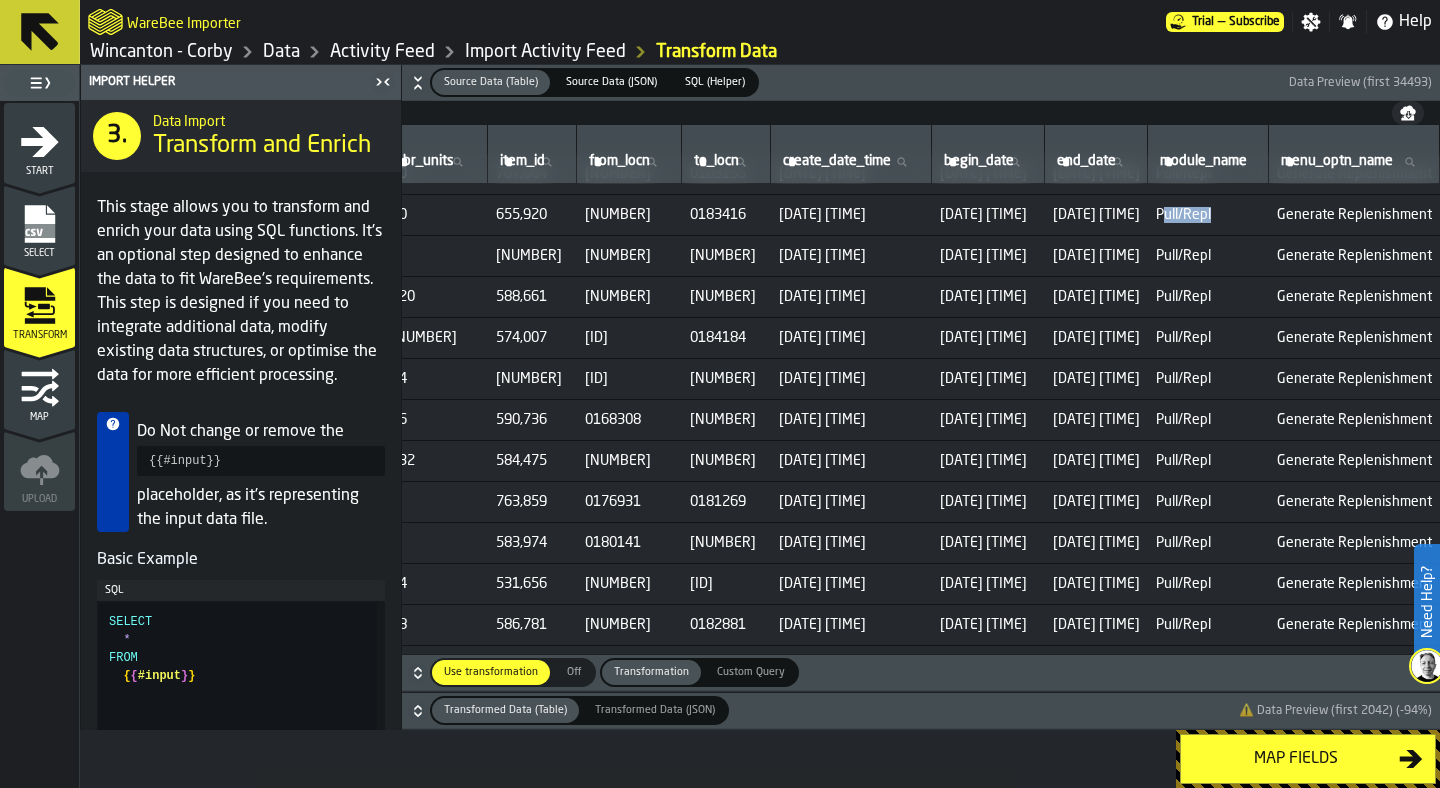 drag, startPoint x: 1152, startPoint y: 216, endPoint x: 1224, endPoint y: 216, distance: 72 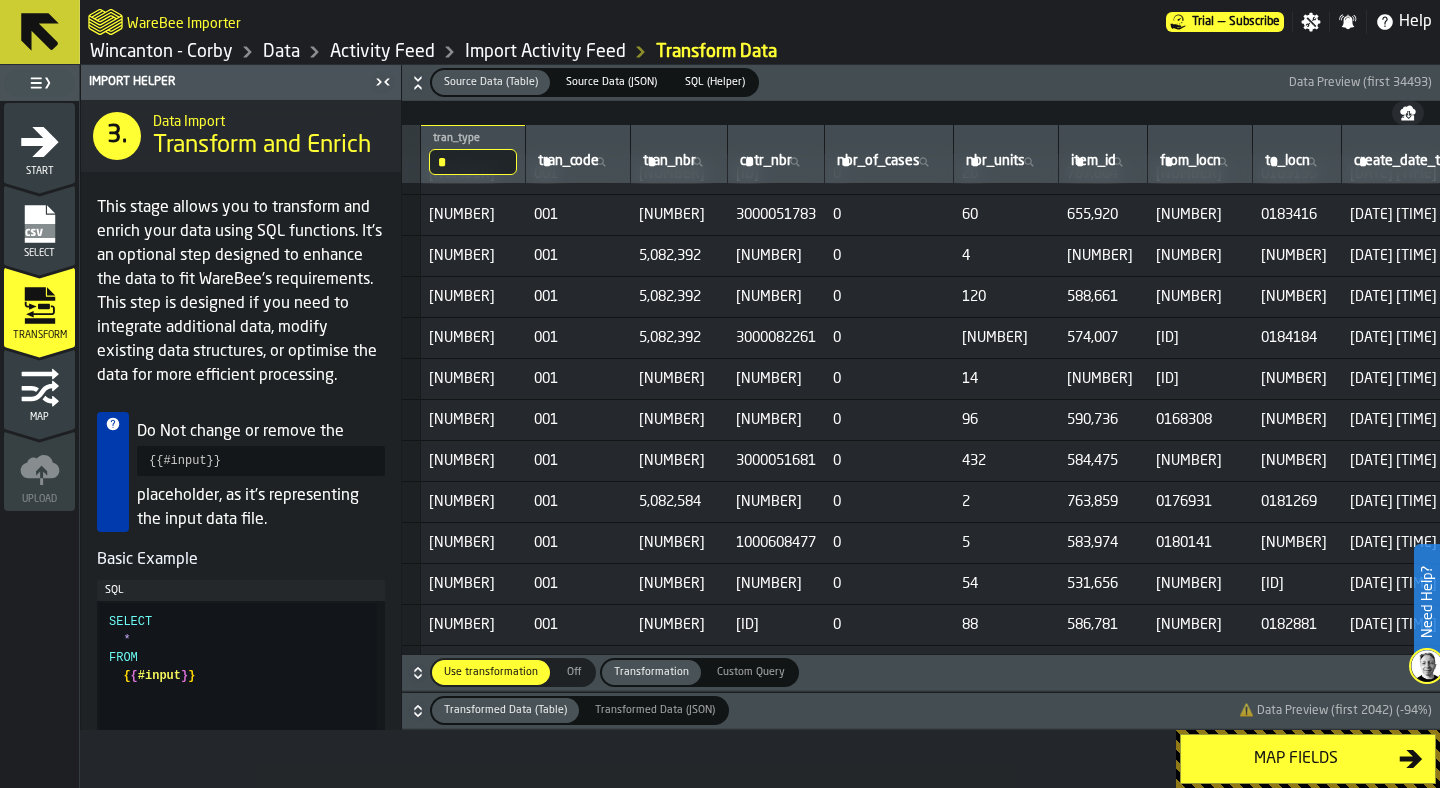 scroll, scrollTop: 30, scrollLeft: 0, axis: vertical 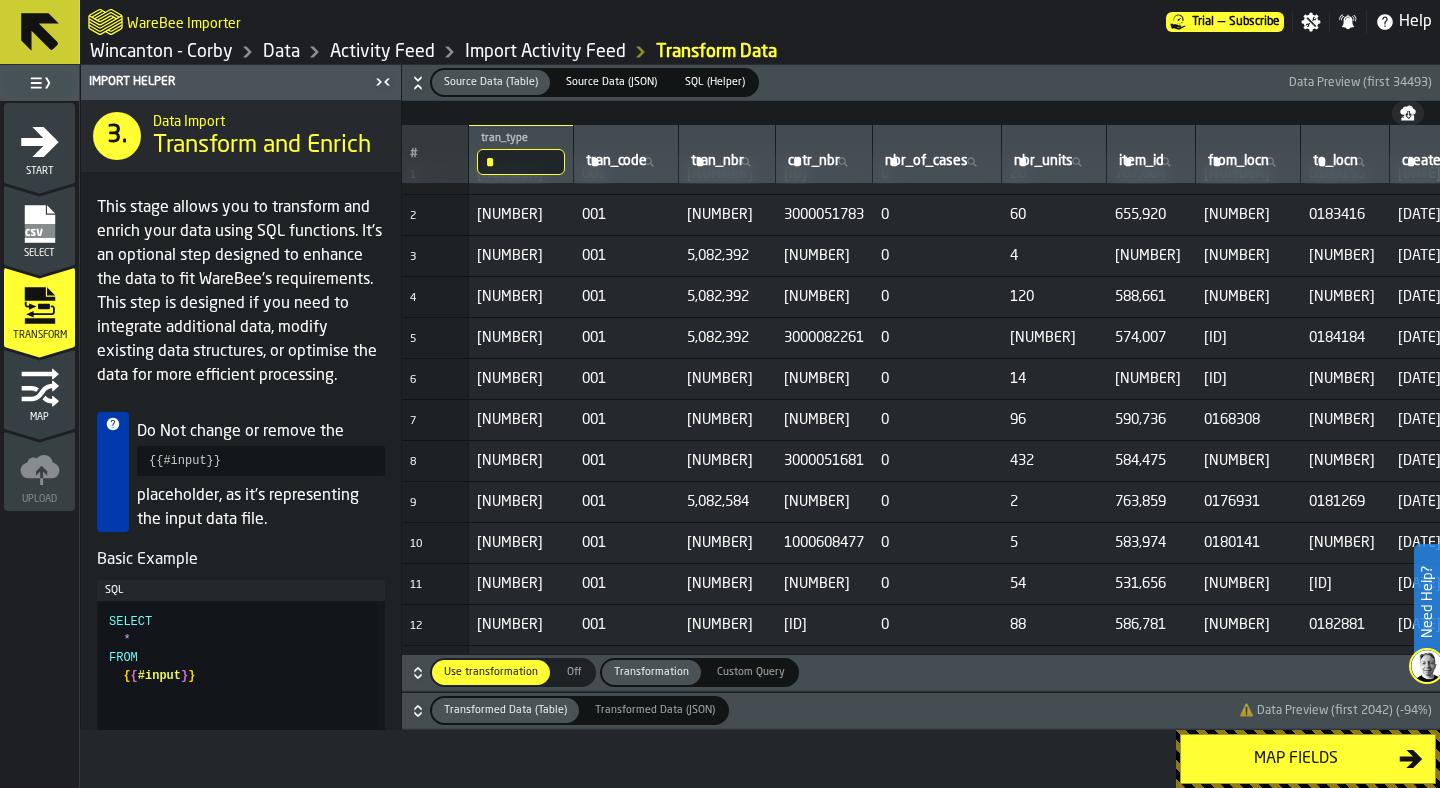 click on "*" at bounding box center (521, 162) 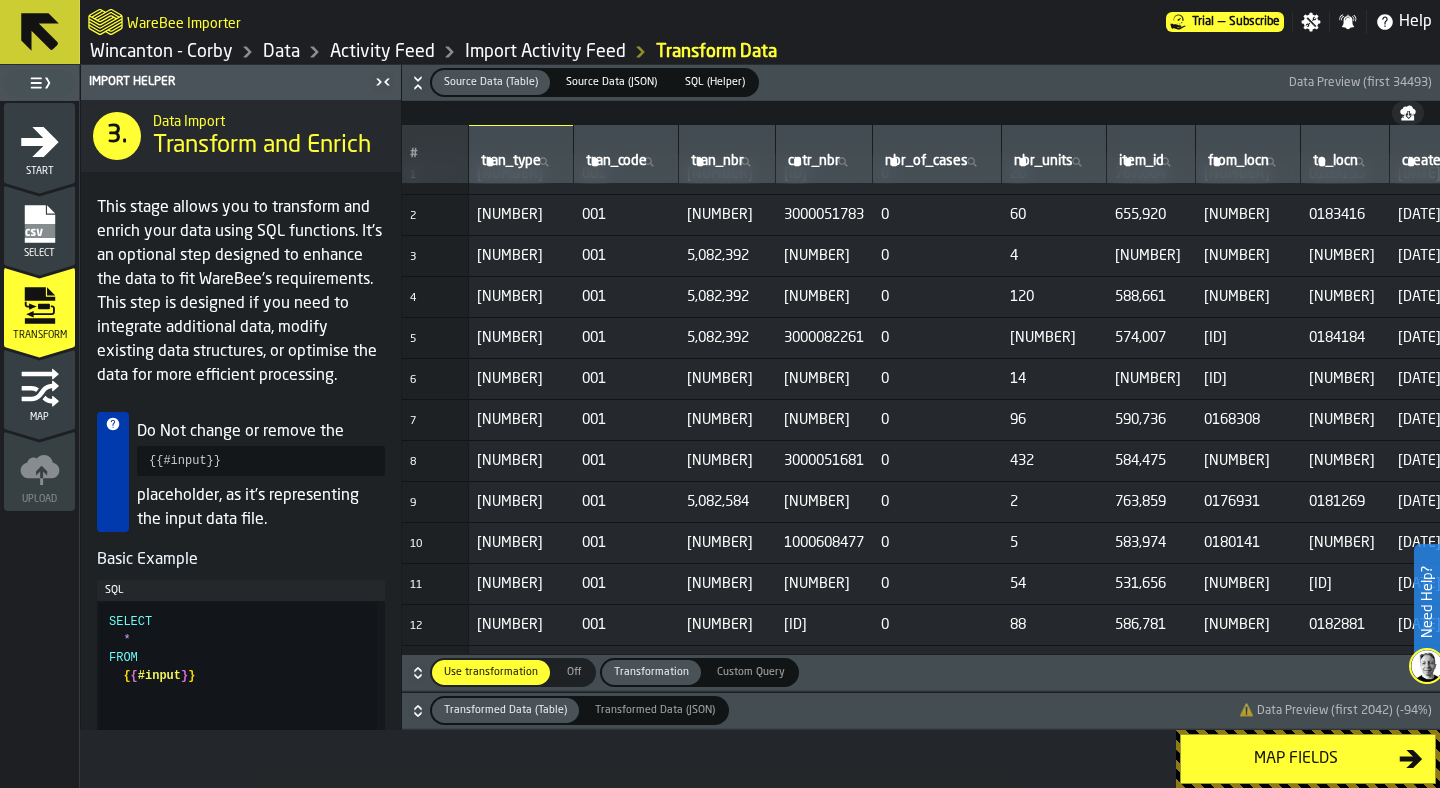 type on "*" 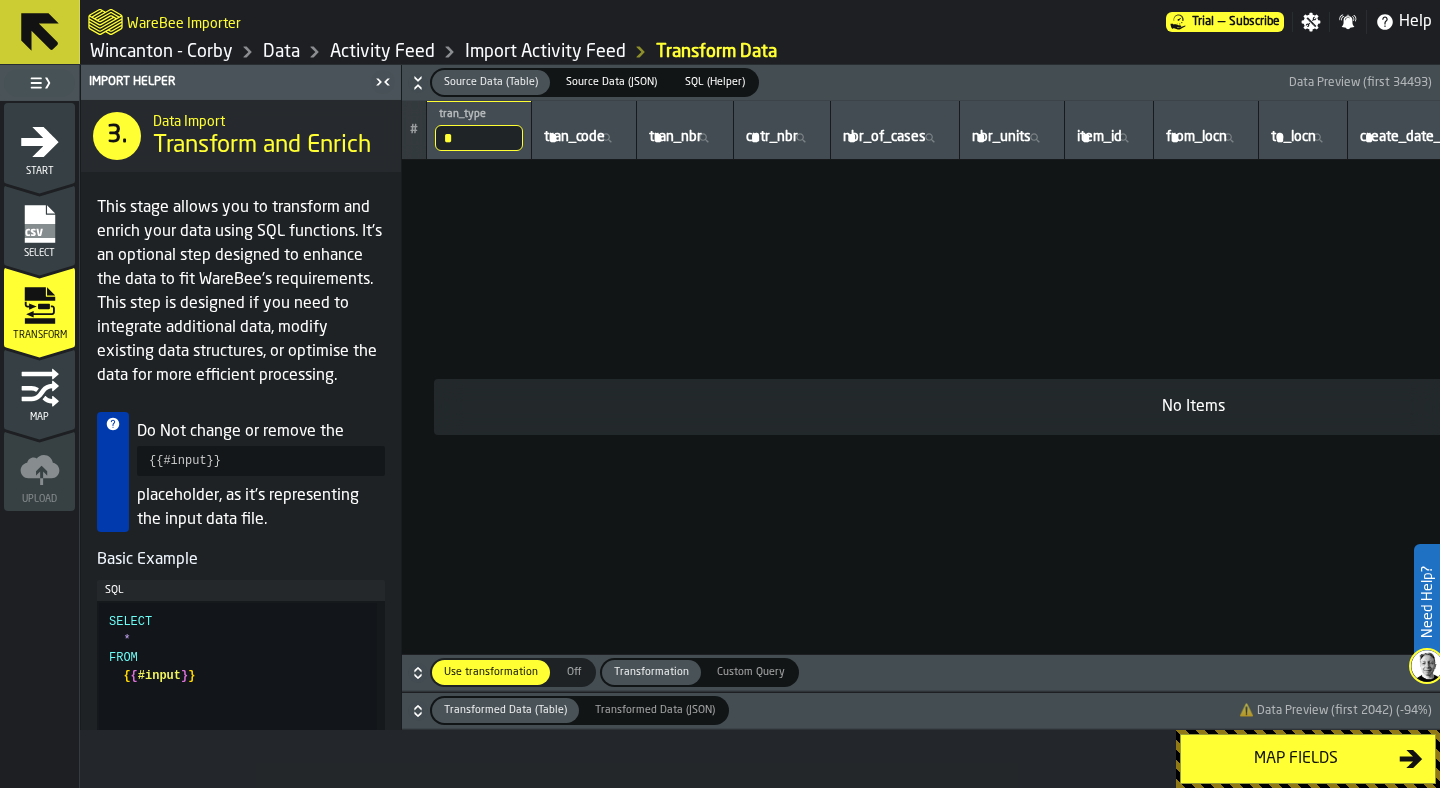 scroll, scrollTop: 0, scrollLeft: 0, axis: both 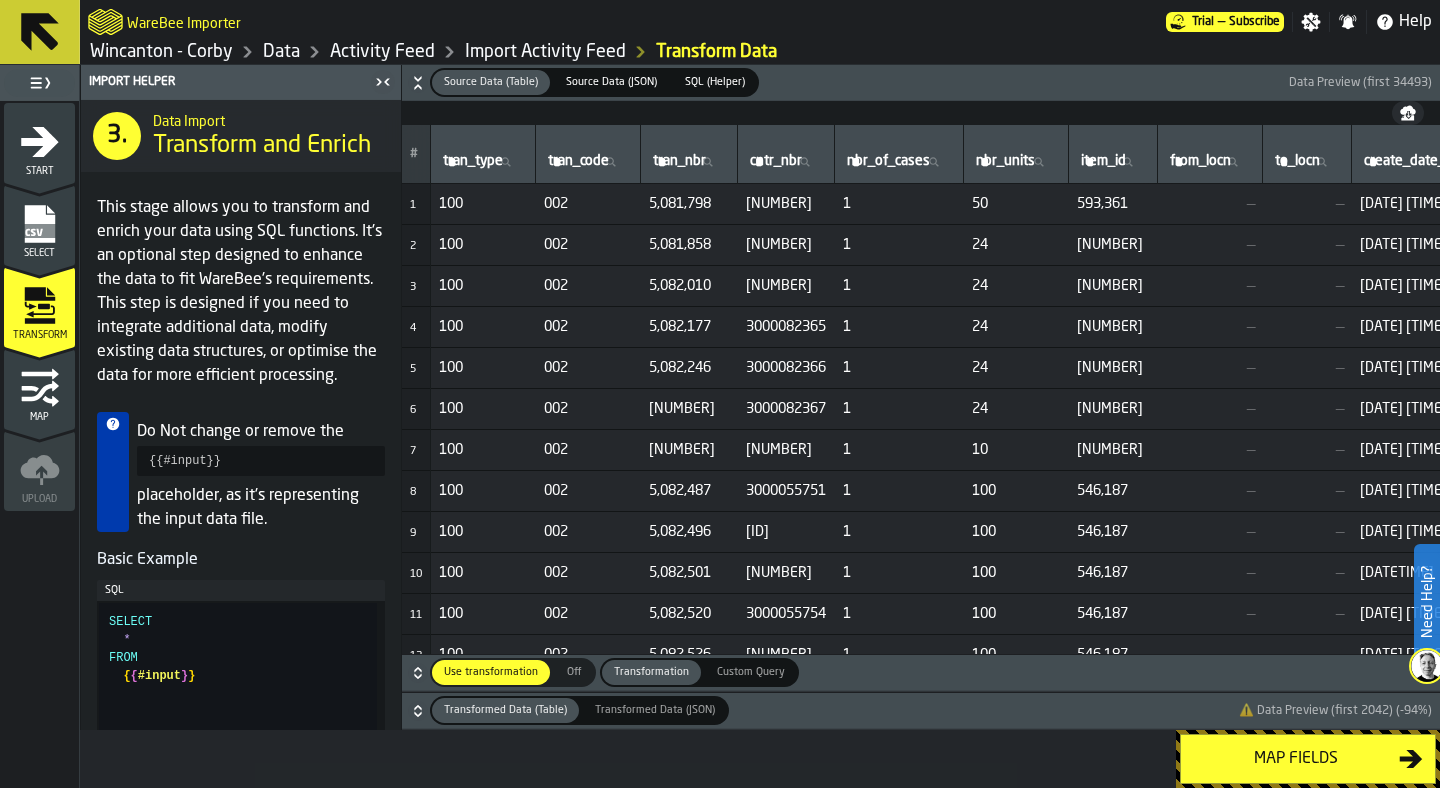 click 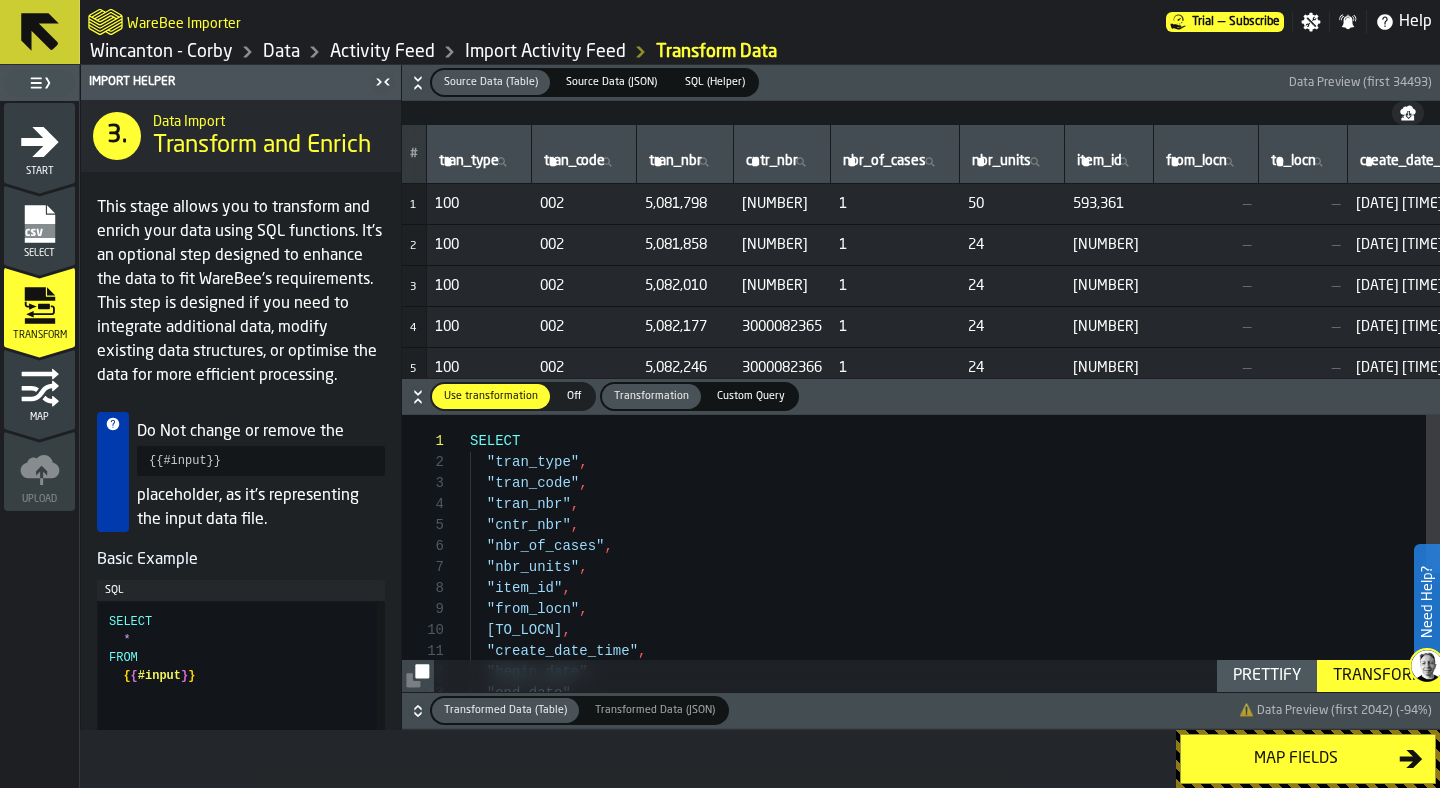 click on "Custom Query" at bounding box center [751, 396] 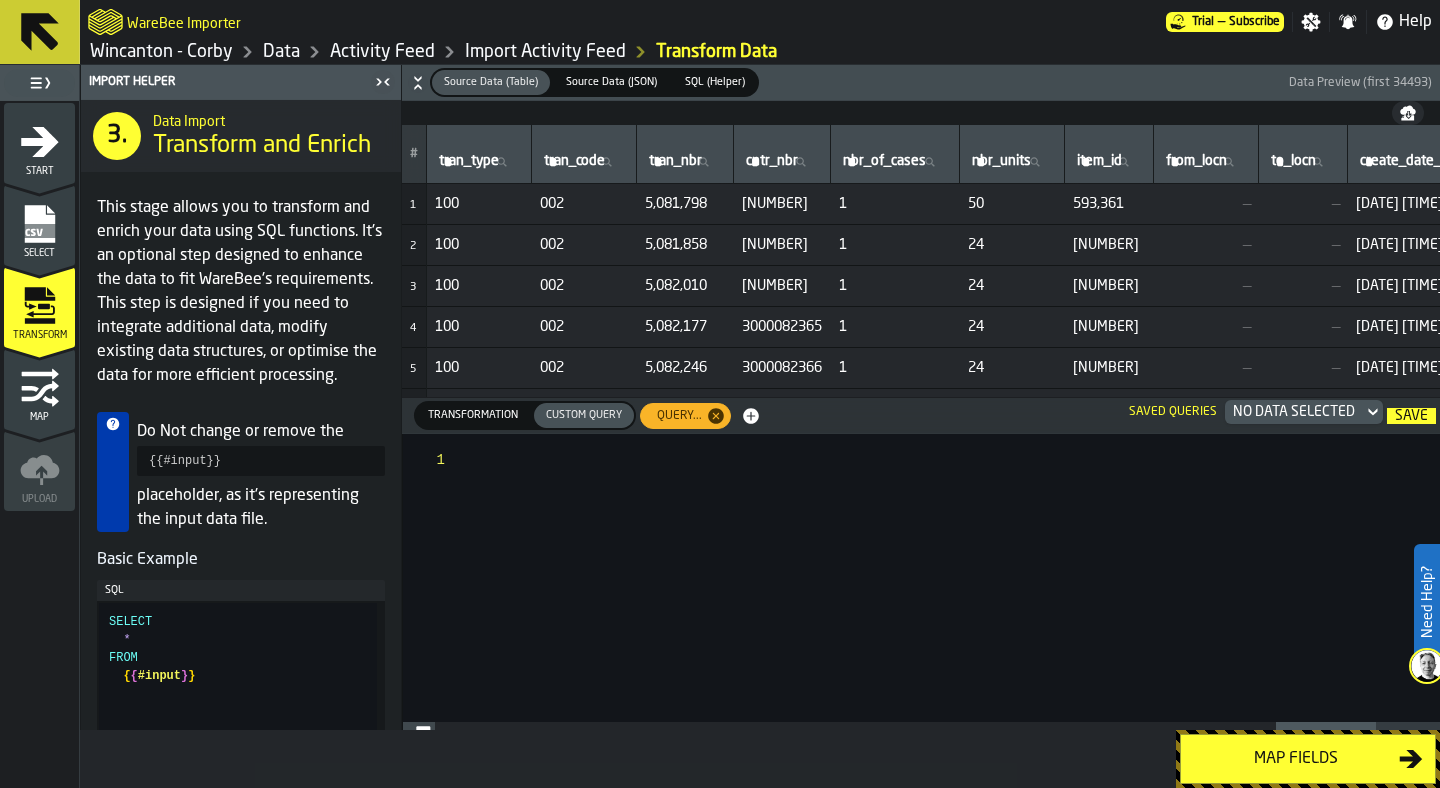 click on "No Data Selected" at bounding box center (1294, 412) 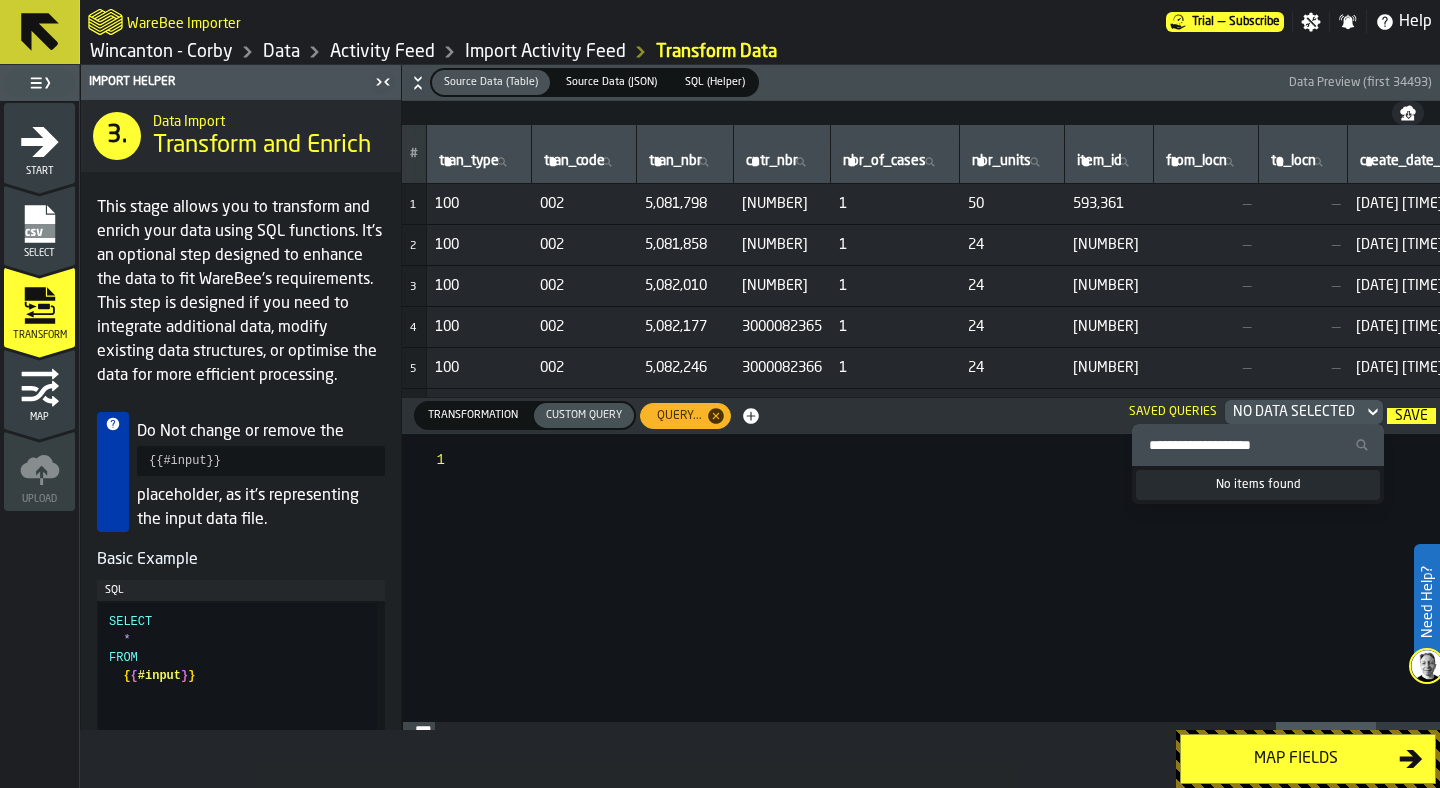 click on "No Data Selected" at bounding box center [1294, 412] 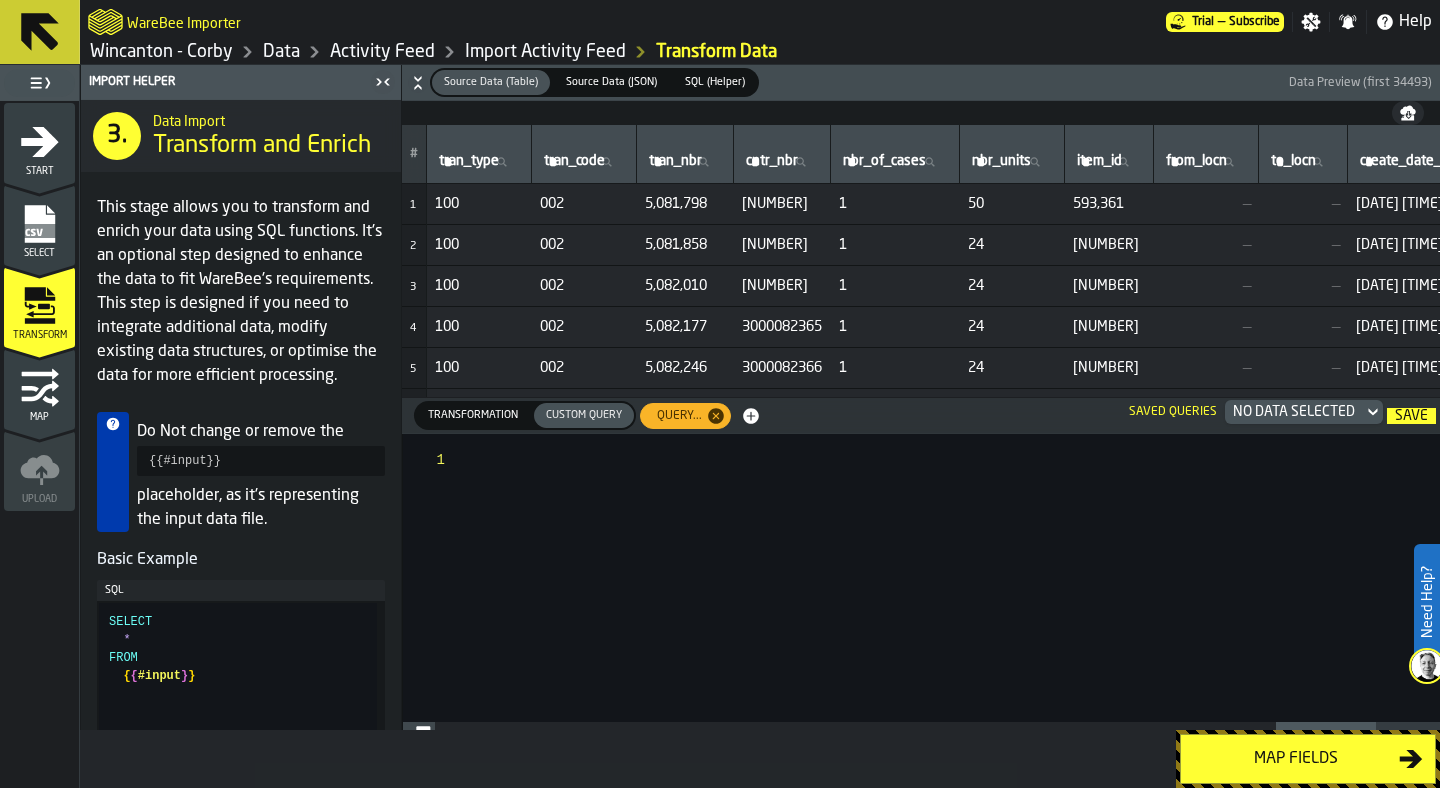 click on "Saved Queries" at bounding box center [1173, 412] 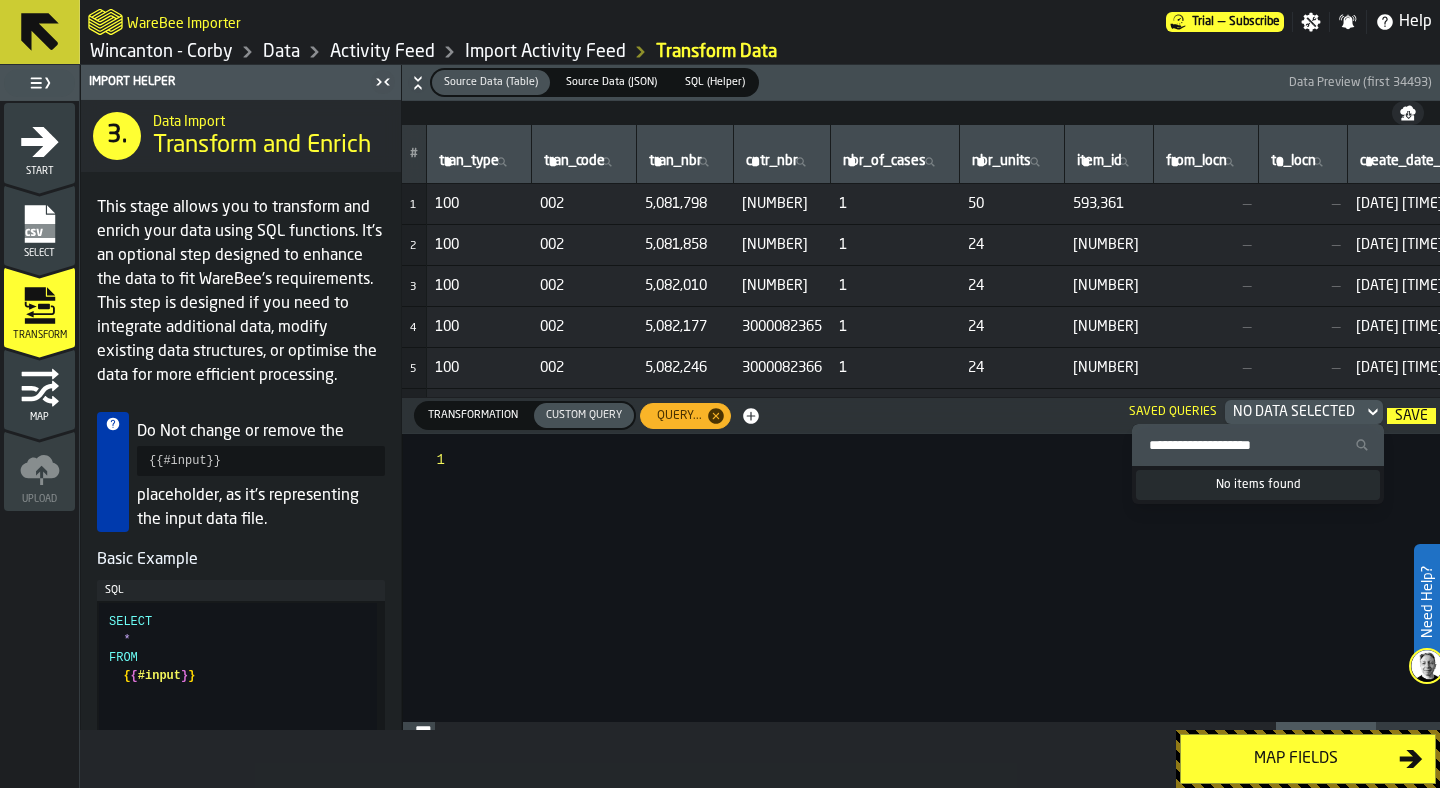 click at bounding box center [955, 578] 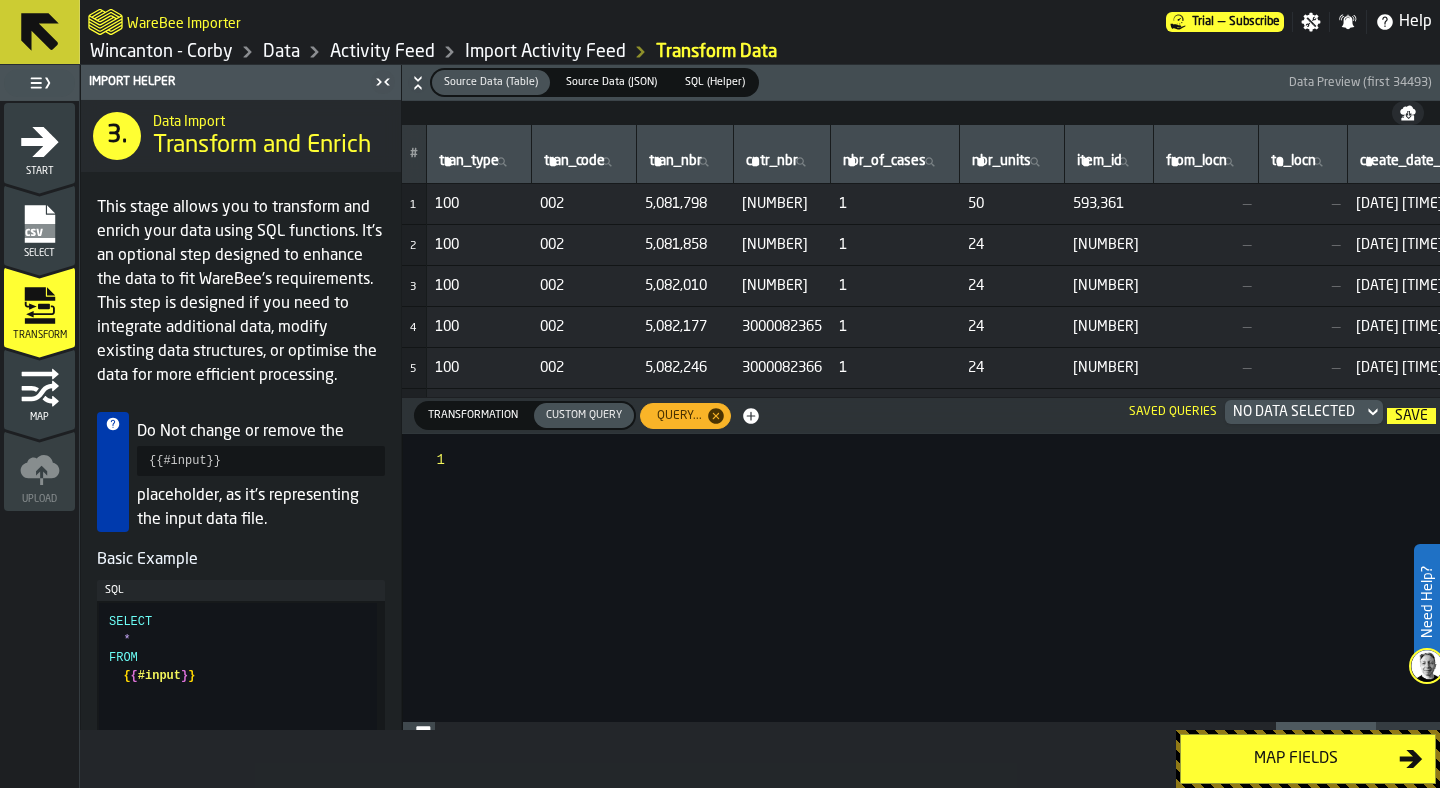 click at bounding box center (955, 578) 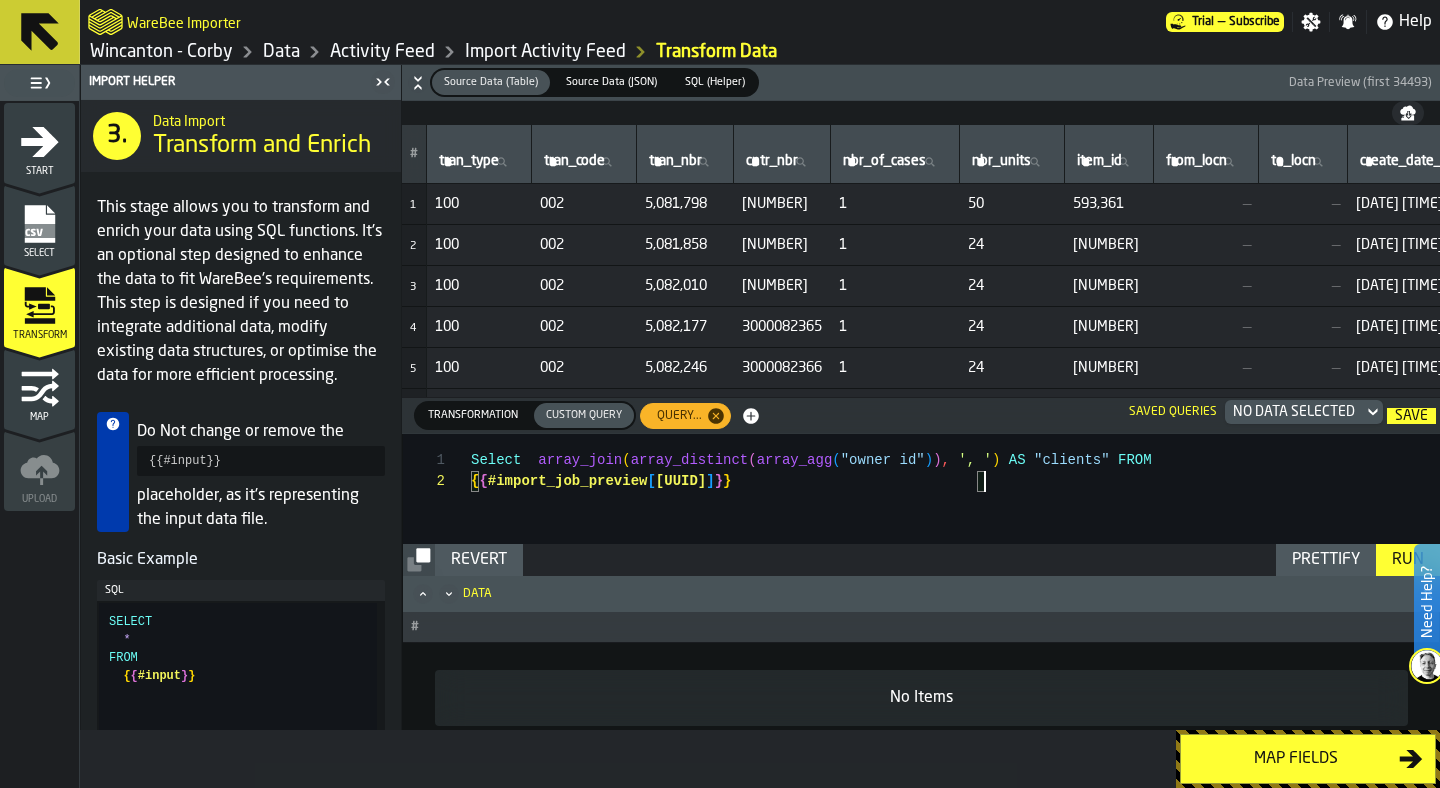 scroll, scrollTop: 21, scrollLeft: 0, axis: vertical 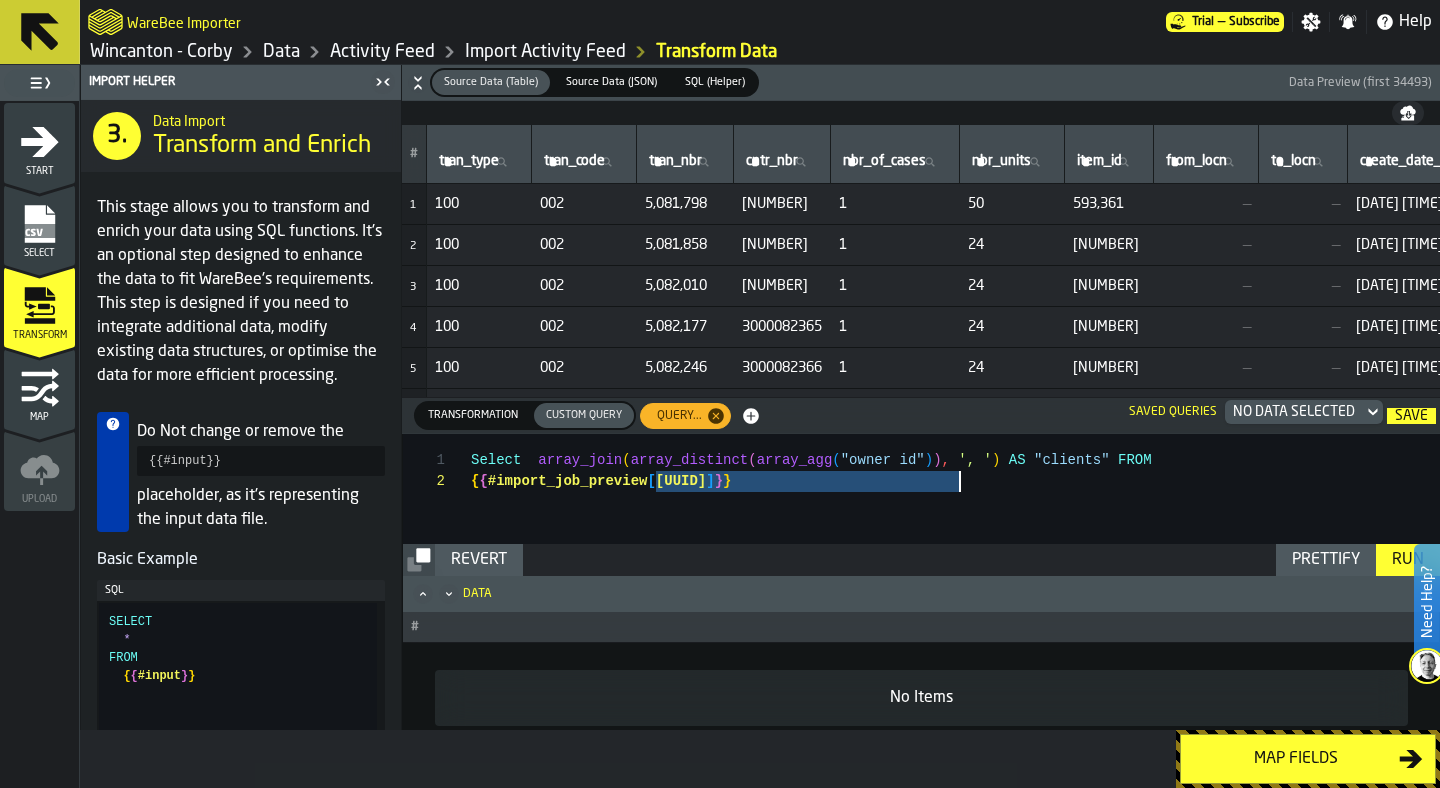 drag, startPoint x: 659, startPoint y: 480, endPoint x: 961, endPoint y: 472, distance: 302.10593 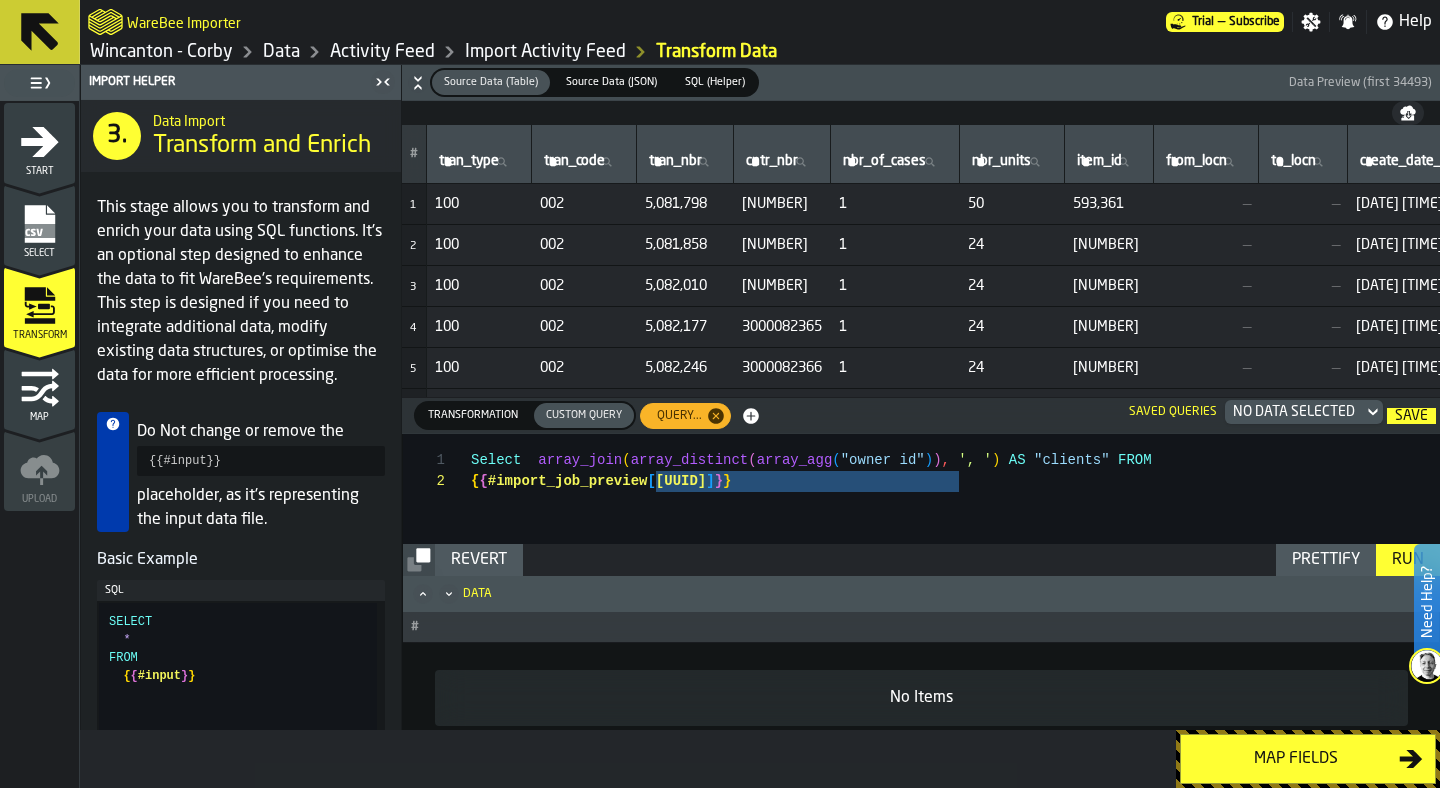type on "**********" 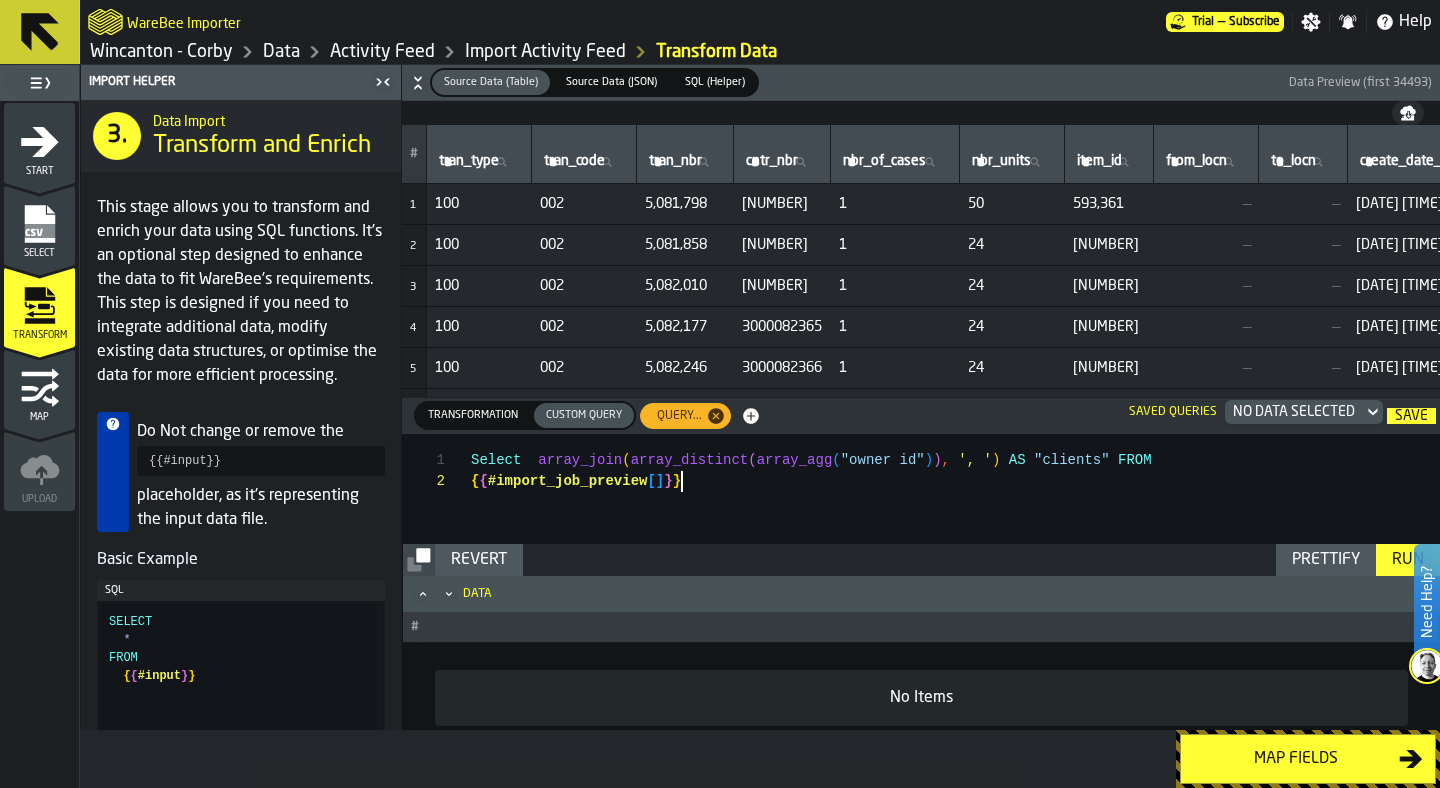 click on "Select    array_join ( array_distinct ( array_agg ( "owner id" ) ) ,   ', ' )   AS   "clients"   FROM { { #import_job_preview [ ] } }" at bounding box center [955, 534] 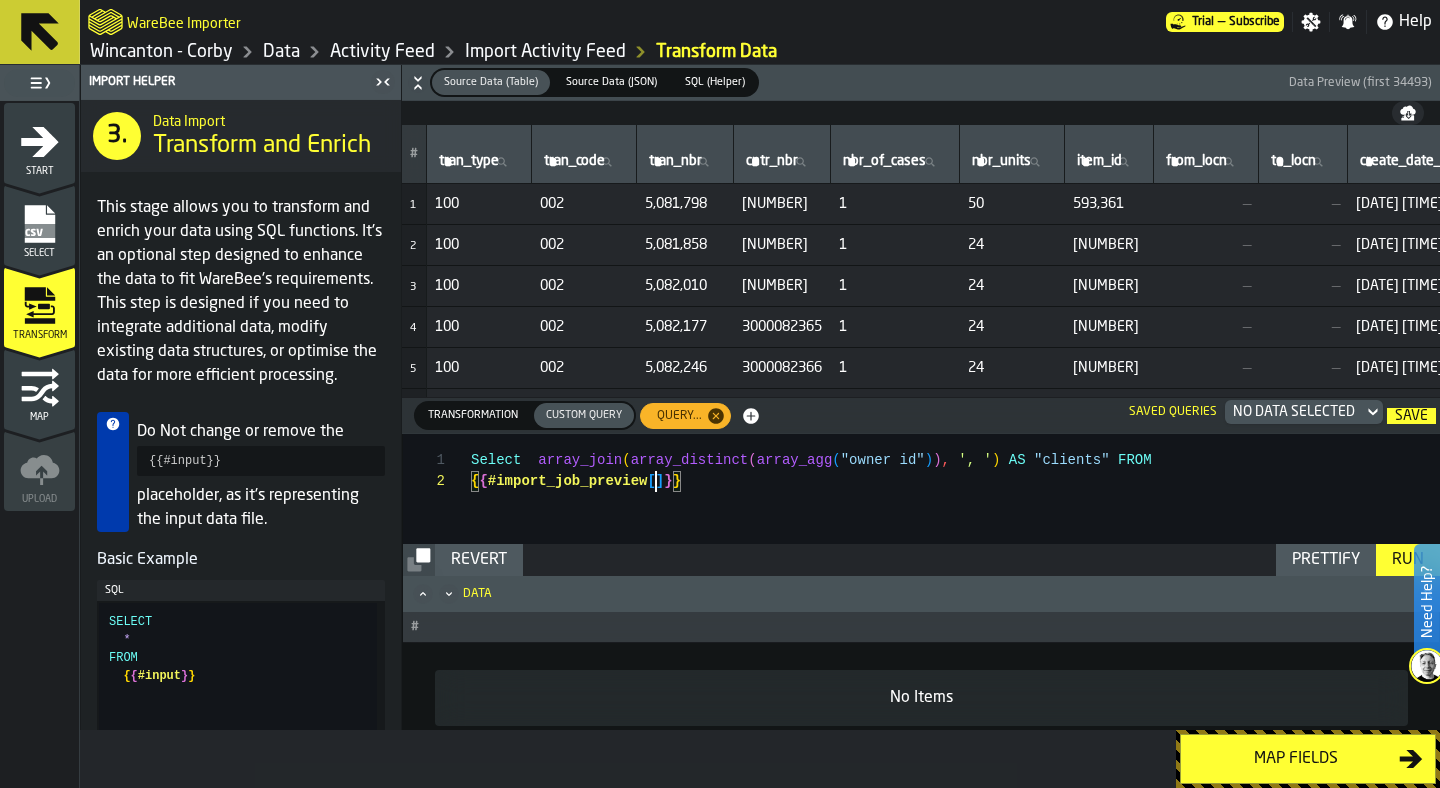 click on "Select    array_join ( array_distinct ( array_agg ( "owner id" ) ) ,   ', ' )   AS   "clients"   FROM { { #import_job_preview [ ] } }" at bounding box center (955, 534) 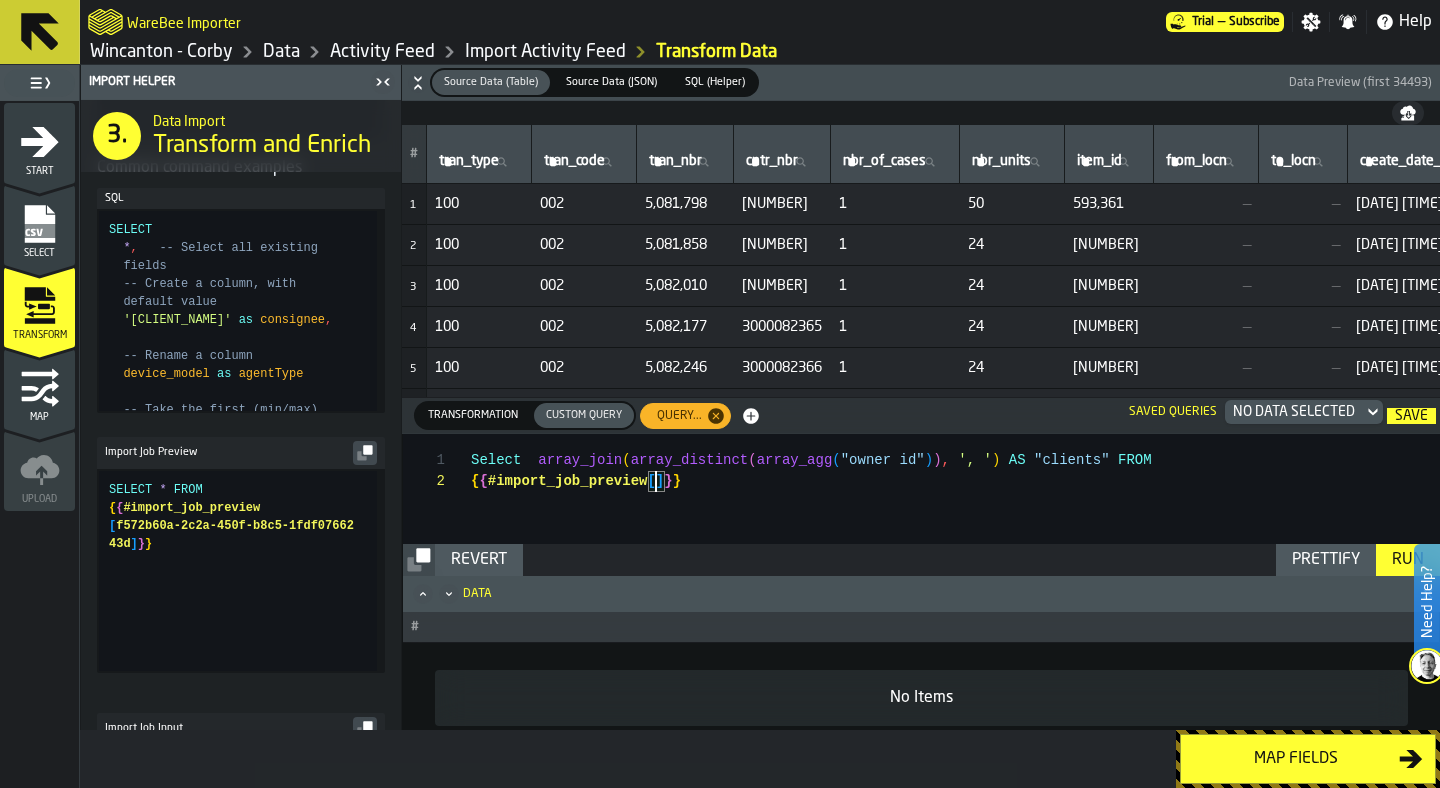 scroll, scrollTop: 693, scrollLeft: 0, axis: vertical 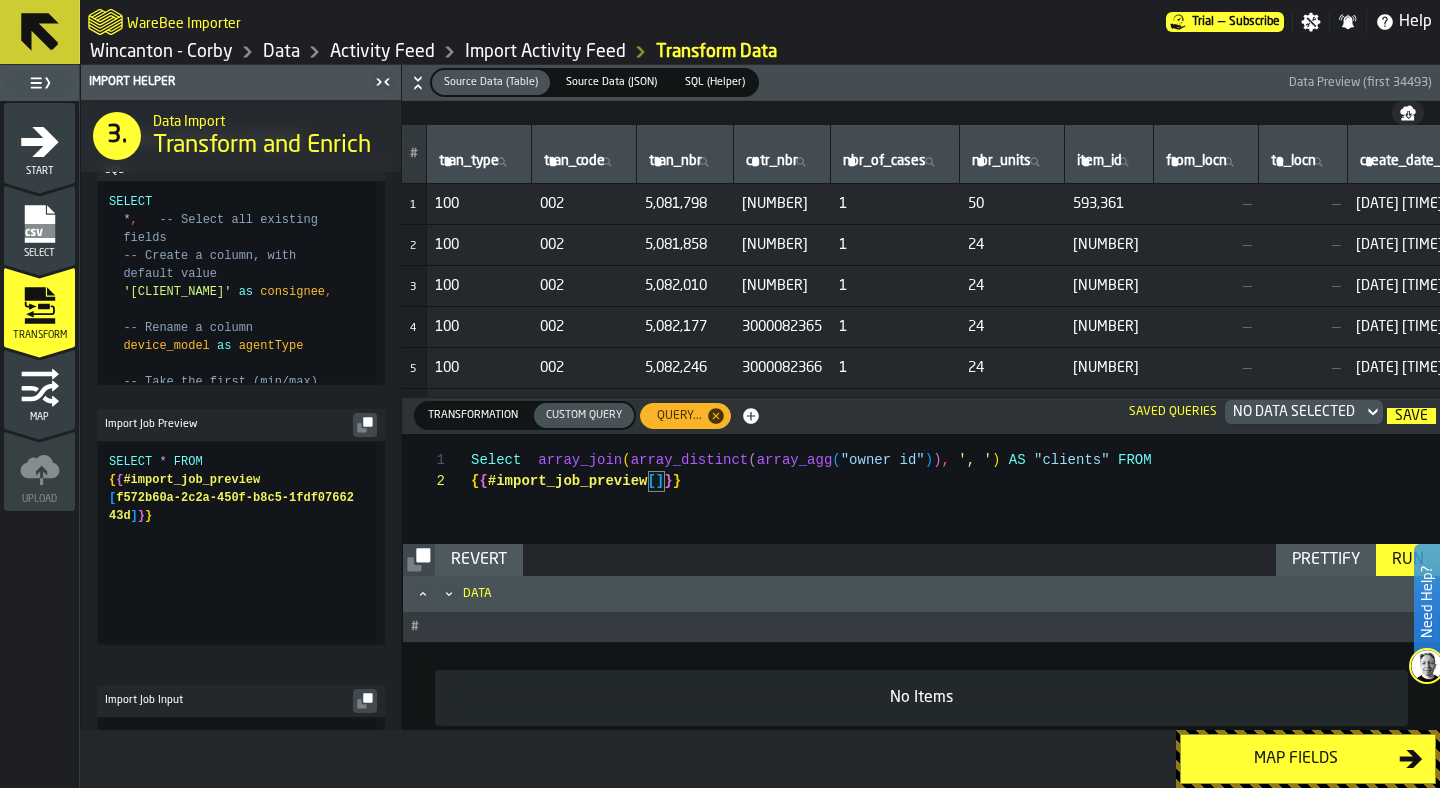 type on "**********" 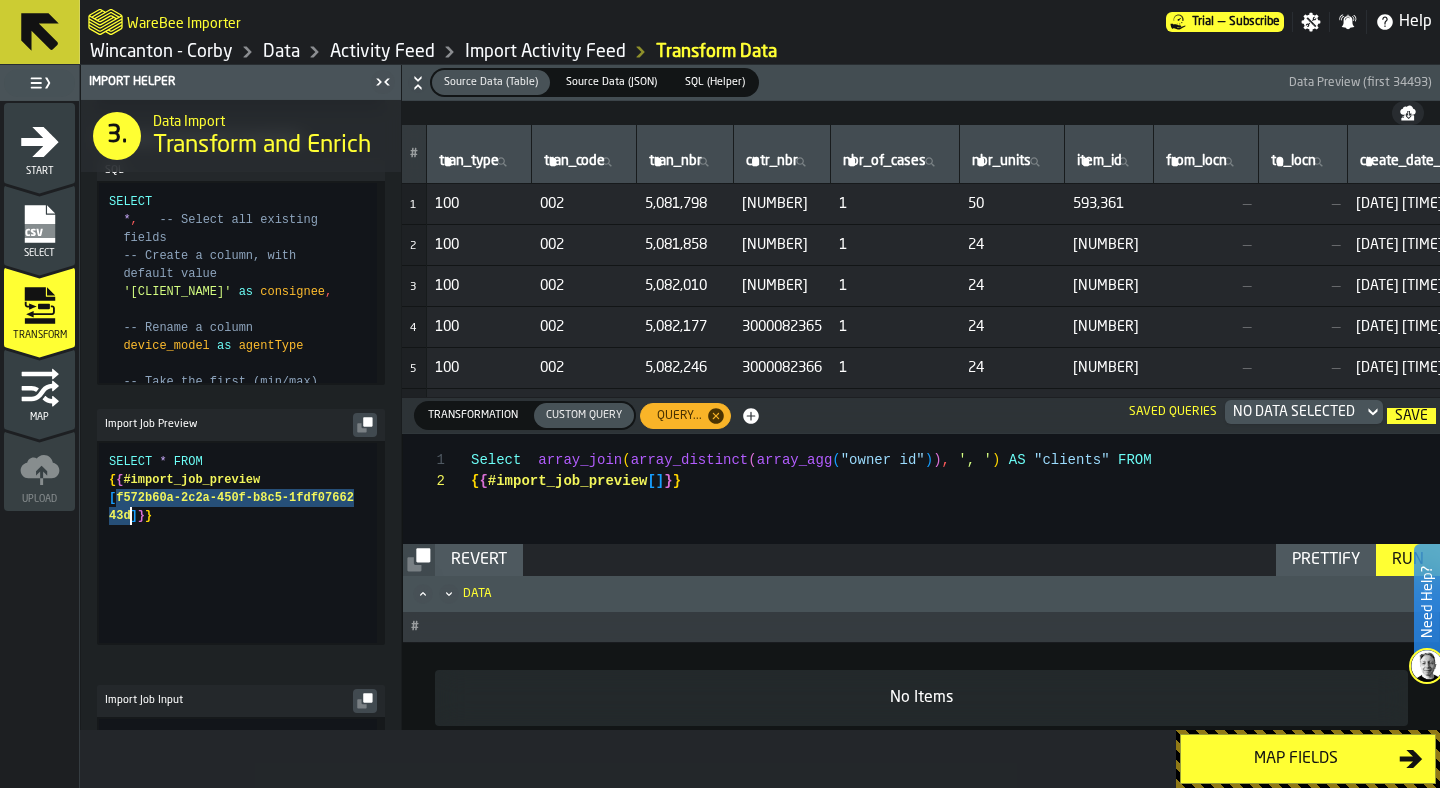 drag, startPoint x: 117, startPoint y: 515, endPoint x: 131, endPoint y: 532, distance: 22.022715 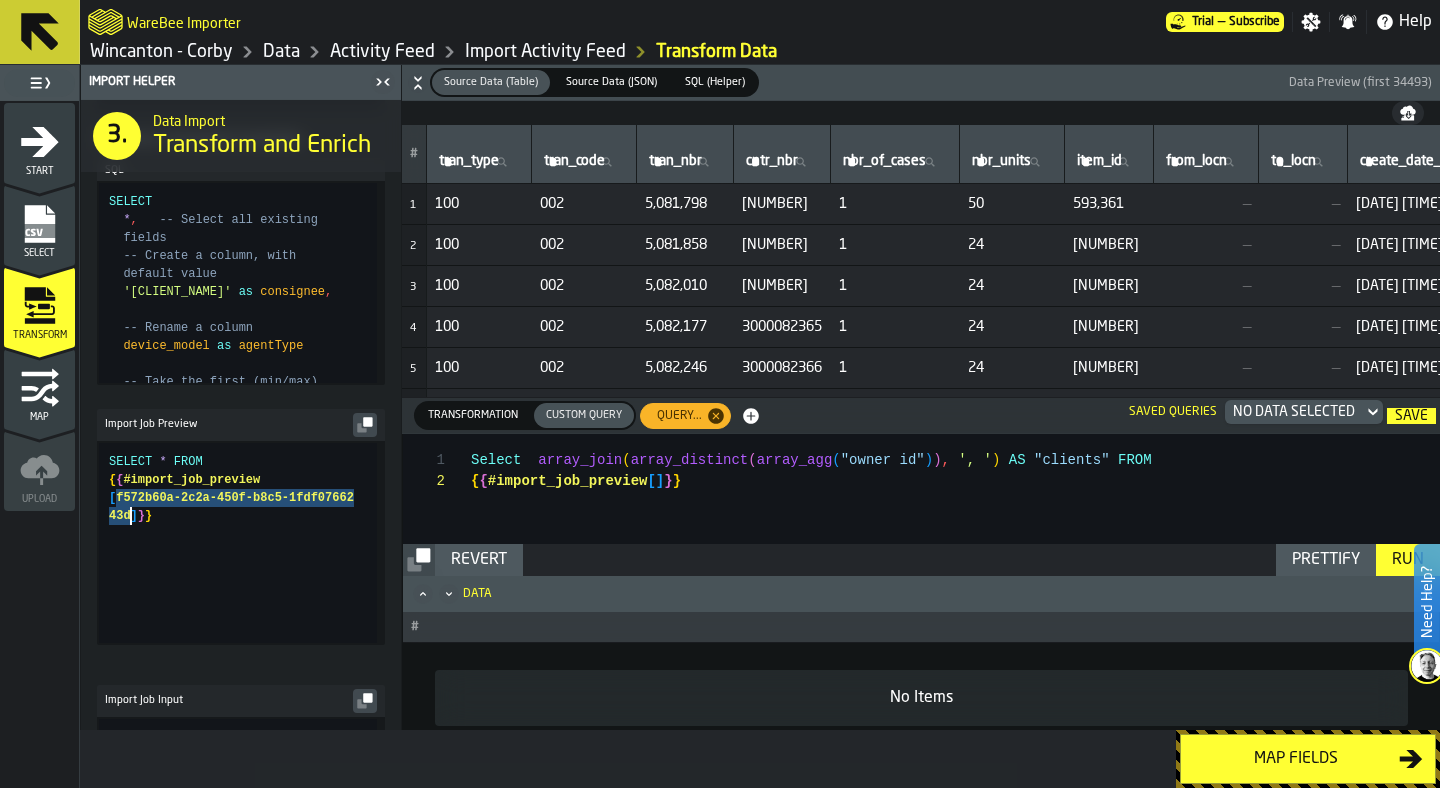 click on "Select    array_join ( array_distinct ( array_agg ( "owner id" ) ) ,   ', ' )   AS   "clients"   FROM { { #import_job_preview [ ] } }" at bounding box center [955, 534] 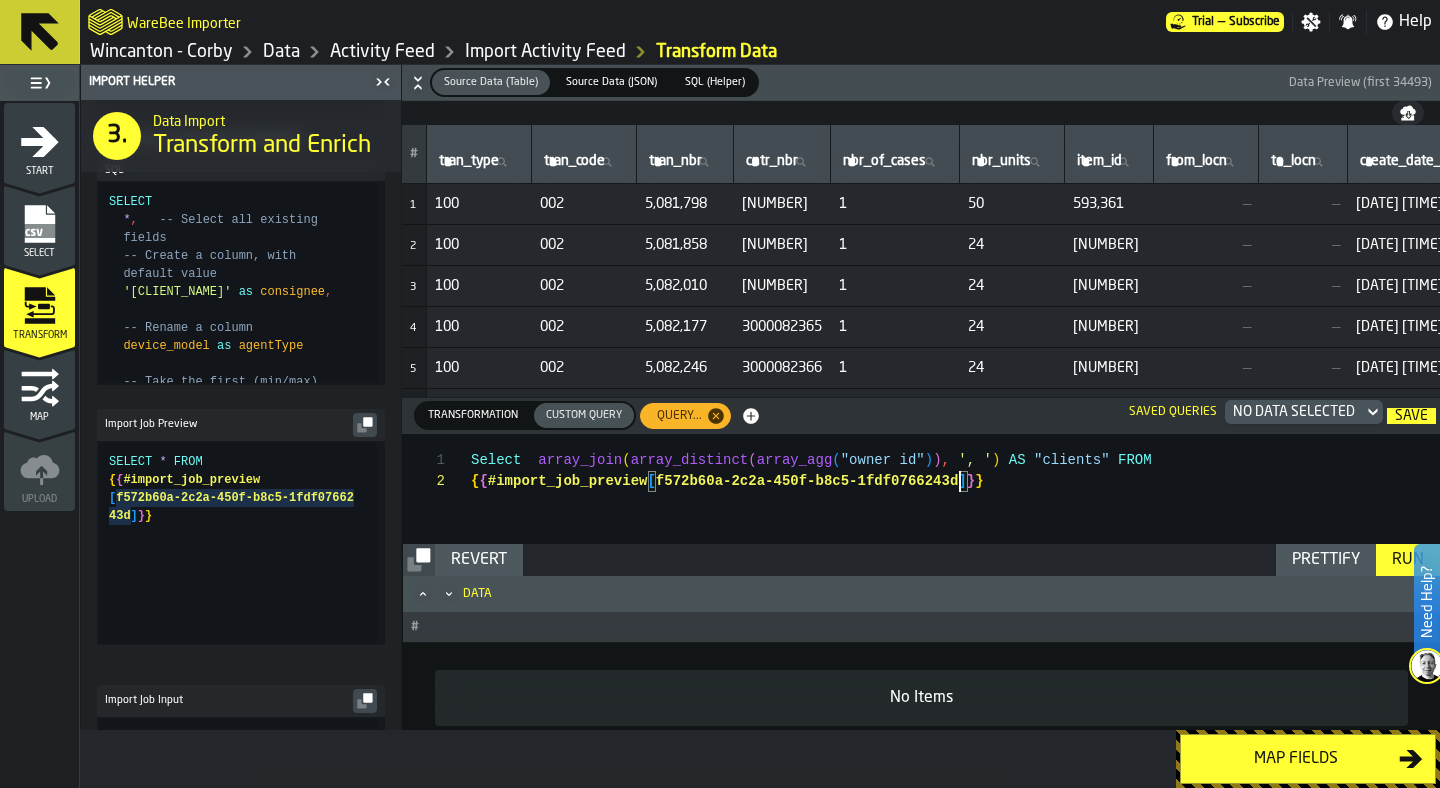 click on "Select    array_join ( array_distinct ( array_agg ( "owner id" ) ) ,   ', ' )   AS   "clients"   FROM { { #import_job_preview [ f572b60a-2c2a-450f-b8c5-1fdf0766243d ] } }" at bounding box center (955, 534) 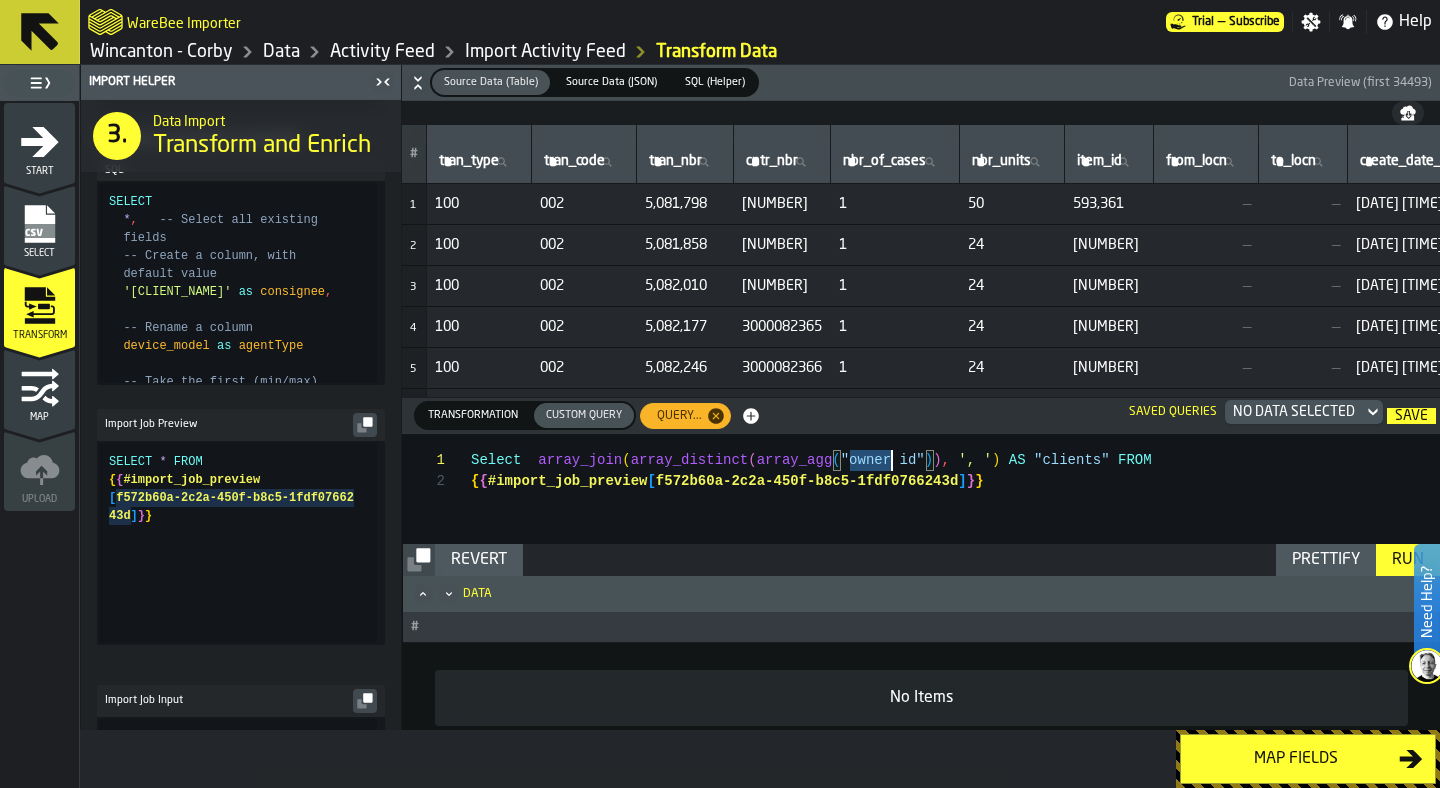 click on "Select    array_join ( array_distinct ( array_agg ( "owner id" ) ) ,   ', ' )   AS   "clients"   FROM { { #import_job_preview [ f572b60a-2c2a-450f-b8c5-1fdf0766243d ] } }" at bounding box center [955, 534] 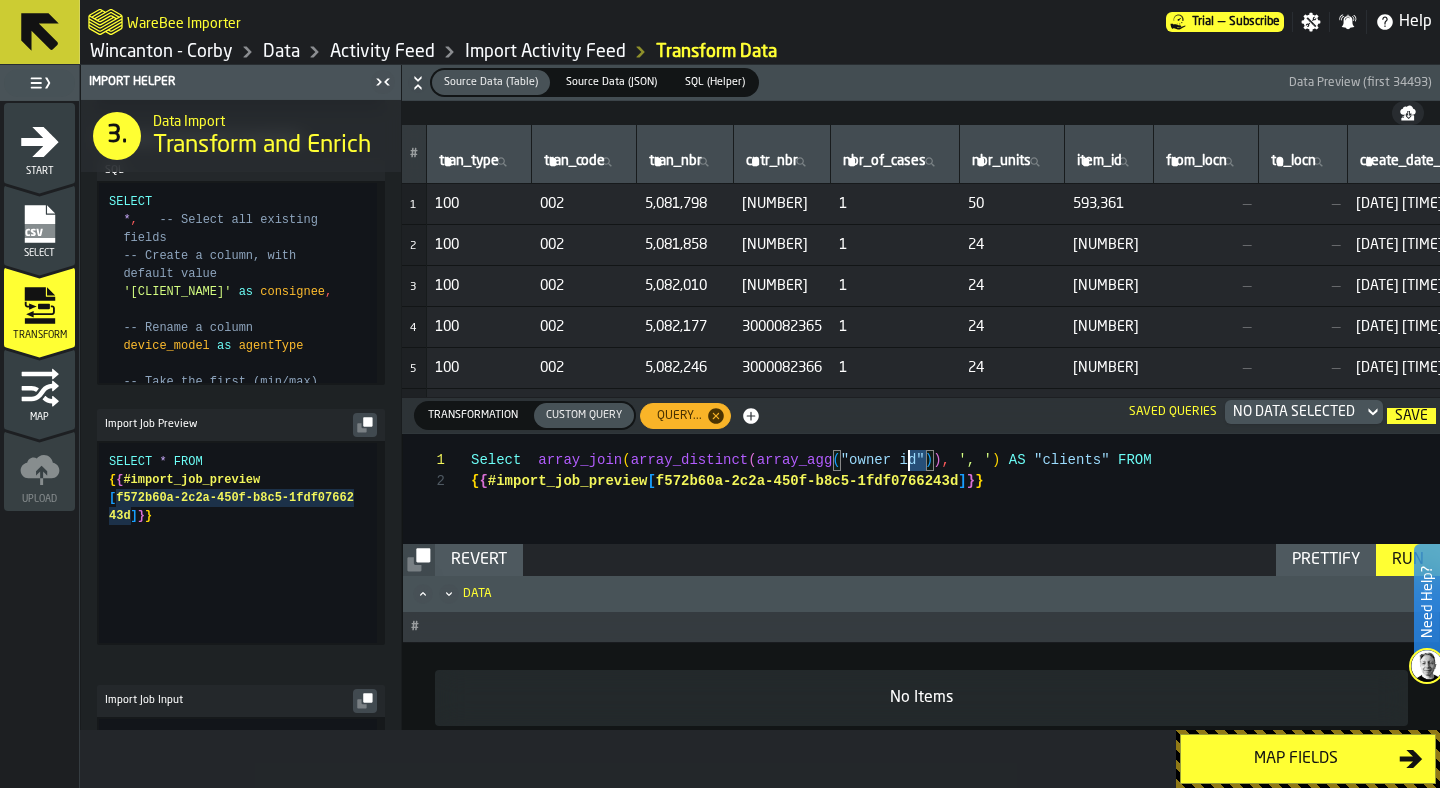 drag, startPoint x: 924, startPoint y: 462, endPoint x: 908, endPoint y: 462, distance: 16 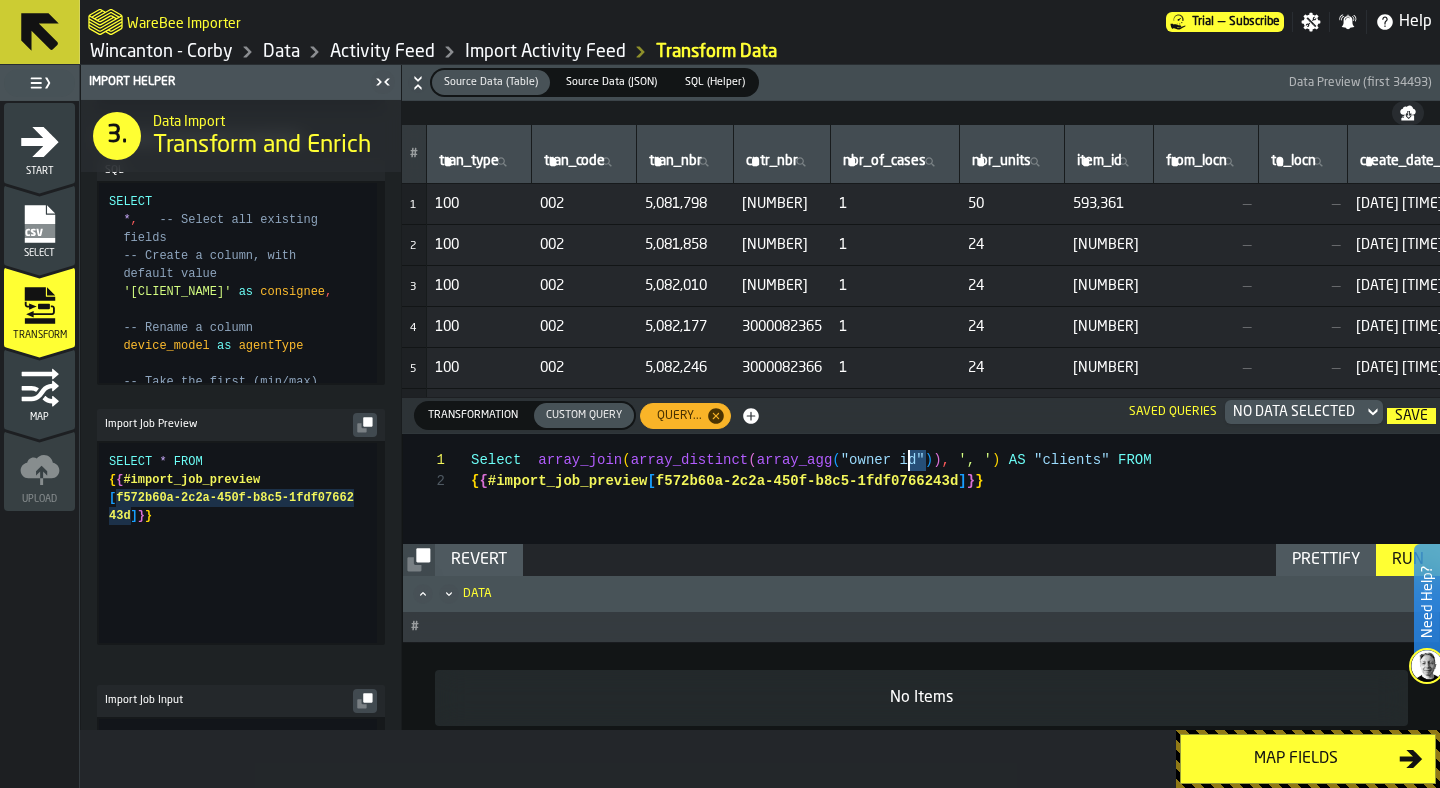 click on "Select    array_join ( array_distinct ( array_agg ( "owner id" ) ) ,   ', ' )   AS   "clients"   FROM { { #import_job_preview [ f572b60a-2c2a-450f-b8c5-1fdf0766243d ] } }" at bounding box center [955, 534] 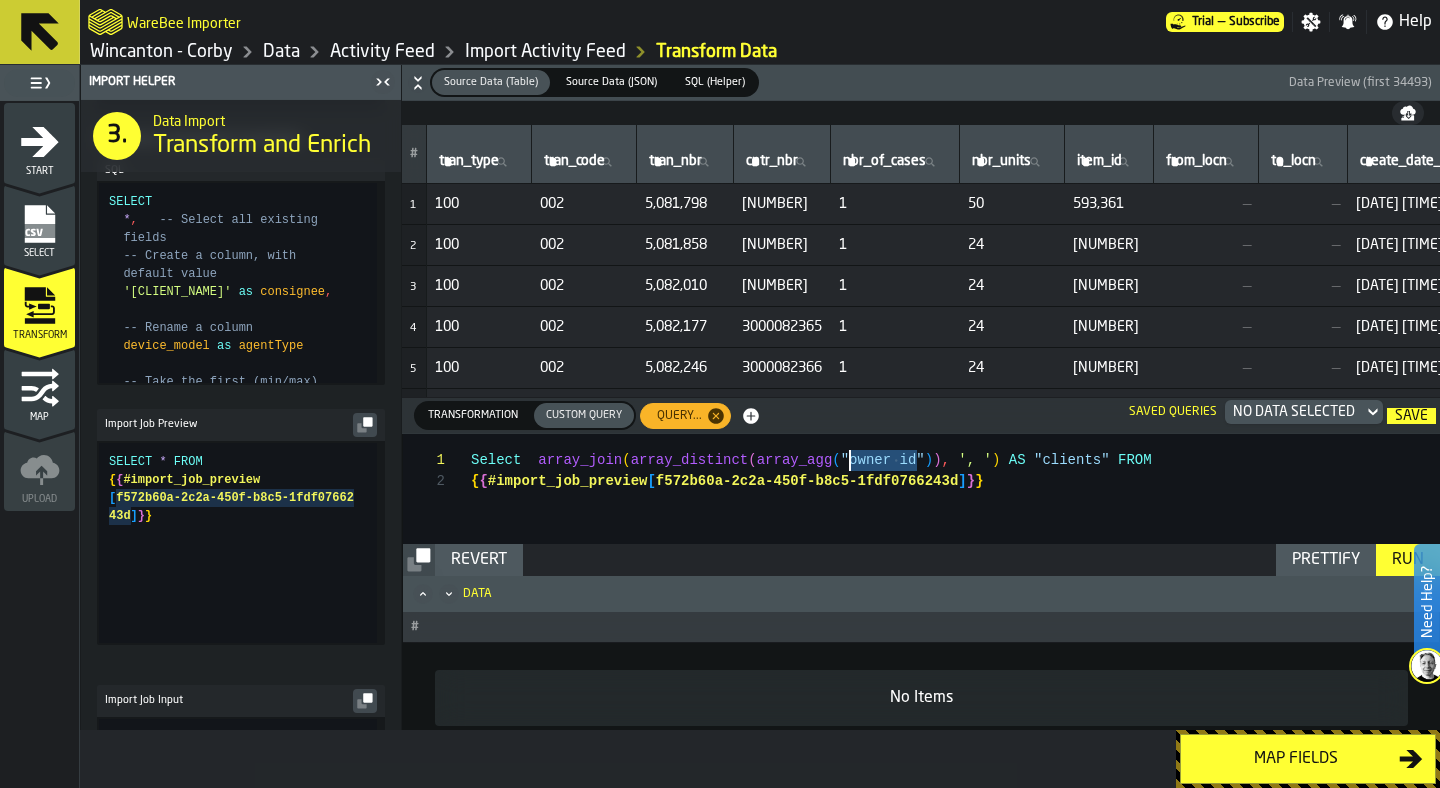 drag, startPoint x: 919, startPoint y: 462, endPoint x: 852, endPoint y: 462, distance: 67 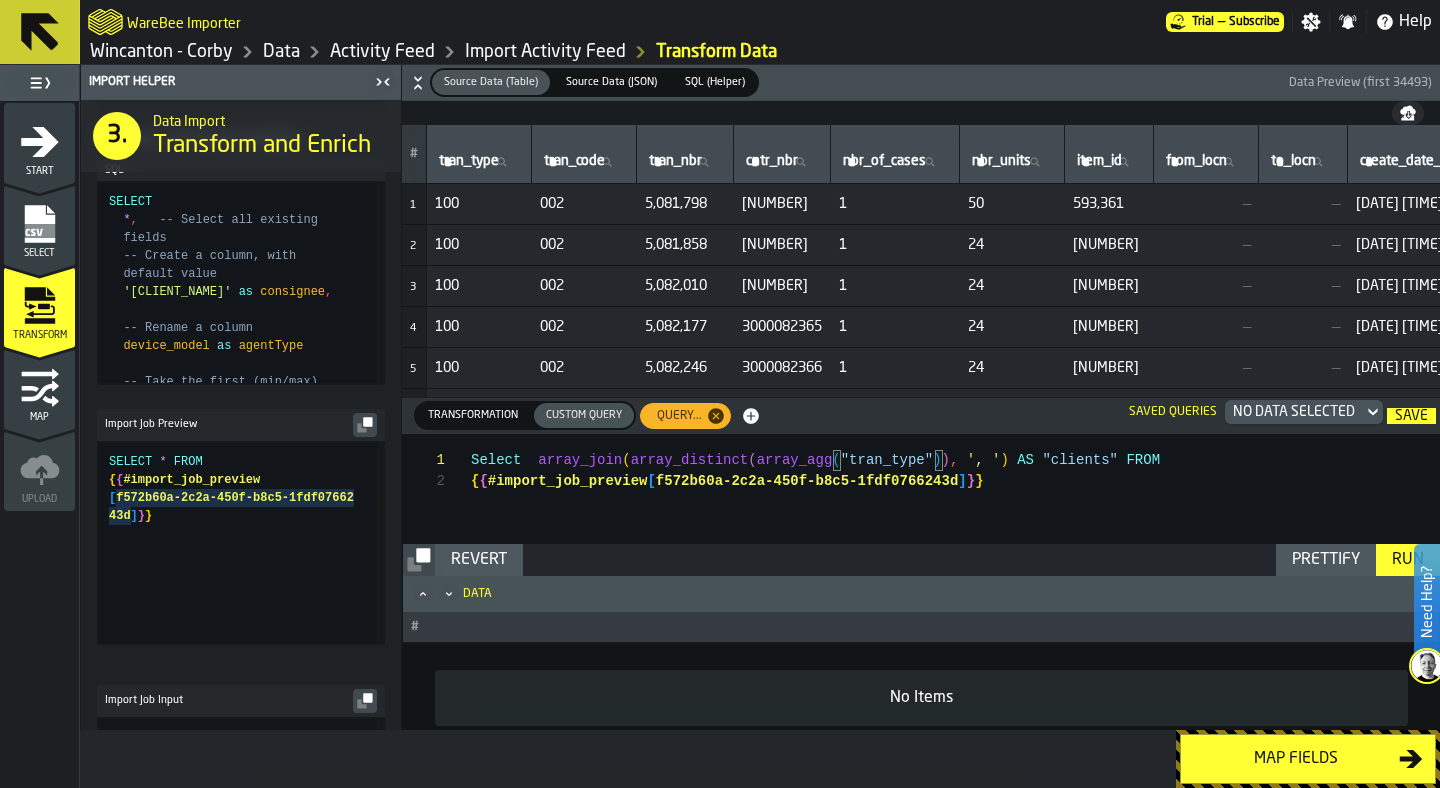 click on "Select    array_join ( array_distinct ( array_agg ( "tran_type" ) ) ,   ', ' )   AS   "clients"   FROM { { #import_job_preview [ f572b60a-2c2a-450f-b8c5-1fdf0766243d ] } }" at bounding box center (955, 534) 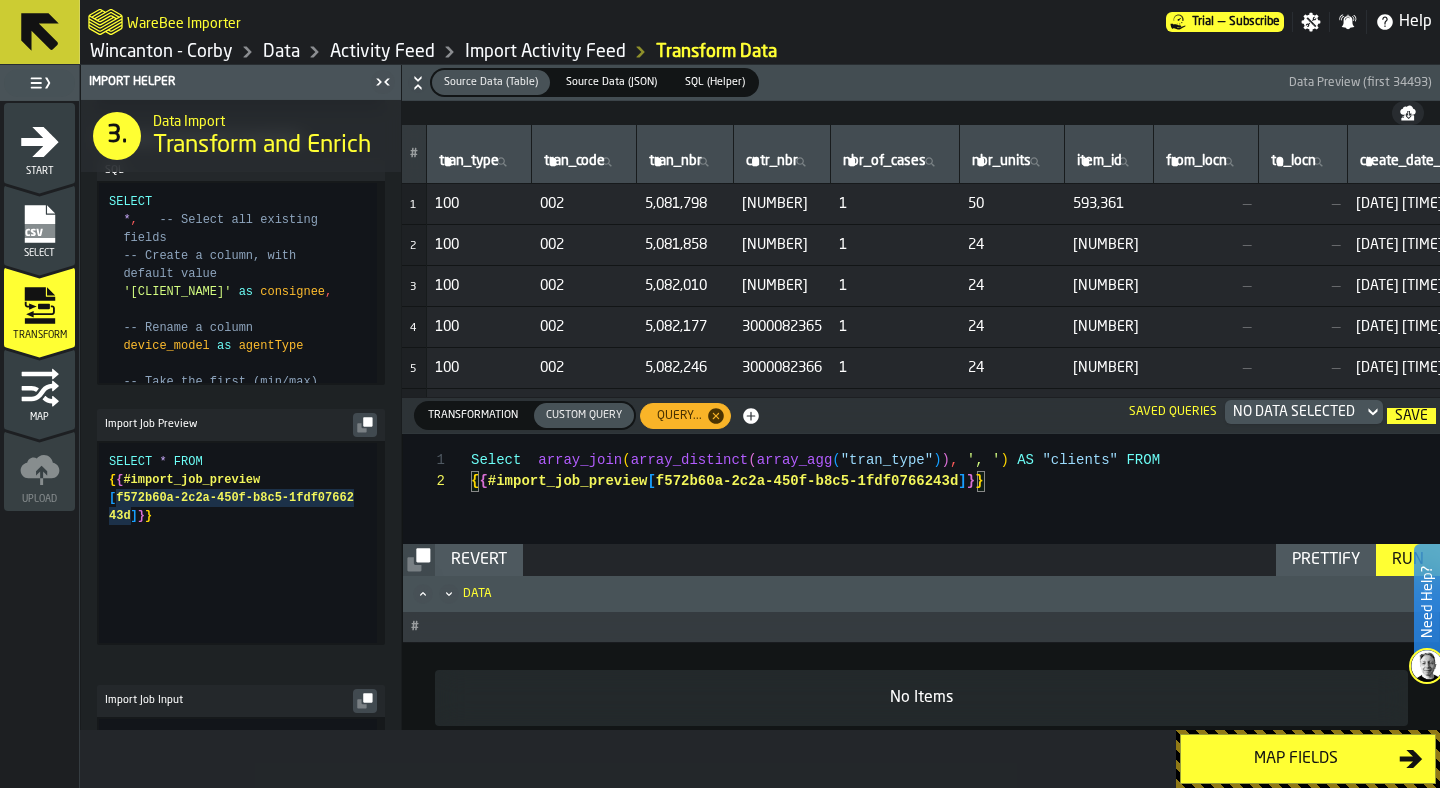 click on "Select    array_join ( array_distinct ( array_agg ( "tran_type" ) ) ,   ', ' )   AS   "clients"   FROM { { #import_job_preview [ f572b60a-2c2a-450f-b8c5-1fdf0766243d ] } }" at bounding box center [955, 534] 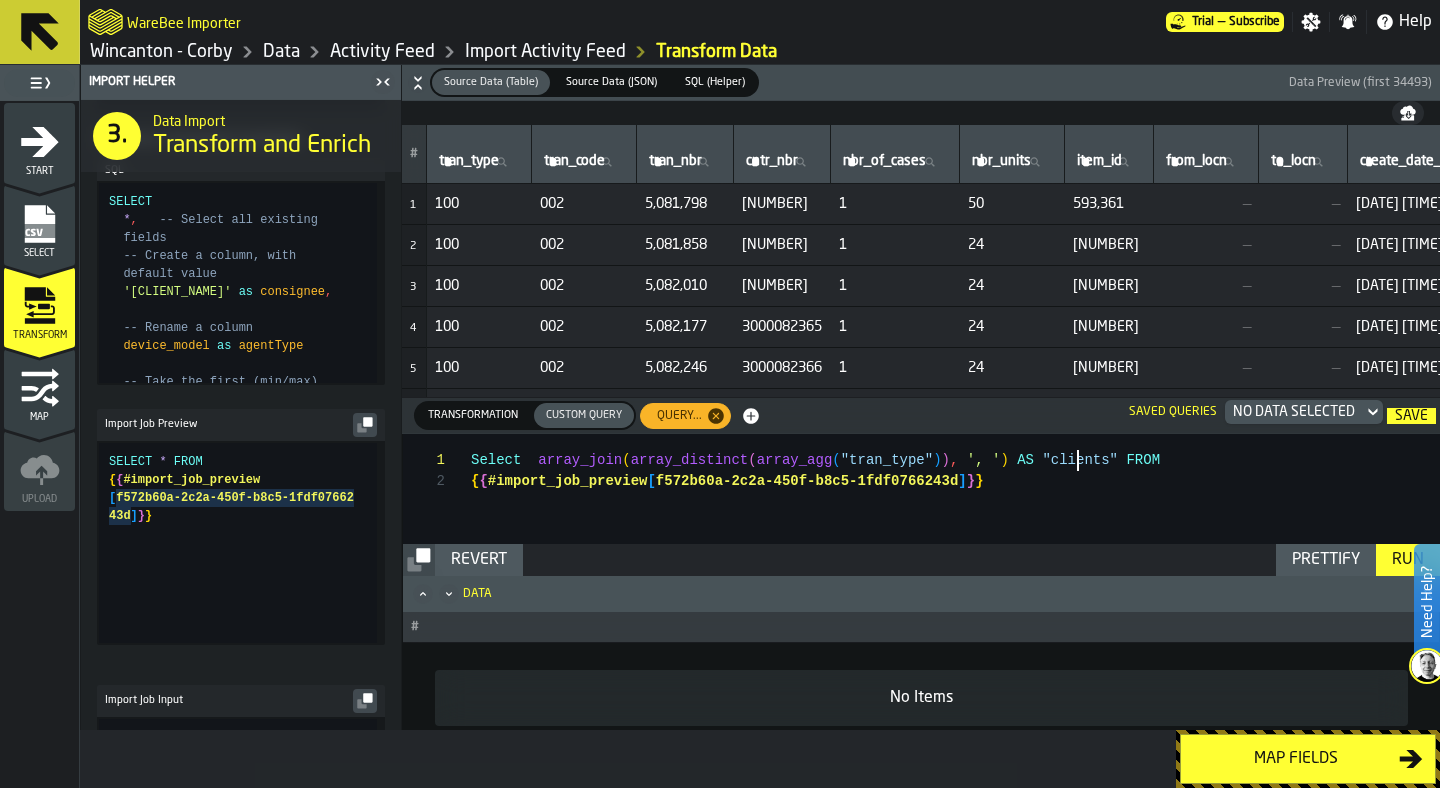 click on "Select    array_join ( array_distinct ( array_agg ( "tran_type" ) ) ,   ', ' )   AS   "clients"   FROM { { #import_job_preview [ f572b60a-2c2a-450f-b8c5-1fdf0766243d ] } }" at bounding box center (955, 534) 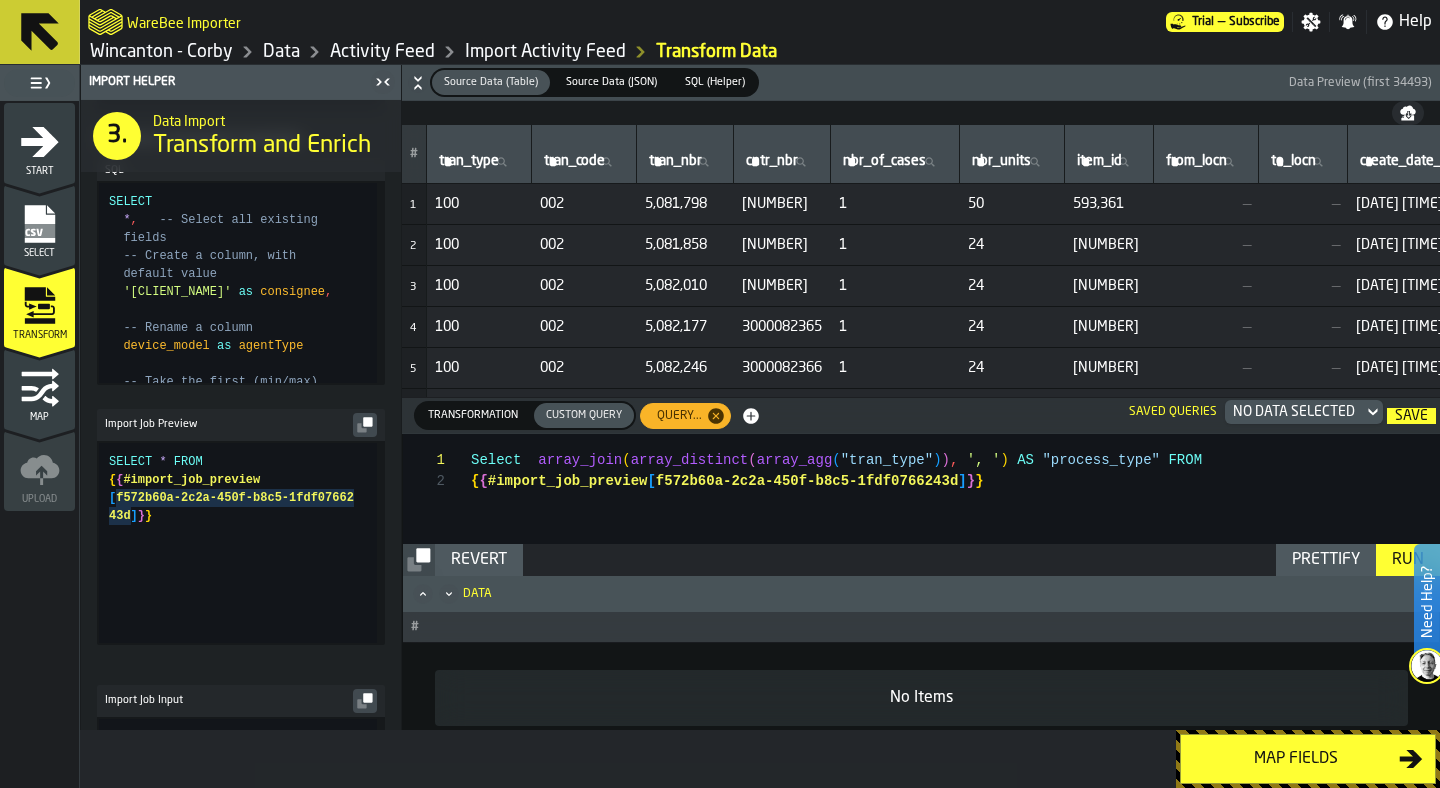 click on "Data" at bounding box center (905, 594) 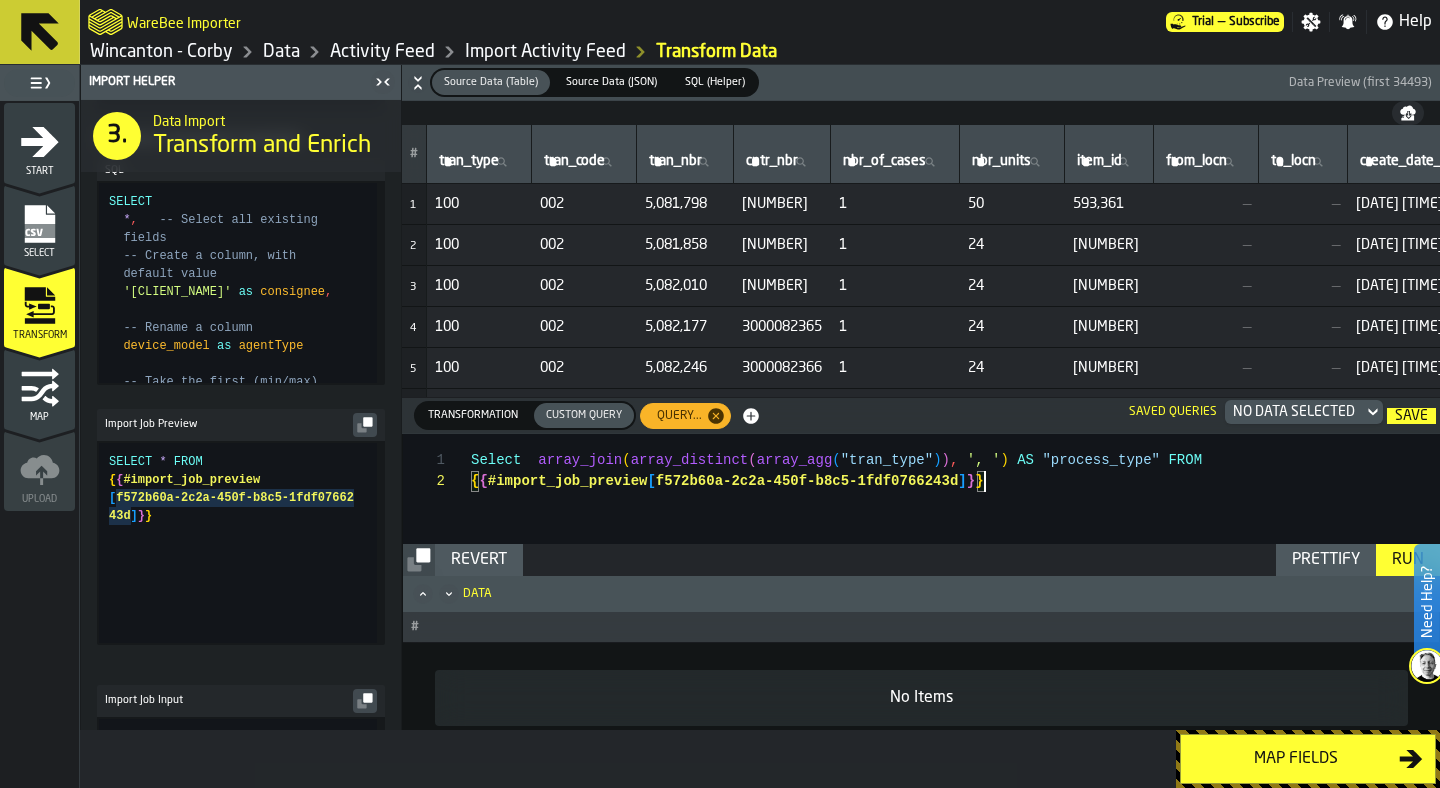 click on "Select    array_join ( array_distinct ( array_agg ( "tran_type" ) ) ,   ', ' )   AS   "process_type"   FROM { { #import_job_preview [ f572b60a-2c2a-450f-b8c5-1fdf0766243d ] } }" at bounding box center [955, 534] 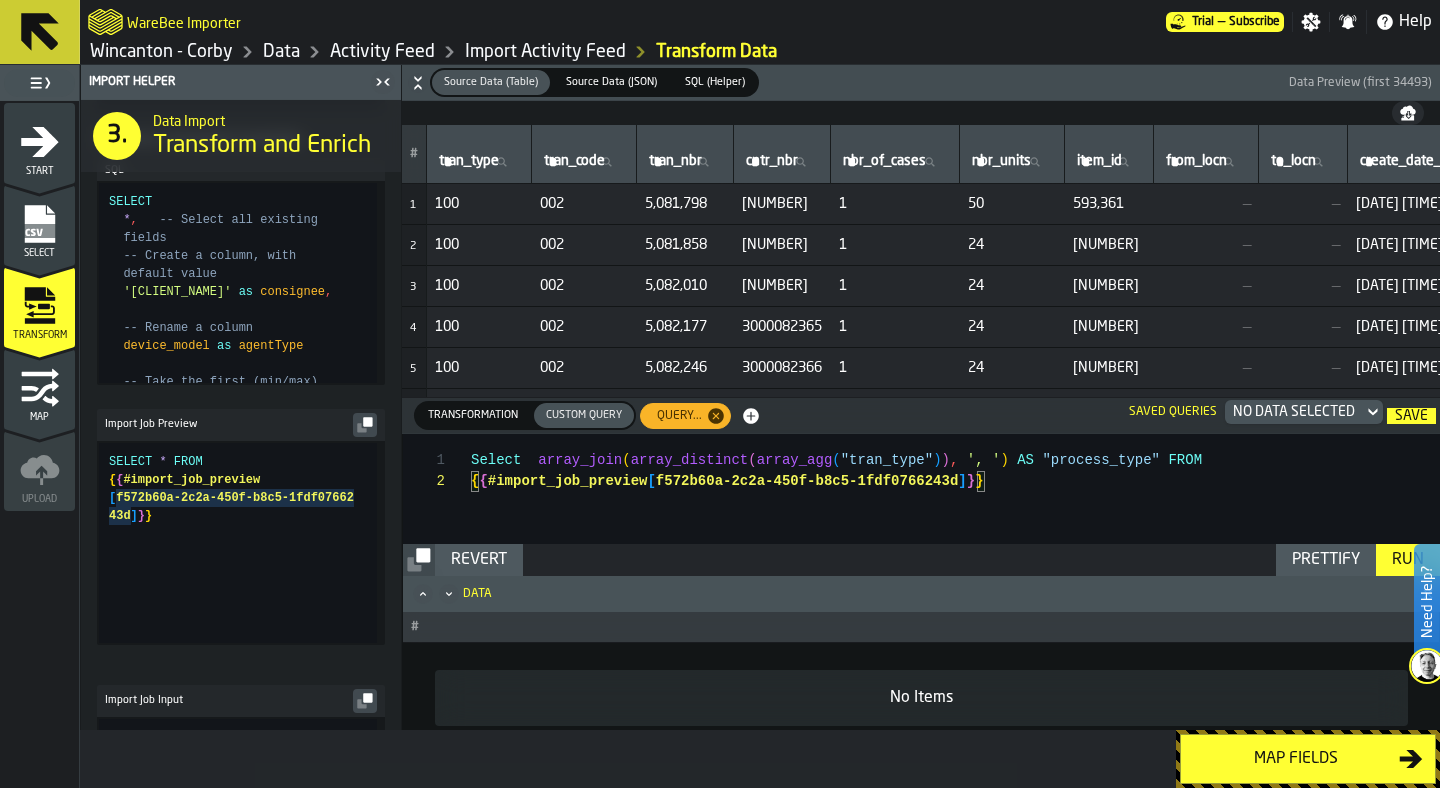scroll, scrollTop: 42, scrollLeft: 0, axis: vertical 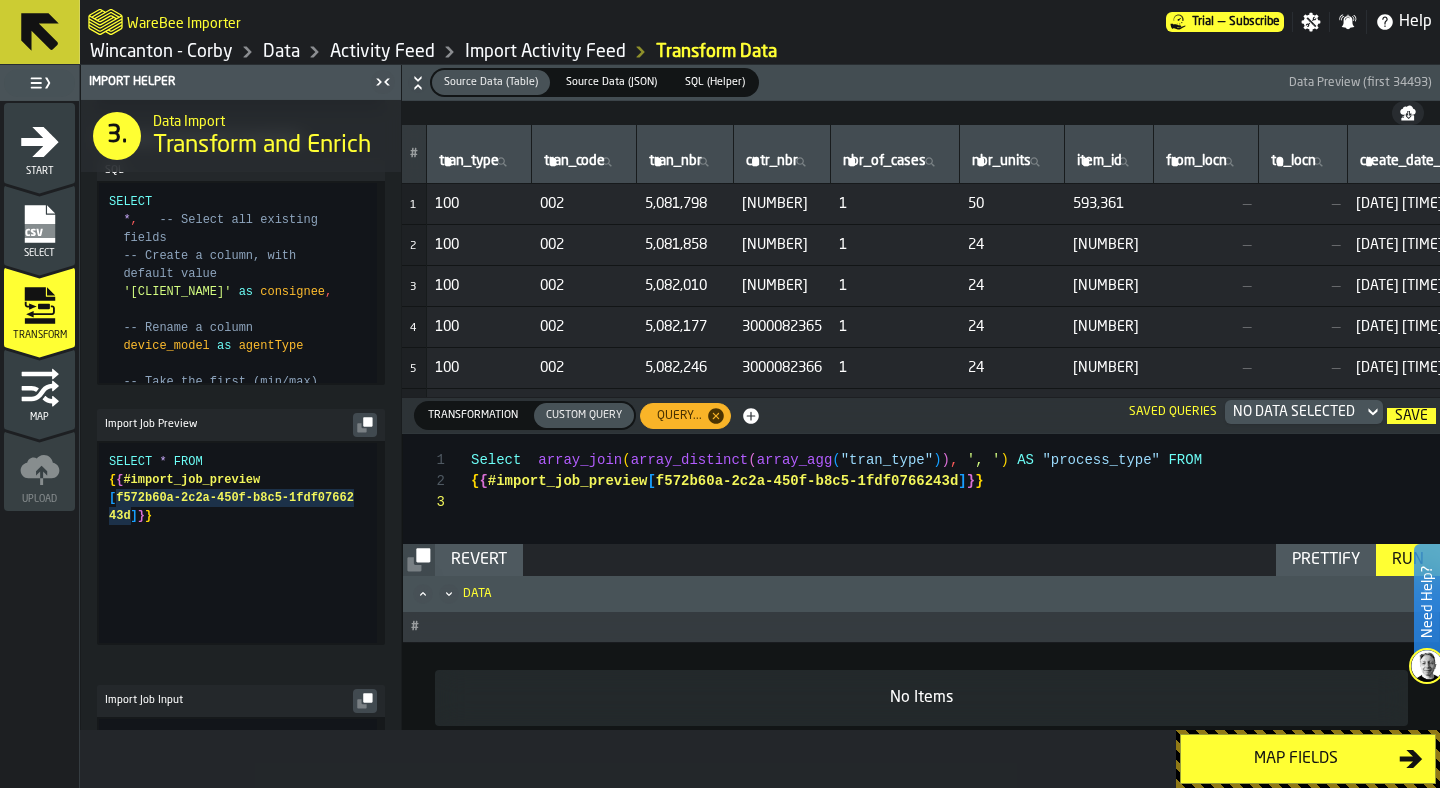 click on "Prettify" at bounding box center [1326, 560] 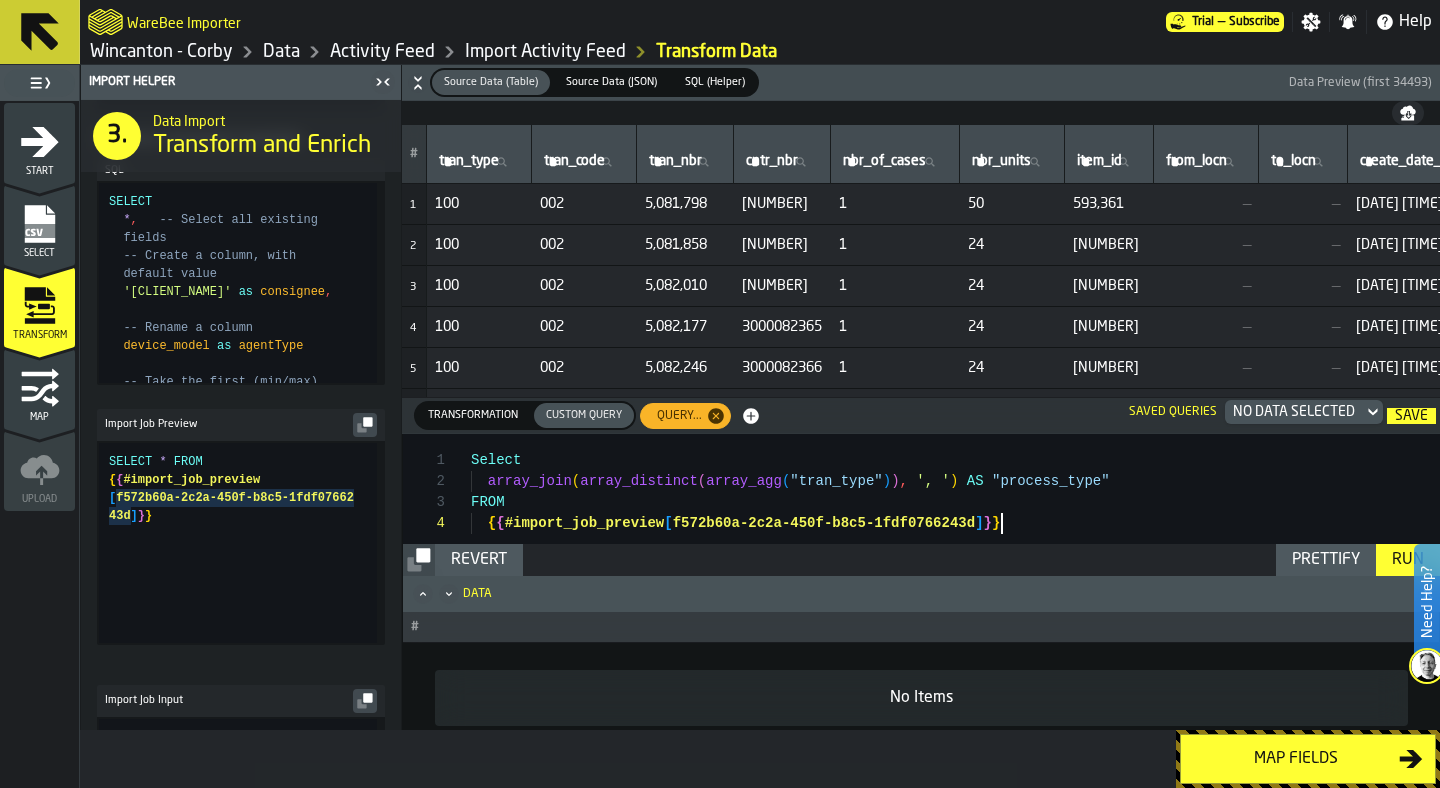 click on "Select    array_join ( array_distinct ( array_agg ( "tran_type" ) ) ,   ', ' )   AS   "process_type" FROM    { { #import_job_preview [ f572b60a-2c2a-450f-b8c5-1fdf0766243d ] } }" at bounding box center [955, 534] 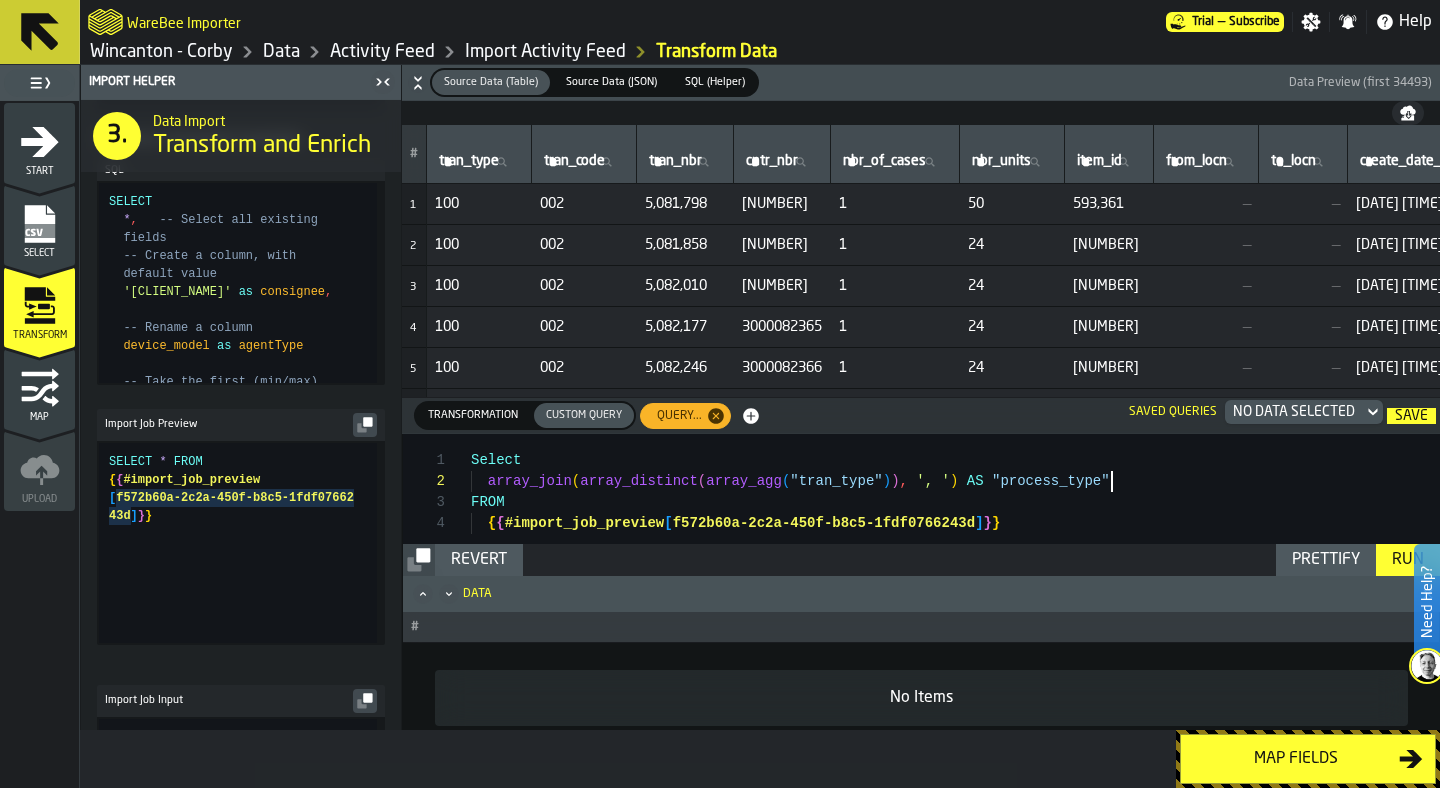 click on "Select    array_join ( array_distinct ( array_agg ( "tran_type" ) ) ,   ', ' )   AS   "process_type" FROM    { { #import_job_preview [ f572b60a-2c2a-450f-b8c5-1fdf0766243d ] } }" at bounding box center (955, 534) 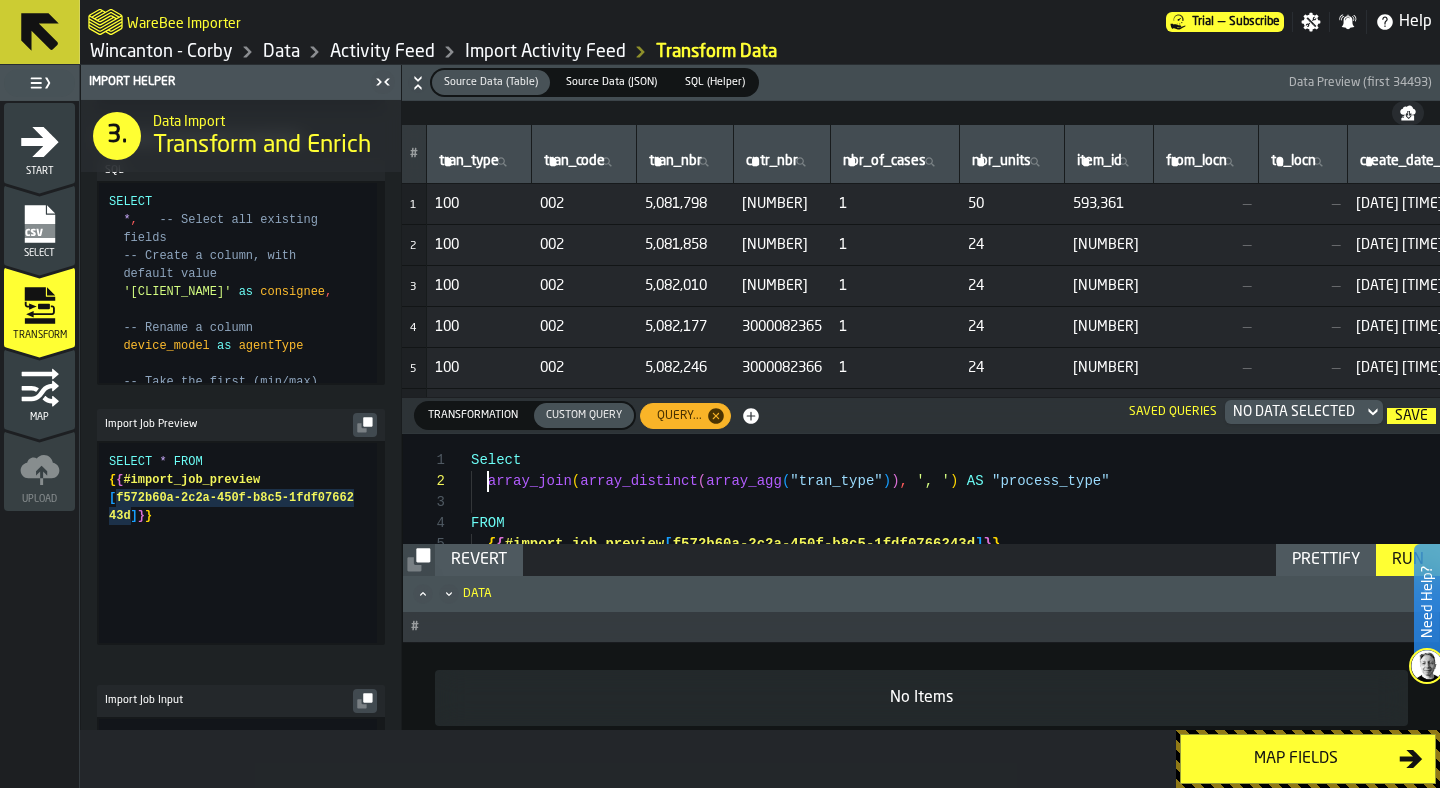 scroll, scrollTop: 21, scrollLeft: 0, axis: vertical 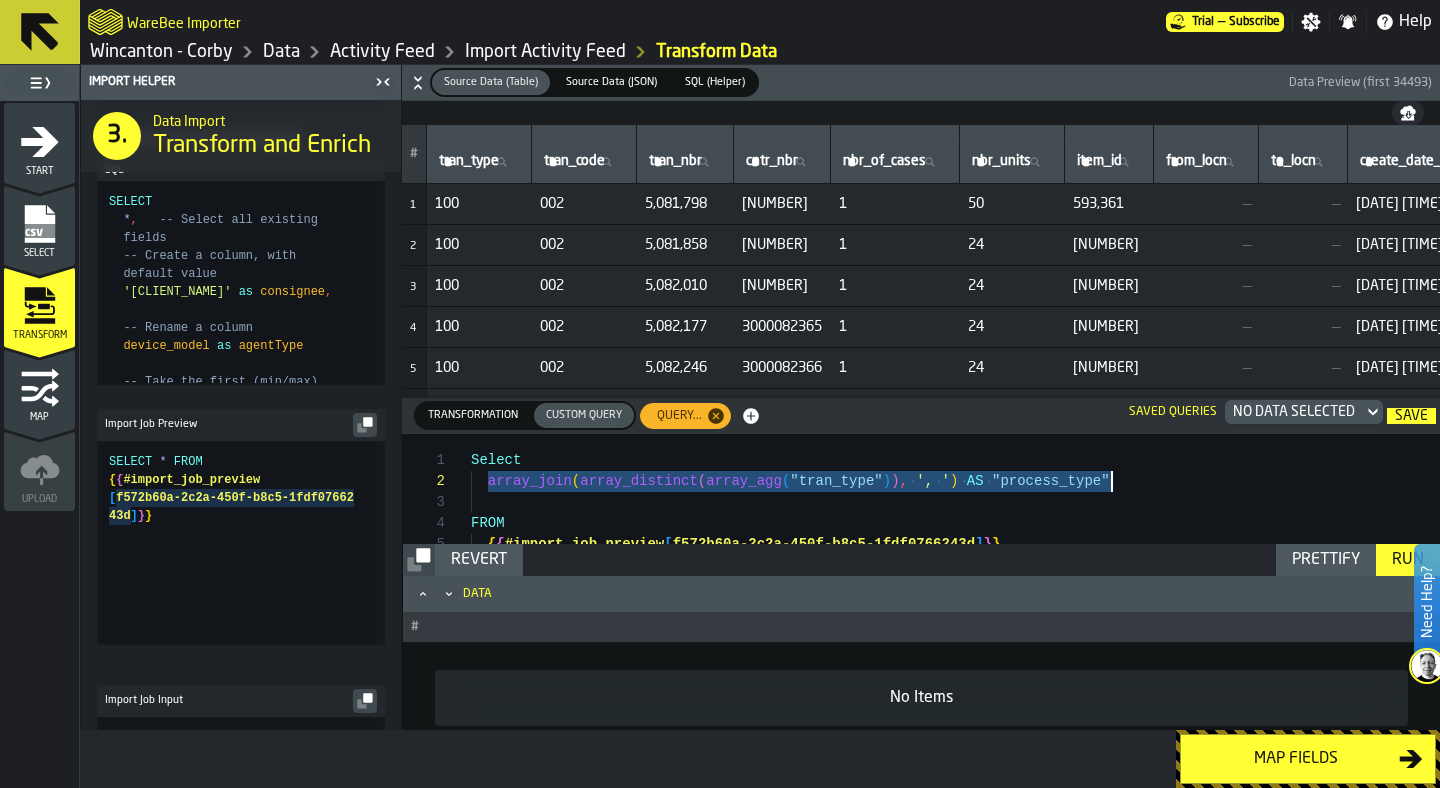 drag, startPoint x: 487, startPoint y: 484, endPoint x: 1143, endPoint y: 481, distance: 656.00684 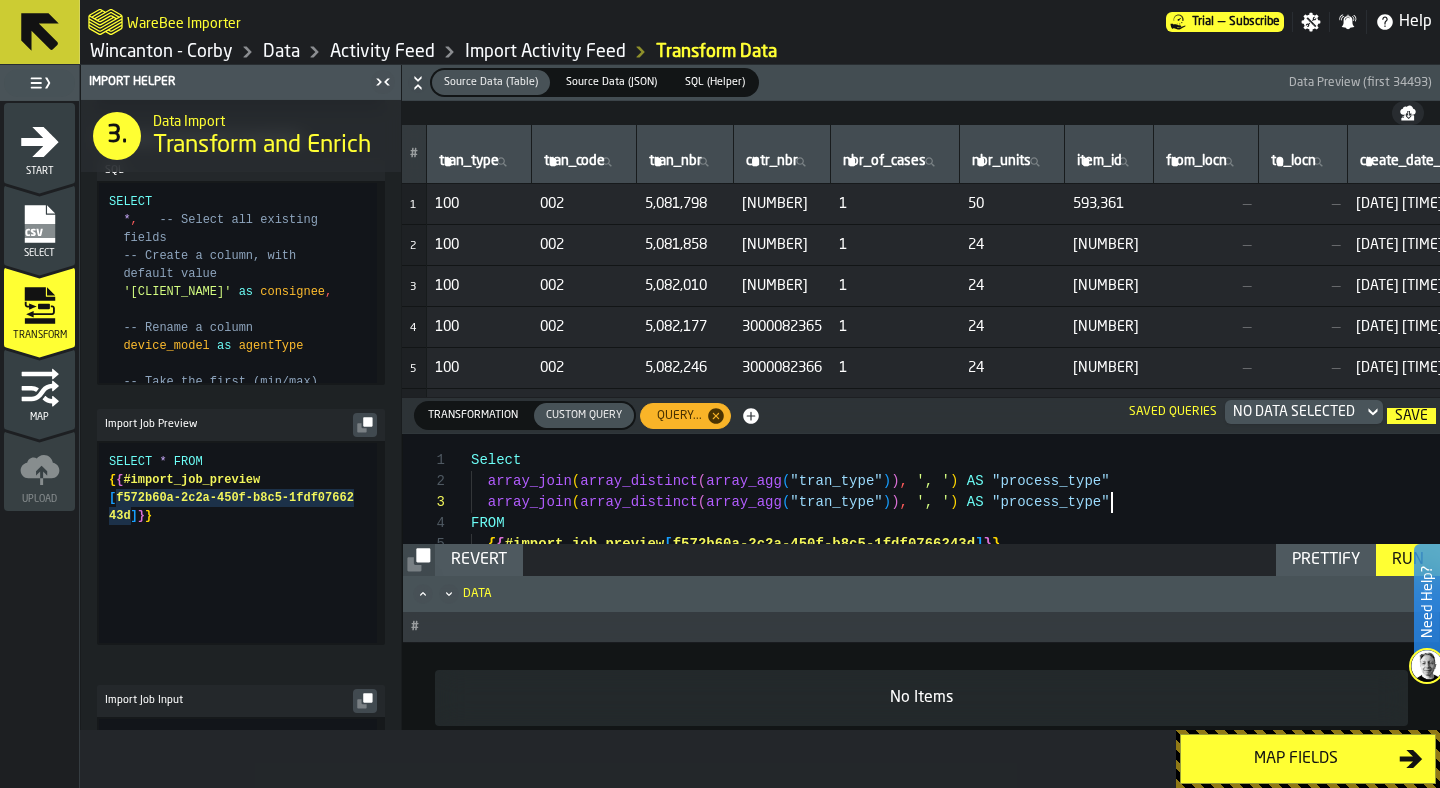 click on "Select    array_join ( array_distinct ( array_agg ( "tran_type" ) ) ,   ', ' )   AS   "process_type" FROM    array_join ( array_distinct ( array_agg ( "tran_type" ) ) ,   ', ' )   AS   "process_type"    { { #import_job_preview [ f572b60a-2c2a-450f-b8c5-1fdf0766243d ] } }" at bounding box center [955, 534] 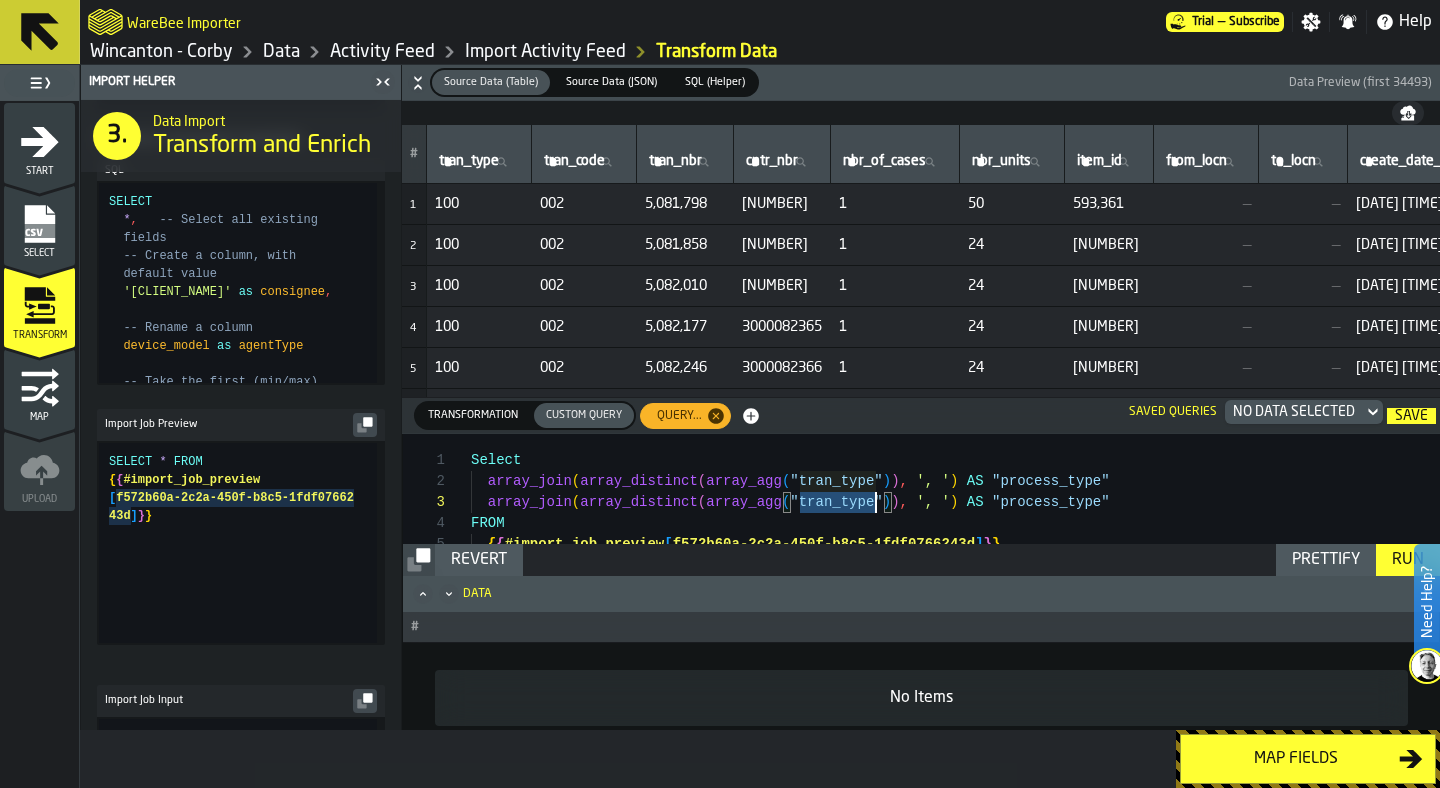 click on "Select    array_join ( array_distinct ( array_agg ( "tran_type" ) ) ,   ', ' )   AS   "process_type" FROM    array_join ( array_distinct ( array_agg ( "tran_type" ) ) ,   ', ' )   AS   "process_type"    { { #import_job_preview [ f572b60a-2c2a-450f-b8c5-1fdf0766243d ] } }" at bounding box center (955, 534) 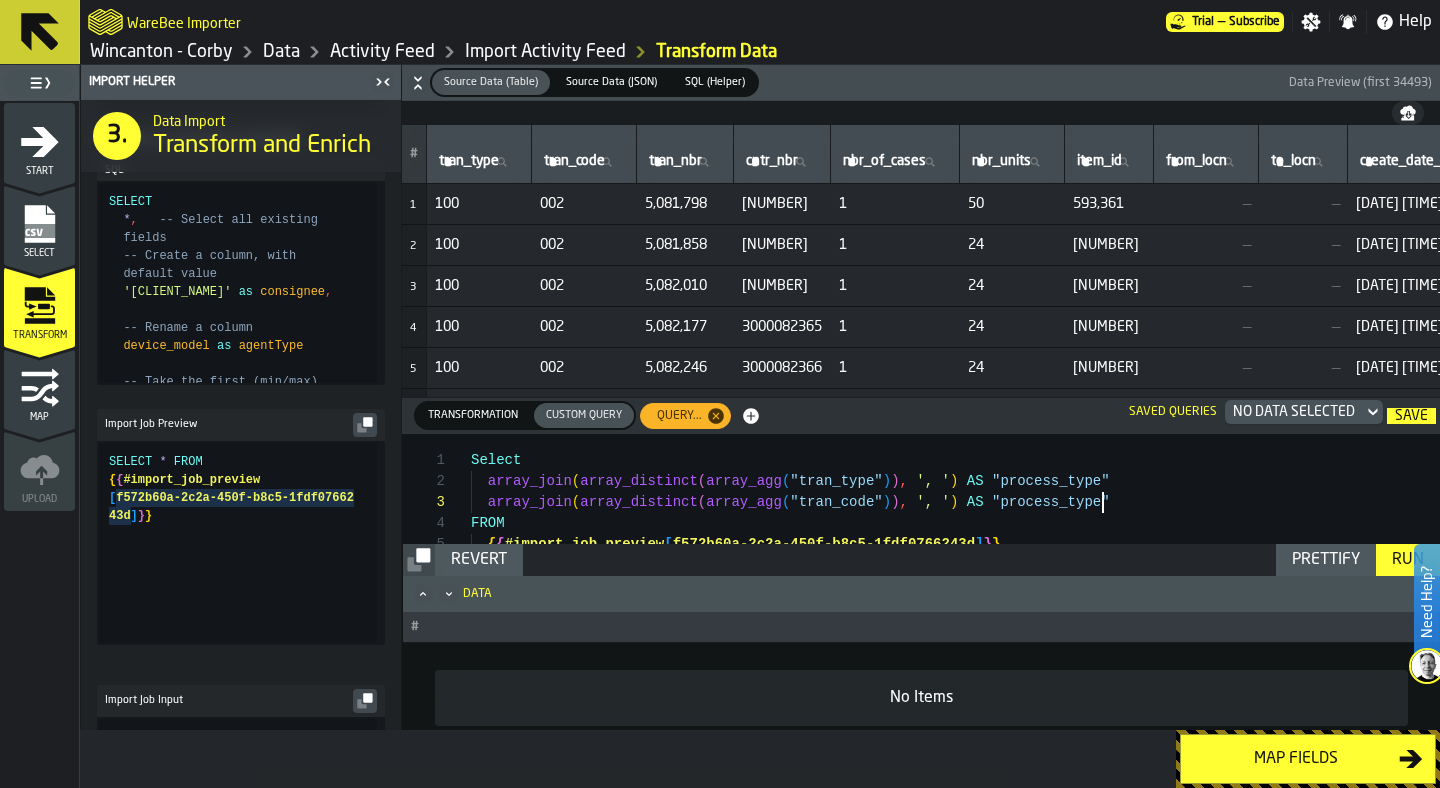click on "Select    array_join ( array_distinct ( array_agg ( "tran_type" ) ) ,   ', ' )   AS   "process_type" FROM    array_join ( array_distinct ( array_agg ( "tran_code" ) ) ,   ', ' )   AS   "process_type"    { { #import_job_preview [ f572b60a-2c2a-450f-b8c5-1fdf0766243d ] } }" at bounding box center (955, 534) 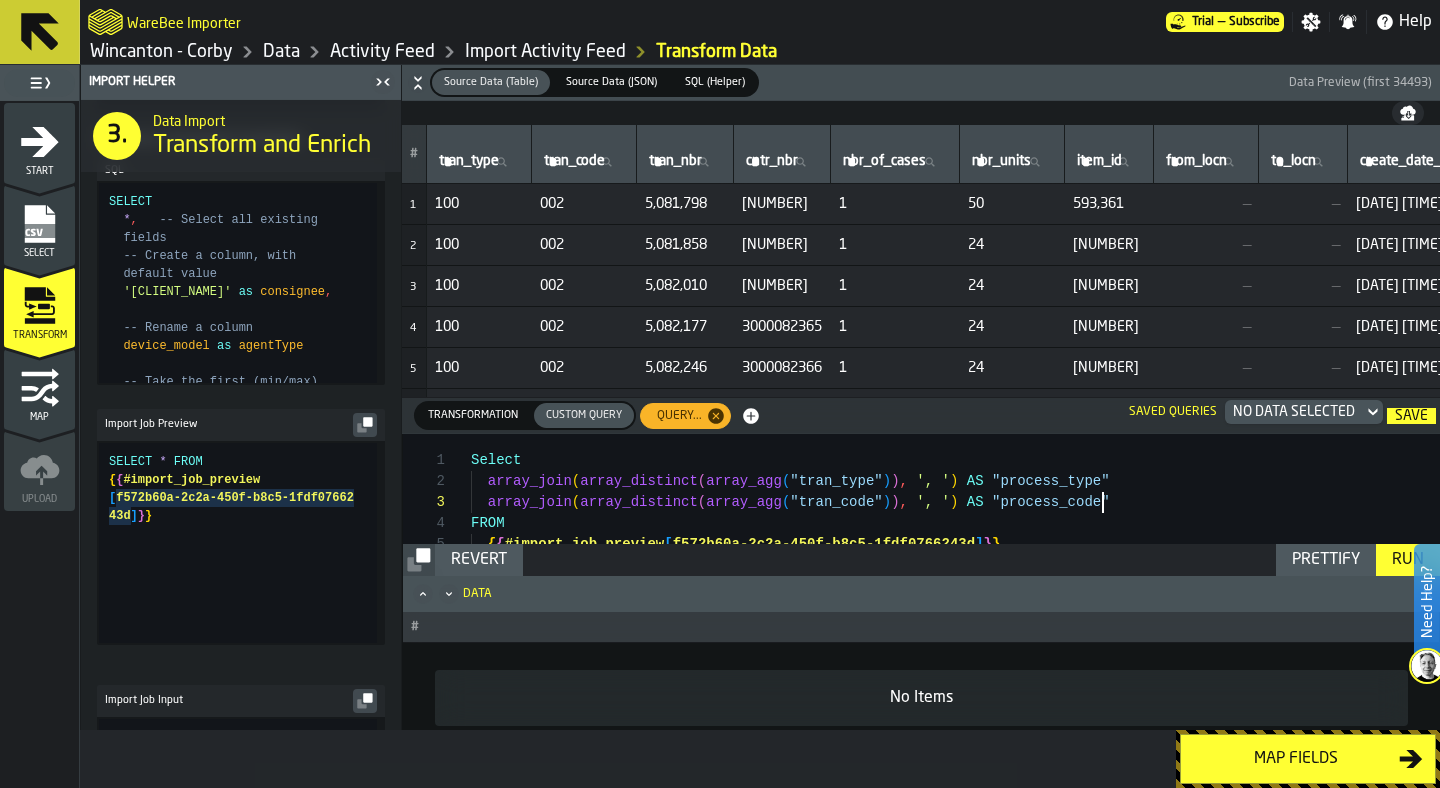 click on "Select    array_join ( array_distinct ( array_agg ( "tran_type" ) ) ,   ', ' )   AS   "process_type" FROM    array_join ( array_distinct ( array_agg ( "tran_code" ) ) ,   ', ' )   AS   "process_code"    { { #import_job_preview [ f572b60a-2c2a-450f-b8c5-1fdf0766243d ] } }" at bounding box center [955, 534] 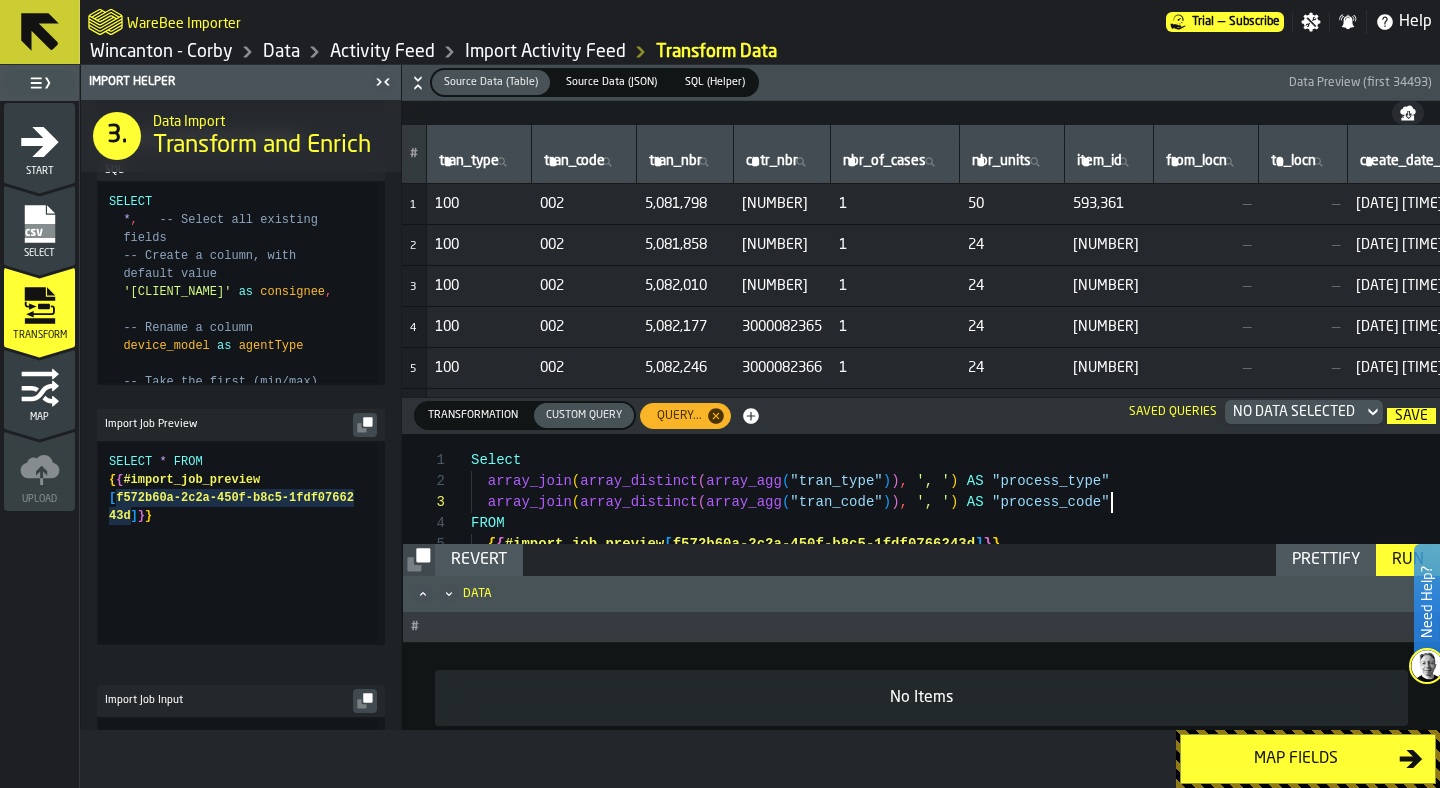 click on "Select    array_join ( array_distinct ( array_agg ( "tran_type" ) ) ,   ', ' )   AS   "process_type" FROM    array_join ( array_distinct ( array_agg ( "tran_code" ) ) ,   ', ' )   AS   "process_code"    { { #import_job_preview [ f572b60a-2c2a-450f-b8c5-1fdf0766243d ] } }" at bounding box center (955, 534) 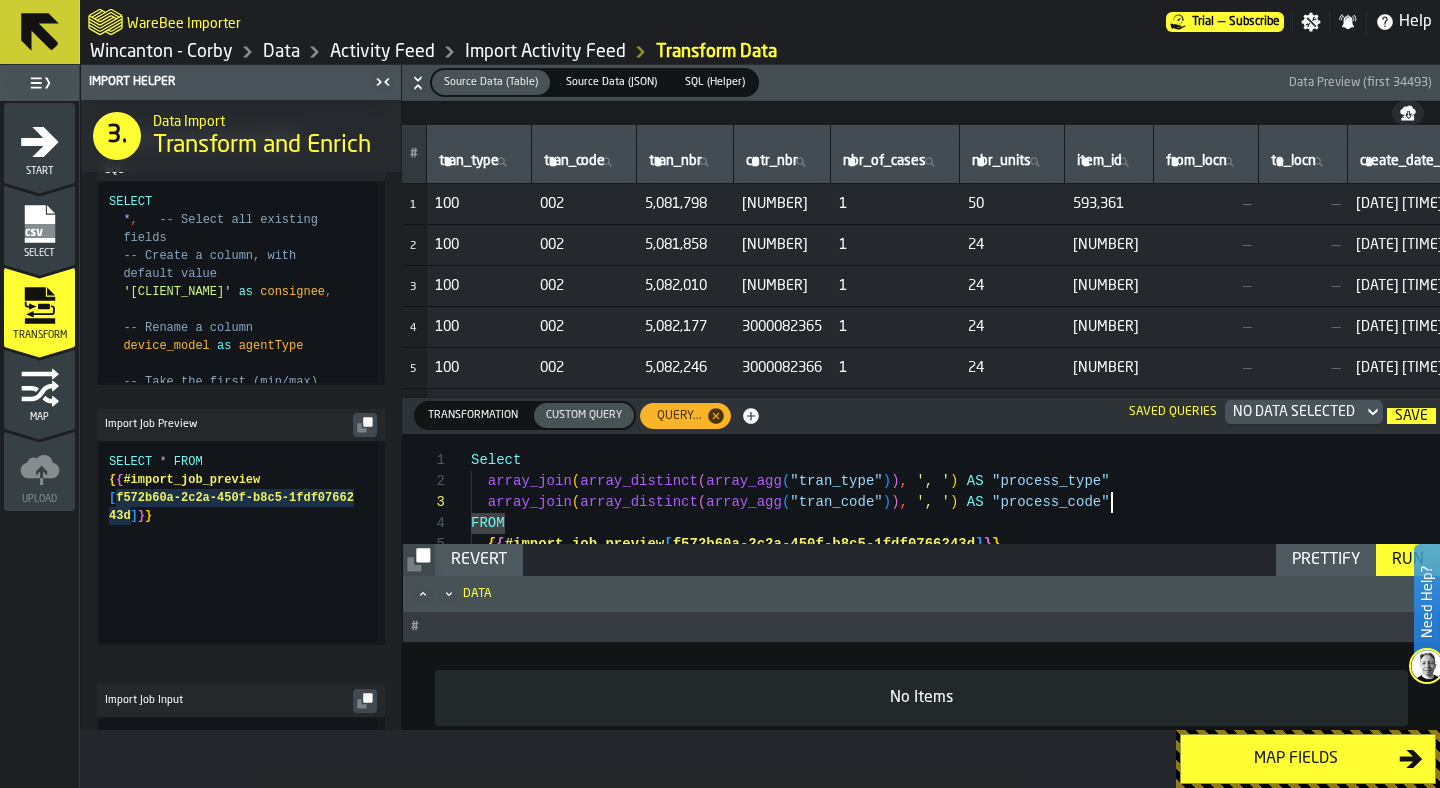 click on "Select    array_join ( array_distinct ( array_agg ( "tran_type" ) ) ,   ', ' )   AS   "process_type" FROM    array_join ( array_distinct ( array_agg ( "tran_code" ) ) ,   ', ' )   AS   "process_code"    { { #import_job_preview [ f572b60a-2c2a-450f-b8c5-1fdf0766243d ] } }" at bounding box center [955, 534] 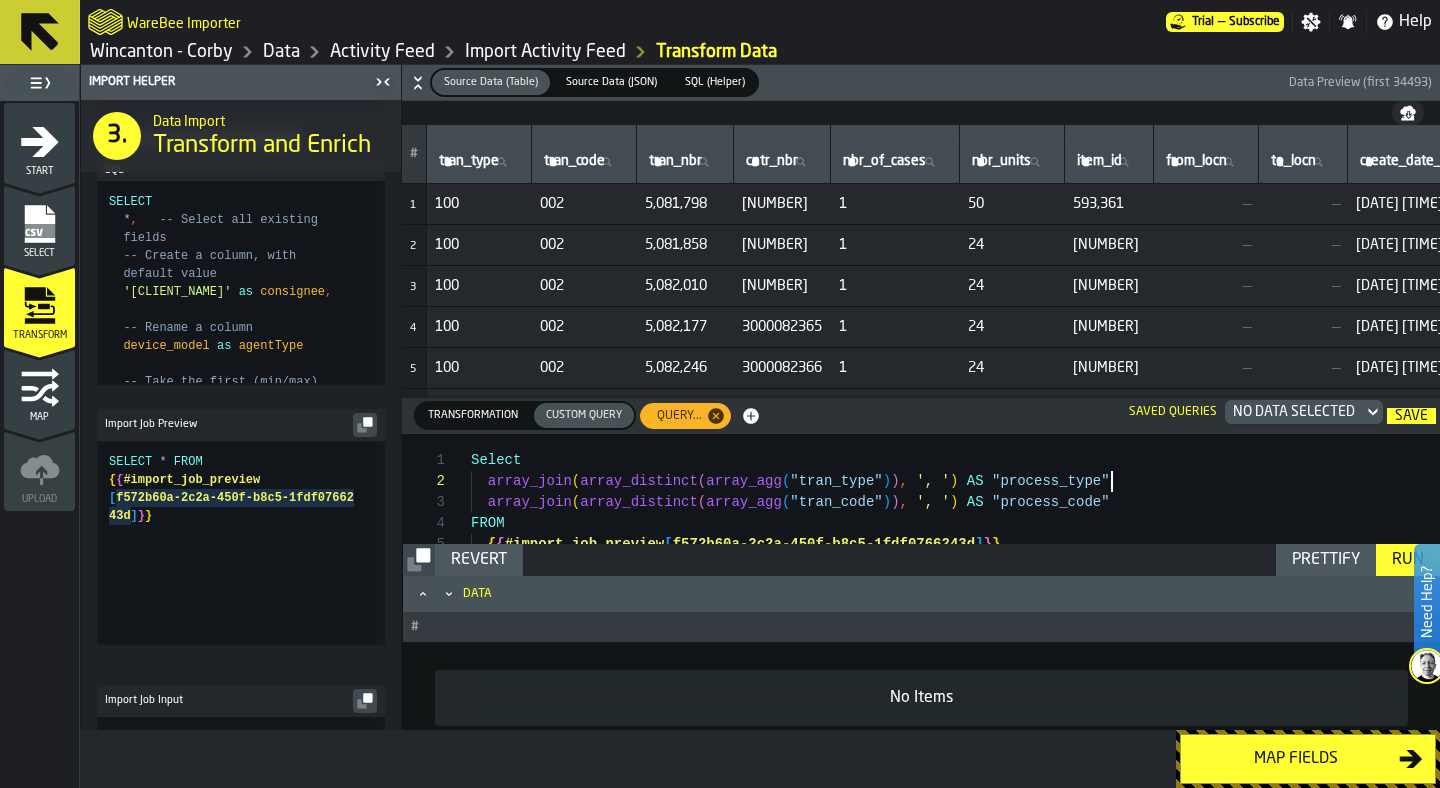 click on "Select    array_join ( array_distinct ( array_agg ( "tran_type" ) ) ,   ', ' )   AS   "process_type" FROM    array_join ( array_distinct ( array_agg ( "tran_code" ) ) ,   ', ' )   AS   "process_code"    { { #import_job_preview [ f572b60a-2c2a-450f-b8c5-1fdf0766243d ] } }" at bounding box center (955, 534) 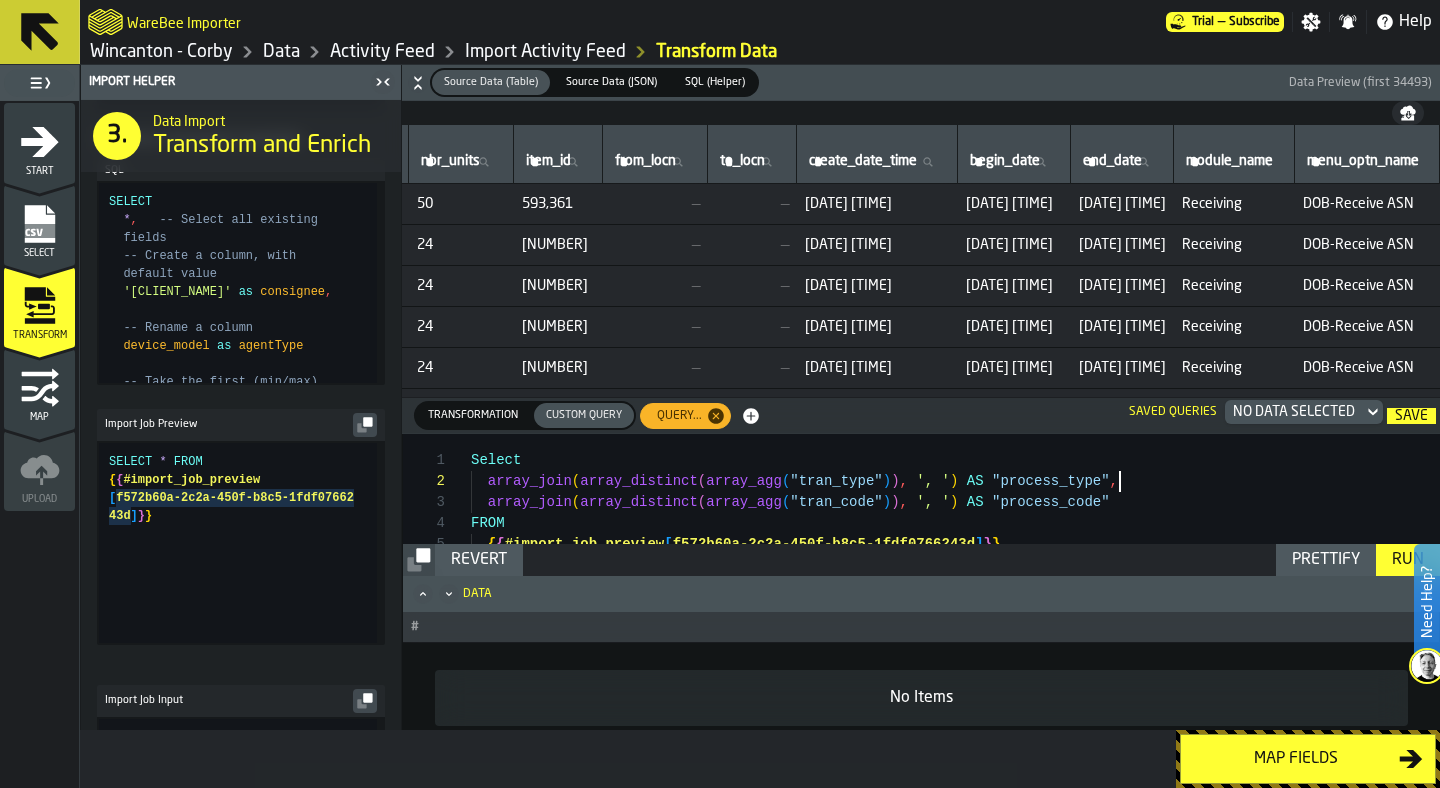 scroll, scrollTop: 0, scrollLeft: 744, axis: horizontal 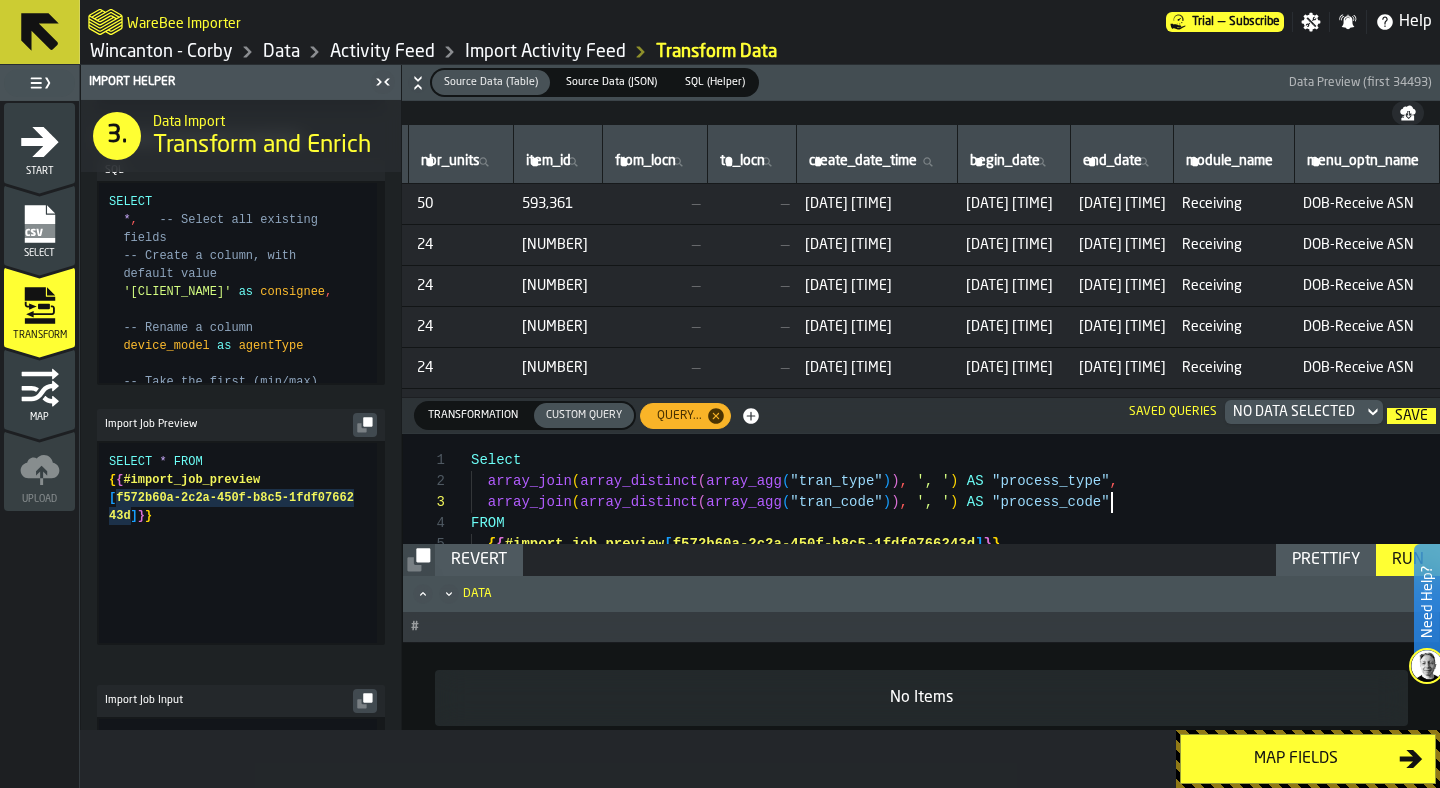 click on "Select    array_join ( array_distinct ( array_agg ( "tran_type" ) ) ,   ', ' )   AS   "process_type" , FROM    array_join ( array_distinct ( array_agg ( "tran_code" ) ) ,   ', ' )   AS   "process_code"    { { #import_job_preview [ f572b60a-2c2a-450f-b8c5-1fdf0766243d ] } }" at bounding box center (955, 534) 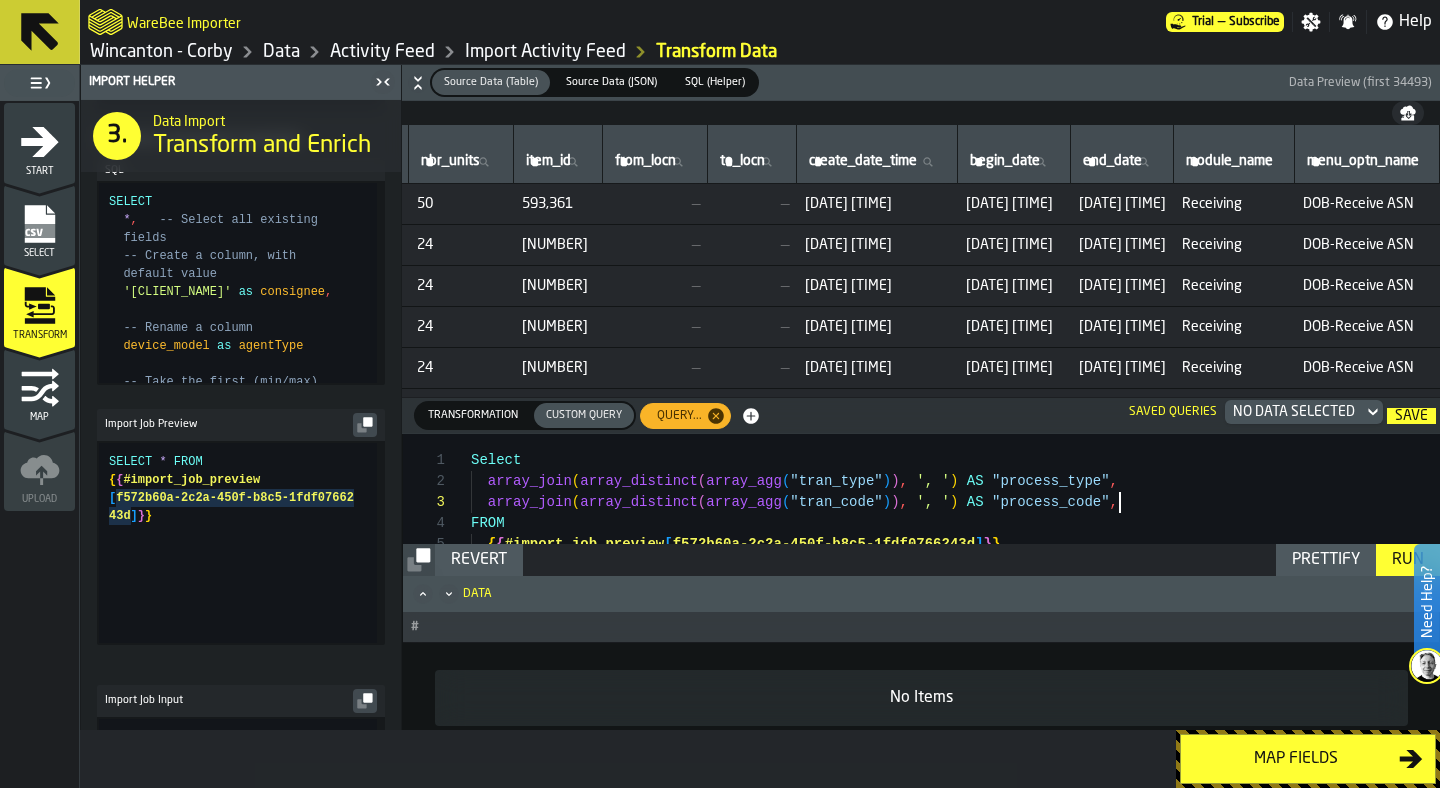 scroll, scrollTop: 63, scrollLeft: 0, axis: vertical 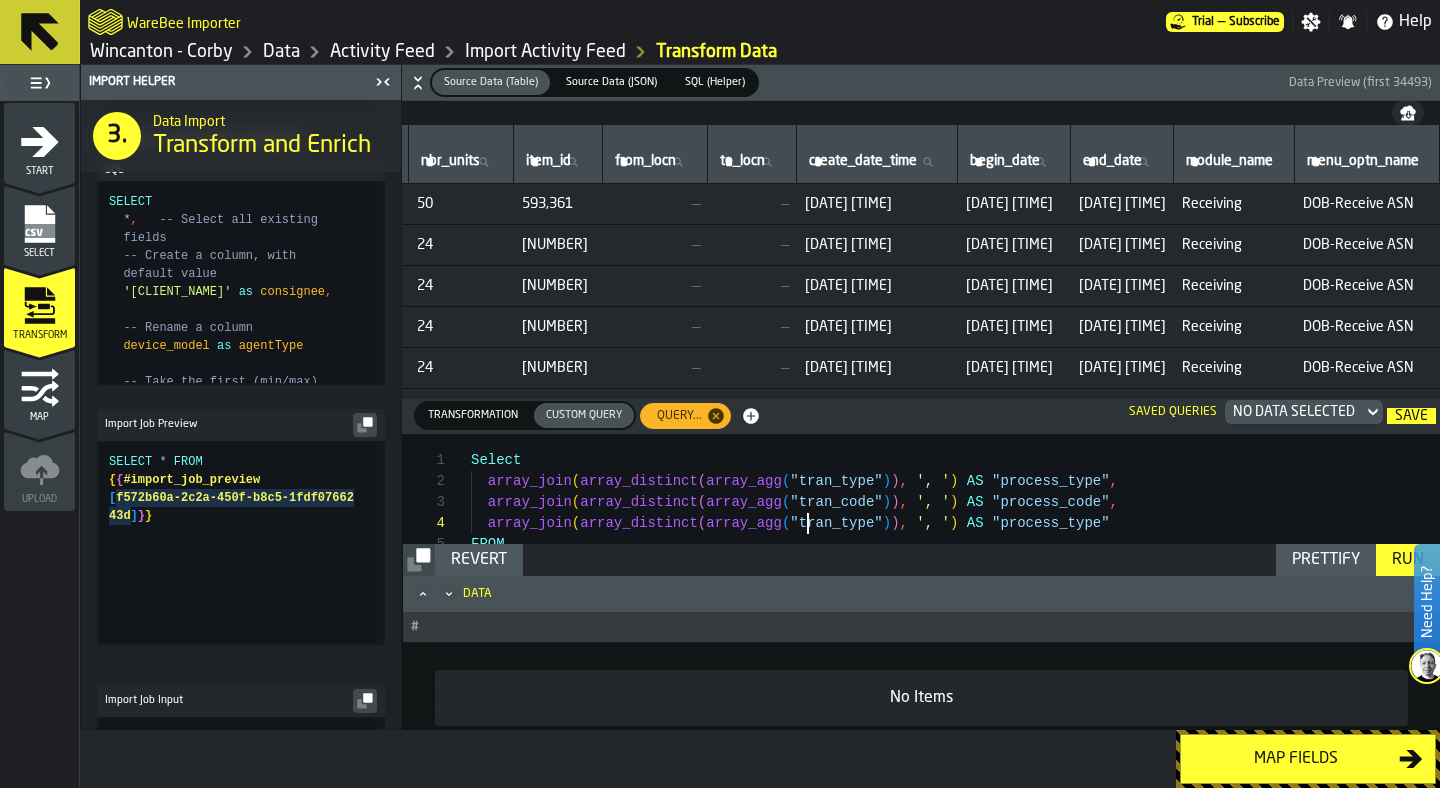 click on "Select    array_join ( array_distinct ( array_agg ( "tran_type" ) ) ,   ', ' )   AS   "process_type" , FROM    array_join ( array_distinct ( array_agg ( "tran_code" ) ) ,   ', ' )   AS   "process_code" ,    array_join ( array_distinct ( array_agg ( "tran_type" ) ) ,   ', ' )   AS   "process_type"    { { #import_job_preview [ f572b60a-2c2a-450f-b8c5-1fdf0766243d ] } }" at bounding box center [955, 534] 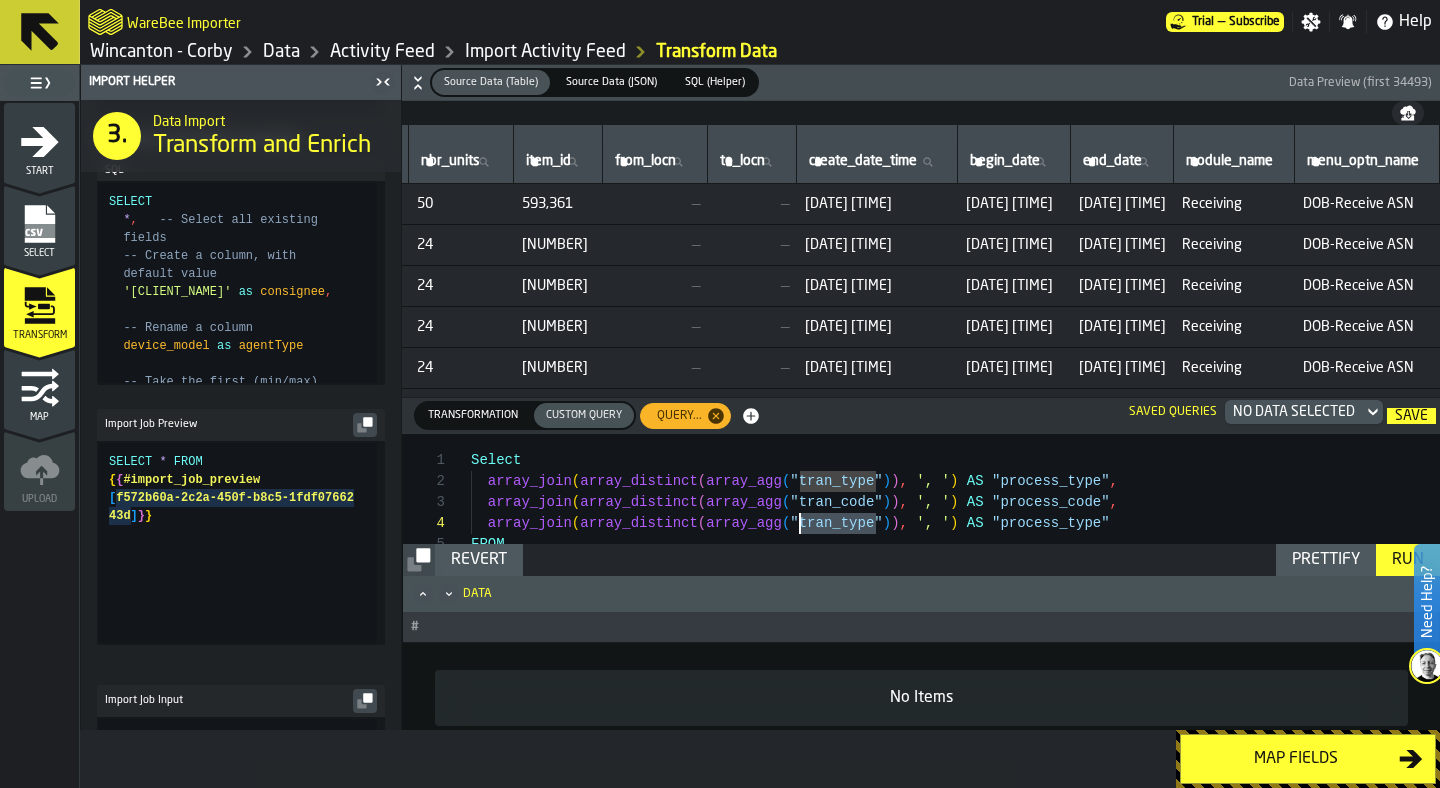 drag, startPoint x: 874, startPoint y: 526, endPoint x: 800, endPoint y: 525, distance: 74.00676 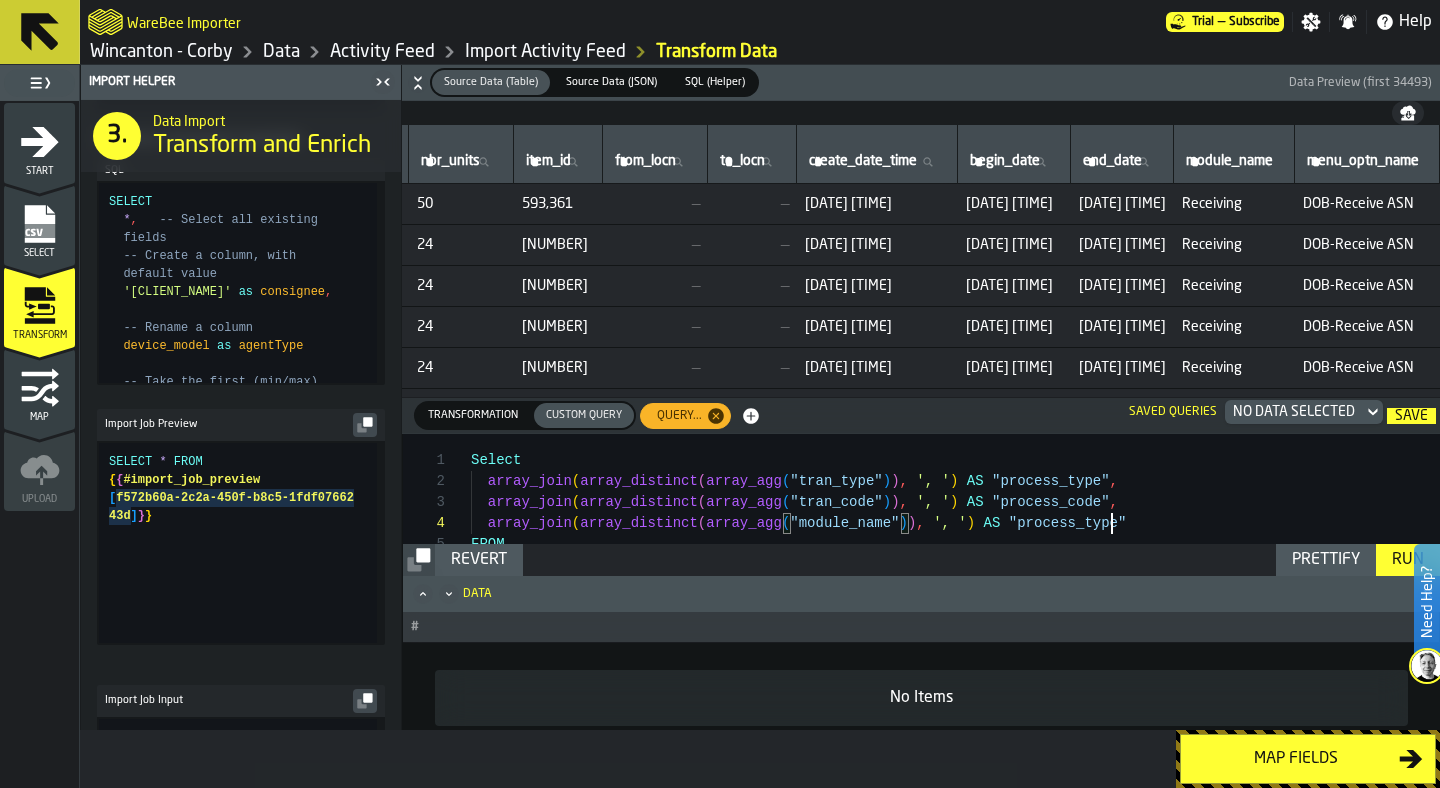 click on "Select    array_join ( array_distinct ( array_agg ( "tran_type" ) ) ,   ', ' )   AS   "process_type" , FROM    array_join ( array_distinct ( array_agg ( "tran_code" ) ) ,   ', ' )   AS   "process_code" ,    array_join ( array_distinct ( array_agg ( "module_name" ) ) ,   ', ' )   AS   "process_type"    { { #import_job_preview [ f572b60a-2c2a-450f-b8c5-1fdf0766243d ] } }" at bounding box center (955, 534) 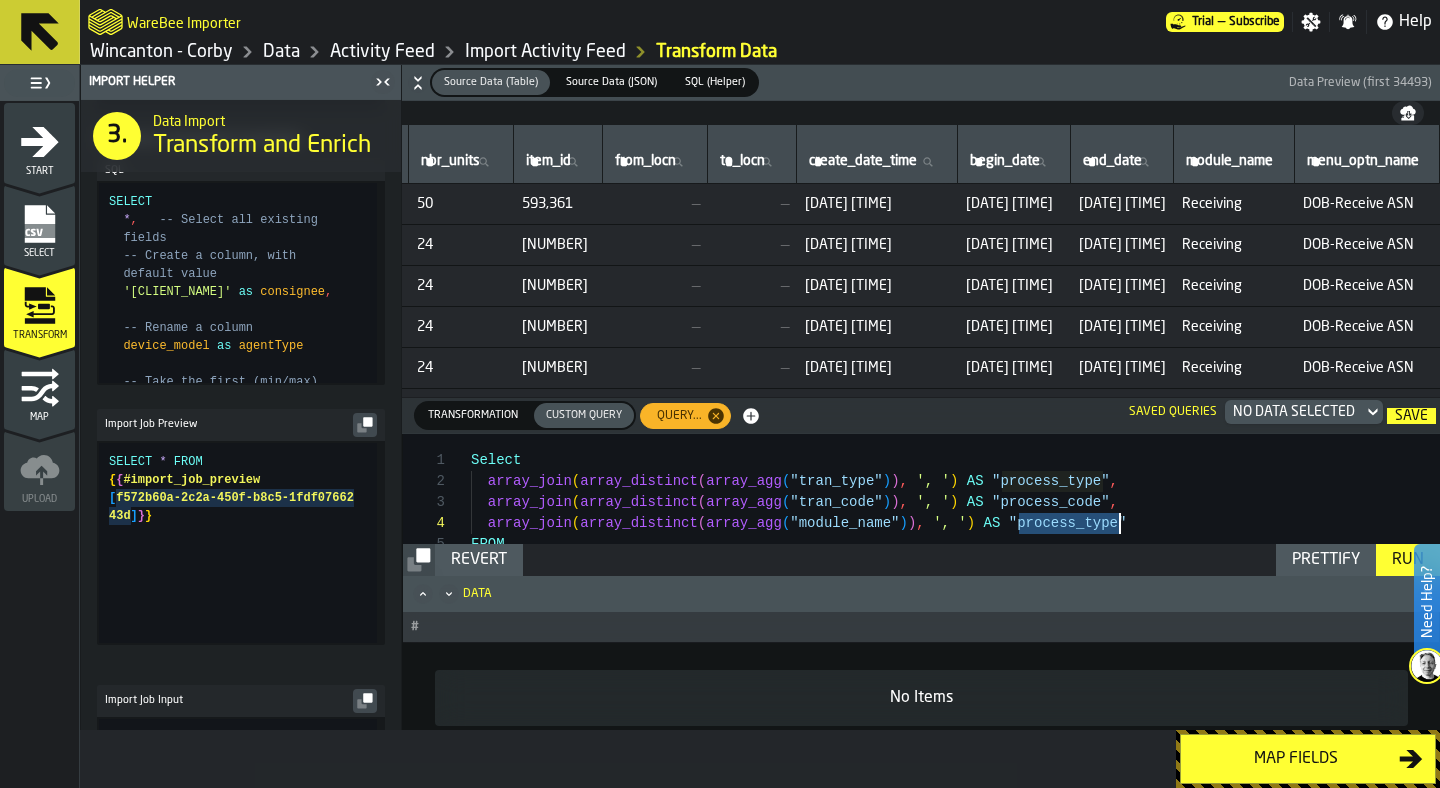click on "Select    array_join ( array_distinct ( array_agg ( "tran_type" ) ) ,   ', ' )   AS   "process_type" , FROM    array_join ( array_distinct ( array_agg ( "tran_code" ) ) ,   ', ' )   AS   "process_code" ,    array_join ( array_distinct ( array_agg ( "module_name" ) ) ,   ', ' )   AS   "process_type"    { { #import_job_preview [ f572b60a-2c2a-450f-b8c5-1fdf0766243d ] } }" at bounding box center [955, 534] 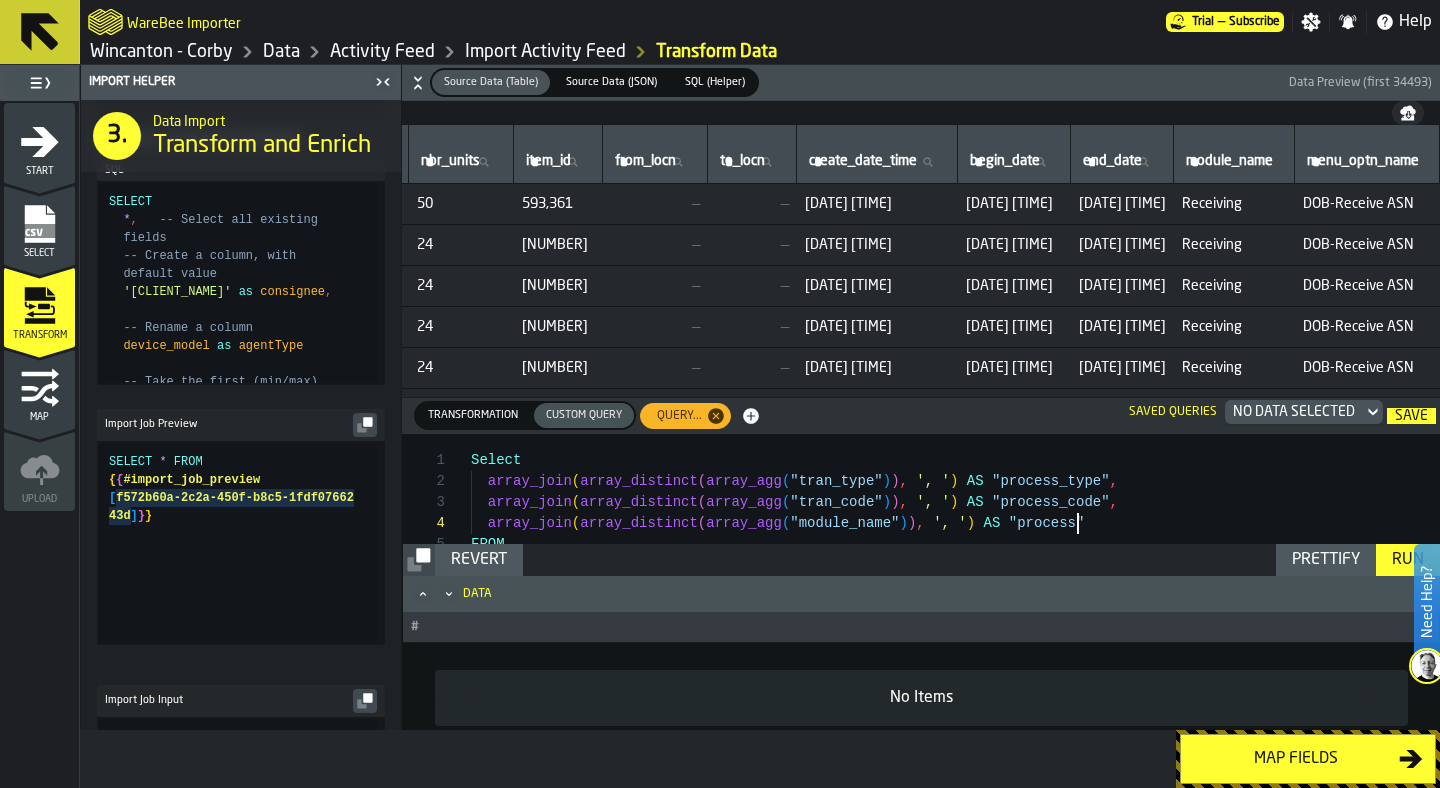 type on "**********" 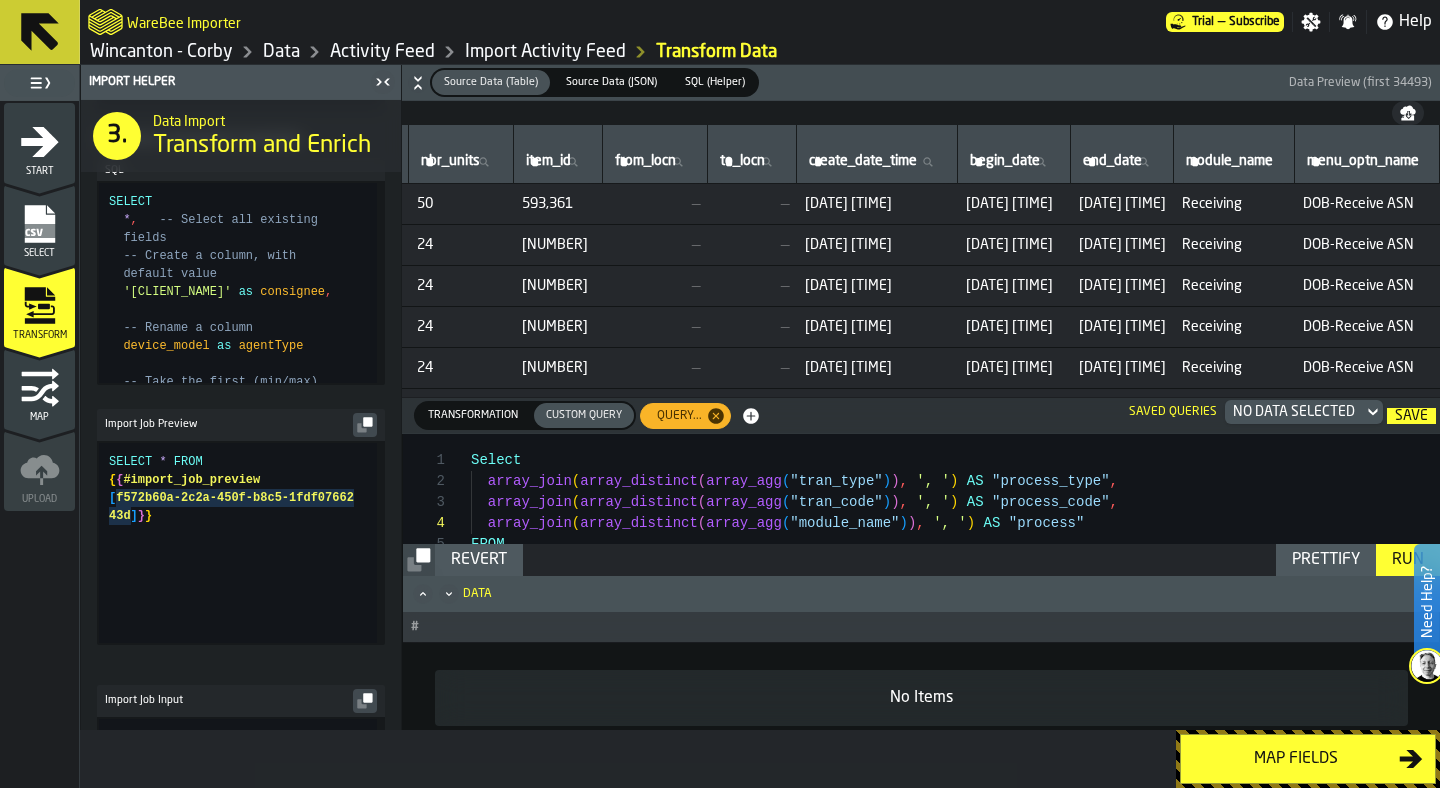 click on "Run" at bounding box center (1408, 560) 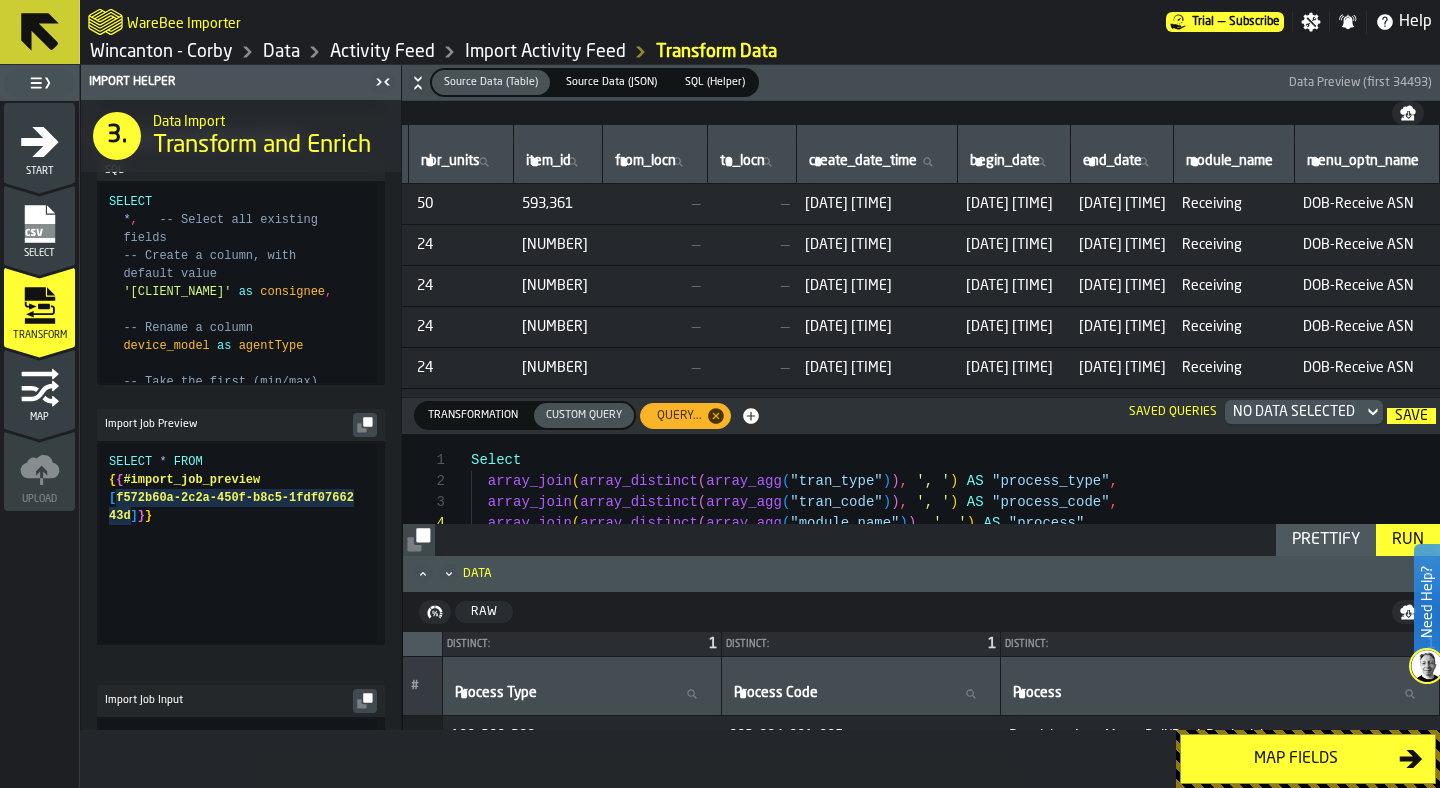 click 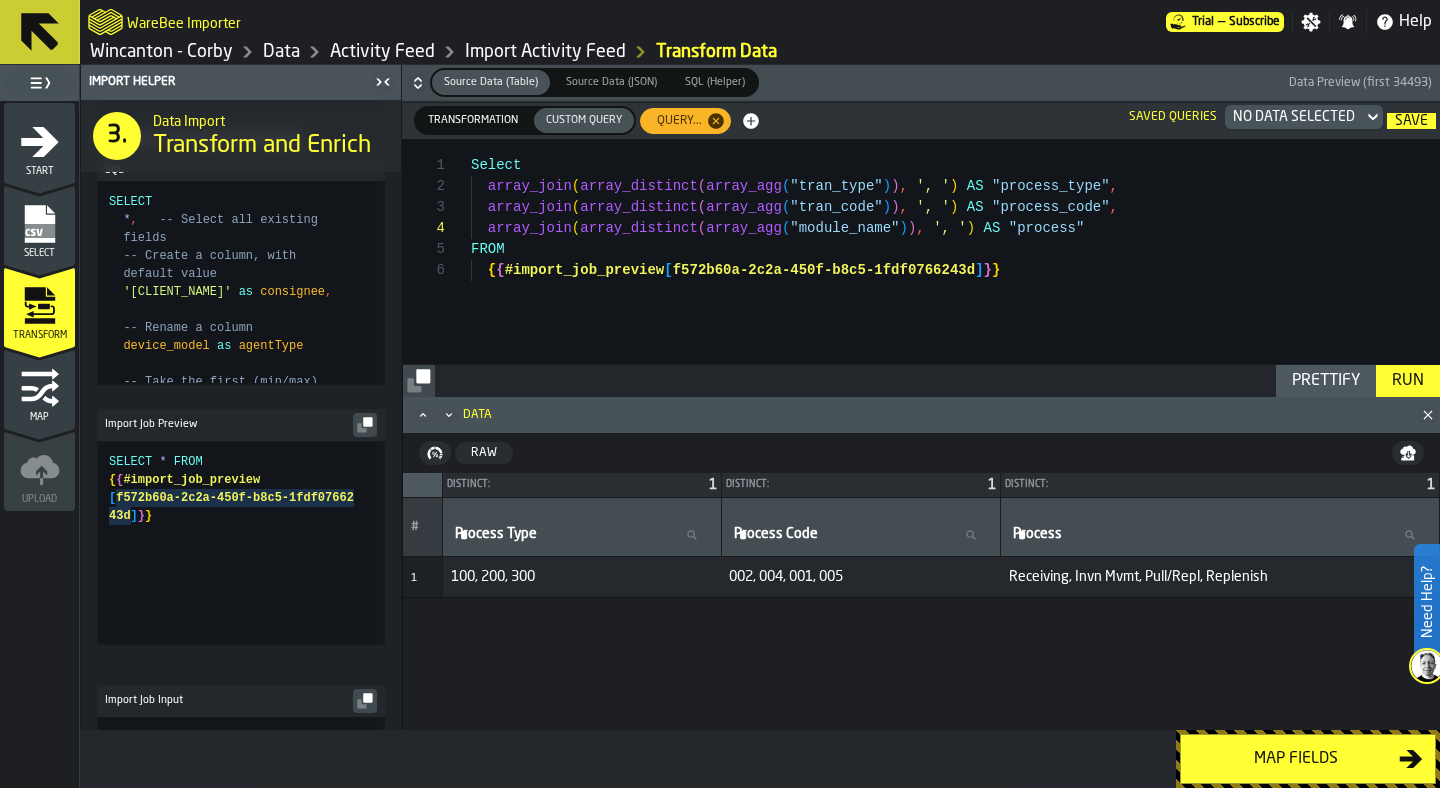 click 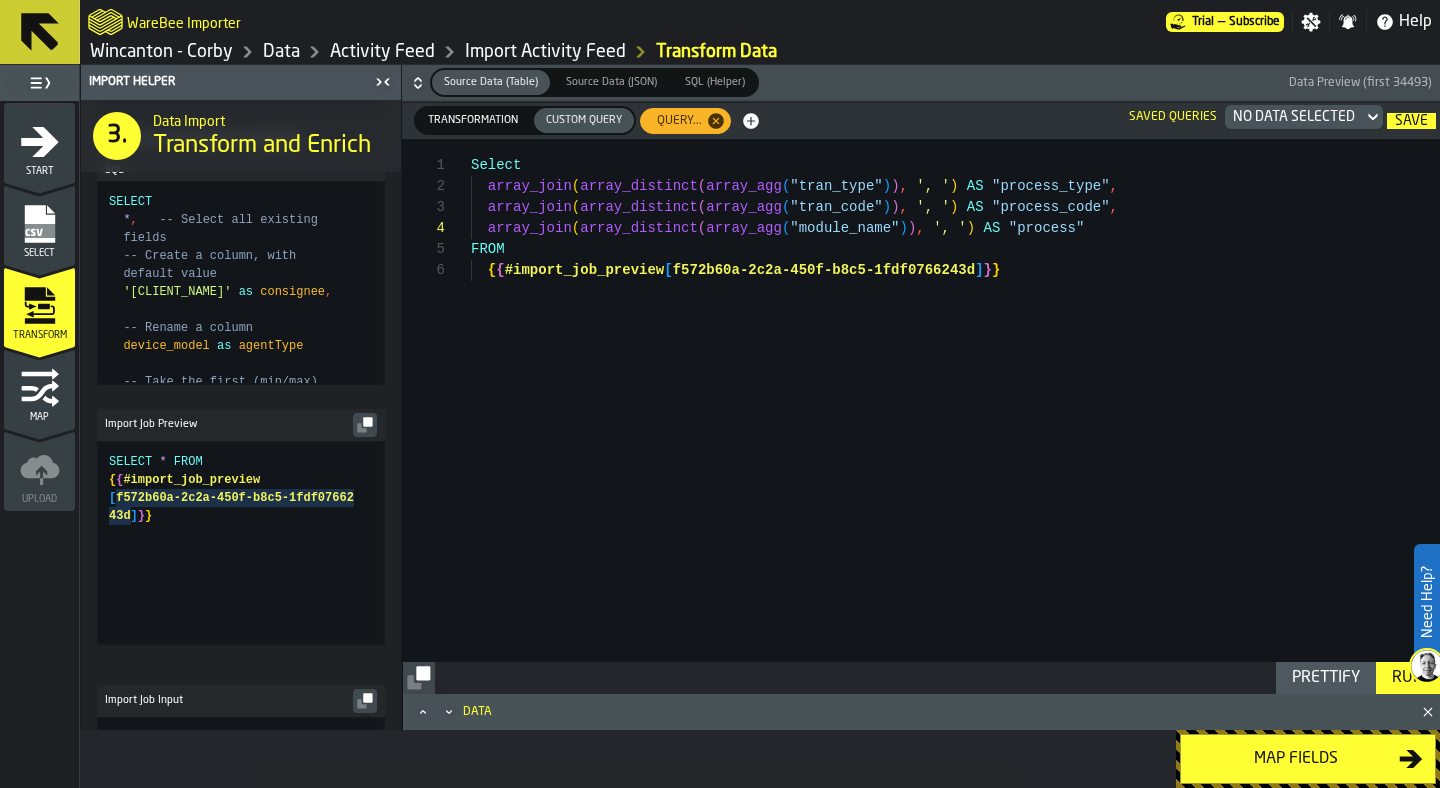click 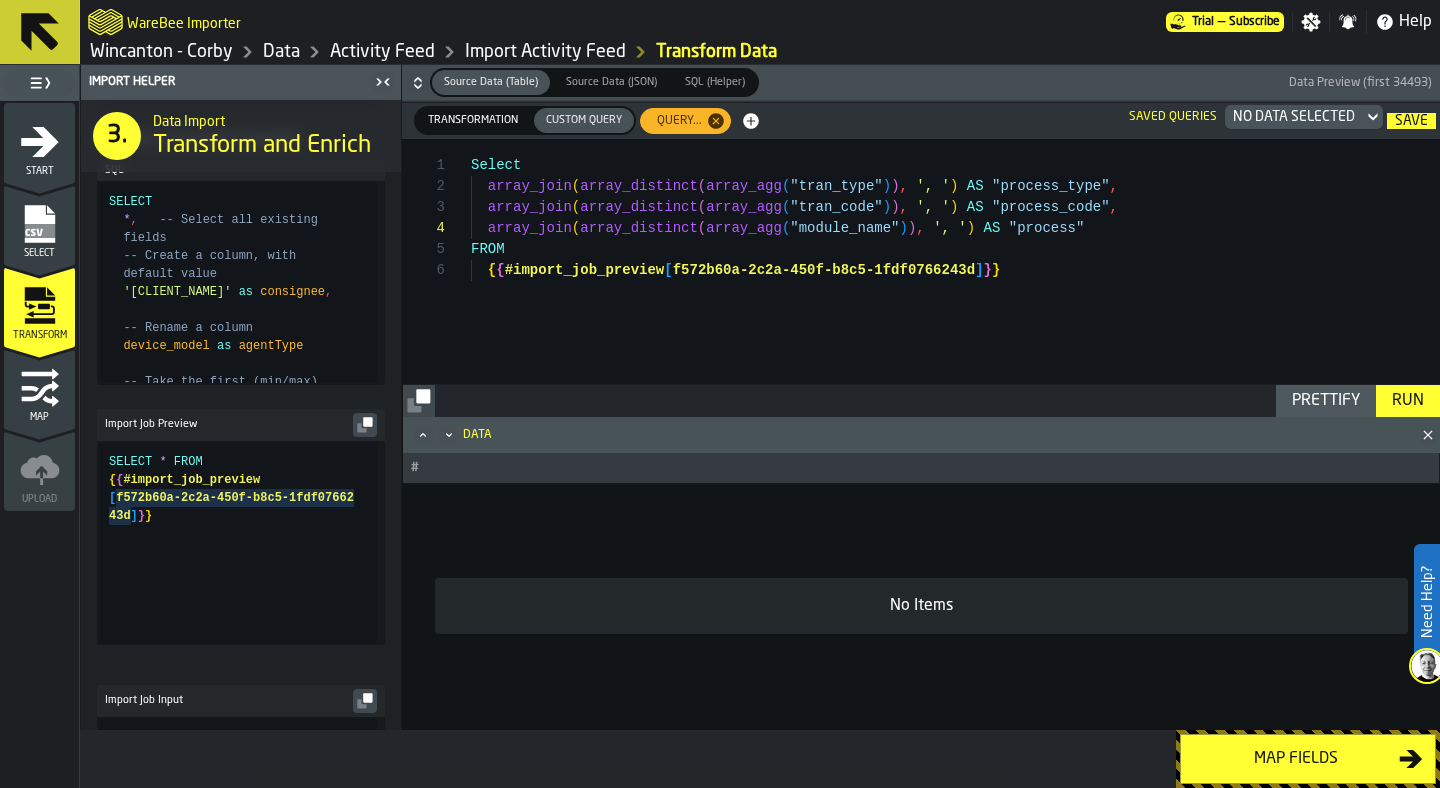 click on "Run" at bounding box center [1408, 401] 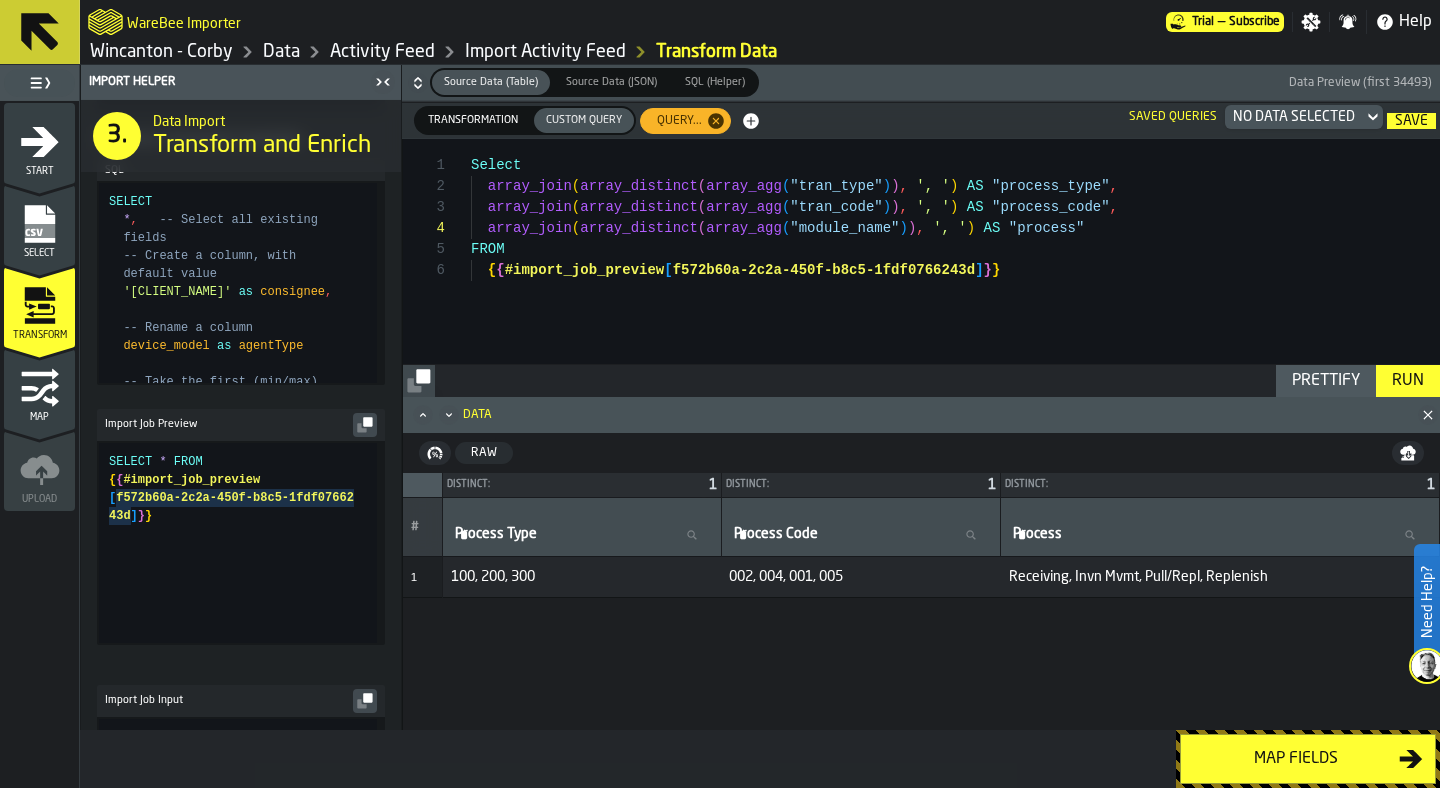 click on "Transformation" at bounding box center [473, 120] 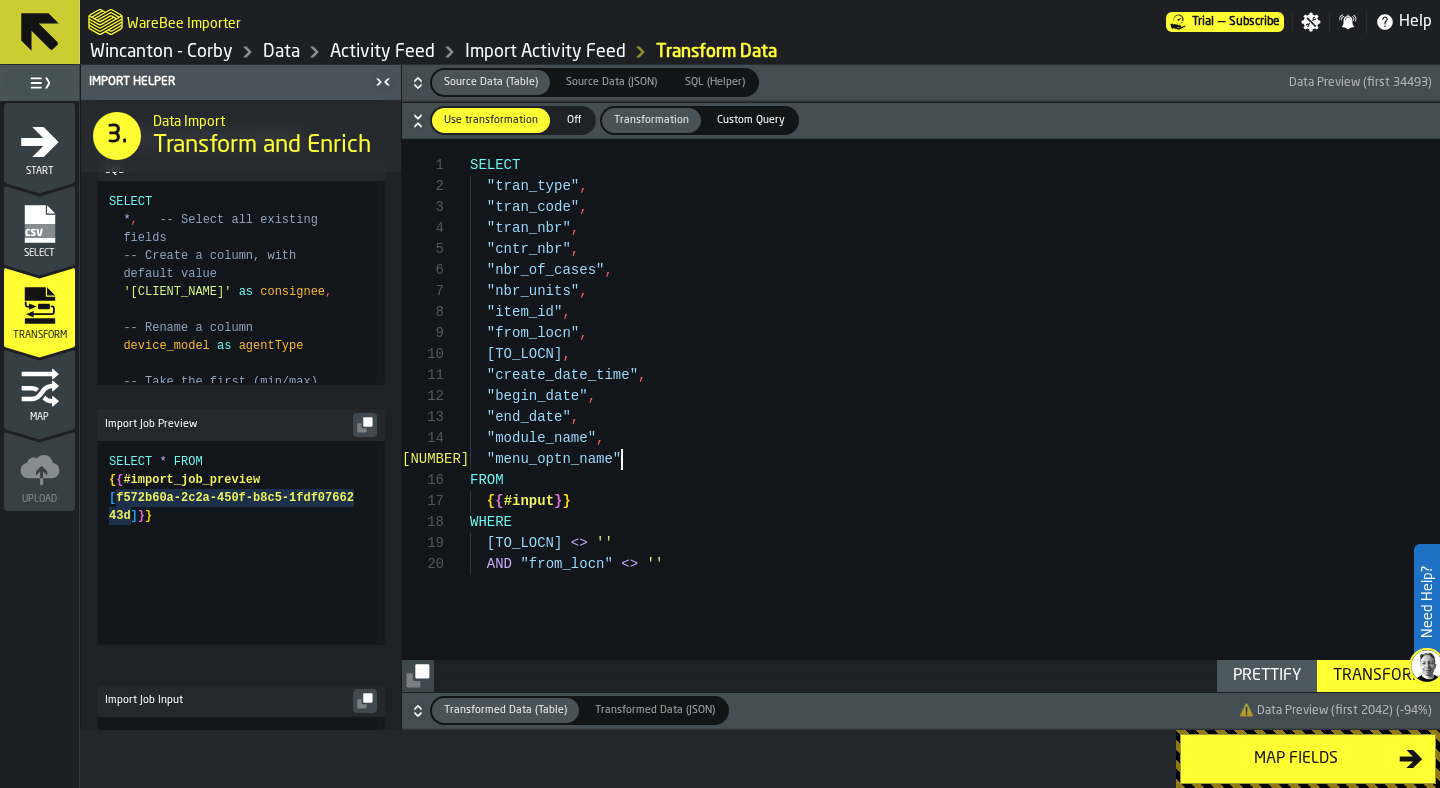 click on "SELECT    "tran_type" ,    "tran_code" ,    "tran_nbr" ,    "cntr_nbr" ,    "nbr_of_cases" ,    "nbr_units" ,    "item_id" ,    "from_locn" ,    "to_locn" ,    "create_date_time" ,    "begin_date" ,    "end_date" ,    "module_name" ,    "menu_optn_name" FROM    { { #input } } WHERE    "to_locn"   <>   ''    AND   "from_locn"   <>   ''" at bounding box center [955, 415] 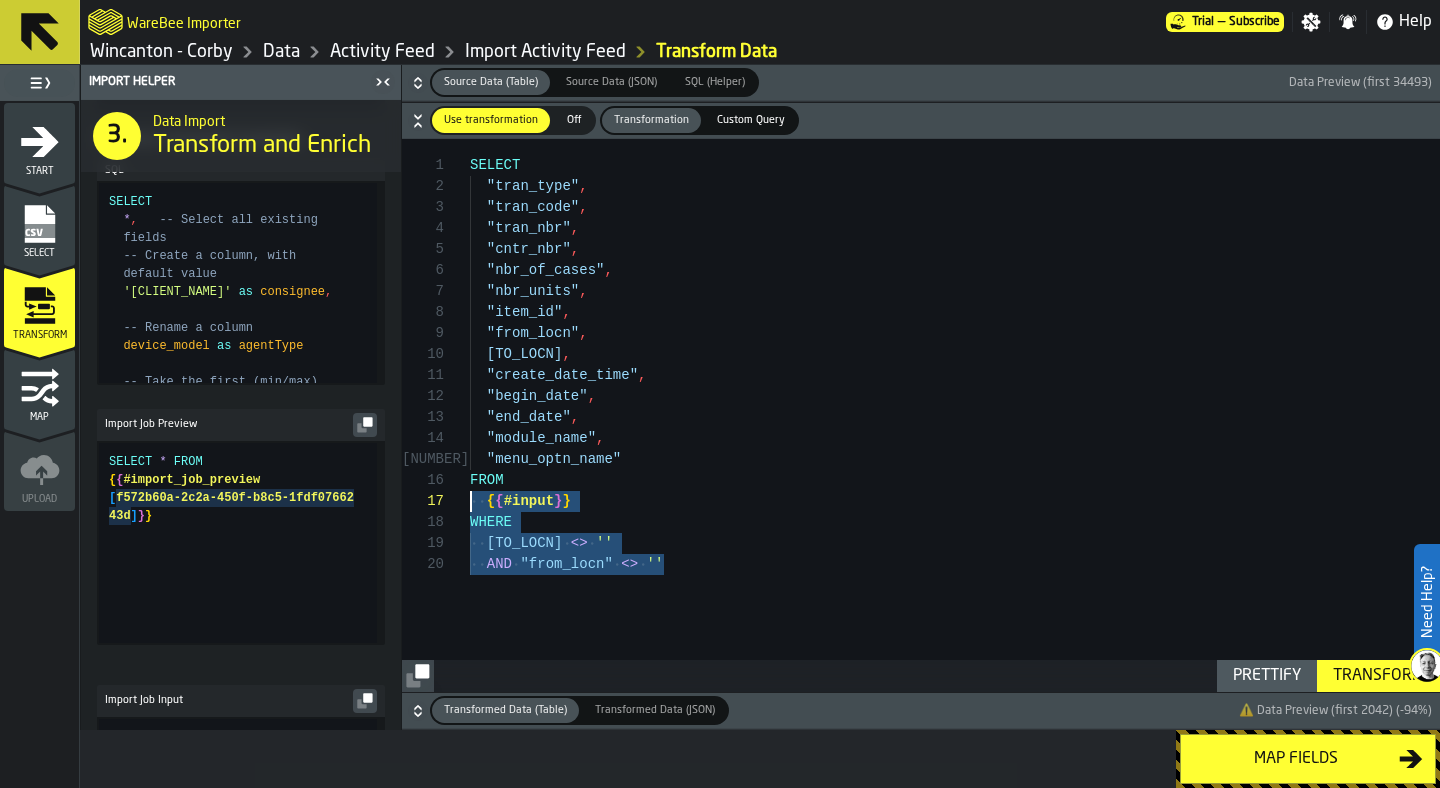 scroll, scrollTop: 147, scrollLeft: 0, axis: vertical 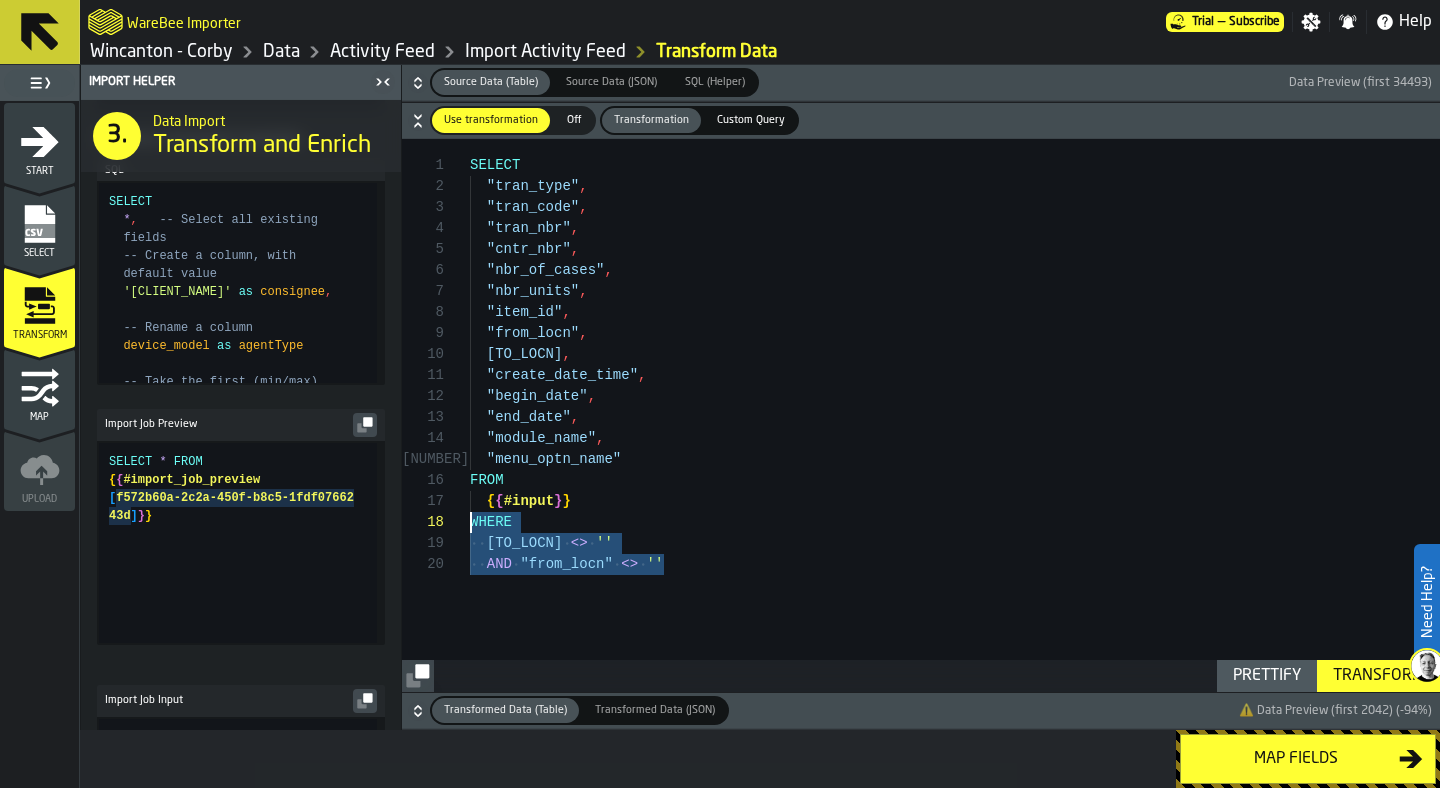 drag, startPoint x: 774, startPoint y: 559, endPoint x: 439, endPoint y: 524, distance: 336.8234 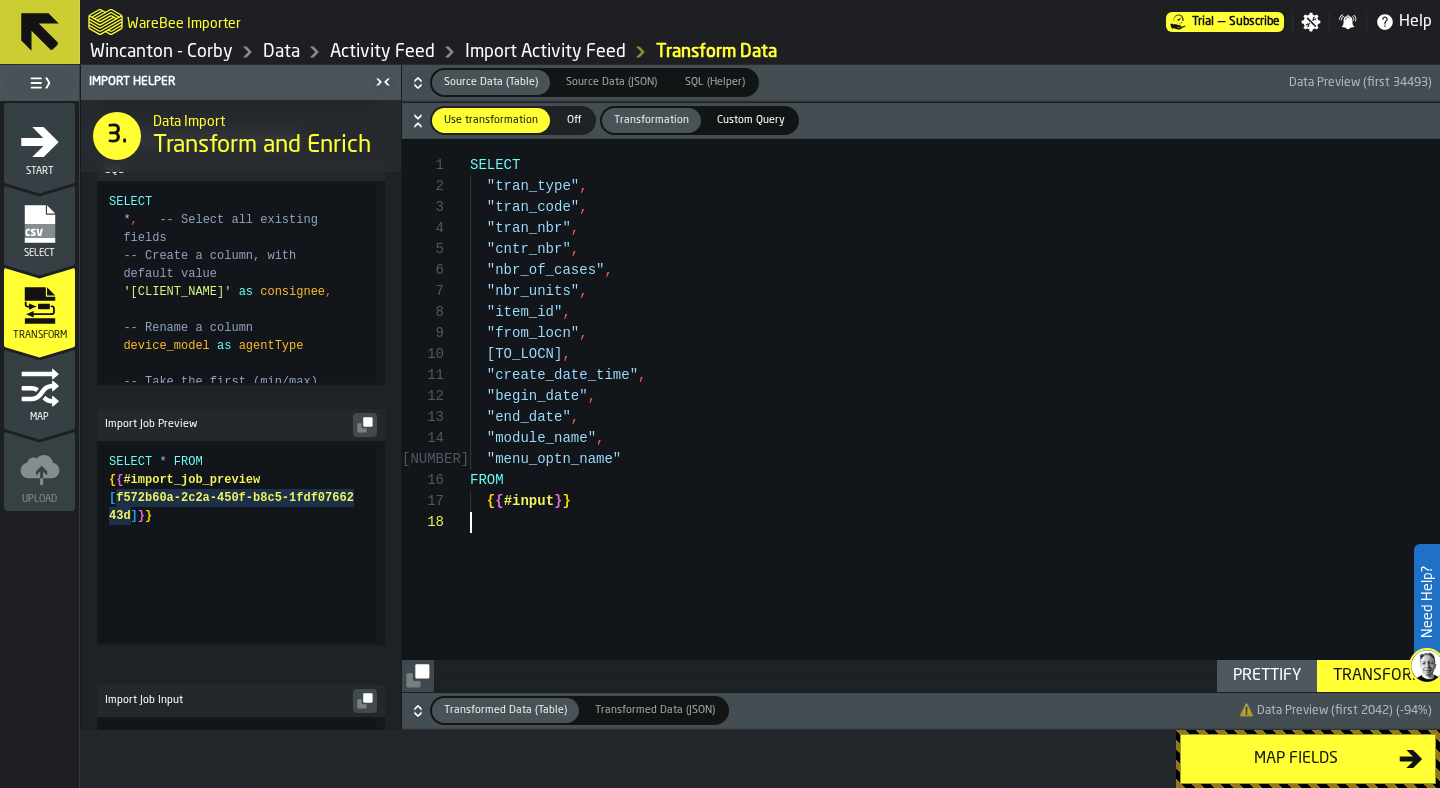 click on "SELECT    "tran_type" ,    "tran_code" ,    "tran_nbr" ,    "cntr_nbr" ,    "nbr_of_cases" ,    "nbr_units" ,    "item_id" ,    "from_locn" ,    "to_locn" ,    "create_date_time" ,    "begin_date" ,    "end_date" ,    "module_name" ,    "menu_optn_name" FROM    { { #input } }" at bounding box center (955, 415) 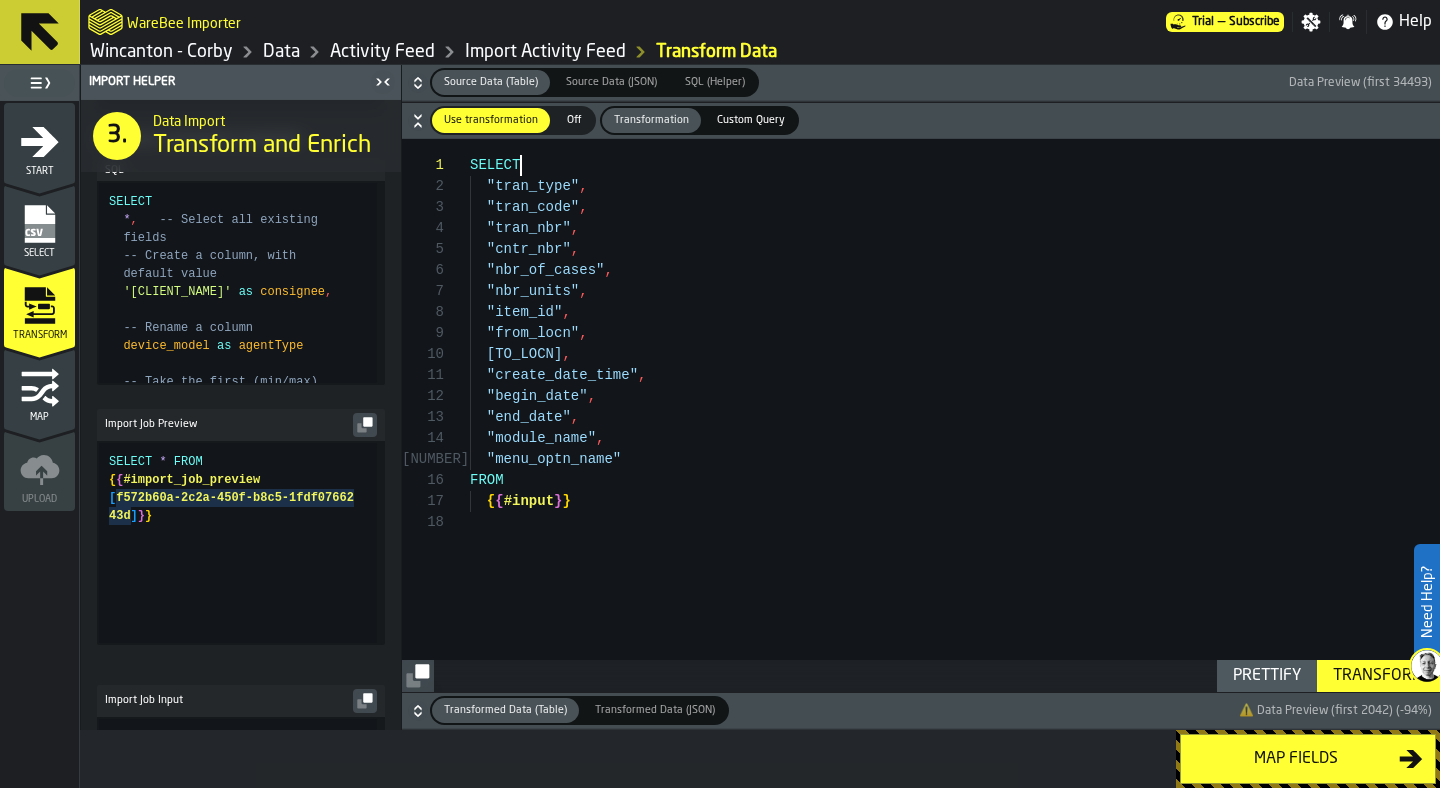 click on "SELECT    "tran_type" ,    "tran_code" ,    "tran_nbr" ,    "cntr_nbr" ,    "nbr_of_cases" ,    "nbr_units" ,    "item_id" ,    "from_locn" ,    "to_locn" ,    "create_date_time" ,    "begin_date" ,    "end_date" ,    "module_name" ,    "menu_optn_name" FROM    { { #input } }" at bounding box center (955, 415) 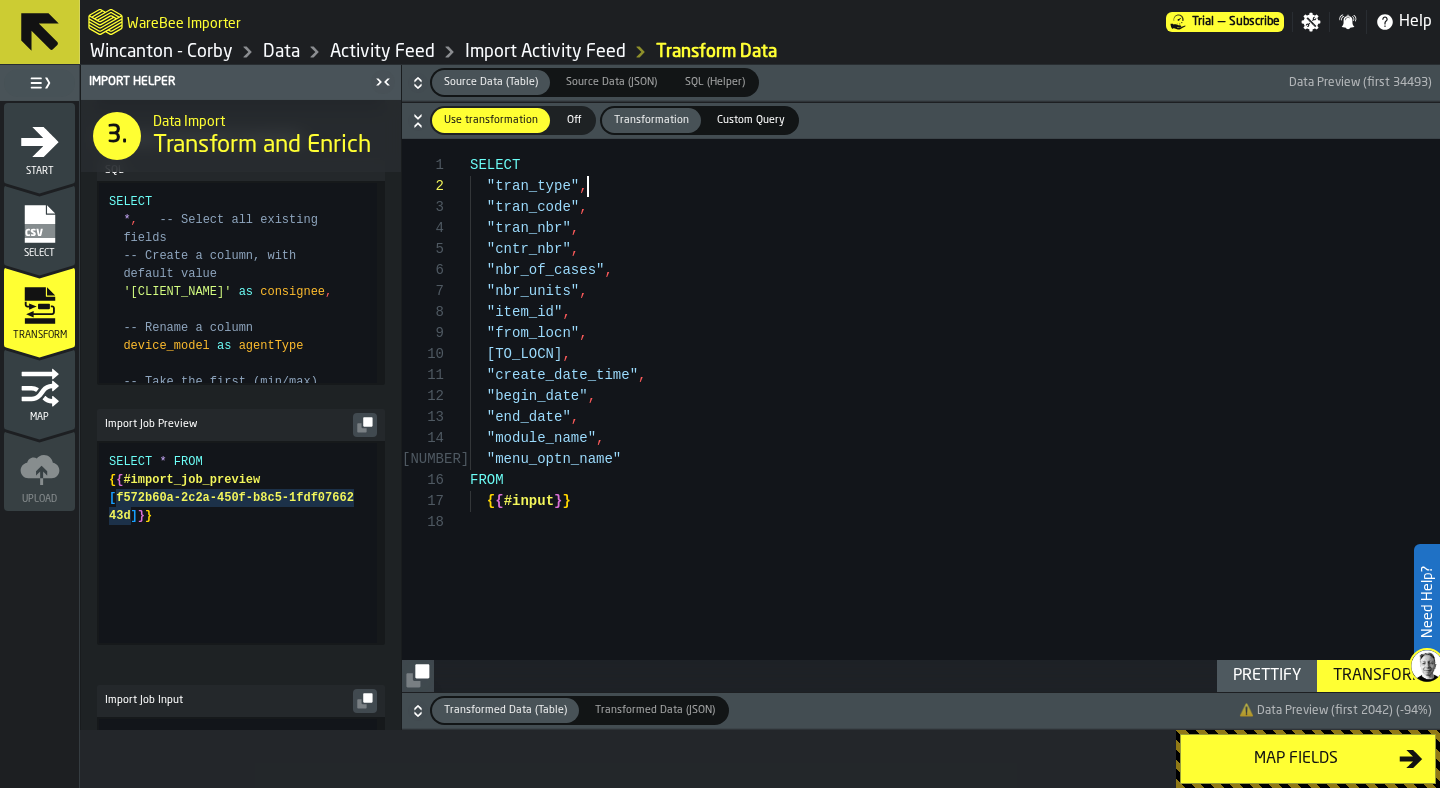 scroll, scrollTop: 21, scrollLeft: 0, axis: vertical 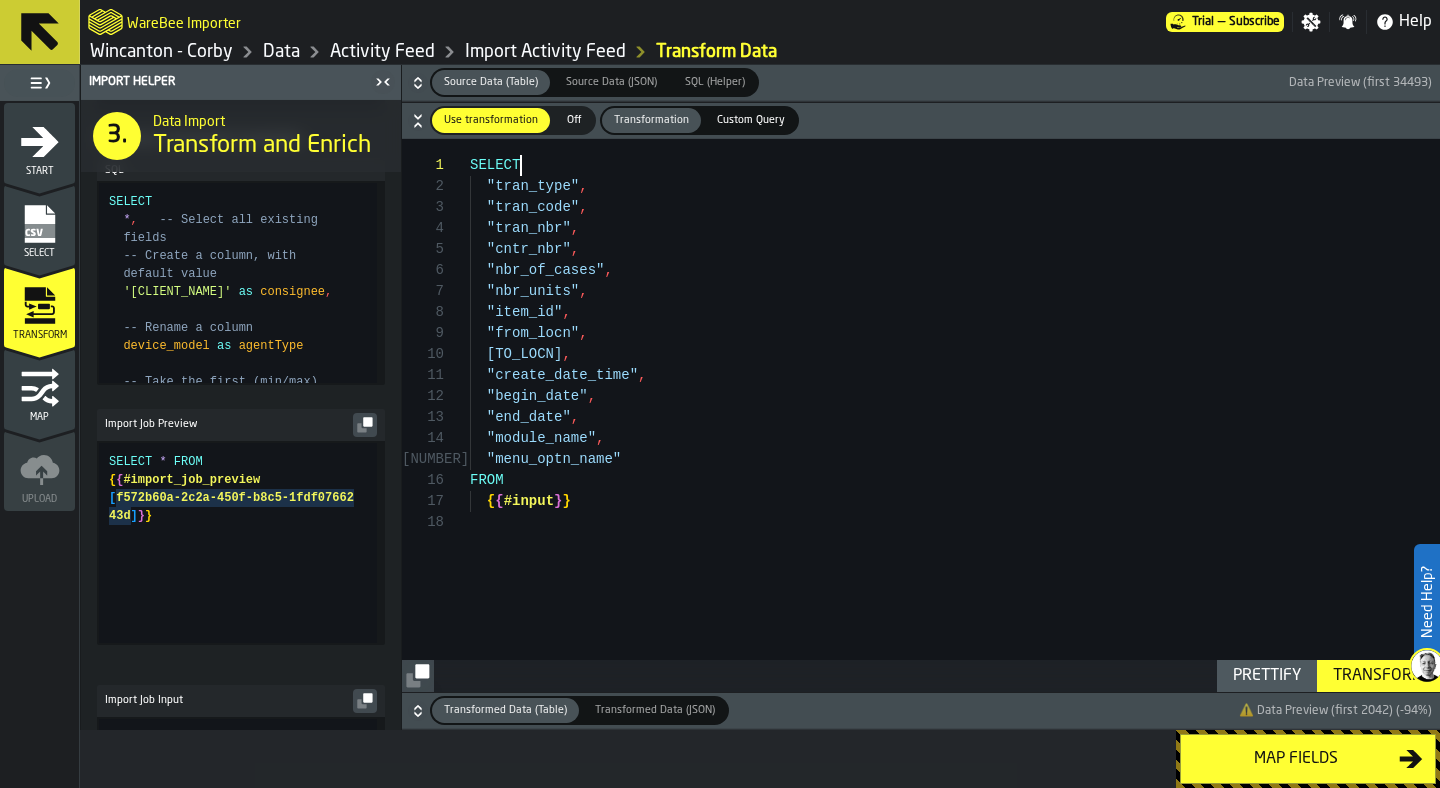 click on "SELECT    "tran_type" ,    "tran_code" ,    "tran_nbr" ,    "cntr_nbr" ,    "nbr_of_cases" ,    "nbr_units" ,    "item_id" ,    "from_locn" ,    "to_locn" ,    "create_date_time" ,    "begin_date" ,    "end_date" ,    "module_name" ,    "menu_optn_name" FROM    { { #input } }" at bounding box center (955, 415) 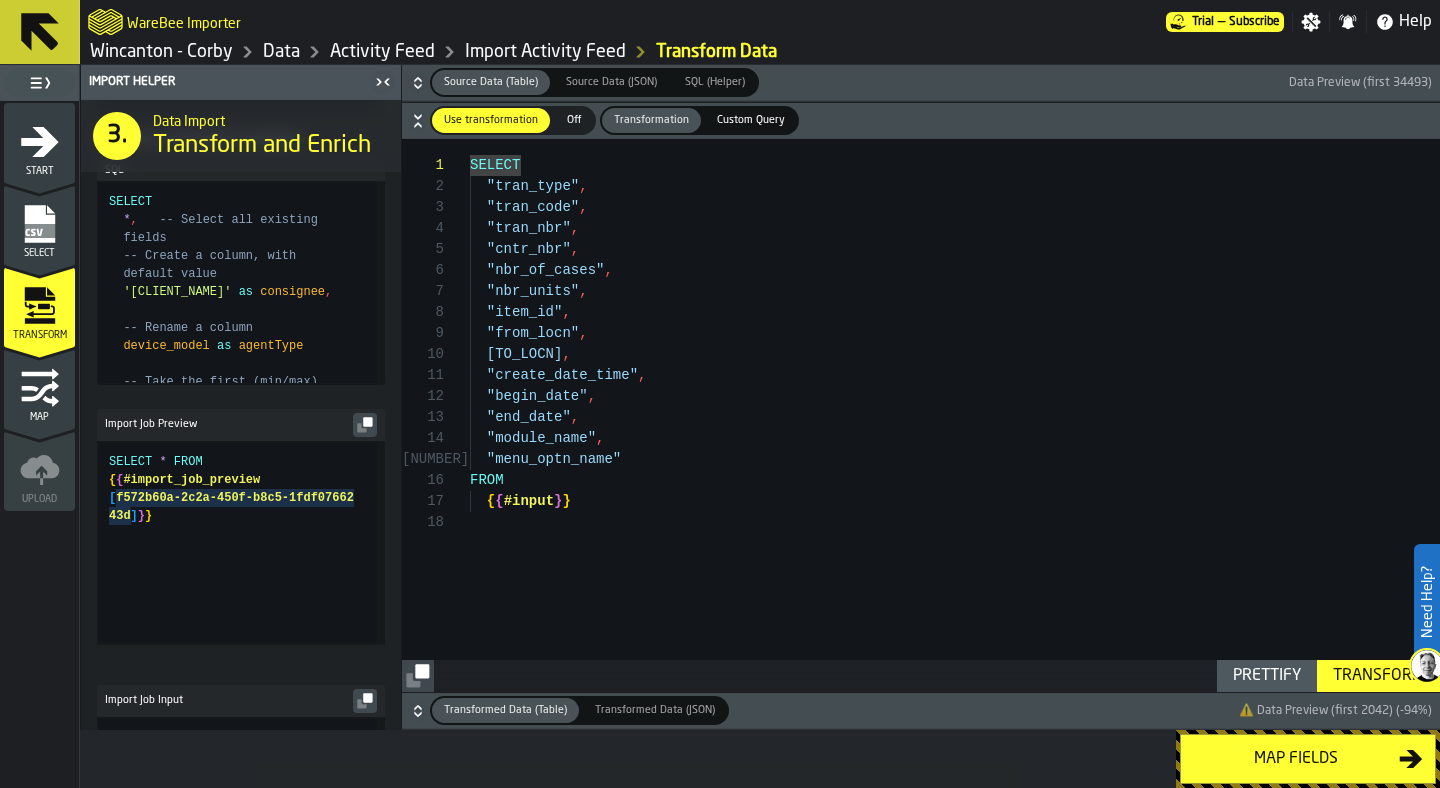 click on "SELECT    "tran_type" ,    "tran_code" ,    "tran_nbr" ,    "cntr_nbr" ,    "nbr_of_cases" ,    "nbr_units" ,    "item_id" ,    "from_locn" ,    "to_locn" ,    "create_date_time" ,    "begin_date" ,    "end_date" ,    "module_name" ,    "menu_optn_name" FROM    { { #input } }" at bounding box center [955, 415] 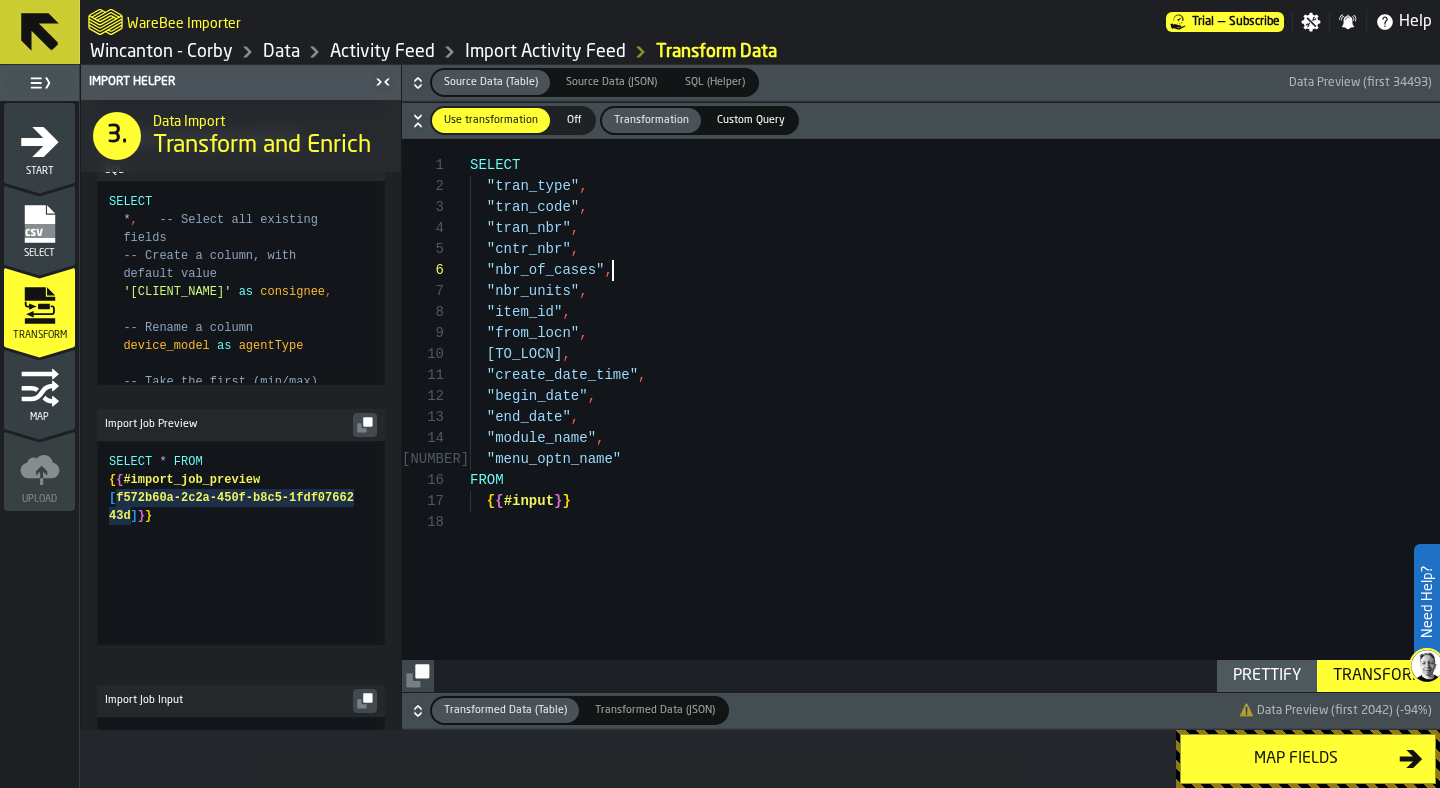 click on "SELECT    "tran_type" ,    "tran_code" ,    "tran_nbr" ,    "cntr_nbr" ,    "nbr_of_cases" ,    "nbr_units" ,    "item_id" ,    "from_locn" ,    "to_locn" ,    "create_date_time" ,    "begin_date" ,    "end_date" ,    "module_name" ,    "menu_optn_name" FROM    { { #input } }" at bounding box center (955, 415) 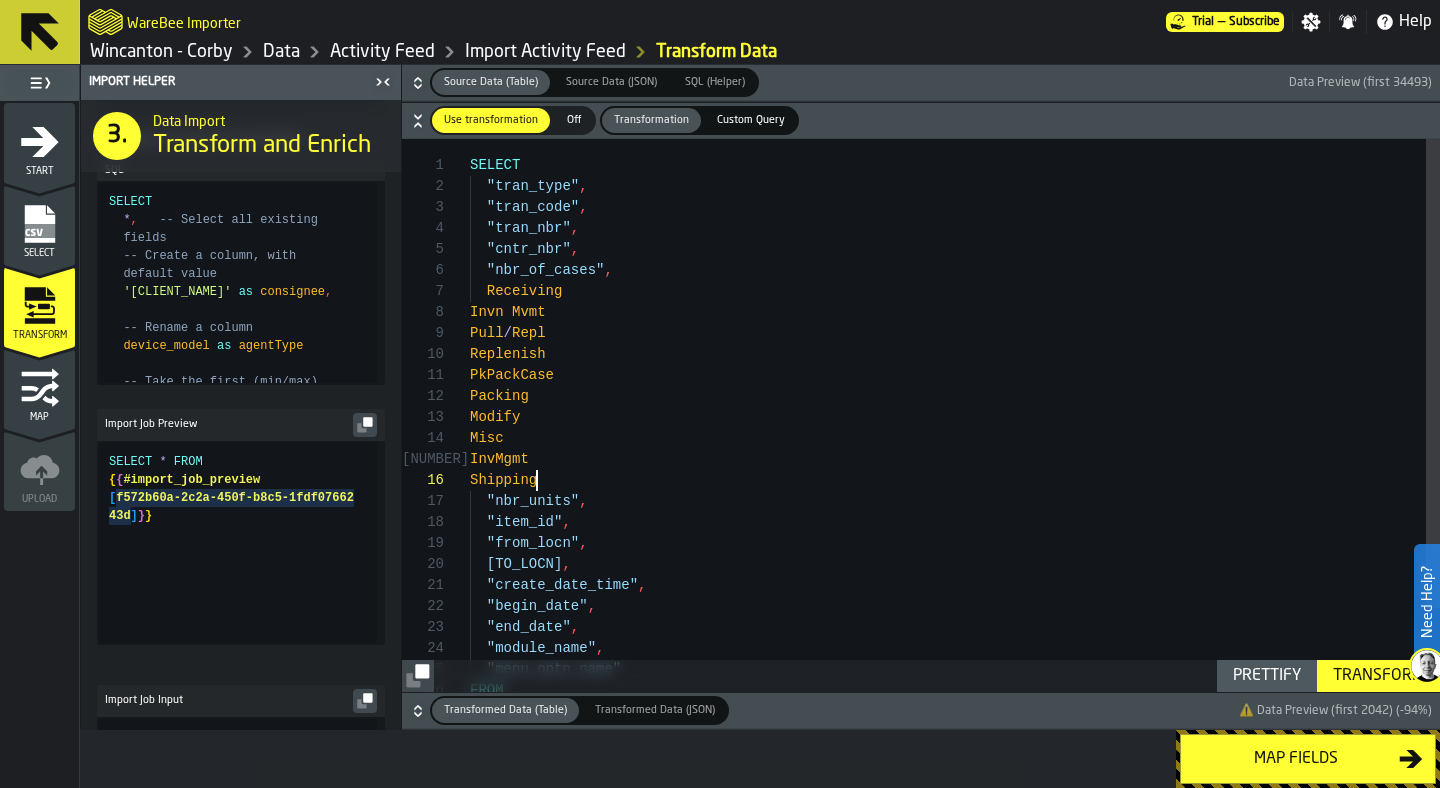 scroll, scrollTop: 105, scrollLeft: 0, axis: vertical 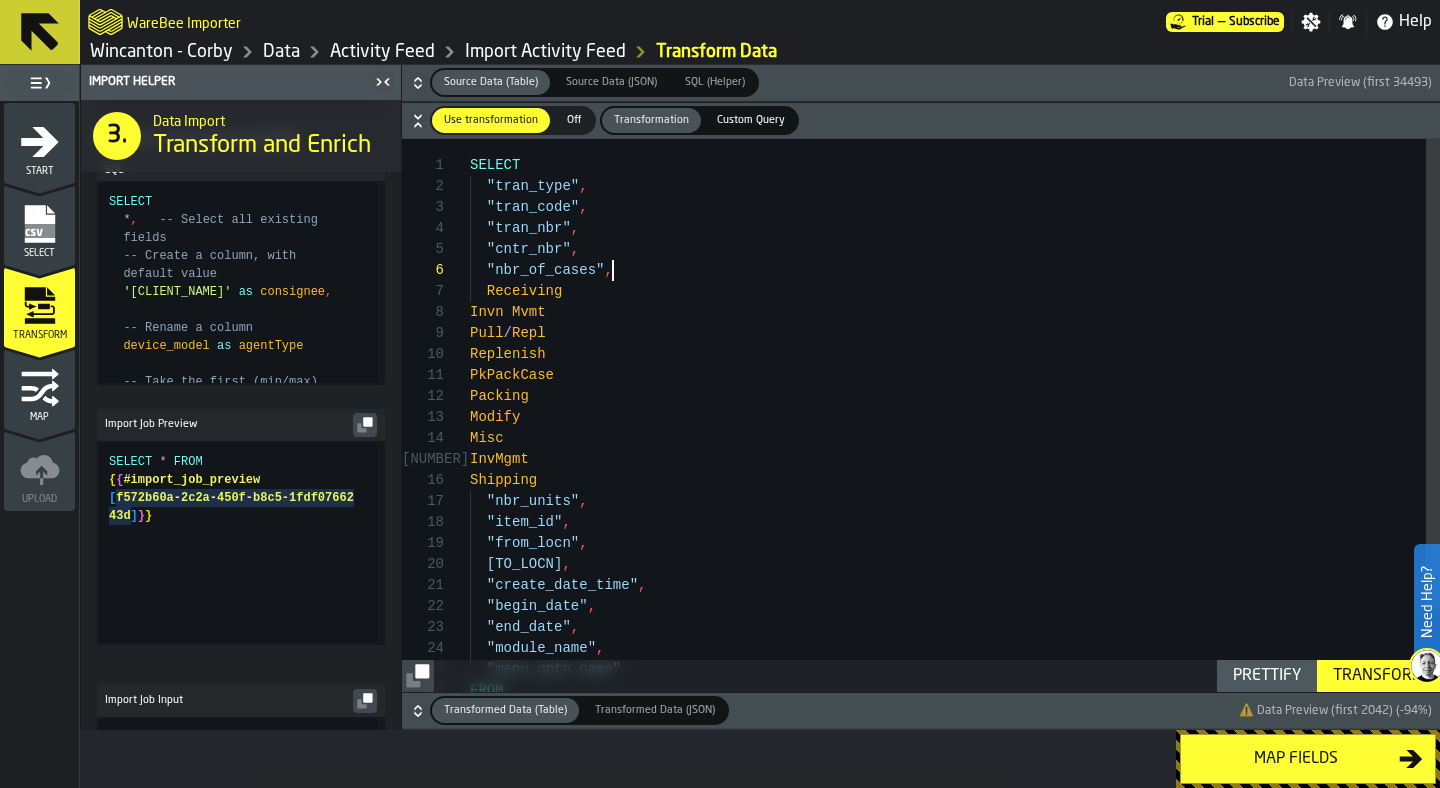 click on "SELECT    "tran_type" ,    "tran_code" ,    "tran_nbr" ,    "cntr_nbr" ,    "nbr_of_cases" ,    "nbr_units" ,    "item_id" ,    "from_locn" ,    Receiving Invn   Mvmt Pull / Repl Replenish PkPackCase Packing Modify Misc InvMgmt Shipping    "to_locn" ,    "create_date_time" ,    "begin_date" ,    "end_date" ,    "module_name" ,    "menu_optn_name" FROM" at bounding box center (955, 465) 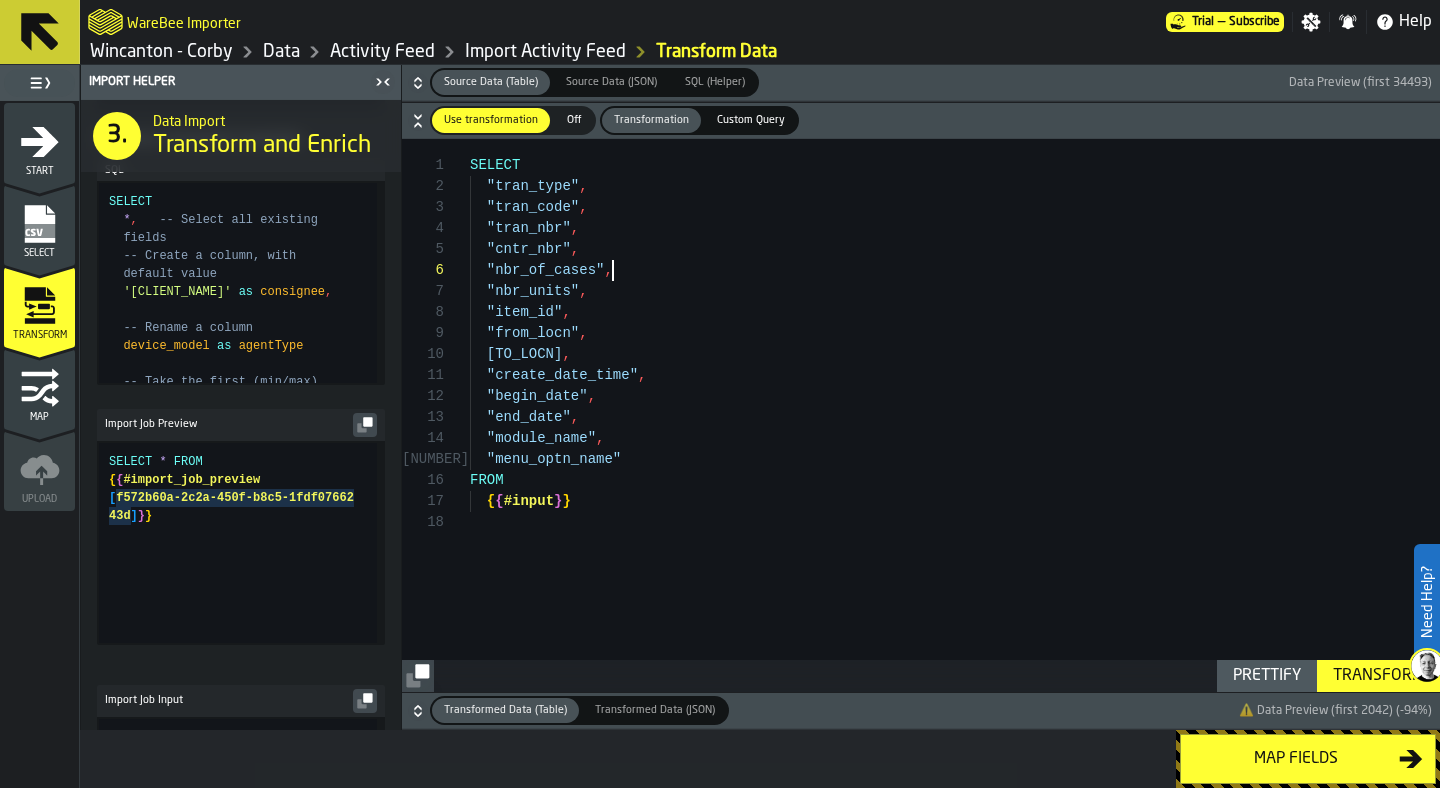 scroll, scrollTop: 105, scrollLeft: 0, axis: vertical 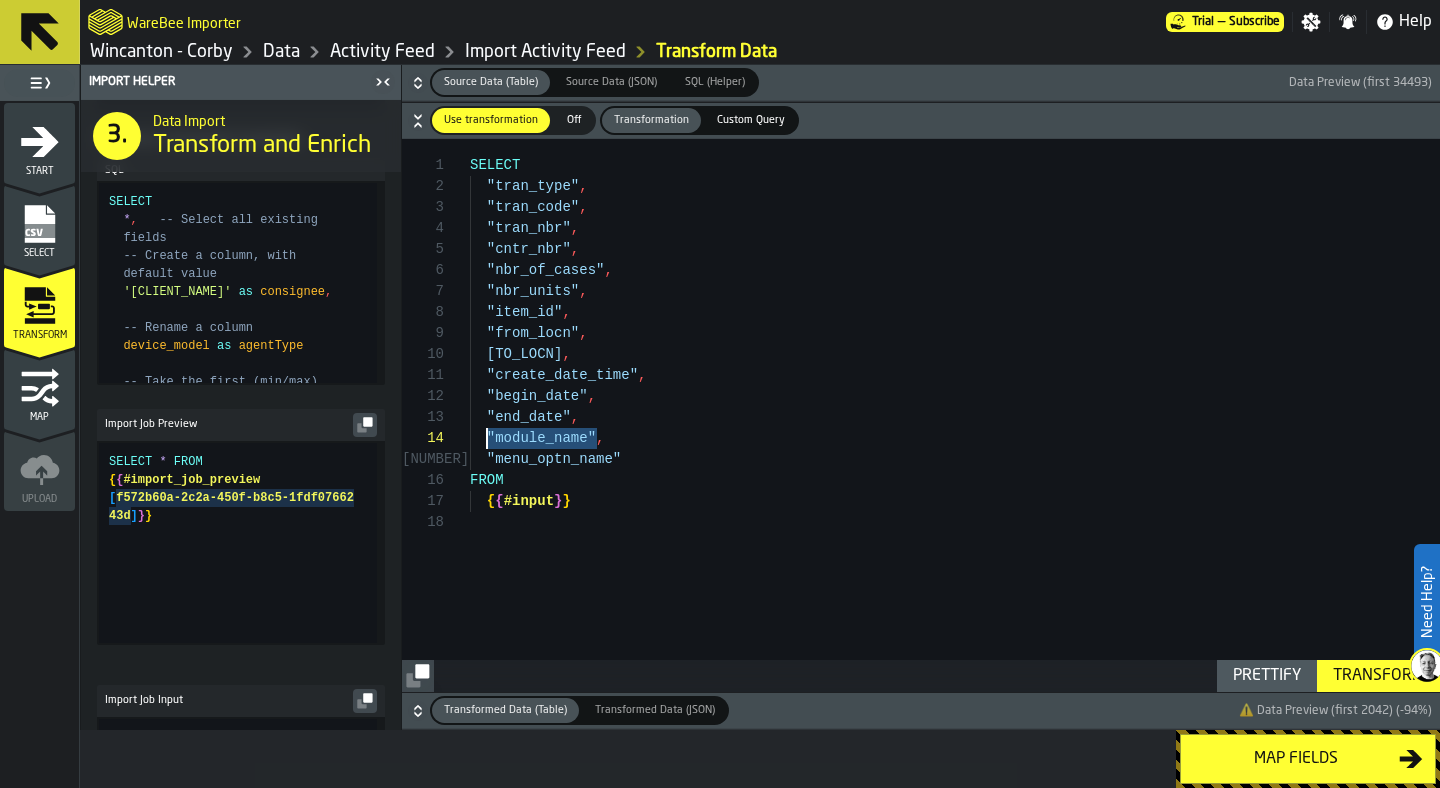 drag, startPoint x: 595, startPoint y: 437, endPoint x: 486, endPoint y: 436, distance: 109.004585 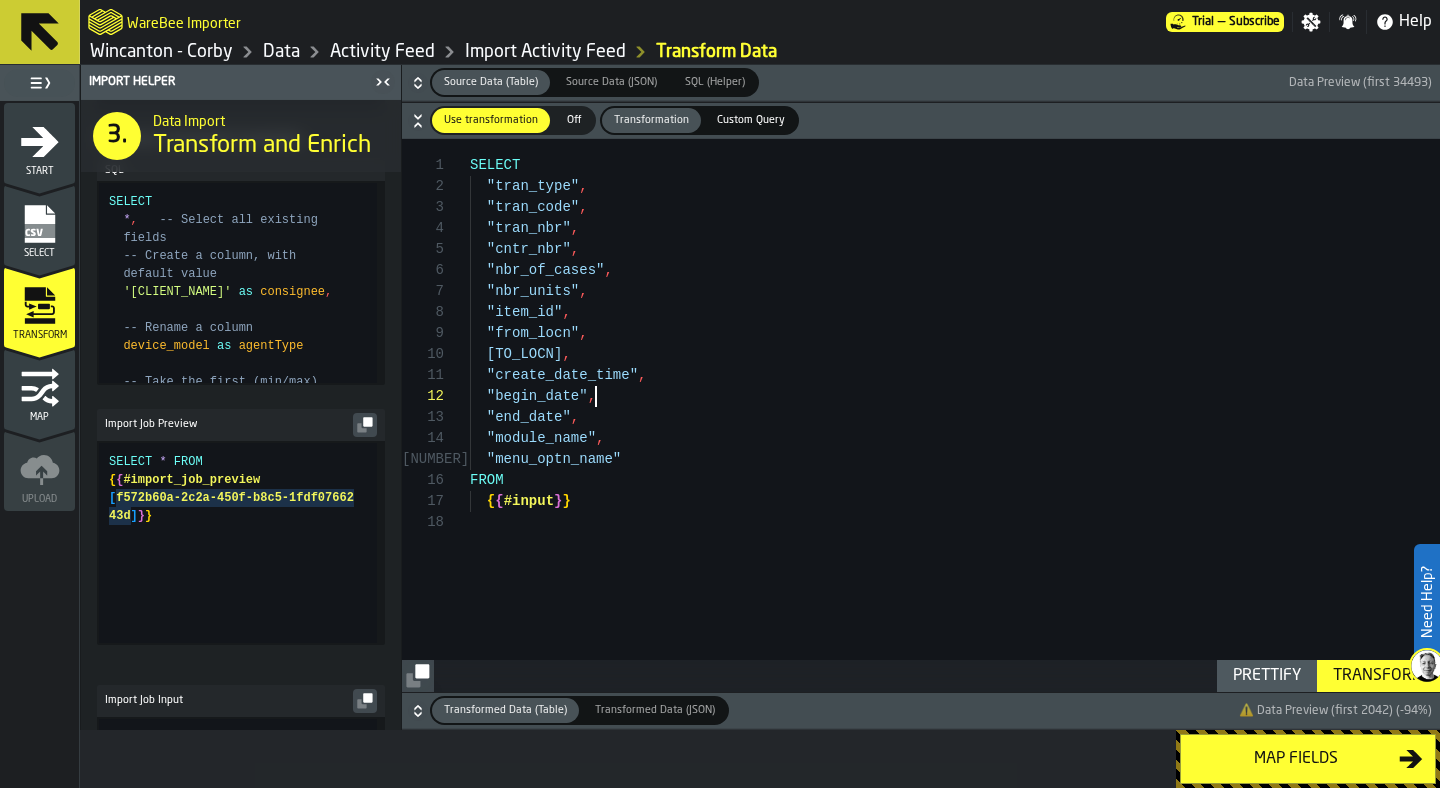 click on "SELECT    "tran_type" ,    "tran_code" ,    "tran_nbr" ,    "cntr_nbr" ,    "nbr_of_cases" ,    "nbr_units" ,    "item_id" ,    "from_locn" ,    "to_locn" ,    "create_date_time" ,    "begin_date" ,    "end_date" ,    "module_name" ,    "menu_optn_name" FROM    { { #input } }" at bounding box center [955, 415] 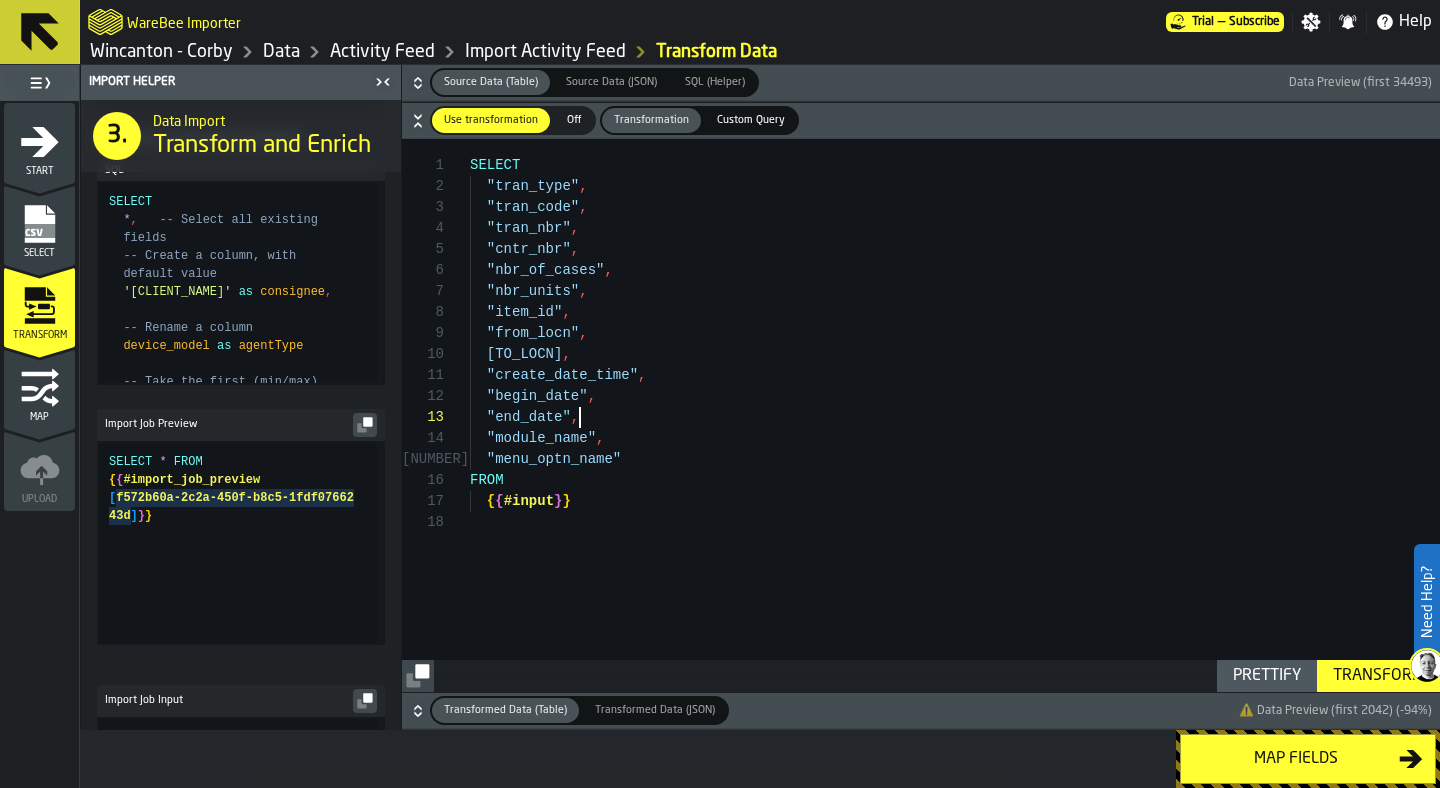 scroll, scrollTop: 42, scrollLeft: 0, axis: vertical 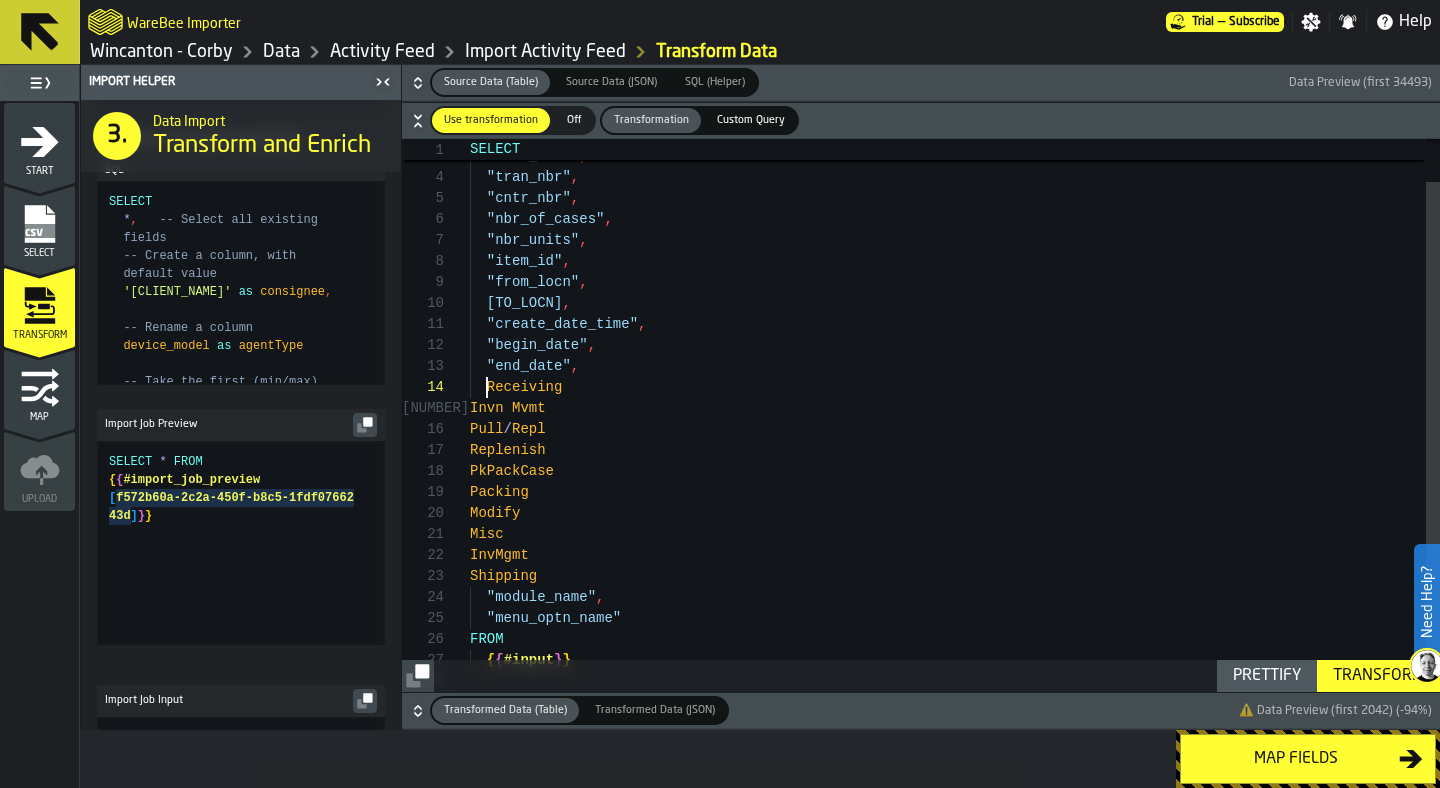click on ""tran_type" ,    "tran_code" ,    "tran_nbr" ,    "cntr_nbr" ,    "nbr_of_cases" ,    "nbr_units" ,    "item_id" ,    "from_locn" ,    "to_locn" ,    "create_date_time" ,    "begin_date" ,    "end_date" ,    Receiving Invn   Mvmt Pull / Repl Replenish PkPackCase Packing Modify Misc InvMgmt Shipping    "module_name" ,    "menu_optn_name" FROM    { { #input } }" at bounding box center (955, 414) 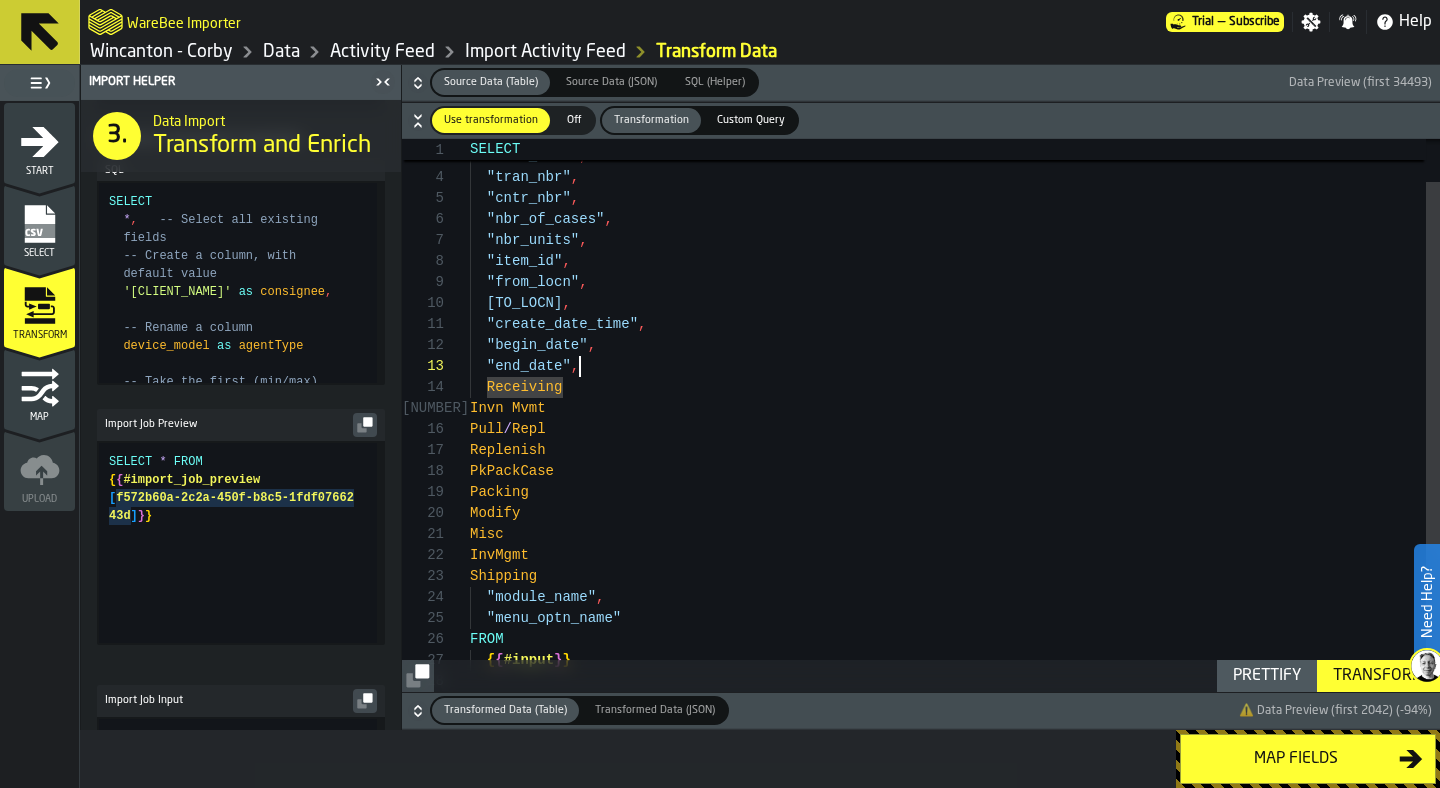 click on ""tran_type" ,    "tran_code" ,    "tran_nbr" ,    "cntr_nbr" ,    "nbr_of_cases" ,    "nbr_units" ,    "item_id" ,    "from_locn" ,    "to_locn" ,    "create_date_time" ,    "begin_date" ,    "end_date" ,    Receiving Invn   Mvmt Pull / Repl Replenish PkPackCase Packing Modify Misc InvMgmt Shipping    "module_name" ,    "menu_optn_name" FROM    { { #input } }" at bounding box center [955, 414] 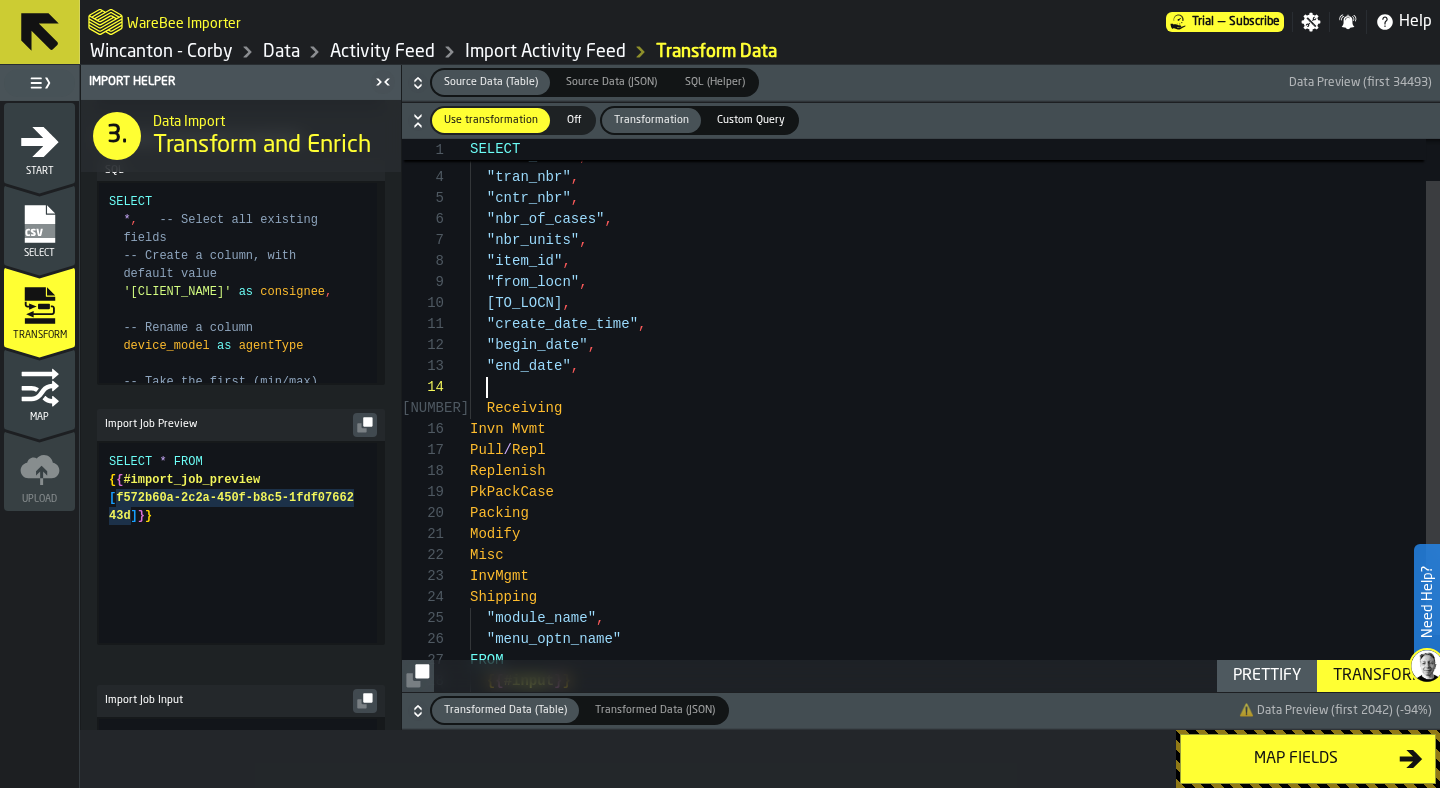 scroll, scrollTop: 63, scrollLeft: 0, axis: vertical 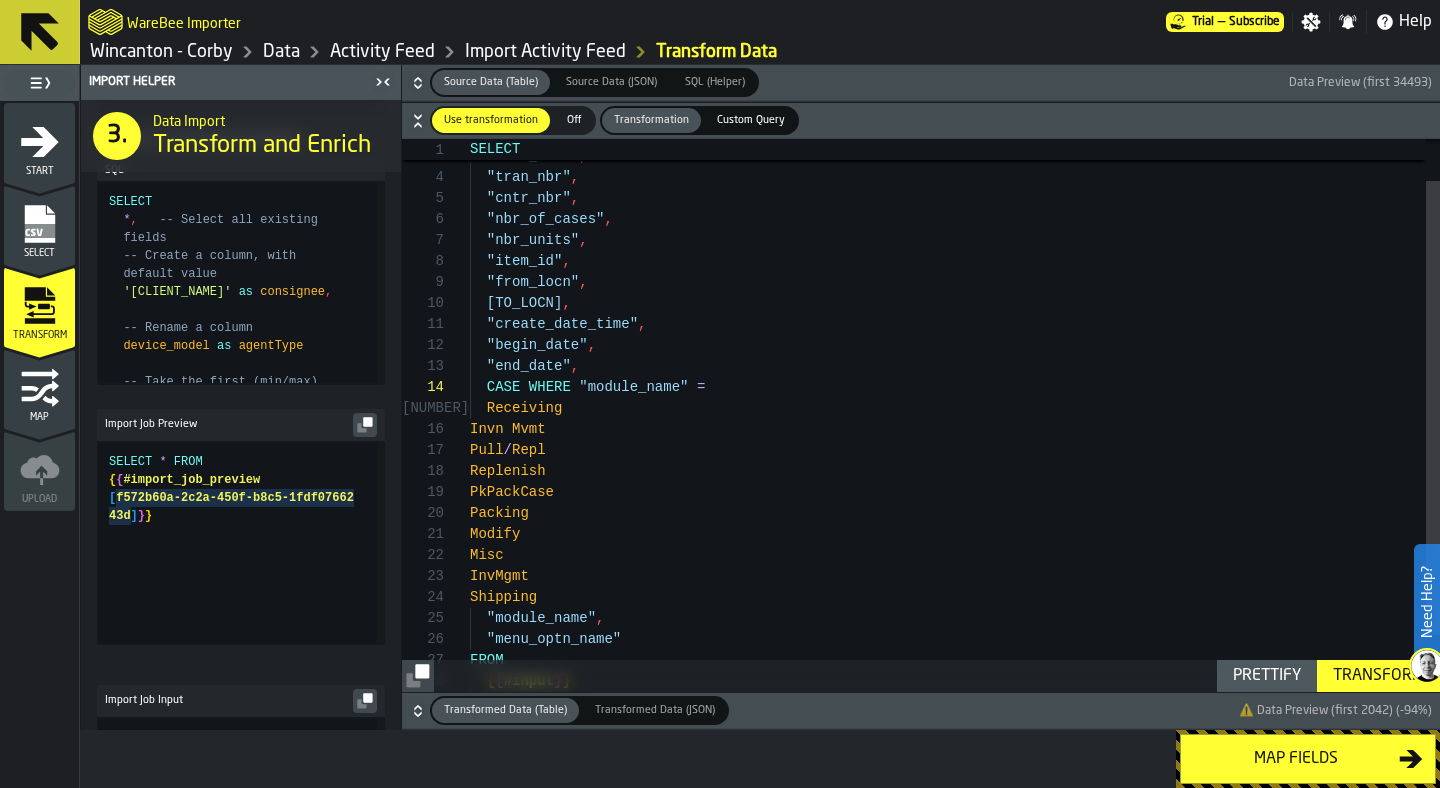 click on ""tran_type" ,    "tran_code" ,    "tran_nbr" ,    "cntr_nbr" ,    "nbr_of_cases" ,    "nbr_units" ,    "item_id" ,    "from_locn" ,    "to_locn" ,    "create_date_time" ,    "begin_date" ,    "end_date" ,    Receiving Invn   Mvmt Pull / Repl Replenish PkPackCase Packing Modify Misc InvMgmt Shipping    "module_name" ,    "menu_optn_name" FROM    { { #input } }    CASE   WHERE   "module_name"   =" at bounding box center [955, 424] 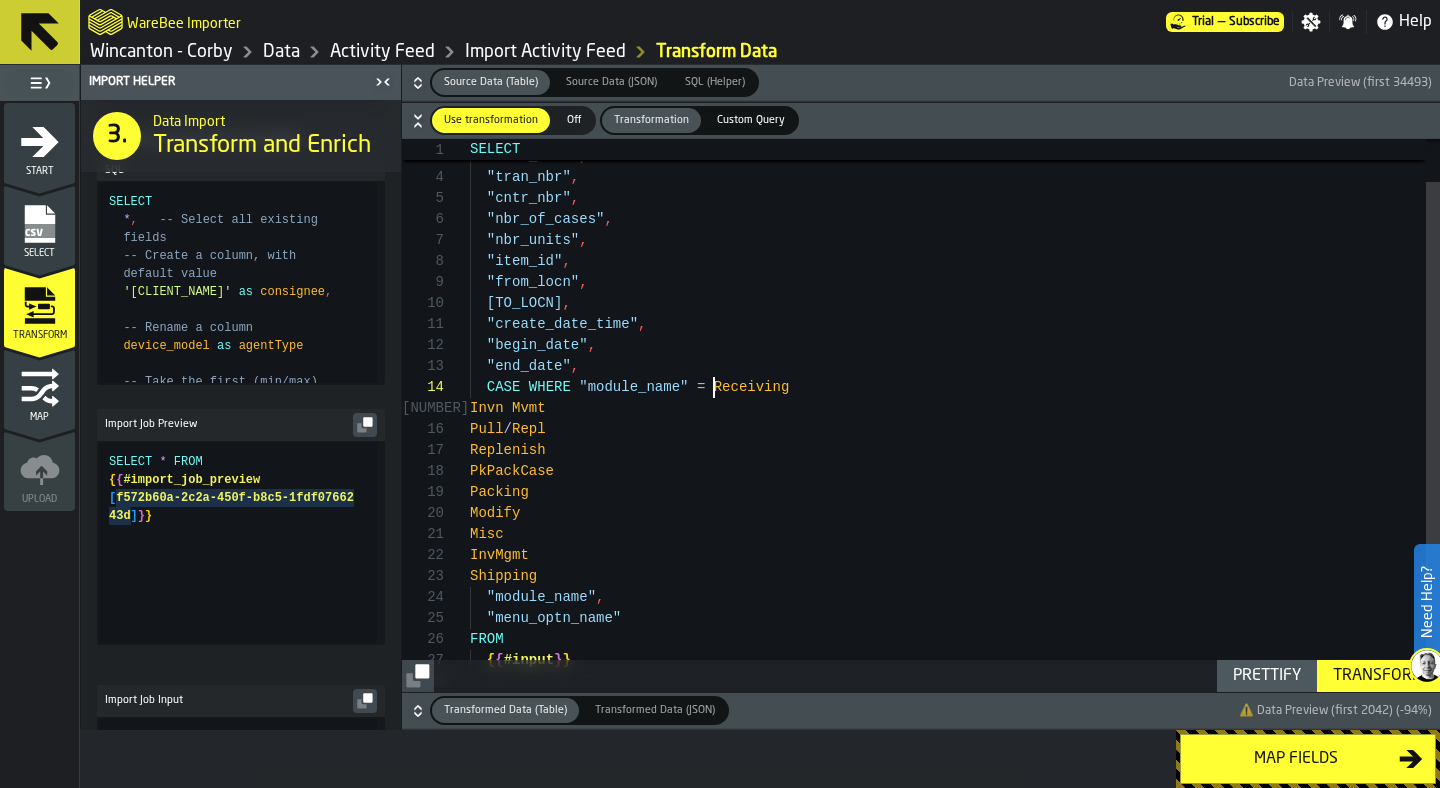 scroll, scrollTop: 63, scrollLeft: 0, axis: vertical 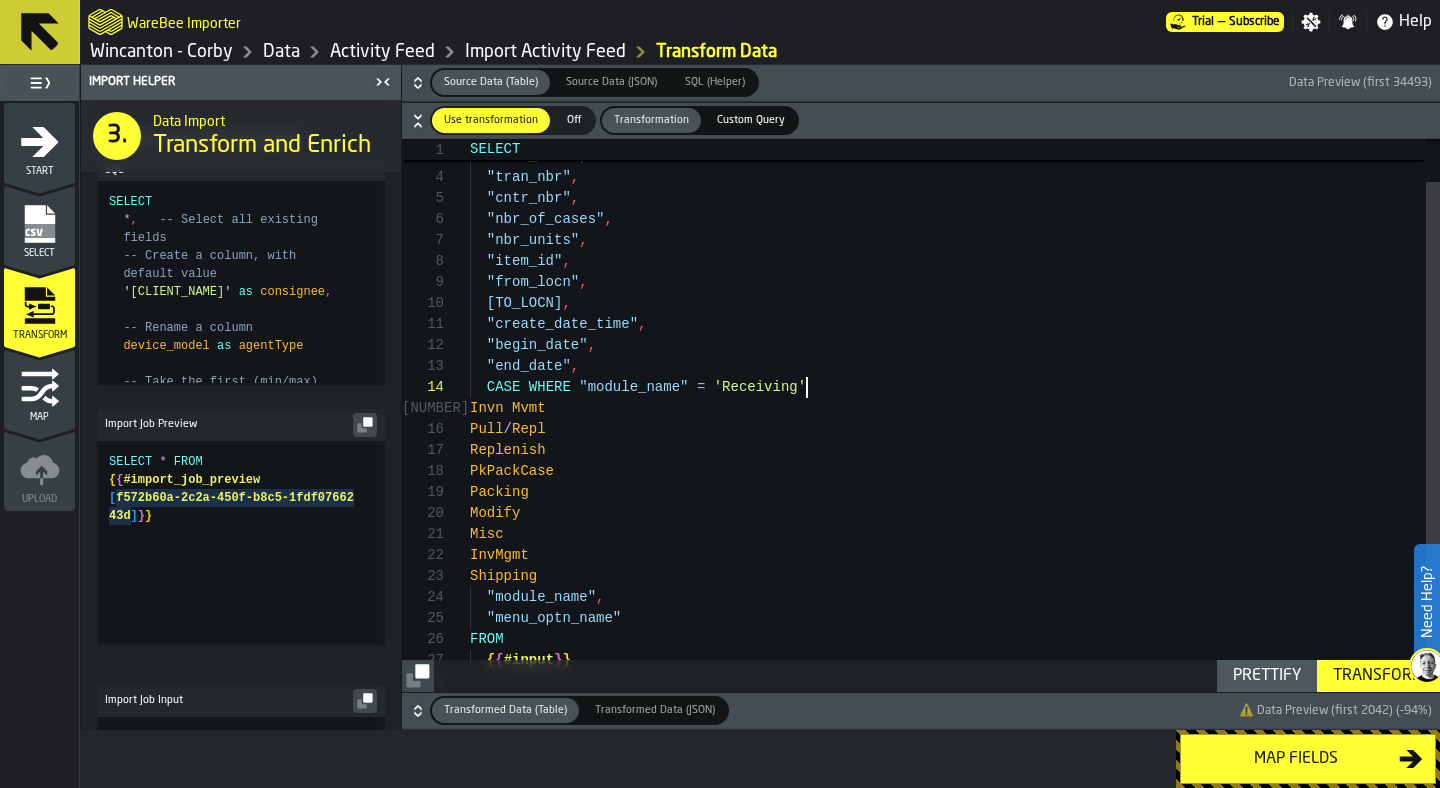 click on ""tran_type" ,    "tran_code" ,    "tran_nbr" ,    "cntr_nbr" ,    "nbr_of_cases" ,    "nbr_units" ,    "item_id" ,    "from_locn" ,    "to_locn" ,    "create_date_time" ,    "begin_date" ,    "end_date" , Invn   Mvmt Pull / Repl Replenish PkPackCase Packing Modify Misc InvMgmt Shipping    "module_name" ,    "menu_optn_name" FROM    { { #input } }    CASE   WHERE   "module_name"   =   'Receiving'" at bounding box center (955, 414) 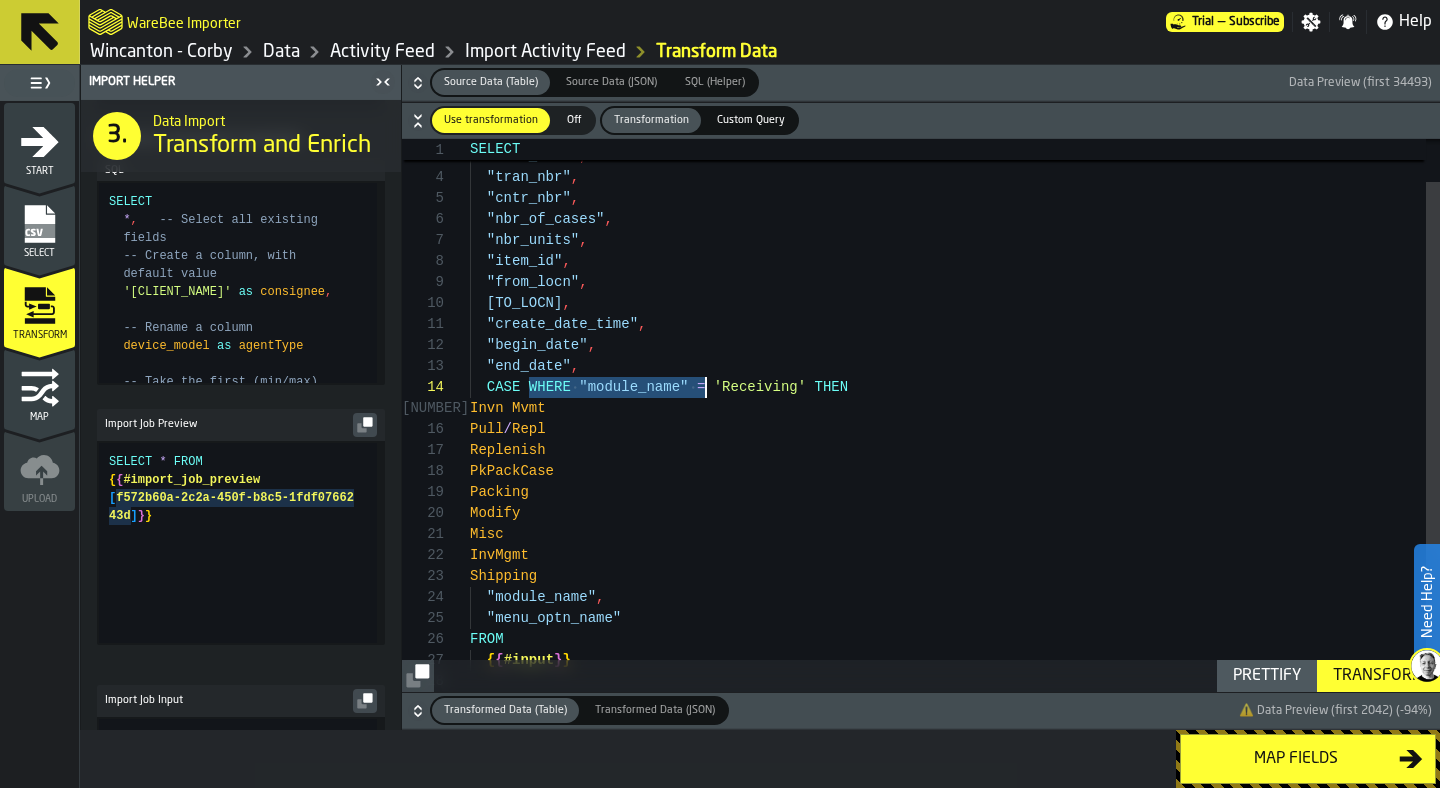 drag, startPoint x: 526, startPoint y: 387, endPoint x: 709, endPoint y: 382, distance: 183.0683 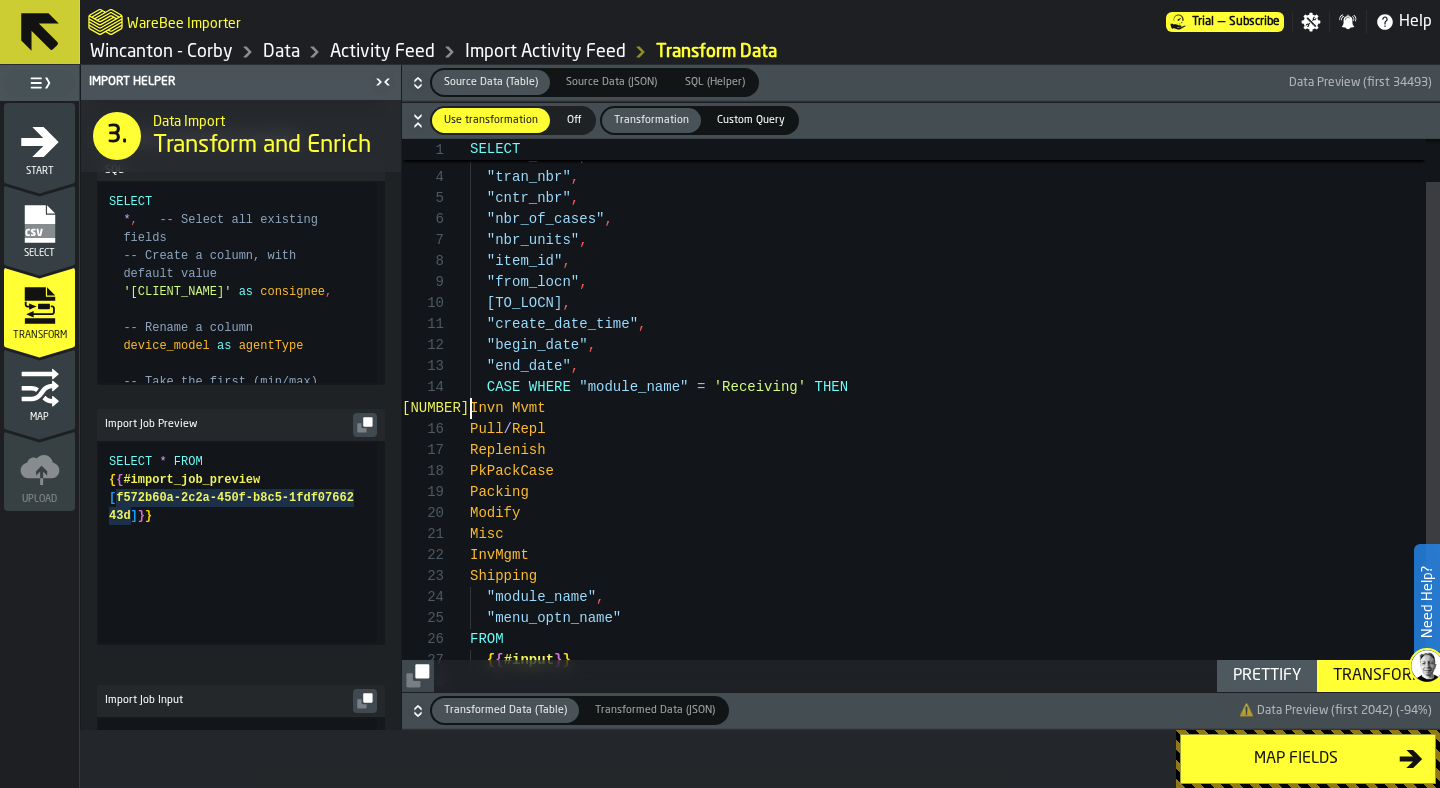 click on ""tran_type" ,    "tran_code" ,    "tran_nbr" ,    "cntr_nbr" ,    "nbr_of_cases" ,    "nbr_units" ,    "item_id" ,    "from_locn" ,    "to_locn" ,    "create_date_time" ,    "begin_date" ,    "end_date" , Invn   Mvmt Pull / Repl Replenish PkPackCase Packing Modify Misc InvMgmt Shipping    "module_name" ,    "menu_optn_name" FROM    { { #input } }    CASE   WHERE   "module_name"   =   'Receiving'   THEN" at bounding box center (955, 414) 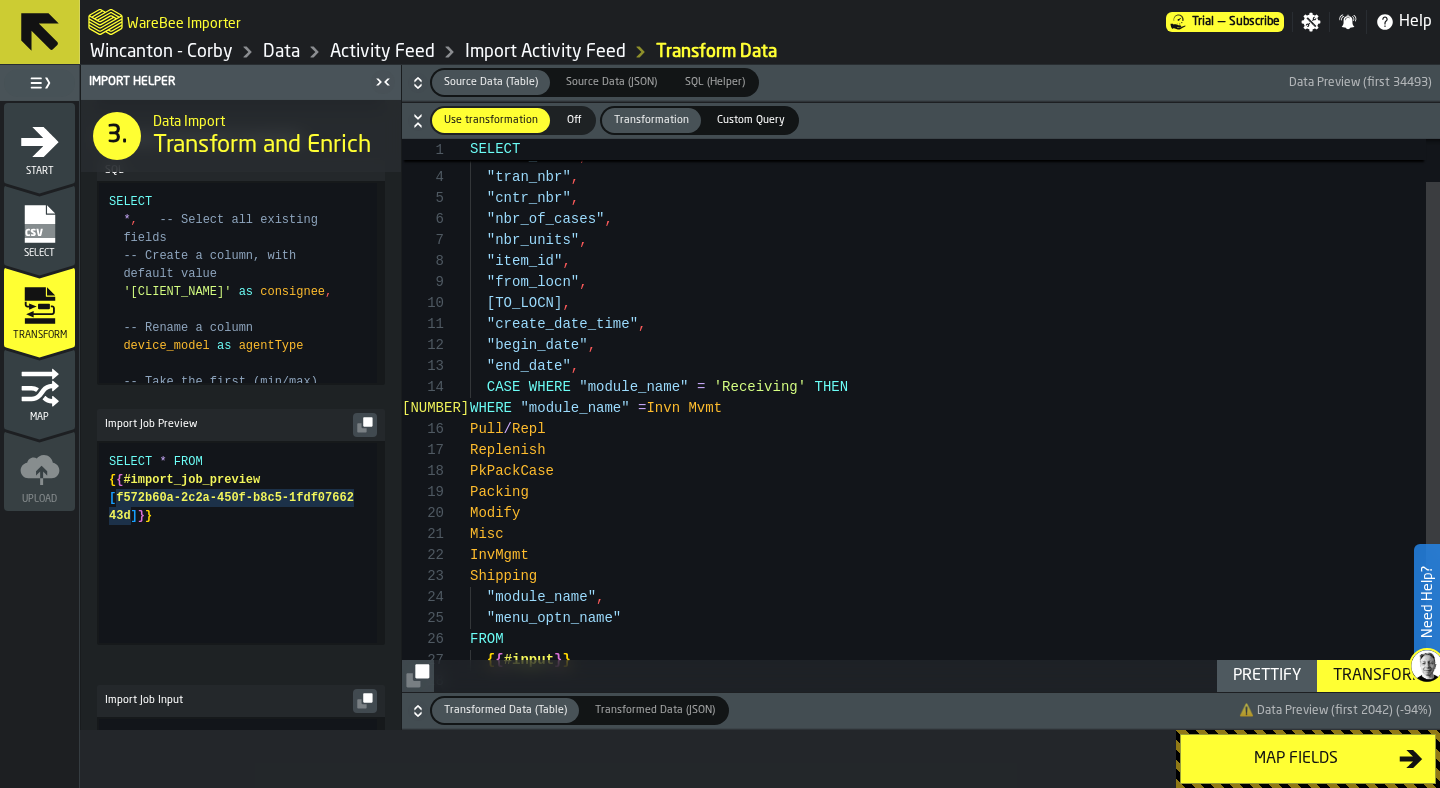click on "16" at bounding box center (436, 429) 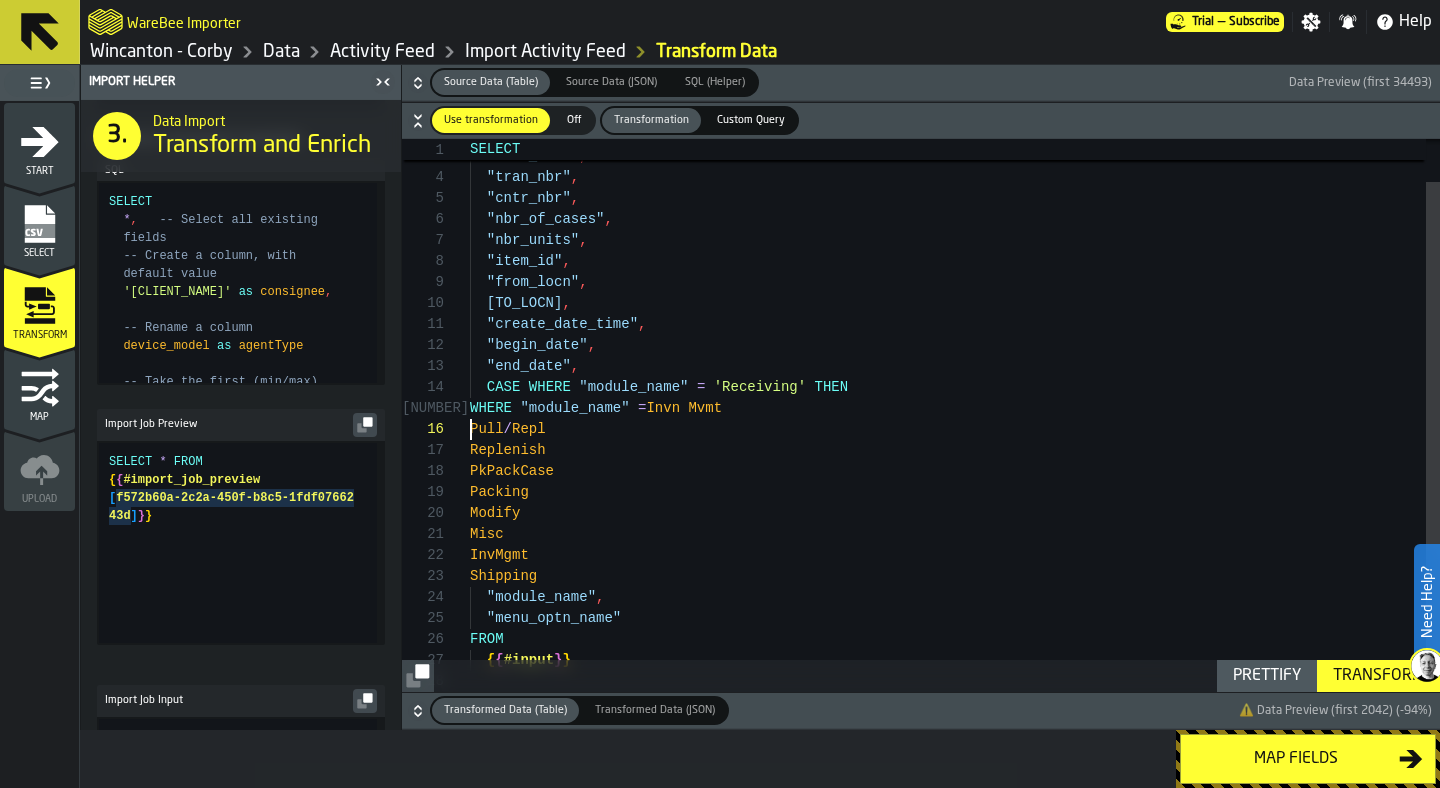 scroll, scrollTop: 105, scrollLeft: 0, axis: vertical 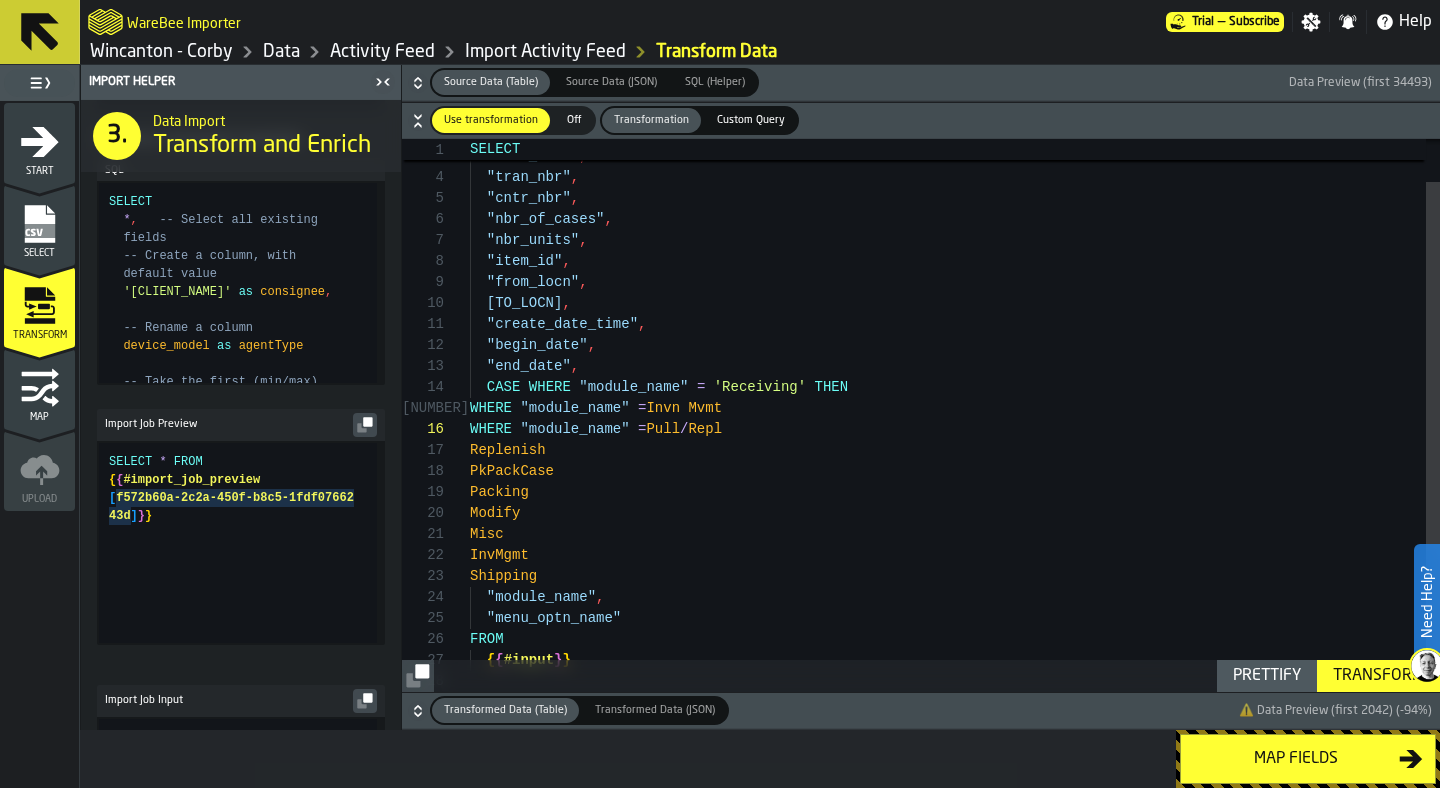 click on ""tran_type" ,    "tran_code" ,    "tran_nbr" ,    "cntr_nbr" ,    "nbr_of_cases" ,    "nbr_units" ,    "item_id" ,    "from_locn" ,    "to_locn" ,    "create_date_time" ,    "begin_date" ,    "end_date" , WHERE   "module_name"   = Invn   Mvmt WHERE   "module_name"   = Pull / Repl Replenish PkPackCase Packing Modify Misc InvMgmt Shipping    "module_name" ,    "menu_optn_name" FROM    { { #input } }    CASE   WHERE   "module_name"   =   'Receiving'   THEN" at bounding box center (955, 414) 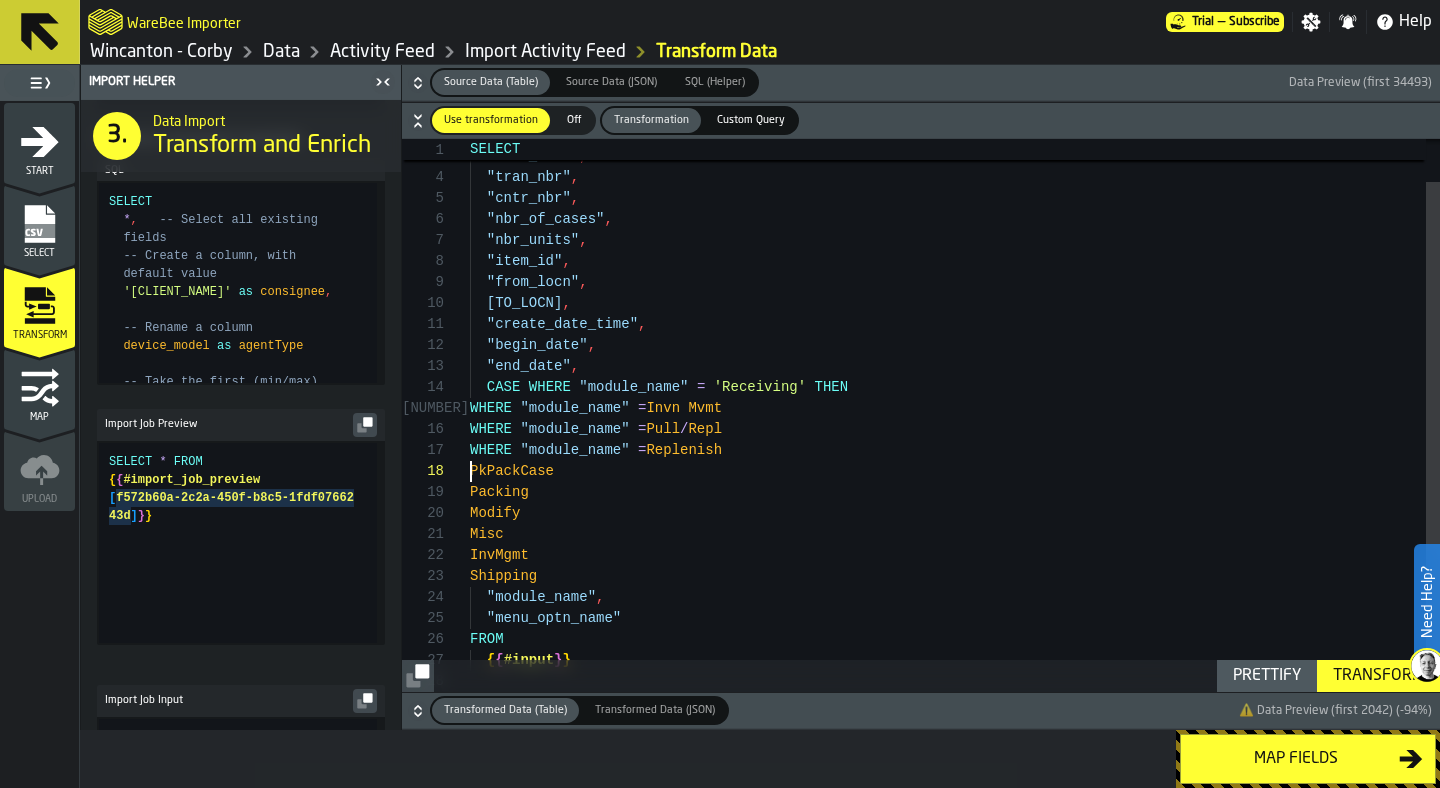 click on ""tran_type" ,    "tran_code" ,    "tran_nbr" ,    "cntr_nbr" ,    "nbr_of_cases" ,    "nbr_units" ,    "item_id" ,    "from_locn" ,    "to_locn" ,    "create_date_time" ,    "begin_date" ,    "end_date" , WHERE   "module_name"   = Invn   Mvmt WHERE   "module_name"   = Pull / Repl WHERE   "module_name"   = Replenish PkPackCase Packing Modify Misc InvMgmt Shipping    "module_name" ,    "menu_optn_name" FROM    { { #input } }    CASE   WHERE   "module_name"   =   'Receiving'   THEN" at bounding box center (955, 414) 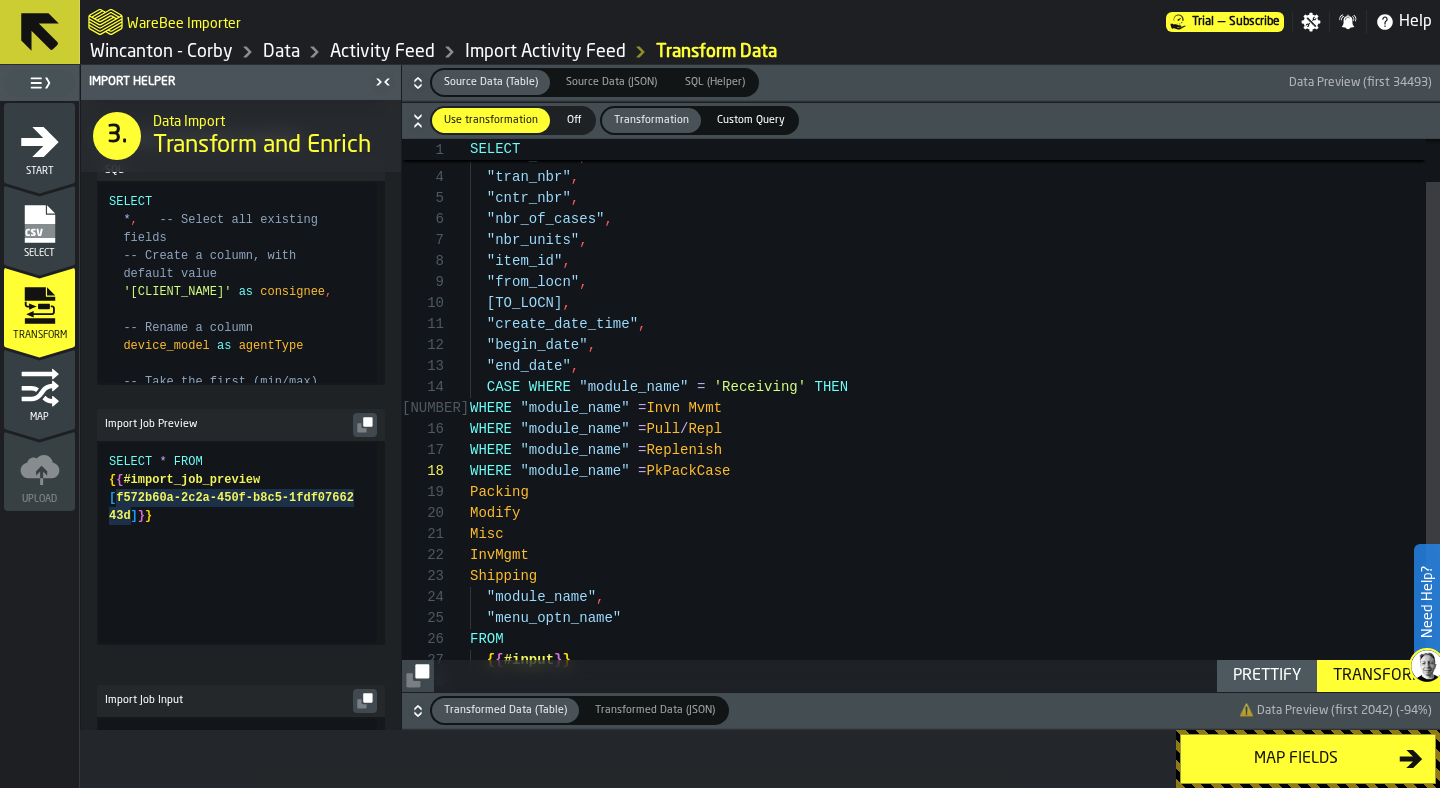click on ""tran_type" ,    "tran_code" ,    "tran_nbr" ,    "cntr_nbr" ,    "nbr_of_cases" ,    "nbr_units" ,    "item_id" ,    "from_locn" ,    "to_locn" ,    "create_date_time" ,    "begin_date" ,    "end_date" , WHERE   "module_name"   = Invn   Mvmt WHERE   "module_name"   = Pull / Repl WHERE   "module_name"   = Replenish WHERE   "module_name"   = PkPackCase Packing Modify Misc InvMgmt Shipping    "module_name" ,    "menu_optn_name" FROM    { { #input } }    CASE   WHERE   "module_name"   =   'Receiving'   THEN" at bounding box center (955, 414) 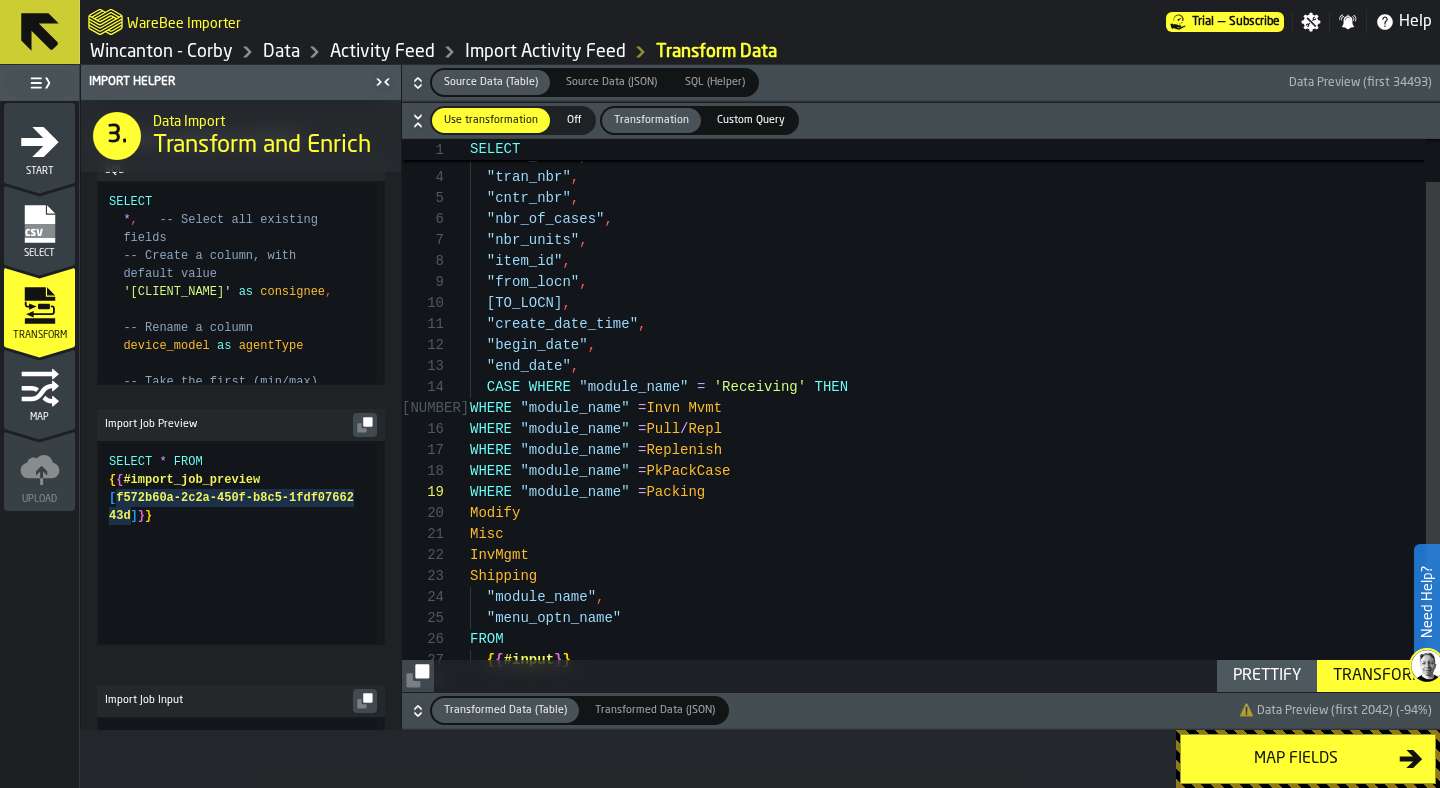 click on ""tran_type" ,    "tran_code" ,    "tran_nbr" ,    "cntr_nbr" ,    "nbr_of_cases" ,    "nbr_units" ,    "item_id" ,    "from_locn" ,    "to_locn" ,    "create_date_time" ,    "begin_date" ,    "end_date" , WHERE   "module_name"   = Invn   Mvmt WHERE   "module_name"   = Pull / Repl WHERE   "module_name"   = Replenish WHERE   "module_name"   = PkPackCase WHERE   "module_name"   = Packing Modify Misc InvMgmt Shipping    "module_name" ,    "menu_optn_name" FROM    { { #input } }    CASE   WHERE   "module_name"   =   'Receiving'   THEN" at bounding box center [955, 414] 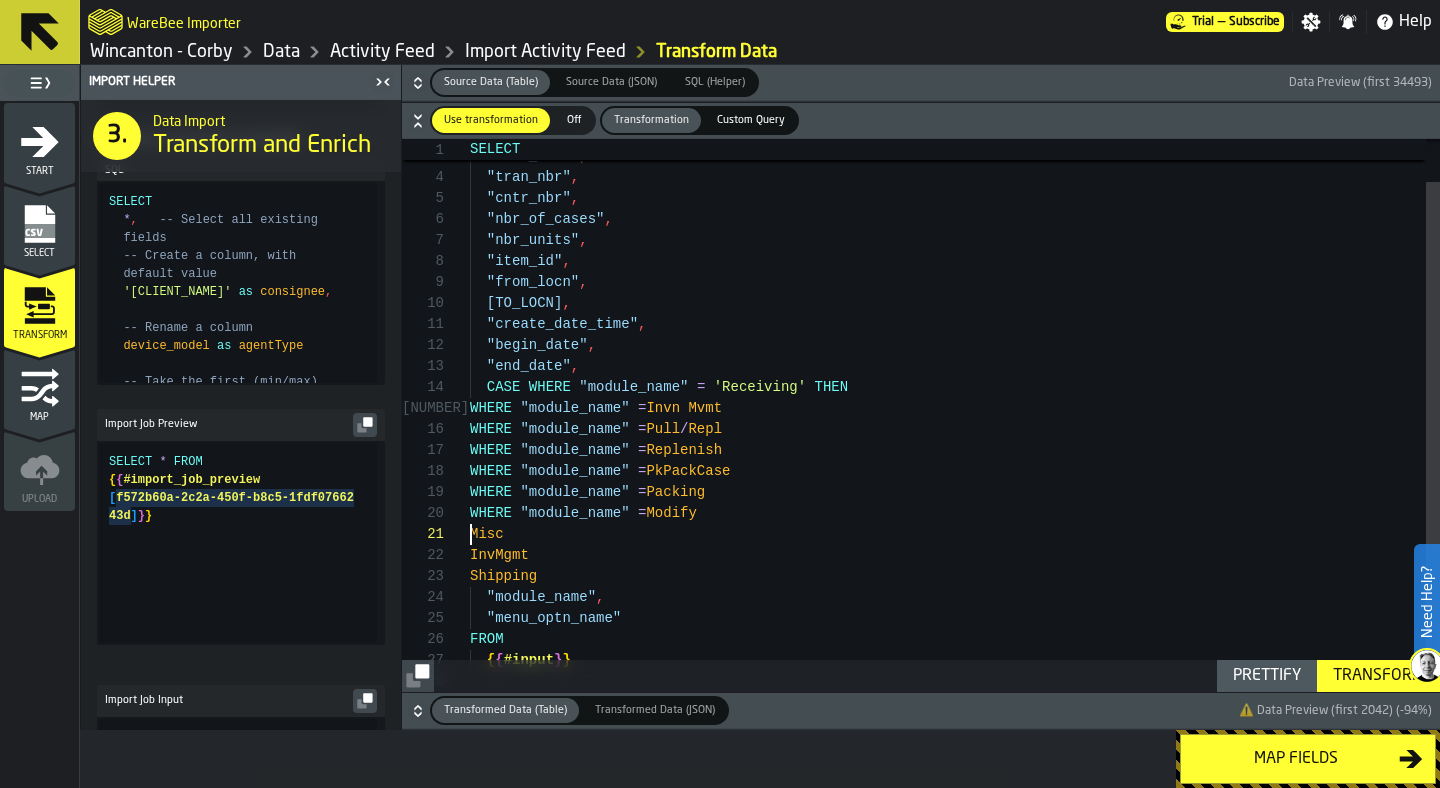click on ""tran_type" ,    "tran_code" ,    "tran_nbr" ,    "cntr_nbr" ,    "nbr_of_cases" ,    "nbr_units" ,    "item_id" ,    "from_locn" ,    "to_locn" ,    "create_date_time" ,    "begin_date" ,    "end_date" , WHERE   "module_name"   = Invn   Mvmt WHERE   "module_name"   = Pull / Repl WHERE   "module_name"   = Replenish WHERE   "module_name"   = PkPackCase WHERE   "module_name"   = Packing WHERE   "module_name"   = Modify Misc InvMgmt Shipping    "module_name" ,    "menu_optn_name" FROM    { { #input } }    CASE   WHERE   "module_name"   =   'Receiving'   THEN" at bounding box center (955, 414) 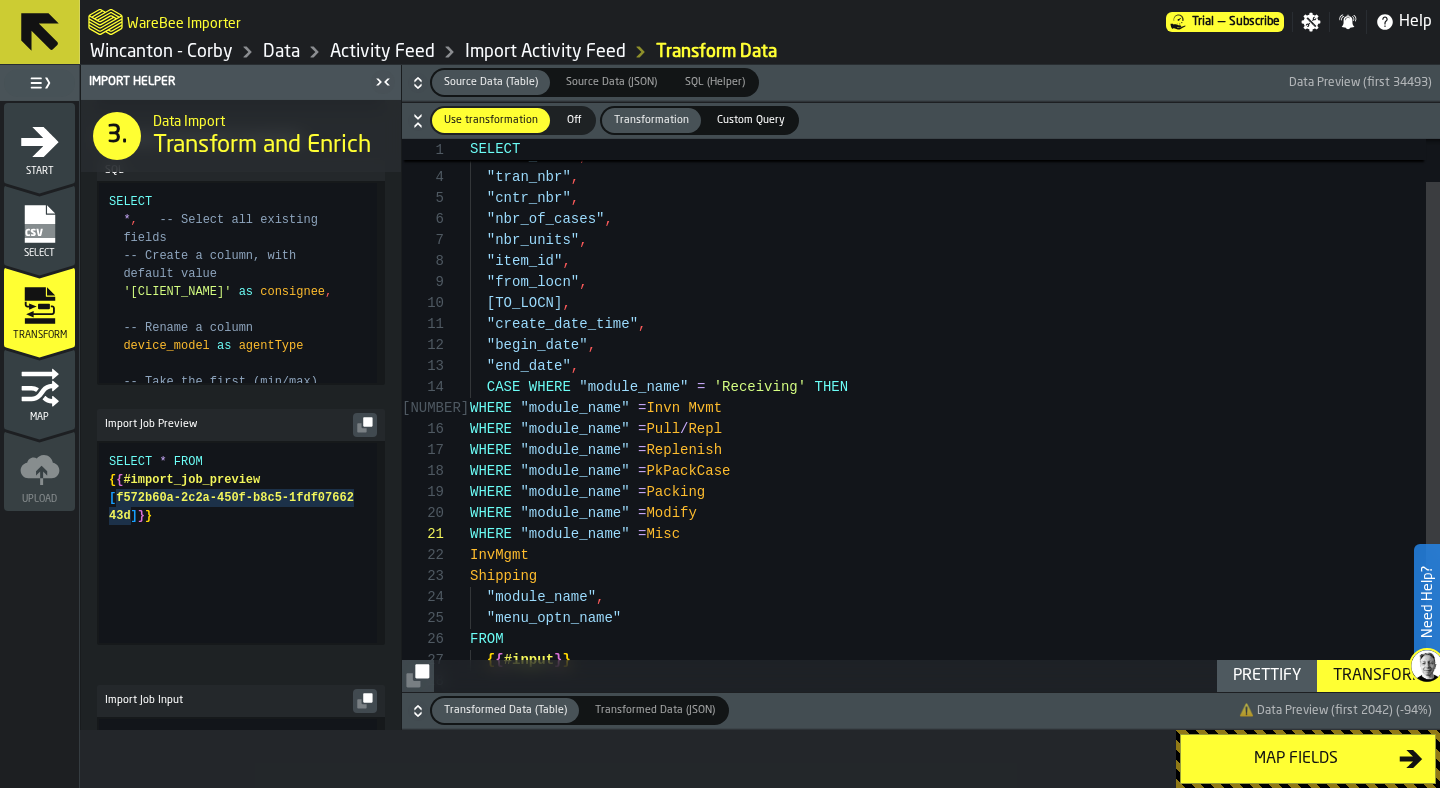 click on ""tran_type" ,    "tran_code" ,    "tran_nbr" ,    "cntr_nbr" ,    "nbr_of_cases" ,    "nbr_units" ,    "item_id" ,    "from_locn" ,    "to_locn" ,    "create_date_time" ,    "begin_date" ,    "end_date" , WHERE   "module_name"   = Invn   Mvmt WHERE   "module_name"   = Pull / Repl WHERE   "module_name"   = Replenish WHERE   "module_name"   = PkPackCase WHERE   "module_name"   = Packing WHERE   "module_name"   = Modify WHERE   "module_name"   = Misc InvMgmt Shipping    "module_name" ,    "menu_optn_name" FROM    { { #input } }    CASE   WHERE   "module_name"   =   'Receiving'   THEN" at bounding box center (955, 414) 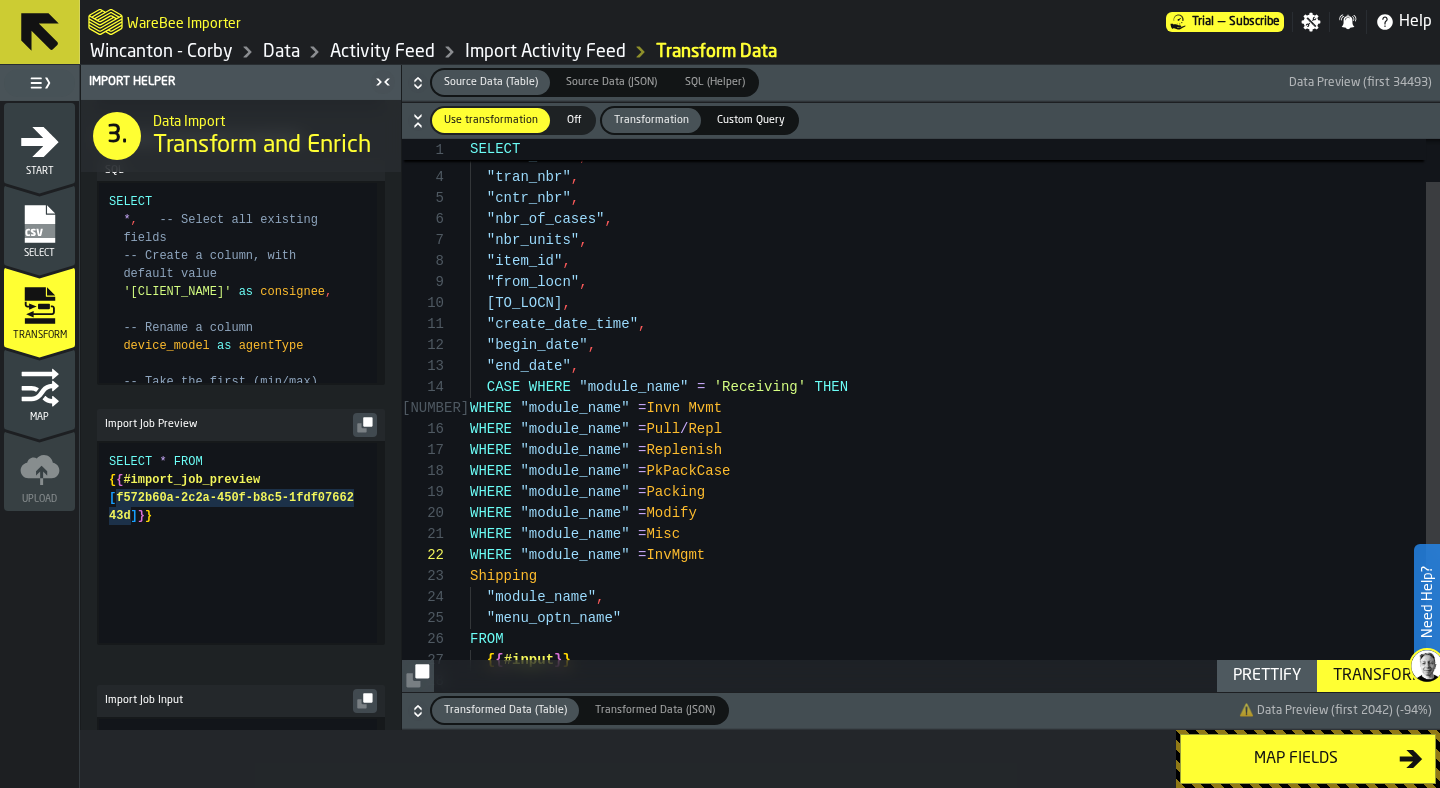 click on ""tran_type" ,    "tran_code" ,    "tran_nbr" ,    "cntr_nbr" ,    "nbr_of_cases" ,    "nbr_units" ,    "item_id" ,    "from_locn" ,    "to_locn" ,    "create_date_time" ,    "begin_date" ,    "end_date" , WHERE   "module_name"   = Invn   Mvmt WHERE   "module_name"   = Pull / Repl WHERE   "module_name"   = Replenish WHERE   "module_name"   = PkPackCase WHERE   "module_name"   = Packing WHERE   "module_name"   = Modify WHERE   "module_name"   = Misc WHERE   "module_name"   = InvMgmt Shipping    "module_name" ,    "menu_optn_name" FROM    { { #input } }    CASE   WHERE   "module_name"   =   'Receiving'   THEN" at bounding box center [955, 414] 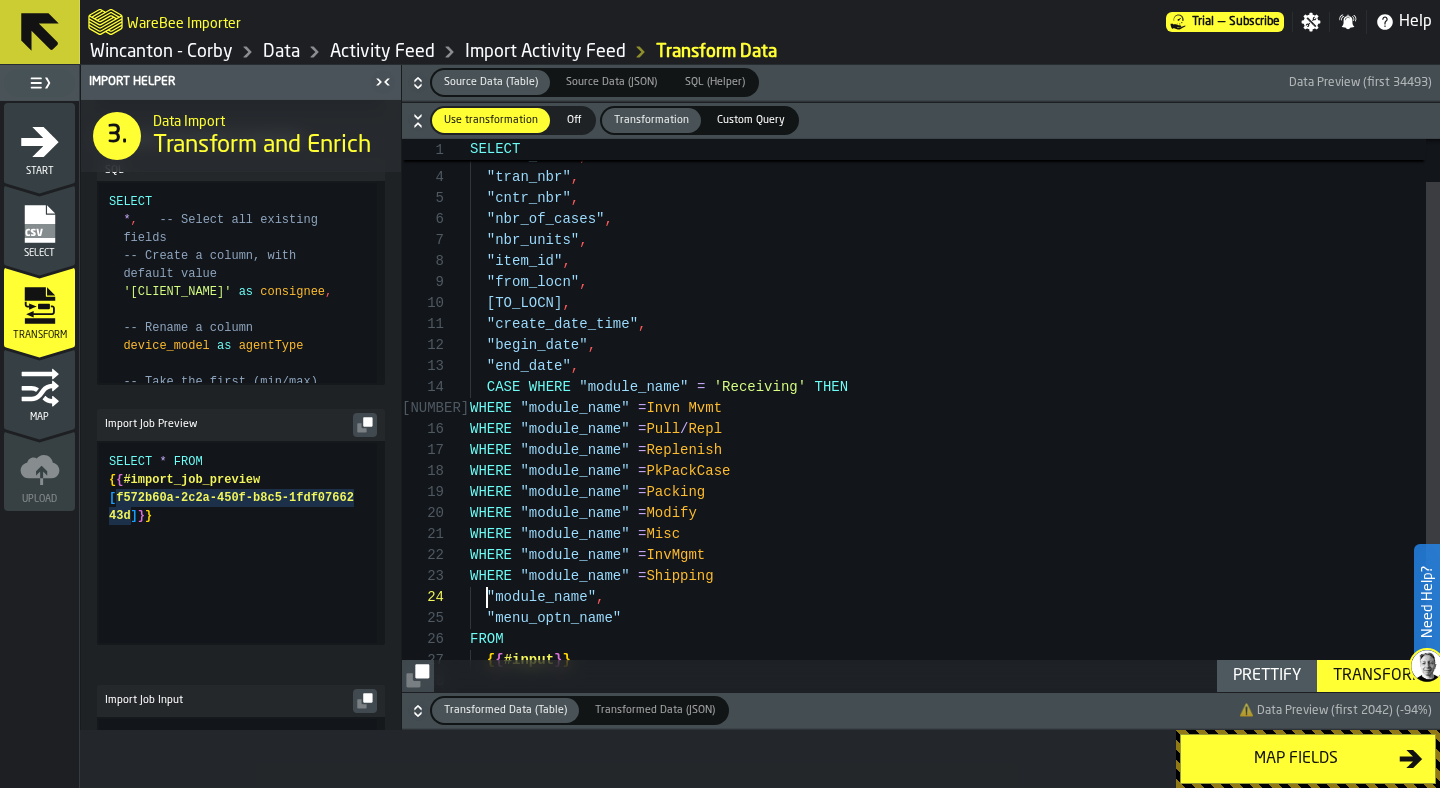 scroll, scrollTop: 63, scrollLeft: 0, axis: vertical 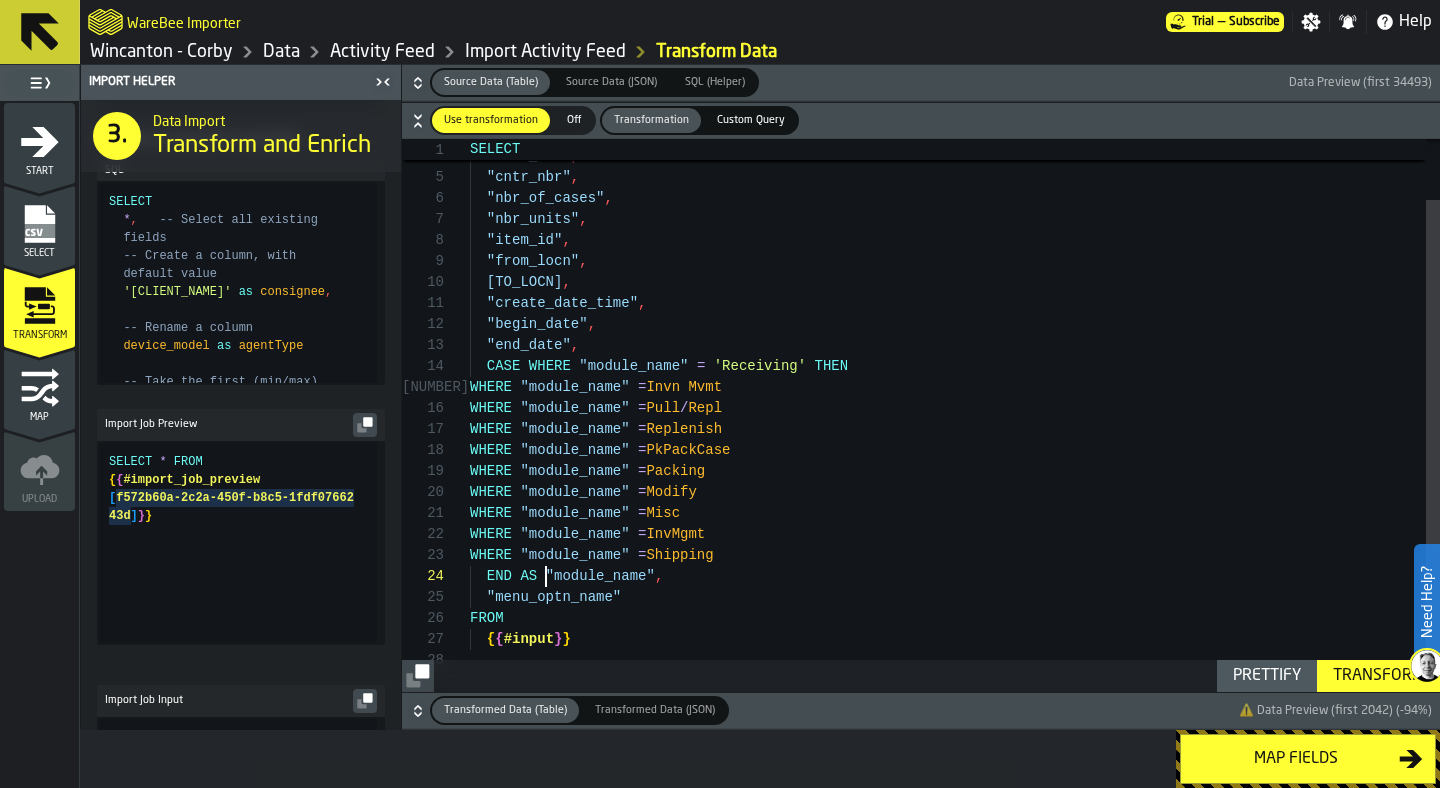 click on ""tran_code" ,    "tran_nbr" ,    "cntr_nbr" ,    "nbr_of_cases" ,    "nbr_units" ,    "item_id" ,    "from_locn" ,    "to_locn" ,    "create_date_time" ,    "begin_date" ,    "end_date" , WHERE   "module_name"   = Invn   Mvmt WHERE   "module_name"   = Pull / Repl WHERE   "module_name"   = Replenish WHERE   "module_name"   = PkPackCase WHERE   "module_name"   = Packing WHERE   "module_name"   = Modify WHERE   "module_name"   = Misc WHERE   "module_name"   = InvMgmt WHERE   "module_name"   = Shipping    END   AS   "module_name" ,    "menu_optn_name" FROM    { { #input } }    CASE   WHERE   "module_name"   =   'Receiving'   THEN" at bounding box center [955, 393] 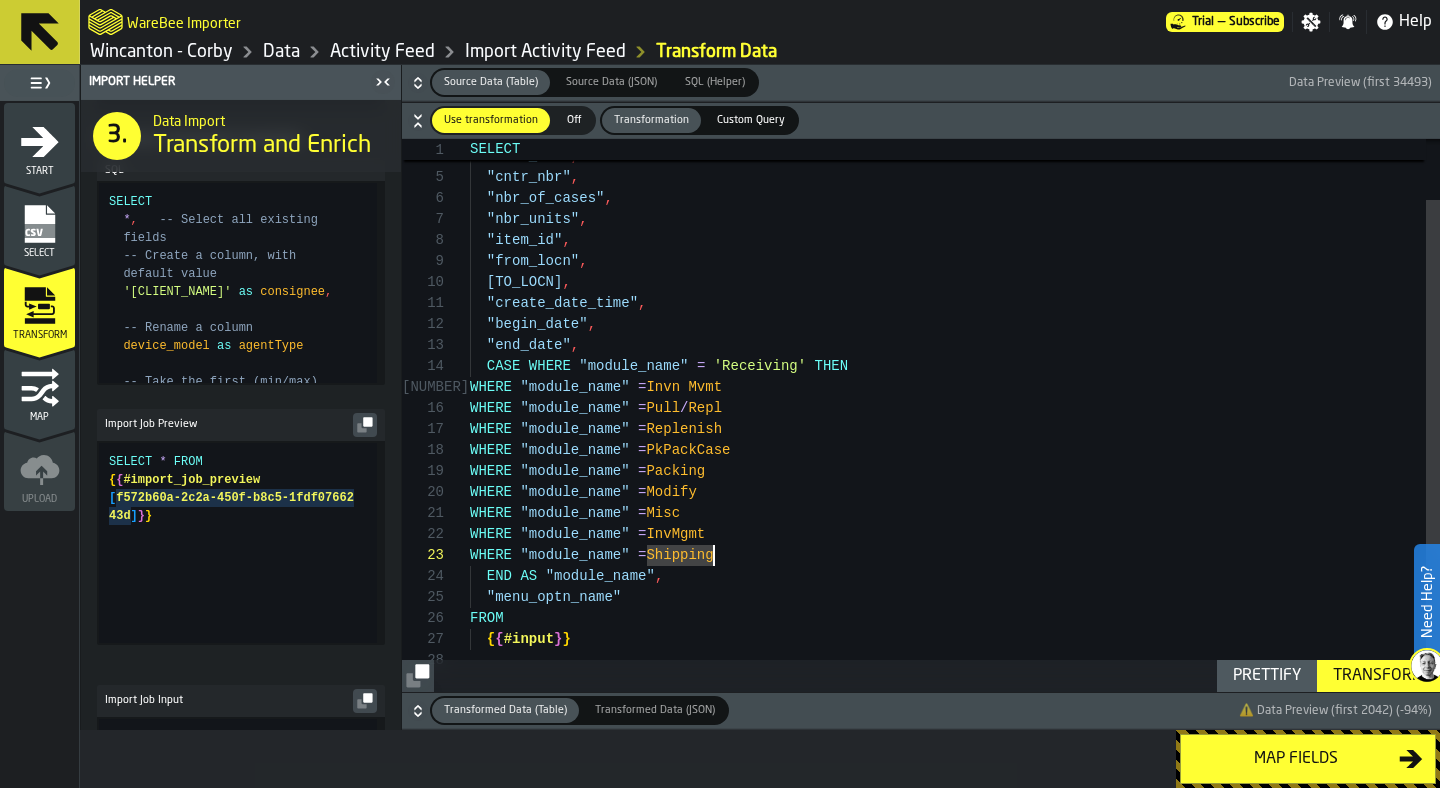 scroll, scrollTop: 63, scrollLeft: 0, axis: vertical 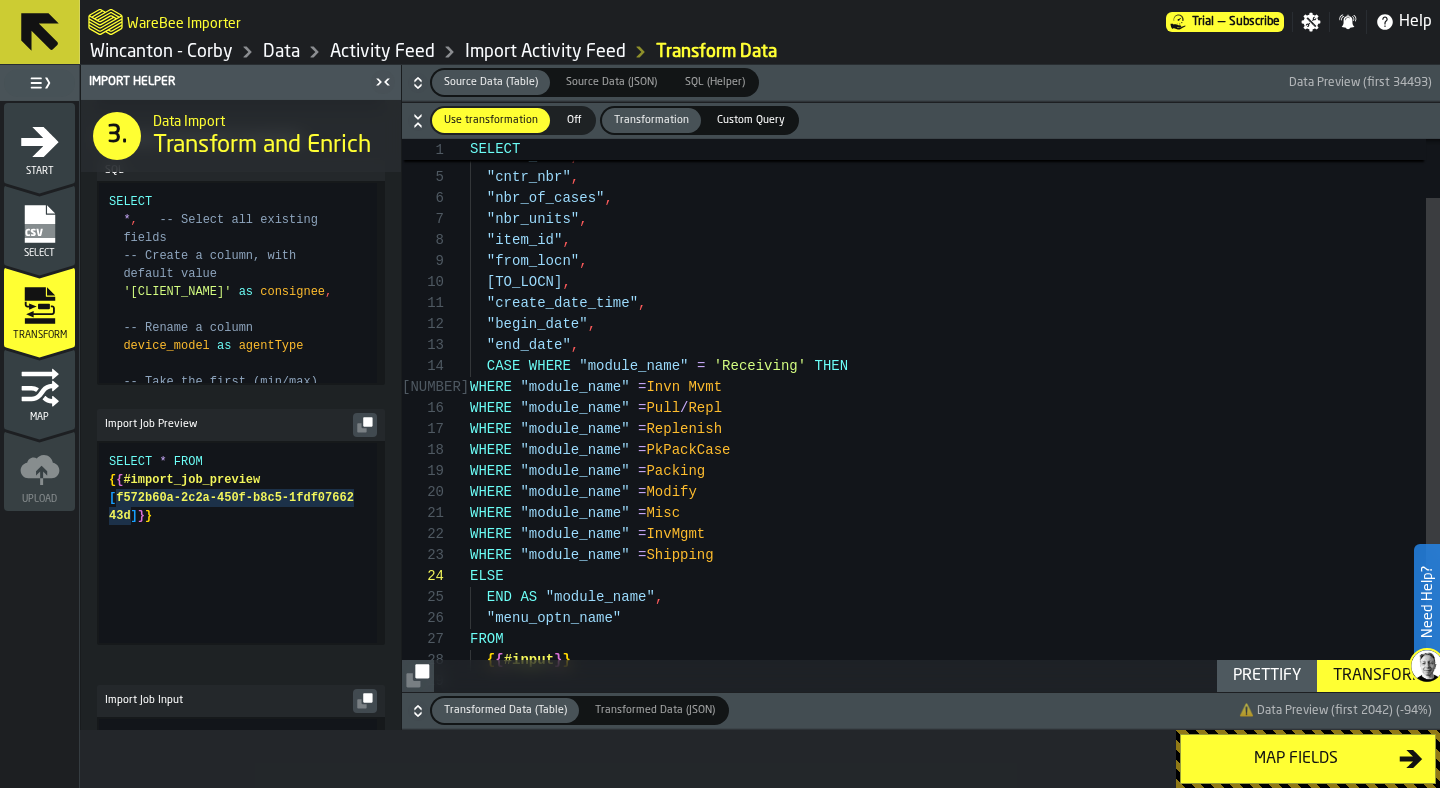 click on ""tran_code" ,    "tran_nbr" ,    "cntr_nbr" ,    "nbr_of_cases" ,    "nbr_units" ,    "item_id" ,    "from_locn" ,    "to_locn" ,    "create_date_time" ,    "begin_date" ,    "end_date" , WHERE   "module_name"   = Invn   Mvmt WHERE   "module_name"   = Pull / Repl WHERE   "module_name"   = Replenish WHERE   "module_name"   = PkPackCase WHERE   "module_name"   = Packing WHERE   "module_name"   = Modify WHERE   "module_name"   = Misc WHERE   "module_name"   = InvMgmt WHERE   "module_name"   = Shipping    END   AS   "module_name" ,    "menu_optn_name" FROM    { { #input } }    CASE   WHERE   "module_name"   =   'Receiving'   THEN   ELSE" at bounding box center [955, 403] 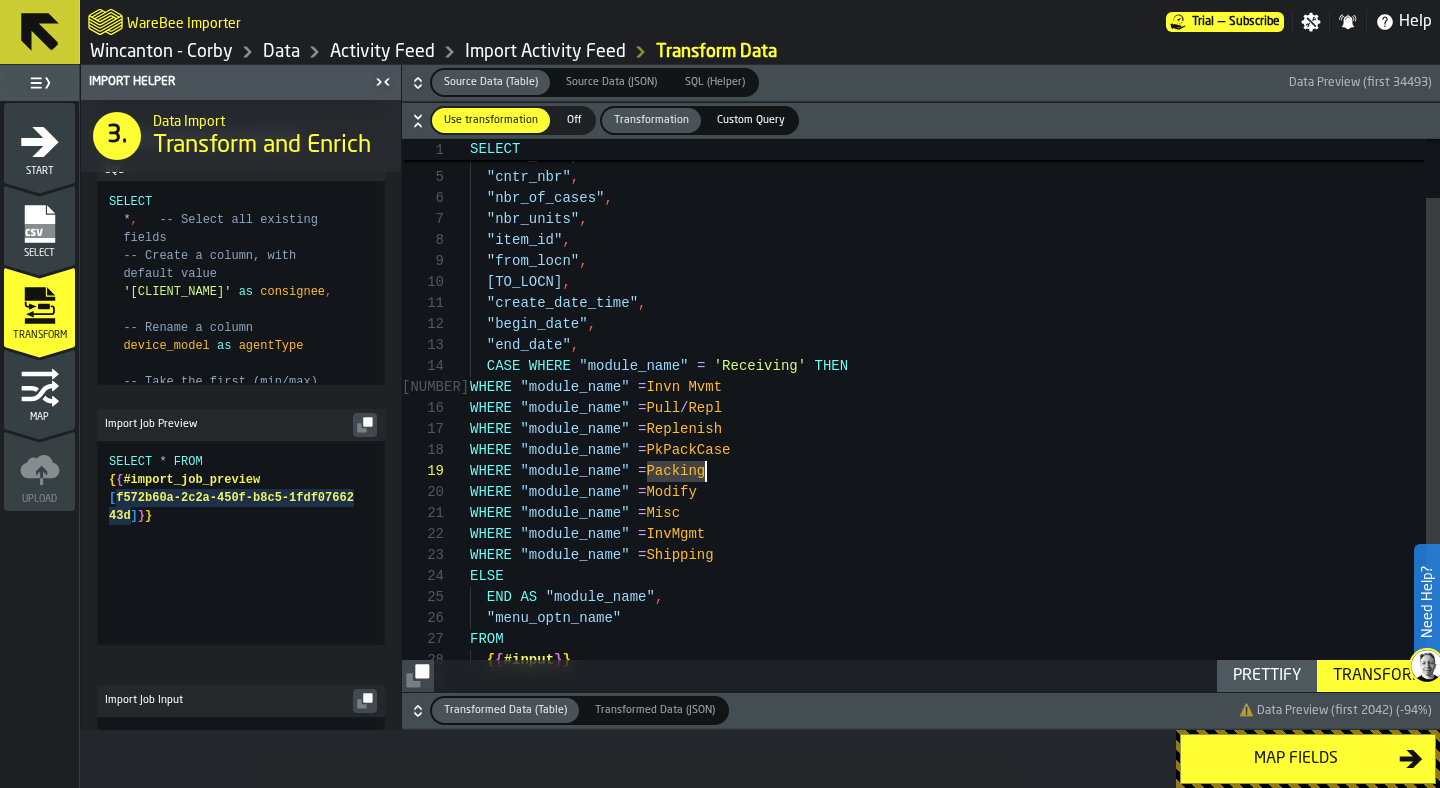 click on ""tran_code" ,    "tran_nbr" ,    "cntr_nbr" ,    "nbr_of_cases" ,    "nbr_units" ,    "item_id" ,    "from_locn" ,    "to_locn" ,    "create_date_time" ,    "begin_date" ,    "end_date" , WHERE   "module_name"   = Invn   Mvmt WHERE   "module_name"   = Pull / Repl WHERE   "module_name"   = Replenish WHERE   "module_name"   = PkPackCase WHERE   "module_name"   = Packing WHERE   "module_name"   = Modify WHERE   "module_name"   = Misc WHERE   "module_name"   = InvMgmt WHERE   "module_name"   = Shipping    END   AS   "module_name" ,    "menu_optn_name" FROM    { { #input } }    CASE   WHERE   "module_name"   =   'Receiving'   THEN   ELSE" at bounding box center (955, 403) 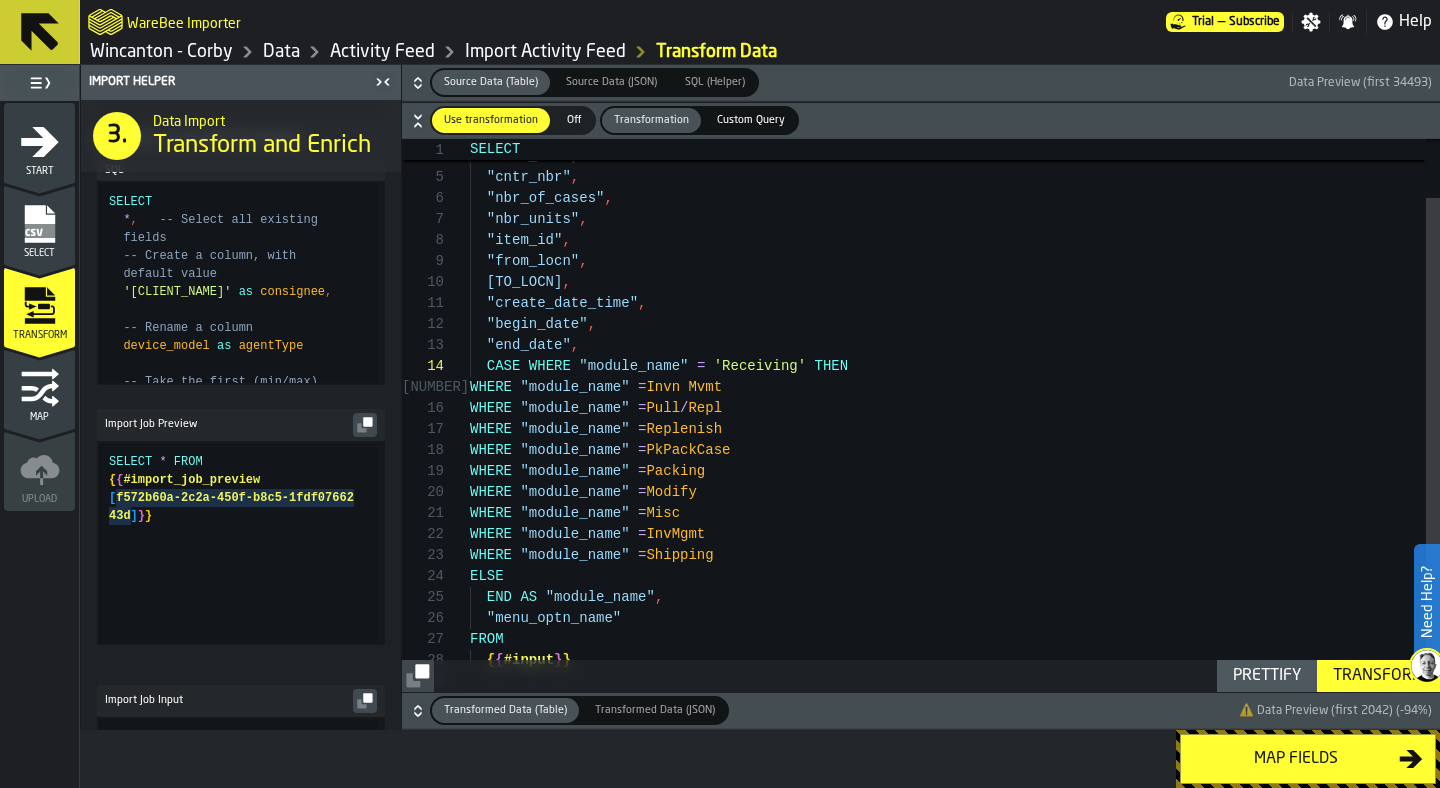 click on ""tran_code" ,    "tran_nbr" ,    "cntr_nbr" ,    "nbr_of_cases" ,    "nbr_units" ,    "item_id" ,    "from_locn" ,    "to_locn" ,    "create_date_time" ,    "begin_date" ,    "end_date" , WHERE   "module_name"   = Invn   Mvmt WHERE   "module_name"   = Pull / Repl WHERE   "module_name"   = Replenish WHERE   "module_name"   = PkPackCase WHERE   "module_name"   = Packing WHERE   "module_name"   = Modify WHERE   "module_name"   = Misc WHERE   "module_name"   = InvMgmt WHERE   "module_name"   = Shipping    END   AS   "module_name" ,    "menu_optn_name" FROM    { { #input } }    CASE   WHERE   "module_name"   =   'Receiving'   THEN   ELSE" at bounding box center [955, 403] 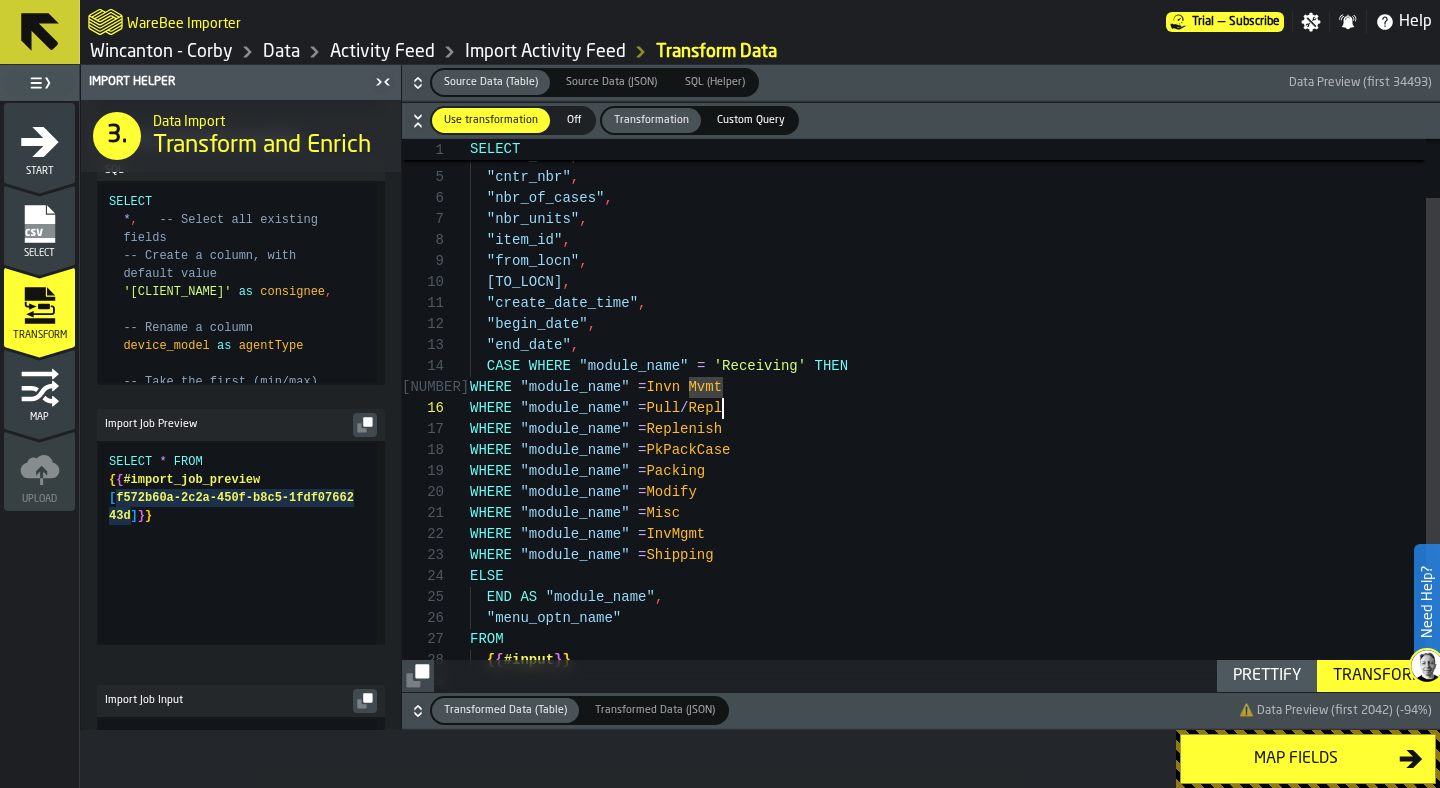 click on ""tran_code" ,    "tran_nbr" ,    "cntr_nbr" ,    "nbr_of_cases" ,    "nbr_units" ,    "item_id" ,    "from_locn" ,    "to_locn" ,    "create_date_time" ,    "begin_date" ,    "end_date" , WHERE   "module_name"   = Invn   Mvmt WHERE   "module_name"   = Pull / Repl WHERE   "module_name"   = Replenish WHERE   "module_name"   = PkPackCase WHERE   "module_name"   = Packing WHERE   "module_name"   = Modify WHERE   "module_name"   = Misc WHERE   "module_name"   = InvMgmt WHERE   "module_name"   = Shipping    END   AS   "module_name" ,    "menu_optn_name" FROM    { { #input } }    CASE   WHERE   "module_name"   =   'Receiving'   THEN   ELSE" at bounding box center [955, 403] 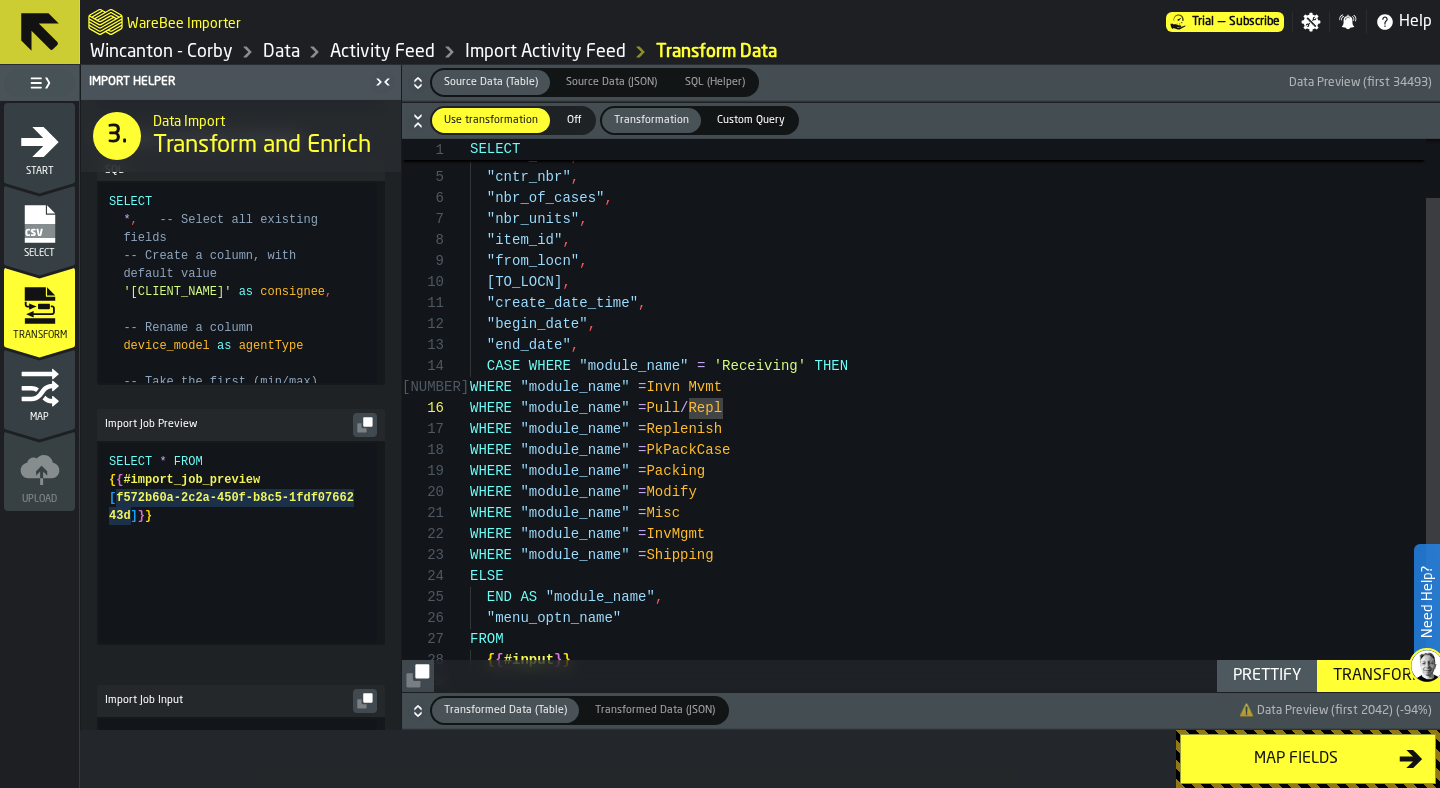 scroll, scrollTop: 84, scrollLeft: 0, axis: vertical 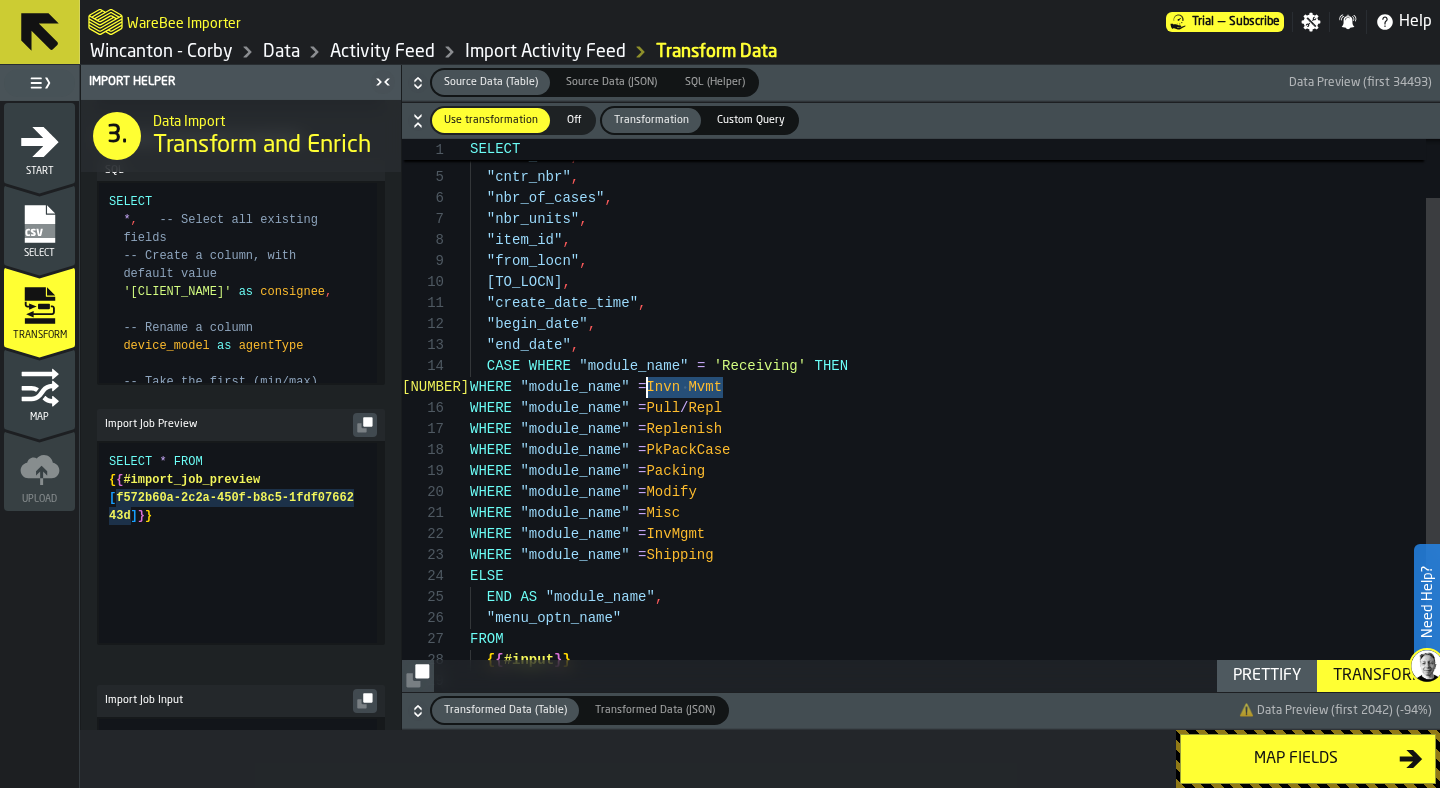 drag, startPoint x: 742, startPoint y: 386, endPoint x: 648, endPoint y: 384, distance: 94.02127 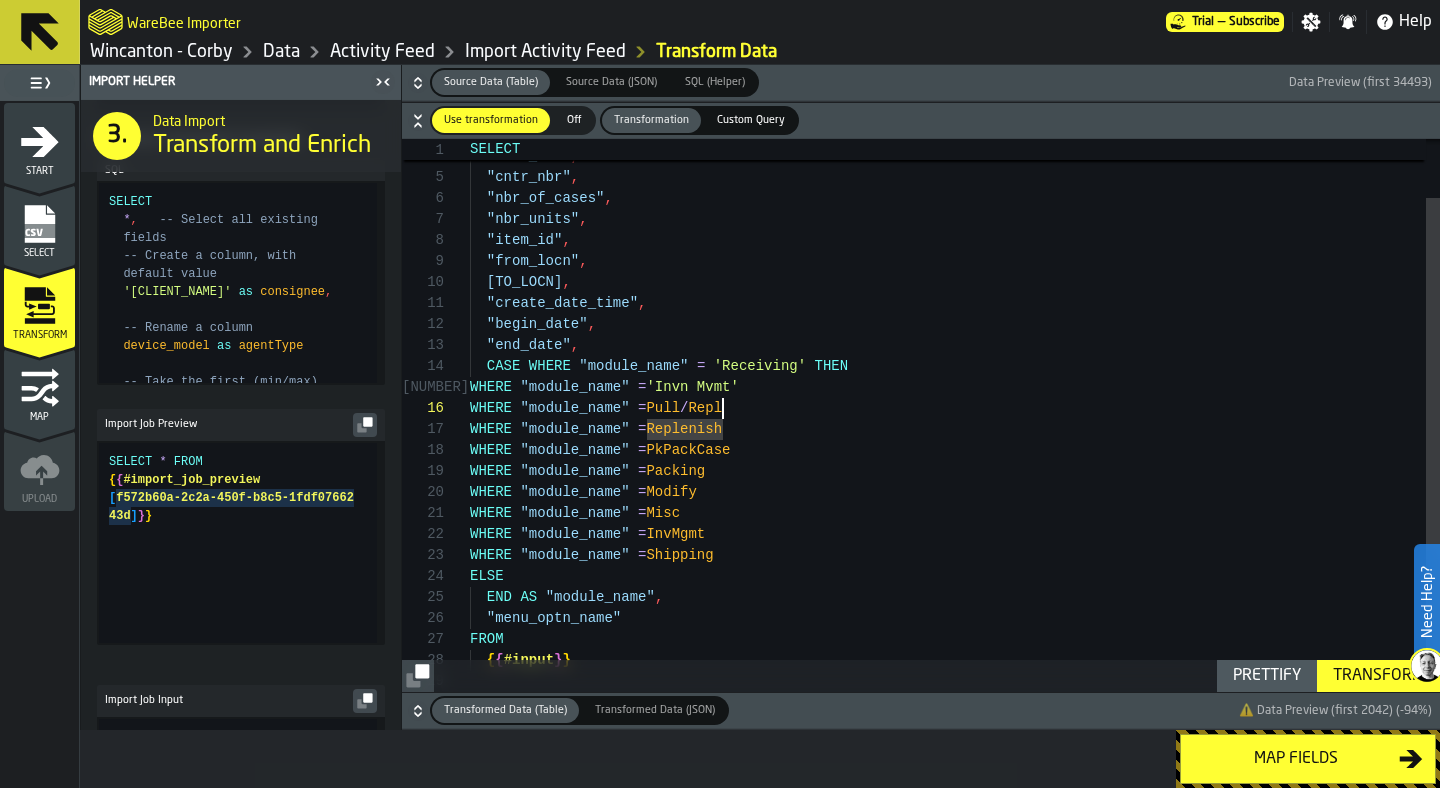 scroll, scrollTop: 105, scrollLeft: 0, axis: vertical 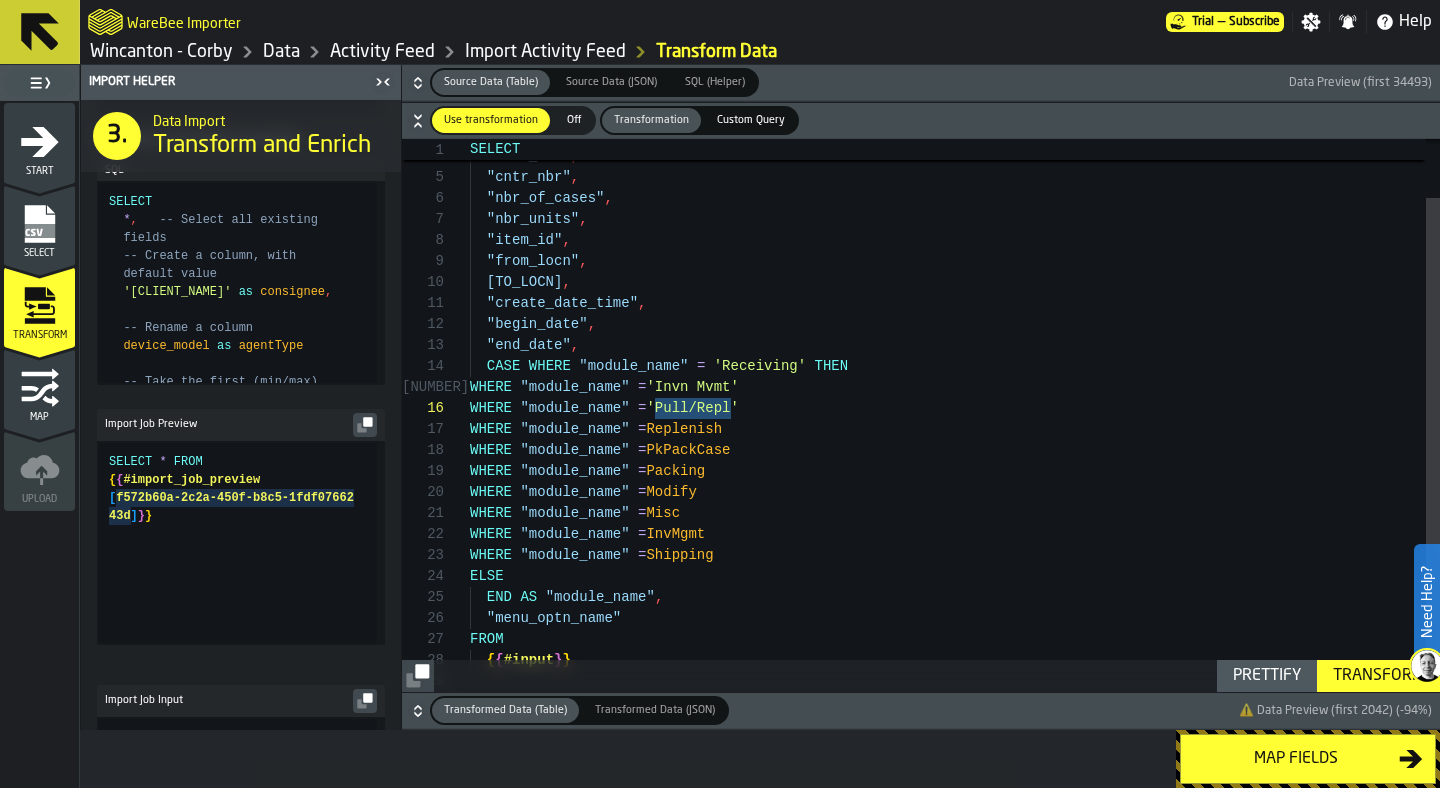 click on ""tran_code" ,    "tran_nbr" ,    "cntr_nbr" ,    "nbr_of_cases" ,    "nbr_units" ,    "item_id" ,    "from_locn" ,    "to_locn" ,    "create_date_time" ,    "begin_date" ,    "end_date" , WHERE   "module_name"   = 'Invn Mvmt' WHERE   "module_name"   = 'Pull/Repl' WHERE   "module_name"   = Replenish WHERE   "module_name"   = PkPackCase WHERE   "module_name"   = Packing WHERE   "module_name"   = Modify WHERE   "module_name"   = Misc WHERE   "module_name"   = InvMgmt WHERE   "module_name"   = Shipping    END   AS   "module_name" ,    "menu_optn_name" FROM    { { #input } }    CASE   WHERE   "module_name"   =   'Receiving'   THEN   ELSE" at bounding box center (955, 403) 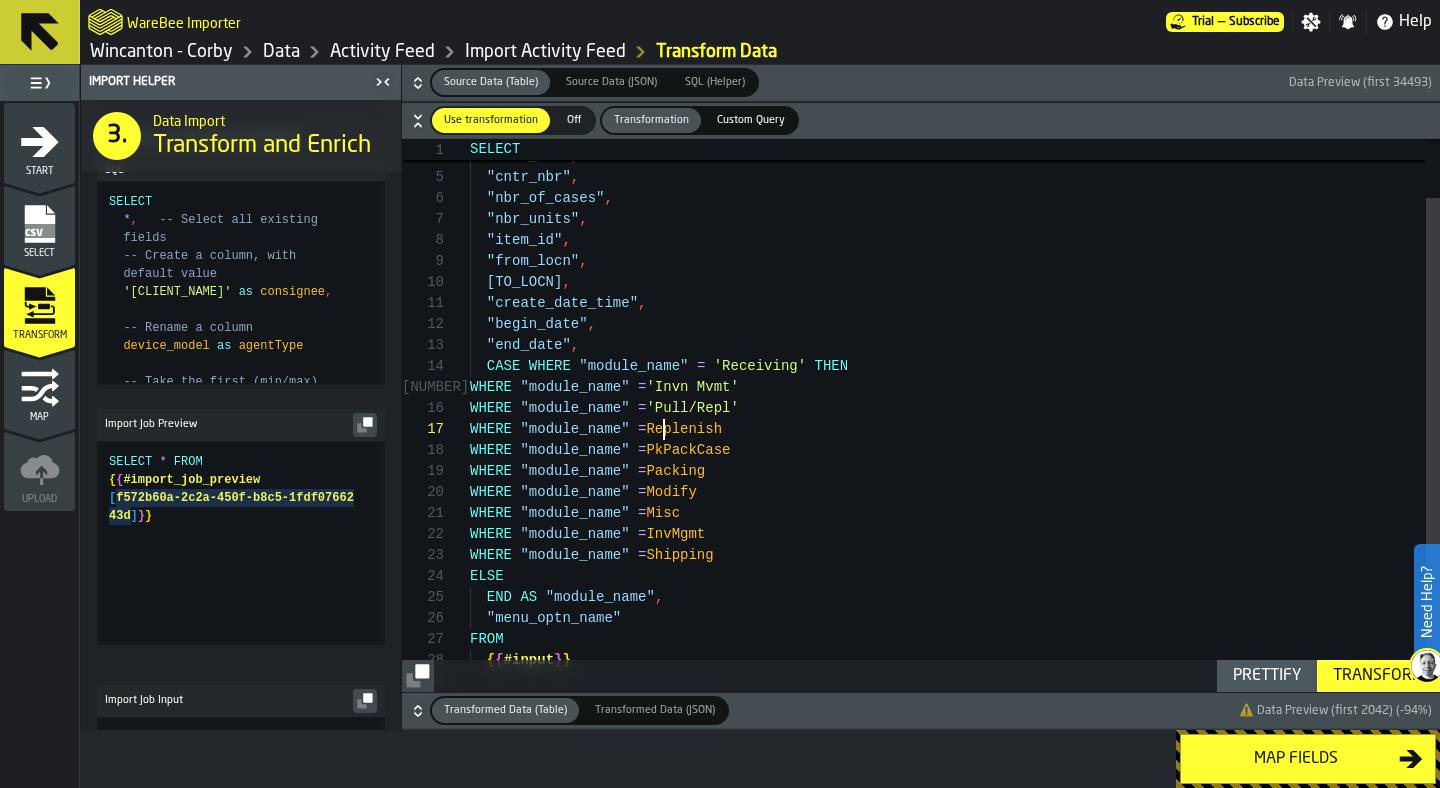click on ""tran_code" ,    "tran_nbr" ,    "cntr_nbr" ,    "nbr_of_cases" ,    "nbr_units" ,    "item_id" ,    "from_locn" ,    "to_locn" ,    "create_date_time" ,    "begin_date" ,    "end_date" , WHERE   "module_name"   = 'Invn Mvmt' WHERE   "module_name"   = 'Pull/Repl' WHERE   "module_name"   = Replenish WHERE   "module_name"   = PkPackCase WHERE   "module_name"   = Packing WHERE   "module_name"   = Modify WHERE   "module_name"   = Misc WHERE   "module_name"   = InvMgmt WHERE   "module_name"   = Shipping    END   AS   "module_name" ,    "menu_optn_name" FROM    { { #input } }    CASE   WHERE   "module_name"   =   'Receiving'   THEN   ELSE" at bounding box center (955, 403) 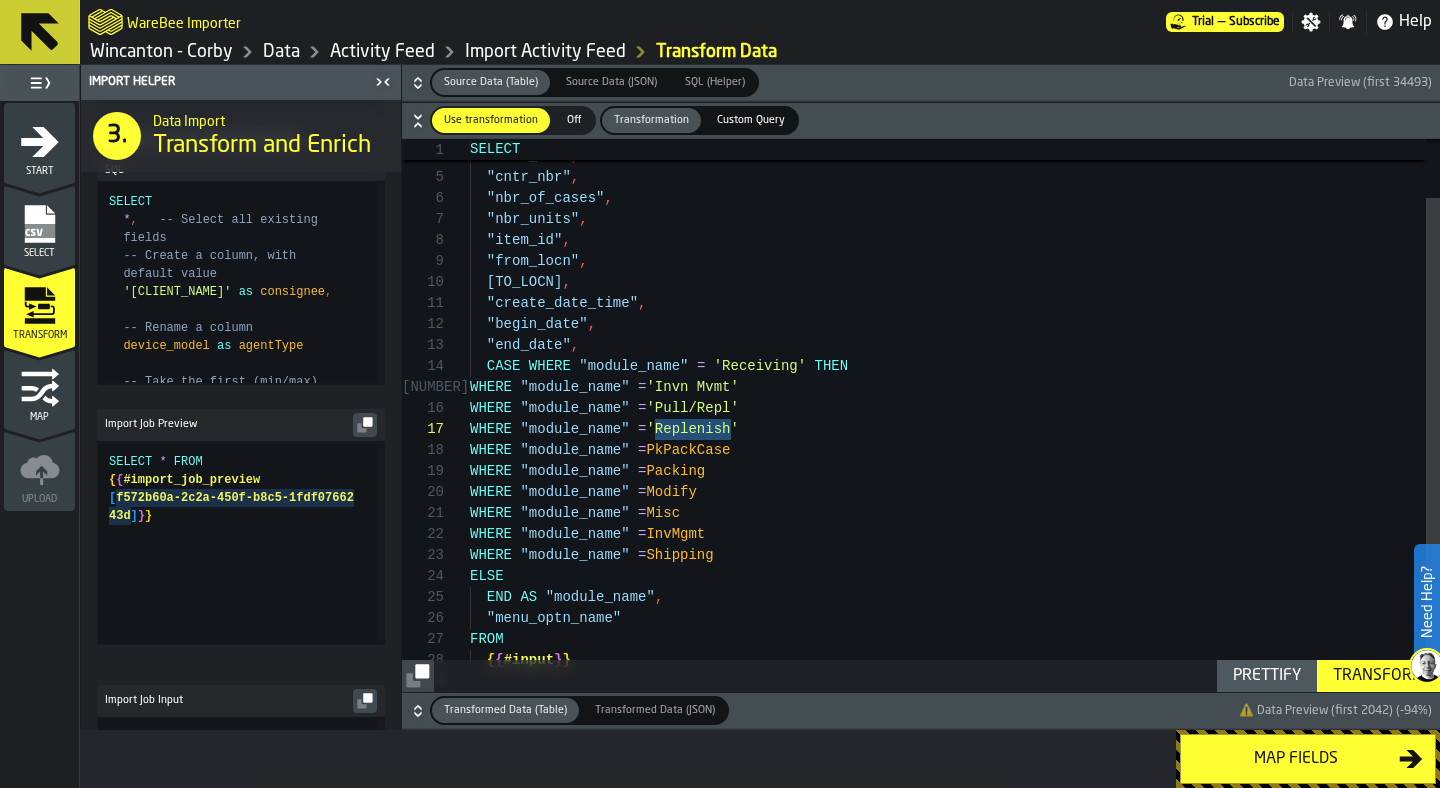 click on ""tran_code" ,    "tran_nbr" ,    "cntr_nbr" ,    "nbr_of_cases" ,    "nbr_units" ,    "item_id" ,    "from_locn" ,    "to_locn" ,    "create_date_time" ,    "begin_date" ,    "end_date" , WHERE   "module_name"   = 'Invn Mvmt' WHERE   "module_name"   = 'Pull/Repl' WHERE   "module_name"   = 'Replenish' WHERE   "module_name"   = PkPackCase WHERE   "module_name"   = Packing WHERE   "module_name"   = Modify WHERE   "module_name"   = Misc WHERE   "module_name"   = InvMgmt WHERE   "module_name"   = Shipping    END   AS   "module_name" ,    "menu_optn_name" FROM    { { #input } }    CASE   WHERE   "module_name"   =   'Receiving'   THEN   ELSE" at bounding box center (955, 403) 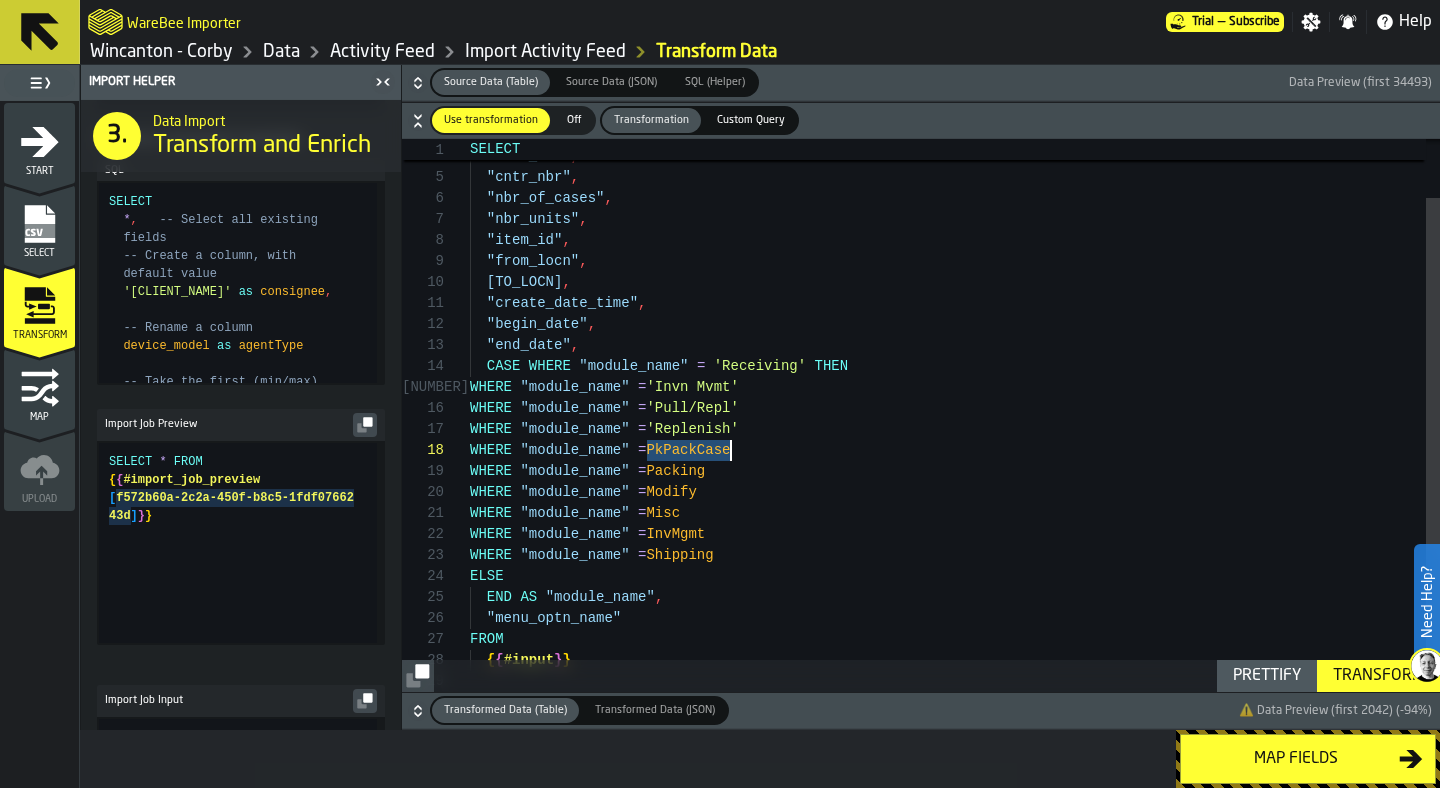 click on ""tran_code" ,    "tran_nbr" ,    "cntr_nbr" ,    "nbr_of_cases" ,    "nbr_units" ,    "item_id" ,    "from_locn" ,    "to_locn" ,    "create_date_time" ,    "begin_date" ,    "end_date" , WHERE   "module_name"   = 'Invn Mvmt' WHERE   "module_name"   = 'Pull/Repl' WHERE   "module_name"   = 'Replenish' WHERE   "module_name"   = PkPackCase WHERE   "module_name"   = Packing WHERE   "module_name"   = Modify WHERE   "module_name"   = Misc WHERE   "module_name"   = InvMgmt WHERE   "module_name"   = Shipping    END   AS   "module_name" ,    "menu_optn_name" FROM    { { #input } }    CASE   WHERE   "module_name"   =   'Receiving'   THEN   ELSE" at bounding box center [955, 403] 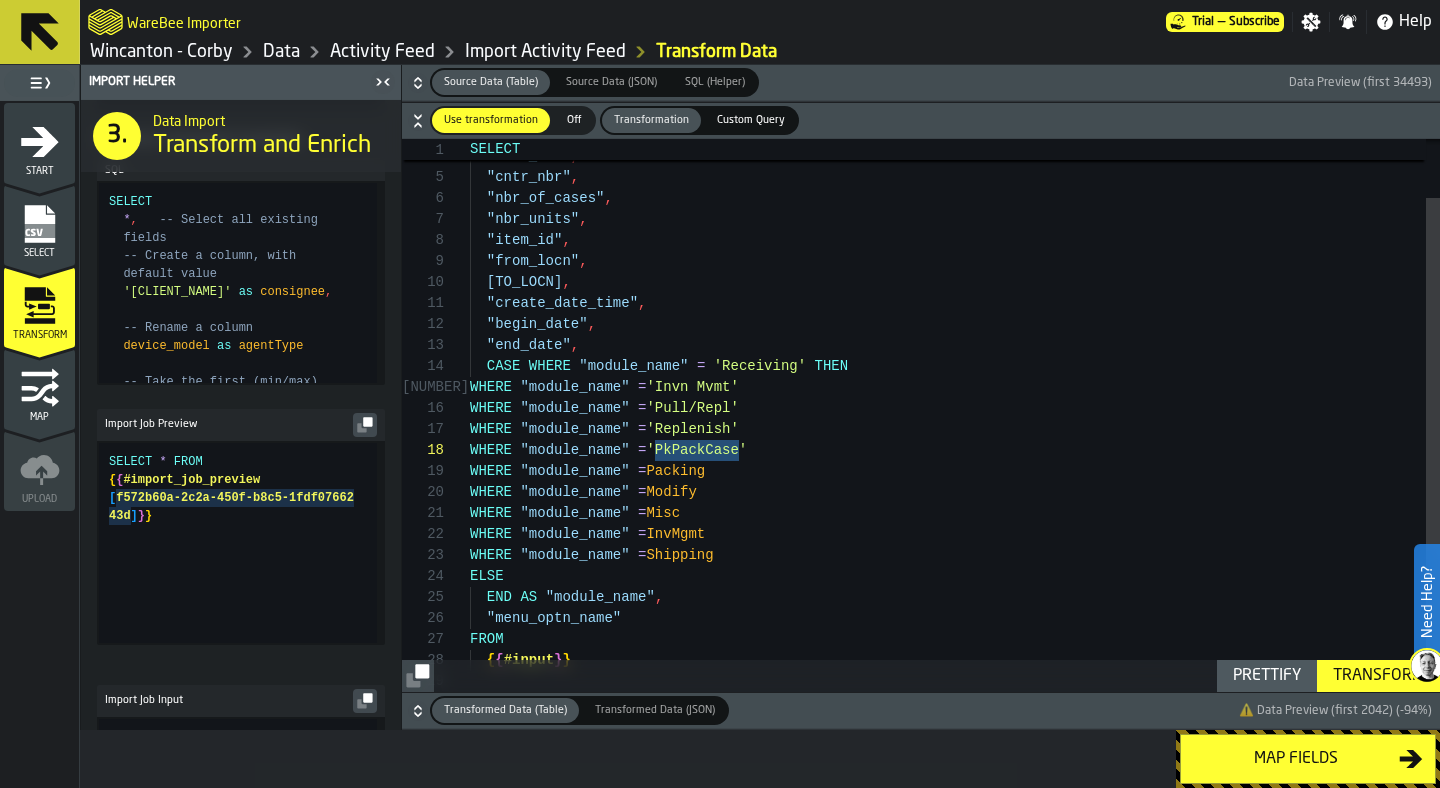 click on ""tran_code" ,    "tran_nbr" ,    "cntr_nbr" ,    "nbr_of_cases" ,    "nbr_units" ,    "item_id" ,    "from_locn" ,    "to_locn" ,    "create_date_time" ,    "begin_date" ,    "end_date" , WHERE   "module_name"   = 'Invn Mvmt' WHERE   "module_name"   = 'Pull/Repl' WHERE   "module_name"   = 'Replenish' WHERE   "module_name"   = 'PkPackCase' WHERE   "module_name"   = Packing WHERE   "module_name"   = Modify WHERE   "module_name"   = Misc WHERE   "module_name"   = InvMgmt WHERE   "module_name"   = Shipping    END   AS   "module_name" ,    "menu_optn_name" FROM    { { #input } }    CASE   WHERE   "module_name"   =   'Receiving'   THEN   ELSE" at bounding box center [955, 403] 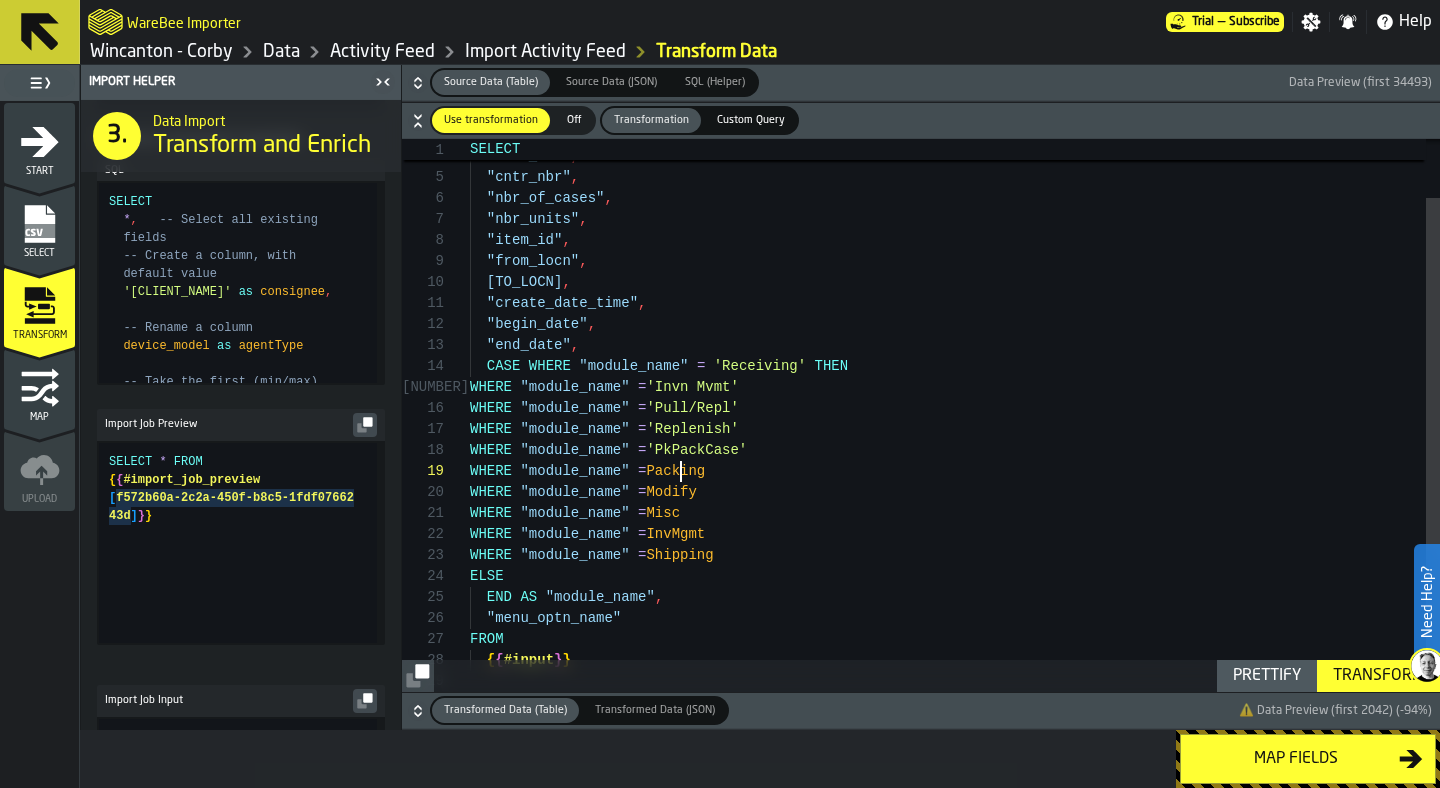 click on ""tran_code" ,    "tran_nbr" ,    "cntr_nbr" ,    "nbr_of_cases" ,    "nbr_units" ,    "item_id" ,    "from_locn" ,    "to_locn" ,    "create_date_time" ,    "begin_date" ,    "end_date" , WHERE   "module_name"   = 'Invn Mvmt' WHERE   "module_name"   = 'Pull/Repl' WHERE   "module_name"   = 'Replenish' WHERE   "module_name"   = 'PkPackCase' WHERE   "module_name"   = Packing WHERE   "module_name"   = Modify WHERE   "module_name"   = Misc WHERE   "module_name"   = InvMgmt WHERE   "module_name"   = Shipping    END   AS   "module_name" ,    "menu_optn_name" FROM    { { #input } }    CASE   WHERE   "module_name"   =   'Receiving'   THEN   ELSE" at bounding box center (955, 403) 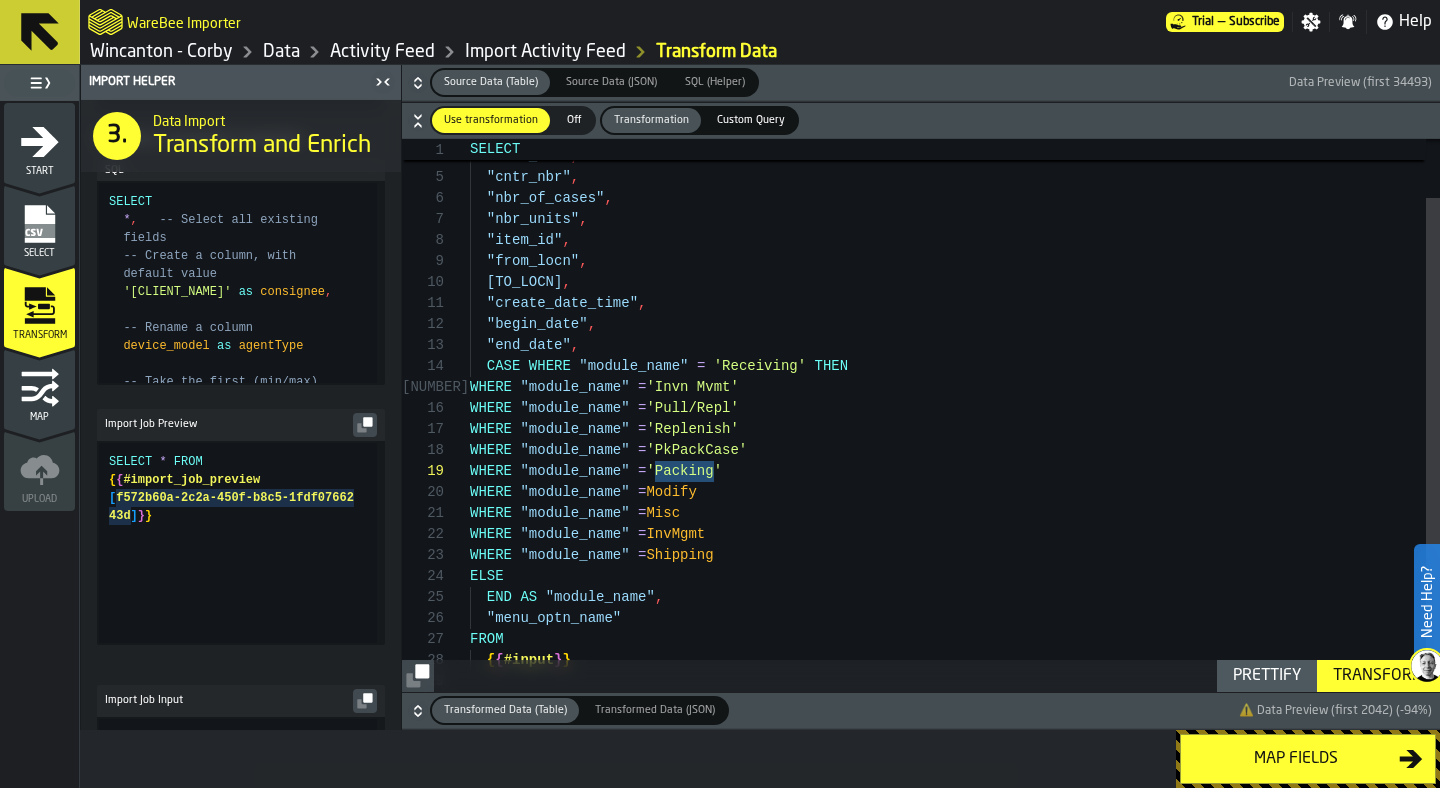 click on ""tran_code" ,    "tran_nbr" ,    "cntr_nbr" ,    "nbr_of_cases" ,    "nbr_units" ,    "item_id" ,    "from_locn" ,    "to_locn" ,    "create_date_time" ,    "begin_date" ,    "end_date" , WHERE   "module_name"   = 'Invn Mvmt' WHERE   "module_name"   = 'Pull/Repl' WHERE   "module_name"   = 'Replenish' WHERE   "module_name"   = 'PkPackCase' WHERE   "module_name"   = 'Packing' WHERE   "module_name"   = Modify WHERE   "module_name"   = Misc WHERE   "module_name"   = InvMgmt WHERE   "module_name"   = Shipping    END   AS   "module_name" ,    "menu_optn_name" FROM    { { #input } }    CASE   WHERE   "module_name"   =   'Receiving'   THEN   ELSE" at bounding box center (955, 403) 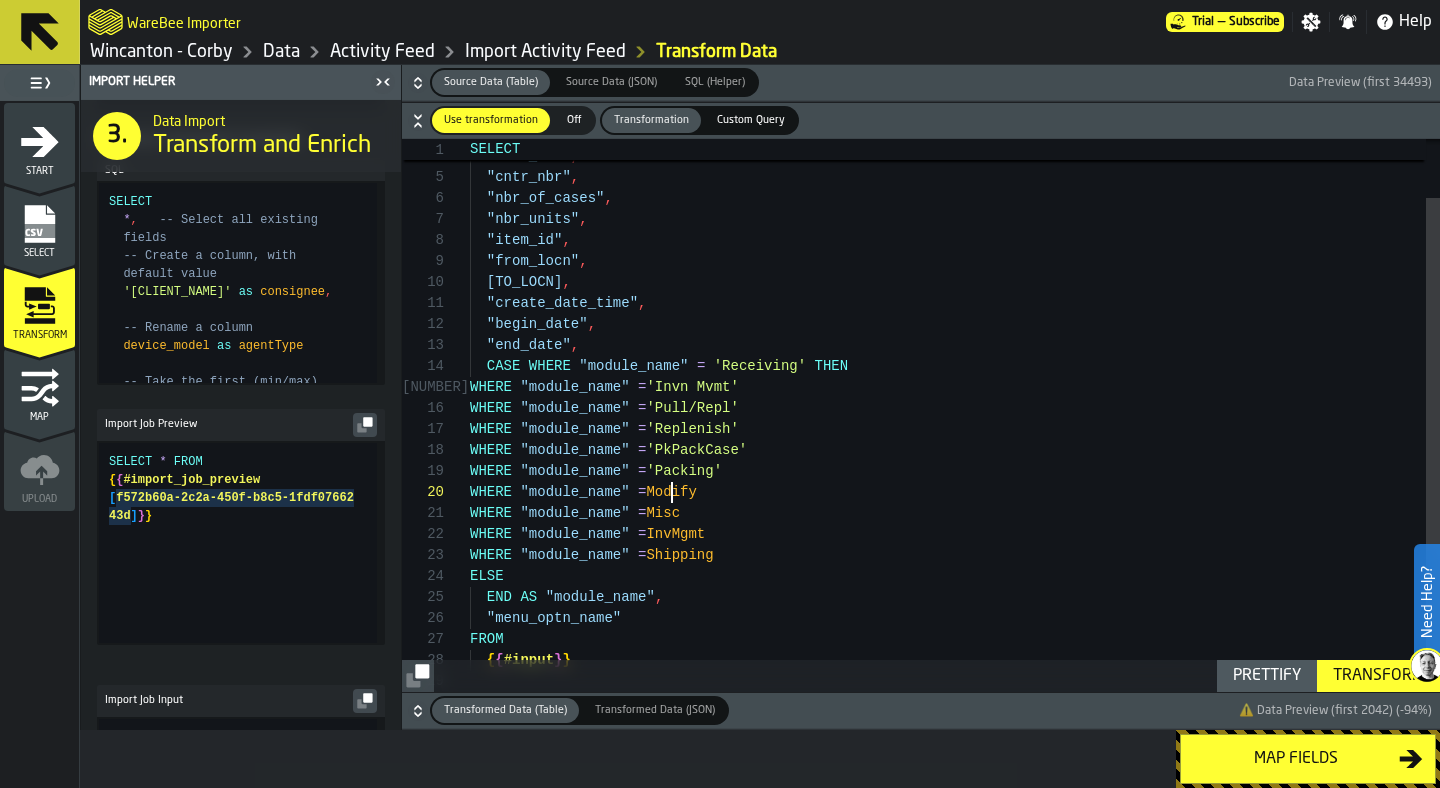 scroll, scrollTop: 189, scrollLeft: 0, axis: vertical 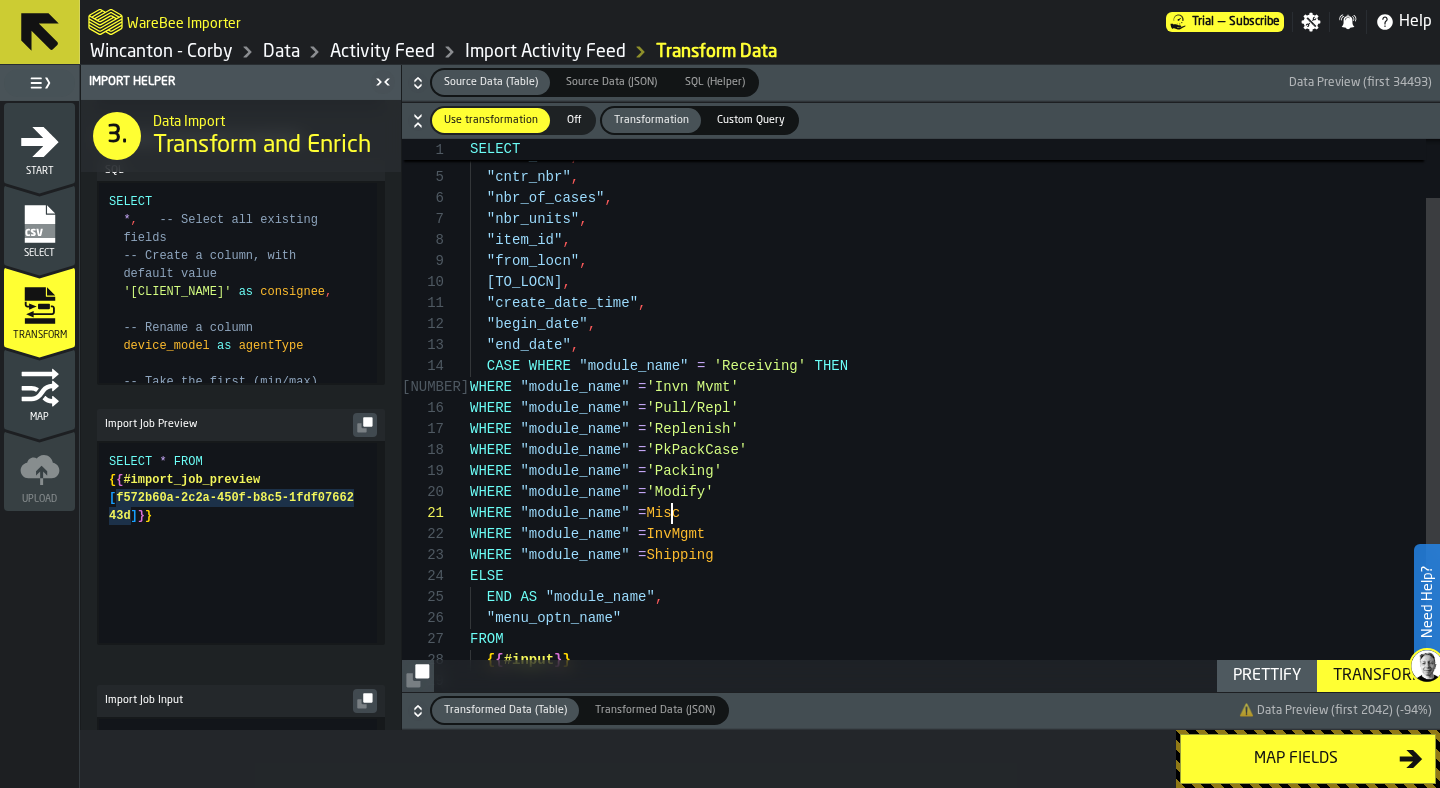 click on ""tran_code" ,    "tran_nbr" ,    "cntr_nbr" ,    "nbr_of_cases" ,    "nbr_units" ,    "item_id" ,    "from_locn" ,    "to_locn" ,    "create_date_time" ,    "begin_date" ,    "end_date" , WHERE   "module_name"   = 'Invn Mvmt' WHERE   "module_name"   = 'Pull/Repl' WHERE   "module_name"   = 'Replenish' WHERE   "module_name"   = 'PkPackCase' WHERE   "module_name"   = 'Packing' WHERE   "module_name"   = 'Modify' WHERE   "module_name"   = Misc WHERE   "module_name"   = InvMgmt WHERE   "module_name"   = Shipping    END   AS   "module_name" ,    "menu_optn_name" FROM    { { #input } }    CASE   WHERE   "module_name"   =   'Receiving'   THEN   ELSE" at bounding box center (955, 403) 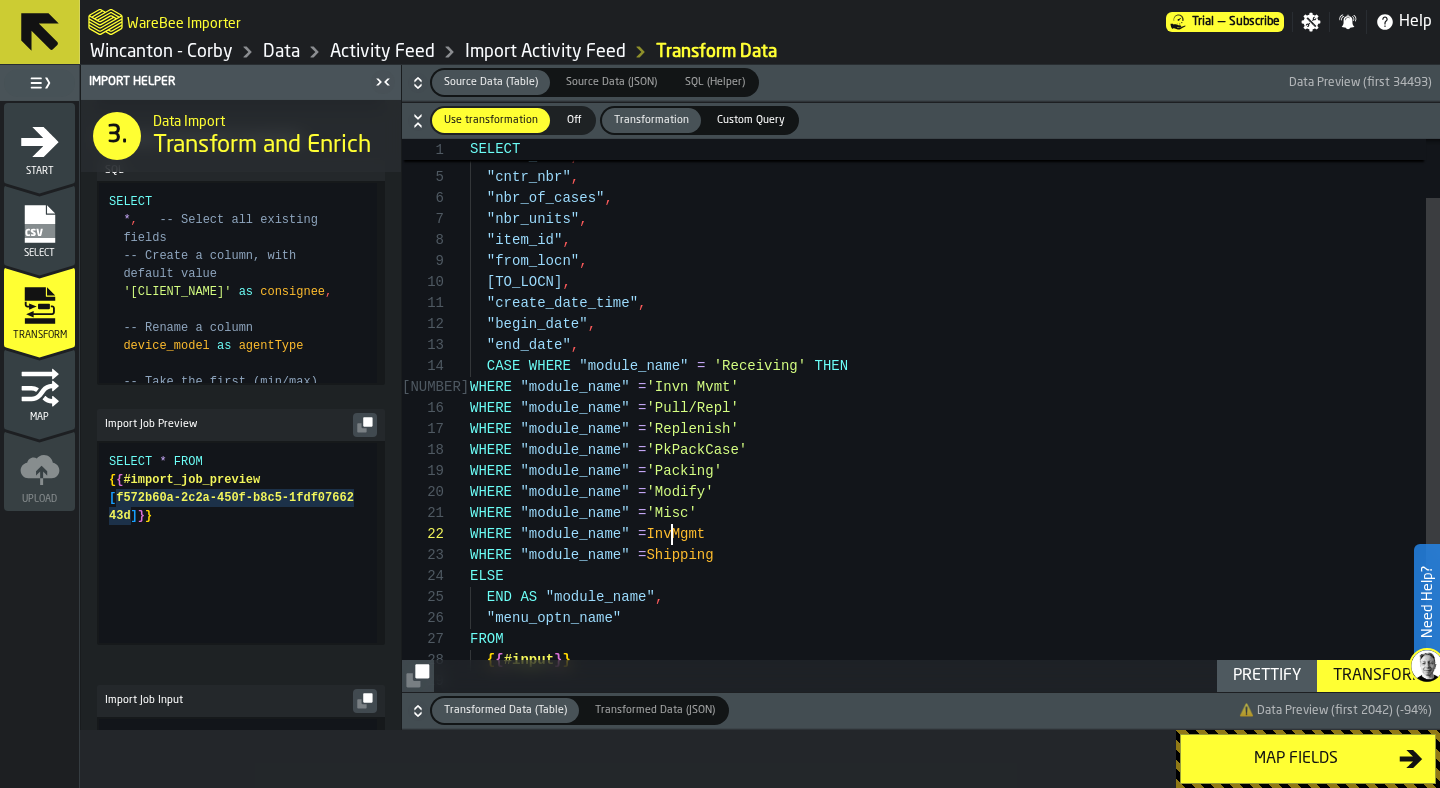 scroll, scrollTop: 21, scrollLeft: 0, axis: vertical 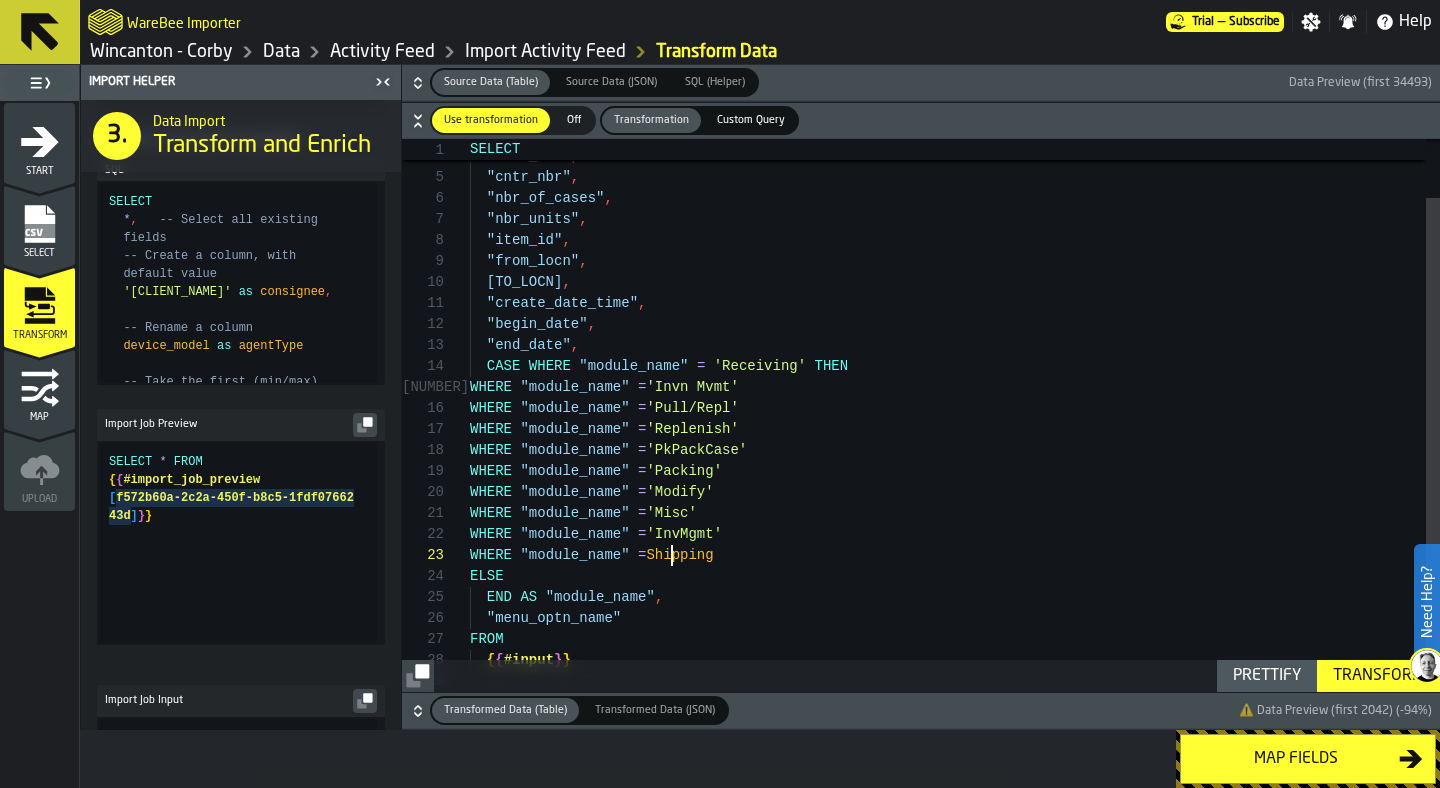 click on ""tran_code" ,    "tran_nbr" ,    "cntr_nbr" ,    "nbr_of_cases" ,    "nbr_units" ,    "item_id" ,    "from_locn" ,    "to_locn" ,    "create_date_time" ,    "begin_date" ,    "end_date" , WHERE   "module_name"   = 'Invn Mvmt' WHERE   "module_name"   = 'Pull/Repl' WHERE   "module_name"   = 'Replenish' WHERE   "module_name"   = 'PkPackCase' WHERE   "module_name"   = 'Packing' WHERE   "module_name"   = 'Modify' WHERE   "module_name"   = 'Misc' WHERE   "module_name"   = 'InvMgmt' WHERE   "module_name"   = Shipping    END   AS   "module_name" ,    "menu_optn_name" FROM    { { #input } }    CASE   WHERE   "module_name"   =   'Receiving'   THEN   ELSE" at bounding box center [955, 403] 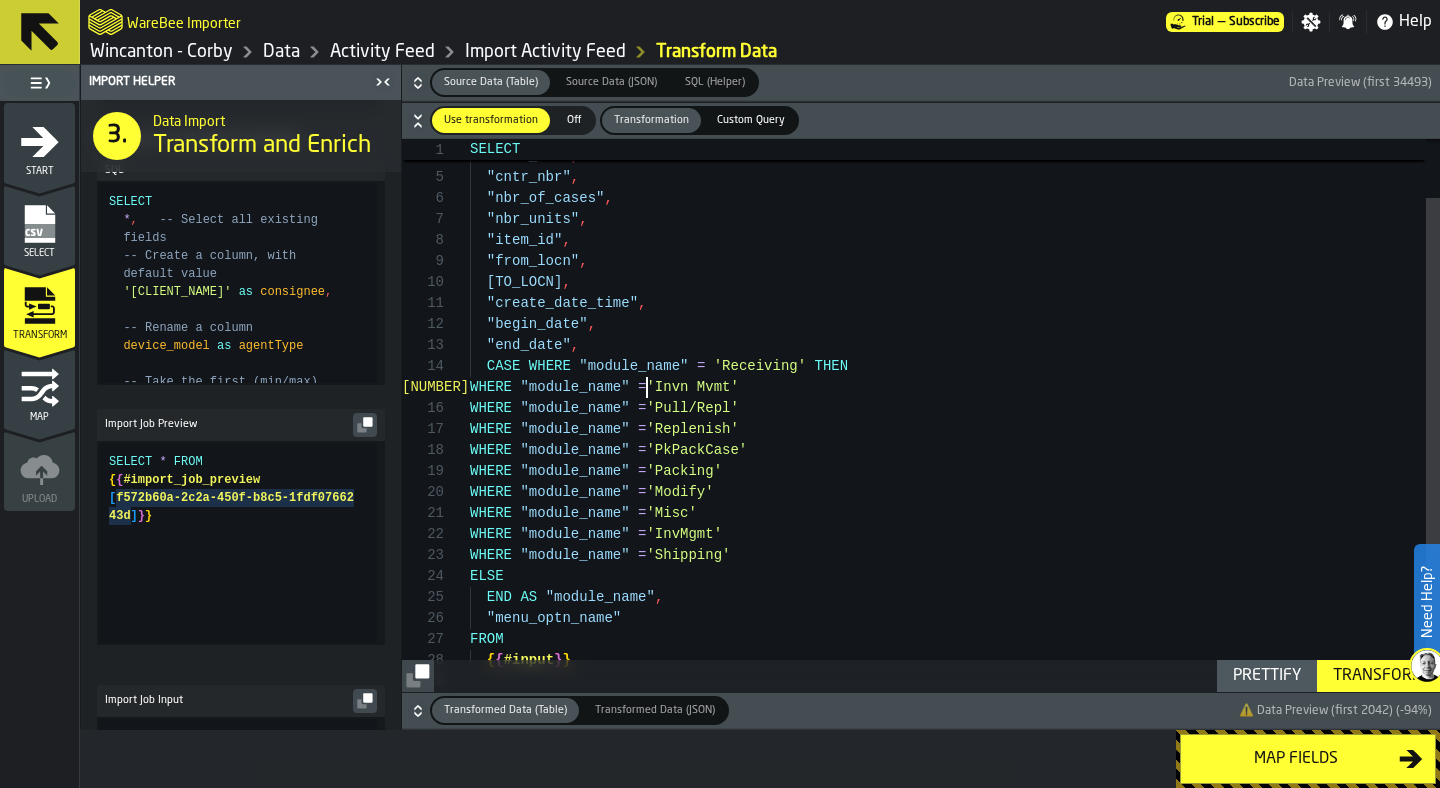 click on ""tran_code" ,    "tran_nbr" ,    "cntr_nbr" ,    "nbr_of_cases" ,    "nbr_units" ,    "item_id" ,    "from_locn" ,    "to_locn" ,    "create_date_time" ,    "begin_date" ,    "end_date" , WHERE   "module_name"   = 'Invn Mvmt' WHERE   "module_name"   = 'Pull/Repl' WHERE   "module_name"   = 'Replenish' WHERE   "module_name"   = 'PkPackCase' WHERE   "module_name"   = 'Packing' WHERE   "module_name"   = 'Modify' WHERE   "module_name"   = 'Misc' WHERE   "module_name"   = 'InvMgmt' WHERE   "module_name"   = 'Shipping'    END   AS   "module_name" ,    "menu_optn_name" FROM    { { #input } }    CASE   WHERE   "module_name"   =   'Receiving'   THEN   ELSE" at bounding box center (955, 403) 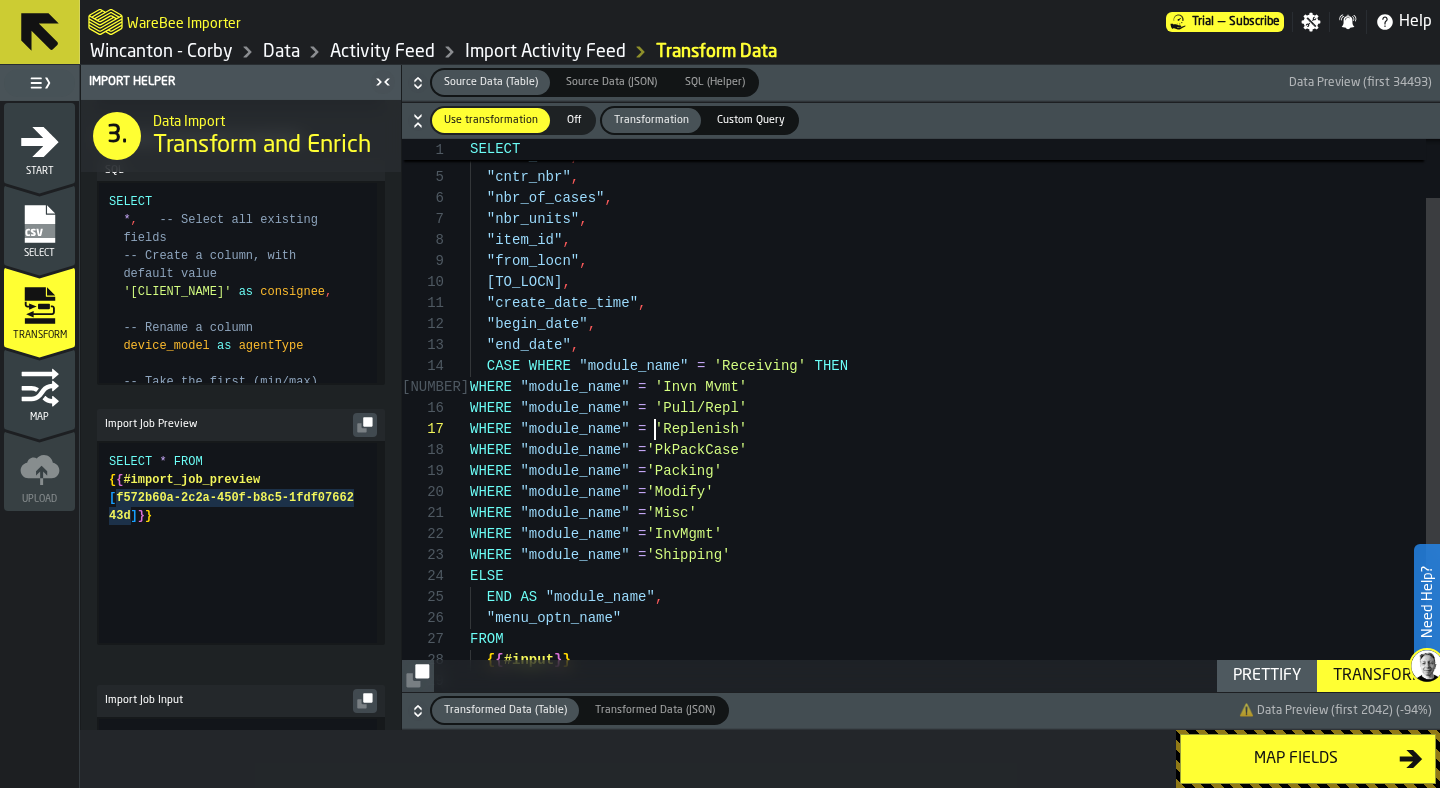 scroll, scrollTop: 147, scrollLeft: 0, axis: vertical 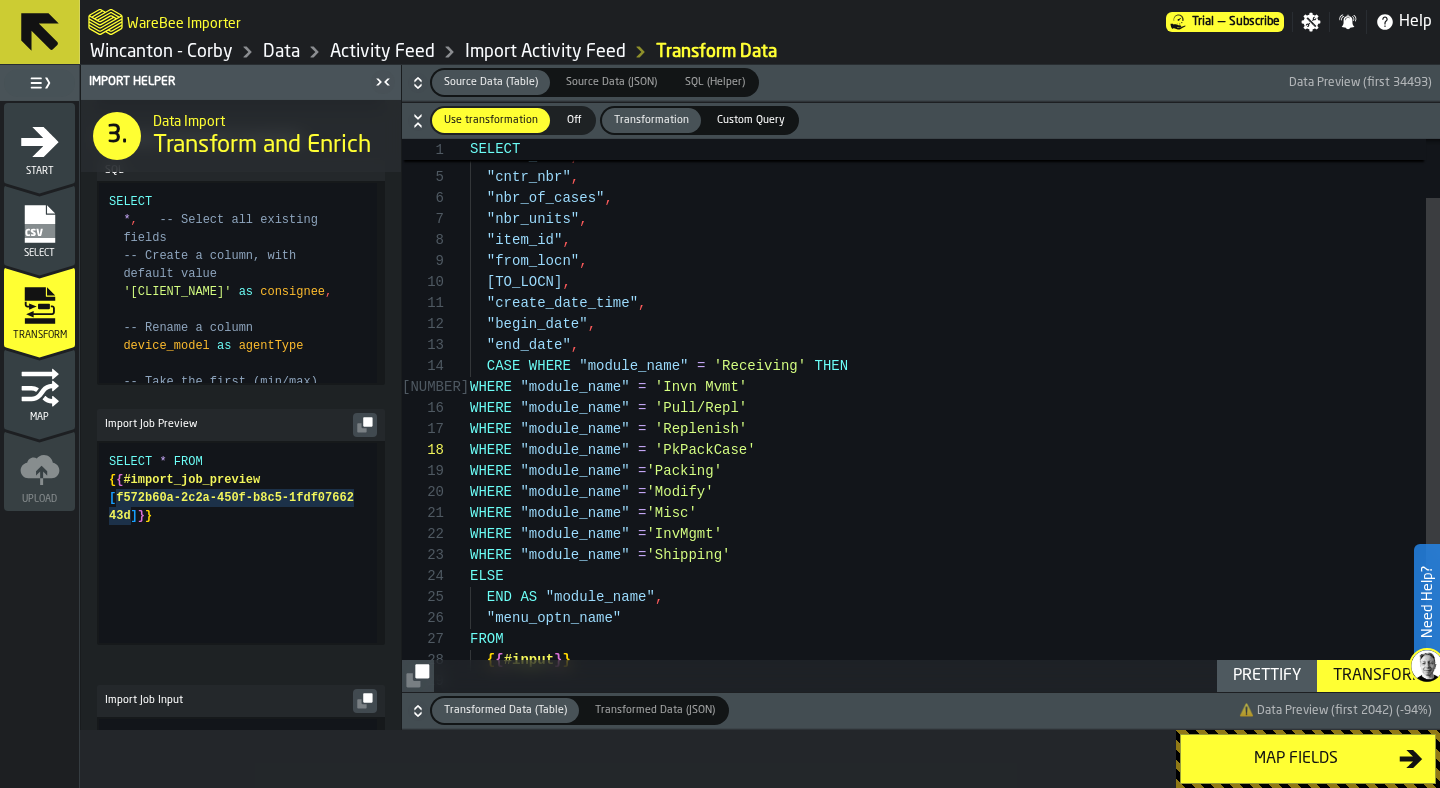 click on "Prettify" at bounding box center (1267, 676) 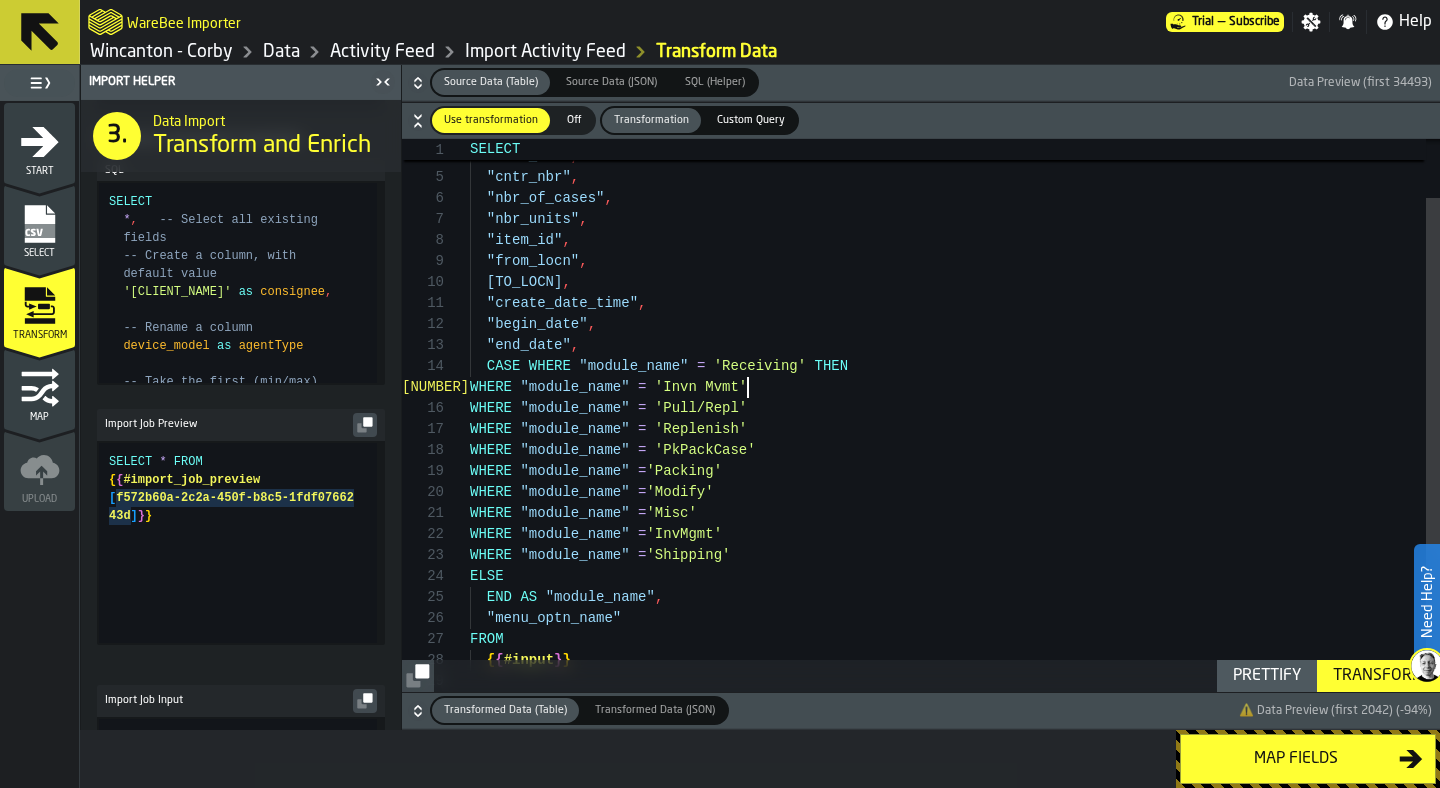 scroll, scrollTop: 84, scrollLeft: 0, axis: vertical 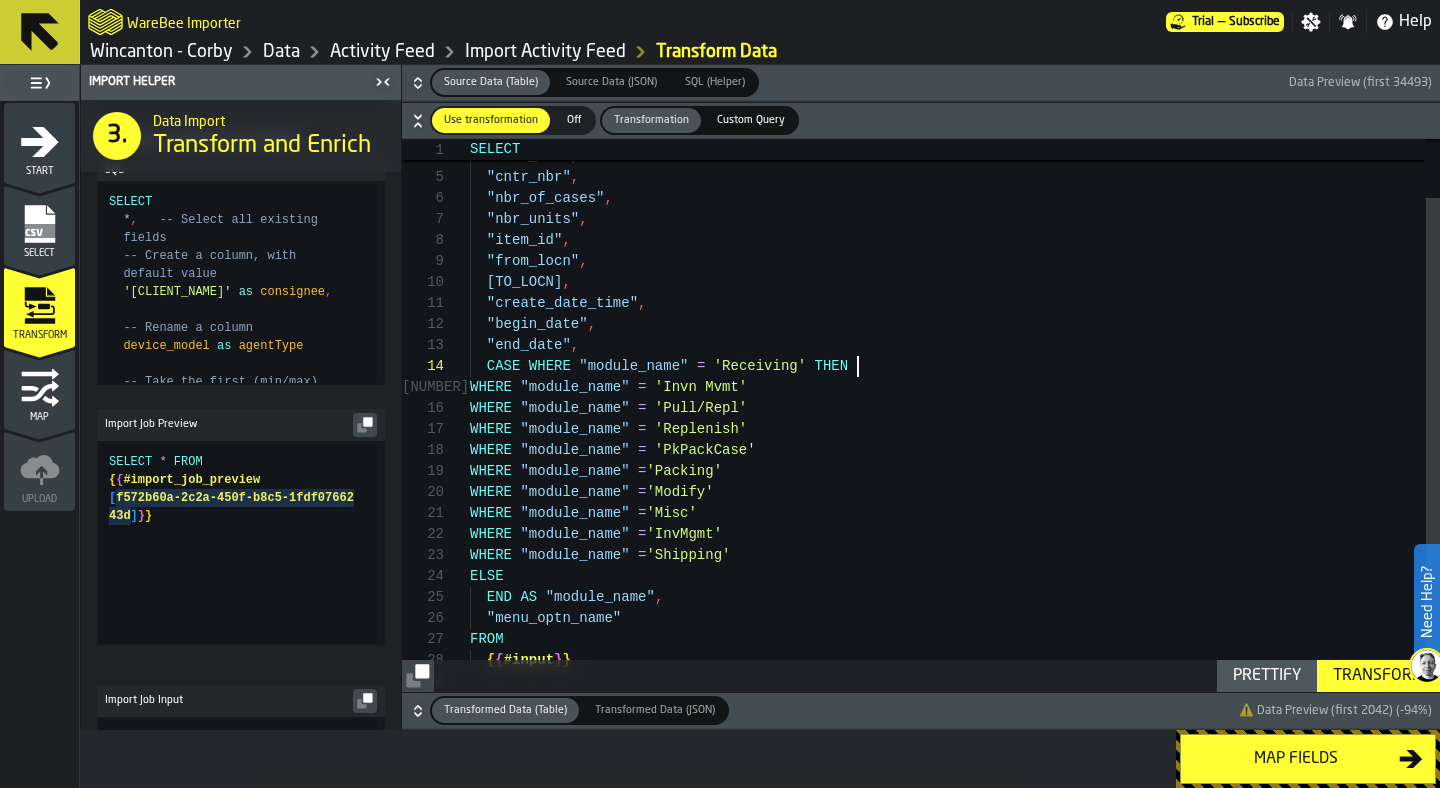 click on ""tran_code" ,    "tran_nbr" ,    "cntr_nbr" ,    "nbr_of_cases" ,    "nbr_units" ,    "item_id" ,    "from_locn" ,    "to_locn" ,    "create_date_time" ,    "begin_date" ,    "end_date" , WHERE   "module_name"   =   'Invn Mvmt' WHERE   "module_name"   =   'Pull/Repl' WHERE   "module_name"   =   'Replenish' WHERE   "module_name"   =   'PkPackCase' WHERE   "module_name"   = 'Packing' WHERE   "module_name"   = 'Modify' WHERE   "module_name"   = 'Misc' WHERE   "module_name"   = 'InvMgmt' WHERE   "module_name"   = 'Shipping'    END   AS   "module_name" ,    "menu_optn_name" FROM    { { #input } }    CASE   WHERE   "module_name"   =   'Receiving'   THEN   ELSE" at bounding box center (955, 403) 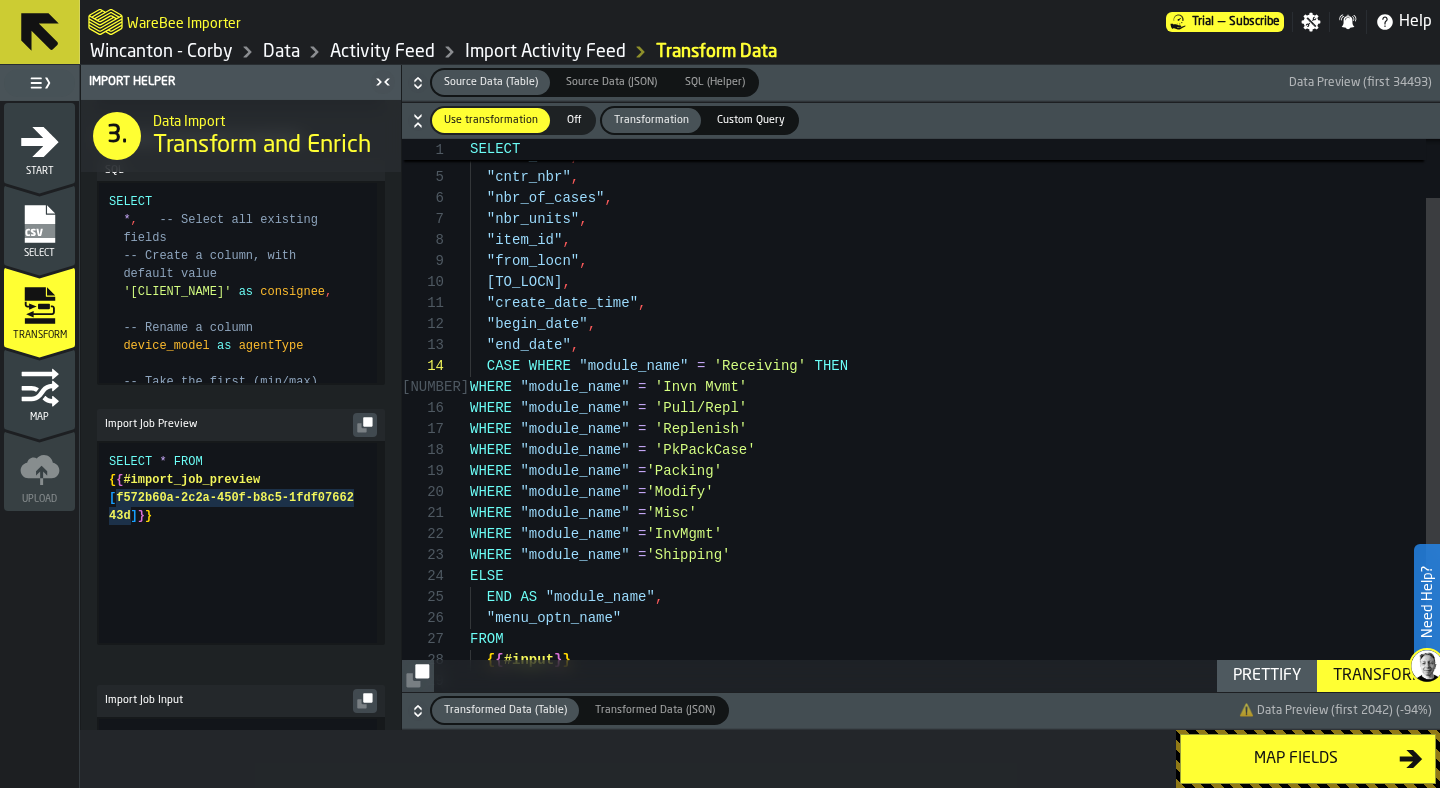 click on ""tran_code" ,    "tran_nbr" ,    "cntr_nbr" ,    "nbr_of_cases" ,    "nbr_units" ,    "item_id" ,    "from_locn" ,    "to_locn" ,    "create_date_time" ,    "begin_date" ,    "end_date" , WHERE   "module_name"   =   'Invn Mvmt' WHERE   "module_name"   =   'Pull/Repl' WHERE   "module_name"   =   'Replenish' WHERE   "module_name"   =   'PkPackCase' WHERE   "module_name"   = 'Packing' WHERE   "module_name"   = 'Modify' WHERE   "module_name"   = 'Misc' WHERE   "module_name"   = 'InvMgmt' WHERE   "module_name"   = 'Shipping'    END   AS   "module_name" ,    "menu_optn_name" FROM    { { #input } }    CASE   WHERE   "module_name"   =   'Receiving'   THEN   ELSE" at bounding box center [955, 403] 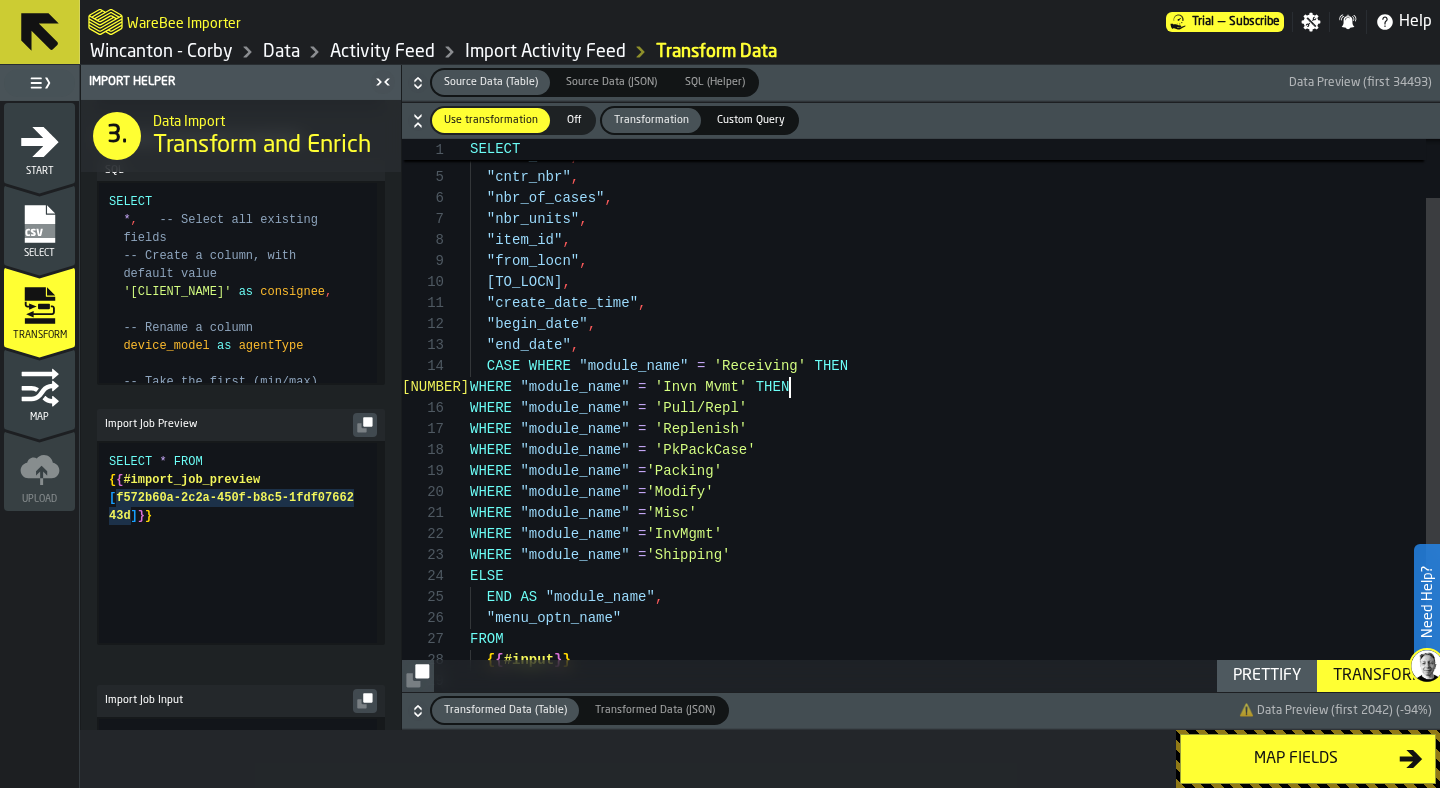 scroll, scrollTop: 105, scrollLeft: 0, axis: vertical 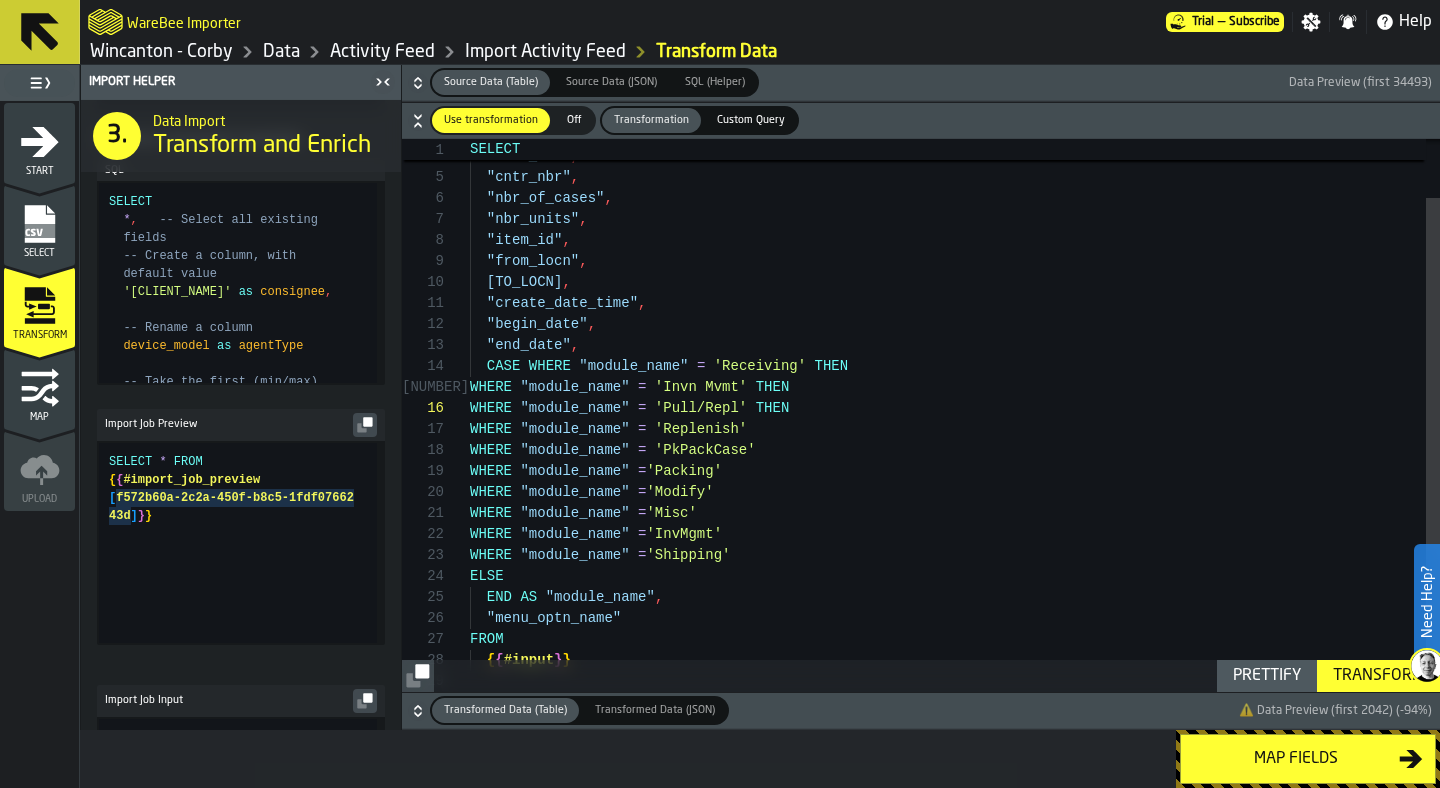 click on ""tran_code" ,    "tran_nbr" ,    "cntr_nbr" ,    "nbr_of_cases" ,    "nbr_units" ,    "item_id" ,    "from_locn" ,    "to_locn" ,    "create_date_time" ,    "begin_date" ,    "end_date" , WHERE   "module_name"   =   'Invn Mvmt'   THEN WHERE   "module_name"   =   'Pull/Repl'   THEN WHERE   "module_name"   =   'Replenish' WHERE   "module_name"   =   'PkPackCase' WHERE   "module_name"   = 'Packing' WHERE   "module_name"   = 'Modify' WHERE   "module_name"   = 'Misc' WHERE   "module_name"   = 'InvMgmt' WHERE   "module_name"   = 'Shipping'    END   AS   "module_name" ,    "menu_optn_name" FROM    { { #input } }    CASE   WHERE   "module_name"   =   'Receiving'   THEN   ELSE" at bounding box center [955, 403] 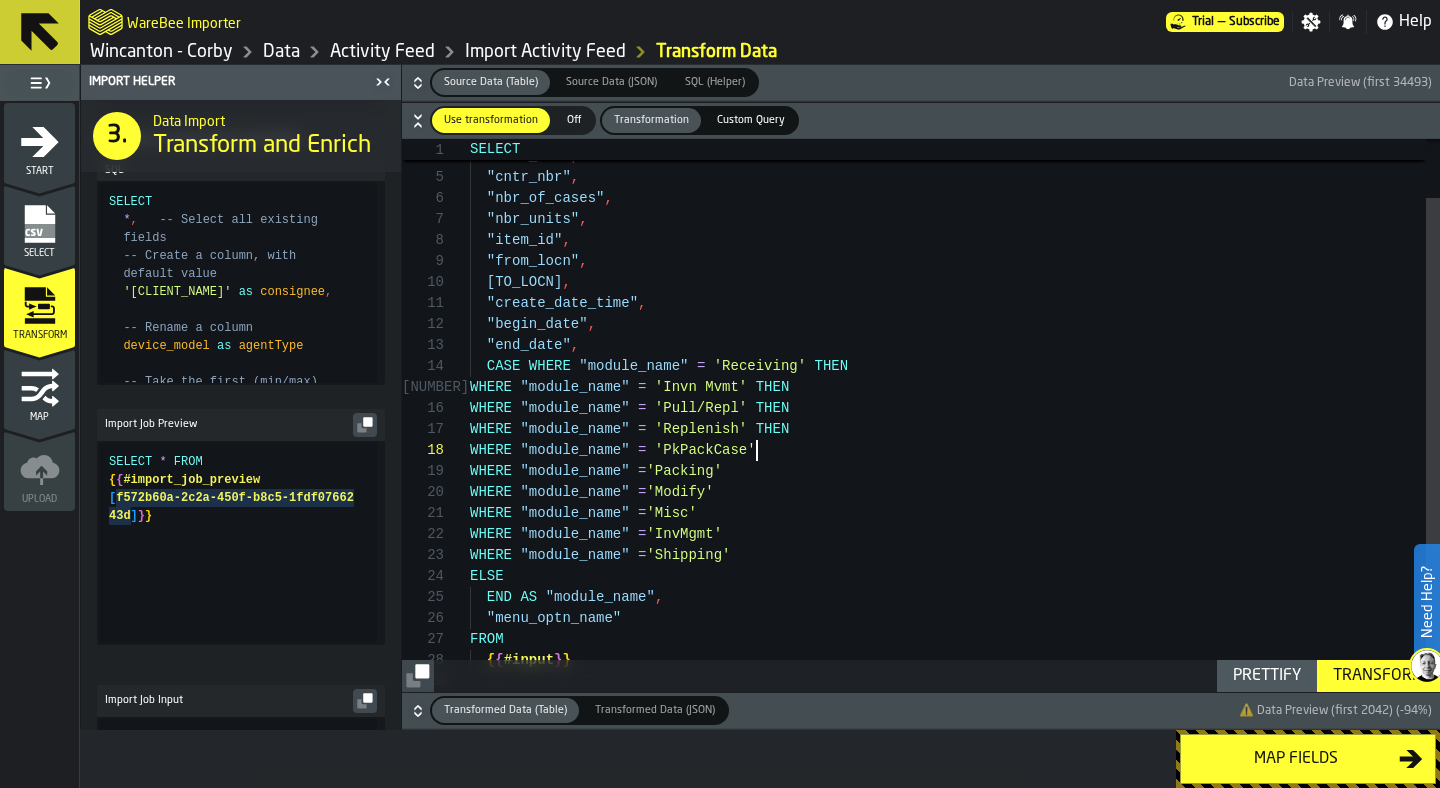 scroll, scrollTop: 147, scrollLeft: 0, axis: vertical 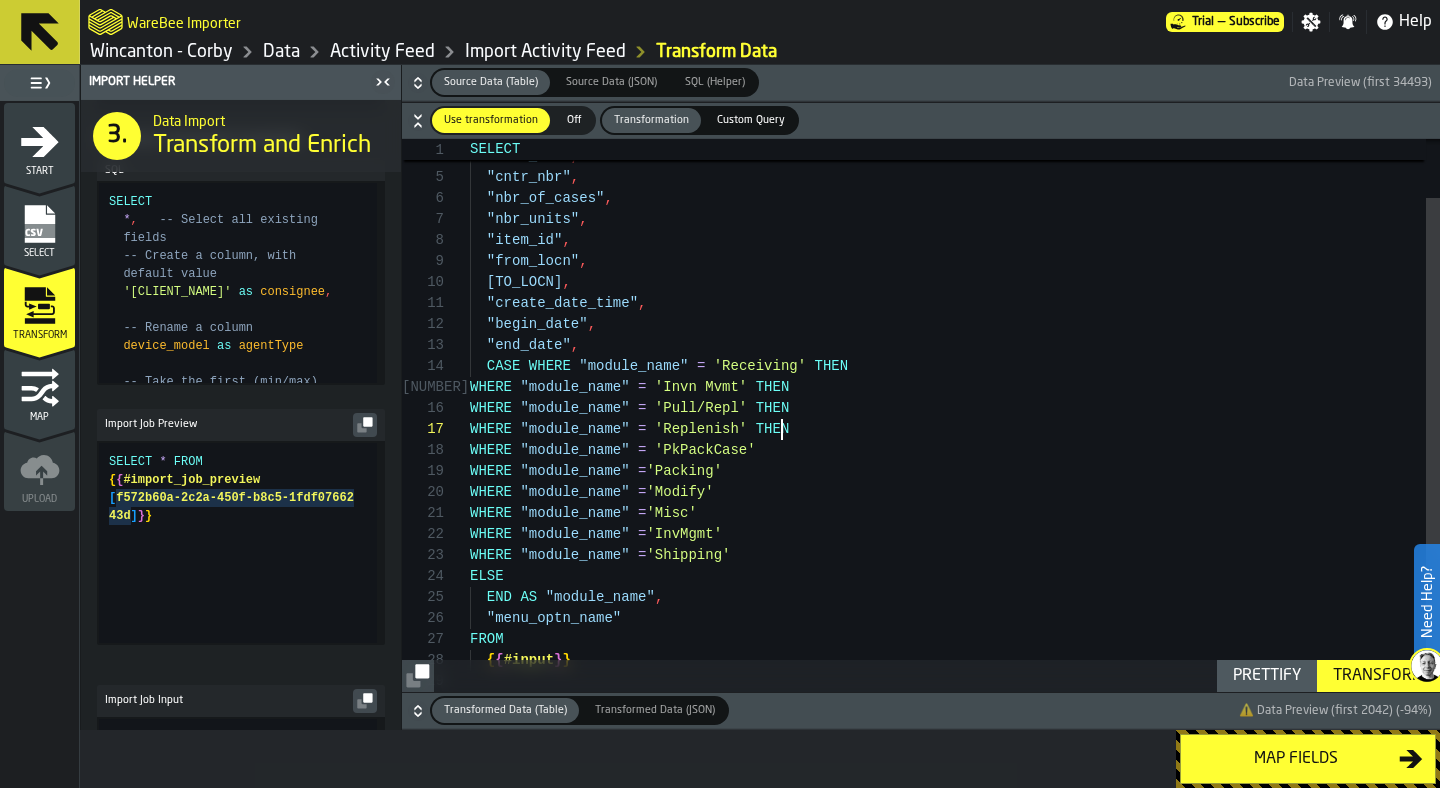 click on ""tran_code" ,    "tran_nbr" ,    "cntr_nbr" ,    "nbr_of_cases" ,    "nbr_units" ,    "item_id" ,    "from_locn" ,    "to_locn" ,    "create_date_time" ,    "begin_date" ,    "end_date" , WHERE   "module_name"   =   'Invn Mvmt'   THEN WHERE   "module_name"   =   'Pull/Repl'   THEN WHERE   "module_name"   =   'Replenish'   THEN WHERE   "module_name"   =   'PkPackCase'   WHERE   "module_name"   = 'Packing' WHERE   "module_name"   = 'Modify' WHERE   "module_name"   = 'Misc' WHERE   "module_name"   = 'InvMgmt' WHERE   "module_name"   = 'Shipping'    END   AS   "module_name" ,    "menu_optn_name" FROM    { { #input } }    CASE   WHERE   "module_name"   =   'Receiving'   THEN   ELSE" at bounding box center [955, 403] 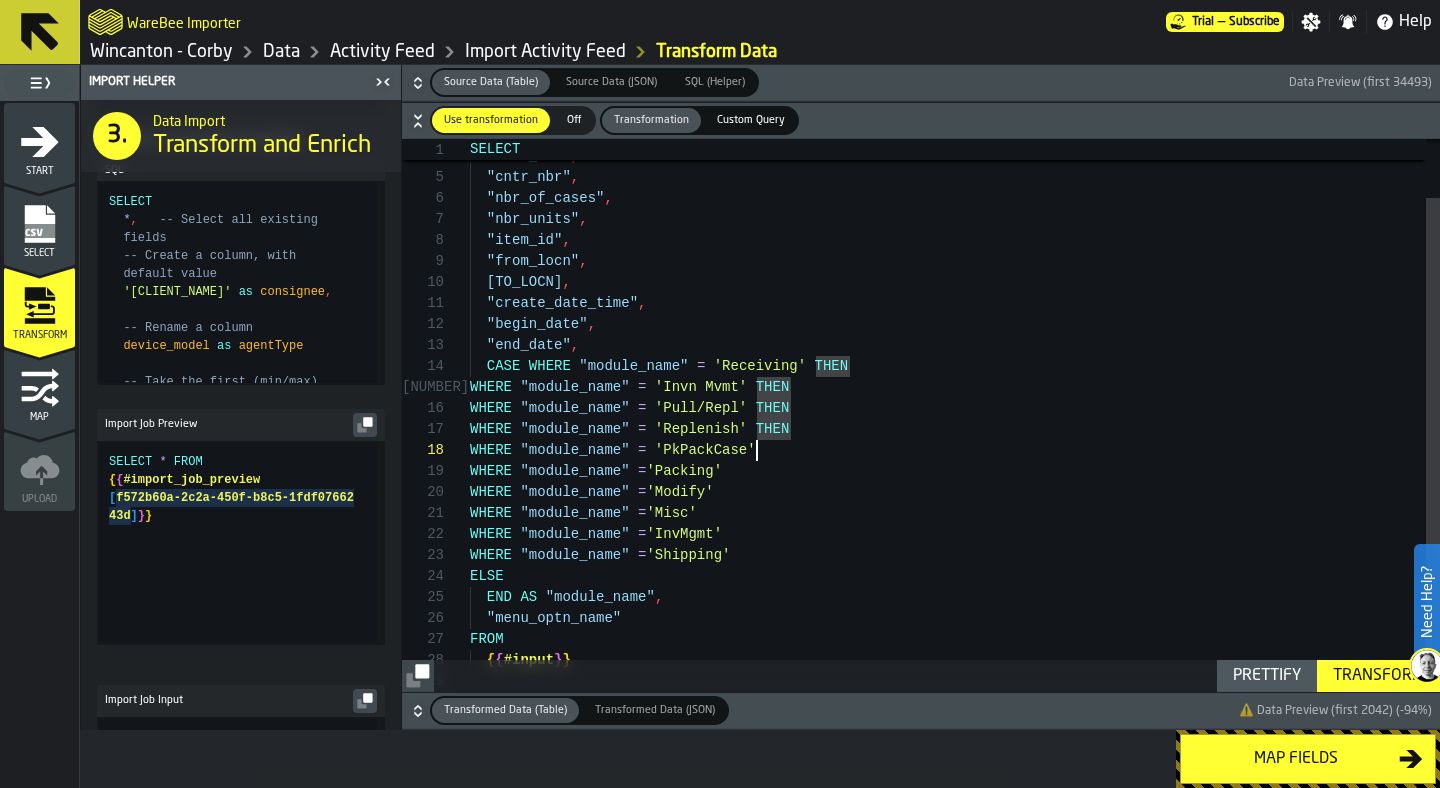 click on ""tran_code" ,    "tran_nbr" ,    "cntr_nbr" ,    "nbr_of_cases" ,    "nbr_units" ,    "item_id" ,    "from_locn" ,    "to_locn" ,    "create_date_time" ,    "begin_date" ,    "end_date" , WHERE   "module_name"   =   'Invn Mvmt'   THEN WHERE   "module_name"   =   'Pull/Repl'   THEN WHERE   "module_name"   =   'Replenish'   THEN WHERE   "module_name"   =   'PkPackCase'   WHERE   "module_name"   = 'Packing' WHERE   "module_name"   = 'Modify' WHERE   "module_name"   = 'Misc' WHERE   "module_name"   = 'InvMgmt' WHERE   "module_name"   = 'Shipping'    END   AS   "module_name" ,    "menu_optn_name" FROM    { { #input } }    CASE   WHERE   "module_name"   =   'Receiving'   THEN   ELSE" at bounding box center [955, 403] 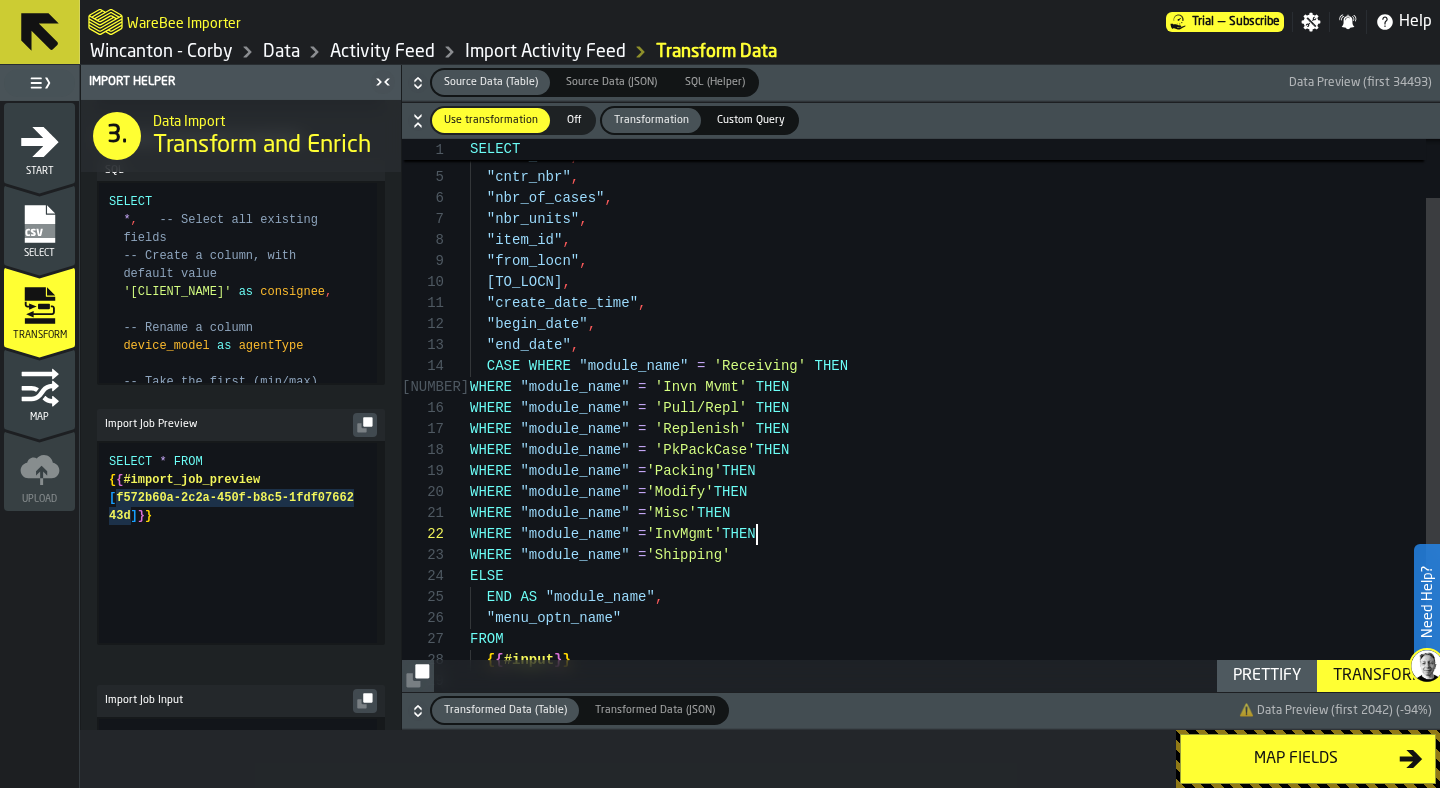 scroll, scrollTop: 42, scrollLeft: 0, axis: vertical 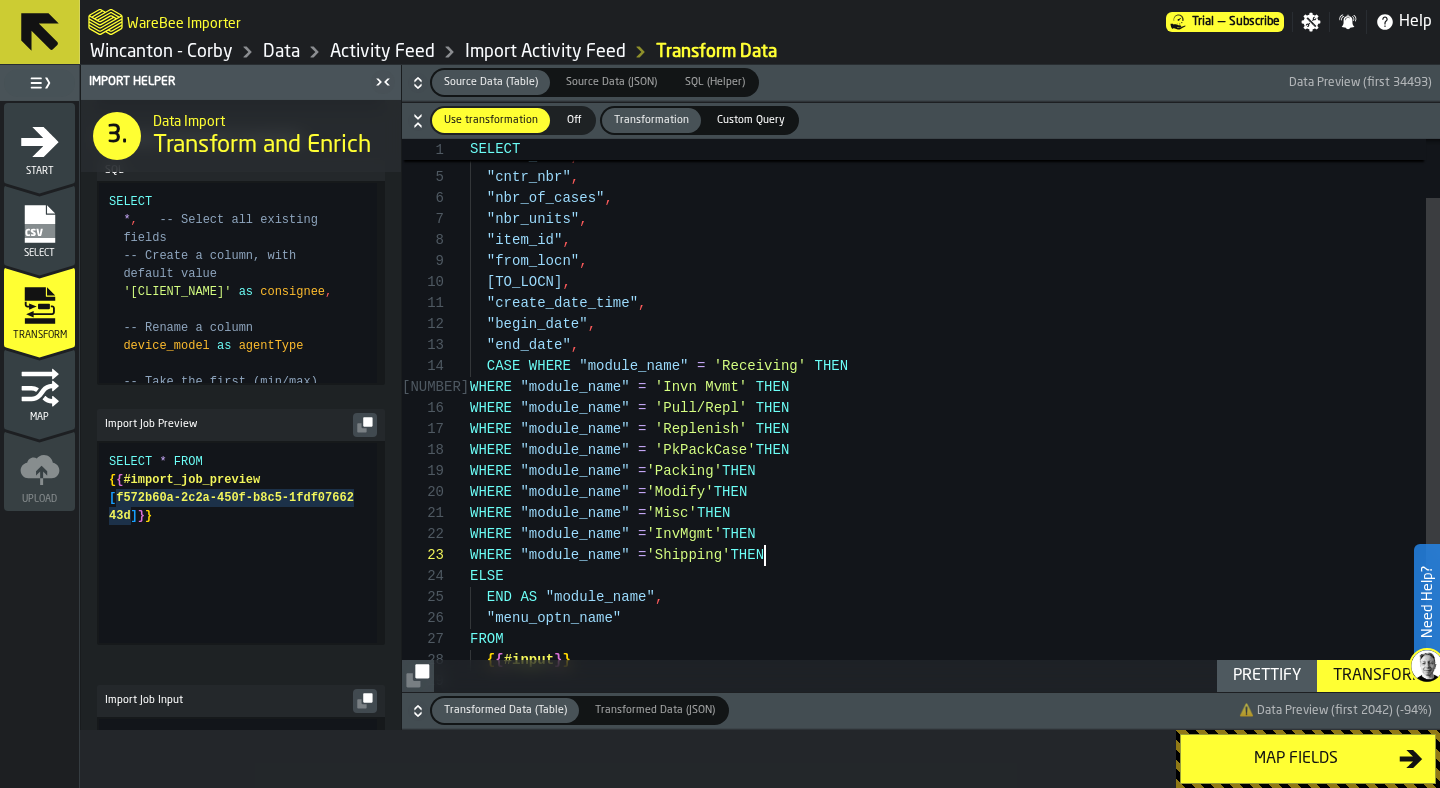 click on ""tran_code" ,    "tran_nbr" ,    "cntr_nbr" ,    "nbr_of_cases" ,    "nbr_units" ,    "item_id" ,    "from_locn" ,    "to_locn" ,    "create_date_time" ,    "begin_date" ,    "end_date" , WHERE   "module_name"   =   'Invn Mvmt'   THEN WHERE   "module_name"   =   'Pull/Repl'   THEN WHERE   "module_name"   =   'Replenish'   THEN WHERE   "module_name"   =   'PkPackCase' THEN   WHERE   "module_name"   = 'Packing' THEN WHERE   "module_name"   = 'Modify' THEN WHERE   "module_name"   = 'Misc' THEN WHERE   "module_name"   = 'InvMgmt' THEN WHERE   "module_name"   = 'Shipping' THEN    END   AS   "module_name" ,    "menu_optn_name" FROM    { { #input } }    CASE   WHERE   "module_name"   =   'Receiving'   THEN   ELSE" at bounding box center (955, 403) 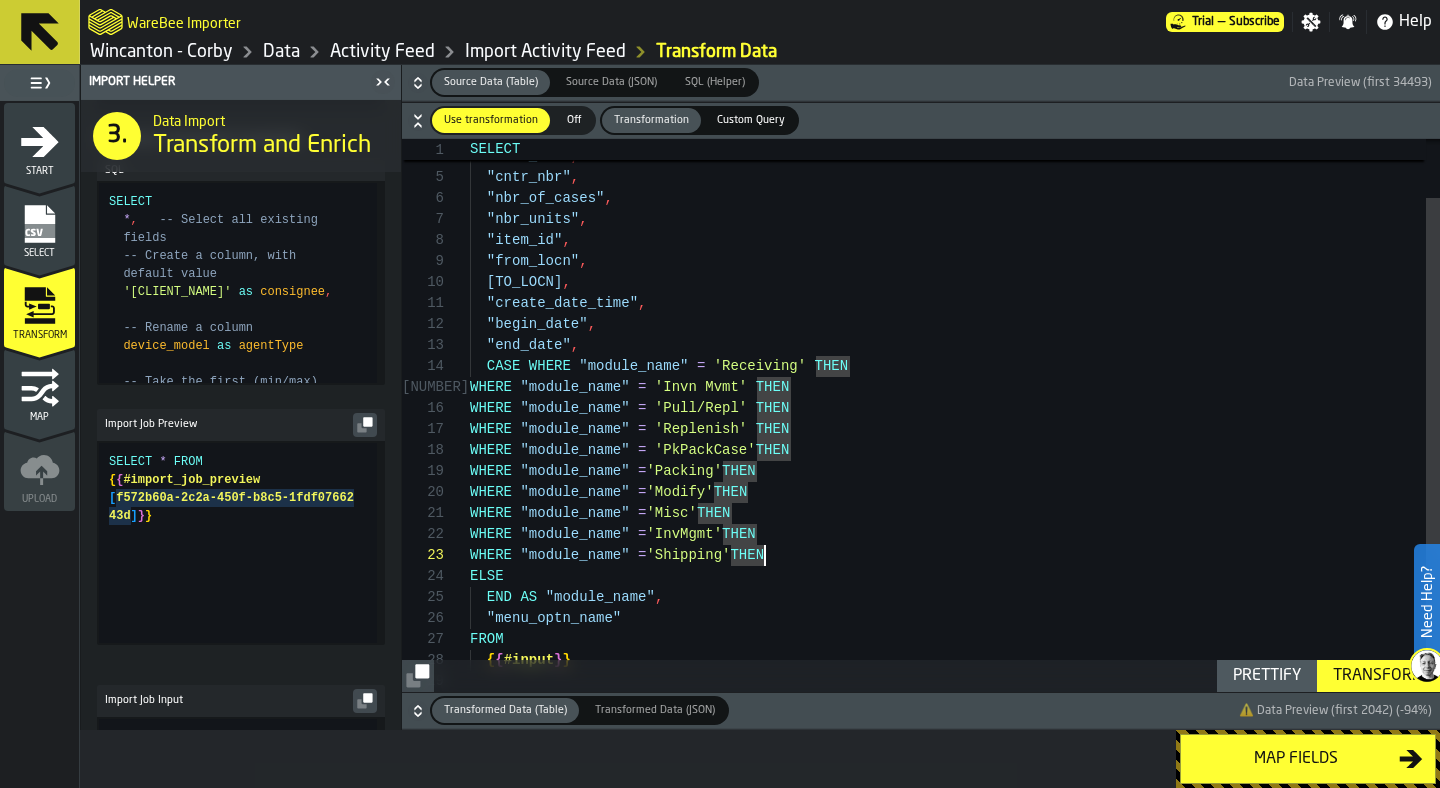 click on ""tran_code" ,    "tran_nbr" ,    "cntr_nbr" ,    "nbr_of_cases" ,    "nbr_units" ,    "item_id" ,    "from_locn" ,    "to_locn" ,    "create_date_time" ,    "begin_date" ,    "end_date" , WHERE   "module_name"   =   'Invn Mvmt'   THEN WHERE   "module_name"   =   'Pull/Repl'   THEN WHERE   "module_name"   =   'Replenish'   THEN WHERE   "module_name"   =   'PkPackCase' THEN   WHERE   "module_name"   = 'Packing' THEN WHERE   "module_name"   = 'Modify' THEN WHERE   "module_name"   = 'Misc' THEN WHERE   "module_name"   = 'InvMgmt' THEN WHERE   "module_name"   = 'Shipping' THEN    END   AS   "module_name" ,    "menu_optn_name" FROM    { { #input } }    CASE   WHERE   "module_name"   =   'Receiving'   THEN   ELSE" at bounding box center (955, 403) 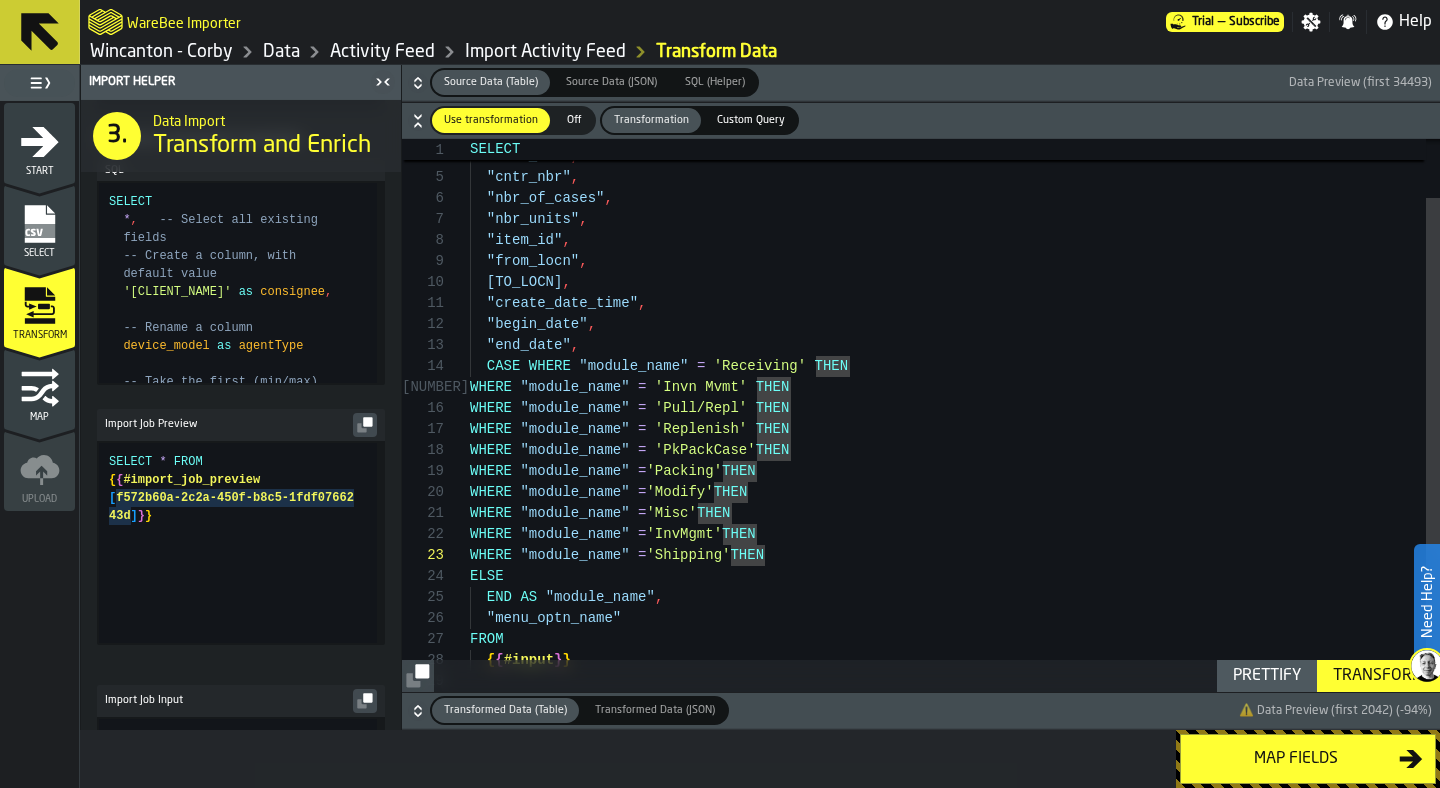 click on "Prettify" at bounding box center (1267, 676) 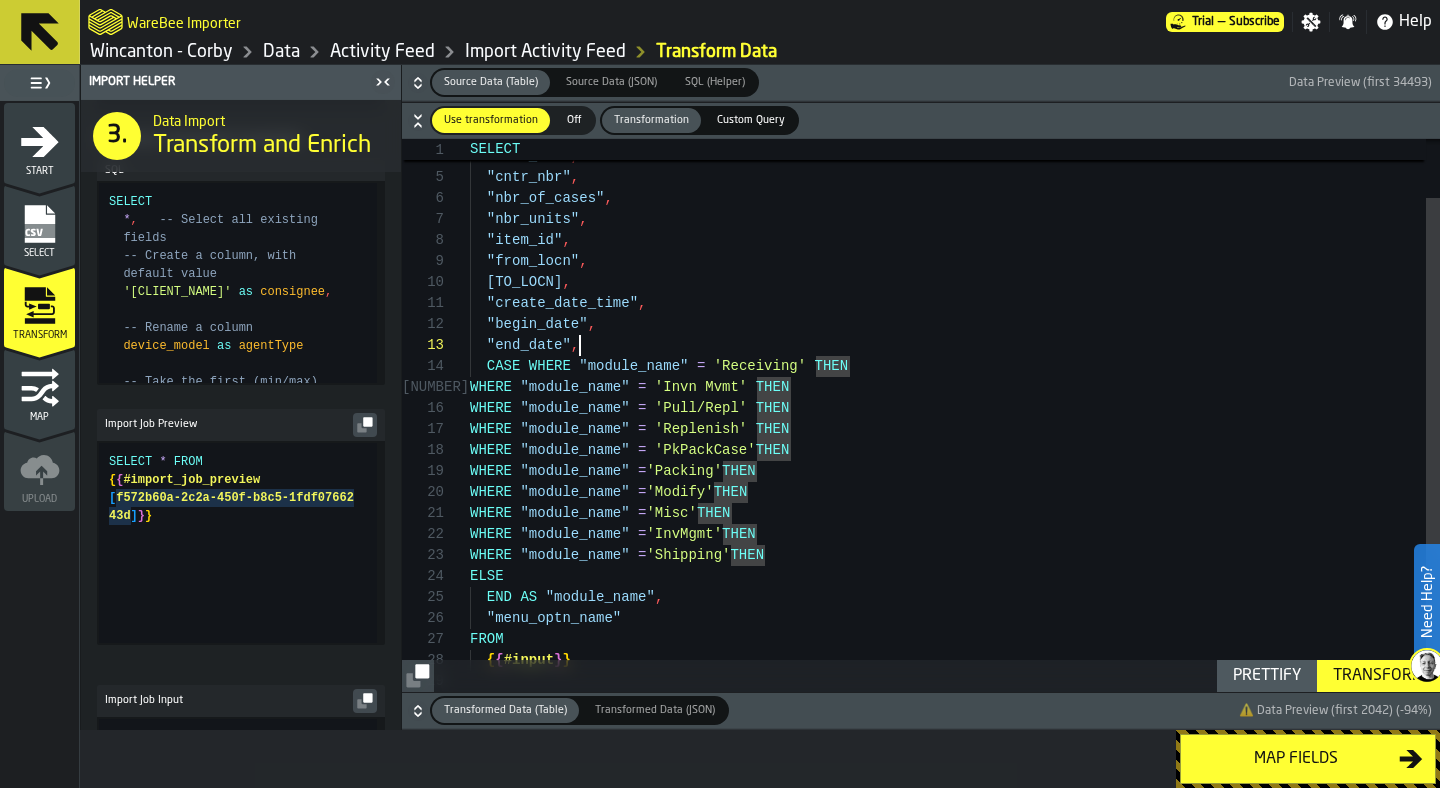 click on ""tran_code" ,    "tran_nbr" ,    "cntr_nbr" ,    "nbr_of_cases" ,    "nbr_units" ,    "item_id" ,    "from_locn" ,    "to_locn" ,    "create_date_time" ,    "begin_date" ,    "end_date" , WHERE   "module_name"   =   'Invn Mvmt'   THEN WHERE   "module_name"   =   'Pull/Repl'   THEN WHERE   "module_name"   =   'Replenish'   THEN WHERE   "module_name"   =   'PkPackCase' THEN   WHERE   "module_name"   = 'Packing' THEN WHERE   "module_name"   = 'Modify' THEN WHERE   "module_name"   = 'Misc' THEN WHERE   "module_name"   = 'InvMgmt' THEN WHERE   "module_name"   = 'Shipping' THEN    END   AS   "module_name" ,    "menu_optn_name" FROM    { { #input } }    CASE   WHERE   "module_name"   =   'Receiving'   THEN   ELSE" at bounding box center (955, 403) 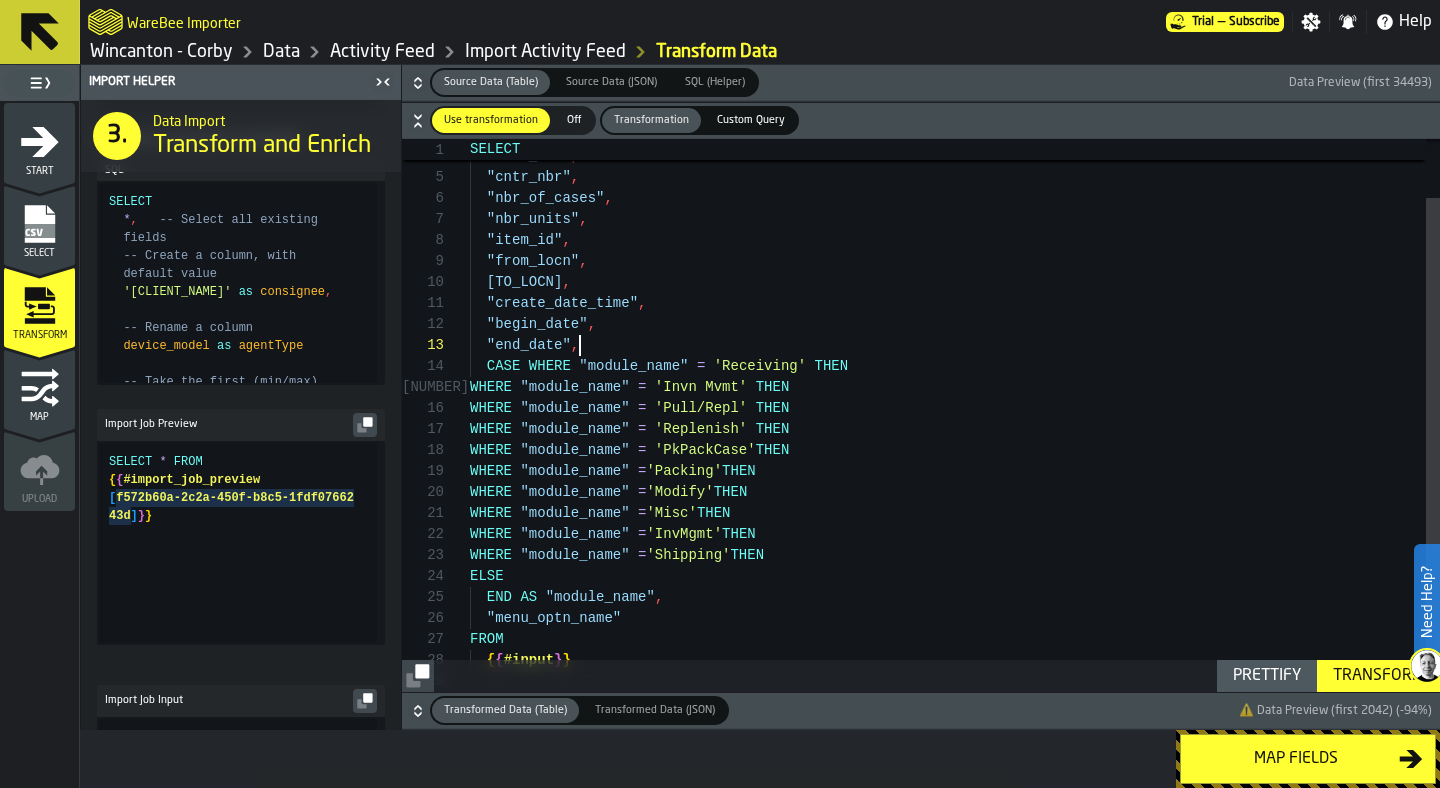 click on ""tran_code" ,    "tran_nbr" ,    "cntr_nbr" ,    "nbr_of_cases" ,    "nbr_units" ,    "item_id" ,    "from_locn" ,    "to_locn" ,    "create_date_time" ,    "begin_date" ,    "end_date" , WHERE   "module_name"   =   'Invn Mvmt'   THEN WHERE   "module_name"   =   'Pull/Repl'   THEN WHERE   "module_name"   =   'Replenish'   THEN WHERE   "module_name"   =   'PkPackCase' THEN   WHERE   "module_name"   = 'Packing' THEN WHERE   "module_name"   = 'Modify' THEN WHERE   "module_name"   = 'Misc' THEN WHERE   "module_name"   = 'InvMgmt' THEN WHERE   "module_name"   = 'Shipping' THEN    END   AS   "module_name" ,    "menu_optn_name" FROM    { { #input } }    CASE   WHERE   "module_name"   =   'Receiving'   THEN   ELSE" at bounding box center (955, 403) 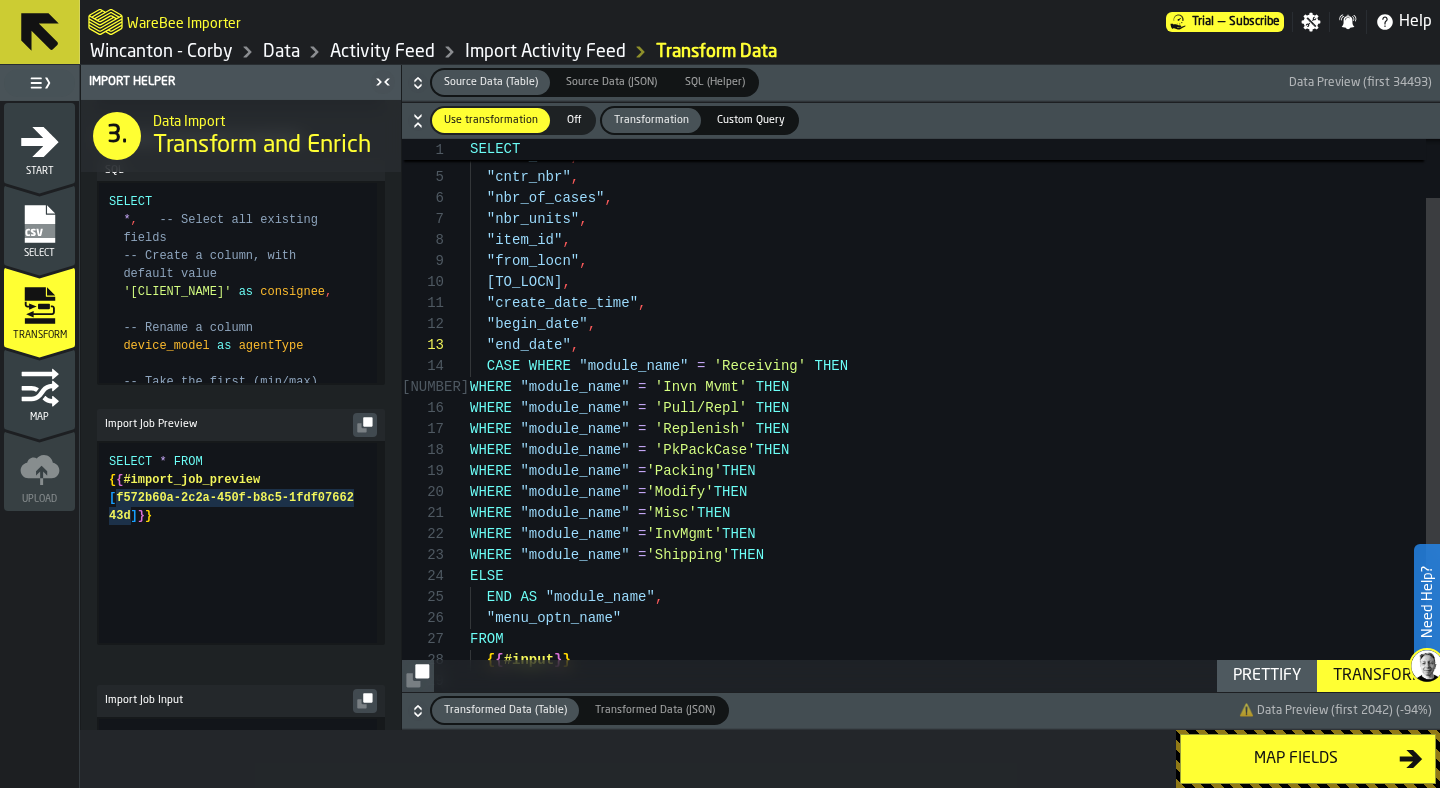 click on ""tran_code" ,    "tran_nbr" ,    "cntr_nbr" ,    "nbr_of_cases" ,    "nbr_units" ,    "item_id" ,    "from_locn" ,    "to_locn" ,    "create_date_time" ,    "begin_date" ,    "end_date" , WHERE   "module_name"   =   'Invn Mvmt'   THEN WHERE   "module_name"   =   'Pull/Repl'   THEN WHERE   "module_name"   =   'Replenish'   THEN WHERE   "module_name"   =   'PkPackCase' THEN   WHERE   "module_name"   = 'Packing' THEN WHERE   "module_name"   = 'Modify' THEN WHERE   "module_name"   = 'Misc' THEN WHERE   "module_name"   = 'InvMgmt' THEN WHERE   "module_name"   = 'Shipping' THEN    END   AS   "module_name" ,    "menu_optn_name" FROM    { { #input } }    CASE   WHERE   "module_name"   =   'Receiving'   THEN   ELSE" at bounding box center [955, 403] 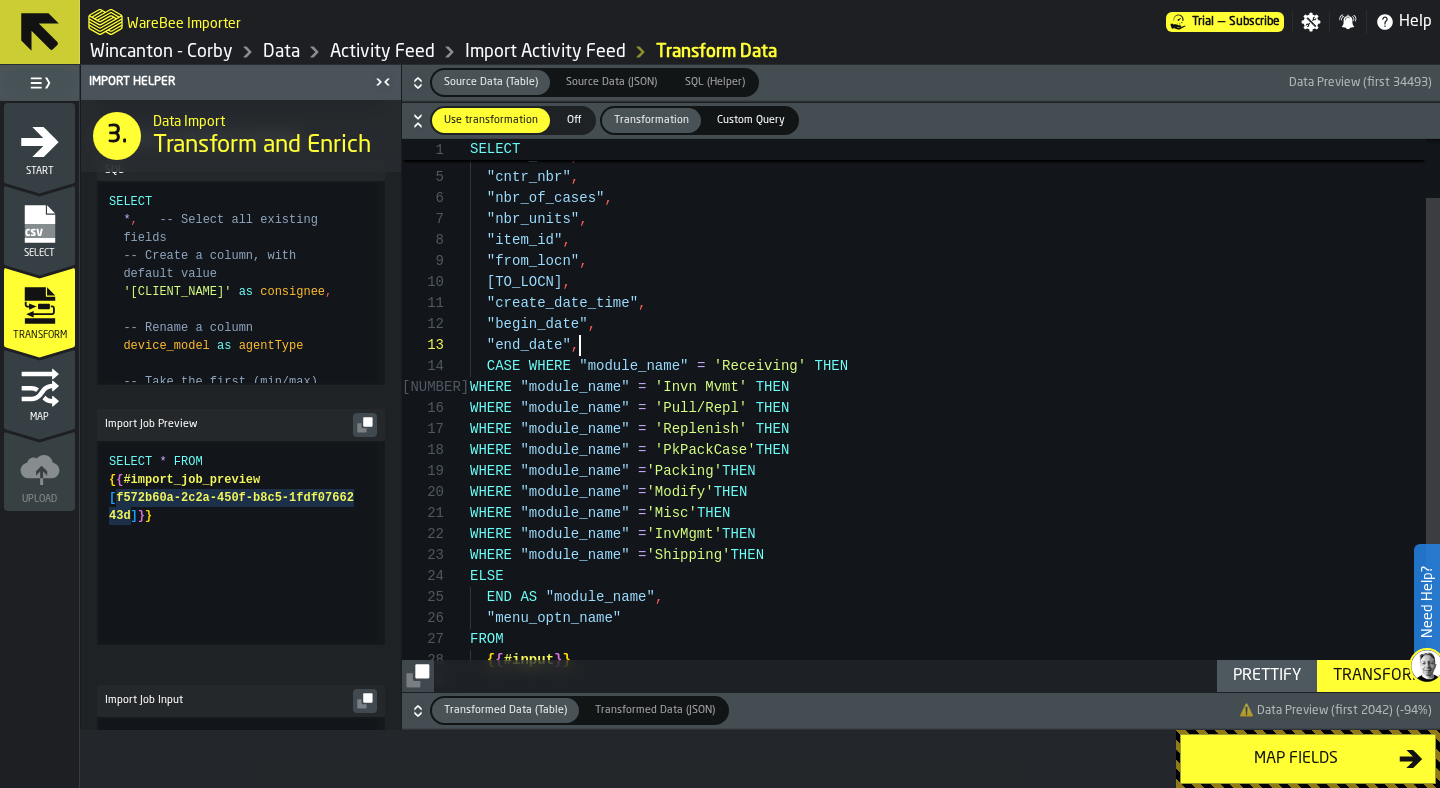 scroll, scrollTop: 63, scrollLeft: 0, axis: vertical 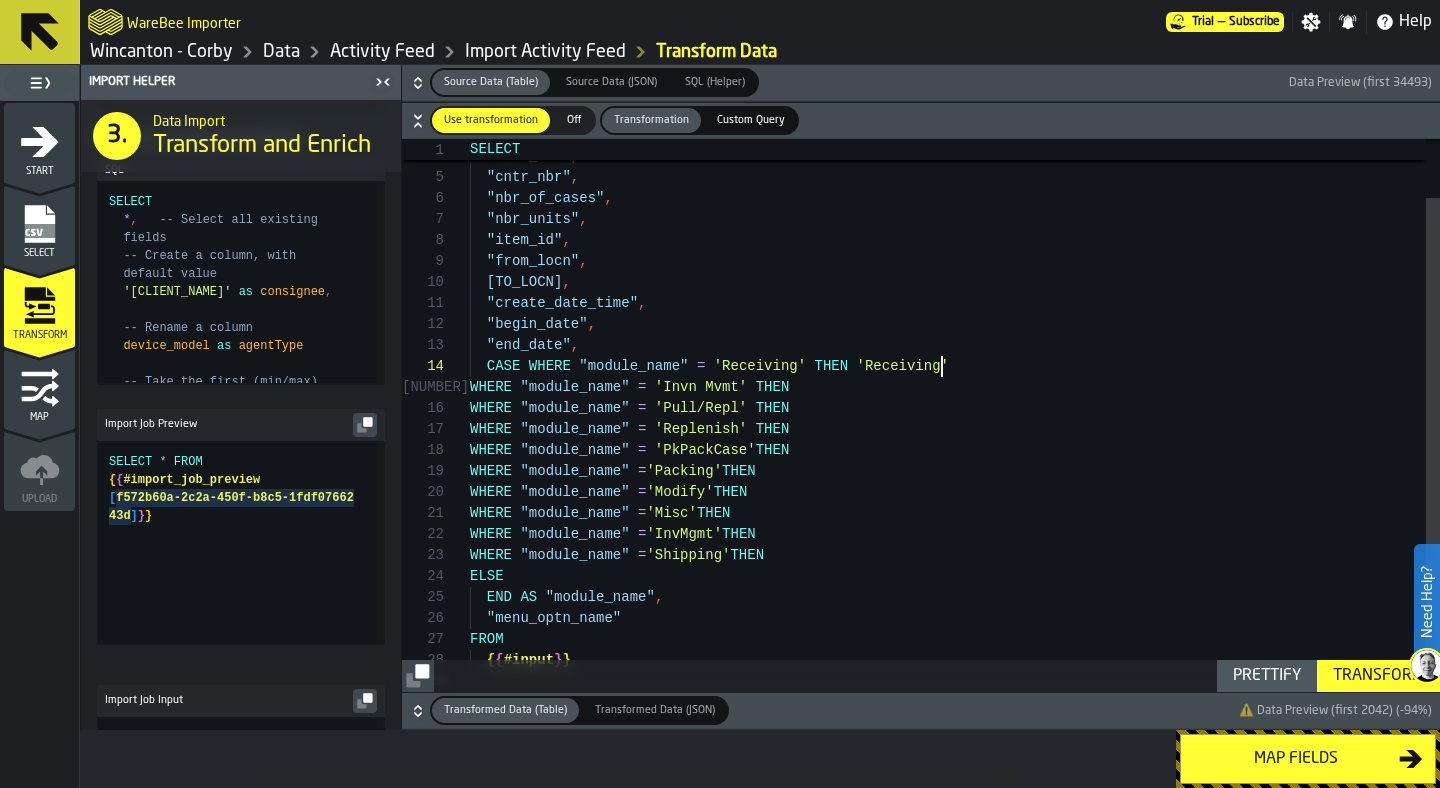 click on ""tran_code" ,    "tran_nbr" ,    "cntr_nbr" ,    "nbr_of_cases" ,    "nbr_units" ,    "item_id" ,    "from_locn" ,    "to_locn" ,    "create_date_time" ,    "begin_date" ,    "end_date" , WHERE   "module_name"   =   'Invn Mvmt'   THEN WHERE   "module_name"   =   'Pull/Repl'   THEN WHERE   "module_name"   =   'Replenish'   THEN WHERE   "module_name"   =   'PkPackCase' THEN   WHERE   "module_name"   = 'Packing' THEN WHERE   "module_name"   = 'Modify' THEN WHERE   "module_name"   = 'Misc' THEN WHERE   "module_name"   = 'InvMgmt' THEN WHERE   "module_name"   = 'Shipping' THEN    END   AS   "module_name" ,    "menu_optn_name" FROM    { { #input } }    CASE   WHERE   "module_name"   =   'Receiving'   THEN   'Receiving ' ELSE" at bounding box center [955, 403] 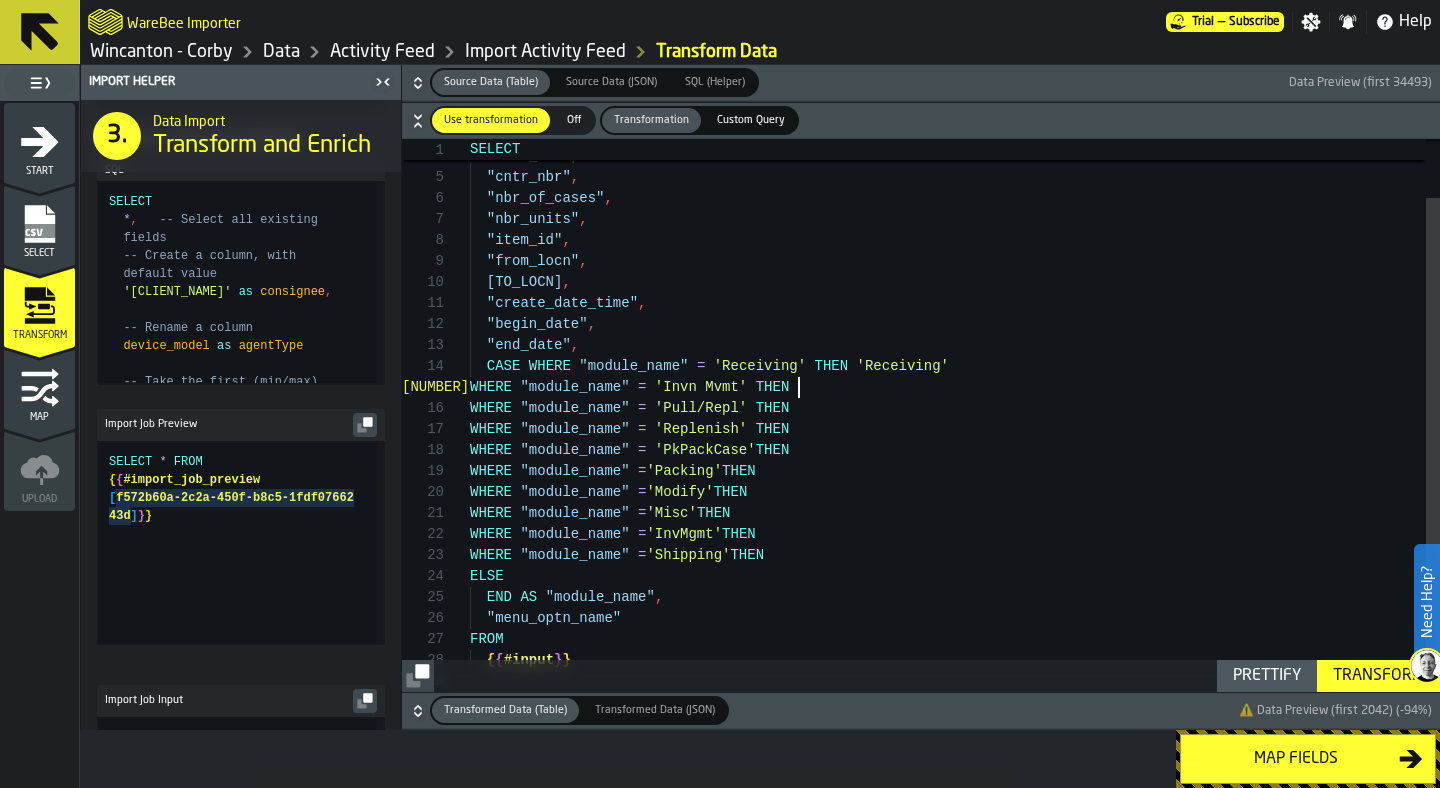 click on ""tran_code" ,    "tran_nbr" ,    "cntr_nbr" ,    "nbr_of_cases" ,    "nbr_units" ,    "item_id" ,    "from_locn" ,    "to_locn" ,    "create_date_time" ,    "begin_date" ,    "end_date" , WHERE   "module_name"   =   'Invn Mvmt'   THEN   WHERE   "module_name"   =   'Pull/Repl'   THEN WHERE   "module_name"   =   'Replenish'   THEN WHERE   "module_name"   =   'PkPackCase' THEN   WHERE   "module_name"   = 'Packing' THEN WHERE   "module_name"   = 'Modify' THEN WHERE   "module_name"   = 'Misc' THEN WHERE   "module_name"   = 'InvMgmt' THEN WHERE   "module_name"   = 'Shipping' THEN    END   AS   "module_name" ,    "menu_optn_name" FROM    { { #input } }    CASE   WHERE   "module_name"   =   'Receiving'   THEN   'Receiving' ELSE" at bounding box center (955, 403) 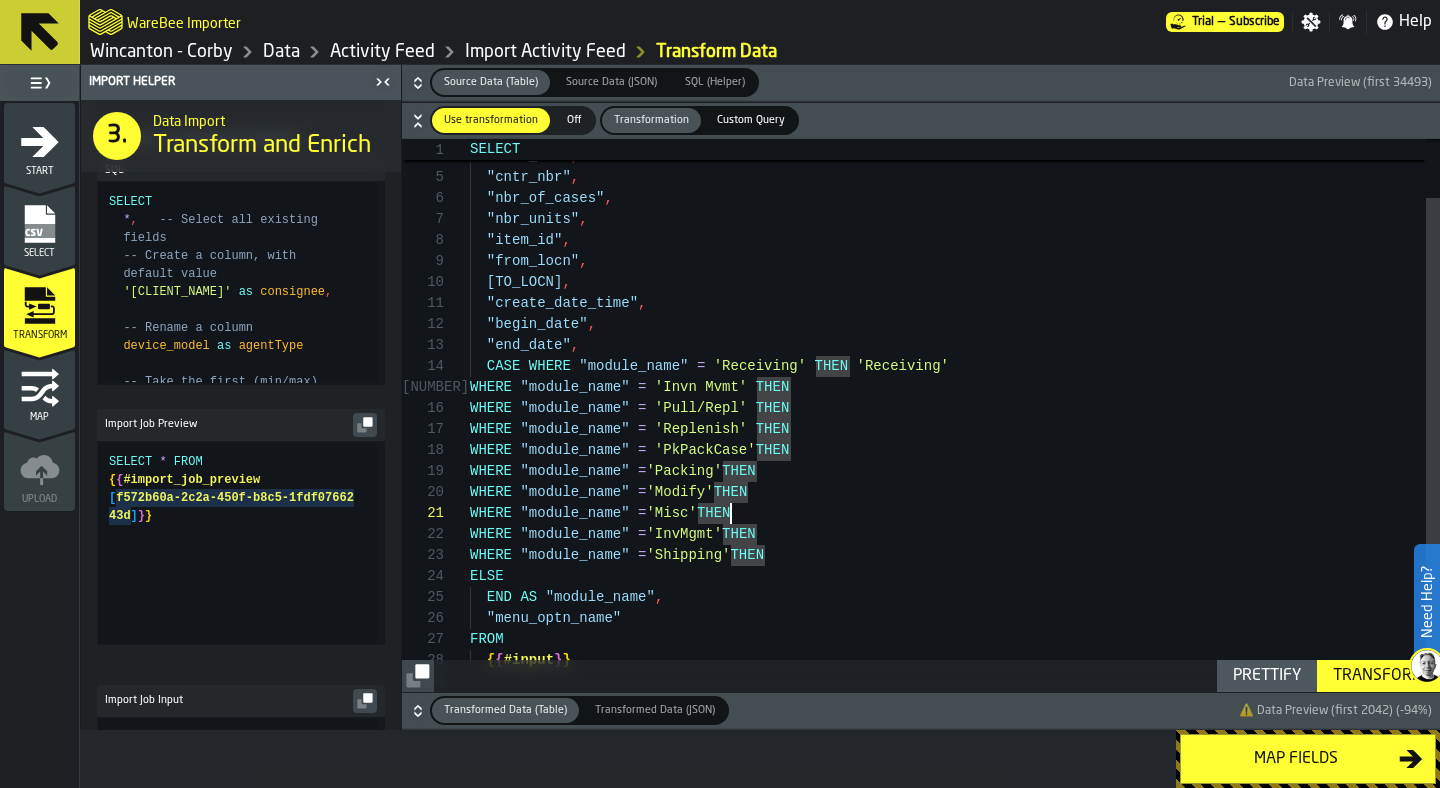click on ""tran_code" ,    "tran_nbr" ,    "cntr_nbr" ,    "nbr_of_cases" ,    "nbr_units" ,    "item_id" ,    "from_locn" ,    "to_locn" ,    "create_date_time" ,    "begin_date" ,    "end_date" , WHERE   "module_name"   =   'Invn Mvmt'   THEN   WHERE   "module_name"   =   'Pull/Repl'   THEN WHERE   "module_name"   =   'Replenish'   THEN WHERE   "module_name"   =   'PkPackCase' THEN   WHERE   "module_name"   = 'Packing' THEN WHERE   "module_name"   = 'Modify' THEN WHERE   "module_name"   = 'Misc' THEN WHERE   "module_name"   = 'InvMgmt' THEN WHERE   "module_name"   = 'Shipping' THEN    END   AS   "module_name" ,    "menu_optn_name" FROM    { { #input } }    CASE   WHERE   "module_name"   =   'Receiving'   THEN   'Receiving' ELSE" at bounding box center [955, 403] 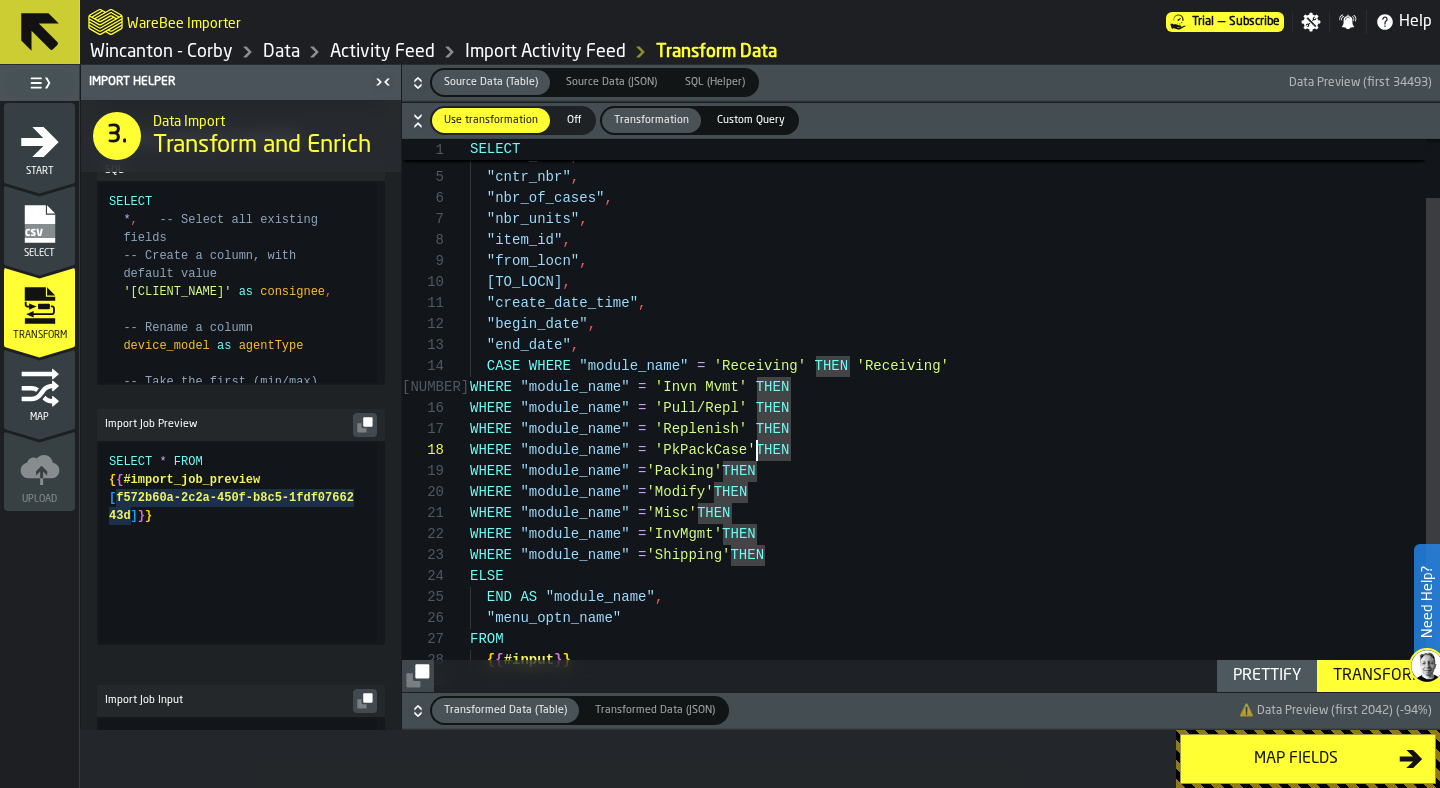 scroll, scrollTop: 147, scrollLeft: 0, axis: vertical 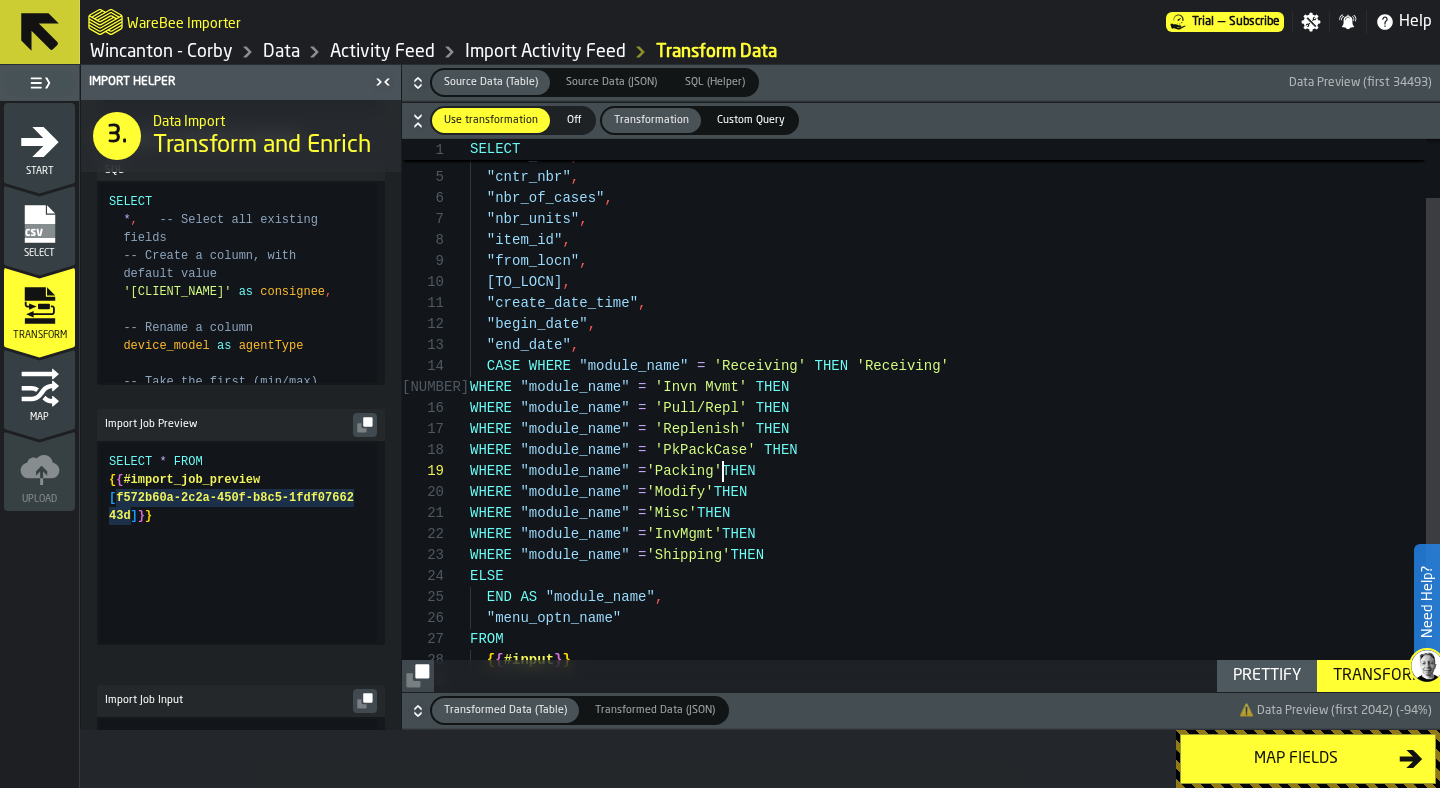 click on ""tran_code" ,    "tran_nbr" ,    "cntr_nbr" ,    "nbr_of_cases" ,    "nbr_units" ,    "item_id" ,    "from_locn" ,    "to_locn" ,    "create_date_time" ,    "begin_date" ,    "end_date" , WHERE   "module_name"   =   'Invn Mvmt'   THEN   WHERE   "module_name"   =   'Pull/Repl'   THEN WHERE   "module_name"   =   'Replenish'   THEN WHERE   "module_name"   =   'PkPackCase'   THEN   WHERE   "module_name"   = 'Packing' THEN WHERE   "module_name"   = 'Modify' THEN WHERE   "module_name"   = 'Misc' THEN WHERE   "module_name"   = 'InvMgmt' THEN WHERE   "module_name"   = 'Shipping' THEN    END   AS   "module_name" ,    "menu_optn_name" FROM    { { #input } }    CASE   WHERE   "module_name"   =   'Receiving'   THEN   'Receiving' ELSE" at bounding box center [955, 403] 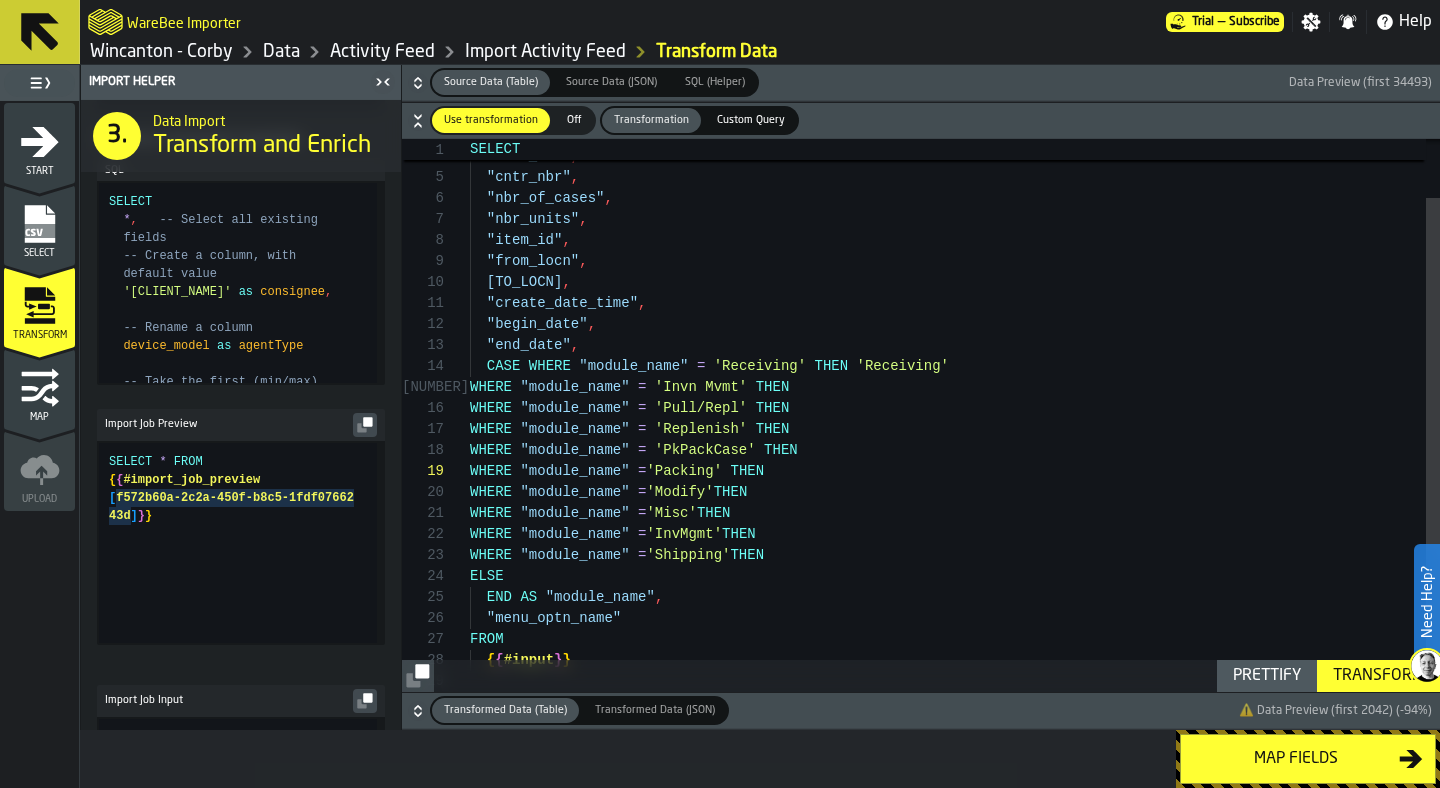 click on ""tran_code" ,    "tran_nbr" ,    "cntr_nbr" ,    "nbr_of_cases" ,    "nbr_units" ,    "item_id" ,    "from_locn" ,    "to_locn" ,    "create_date_time" ,    "begin_date" ,    "end_date" , WHERE   "module_name"   =   'Invn Mvmt'   THEN   WHERE   "module_name"   =   'Pull/Repl'   THEN WHERE   "module_name"   =   'Replenish'   THEN WHERE   "module_name"   =   'PkPackCase'   THEN   WHERE   "module_name"   = 'Packing'   THEN WHERE   "module_name"   = 'Modify' THEN WHERE   "module_name"   = 'Misc' THEN WHERE   "module_name"   = 'InvMgmt' THEN WHERE   "module_name"   = 'Shipping' THEN    END   AS   "module_name" ,    "menu_optn_name" FROM    { { #input } }    CASE   WHERE   "module_name"   =   'Receiving'   THEN   'Receiving' ELSE" at bounding box center [955, 403] 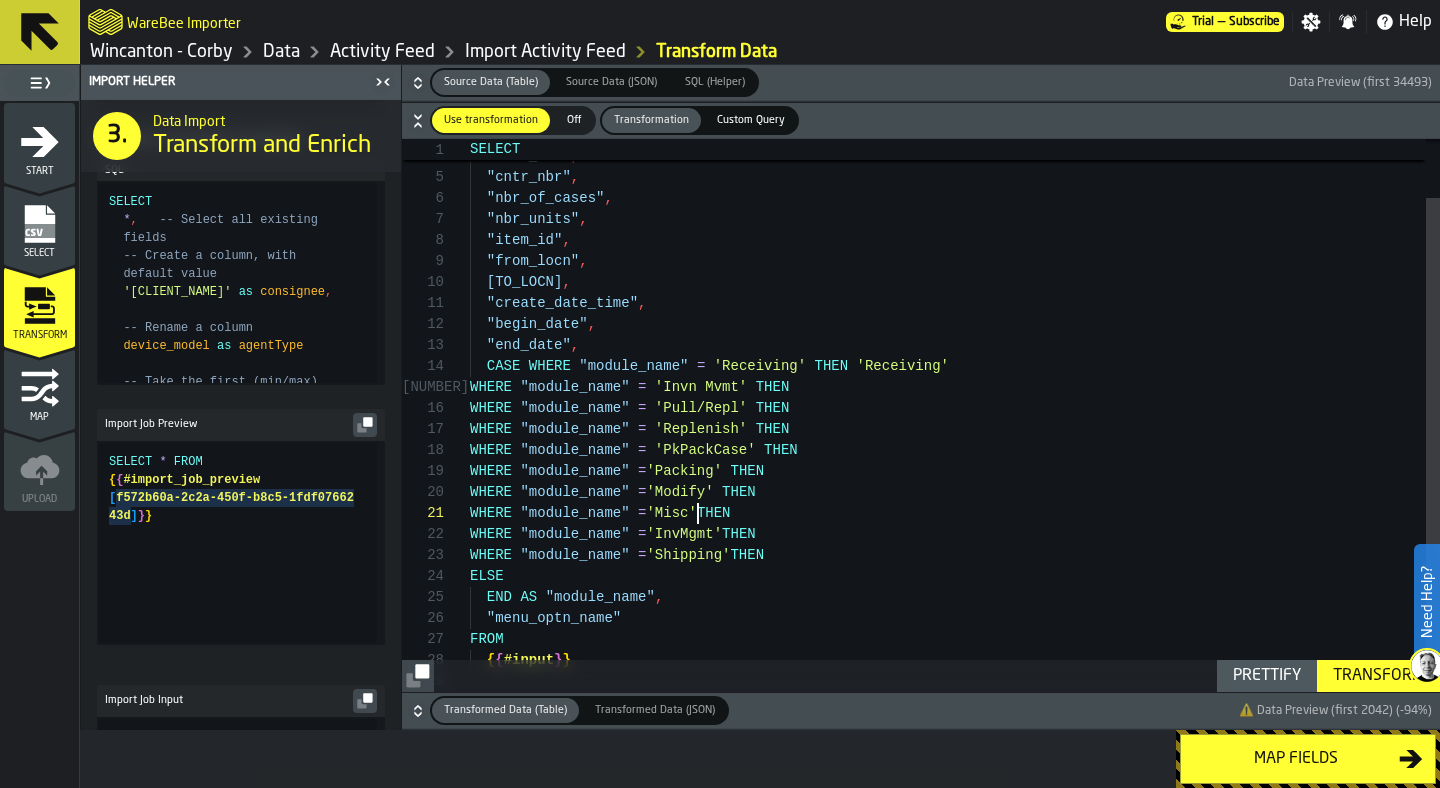 click on ""tran_code" ,    "tran_nbr" ,    "cntr_nbr" ,    "nbr_of_cases" ,    "nbr_units" ,    "item_id" ,    "from_locn" ,    "to_locn" ,    "create_date_time" ,    "begin_date" ,    "end_date" , WHERE   "module_name"   =   'Invn Mvmt'   THEN   WHERE   "module_name"   =   'Pull/Repl'   THEN WHERE   "module_name"   =   'Replenish'   THEN WHERE   "module_name"   =   'PkPackCase'   THEN   WHERE   "module_name"   = 'Packing'   THEN WHERE   "module_name"   = 'Modify'   THEN WHERE   "module_name"   = 'Misc' THEN WHERE   "module_name"   = 'InvMgmt' THEN WHERE   "module_name"   = 'Shipping' THEN    END   AS   "module_name" ,    "menu_optn_name" FROM    { { #input } }    CASE   WHERE   "module_name"   =   'Receiving'   THEN   'Receiving' ELSE" at bounding box center [955, 403] 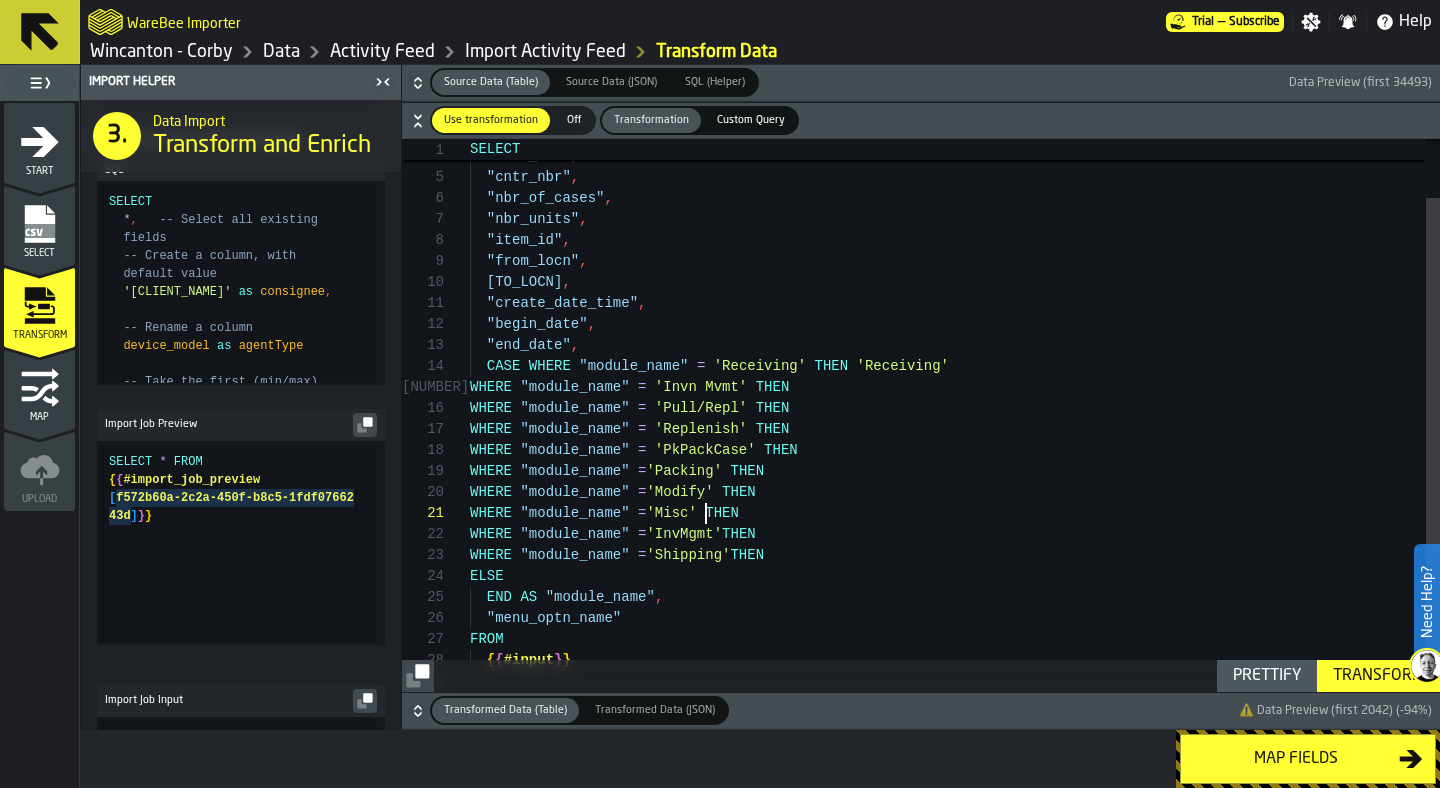 click on ""tran_code" ,    "tran_nbr" ,    "cntr_nbr" ,    "nbr_of_cases" ,    "nbr_units" ,    "item_id" ,    "from_locn" ,    "to_locn" ,    "create_date_time" ,    "begin_date" ,    "end_date" , WHERE   "module_name"   =   'Invn Mvmt'   THEN   WHERE   "module_name"   =   'Pull/Repl'   THEN WHERE   "module_name"   =   'Replenish'   THEN WHERE   "module_name"   =   'PkPackCase'   THEN   WHERE   "module_name"   = 'Packing'   THEN WHERE   "module_name"   = 'Modify'   THEN WHERE   "module_name"   = 'Misc'   THEN WHERE   "module_name"   = 'InvMgmt' THEN WHERE   "module_name"   = 'Shipping' THEN    END   AS   "module_name" ,    "menu_optn_name" FROM    { { #input } }    CASE   WHERE   "module_name"   =   'Receiving'   THEN   'Receiving' ELSE" at bounding box center [955, 403] 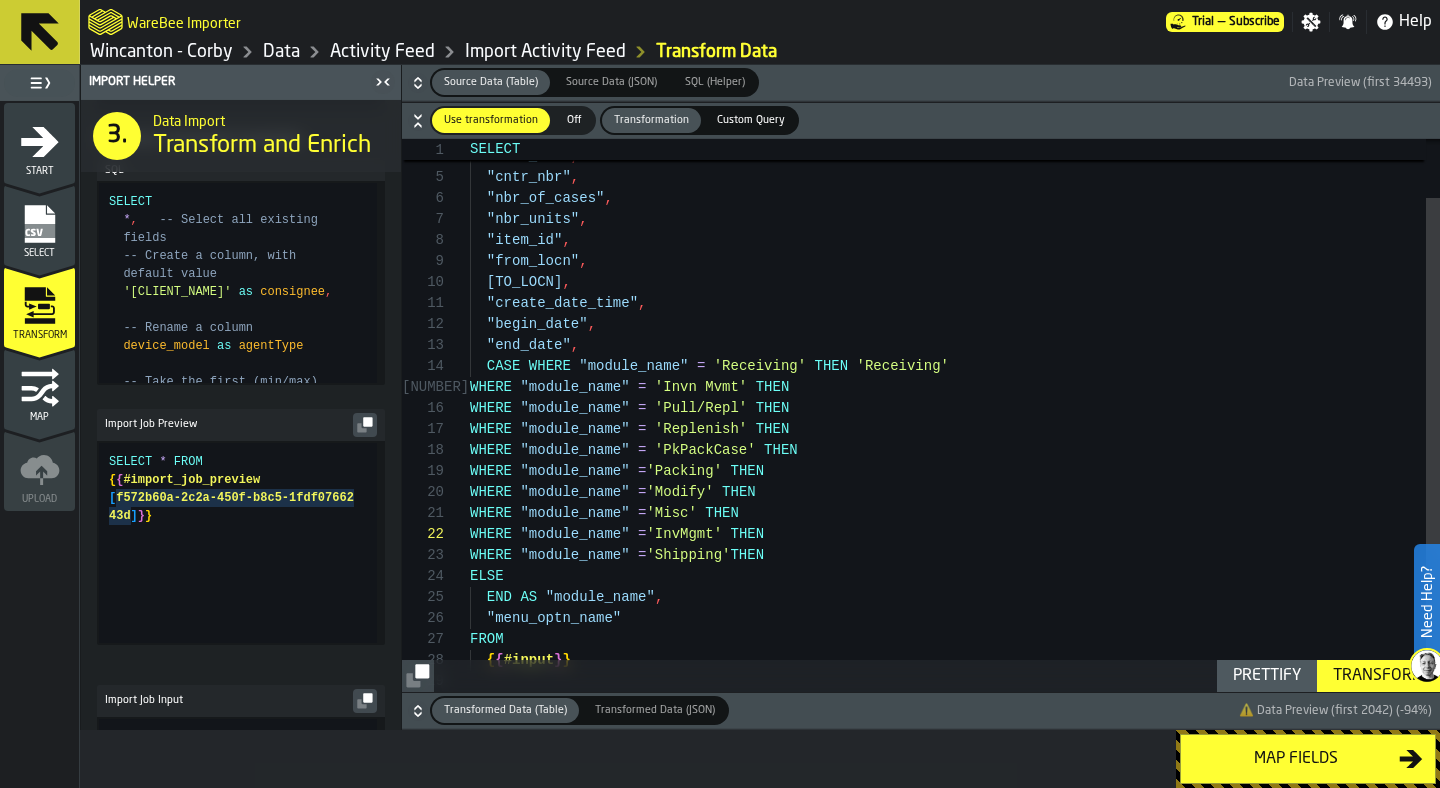 click on ""tran_code" ,    "tran_nbr" ,    "cntr_nbr" ,    "nbr_of_cases" ,    "nbr_units" ,    "item_id" ,    "from_locn" ,    "to_locn" ,    "create_date_time" ,    "begin_date" ,    "end_date" , WHERE   "module_name"   =   'Invn Mvmt'   THEN   WHERE   "module_name"   =   'Pull/Repl'   THEN WHERE   "module_name"   =   'Replenish'   THEN WHERE   "module_name"   =   'PkPackCase'   THEN   WHERE   "module_name"   = 'Packing'   THEN WHERE   "module_name"   = 'Modify'   THEN WHERE   "module_name"   = 'Misc'   THEN WHERE   "module_name"   = 'InvMgmt'   THEN WHERE   "module_name"   = 'Shipping' THEN    END   AS   "module_name" ,    "menu_optn_name" FROM    { { #input } }    CASE   WHERE   "module_name"   =   'Receiving'   THEN   'Receiving' ELSE" at bounding box center [955, 403] 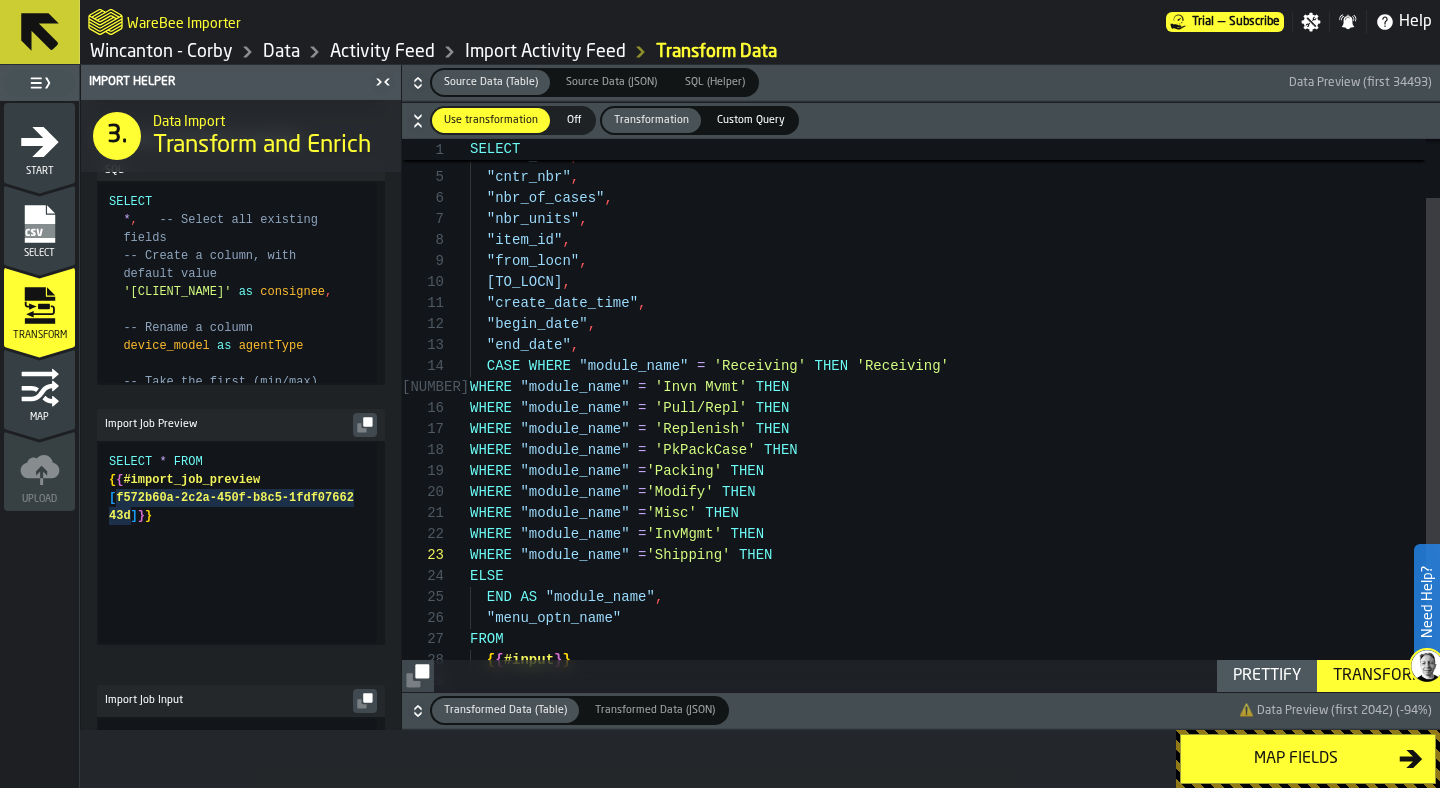 click on "Transform" at bounding box center (1378, 676) 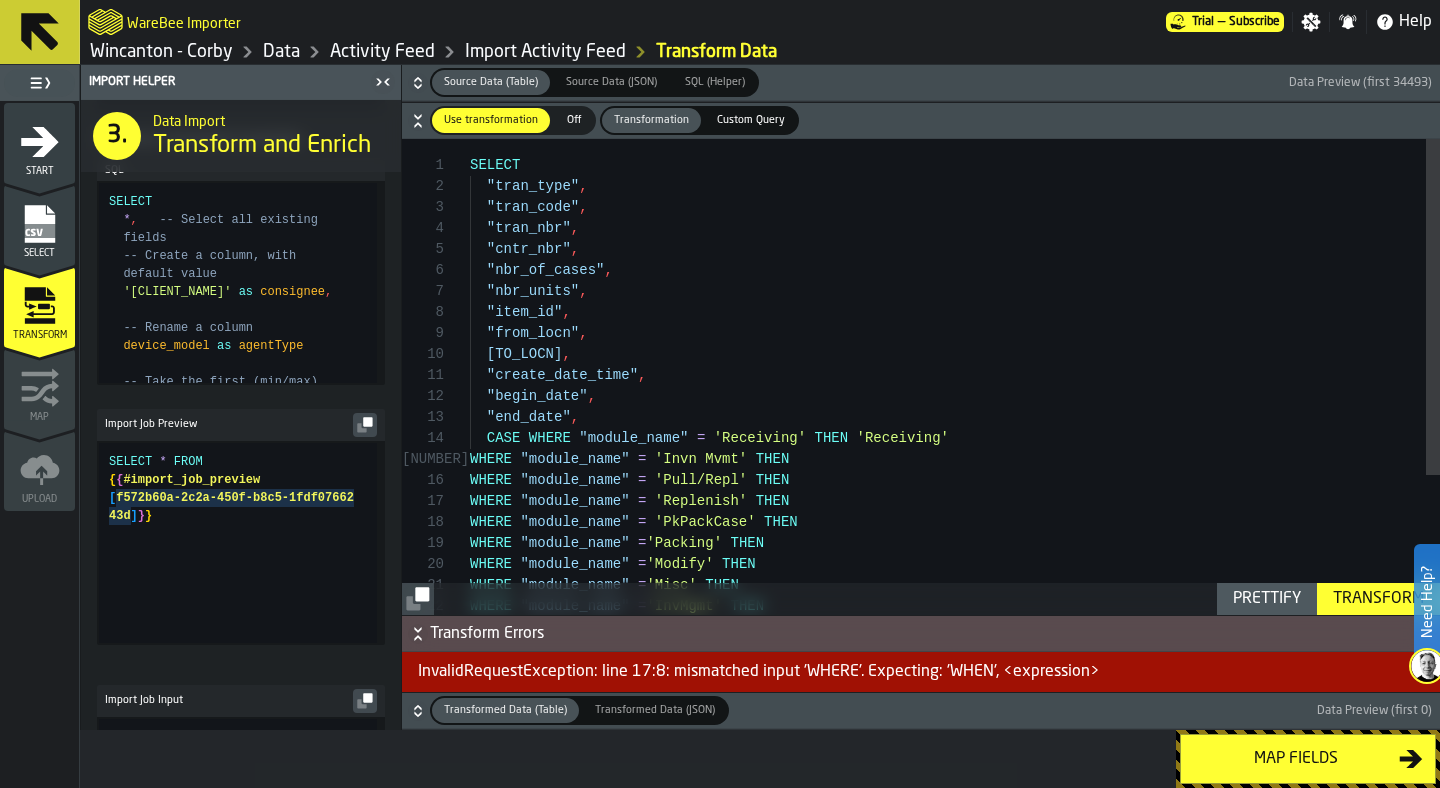 scroll, scrollTop: 105, scrollLeft: 0, axis: vertical 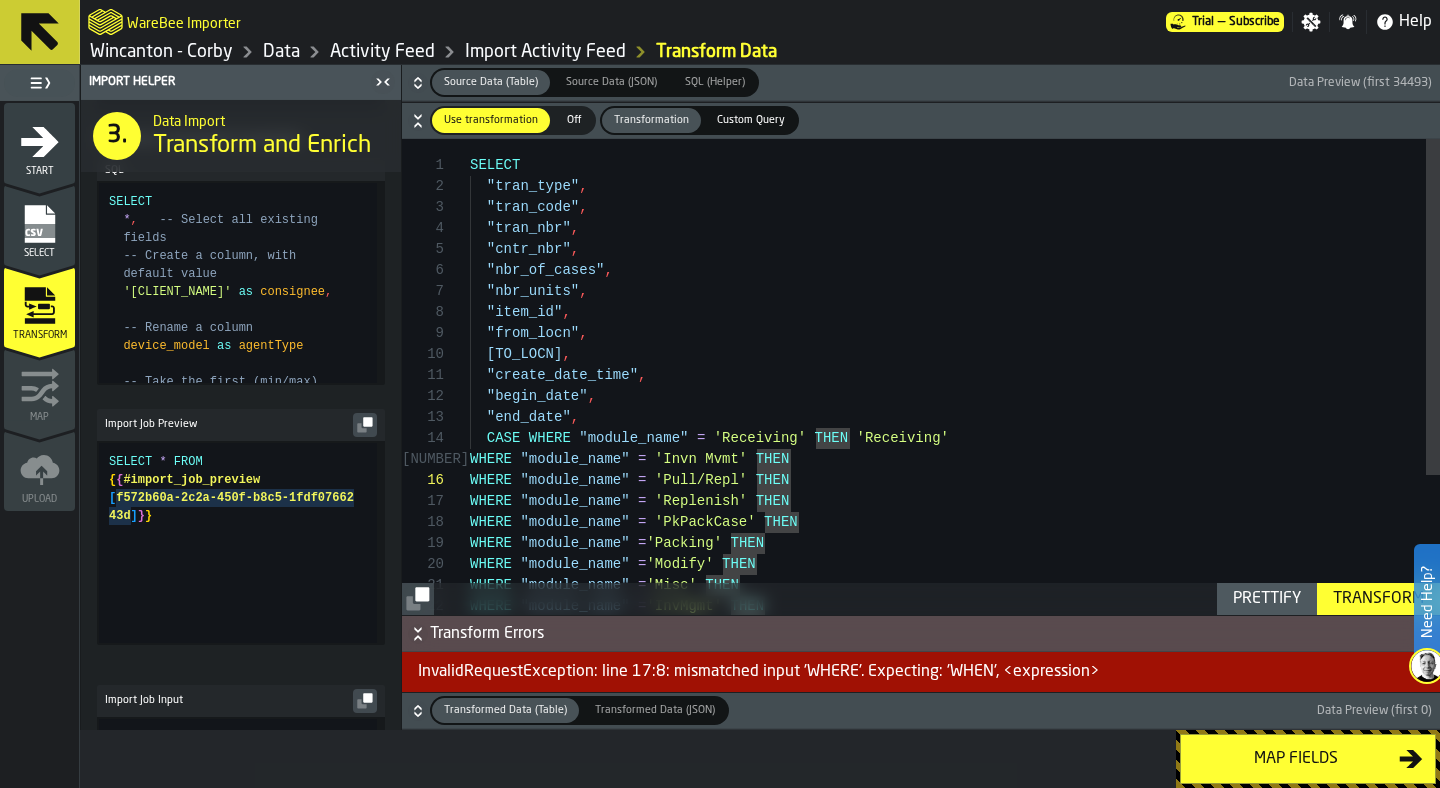 click on ""from_locn" ,    "to_locn" ,    "create_date_time" ,    "begin_date" ,    "end_date" , WHERE   "module_name"   =   'Invn Mvmt'   THEN   WHERE   "module_name"   =   'Pull/Repl'   THEN WHERE   "module_name"   =   'Replenish'   THEN WHERE   "module_name"   =   'PkPackCase'   THEN   WHERE   "module_name"   = 'Packing'   THEN WHERE   "module_name"   = 'Modify'   THEN WHERE   "module_name"   = 'Misc'   THEN WHERE   "module_name"   = 'InvMgmt'   THEN    CASE   WHERE   "module_name"   =   'Receiving'   THEN   'Receiving'    "item_id" ,    "nbr_units" ,    "nbr_of_cases" ,    "cntr_nbr" ,    "tran_nbr" ,    "tran_code" ,    "tran_type" , SELECT" at bounding box center [955, 475] 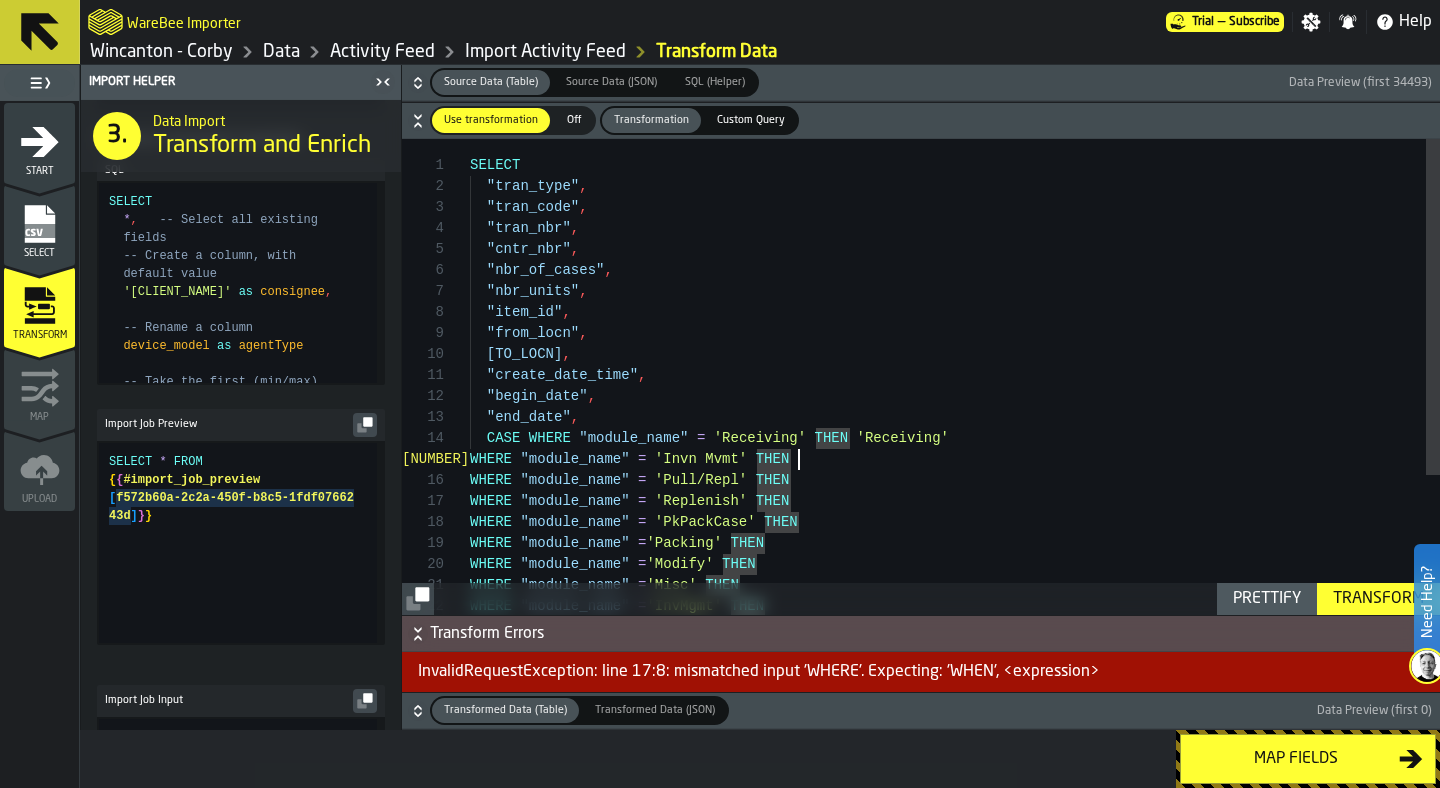 click on ""from_locn" ,    "to_locn" ,    "create_date_time" ,    "begin_date" ,    "end_date" , WHERE   "module_name"   =   'Invn Mvmt'   THEN   WHERE   "module_name"   =   'Pull/Repl'   THEN WHERE   "module_name"   =   'Replenish'   THEN WHERE   "module_name"   =   'PkPackCase'   THEN   WHERE   "module_name"   = 'Packing'   THEN WHERE   "module_name"   = 'Modify'   THEN WHERE   "module_name"   = 'Misc'   THEN WHERE   "module_name"   = 'InvMgmt'   THEN    CASE   WHERE   "module_name"   =   'Receiving'   THEN   'Receiving'    "item_id" ,    "nbr_units" ,    "nbr_of_cases" ,    "cntr_nbr" ,    "tran_nbr" ,    "tran_code" ,    "tran_type" , SELECT" at bounding box center [955, 475] 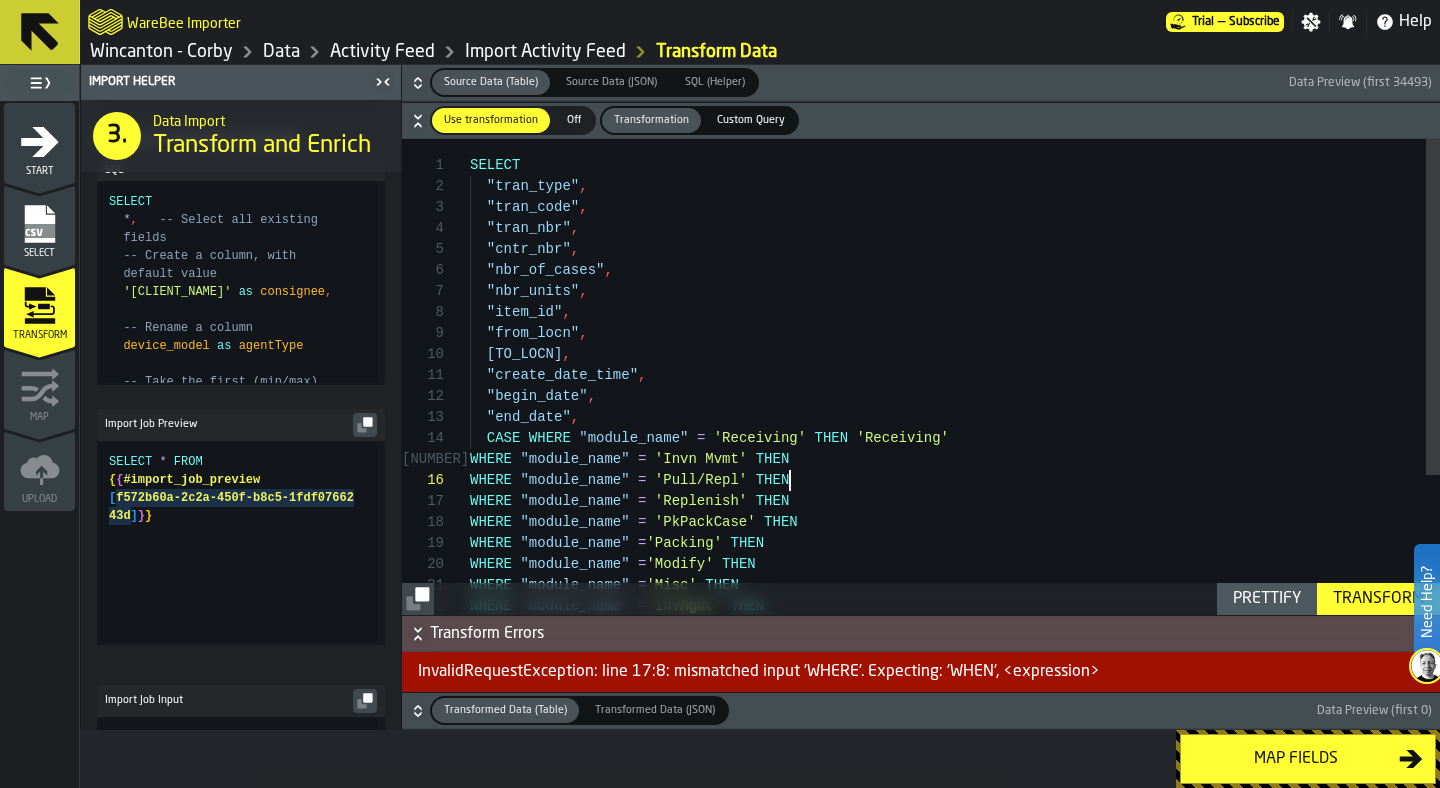 click on ""from_locn" ,    "to_locn" ,    "create_date_time" ,    "begin_date" ,    "end_date" , WHERE   "module_name"   =   'Invn Mvmt'   THEN   WHERE   "module_name"   =   'Pull/Repl'   THEN WHERE   "module_name"   =   'Replenish'   THEN WHERE   "module_name"   =   'PkPackCase'   THEN   WHERE   "module_name"   = 'Packing'   THEN WHERE   "module_name"   = 'Modify'   THEN WHERE   "module_name"   = 'Misc'   THEN WHERE   "module_name"   = 'InvMgmt'   THEN    CASE   WHERE   "module_name"   =   'Receiving'   THEN   'Receiving'    "item_id" ,    "nbr_units" ,    "nbr_of_cases" ,    "cntr_nbr" ,    "tran_nbr" ,    "tran_code" ,    "tran_type" , SELECT" at bounding box center [955, 475] 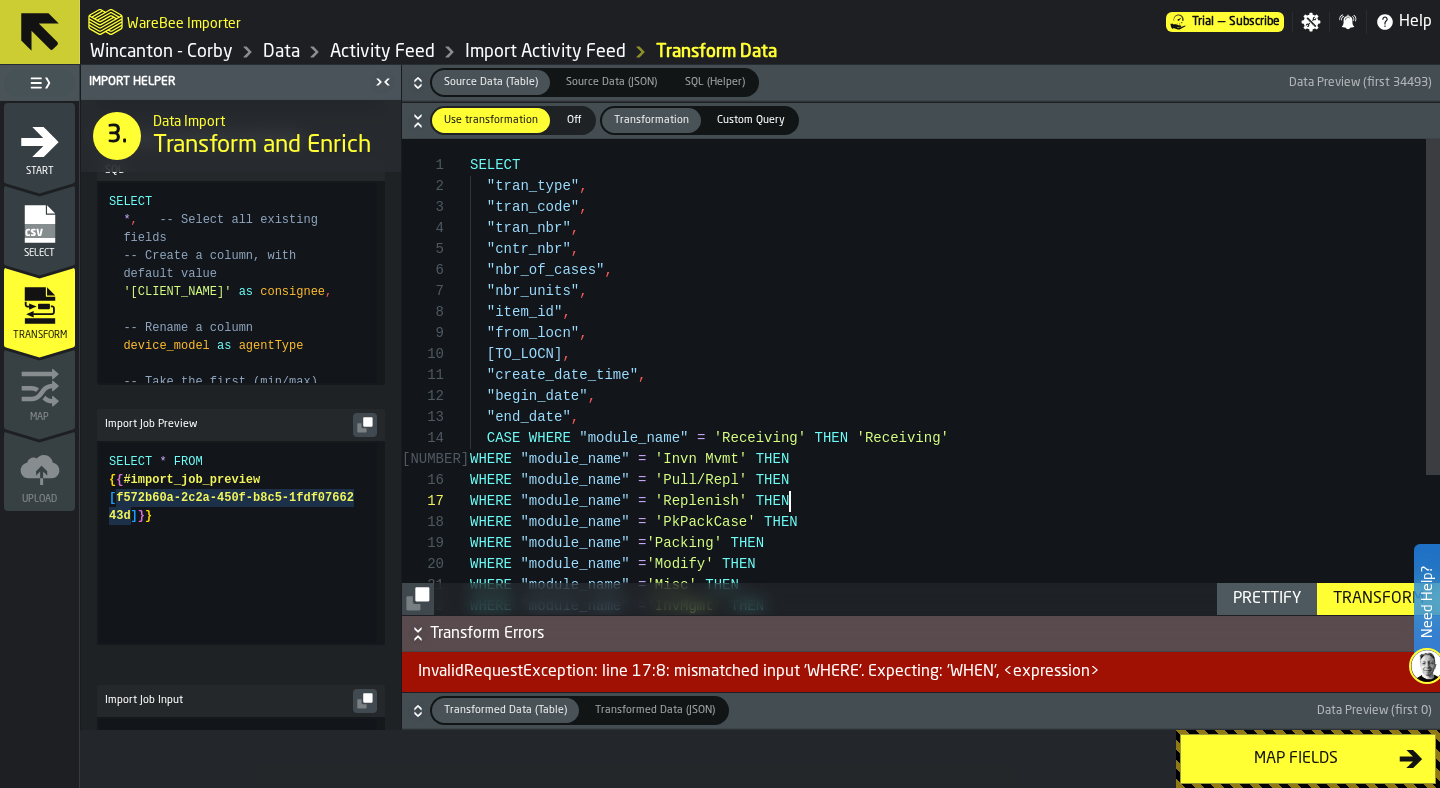 click on ""from_locn" ,    "to_locn" ,    "create_date_time" ,    "begin_date" ,    "end_date" , WHERE   "module_name"   =   'Invn Mvmt'   THEN   WHERE   "module_name"   =   'Pull/Repl'   THEN   WHERE   "module_name"   =   'Replenish'   THEN WHERE   "module_name"   =   'PkPackCase'   THEN   WHERE   "module_name"   = 'Packing'   THEN WHERE   "module_name"   = 'Modify'   THEN WHERE   "module_name"   = 'Misc'   THEN WHERE   "module_name"   = 'InvMgmt'   THEN    CASE   WHERE   "module_name"   =   'Receiving'   THEN   'Receiving'    "item_id" ,    "nbr_units" ,    "nbr_of_cases" ,    "cntr_nbr" ,    "tran_nbr" ,    "tran_code" ,    "tran_type" , SELECT" at bounding box center (955, 475) 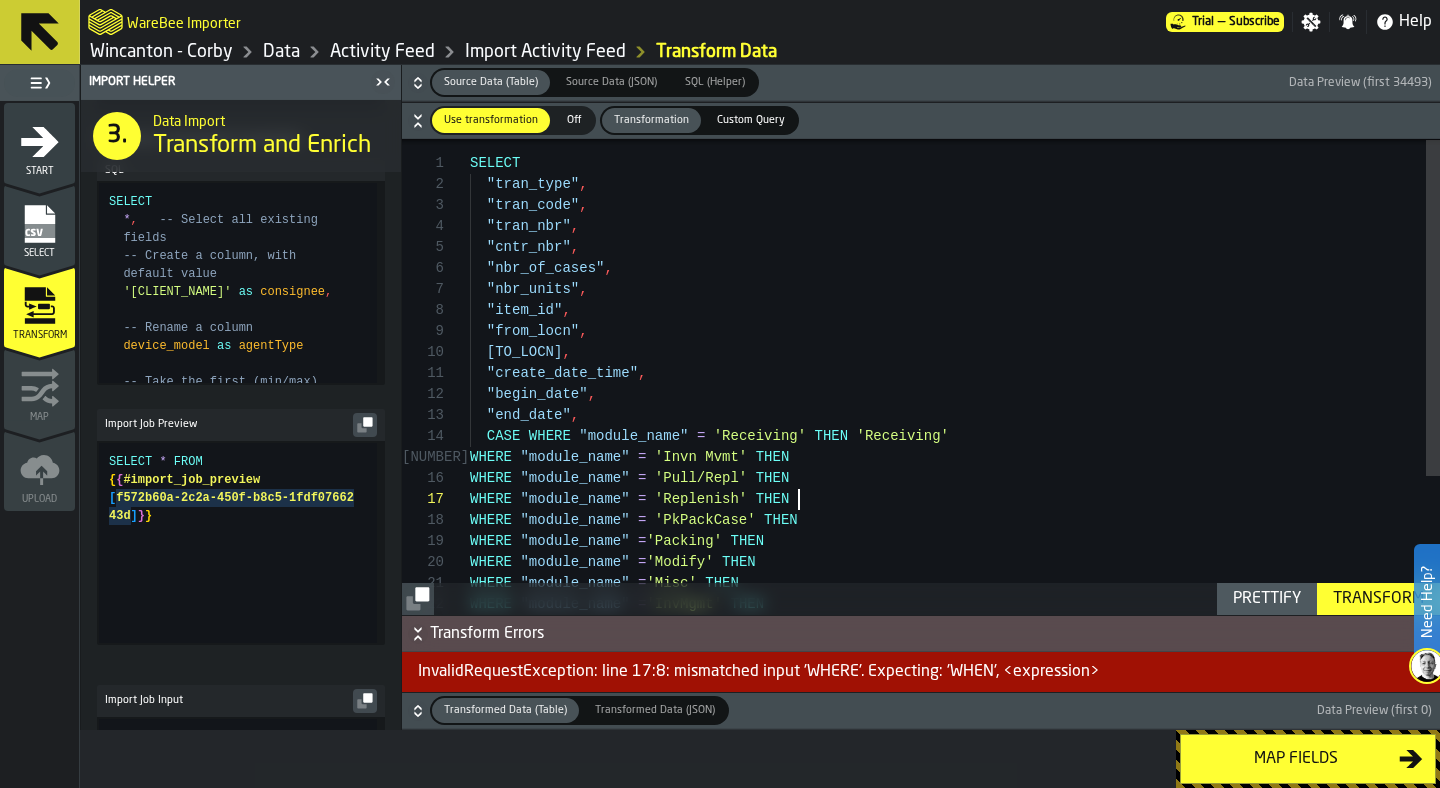 scroll, scrollTop: 147, scrollLeft: 0, axis: vertical 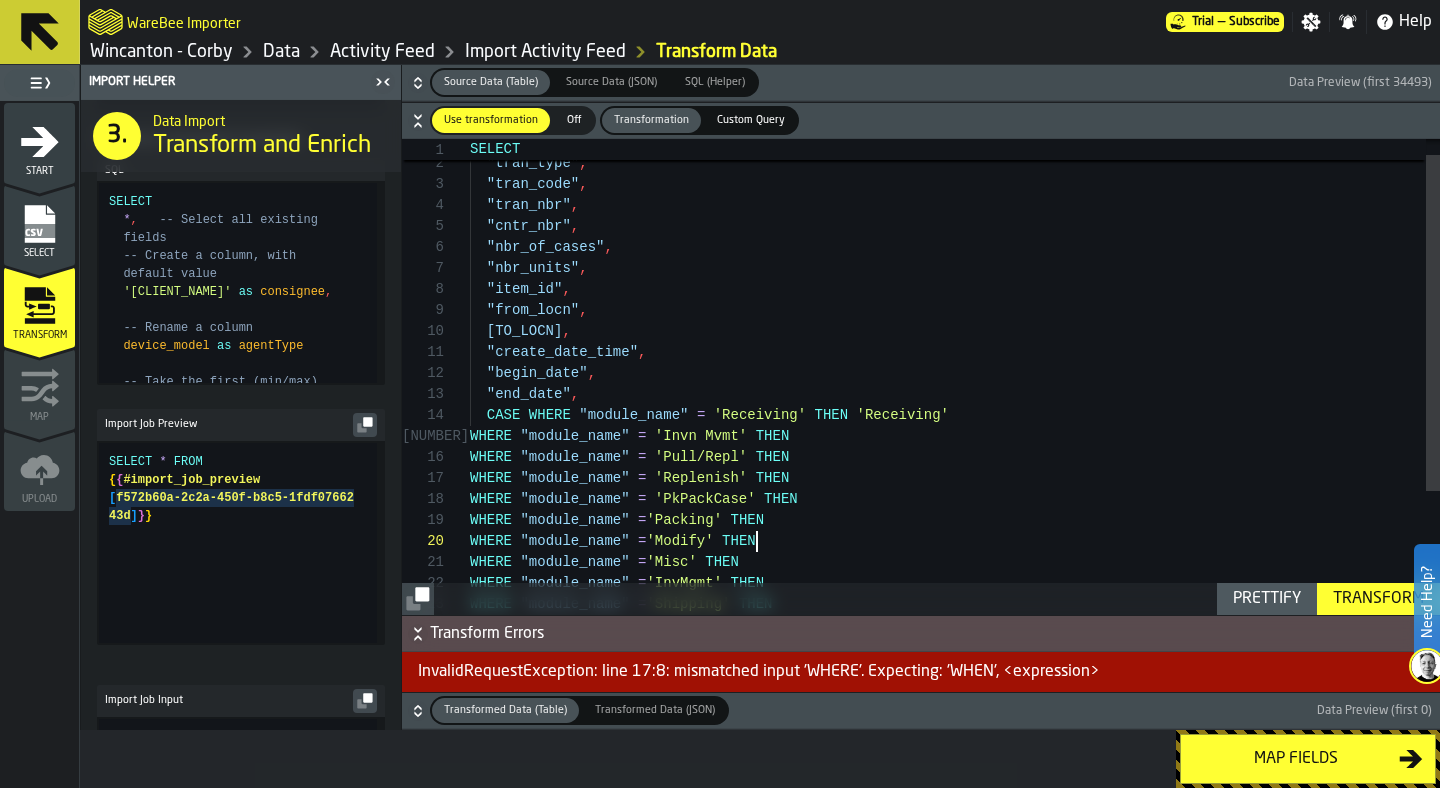click on ""from_locn" ,    "to_locn" ,    "create_date_time" ,    "begin_date" ,    "end_date" , WHERE   "module_name"   =   'Invn Mvmt'   THEN   WHERE   "module_name"   =   'Pull/Repl'   THEN   WHERE   "module_name"   =   'Replenish'   THEN   WHERE   "module_name"   =   'PkPackCase'   THEN   WHERE   "module_name"   = 'Packing'   THEN WHERE   "module_name"   = 'Modify'   THEN WHERE   "module_name"   = 'Misc'   THEN WHERE   "module_name"   = 'InvMgmt'   THEN    CASE   WHERE   "module_name"   =   'Receiving'   THEN   'Receiving'    "item_id" ,    "nbr_units" ,    "nbr_of_cases" ,    "cntr_nbr" ,    "tran_nbr" ,    "tran_code" ,    "tran_type" , SELECT WHERE   "module_name"   = 'Shipping'   THEN" at bounding box center [955, 452] 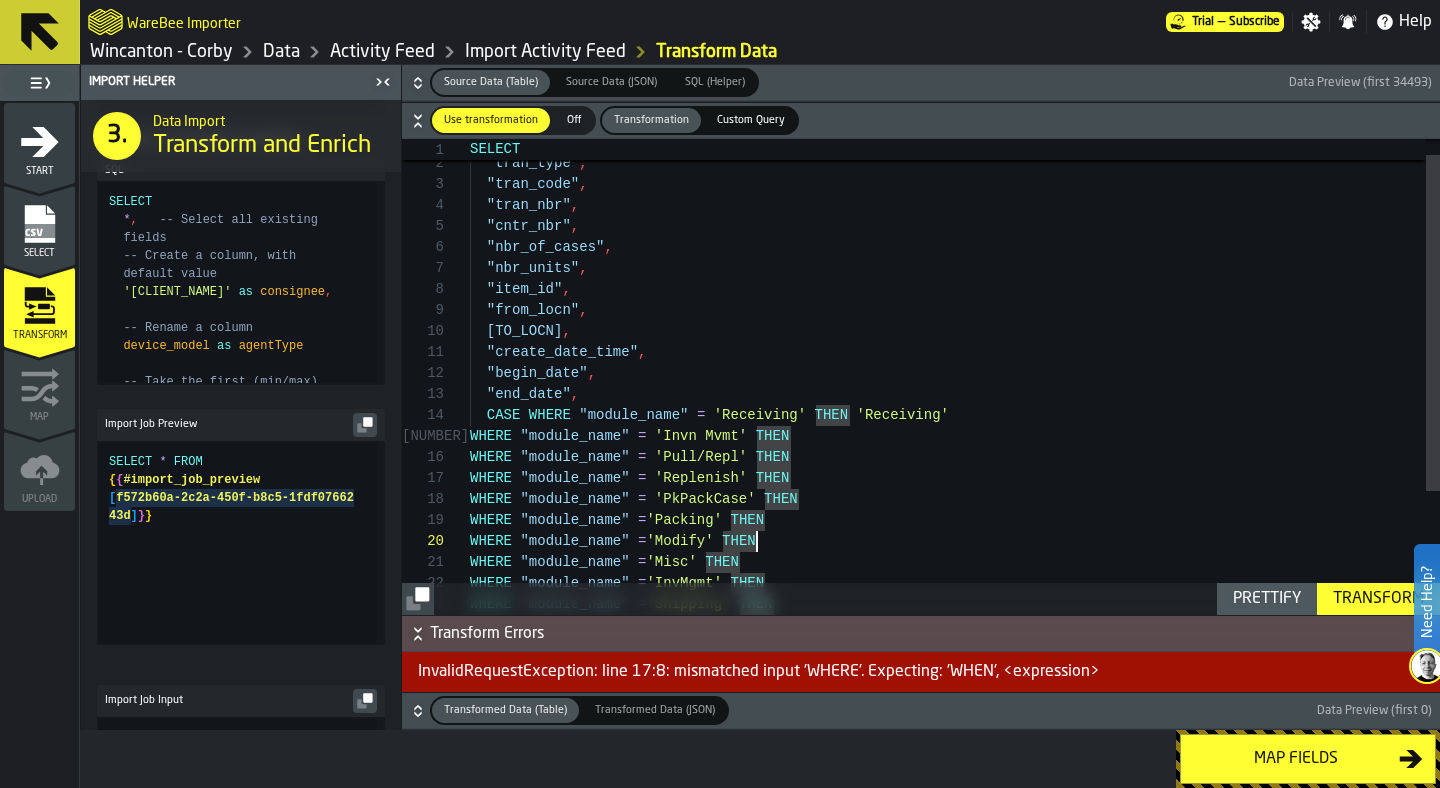 click on ""from_locn" ,    "to_locn" ,    "create_date_time" ,    "begin_date" ,    "end_date" , WHERE   "module_name"   =   'Invn Mvmt'   THEN   WHERE   "module_name"   =   'Pull/Repl'   THEN   WHERE   "module_name"   =   'Replenish'   THEN   WHERE   "module_name"   =   'PkPackCase'   THEN   WHERE   "module_name"   = 'Packing'   THEN WHERE   "module_name"   = 'Modify'   THEN WHERE   "module_name"   = 'Misc'   THEN WHERE   "module_name"   = 'InvMgmt'   THEN    CASE   WHERE   "module_name"   =   'Receiving'   THEN   'Receiving'    "item_id" ,    "nbr_units" ,    "nbr_of_cases" ,    "cntr_nbr" ,    "tran_nbr" ,    "tran_code" ,    "tran_type" , SELECT WHERE   "module_name"   = 'Shipping'   THEN" at bounding box center [955, 452] 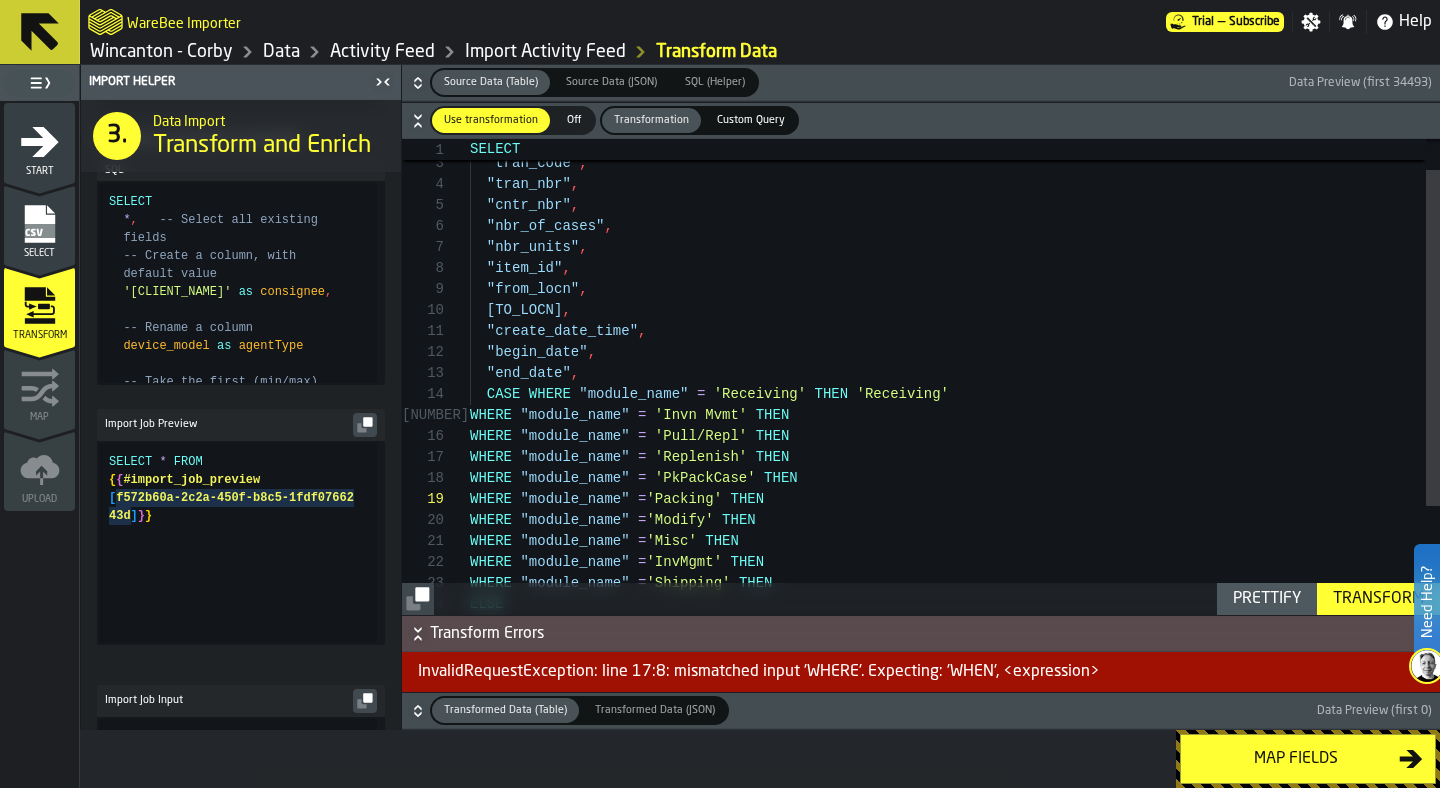 scroll, scrollTop: 189, scrollLeft: 0, axis: vertical 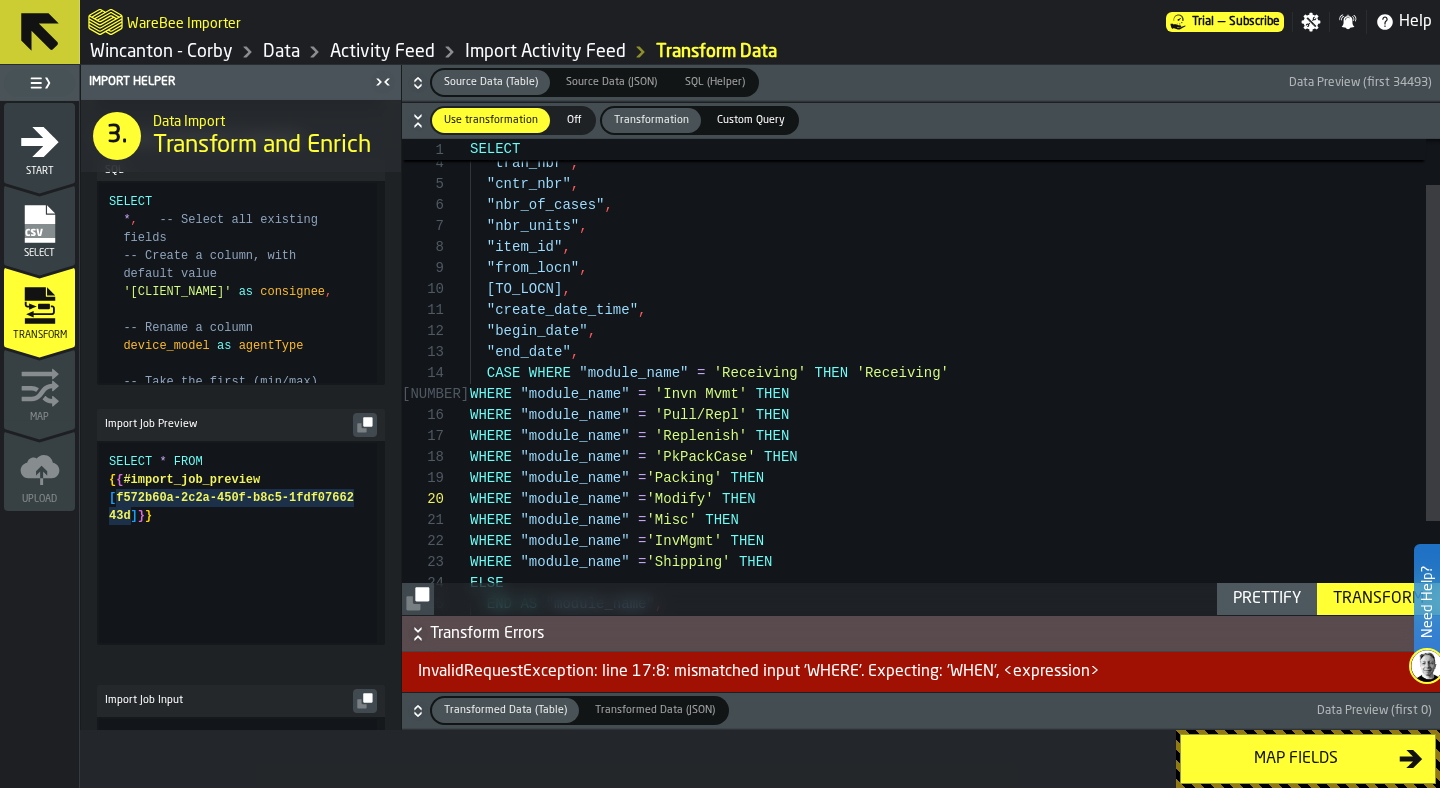 click on ""from_locn" ,    "to_locn" ,    "create_date_time" ,    "begin_date" ,    "end_date" , WHERE   "module_name"   =   'Invn Mvmt'   THEN   WHERE   "module_name"   =   'Pull/Repl'   THEN   WHERE   "module_name"   =   'Replenish'   THEN   WHERE   "module_name"   =   'PkPackCase'   THEN   WHERE   "module_name"   = 'Packing'   THEN   WHERE   "module_name"   = 'Modify'   THEN   WHERE   "module_name"   = 'Misc'   THEN WHERE   "module_name"   = 'InvMgmt'   THEN    CASE   WHERE   "module_name"   =   'Receiving'   THEN   'Receiving'    "item_id" ,    "nbr_units" ,    "nbr_of_cases" ,    "cntr_nbr" ,    "tran_nbr" ,    "tran_code" , WHERE   "module_name"   = 'Shipping'   THEN ELSE    END   AS   "module_name" ," at bounding box center (955, 410) 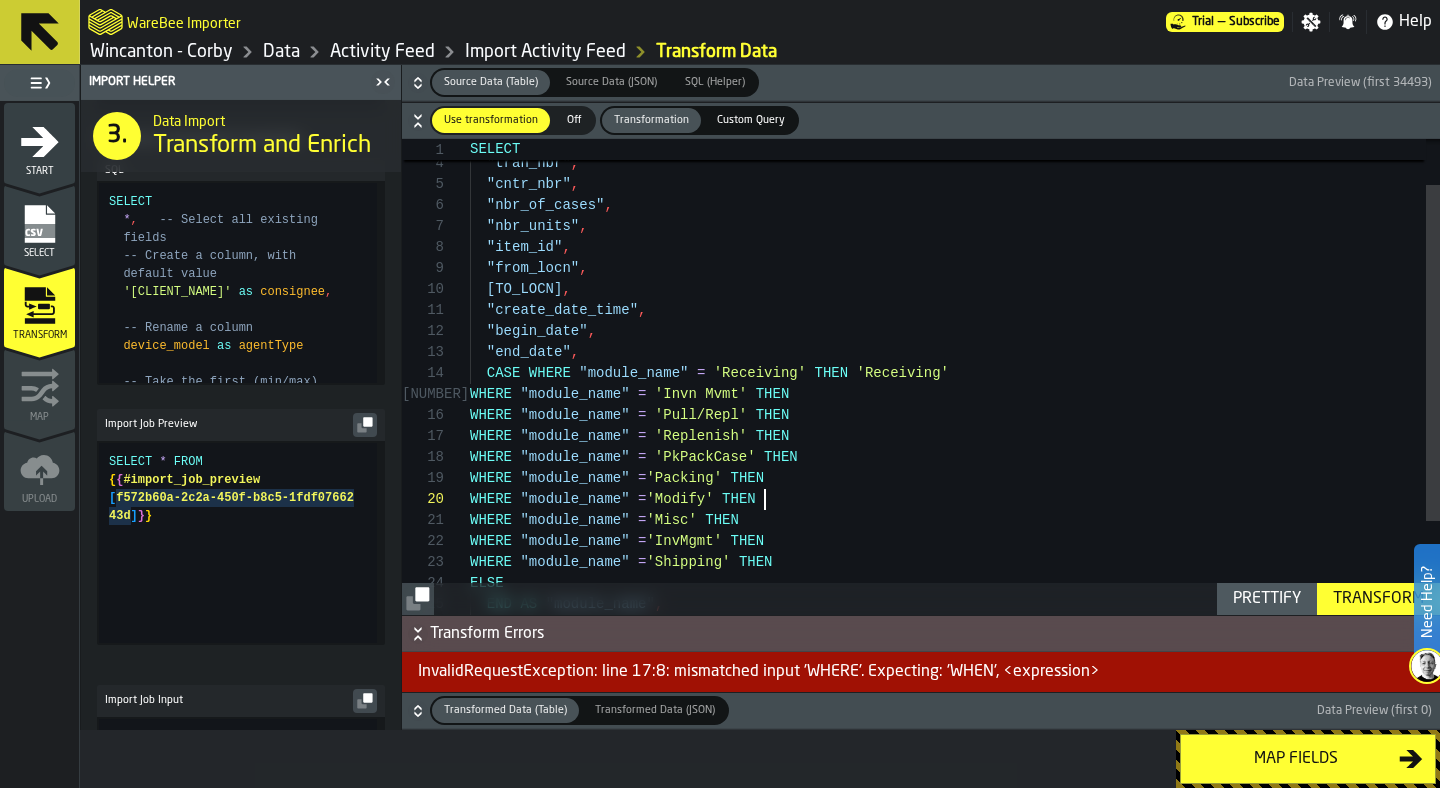 scroll, scrollTop: 0, scrollLeft: 0, axis: both 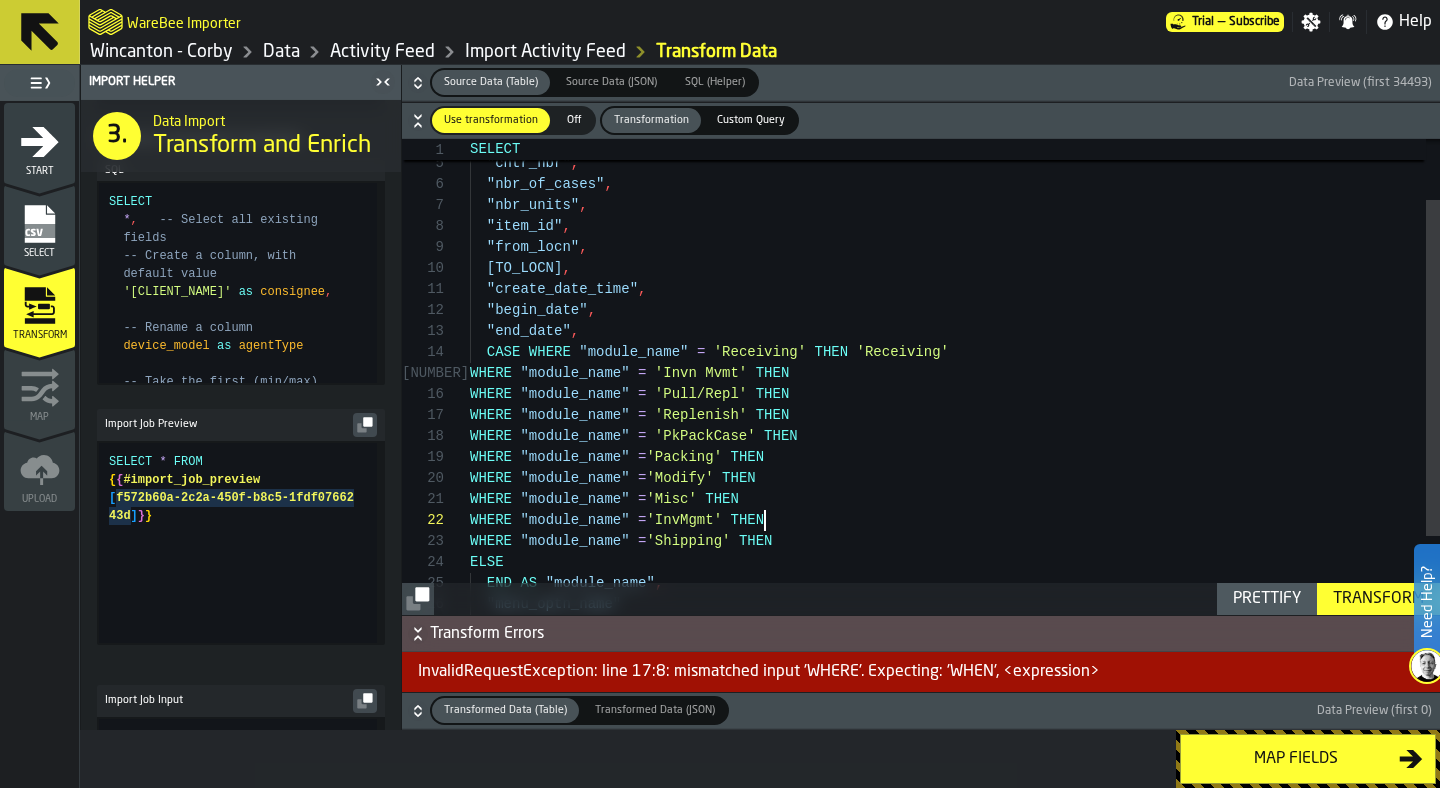 click on ""from_locn" ,    "to_locn" ,    "create_date_time" ,    "begin_date" ,    "end_date" , WHERE   "module_name"   =   'Invn Mvmt'   THEN   WHERE   "module_name"   =   'Pull/Repl'   THEN   WHERE   "module_name"   =   'Replenish'   THEN   WHERE   "module_name"   =   'PkPackCase'   THEN   WHERE   "module_name"   = 'Packing'   THEN   WHERE   "module_name"   = 'Modify'   THEN   WHERE   "module_name"   = 'Misc'   THEN   WHERE   "module_name"   = 'InvMgmt'   THEN    CASE   WHERE   "module_name"   =   'Receiving'   THEN   'Receiving'    "item_id" ,    "nbr_units" ,    "nbr_of_cases" ,    "cntr_nbr" ,    "tran_nbr" , WHERE   "module_name"   = 'Shipping'   THEN ELSE    END   AS   "module_name" ,    "menu_optn_name"" at bounding box center (955, 389) 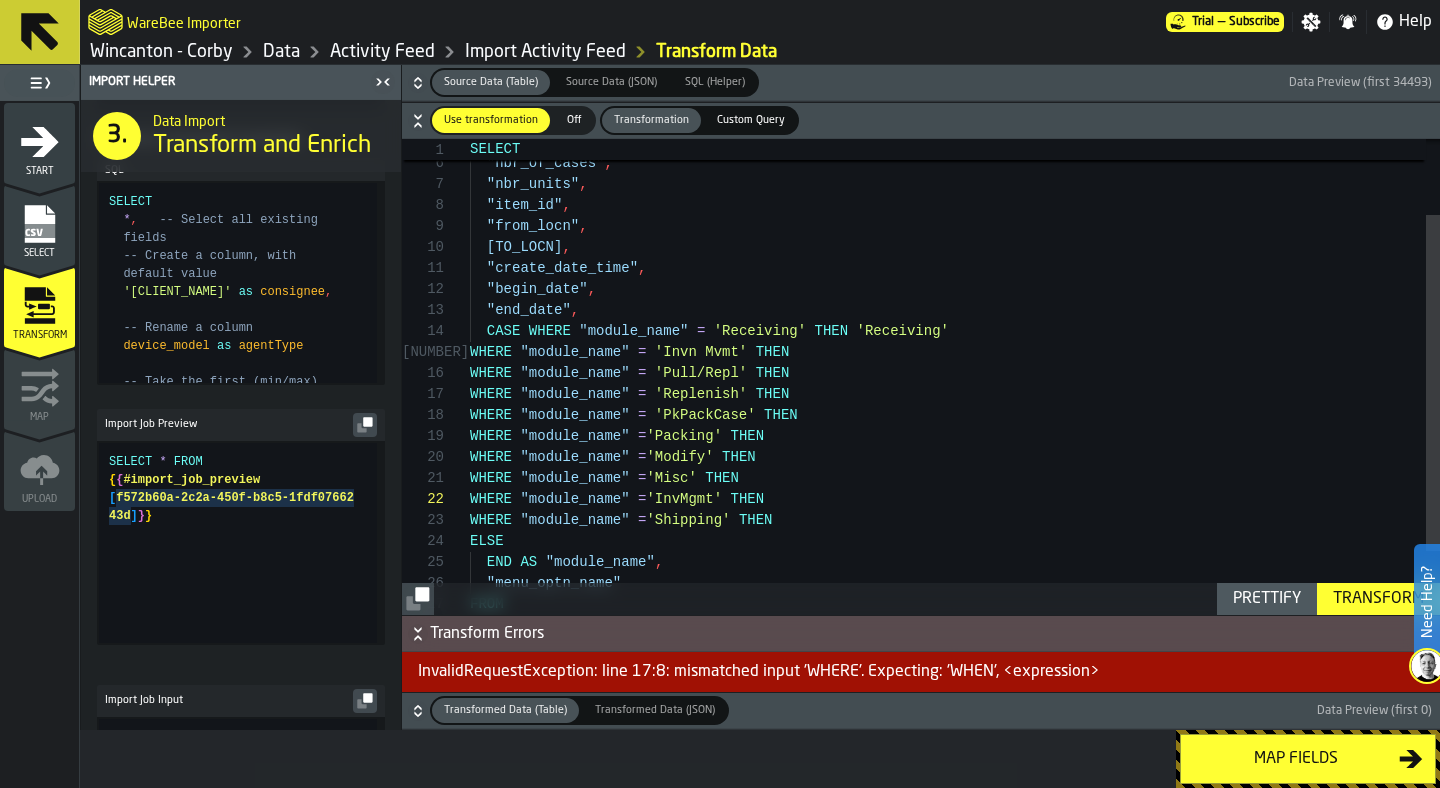 scroll, scrollTop: 42, scrollLeft: 0, axis: vertical 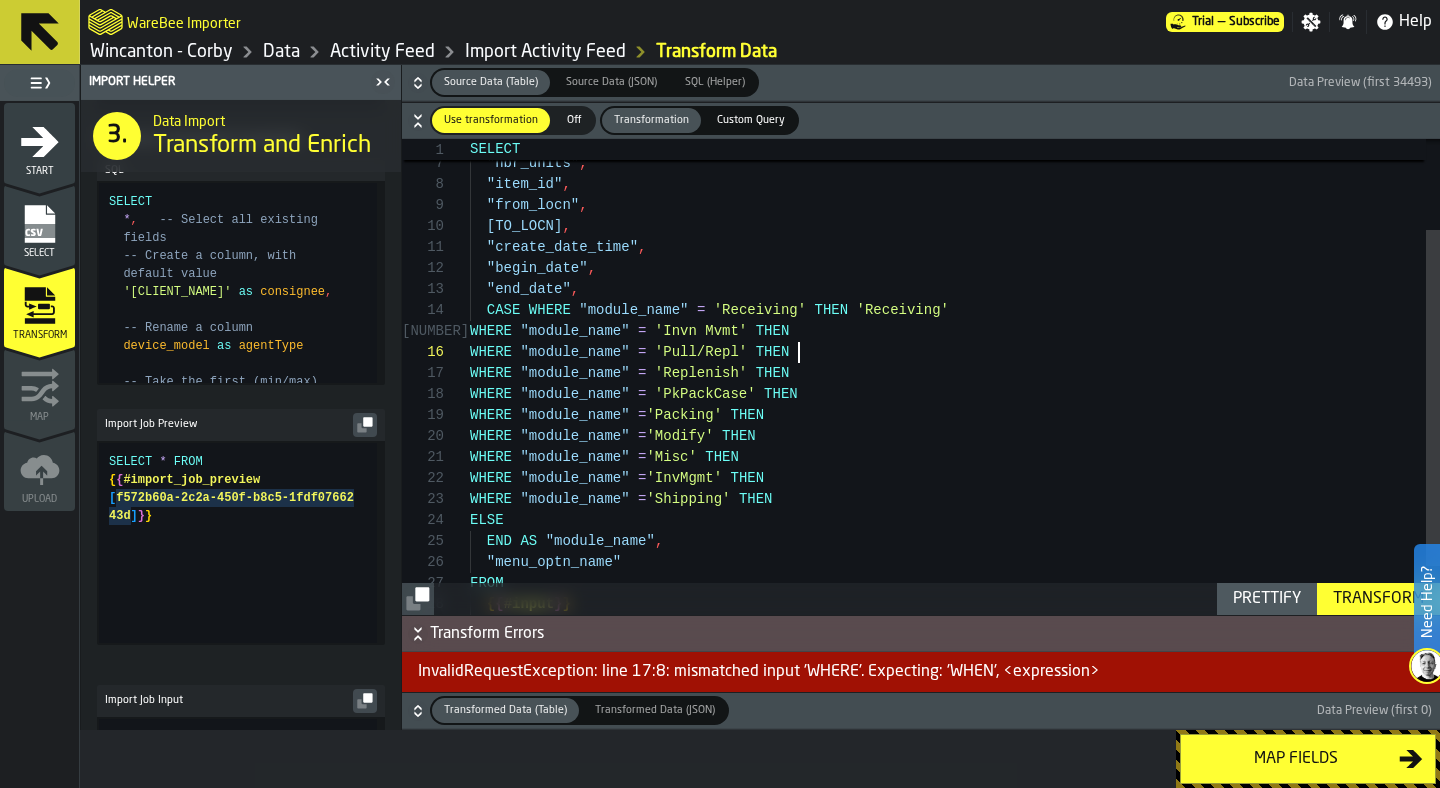 click on ""from_locn" ,    "to_locn" ,    "create_date_time" ,    "begin_date" ,    "end_date" , WHERE   "module_name"   =   'Invn Mvmt'   THEN   WHERE   "module_name"   =   'Pull/Repl'   THEN   WHERE   "module_name"   =   'Replenish'   THEN   WHERE   "module_name"   =   'PkPackCase'   THEN   WHERE   "module_name"   = 'Packing'   THEN   WHERE   "module_name"   = 'Modify'   THEN   WHERE   "module_name"   = 'Misc'   THEN   WHERE   "module_name"   = 'InvMgmt'   THEN      CASE   WHERE   "module_name"   =   'Receiving'   THEN   'Receiving'    "item_id" ,    "nbr_units" ,    "nbr_of_cases" , WHERE   "module_name"   = 'Shipping'   THEN   ELSE    END   AS   "module_name" ,    "menu_optn_name" FROM    { { #input } }" at bounding box center [955, 347] 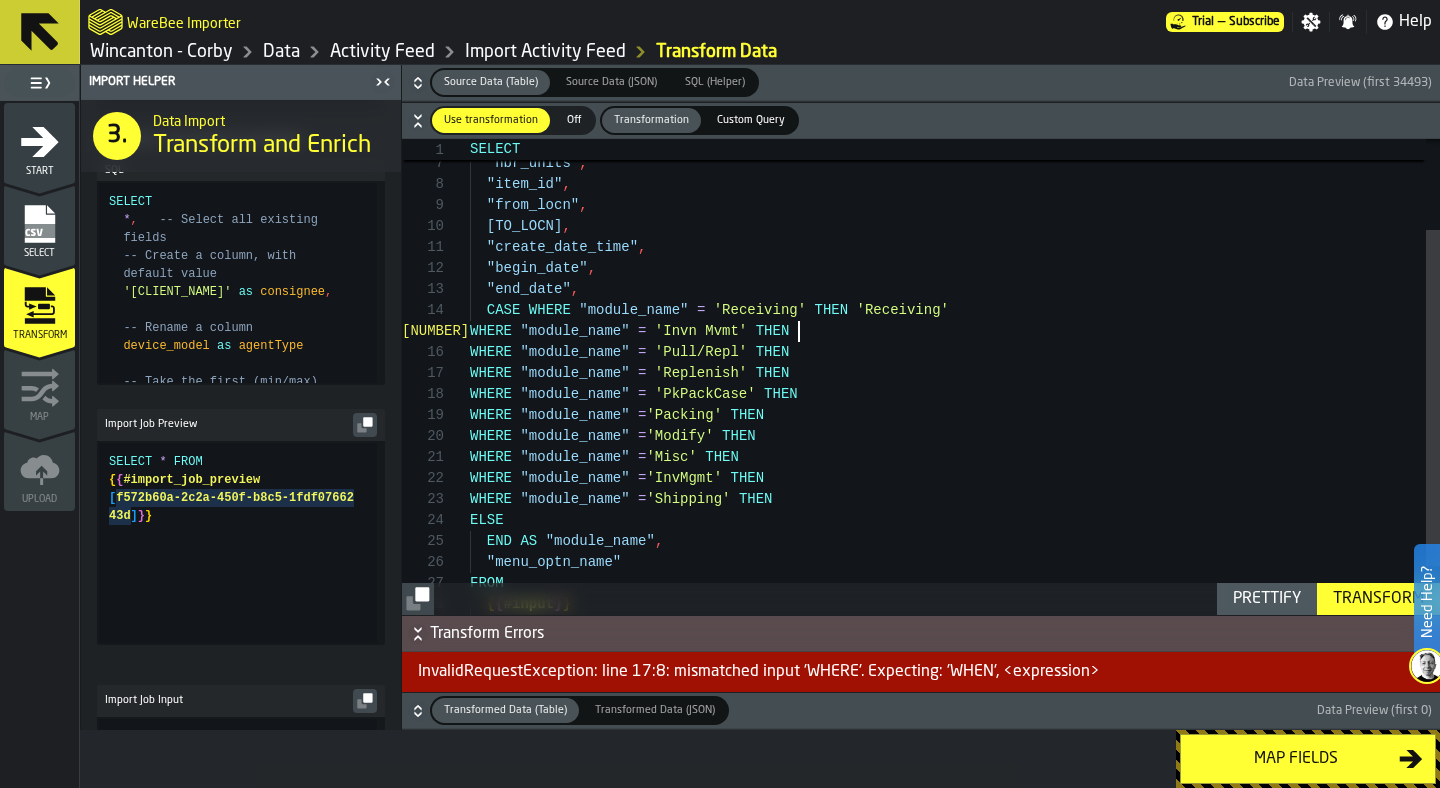 scroll, scrollTop: 84, scrollLeft: 0, axis: vertical 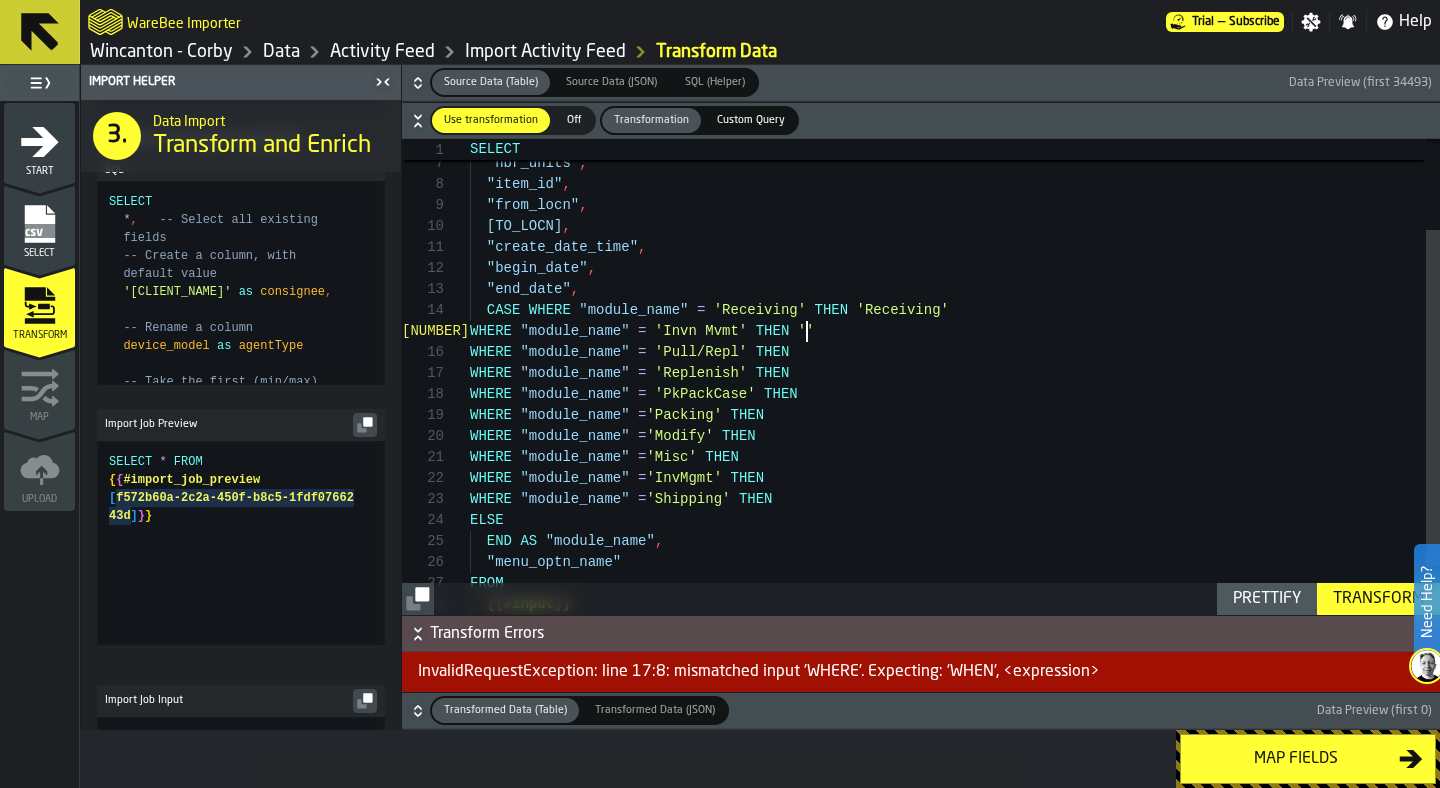 click on ""from_locn" ,    "to_locn" ,    "create_date_time" ,    "begin_date" ,    "end_date" , WHERE   "module_name"   =   'Invn Mvmt'   THEN   '' WHERE   "module_name"   =   'Pull/Repl'   THEN   WHERE   "module_name"   =   'Replenish'   THEN   WHERE   "module_name"   =   'PkPackCase'   THEN   WHERE   "module_name"   = 'Packing'   THEN   WHERE   "module_name"   = 'Modify'   THEN   WHERE   "module_name"   = 'Misc'   THEN   WHERE   "module_name"   = 'InvMgmt'   THEN      CASE   WHERE   "module_name"   =   'Receiving'   THEN   'Receiving'    "item_id" ,    "nbr_units" ,    "nbr_of_cases" , WHERE   "module_name"   = 'Shipping'   THEN   ELSE    END   AS   "module_name" ,    "menu_optn_name" FROM    { { #input } }" at bounding box center (955, 347) 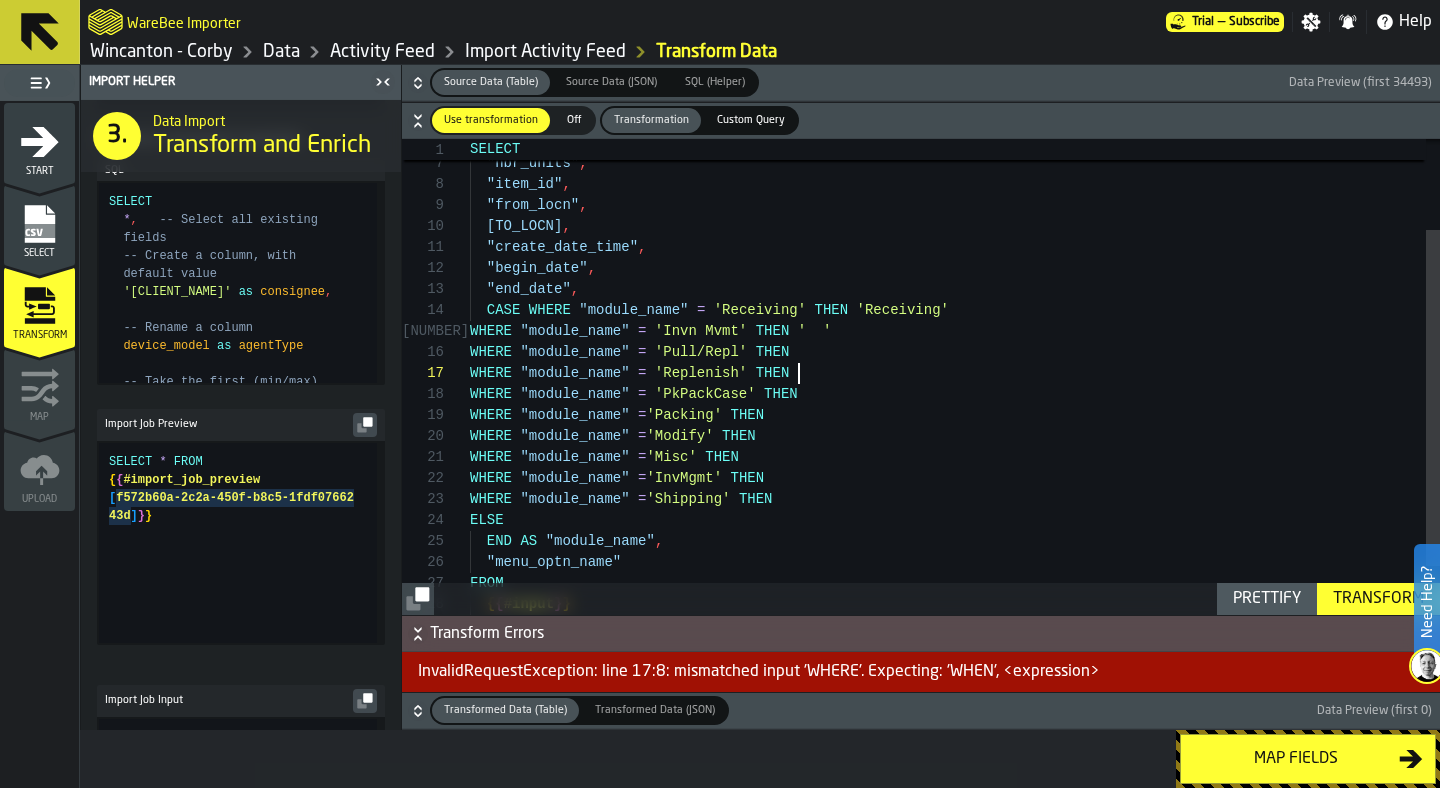 scroll, scrollTop: 126, scrollLeft: 0, axis: vertical 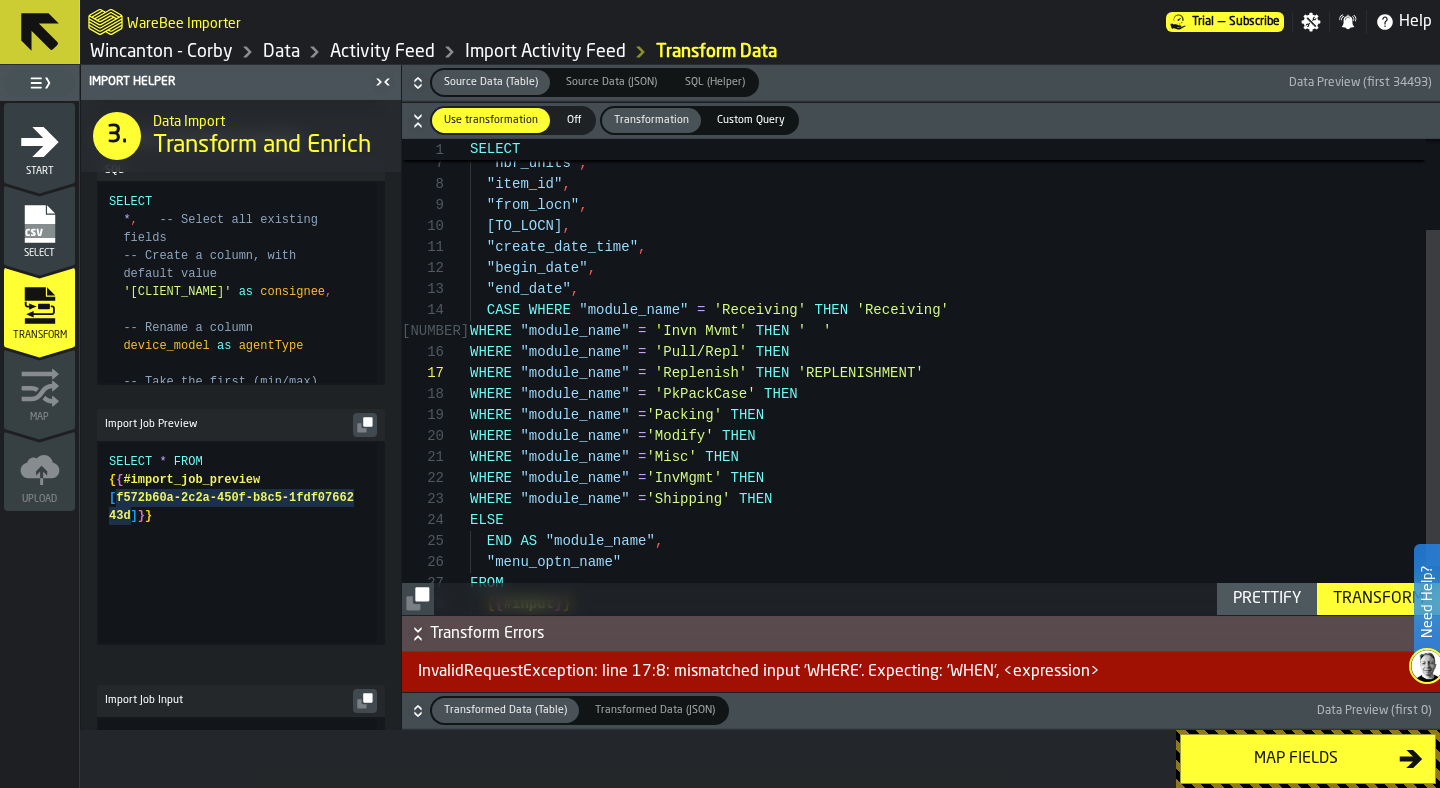 click on ""from_locn" ,    "to_locn" ,    "create_date_time" ,    "begin_date" ,    "end_date" , WHERE   "module_name"   =   'Invn Mvmt'   THEN   '  ' WHERE   "module_name"   =   'Pull/Repl'   THEN   WHERE   "module_name"   =   'Replenish'   THEN   'REPLENISHMENT ' WHERE   "module_name"   =   'PkPackCase'   THEN   WHERE   "module_name"   = 'Packing'   THEN   WHERE   "module_name"   = 'Modify'   THEN   WHERE   "module_name"   = 'Misc'   THEN   WHERE   "module_name"   = 'InvMgmt'   THEN      CASE   WHERE   "module_name"   =   'Receiving'   THEN   'Receiving'    "item_id" ,    "nbr_units" ,    "nbr_of_cases" , WHERE   "module_name"   = 'Shipping'   THEN   ELSE    END   AS   "module_name" ,    "menu_optn_name" FROM    { { #input } }" at bounding box center [955, 347] 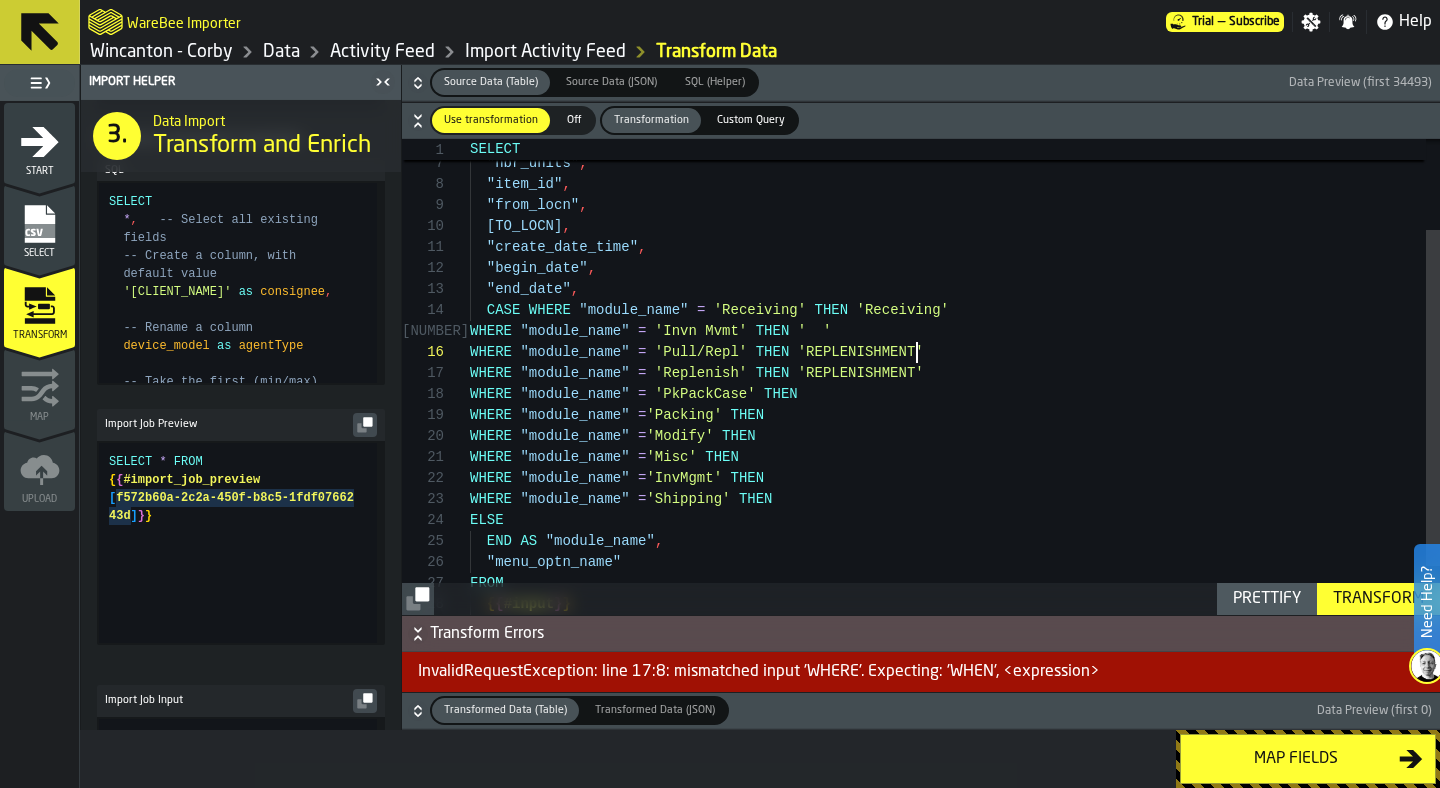 click on ""from_locn" ,    "to_locn" ,    "create_date_time" ,    "begin_date" ,    "end_date" , WHERE   "module_name"   =   'Invn Mvmt'   THEN   '  ' WHERE   "module_name"   =   'Pull/Repl'   THEN   'REPLENISHMENT ' WHERE   "module_name"   =   'Replenish'   THEN   'REPLENISHMENT' WHERE   "module_name"   =   'PkPackCase'   THEN   WHERE   "module_name"   = 'Packing'   THEN   WHERE   "module_name"   = 'Modify'   THEN   WHERE   "module_name"   = 'Misc'   THEN   WHERE   "module_name"   = 'InvMgmt'   THEN      CASE   WHERE   "module_name"   =   'Receiving'   THEN   'Receiving'    "item_id" ,    "nbr_units" ,    "nbr_of_cases" , WHERE   "module_name"   = 'Shipping'   THEN   ELSE    END   AS   "module_name" ,    "menu_optn_name" FROM    { { #input } }" at bounding box center [955, 347] 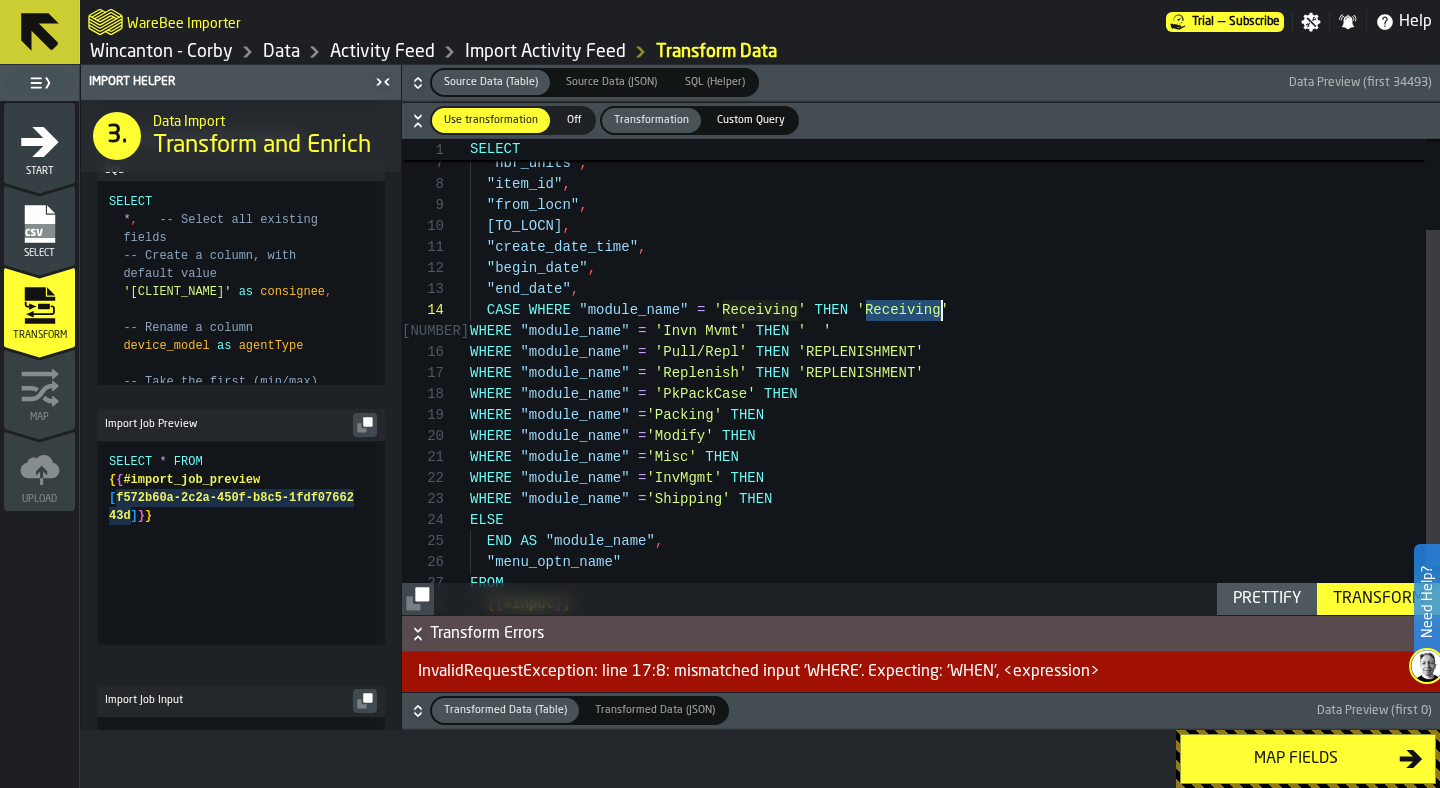 click on ""from_locn" ,    "to_locn" ,    "create_date_time" ,    "begin_date" ,    "end_date" , WHERE   "module_name"   =   'Invn Mvmt'   THEN   '  ' WHERE   "module_name"   =   'Pull/Repl'   THEN   'REPLENISHMENT' WHERE   "module_name"   =   'Replenish'   THEN   'REPLENISHMENT' WHERE   "module_name"   =   'PkPackCase'   THEN   WHERE   "module_name"   = 'Packing'   THEN   WHERE   "module_name"   = 'Modify'   THEN   WHERE   "module_name"   = 'Misc'   THEN   WHERE   "module_name"   = 'InvMgmt'   THEN      CASE   WHERE   "module_name"   =   'Receiving'   THEN   'Receiving'    "item_id" ,    "nbr_units" ,    "nbr_of_cases" , WHERE   "module_name"   = 'Shipping'   THEN   ELSE    END   AS   "module_name" ,    "menu_optn_name" FROM    { { #input } }" at bounding box center [955, 347] 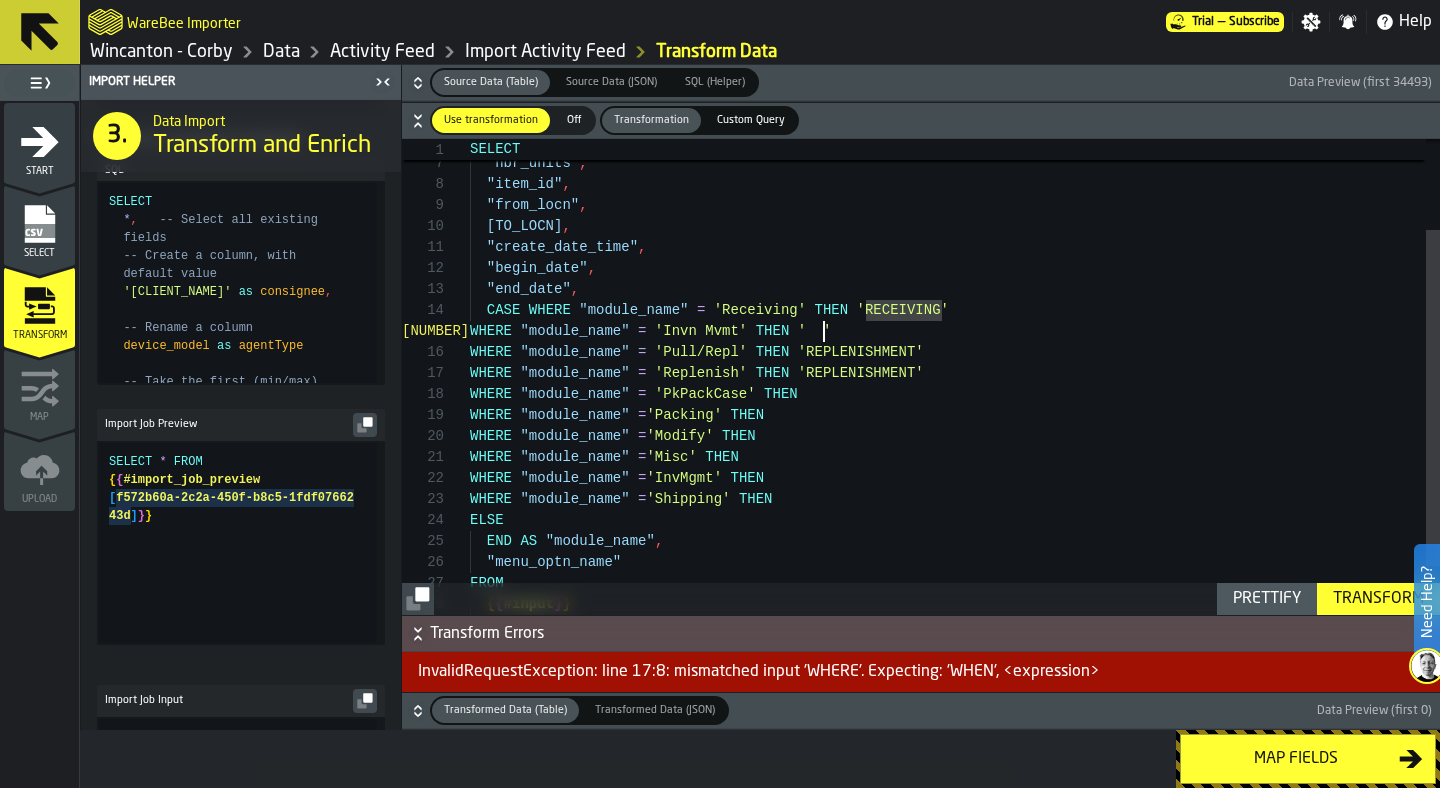 scroll, scrollTop: 84, scrollLeft: 0, axis: vertical 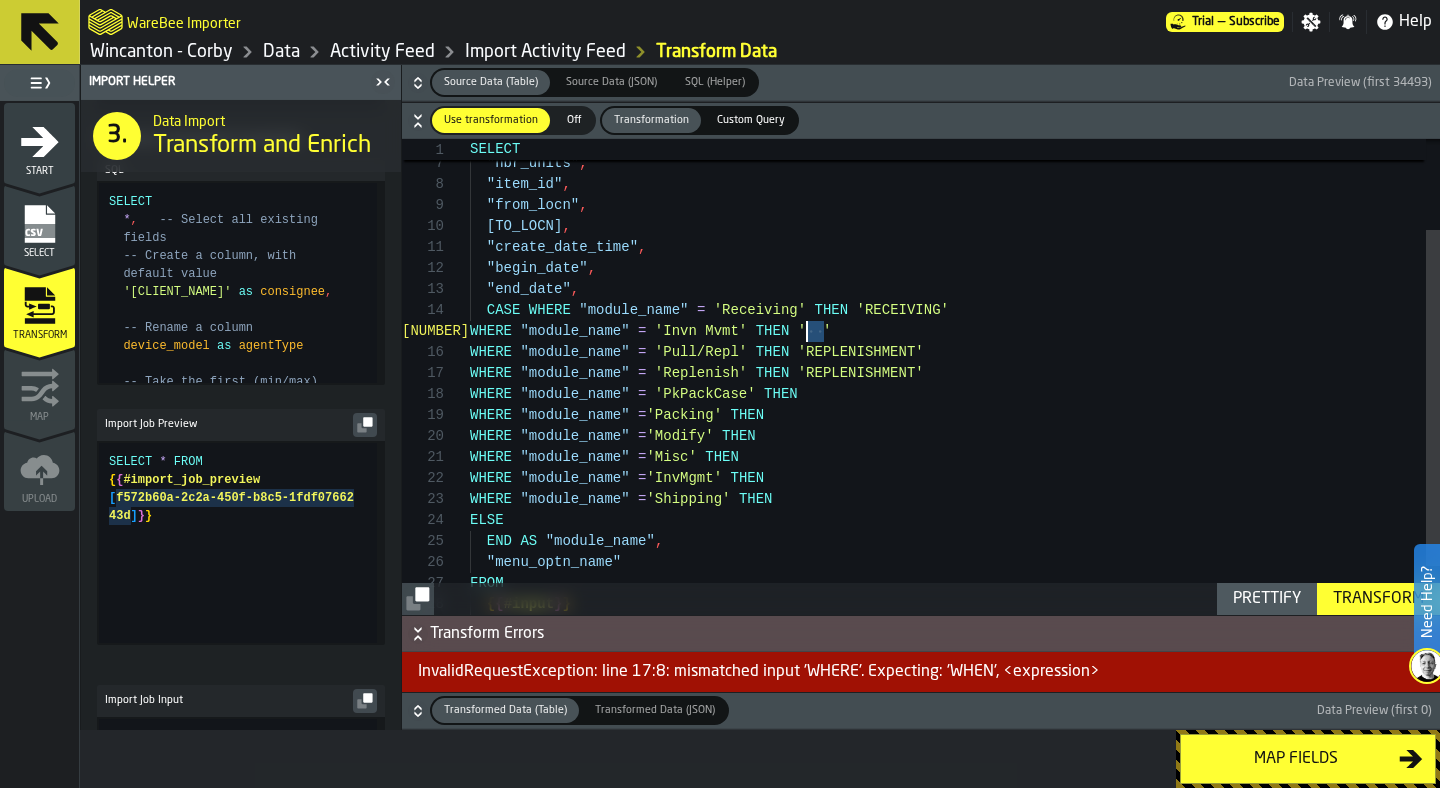 drag, startPoint x: 825, startPoint y: 329, endPoint x: 809, endPoint y: 327, distance: 16.124516 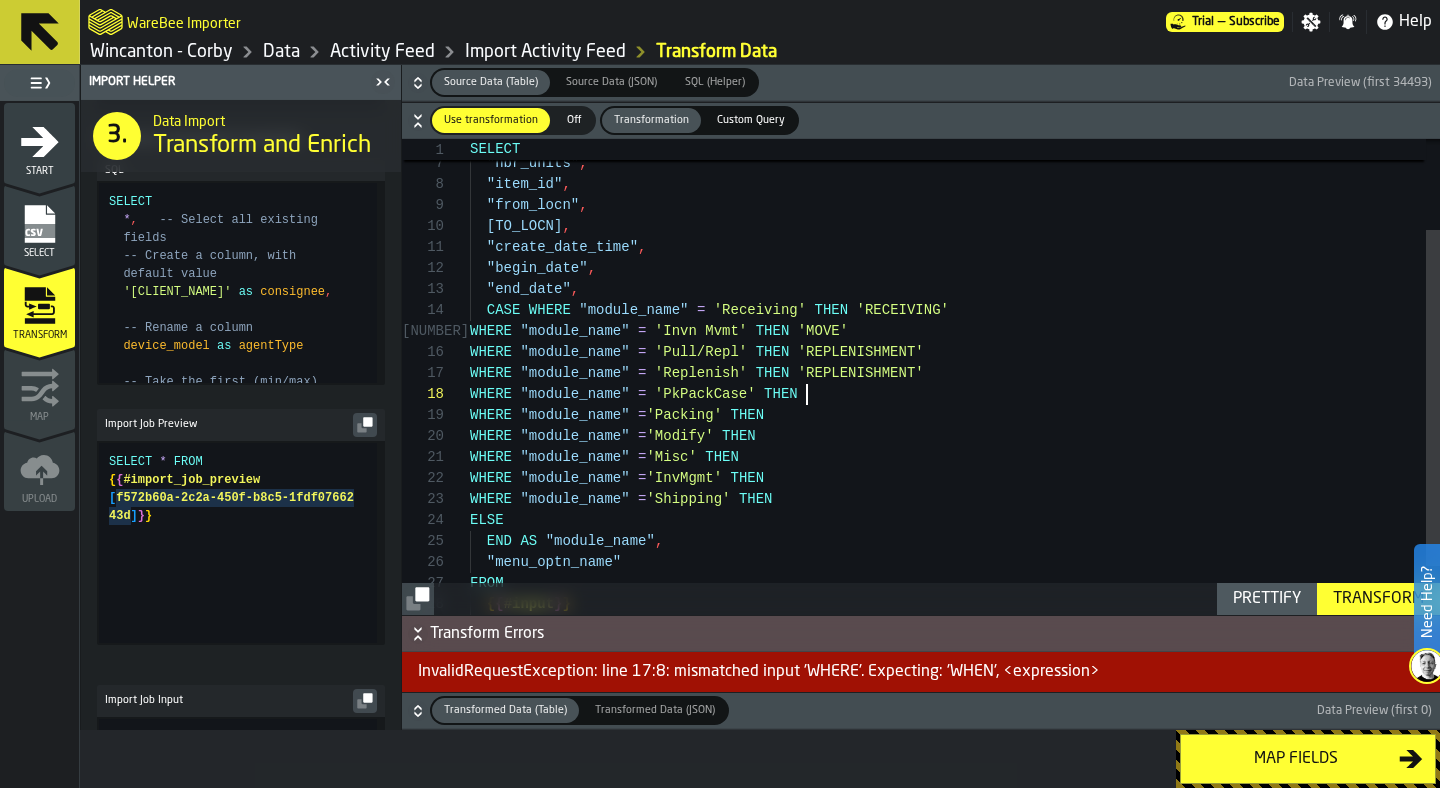 scroll, scrollTop: 147, scrollLeft: 0, axis: vertical 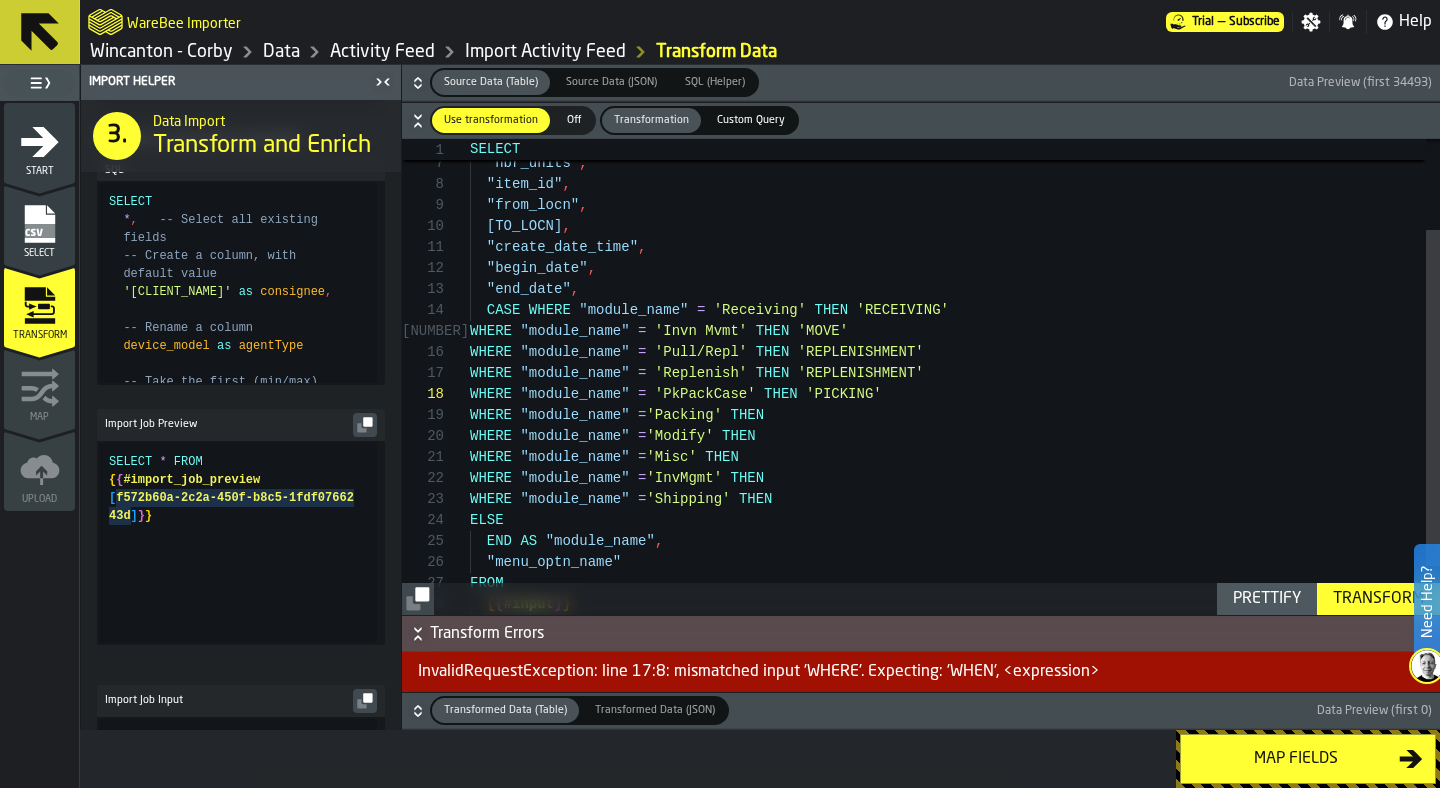 click on ""from_locn" ,    "to_locn" ,    "create_date_time" ,    "begin_date" ,    "end_date" , WHERE   "module_name"   =   'Invn Mvmt'   THEN   'MOVE' WHERE   "module_name"   =   'Pull/Repl'   THEN   'REPLENISHMENT' WHERE   "module_name"   =   'Replenish'   THEN   'REPLENISHMENT' WHERE   "module_name"   =   'PkPackCase'   THEN   'PICKING ' WHERE   "module_name"   = 'Packing'   THEN   WHERE   "module_name"   = 'Modify'   THEN   WHERE   "module_name"   = 'Misc'   THEN   WHERE   "module_name"   = 'InvMgmt'   THEN      CASE   WHERE   "module_name"   =   'Receiving'   THEN   'RECEIVING'    "item_id" ,    "nbr_units" ,    "nbr_of_cases" , WHERE   "module_name"   = 'Shipping'   THEN   ELSE    END   AS   "module_name" ,    "menu_optn_name" FROM    { { #input } }" at bounding box center [955, 347] 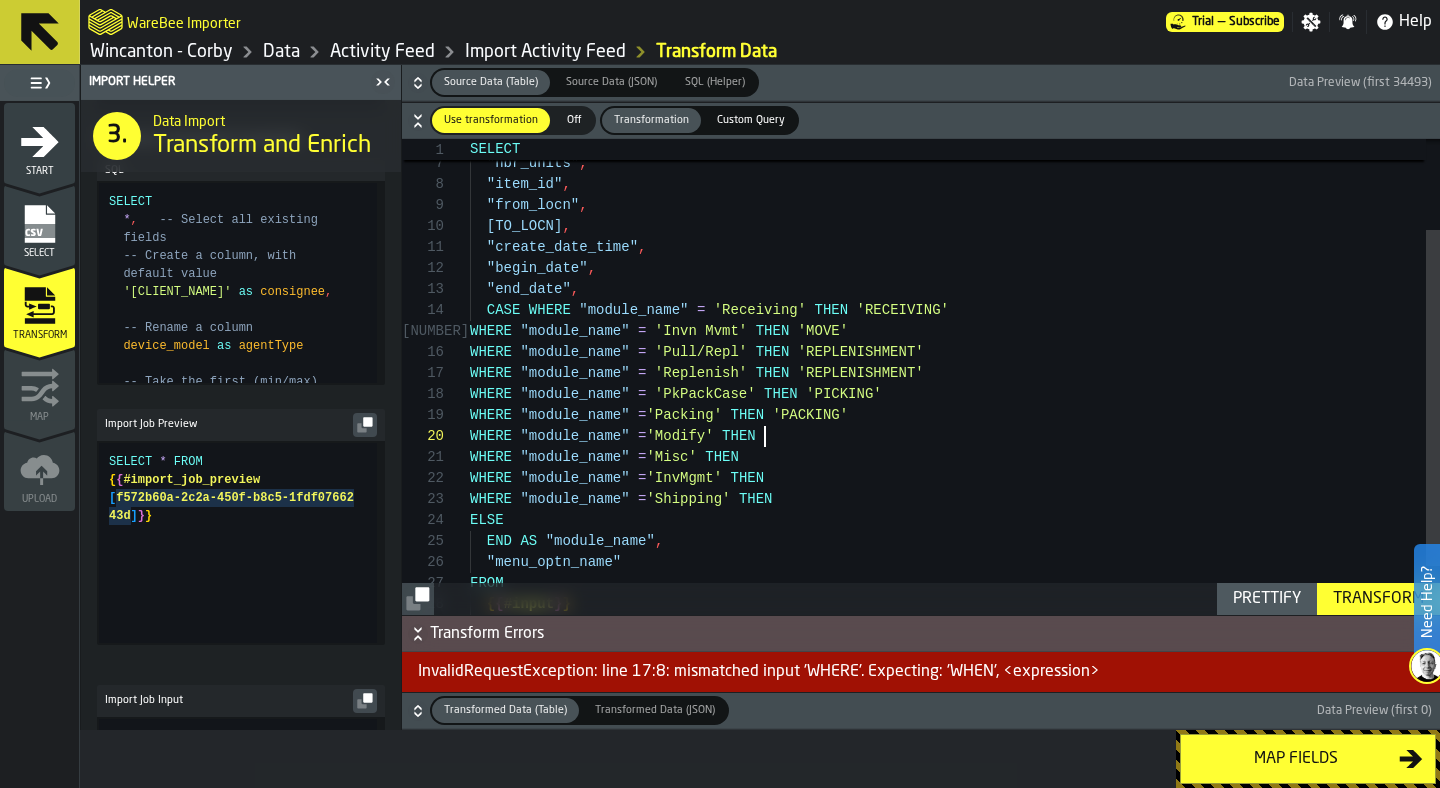 click on ""from_locn" ,    "to_locn" ,    "create_date_time" ,    "begin_date" ,    "end_date" , WHERE   "module_name"   =   'Invn Mvmt'   THEN   'MOVE' WHERE   "module_name"   =   'Pull/Repl'   THEN   'REPLENISHMENT' WHERE   "module_name"   =   'Replenish'   THEN   'REPLENISHMENT' WHERE   "module_name"   =   'PkPackCase'   THEN   'PICKING' WHERE   "module_name"   = 'Packing'   THEN   'PACKING' WHERE   "module_name"   = 'Modify'   THEN   WHERE   "module_name"   = 'Misc'   THEN   WHERE   "module_name"   = 'InvMgmt'   THEN      CASE   WHERE   "module_name"   =   'Receiving'   THEN   'RECEIVING'    "item_id" ,    "nbr_units" ,    "nbr_of_cases" , WHERE   "module_name"   = 'Shipping'   THEN   ELSE    END   AS   "module_name" ,    "menu_optn_name" FROM    { { #input } }" at bounding box center (955, 347) 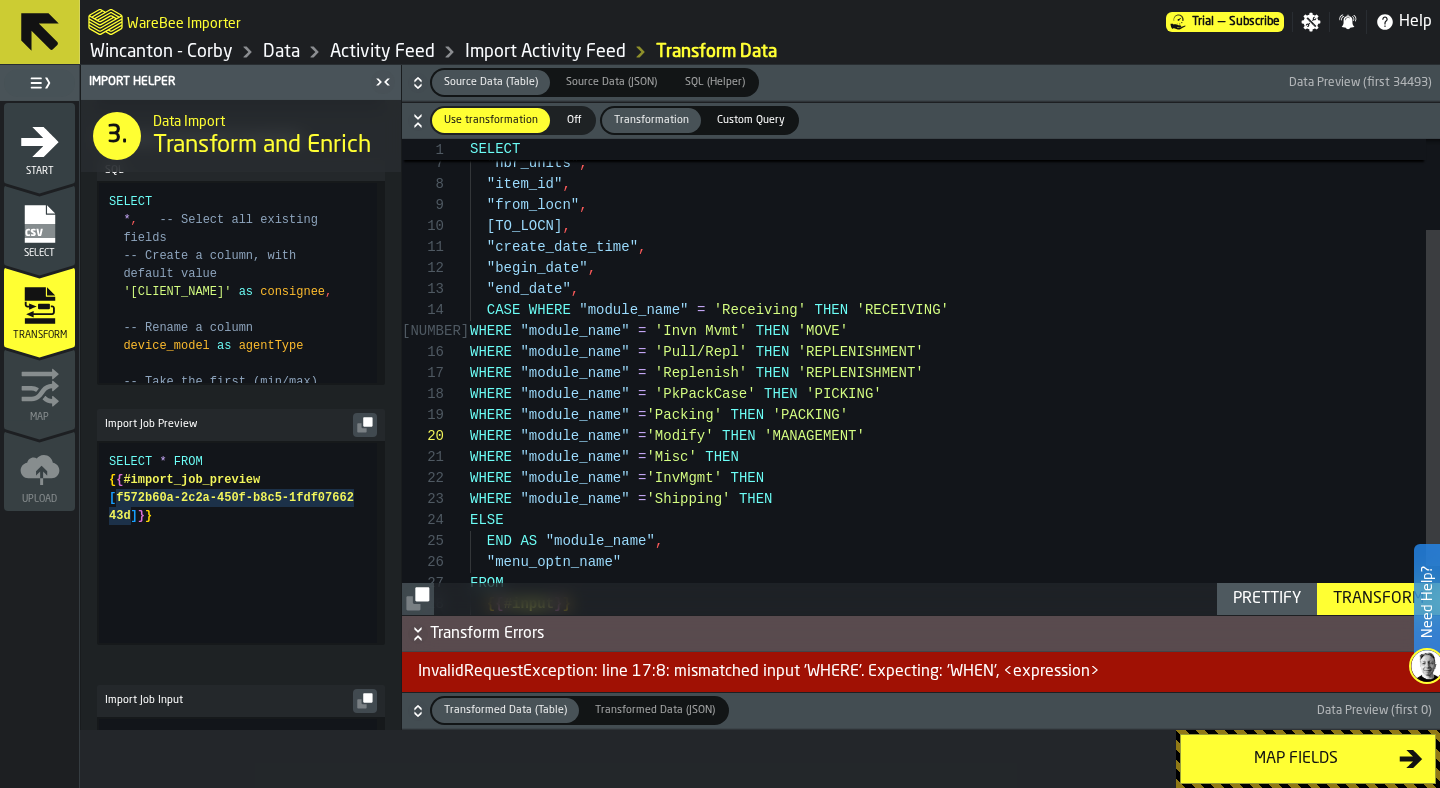 scroll, scrollTop: 0, scrollLeft: 0, axis: both 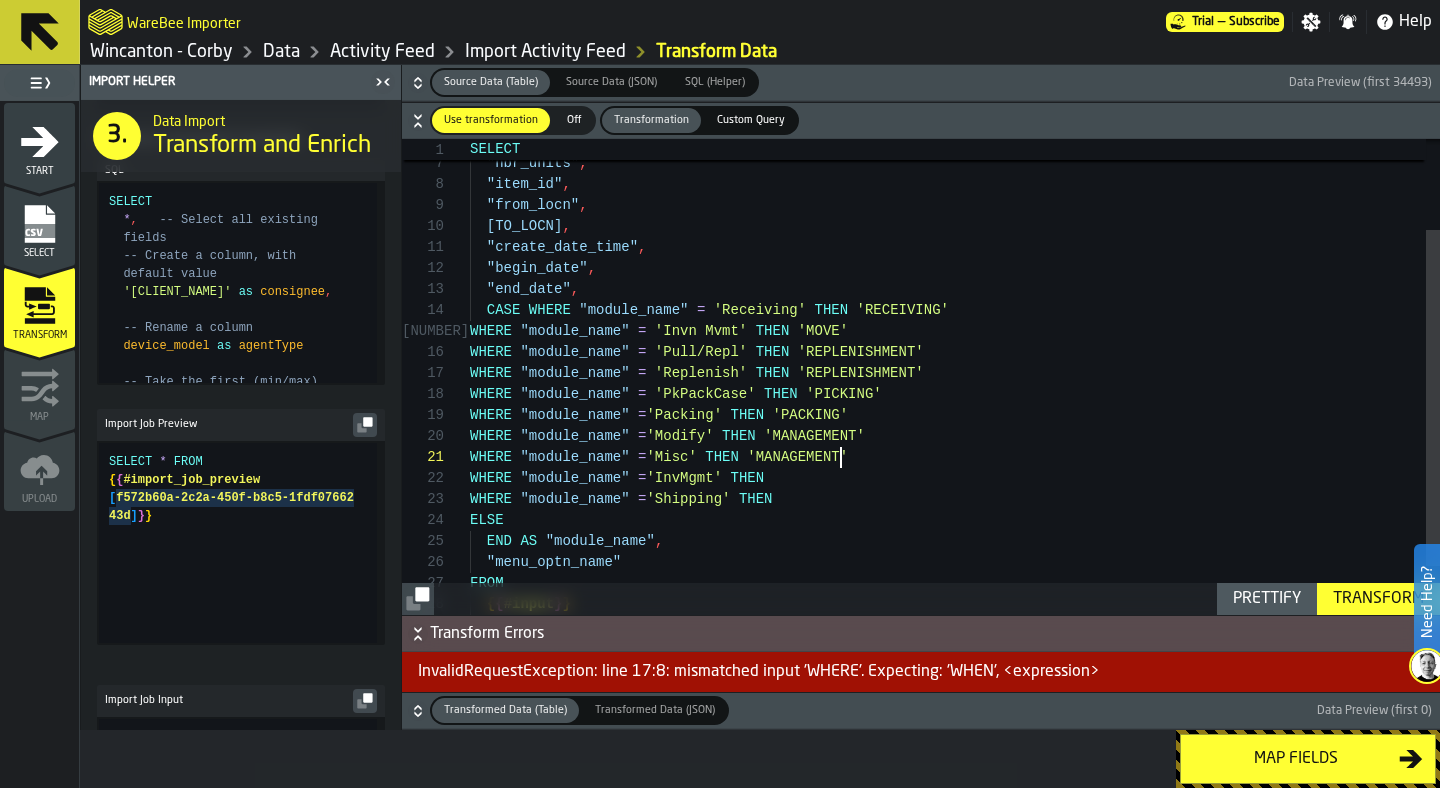click on ""from_locn" ,    "to_locn" ,    "create_date_time" ,    "begin_date" ,    "end_date" , WHERE   "module_name"   =   'Invn Mvmt'   THEN   'MOVE' WHERE   "module_name"   =   'Pull/Repl'   THEN   'REPLENISHMENT' WHERE   "module_name"   =   'Replenish'   THEN   'REPLENISHMENT' WHERE   "module_name"   =   'PkPackCase'   THEN   'PICKING' WHERE   "module_name"   = 'Packing'   THEN   'PACKING' WHERE   "module_name"   = 'Modify'   THEN   'MANAGEMENT' WHERE   "module_name"   = 'Misc'   THEN   'MANAGEMENT ' WHERE   "module_name"   = 'InvMgmt'   THEN      CASE   WHERE   "module_name"   =   'Receiving'   THEN   'RECEIVING'    "item_id" ,    "nbr_units" ,    "nbr_of_cases" , WHERE   "module_name"   = 'Shipping'   THEN   ELSE    END   AS   "module_name" ,    "menu_optn_name" FROM    { { #input } }" at bounding box center (955, 347) 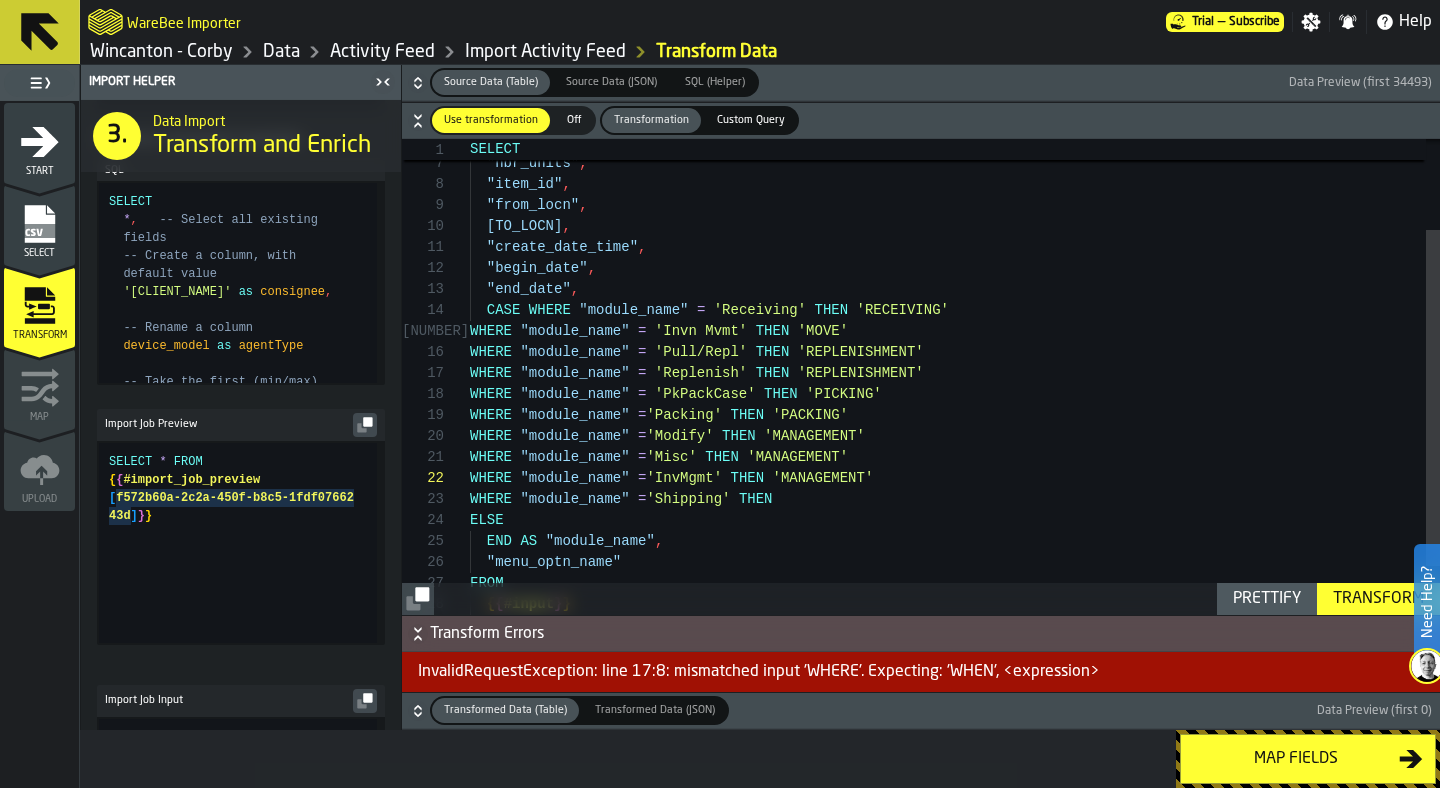 click on ""from_locn" ,    "to_locn" ,    "create_date_time" ,    "begin_date" ,    "end_date" , WHERE   "module_name"   =   'Invn Mvmt'   THEN   'MOVE' WHERE   "module_name"   =   'Pull/Repl'   THEN   'REPLENISHMENT' WHERE   "module_name"   =   'Replenish'   THEN   'REPLENISHMENT' WHERE   "module_name"   =   'PkPackCase'   THEN   'PICKING' WHERE   "module_name"   = 'Packing'   THEN   'PACKING' WHERE   "module_name"   = 'Modify'   THEN   'MANAGEMENT' WHERE   "module_name"   = 'Misc'   THEN   'MANAGEMENT' WHERE   "module_name"   = 'InvMgmt'   THEN   'MANAGEMENT '    CASE   WHERE   "module_name"   =   'Receiving'   THEN   'RECEIVING'    "item_id" ,    "nbr_units" ,    "nbr_of_cases" , WHERE   "module_name"   = 'Shipping'   THEN   ELSE    END   AS   "module_name" ,    "menu_optn_name" FROM    { { #input } }" at bounding box center [955, 347] 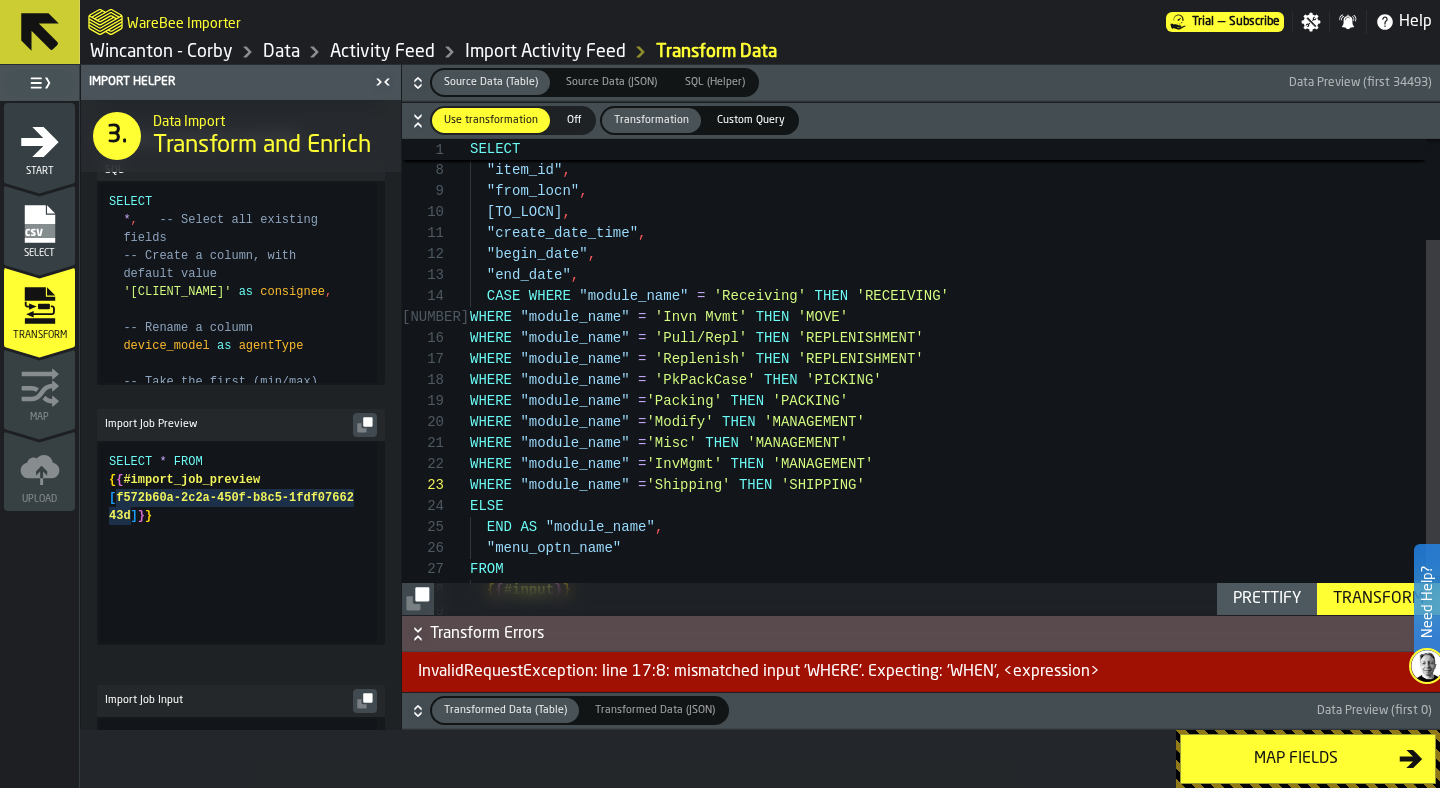 click on ""from_locn" ,    "to_locn" ,    "create_date_time" ,    "begin_date" ,    "end_date" , WHERE   "module_name"   =   'Invn Mvmt'   THEN   'MOVE' WHERE   "module_name"   =   'Pull/Repl'   THEN   'REPLENISHMENT' WHERE   "module_name"   =   'Replenish'   THEN   'REPLENISHMENT' WHERE   "module_name"   =   'PkPackCase'   THEN   'PICKING' WHERE   "module_name"   = 'Packing'   THEN   'PACKING' WHERE   "module_name"   = 'Modify'   THEN   'MANAGEMENT' WHERE   "module_name"   = 'Misc'   THEN   'MANAGEMENT' WHERE   "module_name"   = 'InvMgmt'   THEN   'MANAGEMENT'    CASE   WHERE   "module_name"   =   'Receiving'   THEN   'RECEIVING'    "item_id" ,    "nbr_units" , WHERE   "module_name"   = 'Shipping'   THEN   'SHIPPING ' ELSE    END   AS   "module_name" ,    "menu_optn_name" FROM    { { #input } }" at bounding box center (955, 333) 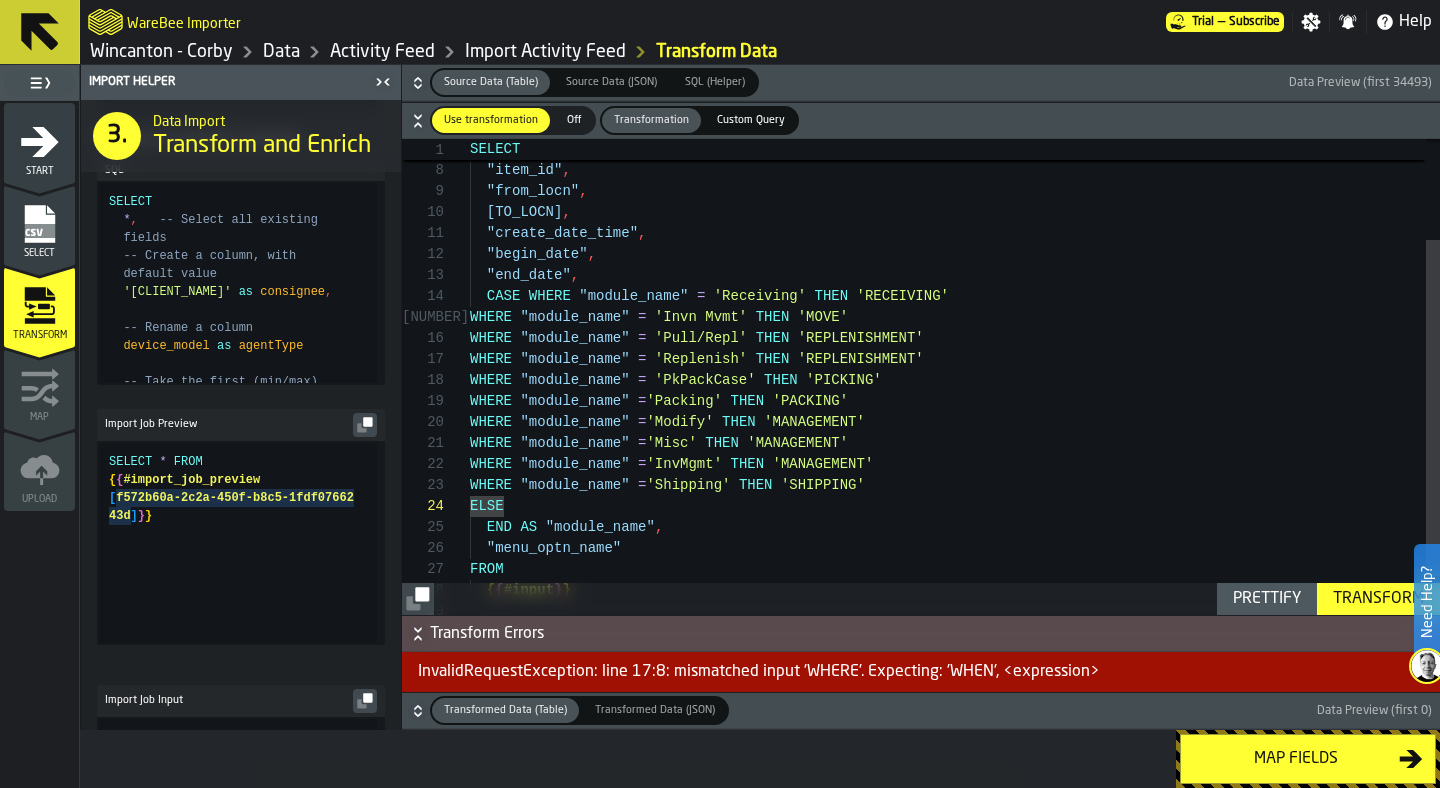 click on "Prettify" at bounding box center (1267, 599) 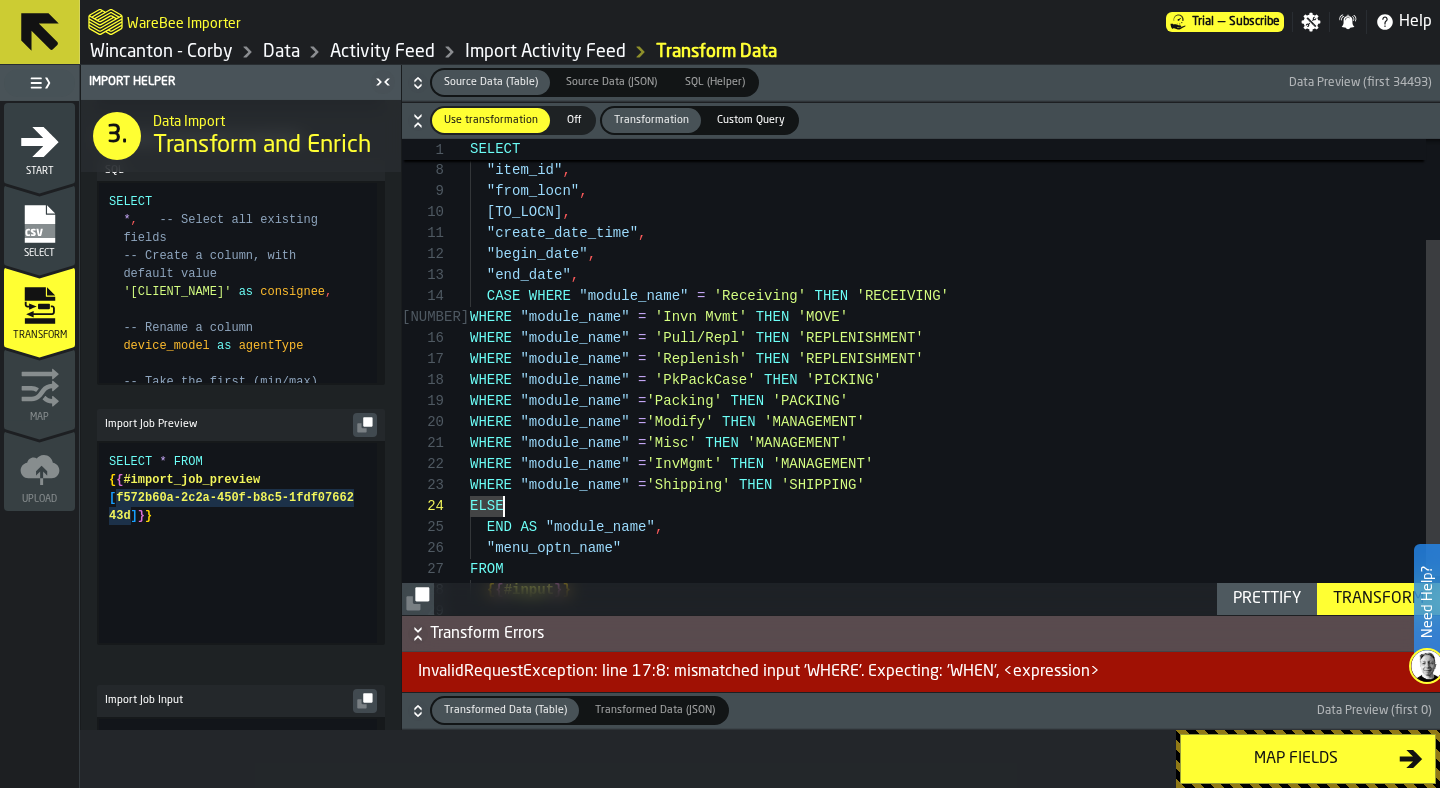 click on ""from_locn" ,    "to_locn" ,    "create_date_time" ,    "begin_date" ,    "end_date" , WHERE   "module_name"   =   'Invn Mvmt'   THEN   'MOVE' WHERE   "module_name"   =   'Pull/Repl'   THEN   'REPLENISHMENT' WHERE   "module_name"   =   'Replenish'   THEN   'REPLENISHMENT' WHERE   "module_name"   =   'PkPackCase'   THEN   'PICKING' WHERE   "module_name"   = 'Packing'   THEN   'PACKING' WHERE   "module_name"   = 'Modify'   THEN   'MANAGEMENT' WHERE   "module_name"   = 'Misc'   THEN   'MANAGEMENT' WHERE   "module_name"   = 'InvMgmt'   THEN   'MANAGEMENT'    CASE   WHERE   "module_name"   =   'Receiving'   THEN   'RECEIVING'    "item_id" ,    "nbr_units" , WHERE   "module_name"   = 'Shipping'   THEN   'SHIPPING' ELSE    END   AS   "module_name" ,    "menu_optn_name" FROM    { { #input } }" at bounding box center (955, 333) 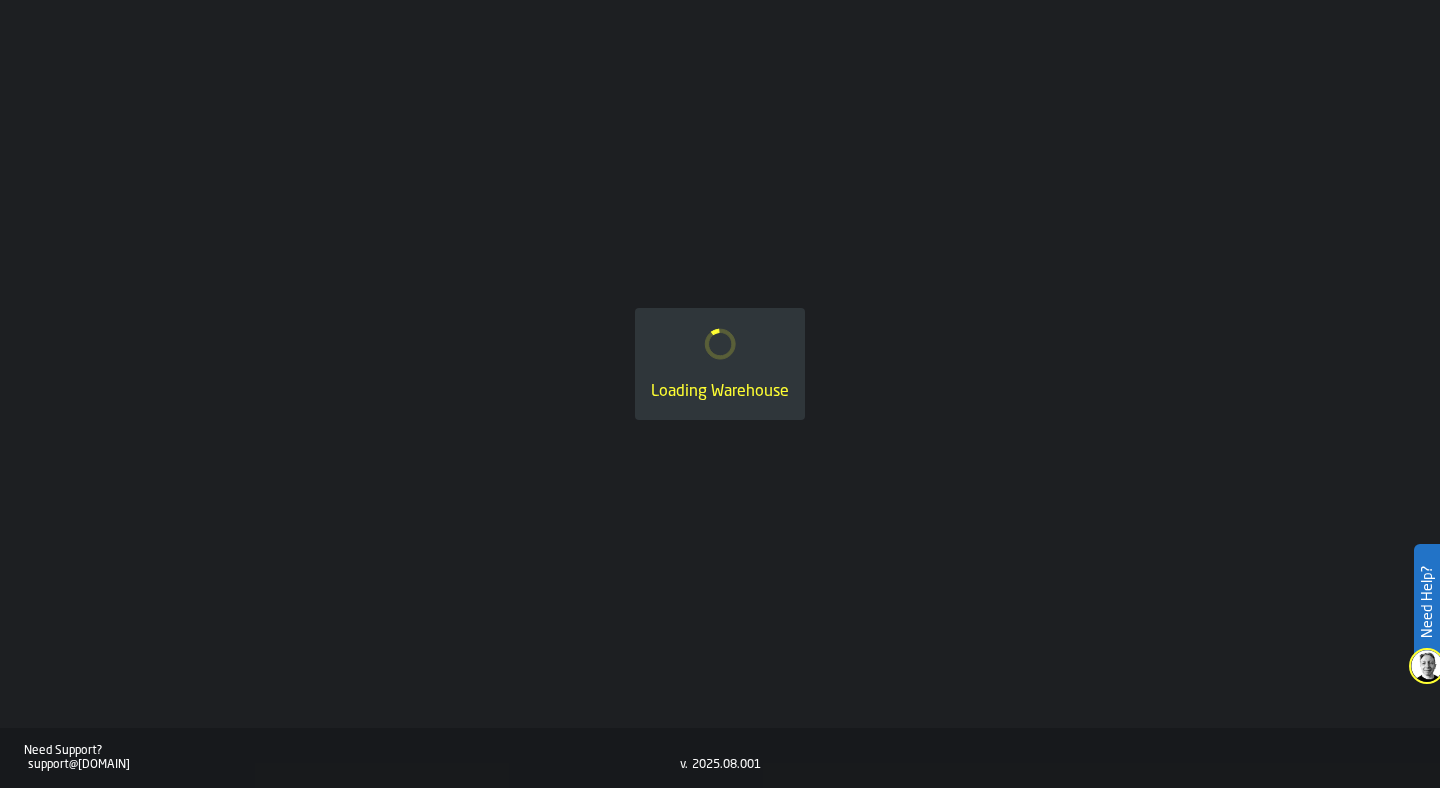 scroll, scrollTop: 0, scrollLeft: 0, axis: both 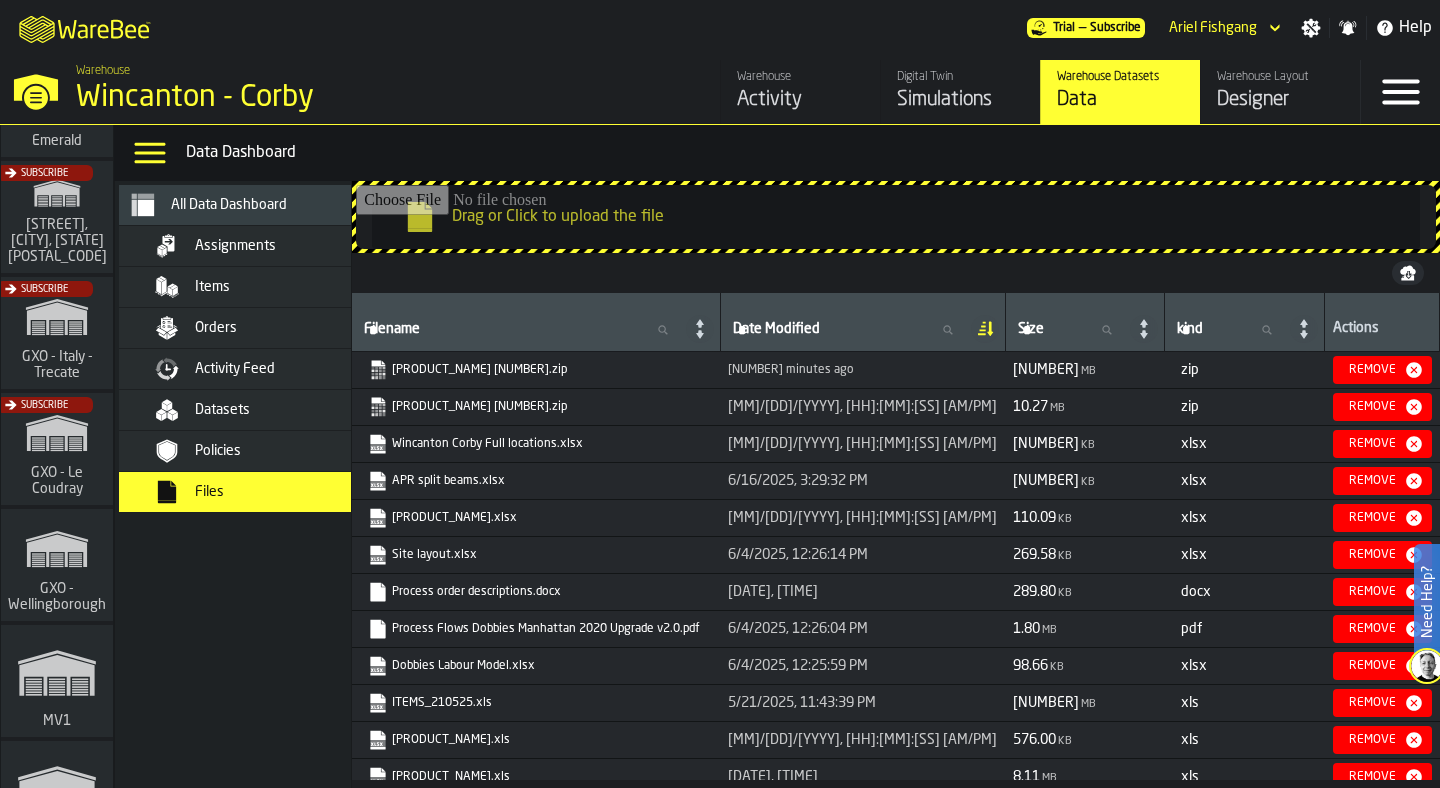 click on "Subscribe" at bounding box center [53, 455] 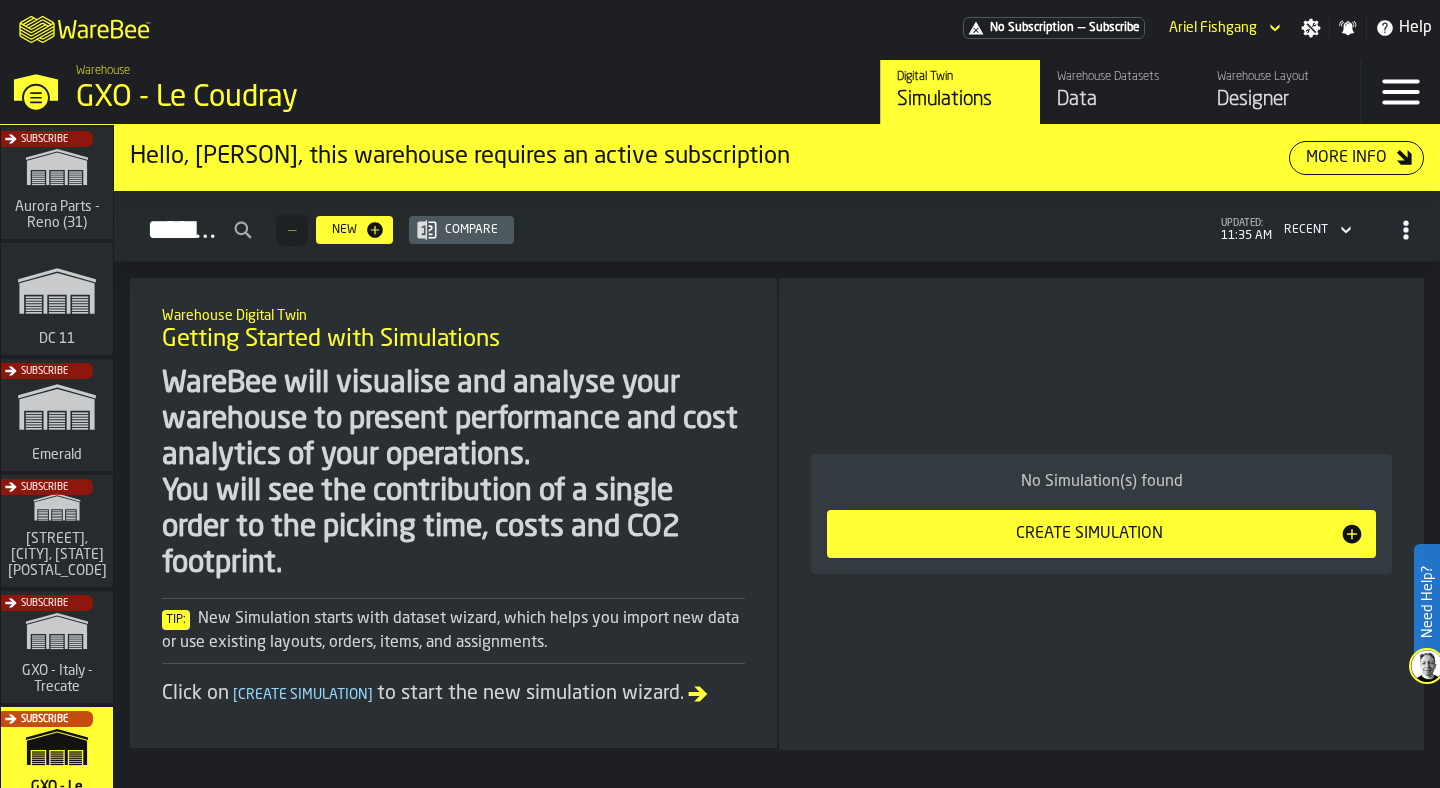 click on "Data" at bounding box center [1120, 100] 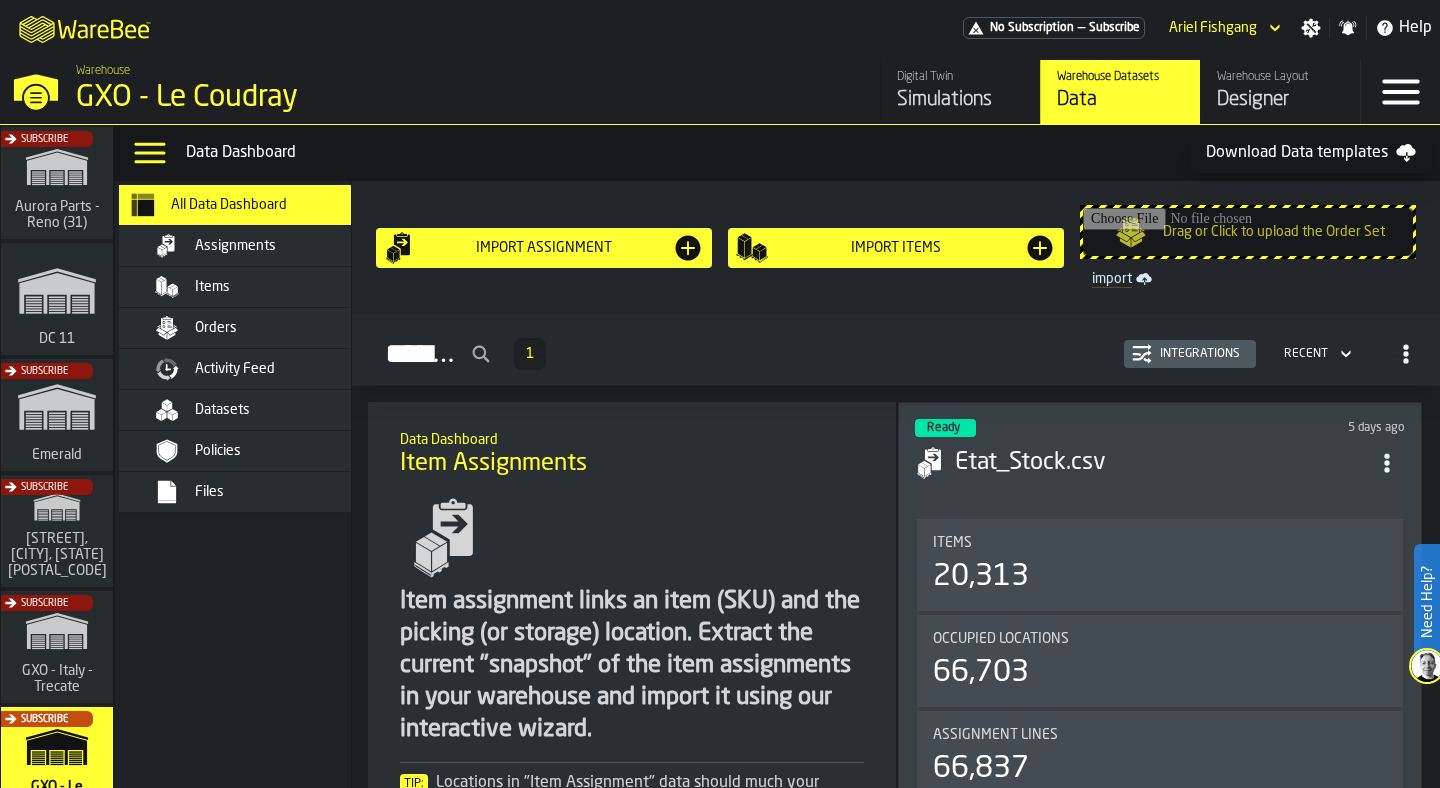 click on "Assignments" at bounding box center [269, 246] 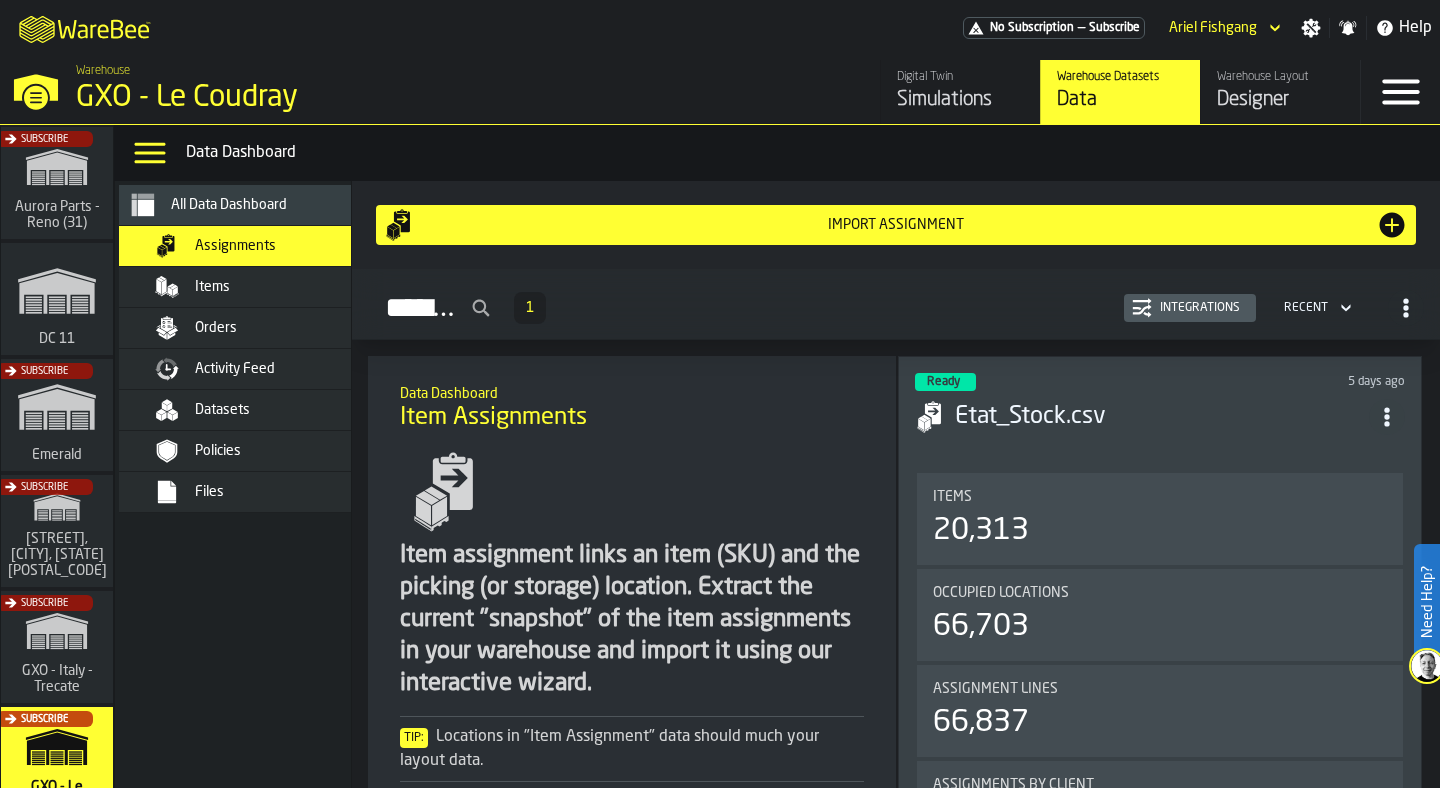 click on "Items" at bounding box center (293, 287) 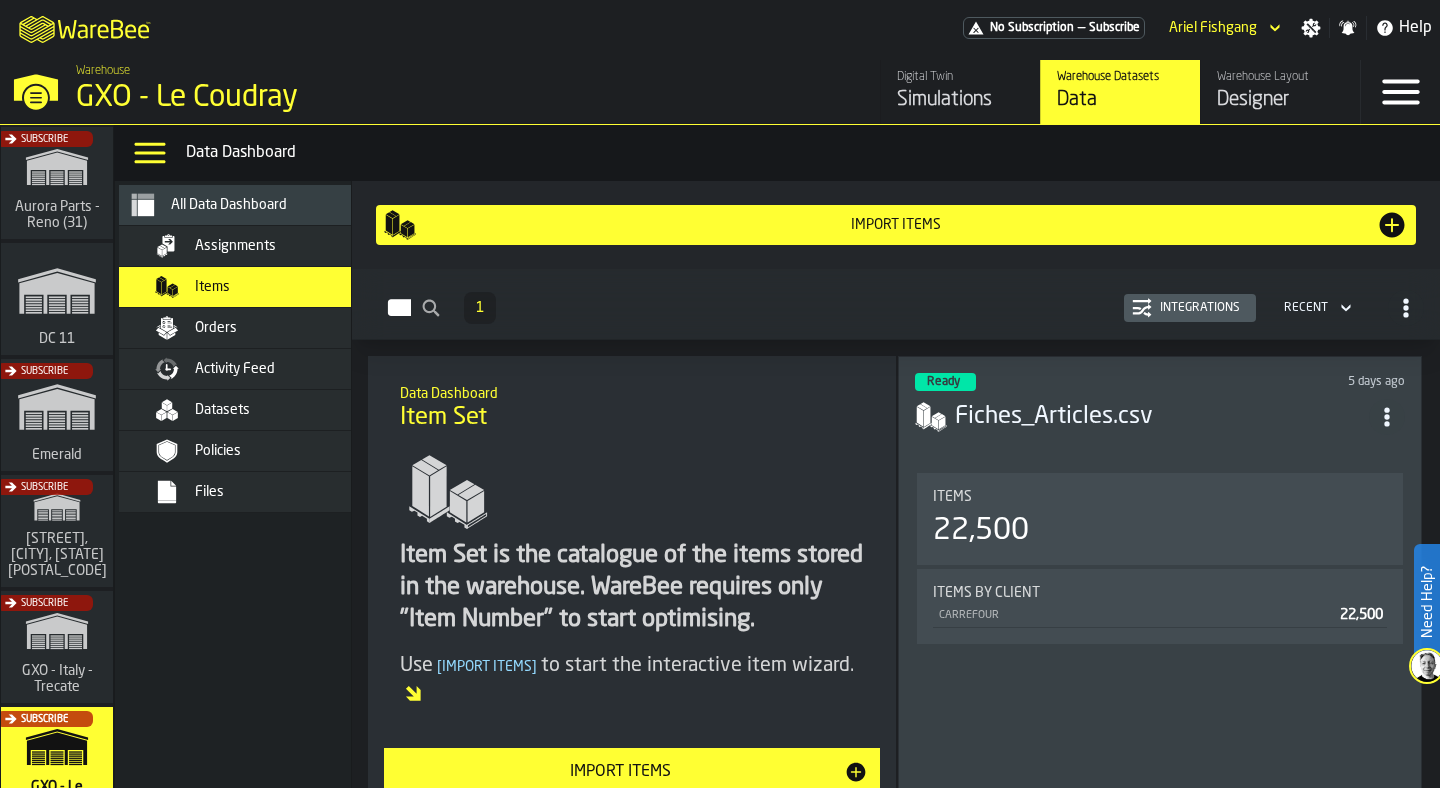 click on "Orders" at bounding box center (293, 328) 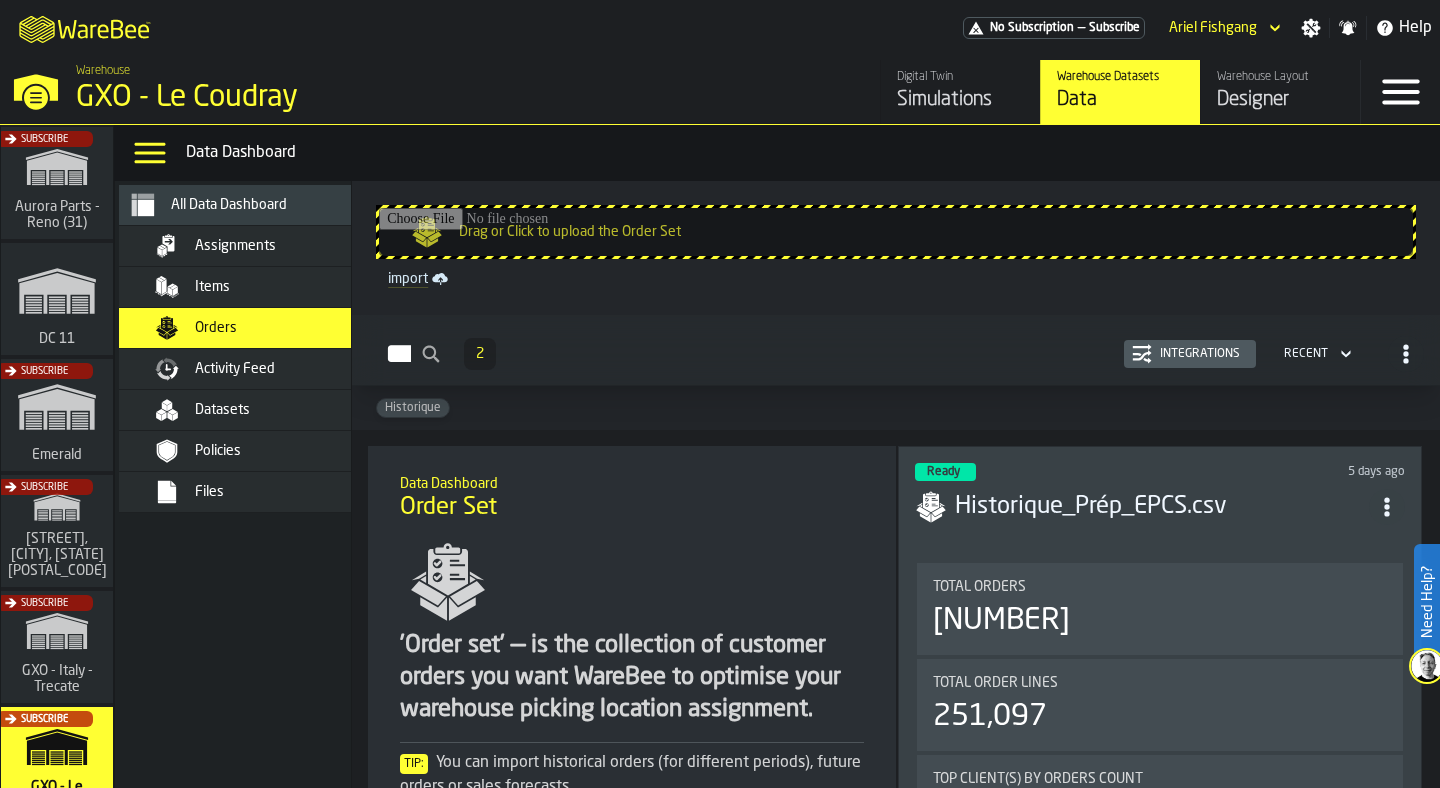 click on "Activity Feed" at bounding box center (235, 369) 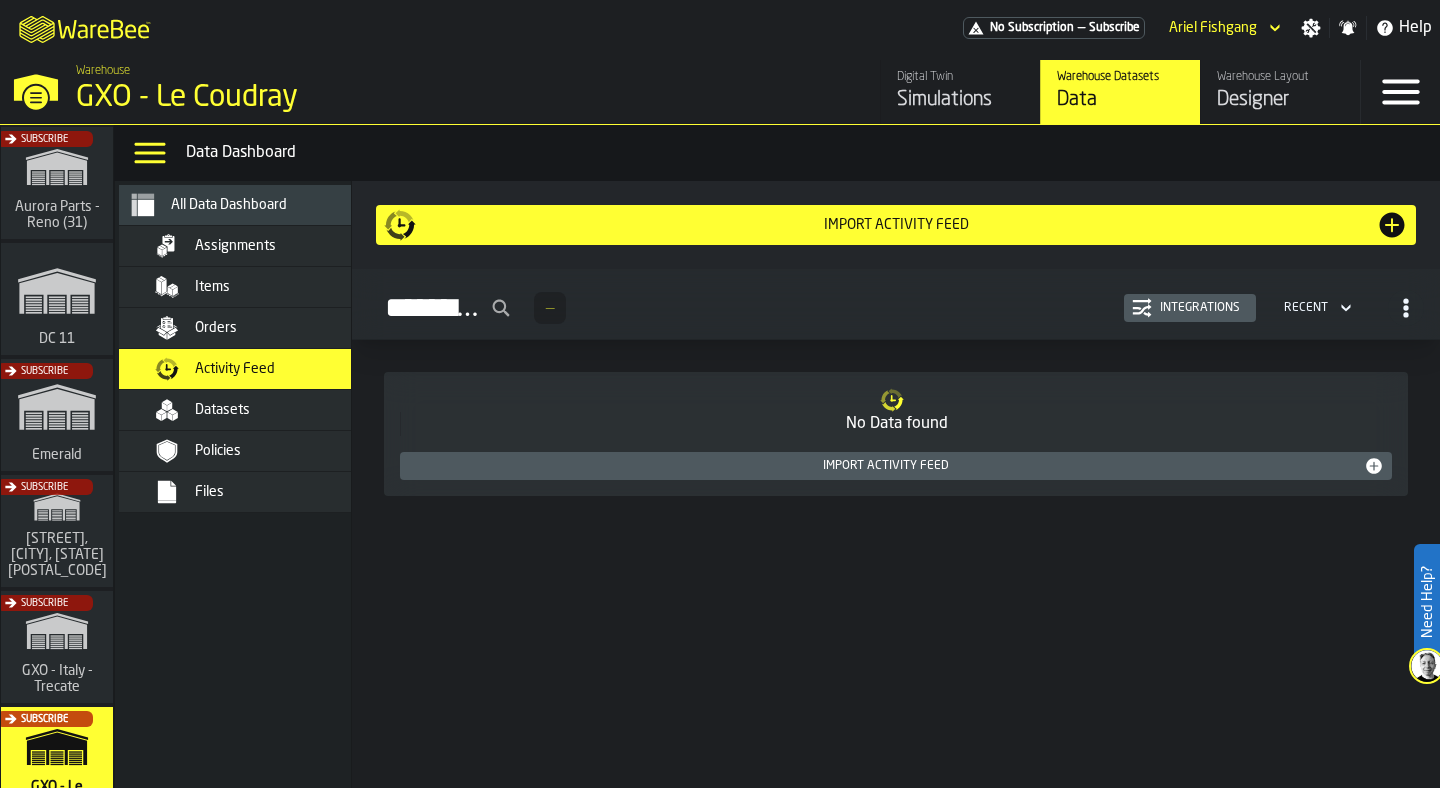click on "Datasets" at bounding box center [293, 410] 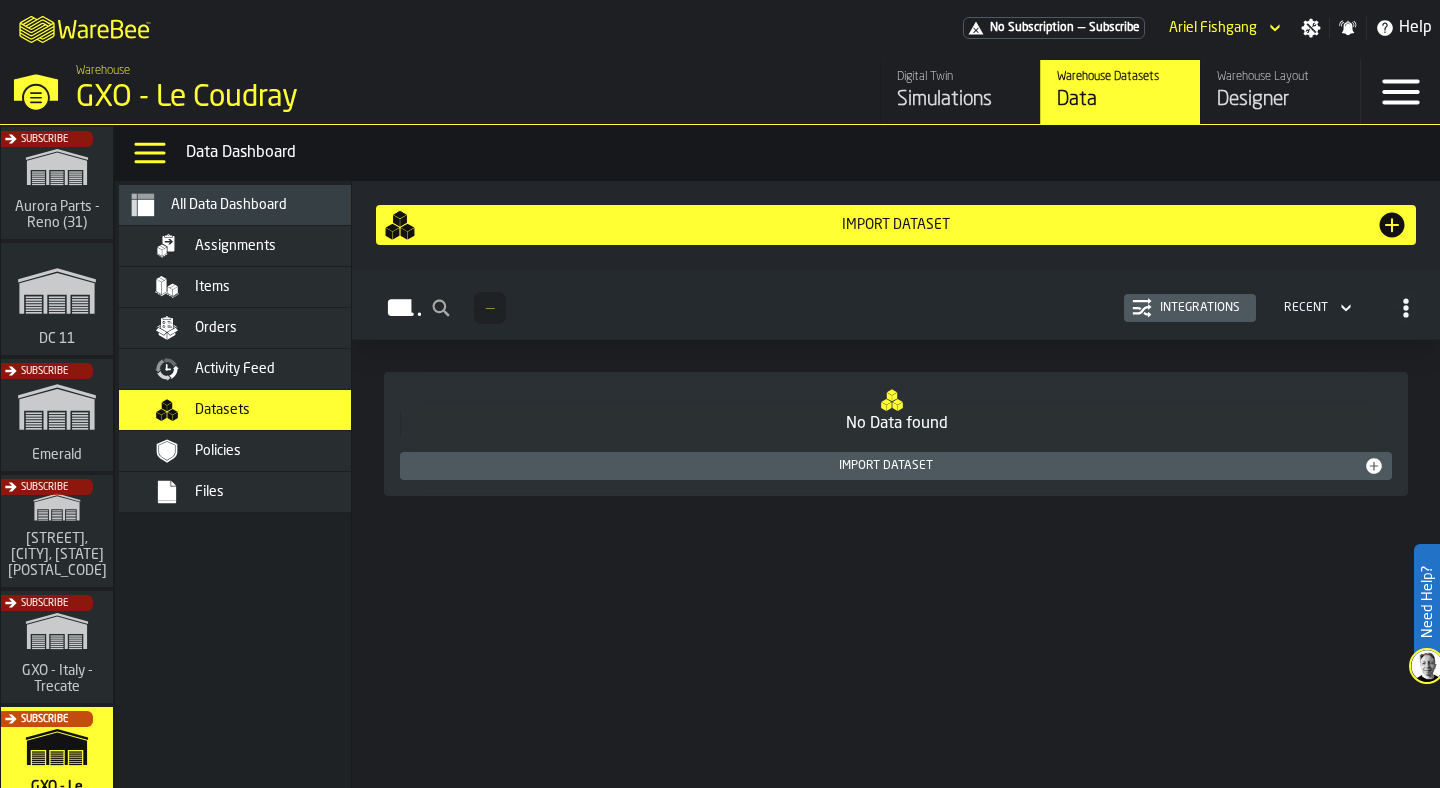 click on "Activity Feed" at bounding box center (293, 369) 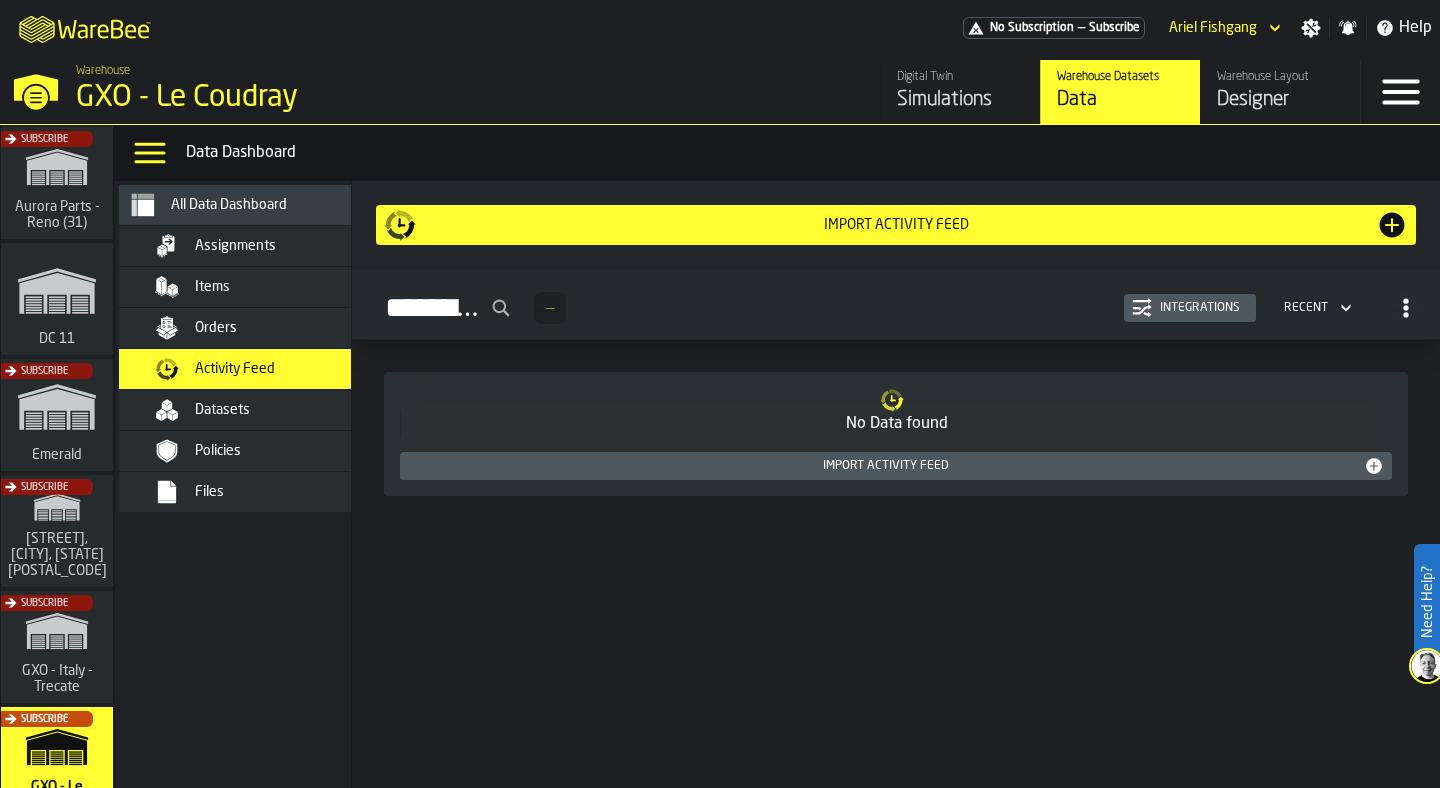 click on "Files" at bounding box center (259, 492) 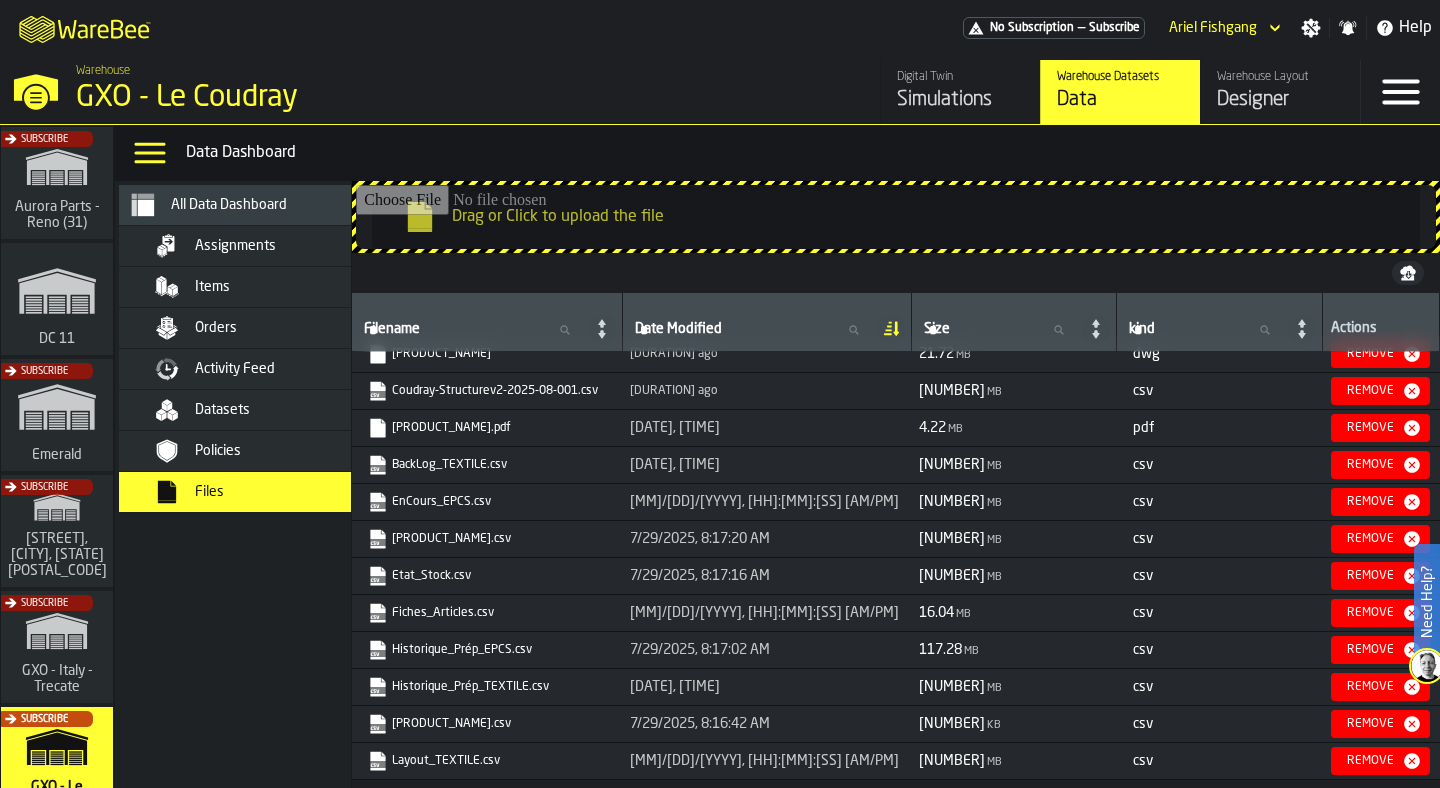 scroll, scrollTop: 11, scrollLeft: 0, axis: vertical 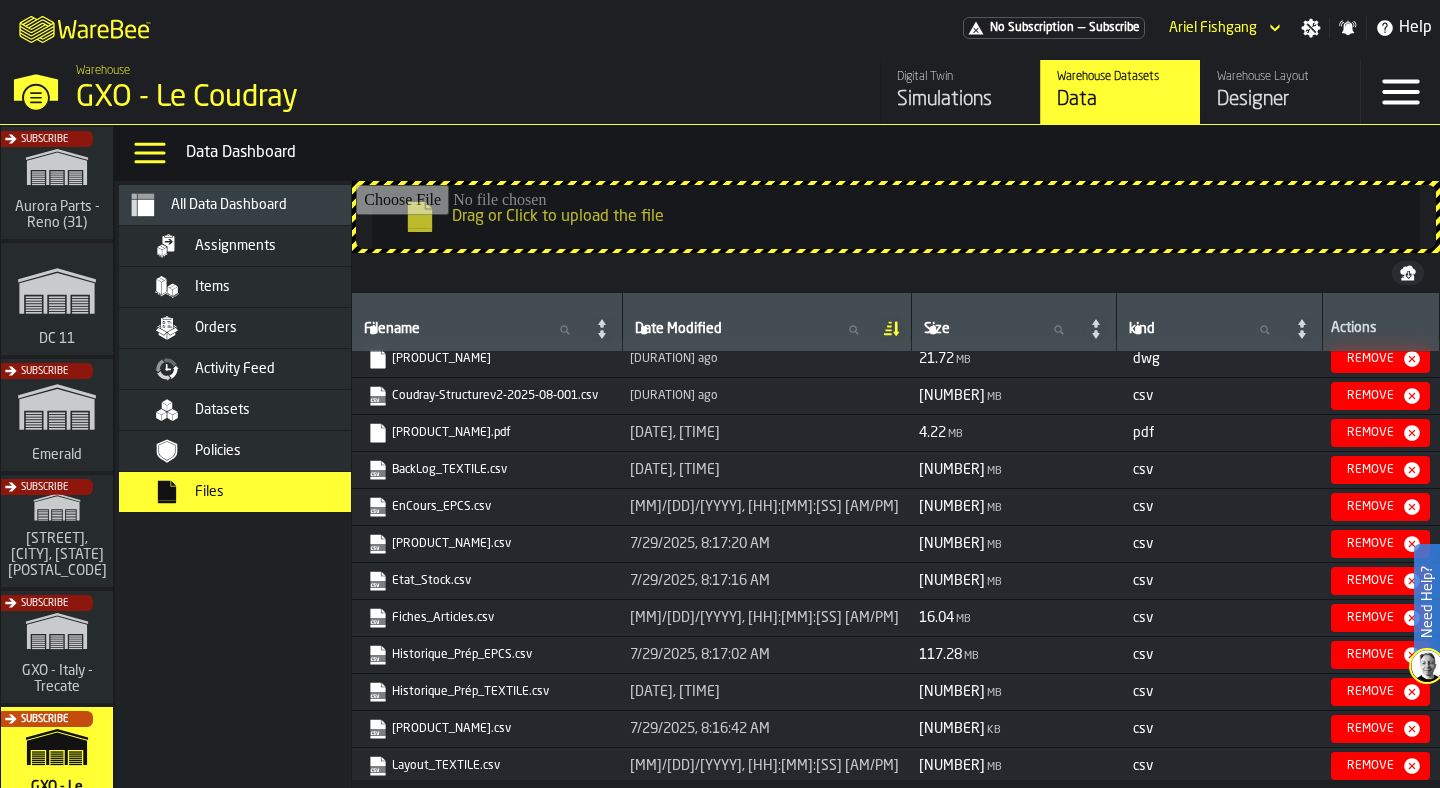 click on "Activity Feed" at bounding box center [269, 369] 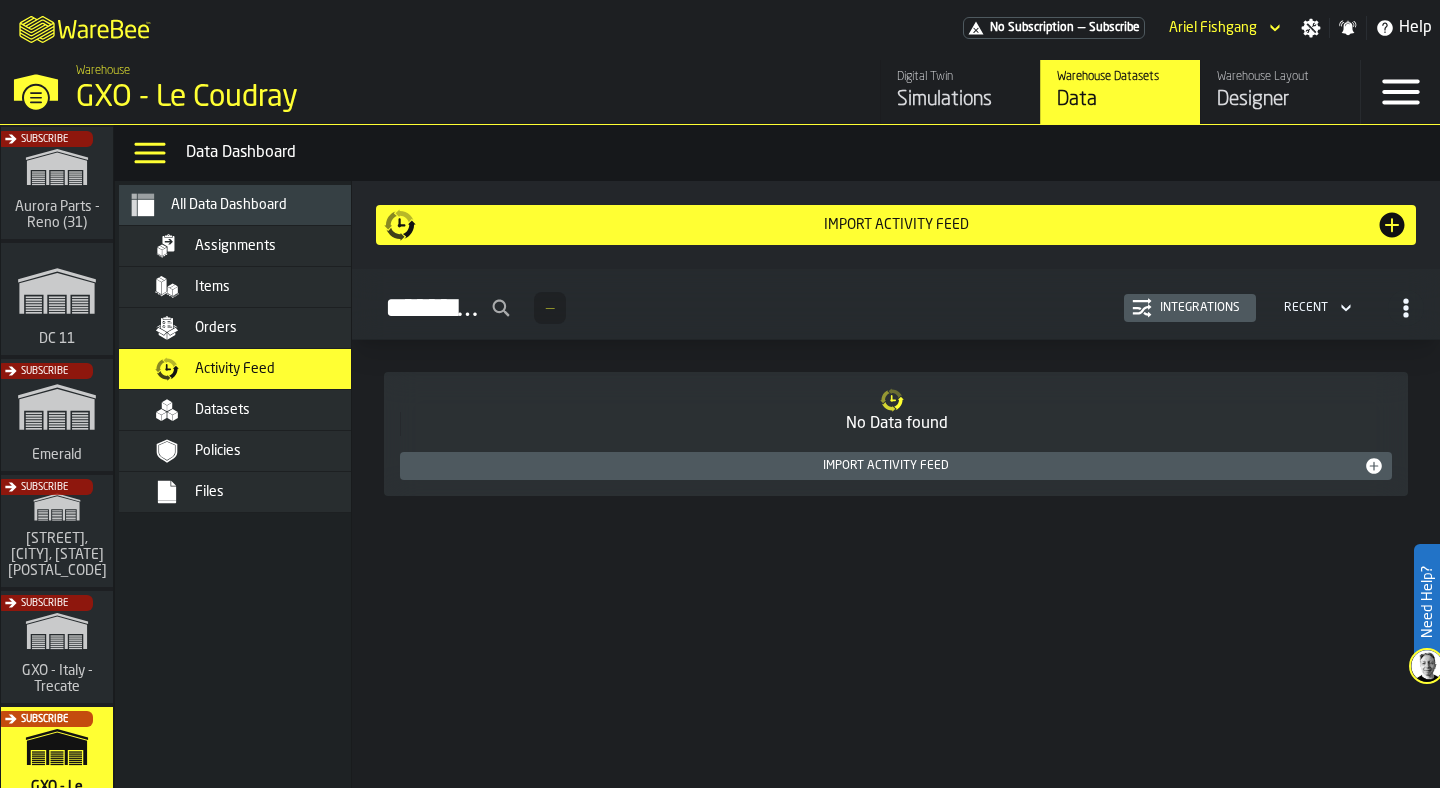 click on "Import Activity Feed" at bounding box center [896, 225] 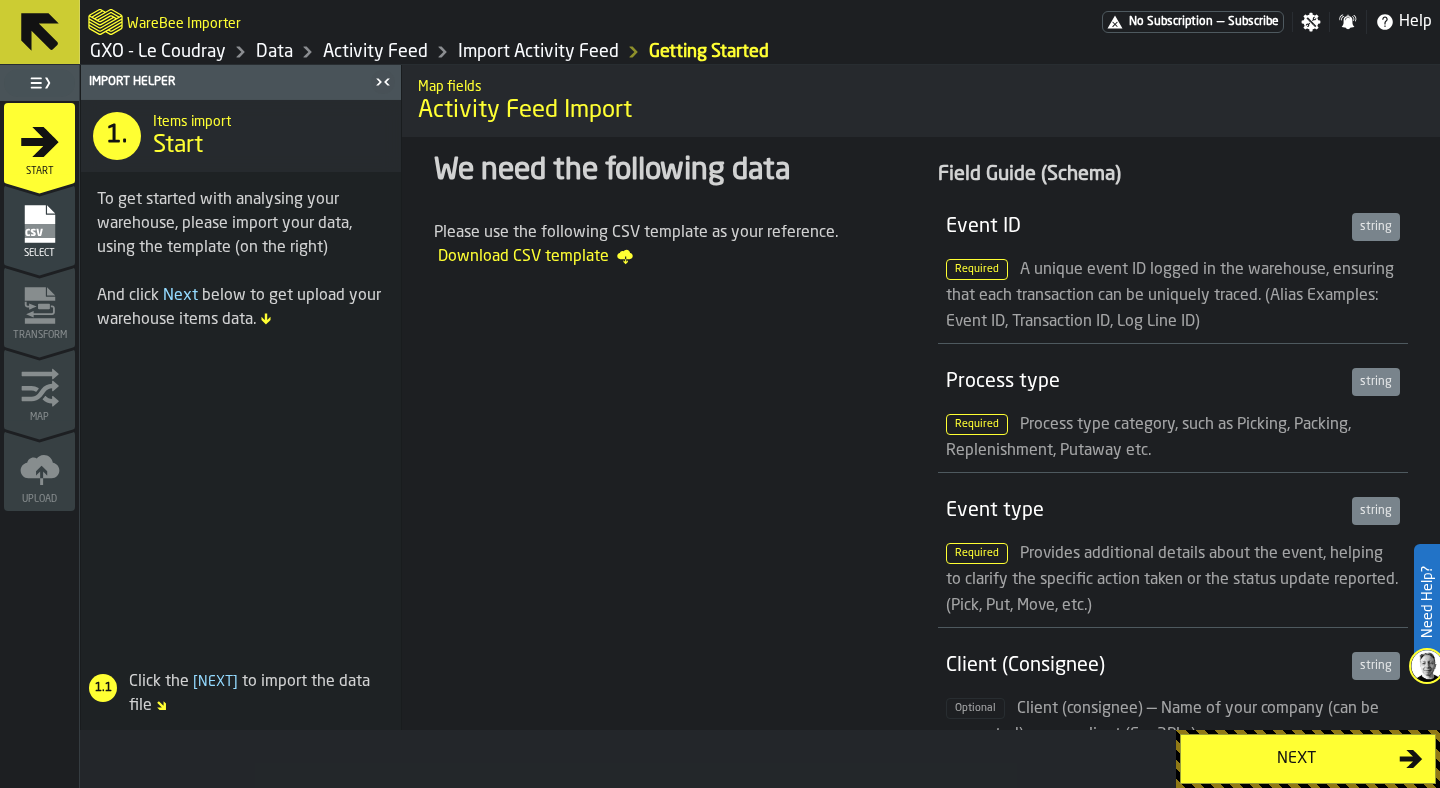 click on "Next" at bounding box center [1308, 759] 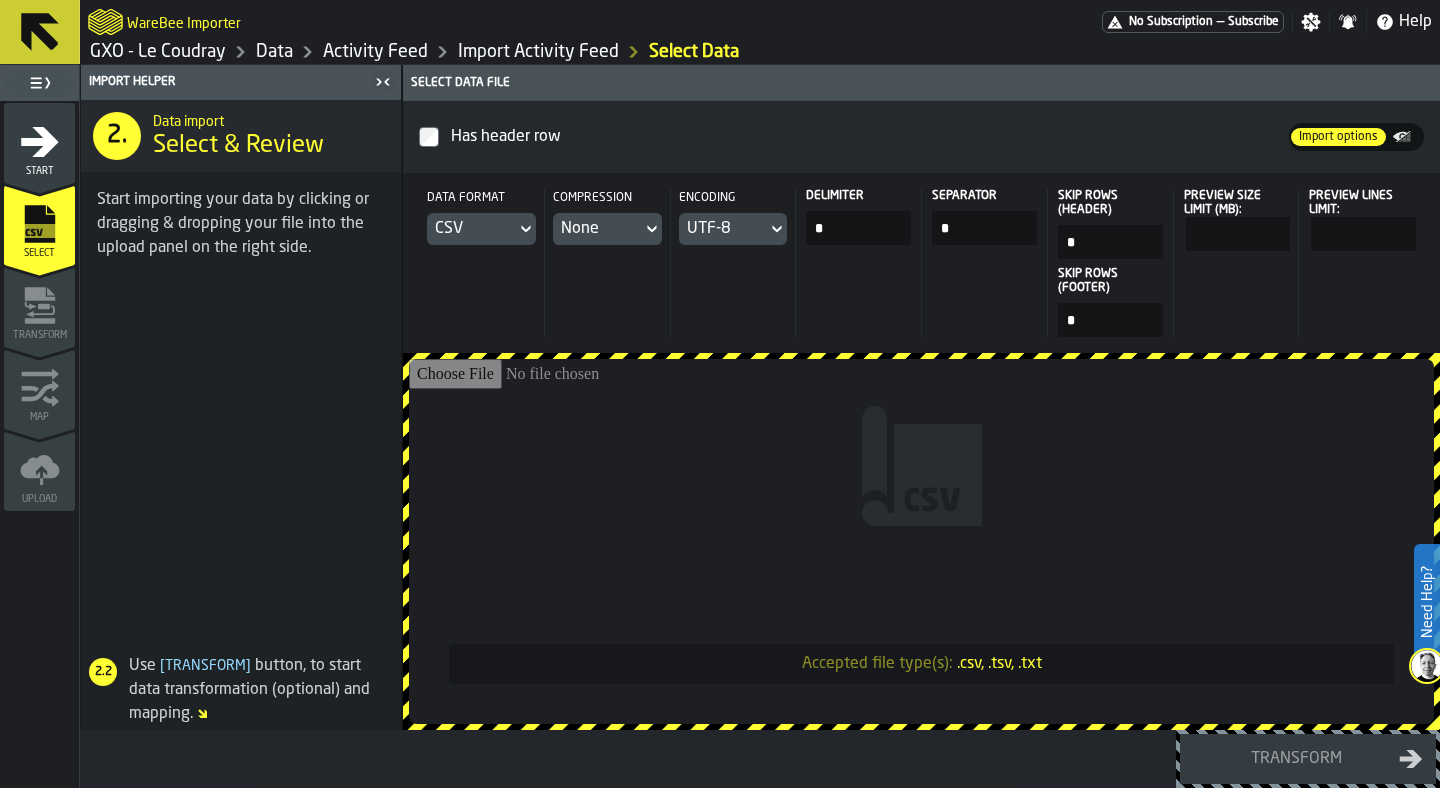 click on "Accepted file type(s): .csv, .tsv, .txt" at bounding box center [921, 541] 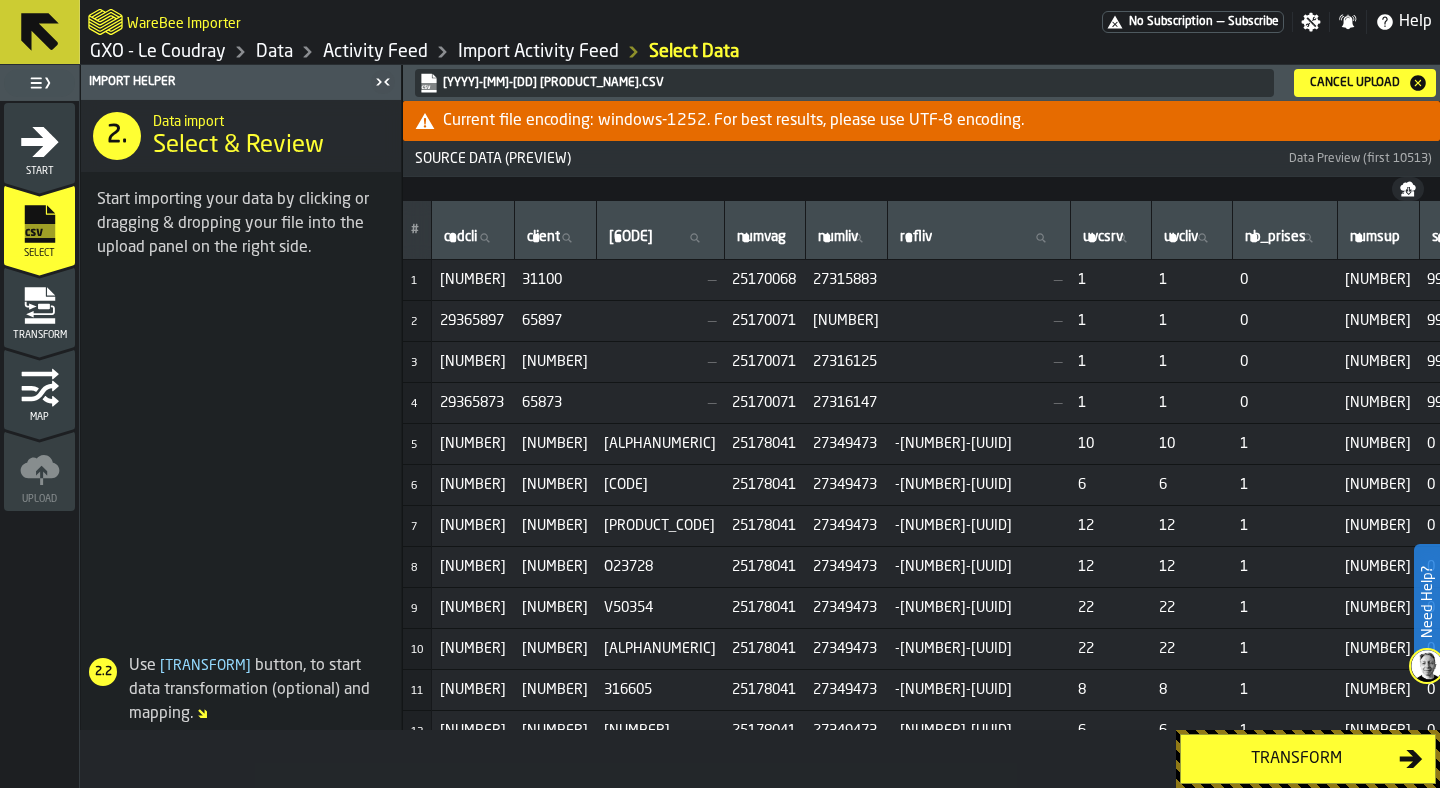 click on "Transform" at bounding box center (1296, 759) 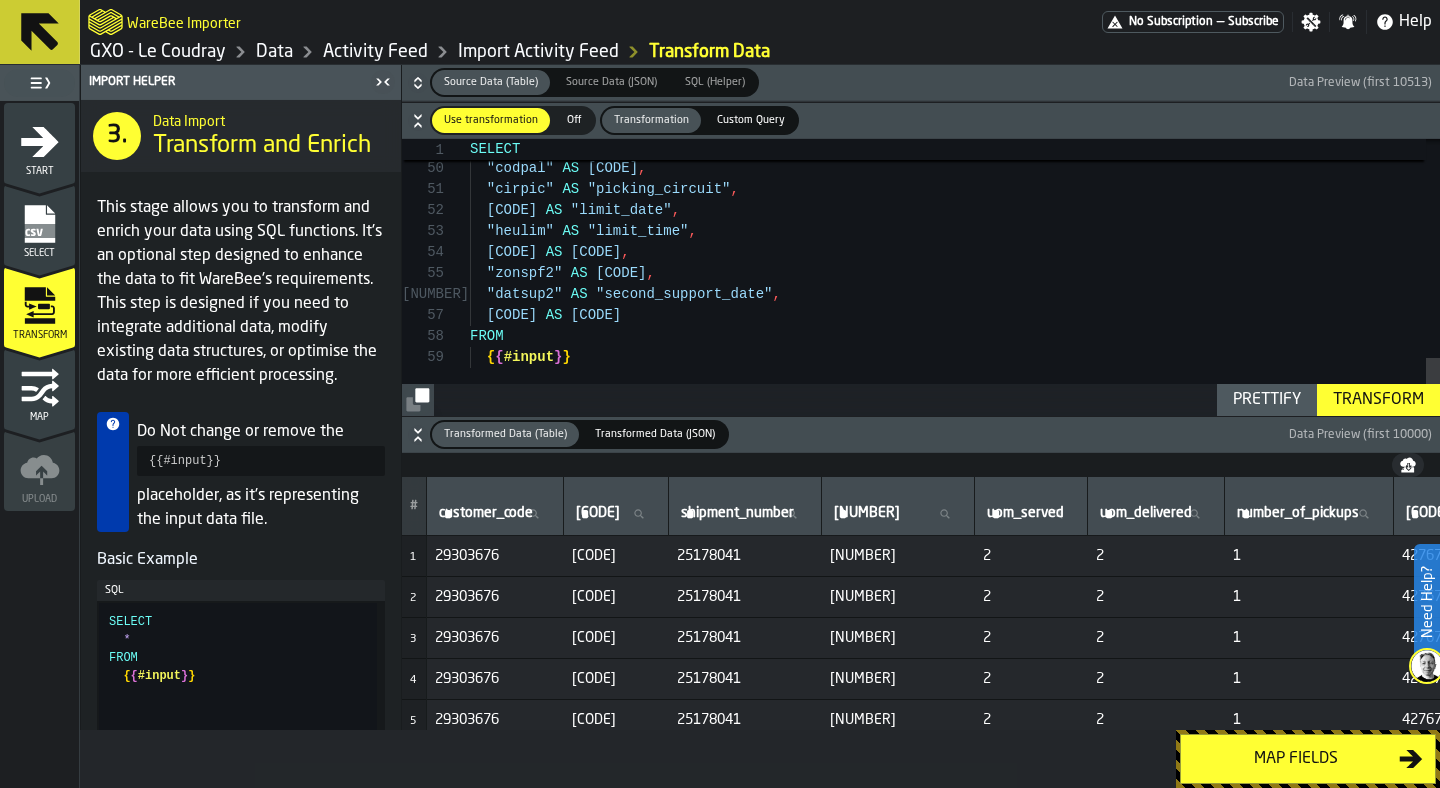 click 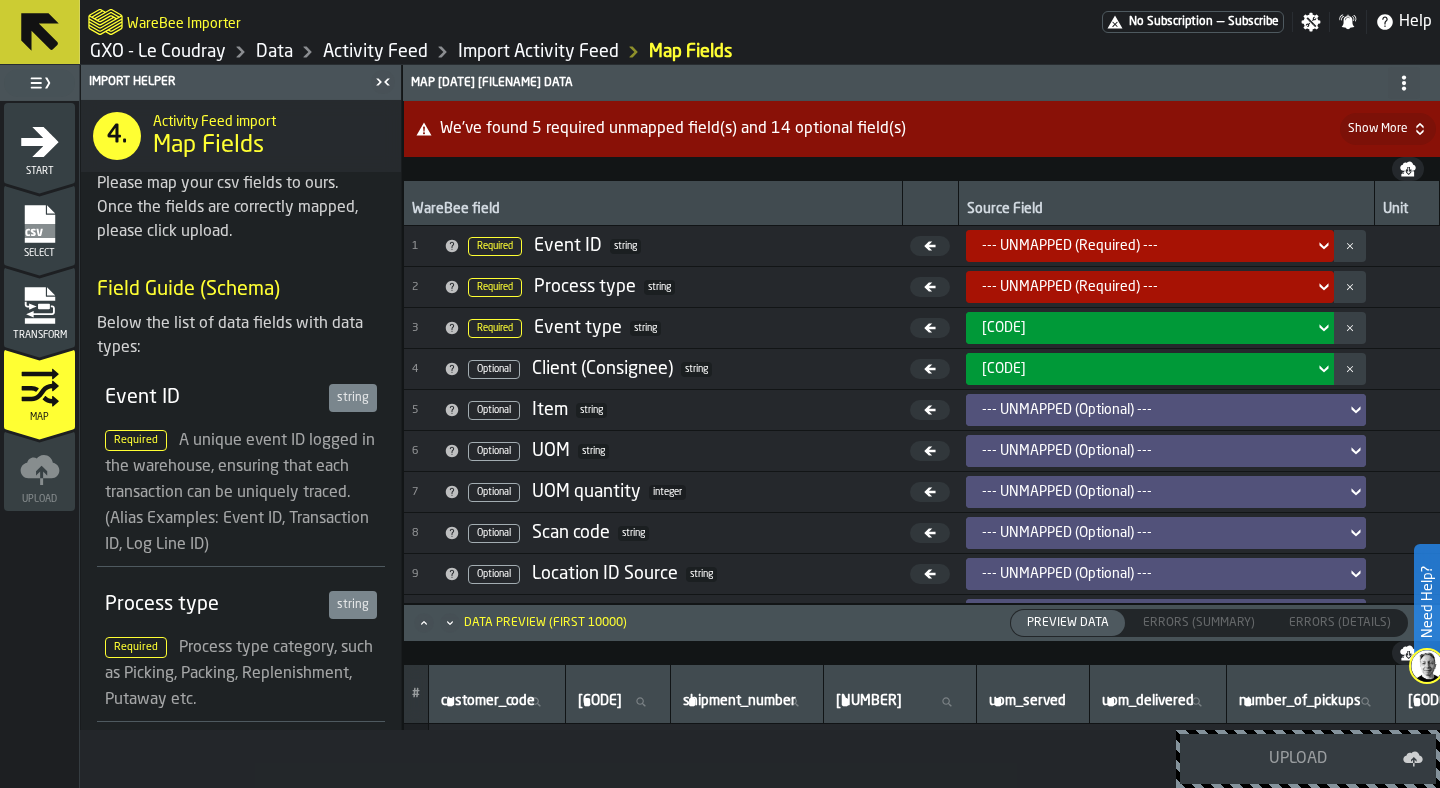 click 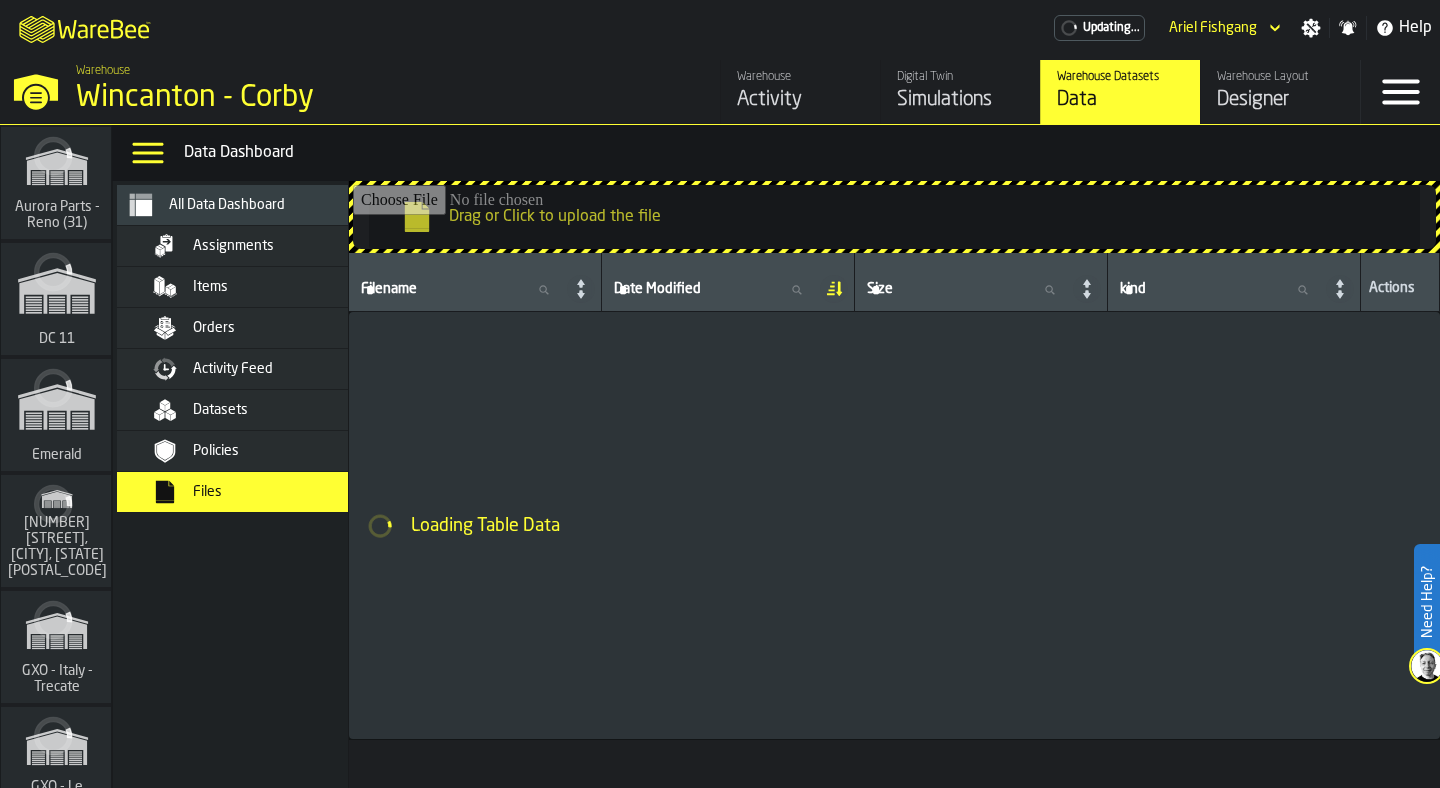 scroll, scrollTop: 0, scrollLeft: 0, axis: both 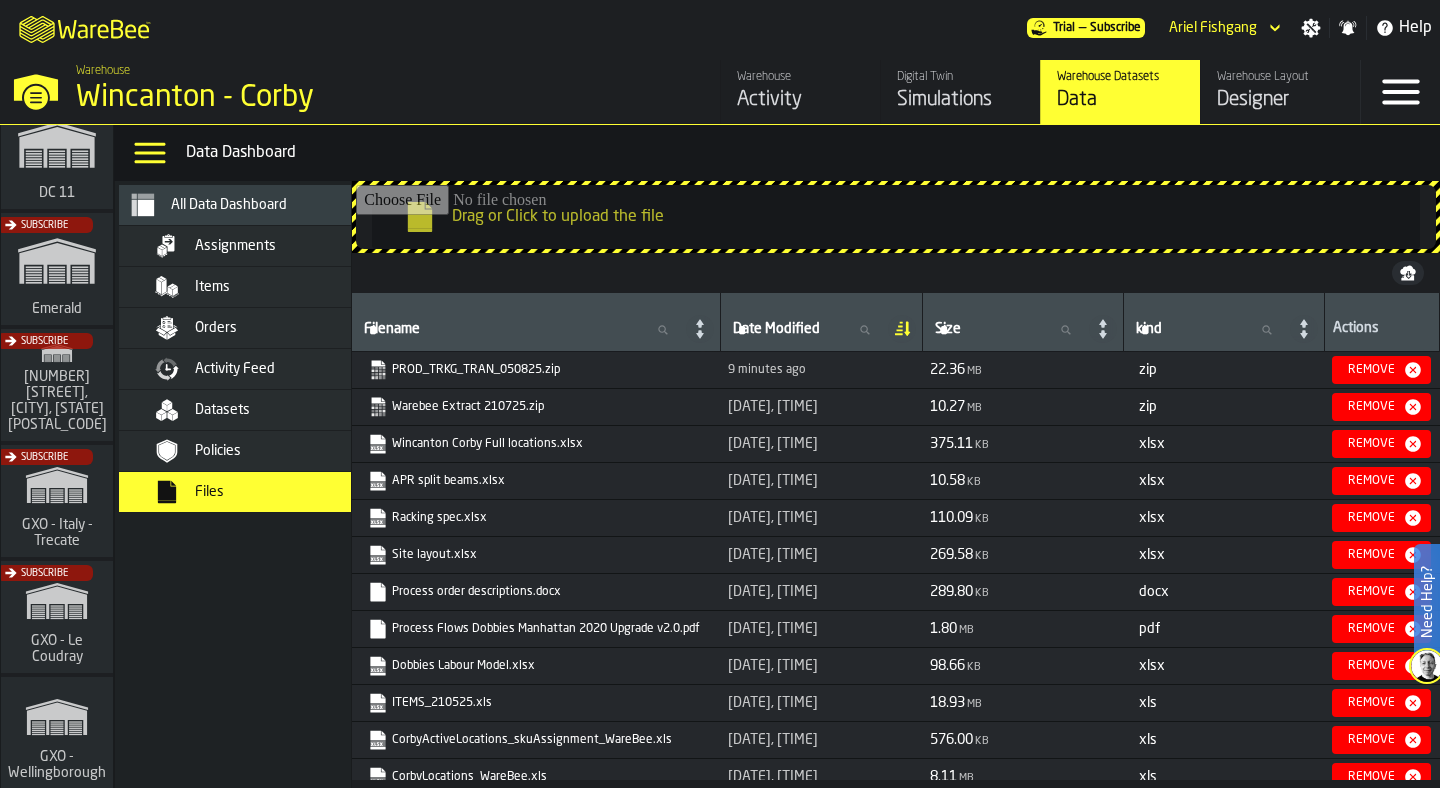 click on "Subscribe" at bounding box center [53, 623] 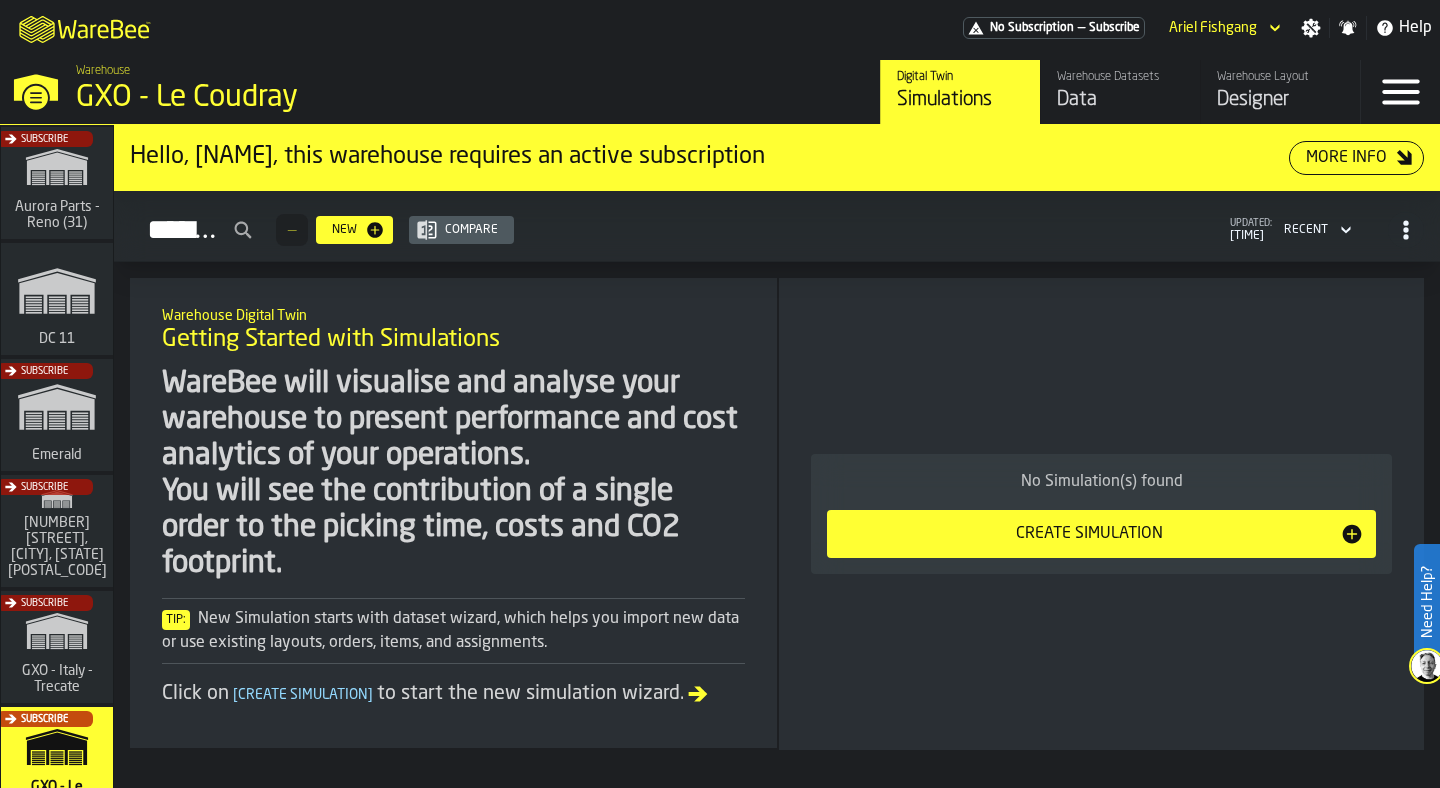 click on "Warehouse Datasets" at bounding box center [1120, 77] 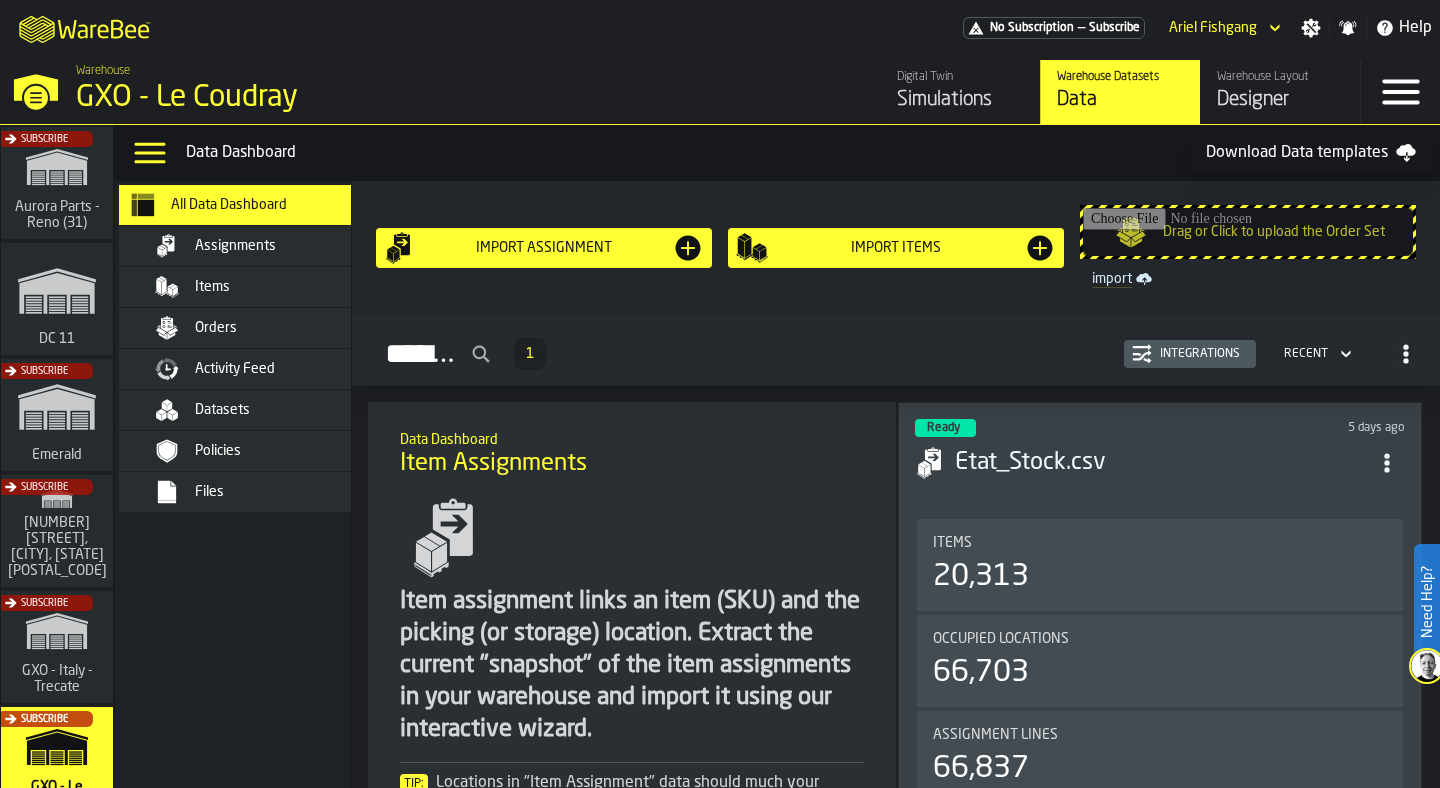 click on "Files" at bounding box center [293, 492] 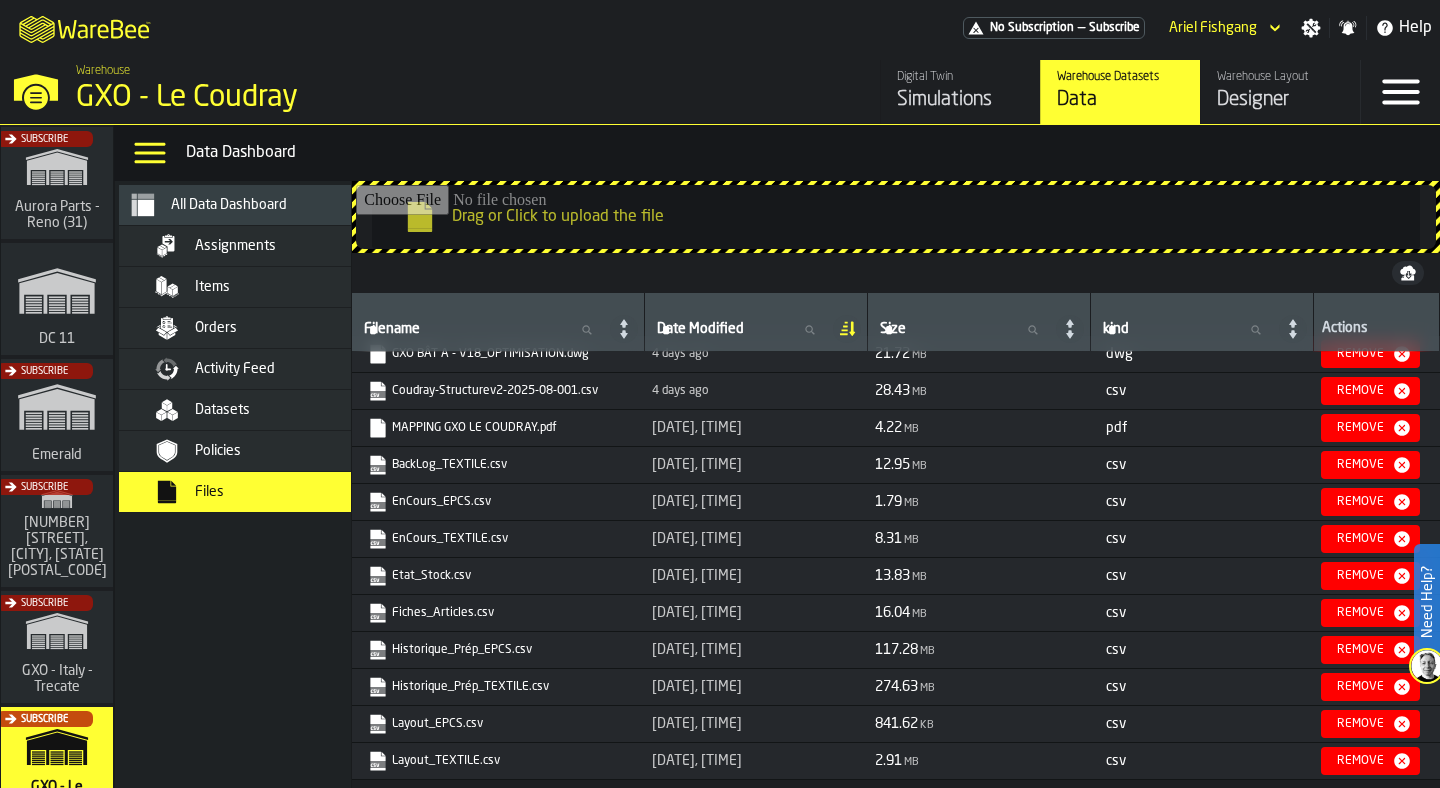 scroll, scrollTop: 0, scrollLeft: 0, axis: both 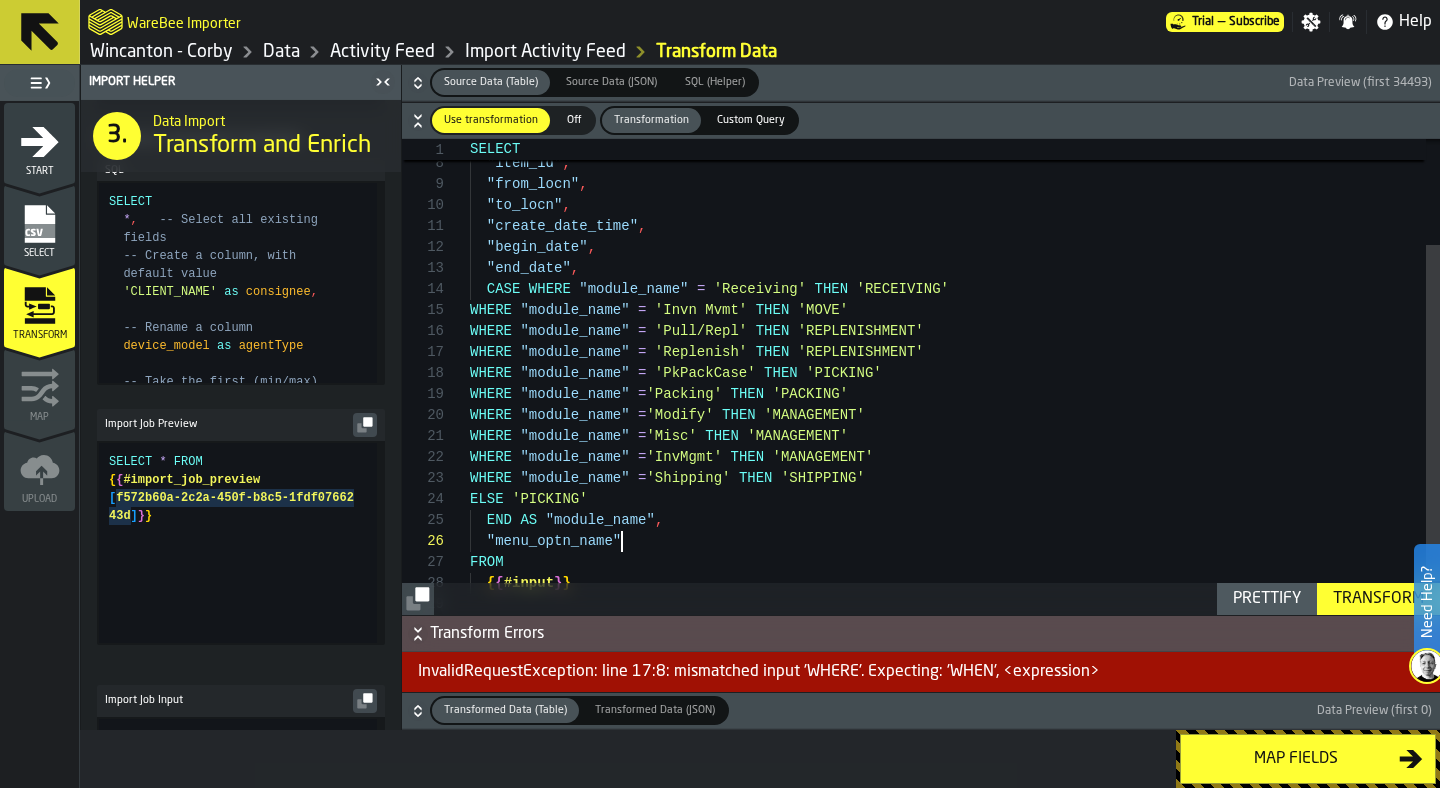 click on ""from_locn" ,    "to_locn" ,    "create_date_time" ,    "begin_date" ,    "end_date" , WHERE   "module_name"   =   'Invn Mvmt'   THEN   'MOVE' WHERE   "module_name"   =   'Pull/Repl'   THEN   'REPLENISHMENT' WHERE   "module_name"   =   'Replenish'   THEN   'REPLENISHMENT' WHERE   "module_name"   =   'PkPackCase'   THEN   'PICKING' WHERE   "module_name"   = 'Packing'   THEN   'PACKING' WHERE   "module_name"   = 'Modify'   THEN   'MANAGEMENT' WHERE   "module_name"   = 'Misc'   THEN   'MANAGEMENT' WHERE   "module_name"   = 'InvMgmt'   THEN   'MANAGEMENT'    CASE   WHERE   "module_name"   =   'Receiving'   THEN   'RECEIVING'    "item_id" ,    "nbr_units" , WHERE   "module_name"   = 'Shipping'   THEN   'SHIPPING' ELSE   'PICKING'    END   AS   "module_name" ,    "menu_optn_name" FROM    { { #input } }" at bounding box center (955, 326) 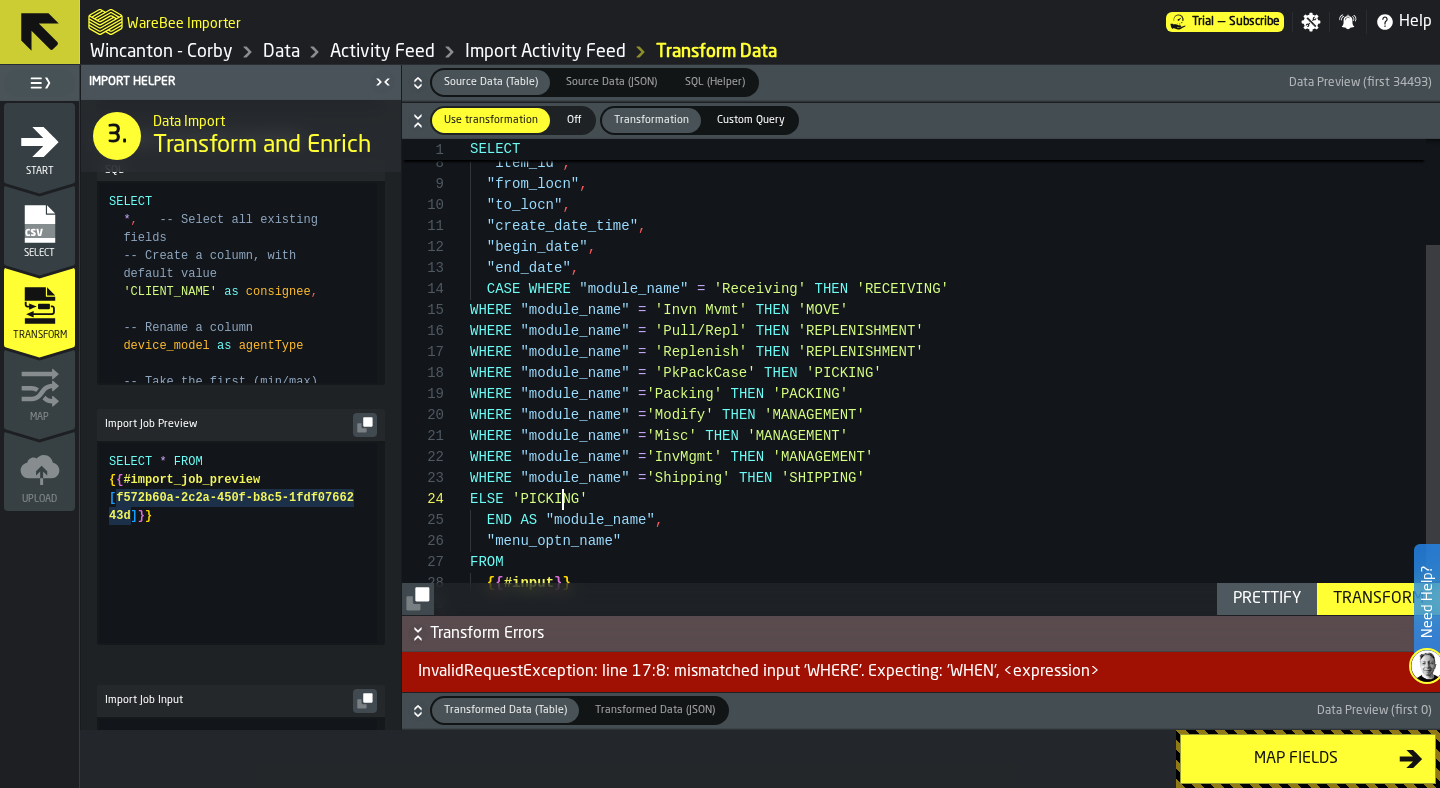 click on ""from_locn" ,    "to_locn" ,    "create_date_time" ,    "begin_date" ,    "end_date" , WHERE   "module_name"   =   'Invn Mvmt'   THEN   'MOVE' WHERE   "module_name"   =   'Pull/Repl'   THEN   'REPLENISHMENT' WHERE   "module_name"   =   'Replenish'   THEN   'REPLENISHMENT' WHERE   "module_name"   =   'PkPackCase'   THEN   'PICKING' WHERE   "module_name"   = 'Packing'   THEN   'PACKING' WHERE   "module_name"   = 'Modify'   THEN   'MANAGEMENT' WHERE   "module_name"   = 'Misc'   THEN   'MANAGEMENT' WHERE   "module_name"   = 'InvMgmt'   THEN   'MANAGEMENT'    CASE   WHERE   "module_name"   =   'Receiving'   THEN   'RECEIVING'    "item_id" ,    "nbr_units" , WHERE   "module_name"   = 'Shipping'   THEN   'SHIPPING' ELSE   'PICKING'    END   AS   "module_name" ,    "menu_optn_name" FROM    { { #input } }" at bounding box center (955, 326) 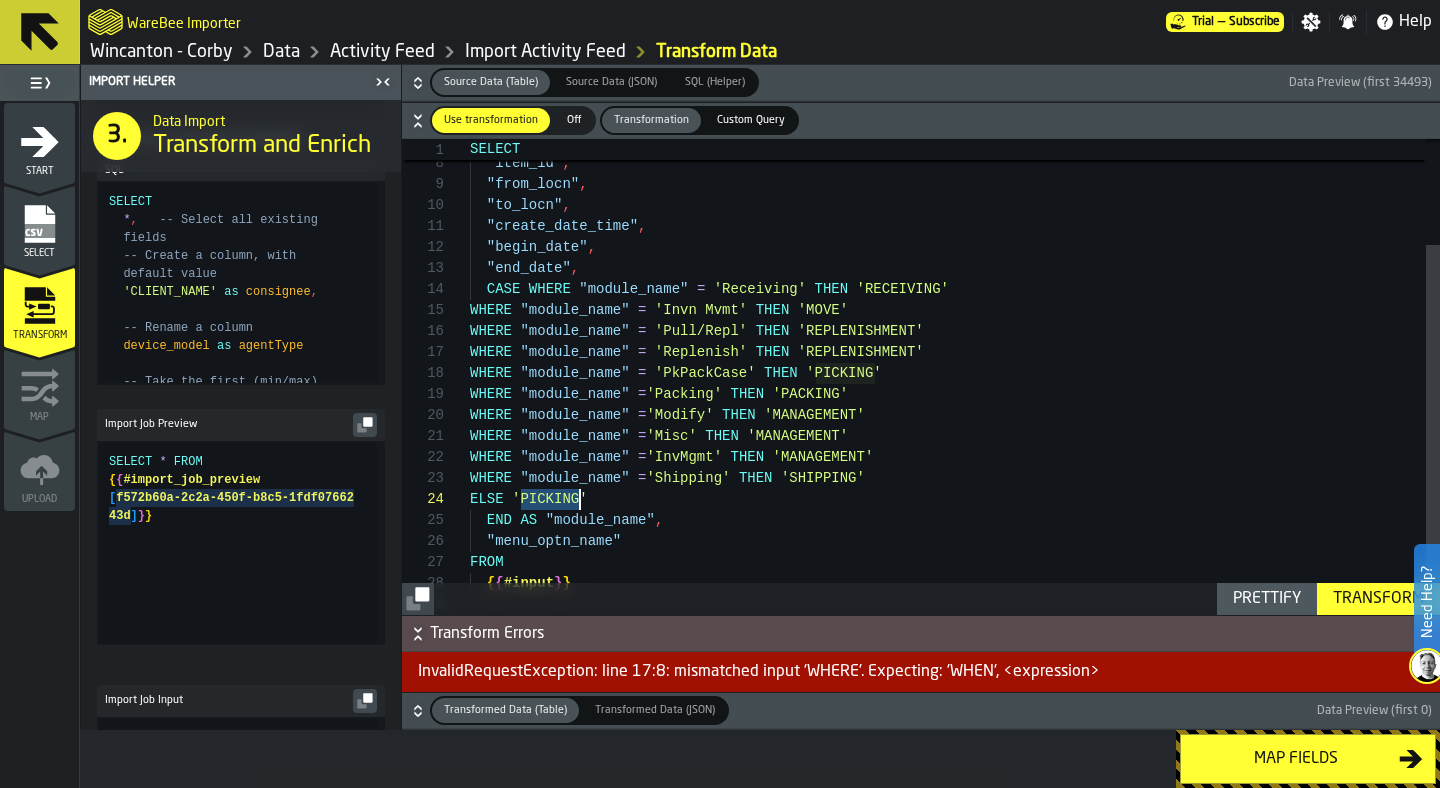 click on ""from_locn" ,    "to_locn" ,    "create_date_time" ,    "begin_date" ,    "end_date" , WHERE   "module_name"   =   'Invn Mvmt'   THEN   'MOVE' WHERE   "module_name"   =   'Pull/Repl'   THEN   'REPLENISHMENT' WHERE   "module_name"   =   'Replenish'   THEN   'REPLENISHMENT' WHERE   "module_name"   =   'PkPackCase'   THEN   'PICKING' WHERE   "module_name"   = 'Packing'   THEN   'PACKING' WHERE   "module_name"   = 'Modify'   THEN   'MANAGEMENT' WHERE   "module_name"   = 'Misc'   THEN   'MANAGEMENT' WHERE   "module_name"   = 'InvMgmt'   THEN   'MANAGEMENT'    CASE   WHERE   "module_name"   =   'Receiving'   THEN   'RECEIVING'    "item_id" ,    "nbr_units" , WHERE   "module_name"   = 'Shipping'   THEN   'SHIPPING' ELSE   'PICKING'    END   AS   "module_name" ,    "menu_optn_name" FROM    { { #input } }" at bounding box center (955, 326) 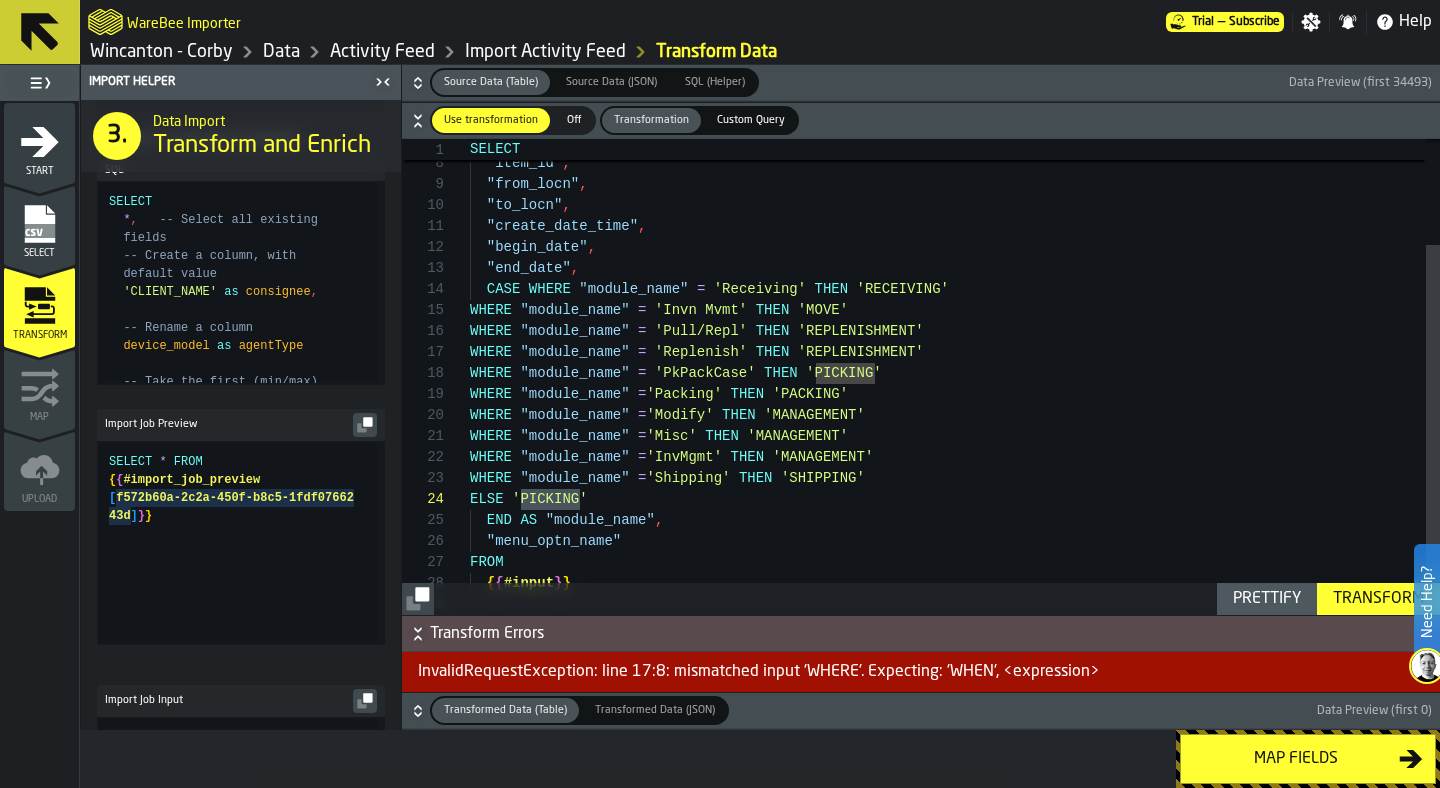 click on ""from_locn" ,    "to_locn" ,    "create_date_time" ,    "begin_date" ,    "end_date" , WHERE   "module_name"   =   'Invn Mvmt'   THEN   'MOVE' WHERE   "module_name"   =   'Pull/Repl'   THEN   'REPLENISHMENT' WHERE   "module_name"   =   'Replenish'   THEN   'REPLENISHMENT' WHERE   "module_name"   =   'PkPackCase'   THEN   'PICKING' WHERE   "module_name"   = 'Packing'   THEN   'PACKING' WHERE   "module_name"   = 'Modify'   THEN   'MANAGEMENT' WHERE   "module_name"   = 'Misc'   THEN   'MANAGEMENT' WHERE   "module_name"   = 'InvMgmt'   THEN   'MANAGEMENT'    CASE   WHERE   "module_name"   =   'Receiving'   THEN   'RECEIVING'    "item_id" ,    "nbr_units" , WHERE   "module_name"   = 'Shipping'   THEN   'SHIPPING' ELSE   'PICKING'    END   AS   "module_name" ,    "menu_optn_name" FROM    { { #input } }" at bounding box center [955, 326] 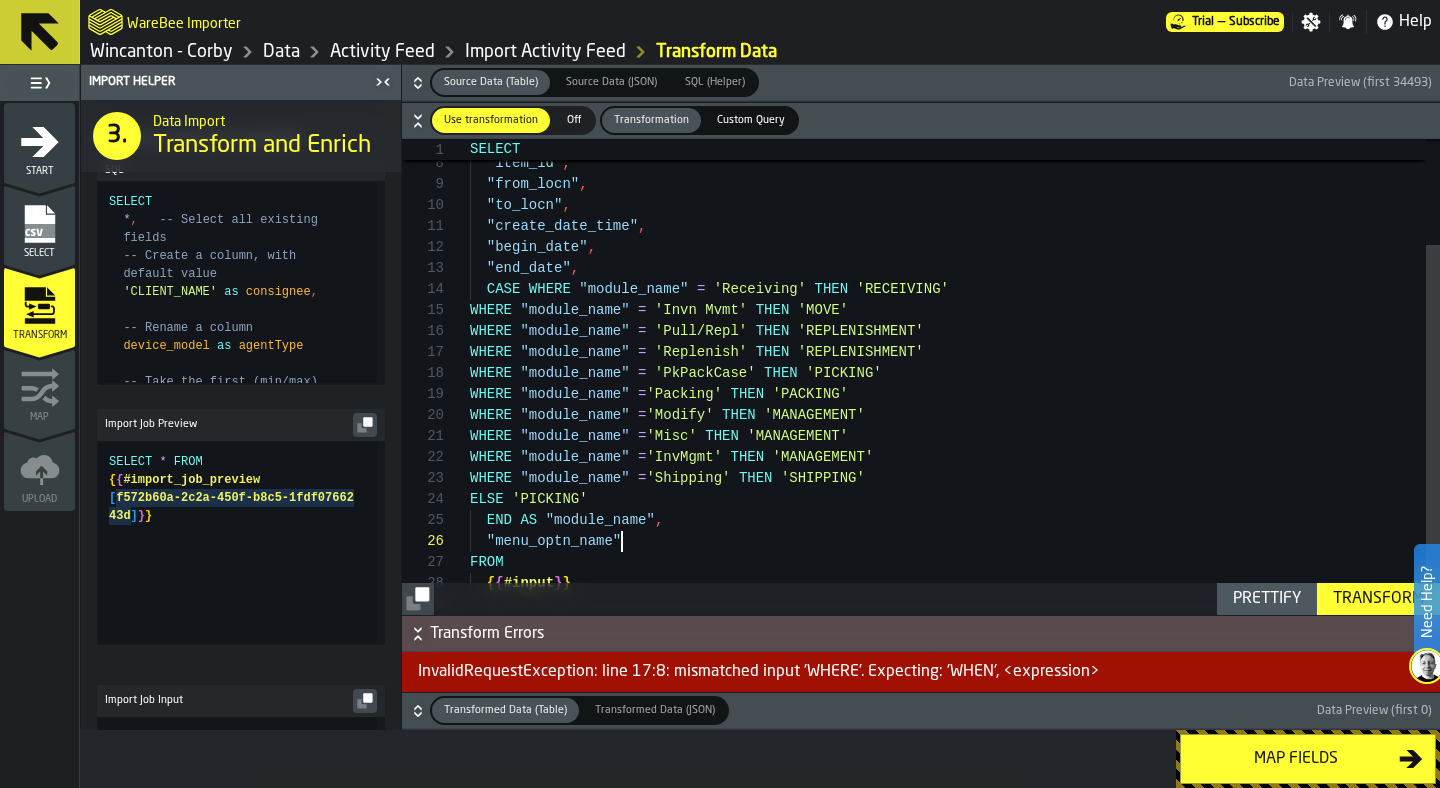 scroll, scrollTop: 105, scrollLeft: 0, axis: vertical 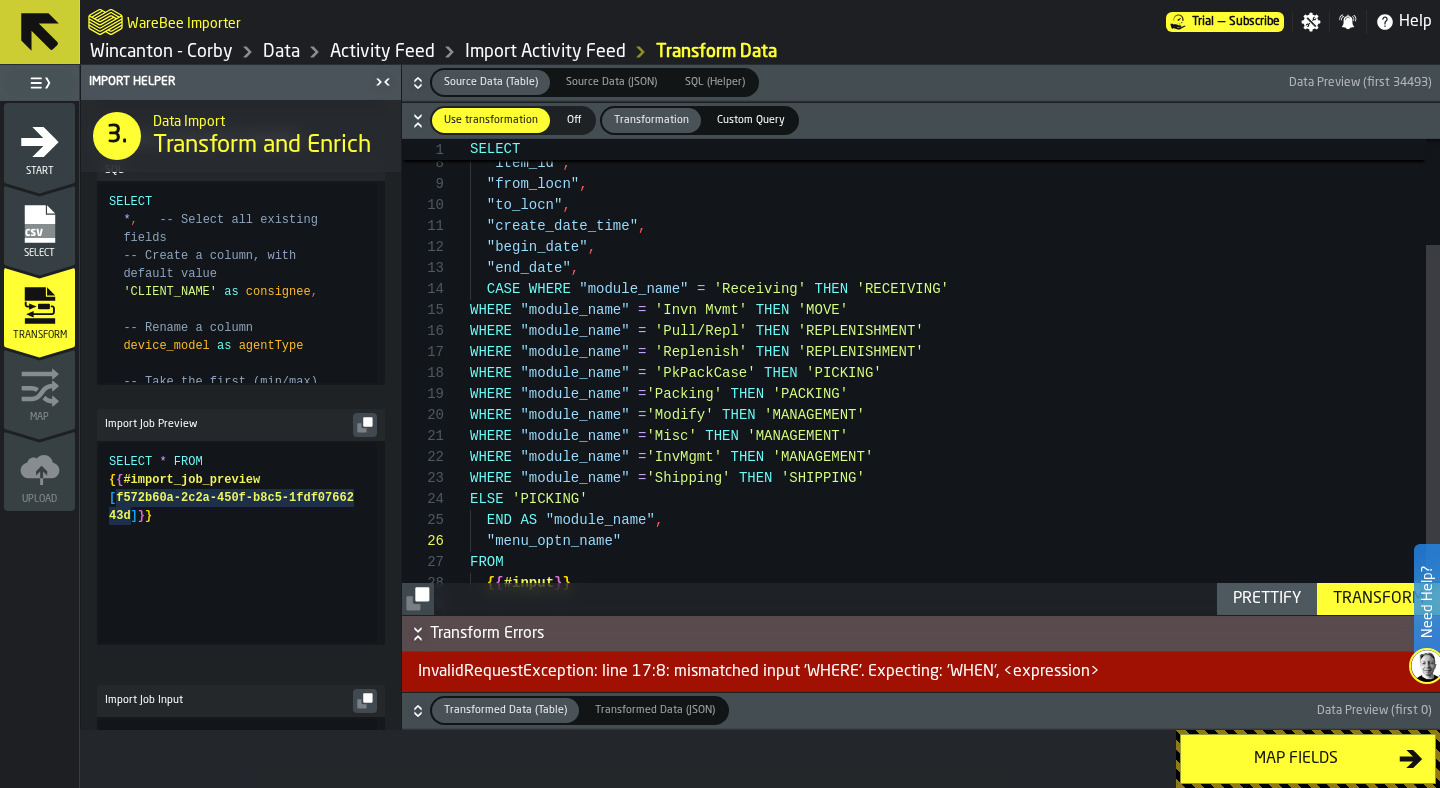 click on ""from_locn" ,    "to_locn" ,    "create_date_time" ,    "begin_date" ,    "end_date" , WHERE   "module_name"   =   'Invn Mvmt'   THEN   'MOVE' WHERE   "module_name"   =   'Pull/Repl'   THEN   'REPLENISHMENT' WHERE   "module_name"   =   'Replenish'   THEN   'REPLENISHMENT' WHERE   "module_name"   =   'PkPackCase'   THEN   'PICKING' WHERE   "module_name"   = 'Packing'   THEN   'PACKING' WHERE   "module_name"   = 'Modify'   THEN   'MANAGEMENT' WHERE   "module_name"   = 'Misc'   THEN   'MANAGEMENT' WHERE   "module_name"   = 'InvMgmt'   THEN   'MANAGEMENT'    CASE   WHERE   "module_name"   =   'Receiving'   THEN   'RECEIVING'    "item_id" ,    "nbr_units" , WHERE   "module_name"   = 'Shipping'   THEN   'SHIPPING' ELSE   'PICKING'    END   AS   "module_name" ,    "menu_optn_name" FROM    { { #input } }" at bounding box center (955, 326) 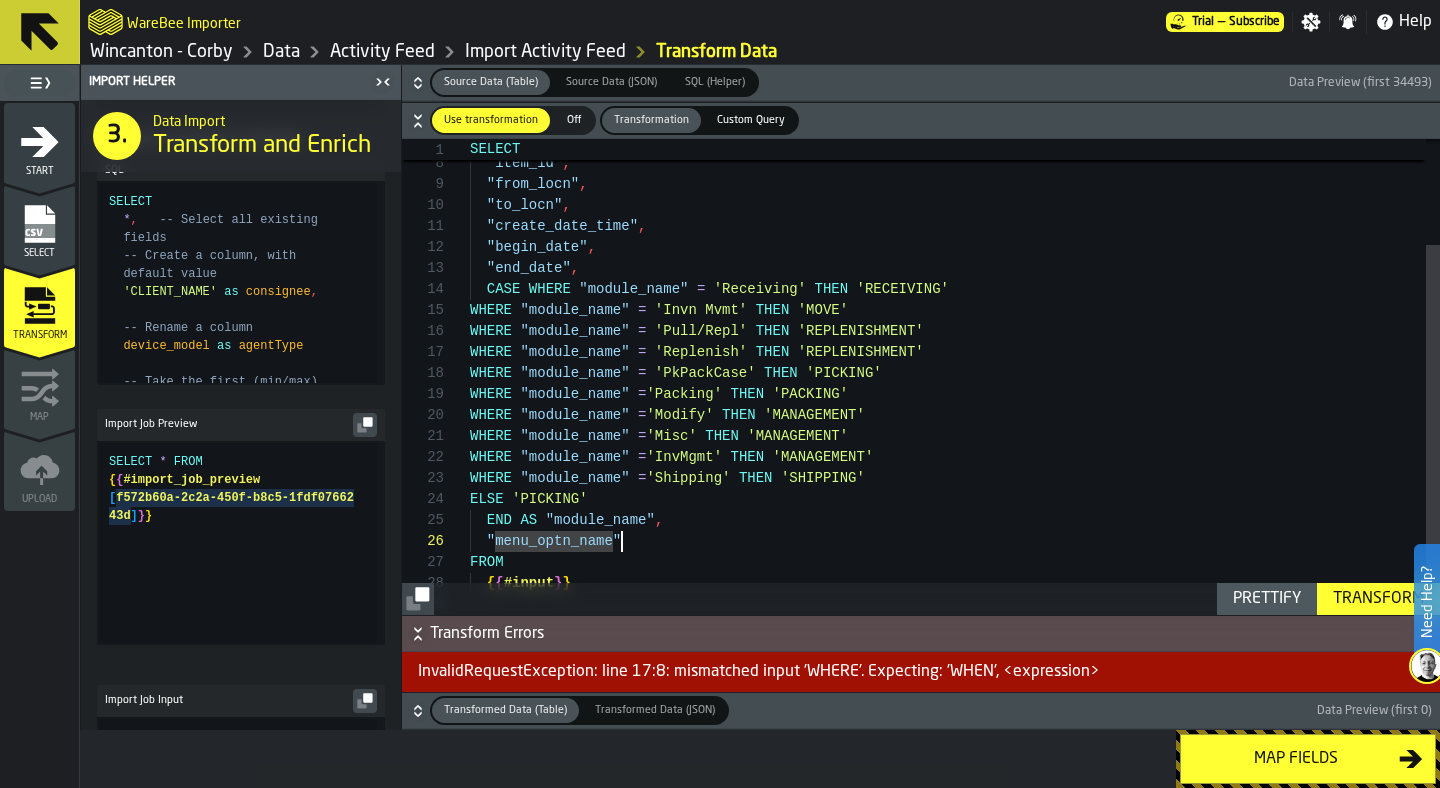 click on ""from_locn" ,    "to_locn" ,    "create_date_time" ,    "begin_date" ,    "end_date" , WHERE   "module_name"   =   'Invn Mvmt'   THEN   'MOVE' WHERE   "module_name"   =   'Pull/Repl'   THEN   'REPLENISHMENT' WHERE   "module_name"   =   'Replenish'   THEN   'REPLENISHMENT' WHERE   "module_name"   =   'PkPackCase'   THEN   'PICKING' WHERE   "module_name"   = 'Packing'   THEN   'PACKING' WHERE   "module_name"   = 'Modify'   THEN   'MANAGEMENT' WHERE   "module_name"   = 'Misc'   THEN   'MANAGEMENT' WHERE   "module_name"   = 'InvMgmt'   THEN   'MANAGEMENT'    CASE   WHERE   "module_name"   =   'Receiving'   THEN   'RECEIVING'    "item_id" ,    "nbr_units" , WHERE   "module_name"   = 'Shipping'   THEN   'SHIPPING' ELSE   'PICKING'    END   AS   "module_name" ,    "menu_optn_name" FROM    { { #input } }" at bounding box center [955, 326] 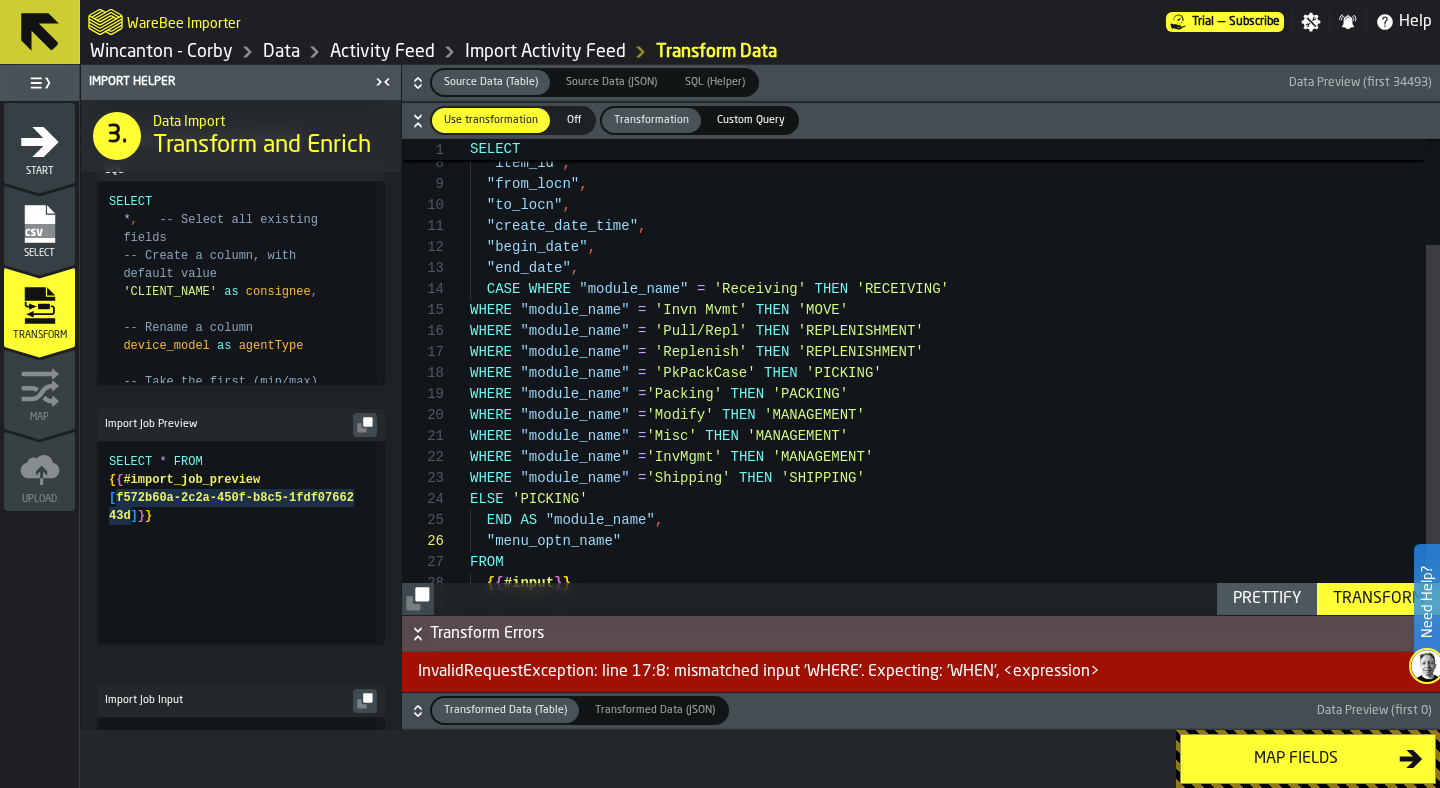 scroll, scrollTop: 84, scrollLeft: 0, axis: vertical 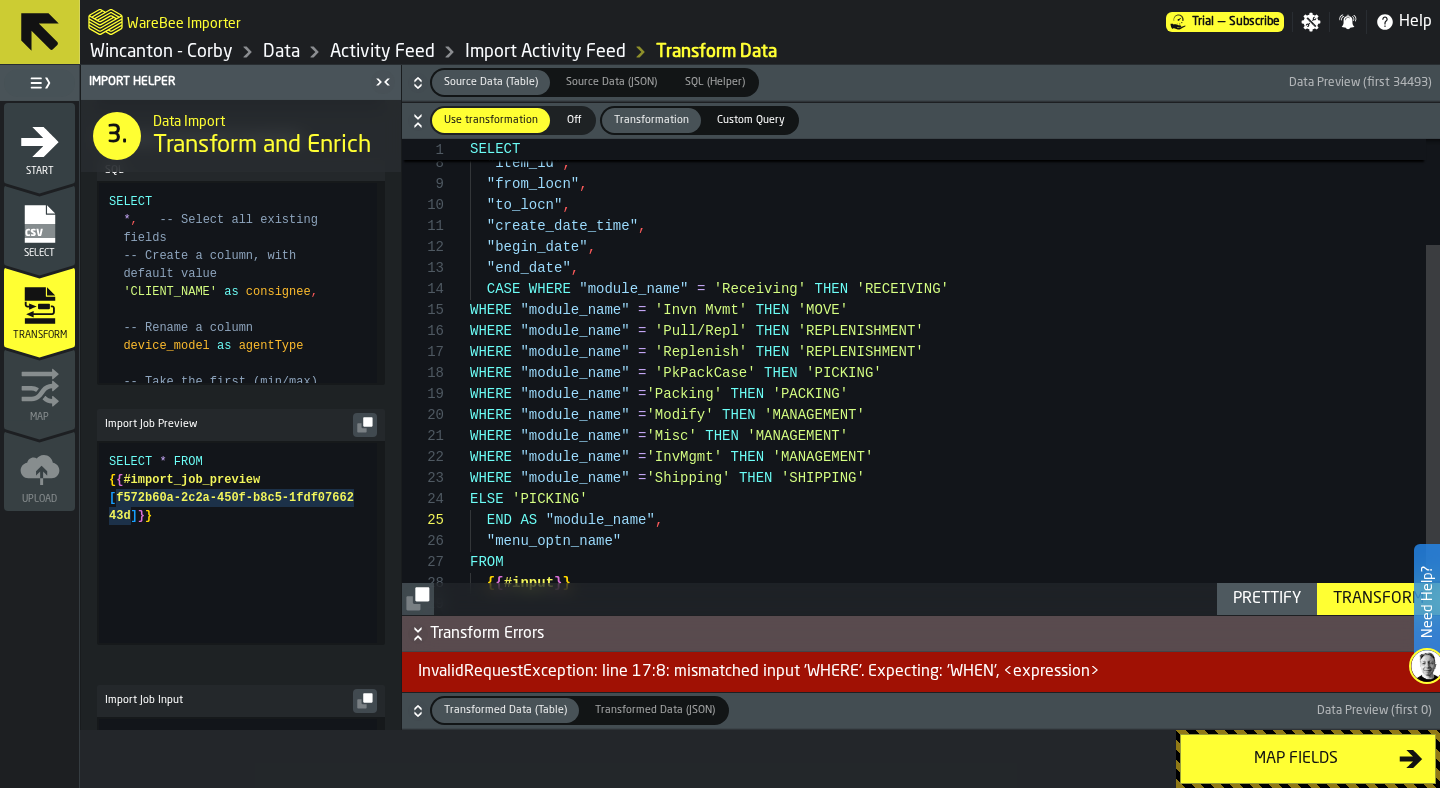 click on "Prettify" at bounding box center (1267, 599) 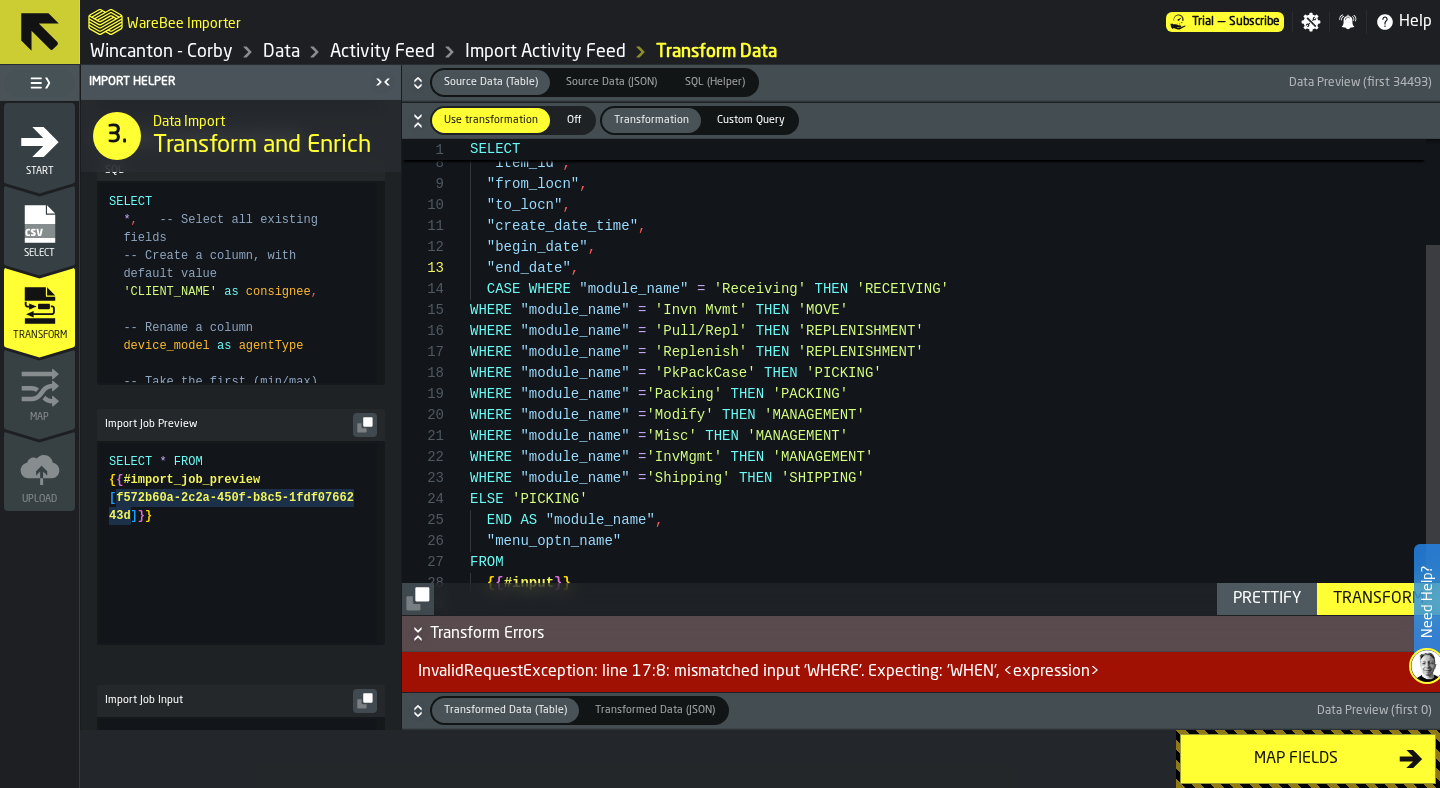 click on ""from_locn" ,    "to_locn" ,    "create_date_time" ,    "begin_date" ,    "end_date" , WHERE   "module_name"   =   'Invn Mvmt'   THEN   'MOVE' WHERE   "module_name"   =   'Pull/Repl'   THEN   'REPLENISHMENT' WHERE   "module_name"   =   'Replenish'   THEN   'REPLENISHMENT' WHERE   "module_name"   =   'PkPackCase'   THEN   'PICKING' WHERE   "module_name"   = 'Packing'   THEN   'PACKING' WHERE   "module_name"   = 'Modify'   THEN   'MANAGEMENT' WHERE   "module_name"   = 'Misc'   THEN   'MANAGEMENT' WHERE   "module_name"   = 'InvMgmt'   THEN   'MANAGEMENT'    CASE   WHERE   "module_name"   =   'Receiving'   THEN   'RECEIVING'    "item_id" ,    "nbr_units" , WHERE   "module_name"   = 'Shipping'   THEN   'SHIPPING' ELSE   'PICKING'    END   AS   "module_name" ,    "menu_optn_name" FROM    { { #input } }" at bounding box center [955, 326] 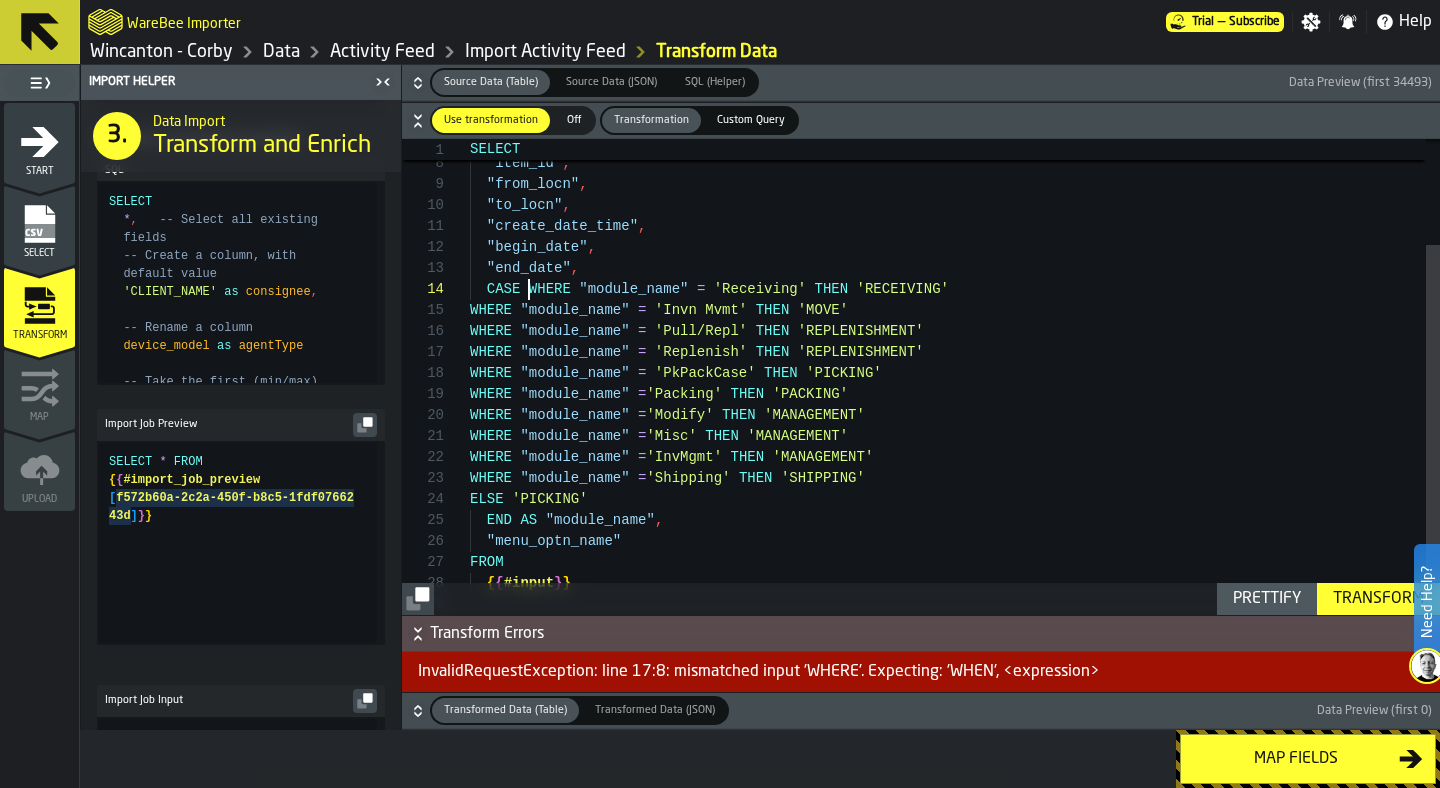 scroll, scrollTop: 63, scrollLeft: 0, axis: vertical 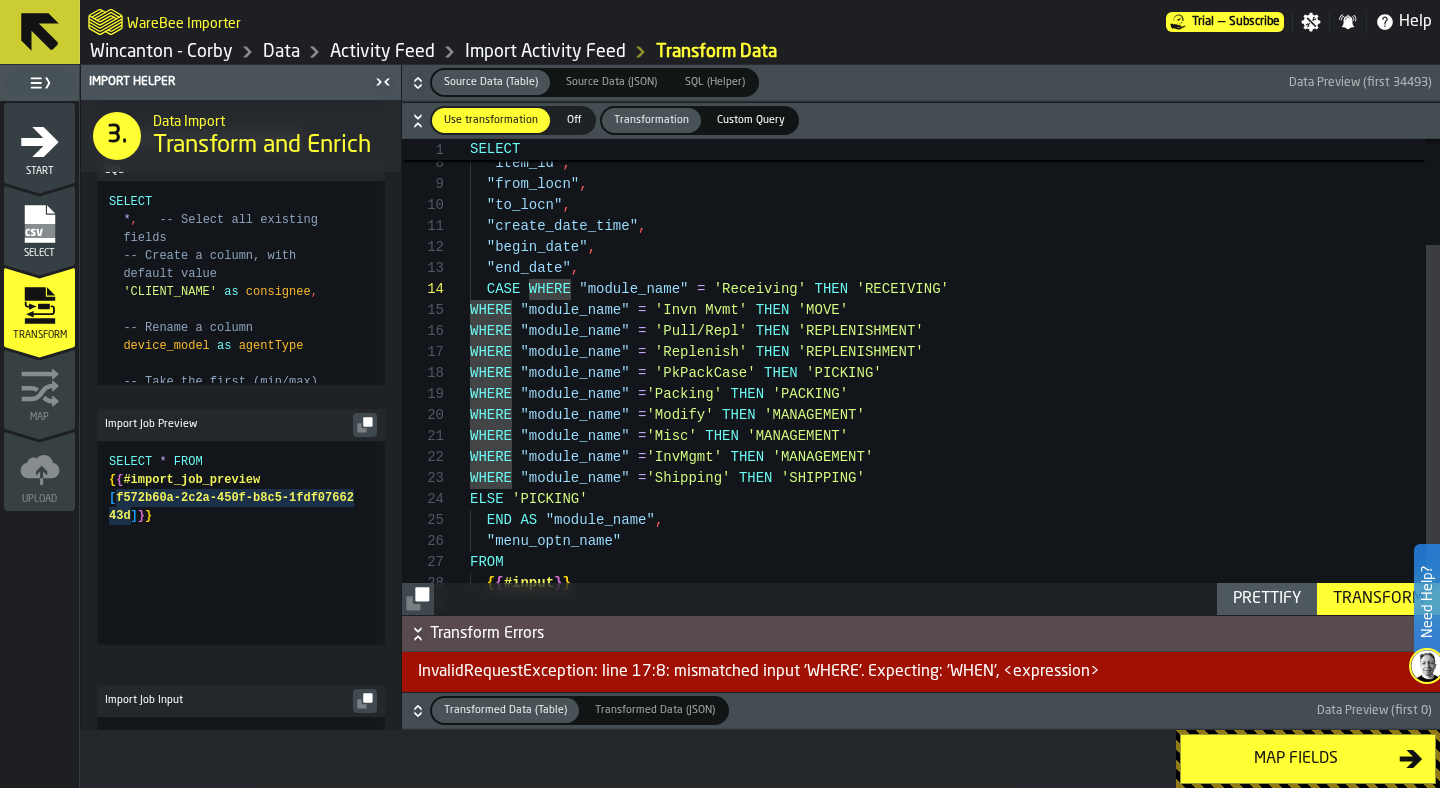 click on ""from_locn" ,    "to_locn" ,    "create_date_time" ,    "begin_date" ,    "end_date" , WHERE   "module_name"   =   'Invn Mvmt'   THEN   'MOVE' WHERE   "module_name"   =   'Pull/Repl'   THEN   'REPLENISHMENT' WHERE   "module_name"   =   'Replenish'   THEN   'REPLENISHMENT' WHERE   "module_name"   =   'PkPackCase'   THEN   'PICKING' WHERE   "module_name"   = 'Packing'   THEN   'PACKING' WHERE   "module_name"   = 'Modify'   THEN   'MANAGEMENT' WHERE   "module_name"   = 'Misc'   THEN   'MANAGEMENT' WHERE   "module_name"   = 'InvMgmt'   THEN   'MANAGEMENT'    CASE   WHERE   "module_name"   =   'Receiving'   THEN   'RECEIVING'    "item_id" ,    "nbr_units" , WHERE   "module_name"   = 'Shipping'   THEN   'SHIPPING' ELSE   'PICKING'    END   AS   "module_name" ,    "menu_optn_name" FROM    { { #input } }" at bounding box center (955, 326) 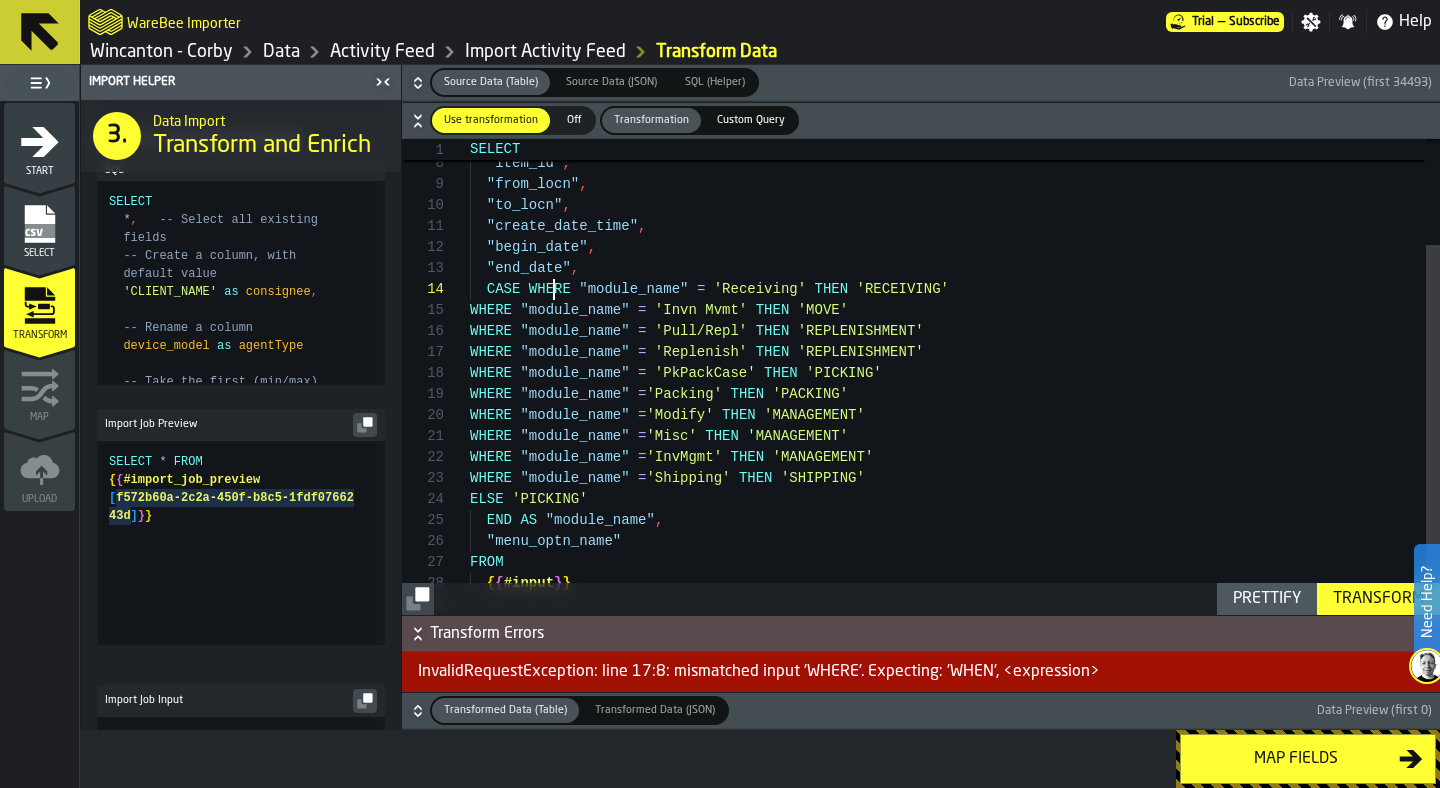 click on ""from_locn" ,    "to_locn" ,    "create_date_time" ,    "begin_date" ,    "end_date" , WHERE   "module_name"   =   'Invn Mvmt'   THEN   'MOVE' WHERE   "module_name"   =   'Pull/Repl'   THEN   'REPLENISHMENT' WHERE   "module_name"   =   'Replenish'   THEN   'REPLENISHMENT' WHERE   "module_name"   =   'PkPackCase'   THEN   'PICKING' WHERE   "module_name"   = 'Packing'   THEN   'PACKING' WHERE   "module_name"   = 'Modify'   THEN   'MANAGEMENT' WHERE   "module_name"   = 'Misc'   THEN   'MANAGEMENT' WHERE   "module_name"   = 'InvMgmt'   THEN   'MANAGEMENT'    CASE   WHERE   "module_name"   =   'Receiving'   THEN   'RECEIVING'    "item_id" ,    "nbr_units" , WHERE   "module_name"   = 'Shipping'   THEN   'SHIPPING' ELSE   'PICKING'    END   AS   "module_name" ,    "menu_optn_name" FROM    { { #input } }" at bounding box center (955, 326) 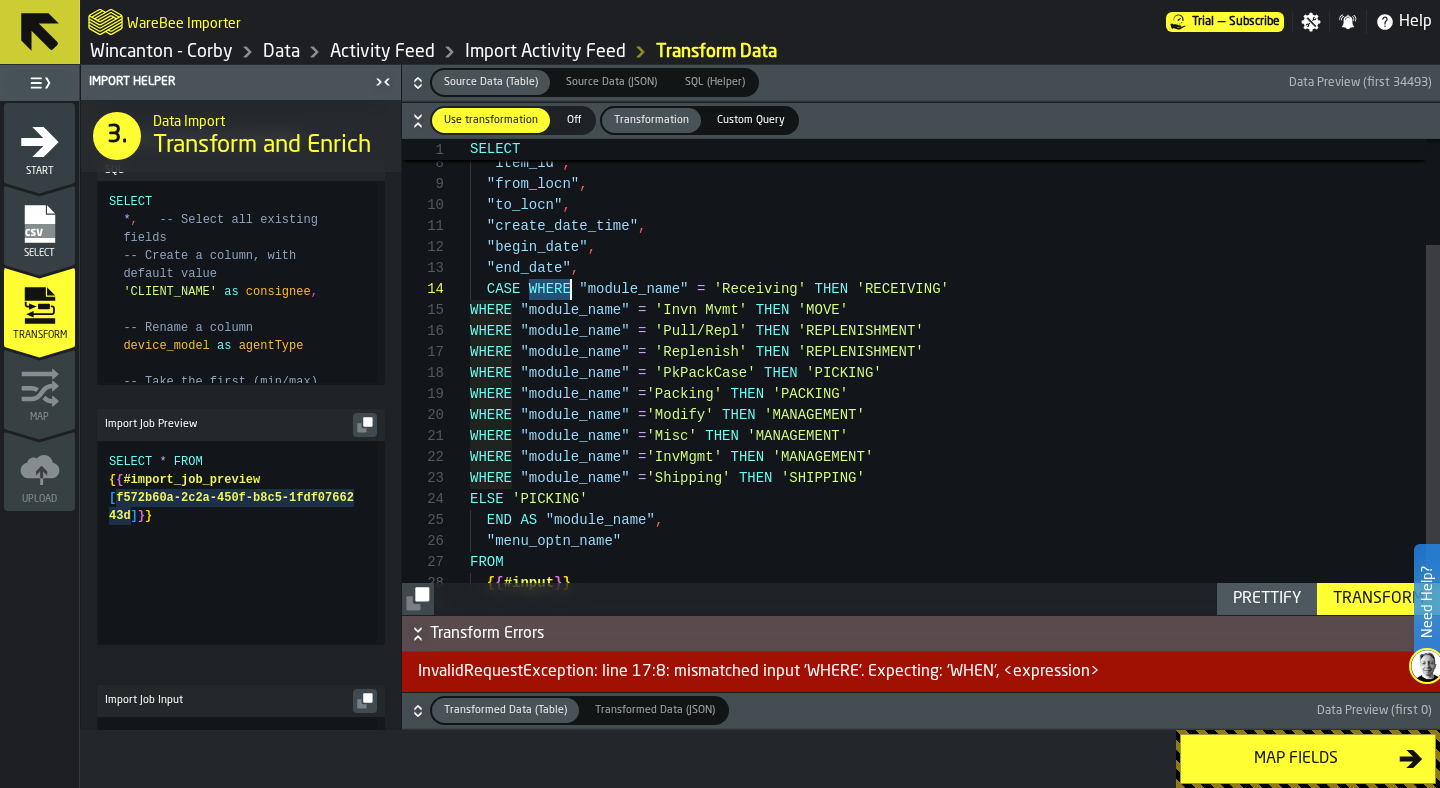 click on ""from_locn" ,    "to_locn" ,    "create_date_time" ,    "begin_date" ,    "end_date" , WHERE   "module_name"   =   'Invn Mvmt'   THEN   'MOVE' WHERE   "module_name"   =   'Pull/Repl'   THEN   'REPLENISHMENT' WHERE   "module_name"   =   'Replenish'   THEN   'REPLENISHMENT' WHERE   "module_name"   =   'PkPackCase'   THEN   'PICKING' WHERE   "module_name"   = 'Packing'   THEN   'PACKING' WHERE   "module_name"   = 'Modify'   THEN   'MANAGEMENT' WHERE   "module_name"   = 'Misc'   THEN   'MANAGEMENT' WHERE   "module_name"   = 'InvMgmt'   THEN   'MANAGEMENT'    CASE   WHERE   "module_name"   =   'Receiving'   THEN   'RECEIVING'    "item_id" ,    "nbr_units" , WHERE   "module_name"   = 'Shipping'   THEN   'SHIPPING' ELSE   'PICKING'    END   AS   "module_name" ,    "menu_optn_name" FROM    { { #input } }" at bounding box center (955, 326) 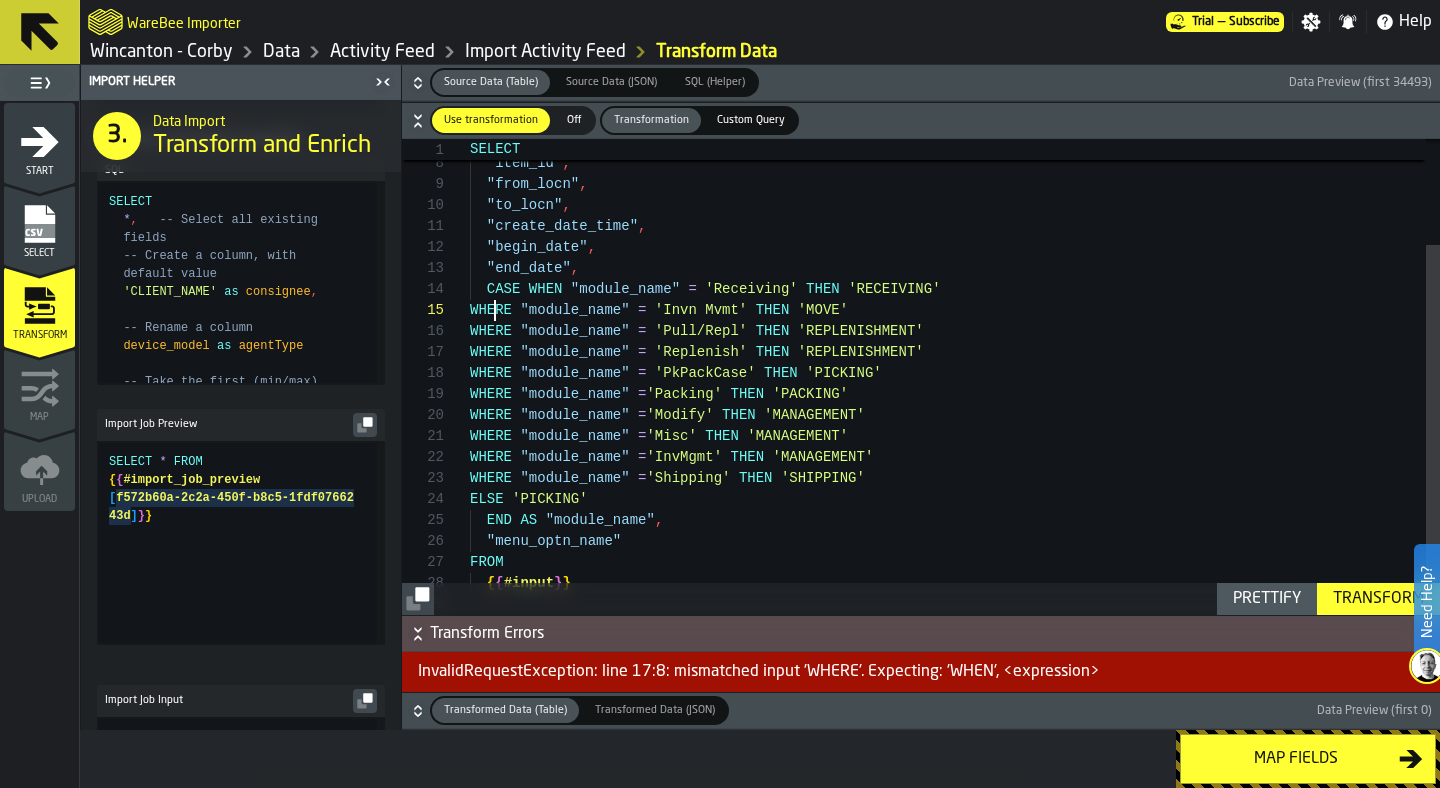 scroll, scrollTop: 84, scrollLeft: 0, axis: vertical 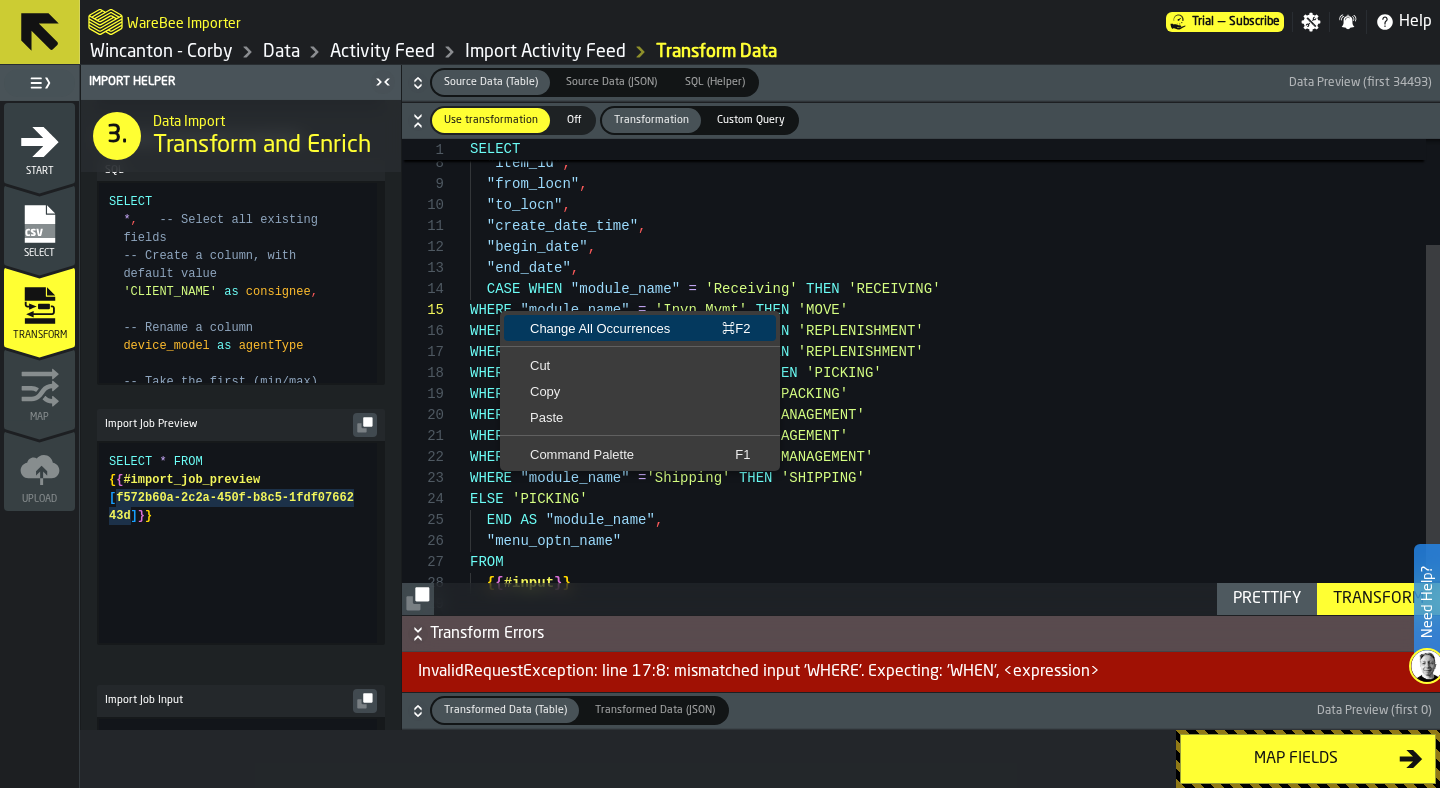 click on "Change All Occurrences" at bounding box center (600, 328) 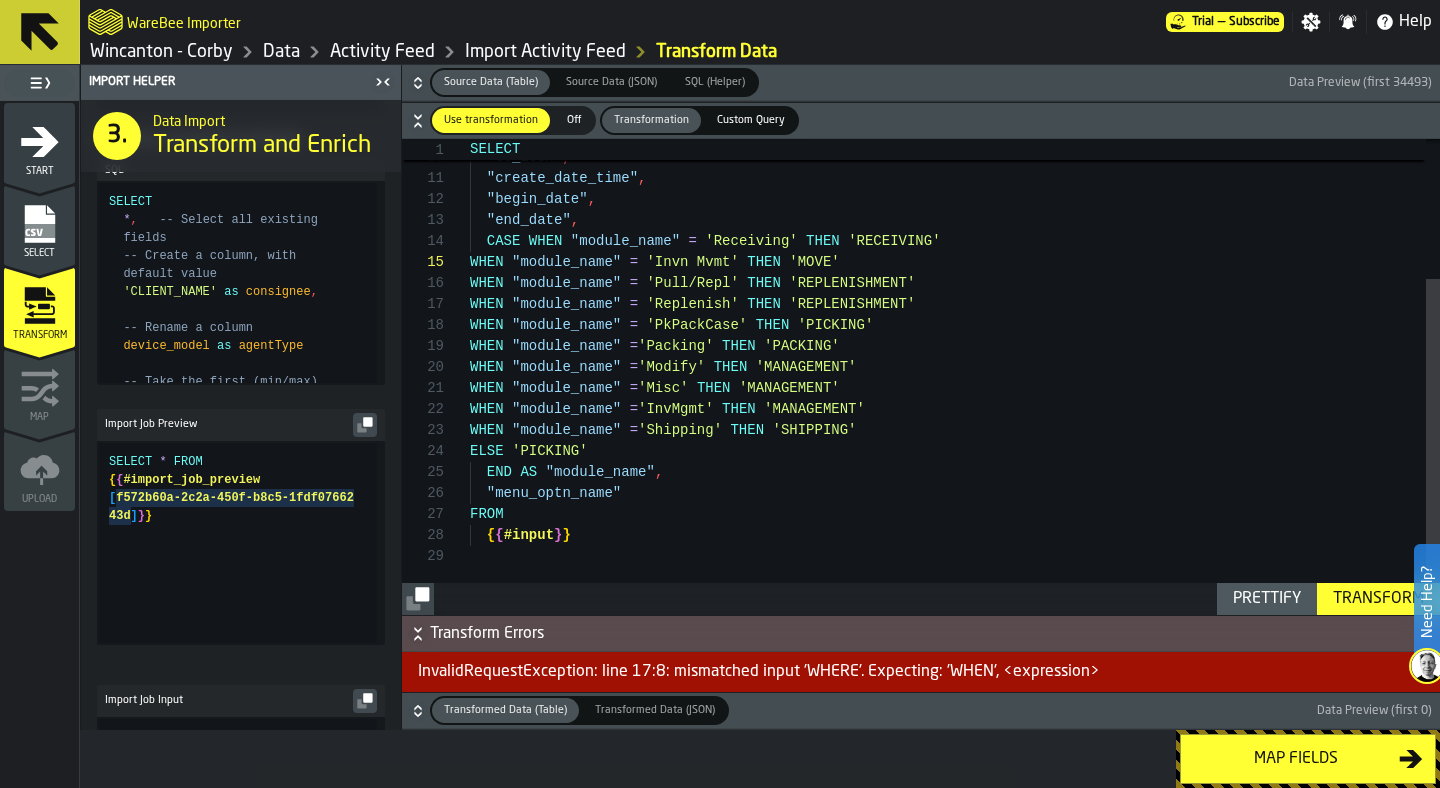 click on "Prettify" at bounding box center [1267, 599] 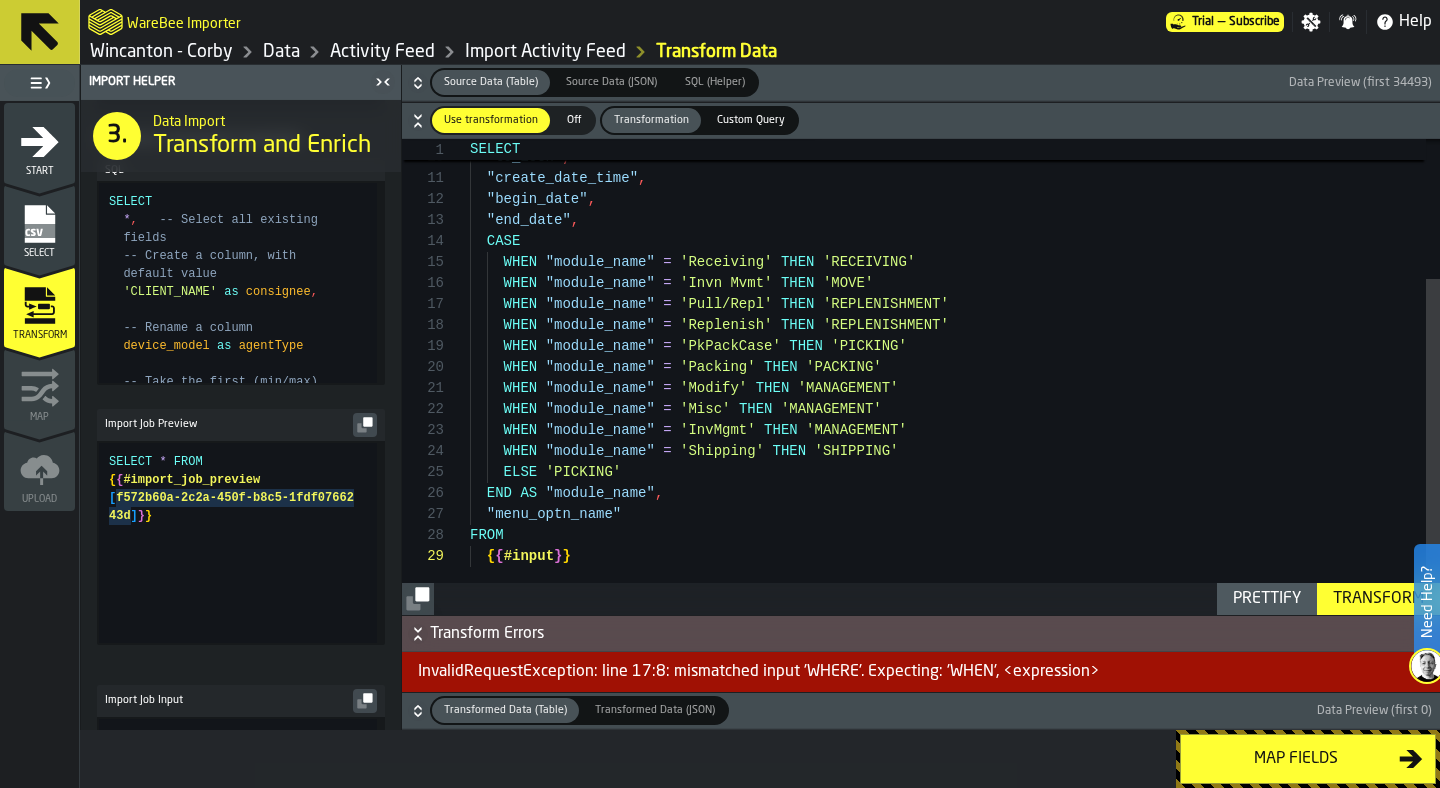 click on ""from_locn" ,    "to_locn" ,    "create_date_time" ,    "begin_date" ,    "end_date" ,      WHEN   "module_name"   =   'Receiving'   THEN   'RECEIVING'      WHEN   "module_name"   =   'Invn Mvmt'   THEN   'MOVE'      WHEN   "module_name"   =   'Pull/Repl'   THEN   'REPLENISHMENT'      WHEN   "module_name"   =   'Replenish'   THEN   'REPLENISHMENT'      WHEN   "module_name"   =   'PkPackCase'   THEN   'PICKING'      WHEN   "module_name"   =   'Packing'   THEN   'PACKING'      WHEN   "module_name"   =   'Modify'   THEN   'MANAGEMENT'      WHEN   "module_name"   =   'Misc'   THEN   'MANAGEMENT'    CASE      WHEN   "module_name"   =   'InvMgmt'   THEN   'MANAGEMENT'      WHEN   "module_name"   =   'Shipping'   THEN   'SHIPPING'      ELSE   'PICKING'    END   AS   "module_name" ,    "menu_optn_name" FROM    { { #input } }" at bounding box center [955, 278] 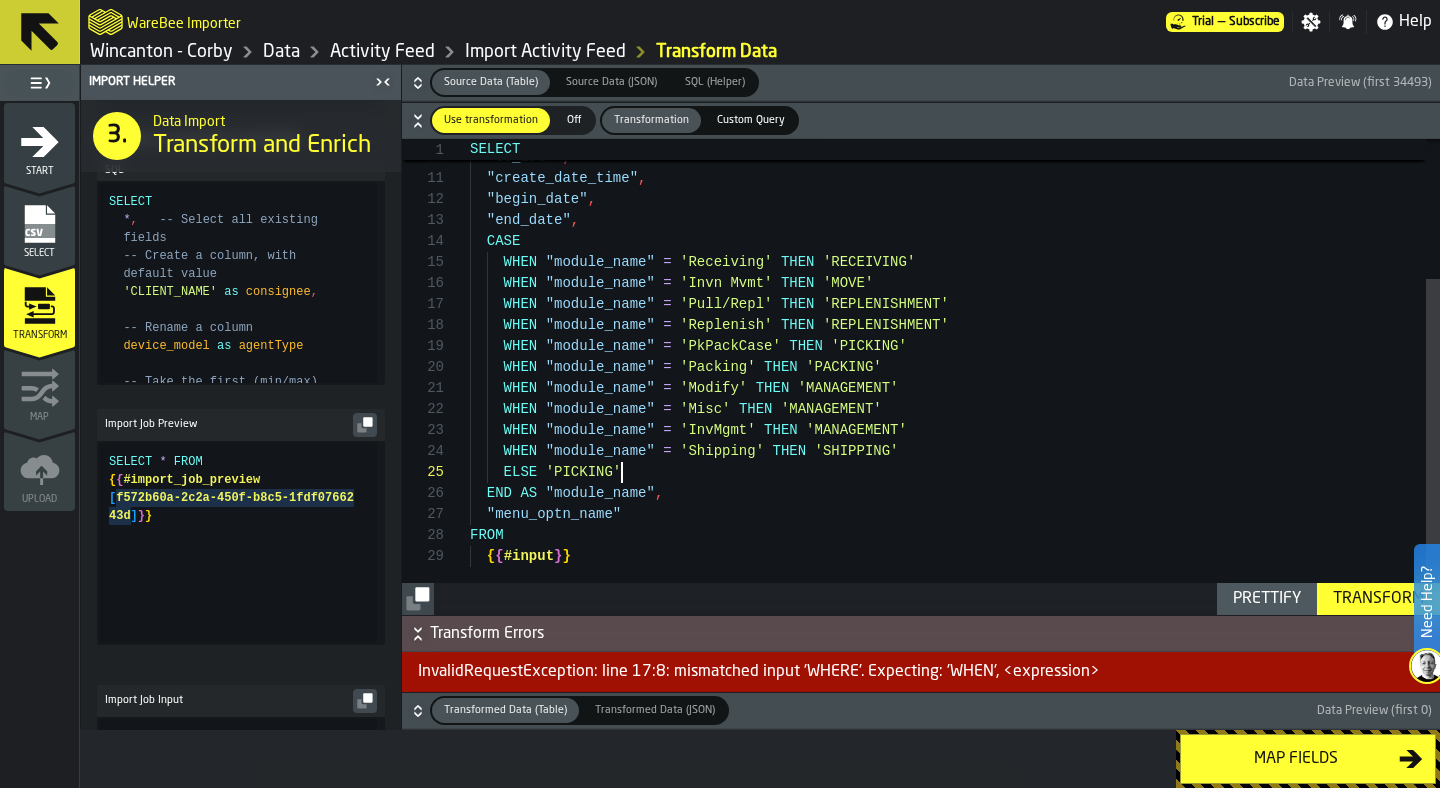 scroll, scrollTop: 84, scrollLeft: 0, axis: vertical 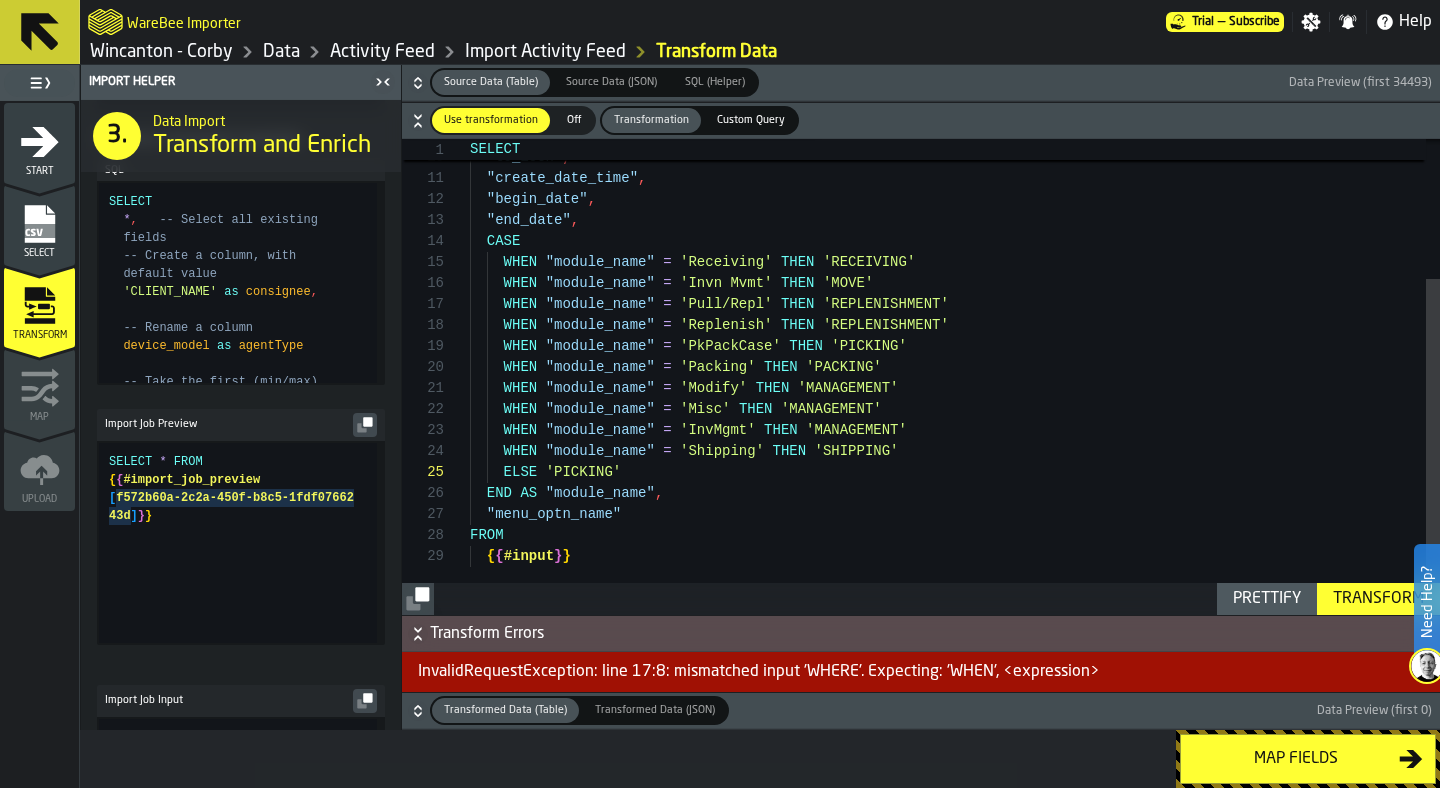 click on "Transform" at bounding box center (1378, 599) 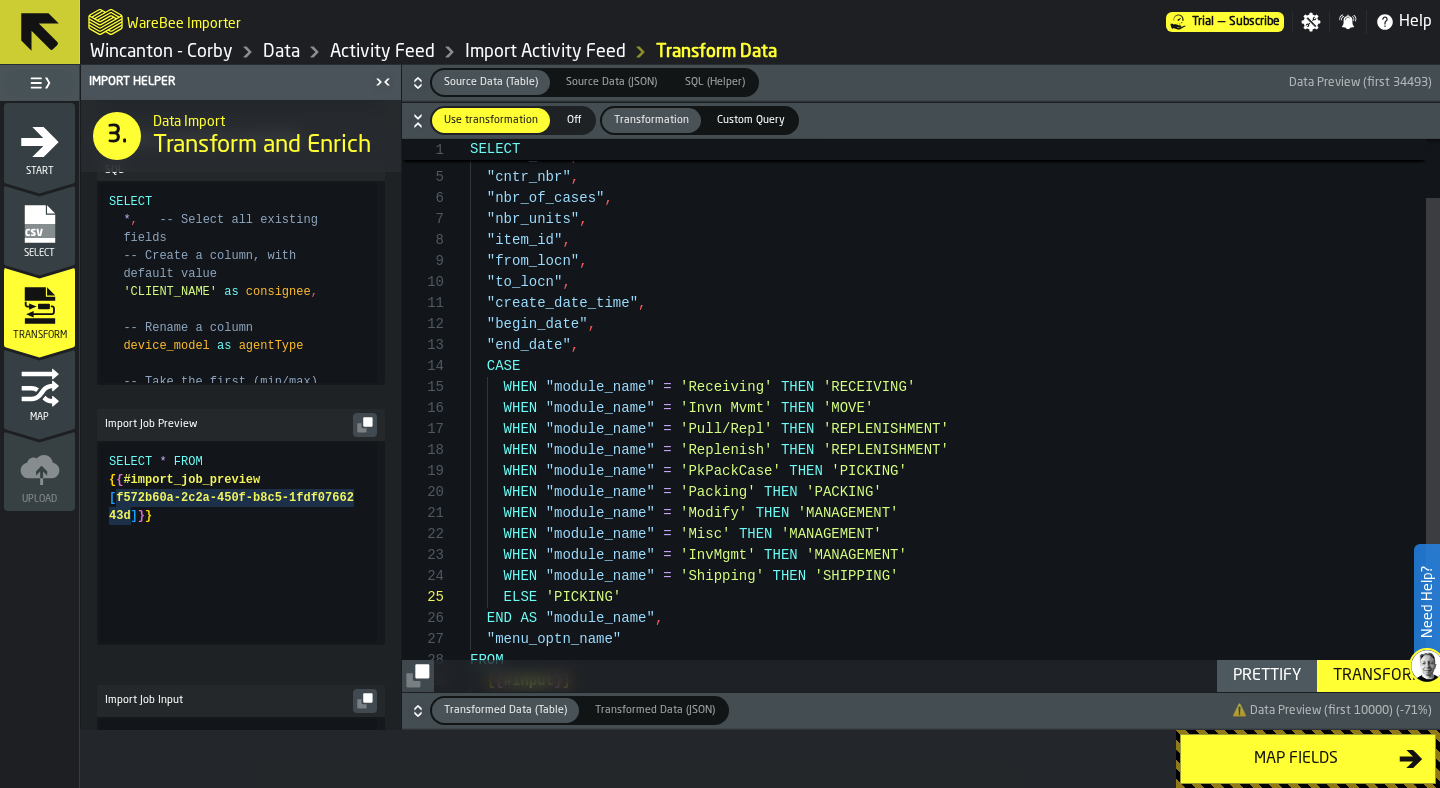 click on ""from_locn" ,    "to_locn" ,    "create_date_time" ,    "begin_date" ,    "end_date" ,      WHEN   "module_name"   =   'Receiving'   THEN   'RECEIVING'      WHEN   "module_name"   =   'Invn Mvmt'   THEN   'MOVE'      WHEN   "module_name"   =   'Pull/Repl'   THEN   'REPLENISHMENT'      WHEN   "module_name"   =   'Replenish'   THEN   'REPLENISHMENT'      WHEN   "module_name"   =   'PkPackCase'   THEN   'PICKING'      WHEN   "module_name"   =   'Packing'   THEN   'PACKING'      WHEN   "module_name"   =   'Modify'   THEN   'MANAGEMENT'      WHEN   "module_name"   =   'Misc'   THEN   'MANAGEMENT'    CASE      WHEN   "module_name"   =   'InvMgmt'   THEN   'MANAGEMENT'      WHEN   "module_name"   =   'Shipping'   THEN   'SHIPPING'      ELSE   'PICKING'    END   AS   "module_name" ,    "cntr_nbr" ,    "nbr_of_cases" ,    "nbr_units" ,    "item_id" ,    "tran_nbr" ,    "tran_code" ,    FROM" at bounding box center [955, 403] 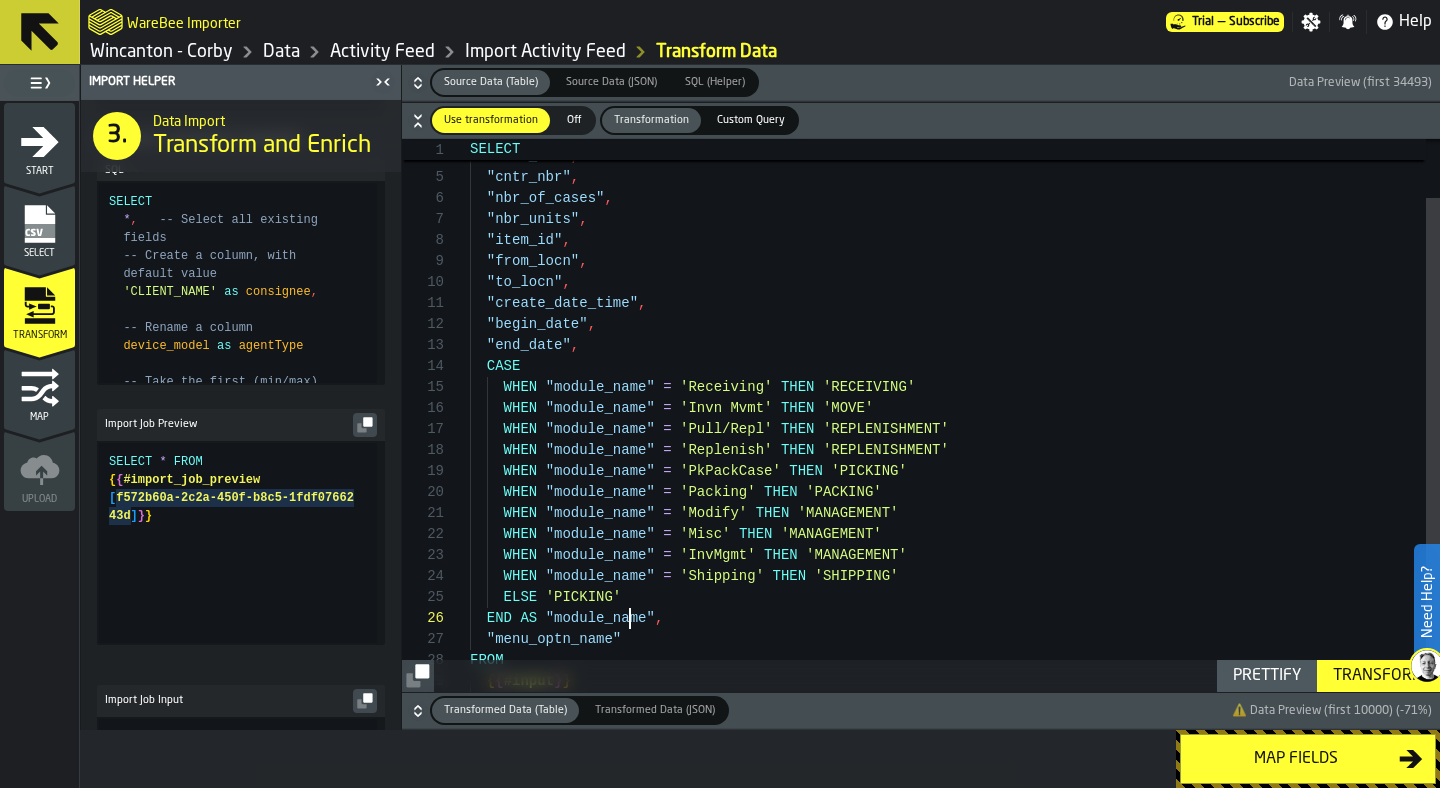 click on ""from_locn" ,    "to_locn" ,    "create_date_time" ,    "begin_date" ,    "end_date" ,      WHEN   "module_name"   =   'Receiving'   THEN   'RECEIVING'      WHEN   "module_name"   =   'Invn Mvmt'   THEN   'MOVE'      WHEN   "module_name"   =   'Pull/Repl'   THEN   'REPLENISHMENT'      WHEN   "module_name"   =   'Replenish'   THEN   'REPLENISHMENT'      WHEN   "module_name"   =   'PkPackCase'   THEN   'PICKING'      WHEN   "module_name"   =   'Packing'   THEN   'PACKING'      WHEN   "module_name"   =   'Modify'   THEN   'MANAGEMENT'      WHEN   "module_name"   =   'Misc'   THEN   'MANAGEMENT'    CASE      WHEN   "module_name"   =   'InvMgmt'   THEN   'MANAGEMENT'      WHEN   "module_name"   =   'Shipping'   THEN   'SHIPPING'      ELSE   'PICKING'    END   AS   "module_name" ,    "cntr_nbr" ,    "nbr_of_cases" ,    "nbr_units" ,    "item_id" ,    "tran_nbr" ,    "tran_code" ,    FROM" at bounding box center (955, 403) 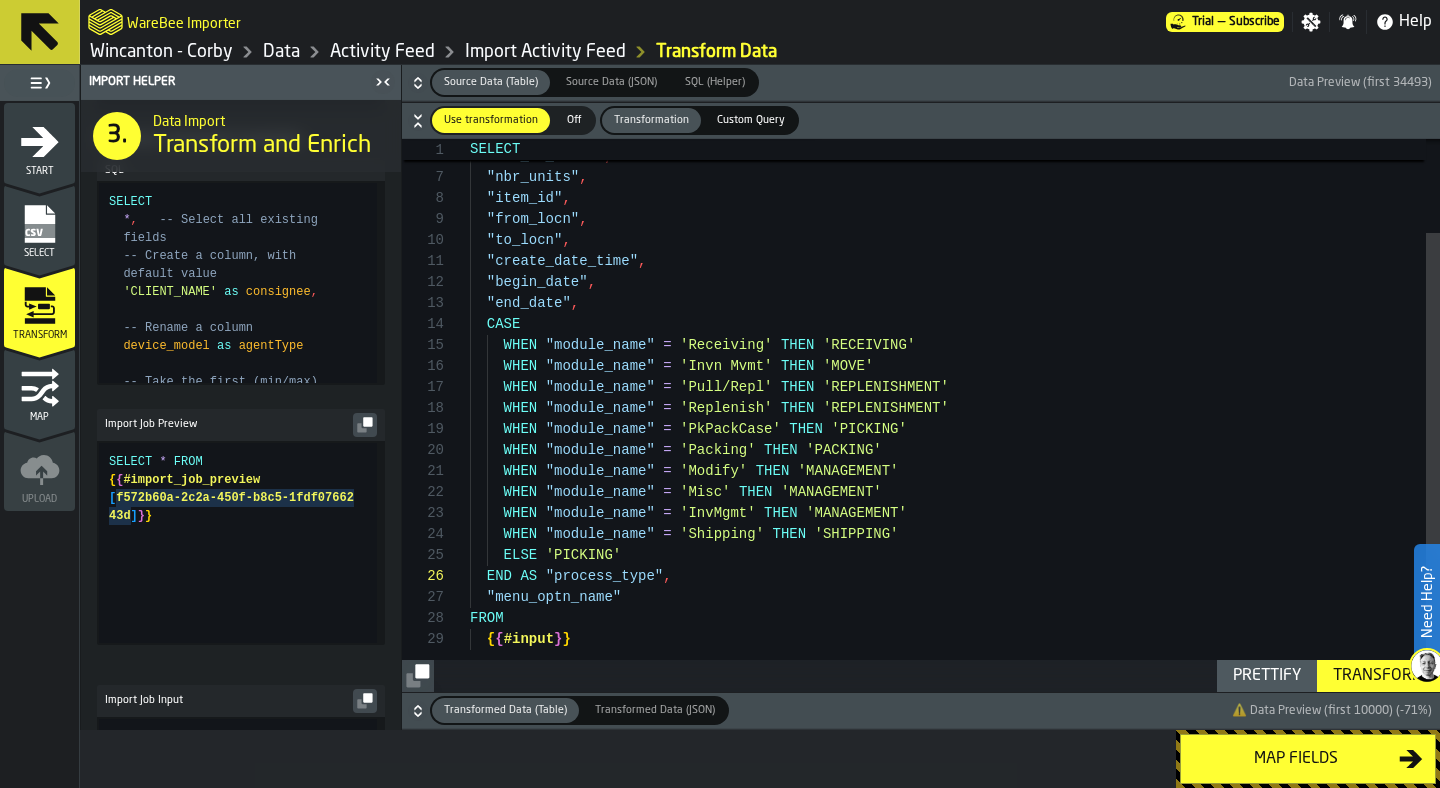click on ""from_locn" ,    "to_locn" ,    "create_date_time" ,    "begin_date" ,    "end_date" ,      WHEN   "module_name"   =   'Receiving'   THEN   'RECEIVING'      WHEN   "module_name"   =   'Invn Mvmt'   THEN   'MOVE'      WHEN   "module_name"   =   'Pull/Repl'   THEN   'REPLENISHMENT'      WHEN   "module_name"   =   'Replenish'   THEN   'REPLENISHMENT'      WHEN   "module_name"   =   'PkPackCase'   THEN   'PICKING'      WHEN   "module_name"   =   'Packing'   THEN   'PACKING'      WHEN   "module_name"   =   'Modify'   THEN   'MANAGEMENT'      WHEN   "module_name"   =   'Misc'   THEN   'MANAGEMENT'    CASE      WHEN   "module_name"   =   'InvMgmt'   THEN   'MANAGEMENT'      WHEN   "module_name"   =   'Shipping'   THEN   'SHIPPING'      ELSE   'PICKING'    END   AS   "process_type" ,    "cntr_nbr" ,    "nbr_of_cases" ,    "nbr_units" ,    "item_id" ,    "menu_optn_name" FROM    { { #input } }" at bounding box center (955, 361) 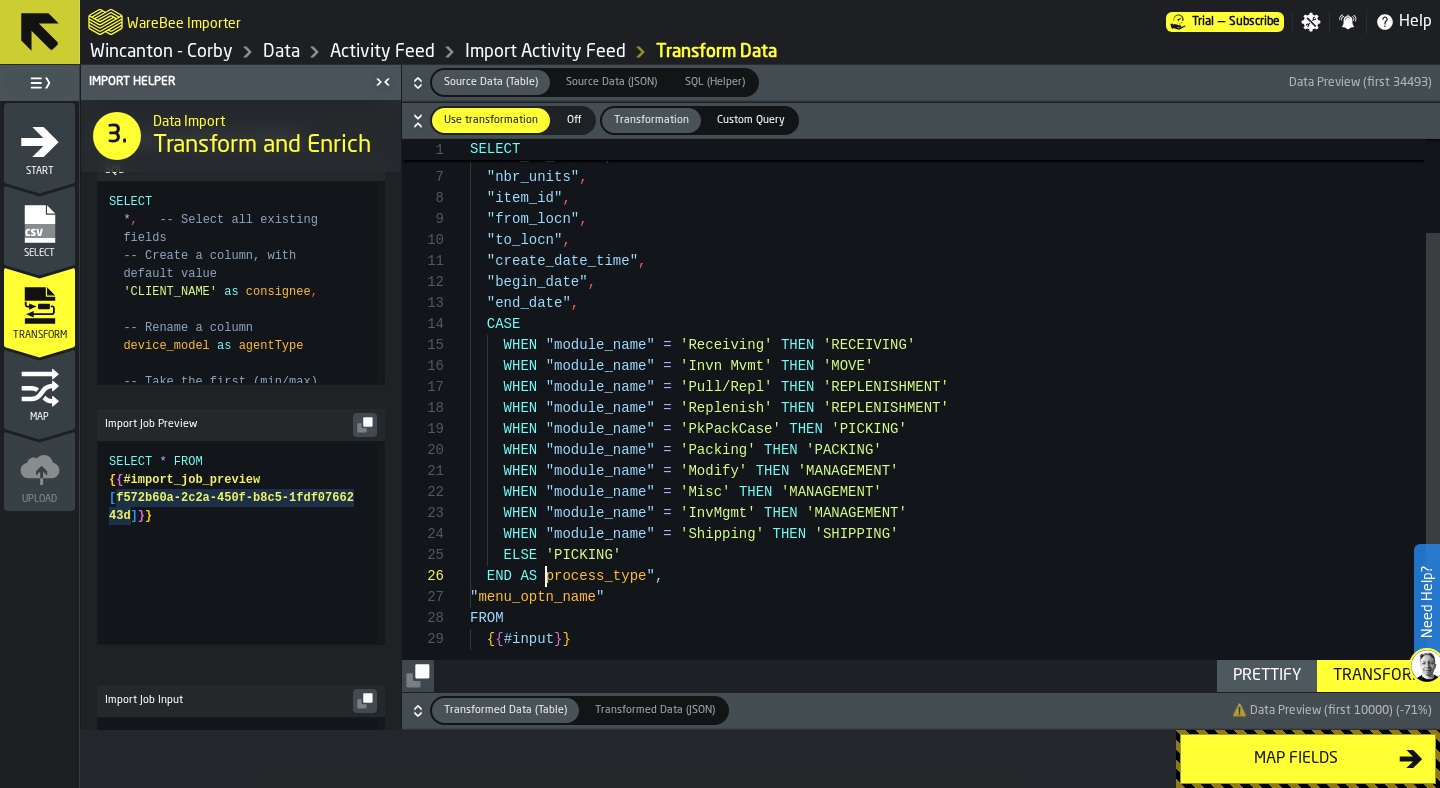 click on ""from_locn" ,    "to_locn" ,    "create_date_time" ,    "begin_date" ,    "end_date" ,      WHEN   "module_name"   =   'Receiving'   THEN   'RECEIVING'      WHEN   "module_name"   =   'Invn Mvmt'   THEN   'MOVE'      WHEN   "module_name"   =   'Pull/Repl'   THEN   'REPLENISHMENT'      WHEN   "module_name"   =   'Replenish'   THEN   'REPLENISHMENT'      WHEN   "module_name"   =   'PkPackCase'   THEN   'PICKING'      WHEN   "module_name"   =   'Packing'   THEN   'PACKING'      WHEN   "module_name"   =   'Modify'   THEN   'MANAGEMENT'      WHEN   "module_name"   =   'Misc'   THEN   'MANAGEMENT'    CASE      WHEN   "module_name"   =   'InvMgmt'   THEN   'MANAGEMENT'      WHEN   "module_name"   =   'Shipping'   THEN   'SHIPPING'      ELSE   'PICKING'    END   AS   process_type ",    "cntr_nbr" ,    "nbr_of_cases" ,    "nbr_units" ,    "item_id" ,   " menu_optn_name " FROM    { { #input } }" at bounding box center (955, 361) 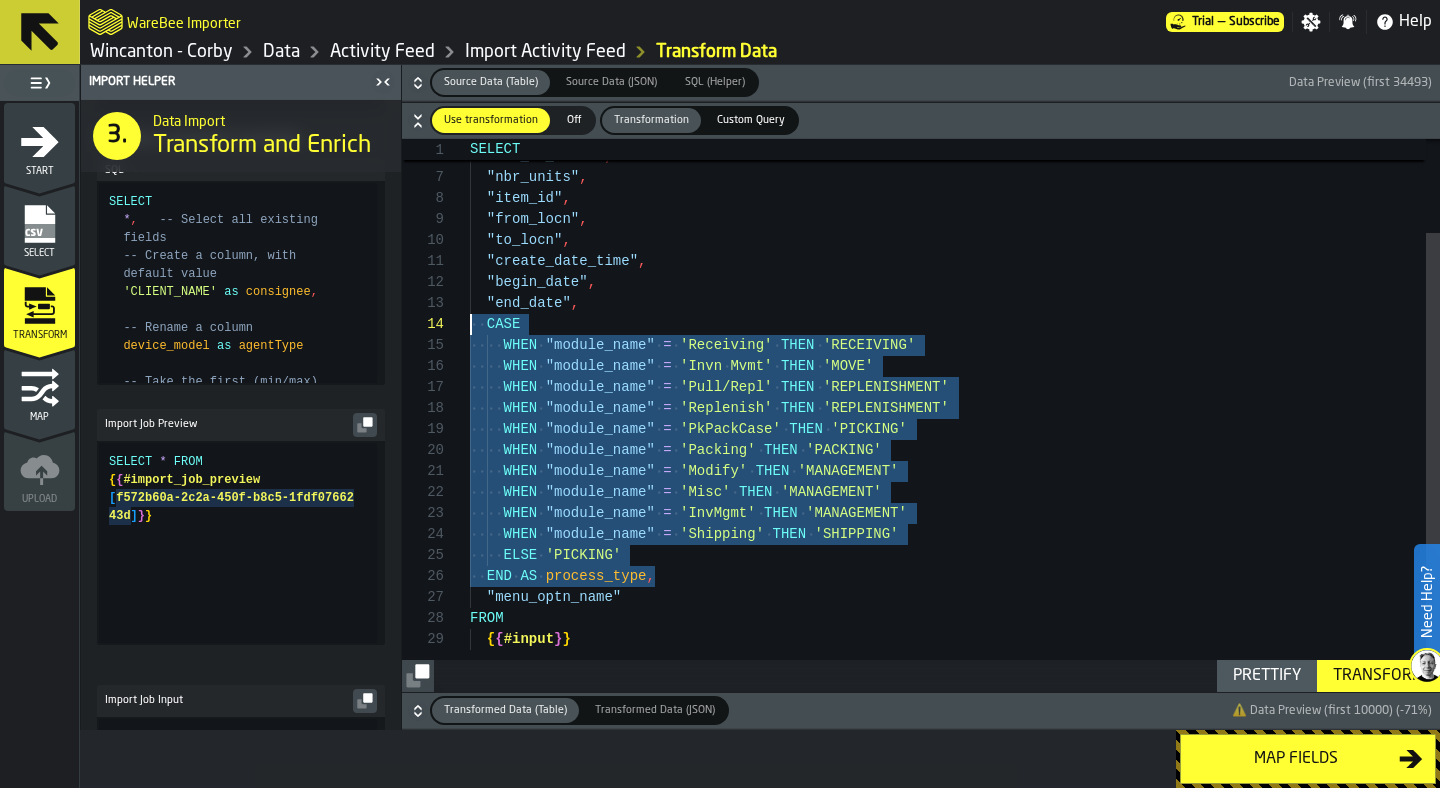 scroll, scrollTop: 63, scrollLeft: 0, axis: vertical 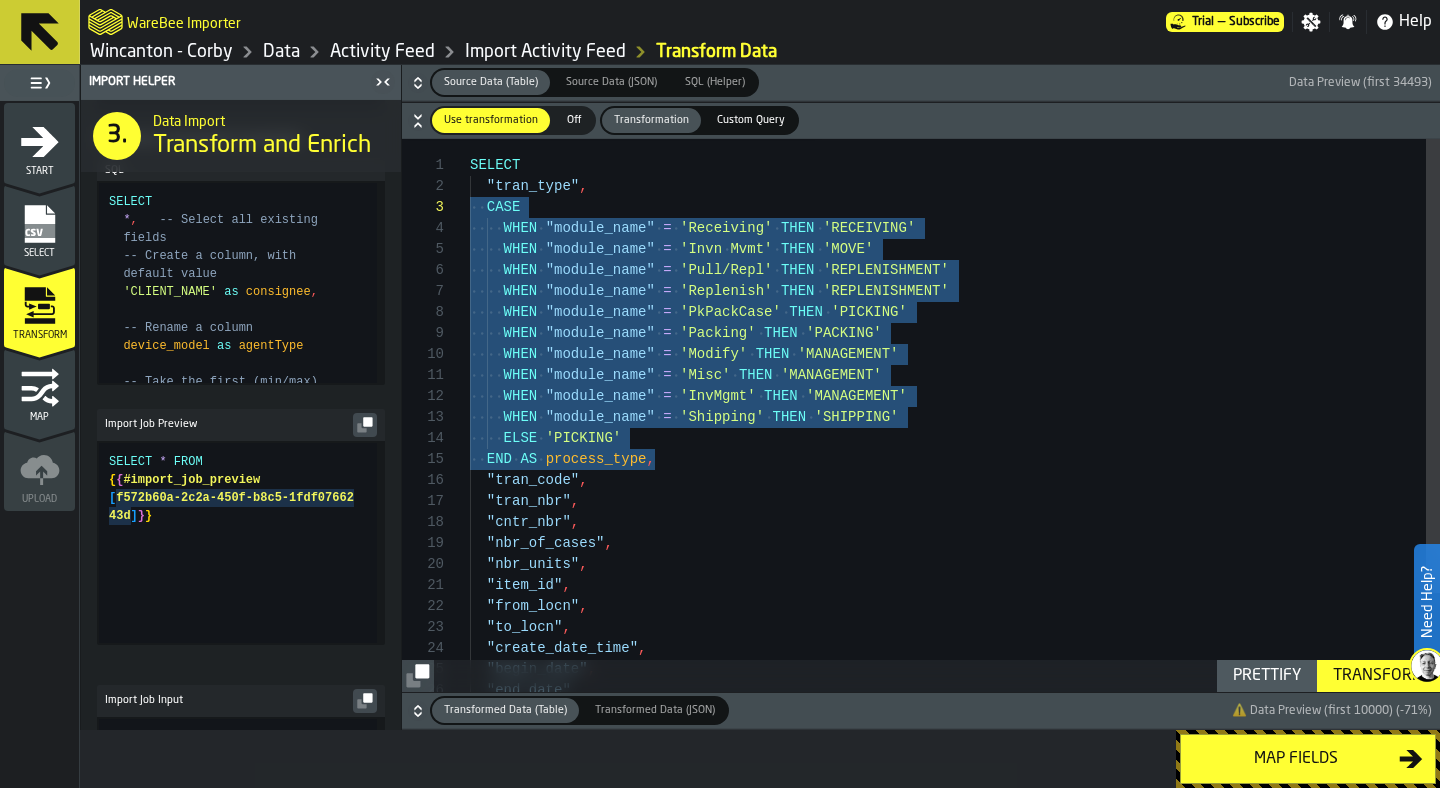 click on "WHEN   "module_name"   =   'Receiving'   THEN   'RECEIVING'      WHEN   "module_name"   =   'Invn Mvmt'   THEN   'MOVE'      WHEN   "module_name"   =   'Pull/Repl'   THEN   'REPLENISHMENT'      WHEN   "module_name"   =   'Replenish'   THEN   'REPLENISHMENT'      WHEN   "module_name"   =   'PkPackCase'   THEN   'PICKING'      WHEN   "module_name"   =   'Packing'   THEN   'PACKING'      WHEN   "module_name"   =   'Modify'   THEN   'MANAGEMENT'      WHEN   "module_name"   =   'Misc'   THEN   'MANAGEMENT'      WHEN   "module_name"   =   'InvMgmt'   THEN   'MANAGEMENT'      WHEN   "module_name"   =   'Shipping'   THEN   'SHIPPING'      ELSE   'PICKING'    END   AS   process_type ,    "begin_date" ,    "create_date_time" ,    "to_locn" ,    "from_locn" ,    CASE    "item_id" ,    "tran_type" ,    "nbr_units" , SELECT    "nbr_of_cases" ,    "cntr_nbr" ,    "tran_nbr" ,    "tran_code" , ," at bounding box center [955, 475] 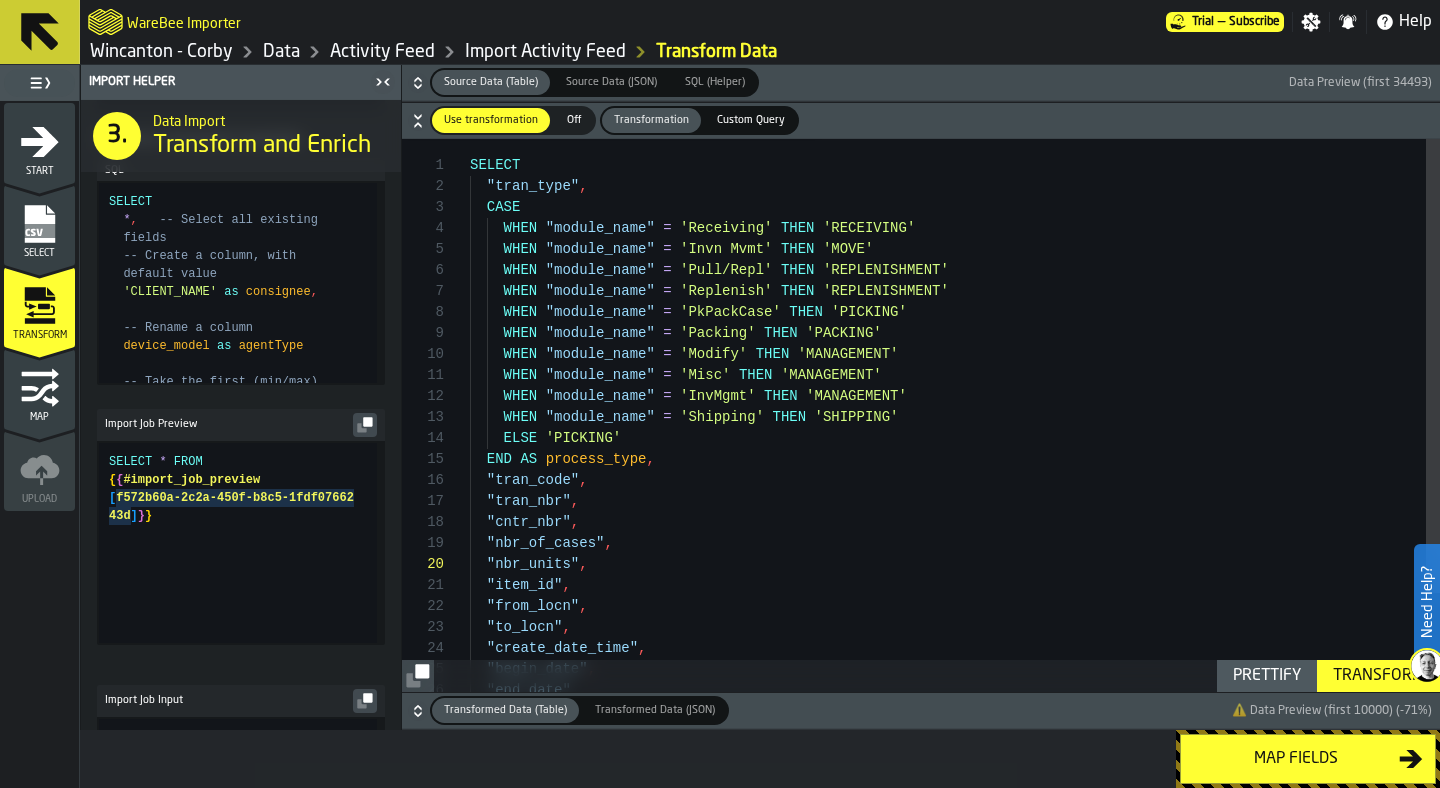 scroll, scrollTop: 21, scrollLeft: 0, axis: vertical 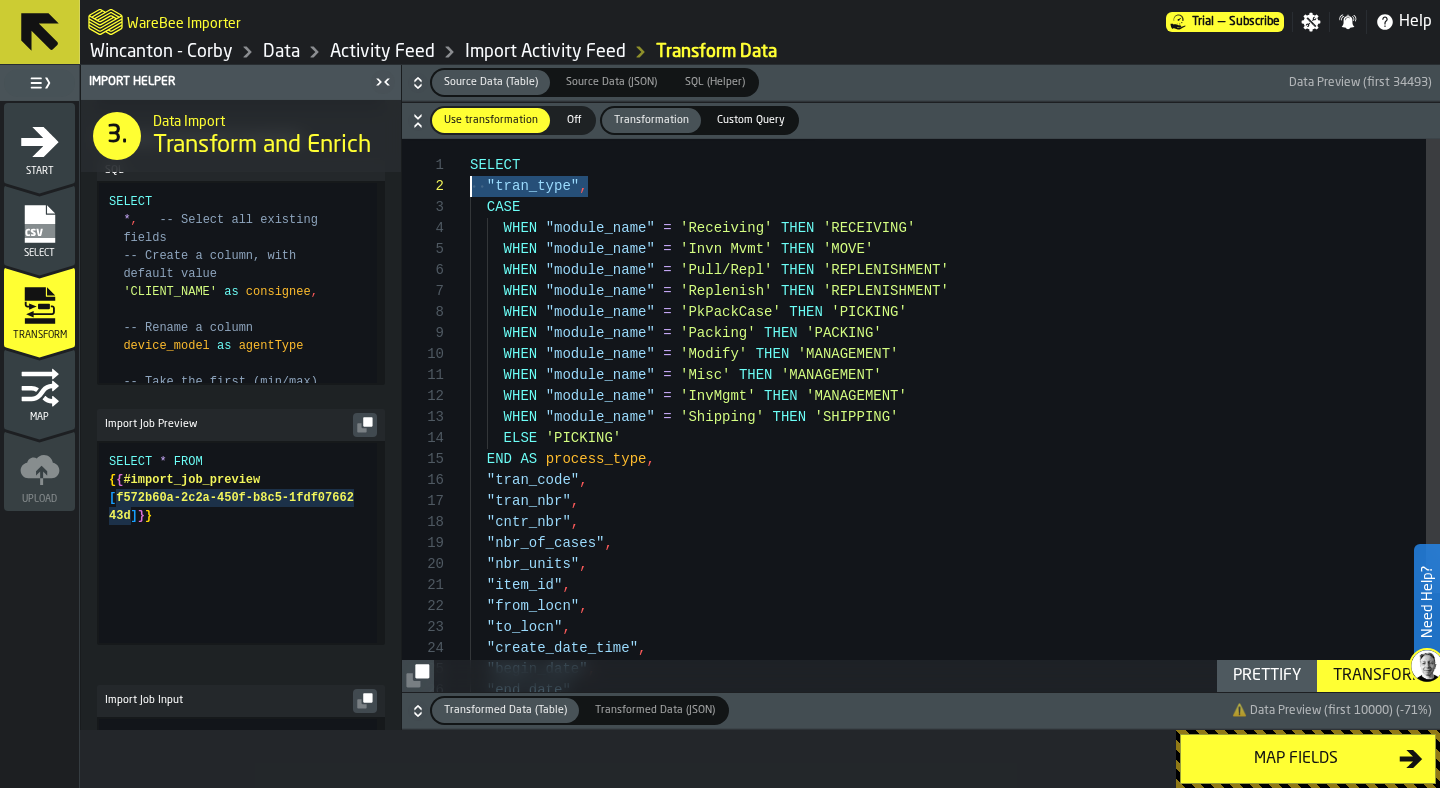 drag, startPoint x: 592, startPoint y: 185, endPoint x: 424, endPoint y: 185, distance: 168 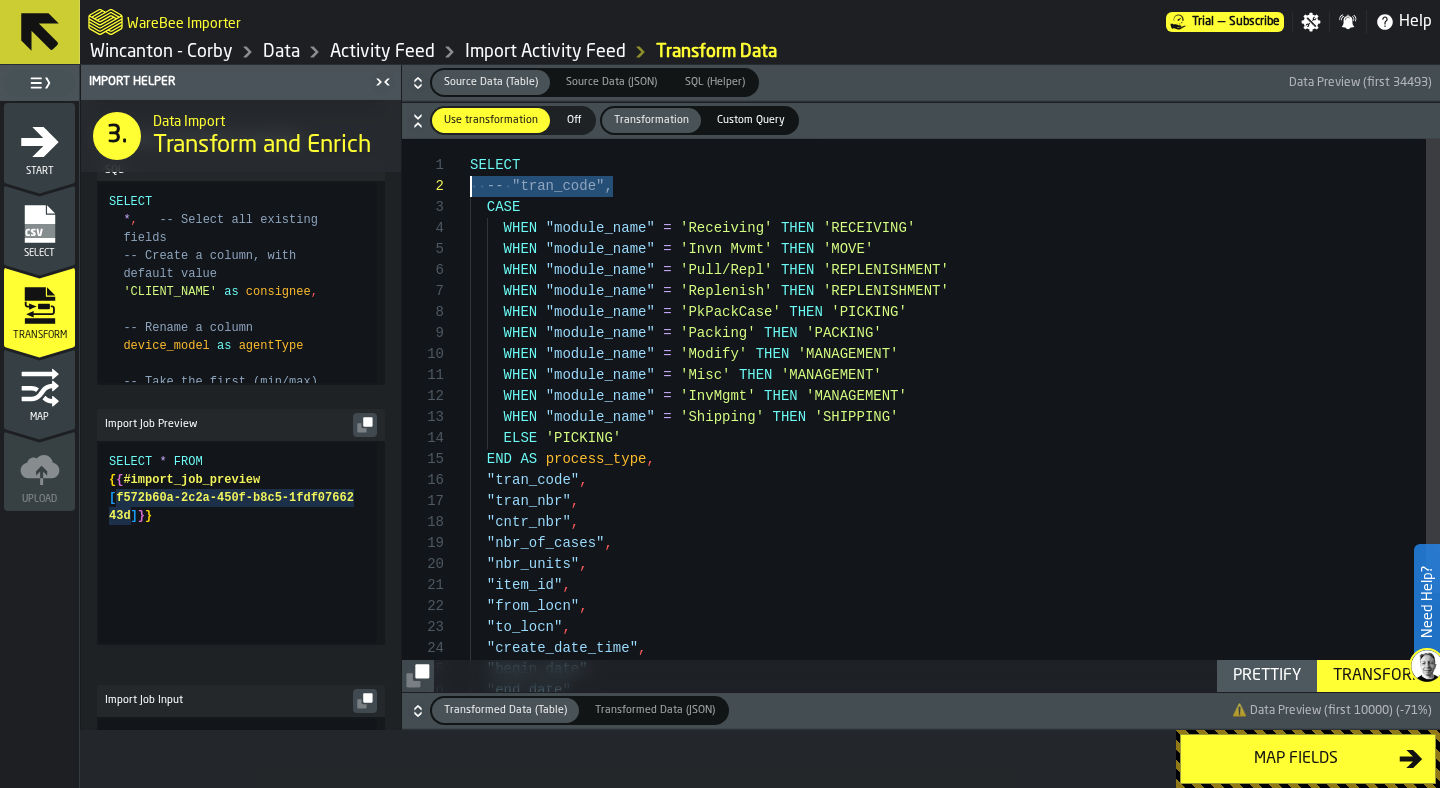 scroll, scrollTop: 105, scrollLeft: 0, axis: vertical 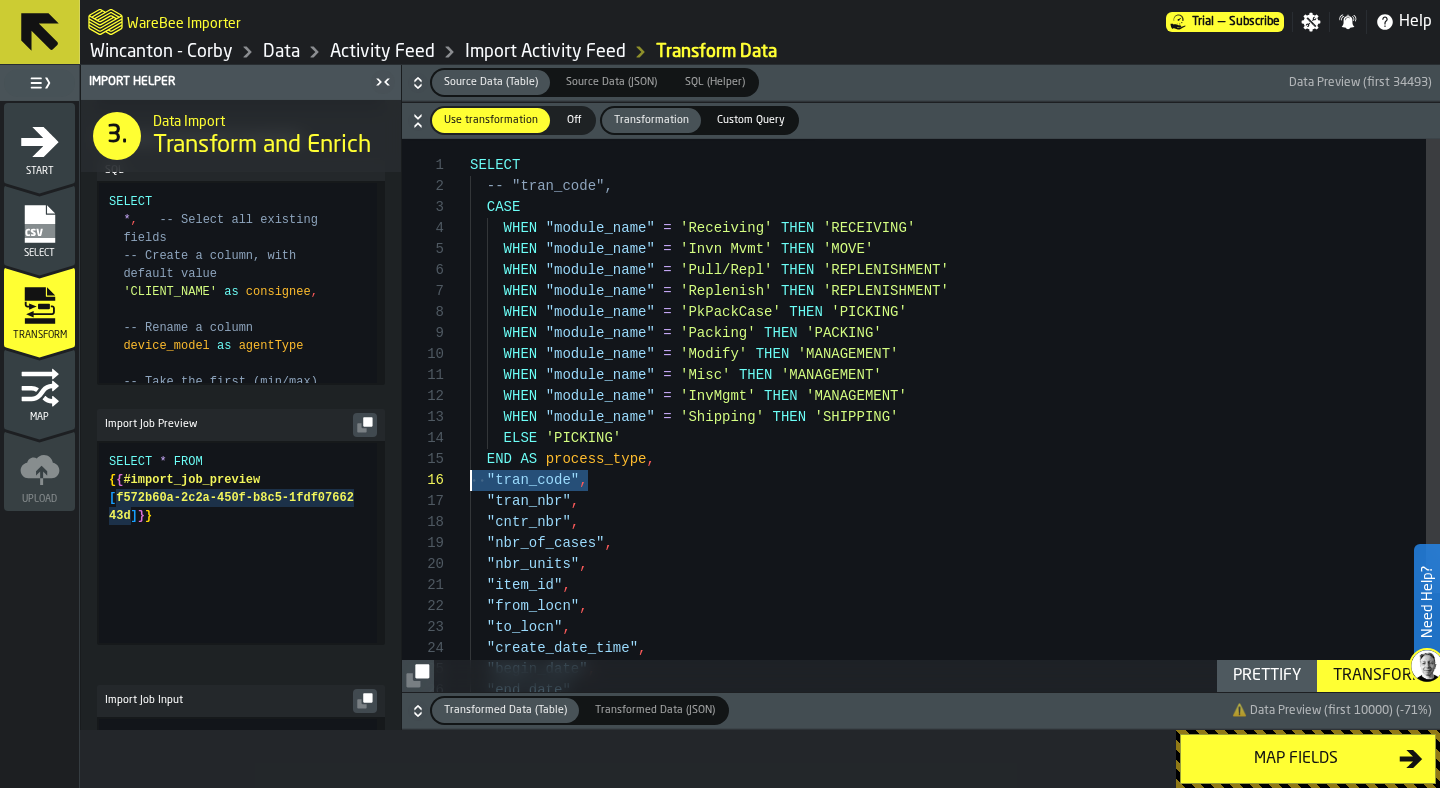 drag, startPoint x: 621, startPoint y: 484, endPoint x: 411, endPoint y: 480, distance: 210.03809 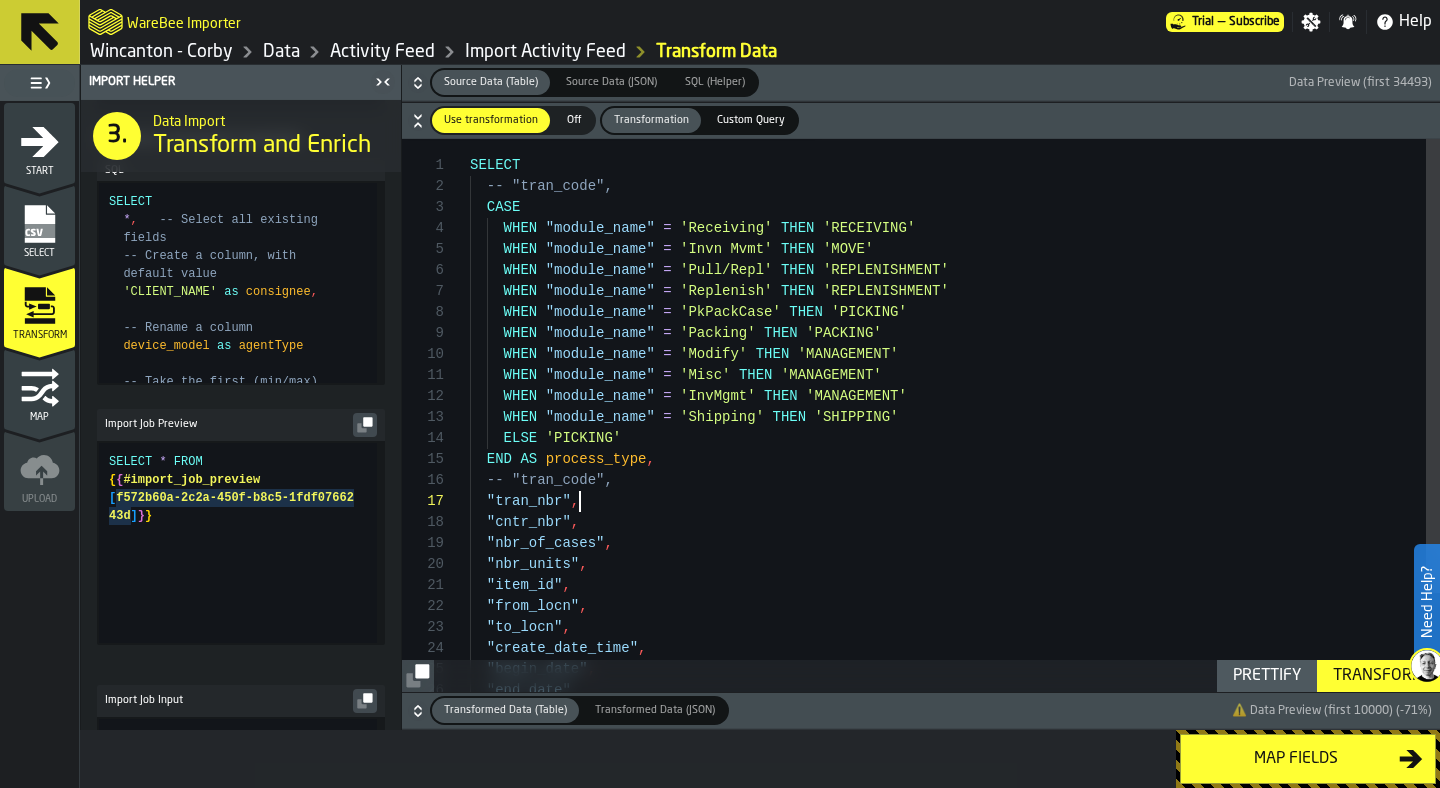 scroll, scrollTop: 126, scrollLeft: 0, axis: vertical 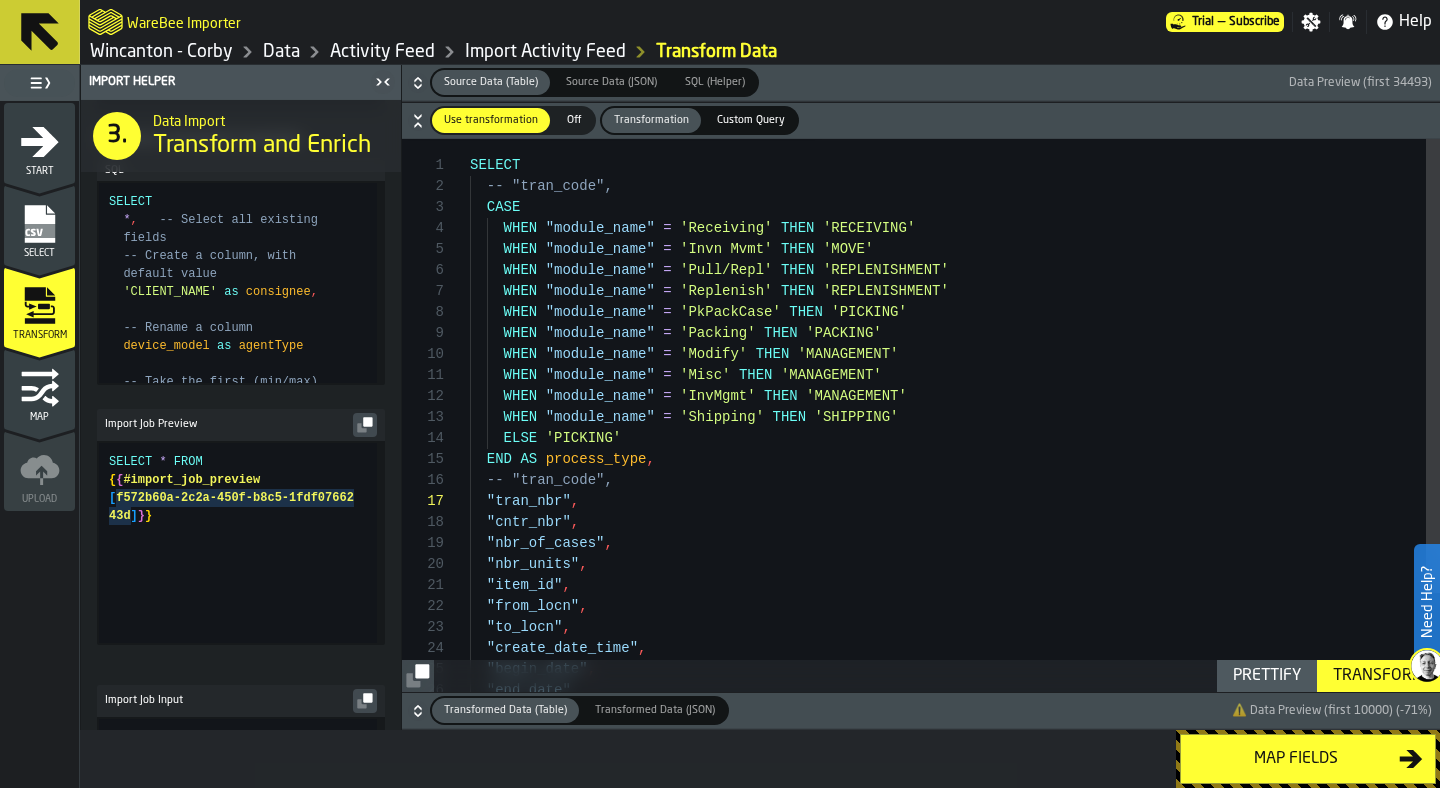 click on "Transform" at bounding box center (1378, 676) 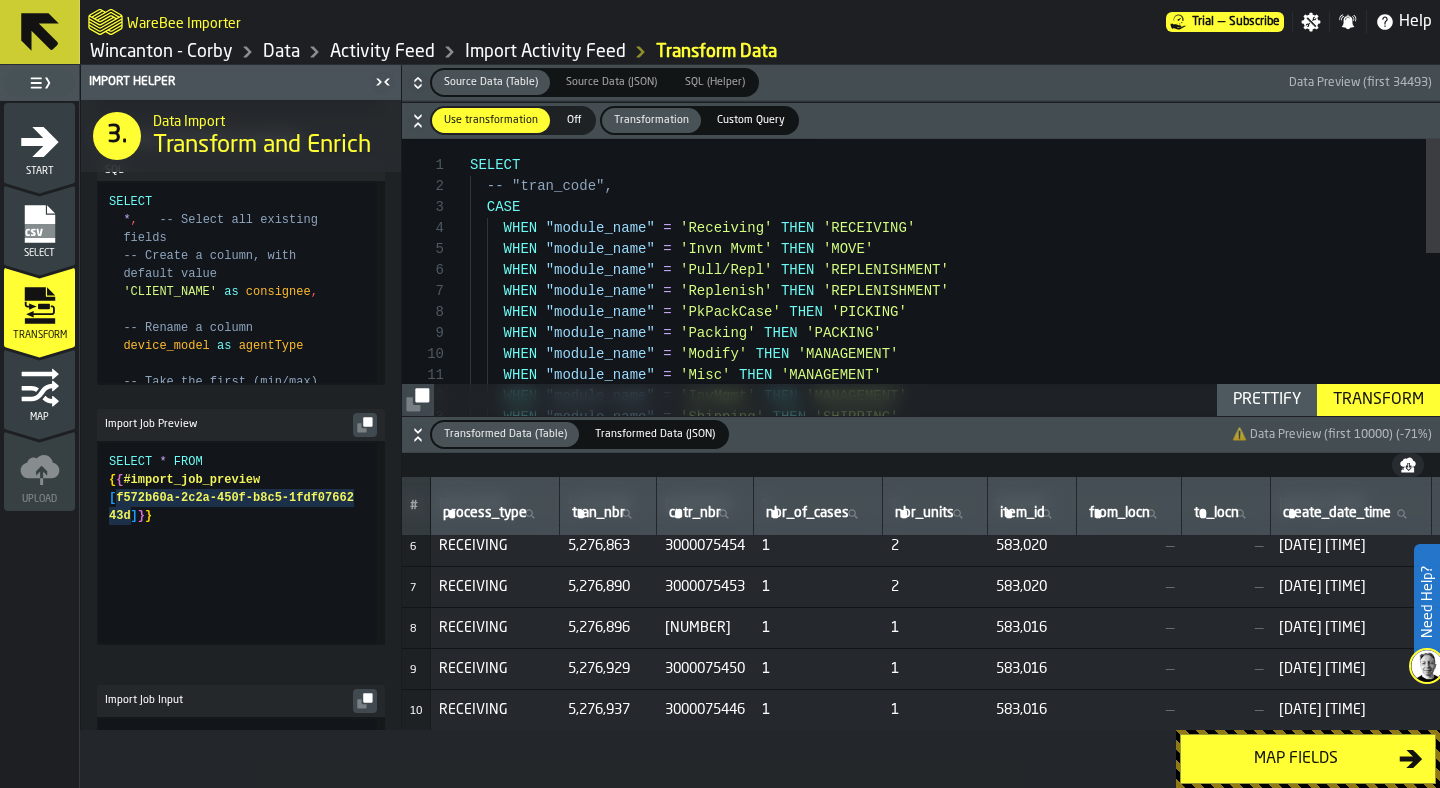 scroll, scrollTop: 0, scrollLeft: 0, axis: both 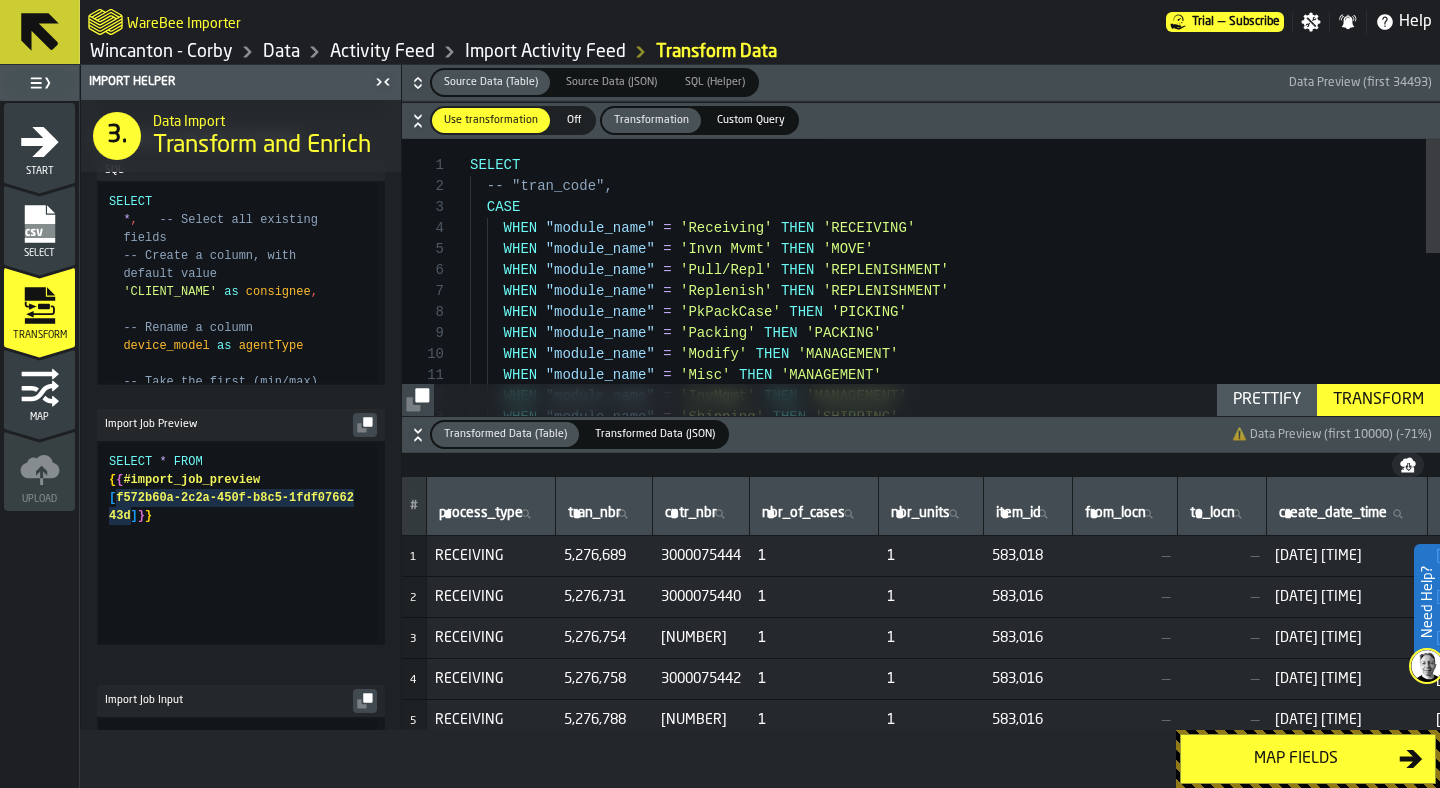 click 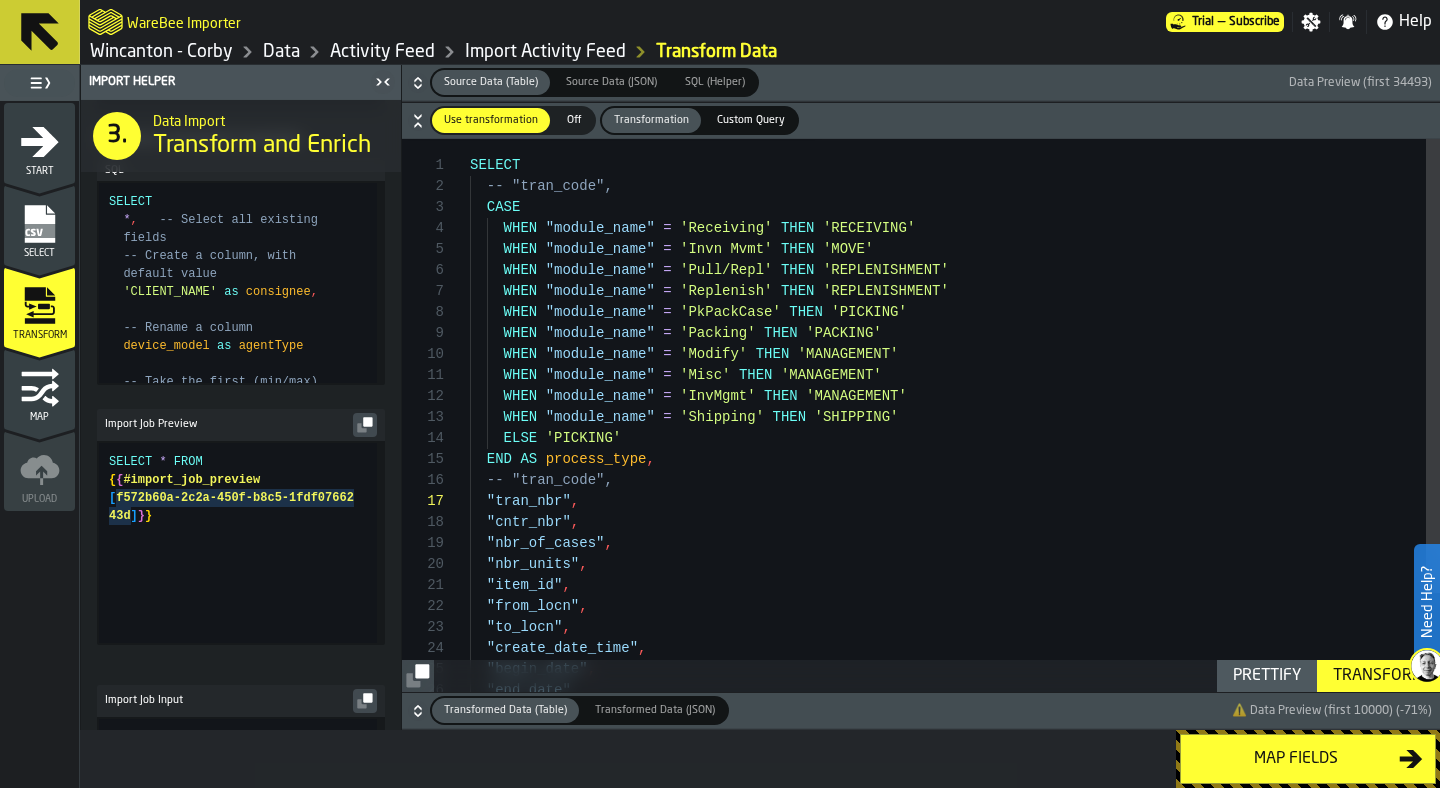click 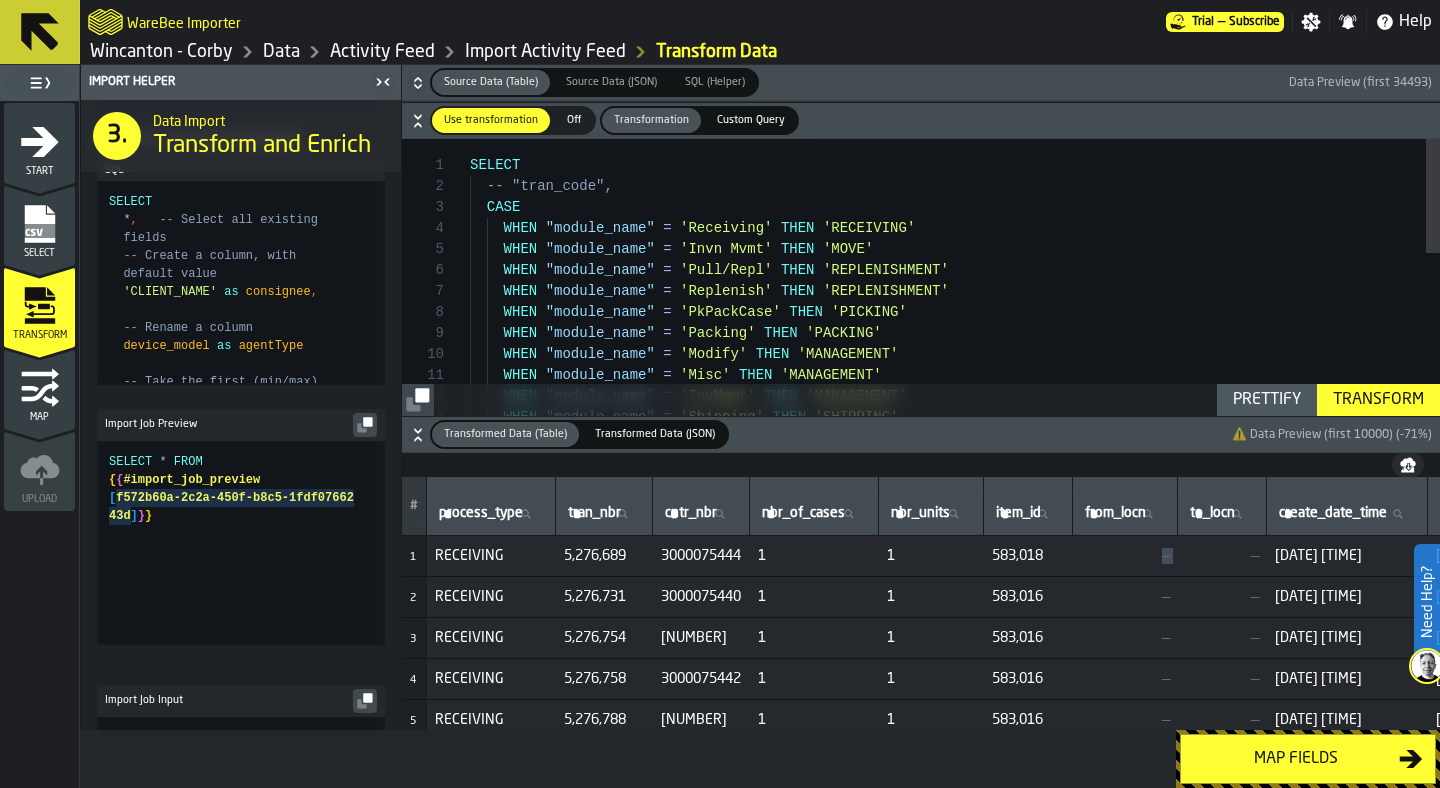 drag, startPoint x: 1192, startPoint y: 555, endPoint x: 1295, endPoint y: 559, distance: 103.077644 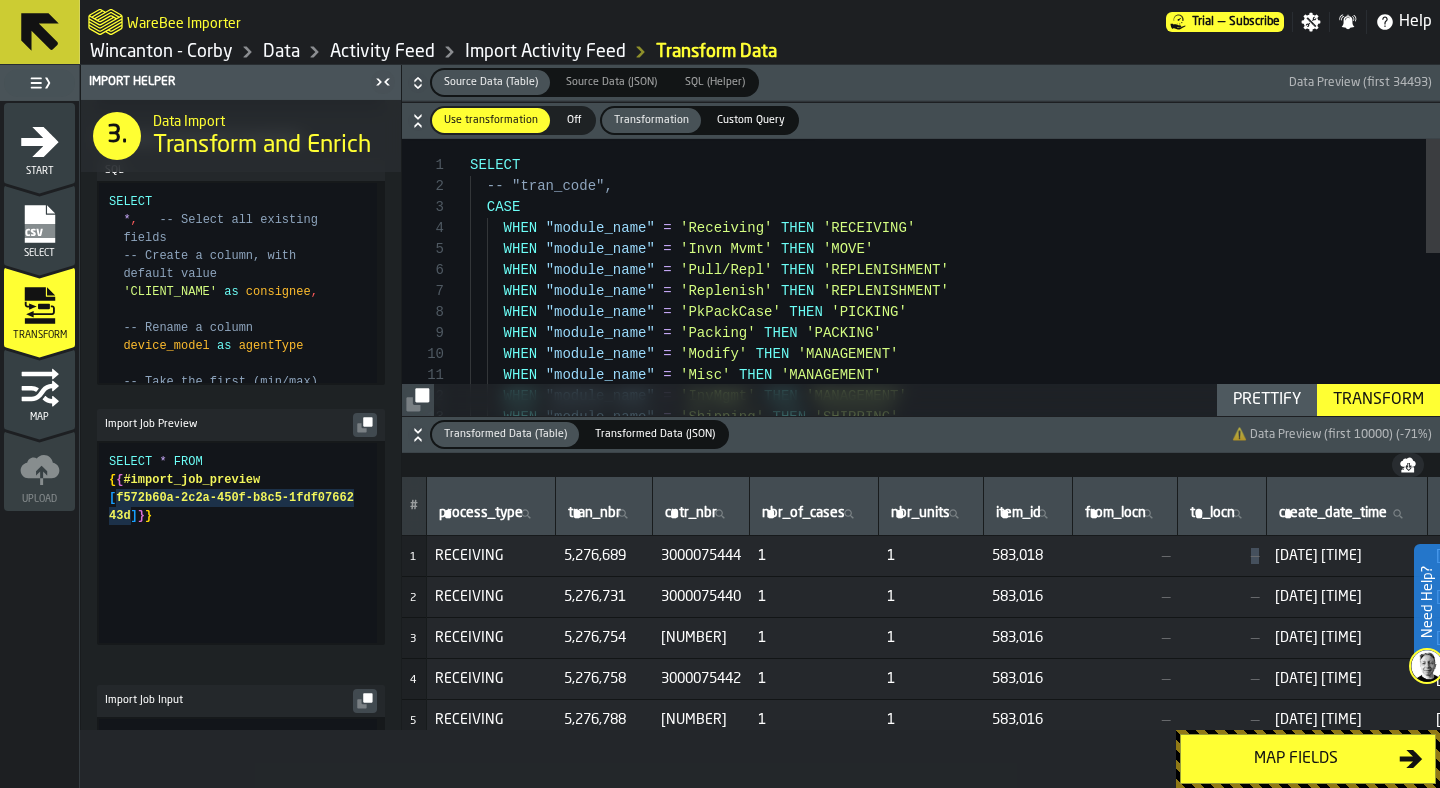 click on "—" at bounding box center (1222, 556) 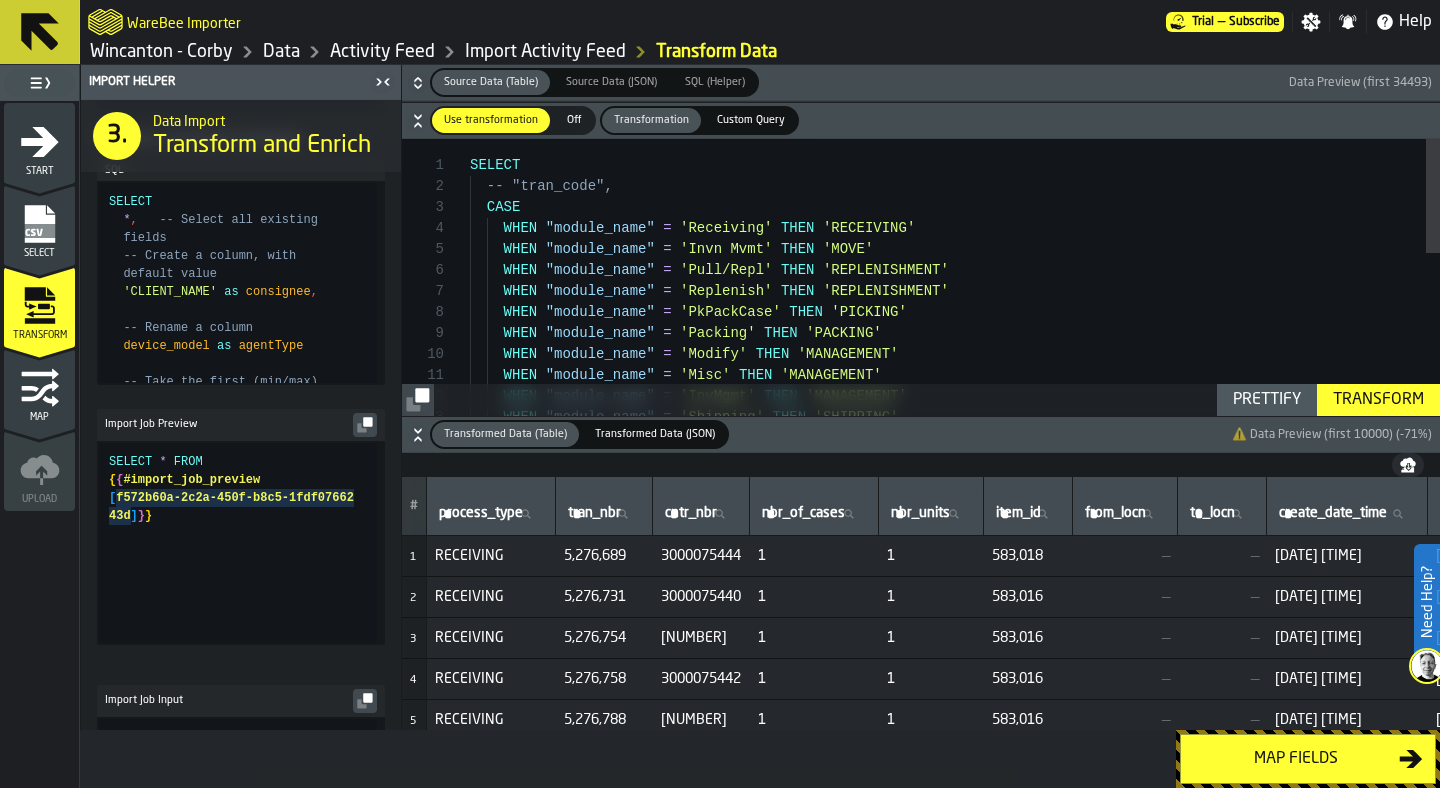 click on "—" at bounding box center [1125, 556] 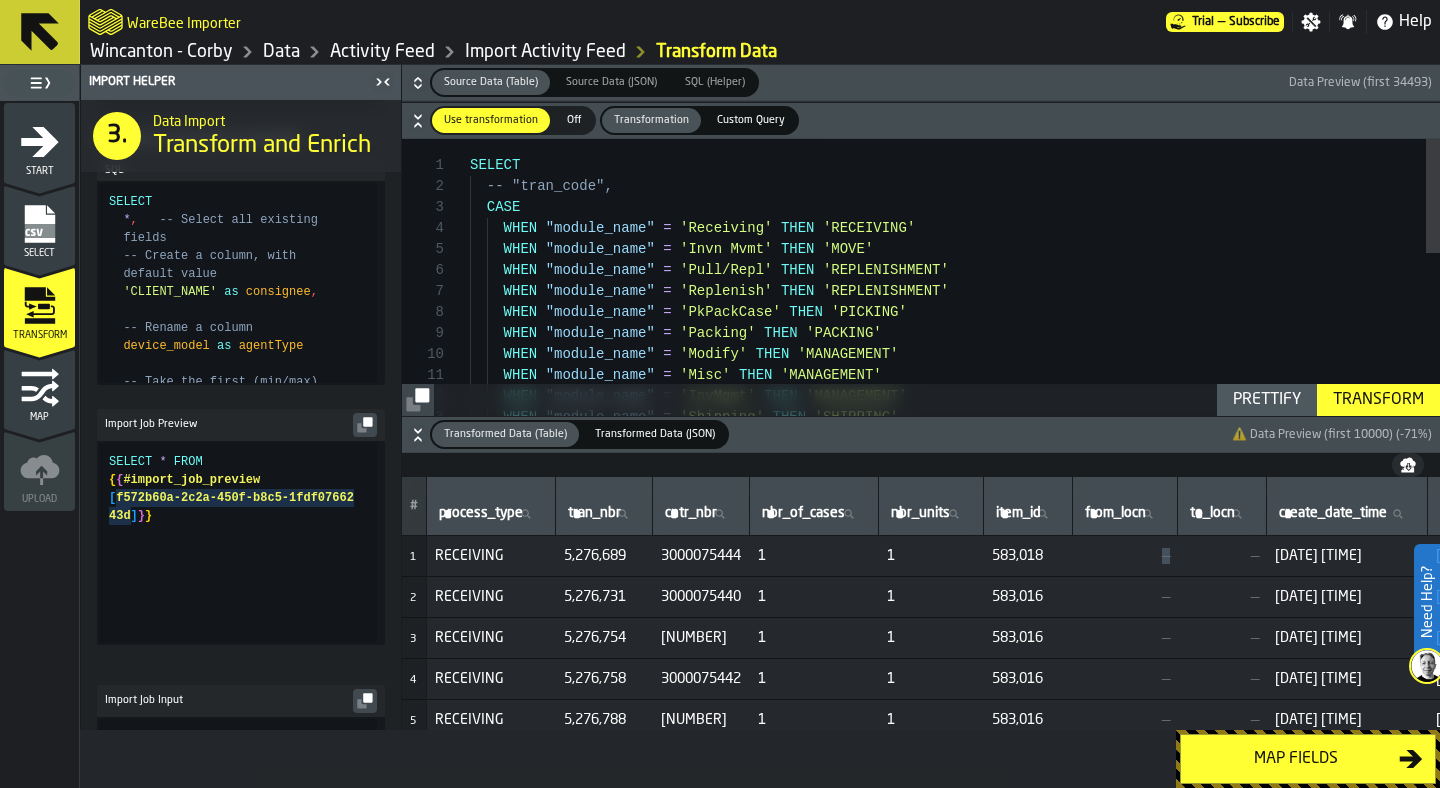 click on "—" at bounding box center [1125, 556] 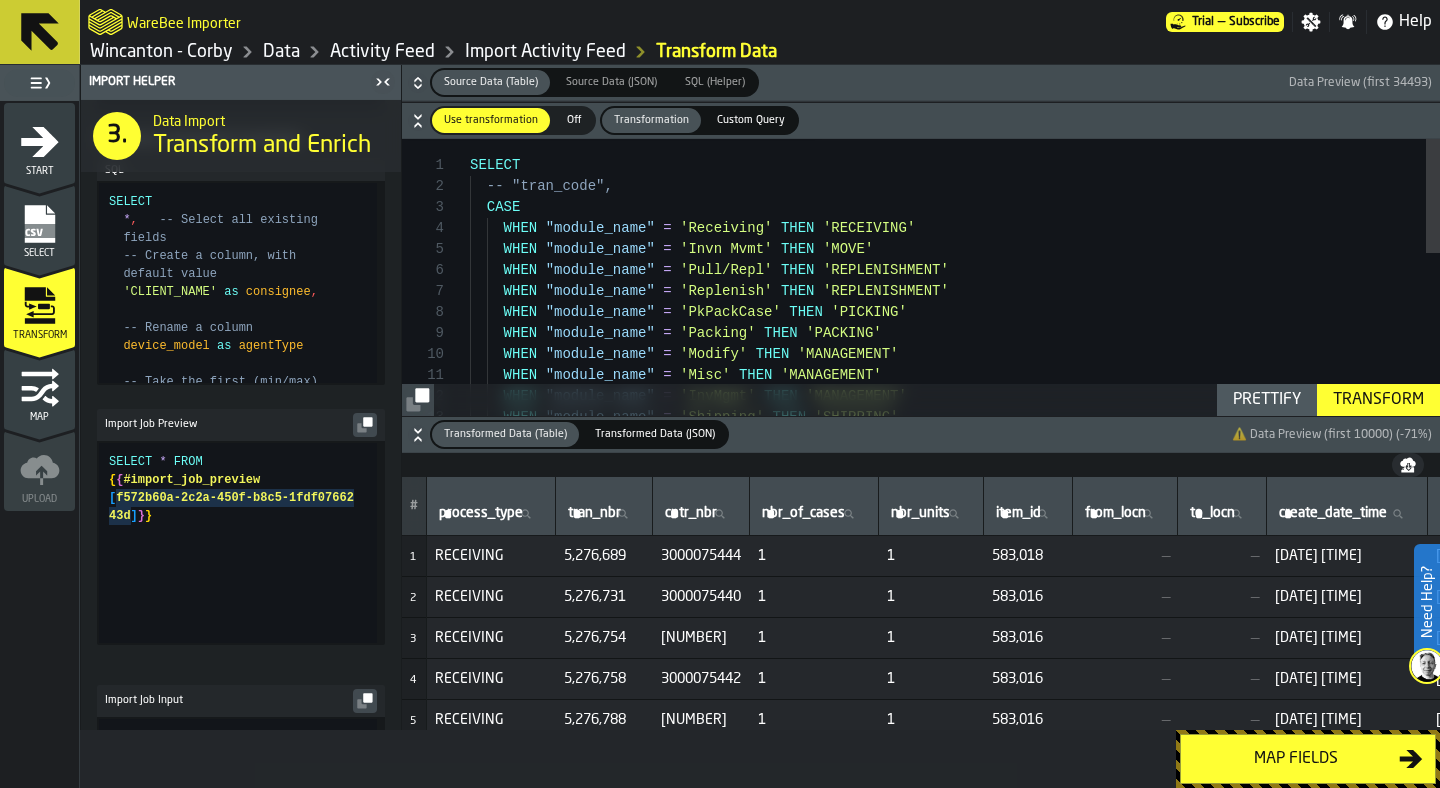click on "—" at bounding box center [1125, 597] 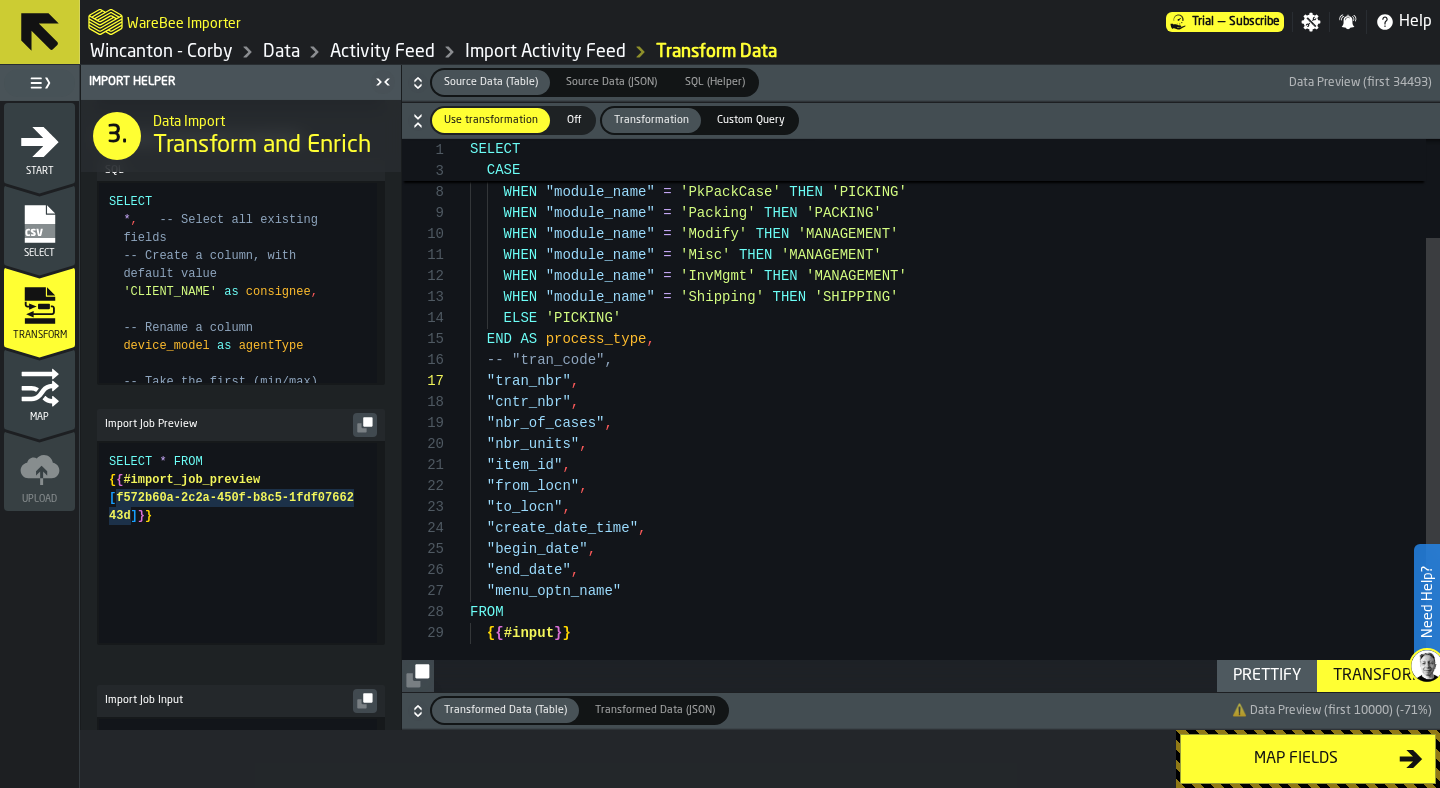click on "WHEN   "module_name"   =   'Invn Mvmt'   THEN   'MOVE'      WHEN   "module_name"   =   'Pull/Repl'   THEN   'REPLENISHMENT'      WHEN   "module_name"   =   'Replenish'   THEN   'REPLENISHMENT'      WHEN   "module_name"   =   'PkPackCase'   THEN   'PICKING'      WHEN   "module_name"   =   'Packing'   THEN   'PACKING'      WHEN   "module_name"   =   'Modify'   THEN   'MANAGEMENT'      WHEN   "module_name"   =   'Misc'   THEN   'MANAGEMENT'      WHEN   "module_name"   =   'InvMgmt'   THEN   'MANAGEMENT'      WHEN   "module_name"   =   'Shipping'   THEN   'SHIPPING'      ELSE   'PICKING'    END   AS   process_type ,    -- "tran_code",    "tran_nbr" ,    "cntr_nbr" ,    "nbr_of_cases" ,    "nbr_units" ,    "item_id" ,    "from_locn" ,    "to_locn" ,    "create_date_time" ,    "begin_date" ,    "end_date" ,    "menu_optn_name" FROM    { { #input } }" at bounding box center [955, 355] 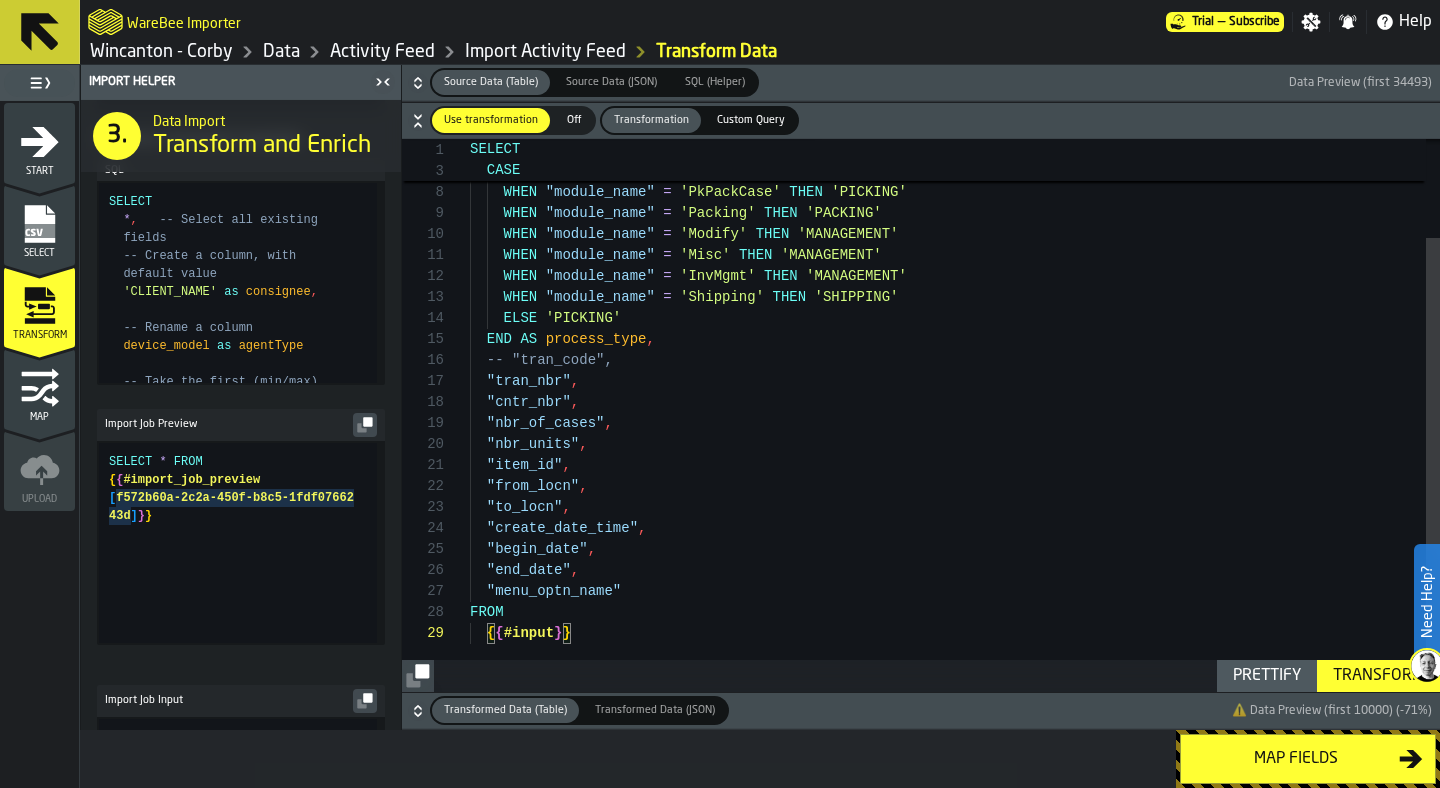 scroll, scrollTop: 189, scrollLeft: 0, axis: vertical 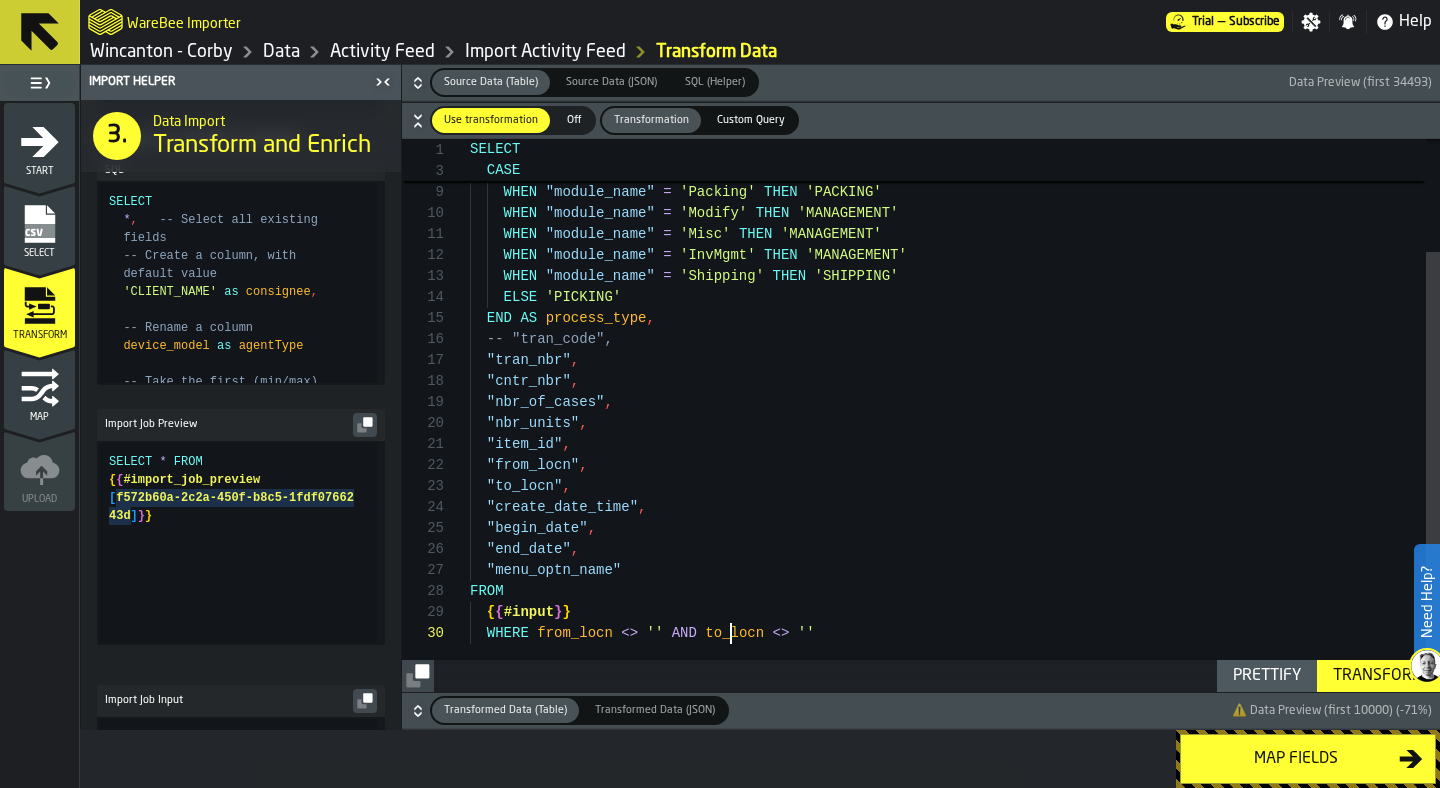 click on "WHEN   "module_name"   =   'Pull/Repl'   THEN   'REPLENISHMENT'      WHEN   "module_name"   =   'Replenish'   THEN   'REPLENISHMENT'      WHEN   "module_name"   =   'PkPackCase'   THEN   'PICKING'      WHEN   "module_name"   =   'Packing'   THEN   'PACKING'      WHEN   "module_name"   =   'Modify'   THEN   'MANAGEMENT'      WHEN   "module_name"   =   'Misc'   THEN   'MANAGEMENT'      WHEN   "module_name"   =   'InvMgmt'   THEN   'MANAGEMENT'      WHEN   "module_name"   =   'Shipping'   THEN   'SHIPPING'      ELSE   'PICKING'    END   AS   process_type ,    -- "tran_code",    "tran_nbr" ,    "cntr_nbr" ,    "nbr_of_cases" ,    "nbr_units" ,    "item_id" ,    "from_locn" ,    "to_locn" ,    "create_date_time" ,    "begin_date" ,    "end_date" ,    "menu_optn_name" FROM    { { #input } }    WHERE   from_locn   <>   ''   AND   to_locn   <>   ''" at bounding box center [955, 345] 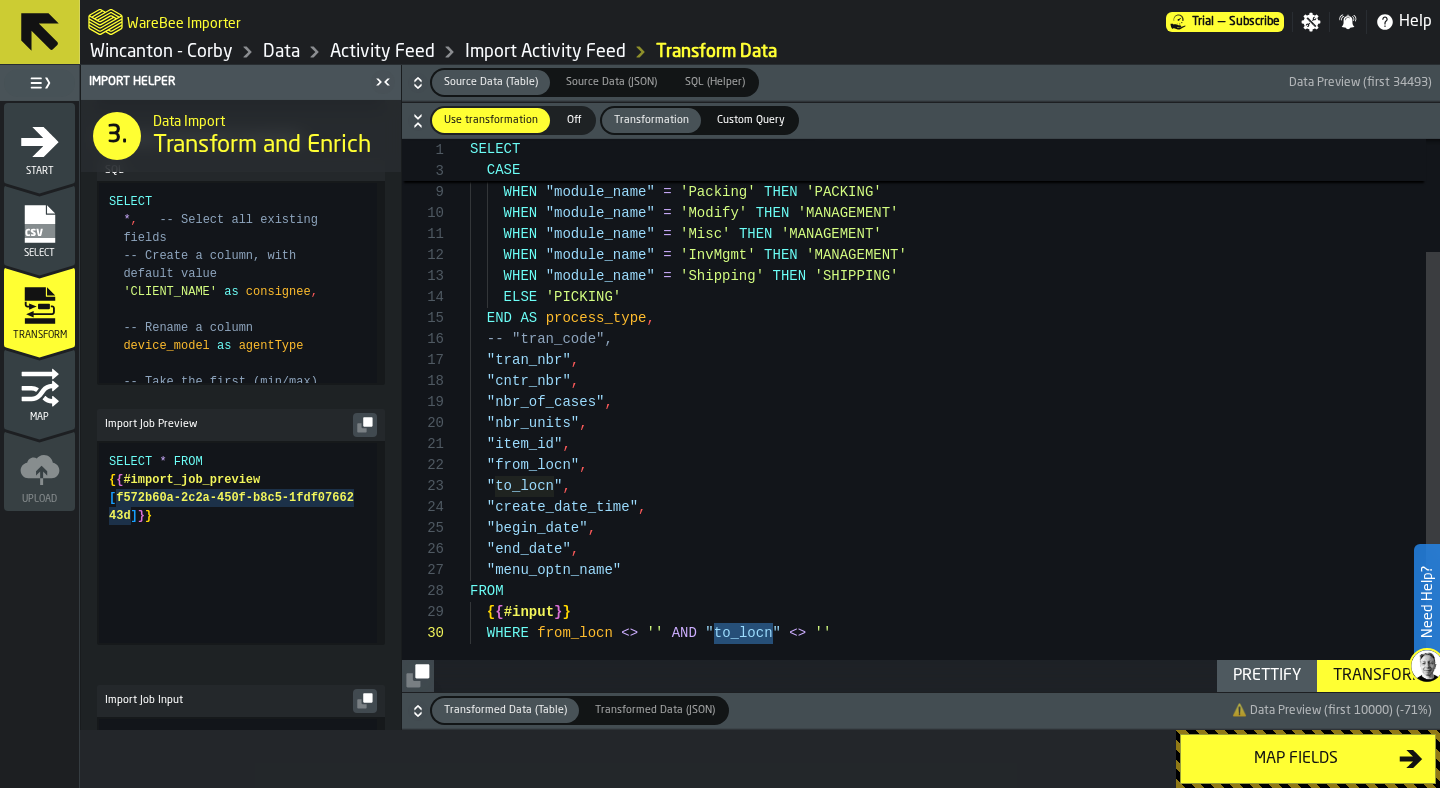 click on "WHEN   "module_name"   =   'Pull/Repl'   THEN   'REPLENISHMENT'      WHEN   "module_name"   =   'Replenish'   THEN   'REPLENISHMENT'      WHEN   "module_name"   =   'PkPackCase'   THEN   'PICKING'      WHEN   "module_name"   =   'Packing'   THEN   'PACKING'      WHEN   "module_name"   =   'Modify'   THEN   'MANAGEMENT'      WHEN   "module_name"   =   'Misc'   THEN   'MANAGEMENT'      WHEN   "module_name"   =   'InvMgmt'   THEN   'MANAGEMENT'      WHEN   "module_name"   =   'Shipping'   THEN   'SHIPPING'      ELSE   'PICKING'    END   AS   process_type ,    -- "tran_code",    "tran_nbr" ,    "cntr_nbr" ,    "nbr_of_cases" ,    "nbr_units" ,    "item_id" ,    "from_locn" ,    "to_locn" ,    "create_date_time" ,    "begin_date" ,    "end_date" ,    "menu_optn_name" FROM    { { #input } }    WHERE   from_locn   <>   ''   AND   "to_locn"   <>   ''" at bounding box center [955, 345] 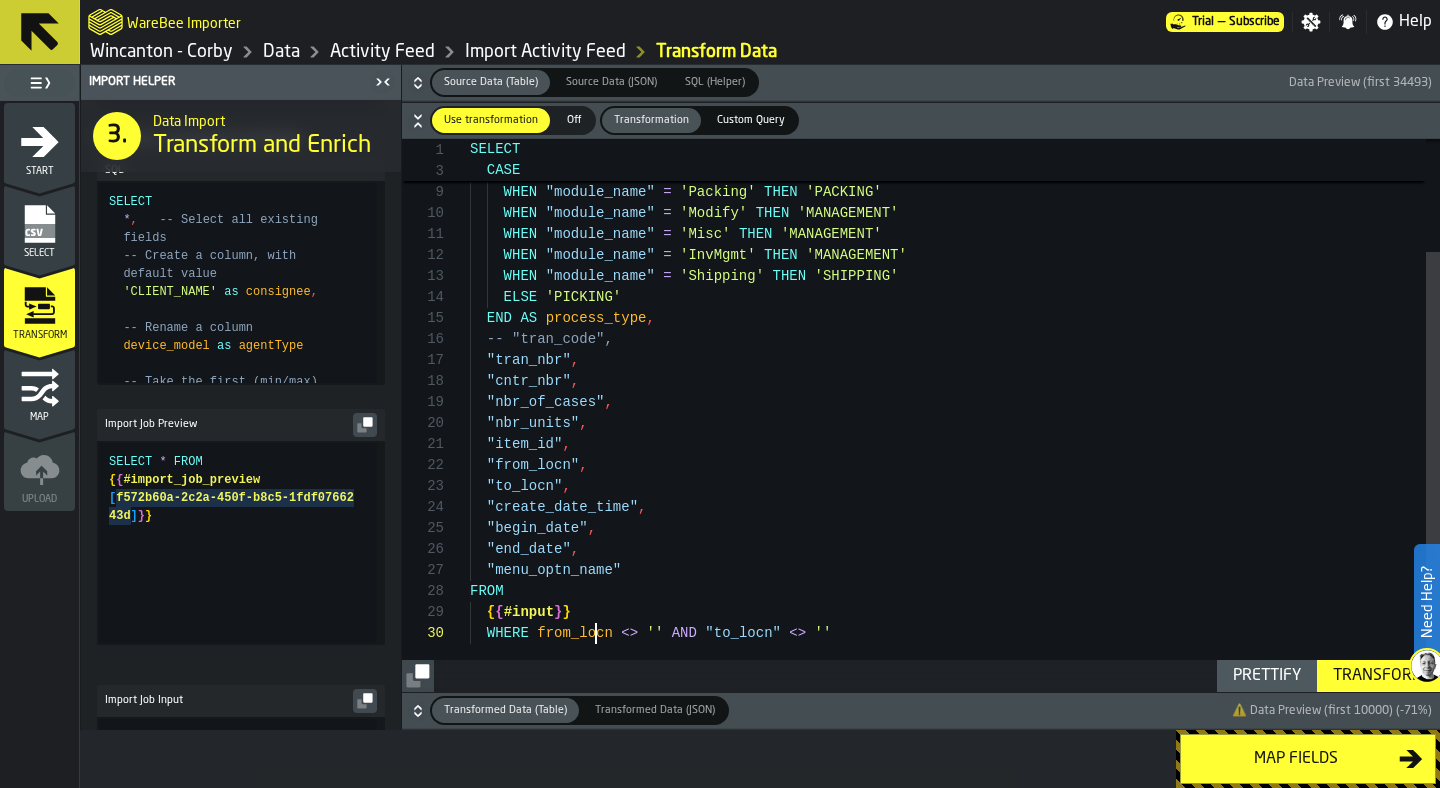 click on "WHEN   "module_name"   =   'Pull/Repl'   THEN   'REPLENISHMENT'      WHEN   "module_name"   =   'Replenish'   THEN   'REPLENISHMENT'      WHEN   "module_name"   =   'PkPackCase'   THEN   'PICKING'      WHEN   "module_name"   =   'Packing'   THEN   'PACKING'      WHEN   "module_name"   =   'Modify'   THEN   'MANAGEMENT'      WHEN   "module_name"   =   'Misc'   THEN   'MANAGEMENT'      WHEN   "module_name"   =   'InvMgmt'   THEN   'MANAGEMENT'      WHEN   "module_name"   =   'Shipping'   THEN   'SHIPPING'      ELSE   'PICKING'    END   AS   process_type ,    -- "tran_code",    "tran_nbr" ,    "cntr_nbr" ,    "nbr_of_cases" ,    "nbr_units" ,    "item_id" ,    "from_locn" ,    "to_locn" ,    "create_date_time" ,    "begin_date" ,    "end_date" ,    "menu_optn_name" FROM    { { #input } }    WHERE   from_locn   <>   ''   AND   "to_locn"   <>   ''" at bounding box center [955, 345] 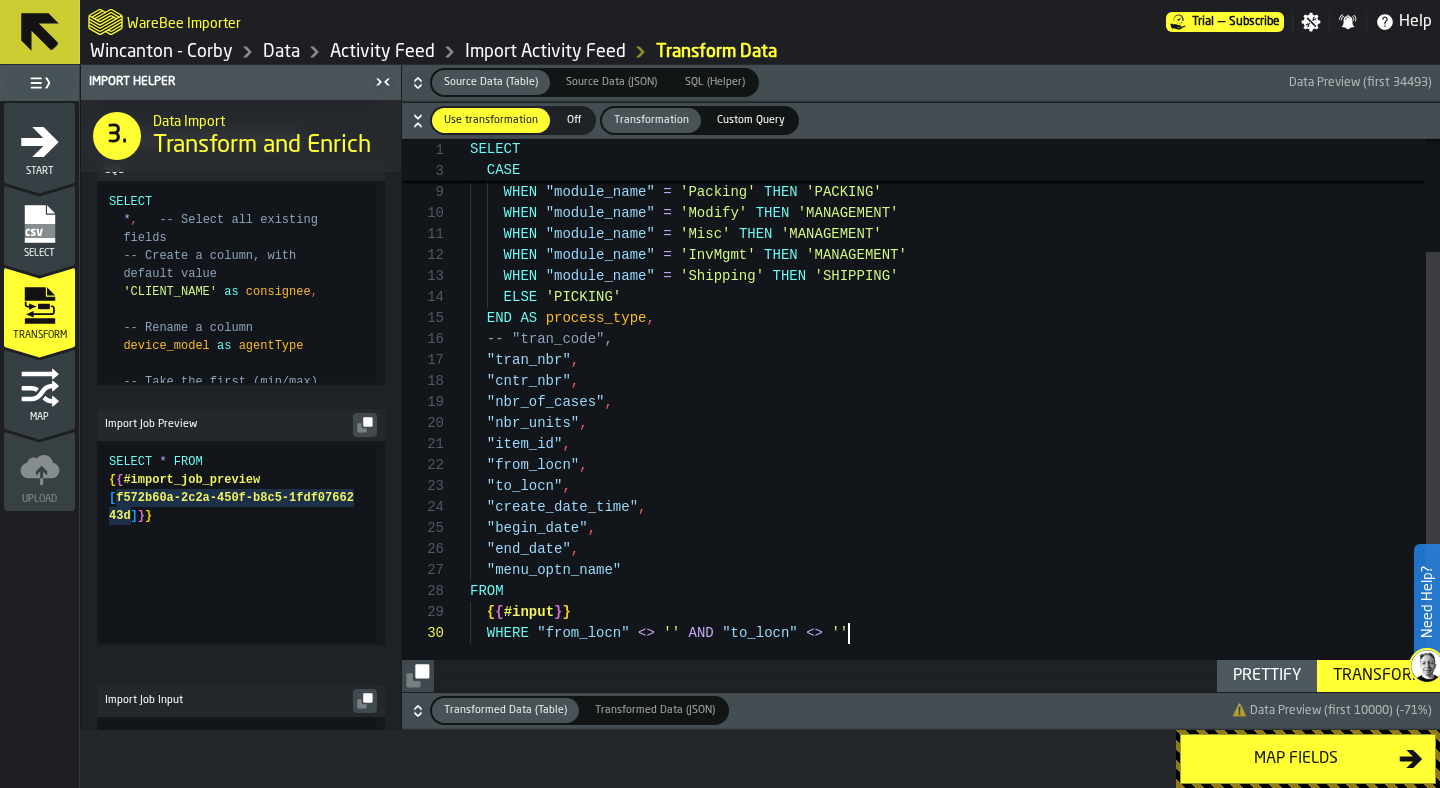 click on "WHEN   "module_name"   =   'Pull/Repl'   THEN   'REPLENISHMENT'      WHEN   "module_name"   =   'Replenish'   THEN   'REPLENISHMENT'      WHEN   "module_name"   =   'PkPackCase'   THEN   'PICKING'      WHEN   "module_name"   =   'Packing'   THEN   'PACKING'      WHEN   "module_name"   =   'Modify'   THEN   'MANAGEMENT'      WHEN   "module_name"   =   'Misc'   THEN   'MANAGEMENT'      WHEN   "module_name"   =   'InvMgmt'   THEN   'MANAGEMENT'      WHEN   "module_name"   =   'Shipping'   THEN   'SHIPPING'      ELSE   'PICKING'    END   AS   process_type ,    -- "tran_code",    "tran_nbr" ,    "cntr_nbr" ,    "nbr_of_cases" ,    "nbr_units" ,    "item_id" ,    "from_locn" ,    "to_locn" ,    "create_date_time" ,    "begin_date" ,    "end_date" ,    "menu_optn_name" FROM    { { #input } }    WHERE   "from_locn"   <>   ''   AND   "to_locn"   <>   ''" at bounding box center [955, 345] 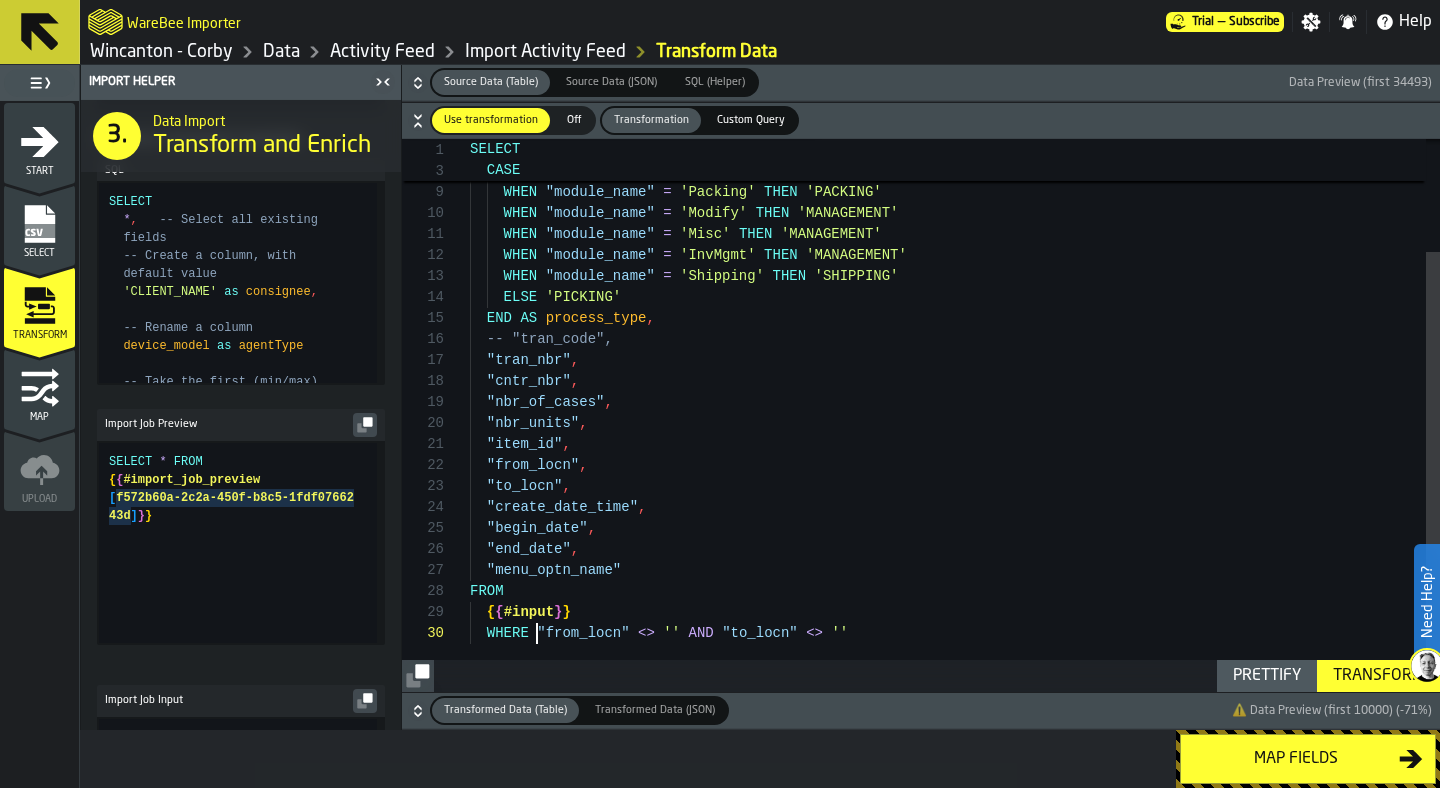 click on "WHEN   "module_name"   =   'Pull/Repl'   THEN   'REPLENISHMENT'      WHEN   "module_name"   =   'Replenish'   THEN   'REPLENISHMENT'      WHEN   "module_name"   =   'PkPackCase'   THEN   'PICKING'      WHEN   "module_name"   =   'Packing'   THEN   'PACKING'      WHEN   "module_name"   =   'Modify'   THEN   'MANAGEMENT'      WHEN   "module_name"   =   'Misc'   THEN   'MANAGEMENT'      WHEN   "module_name"   =   'InvMgmt'   THEN   'MANAGEMENT'      WHEN   "module_name"   =   'Shipping'   THEN   'SHIPPING'      ELSE   'PICKING'    END   AS   process_type ,    -- "tran_code",    "tran_nbr" ,    "cntr_nbr" ,    "nbr_of_cases" ,    "nbr_units" ,    "item_id" ,    "from_locn" ,    "to_locn" ,    "create_date_time" ,    "begin_date" ,    "end_date" ,    "menu_optn_name" FROM    { { #input } }    WHERE   "from_locn"   <>   ''   AND   "to_locn"   <>   ''" at bounding box center [955, 345] 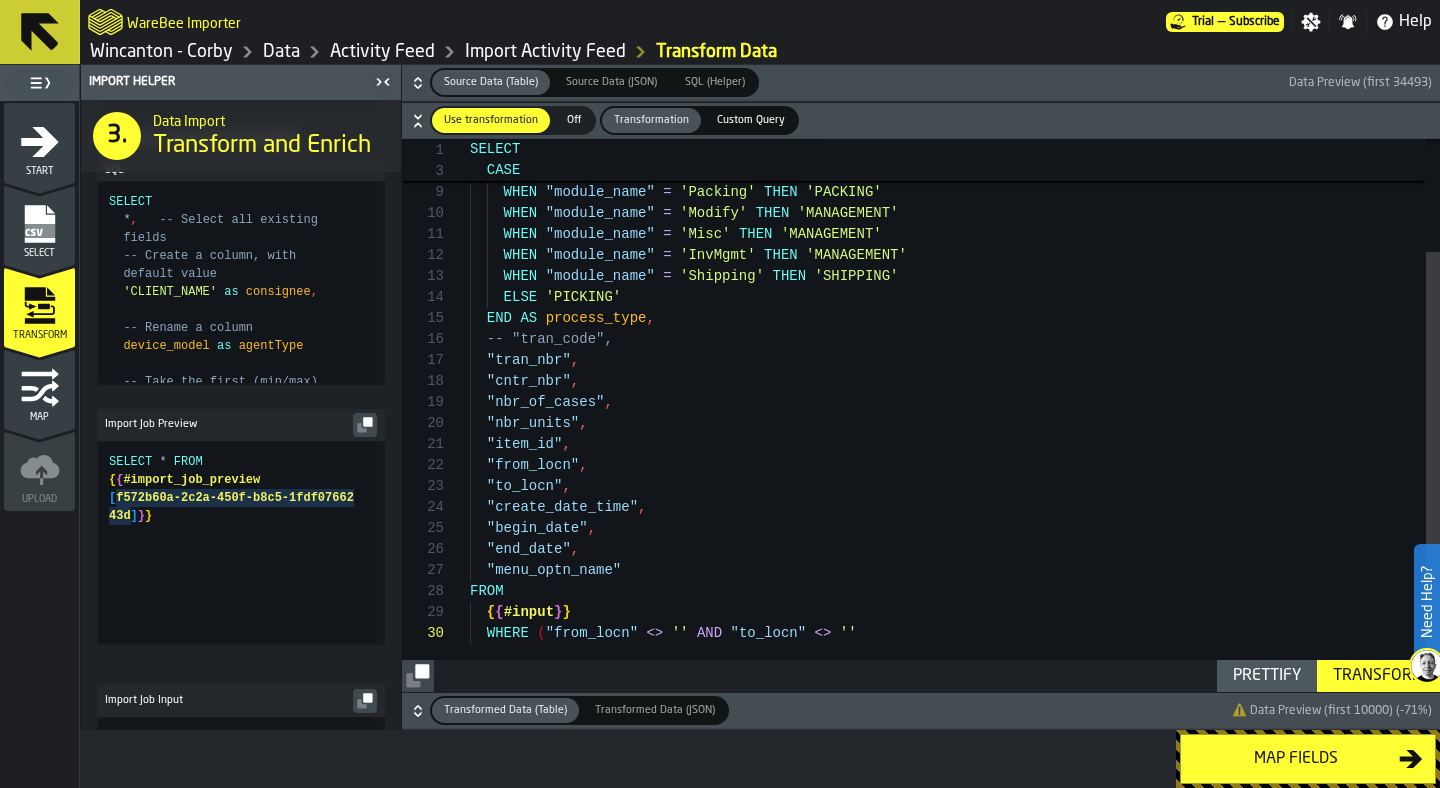 click on "WHEN   "module_name"   =   'Pull/Repl'   THEN   'REPLENISHMENT'      WHEN   "module_name"   =   'Replenish'   THEN   'REPLENISHMENT'      WHEN   "module_name"   =   'PkPackCase'   THEN   'PICKING'      WHEN   "module_name"   =   'Packing'   THEN   'PACKING'      WHEN   "module_name"   =   'Modify'   THEN   'MANAGEMENT'      WHEN   "module_name"   =   'Misc'   THEN   'MANAGEMENT'      WHEN   "module_name"   =   'InvMgmt'   THEN   'MANAGEMENT'      WHEN   "module_name"   =   'Shipping'   THEN   'SHIPPING'      ELSE   'PICKING'    END   AS   process_type ,    -- "tran_code",    "tran_nbr" ,    "cntr_nbr" ,    "nbr_of_cases" ,    "nbr_units" ,    "item_id" ,    "from_locn" ,    "to_locn" ,    "create_date_time" ,    "begin_date" ,    "end_date" ,    "menu_optn_name" FROM    { { #input } }    WHERE   ( "from_locn"   <>   ''   AND   "to_locn"   <>   ''" at bounding box center (955, 345) 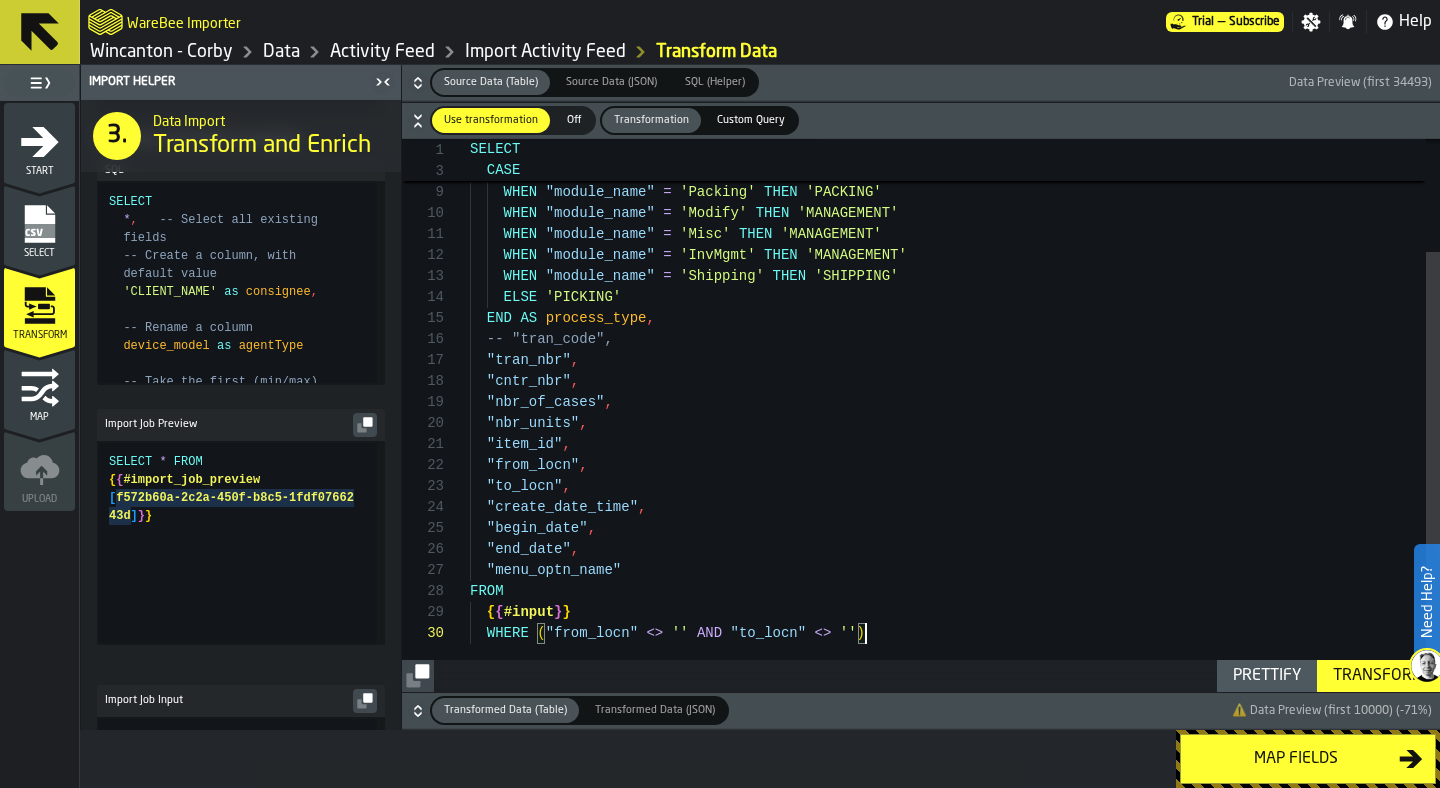 type on "**********" 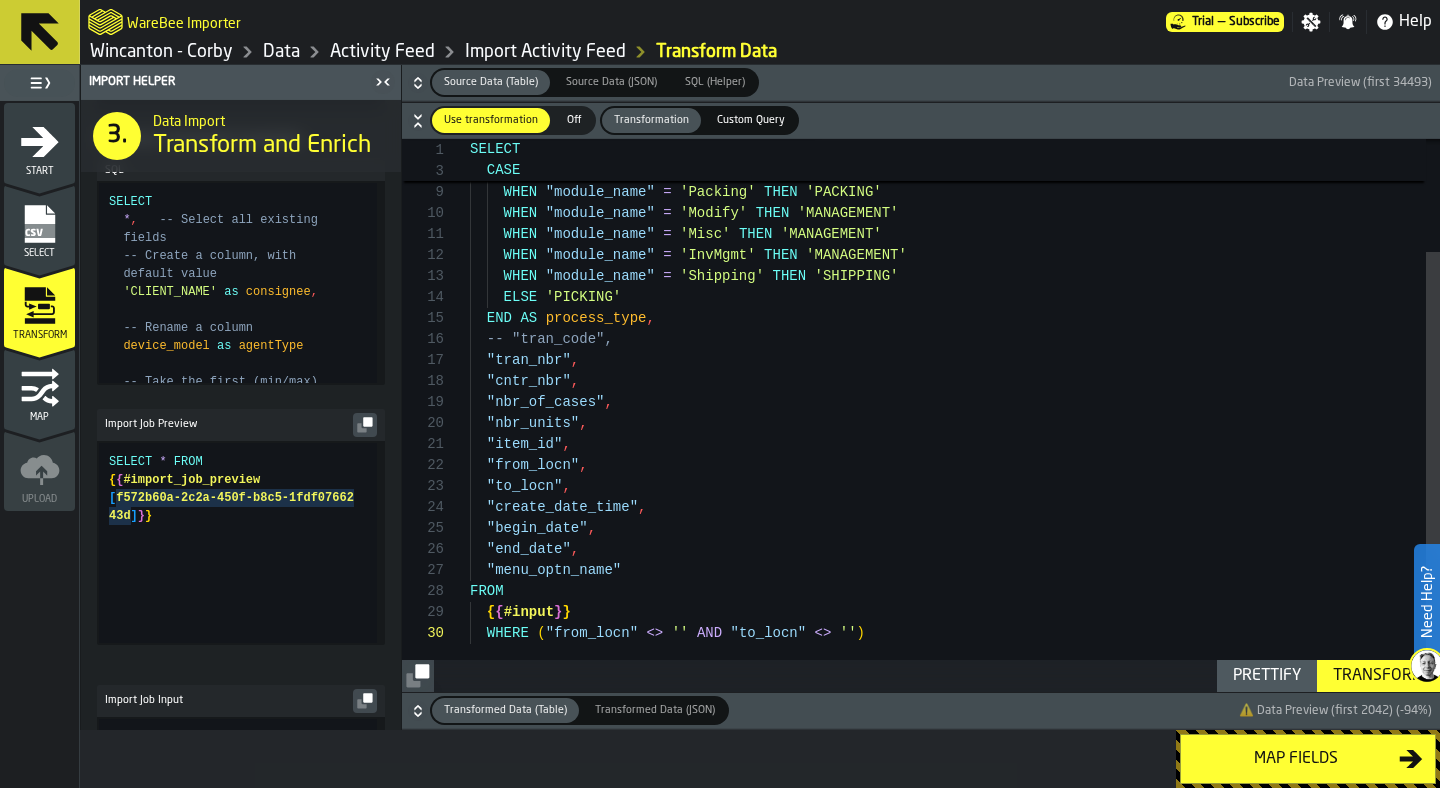 click 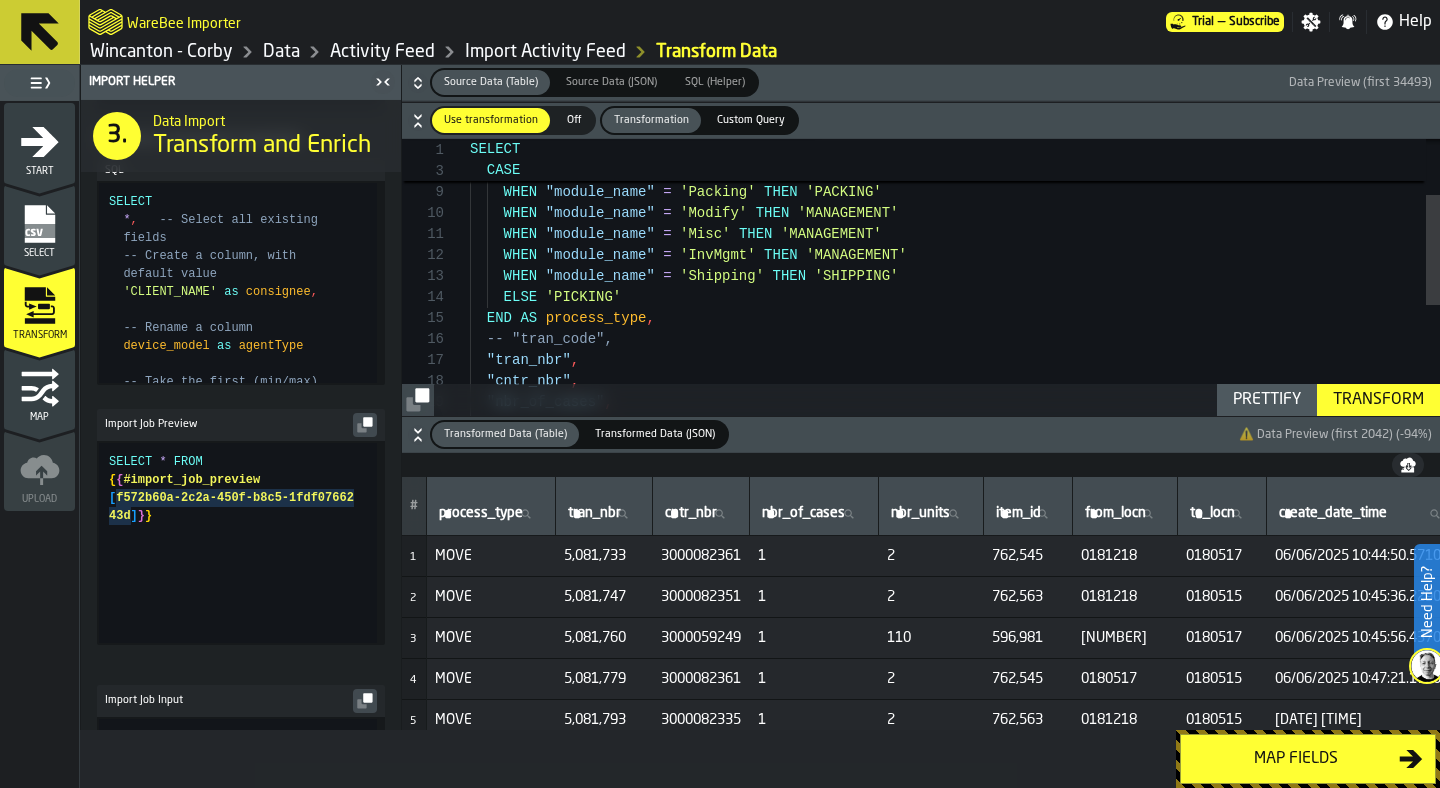 click 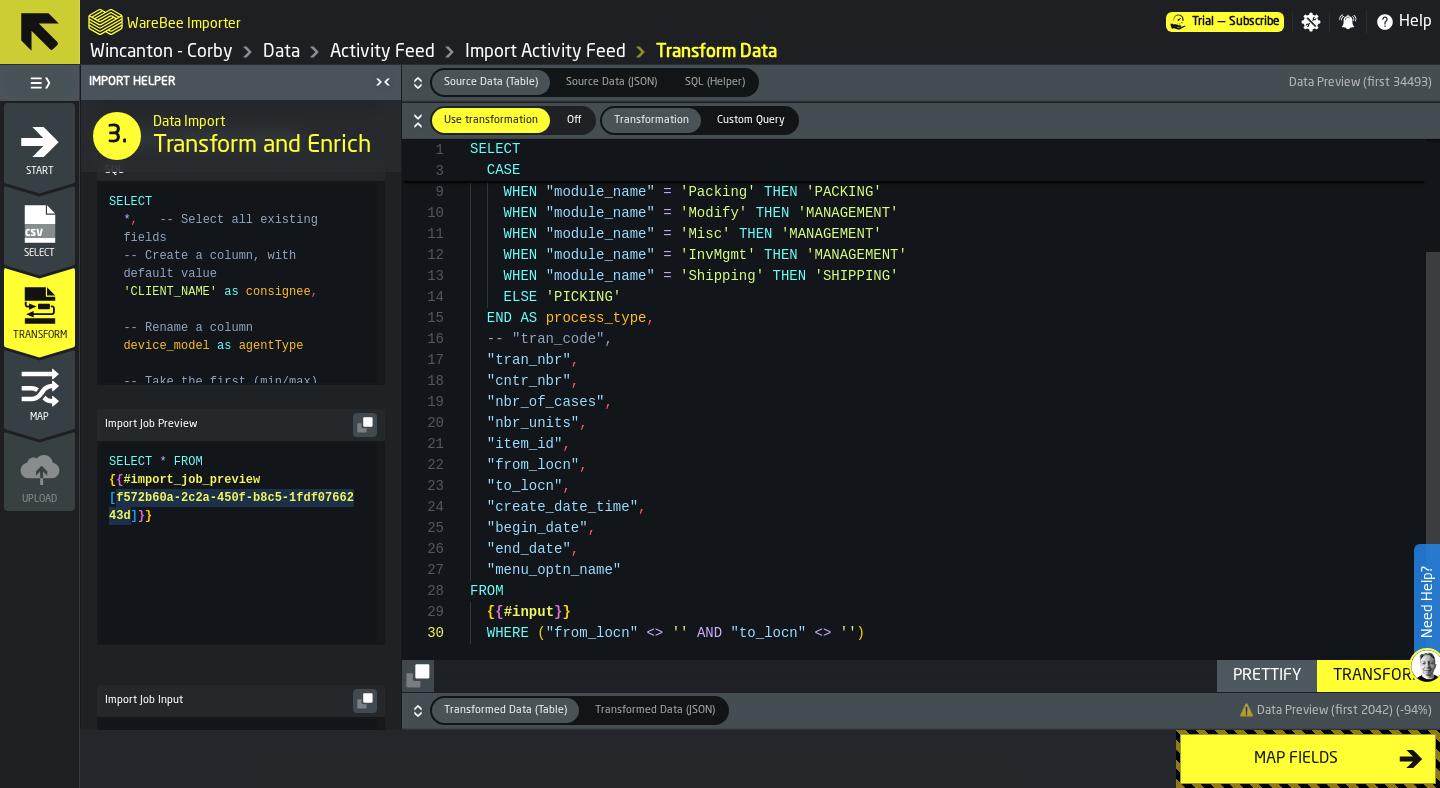 click 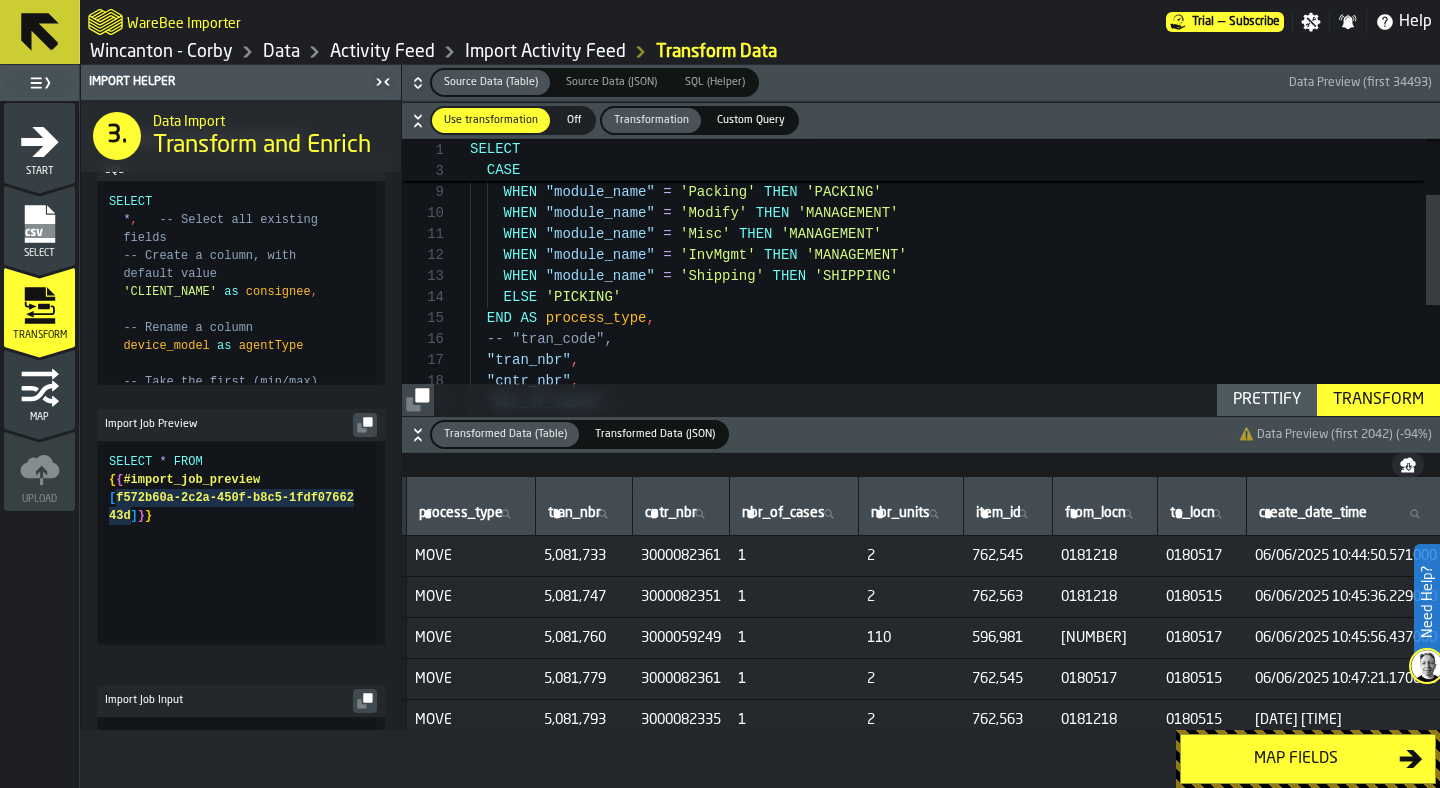 scroll, scrollTop: 0, scrollLeft: 0, axis: both 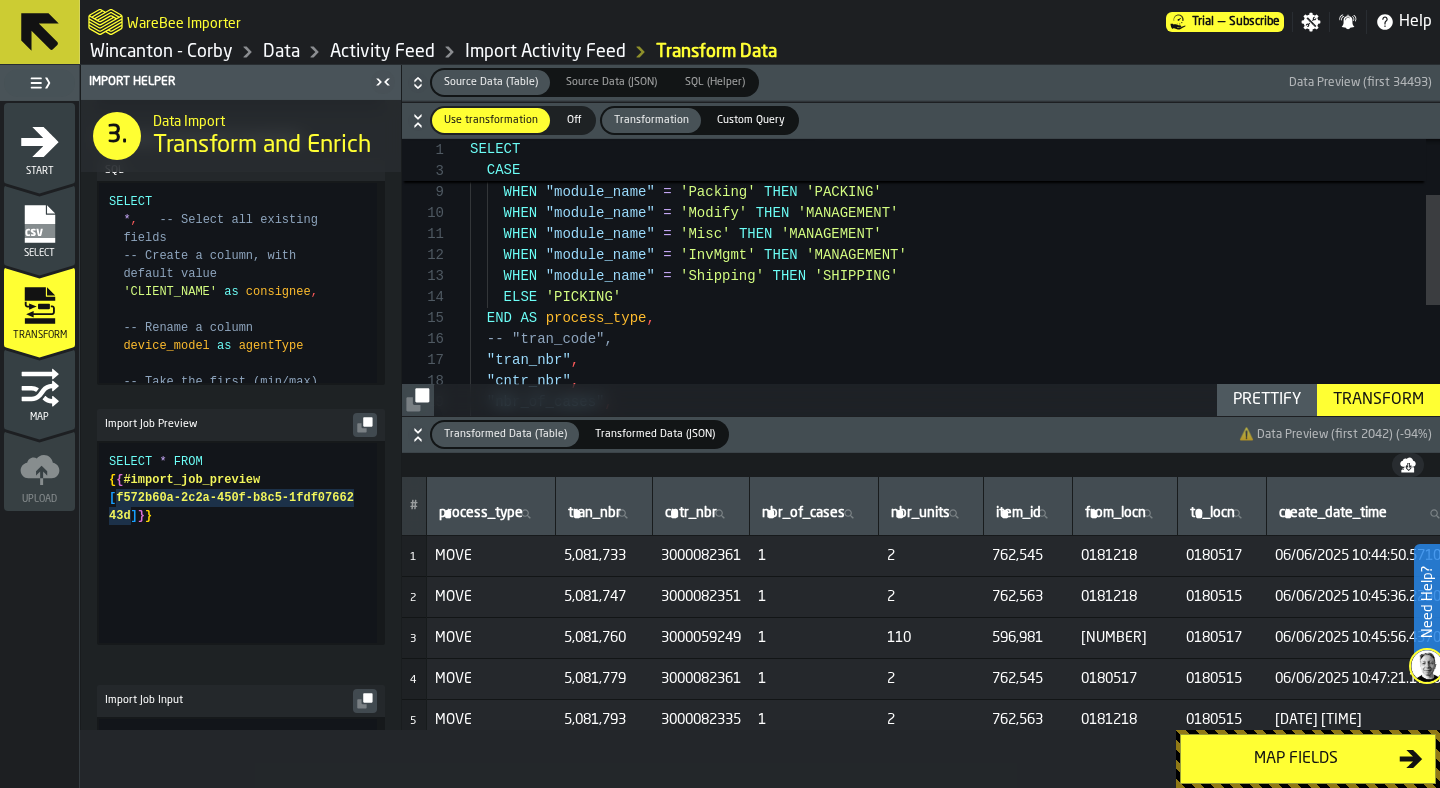 type 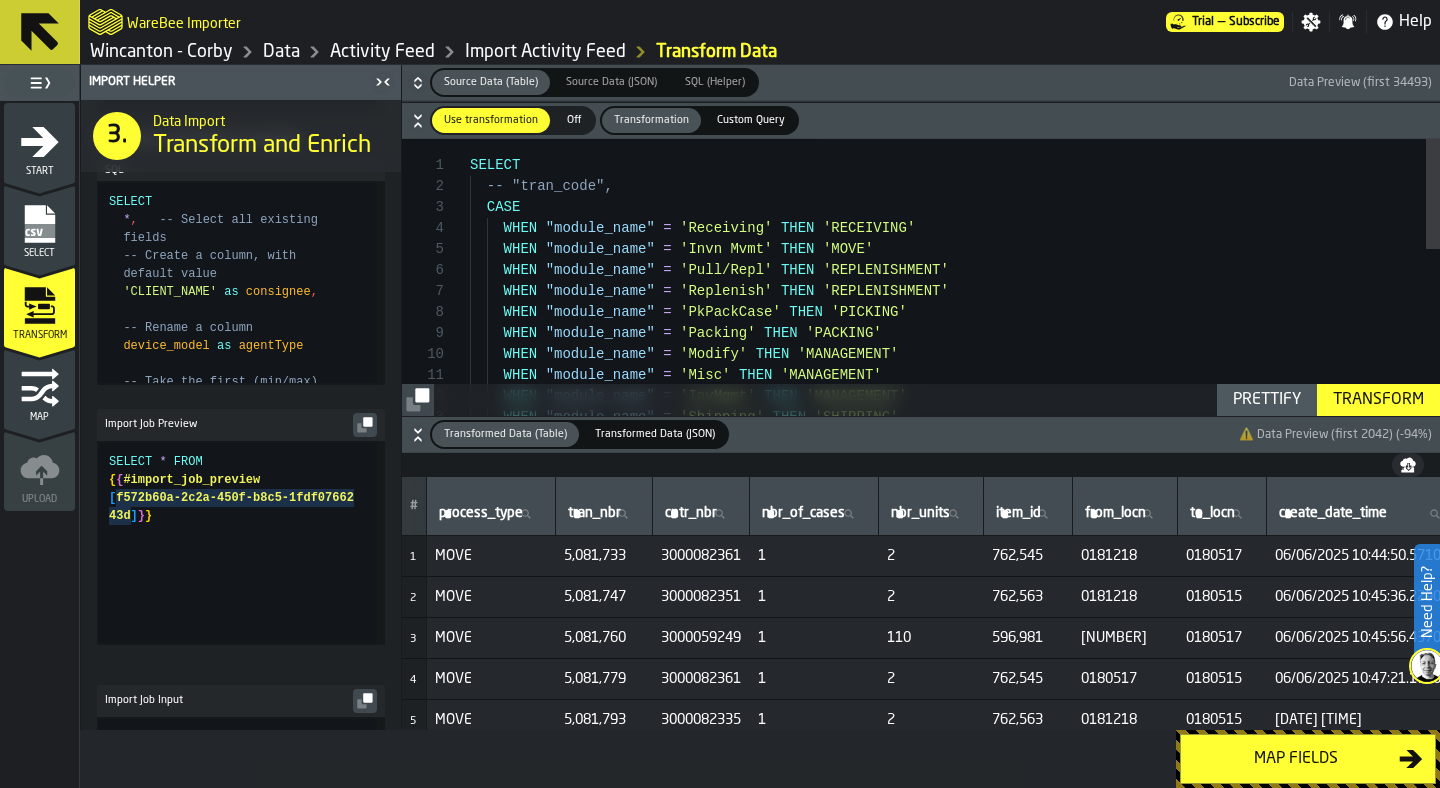 click on "Transform" at bounding box center [1378, 400] 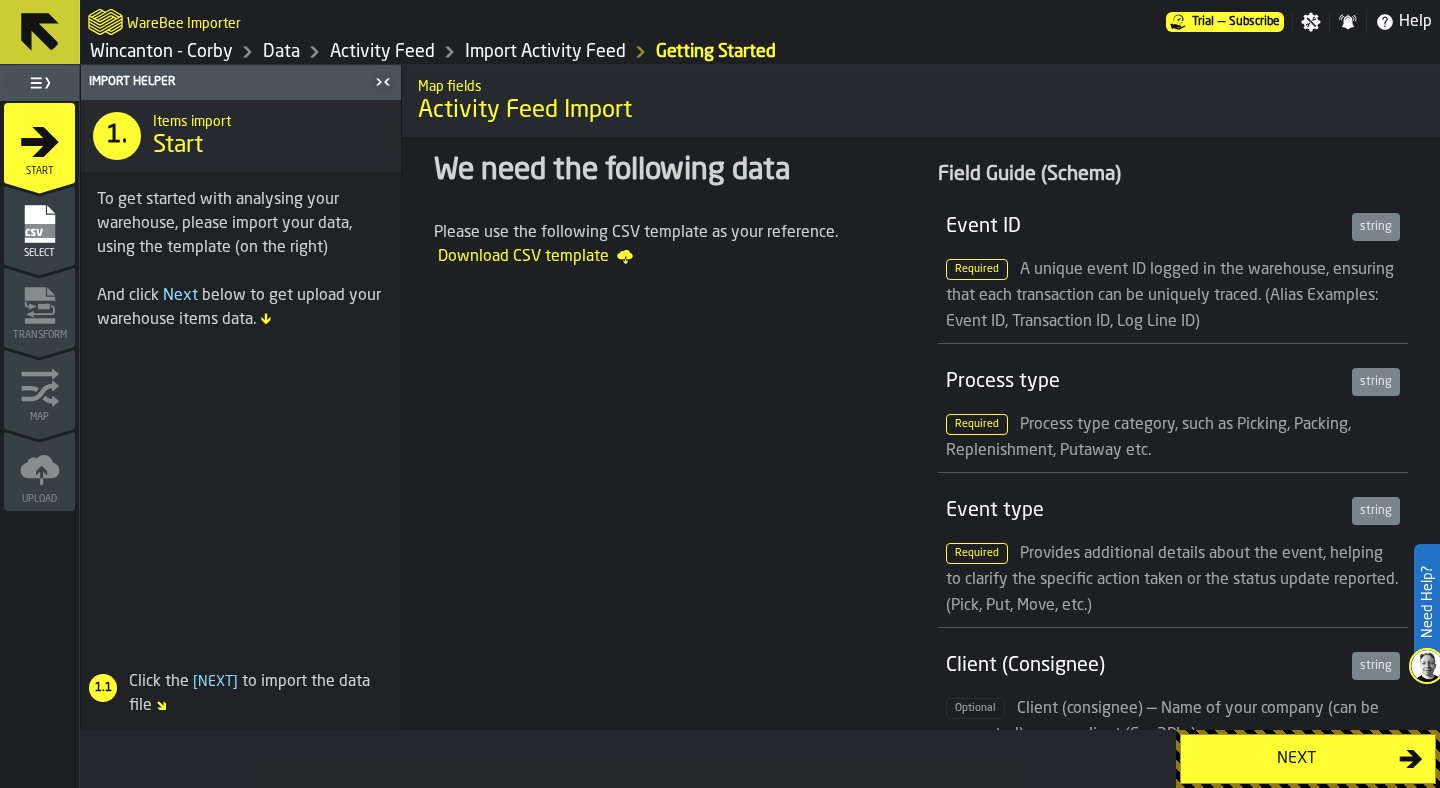 scroll, scrollTop: 0, scrollLeft: 0, axis: both 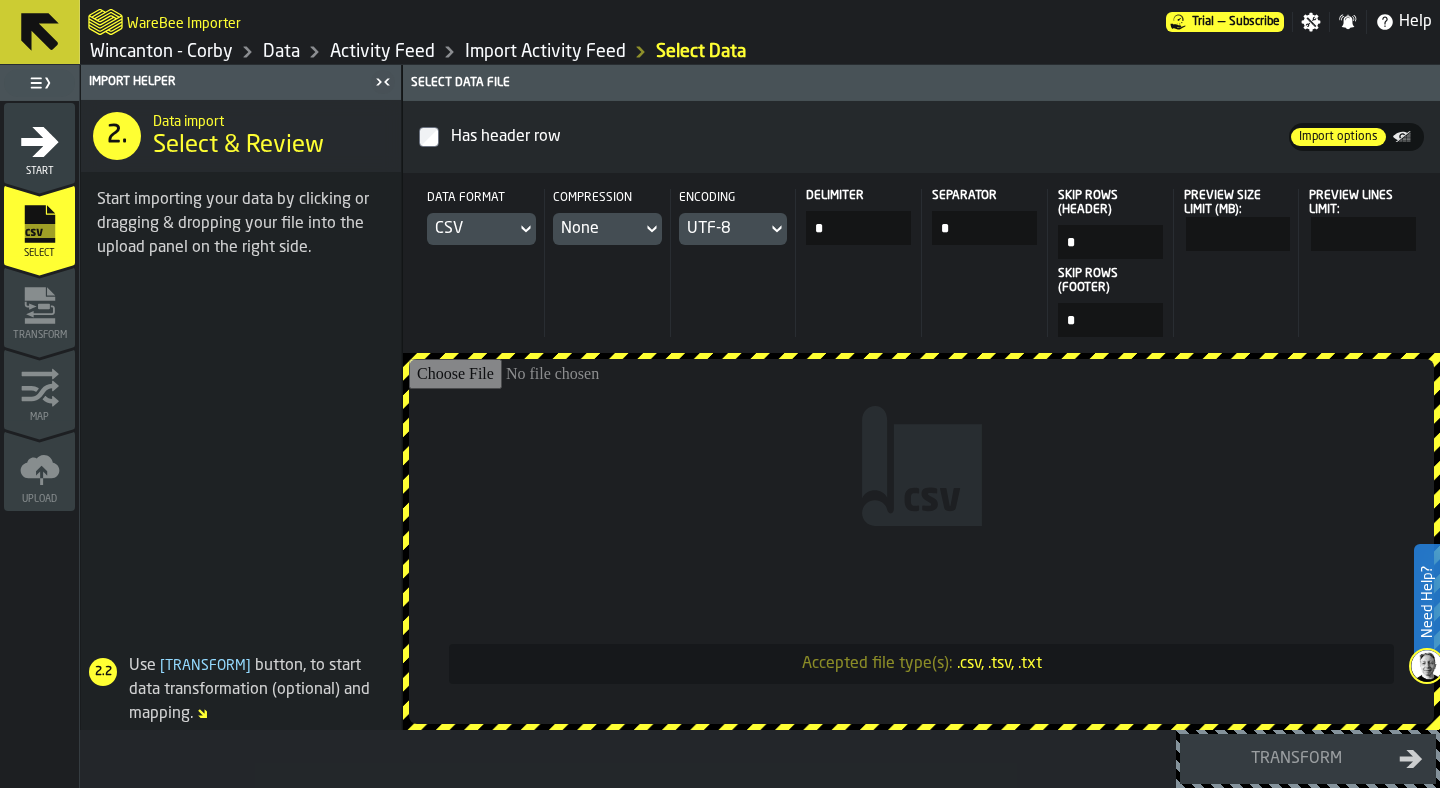 click on "Accepted file type(s): .csv, .tsv, .txt" at bounding box center (921, 541) 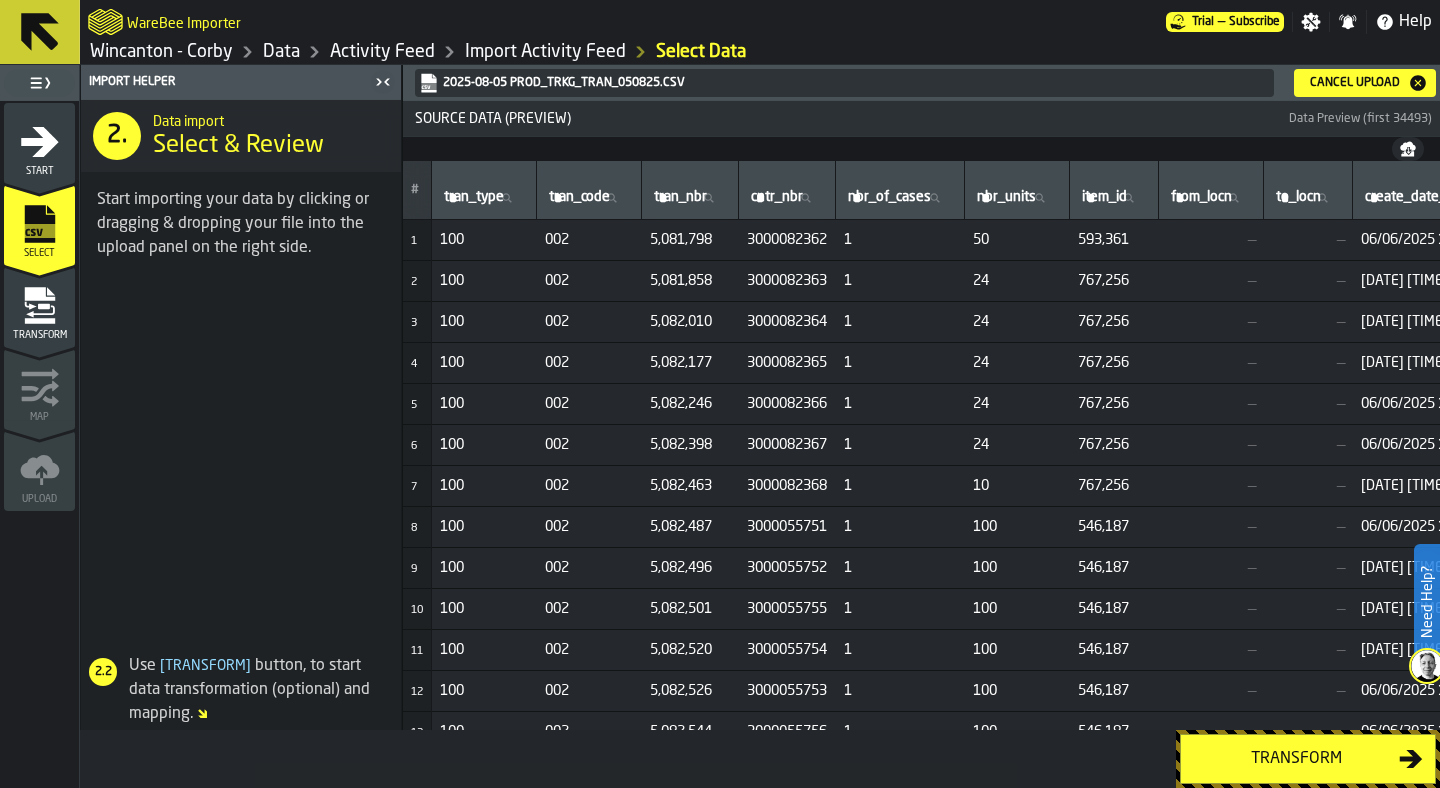 click 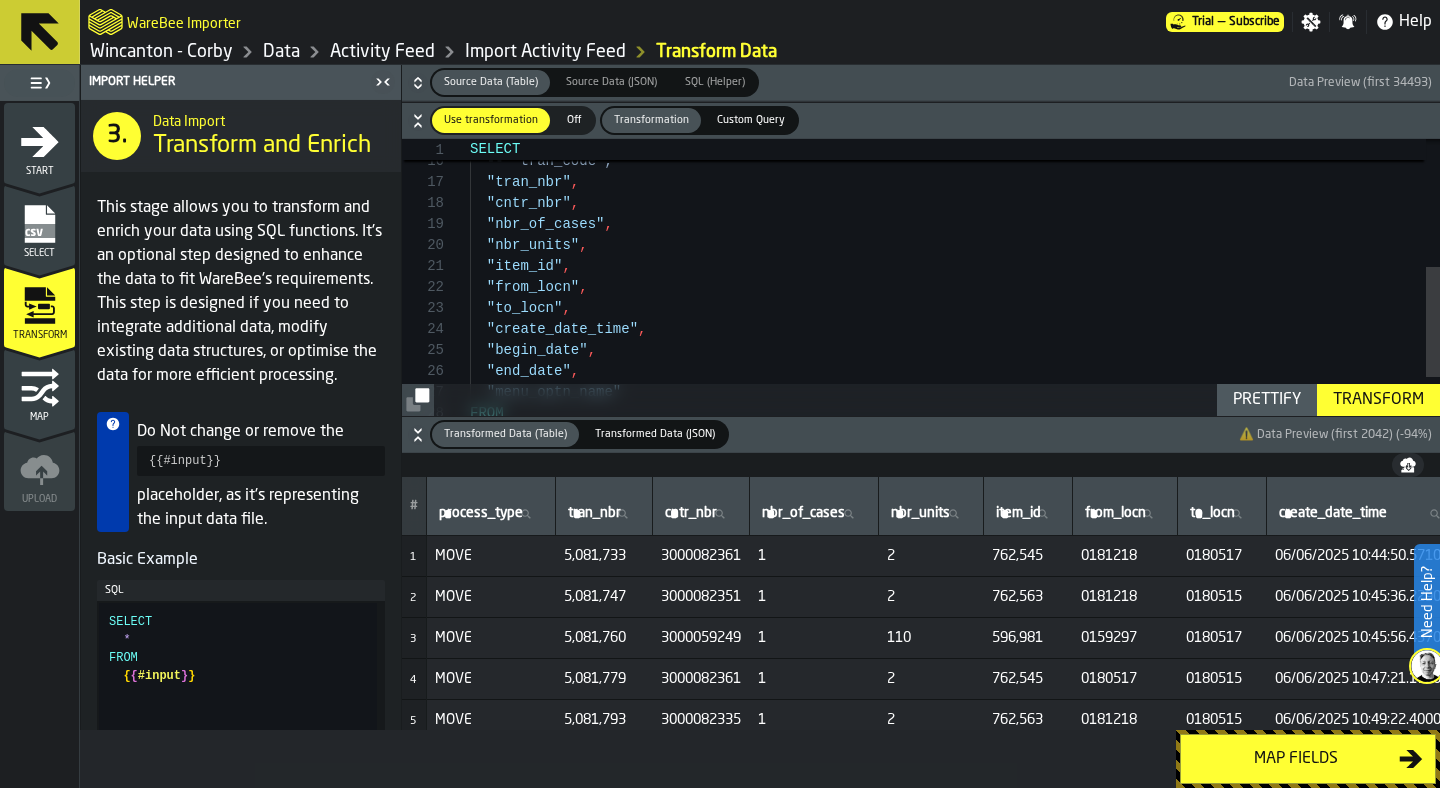 scroll, scrollTop: 41, scrollLeft: 0, axis: vertical 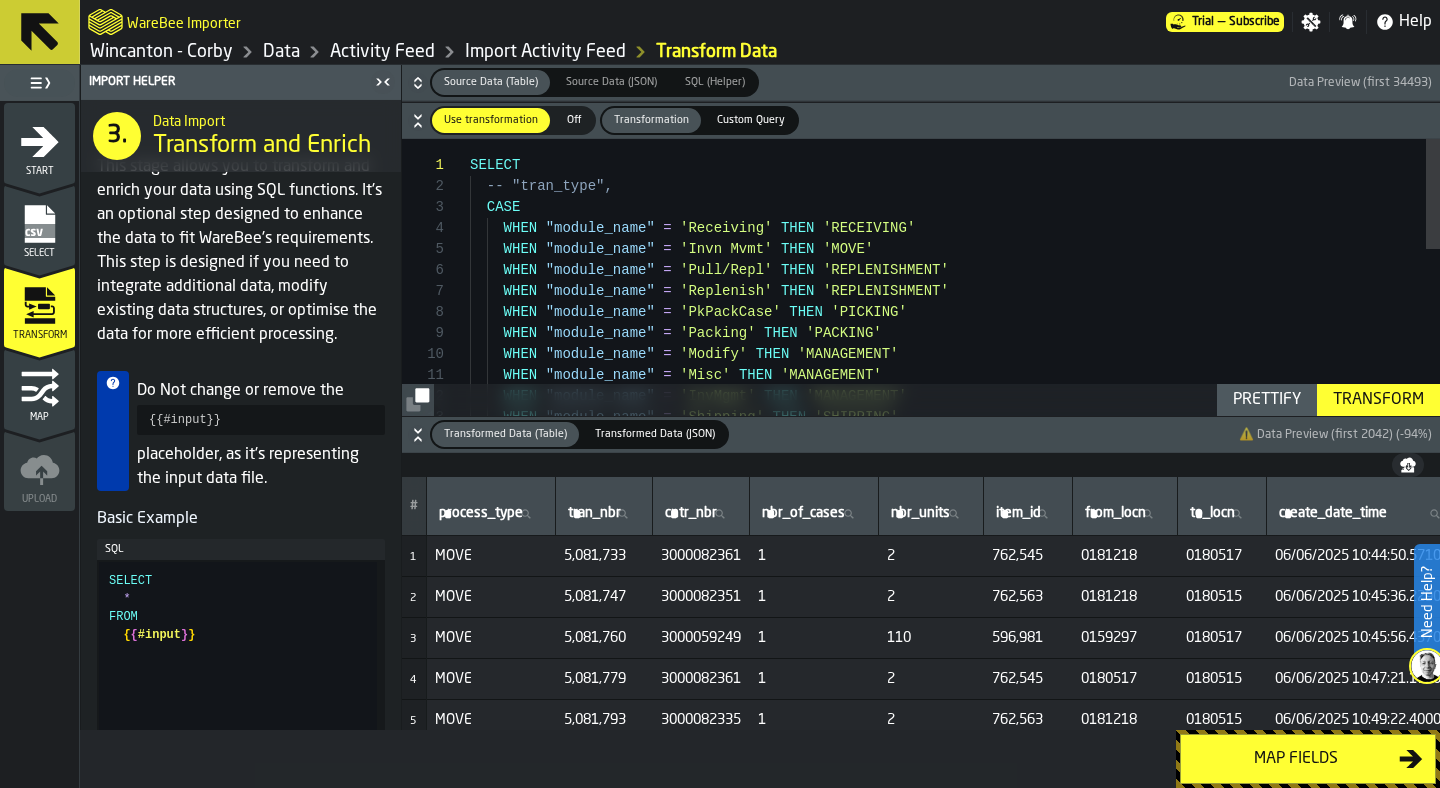 click on "WHEN   "module_name"   =   'Misc'   THEN   'MANAGEMENT'      WHEN   "module_name"   =   'InvMgmt'   THEN   'MANAGEMENT'      WHEN   "module_name"   =   'Shipping'   THEN   'SHIPPING'      WHEN   "module_name"   =   'Pull/Repl'   THEN   'REPLENISHMENT'      WHEN   "module_name"   =   'Replenish'   THEN   'REPLENISHMENT'      WHEN   "module_name"   =   'PkPackCase'   THEN   'PICKING'      WHEN   "module_name"   =   'Packing'   THEN   'PACKING'      WHEN   "module_name"   =   'Modify'   THEN   'MANAGEMENT' SELECT    -- "tran_type",    CASE      WHEN   "module_name"   =   'Receiving'   THEN   'RECEIVING'      WHEN   "module_name"   =   'Invn Mvmt'   THEN   'MOVE'" at bounding box center (955, 486) 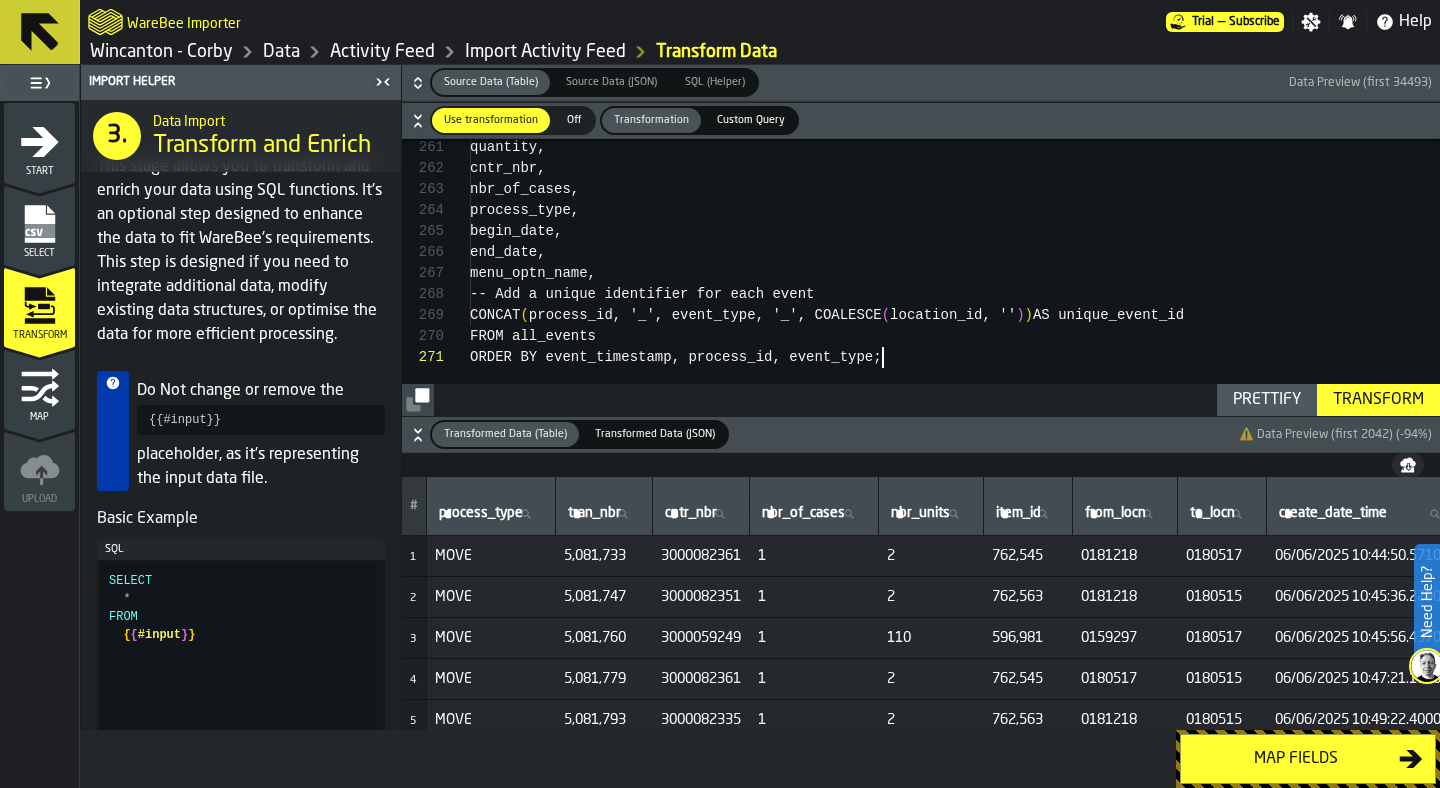 scroll, scrollTop: 0, scrollLeft: 0, axis: both 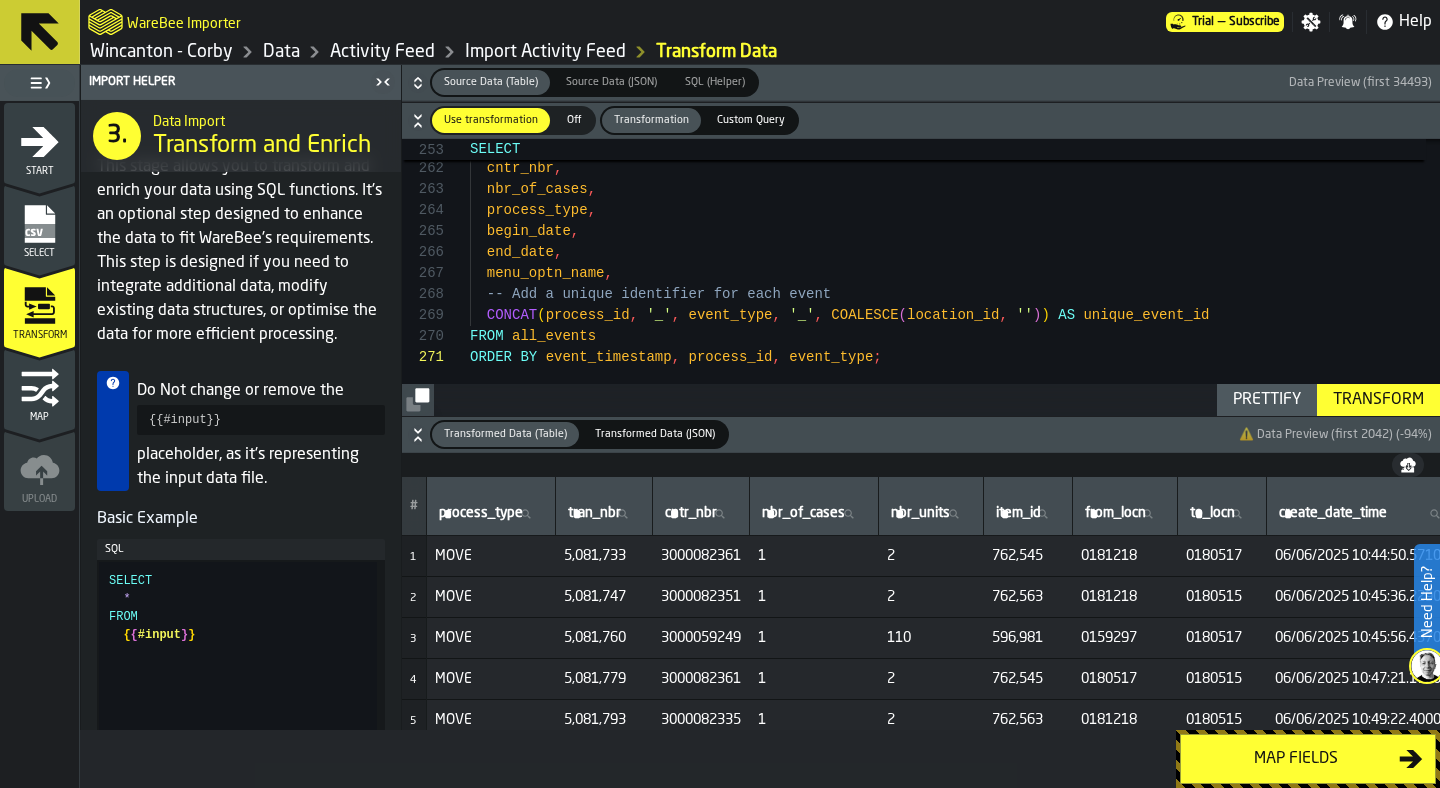 click on "Transform" at bounding box center (1378, 400) 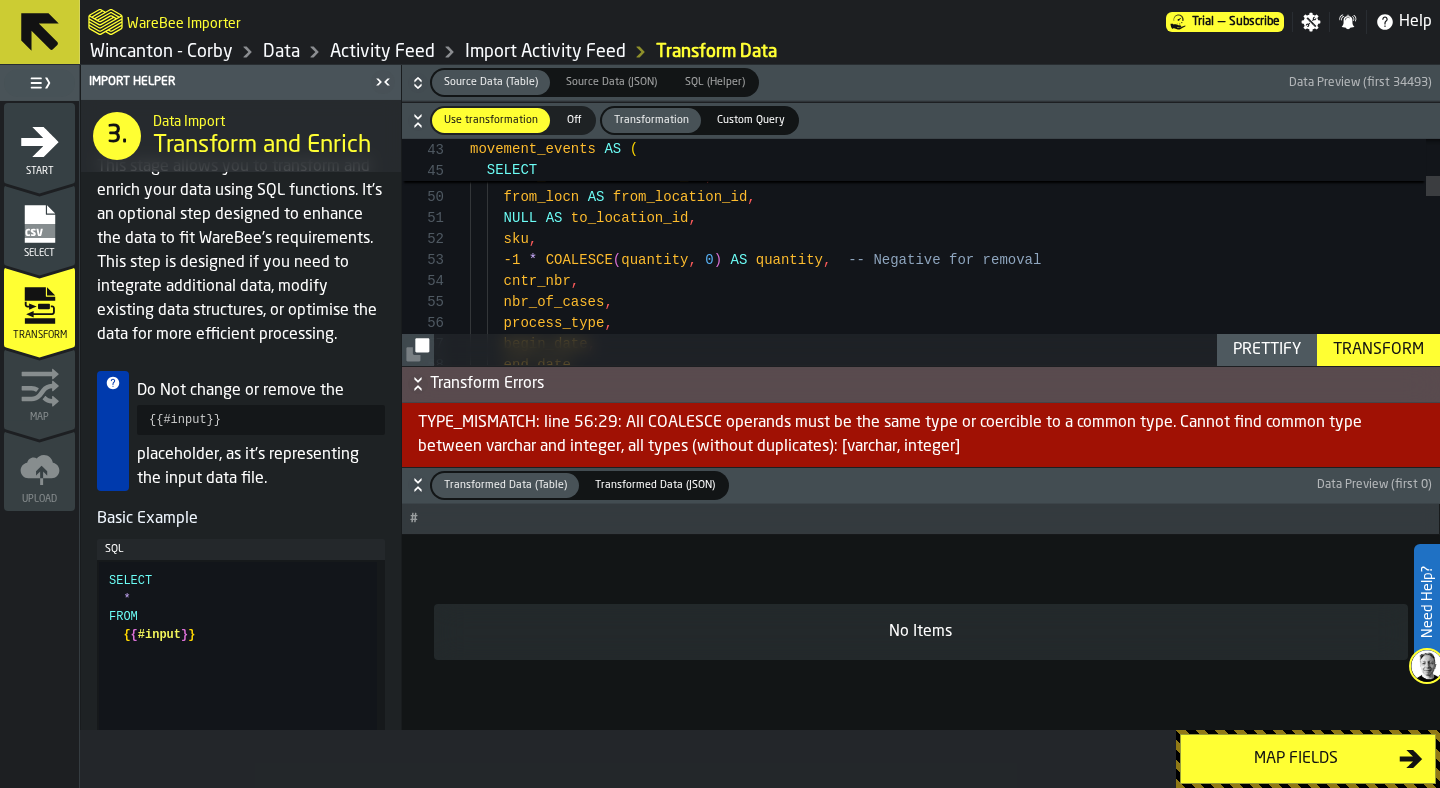 scroll, scrollTop: 42, scrollLeft: 0, axis: vertical 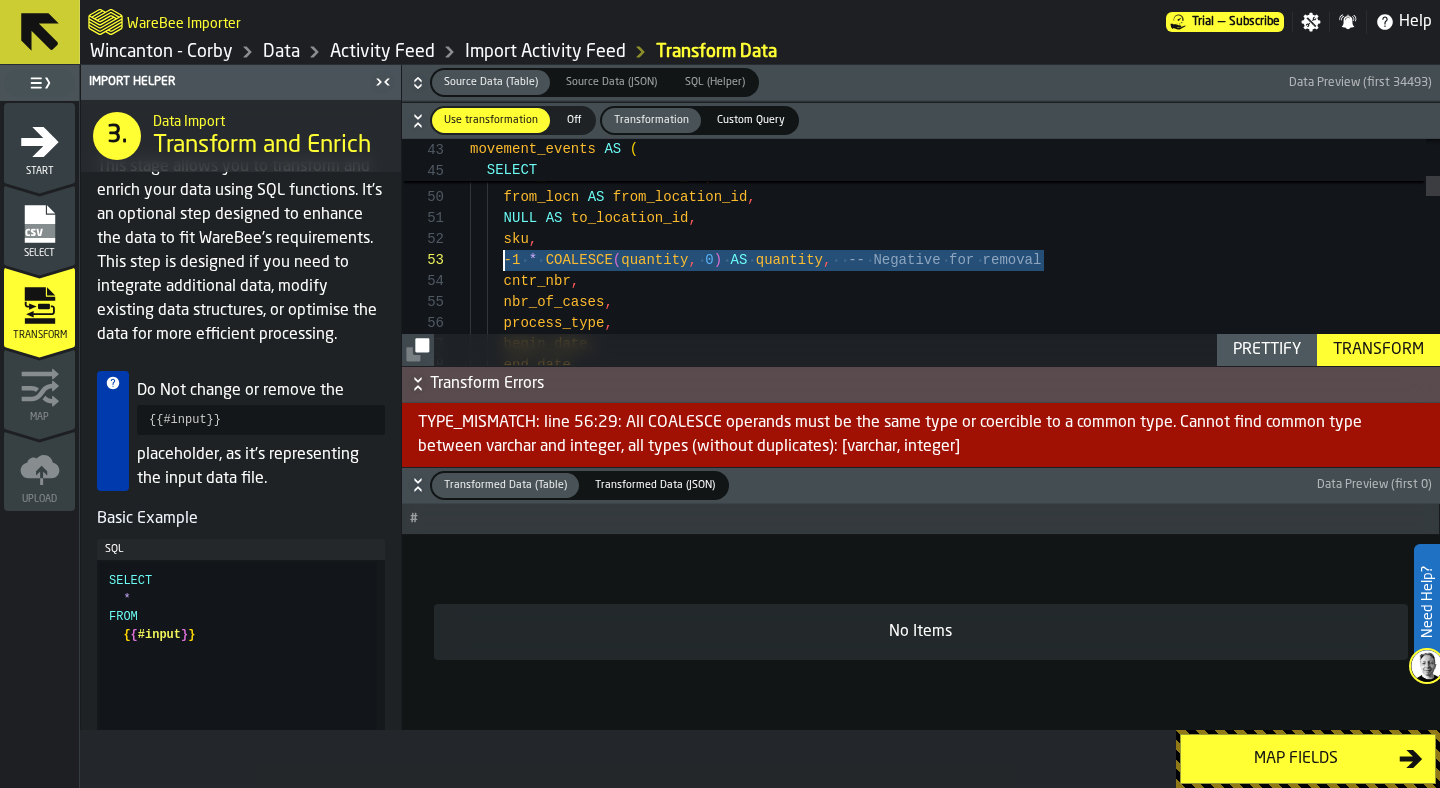 drag, startPoint x: 1067, startPoint y: 262, endPoint x: 506, endPoint y: 265, distance: 561.008 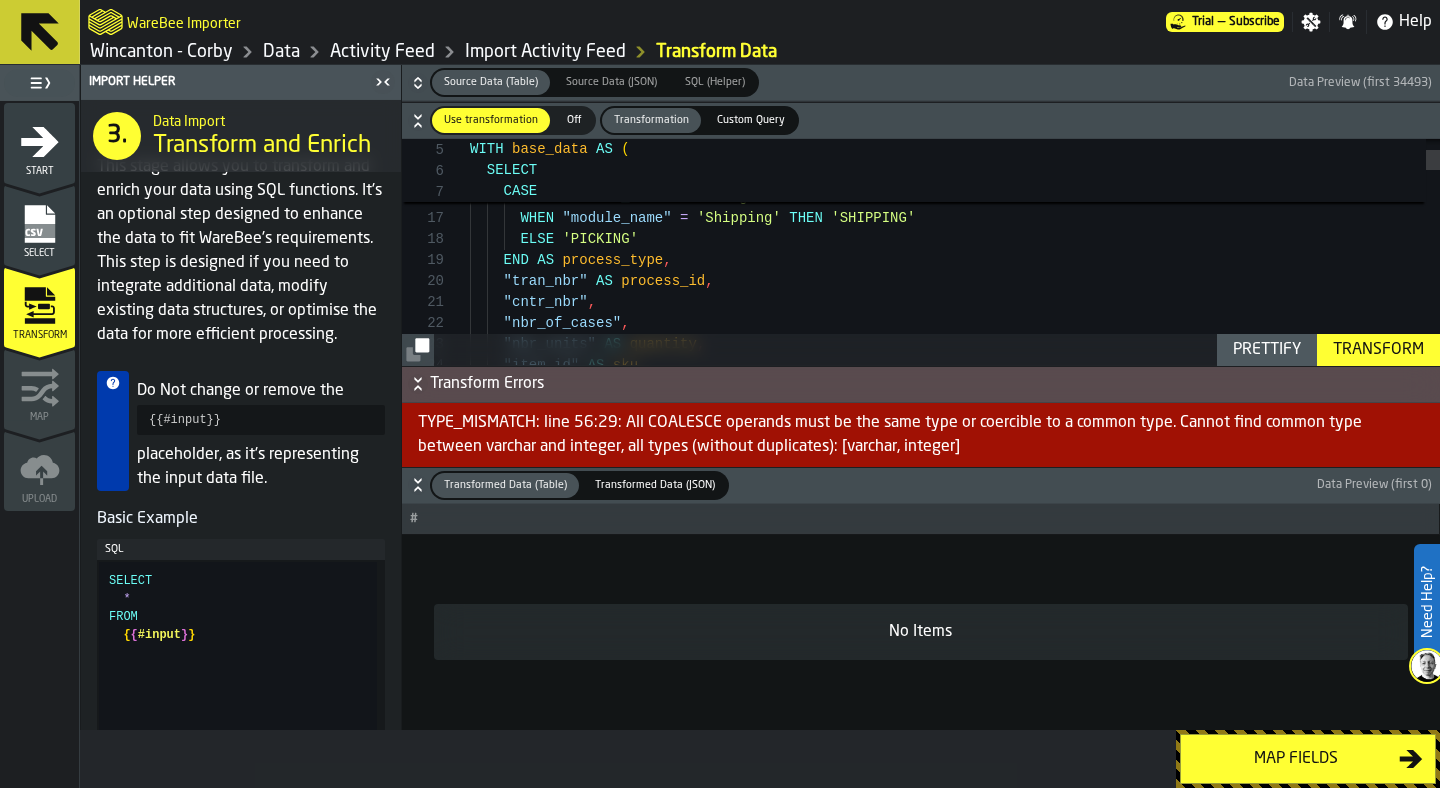 click on "Transformed Data (Table) Transformed Data (Table) Transformed Data (JSON) Transformed Data (JSON) Data Preview (first 0)" at bounding box center (921, 485) 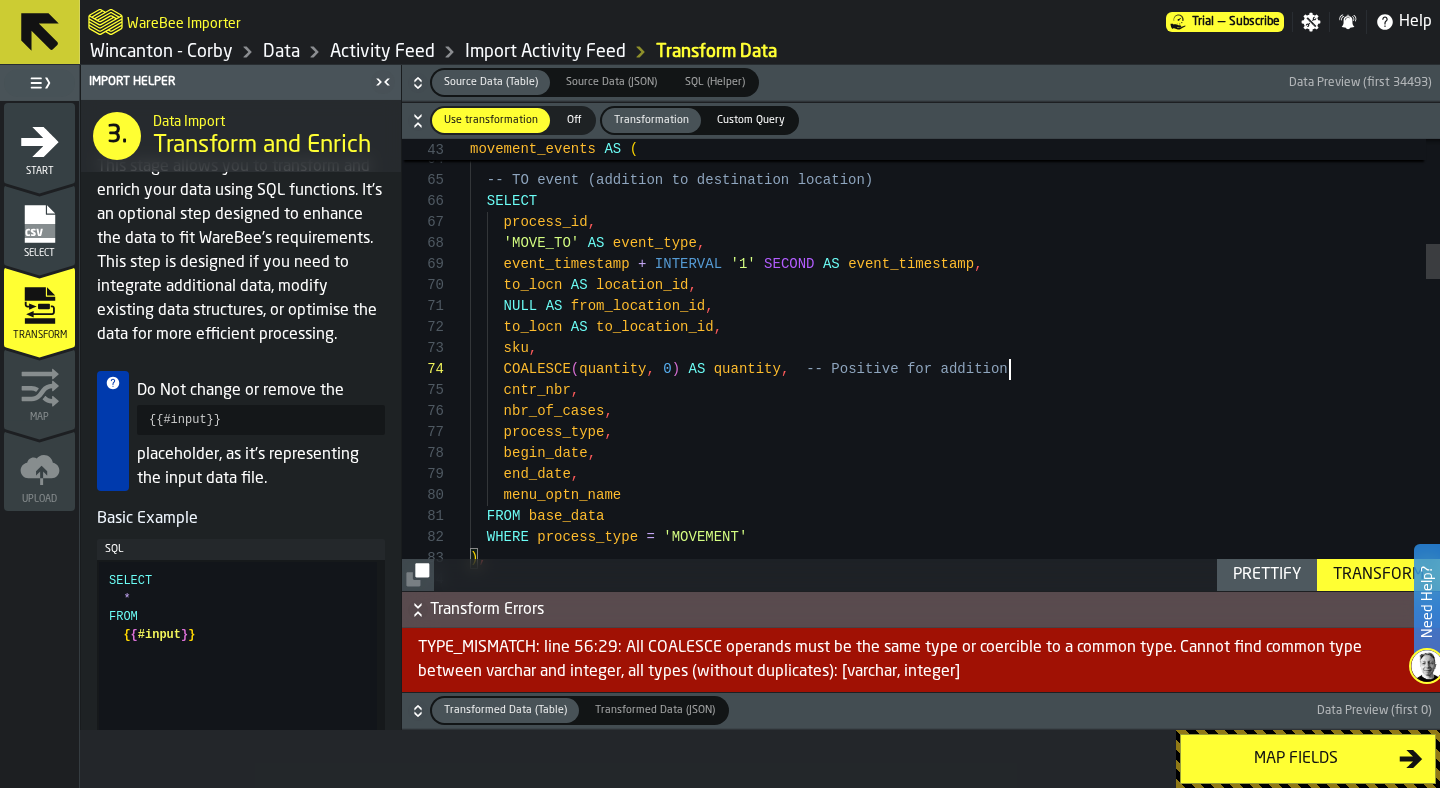 scroll, scrollTop: 63, scrollLeft: 0, axis: vertical 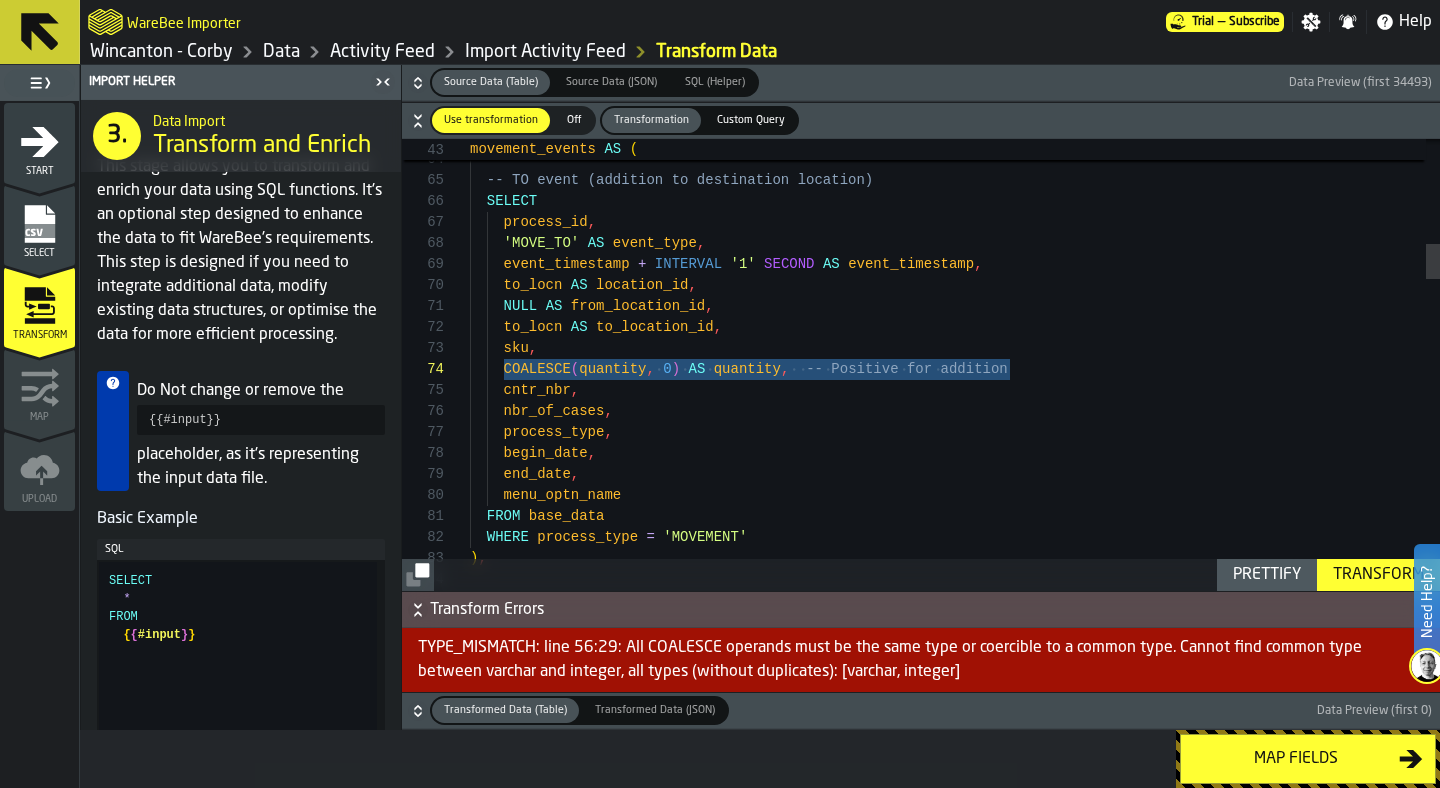 drag, startPoint x: 1021, startPoint y: 371, endPoint x: 505, endPoint y: 363, distance: 516.062 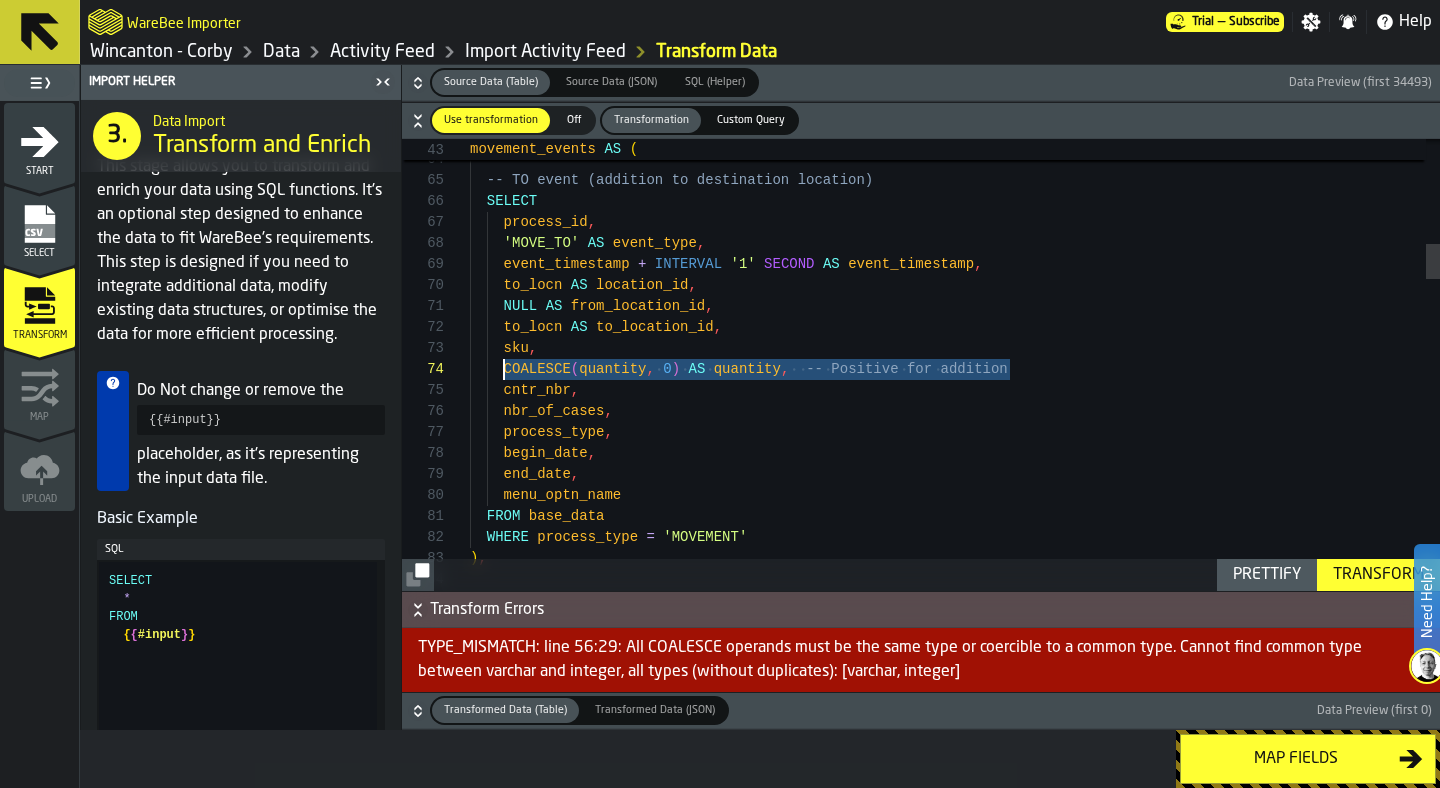 click on "Transform" at bounding box center (1378, 575) 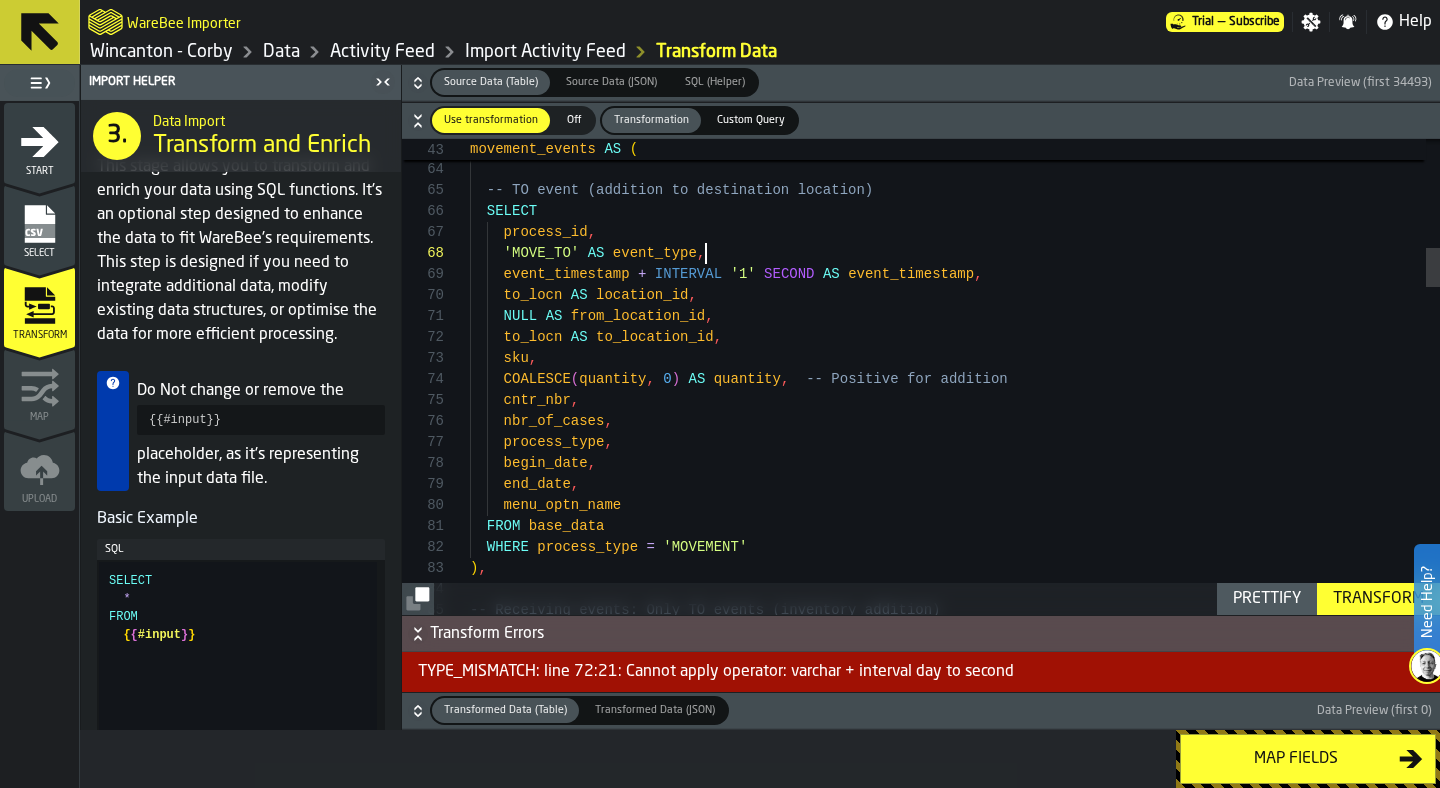 click on "NULL   AS   from_location_id ,      to_locn   AS   to_location_id ,      sku ,      COALESCE ( quantity ,   0 )   AS   quantity ,    -- Positive for addition      cntr_nbr ,      nbr_of_cases ,      process_type ,      begin_date ,      end_date ,      menu_optn_name    FROM   base_data    WHERE   process_type   =   'MOVEMENT' ) , -- Receiving events: Only TO events (inventory add ition)      to_locn   AS   location_id ,      event_timestamp   +   INTERVAL   '1'   SECOND   AS   event_timestamp ,      'MOVE_TO'   AS   event_type ,      process_id ,    SELECT      -- TO event (addition to destination location)       UNION   ALL" at bounding box center [955, 1697] 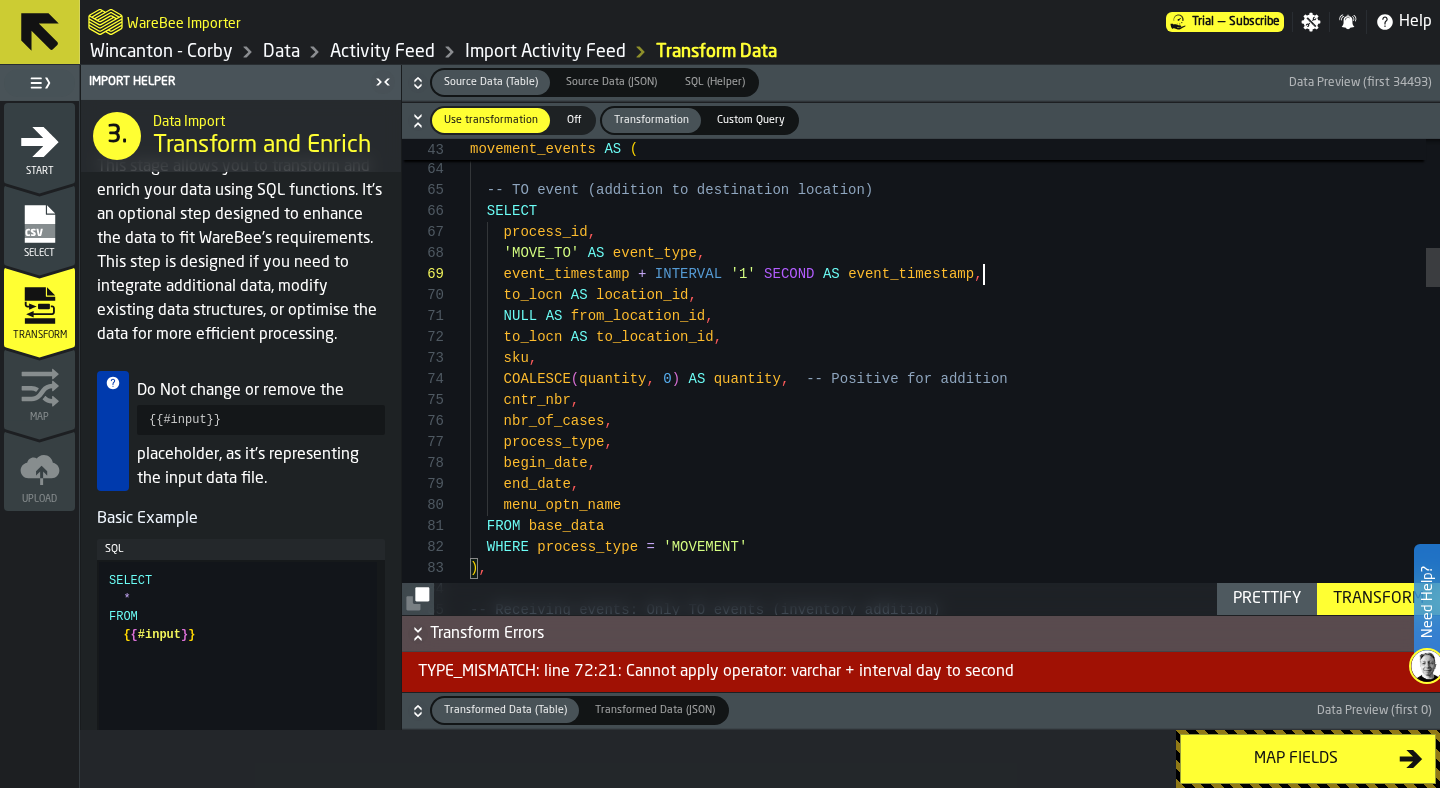 click on "NULL   AS   from_location_id ,      to_locn   AS   to_location_id ,      sku ,      COALESCE ( quantity ,   0 )   AS   quantity ,    -- Positive for addition      cntr_nbr ,      nbr_of_cases ,      process_type ,      begin_date ,      end_date ,      menu_optn_name    FROM   base_data    WHERE   process_type   =   'MOVEMENT' ) , -- Receiving events: Only TO events (inventory add ition)      to_locn   AS   location_id ,      event_timestamp   +   INTERVAL   '1'   SECOND   AS   event_timestamp ,      'MOVE_TO'   AS   event_type ,      process_id ,    SELECT      -- TO event (addition to destination location)       UNION   ALL" at bounding box center [955, 1697] 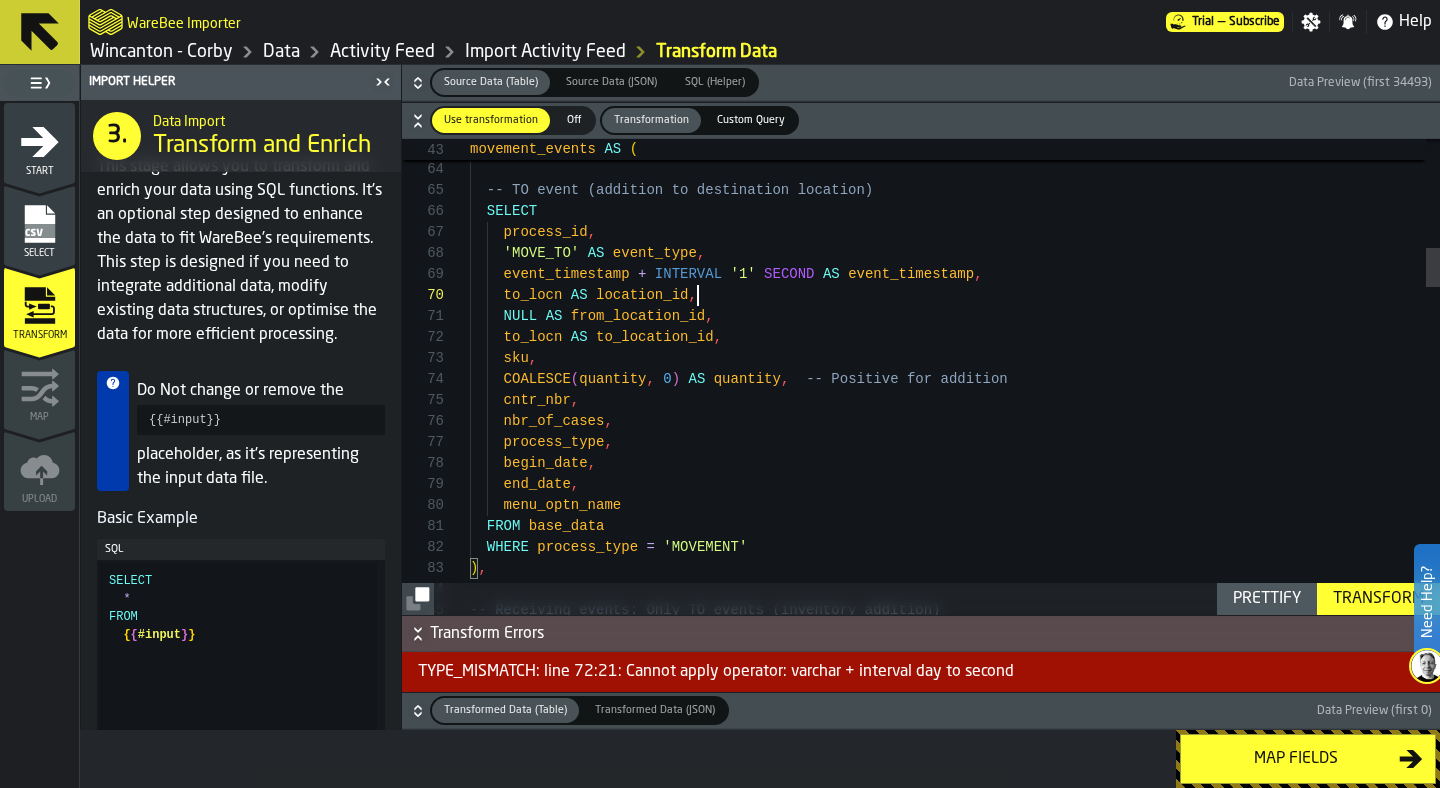 scroll, scrollTop: 189, scrollLeft: 0, axis: vertical 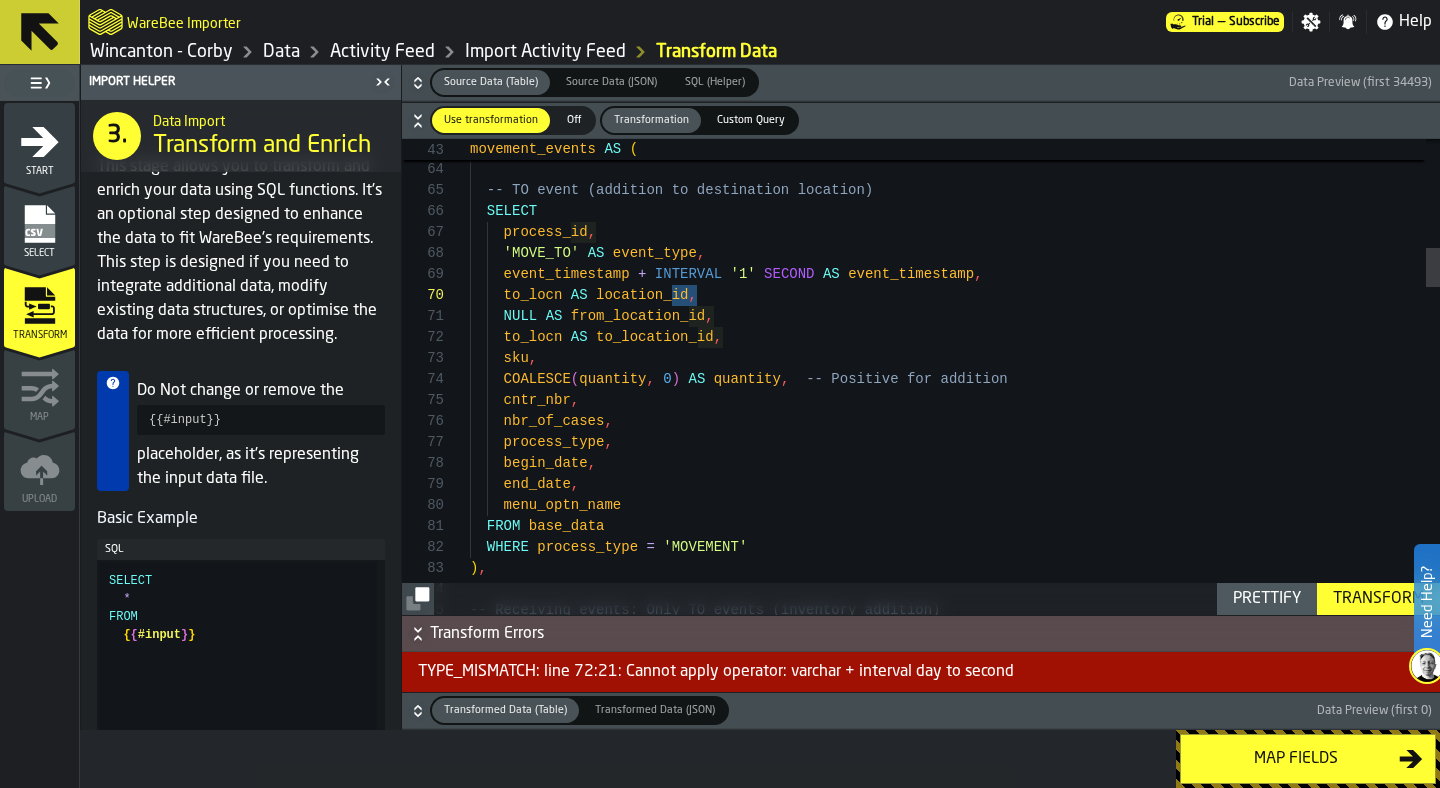 click on "NULL   AS   from_location_id ,      to_locn   AS   to_location_id ,      sku ,      COALESCE ( quantity ,   0 )   AS   quantity ,    -- Positive for addition      cntr_nbr ,      nbr_of_cases ,      process_type ,      begin_date ,      end_date ,      menu_optn_name    FROM   base_data    WHERE   process_type   =   'MOVEMENT' ) , -- Receiving events: Only TO events (inventory add ition)      to_locn   AS   location_id ,      event_timestamp   +   INTERVAL   '1'   SECOND   AS   event_timestamp ,      'MOVE_TO'   AS   event_type ,      process_id ,    SELECT      -- TO event (addition to destination location)       UNION   ALL" at bounding box center [955, 1697] 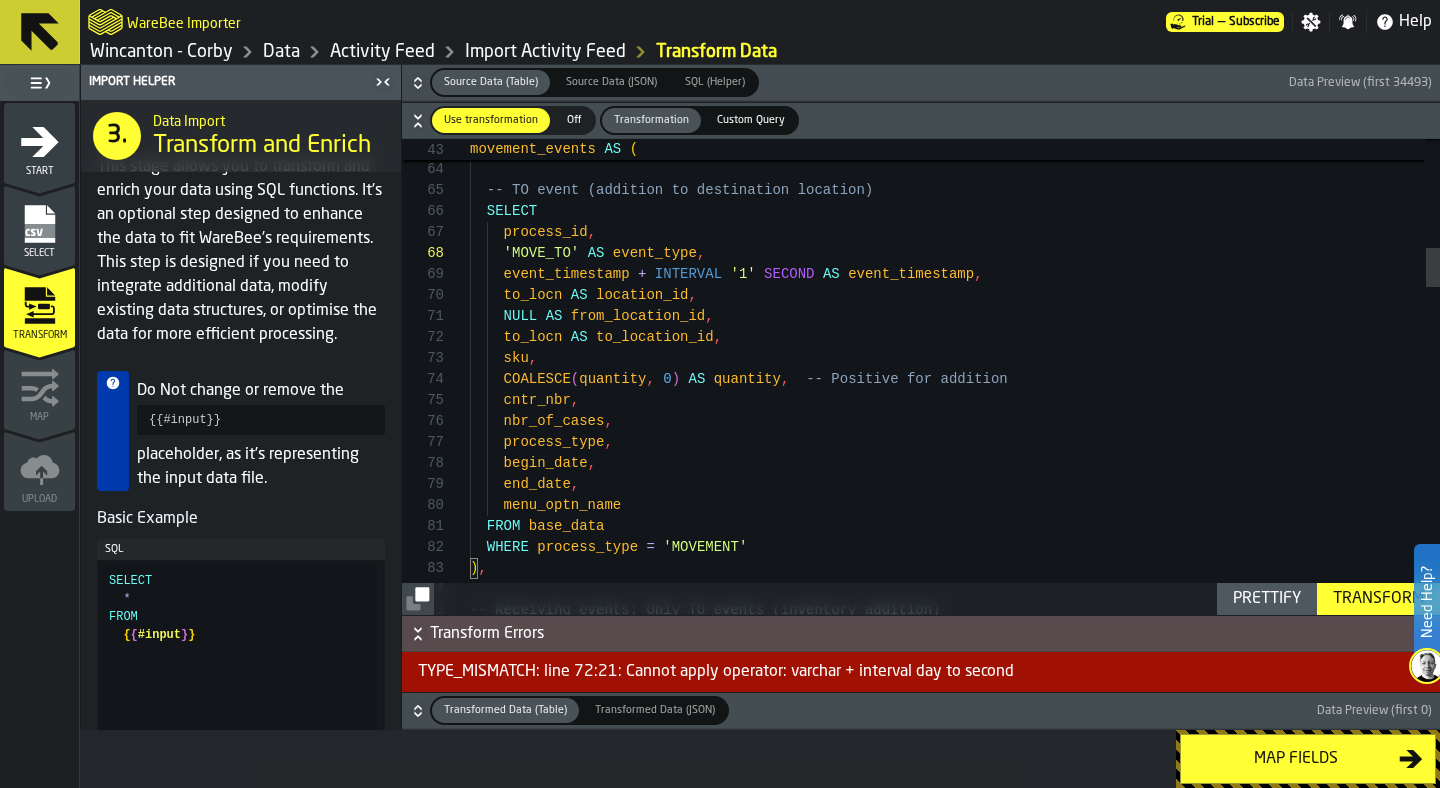 scroll, scrollTop: 168, scrollLeft: 0, axis: vertical 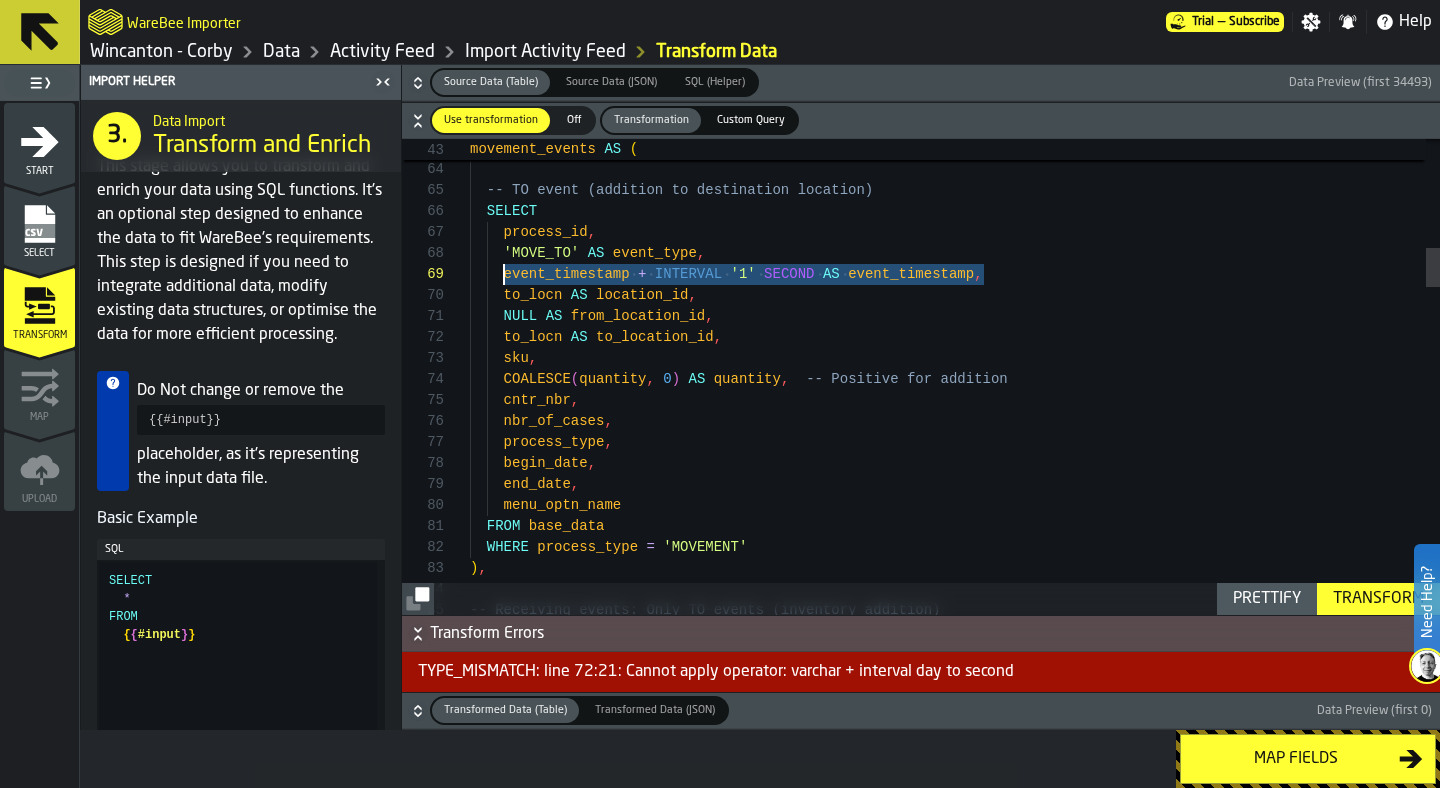 drag, startPoint x: 1008, startPoint y: 271, endPoint x: 506, endPoint y: 277, distance: 502.03586 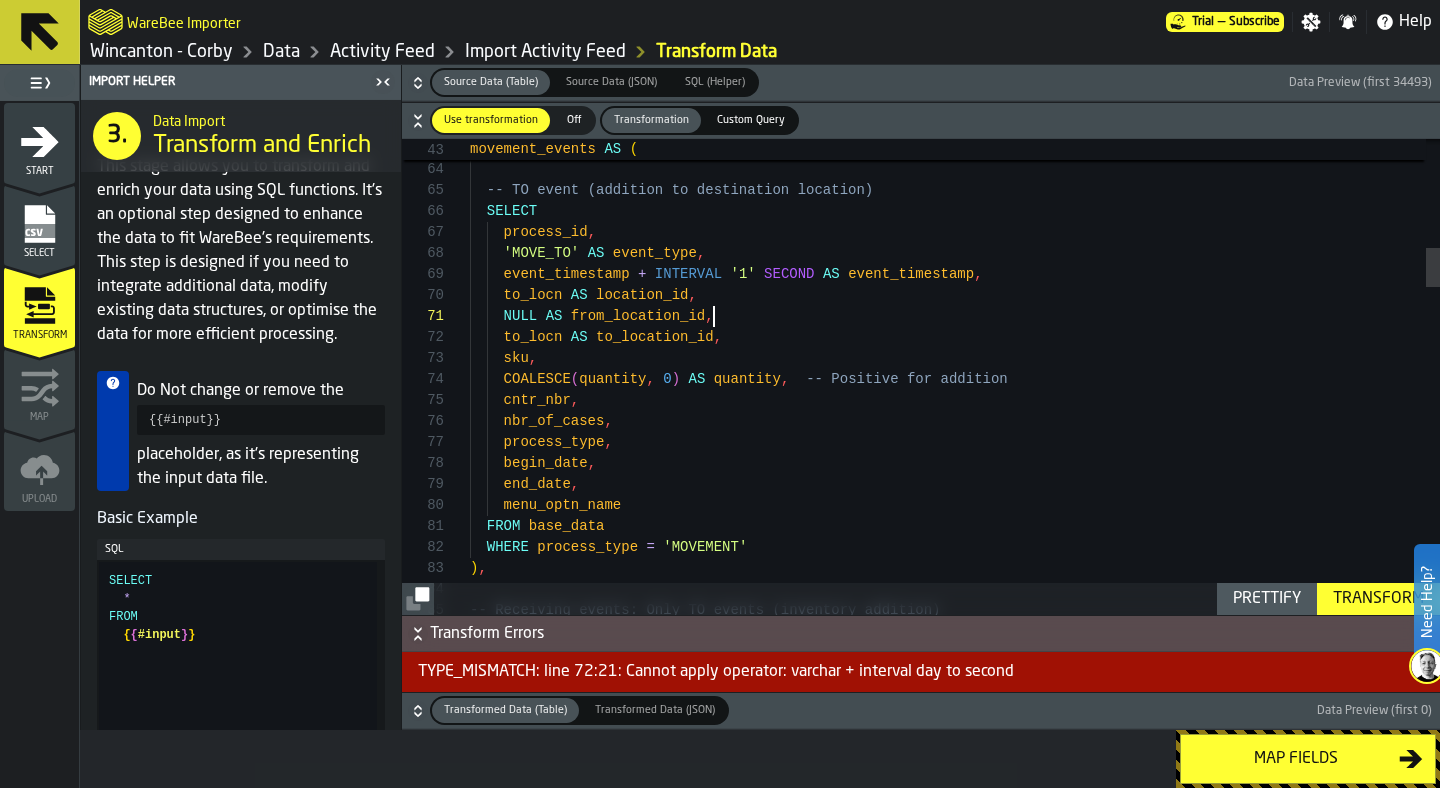 click on "NULL   AS   from_location_id ,      to_locn   AS   to_location_id ,      sku ,      COALESCE ( quantity ,   0 )   AS   quantity ,    -- Positive for addition      cntr_nbr ,      nbr_of_cases ,      process_type ,      begin_date ,      end_date ,      menu_optn_name    FROM   base_data    WHERE   process_type   =   'MOVEMENT' ) , -- Receiving events: Only TO events (inventory add ition)      to_locn   AS   location_id ,      event_timestamp   +   INTERVAL   '1'   SECOND   AS   event_timestamp ,      'MOVE_TO'   AS   event_type ,      process_id ,    SELECT      -- TO event (addition to destination location)       UNION   ALL" at bounding box center [955, 1697] 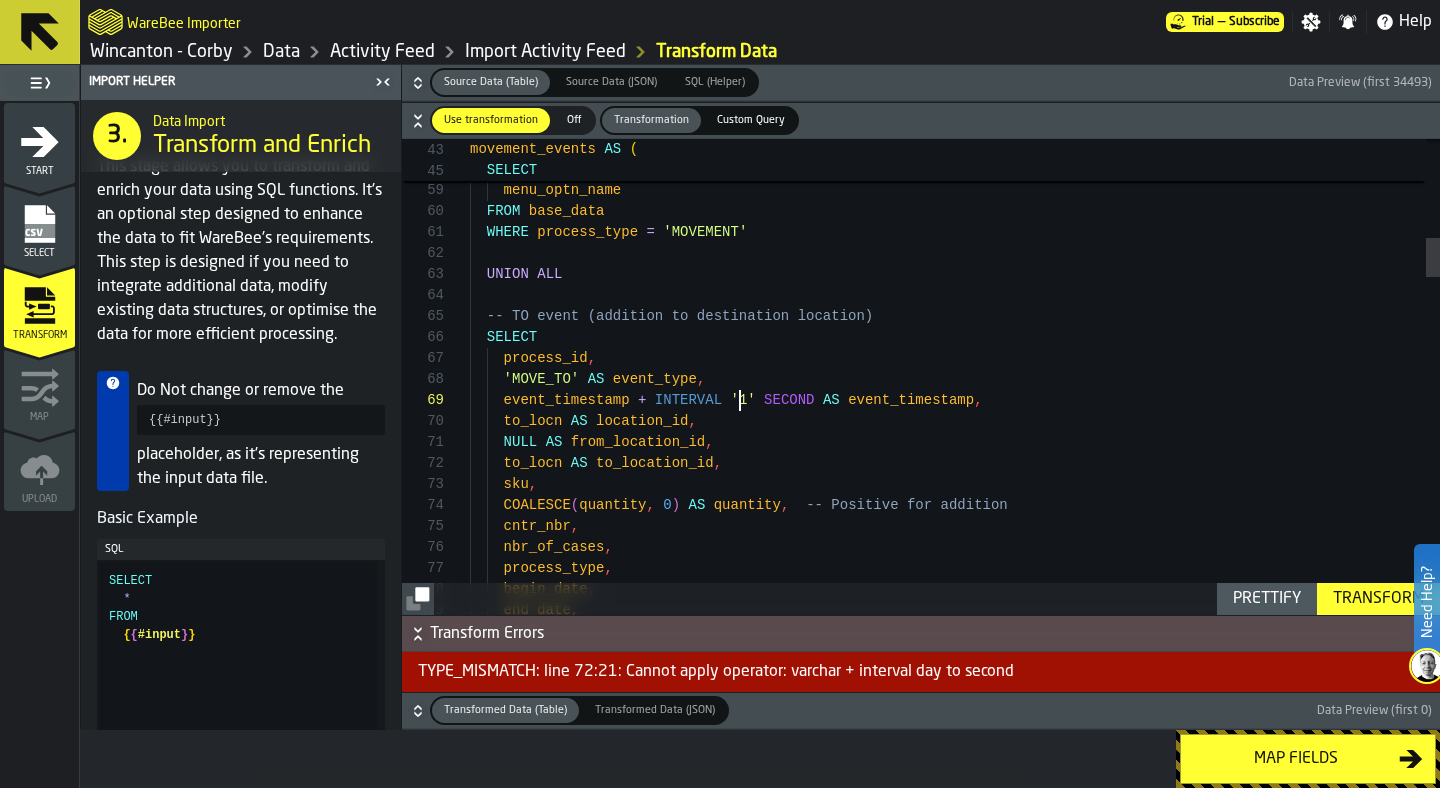 scroll, scrollTop: 168, scrollLeft: 0, axis: vertical 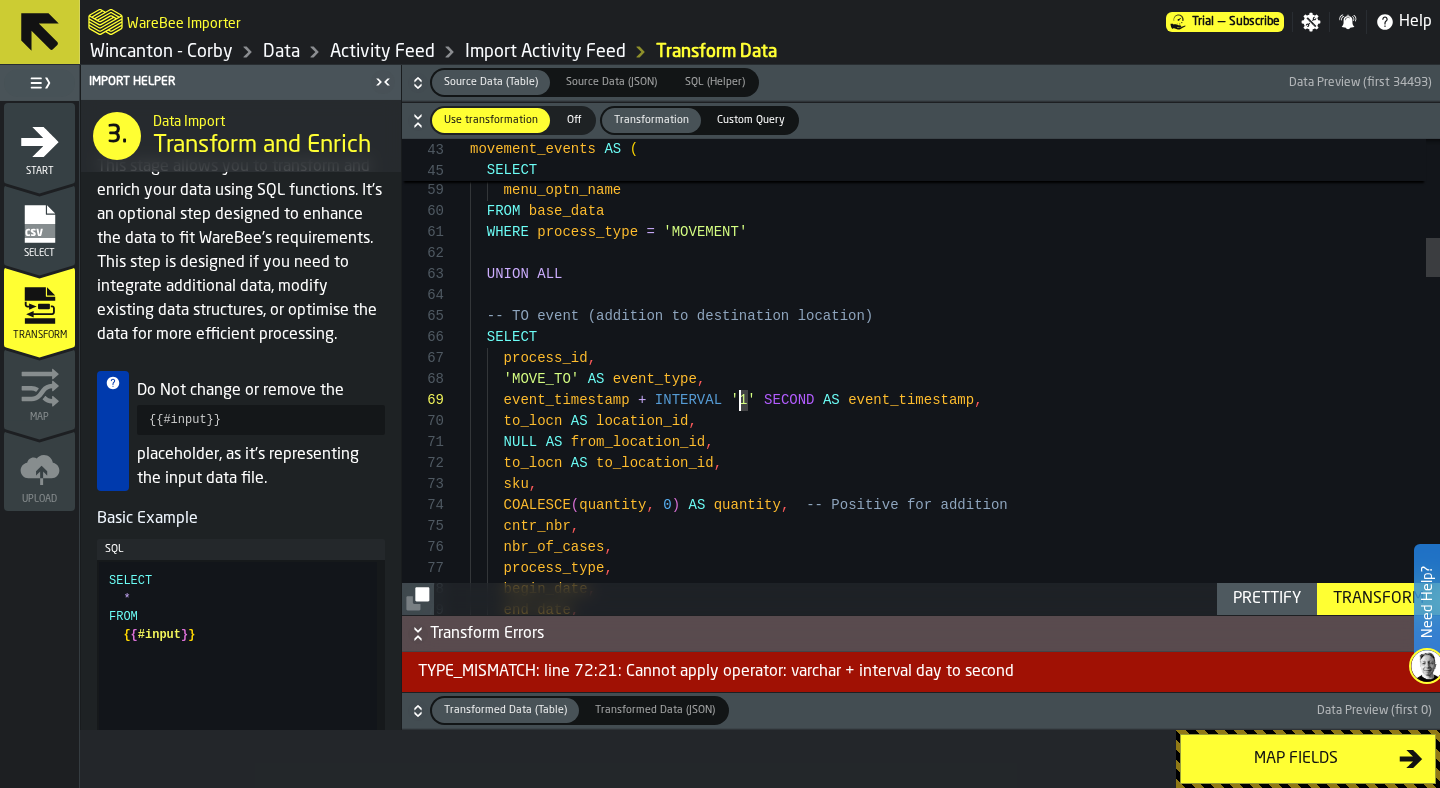 click on "begin_date ,      end_date ,      menu_optn_name    FROM   base_data    WHERE   process_type   =   'MOVEMENT'       UNION   ALL       -- TO event (addition to destination location)    SELECT        process_id ,      'MOVE_TO'   AS   event_type ,      event_timestamp   +   INTERVAL   '1'   SECOND   AS   event_timestamp ,      to_locn   AS   location_id ,      NULL   AS   from_location_id ,      to_locn   AS   to_location_id ,      sku ,      COALESCE ( quantity ,   0 )   AS   quantity ,    -- Positive for addition      cntr_nbr ,      nbr_of_cases ,      process_type ,      begin_date ,      end_date ," at bounding box center (955, 1823) 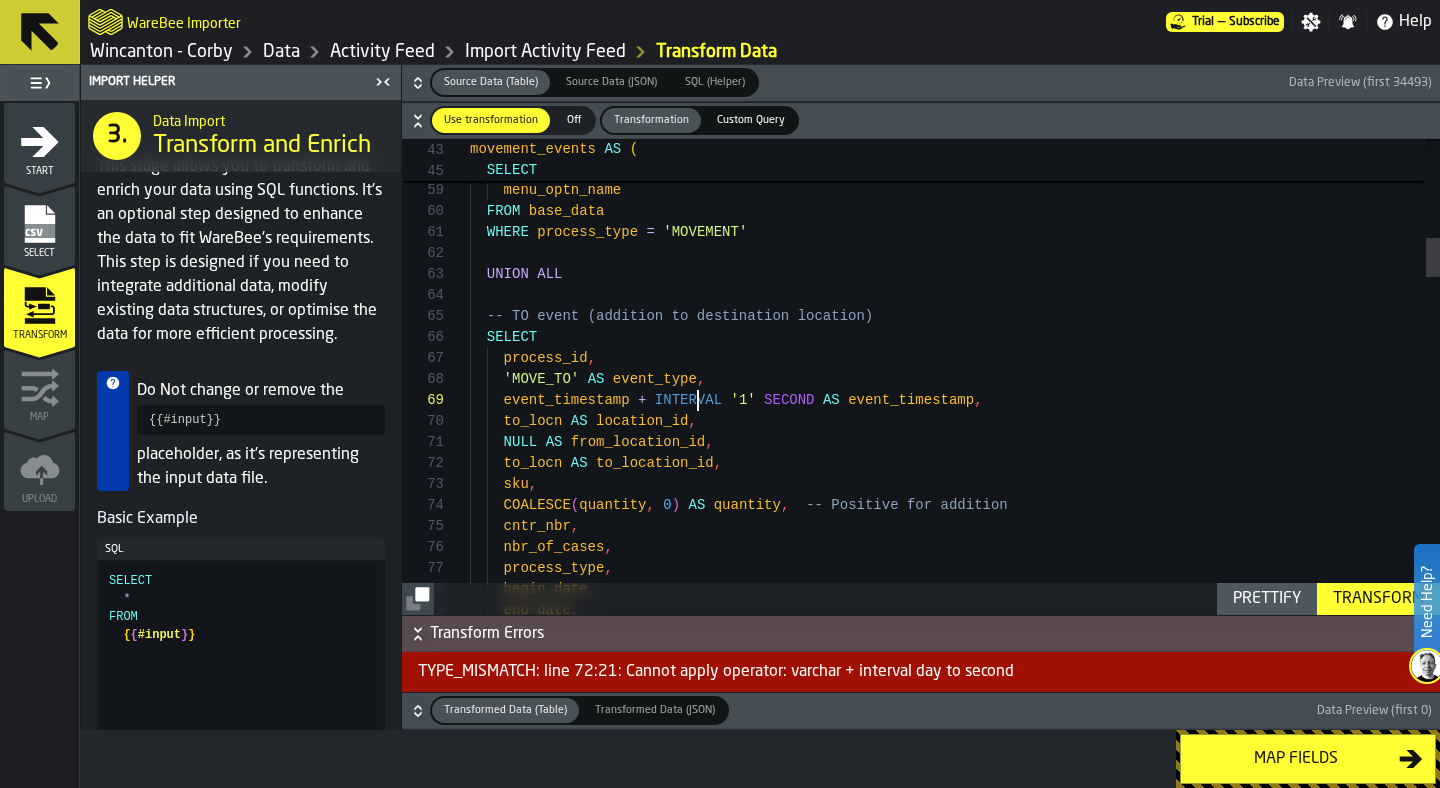 scroll, scrollTop: 168, scrollLeft: 0, axis: vertical 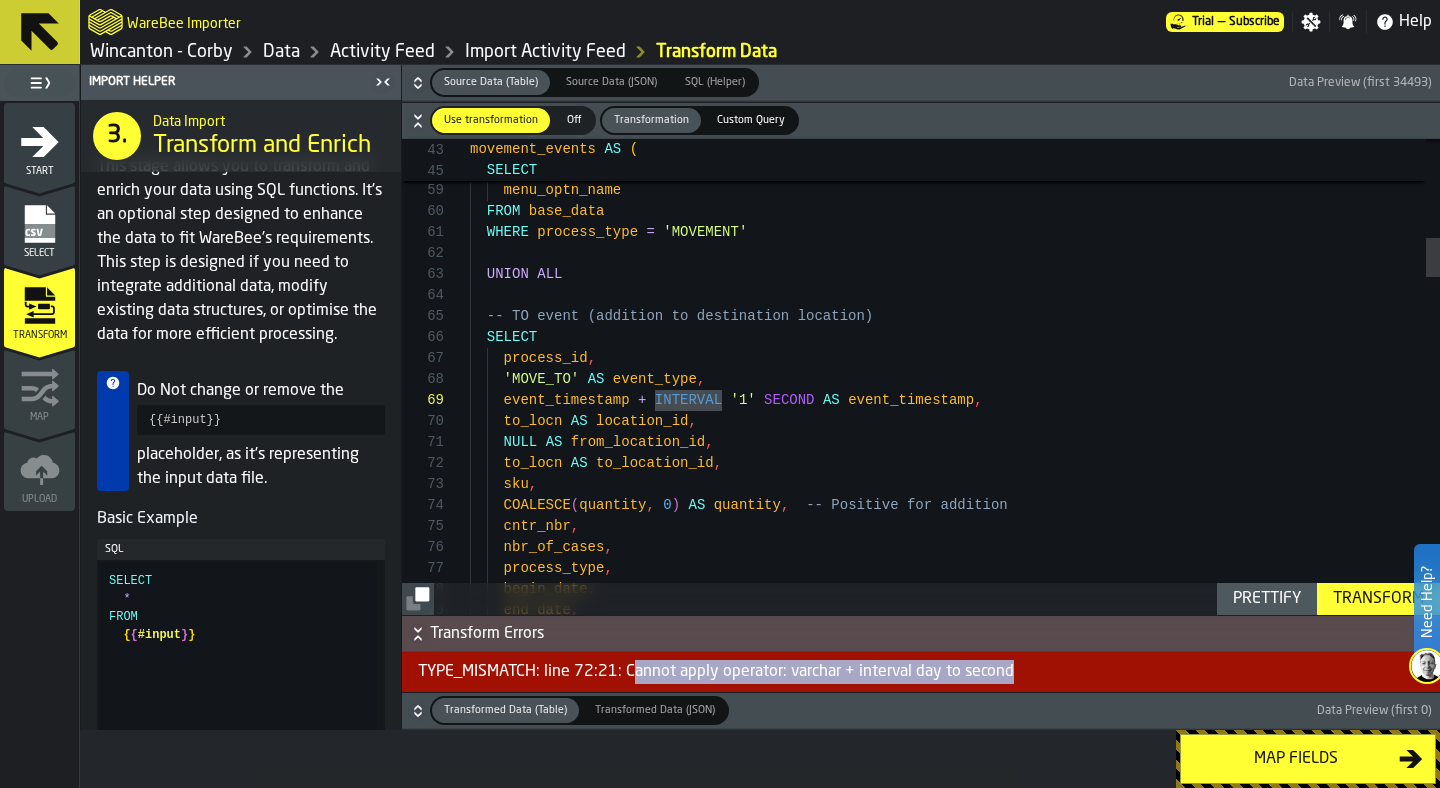 drag, startPoint x: 629, startPoint y: 670, endPoint x: 1054, endPoint y: 668, distance: 425.0047 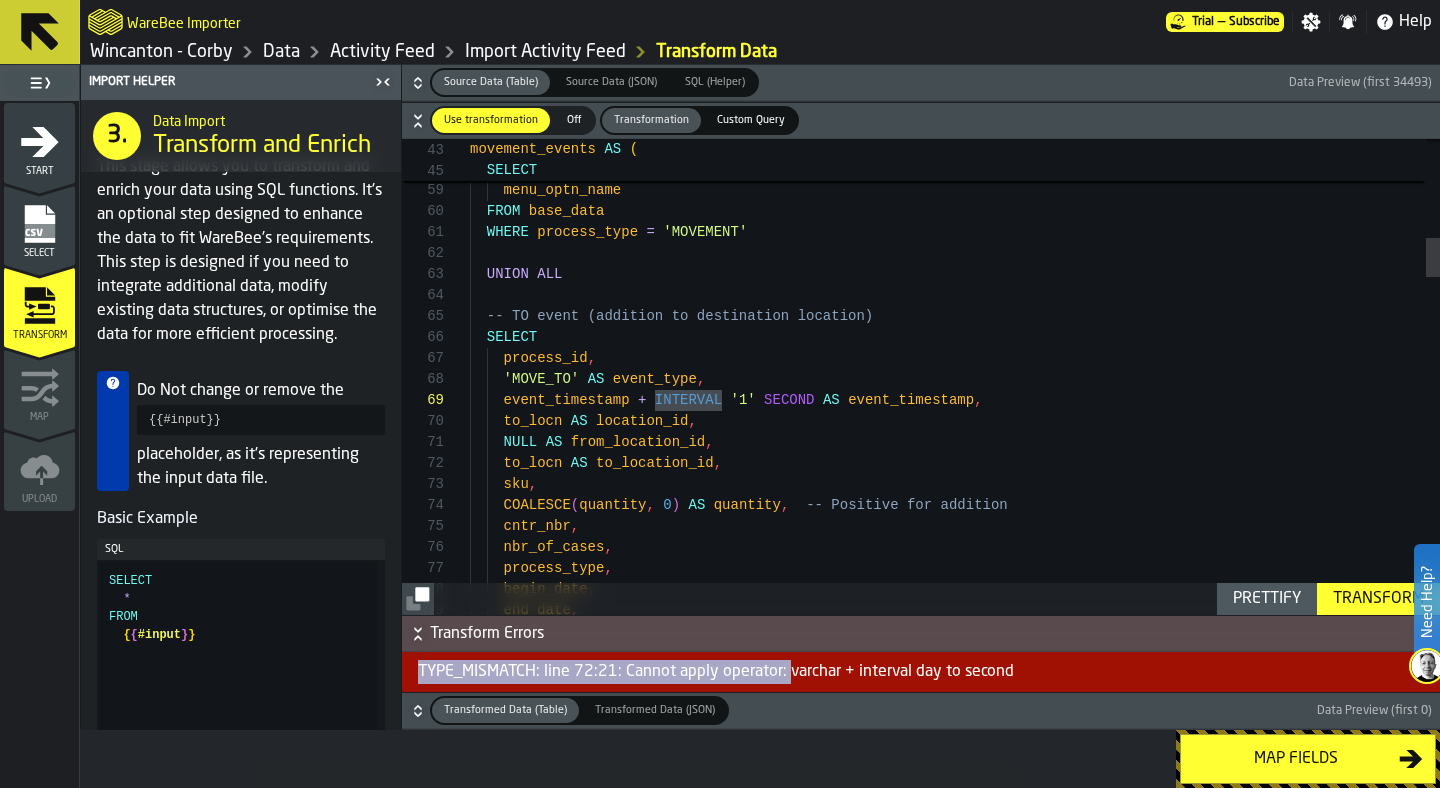 drag, startPoint x: 996, startPoint y: 659, endPoint x: 789, endPoint y: 671, distance: 207.34753 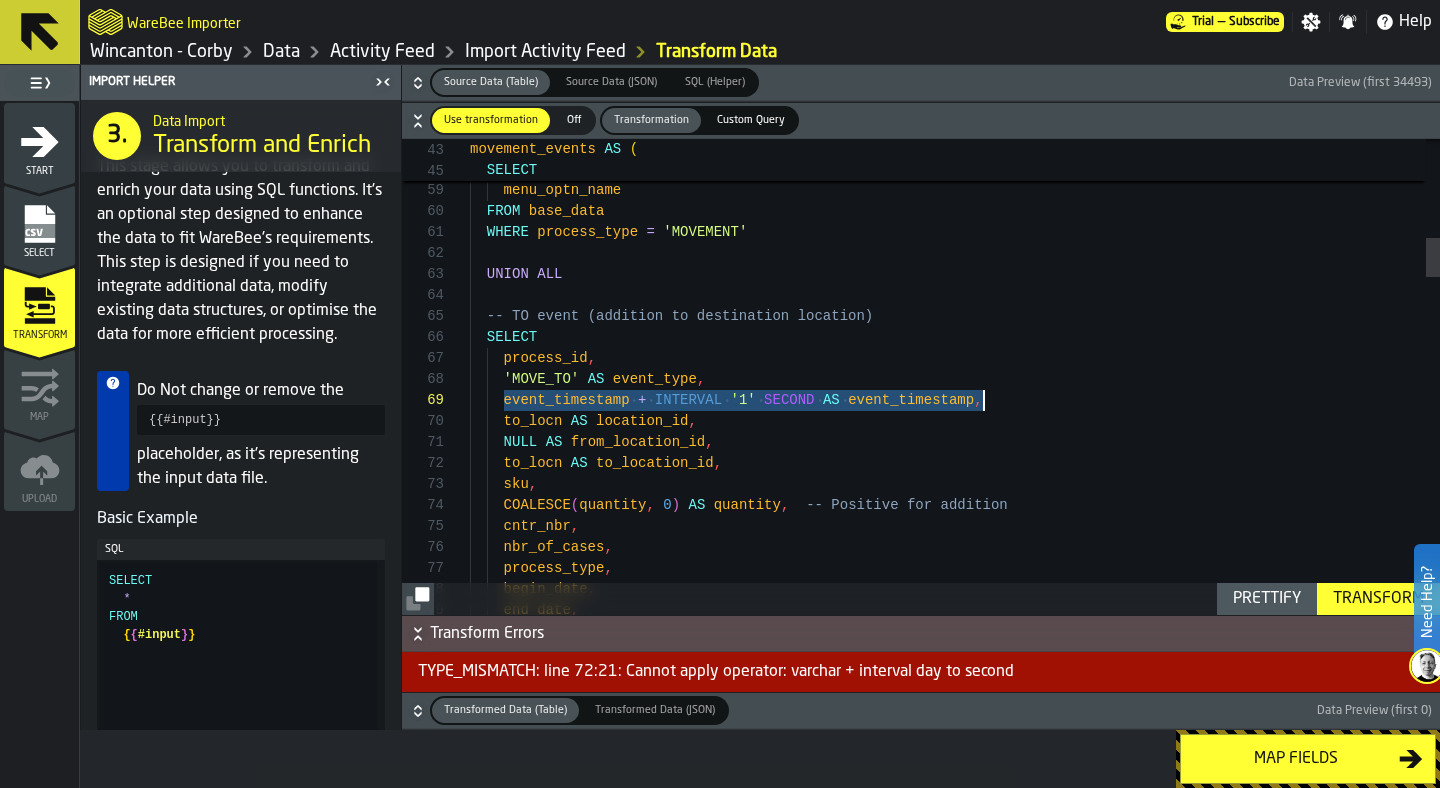 drag, startPoint x: 506, startPoint y: 400, endPoint x: 1012, endPoint y: 390, distance: 506.09882 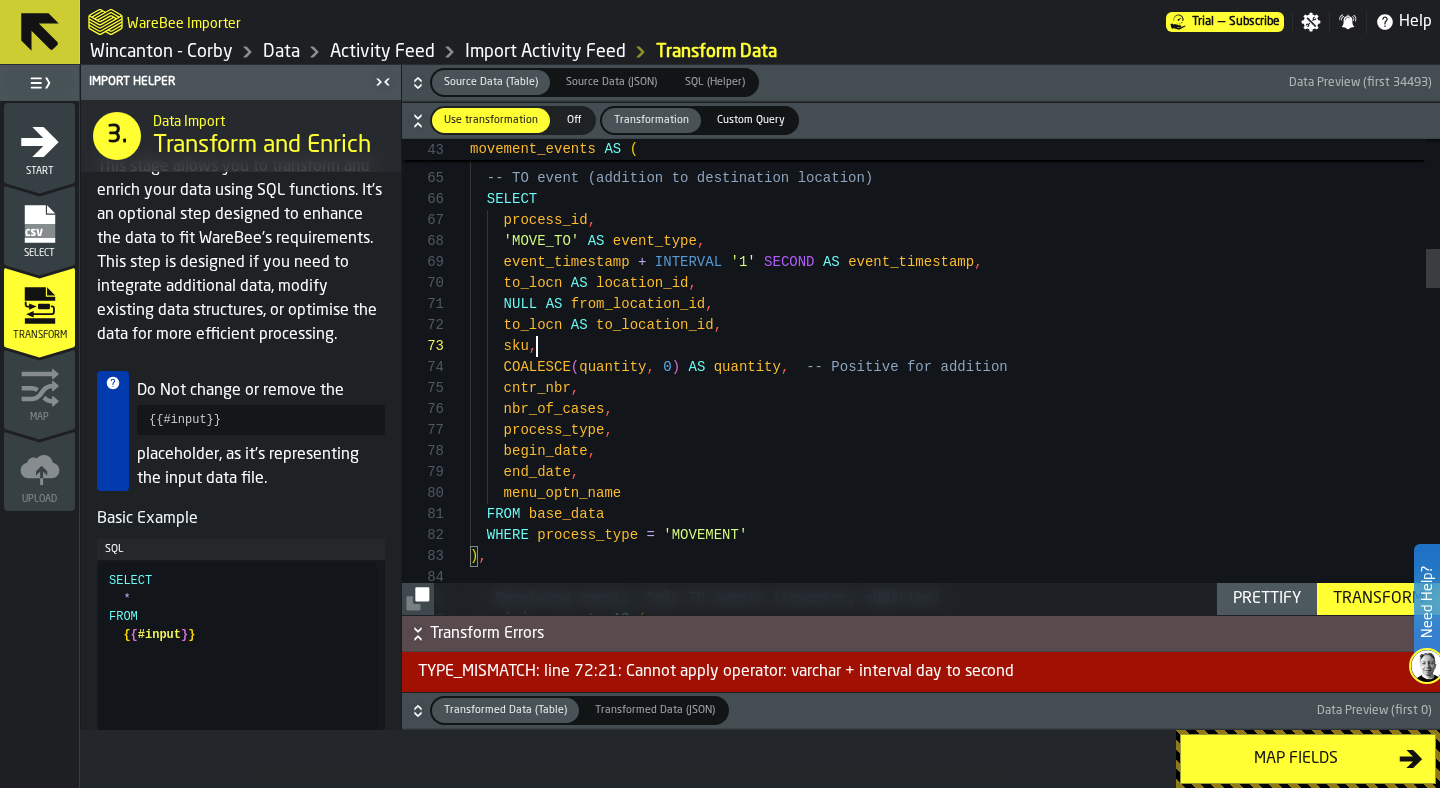 click on "UNION   ALL       -- TO event (addition to destination location)    SELECT        process_id ,      'MOVE_TO'   AS   event_type ,      event_timestamp   +   INTERVAL   '1'   SECOND   AS   event_timestamp ,      to_locn   AS   location_id ,      NULL   AS   from_location_id ,      to_locn   AS   to_location_id ,      sku ,      COALESCE ( quantity ,   0 )   AS   quantity ,    -- Positive for addition      cntr_nbr ,      nbr_of_cases ,      process_type ,      begin_date ,      end_date ,      menu_optn_name    FROM   base_data    WHERE   process_type   =   'MOVEMENT' ) , -- Receiving events: Only TO events (inventory add ition) receiving_events   AS   (" at bounding box center (955, 1685) 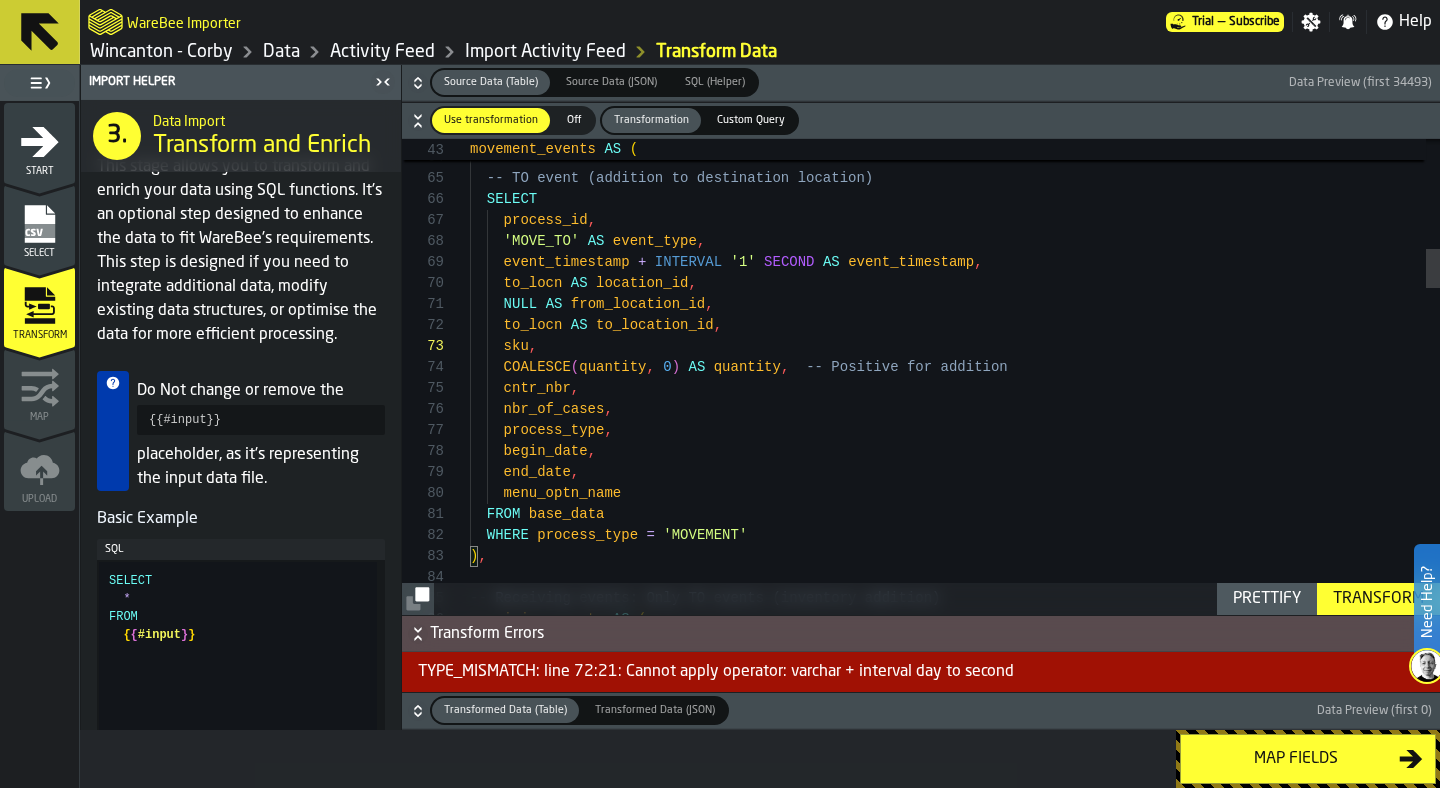 scroll, scrollTop: 168, scrollLeft: 0, axis: vertical 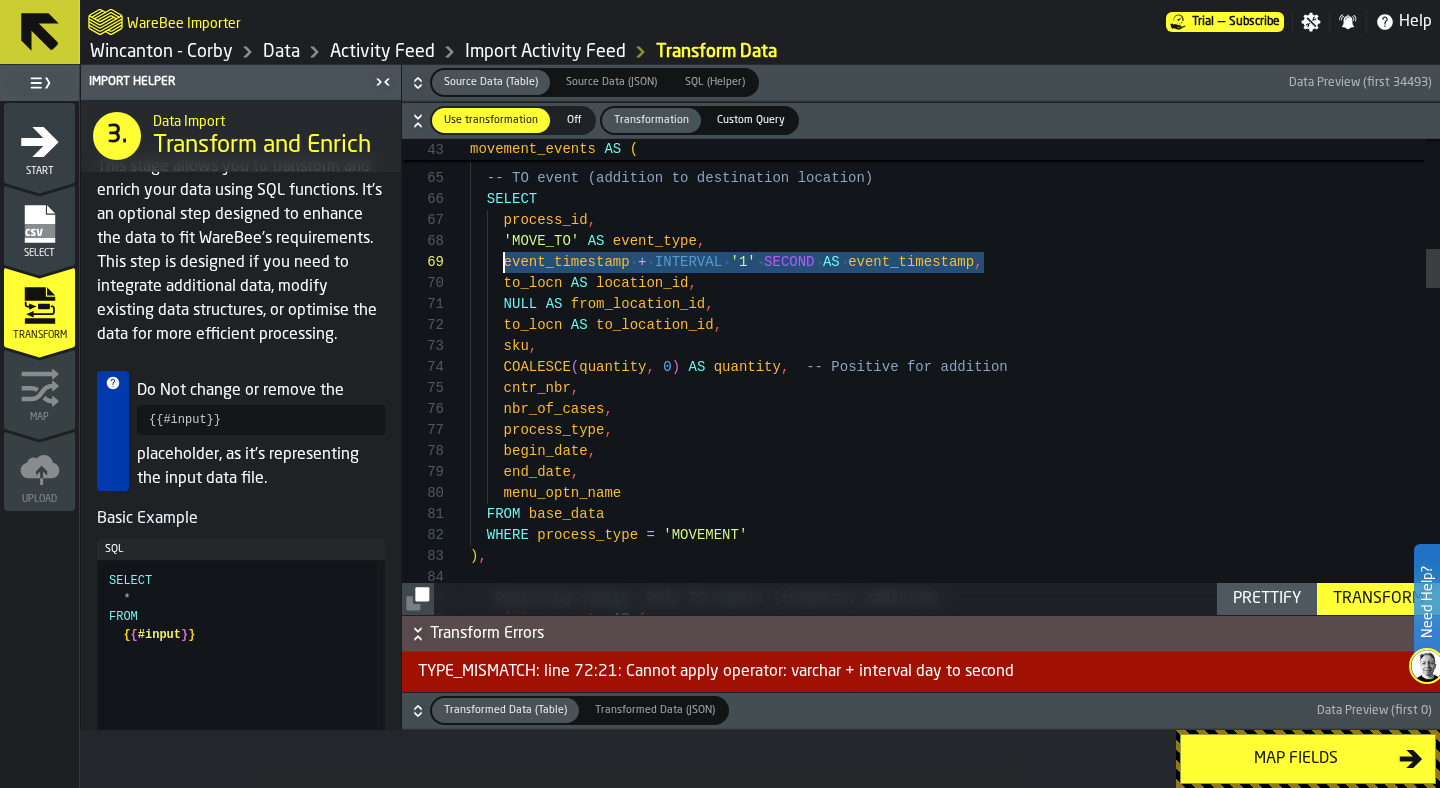 drag, startPoint x: 995, startPoint y: 262, endPoint x: 501, endPoint y: 263, distance: 494.001 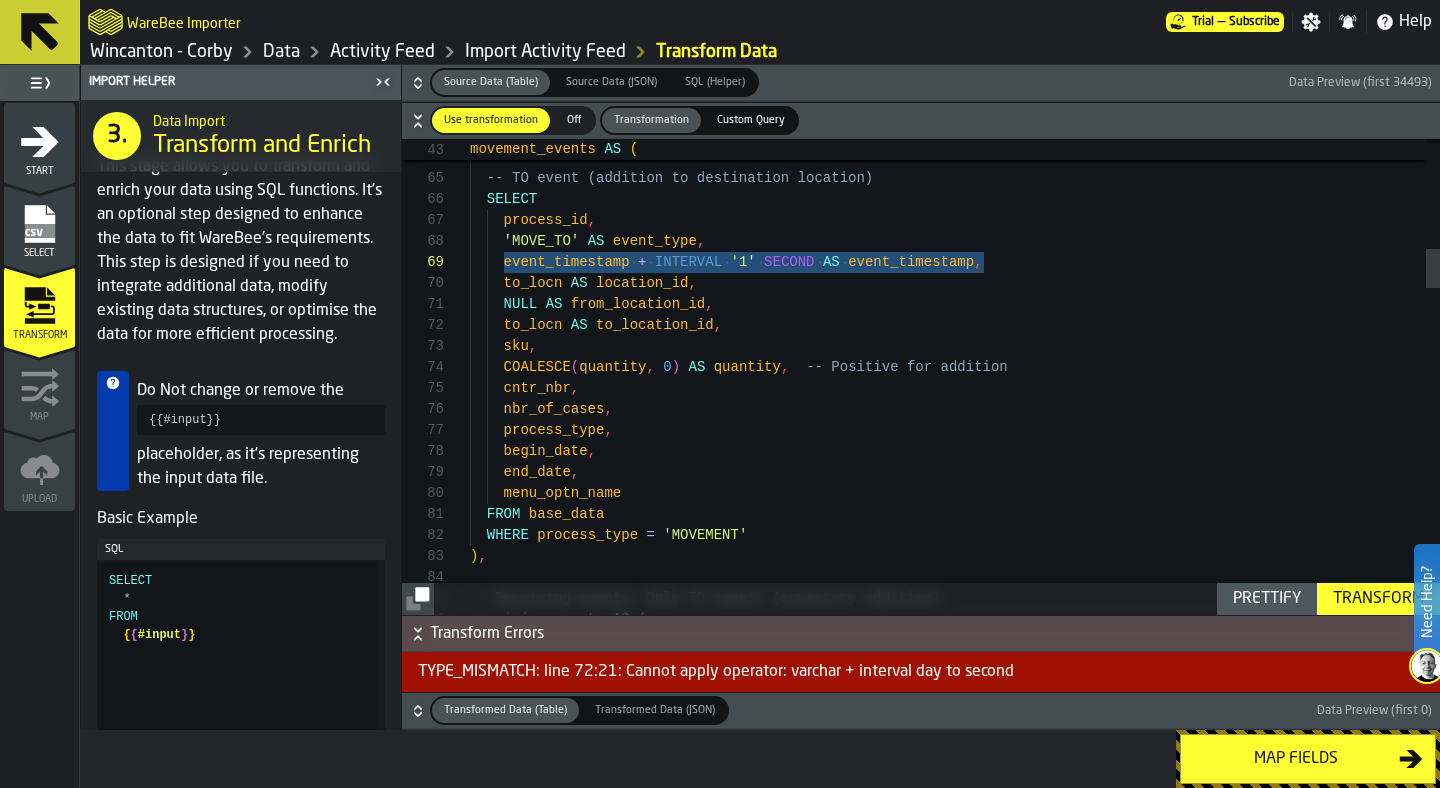 click on "UNION   ALL       -- TO event (addition to destination location)    SELECT        process_id ,      'MOVE_TO'   AS   event_type ,      event_timestamp   +   INTERVAL   '1'   SECOND   AS   event_timestamp ,      to_locn   AS   location_id ,      NULL   AS   from_location_id ,      to_locn   AS   to_location_id ,      sku ,      COALESCE ( quantity ,   0 )   AS   quantity ,    -- Positive for addition      cntr_nbr ,      nbr_of_cases ,      process_type ,      begin_date ,      end_date ,      menu_optn_name    FROM   base_data    WHERE   process_type   =   'MOVEMENT' ) , -- Receiving events: Only TO events (inventory add ition) receiving_events   AS   (" at bounding box center (955, 1685) 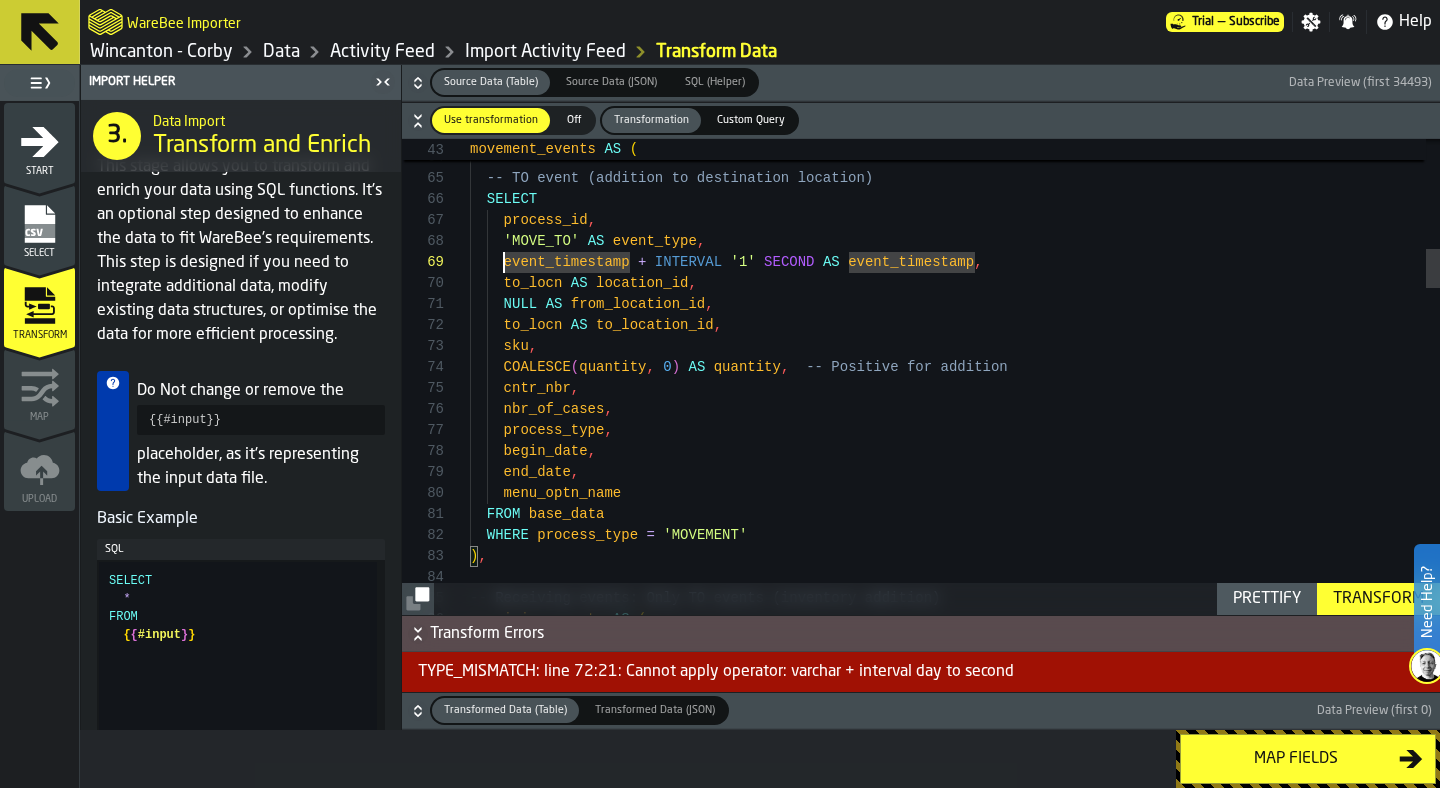click on "UNION   ALL       -- TO event (addition to destination location)    SELECT        process_id ,      'MOVE_TO'   AS   event_type ,      event_timestamp   +   INTERVAL   '1'   SECOND   AS   event_timestamp ,      to_locn   AS   location_id ,      NULL   AS   from_location_id ,      to_locn   AS   to_location_id ,      sku ,      COALESCE ( quantity ,   0 )   AS   quantity ,    -- Positive for addition      cntr_nbr ,      nbr_of_cases ,      process_type ,      begin_date ,      end_date ,      menu_optn_name    FROM   base_data    WHERE   process_type   =   'MOVEMENT' ) , -- Receiving events: Only TO events (inventory add ition) receiving_events   AS   (" at bounding box center [955, 1685] 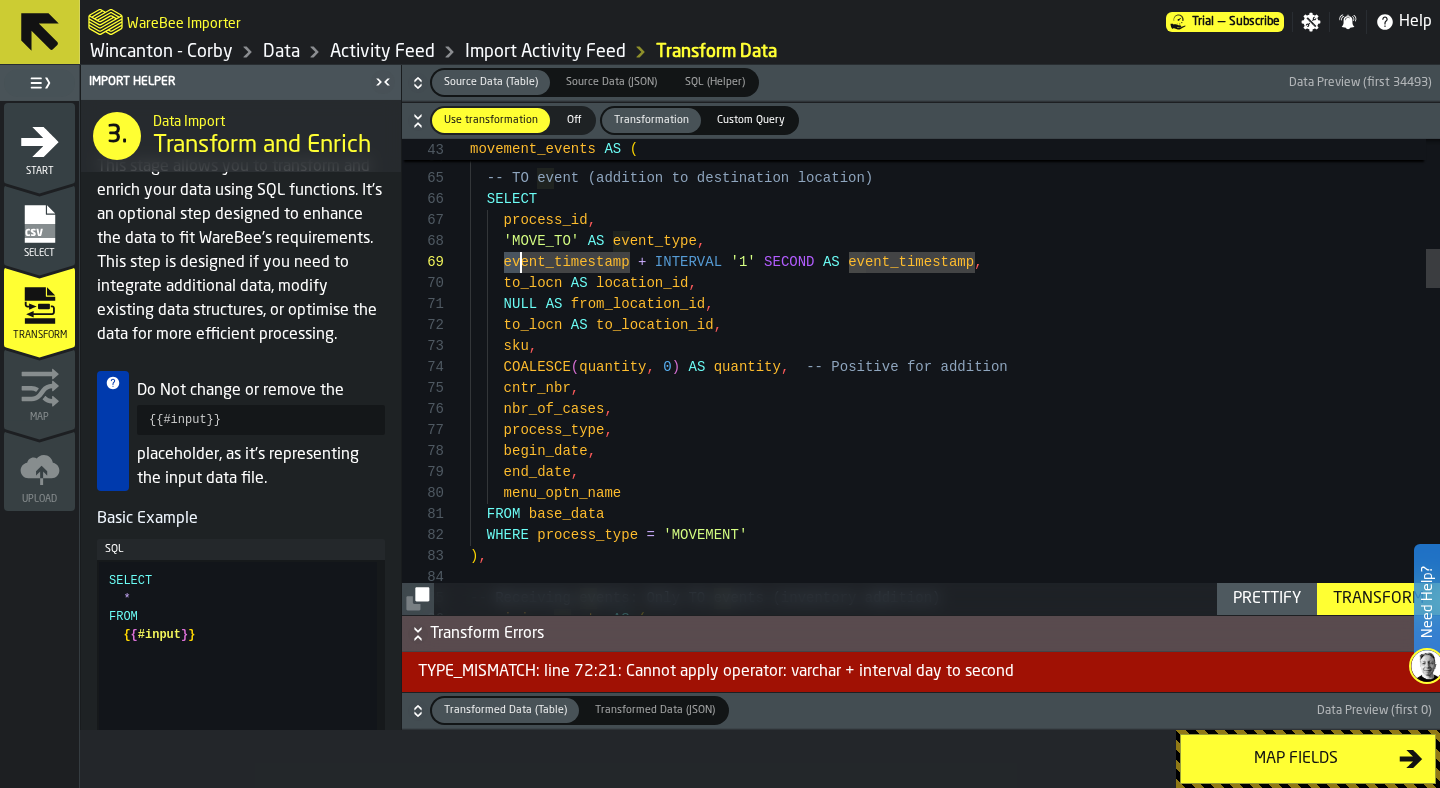 drag, startPoint x: 500, startPoint y: 262, endPoint x: 520, endPoint y: 262, distance: 20 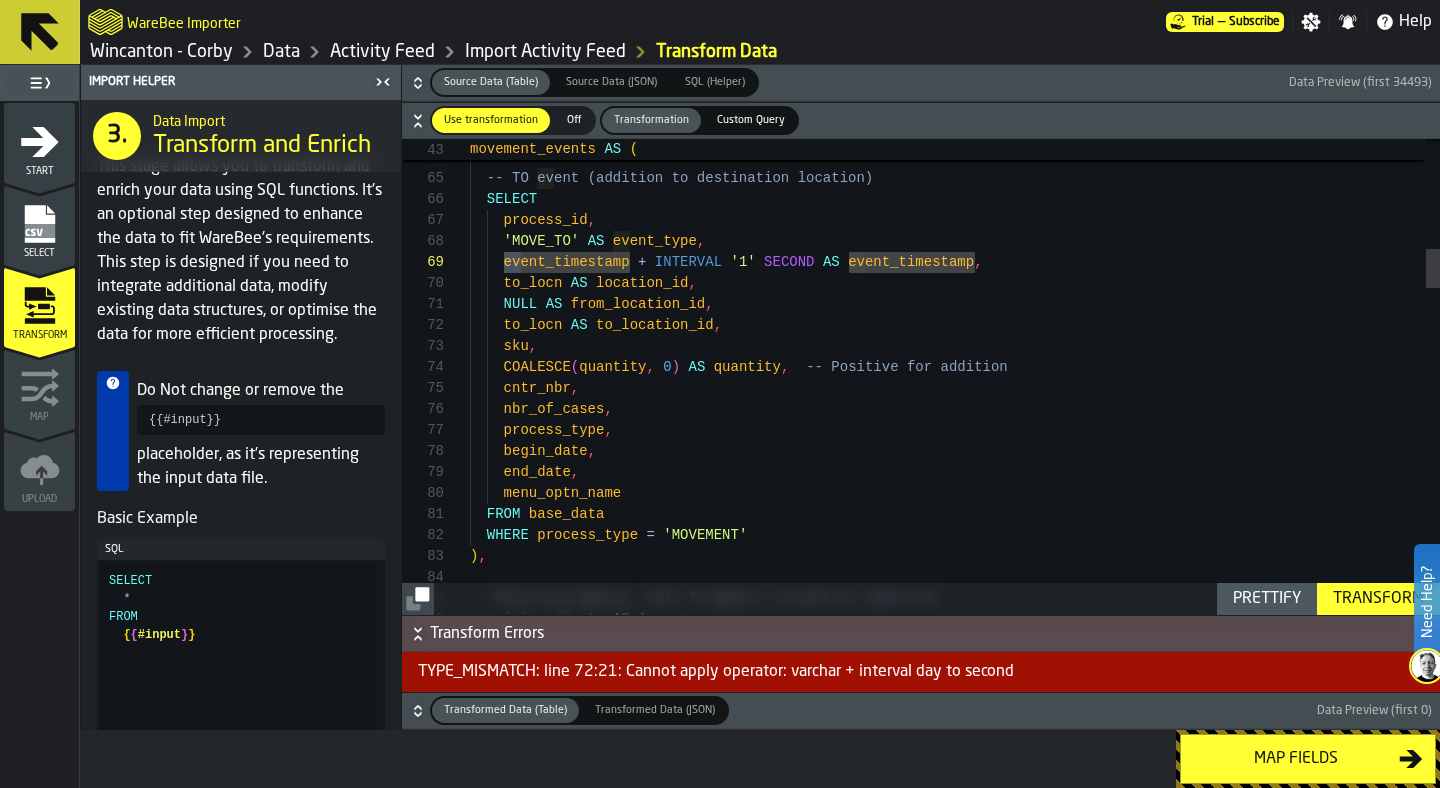 click on "UNION   ALL       -- TO event (addition to destination location)    SELECT        process_id ,      'MOVE_TO'   AS   event_type ,      event_timestamp   +   INTERVAL   '1'   SECOND   AS   event_timestamp ,      to_locn   AS   location_id ,      NULL   AS   from_location_id ,      to_locn   AS   to_location_id ,      sku ,      COALESCE ( quantity ,   0 )   AS   quantity ,    -- Positive for addition      cntr_nbr ,      nbr_of_cases ,      process_type ,      begin_date ,      end_date ,      menu_optn_name    FROM   base_data    WHERE   process_type   =   'MOVEMENT' ) , -- Receiving events: Only TO events (inventory add ition) receiving_events   AS   (" at bounding box center [955, 1685] 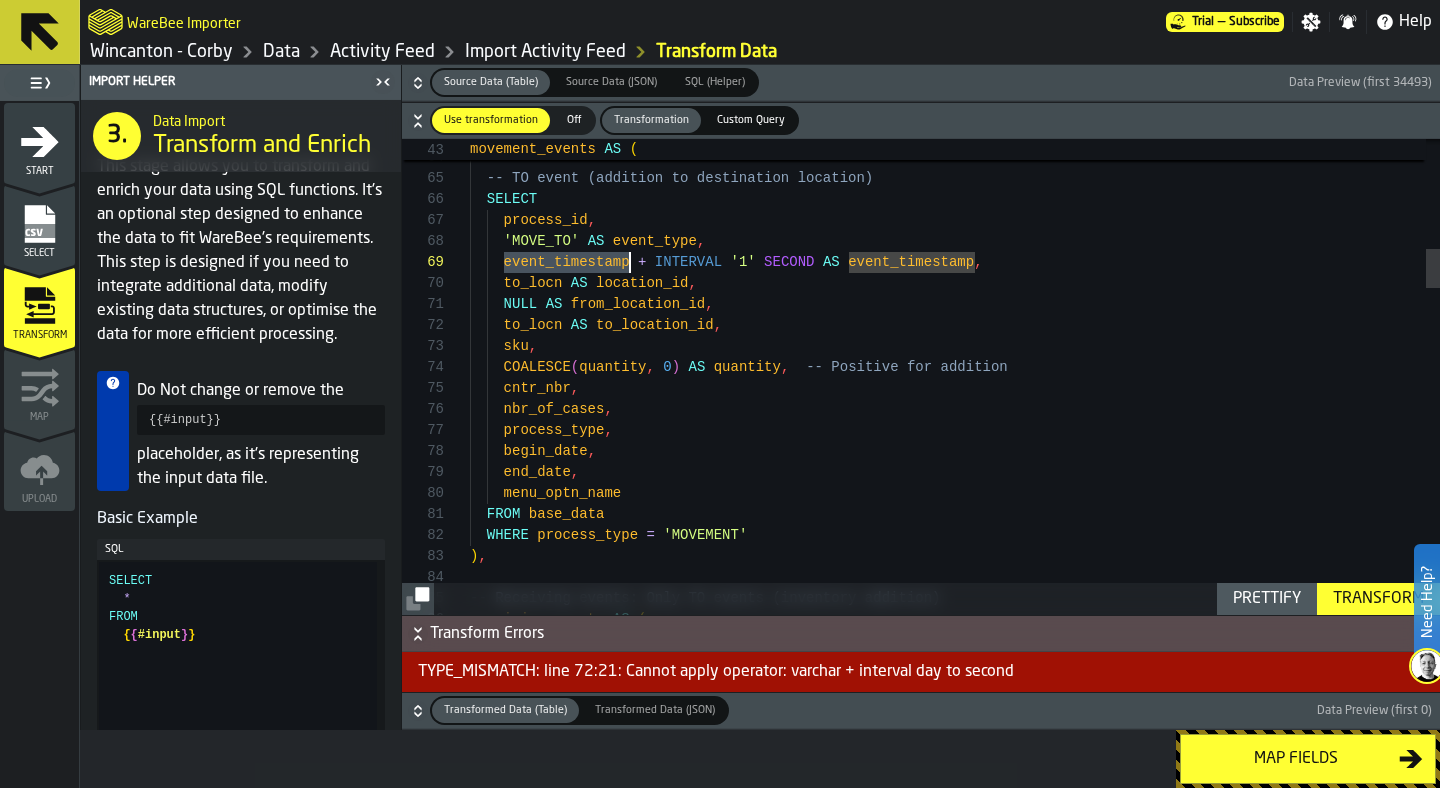 click on "UNION   ALL       -- TO event (addition to destination location)    SELECT        process_id ,      'MOVE_TO'   AS   event_type ,      event_timestamp   +   INTERVAL   '1'   SECOND   AS   event_timestamp ,      to_locn   AS   location_id ,      NULL   AS   from_location_id ,      to_locn   AS   to_location_id ,      sku ,      COALESCE ( quantity ,   0 )   AS   quantity ,    -- Positive for addition      cntr_nbr ,      nbr_of_cases ,      process_type ,      begin_date ,      end_date ,      menu_optn_name    FROM   base_data    WHERE   process_type   =   'MOVEMENT' ) , -- Receiving events: Only TO events (inventory add ition) receiving_events   AS   (" at bounding box center [955, 1685] 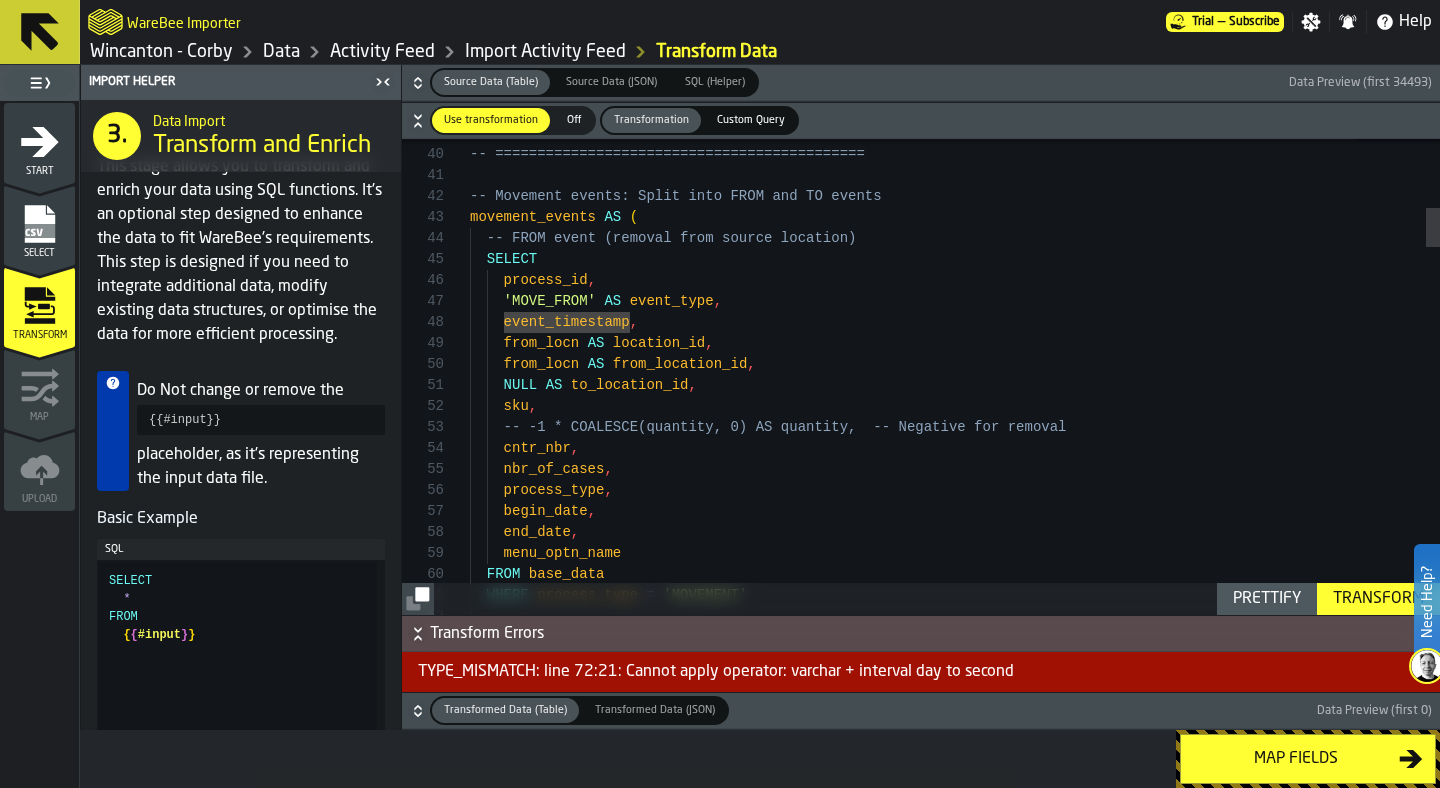 scroll, scrollTop: 126, scrollLeft: 0, axis: vertical 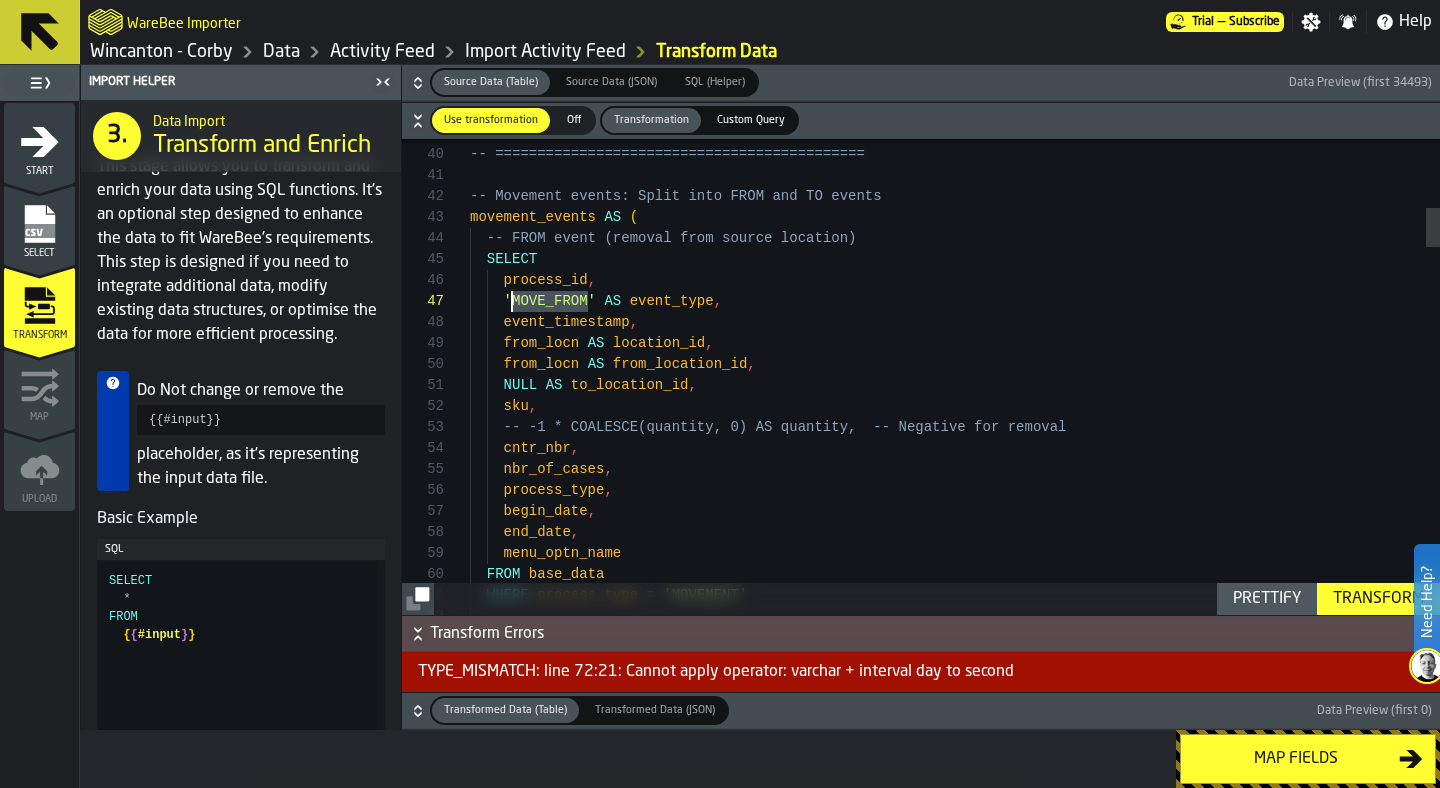 drag, startPoint x: 589, startPoint y: 299, endPoint x: 513, endPoint y: 297, distance: 76.02631 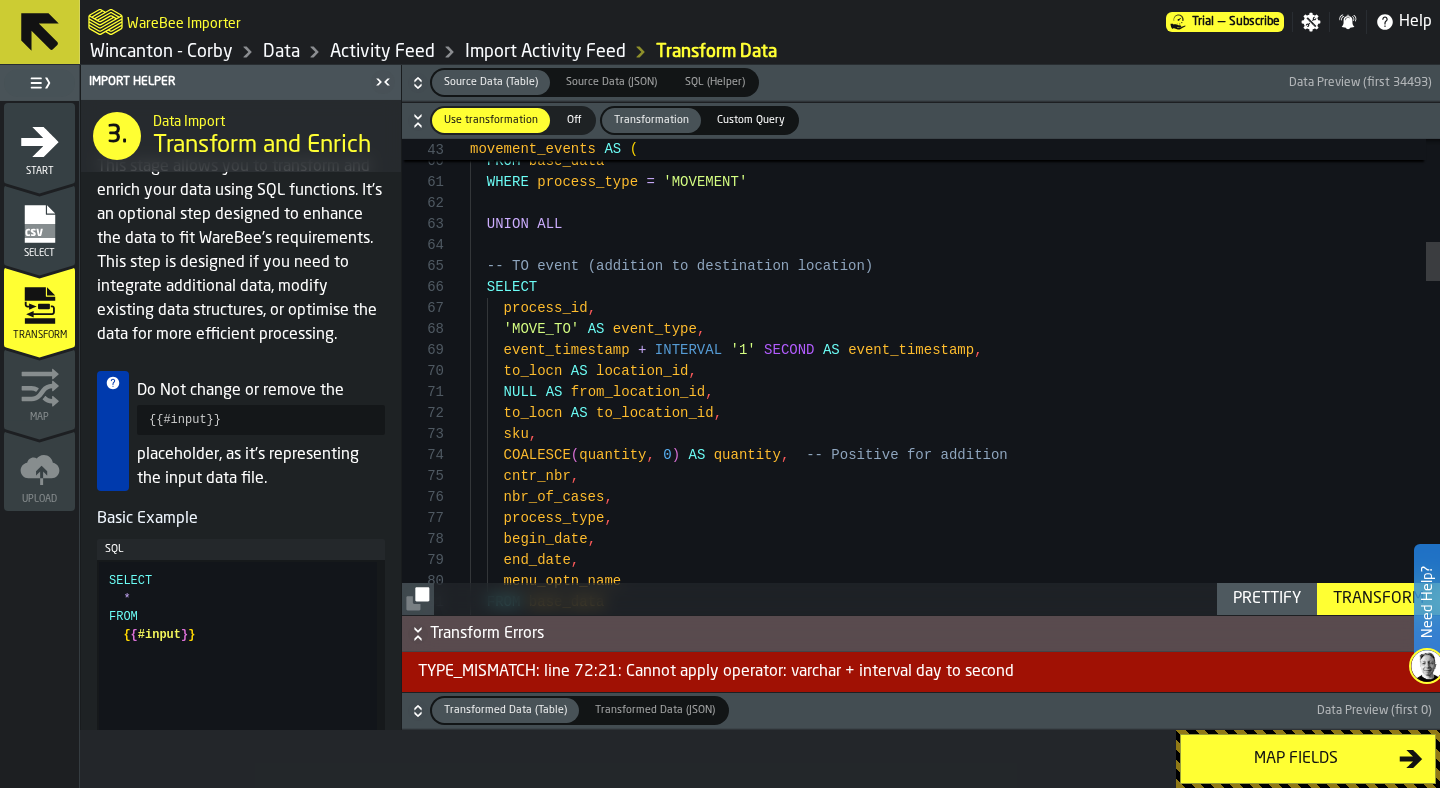 scroll, scrollTop: 147, scrollLeft: 0, axis: vertical 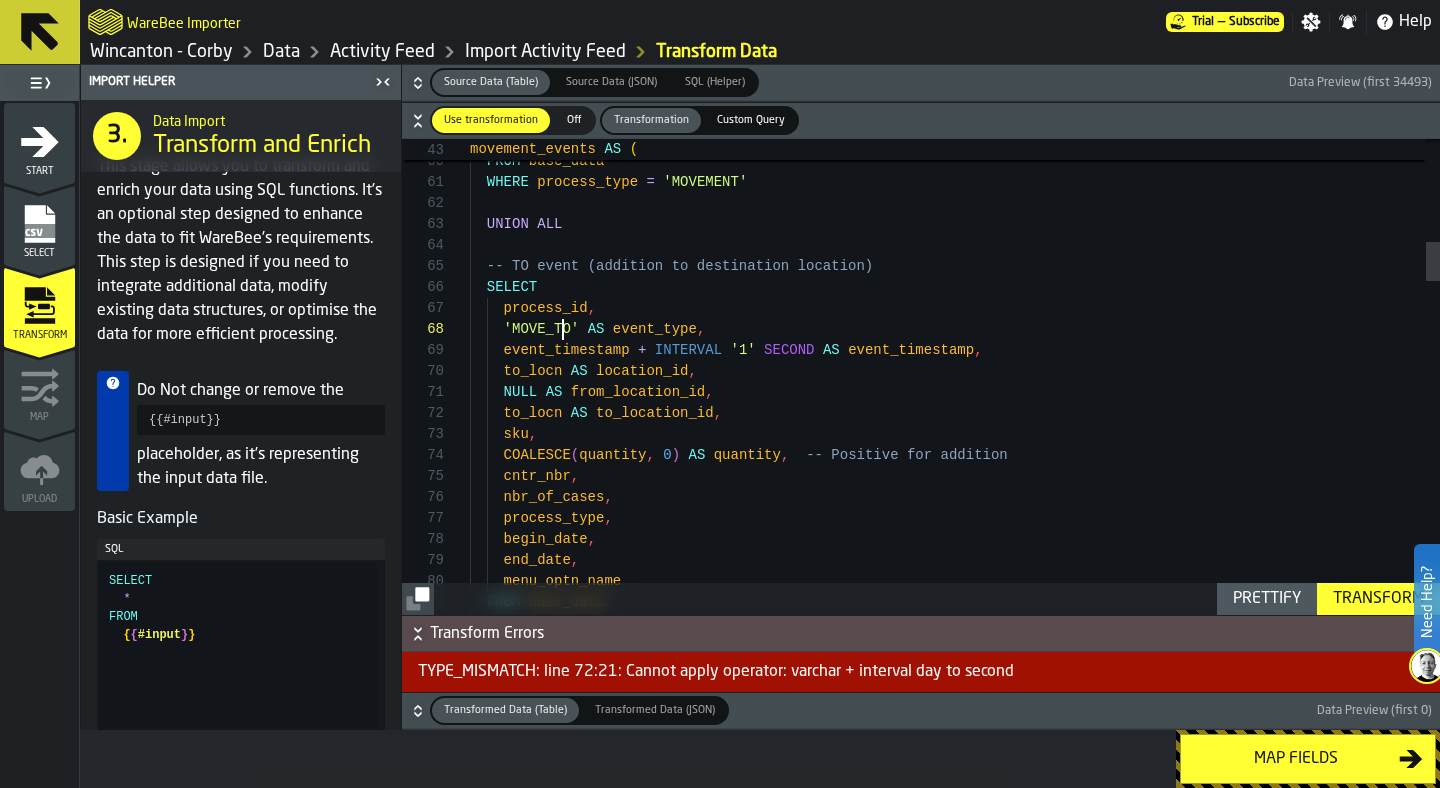 click on "menu_optn_name    FROM   base_data    WHERE   process_type   =   'MOVEMENT'       UNION   ALL       -- TO event (addition to destination location)    SELECT        process_id ,      'MOVE_TO'   AS   event_type ,      event_timestamp   +   INTERVAL   '1'   SECOND   AS   event_timestamp ,      to_locn   AS   location_id ,      NULL   AS   from_location_id ,      to_locn   AS   to_location_id ,      sku ,      COALESCE ( quantity ,   0 )   AS   quantity ,    -- Positive for addition      cntr_nbr ,      nbr_of_cases ,      process_type ,      begin_date ,      end_date ,      menu_optn_name    FROM   base_data    WHERE   process_type   =   'MOVEMENT'" at bounding box center (955, 1773) 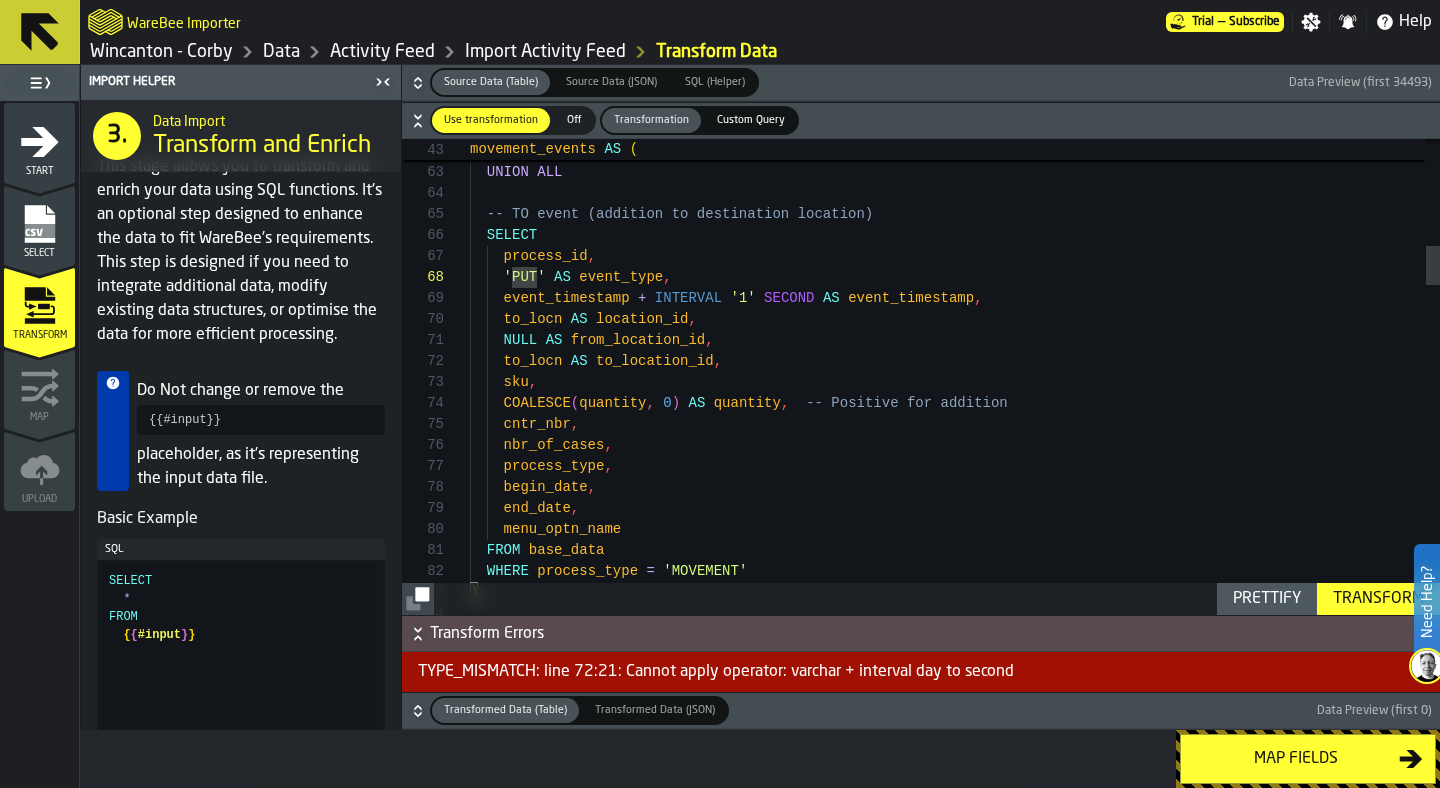 scroll, scrollTop: 168, scrollLeft: 0, axis: vertical 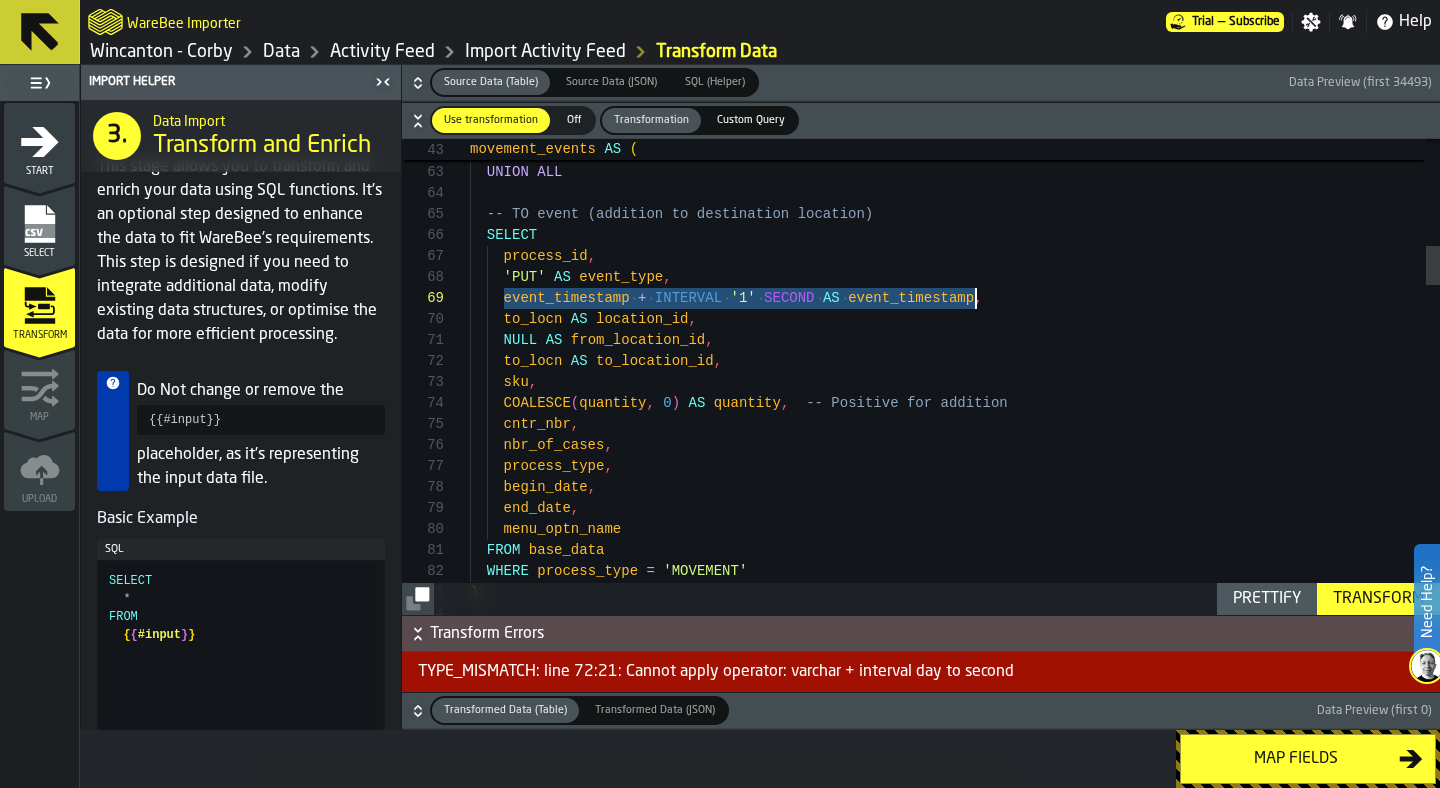 drag, startPoint x: 505, startPoint y: 297, endPoint x: 977, endPoint y: 299, distance: 472.00424 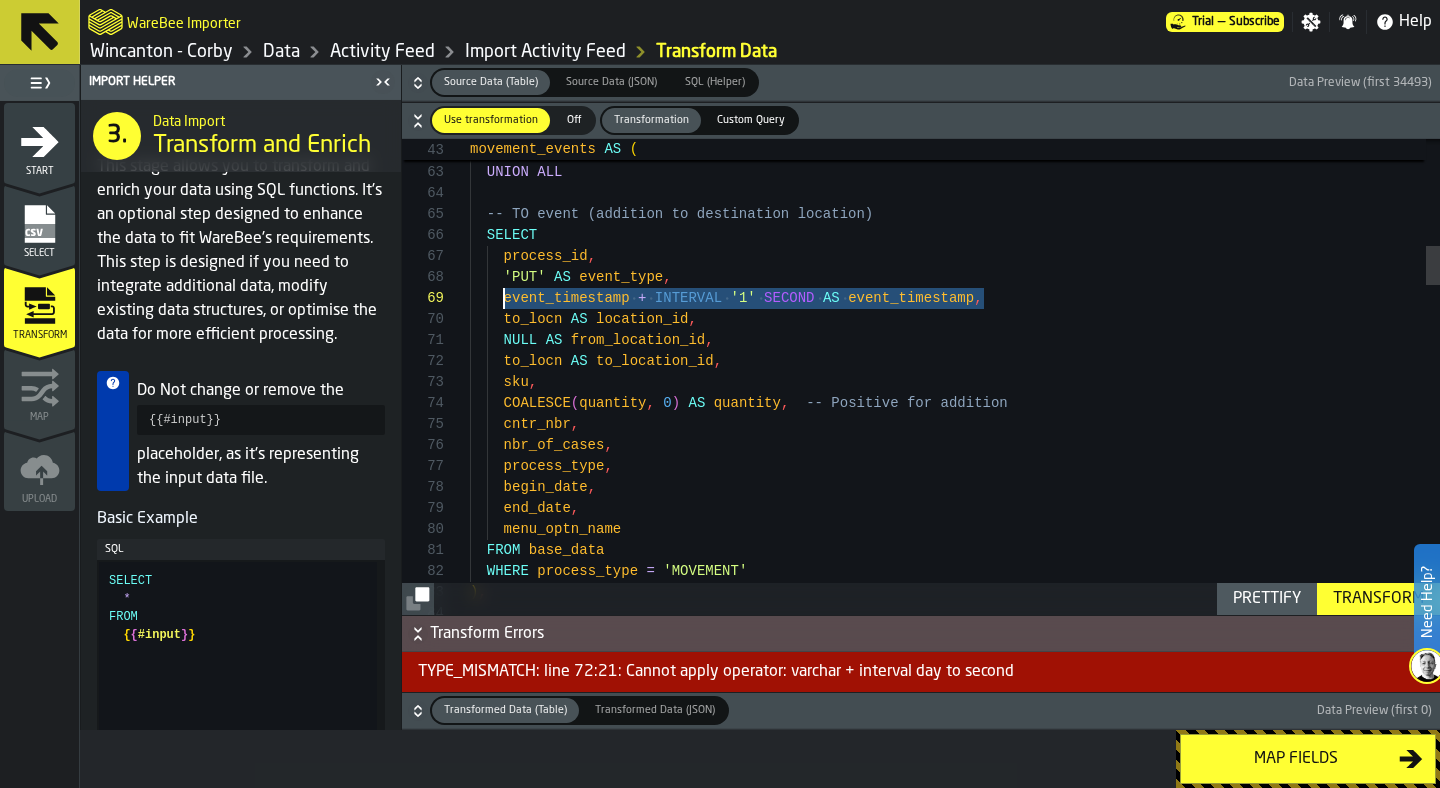 drag, startPoint x: 992, startPoint y: 299, endPoint x: 506, endPoint y: 298, distance: 486.00104 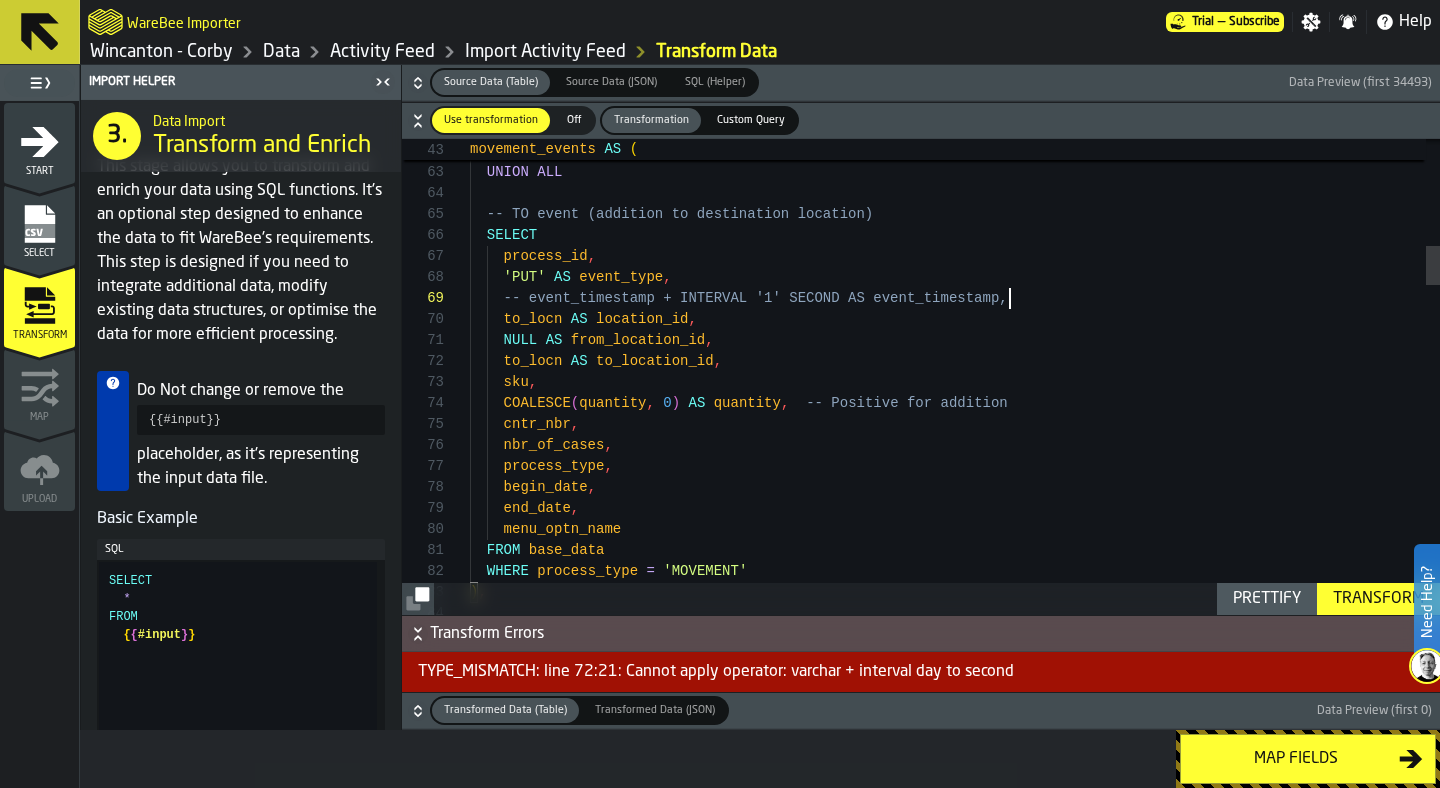 click on "WHERE   process_type   =   'MOVEMENT'       UNION   ALL       -- TO event (addition to destination location)    SELECT        process_id ,      'PUT'   AS   event_type ,      -- event_timestamp + INTERVAL '1' SECOND AS event_ timestamp,      to_locn   AS   location_id ,      NULL   AS   from_location_id ,      to_locn   AS   to_location_id ,      sku ,      COALESCE ( quantity ,   0 )   AS   quantity ,    -- Positive for addition      cntr_nbr ,      nbr_of_cases ,      process_type ,      begin_date ,      end_date ,      menu_optn_name    FROM   base_data    WHERE   process_type   =   'MOVEMENT' ) ," at bounding box center [955, 1721] 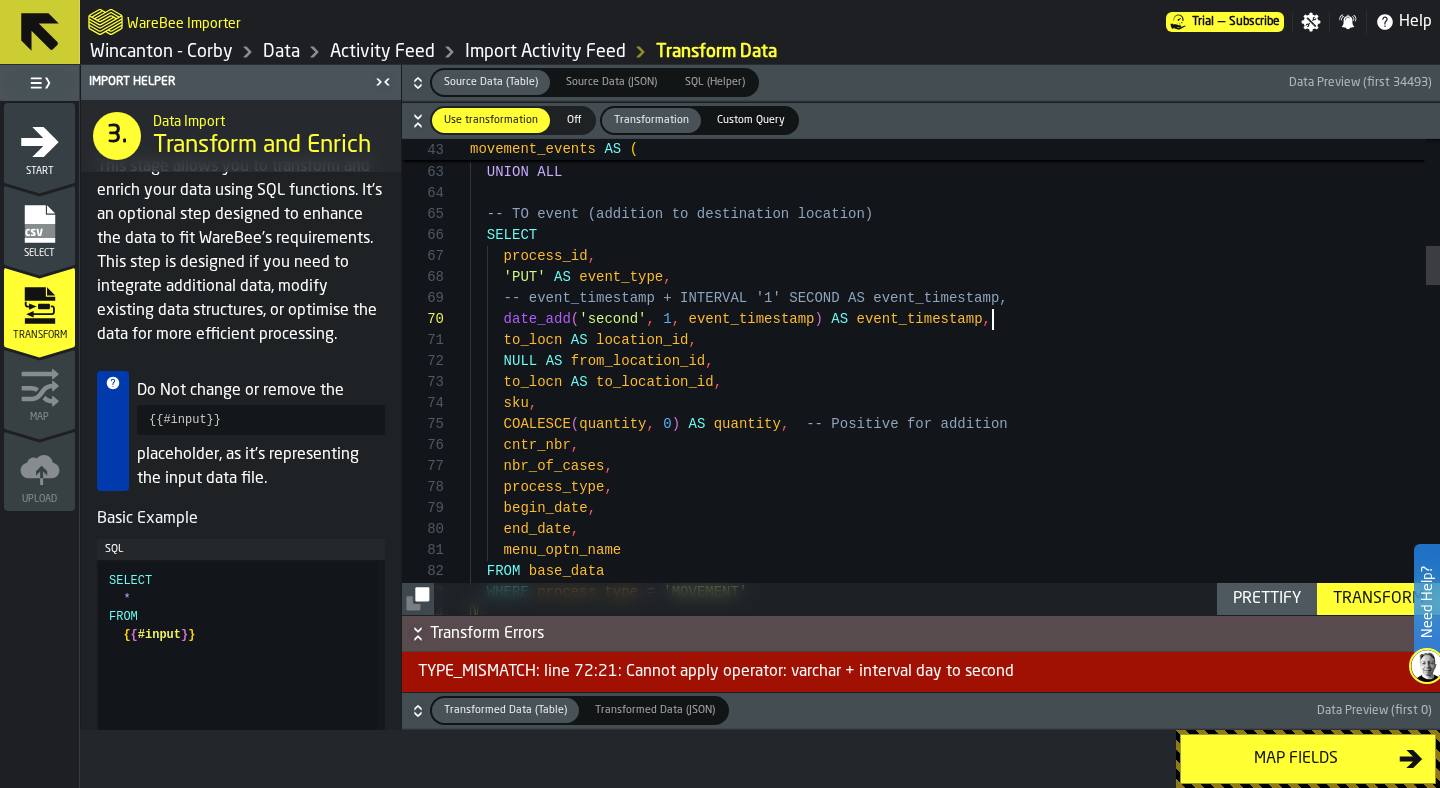 click on "Transform" at bounding box center (1378, 599) 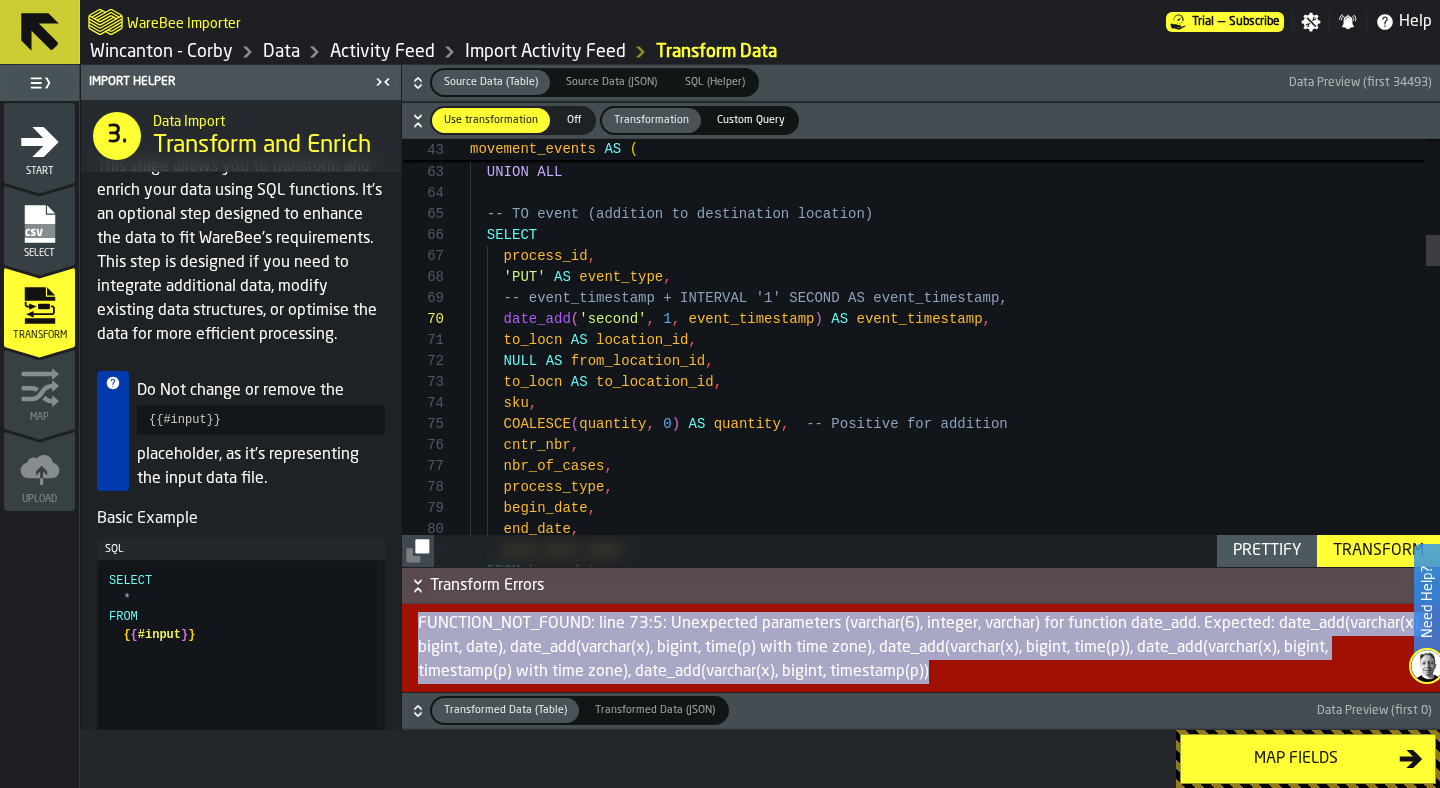 drag, startPoint x: 868, startPoint y: 674, endPoint x: 401, endPoint y: 610, distance: 471.36505 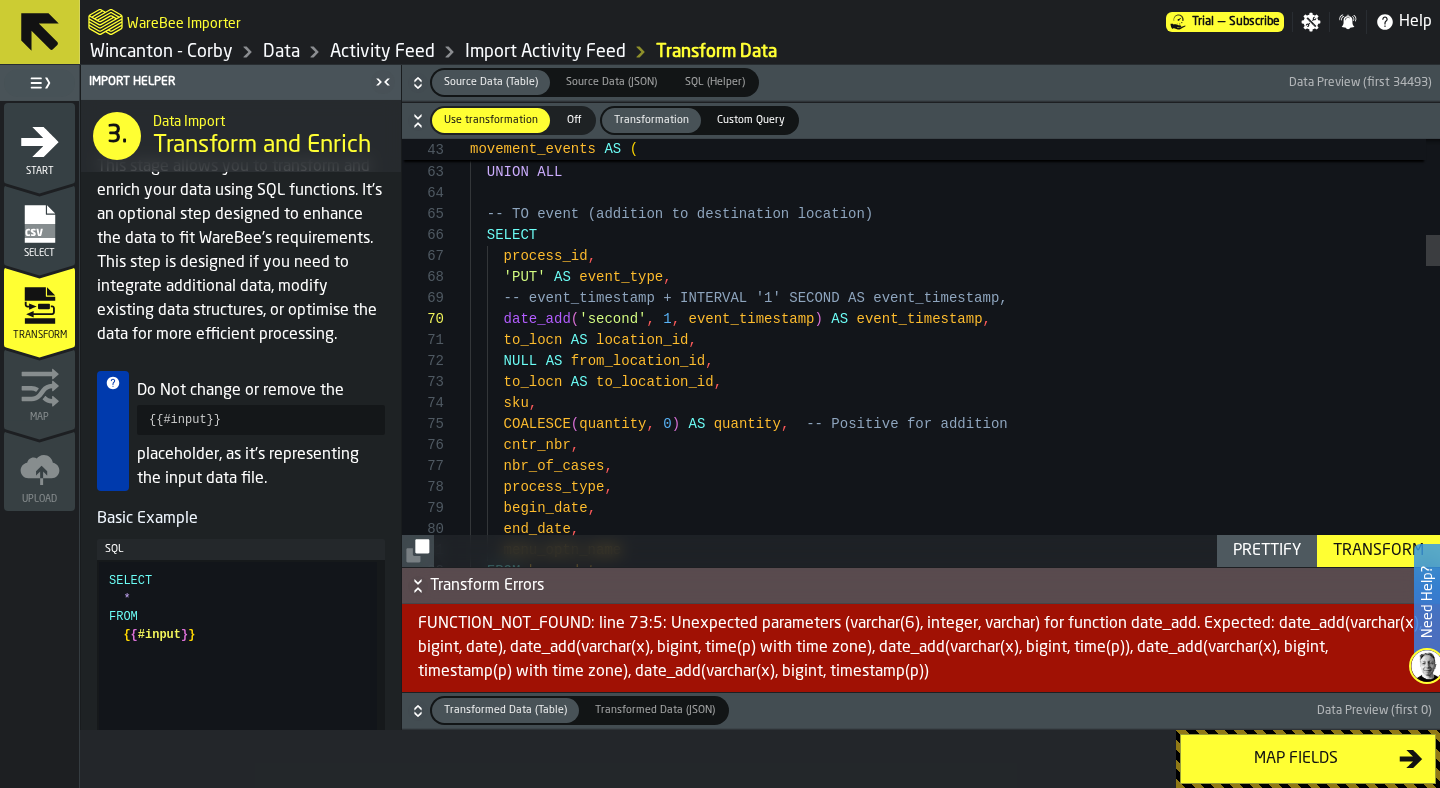 click on "FUNCTION_NOT_FOUND: line 73:5: Unexpected parameters (varchar(6), integer, varchar) for function date_add. Expected: date_add(varchar(x), bigint, date), date_add(varchar(x), bigint, time(p) with time zone), date_add(varchar(x), bigint, time(p)), date_add(varchar(x), bigint, timestamp(p) with time zone), date_add(varchar(x), bigint, timestamp(p))" at bounding box center [921, 648] 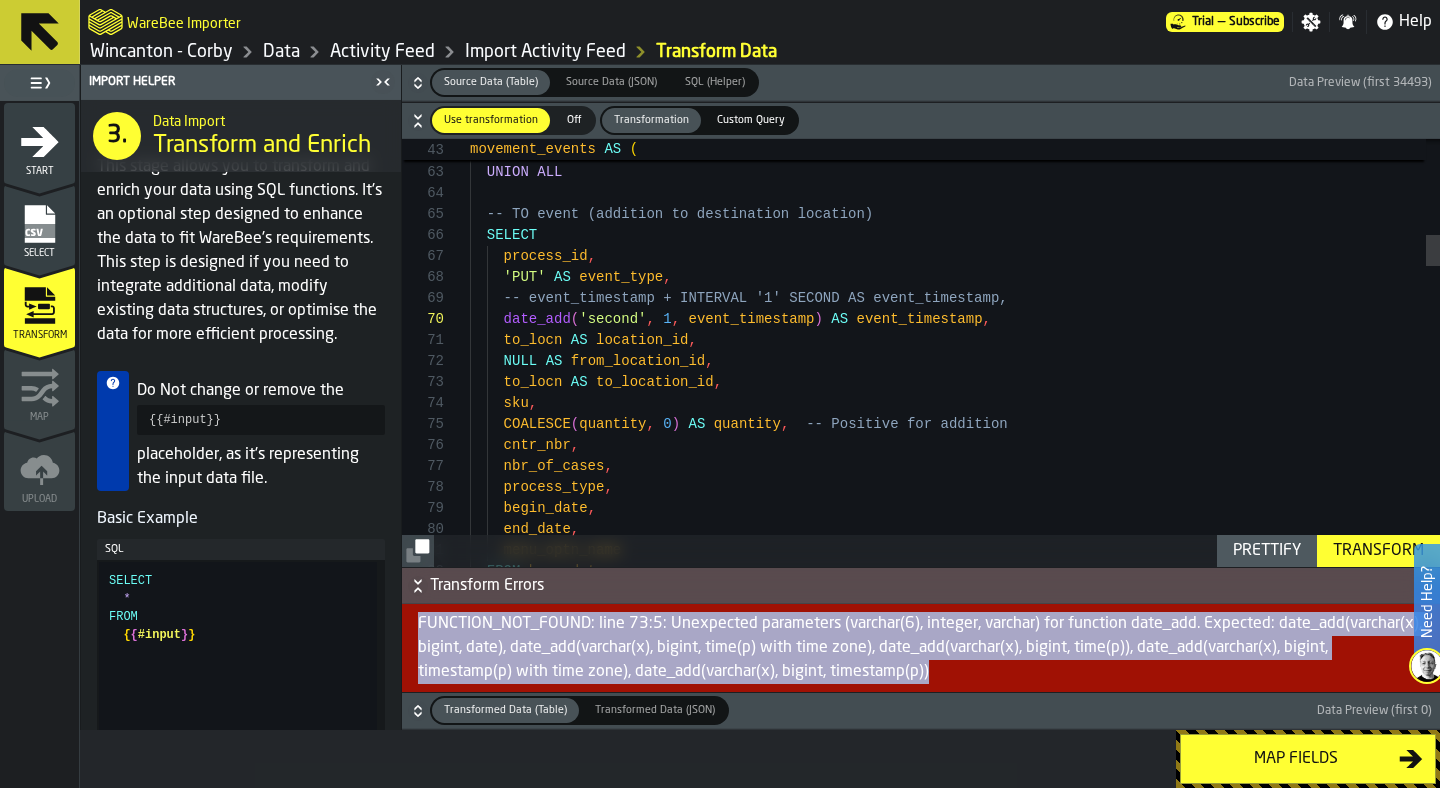 drag, startPoint x: 836, startPoint y: 671, endPoint x: 413, endPoint y: 604, distance: 428.2733 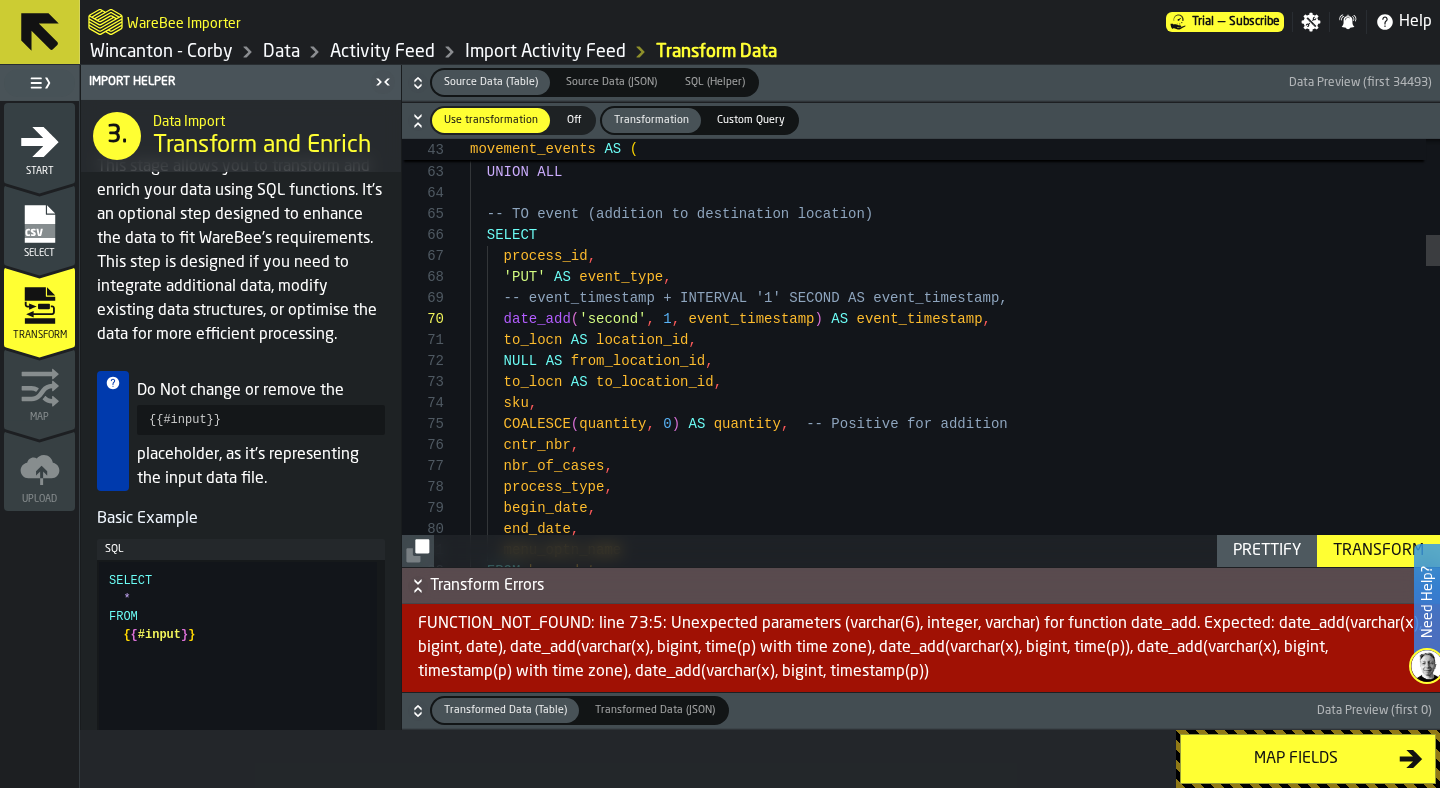 click on "WHERE   process_type   =   'MOVEMENT'       UNION   ALL       -- TO event (addition to destination location)    SELECT        process_id ,      'PUT'   AS   event_type ,      -- event_timestamp + INTERVAL '1' SECOND AS event_ timestamp,      to_locn   AS   location_id ,      NULL   AS   from_location_id ,      to_locn   AS   to_location_id ,      sku ,      COALESCE ( quantity ,   0 )   AS   quantity ,    -- Positive for addition      cntr_nbr ,      nbr_of_cases ,      process_type ,      begin_date ,      end_date ,      menu_optn_name    FROM   base_data      date_add ( 'second' ,   1 ,   event_timestamp )   AS   event_timestamp ," at bounding box center (955, 1732) 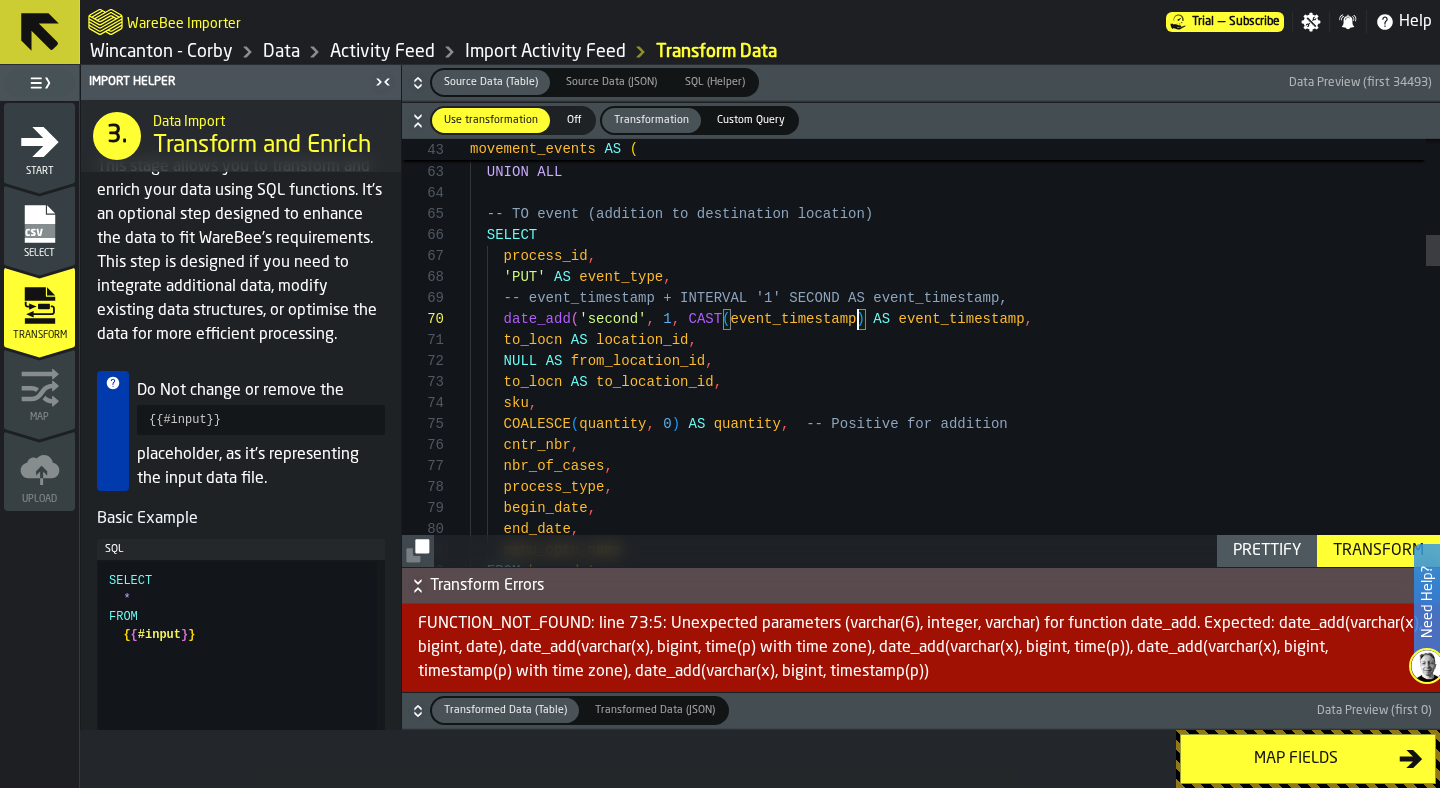click on "WHERE   process_type   =   'MOVEMENT'       UNION   ALL       -- TO event (addition to destination location)    SELECT        process_id ,      'PUT'   AS   event_type ,      -- event_timestamp + INTERVAL '1' SECOND AS event_ timestamp,      to_locn   AS   location_id ,      NULL   AS   from_location_id ,      to_locn   AS   to_location_id ,      sku ,      COALESCE ( quantity ,   0 )   AS   quantity ,    -- Positive for addition      cntr_nbr ,      nbr_of_cases ,      process_type ,      begin_date ,      end_date ,      menu_optn_name    FROM   base_data      date_add ( 'second' ,   1 ,   CAST ( event_timestamp )   AS   event_timestamp ," at bounding box center (955, 1732) 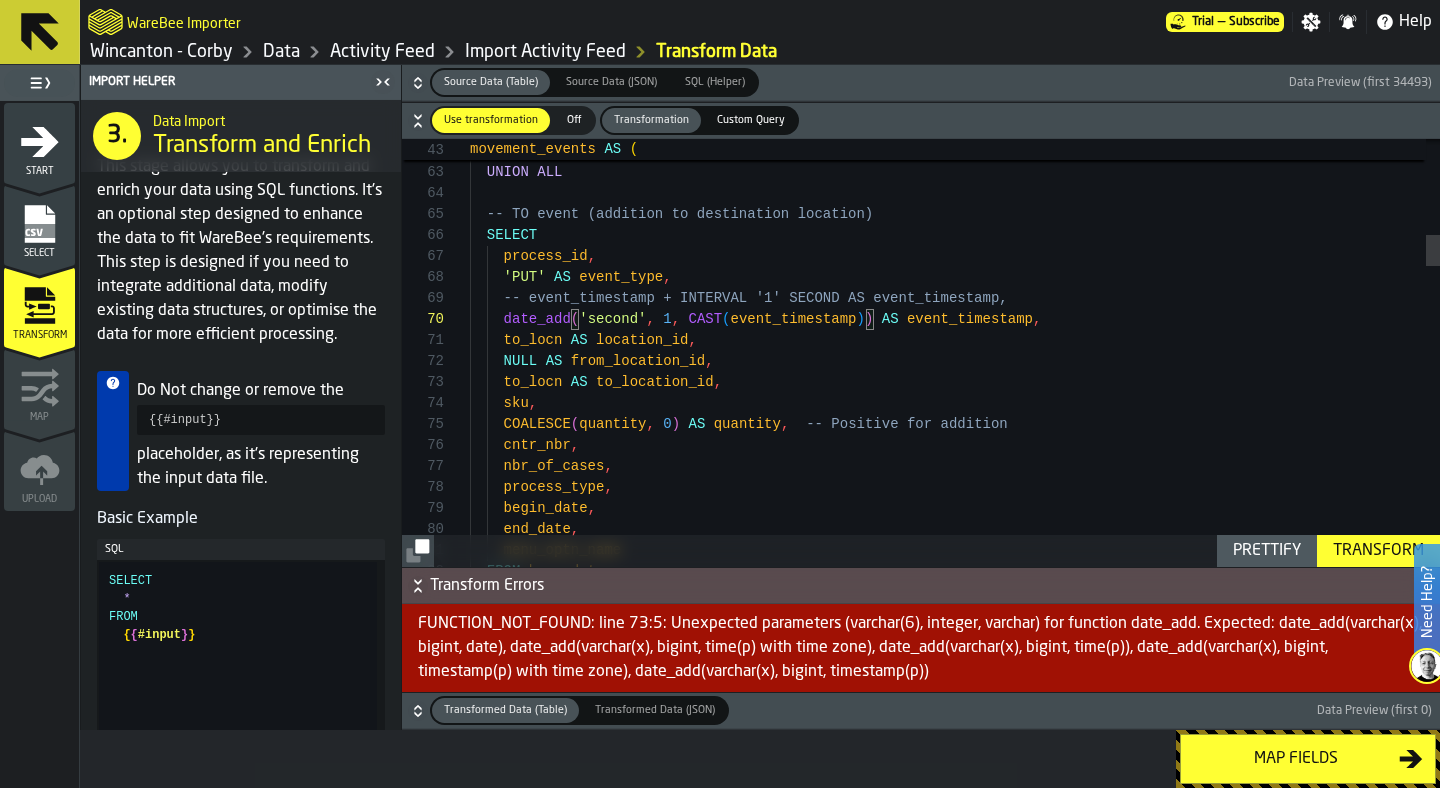 click on "WHERE   process_type   =   'MOVEMENT'       UNION   ALL       -- TO event (addition to destination location)    SELECT        process_id ,      'PUT'   AS   event_type ,      -- event_timestamp + INTERVAL '1' SECOND AS event_ timestamp,      to_locn   AS   location_id ,      NULL   AS   from_location_id ,      to_locn   AS   to_location_id ,      sku ,      COALESCE ( quantity ,   0 )   AS   quantity ,    -- Positive for addition      cntr_nbr ,      nbr_of_cases ,      process_type ,      begin_date ,      end_date ,      menu_optn_name    FROM   base_data      date_add ( 'second' ,   1 ,   CAST ( event_timestamp ) )   AS   event_timestamp ," at bounding box center [955, 1732] 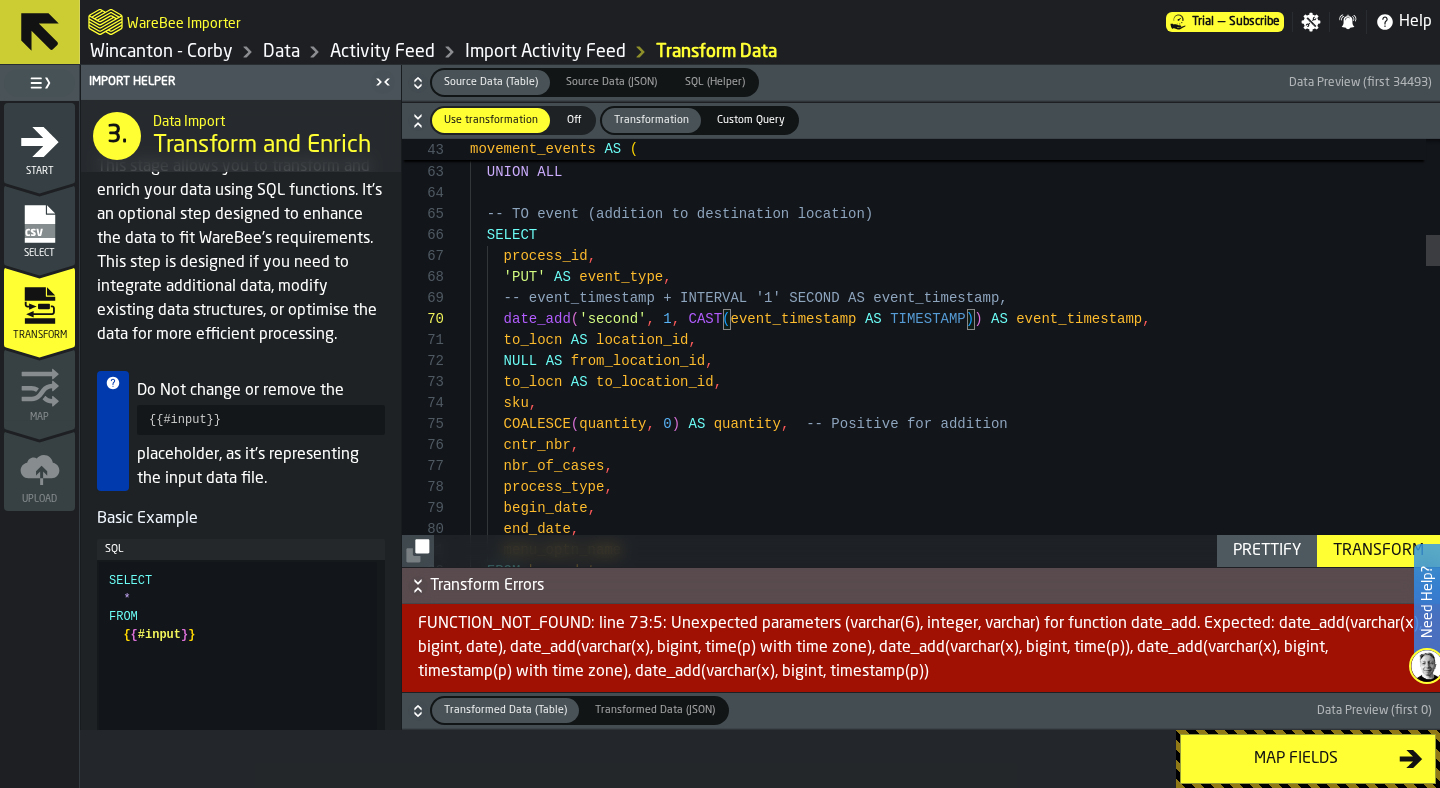 click on "Transform" at bounding box center [1378, 551] 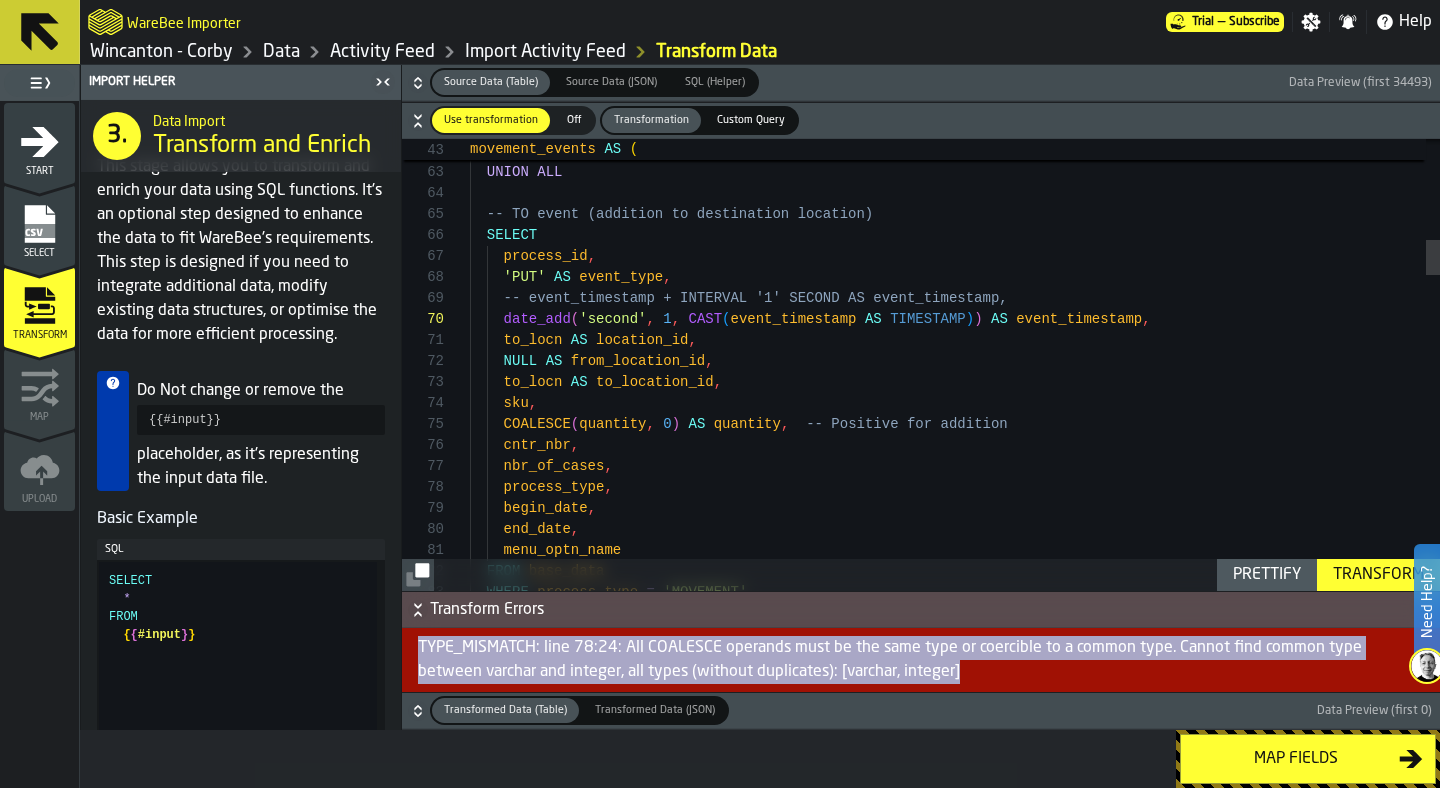 drag, startPoint x: 944, startPoint y: 685, endPoint x: 399, endPoint y: 649, distance: 546.1877 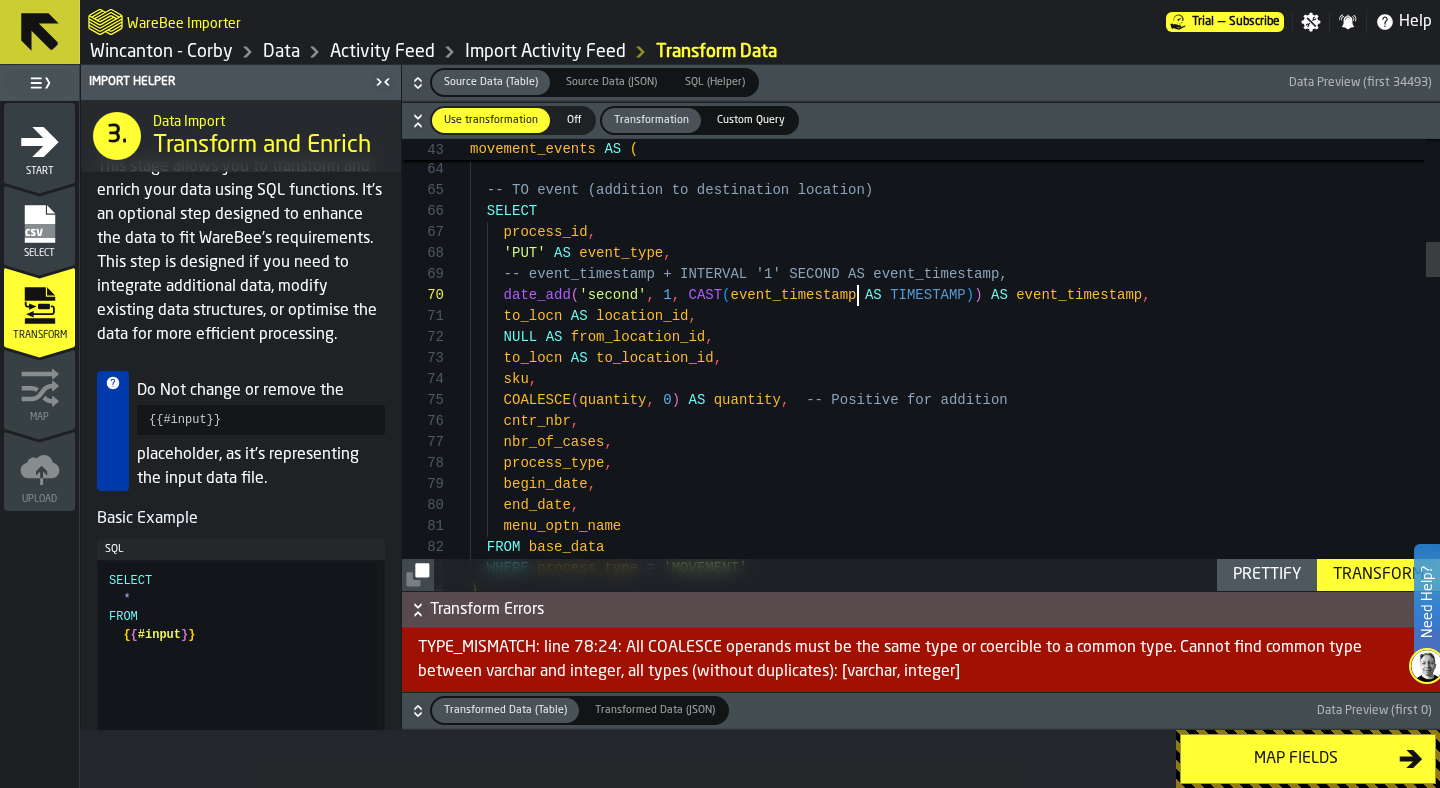 click on "UNION   ALL       -- TO event (addition to destination location)    SELECT        process_id ,      'PUT'   AS   event_type ,      -- event_timestamp + INTERVAL '1' SECOND AS event_ timestamp,      to_locn   AS   location_id ,      NULL   AS   from_location_id ,      to_locn   AS   to_location_id ,      sku ,      COALESCE ( quantity ,   0 )   AS   quantity ,    -- Positive for addition      cntr_nbr ,      nbr_of_cases ,      process_type ,      begin_date ,      end_date ,      menu_optn_name    FROM   base_data      date_add ( 'second' ,   1 ,   CAST ( event_timestamp   AS   TIMESTAMP ) )   AS   event_timestamp ,    WHERE   process_type   =   'MOVEMENT' ) ," at bounding box center (955, 1708) 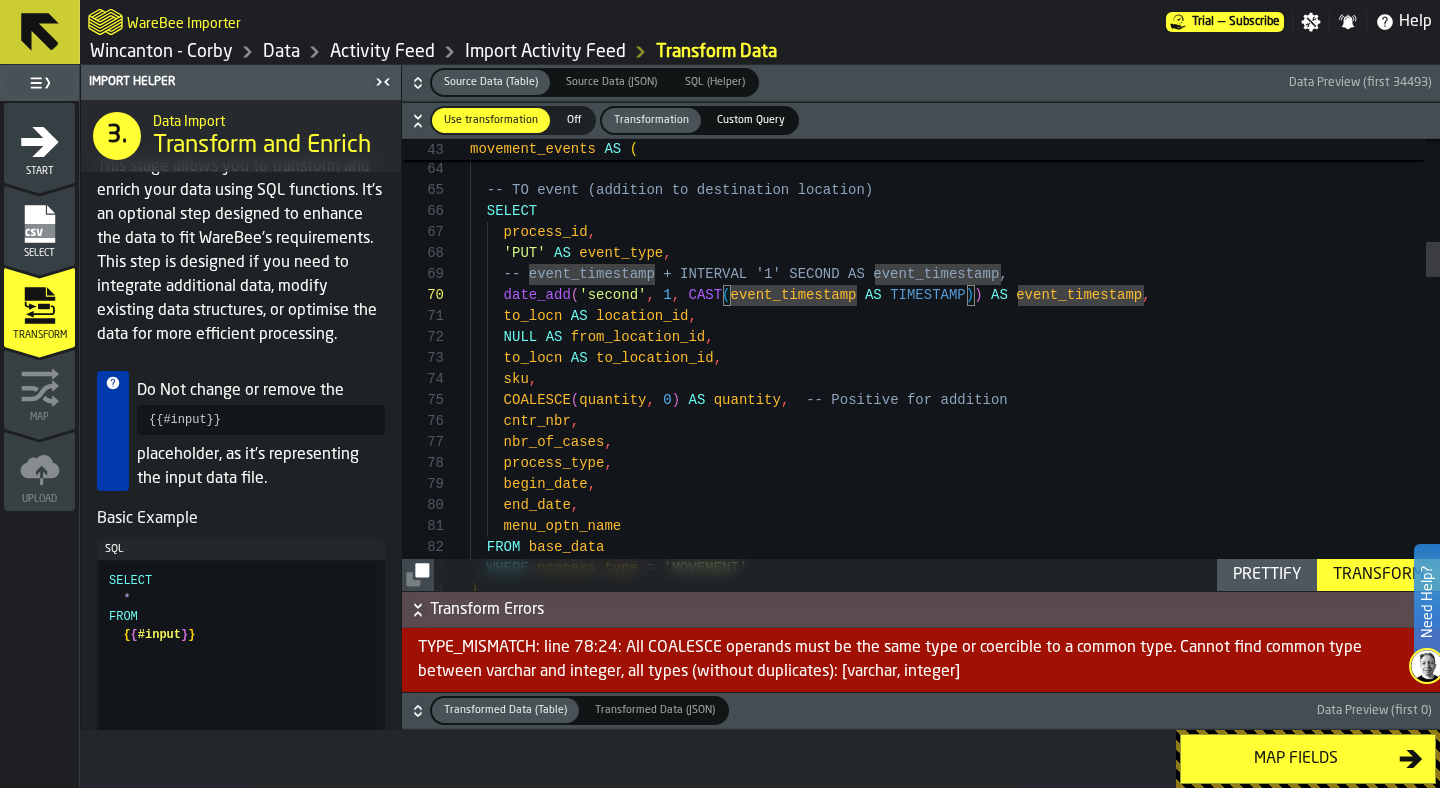 click on "UNION   ALL       -- TO event (addition to destination location)    SELECT        process_id ,      'PUT'   AS   event_type ,      -- event_timestamp + INTERVAL '1' SECOND AS event_ timestamp,      to_locn   AS   location_id ,      NULL   AS   from_location_id ,      to_locn   AS   to_location_id ,      sku ,      COALESCE ( quantity ,   0 )   AS   quantity ,    -- Positive for addition      cntr_nbr ,      nbr_of_cases ,      process_type ,      begin_date ,      end_date ,      menu_optn_name    FROM   base_data      date_add ( 'second' ,   1 ,   CAST ( event_timestamp   AS   TIMESTAMP ) )   AS   event_timestamp ,    WHERE   process_type   =   'MOVEMENT' ) ," at bounding box center (955, 1708) 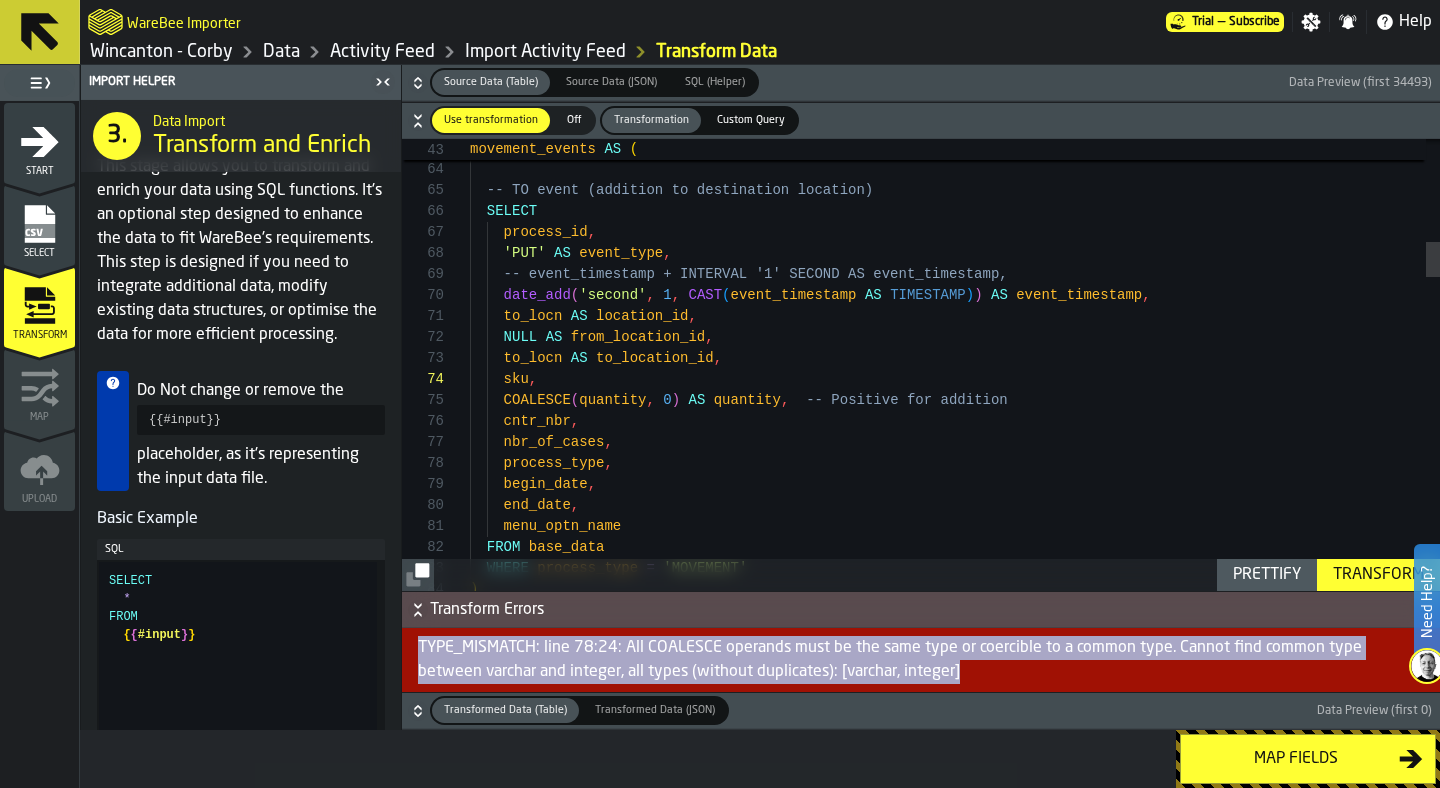 drag, startPoint x: 916, startPoint y: 680, endPoint x: 384, endPoint y: 649, distance: 532.9024 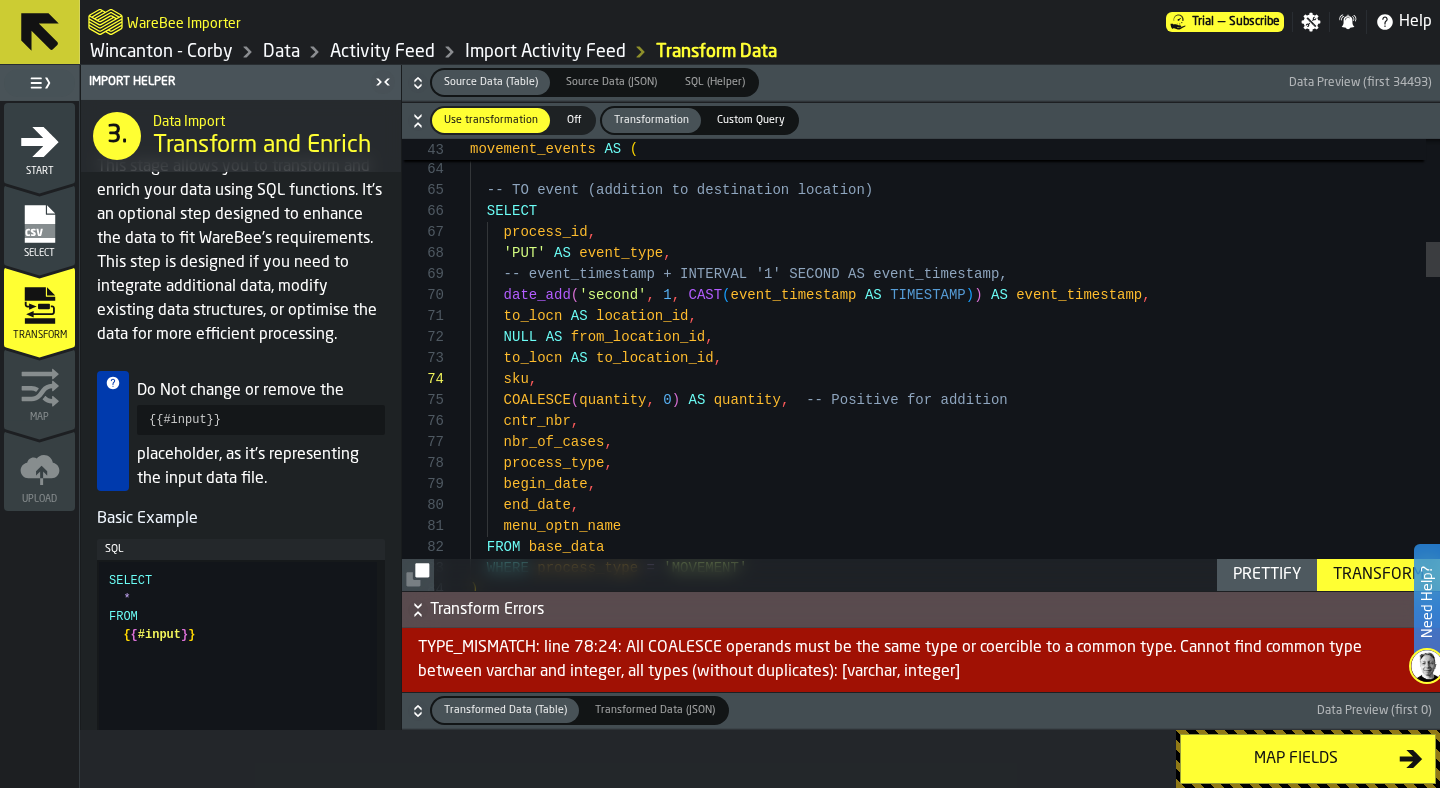 click on "TYPE_MISMATCH: line 78:24: All COALESCE operands must be the same type or coercible to a common type. Cannot find common type between varchar and integer, all types (without duplicates): [varchar, integer]" at bounding box center (921, 660) 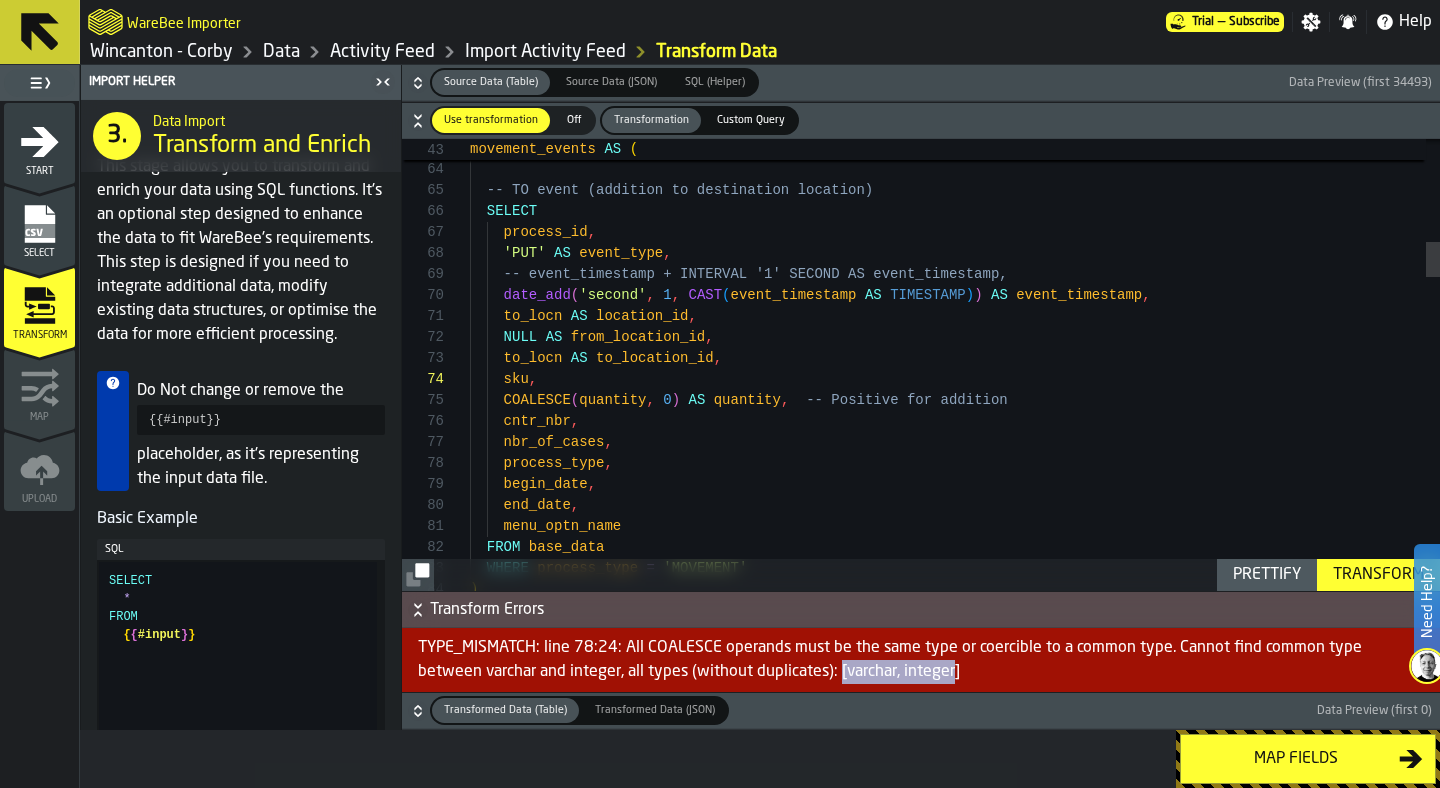 drag, startPoint x: 888, startPoint y: 670, endPoint x: 772, endPoint y: 670, distance: 116 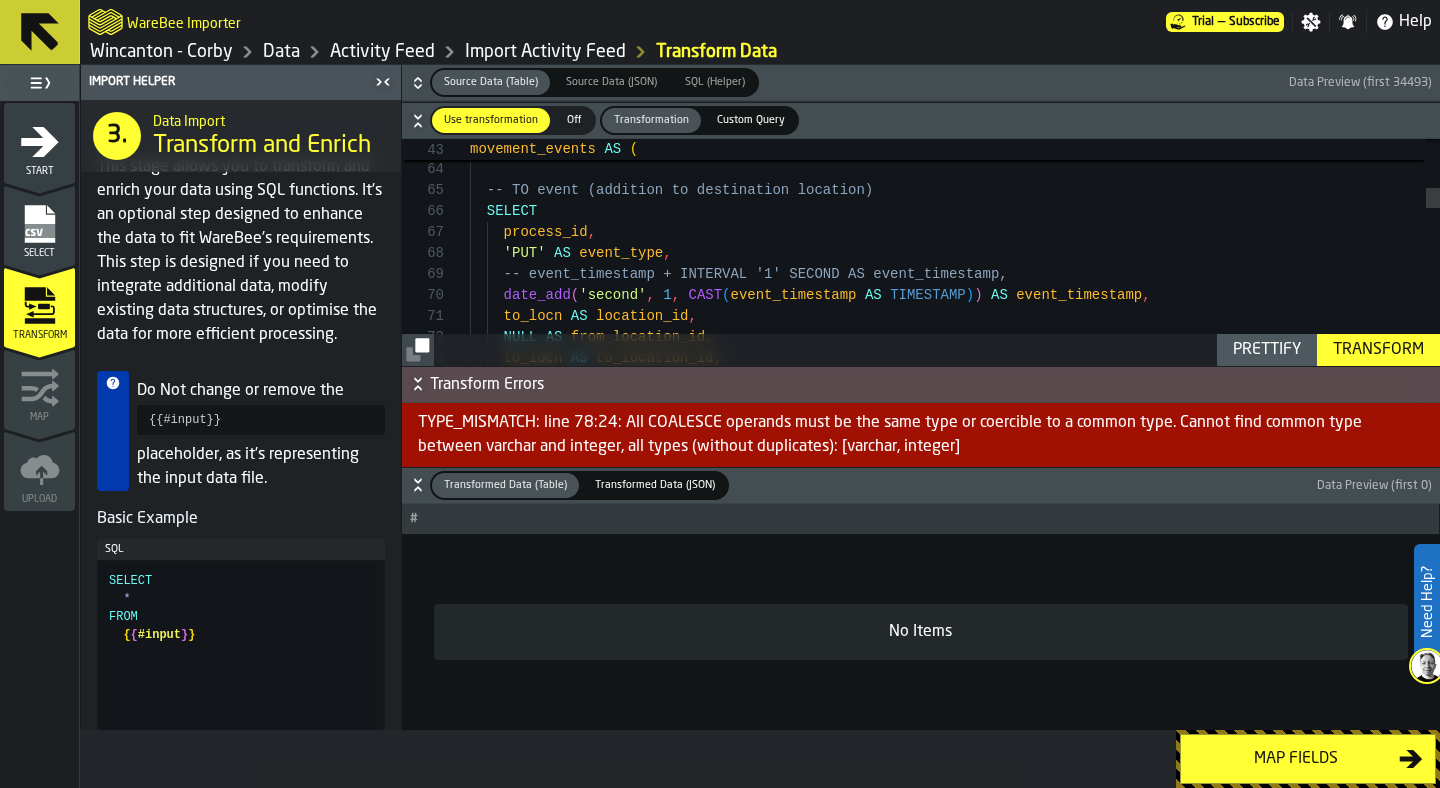 click on "TYPE_MISMATCH: line 78:24: All COALESCE operands must be the same type or coercible to a common type. Cannot find common type between varchar and integer, all types (without duplicates): [varchar, integer]" at bounding box center (921, 435) 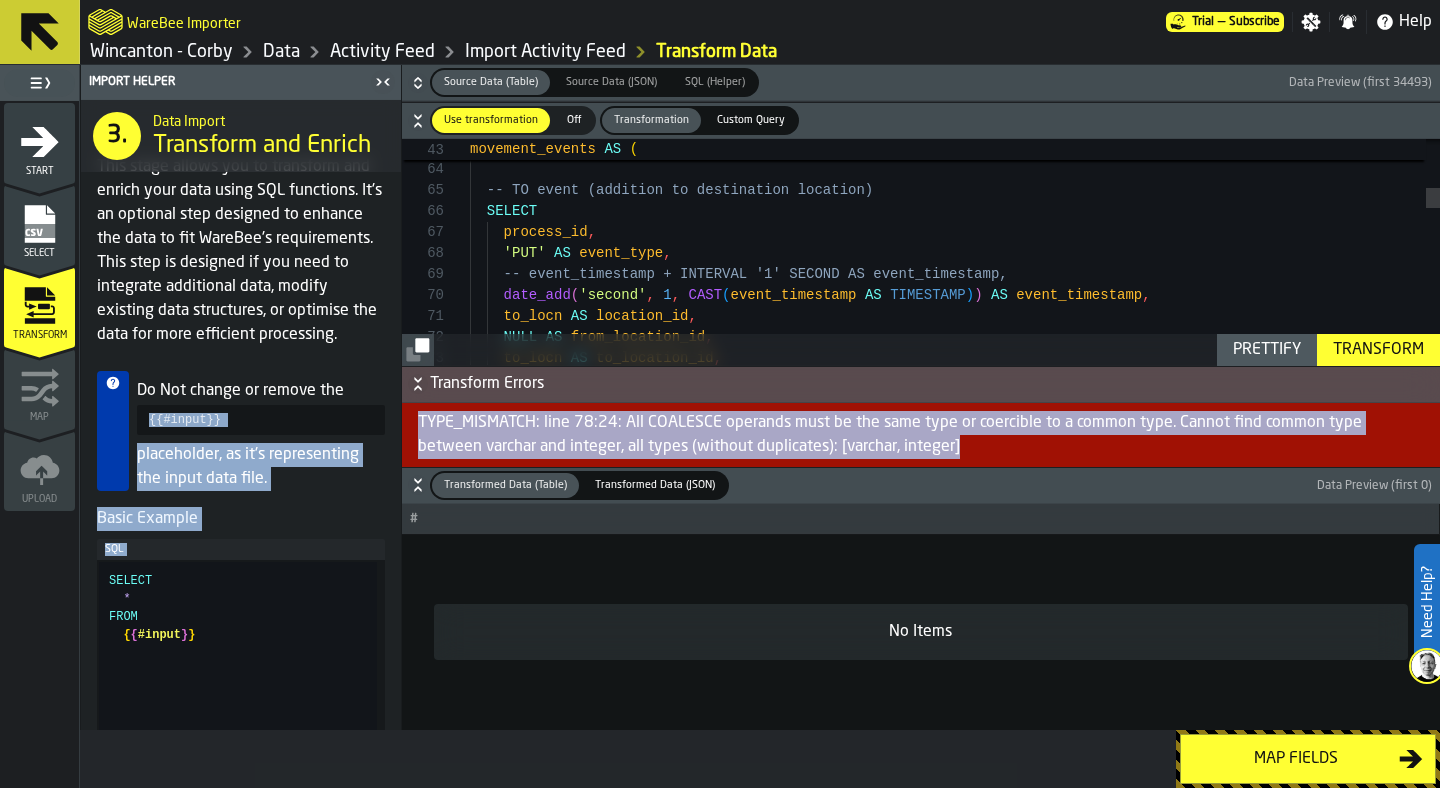 drag, startPoint x: 890, startPoint y: 445, endPoint x: 367, endPoint y: 413, distance: 523.978 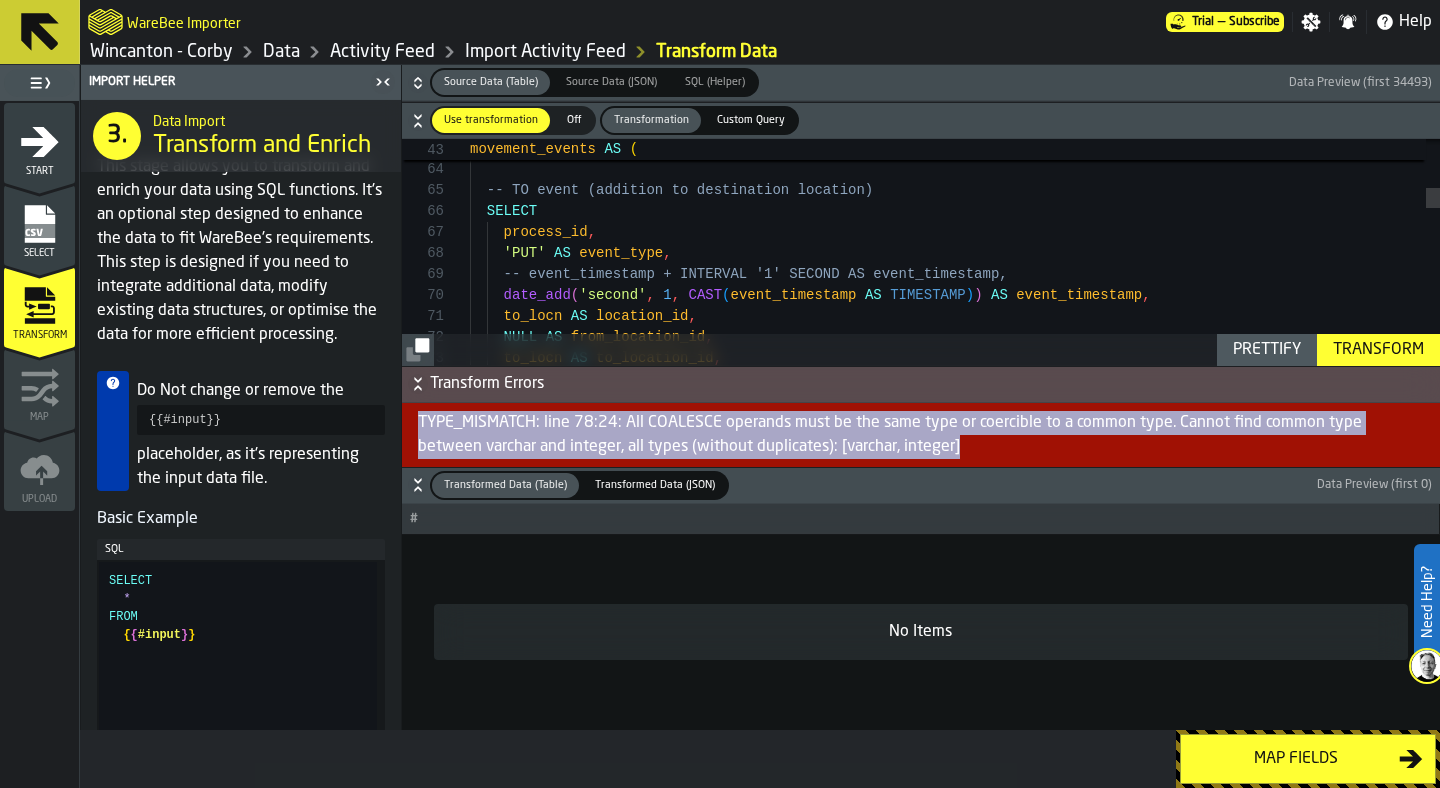 drag, startPoint x: 419, startPoint y: 417, endPoint x: 924, endPoint y: 442, distance: 505.61844 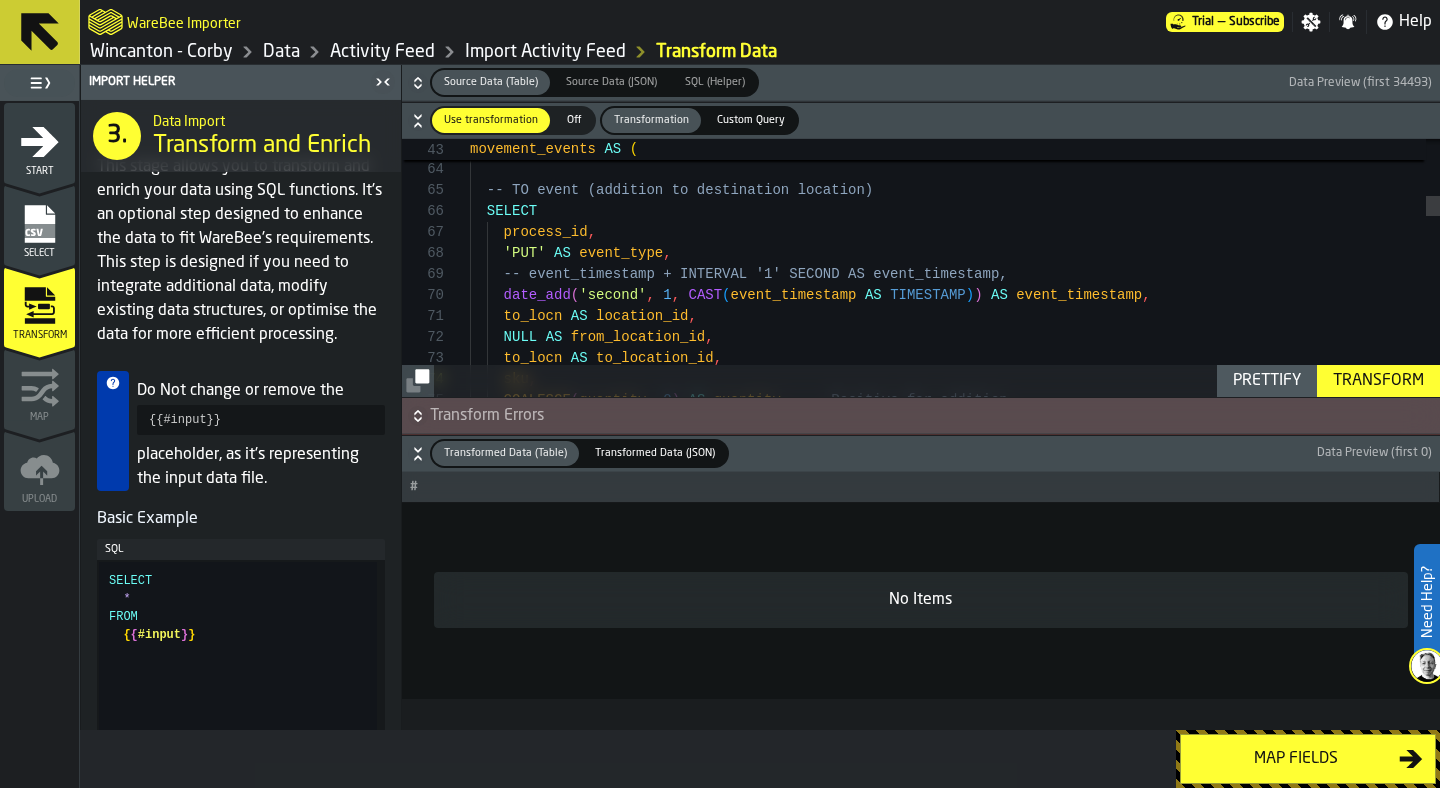 click 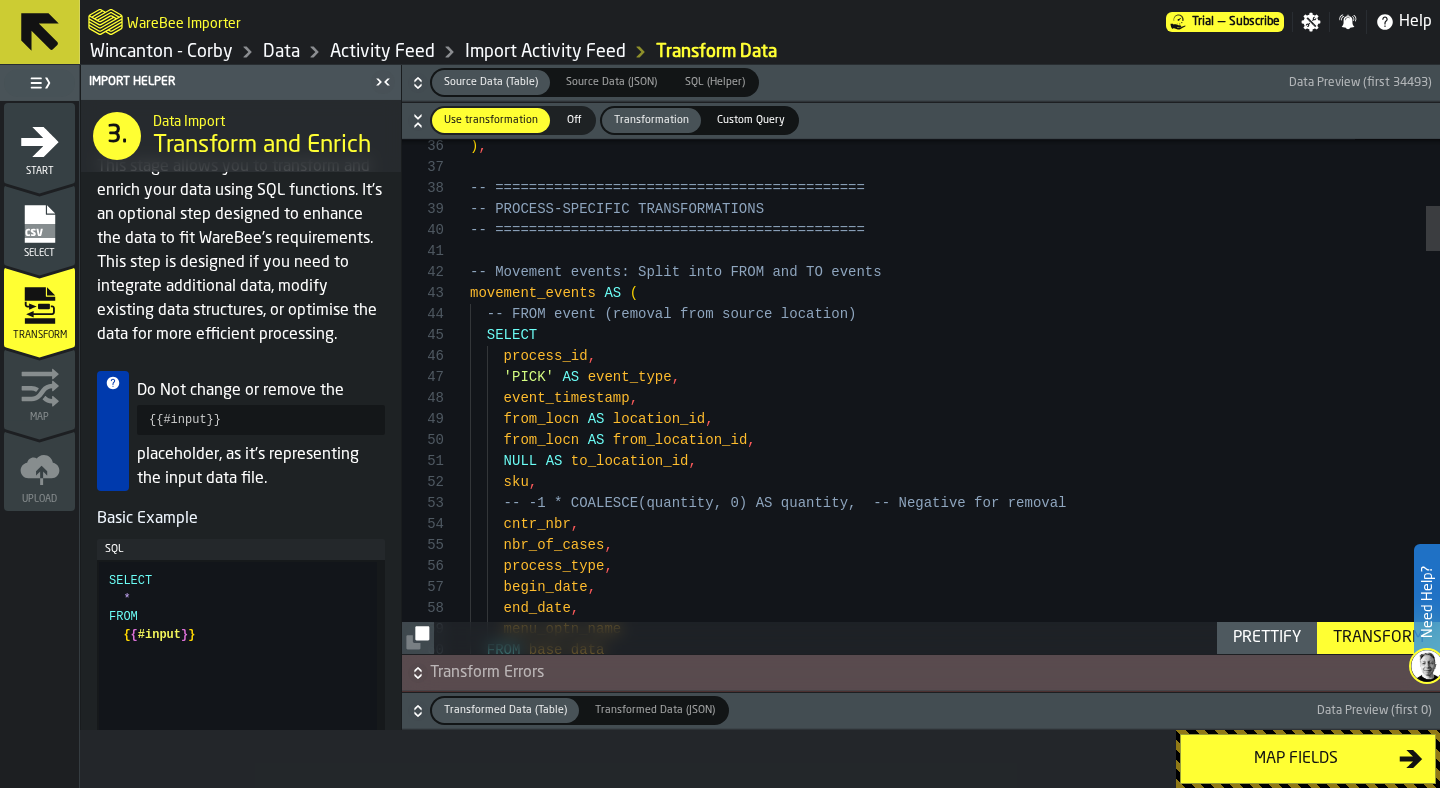 click on "menu_optn_name      end_date ,      begin_date ,      process_type ,      nbr_of_cases ,      -- -1 * COALESCE(quantity, 0) AS quantity,  -- Neg ative for removal      cntr_nbr ,      sku ,      NULL   AS   to_location_id ,      from_locn   AS   from_location_id ,      from_locn   AS   location_id ,      event_timestamp ,      'PICK'   AS   event_type ,      process_id ,    SELECT      -- FROM event (removal from source location) movement_events   AS   ( -- Movement events: Split into FROM and TO events -- ============================================ -- PROCESS-SPECIFIC TRANSFORMATIONS -- ============================================ ) ,    FROM   base_data" at bounding box center [955, 2273] 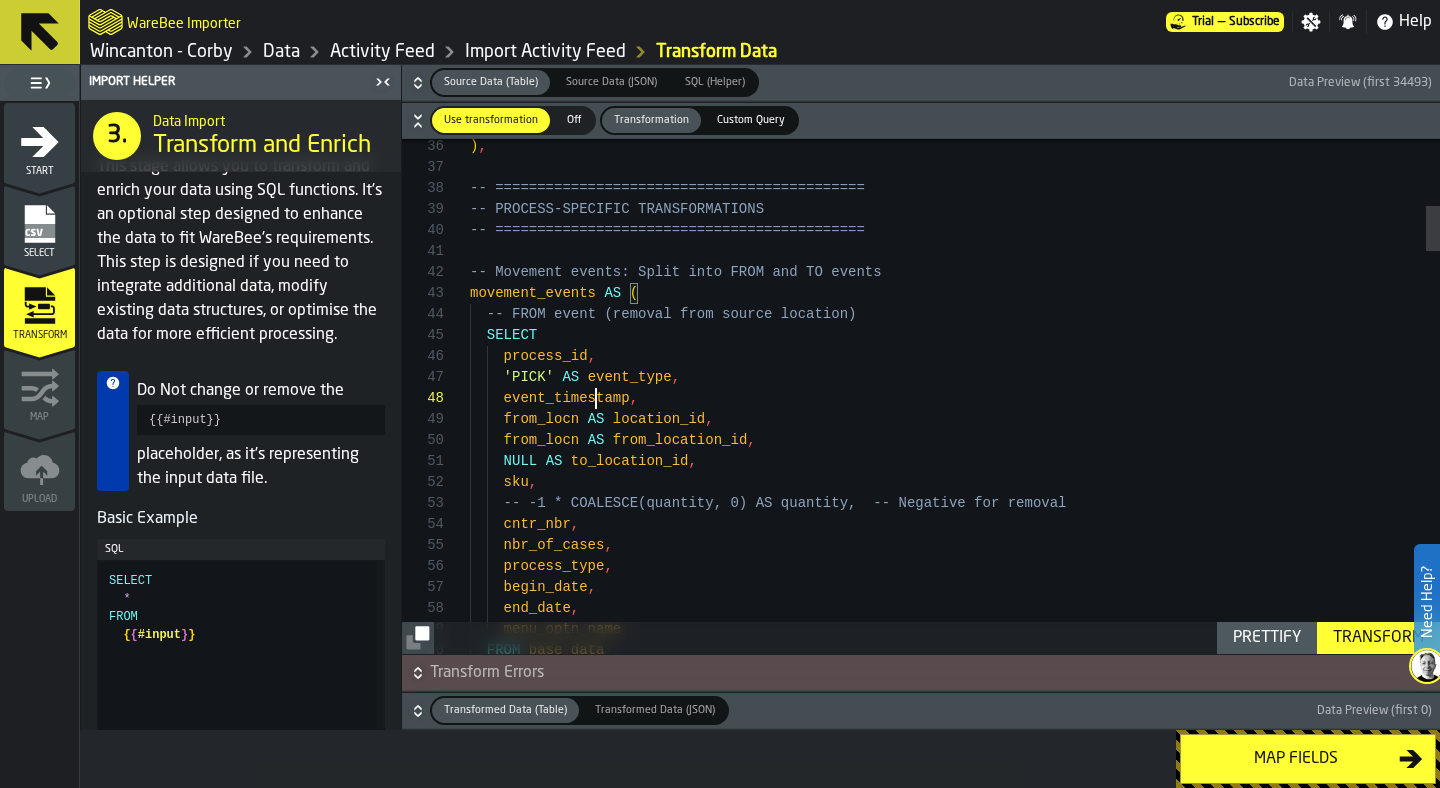 click on "menu_optn_name      end_date ,      begin_date ,      process_type ,      nbr_of_cases ,      -- -1 * COALESCE(quantity, 0) AS quantity,  -- Neg ative for removal      cntr_nbr ,      sku ,      NULL   AS   to_location_id ,      from_locn   AS   from_location_id ,      from_locn   AS   location_id ,      event_timestamp ,      'PICK'   AS   event_type ,      process_id ,    SELECT      -- FROM event (removal from source location) movement_events   AS   ( -- Movement events: Split into FROM and TO events -- ============================================ -- PROCESS-SPECIFIC TRANSFORMATIONS -- ============================================ ) ,    FROM   base_data" at bounding box center (955, 2273) 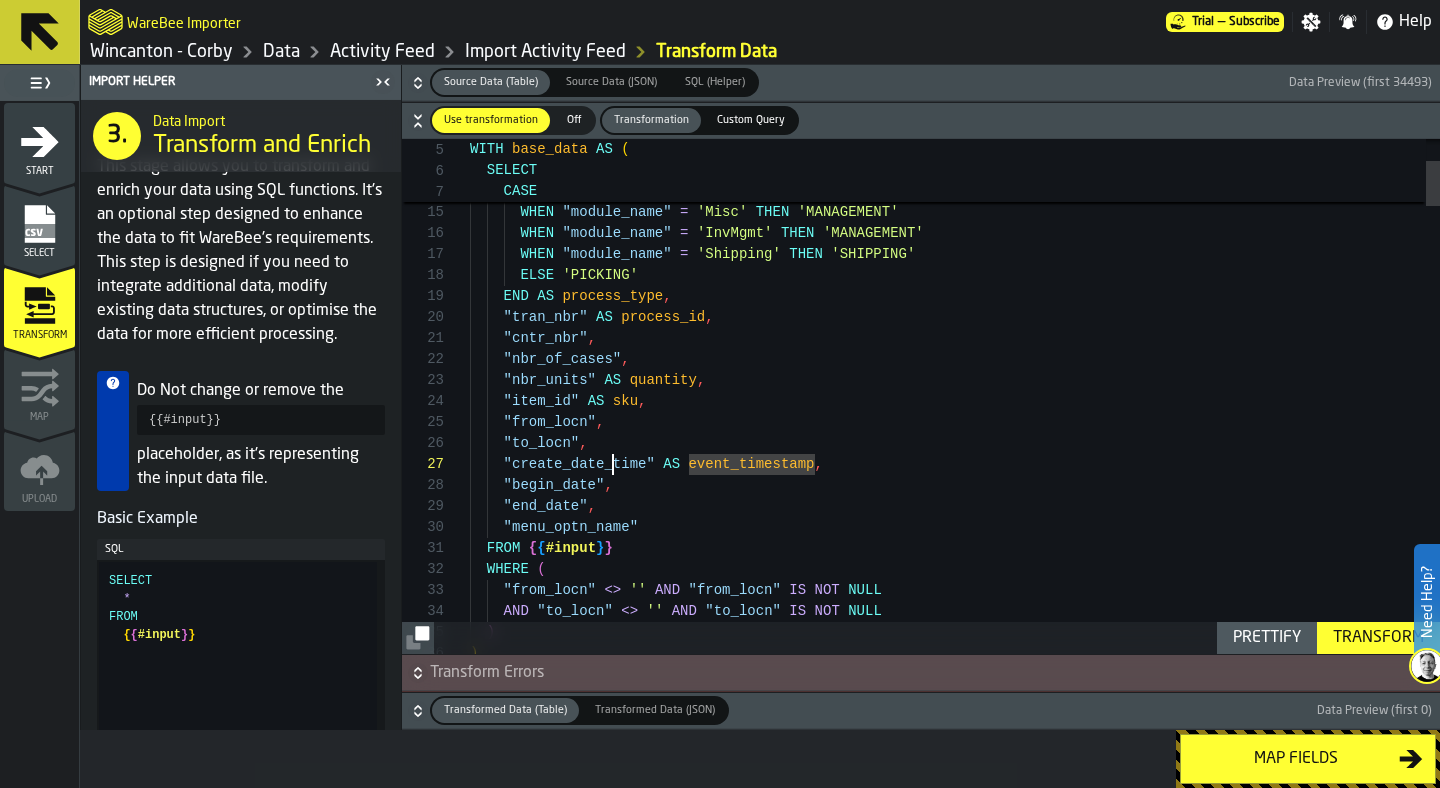 click on ") ,    )      AND   "to_locn"   <>   ''   AND   "to_locn"   IS   NOT   NULL      "from_locn"   <>   ''   AND   "from_locn"   IS   NOT   NULL    FROM   { { #input } }    WHERE   (      "menu_optn_name"      "end_date" ,      "begin_date" ,      "create_date_time"   AS   event_timestamp ,      "to_locn" ,      "from_locn" ,      "item_id"   AS   sku ,      "nbr_units"   AS   quantity ,      "nbr_of_cases" ,      "cntr_nbr" ,      "tran_nbr"   AS   process_id ,      END   AS   process_type ,        WHEN   "module_name"   =   'Shipping'   THEN   'SHIPPING'        ELSE   'PICKING'        WHEN   "module_name"   =   'InvMgmt'   THEN   'MANAGEMENT'        WHEN   "module_name"   =   'Misc'   THEN   'MANAGEMENT'        WHEN   "module_name"   =   'Modify'   THEN   'MANAGEMENT'        WHEN   "module_name"   =   'Packing'   THEN   'PACKING'        WHEN     =" at bounding box center [955, 2780] 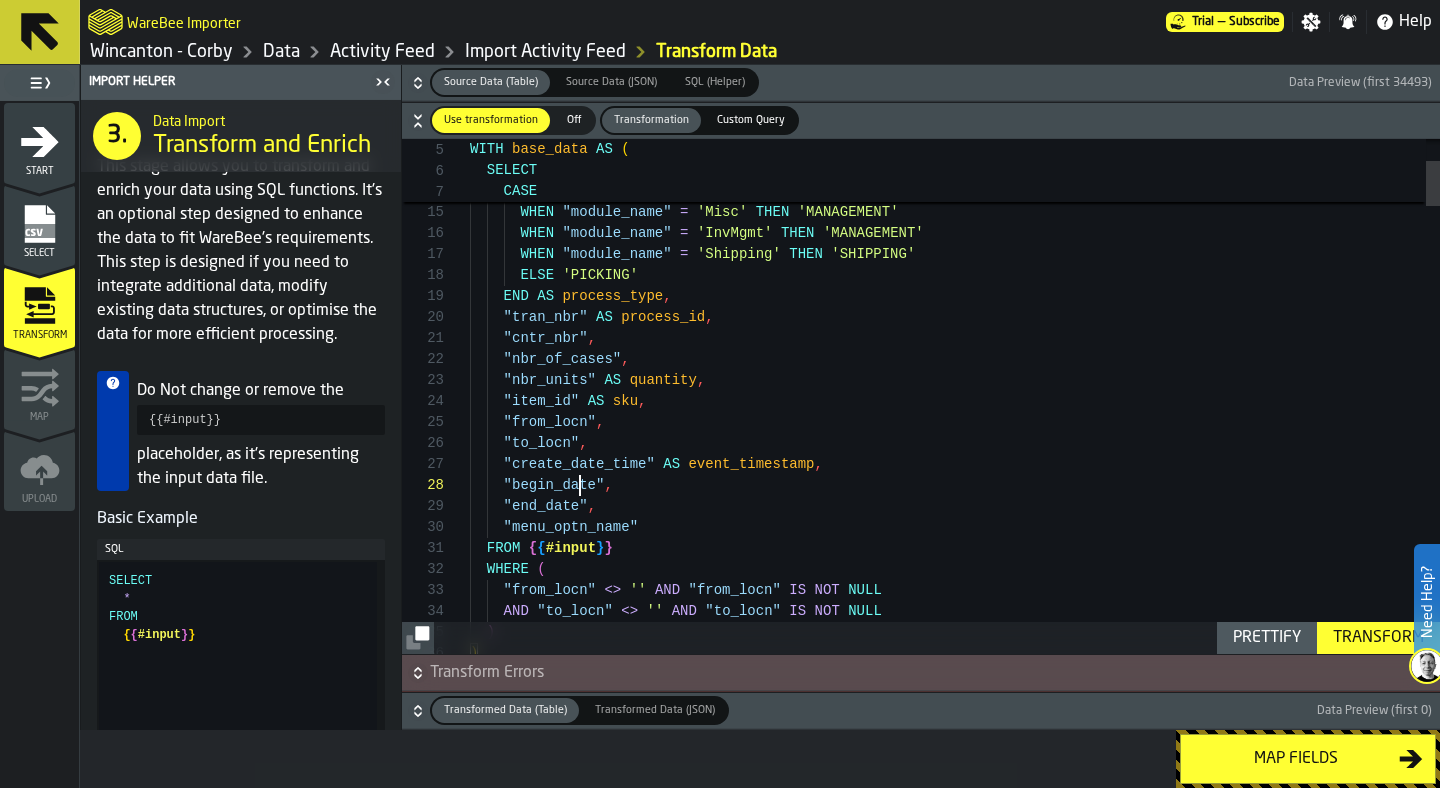 click on ") ,    )      AND   "to_locn"   <>   ''   AND   "to_locn"   IS   NOT   NULL      "from_locn"   <>   ''   AND   "from_locn"   IS   NOT   NULL    FROM   { { #input } }    WHERE   (      "menu_optn_name"      "end_date" ,      "begin_date" ,      "create_date_time"   AS   event_timestamp ,      "to_locn" ,      "from_locn" ,      "item_id"   AS   sku ,      "nbr_units"   AS   quantity ,      "nbr_of_cases" ,      "cntr_nbr" ,      "tran_nbr"   AS   process_id ,      END   AS   process_type ,        WHEN   "module_name"   =   'Shipping'   THEN   'SHIPPING'        ELSE   'PICKING'        WHEN   "module_name"   =   'InvMgmt'   THEN   'MANAGEMENT'        WHEN   "module_name"   =   'Misc'   THEN   'MANAGEMENT'        WHEN   "module_name"   =   'Modify'   THEN   'MANAGEMENT'        WHEN   "module_name"   =   'Packing'   THEN   'PACKING'        WHEN     =" at bounding box center [955, 2780] 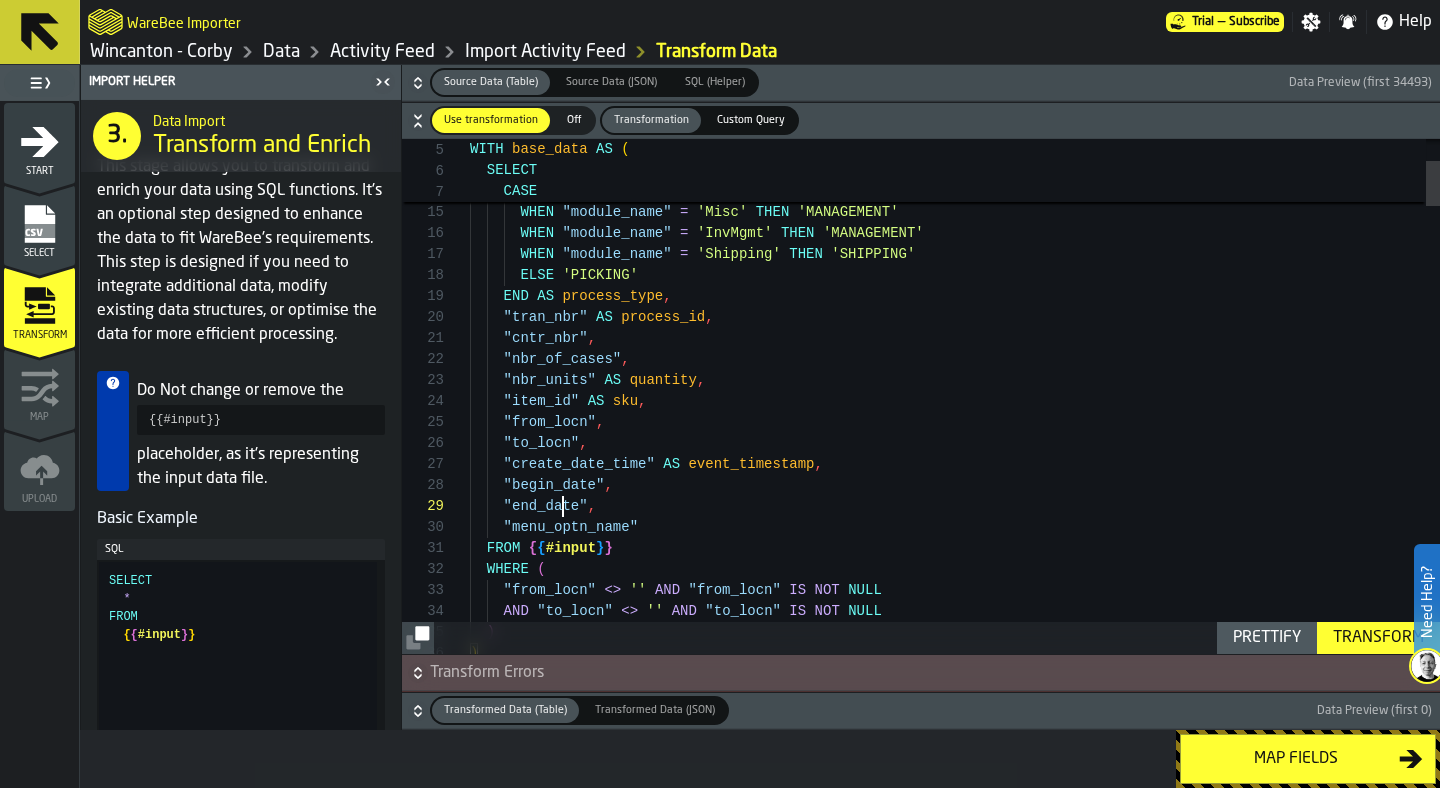 click on ") ,    )      AND   "to_locn"   <>   ''   AND   "to_locn"   IS   NOT   NULL      "from_locn"   <>   ''   AND   "from_locn"   IS   NOT   NULL    FROM   { { #input } }    WHERE   (      "menu_optn_name"      "end_date" ,      "begin_date" ,      "create_date_time"   AS   event_timestamp ,      "to_locn" ,      "from_locn" ,      "item_id"   AS   sku ,      "nbr_units"   AS   quantity ,      "nbr_of_cases" ,      "cntr_nbr" ,      "tran_nbr"   AS   process_id ,      END   AS   process_type ,        WHEN   "module_name"   =   'Shipping'   THEN   'SHIPPING'        ELSE   'PICKING'        WHEN   "module_name"   =   'InvMgmt'   THEN   'MANAGEMENT'        WHEN   "module_name"   =   'Misc'   THEN   'MANAGEMENT'        WHEN   "module_name"   =   'Modify'   THEN   'MANAGEMENT'        WHEN   "module_name"   =   'Packing'   THEN   'PACKING'        WHEN     =" at bounding box center (955, 2780) 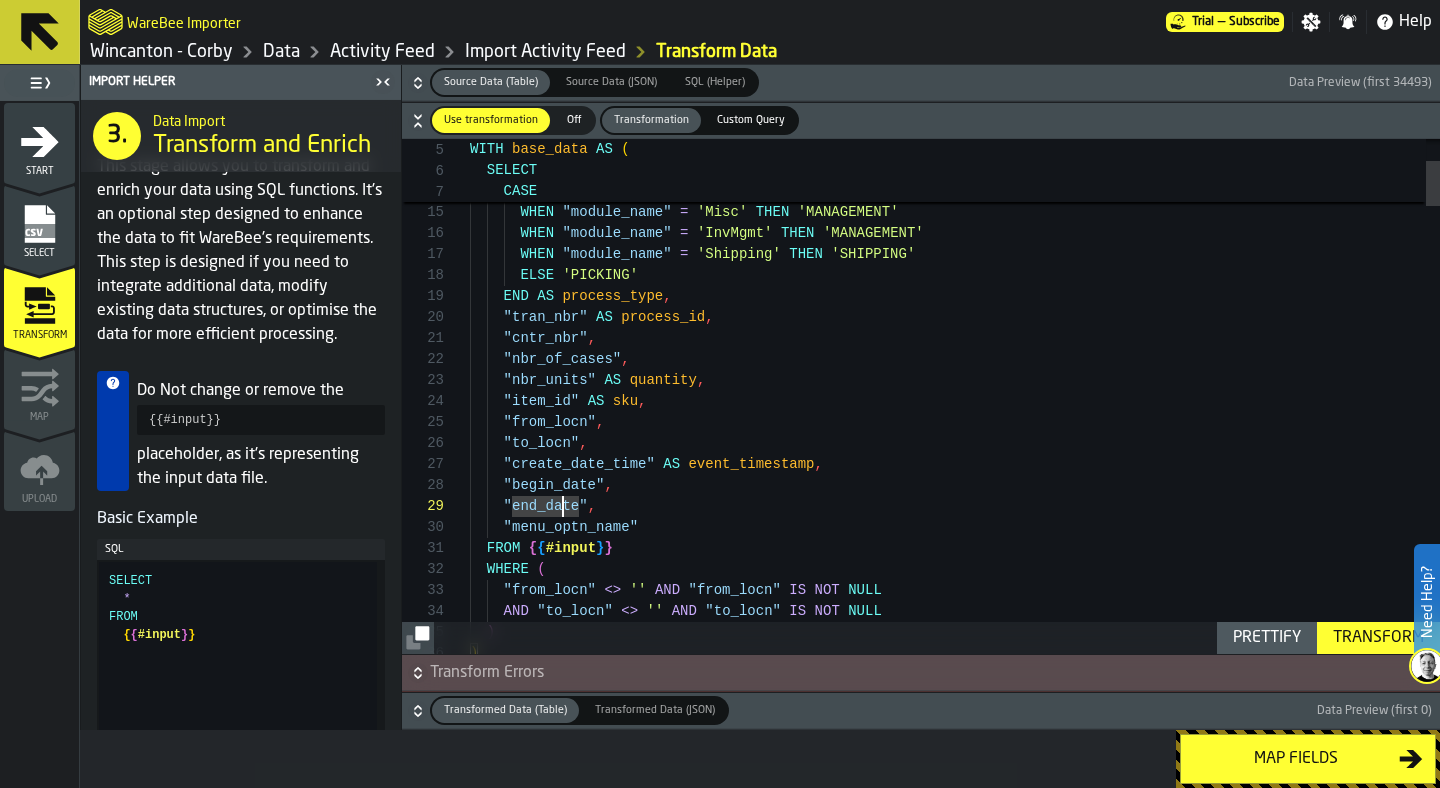 click on ") ,    )      AND   "to_locn"   <>   ''   AND   "to_locn"   IS   NOT   NULL      "from_locn"   <>   ''   AND   "from_locn"   IS   NOT   NULL    FROM   { { #input } }    WHERE   (      "menu_optn_name"      "end_date" ,      "begin_date" ,      "create_date_time"   AS   event_timestamp ,      "to_locn" ,      "from_locn" ,      "item_id"   AS   sku ,      "nbr_units"   AS   quantity ,      "nbr_of_cases" ,      "cntr_nbr" ,      "tran_nbr"   AS   process_id ,      END   AS   process_type ,        WHEN   "module_name"   =   'Shipping'   THEN   'SHIPPING'        ELSE   'PICKING'        WHEN   "module_name"   =   'InvMgmt'   THEN   'MANAGEMENT'        WHEN   "module_name"   =   'Misc'   THEN   'MANAGEMENT'        WHEN   "module_name"   =   'Modify'   THEN   'MANAGEMENT'        WHEN   "module_name"   =   'Packing'   THEN   'PACKING'        WHEN     =" at bounding box center (955, 2780) 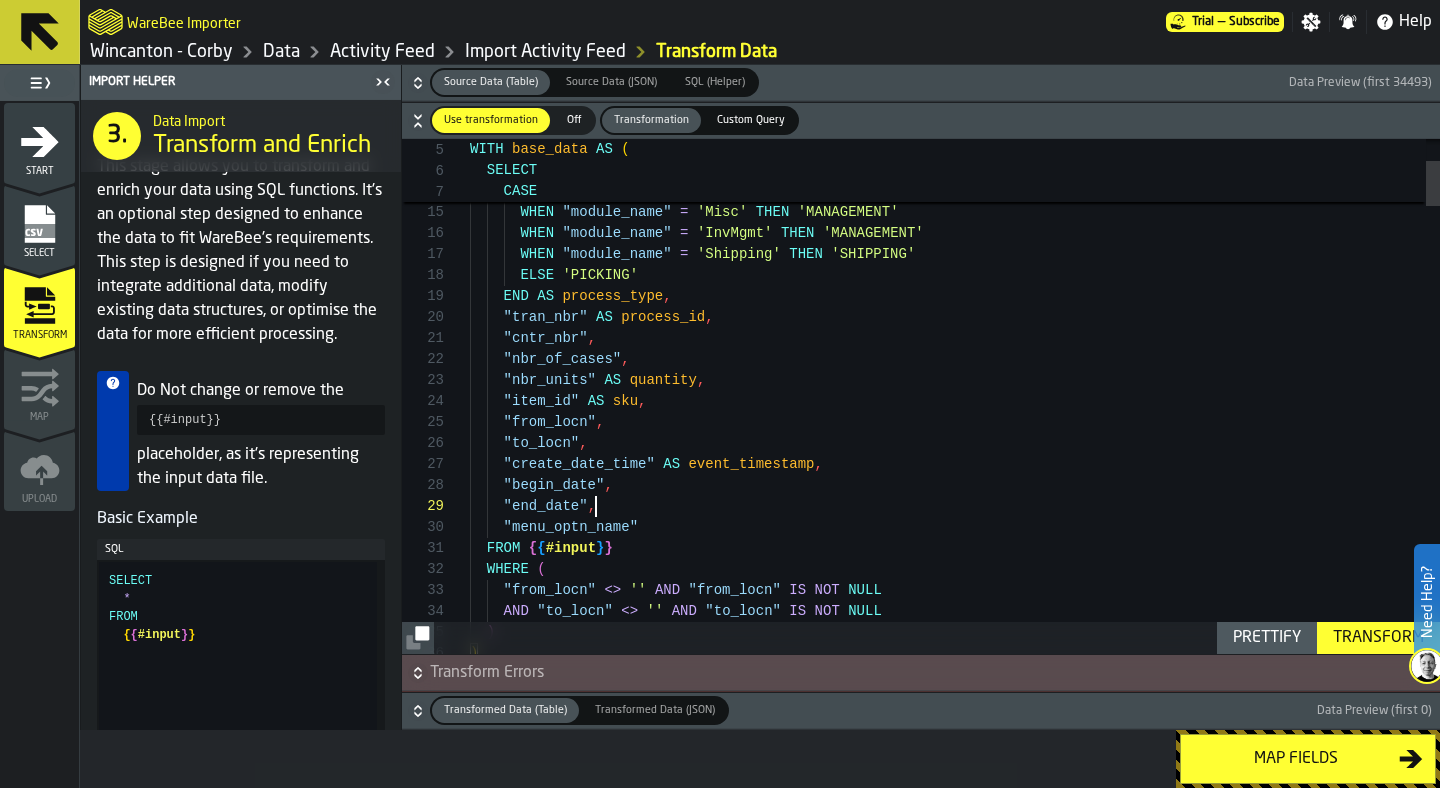 click on ") ,    )      AND   "to_locn"   <>   ''   AND   "to_locn"   IS   NOT   NULL      "from_locn"   <>   ''   AND   "from_locn"   IS   NOT   NULL    FROM   { { #input } }    WHERE   (      "menu_optn_name"      "end_date" ,      "begin_date" ,      "create_date_time"   AS   event_timestamp ,      "to_locn" ,      "from_locn" ,      "item_id"   AS   sku ,      "nbr_units"   AS   quantity ,      "nbr_of_cases" ,      "cntr_nbr" ,      "tran_nbr"   AS   process_id ,      END   AS   process_type ,        WHEN   "module_name"   =   'Shipping'   THEN   'SHIPPING'        ELSE   'PICKING'        WHEN   "module_name"   =   'InvMgmt'   THEN   'MANAGEMENT'        WHEN   "module_name"   =   'Misc'   THEN   'MANAGEMENT'        WHEN   "module_name"   =   'Modify'   THEN   'MANAGEMENT'        WHEN   "module_name"   =   'Packing'   THEN   'PACKING'        WHEN     =" at bounding box center [955, 2780] 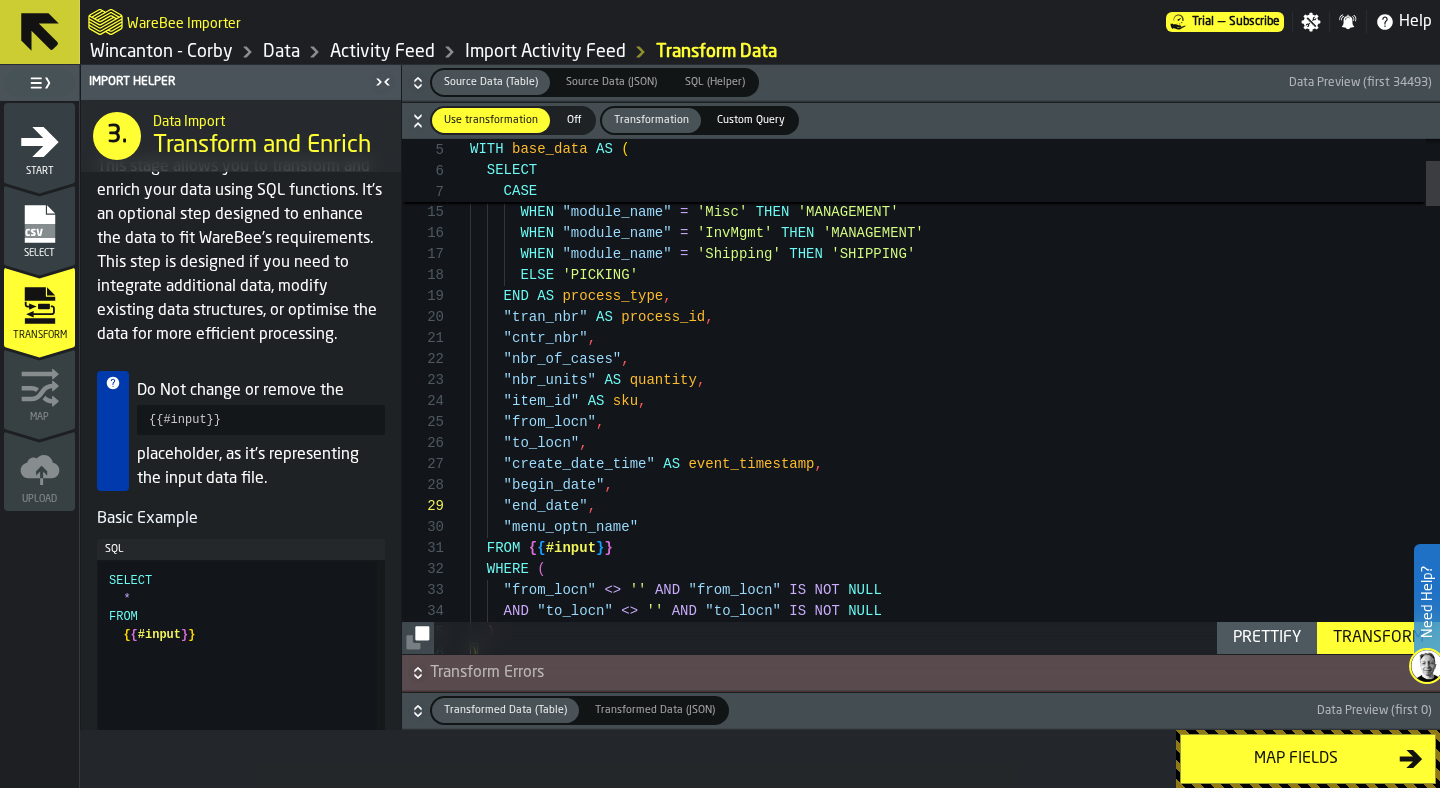 click 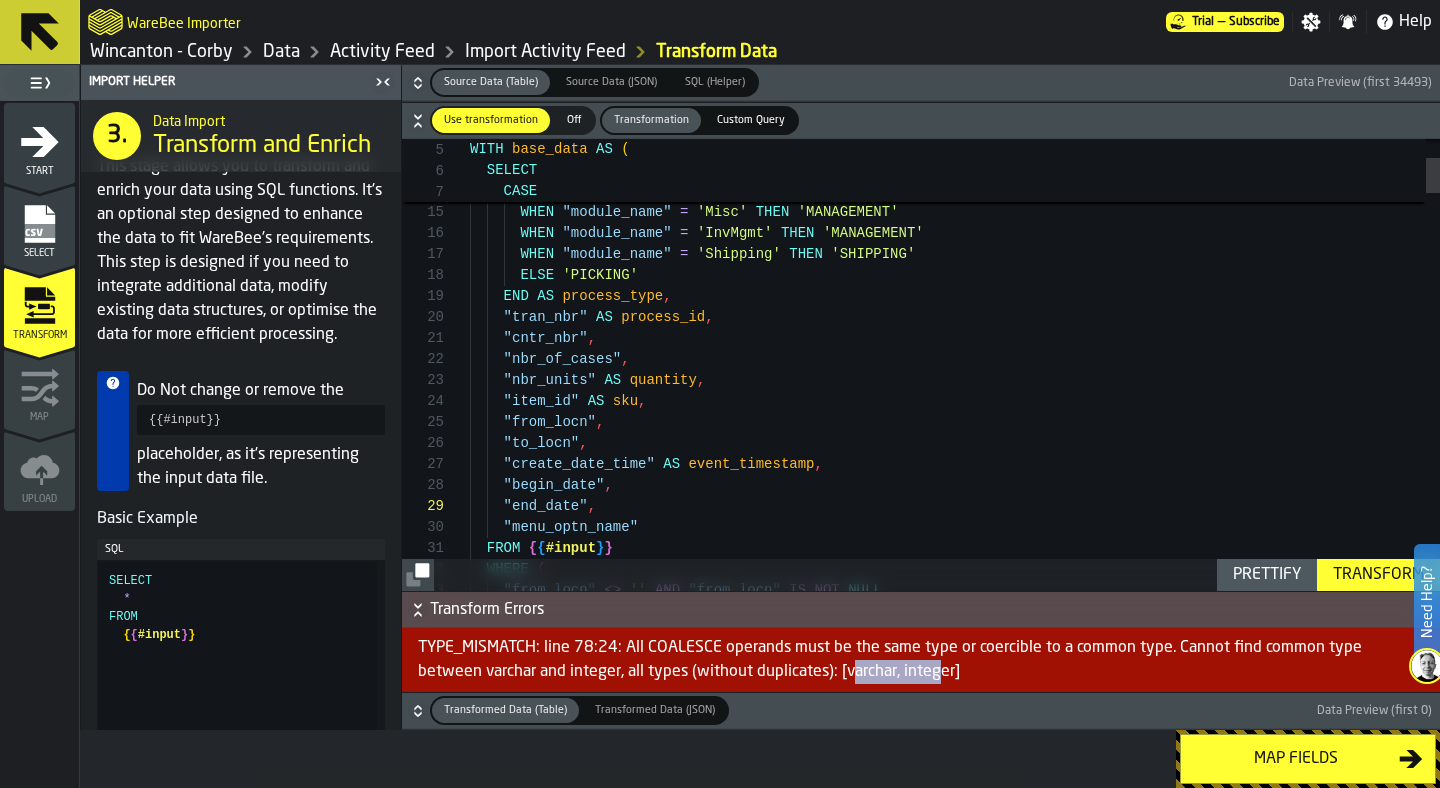 drag, startPoint x: 783, startPoint y: 676, endPoint x: 870, endPoint y: 676, distance: 87 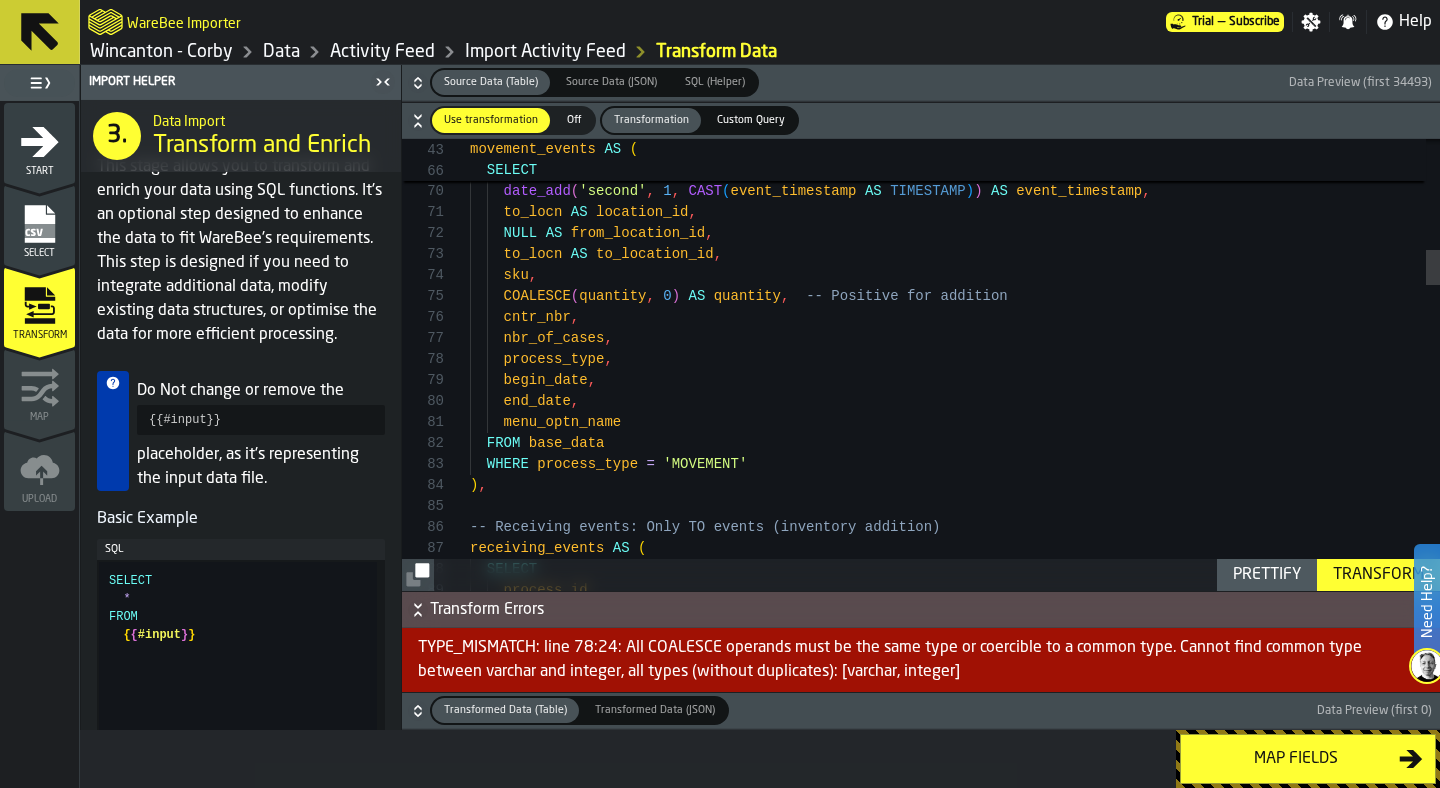 scroll, scrollTop: 84, scrollLeft: 0, axis: vertical 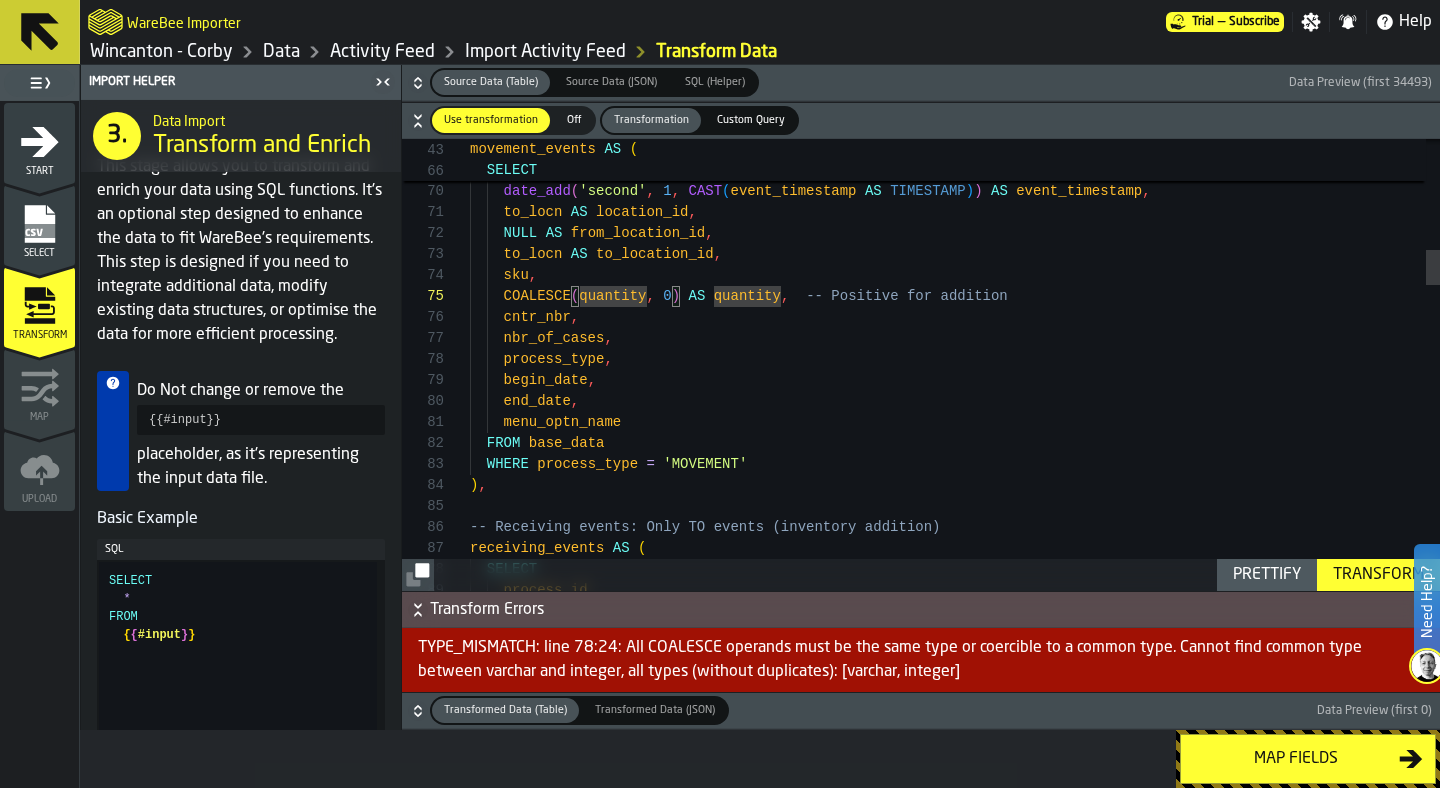 click on "'PUT'   AS   event_type ,      -- event_timestamp + INTERVAL '1' SECOND AS event_ timestamp,      date_add ( 'second' ,   1 ,   CAST ( event_timestamp   AS   TIMESTAMP ) )   AS   event_timestamp ,      to_locn   AS   location_id ,      NULL   AS   from_location_id ,      to_locn   AS   to_location_id ,      sku ,      COALESCE ( quantity ,   0 )   AS   quantity ,    -- Positive for addition      cntr_nbr ,      nbr_of_cases ,      process_type ,      begin_date ,      end_date ,      menu_optn_name    FROM   base_data    WHERE   process_type   =   'MOVEMENT' ) , -- Receiving events: Only TO events (inventory add ition) receiving_events   AS   (    SELECT        process_id ," at bounding box center (955, 1604) 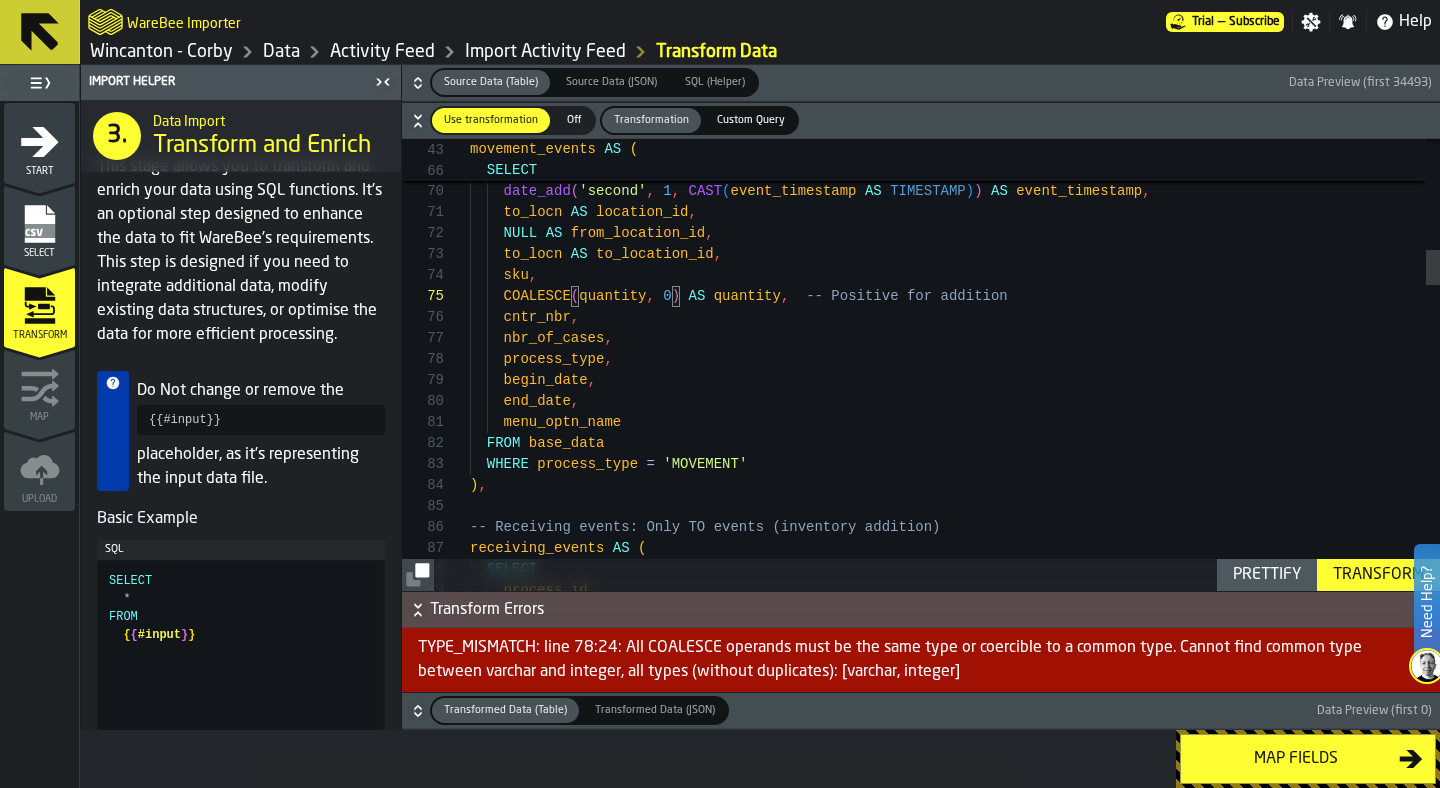 click on "'PUT'   AS   event_type ,      -- event_timestamp + INTERVAL '1' SECOND AS event_ timestamp,      date_add ( 'second' ,   1 ,   CAST ( event_timestamp   AS   TIMESTAMP ) )   AS   event_timestamp ,      to_locn   AS   location_id ,      NULL   AS   from_location_id ,      to_locn   AS   to_location_id ,      sku ,      COALESCE ( quantity ,   0 )   AS   quantity ,    -- Positive for addition      cntr_nbr ,      nbr_of_cases ,      process_type ,      begin_date ,      end_date ,      menu_optn_name    FROM   base_data    WHERE   process_type   =   'MOVEMENT' ) , -- Receiving events: Only TO events (inventory add ition) receiving_events   AS   (    SELECT        process_id ," at bounding box center [955, 1604] 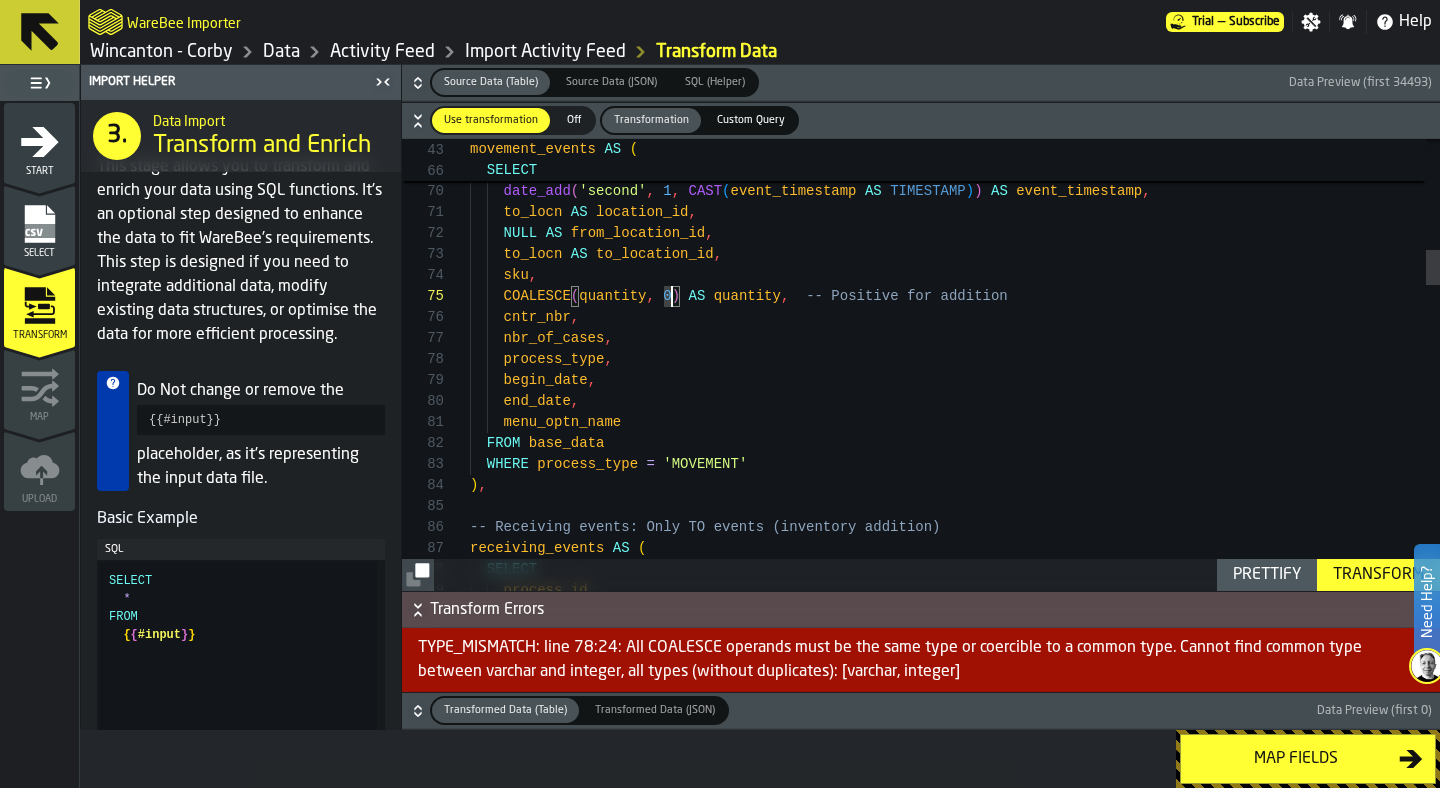 click on "'PUT'   AS   event_type ,      -- event_timestamp + INTERVAL '1' SECOND AS event_ timestamp,      date_add ( 'second' ,   1 ,   CAST ( event_timestamp   AS   TIMESTAMP ) )   AS   event_timestamp ,      to_locn   AS   location_id ,      NULL   AS   from_location_id ,      to_locn   AS   to_location_id ,      sku ,      COALESCE ( quantity ,   0 )   AS   quantity ,    -- Positive for addition      cntr_nbr ,      nbr_of_cases ,      process_type ,      begin_date ,      end_date ,      menu_optn_name    FROM   base_data    WHERE   process_type   =   'MOVEMENT' ) , -- Receiving events: Only TO events (inventory add ition) receiving_events   AS   (    SELECT        process_id ," at bounding box center (955, 1604) 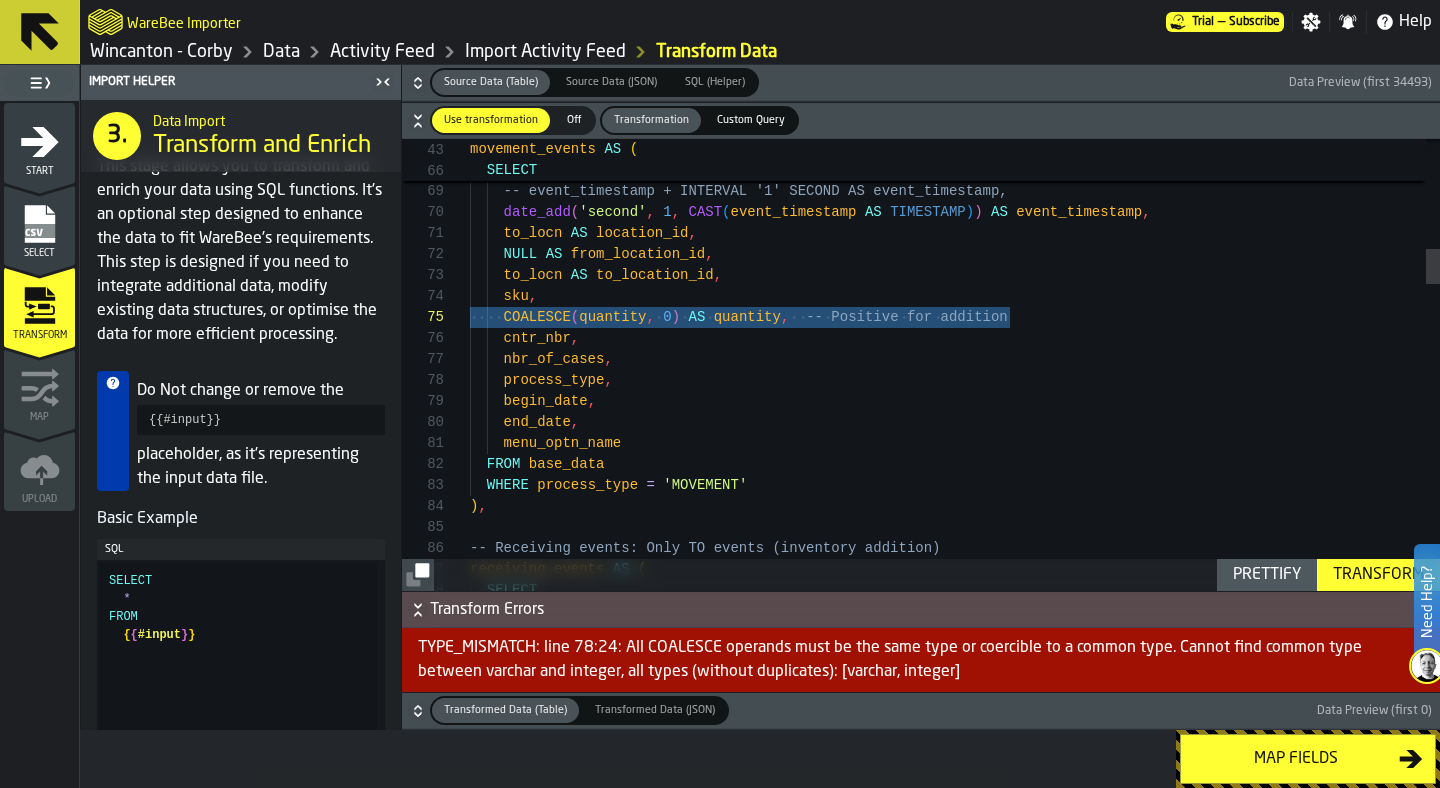 drag, startPoint x: 1043, startPoint y: 318, endPoint x: 470, endPoint y: 322, distance: 573.014 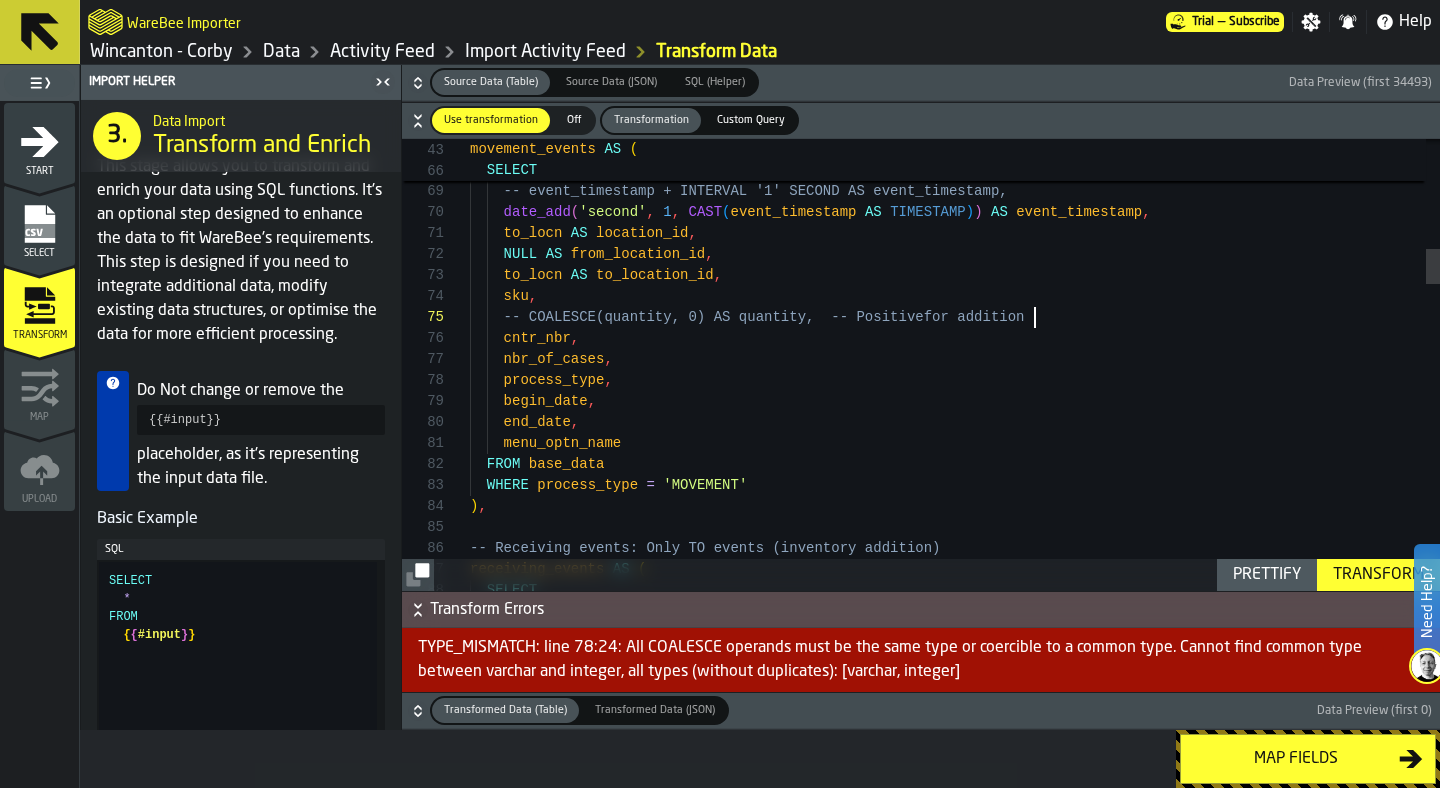 click on "'PUT'   AS   event_type ,      -- event_timestamp + INTERVAL '1' SECOND AS event_ timestamp,      date_add ( 'second' ,   1 ,   CAST ( event_timestamp   AS   TIMESTAMP ) )   AS   event_timestamp ,      to_locn   AS   location_id ,      NULL   AS   from_location_id ,      to_locn   AS   to_location_id ,      sku ,      -- COALESCE(quantity, 0) AS quantity,  -- Positive  for addition      cntr_nbr ,      nbr_of_cases ,      process_type ,      begin_date ,      end_date ,      menu_optn_name    FROM   base_data    WHERE   process_type   =   'MOVEMENT' ) , -- Receiving events: Only TO events (inventory add ition) receiving_events   AS   (    SELECT        process_id ," at bounding box center (955, 1625) 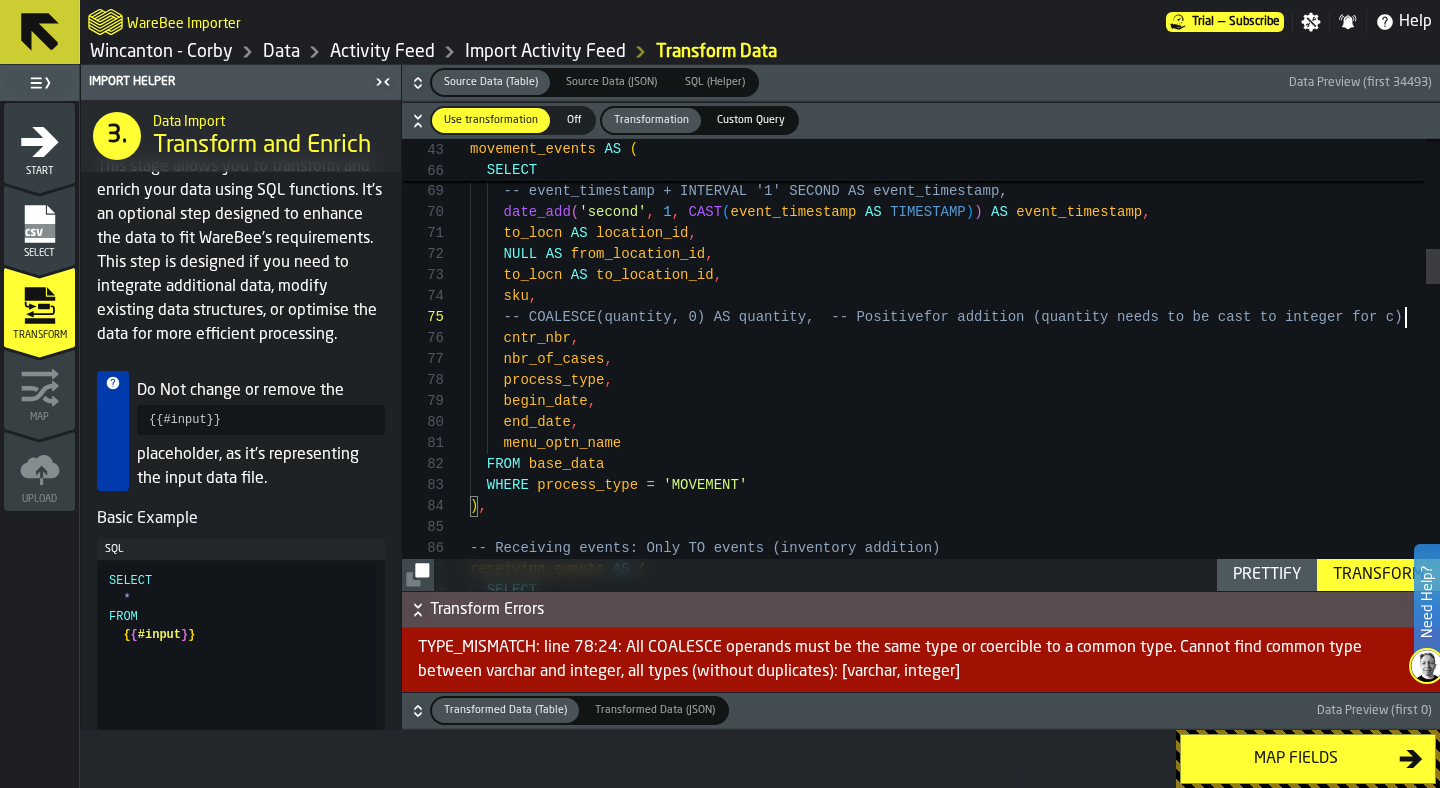 scroll, scrollTop: 105, scrollLeft: 0, axis: vertical 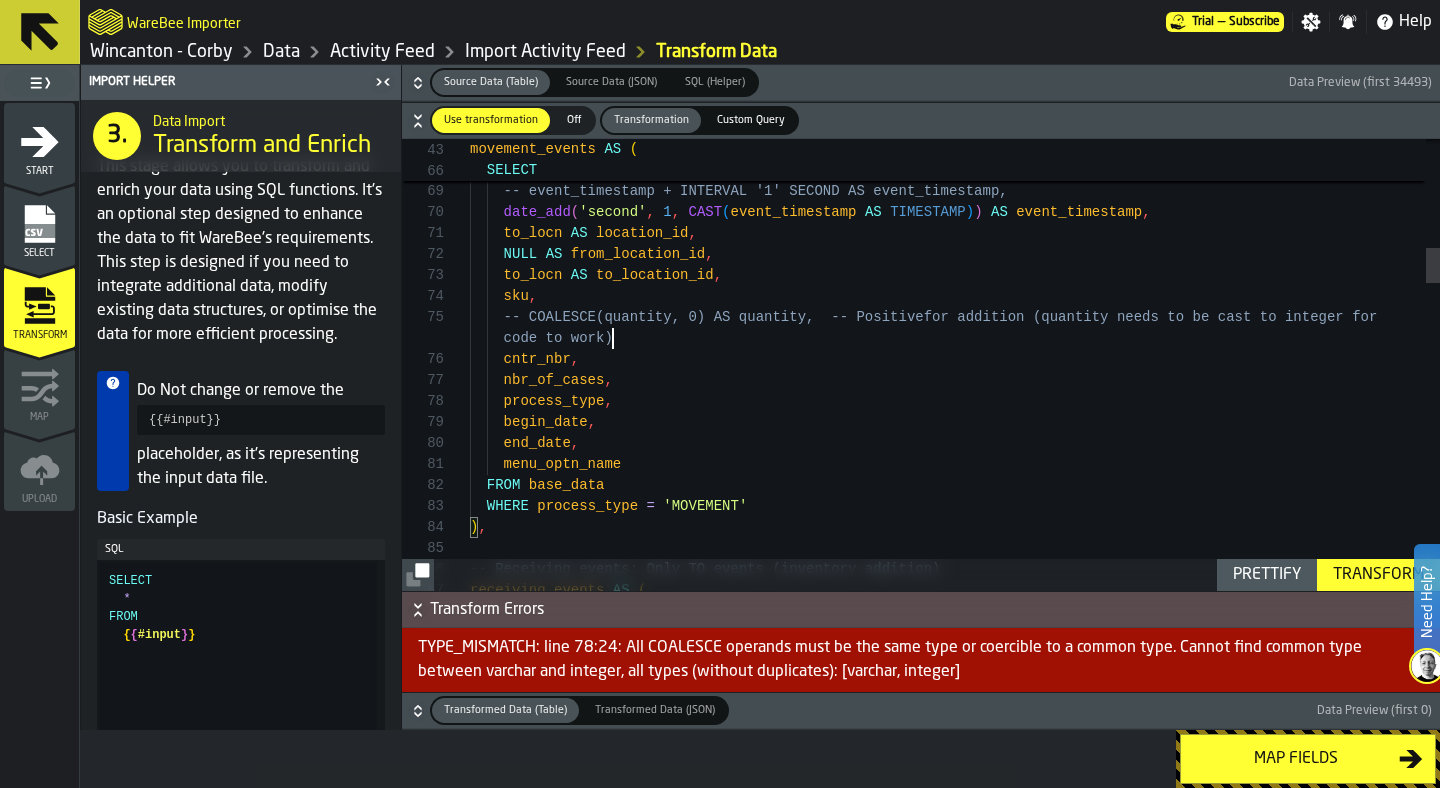 click on "'PUT'   AS   event_type ,      -- event_timestamp + INTERVAL '1' SECOND AS event_ timestamp,      date_add ( 'second' ,   1 ,   CAST ( event_timestamp   AS   TIMESTAMP ) )   AS   event_timestamp ,      to_locn   AS   location_id ,      NULL   AS   from_location_id ,      to_locn   AS   to_location_id ,      sku ,      -- COALESCE(quantity, 0) AS quantity,  -- Positive  for addition (quantity needs to be cast to intege r for       cntr_nbr ,      nbr_of_cases ,      process_type ,      begin_date ,      end_date ,      menu_optn_name    FROM   base_data    WHERE   process_type   =   'MOVEMENT' ) , -- Receiving events: Only TO events (inventory add ition) receiving_events   AS   (      process_id ,      code to work)" at bounding box center (955, 1635) 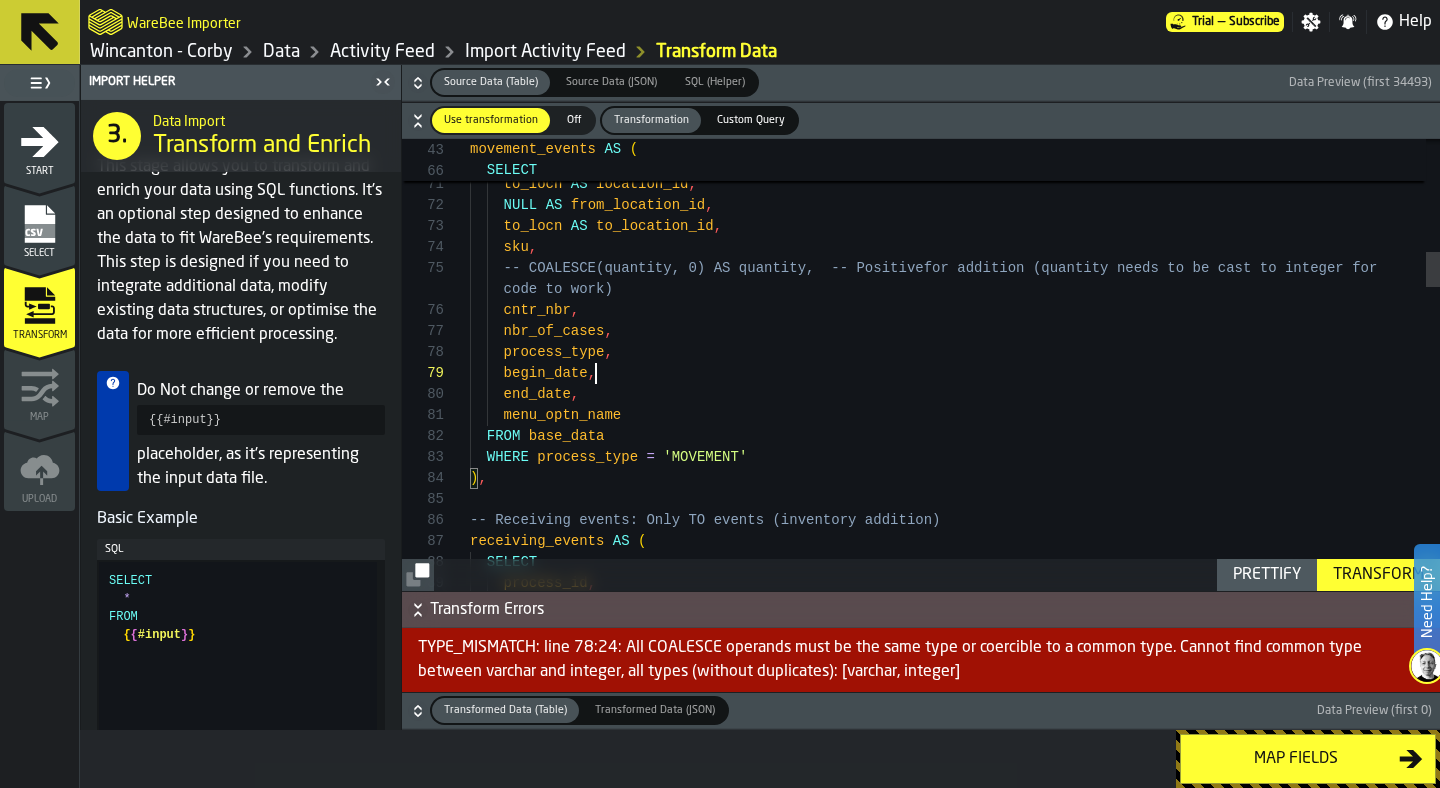click on "Transform" at bounding box center [1378, 575] 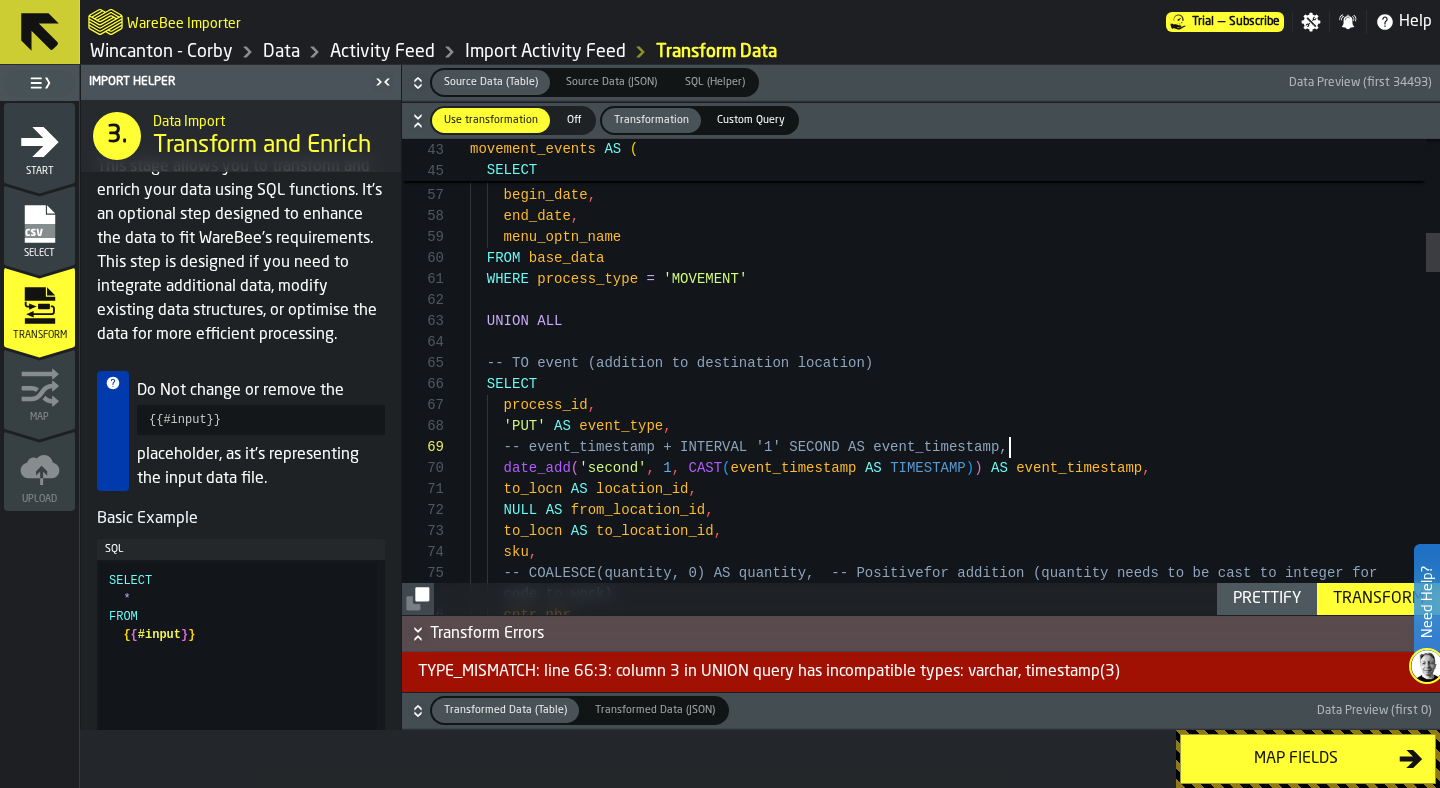 scroll, scrollTop: 168, scrollLeft: 0, axis: vertical 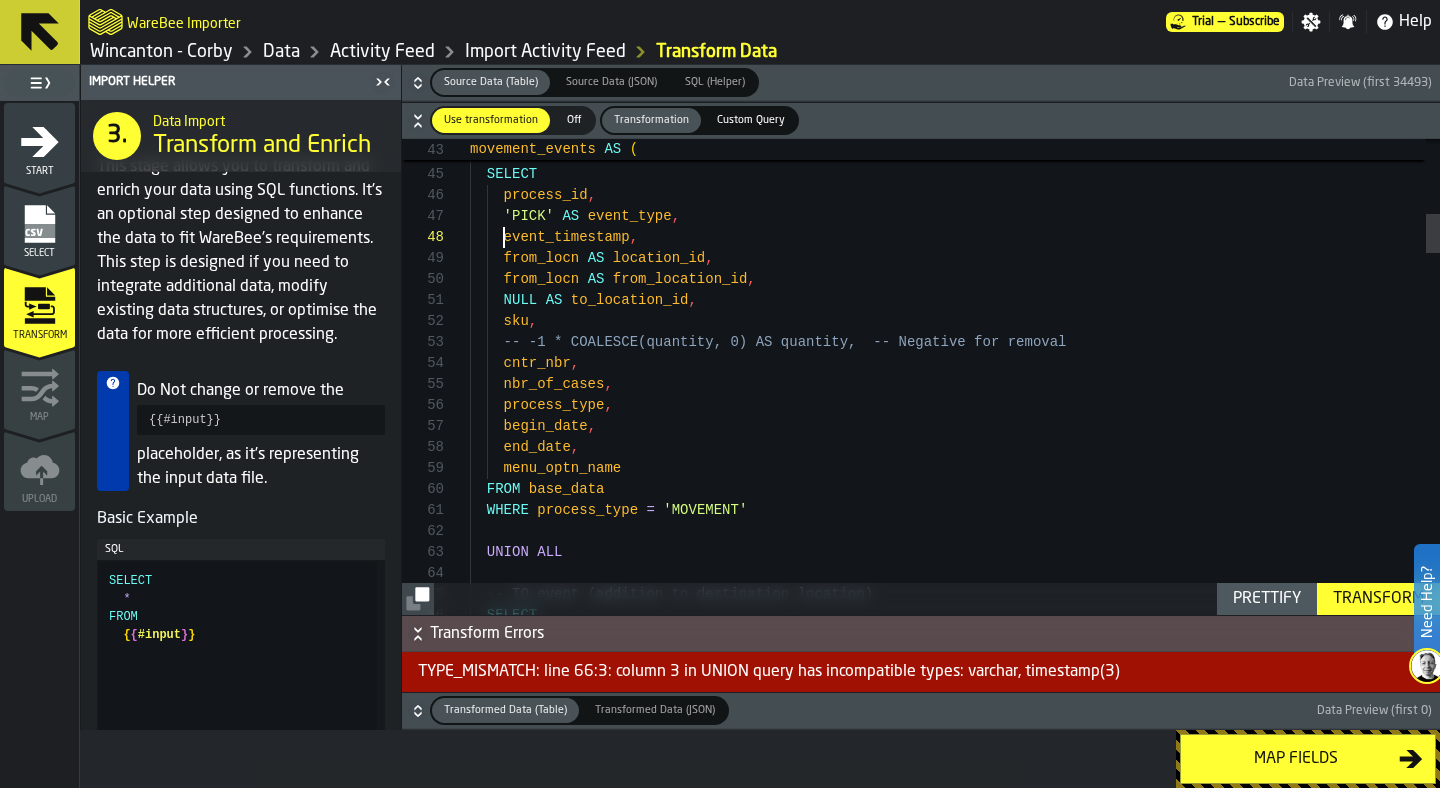 click on "UNION   ALL       WHERE   process_type   =   'MOVEMENT'    FROM   base_data      menu_optn_name      end_date ,    -- TO event (addition to destination location)    SELECT        begin_date ,      process_type ,      nbr_of_cases ,      -- -1 * COALESCE(quantity, 0) AS quantity,  -- Neg ative for removal      cntr_nbr ,      from_locn   AS   from_location_id ,      NULL   AS   to_location_id ,      sku ,      event_timestamp ,      from_locn   AS   location_id ,      'PICK'   AS   event_type ,      process_id ,    SELECT      -- FROM event (removal from source location) movement_events   AS   (" at bounding box center [955, 2122] 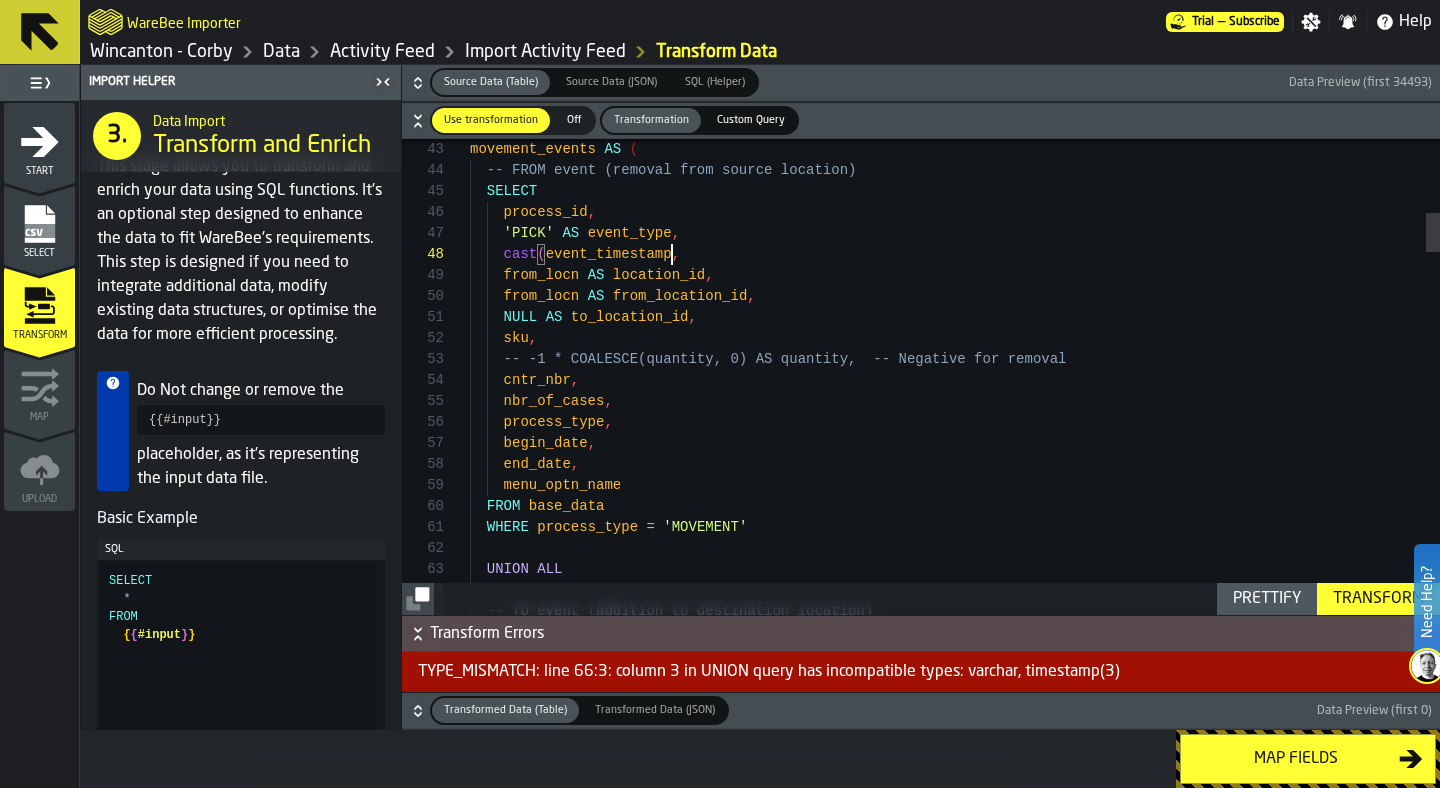 click on "UNION   ALL       WHERE   process_type   =   'MOVEMENT'    FROM   base_data      menu_optn_name      end_date ,    -- TO event (addition to destination location)      begin_date ,      process_type ,      nbr_of_cases ,      -- -1 * COALESCE(quantity, 0) AS quantity,  -- Neg ative for removal      cntr_nbr ,      from_locn   AS   from_location_id ,      NULL   AS   to_location_id ,      sku ,      cast ( event_timestamp ,      from_locn   AS   location_id ,      'PICK'   AS   event_type ,      process_id ,    SELECT      -- FROM event (removal from source location) movement_events   AS   (" at bounding box center [955, 2139] 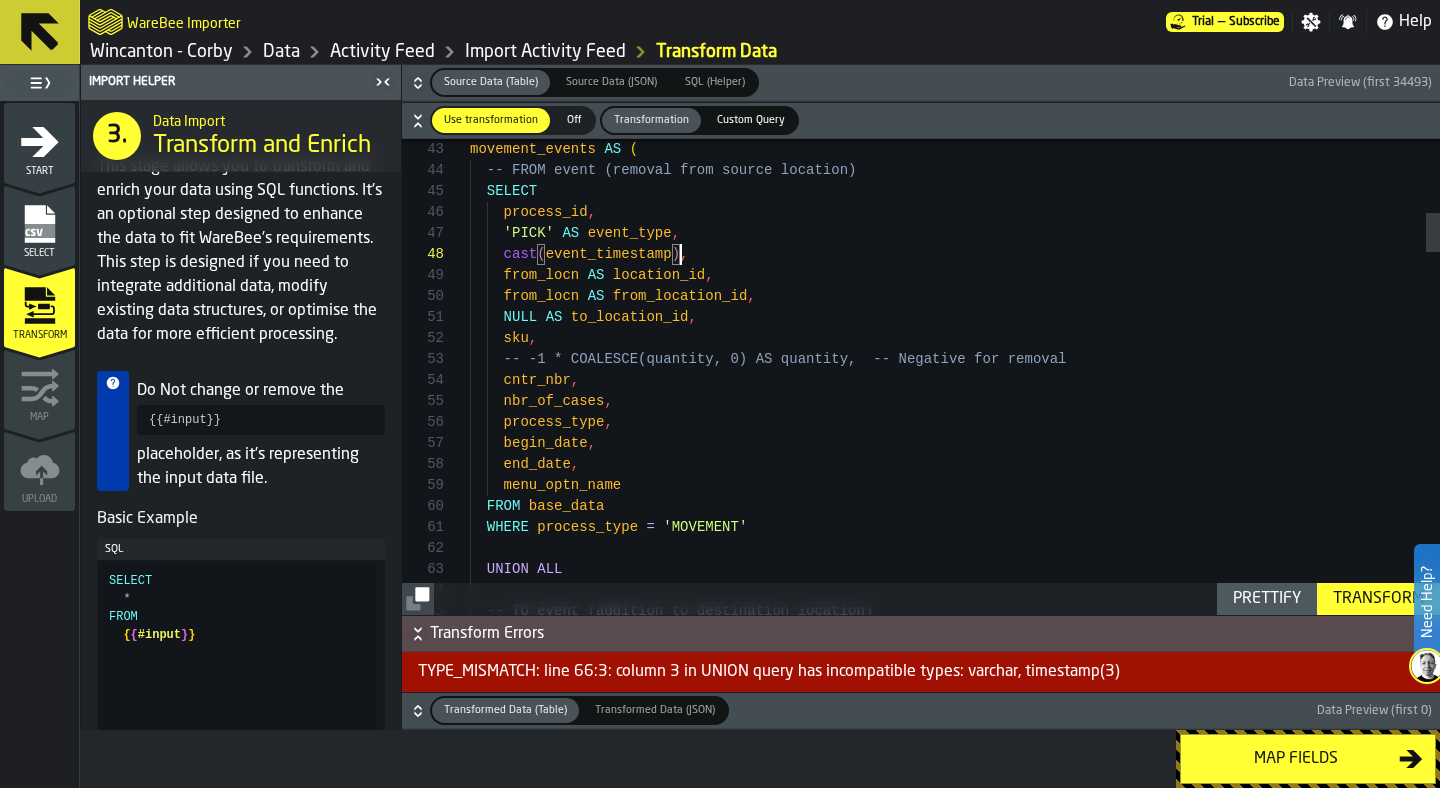click on "UNION   ALL       WHERE   process_type   =   'MOVEMENT'    FROM   base_data      menu_optn_name      end_date ,    -- TO event (addition to destination location)      begin_date ,      process_type ,      nbr_of_cases ,      -- -1 * COALESCE(quantity, 0) AS quantity,  -- Neg ative for removal      cntr_nbr ,      from_locn   AS   from_location_id ,      NULL   AS   to_location_id ,      sku ,      cast ( event_timestamp ) ,      from_locn   AS   location_id ,      'PICK'   AS   event_type ,      process_id ,    SELECT      -- FROM event (removal from source location) movement_events   AS   (" at bounding box center [955, 2139] 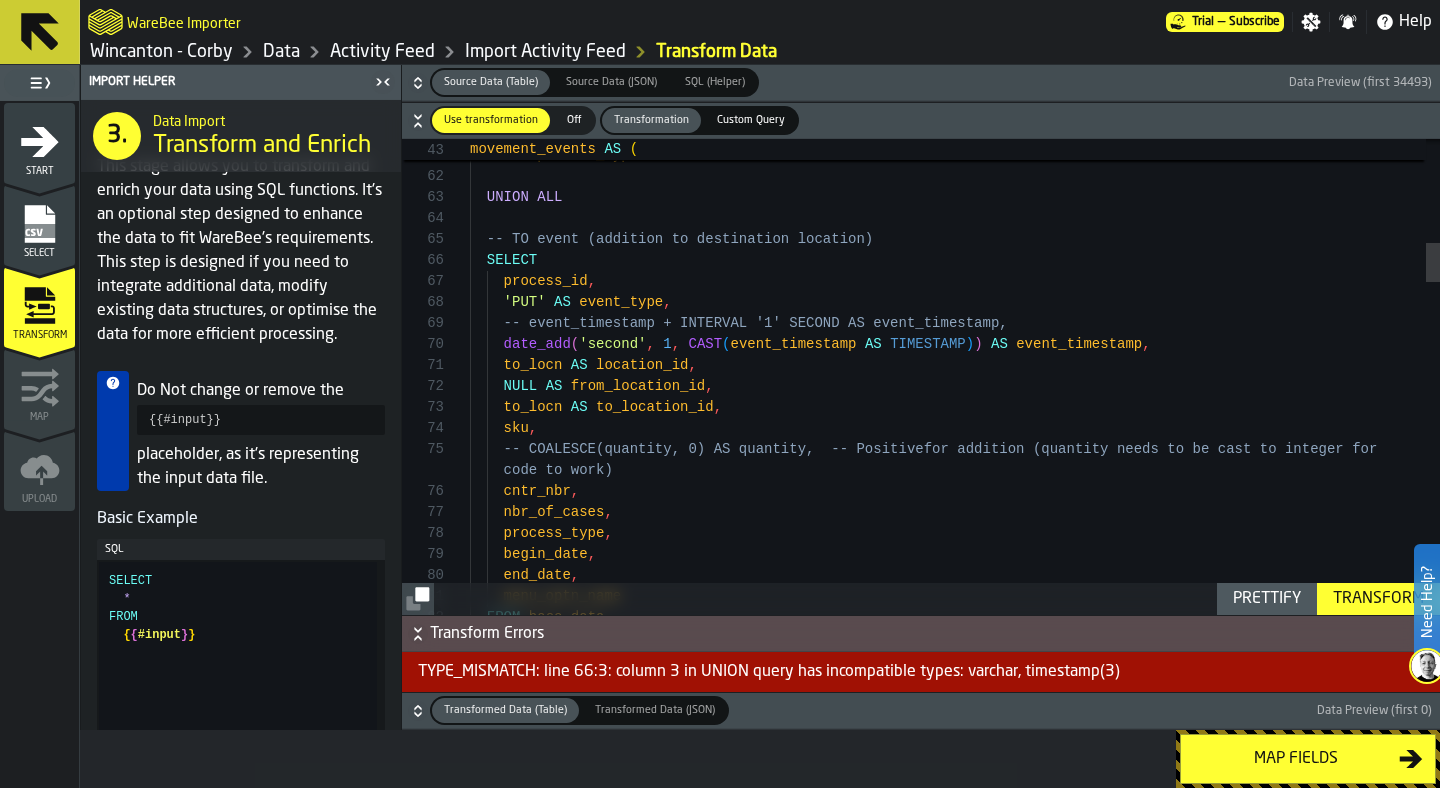 click on "Transform" at bounding box center [1378, 599] 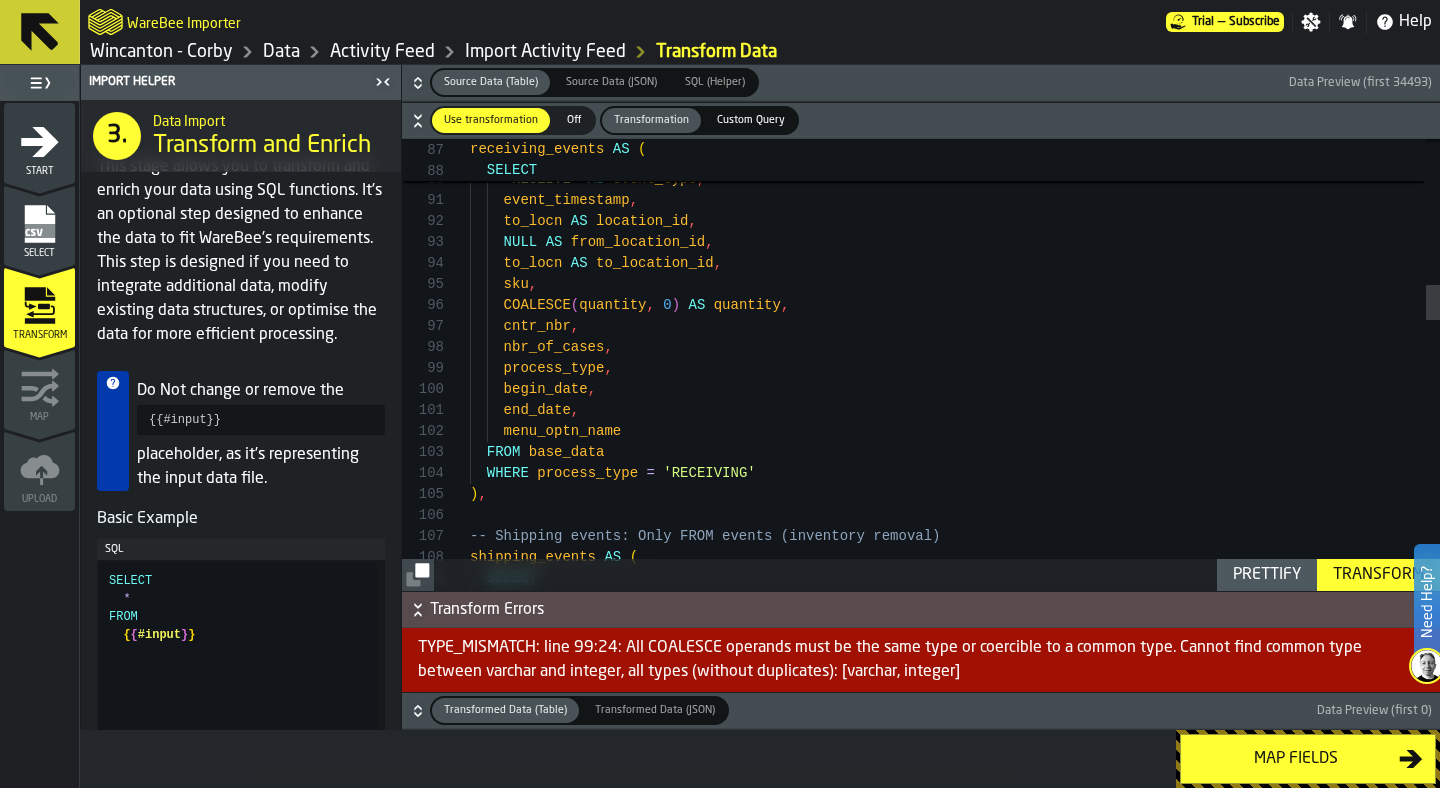 scroll, scrollTop: 126, scrollLeft: 0, axis: vertical 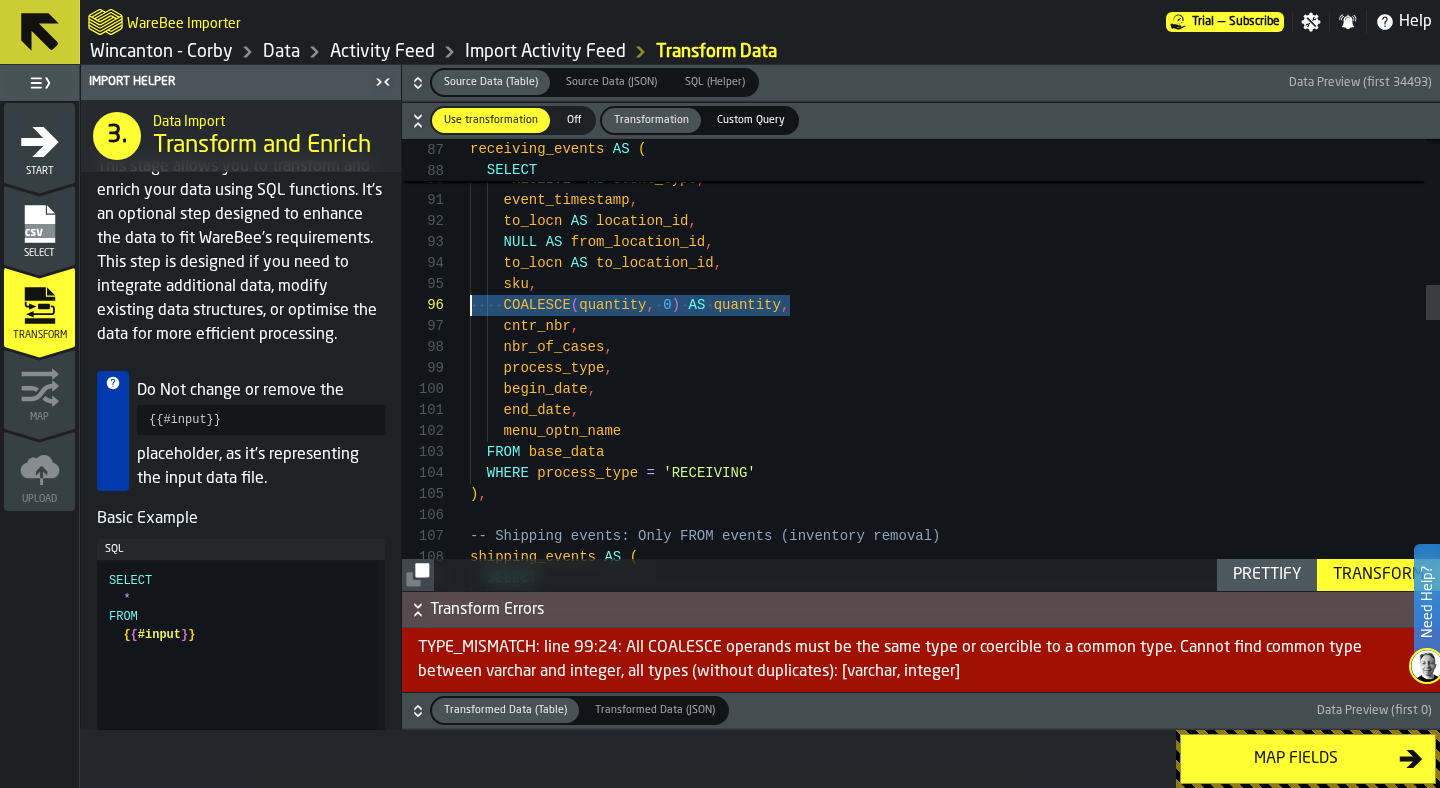 drag, startPoint x: 814, startPoint y: 306, endPoint x: 451, endPoint y: 307, distance: 363.00137 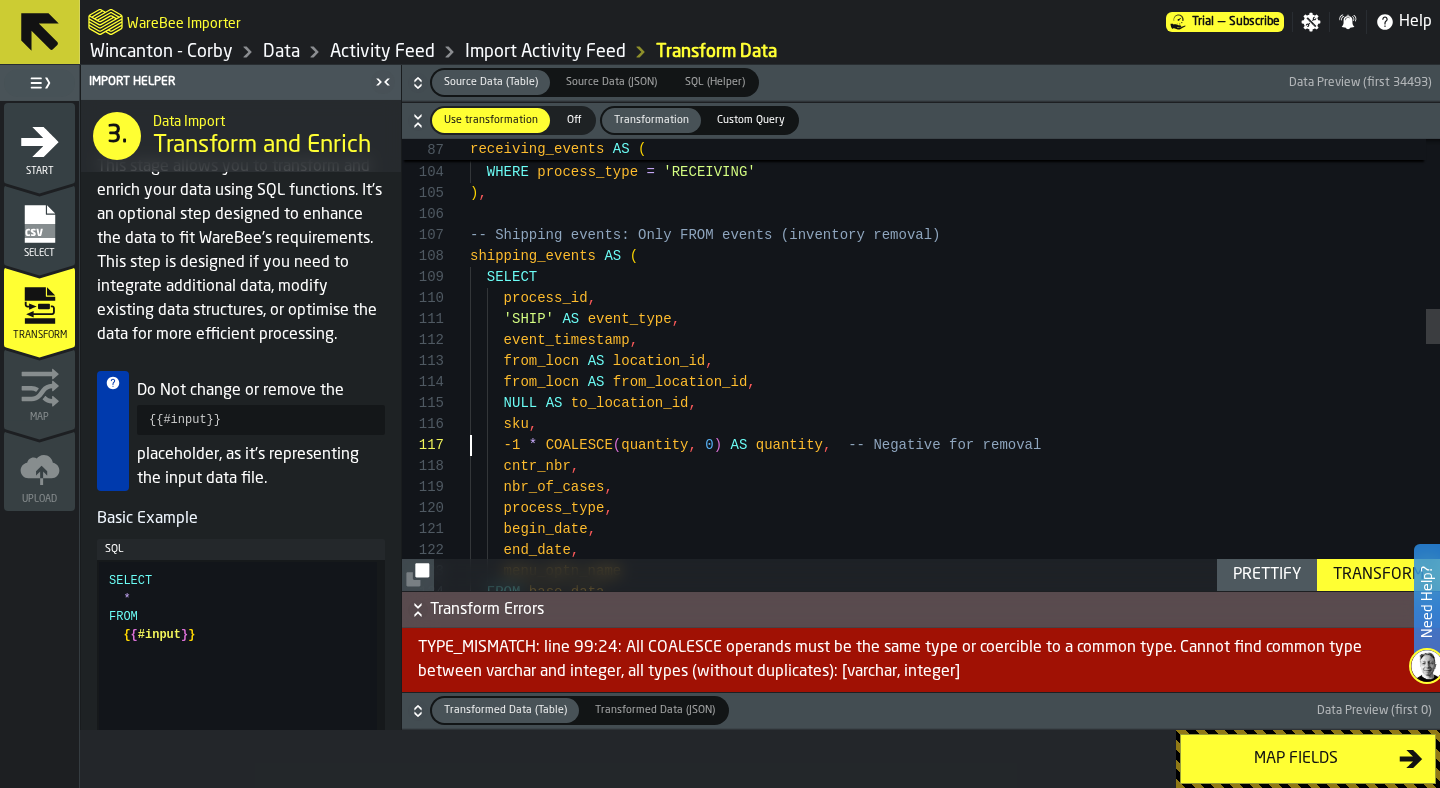 scroll, scrollTop: 147, scrollLeft: 0, axis: vertical 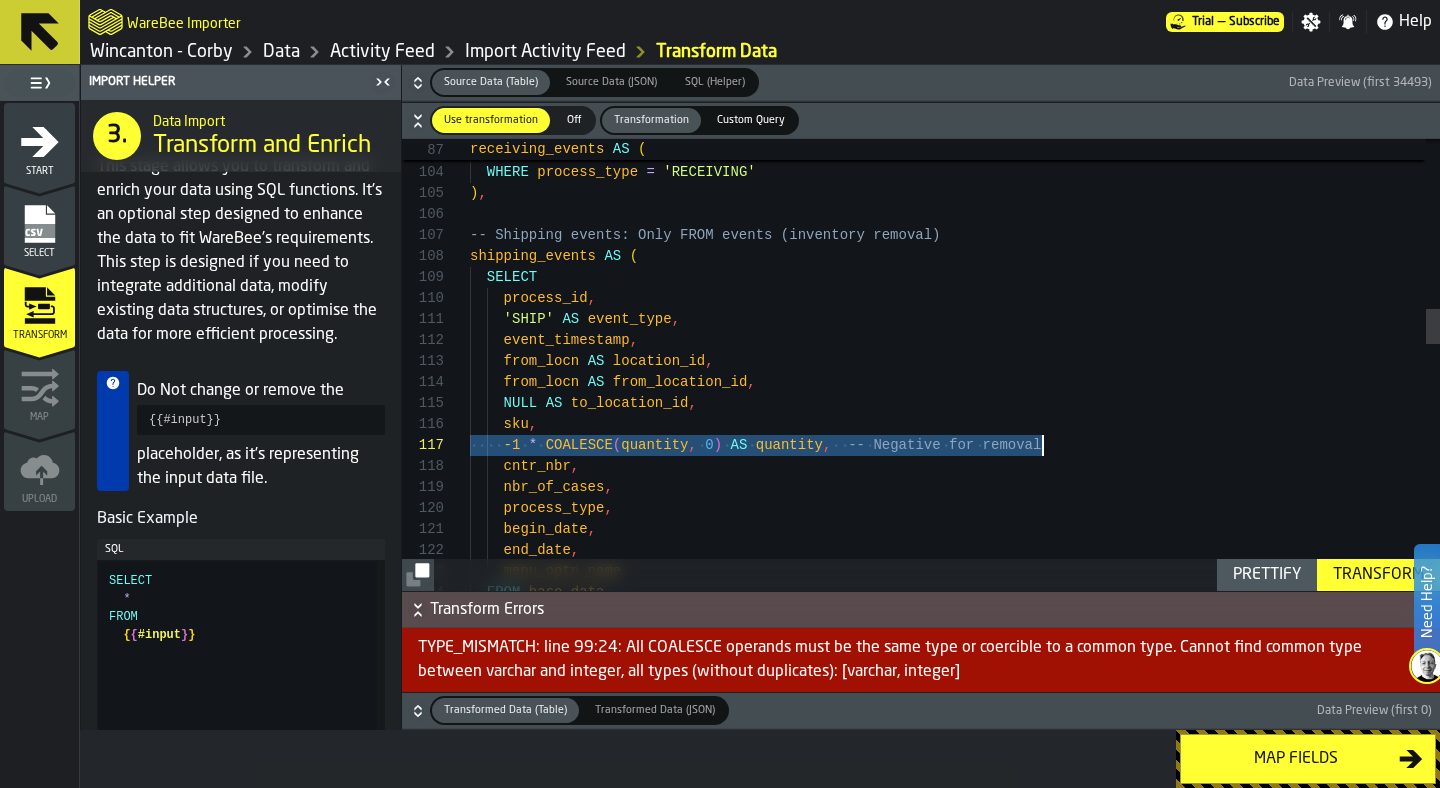 drag, startPoint x: 471, startPoint y: 445, endPoint x: 1040, endPoint y: 444, distance: 569.00085 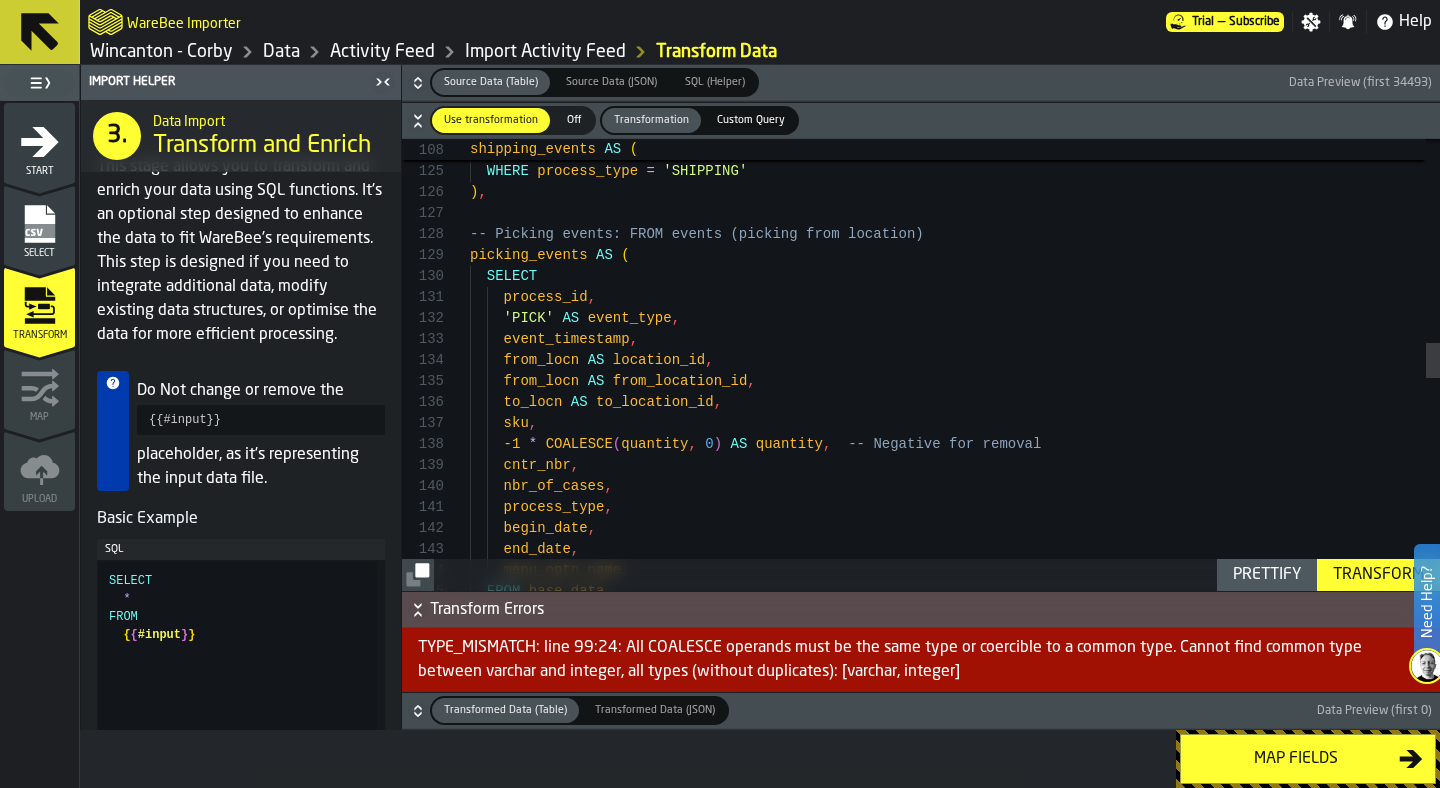 scroll, scrollTop: 168, scrollLeft: 0, axis: vertical 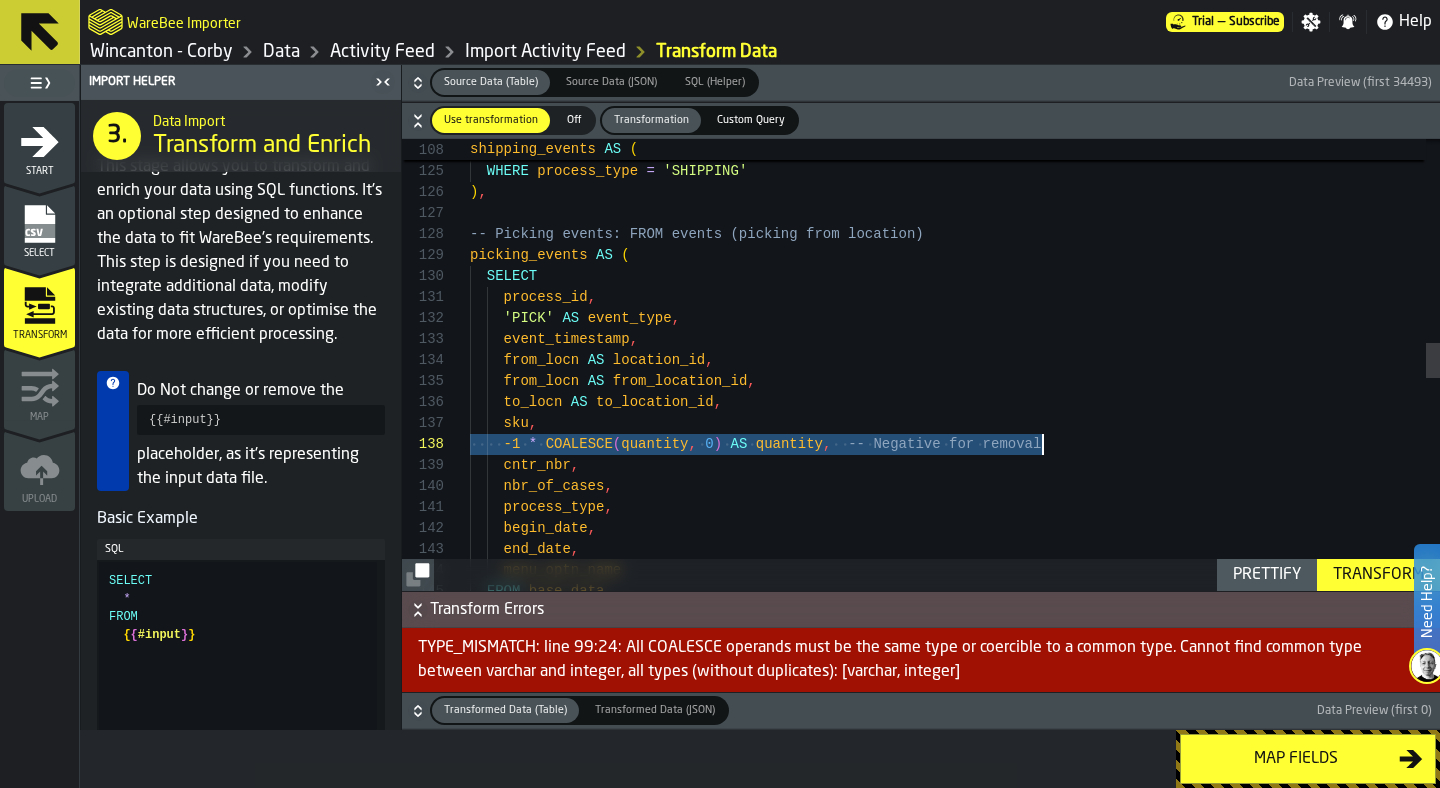 drag, startPoint x: 472, startPoint y: 442, endPoint x: 1066, endPoint y: 443, distance: 594.00085 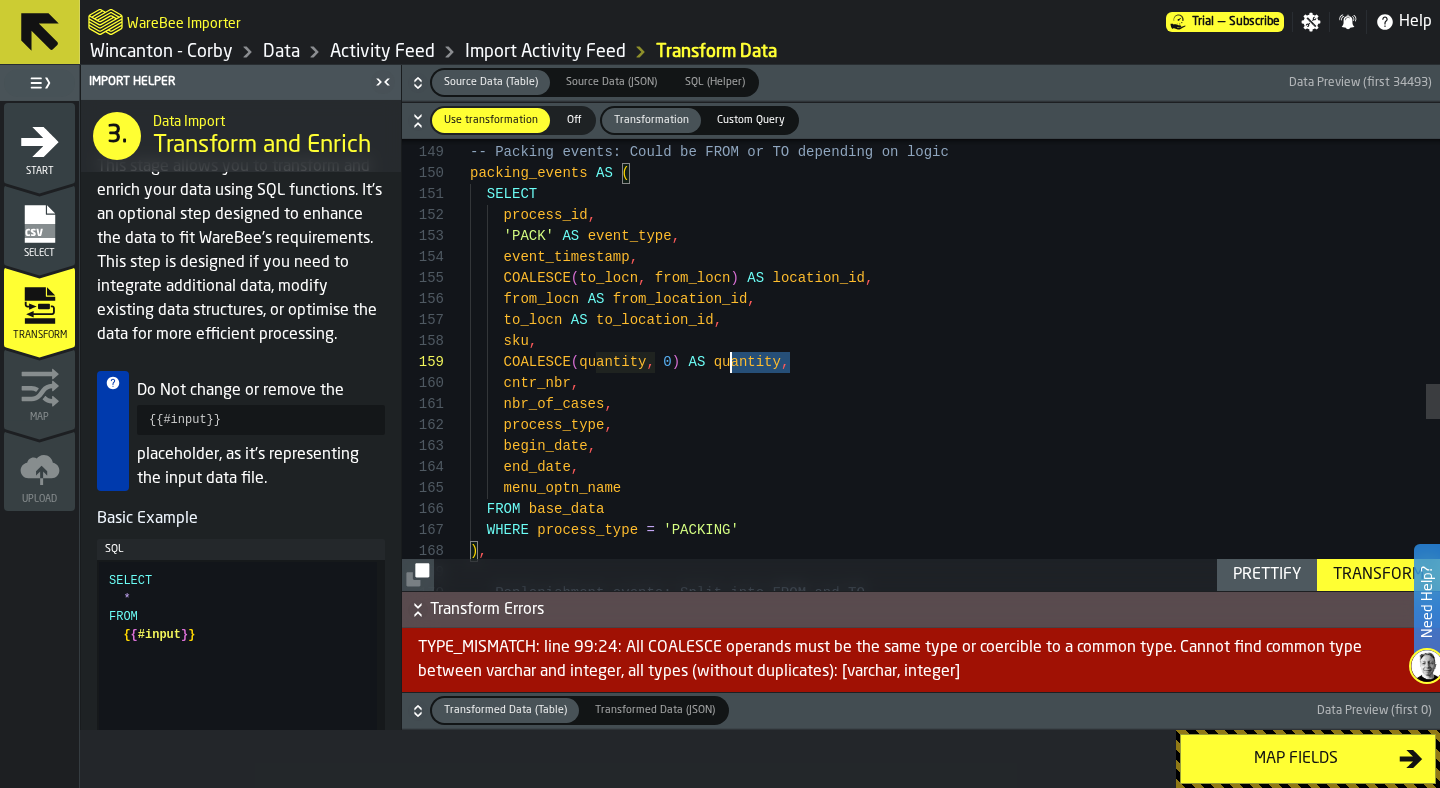 scroll, scrollTop: 189, scrollLeft: 0, axis: vertical 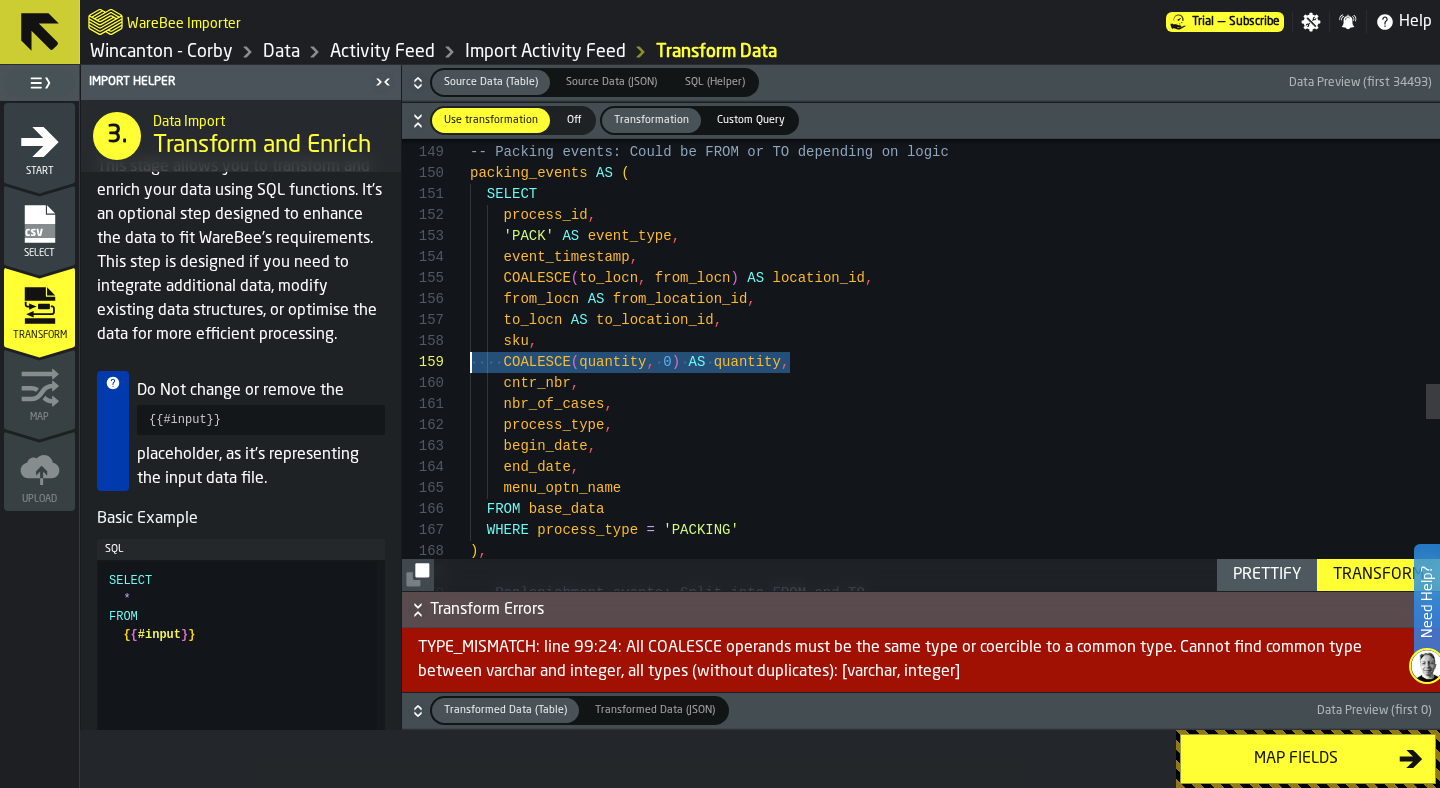 drag, startPoint x: 803, startPoint y: 362, endPoint x: 405, endPoint y: 353, distance: 398.10175 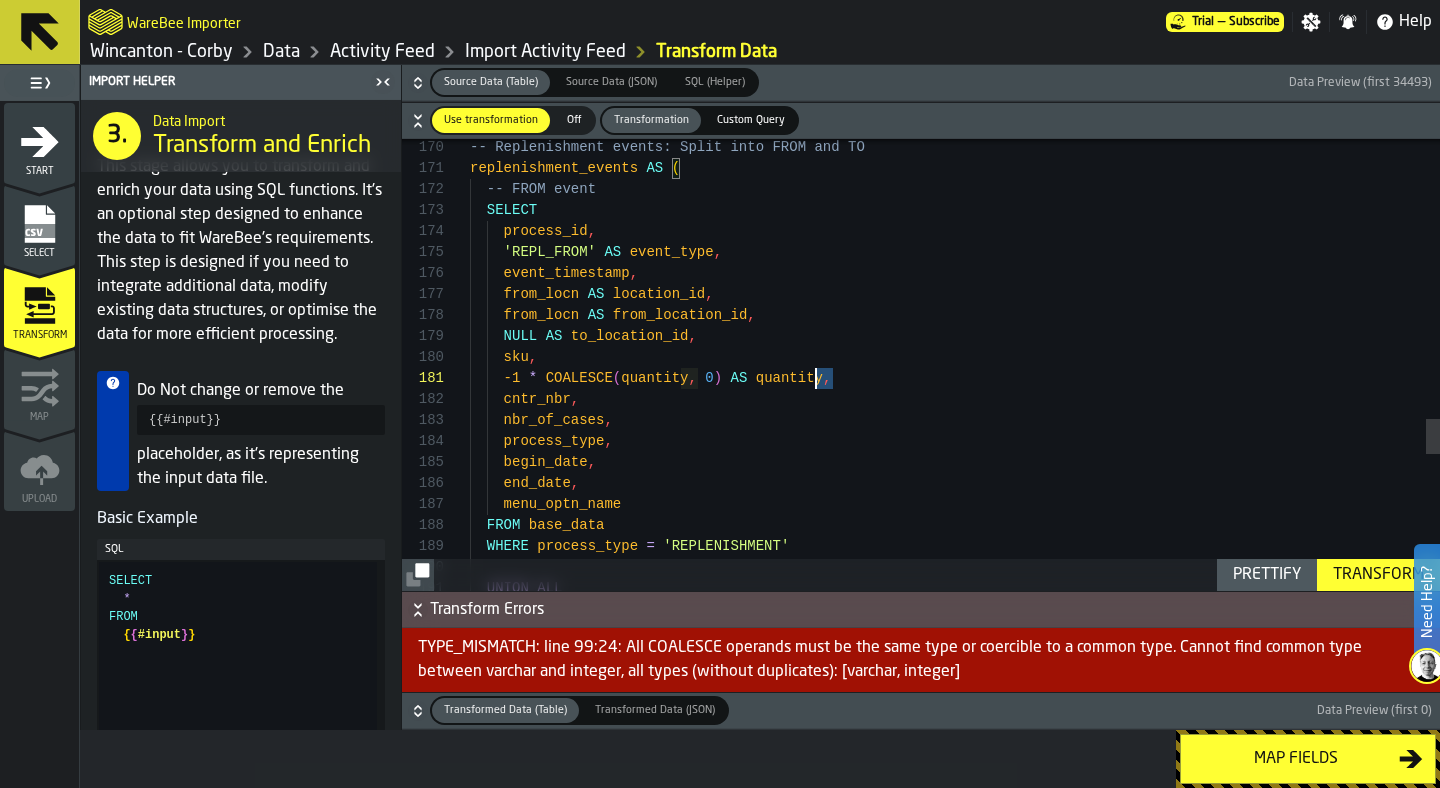 scroll, scrollTop: 21, scrollLeft: 0, axis: vertical 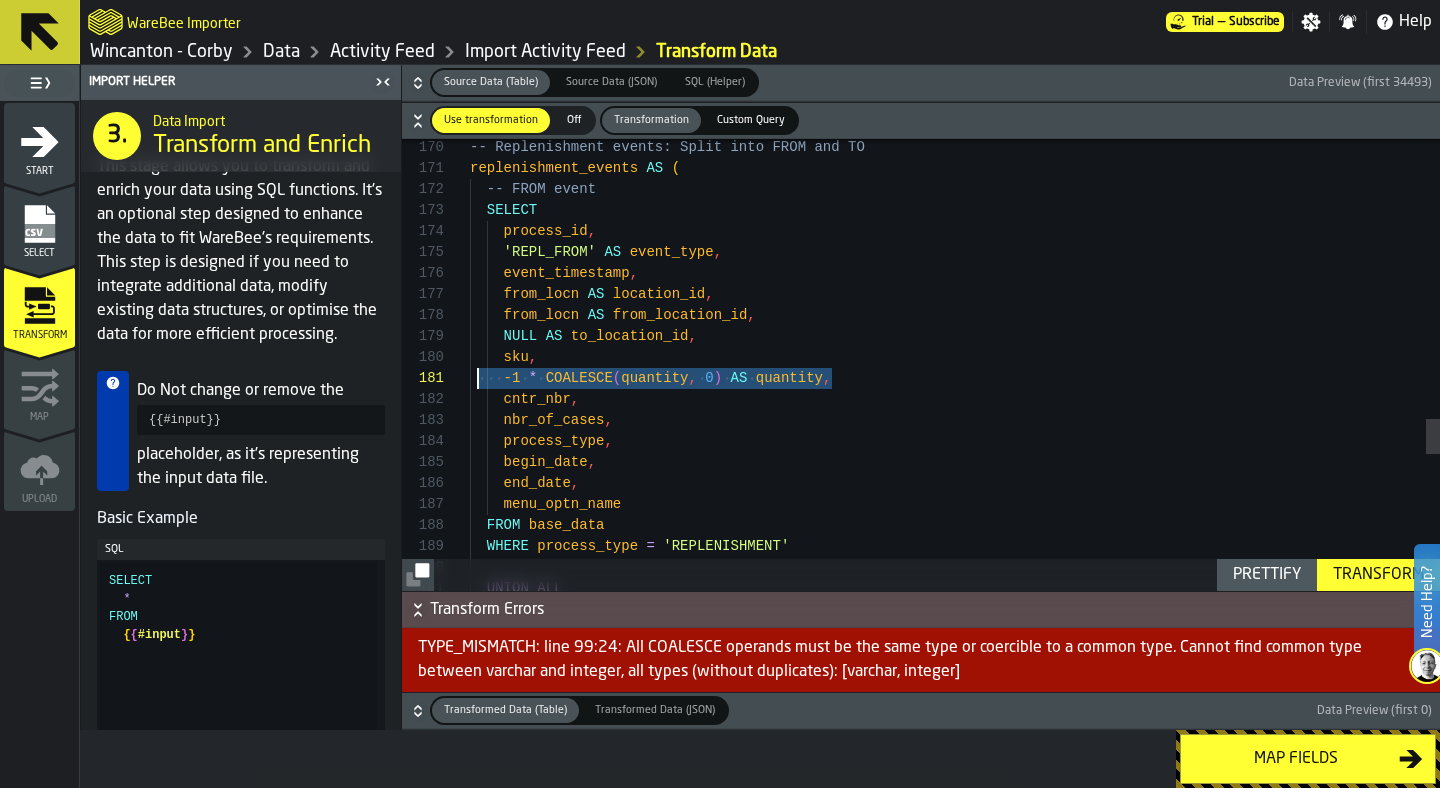 drag, startPoint x: 819, startPoint y: 383, endPoint x: 478, endPoint y: 388, distance: 341.03665 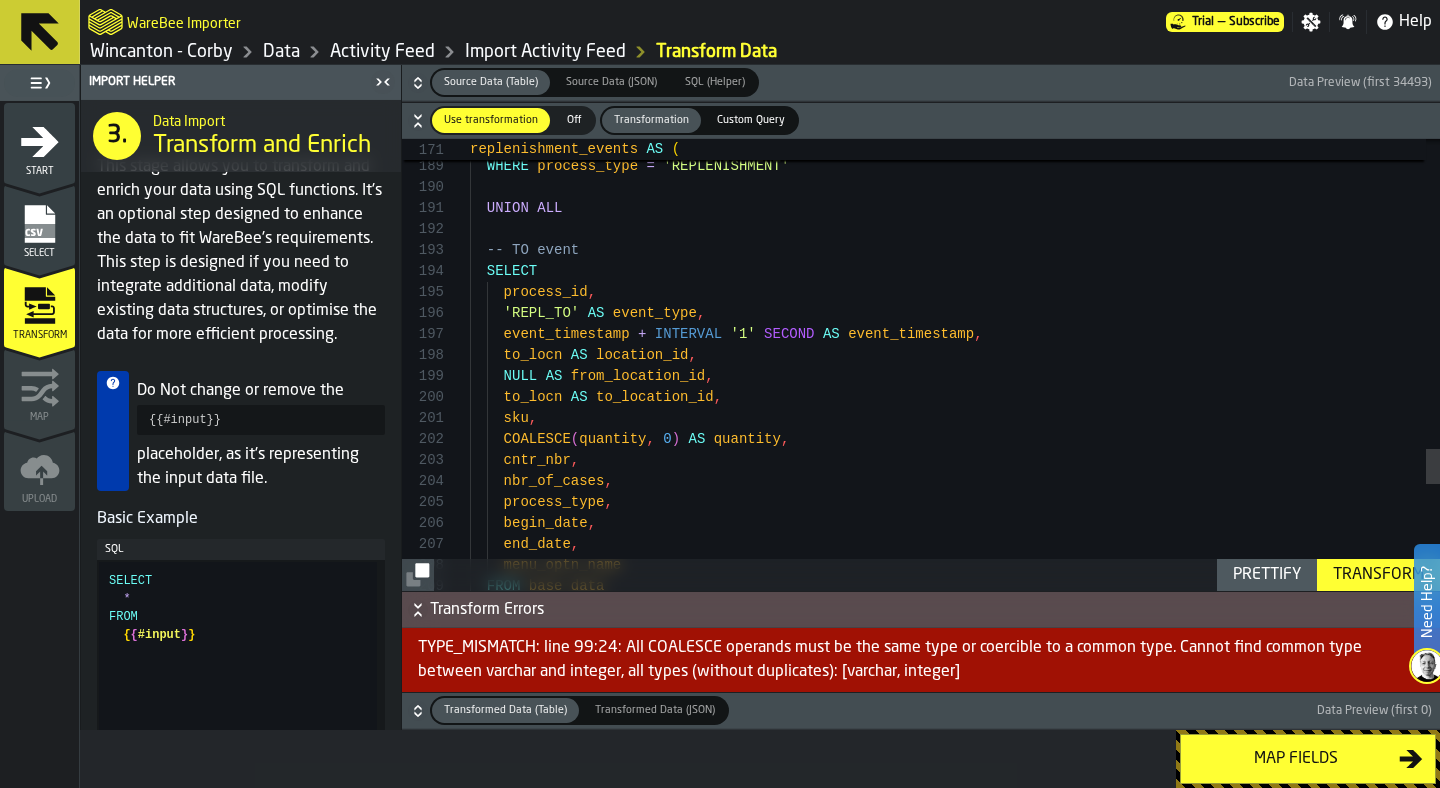 scroll, scrollTop: 42, scrollLeft: 0, axis: vertical 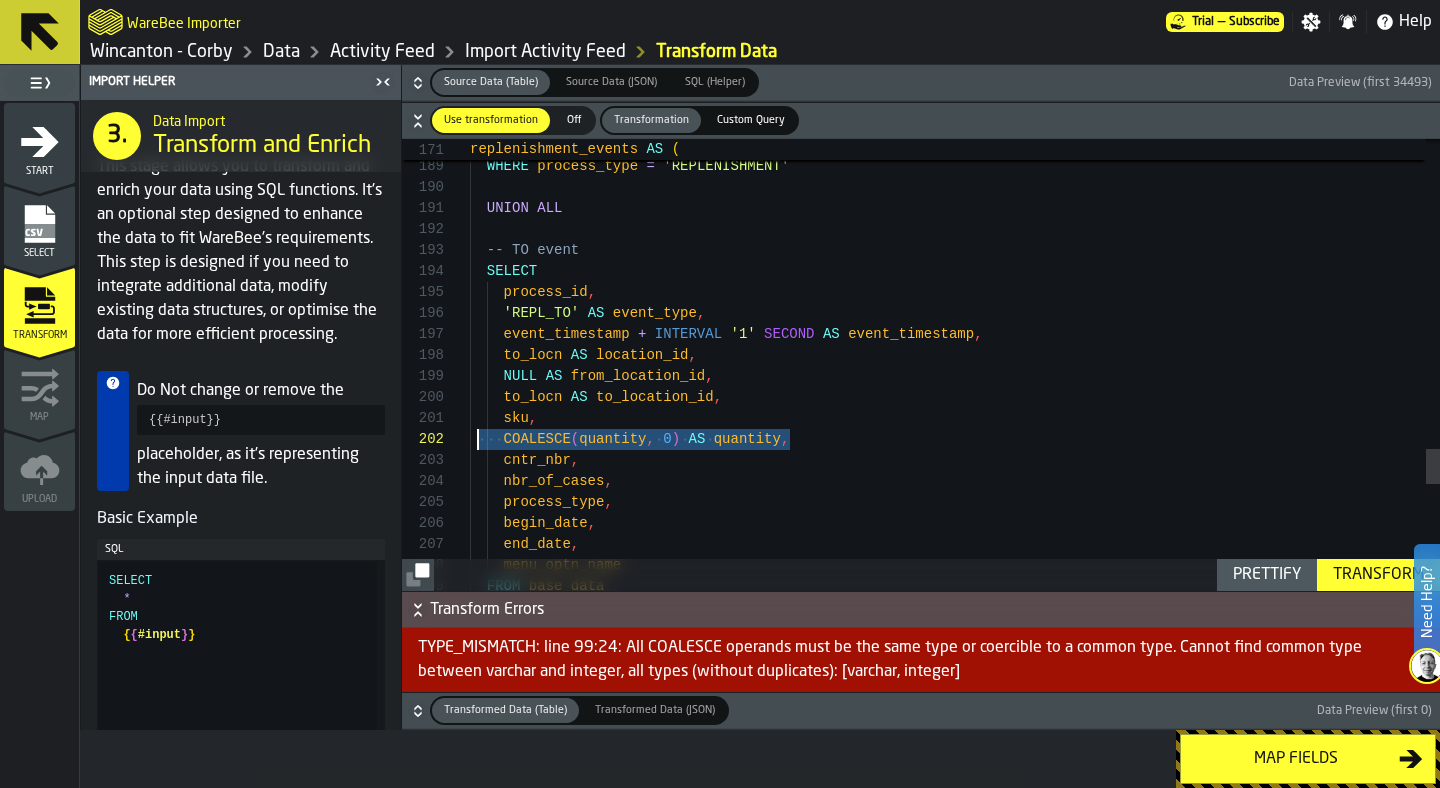 drag, startPoint x: 798, startPoint y: 444, endPoint x: 479, endPoint y: 445, distance: 319.00156 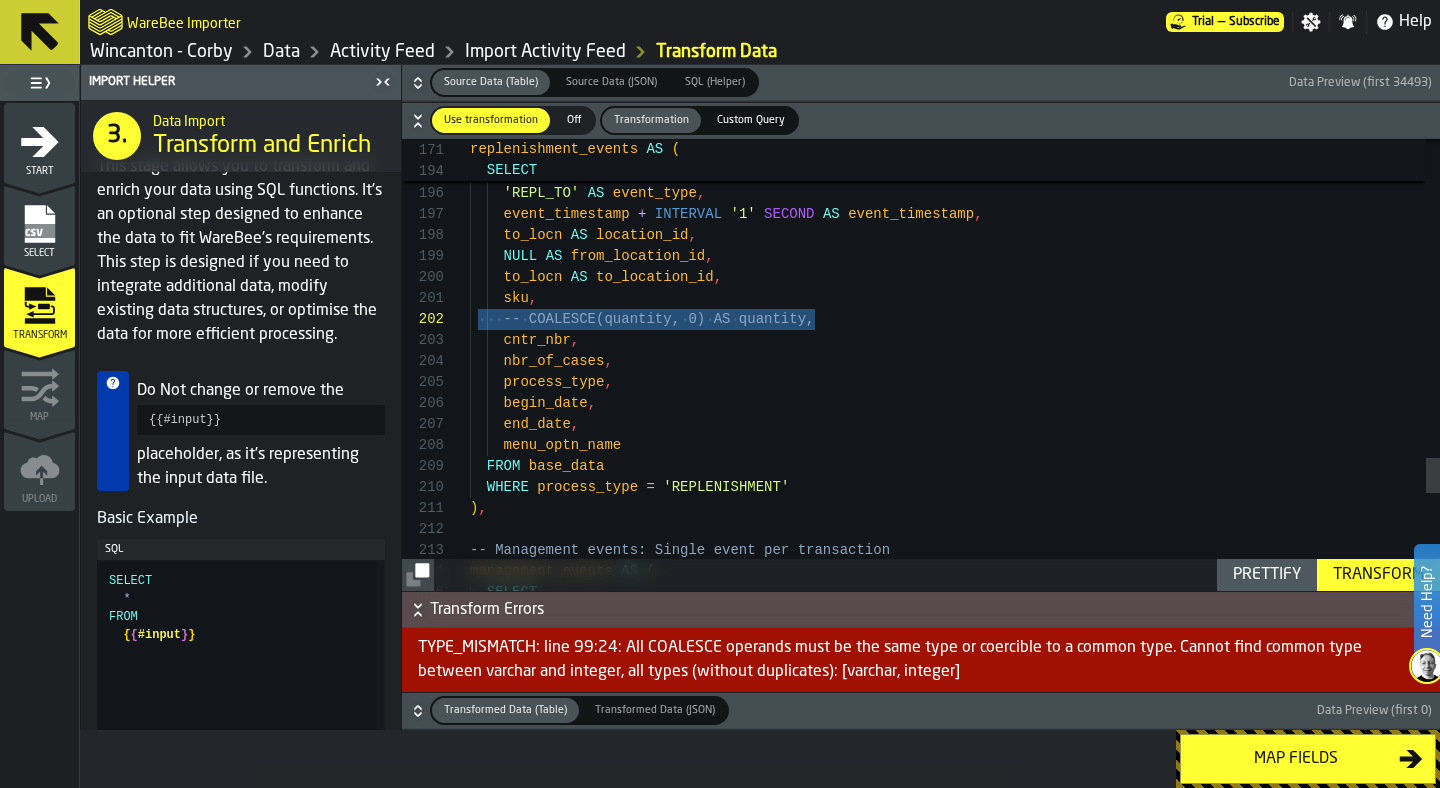 click on "Transform" at bounding box center [1378, 575] 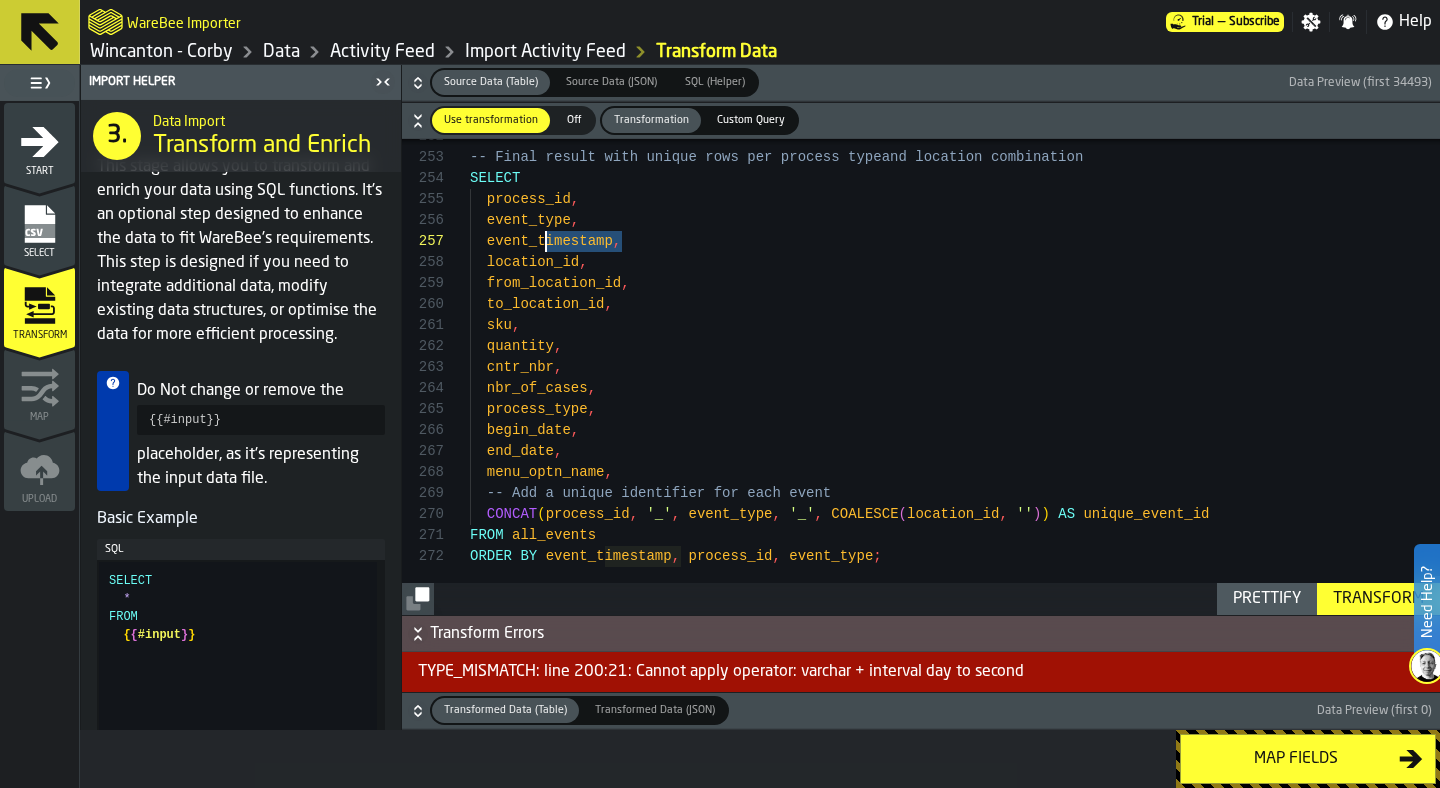drag, startPoint x: 693, startPoint y: 240, endPoint x: 484, endPoint y: 239, distance: 209.0024 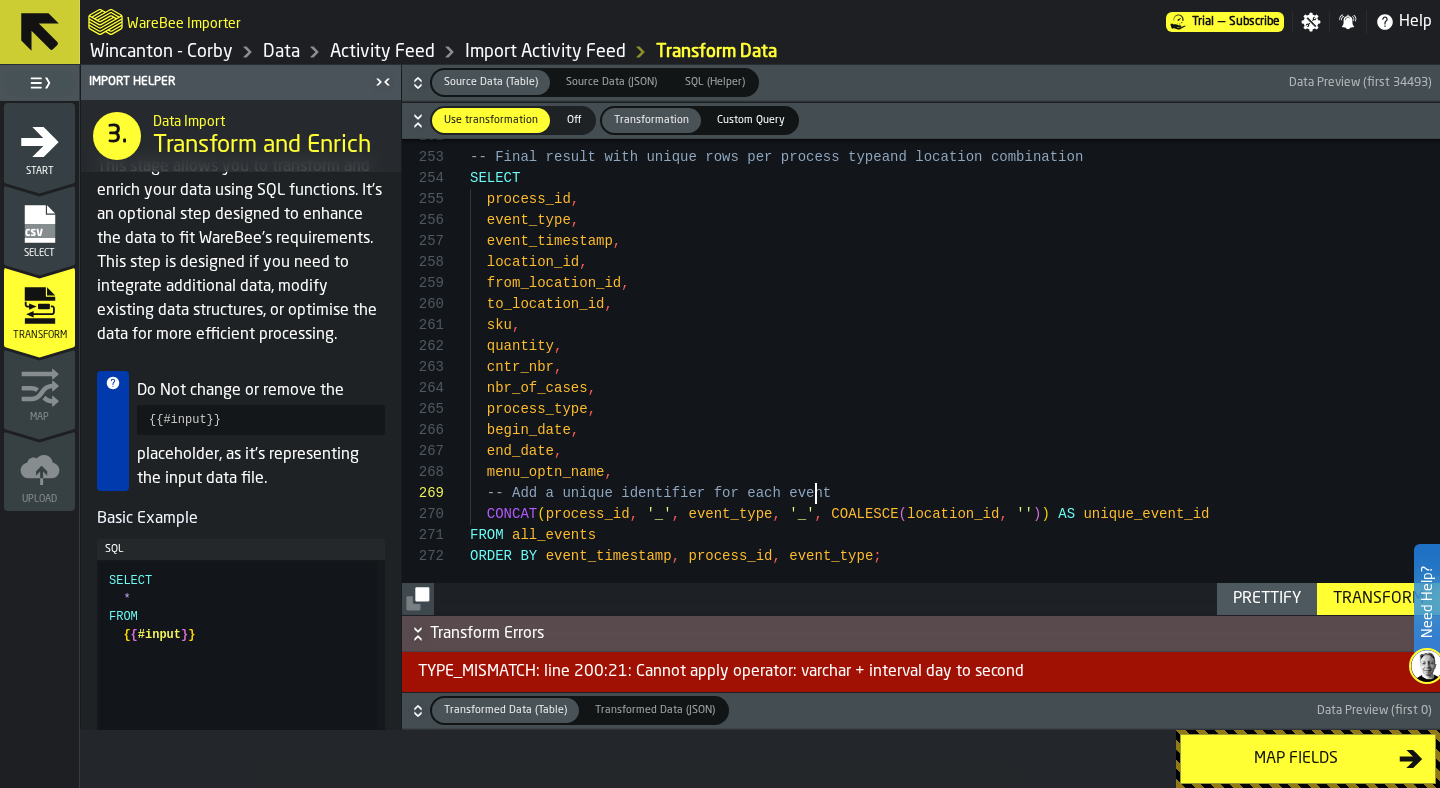 scroll, scrollTop: 189, scrollLeft: 0, axis: vertical 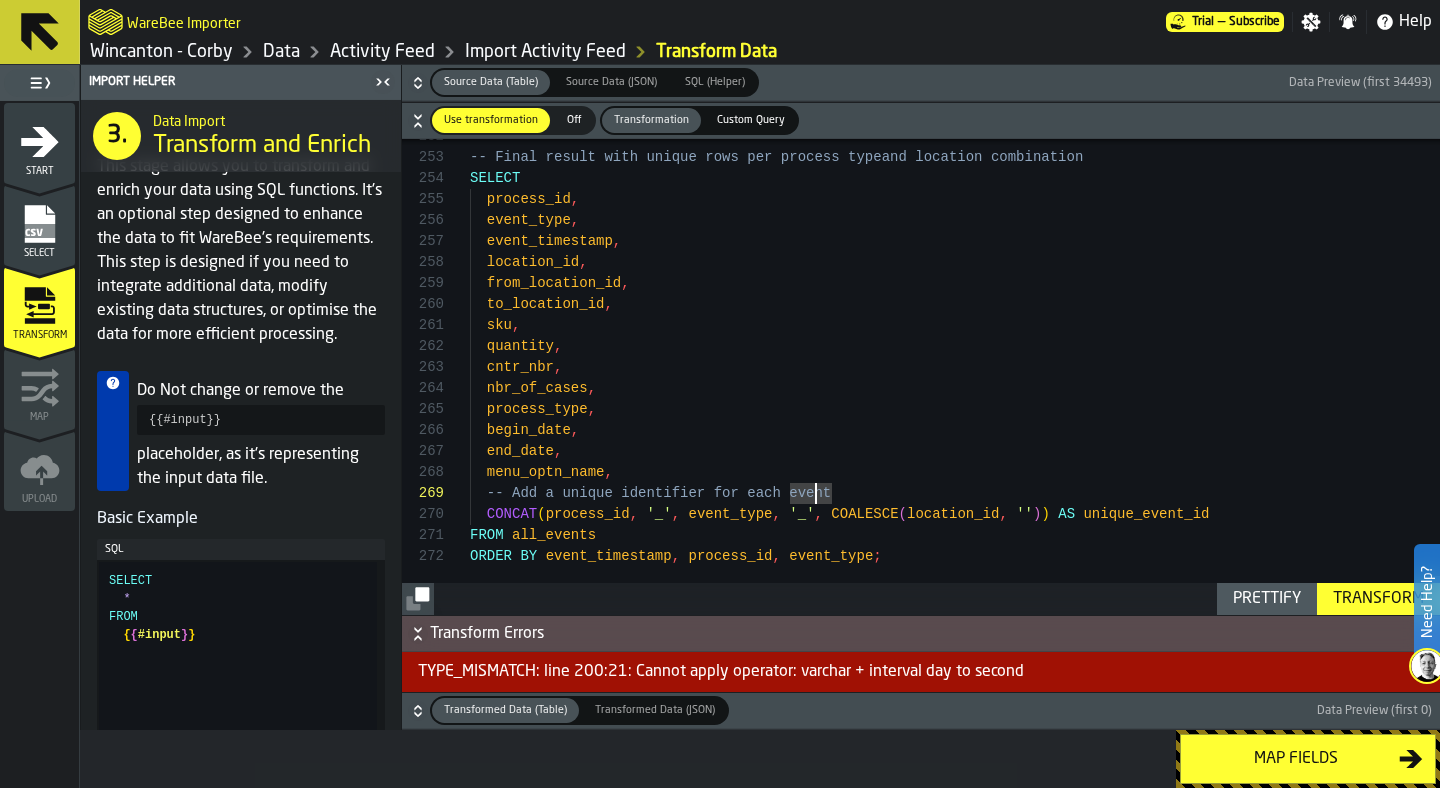 click on "-- Final result with unique rows per process type  and location combination SELECT      process_id ,    event_type ,    event_timestamp ,    location_id ,    from_location_id ,    to_location_id ,    sku ,    quantity ,    cntr_nbr ,    nbr_of_cases ,    process_type ,    begin_date ,    end_date ,    menu_optn_name ,    -- Add a unique identifier for each event    CONCAT ( process_id ,   '_' ,   event_type ,   '_' ,   COALESCE ( location_id ,   '' ) )   AS   unique_event_id FROM   all_events ORDER   BY   event_timestamp ,   process_id ,   event_type ;" at bounding box center (955, -2284) 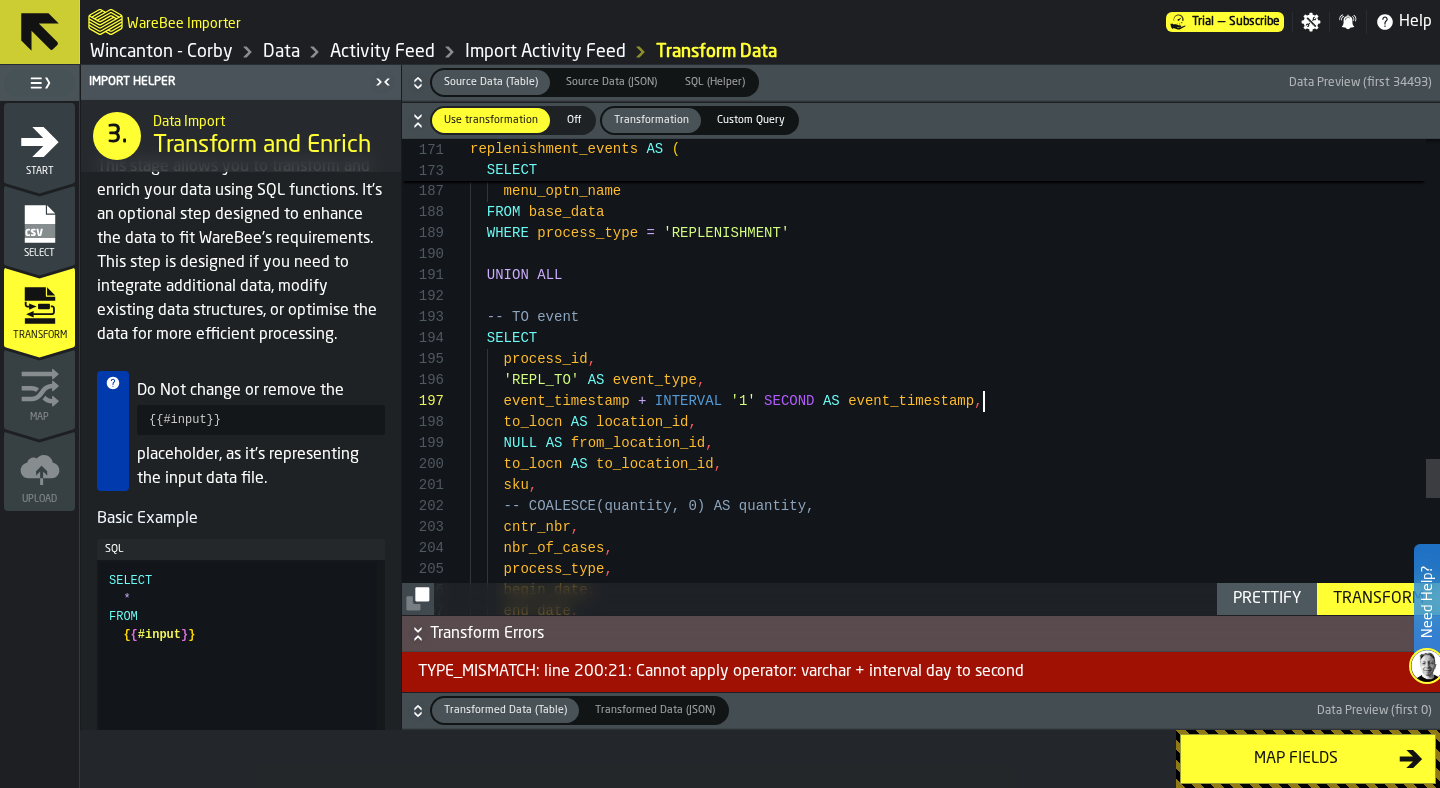 scroll, scrollTop: 147, scrollLeft: 0, axis: vertical 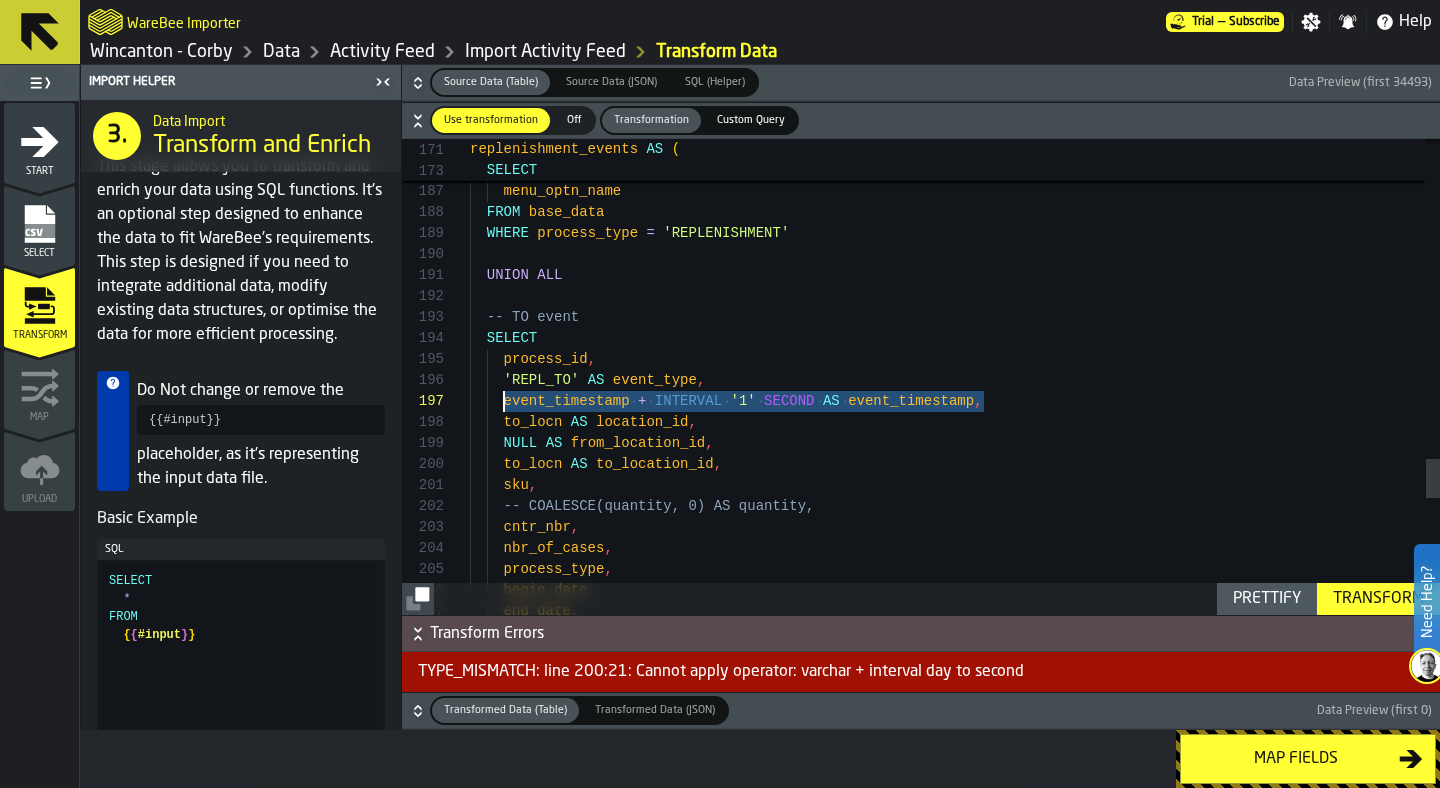 drag, startPoint x: 983, startPoint y: 401, endPoint x: 500, endPoint y: 406, distance: 483.02588 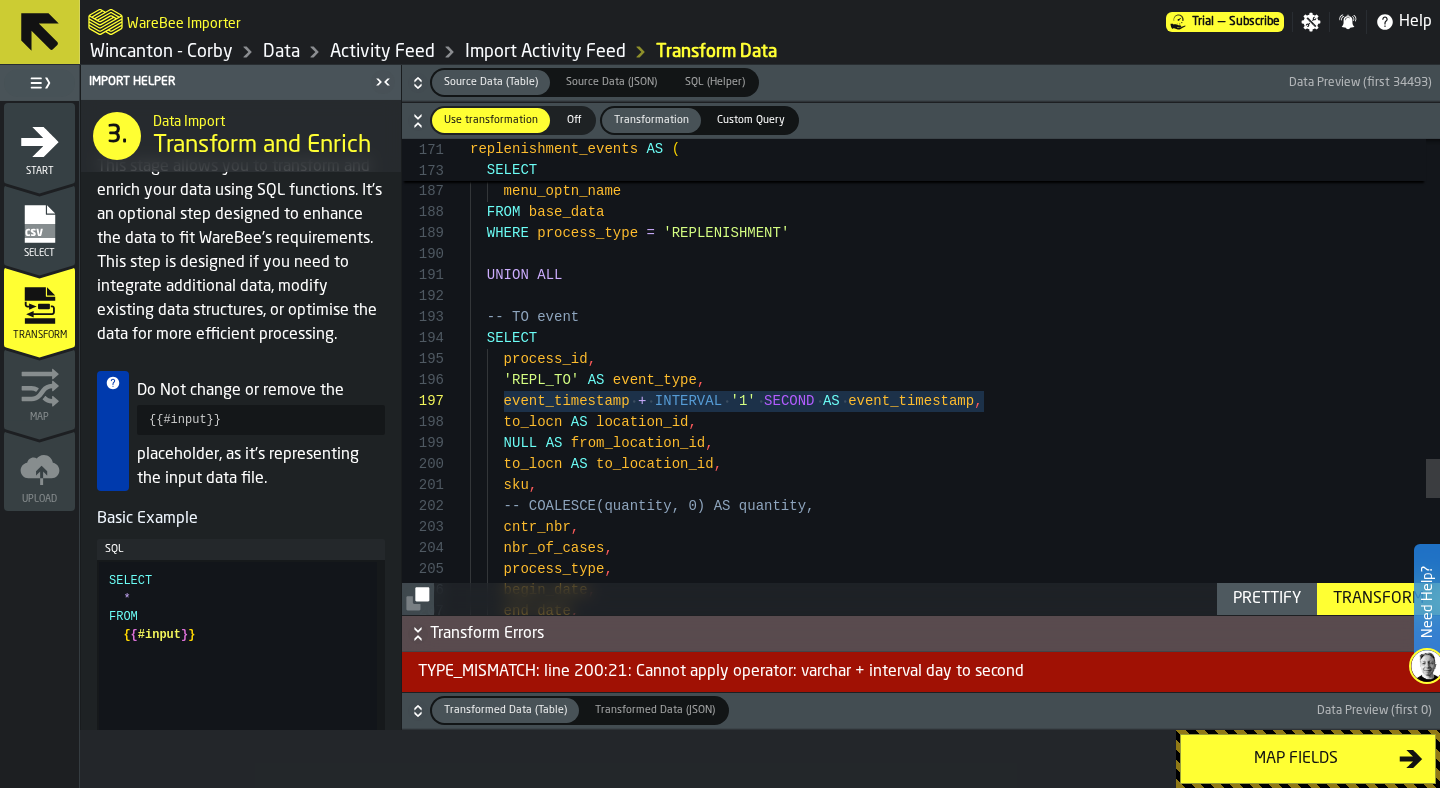 click 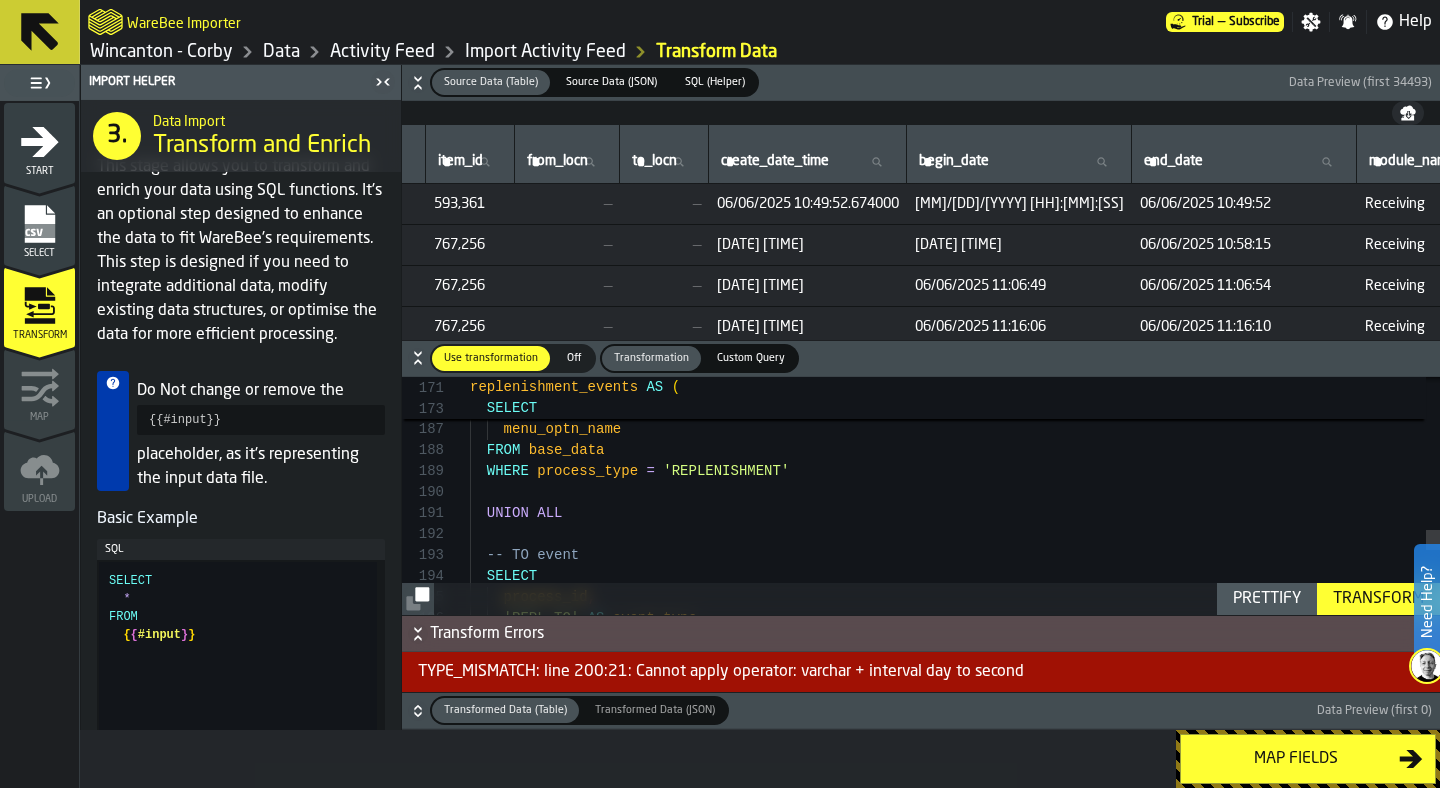 scroll, scrollTop: 0, scrollLeft: 755, axis: horizontal 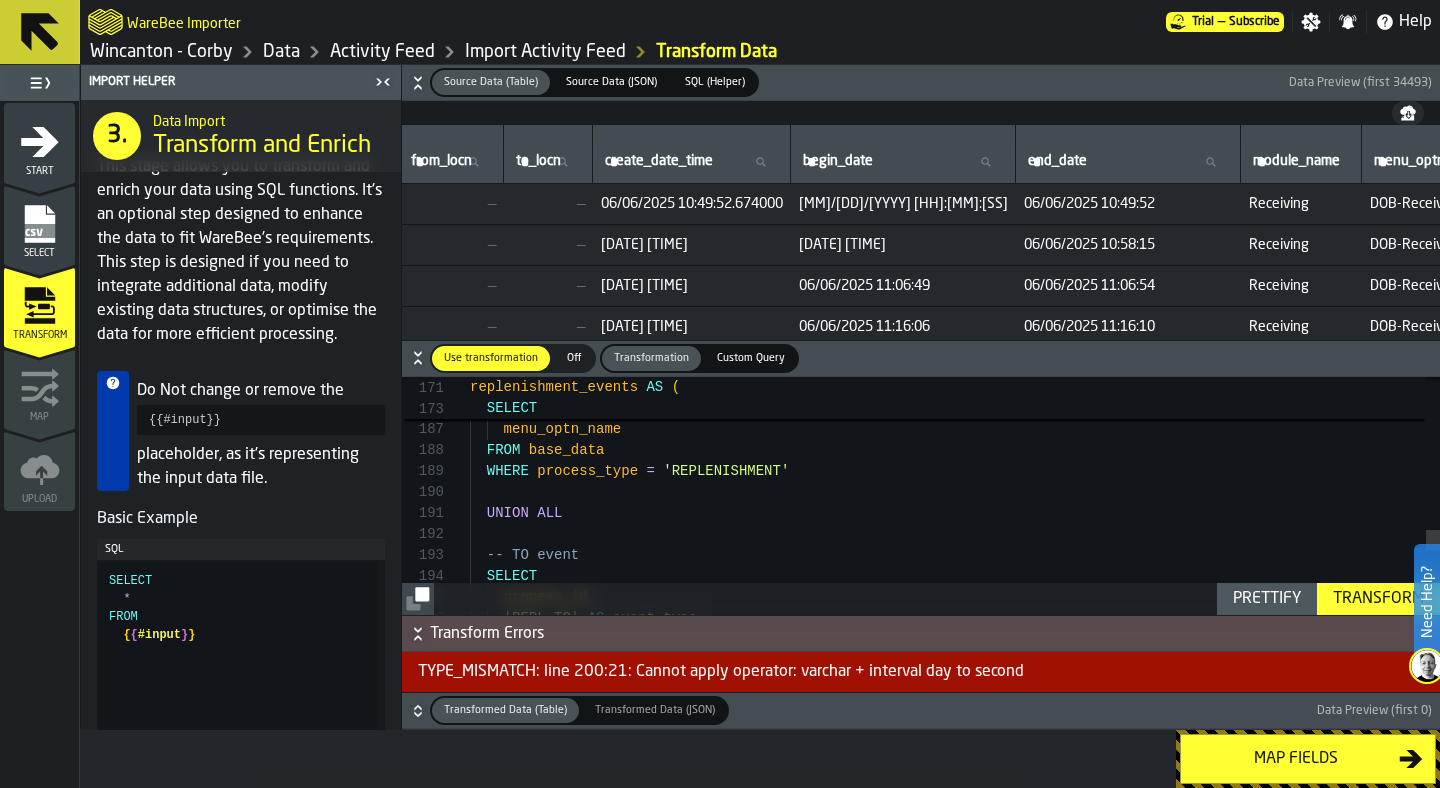 click 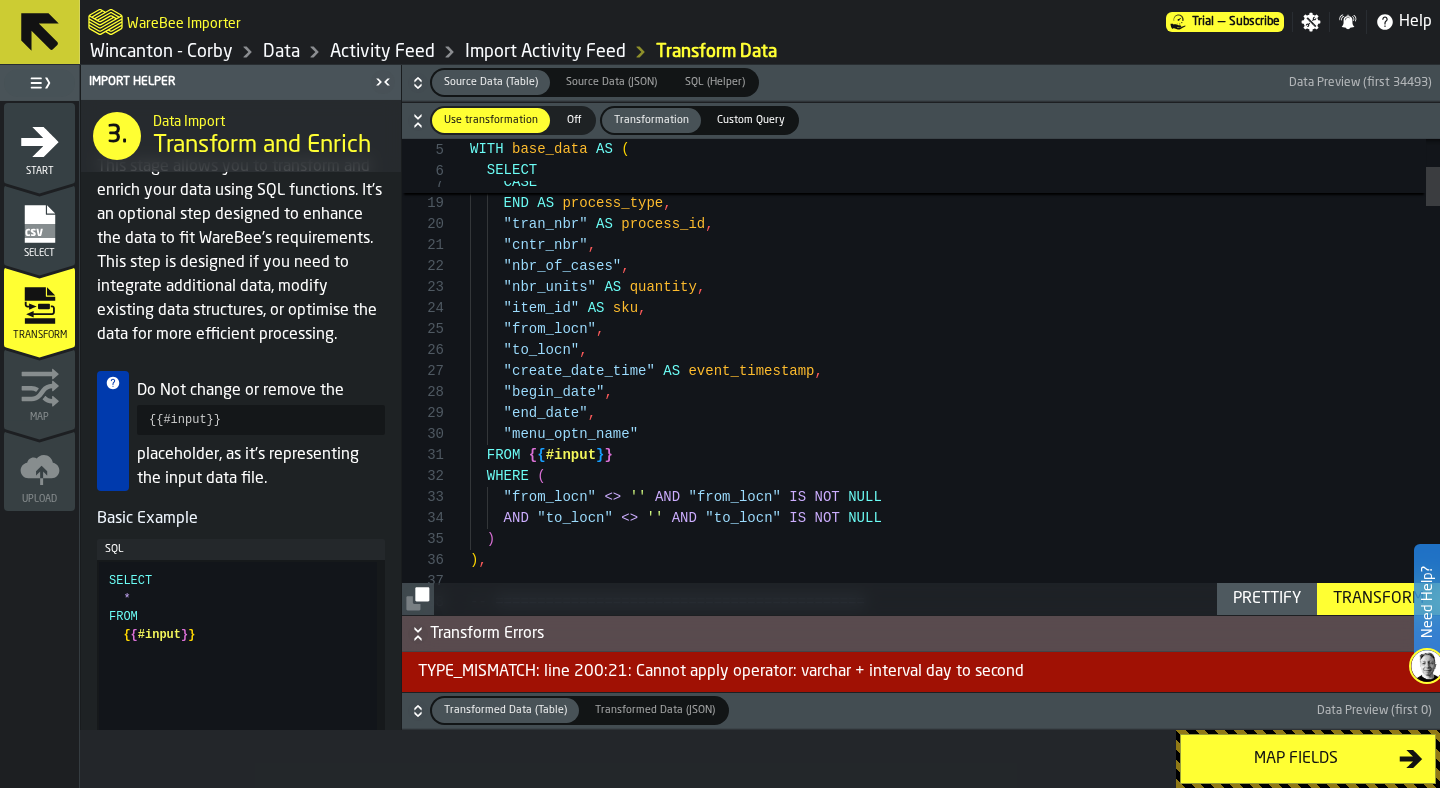 click on ""create_date_time"   AS   event_timestamp ,      "begin_date" ,      "end_date" ,      "menu_optn_name"    FROM   { { #input } }      "to_locn" ,      "from_locn" ,      "nbr_of_cases" ,      "nbr_units"   AS   quantity ,      "item_id"   AS   sku ,      "cntr_nbr" ,        ELSE   'PICKING'      END   AS   process_type ,      "tran_nbr"   AS   process_id ,        WHEN   "module_name"   =   'InvMgmt'   THEN   'MANAGEMENT'        WHEN   "module_name"   =   'Shipping'   THEN   'SHIPPING'    WHERE   (      "from_locn"   <>   ''   AND   "from_locn"   IS   NOT   NULL      AND   "to_locn"   <>   ''   AND   "to_locn"   IS   NOT   NULL    ) ) , -- ============================================ -- PROCESS-SPECIFIC TRANSFORMATIONS" at bounding box center (955, 2697) 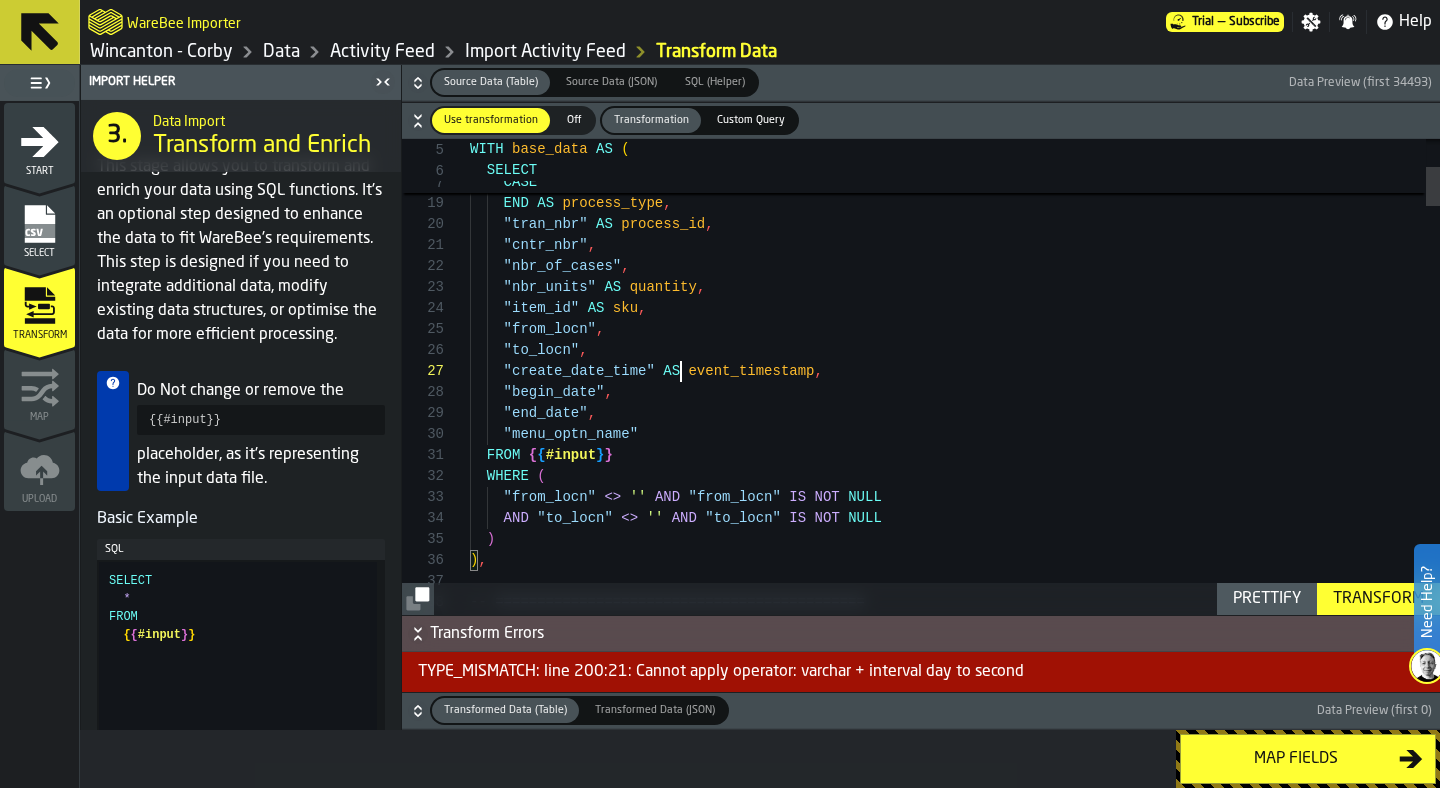 scroll, scrollTop: 126, scrollLeft: 0, axis: vertical 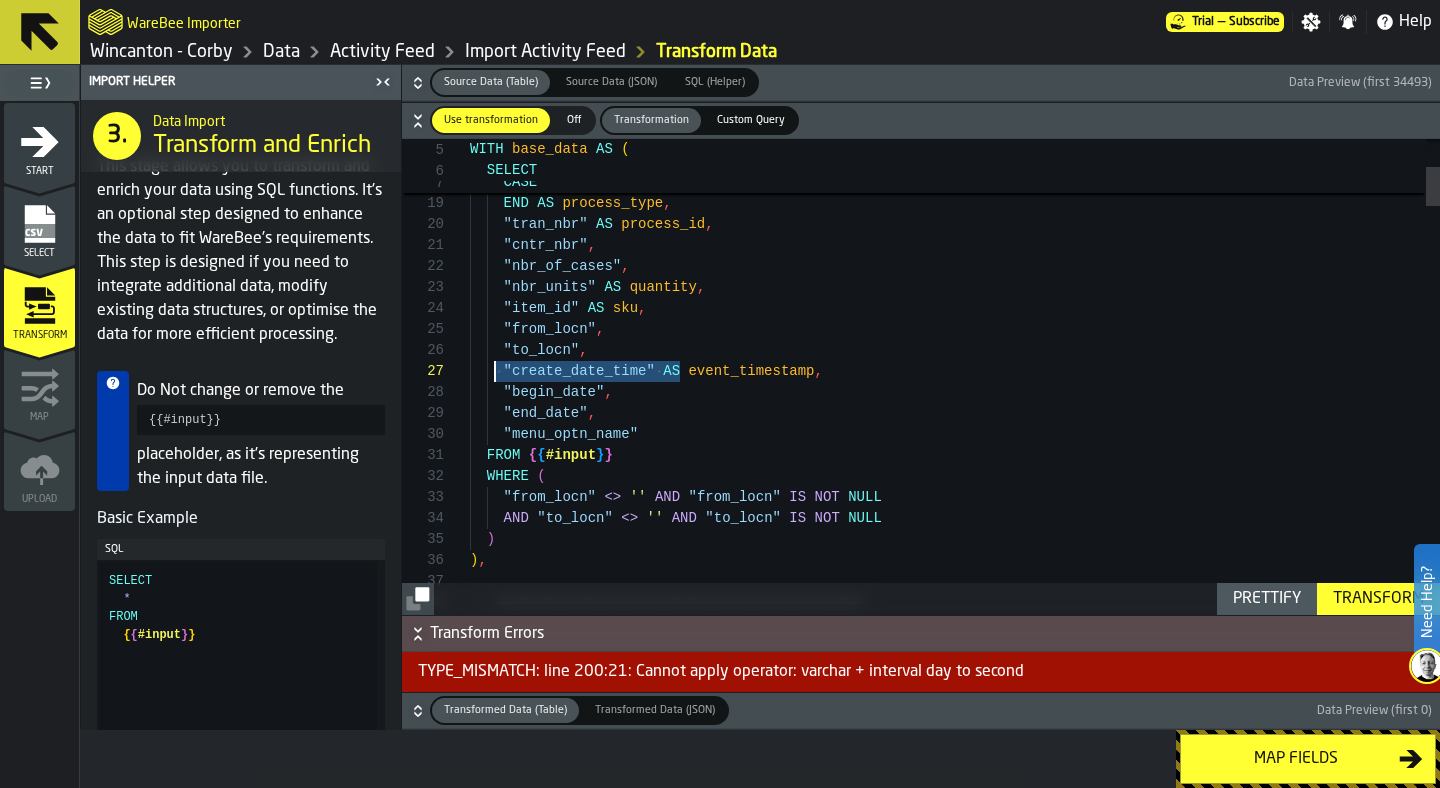 drag, startPoint x: 680, startPoint y: 372, endPoint x: 505, endPoint y: 374, distance: 175.01143 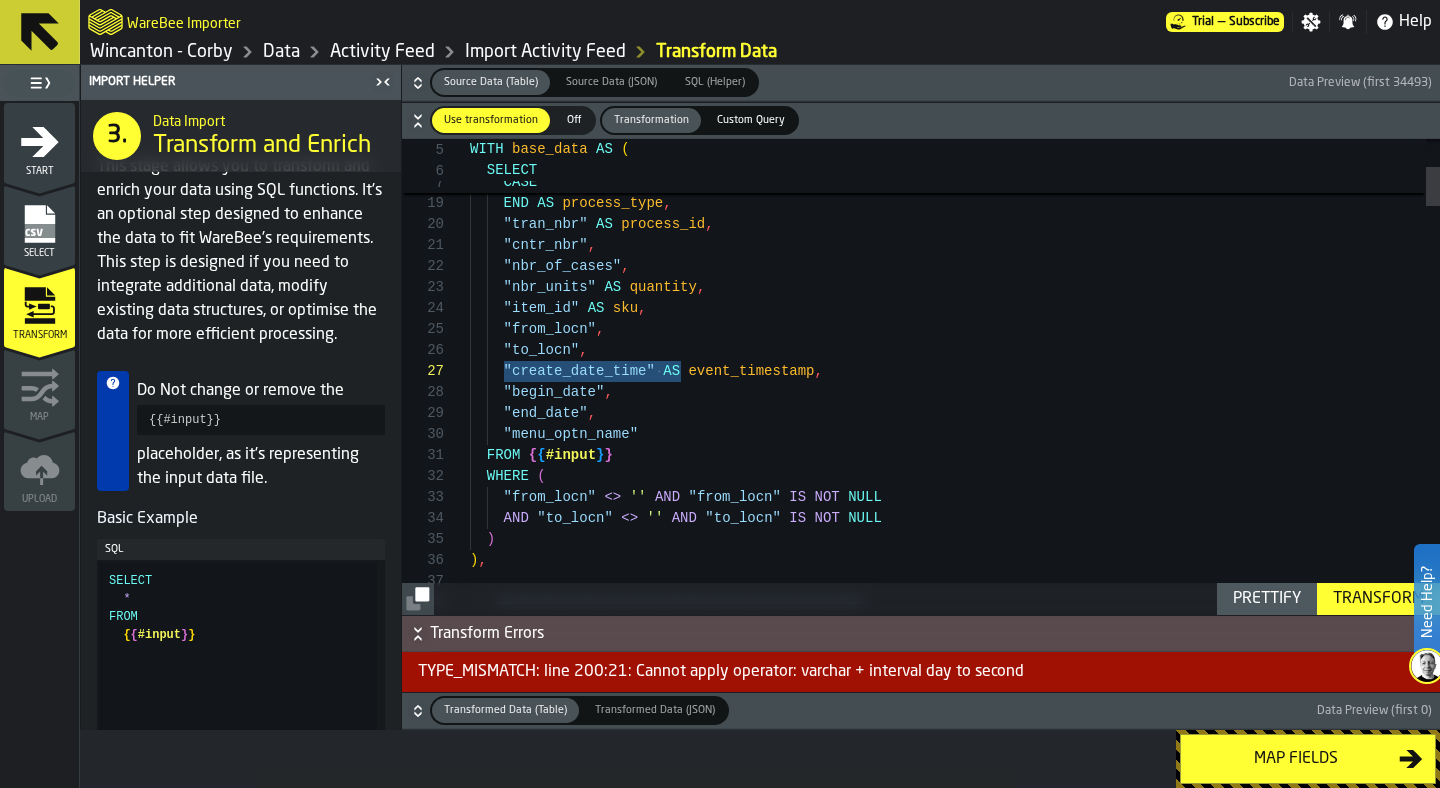 click on ""create_date_time"   AS   event_timestamp ,      "begin_date" ,      "end_date" ,      "menu_optn_name"    FROM   { { #input } }      "to_locn" ,      "from_locn" ,      "nbr_of_cases" ,      "nbr_units"   AS   quantity ,      "item_id"   AS   sku ,      "cntr_nbr" ,        ELSE   'PICKING'      END   AS   process_type ,      "tran_nbr"   AS   process_id ,        WHEN   "module_name"   =   'InvMgmt'   THEN   'MANAGEMENT'        WHEN   "module_name"   =   'Shipping'   THEN   'SHIPPING'    WHERE   (      "from_locn"   <>   ''   AND   "from_locn"   IS   NOT   NULL      AND   "to_locn"   <>   ''   AND   "to_locn"   IS   NOT   NULL    ) ) , -- ============================================ -- PROCESS-SPECIFIC TRANSFORMATIONS" at bounding box center [955, 2697] 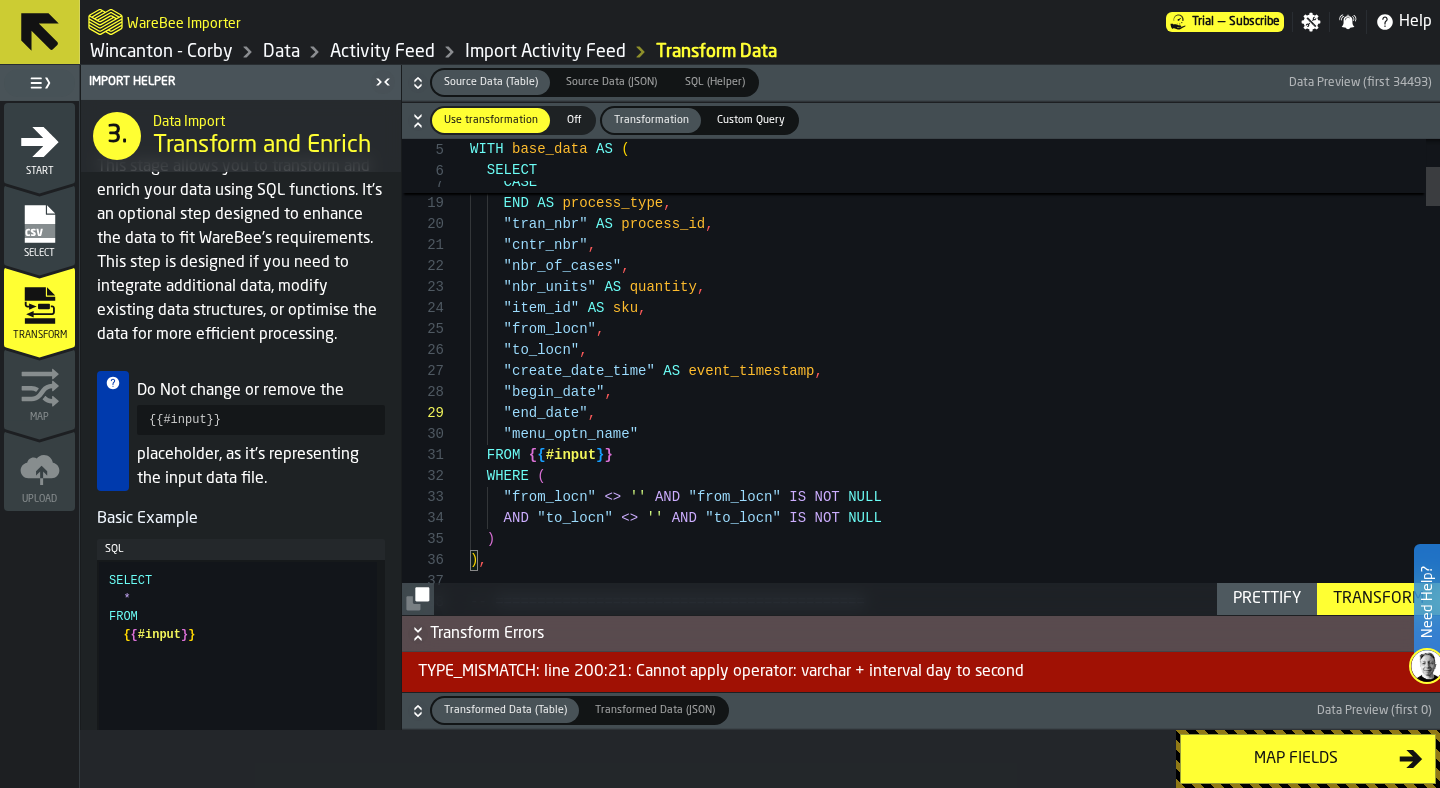 click on ""create_date_time"   AS   event_timestamp ,      "begin_date" ,      "end_date" ,      "menu_optn_name"    FROM   { { #input } }      "to_locn" ,      "from_locn" ,      "nbr_of_cases" ,      "nbr_units"   AS   quantity ,      "item_id"   AS   sku ,      "cntr_nbr" ,        ELSE   'PICKING'      END   AS   process_type ,      "tran_nbr"   AS   process_id ,        WHEN   "module_name"   =   'InvMgmt'   THEN   'MANAGEMENT'        WHEN   "module_name"   =   'Shipping'   THEN   'SHIPPING'    WHERE   (      "from_locn"   <>   ''   AND   "from_locn"   IS   NOT   NULL      AND   "to_locn"   <>   ''   AND   "to_locn"   IS   NOT   NULL    ) ) , -- ============================================ -- PROCESS-SPECIFIC TRANSFORMATIONS" at bounding box center (955, 2697) 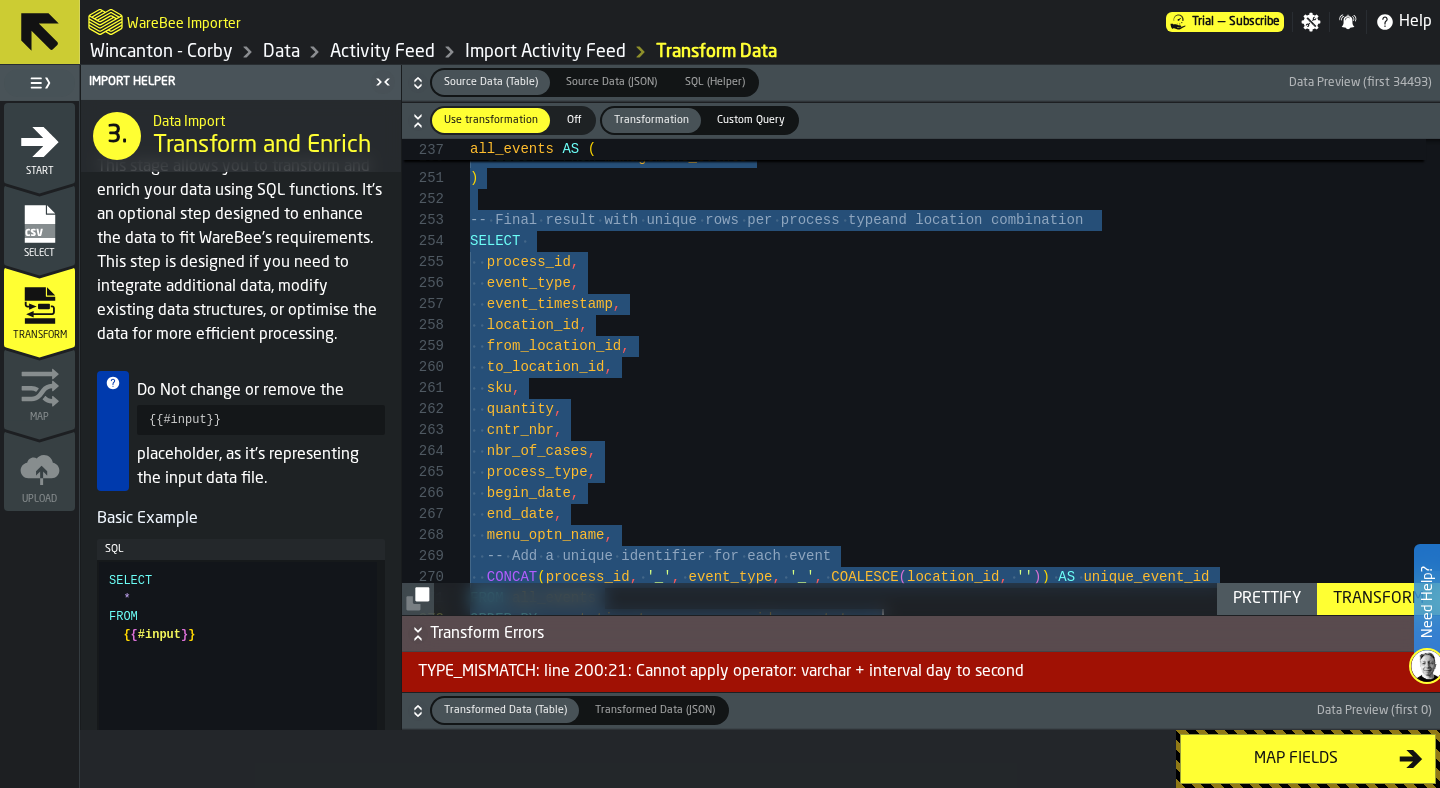scroll, scrollTop: 0, scrollLeft: 0, axis: both 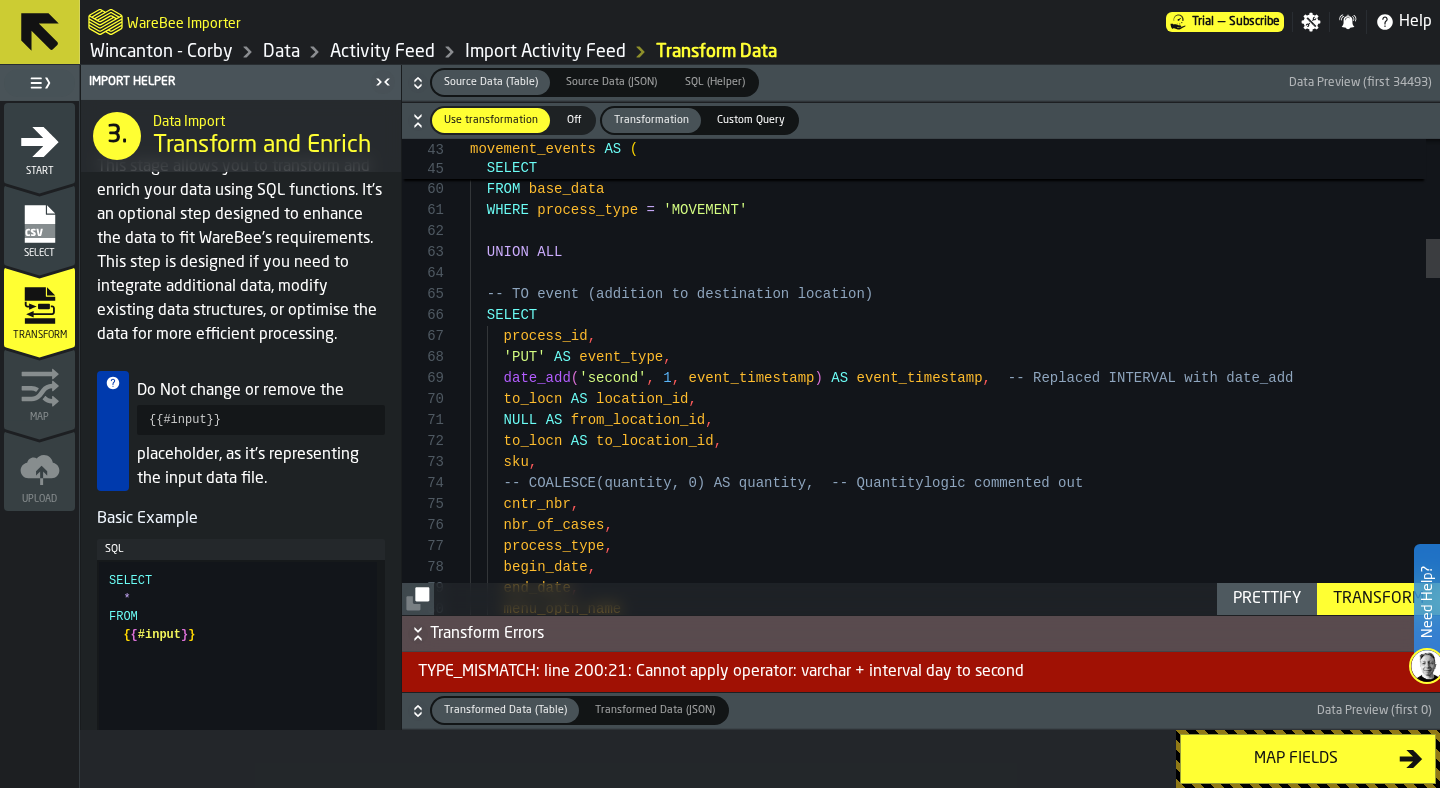 click on "Transform" at bounding box center [1378, 599] 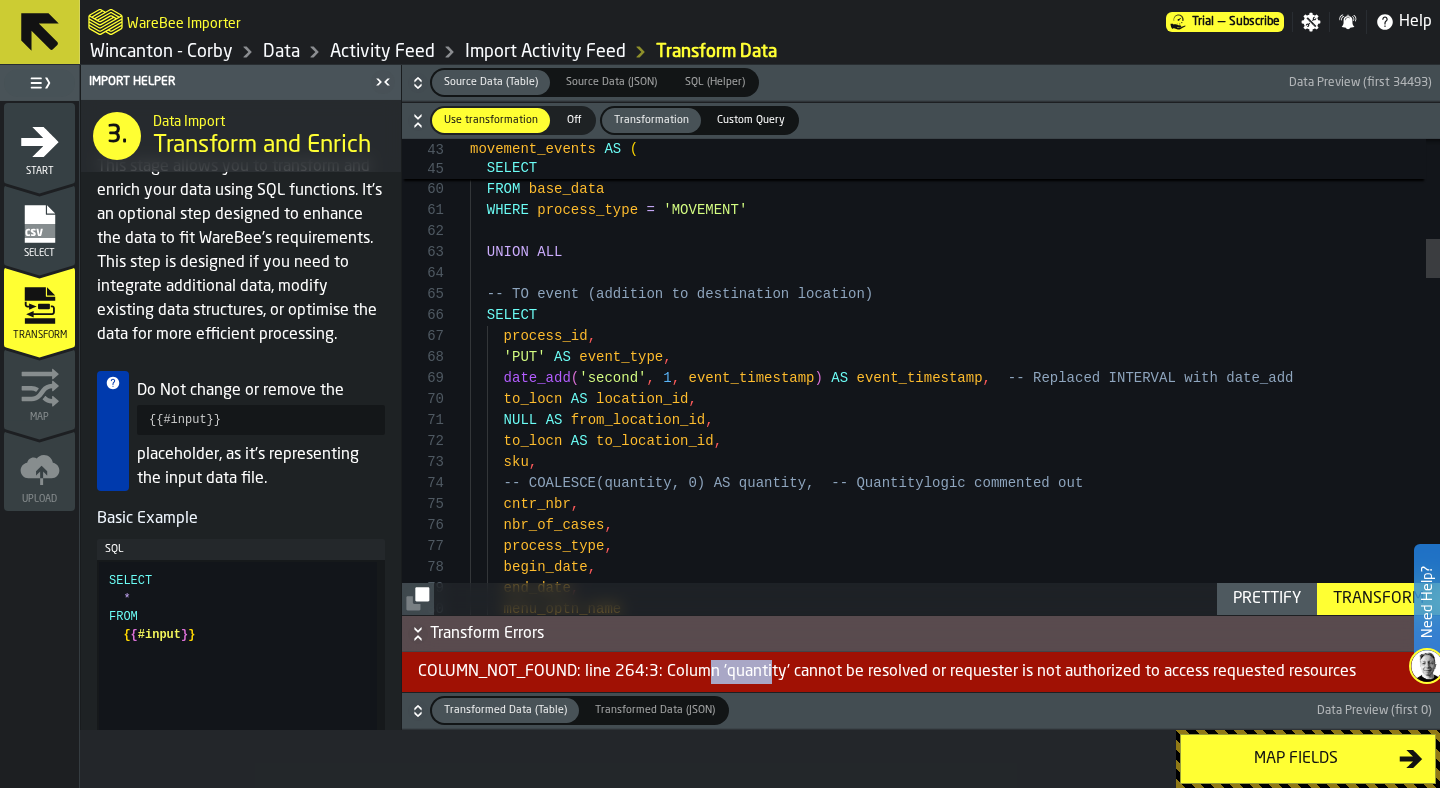 drag, startPoint x: 706, startPoint y: 662, endPoint x: 763, endPoint y: 662, distance: 57 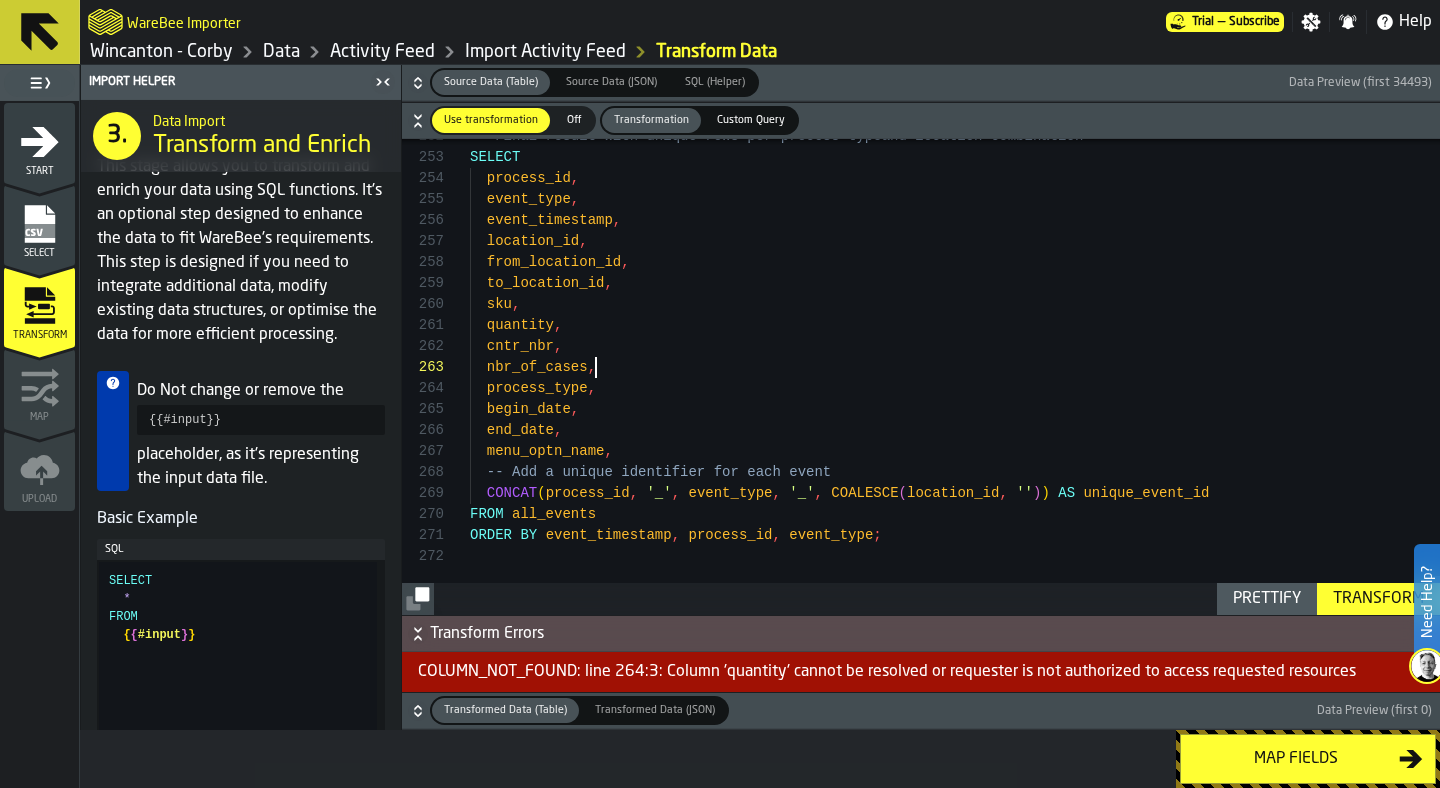 click on "-- Final result with unique rows per process type  and location combination SELECT      process_id ,    event_type ,    event_timestamp ,    location_id ,    from_location_id ,    to_location_id ,    sku ,    quantity ,    cntr_nbr ,    nbr_of_cases ,    process_type ,    begin_date ,    end_date ,    menu_optn_name ,    -- Add a unique identifier for each event    CONCAT ( process_id ,   '_' ,   event_type ,   '_' ,   COALESCE ( location_id ,   '' ) )   AS   unique_event_id FROM   all_events ORDER   BY   event_timestamp ,   process_id ,   event_type ;" at bounding box center [955, -2273] 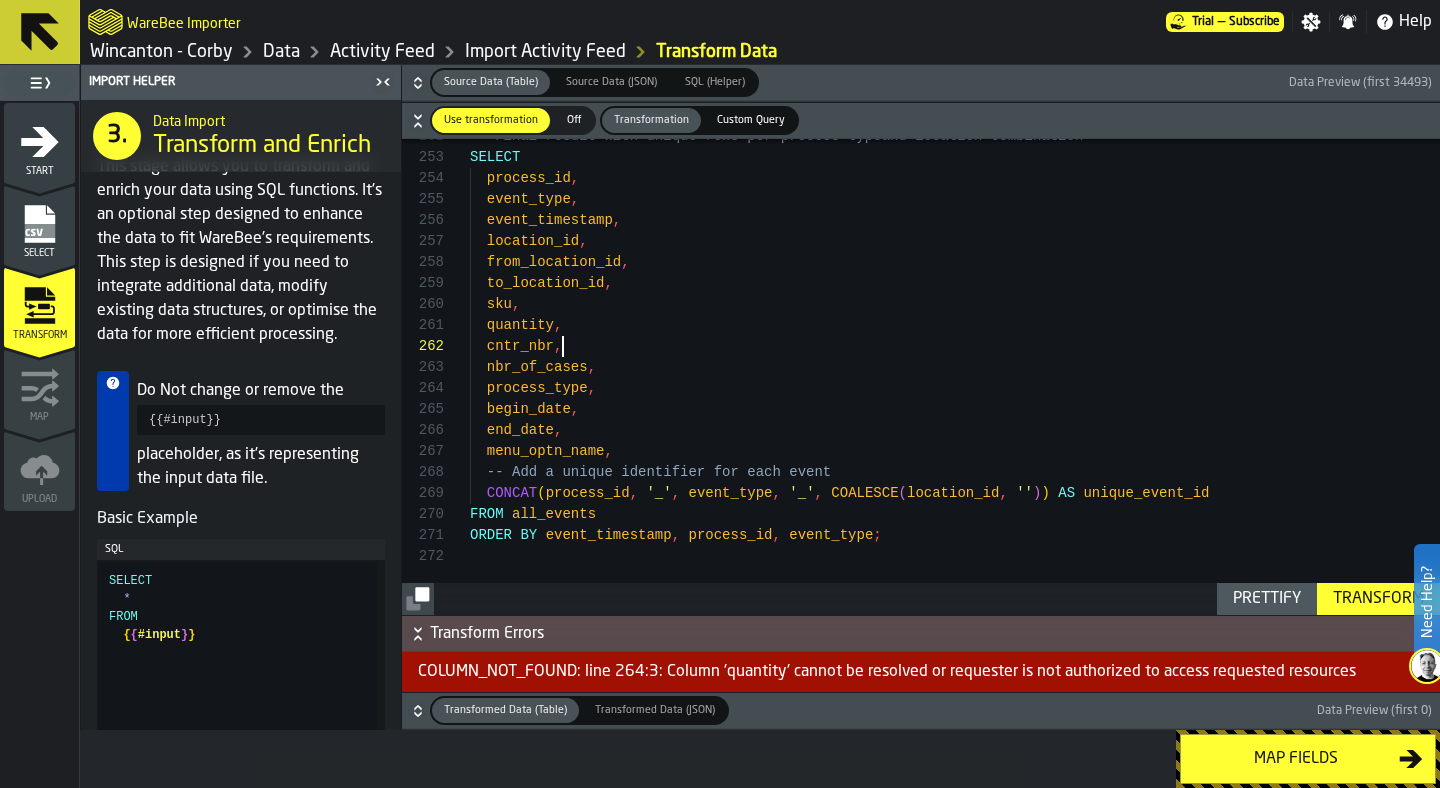 scroll, scrollTop: 21, scrollLeft: 0, axis: vertical 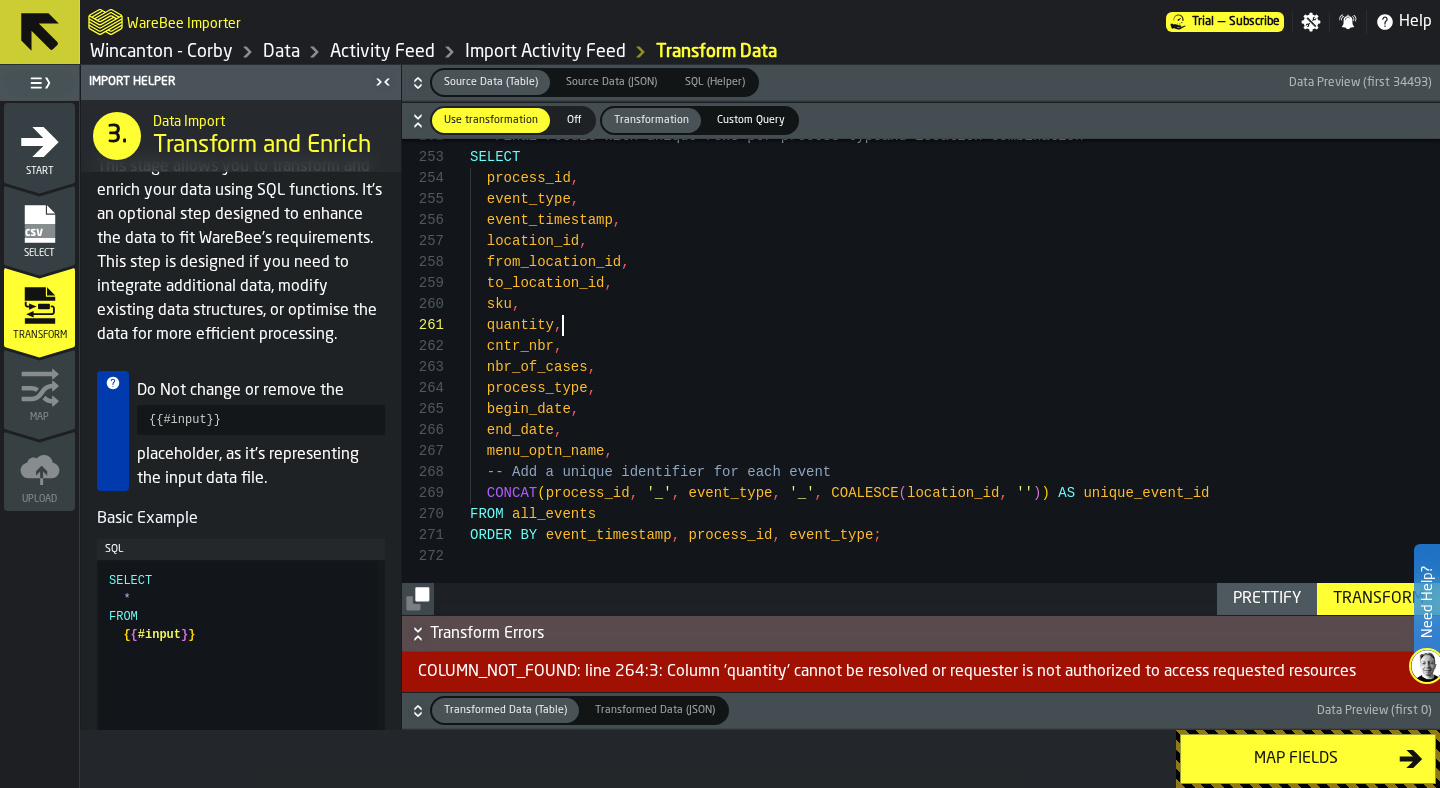 click on "-- Final result with unique rows per process type  and location combination SELECT      process_id ,    event_type ,    event_timestamp ,    location_id ,    from_location_id ,    to_location_id ,    sku ,    quantity ,    cntr_nbr ,    nbr_of_cases ,    process_type ,    begin_date ,    end_date ,    menu_optn_name ,    -- Add a unique identifier for each event    CONCAT ( process_id ,   '_' ,   event_type ,   '_' ,   COALESCE ( location_id ,   '' ) )   AS   unique_event_id FROM   all_events ORDER   BY   event_timestamp ,   process_id ,   event_type ;" at bounding box center [955, -2273] 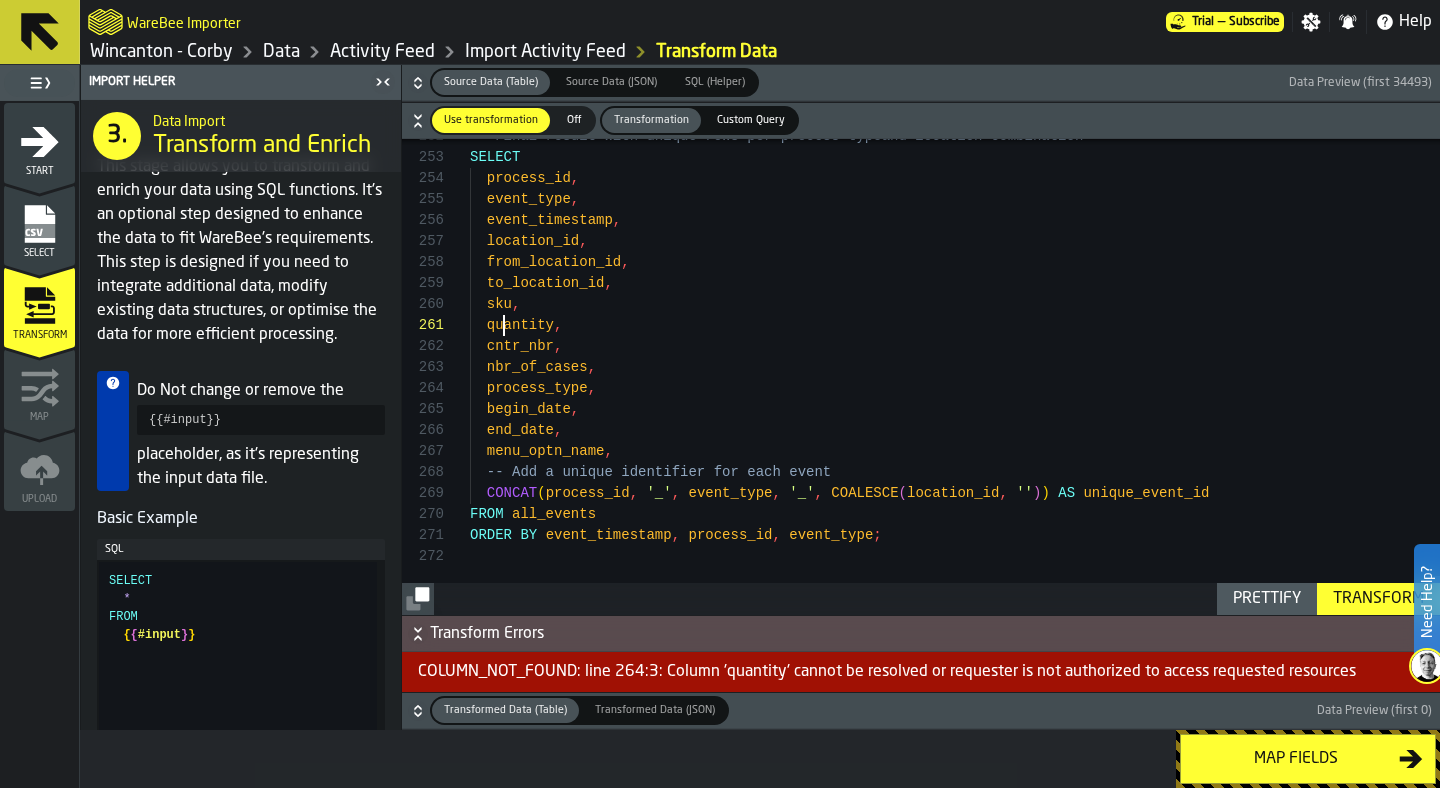 click on "-- Final result with unique rows per process type  and location combination SELECT      process_id ,    event_type ,    event_timestamp ,    location_id ,    from_location_id ,    to_location_id ,    sku ,    quantity ,    cntr_nbr ,    nbr_of_cases ,    process_type ,    begin_date ,    end_date ,    menu_optn_name ,    -- Add a unique identifier for each event    CONCAT ( process_id ,   '_' ,   event_type ,   '_' ,   COALESCE ( location_id ,   '' ) )   AS   unique_event_id FROM   all_events ORDER   BY   event_timestamp ,   process_id ,   event_type ;" at bounding box center [955, -2273] 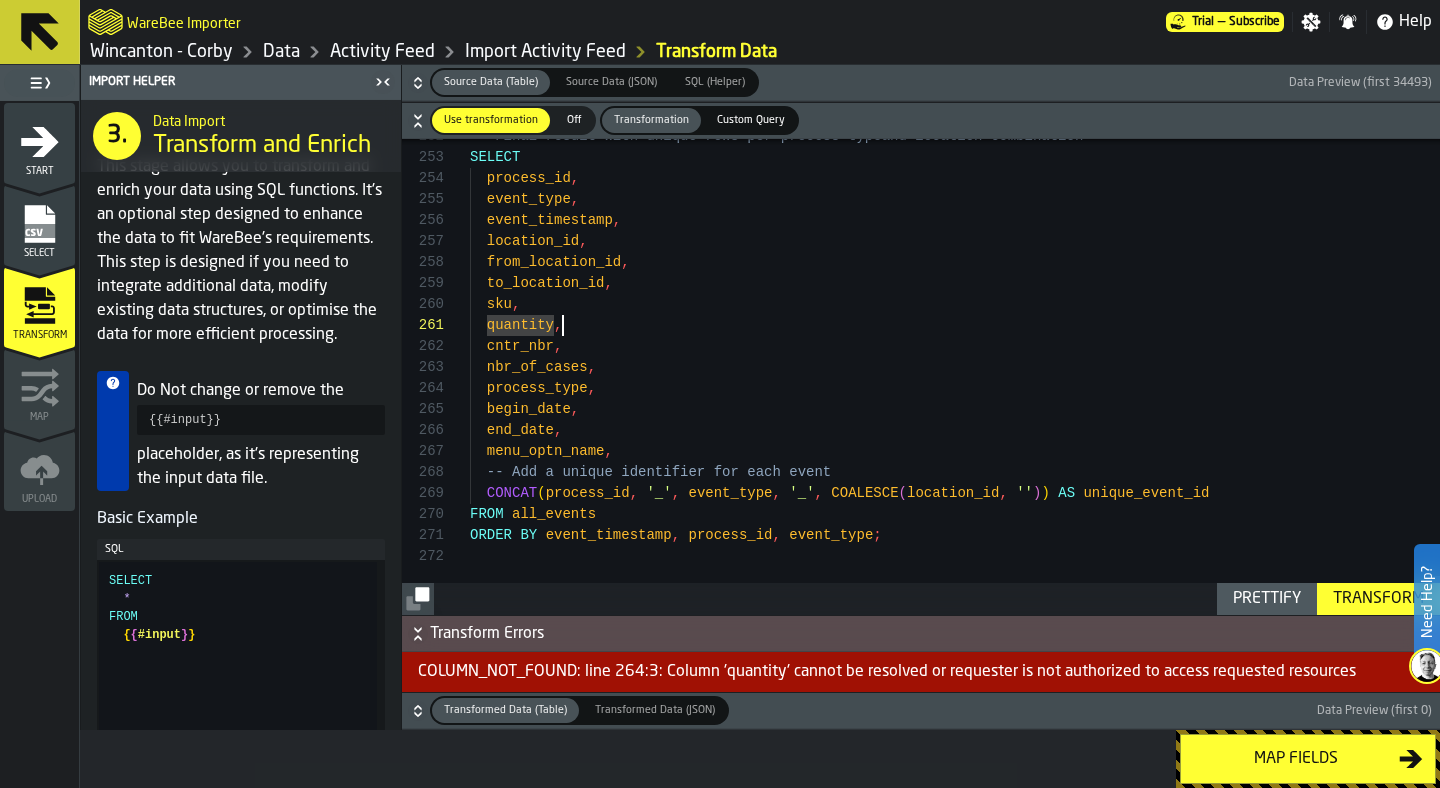 click on "-- Final result with unique rows per process type  and location combination SELECT      process_id ,    event_type ,    event_timestamp ,    location_id ,    from_location_id ,    to_location_id ,    sku ,    quantity ,    cntr_nbr ,    nbr_of_cases ,    process_type ,    begin_date ,    end_date ,    menu_optn_name ,    -- Add a unique identifier for each event    CONCAT ( process_id ,   '_' ,   event_type ,   '_' ,   COALESCE ( location_id ,   '' ) )   AS   unique_event_id FROM   all_events ORDER   BY   event_timestamp ,   process_id ,   event_type ;" at bounding box center [955, -2273] 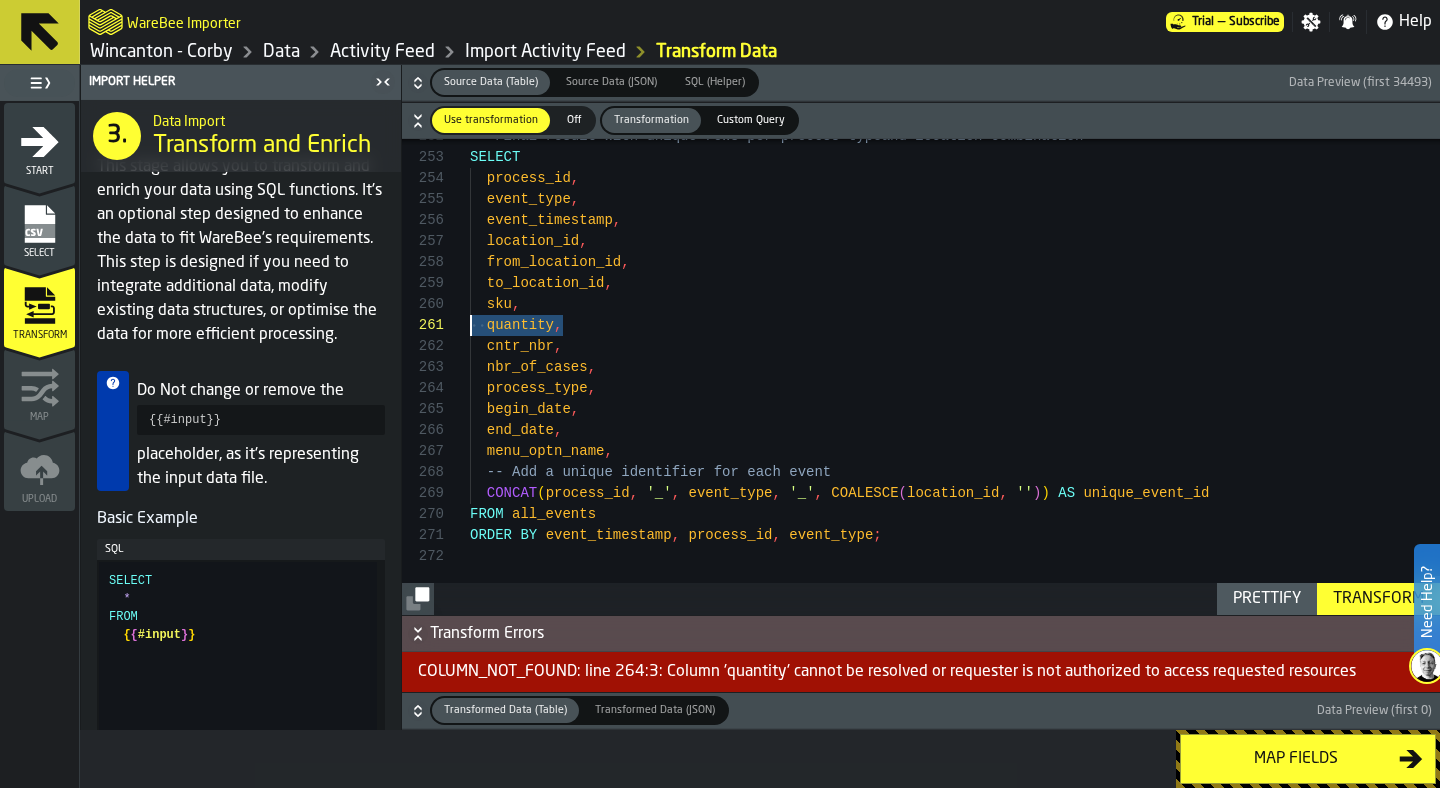 drag, startPoint x: 569, startPoint y: 330, endPoint x: 365, endPoint y: 330, distance: 204 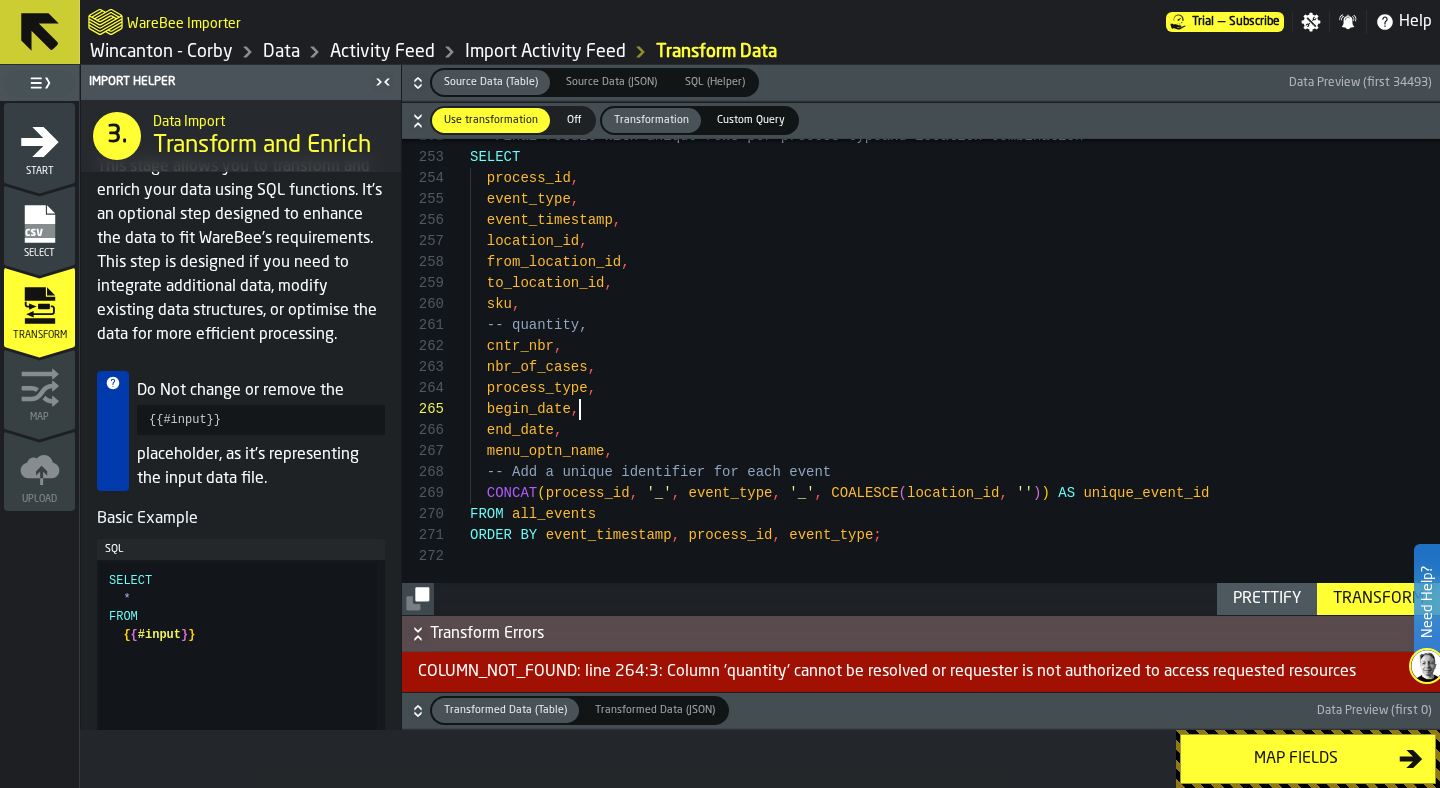 scroll, scrollTop: 84, scrollLeft: 0, axis: vertical 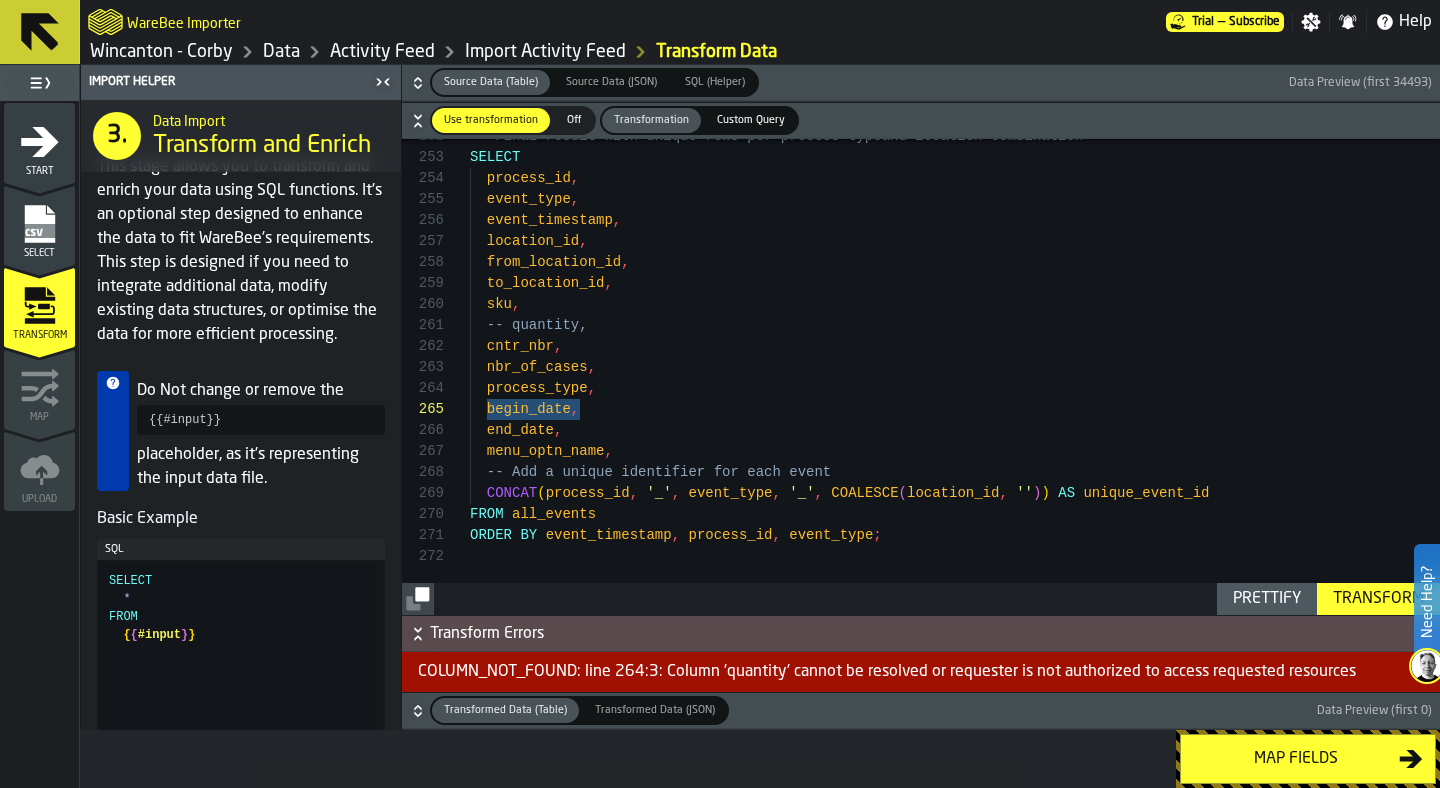 drag, startPoint x: 586, startPoint y: 412, endPoint x: 485, endPoint y: 412, distance: 101 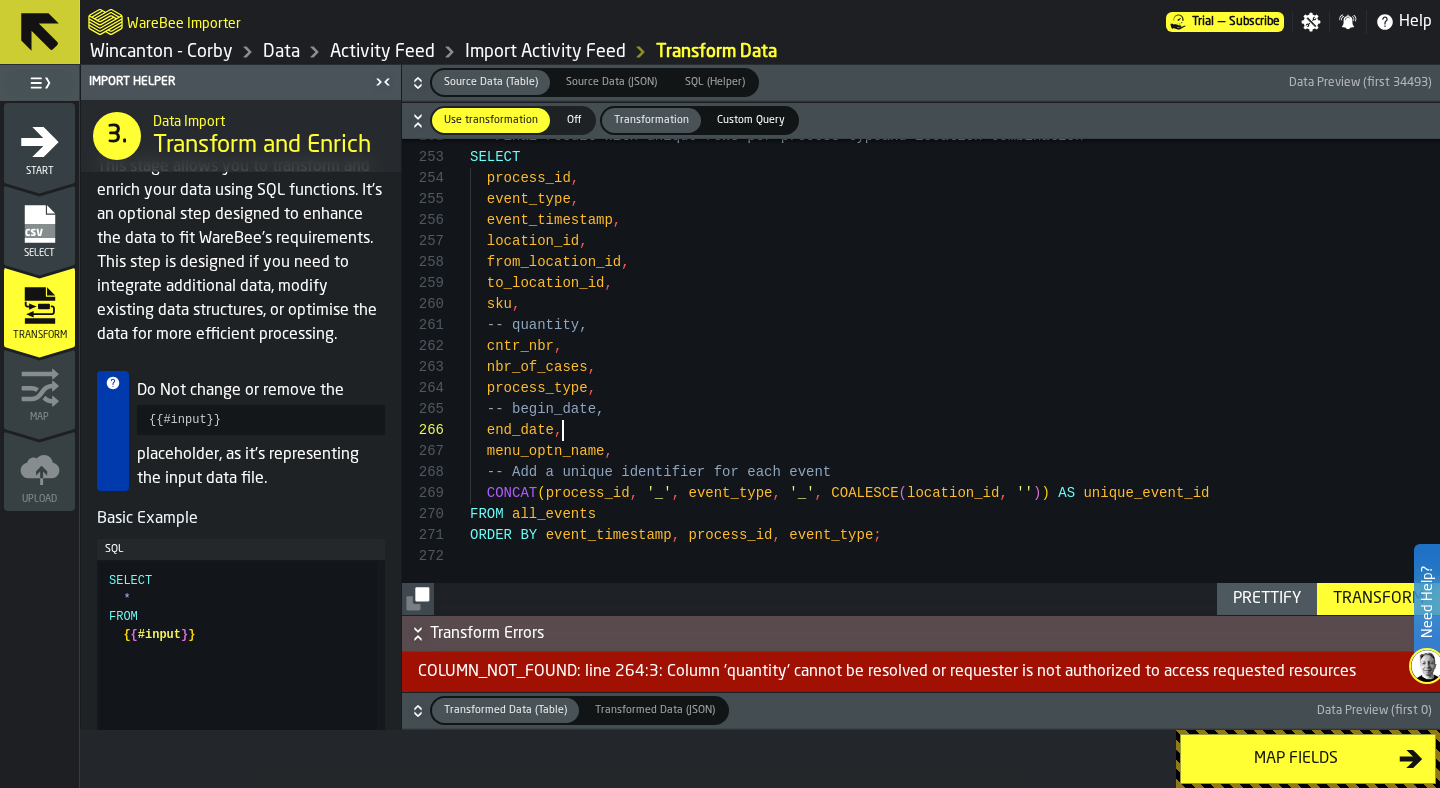 click on "-- Final result with unique rows per process type  and location combination SELECT      process_id ,    event_type ,    event_timestamp ,    location_id ,    from_location_id ,    to_location_id ,    sku ,    -- quantity,    cntr_nbr ,    nbr_of_cases ,    process_type ,    -- begin_date,    end_date ,    menu_optn_name ,    -- Add a unique identifier for each event    CONCAT ( process_id ,   '_' ,   event_type ,   '_' ,   COALESCE ( location_id ,   '' ) )   AS   unique_event_id FROM   all_events ORDER   BY   event_timestamp ,   process_id ,   event_type ;" at bounding box center [955, -2273] 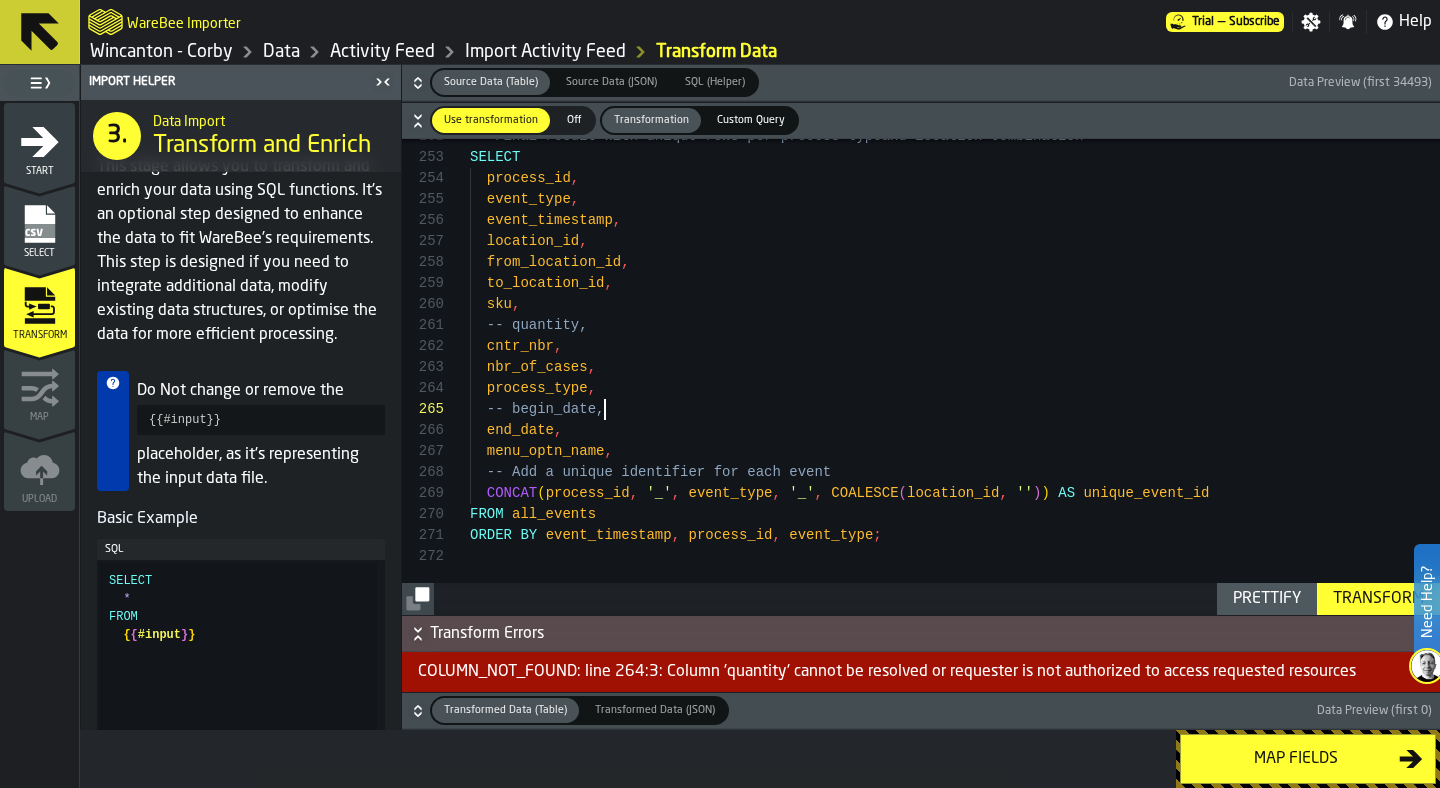 click on "-- Final result with unique rows per process type  and location combination SELECT      process_id ,    event_type ,    event_timestamp ,    location_id ,    from_location_id ,    to_location_id ,    sku ,    -- quantity,    cntr_nbr ,    nbr_of_cases ,    process_type ,    -- begin_date,    end_date ,    menu_optn_name ,    -- Add a unique identifier for each event    CONCAT ( process_id ,   '_' ,   event_type ,   '_' ,   COALESCE ( location_id ,   '' ) )   AS   unique_event_id FROM   all_events ORDER   BY   event_timestamp ,   process_id ,   event_type ;" at bounding box center [955, -2273] 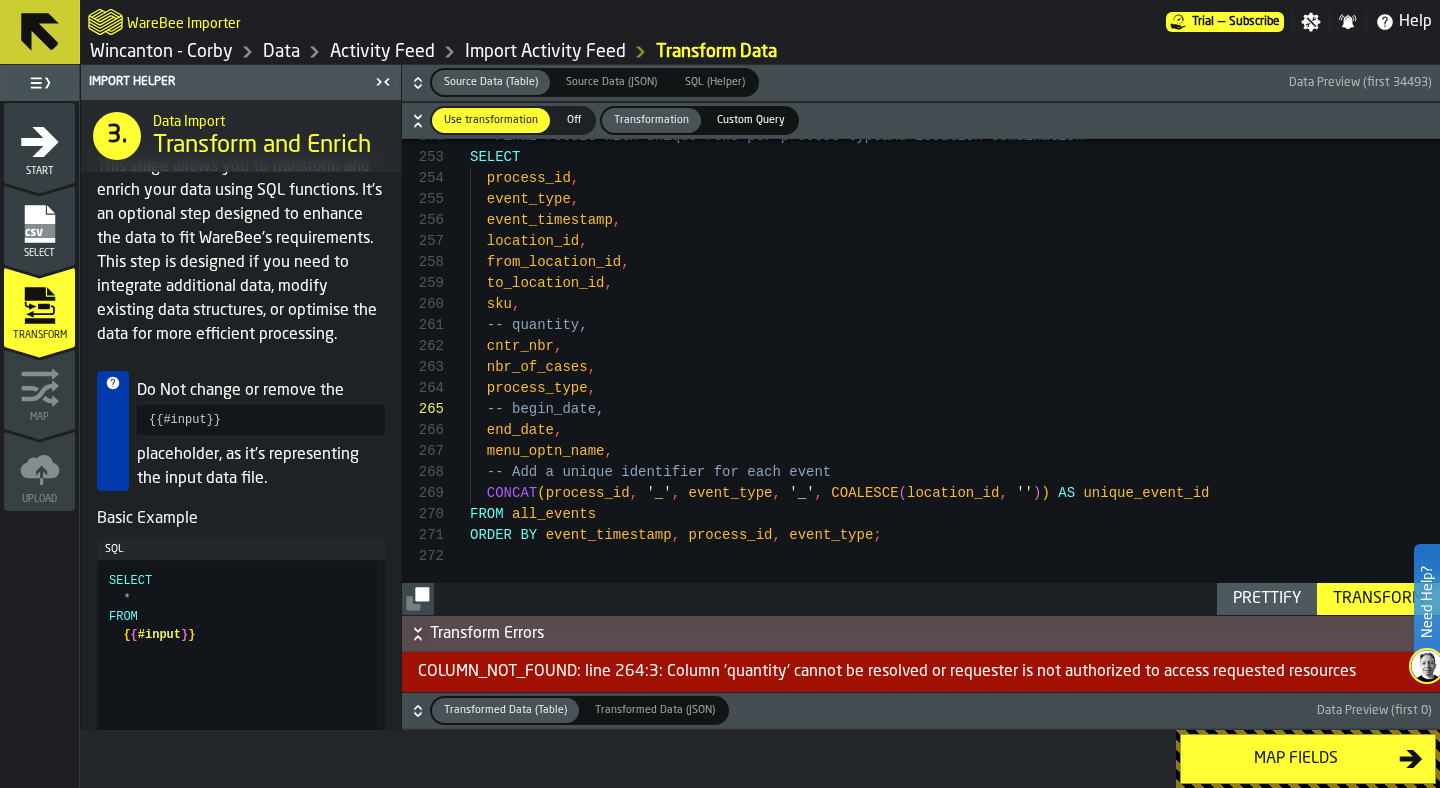 scroll, scrollTop: 105, scrollLeft: 0, axis: vertical 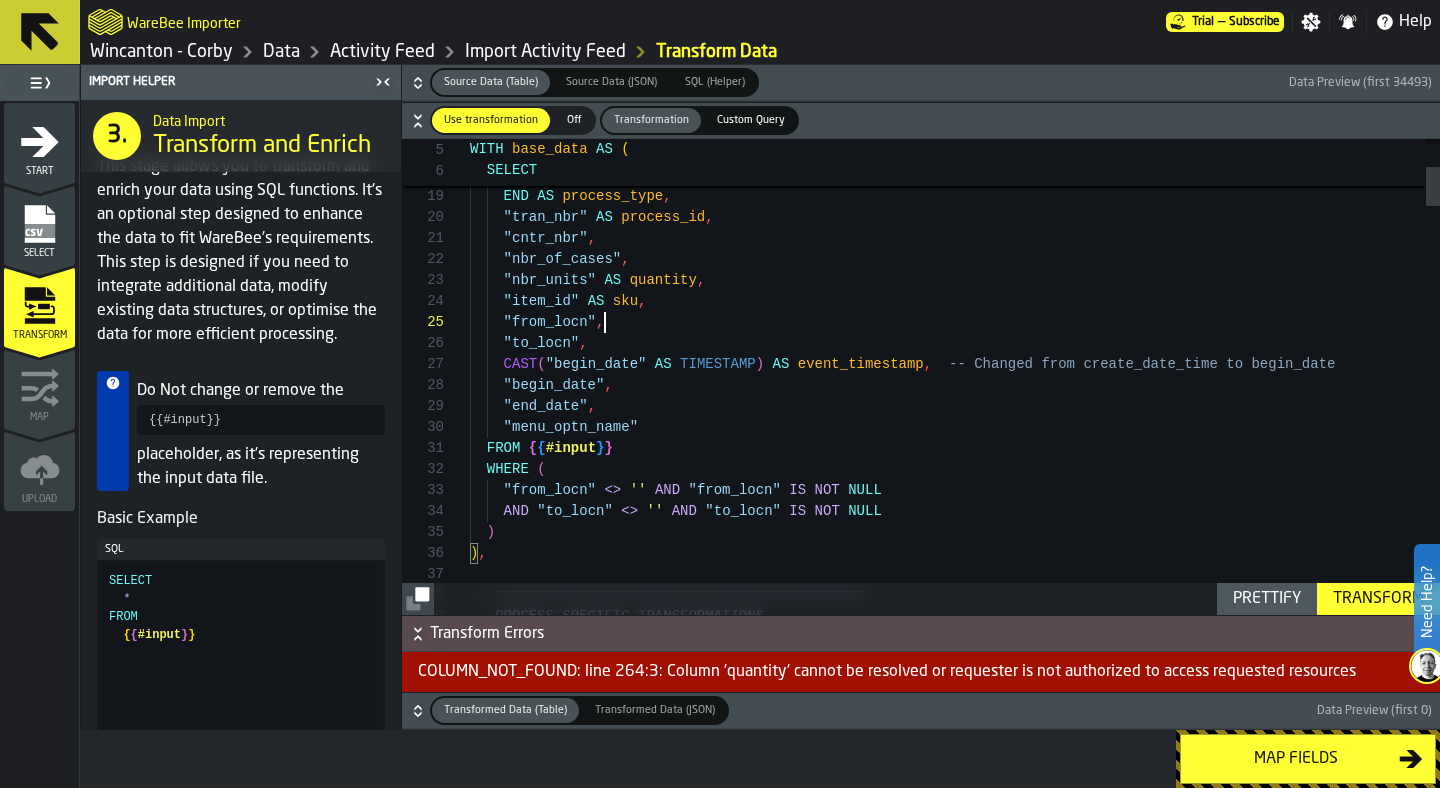 click on ""cntr_nbr" ,      "nbr_of_cases" ,        ELSE   'PICKING'      END   AS   process_type ,      "tran_nbr"   AS   process_id ,        WHEN   "module_name"   =   'InvMgmt'   THEN   'MANAGEMENT'        WHEN   "module_name"   =   'Shipping'   THEN   'SHIPPING'      "nbr_units"   AS   quantity ,      "item_id"   AS   sku ,      "from_locn" ,      "to_locn" ,      CAST ( "begin_date"   AS   TIMESTAMP )   AS   event_timestamp ,    -- Changed from create_date_time to begin_date      "begin_date" ,      "end_date" ,      "menu_optn_name"    FROM   { { #input } }    WHERE   (      "from_locn"   <>   ''   AND   "from_locn"   IS   NOT   NULL      AND   "to_locn"   <>   ''   AND   "to_locn"   IS   NOT   NULL    ) ) , -- ============================================ -- PROCESS-SPECIFIC TRANSFORMATIONS" at bounding box center (955, 2690) 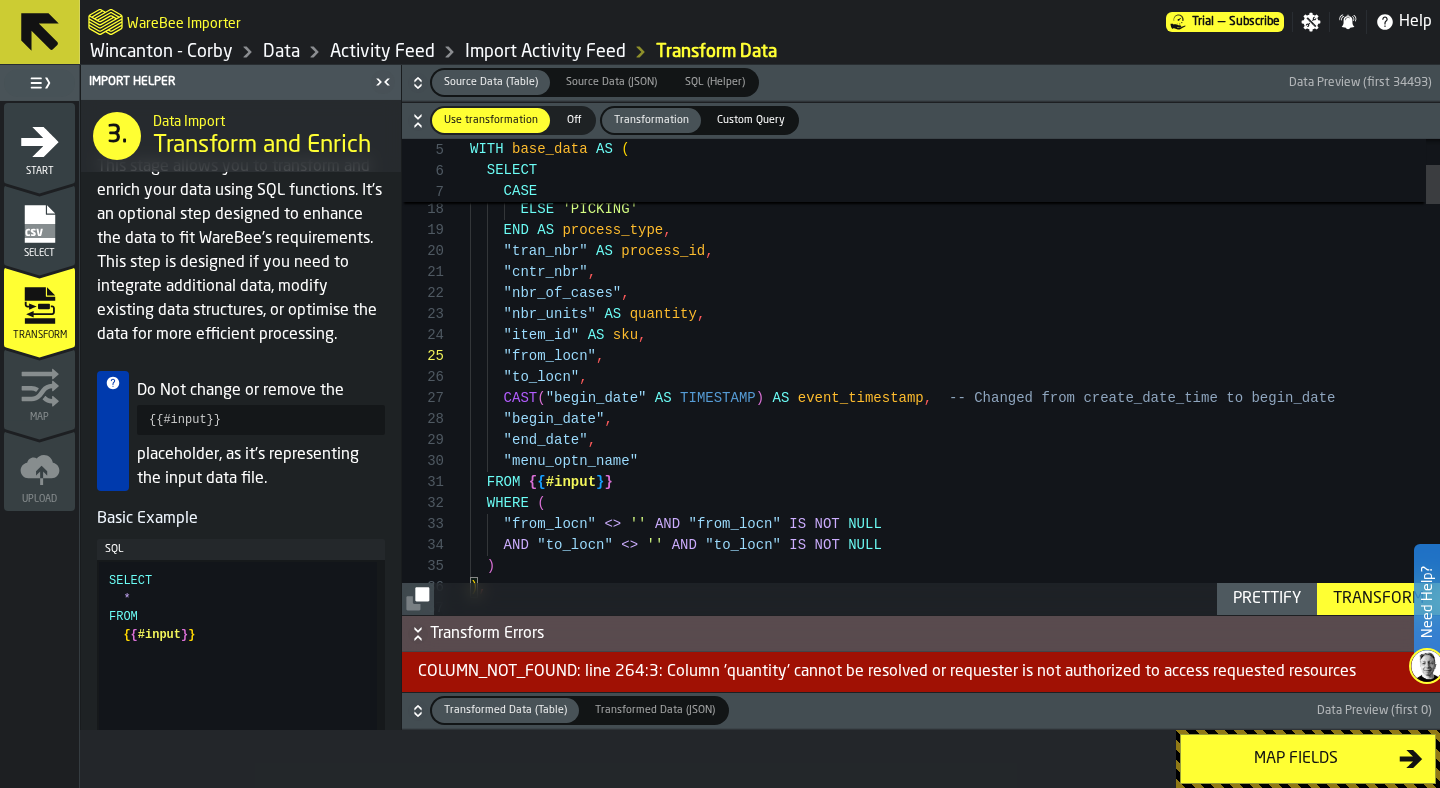scroll, scrollTop: 147, scrollLeft: 0, axis: vertical 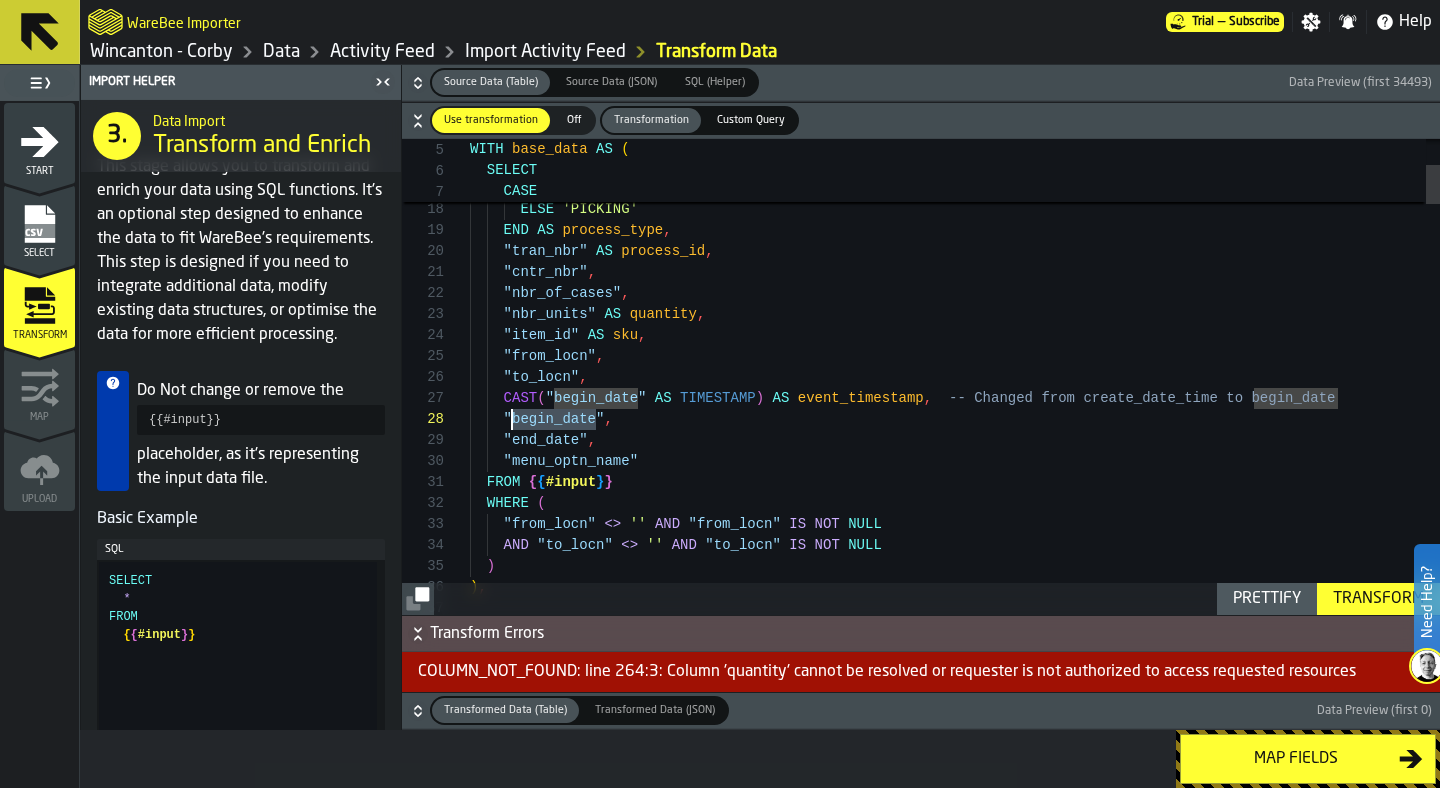 drag, startPoint x: 596, startPoint y: 420, endPoint x: 514, endPoint y: 419, distance: 82.006096 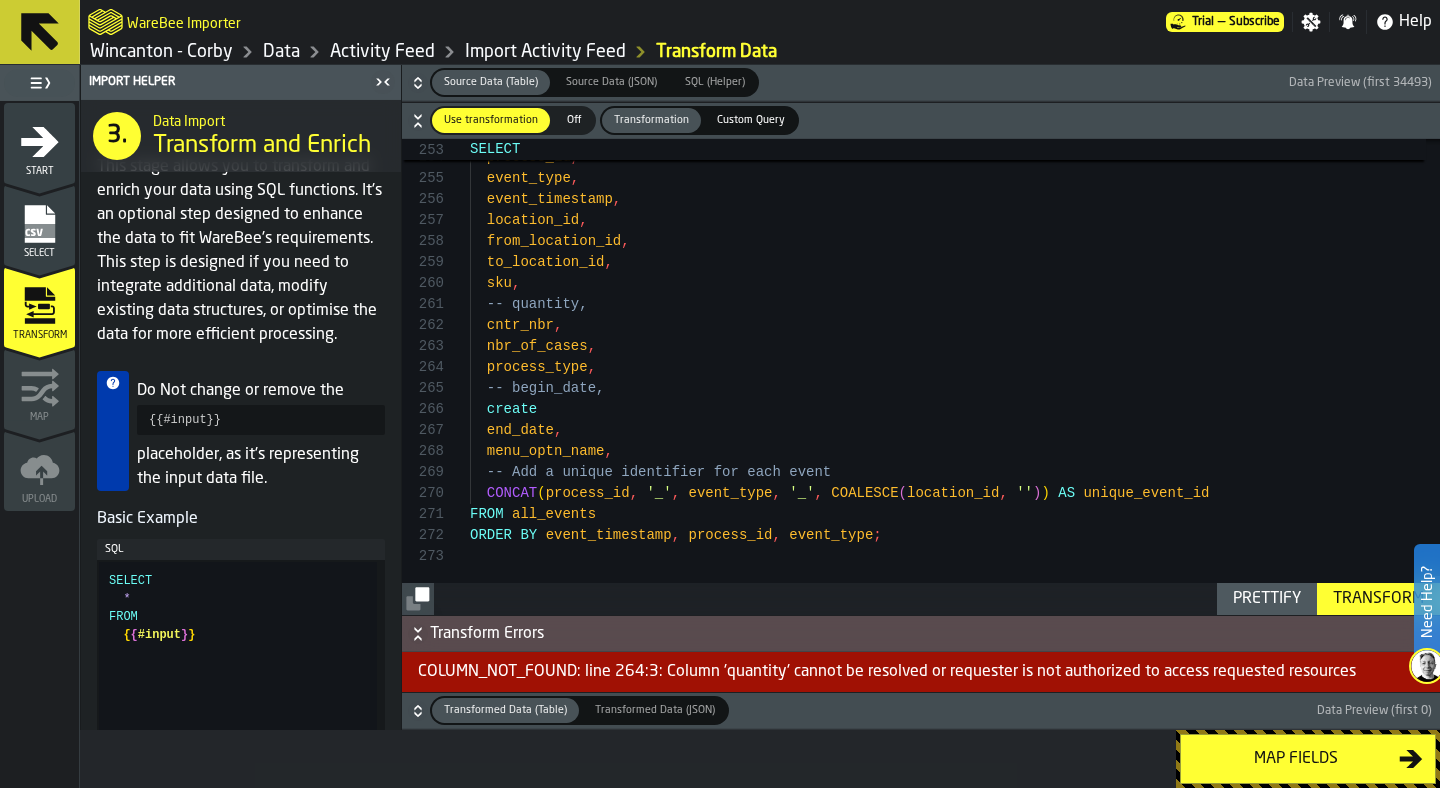 click on "SELECT      process_id ,    event_type ,    event_timestamp ,    location_id ,    from_location_id ,    to_location_id ,    sku ,    -- quantity,    cntr_nbr ,    nbr_of_cases ,    process_type ,    -- begin_date,    create    end_date ,    menu_optn_name ,    -- Add a unique identifier for each event    CONCAT ( process_id ,   '_' ,   event_type ,   '_' ,   COALESCE ( location_id ,   '' ) )   AS   unique_event_id FROM   all_events ORDER   BY   event_timestamp ,   process_id ,   event_type ;" at bounding box center (955, -2284) 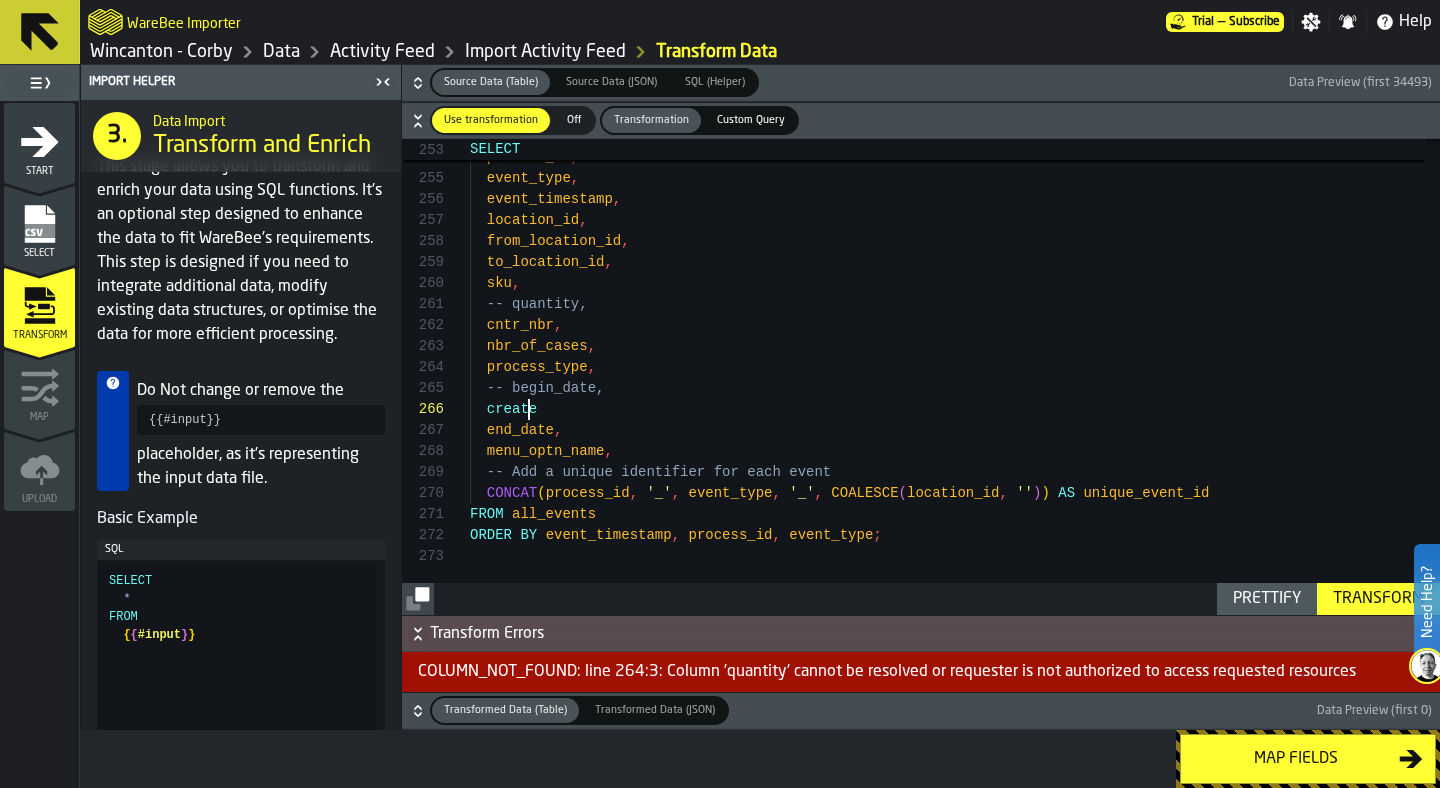 click on "SELECT      process_id ,    event_type ,    event_timestamp ,    location_id ,    from_location_id ,    to_location_id ,    sku ,    -- quantity,    cntr_nbr ,    nbr_of_cases ,    process_type ,    -- begin_date,    create    end_date ,    menu_optn_name ,    -- Add a unique identifier for each event    CONCAT ( process_id ,   '_' ,   event_type ,   '_' ,   COALESCE ( location_id ,   '' ) )   AS   unique_event_id FROM   all_events ORDER   BY   event_timestamp ,   process_id ,   event_type ;" at bounding box center [955, -2284] 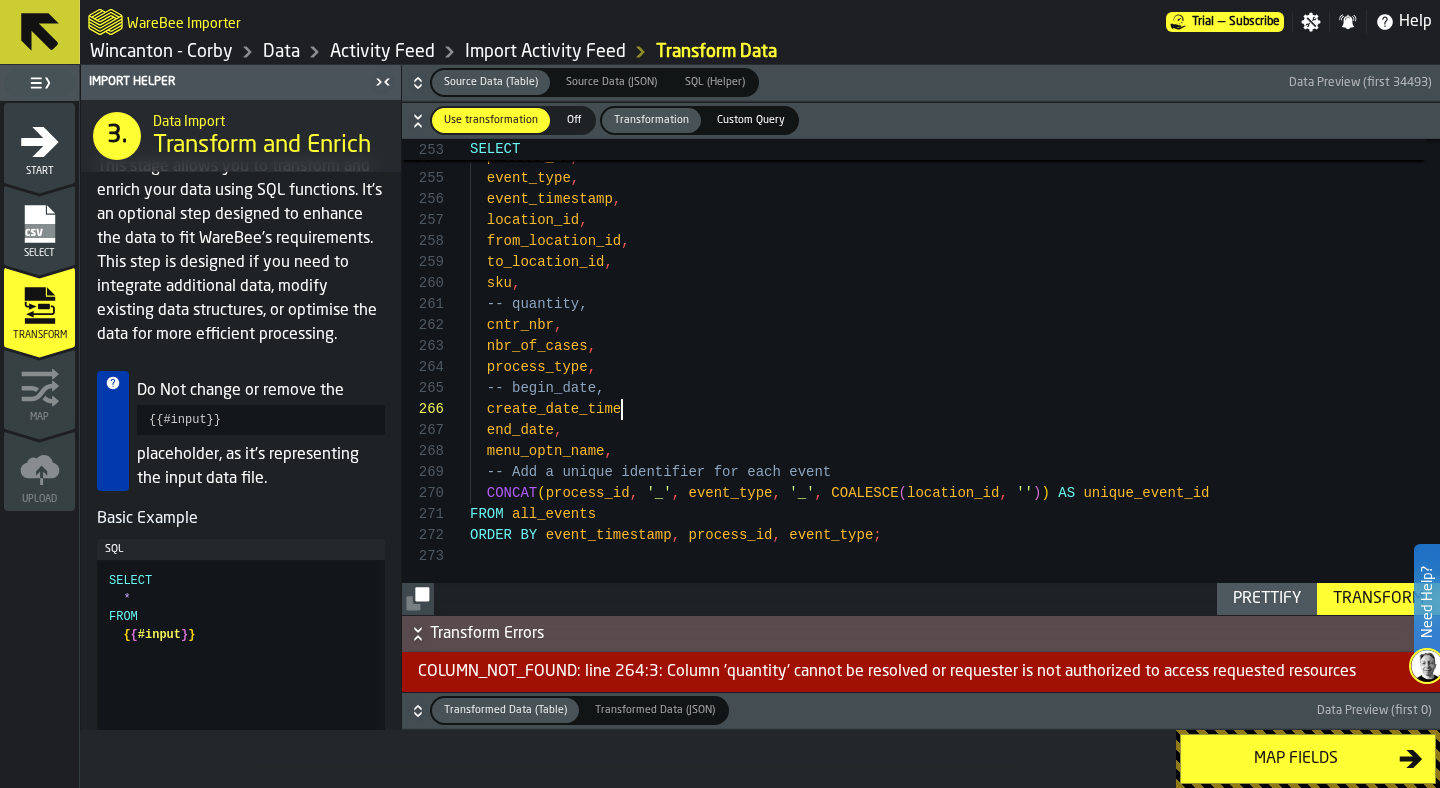 click on "Transform" at bounding box center [1378, 599] 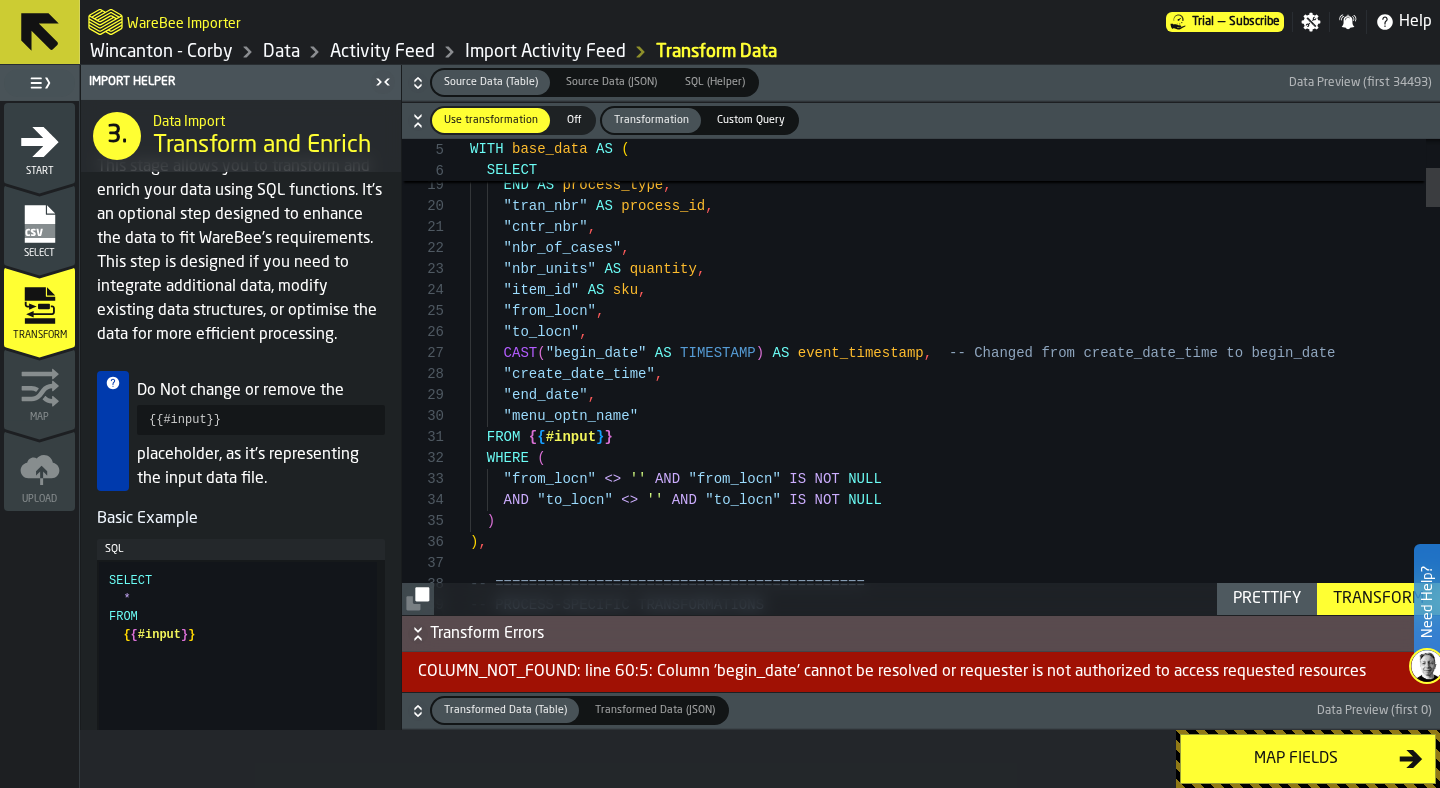 scroll, scrollTop: 147, scrollLeft: 0, axis: vertical 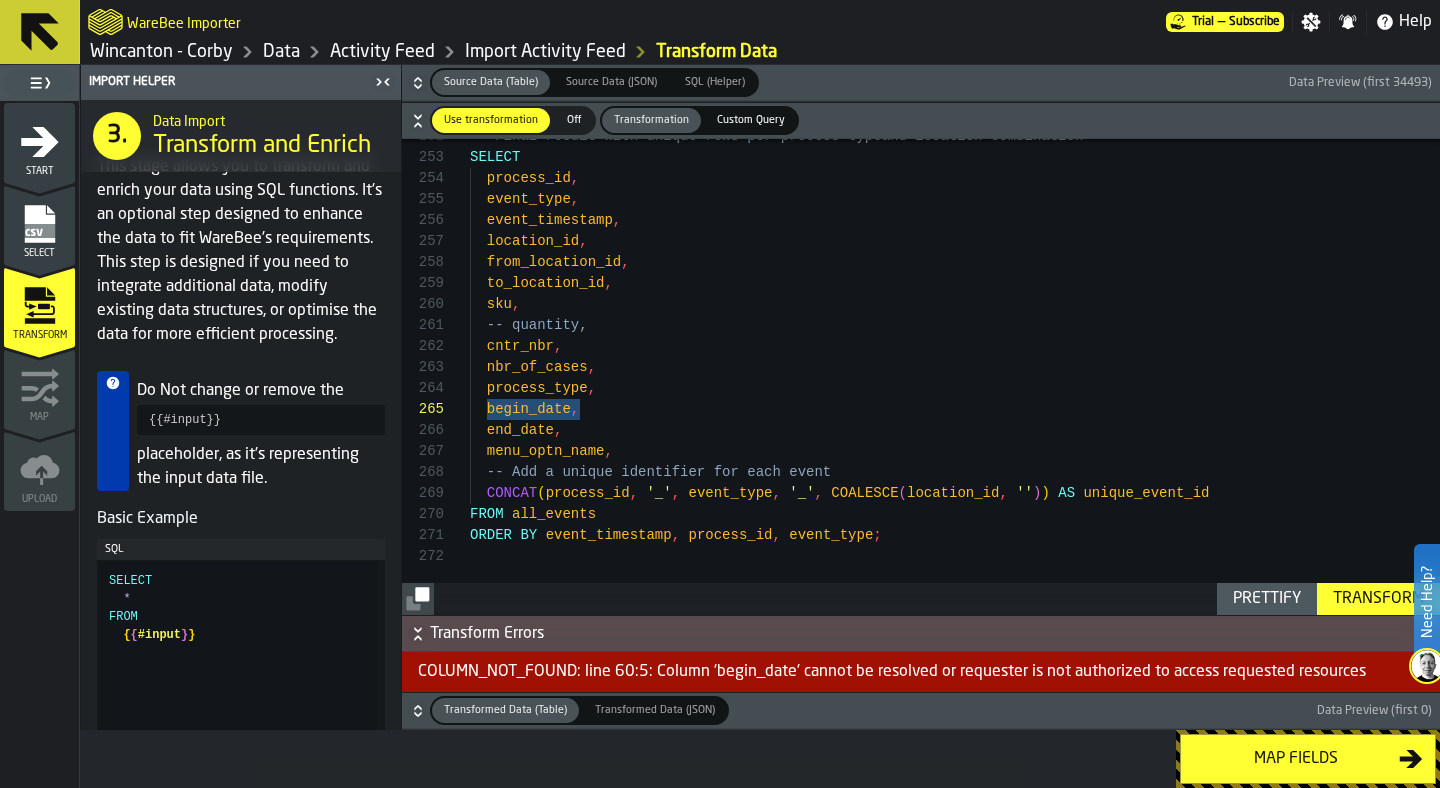click on "Transform" at bounding box center (1378, 599) 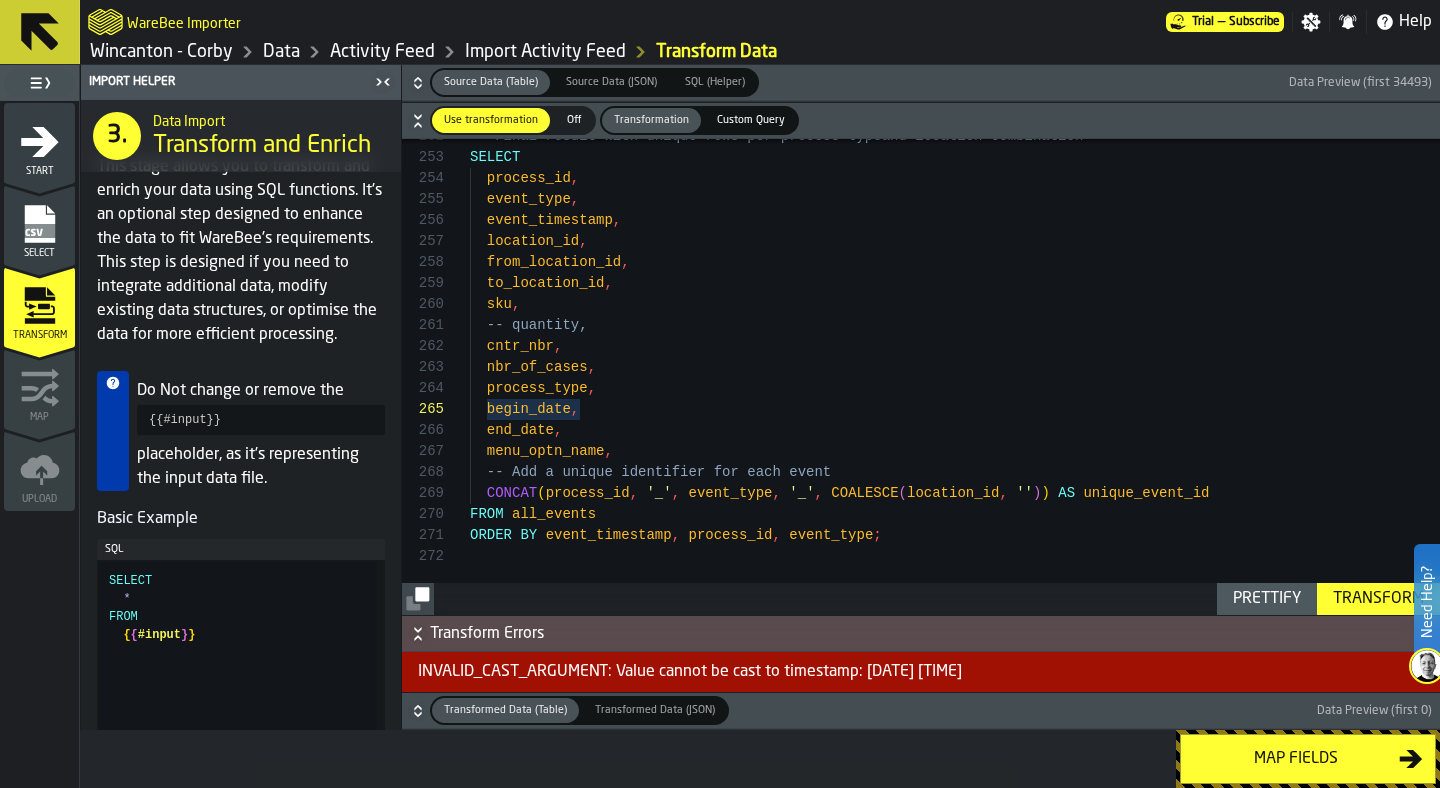 drag, startPoint x: 1037, startPoint y: 674, endPoint x: 380, endPoint y: 659, distance: 657.1712 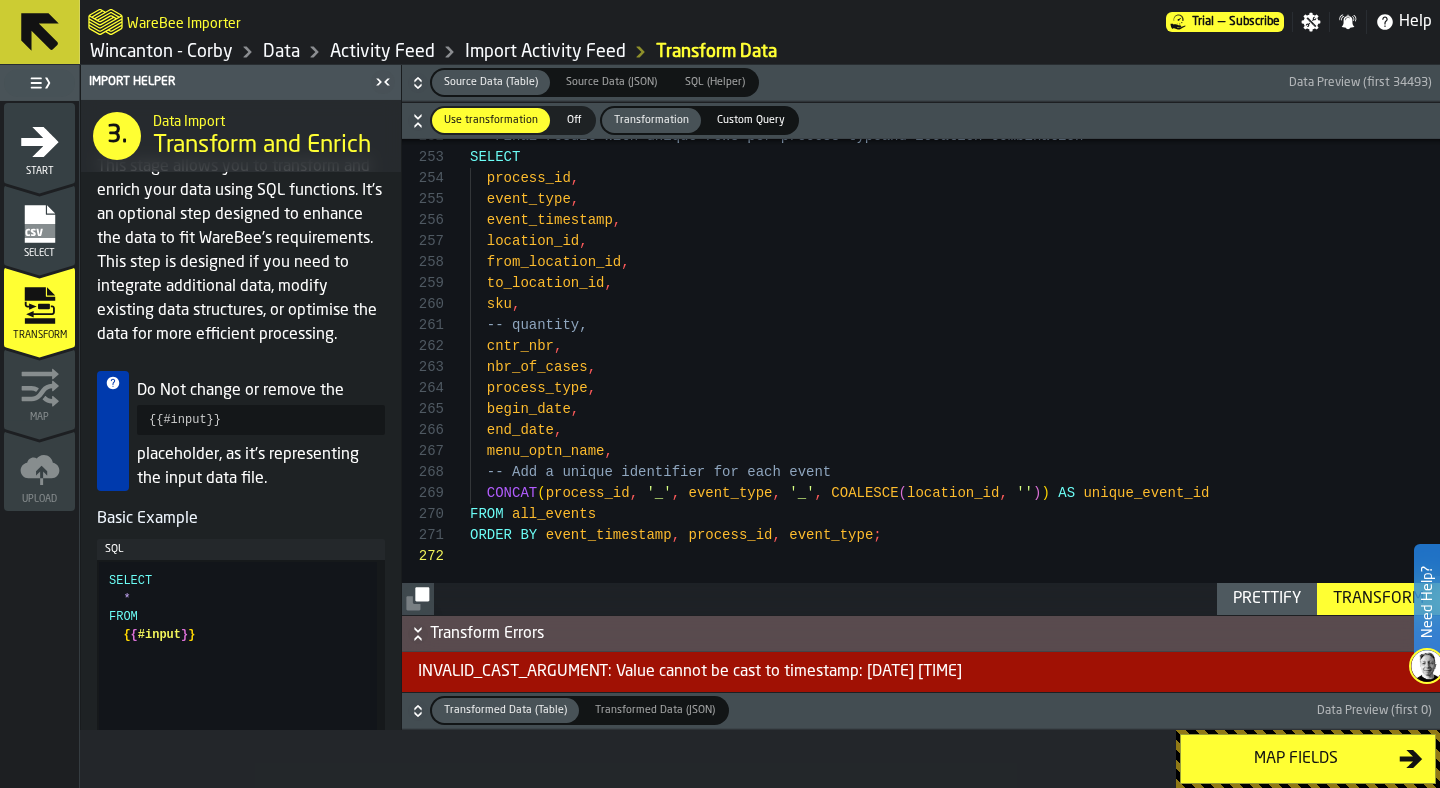 click on "INVALID_CAST_ARGUMENT: Value cannot be cast to timestamp: 06/06/2025 10:42:50" at bounding box center (921, 672) 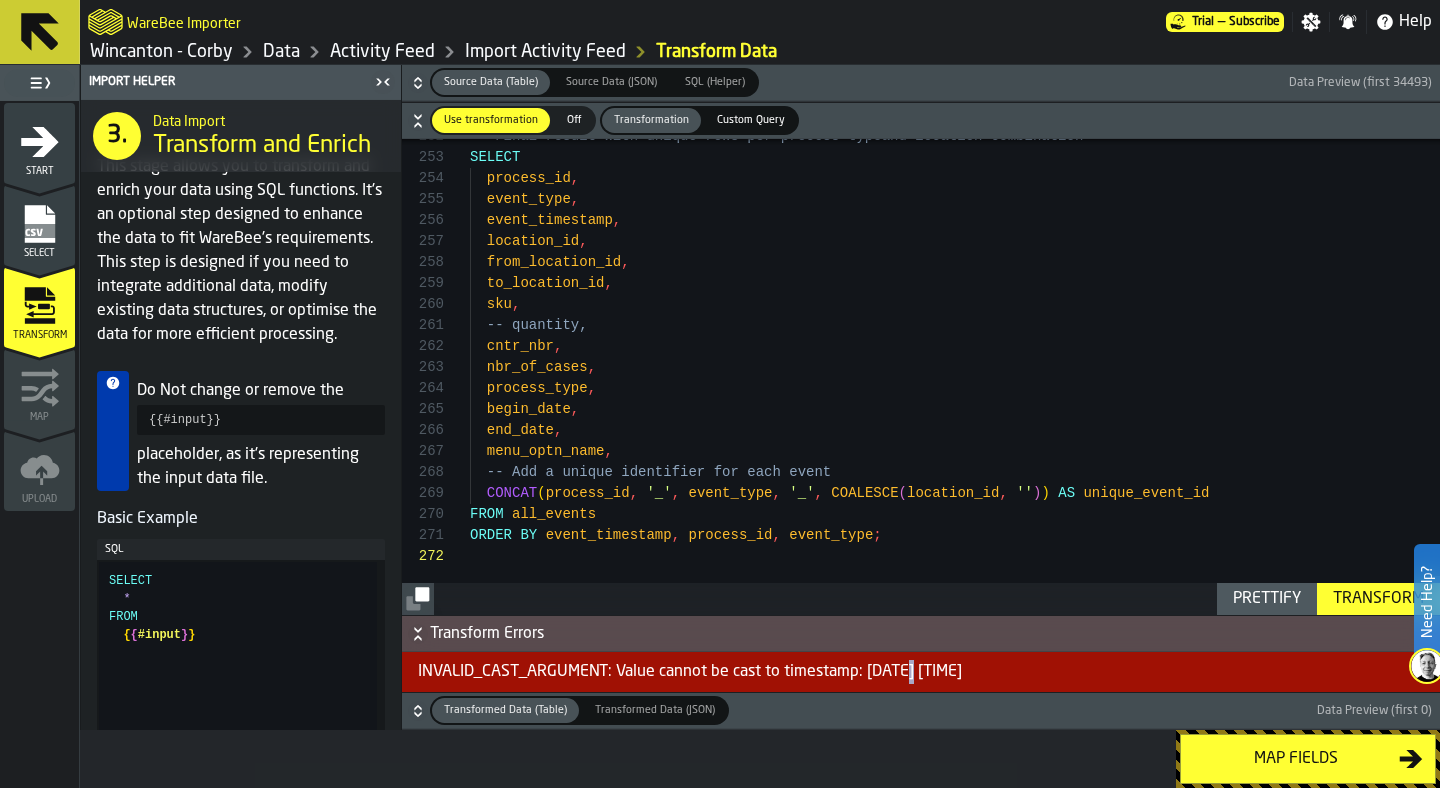 click on "INVALID_CAST_ARGUMENT: Value cannot be cast to timestamp: 06/06/2025 10:42:50" at bounding box center (921, 672) 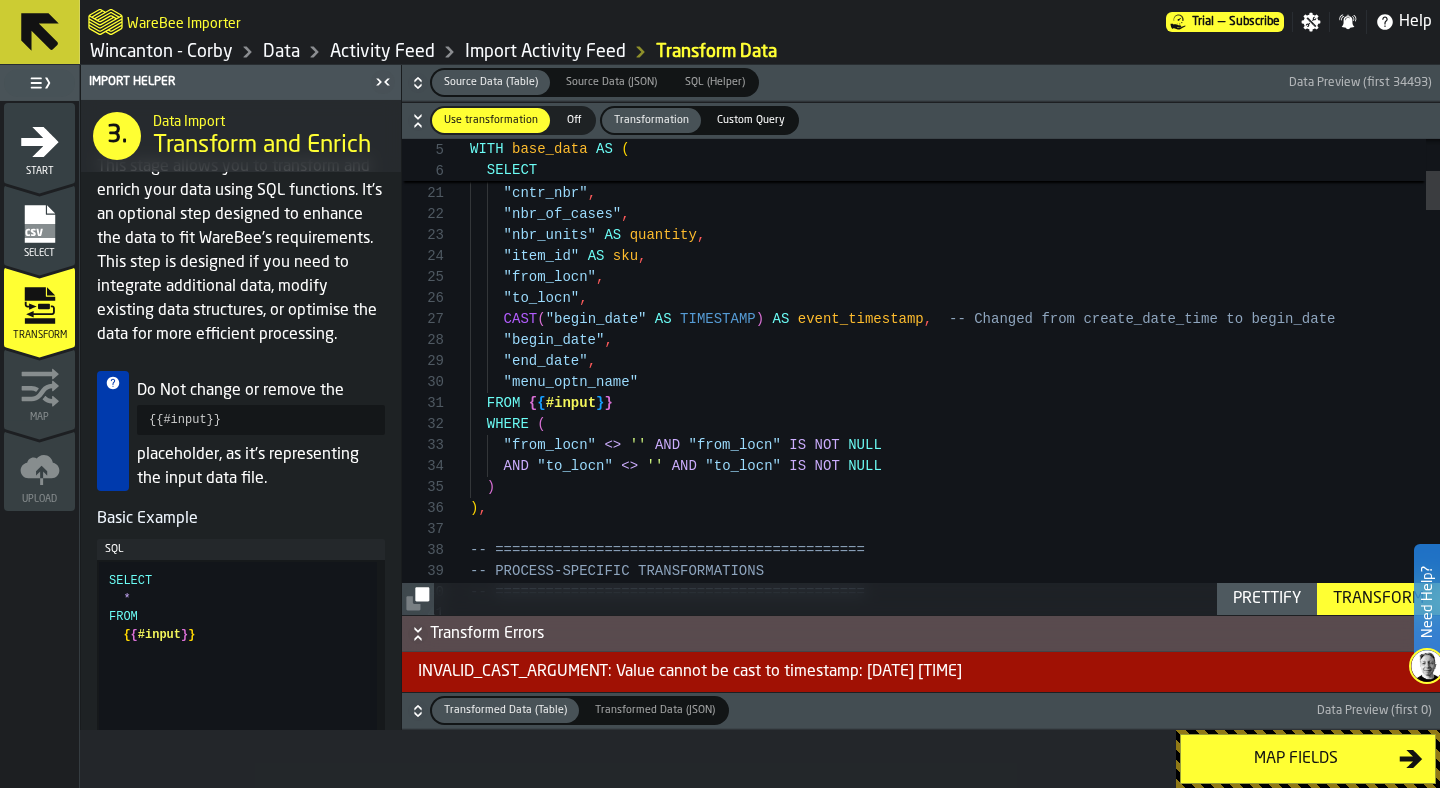 scroll, scrollTop: 126, scrollLeft: 0, axis: vertical 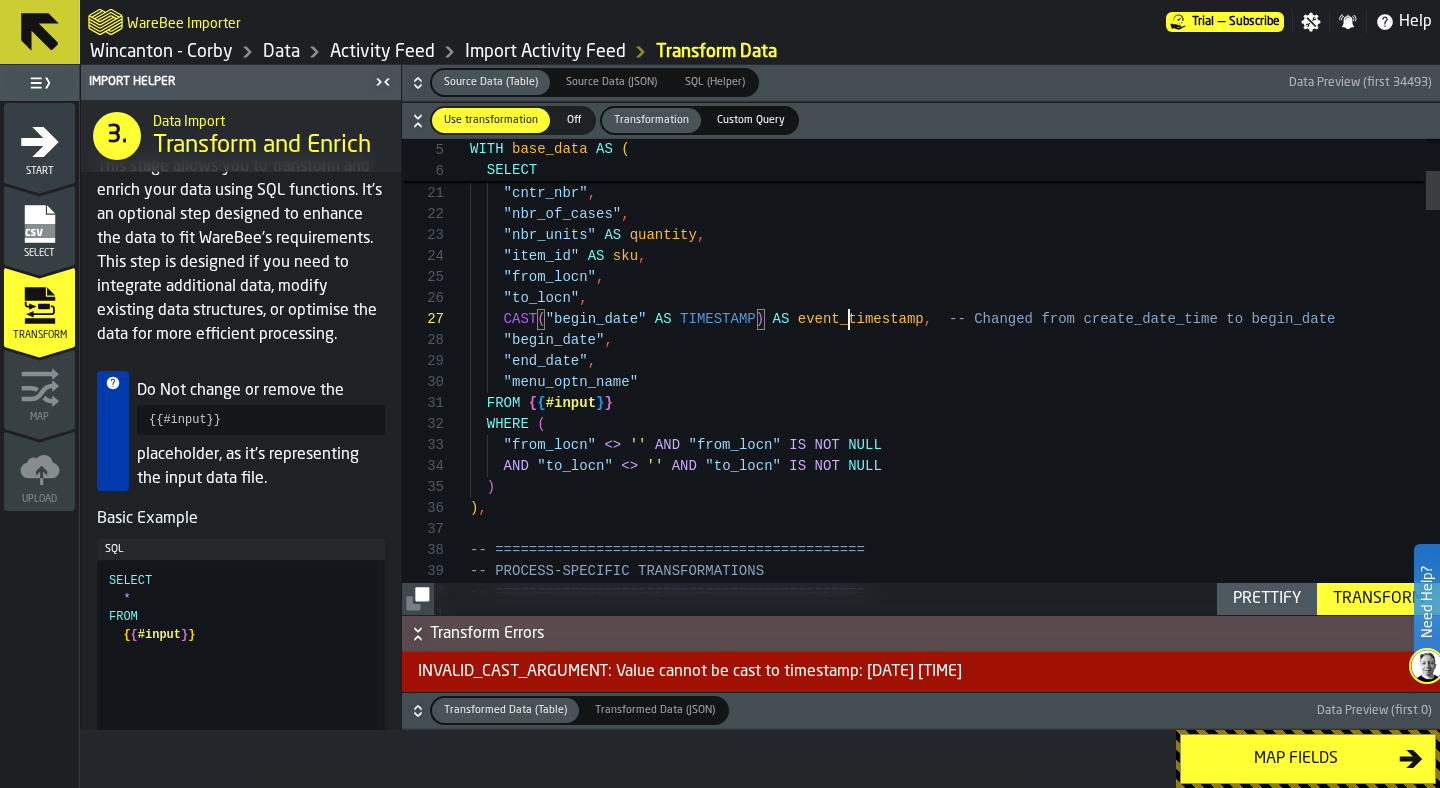 click on "CAST ( "begin_date"   AS   TIMESTAMP )   AS   event_timestamp ,    -- Changed from create_date_time to begin_date      "begin_date" ,      "end_date" ,      "menu_optn_name"    FROM   { { #input } }    WHERE   (      "from_locn"   <>   ''   AND   "from_locn"   IS   NOT   NULL      AND   "to_locn"   <>   ''   AND   "to_locn"   IS   NOT   NULL    ) ) , -- ============================================ -- PROCESS-SPECIFIC TRANSFORMATIONS -- ============================================      "to_locn" ,      "from_locn" ,      "item_id"   AS   sku ,      "nbr_units"   AS   quantity ,      "nbr_of_cases" ,      "cntr_nbr" ,      "tran_nbr"   AS   process_id ,      END   AS   process_type ,        ELSE   'PICKING'" at bounding box center (955, 2635) 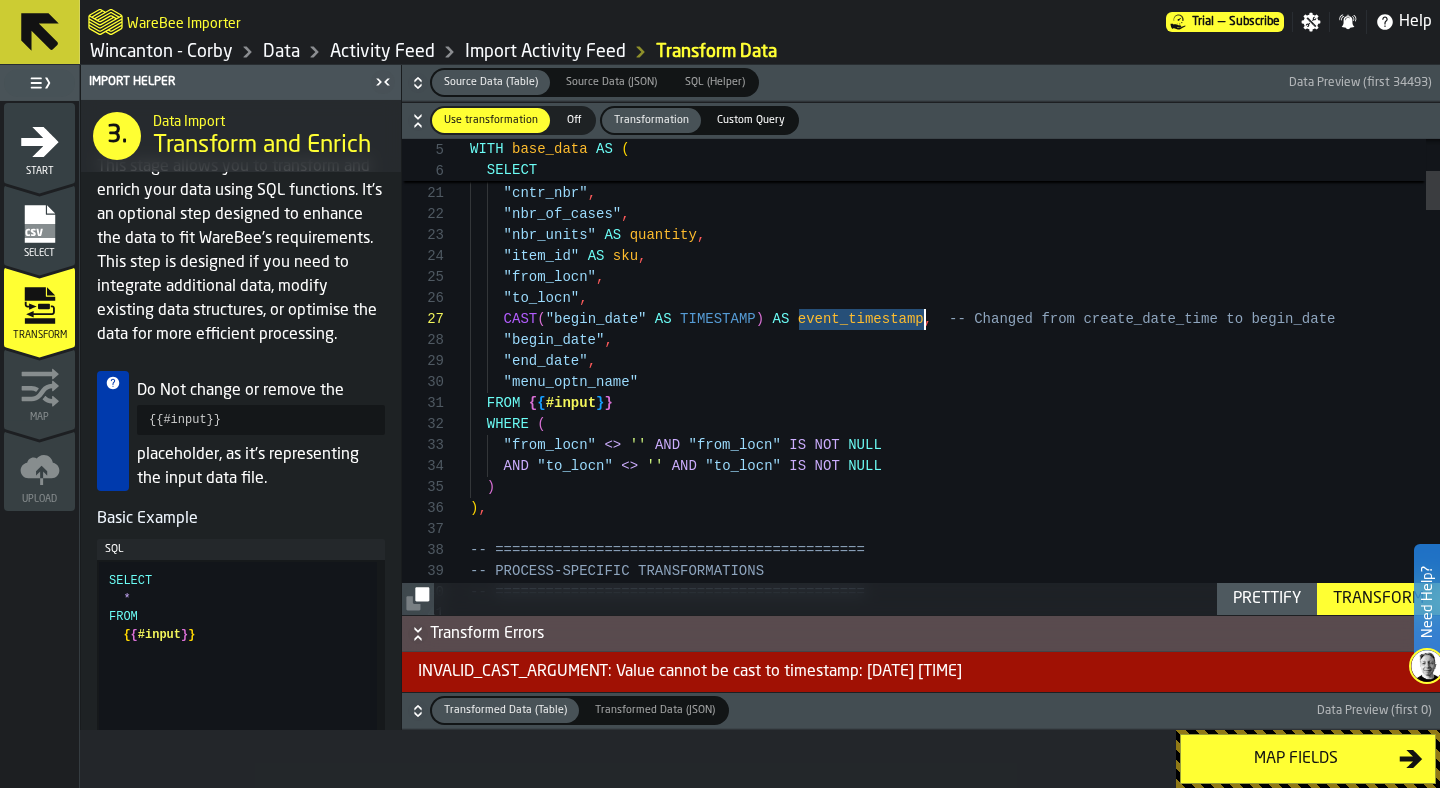click on "CAST ( "begin_date"   AS   TIMESTAMP )   AS   event_timestamp ,    -- Changed from create_date_time to begin_date      "begin_date" ,      "end_date" ,      "menu_optn_name"    FROM   { { #input } }    WHERE   (      "from_locn"   <>   ''   AND   "from_locn"   IS   NOT   NULL      AND   "to_locn"   <>   ''   AND   "to_locn"   IS   NOT   NULL    ) ) , -- ============================================ -- PROCESS-SPECIFIC TRANSFORMATIONS -- ============================================      "to_locn" ,      "from_locn" ,      "item_id"   AS   sku ,      "nbr_units"   AS   quantity ,      "nbr_of_cases" ,      "cntr_nbr" ,      "tran_nbr"   AS   process_id ,      END   AS   process_type ,        ELSE   'PICKING'" at bounding box center (955, 2635) 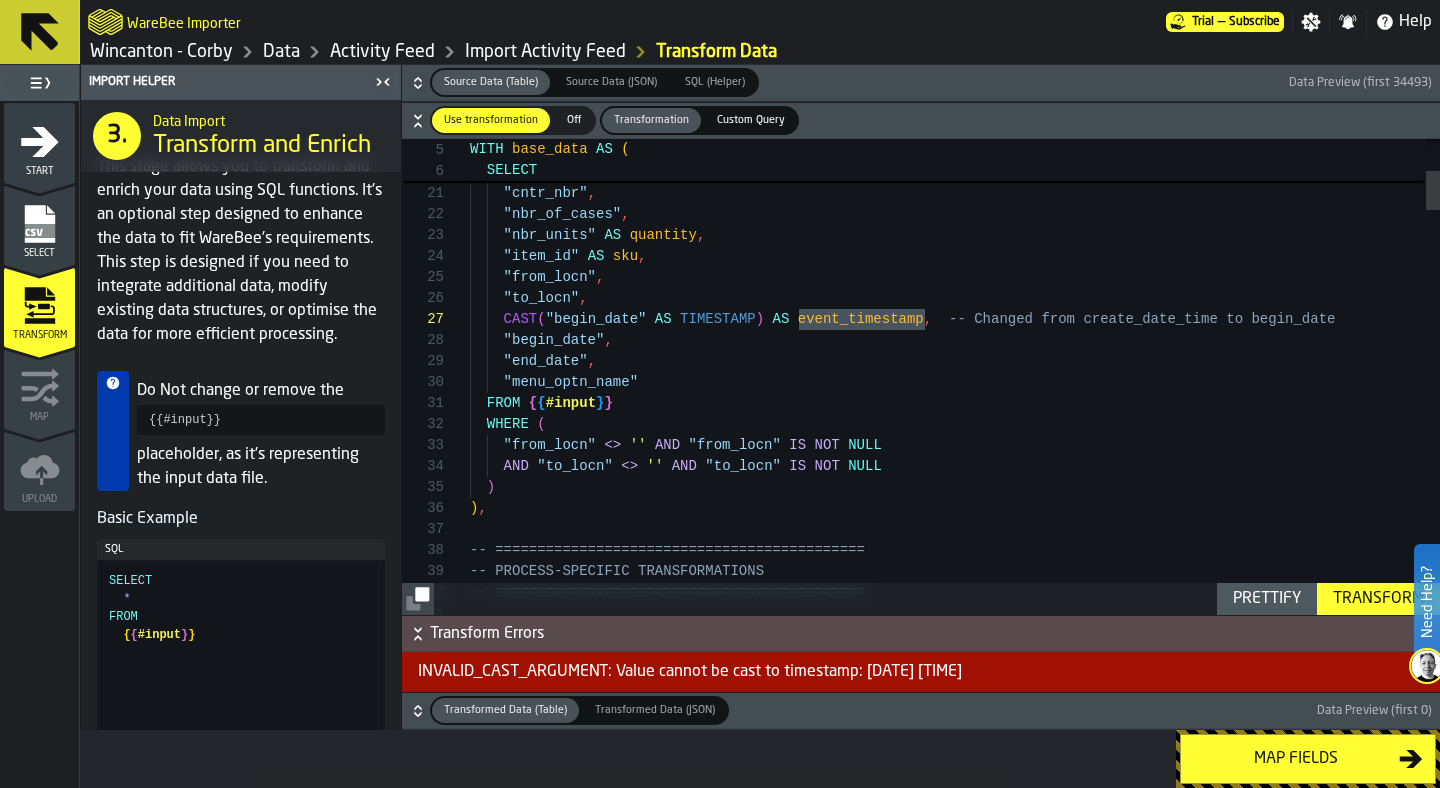 scroll, scrollTop: 147, scrollLeft: 0, axis: vertical 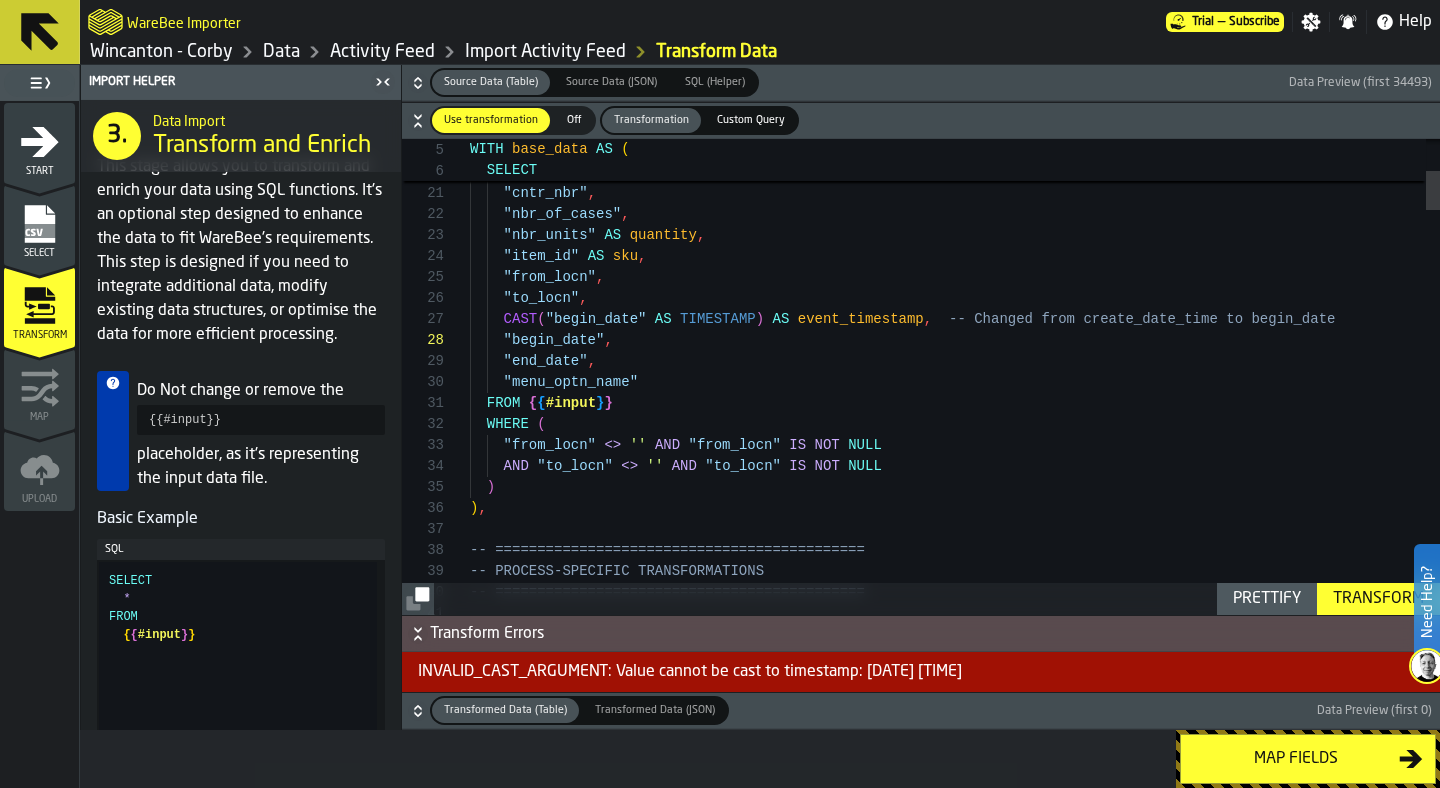 click 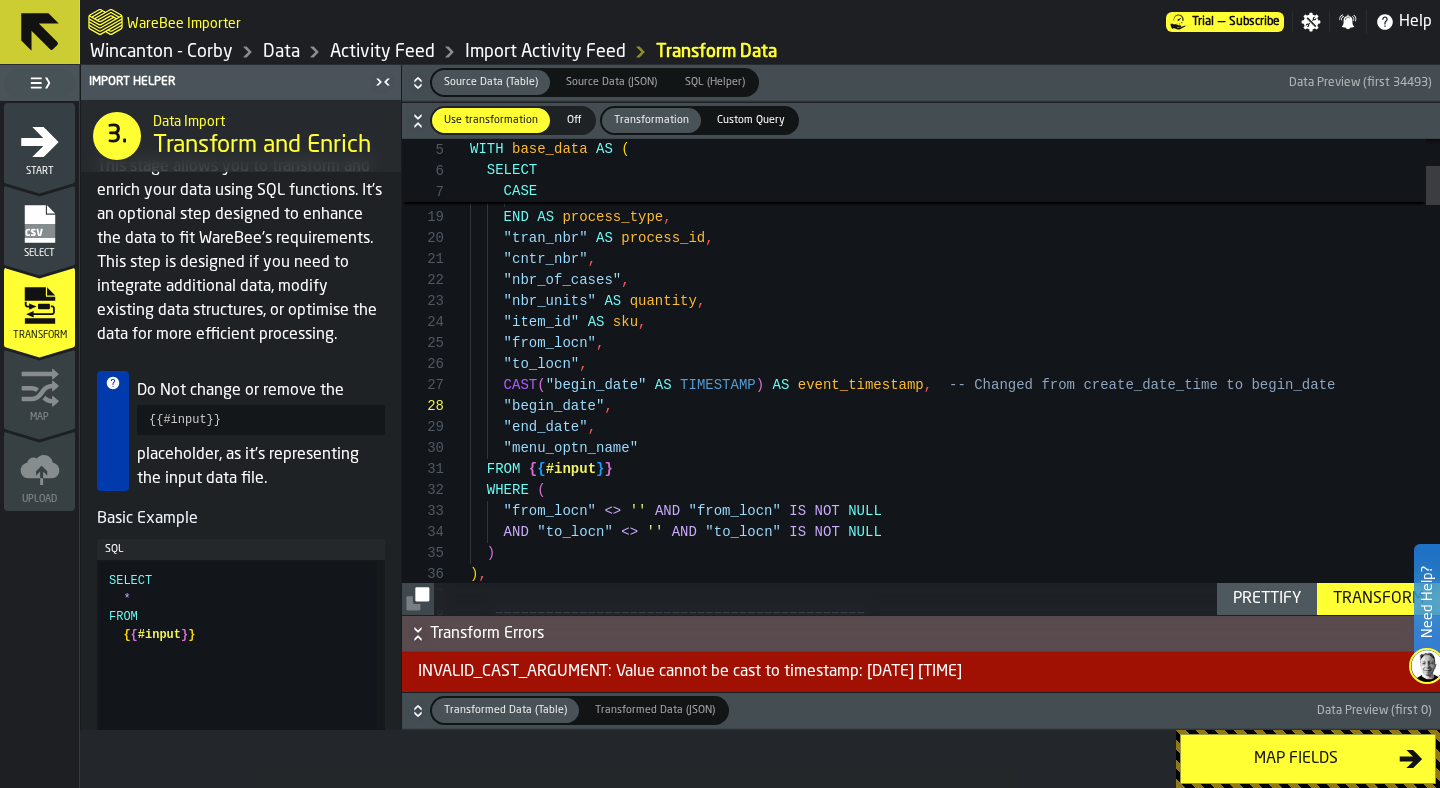 click on "CAST ( "begin_date"   AS   TIMESTAMP )   AS   event_timestamp ,    -- Changed from create_date_time to begin_date      "begin_date" ,      "end_date" ,      "menu_optn_name"    FROM   { { #input } }    WHERE   (      "from_locn"   <>   ''   AND   "from_locn"   IS   NOT   NULL      AND   "to_locn"   <>   ''   AND   "to_locn"   IS   NOT   NULL    ) ) , -- ============================================      "to_locn" ,      "from_locn" ,      "item_id"   AS   sku ,      "nbr_units"   AS   quantity ,      "nbr_of_cases" ,      "cntr_nbr" ,      "tran_nbr"   AS   process_id ,      END   AS   process_type ,        ELSE   'PICKING'        WHEN   "module_name"   =   'Shipping'   THEN   'SHIPPING'        WHEN   "module_name"   =   'InvMgmt'   THEN   'MANAGEMENT'        WHEN   "module_name"   =   'Misc'   THEN   'MANAGEMENT'" at bounding box center (955, 2701) 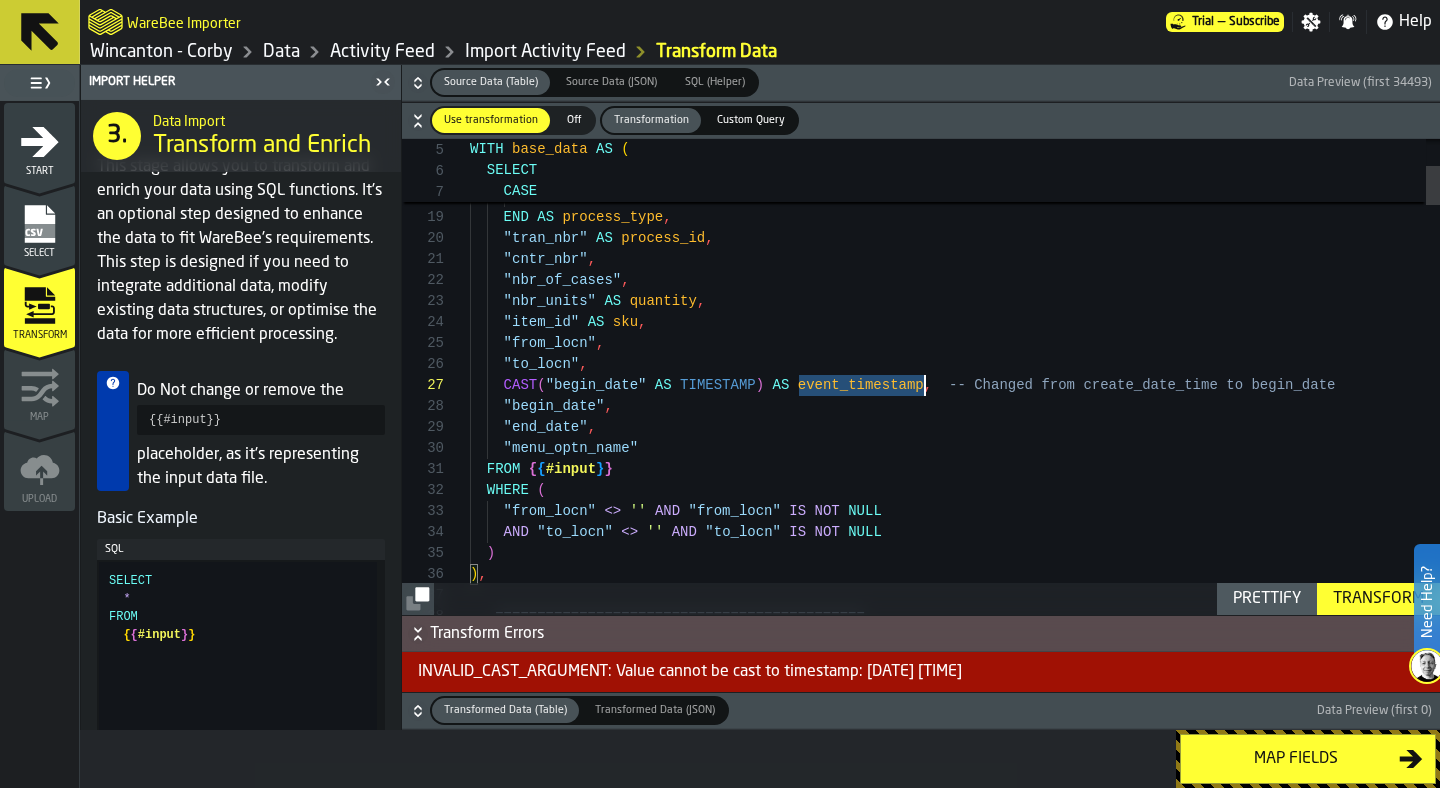 click on "CAST ( "begin_date"   AS   TIMESTAMP )   AS   event_timestamp ,    -- Changed from create_date_time to begin_date      "begin_date" ,      "end_date" ,      "menu_optn_name"    FROM   { { #input } }    WHERE   (      "from_locn"   <>   ''   AND   "from_locn"   IS   NOT   NULL      AND   "to_locn"   <>   ''   AND   "to_locn"   IS   NOT   NULL    ) ) , -- ============================================      "to_locn" ,      "from_locn" ,      "item_id"   AS   sku ,      "nbr_units"   AS   quantity ,      "nbr_of_cases" ,      "cntr_nbr" ,      "tran_nbr"   AS   process_id ,      END   AS   process_type ,        ELSE   'PICKING'        WHEN   "module_name"   =   'Shipping'   THEN   'SHIPPING'        WHEN   "module_name"   =   'InvMgmt'   THEN   'MANAGEMENT'        WHEN   "module_name"   =   'Misc'   THEN   'MANAGEMENT'" at bounding box center [955, 2701] 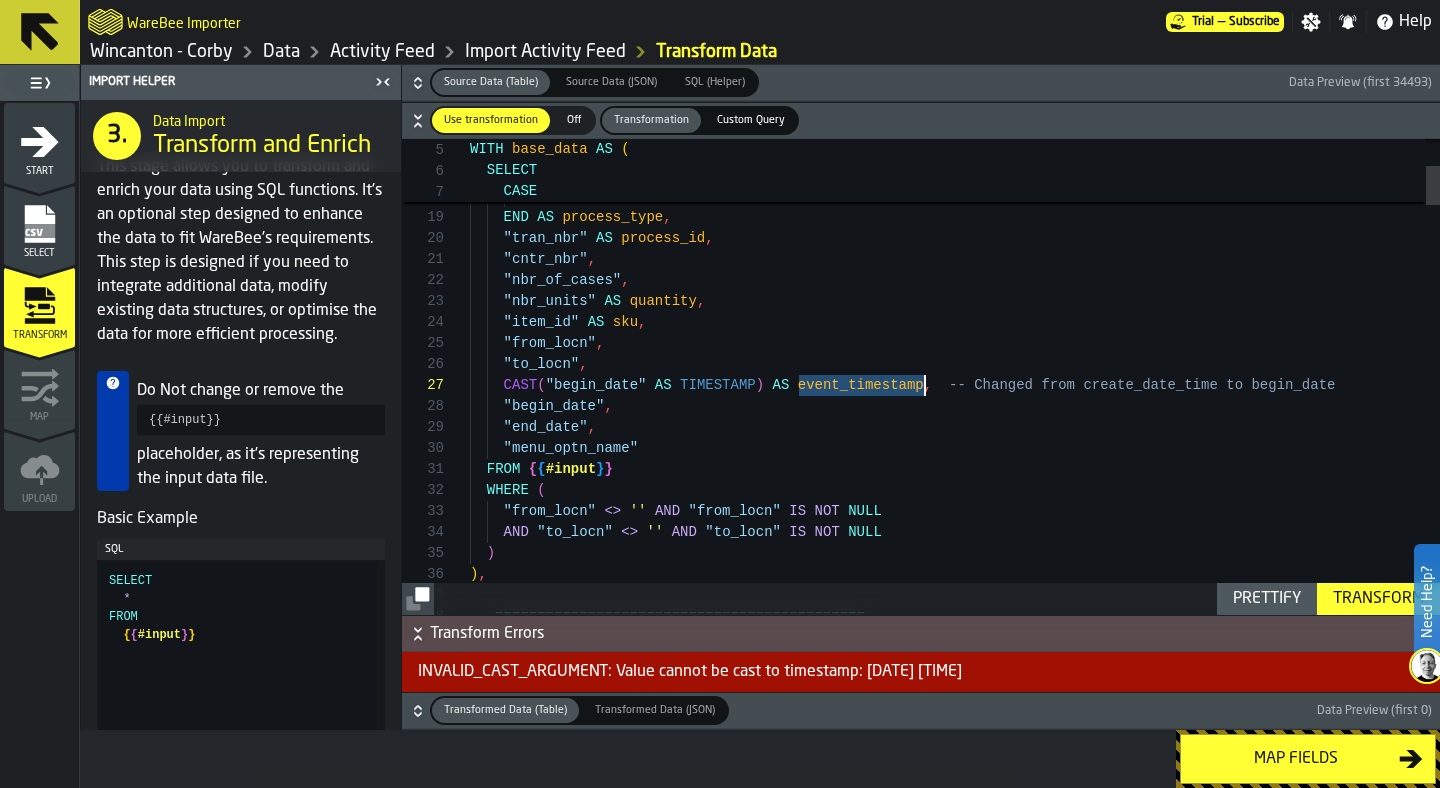 scroll, scrollTop: 189, scrollLeft: 0, axis: vertical 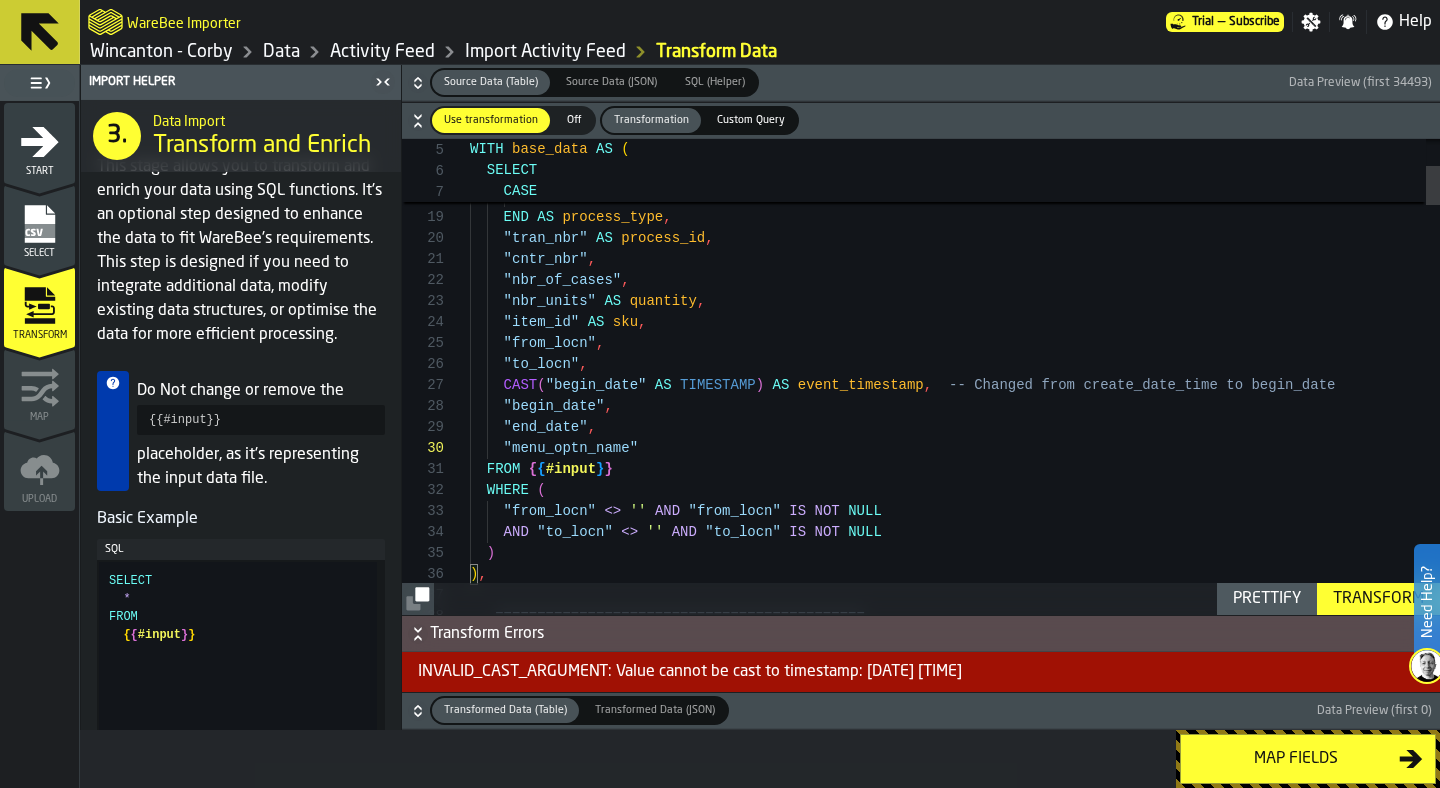 click on "CAST ( "begin_date"   AS   TIMESTAMP )   AS   event_timestamp ,    -- Changed from create_date_time to begin_date      "begin_date" ,      "end_date" ,      "menu_optn_name"    FROM   { { #input } }    WHERE   (      "from_locn"   <>   ''   AND   "from_locn"   IS   NOT   NULL      AND   "to_locn"   <>   ''   AND   "to_locn"   IS   NOT   NULL    ) ) , -- ============================================      "to_locn" ,      "from_locn" ,      "item_id"   AS   sku ,      "nbr_units"   AS   quantity ,      "nbr_of_cases" ,      "cntr_nbr" ,      "tran_nbr"   AS   process_id ,      END   AS   process_type ,        ELSE   'PICKING'        WHEN   "module_name"   =   'Shipping'   THEN   'SHIPPING'        WHEN   "module_name"   =   'InvMgmt'   THEN   'MANAGEMENT'        WHEN   "module_name"   =   'Misc'   THEN   'MANAGEMENT'" at bounding box center [955, 2701] 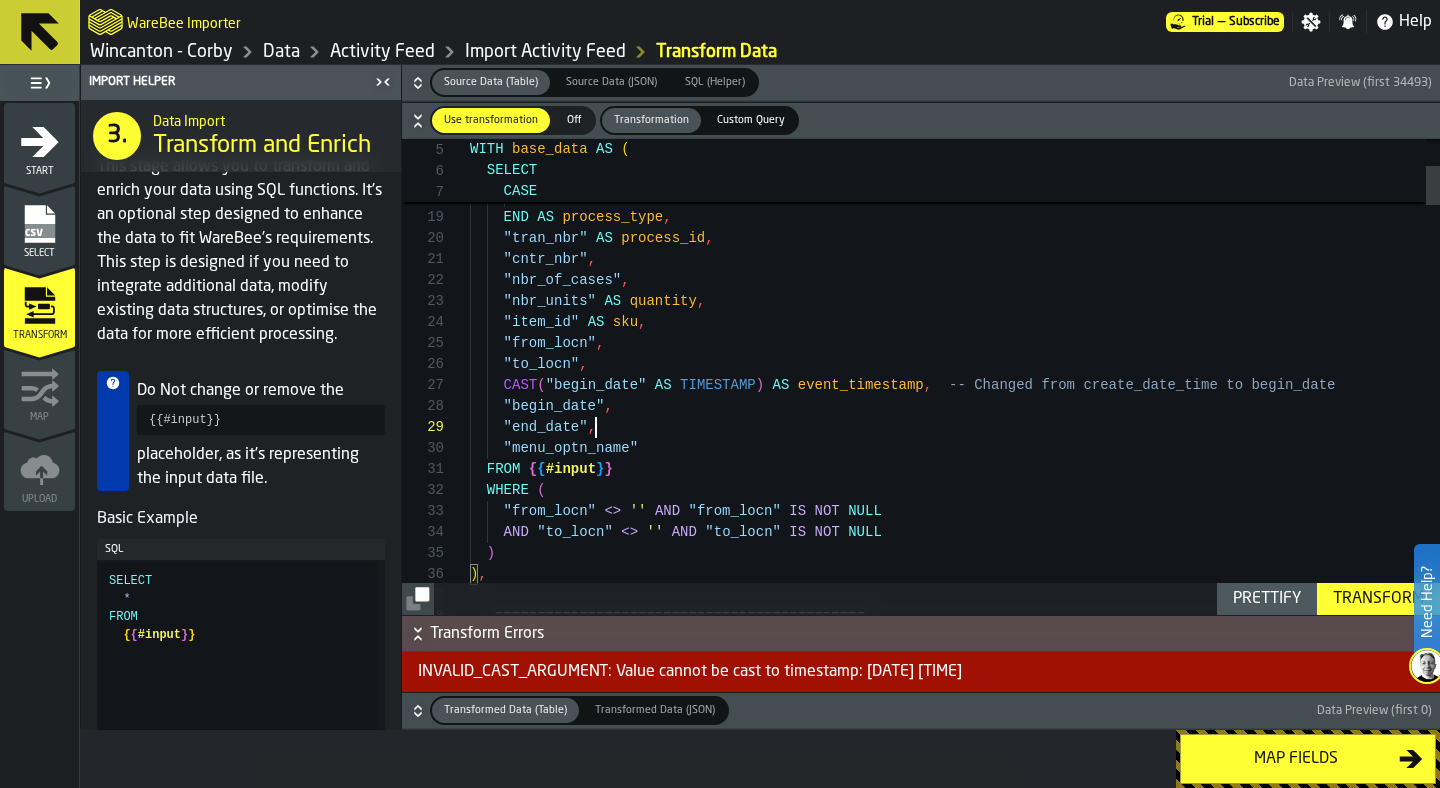scroll, scrollTop: 168, scrollLeft: 0, axis: vertical 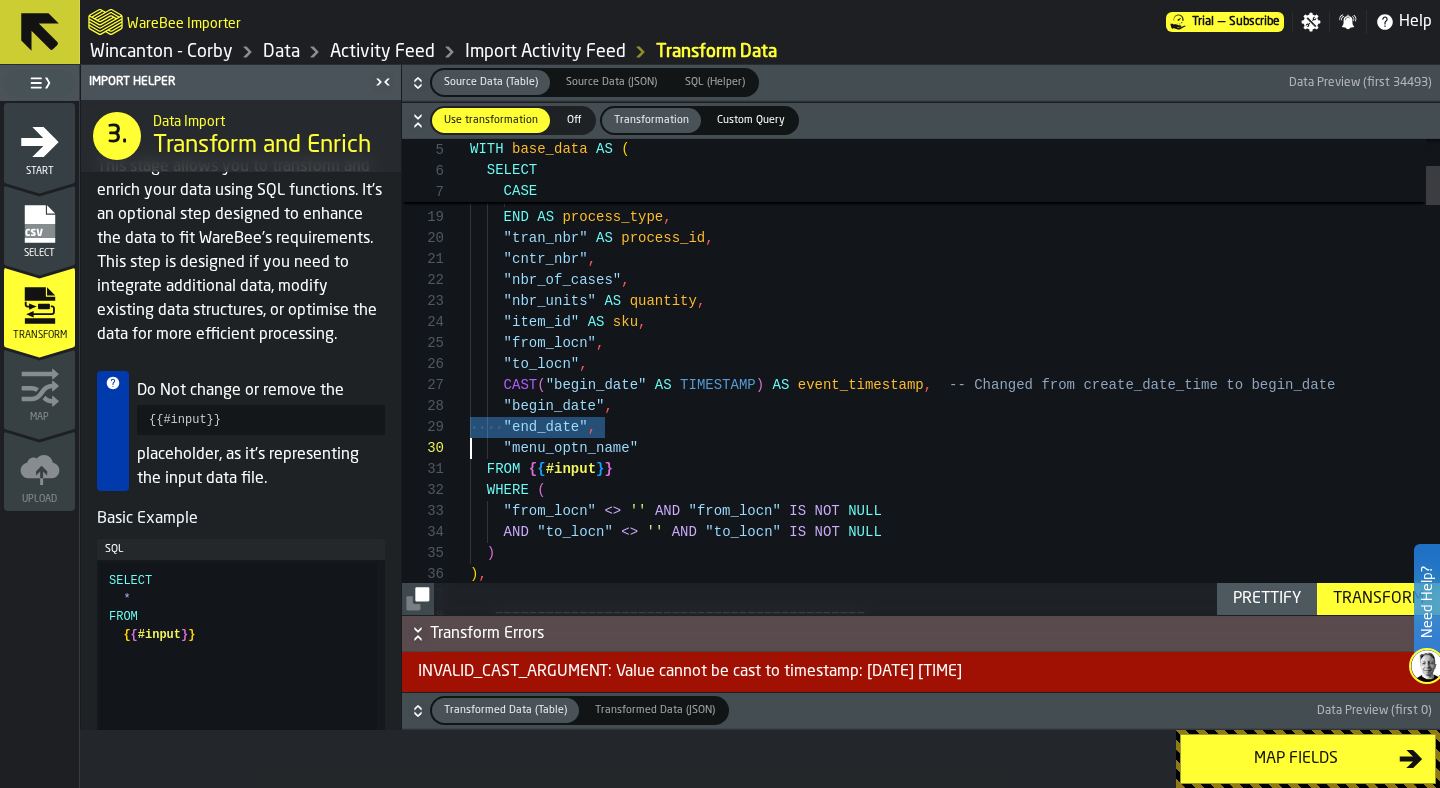 click on "CAST ( "begin_date"   AS   TIMESTAMP )   AS   event_timestamp ,    -- Changed from create_date_time to begin_date      "begin_date" ,      "end_date" ,      "menu_optn_name"    FROM   { { #input } }    WHERE   (      "from_locn"   <>   ''   AND   "from_locn"   IS   NOT   NULL      AND   "to_locn"   <>   ''   AND   "to_locn"   IS   NOT   NULL    ) ) , -- ============================================      "to_locn" ,      "from_locn" ,      "item_id"   AS   sku ,      "nbr_units"   AS   quantity ,      "nbr_of_cases" ,      "cntr_nbr" ,      "tran_nbr"   AS   process_id ,      END   AS   process_type ,        ELSE   'PICKING'        WHEN   "module_name"   =   'Shipping'   THEN   'SHIPPING'        WHEN   "module_name"   =   'InvMgmt'   THEN   'MANAGEMENT'        WHEN   "module_name"   =   'Misc'   THEN   'MANAGEMENT'" at bounding box center (955, 2701) 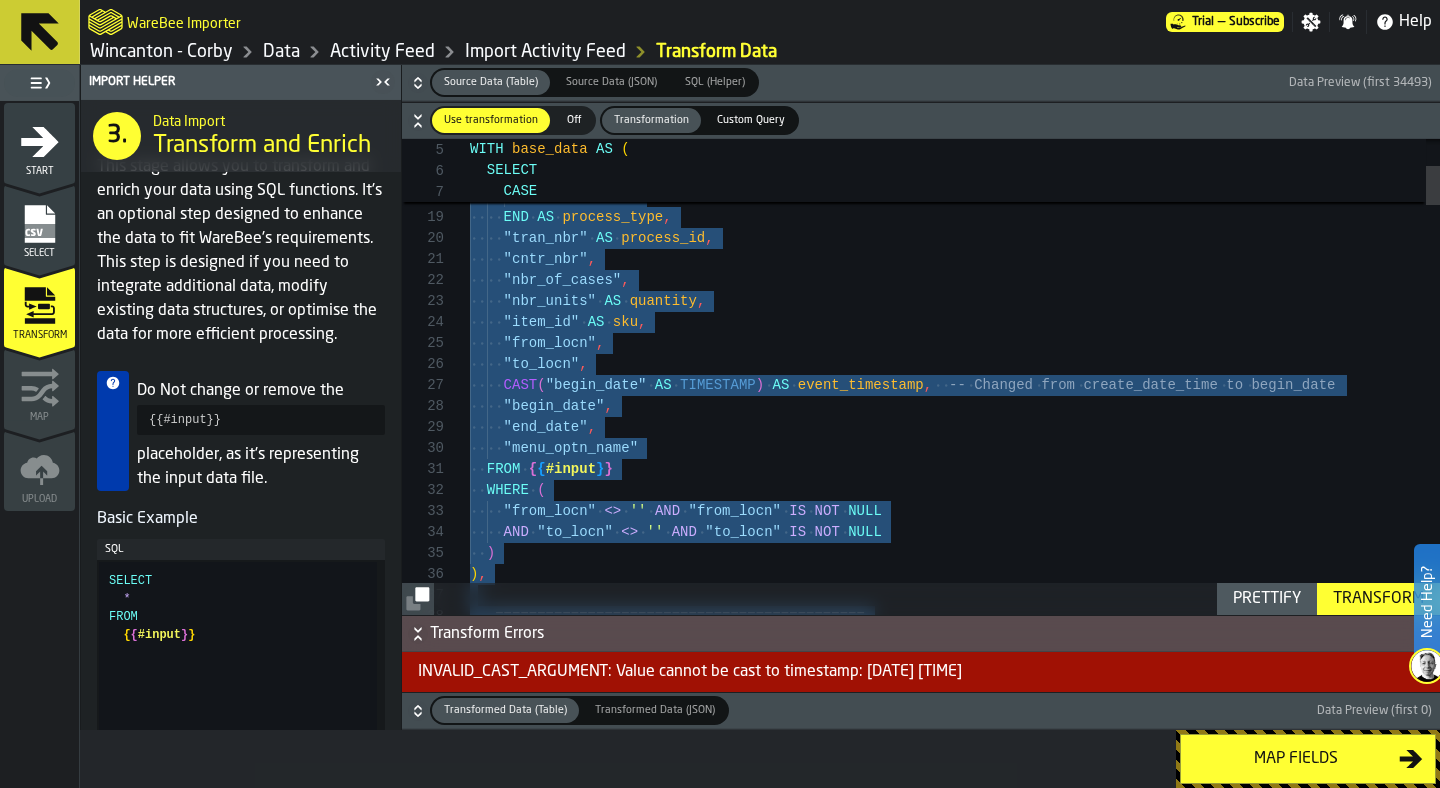 click on "CAST ( "begin_date"   AS   TIMESTAMP )   AS   event_timestamp ,    -- Changed from create_date_time to begin_date      "begin_date" ,      "end_date" ,      "menu_optn_name"    FROM   { { #input } }    WHERE   (      "from_locn"   <>   ''   AND   "from_locn"   IS   NOT   NULL      AND   "to_locn"   <>   ''   AND   "to_locn"   IS   NOT   NULL    ) ) , -- ============================================      "to_locn" ,      "from_locn" ,      "item_id"   AS   sku ,      "nbr_units"   AS   quantity ,      "nbr_of_cases" ,      "cntr_nbr" ,      "tran_nbr"   AS   process_id ,      END   AS   process_type ,        ELSE   'PICKING'        WHEN   "module_name"   =   'Shipping'   THEN   'SHIPPING'        WHEN   "module_name"   =   'InvMgmt'   THEN   'MANAGEMENT'        WHEN   "module_name"   =   'Misc'   THEN   'MANAGEMENT'" at bounding box center (955, 2701) 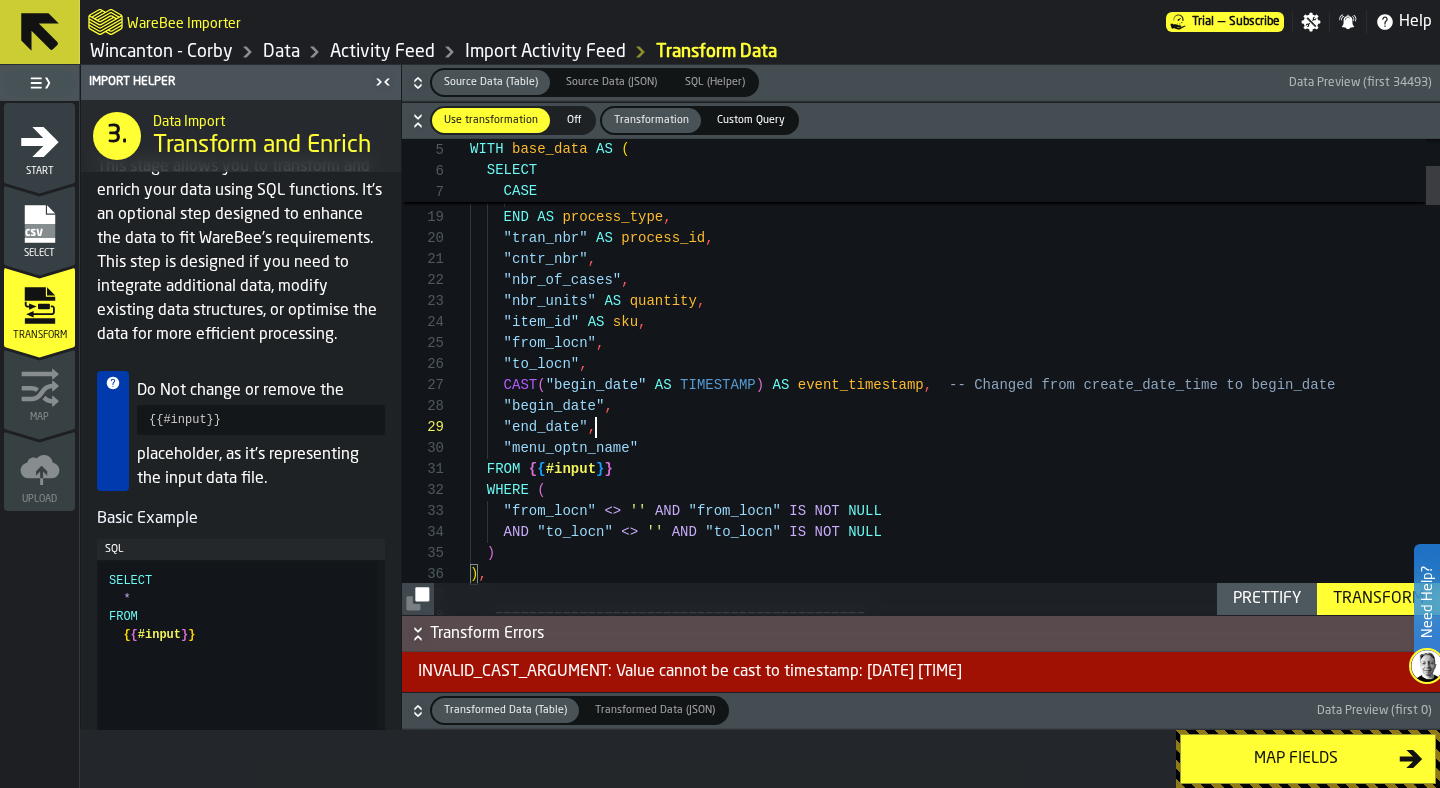 click on "CAST ( "begin_date"   AS   TIMESTAMP )   AS   event_timestamp ,    -- Changed from create_date_time to begin_date      "begin_date" ,      "end_date" ,      "menu_optn_name"    FROM   { { #input } }    WHERE   (      "from_locn"   <>   ''   AND   "from_locn"   IS   NOT   NULL      AND   "to_locn"   <>   ''   AND   "to_locn"   IS   NOT   NULL    ) ) , -- ============================================      "to_locn" ,      "from_locn" ,      "item_id"   AS   sku ,      "nbr_units"   AS   quantity ,      "nbr_of_cases" ,      "cntr_nbr" ,      "tran_nbr"   AS   process_id ,      END   AS   process_type ,        ELSE   'PICKING'        WHEN   "module_name"   =   'Shipping'   THEN   'SHIPPING'        WHEN   "module_name"   =   'InvMgmt'   THEN   'MANAGEMENT'        WHEN   "module_name"   =   'Misc'   THEN   'MANAGEMENT'" at bounding box center [955, 2701] 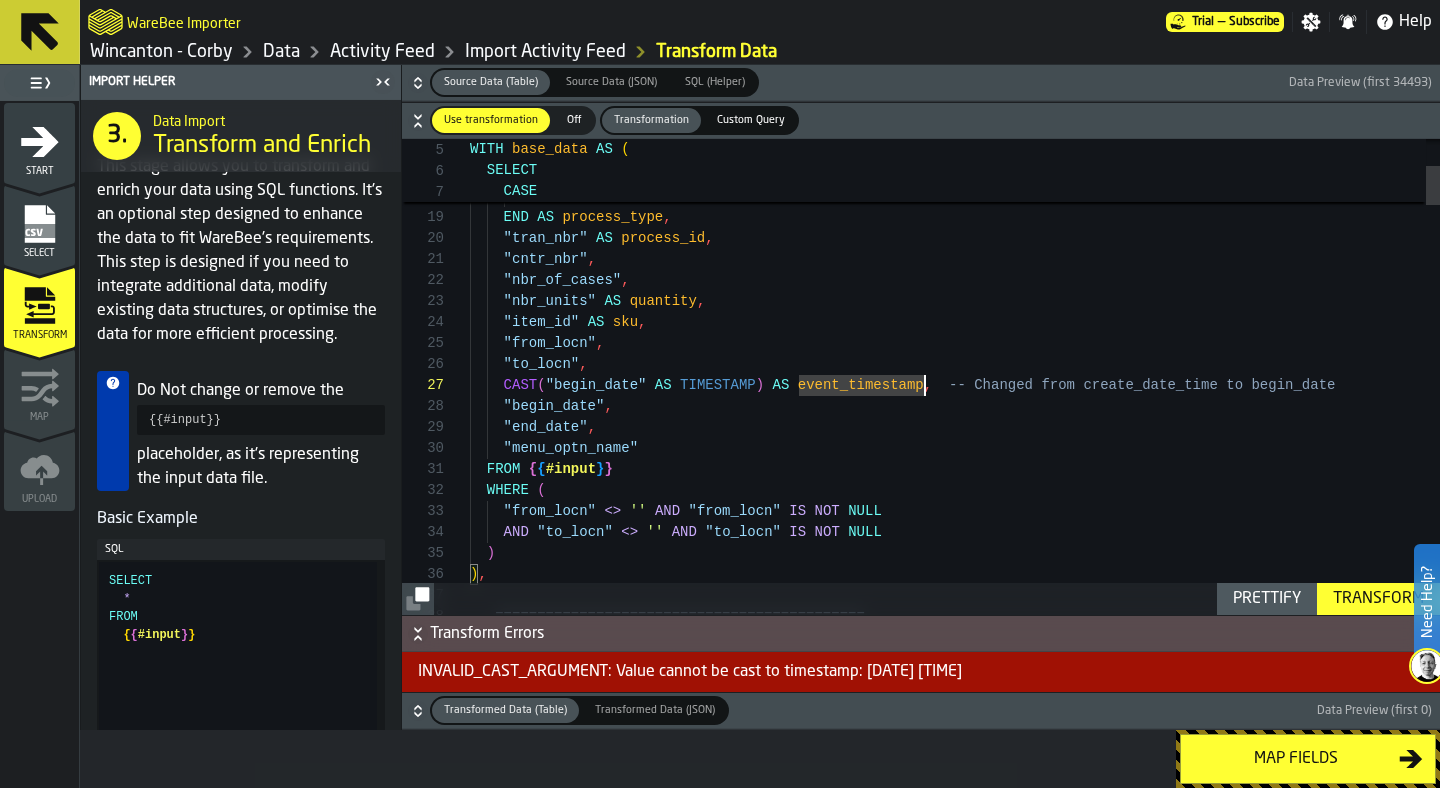 click on "CAST ( "begin_date"   AS   TIMESTAMP )   AS   event_timestamp ,    -- Changed from create_date_time to begin_date      "begin_date" ,      "end_date" ,      "menu_optn_name"    FROM   { { #input } }    WHERE   (      "from_locn"   <>   ''   AND   "from_locn"   IS   NOT   NULL      AND   "to_locn"   <>   ''   AND   "to_locn"   IS   NOT   NULL    ) ) , -- ============================================      "to_locn" ,      "from_locn" ,      "item_id"   AS   sku ,      "nbr_units"   AS   quantity ,      "nbr_of_cases" ,      "cntr_nbr" ,      "tran_nbr"   AS   process_id ,      END   AS   process_type ,        ELSE   'PICKING'        WHEN   "module_name"   =   'Shipping'   THEN   'SHIPPING'        WHEN   "module_name"   =   'InvMgmt'   THEN   'MANAGEMENT'        WHEN   "module_name"   =   'Misc'   THEN   'MANAGEMENT'" at bounding box center [955, 2701] 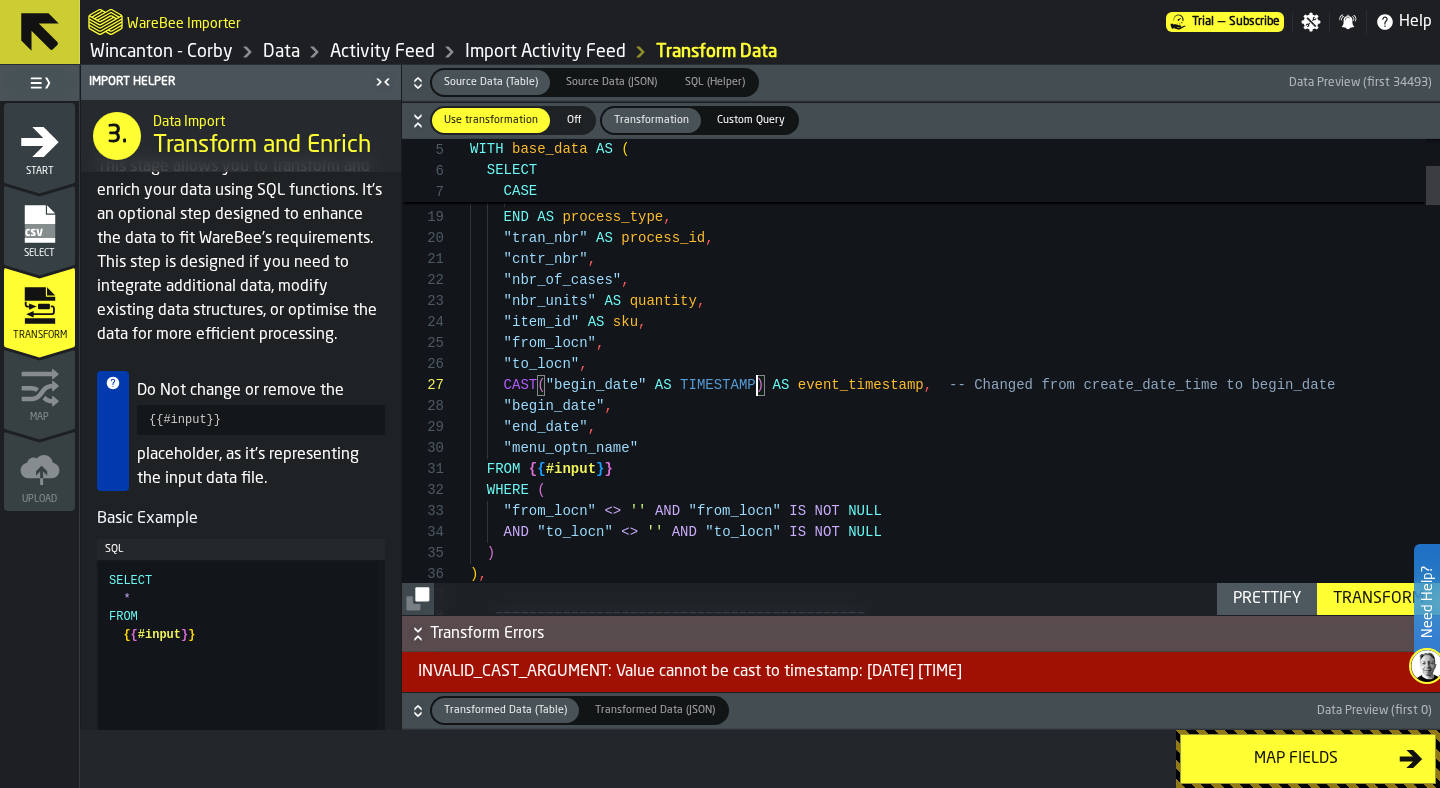 click on "CAST ( "begin_date"   AS   TIMESTAMP )   AS   event_timestamp ,    -- Changed from create_date_time to begin_date      "begin_date" ,      "end_date" ,      "menu_optn_name"    FROM   { { #input } }    WHERE   (      "from_locn"   <>   ''   AND   "from_locn"   IS   NOT   NULL      AND   "to_locn"   <>   ''   AND   "to_locn"   IS   NOT   NULL    ) ) , -- ============================================      "to_locn" ,      "from_locn" ,      "item_id"   AS   sku ,      "nbr_units"   AS   quantity ,      "nbr_of_cases" ,      "cntr_nbr" ,      "tran_nbr"   AS   process_id ,      END   AS   process_type ,        ELSE   'PICKING'        WHEN   "module_name"   =   'Shipping'   THEN   'SHIPPING'        WHEN   "module_name"   =   'InvMgmt'   THEN   'MANAGEMENT'        WHEN   "module_name"   =   'Misc'   THEN   'MANAGEMENT'" at bounding box center (955, 2701) 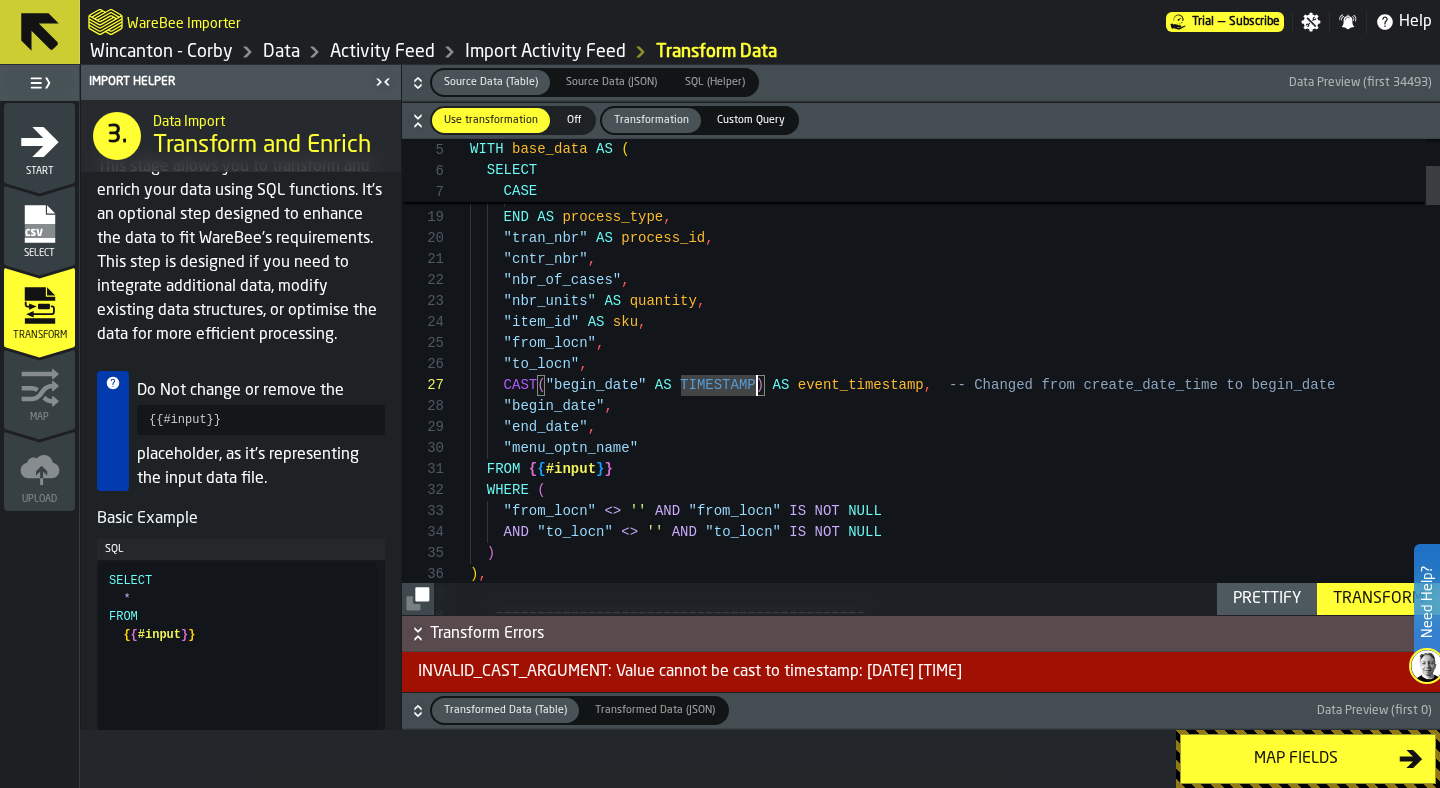 click on "CAST ( "begin_date"   AS   TIMESTAMP )   AS   event_timestamp ,    -- Changed from create_date_time to begin_date      "begin_date" ,      "end_date" ,      "menu_optn_name"    FROM   { { #input } }    WHERE   (      "from_locn"   <>   ''   AND   "from_locn"   IS   NOT   NULL      AND   "to_locn"   <>   ''   AND   "to_locn"   IS   NOT   NULL    ) ) , -- ============================================      "to_locn" ,      "from_locn" ,      "item_id"   AS   sku ,      "nbr_units"   AS   quantity ,      "nbr_of_cases" ,      "cntr_nbr" ,      "tran_nbr"   AS   process_id ,      END   AS   process_type ,        ELSE   'PICKING'        WHEN   "module_name"   =   'Shipping'   THEN   'SHIPPING'        WHEN   "module_name"   =   'InvMgmt'   THEN   'MANAGEMENT'        WHEN   "module_name"   =   'Misc'   THEN   'MANAGEMENT'" at bounding box center [955, 2701] 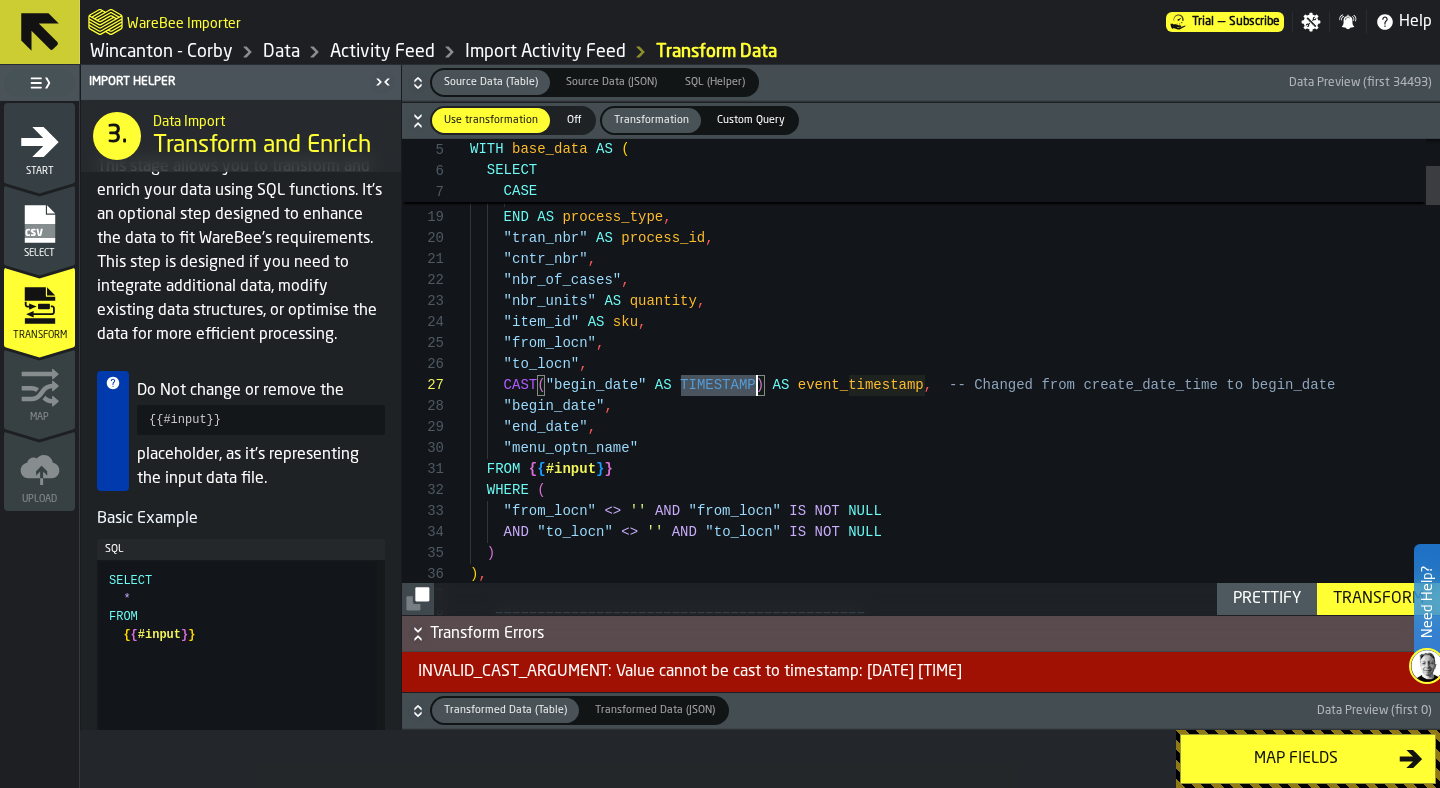 click on "CAST ( "begin_date"   AS   TIMESTAMP )   AS   event_timestamp ,    -- Changed from create_date_time to begin_date      "begin_date" ,      "end_date" ,      "menu_optn_name"    FROM   { { #input } }    WHERE   (      "from_locn"   <>   ''   AND   "from_locn"   IS   NOT   NULL      AND   "to_locn"   <>   ''   AND   "to_locn"   IS   NOT   NULL    ) ) , -- ============================================      "to_locn" ,      "from_locn" ,      "item_id"   AS   sku ,      "nbr_units"   AS   quantity ,      "nbr_of_cases" ,      "cntr_nbr" ,      "tran_nbr"   AS   process_id ,      END   AS   process_type ,        ELSE   'PICKING'        WHEN   "module_name"   =   'Shipping'   THEN   'SHIPPING'        WHEN   "module_name"   =   'InvMgmt'   THEN   'MANAGEMENT'        WHEN   "module_name"   =   'Misc'   THEN   'MANAGEMENT'" at bounding box center [955, 2701] 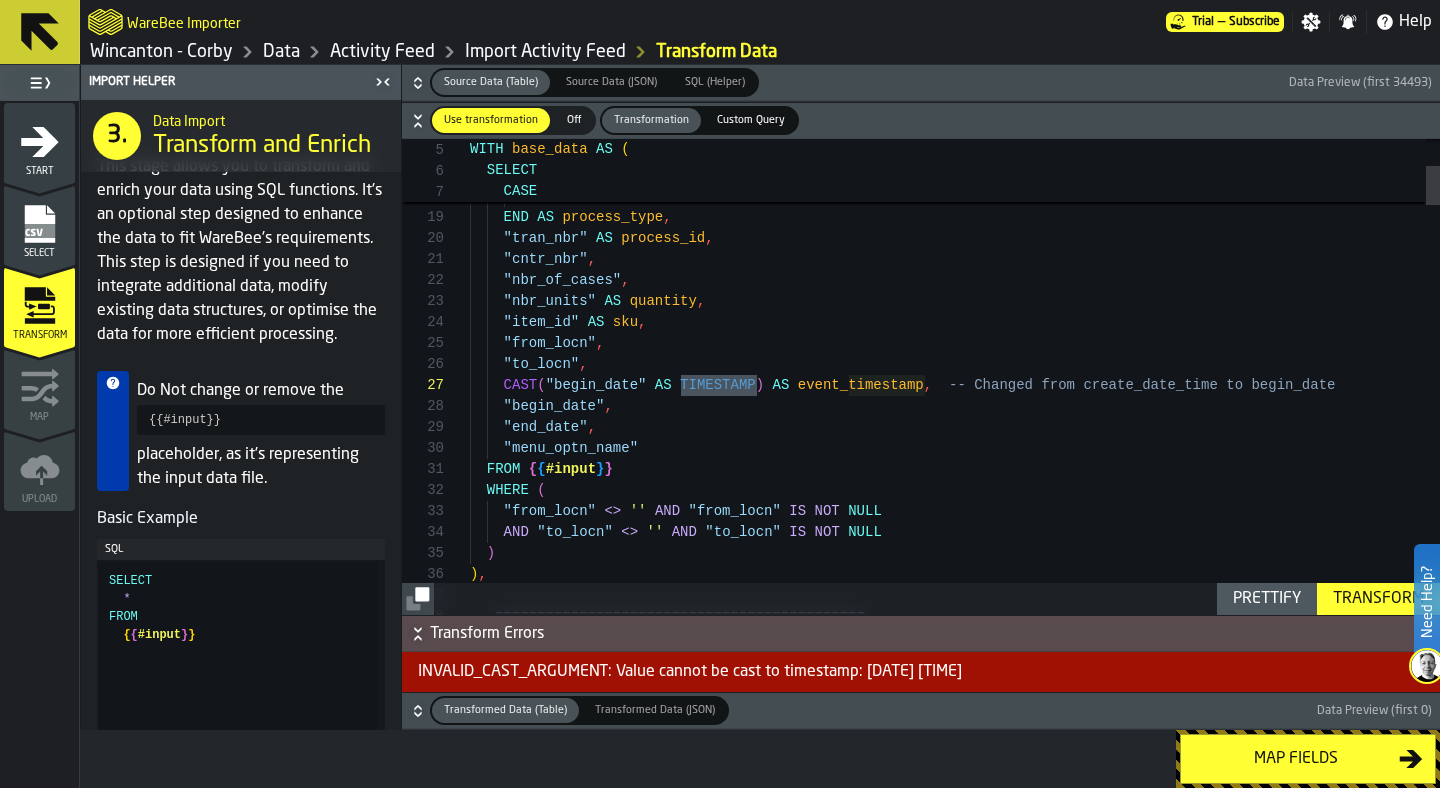 click on "CAST ( "begin_date"   AS   TIMESTAMP )   AS   event_timestamp ,    -- Changed from create_date_time to begin_date      "begin_date" ,      "end_date" ,      "menu_optn_name"    FROM   { { #input } }    WHERE   (      "from_locn"   <>   ''   AND   "from_locn"   IS   NOT   NULL      AND   "to_locn"   <>   ''   AND   "to_locn"   IS   NOT   NULL    ) ) , -- ============================================      "to_locn" ,      "from_locn" ,      "item_id"   AS   sku ,      "nbr_units"   AS   quantity ,      "nbr_of_cases" ,      "cntr_nbr" ,      "tran_nbr"   AS   process_id ,      END   AS   process_type ,        ELSE   'PICKING'        WHEN   "module_name"   =   'Shipping'   THEN   'SHIPPING'        WHEN   "module_name"   =   'InvMgmt'   THEN   'MANAGEMENT'        WHEN   "module_name"   =   'Misc'   THEN   'MANAGEMENT'" at bounding box center (955, 2701) 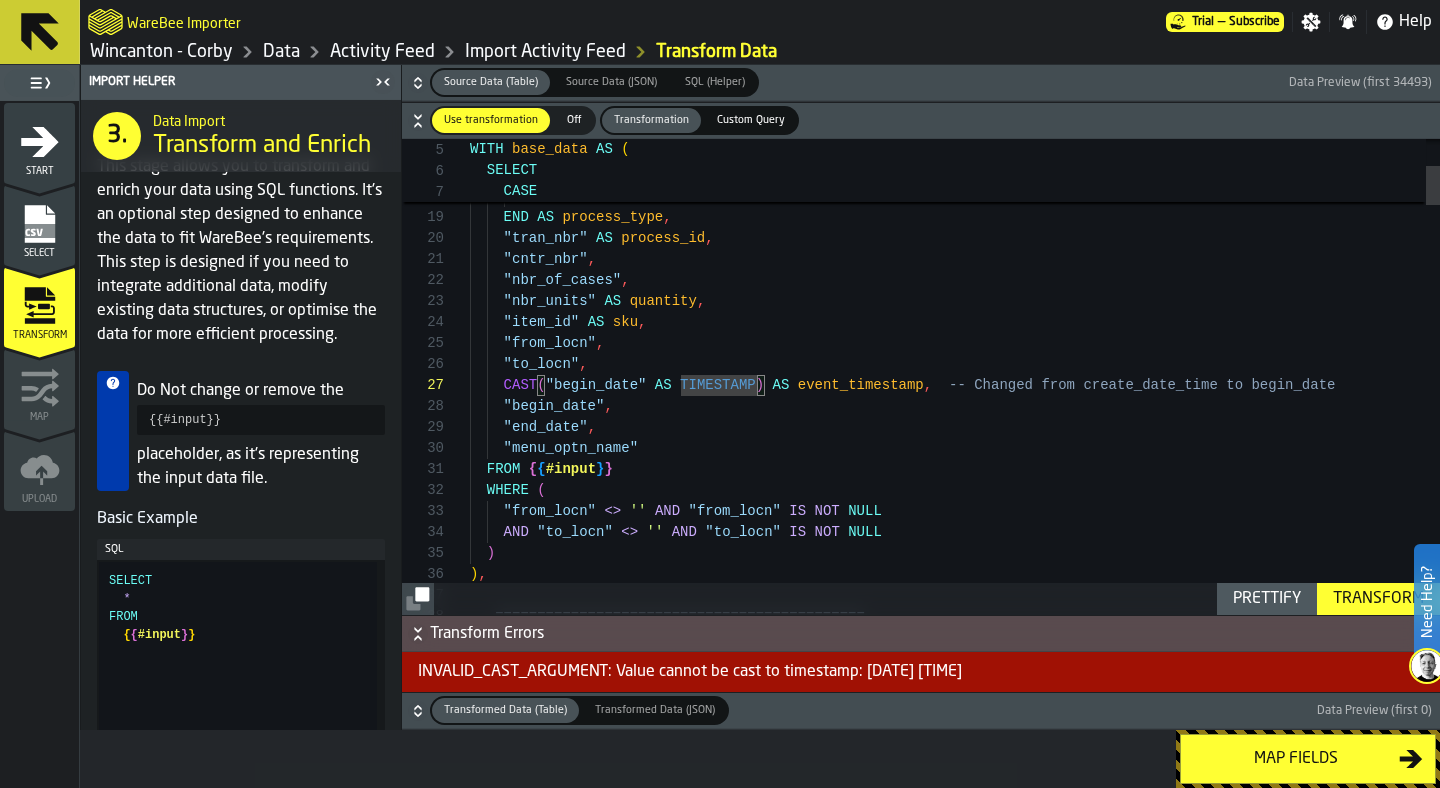 click on "CAST ( "begin_date"   AS   TIMESTAMP )   AS   event_timestamp ,    -- Changed from create_date_time to begin_date      "begin_date" ,      "end_date" ,      "menu_optn_name"    FROM   { { #input } }    WHERE   (      "from_locn"   <>   ''   AND   "from_locn"   IS   NOT   NULL      AND   "to_locn"   <>   ''   AND   "to_locn"   IS   NOT   NULL    ) ) , -- ============================================      "to_locn" ,      "from_locn" ,      "item_id"   AS   sku ,      "nbr_units"   AS   quantity ,      "nbr_of_cases" ,      "cntr_nbr" ,      "tran_nbr"   AS   process_id ,      END   AS   process_type ,        ELSE   'PICKING'        WHEN   "module_name"   =   'Shipping'   THEN   'SHIPPING'        WHEN   "module_name"   =   'InvMgmt'   THEN   'MANAGEMENT'        WHEN   "module_name"   =   'Misc'   THEN   'MANAGEMENT'" at bounding box center (955, 2701) 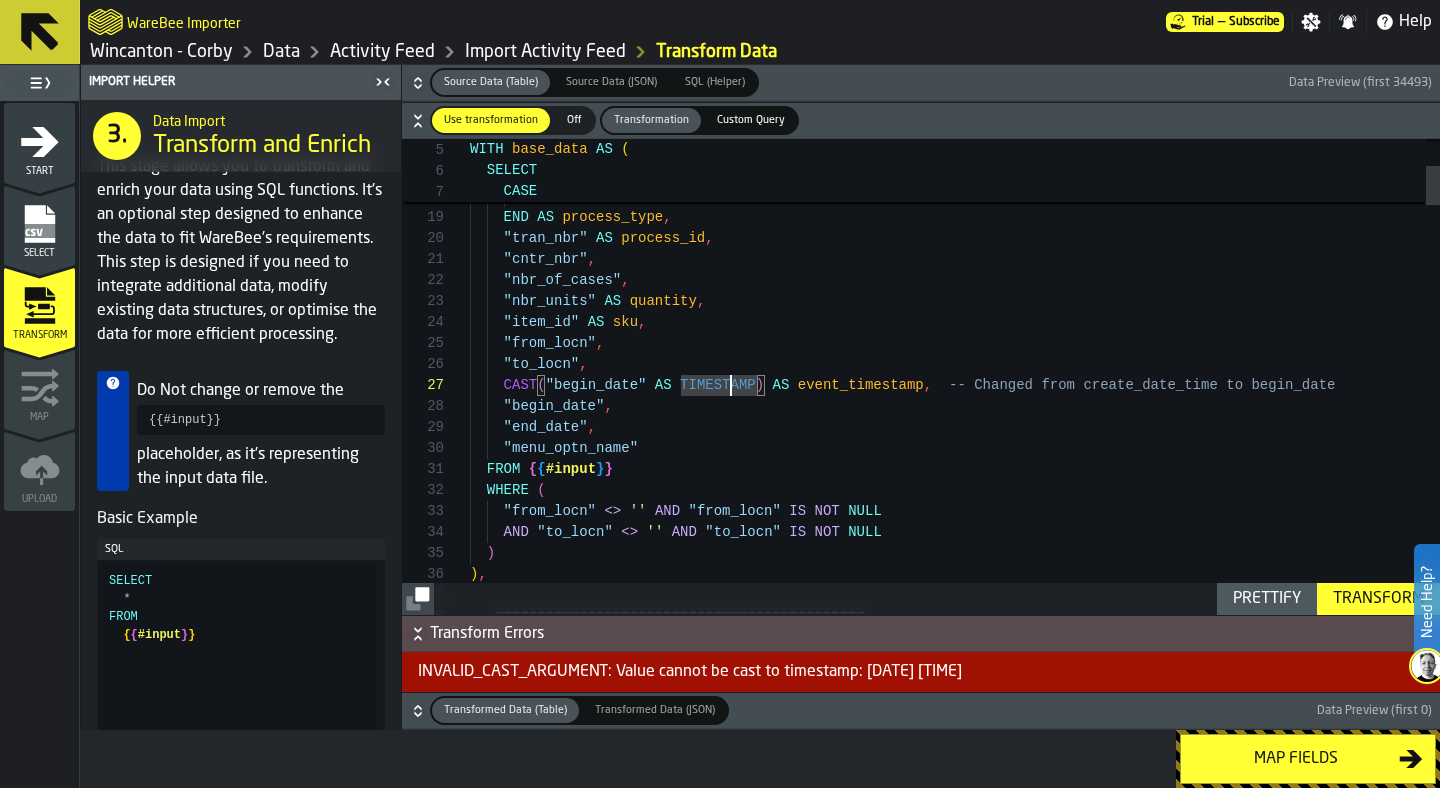 click on "CAST ( "begin_date"   AS   TIMESTAMP )   AS   event_timestamp ,    -- Changed from create_date_time to begin_date      "begin_date" ,      "end_date" ,      "menu_optn_name"    FROM   { { #input } }    WHERE   (      "from_locn"   <>   ''   AND   "from_locn"   IS   NOT   NULL      AND   "to_locn"   <>   ''   AND   "to_locn"   IS   NOT   NULL    ) ) , -- ============================================      "to_locn" ,      "from_locn" ,      "item_id"   AS   sku ,      "nbr_units"   AS   quantity ,      "nbr_of_cases" ,      "cntr_nbr" ,      "tran_nbr"   AS   process_id ,      END   AS   process_type ,        ELSE   'PICKING'        WHEN   "module_name"   =   'Shipping'   THEN   'SHIPPING'        WHEN   "module_name"   =   'InvMgmt'   THEN   'MANAGEMENT'        WHEN   "module_name"   =   'Misc'   THEN   'MANAGEMENT'" at bounding box center (955, 2701) 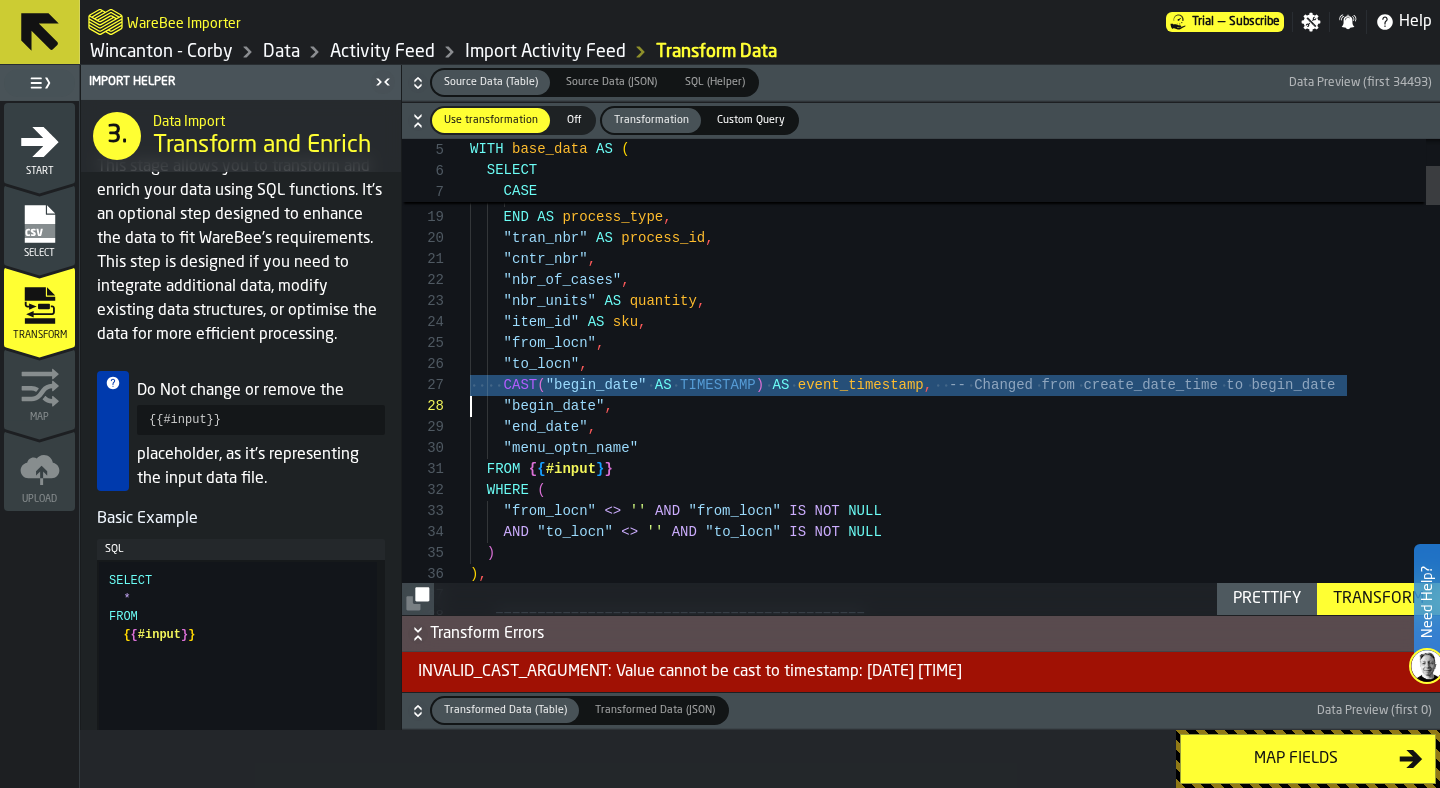 click on "CAST ( "begin_date"   AS   TIMESTAMP )   AS   event_timestamp ,    -- Changed from create_date_time to begin_date      "begin_date" ,      "end_date" ,      "menu_optn_name"    FROM   { { #input } }    WHERE   (      "from_locn"   <>   ''   AND   "from_locn"   IS   NOT   NULL      AND   "to_locn"   <>   ''   AND   "to_locn"   IS   NOT   NULL    ) ) , -- ============================================      "to_locn" ,      "from_locn" ,      "item_id"   AS   sku ,      "nbr_units"   AS   quantity ,      "nbr_of_cases" ,      "cntr_nbr" ,      "tran_nbr"   AS   process_id ,      END   AS   process_type ,        ELSE   'PICKING'        WHEN   "module_name"   =   'Shipping'   THEN   'SHIPPING'        WHEN   "module_name"   =   'InvMgmt'   THEN   'MANAGEMENT'        WHEN   "module_name"   =   'Misc'   THEN   'MANAGEMENT'" at bounding box center [955, 2701] 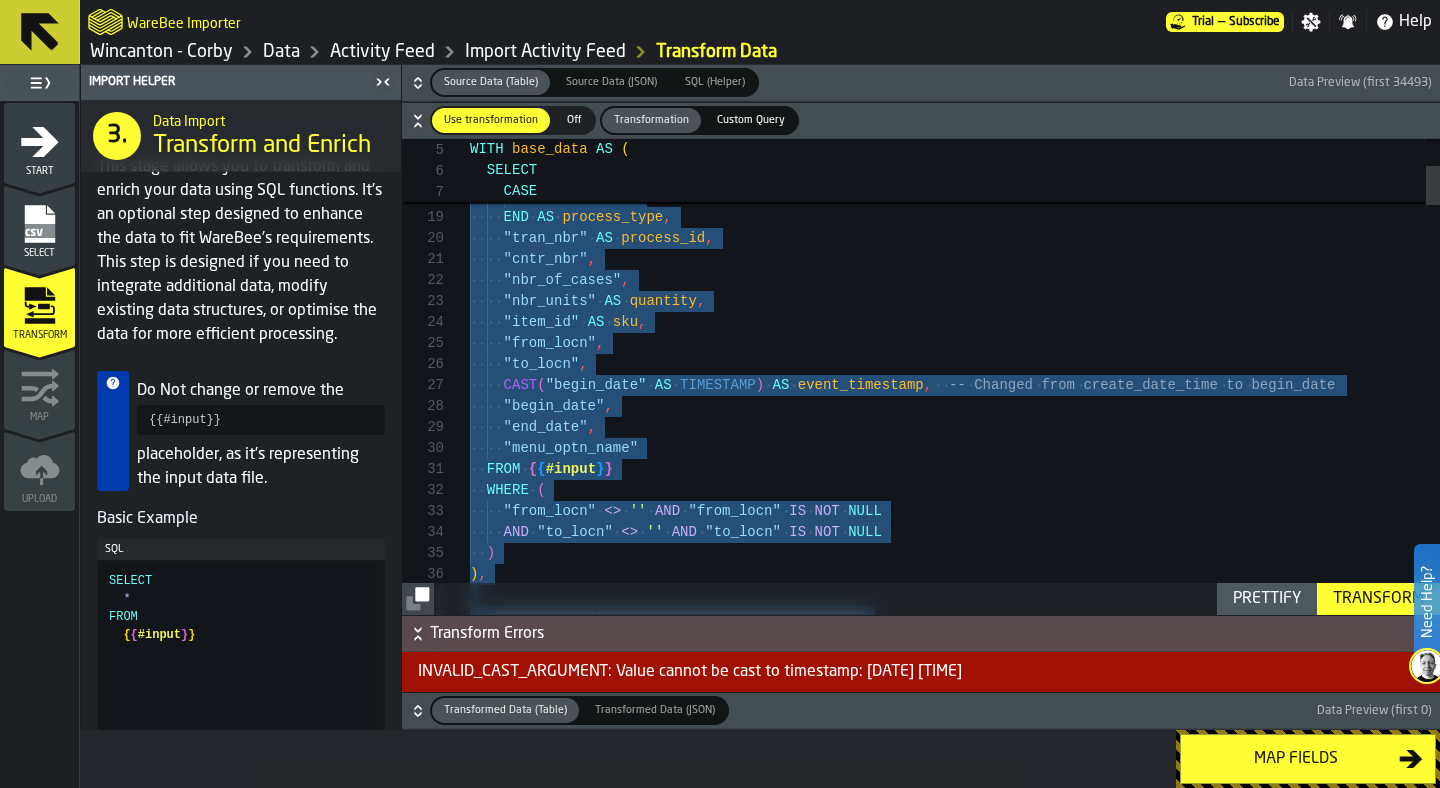 click on "CAST ( "begin_date"   AS   TIMESTAMP )   AS   event_timestamp ,    -- Changed from create_date_time to begin_date      "begin_date" ,      "end_date" ,      "menu_optn_name"    FROM   { { #input } }    WHERE   (      "from_locn"   <>   ''   AND   "from_locn"   IS   NOT   NULL      AND   "to_locn"   <>   ''   AND   "to_locn"   IS   NOT   NULL    ) ) , -- ============================================      "to_locn" ,      "from_locn" ,      "item_id"   AS   sku ,      "nbr_units"   AS   quantity ,      "nbr_of_cases" ,      "cntr_nbr" ,      "tran_nbr"   AS   process_id ,      END   AS   process_type ,        ELSE   'PICKING'        WHEN   "module_name"   =   'Shipping'   THEN   'SHIPPING'        WHEN   "module_name"   =   'InvMgmt'   THEN   'MANAGEMENT'        WHEN   "module_name"   =   'Misc'   THEN   'MANAGEMENT'" at bounding box center [955, 2701] 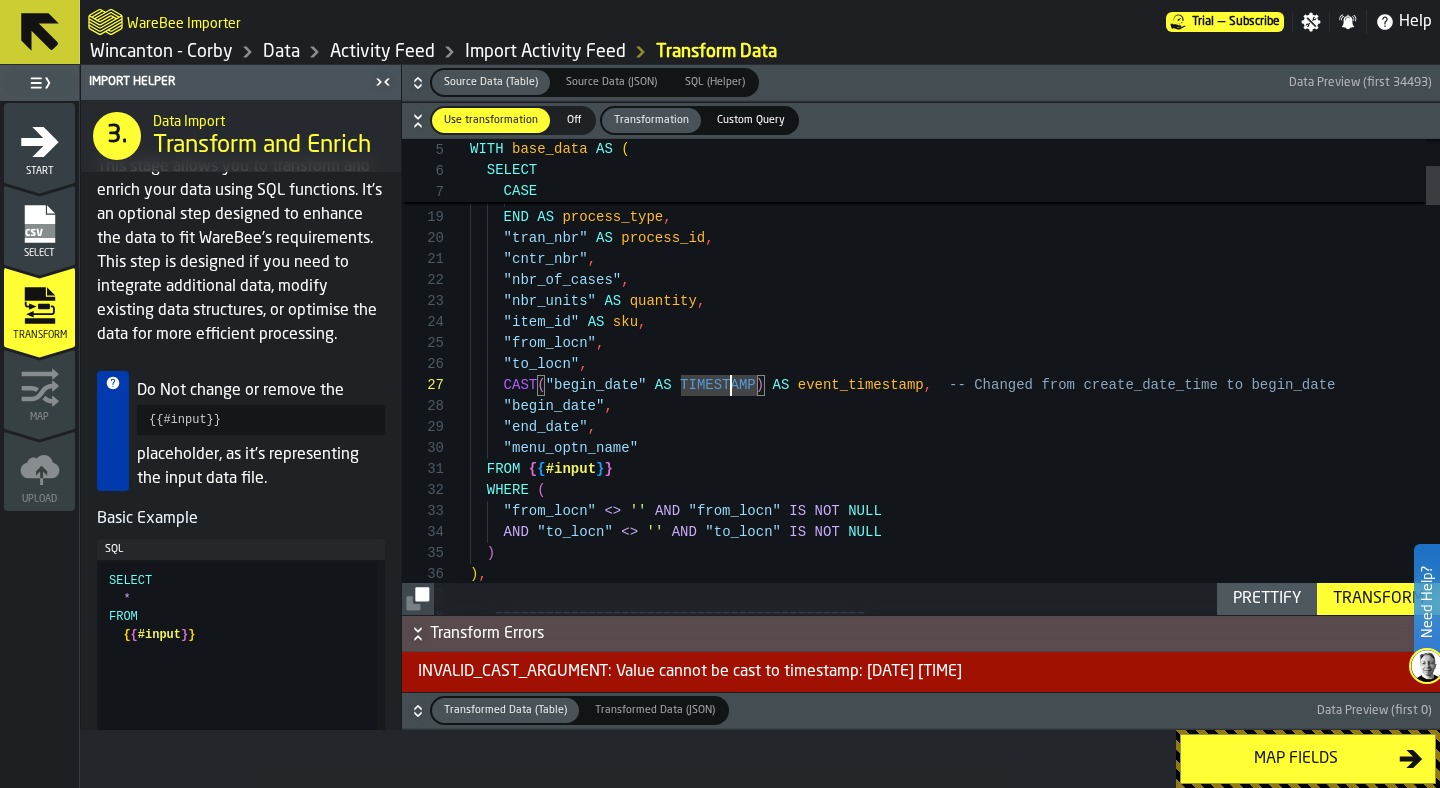 click on "CAST ( "begin_date"   AS   TIMESTAMP )   AS   event_timestamp ,    -- Changed from create_date_time to begin_date      "begin_date" ,      "end_date" ,      "menu_optn_name"    FROM   { { #input } }    WHERE   (      "from_locn"   <>   ''   AND   "from_locn"   IS   NOT   NULL      AND   "to_locn"   <>   ''   AND   "to_locn"   IS   NOT   NULL    ) ) , -- ============================================      "to_locn" ,      "from_locn" ,      "item_id"   AS   sku ,      "nbr_units"   AS   quantity ,      "nbr_of_cases" ,      "cntr_nbr" ,      "tran_nbr"   AS   process_id ,      END   AS   process_type ,        ELSE   'PICKING'        WHEN   "module_name"   =   'Shipping'   THEN   'SHIPPING'        WHEN   "module_name"   =   'InvMgmt'   THEN   'MANAGEMENT'        WHEN   "module_name"   =   'Misc'   THEN   'MANAGEMENT'" at bounding box center [955, 2701] 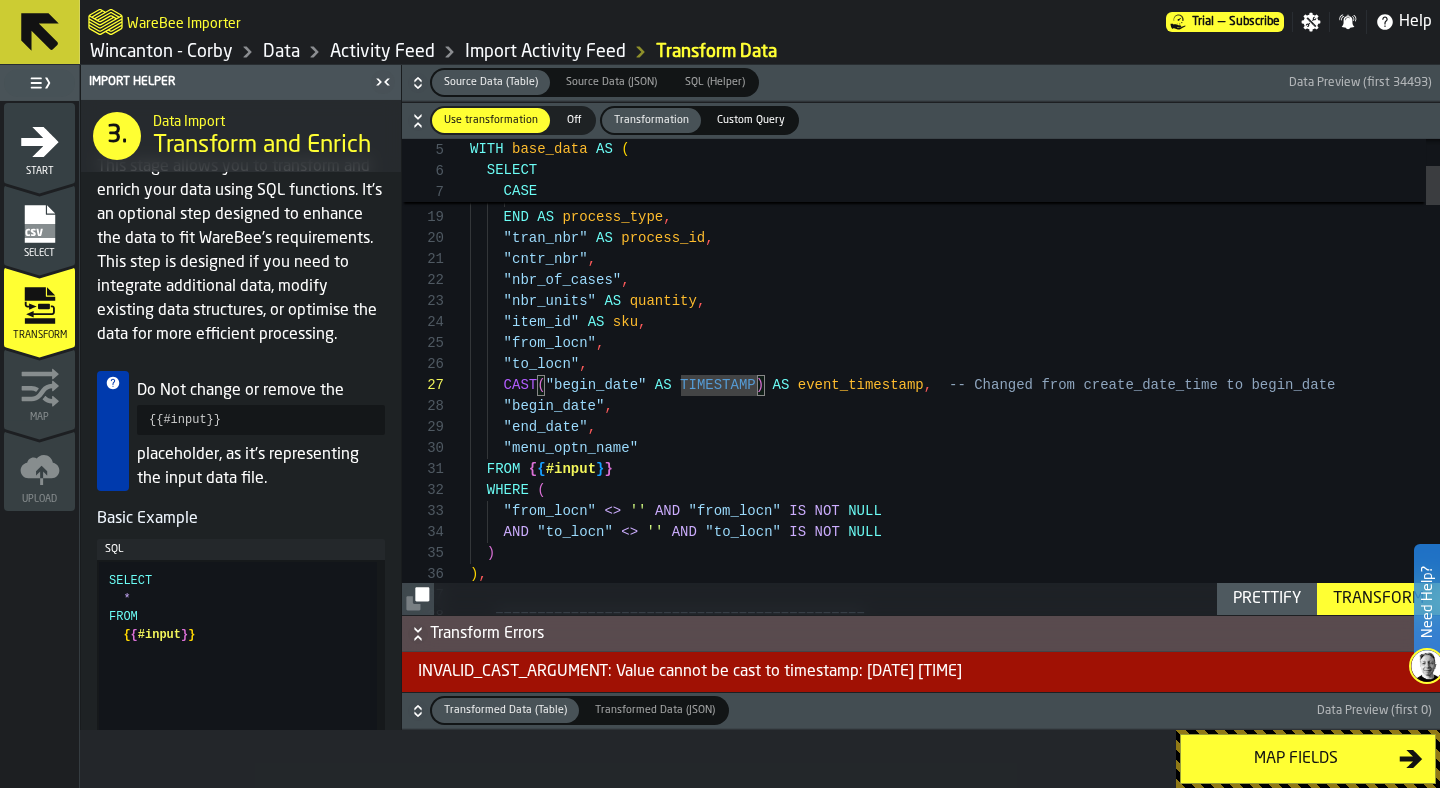 click on "CAST ( "begin_date"   AS   TIMESTAMP )   AS   event_timestamp ,    -- Changed from create_date_time to begin_date      "begin_date" ,      "end_date" ,      "menu_optn_name"    FROM   { { #input } }    WHERE   (      "from_locn"   <>   ''   AND   "from_locn"   IS   NOT   NULL      AND   "to_locn"   <>   ''   AND   "to_locn"   IS   NOT   NULL    ) ) , -- ============================================      "to_locn" ,      "from_locn" ,      "item_id"   AS   sku ,      "nbr_units"   AS   quantity ,      "nbr_of_cases" ,      "cntr_nbr" ,      "tran_nbr"   AS   process_id ,      END   AS   process_type ,        ELSE   'PICKING'        WHEN   "module_name"   =   'Shipping'   THEN   'SHIPPING'        WHEN   "module_name"   =   'InvMgmt'   THEN   'MANAGEMENT'        WHEN   "module_name"   =   'Misc'   THEN   'MANAGEMENT'" at bounding box center (955, 2701) 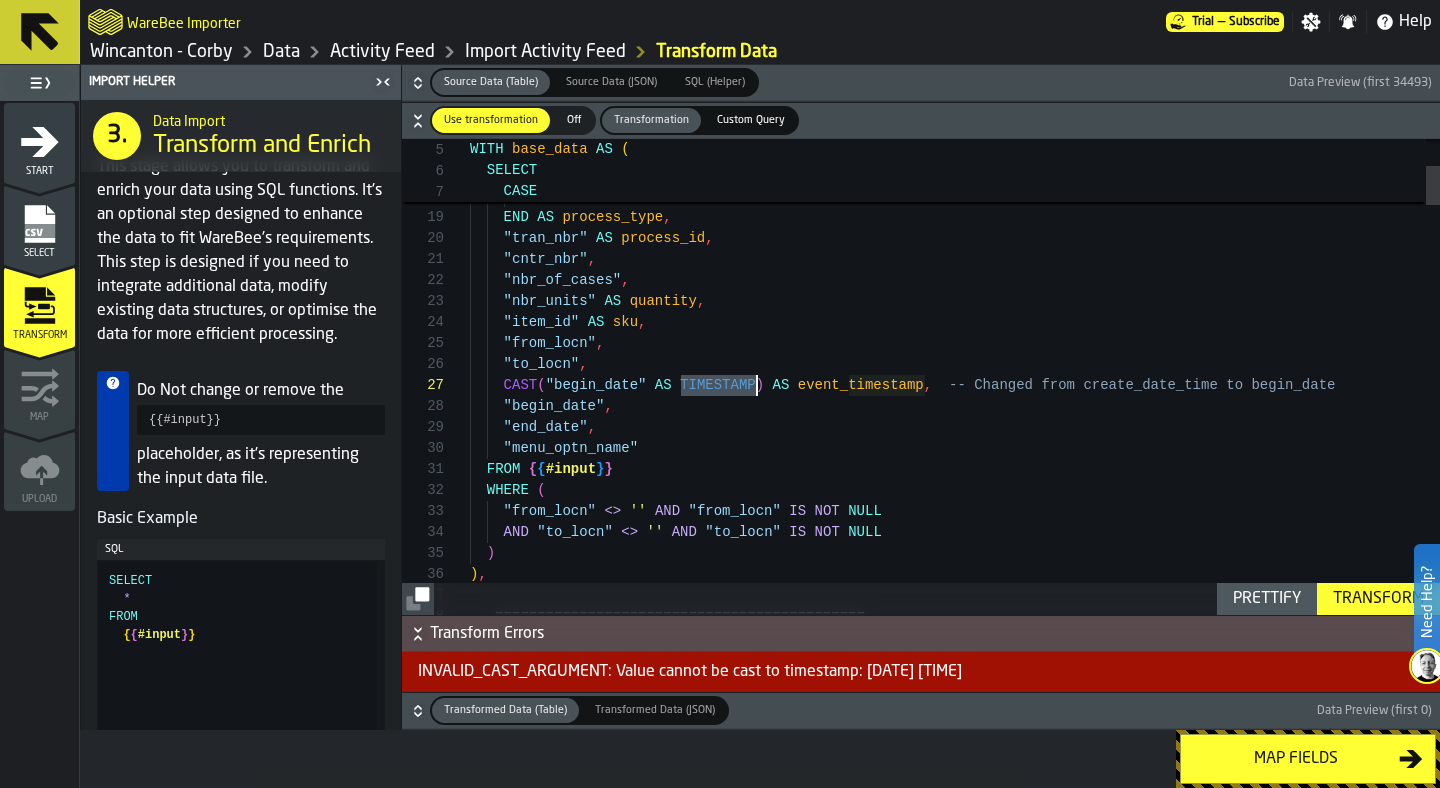 click on "CAST ( "begin_date"   AS   TIMESTAMP )   AS   event_timestamp ,    -- Changed from create_date_time to begin_date      "begin_date" ,      "end_date" ,      "menu_optn_name"    FROM   { { #input } }    WHERE   (      "from_locn"   <>   ''   AND   "from_locn"   IS   NOT   NULL      AND   "to_locn"   <>   ''   AND   "to_locn"   IS   NOT   NULL    ) ) , -- ============================================      "to_locn" ,      "from_locn" ,      "item_id"   AS   sku ,      "nbr_units"   AS   quantity ,      "nbr_of_cases" ,      "cntr_nbr" ,      "tran_nbr"   AS   process_id ,      END   AS   process_type ,        ELSE   'PICKING'        WHEN   "module_name"   =   'Shipping'   THEN   'SHIPPING'        WHEN   "module_name"   =   'InvMgmt'   THEN   'MANAGEMENT'        WHEN   "module_name"   =   'Misc'   THEN   'MANAGEMENT'" at bounding box center (955, 2701) 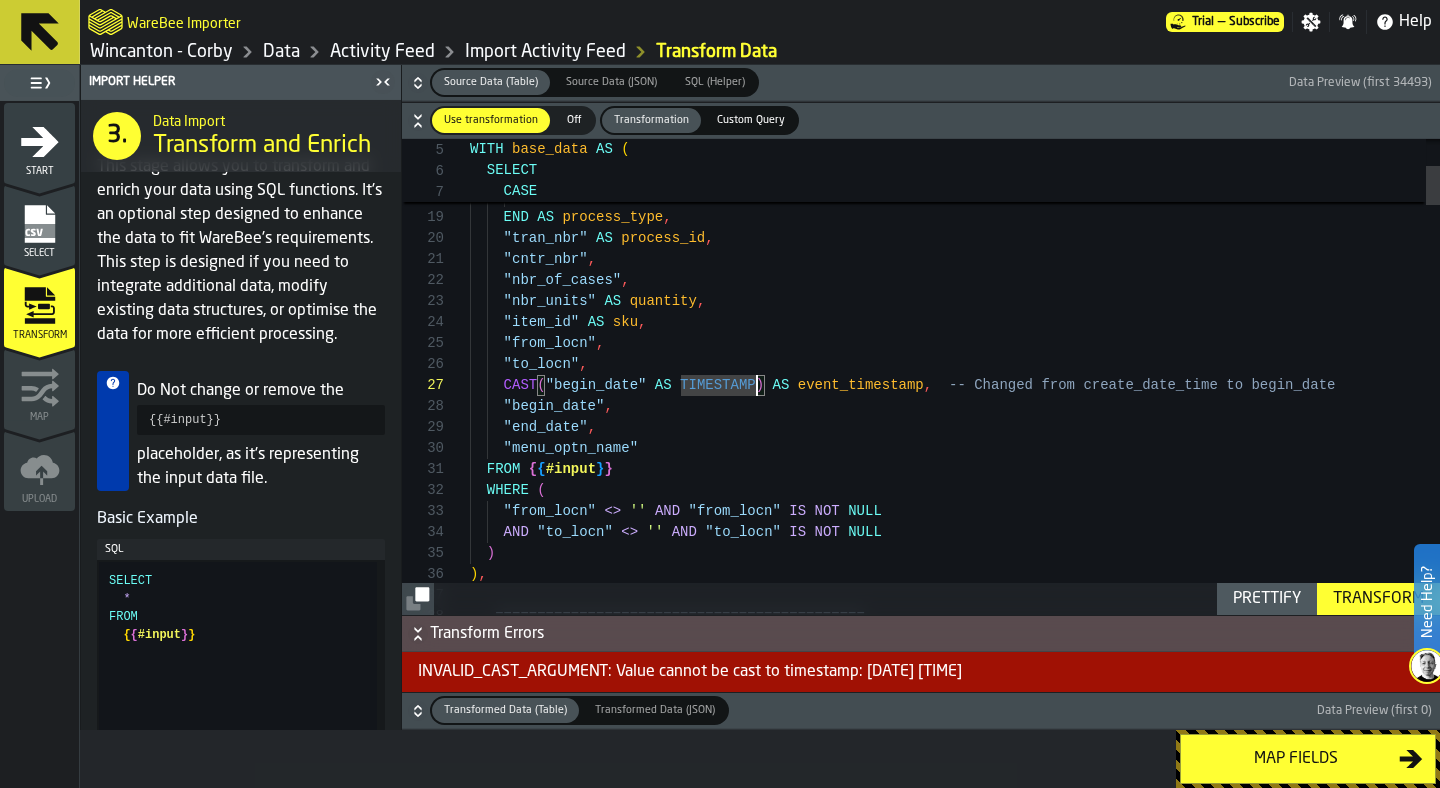 click on "CAST ( "begin_date"   AS   TIMESTAMP )   AS   event_timestamp ,    -- Changed from create_date_time to begin_date      "begin_date" ,      "end_date" ,      "menu_optn_name"    FROM   { { #input } }    WHERE   (      "from_locn"   <>   ''   AND   "from_locn"   IS   NOT   NULL      AND   "to_locn"   <>   ''   AND   "to_locn"   IS   NOT   NULL    ) ) , -- ============================================      "to_locn" ,      "from_locn" ,      "item_id"   AS   sku ,      "nbr_units"   AS   quantity ,      "nbr_of_cases" ,      "cntr_nbr" ,      "tran_nbr"   AS   process_id ,      END   AS   process_type ,        ELSE   'PICKING'        WHEN   "module_name"   =   'Shipping'   THEN   'SHIPPING'        WHEN   "module_name"   =   'InvMgmt'   THEN   'MANAGEMENT'        WHEN   "module_name"   =   'Misc'   THEN   'MANAGEMENT'" at bounding box center [955, 2701] 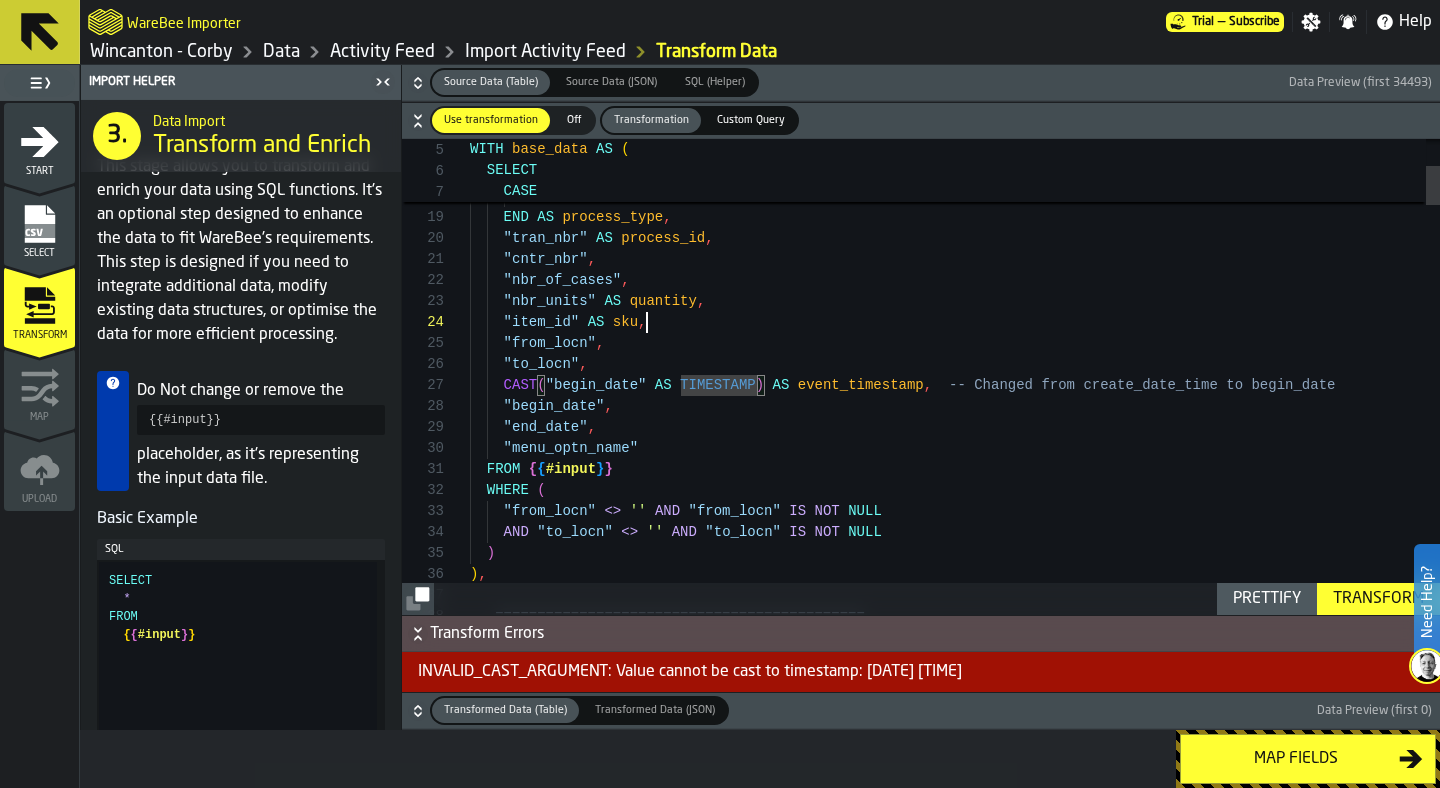 click on "CAST ( "begin_date"   AS   TIMESTAMP )   AS   event_timestamp ,    -- Changed from create_date_time to begin_date      "begin_date" ,      "end_date" ,      "menu_optn_name"    FROM   { { #input } }    WHERE   (      "from_locn"   <>   ''   AND   "from_locn"   IS   NOT   NULL      AND   "to_locn"   <>   ''   AND   "to_locn"   IS   NOT   NULL    ) ) , -- ============================================      "to_locn" ,      "from_locn" ,      "item_id"   AS   sku ,      "nbr_units"   AS   quantity ,      "nbr_of_cases" ,      "cntr_nbr" ,      "tran_nbr"   AS   process_id ,      END   AS   process_type ,        ELSE   'PICKING'        WHEN   "module_name"   =   'Shipping'   THEN   'SHIPPING'        WHEN   "module_name"   =   'InvMgmt'   THEN   'MANAGEMENT'        WHEN   "module_name"   =   'Misc'   THEN   'MANAGEMENT'" at bounding box center (955, 2701) 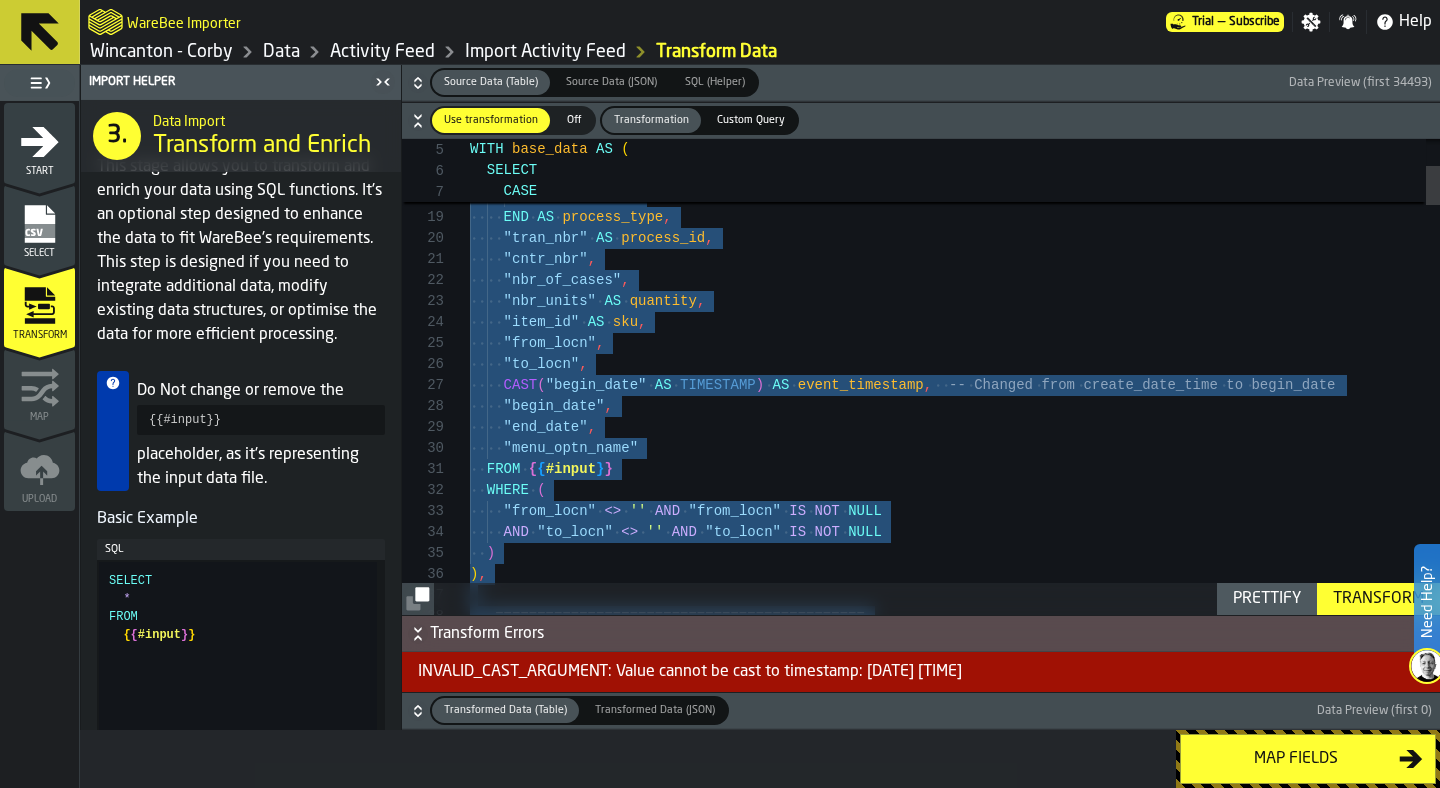 click on "CAST ( "begin_date"   AS   TIMESTAMP )   AS   event_timestamp ,    -- Changed from create_date_time to begin_date      "begin_date" ,      "end_date" ,      "menu_optn_name"    FROM   { { #input } }    WHERE   (      "from_locn"   <>   ''   AND   "from_locn"   IS   NOT   NULL      AND   "to_locn"   <>   ''   AND   "to_locn"   IS   NOT   NULL    ) ) , -- ============================================      "to_locn" ,      "from_locn" ,      "item_id"   AS   sku ,      "nbr_units"   AS   quantity ,      "nbr_of_cases" ,      "cntr_nbr" ,      "tran_nbr"   AS   process_id ,      END   AS   process_type ,        ELSE   'PICKING'        WHEN   "module_name"   =   'Shipping'   THEN   'SHIPPING'        WHEN   "module_name"   =   'InvMgmt'   THEN   'MANAGEMENT'        WHEN   "module_name"   =   'Misc'   THEN   'MANAGEMENT'" at bounding box center [955, 2701] 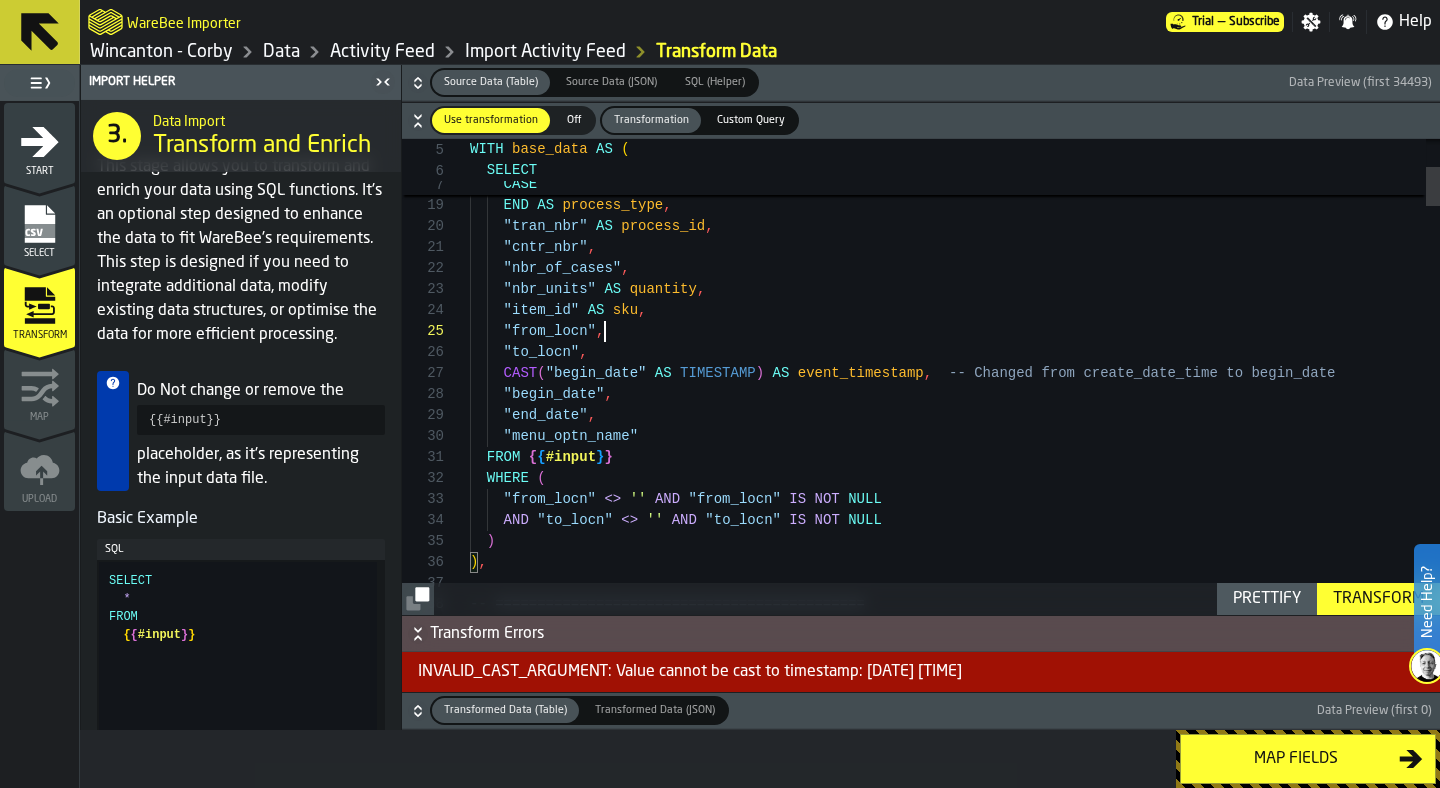 click on ""nbr_of_cases" ,      "cntr_nbr" ,      "tran_nbr"   AS   process_id ,      "nbr_units"   AS   quantity ,      "item_id"   AS   sku ,      "from_locn" ,      "to_locn" ,      CAST ( "begin_date"   AS   TIMESTAMP )   AS   event_timestamp ,    -- Changed from create_date_time to begin_date      "begin_date" ,      "end_date" ,      "menu_optn_name"    FROM   { { #input } }    WHERE   (      "from_locn"   <>   ''   AND   "from_locn"   IS   NOT   NULL      END   AS   process_type ,        ELSE   'PICKING'        WHEN   "module_name"   =   'Shipping'   THEN   'SHIPPING'        WHEN   "module_name"   =   'InvMgmt'   THEN   'MANAGEMENT'      AND   "to_locn"   <>   ''   AND   "to_locn"   IS   NOT   NULL    ) ) , -- ============================================" at bounding box center [955, 2689] 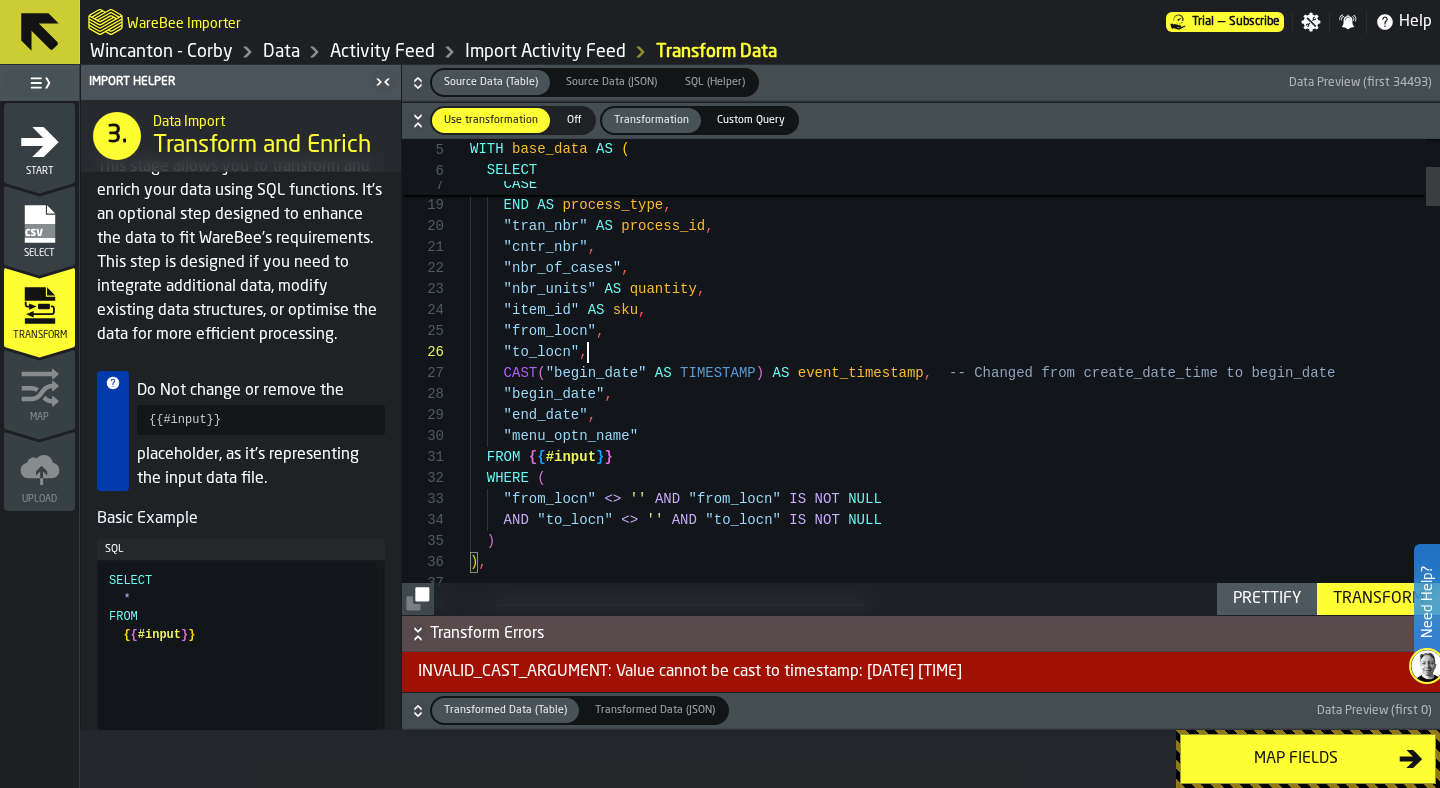 click on ""nbr_of_cases" ,      "cntr_nbr" ,      "tran_nbr"   AS   process_id ,      "nbr_units"   AS   quantity ,      "item_id"   AS   sku ,      "from_locn" ,      "to_locn" ,      CAST ( "begin_date"   AS   TIMESTAMP )   AS   event_timestamp ,    -- Changed from create_date_time to begin_date      "begin_date" ,      "end_date" ,      "menu_optn_name"    FROM   { { #input } }    WHERE   (      "from_locn"   <>   ''   AND   "from_locn"   IS   NOT   NULL      END   AS   process_type ,        ELSE   'PICKING'        WHEN   "module_name"   =   'Shipping'   THEN   'SHIPPING'        WHEN   "module_name"   =   'InvMgmt'   THEN   'MANAGEMENT'      AND   "to_locn"   <>   ''   AND   "to_locn"   IS   NOT   NULL    ) ) , -- ============================================" at bounding box center [955, 2689] 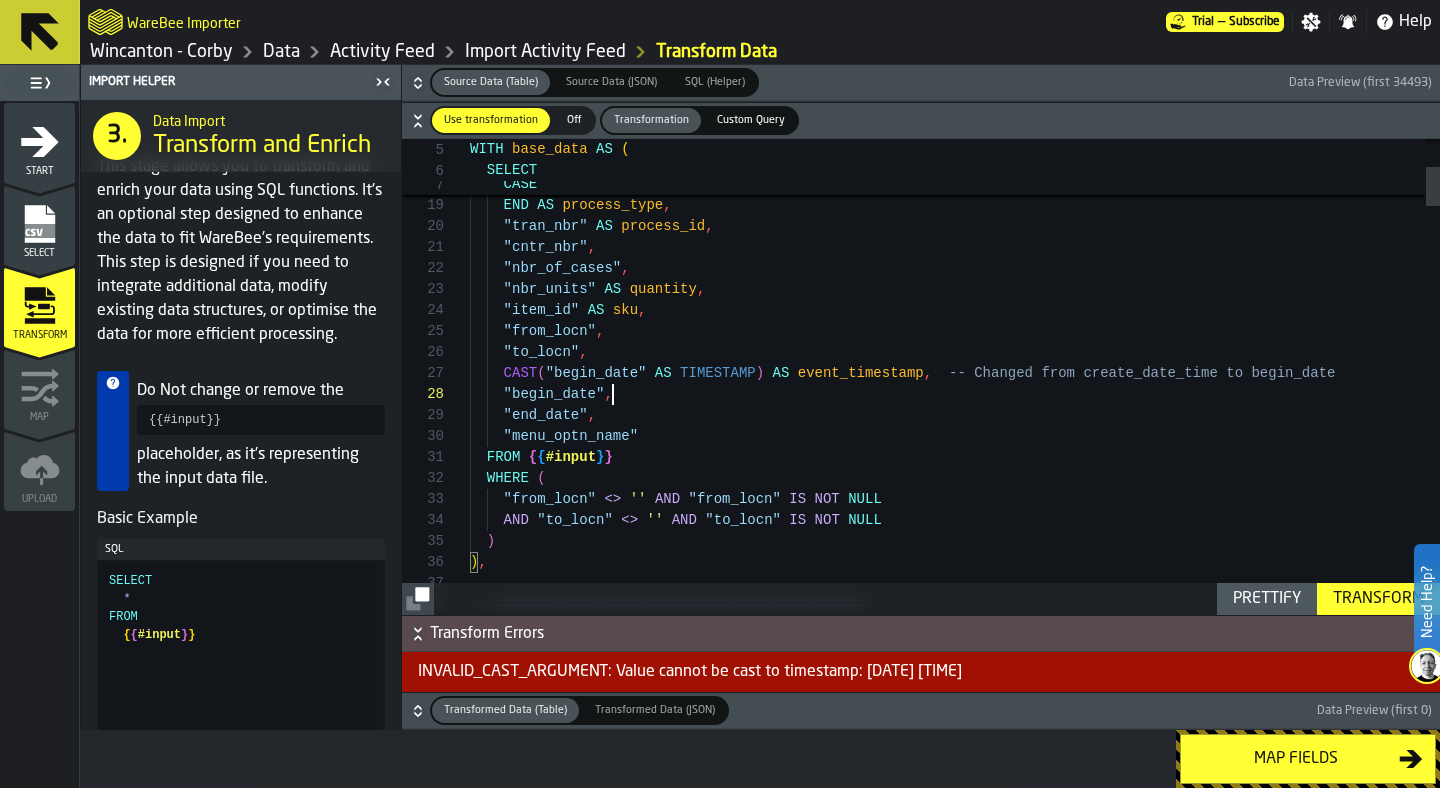 click on ""nbr_of_cases" ,      "cntr_nbr" ,      "tran_nbr"   AS   process_id ,      "nbr_units"   AS   quantity ,      "item_id"   AS   sku ,      "from_locn" ,      "to_locn" ,      CAST ( "begin_date"   AS   TIMESTAMP )   AS   event_timestamp ,    -- Changed from create_date_time to begin_date      "begin_date" ,      "end_date" ,      "menu_optn_name"    FROM   { { #input } }    WHERE   (      "from_locn"   <>   ''   AND   "from_locn"   IS   NOT   NULL      END   AS   process_type ,        ELSE   'PICKING'        WHEN   "module_name"   =   'Shipping'   THEN   'SHIPPING'        WHEN   "module_name"   =   'InvMgmt'   THEN   'MANAGEMENT'      AND   "to_locn"   <>   ''   AND   "to_locn"   IS   NOT   NULL    ) ) , -- ============================================" at bounding box center (955, 2689) 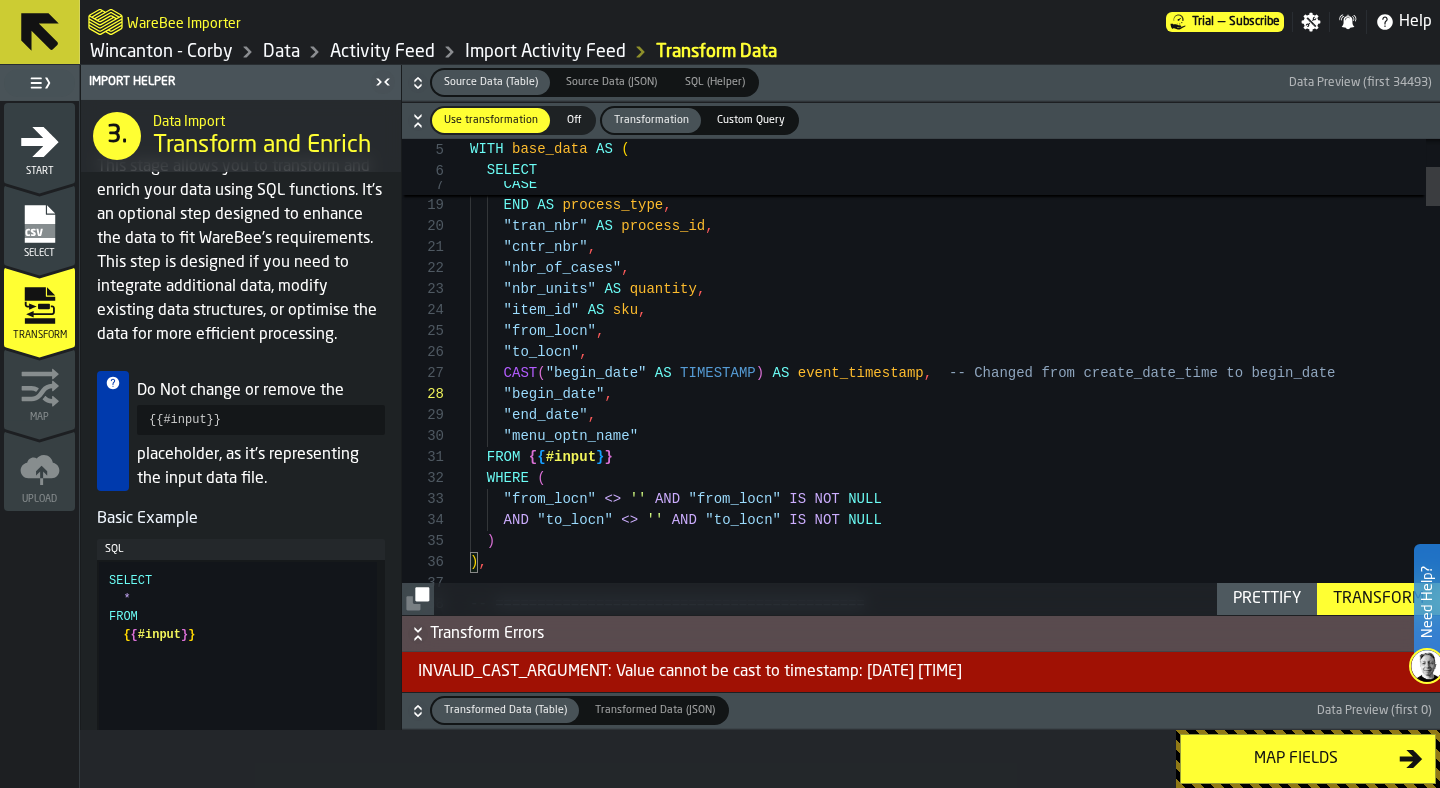 scroll, scrollTop: 189, scrollLeft: 0, axis: vertical 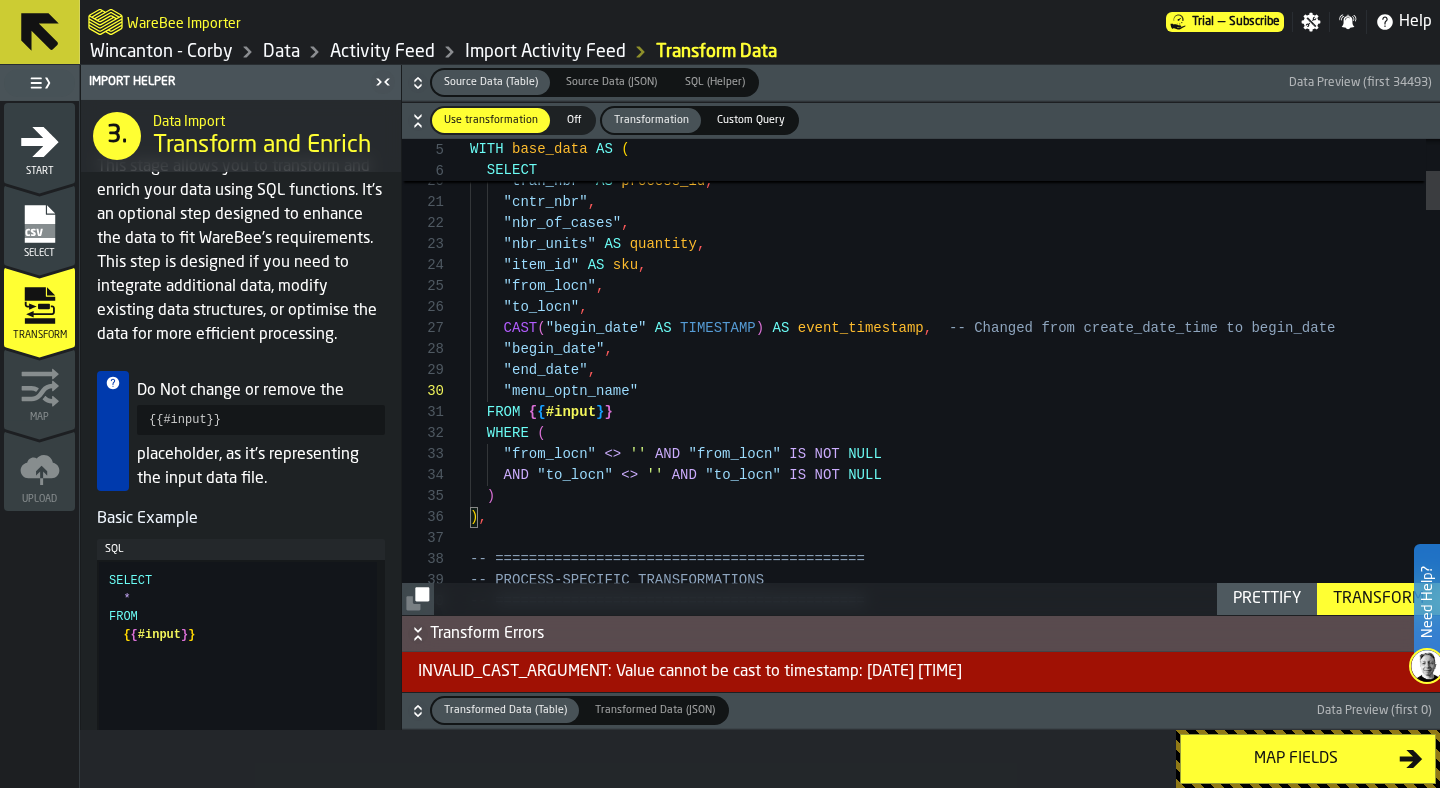 click on ""end_date" ,      "menu_optn_name"    FROM   { { #input } }    WHERE   (      "from_locn"   <>   ''   AND   "from_locn"   IS   NOT   NULL      AND   "to_locn"   <>   ''   AND   "to_locn"   IS   NOT   NULL    ) ) , -- ============================================ -- PROCESS-SPECIFIC TRANSFORMATIONS      "begin_date" ,      CAST ( "begin_date"   AS   TIMESTAMP )   AS   event_timestamp ,    -- Changed from create_date_time to begin_date      "to_locn" ,      "from_locn" ,      "item_id"   AS   sku ,      "nbr_units"   AS   quantity ,      "nbr_of_cases" ,      "cntr_nbr" ,      "tran_nbr"   AS   process_id ,      END   AS   process_type ,        ELSE   'PICKING' -- ============================================" at bounding box center [955, 2644] 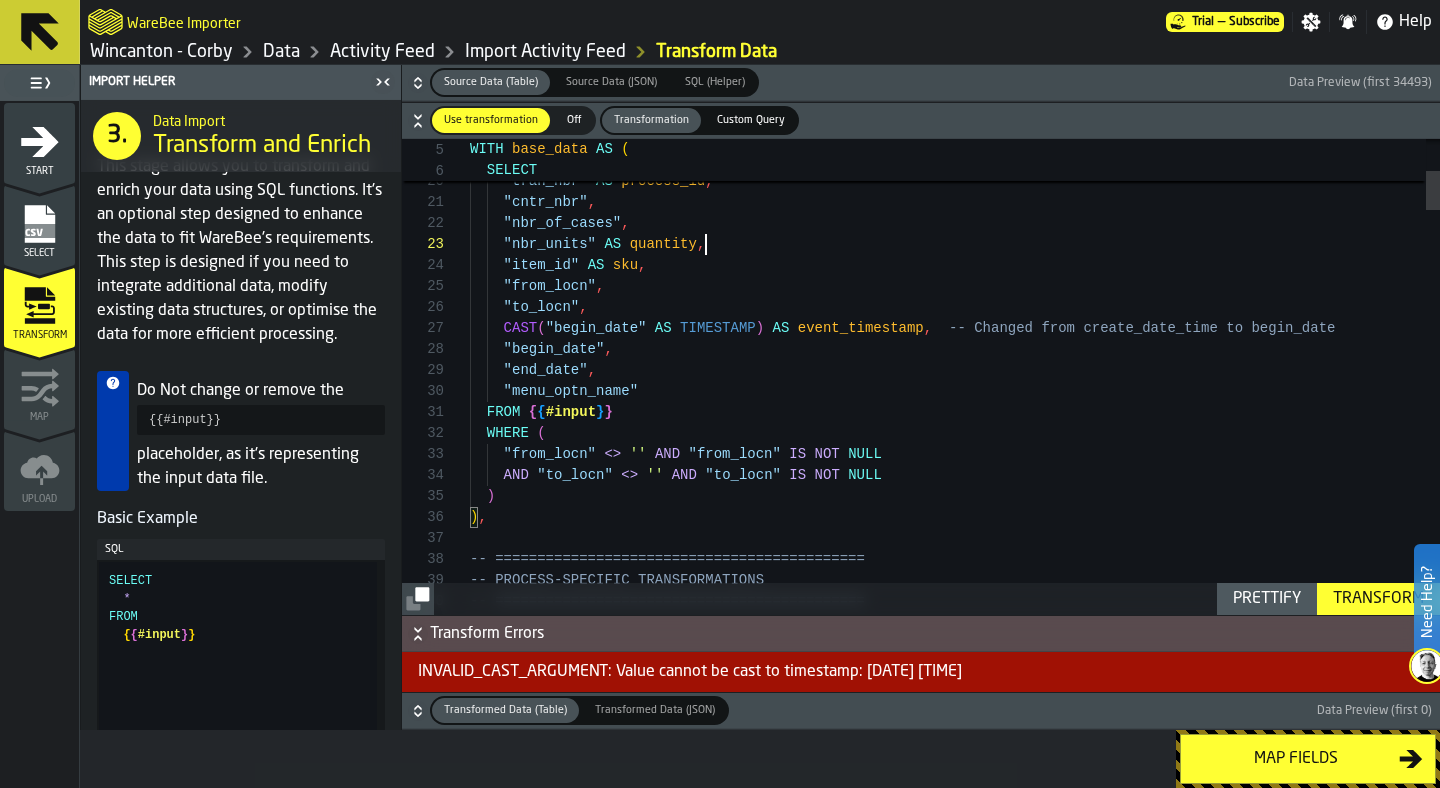 click on ""end_date" ,      "menu_optn_name"    FROM   { { #input } }    WHERE   (      "from_locn"   <>   ''   AND   "from_locn"   IS   NOT   NULL      AND   "to_locn"   <>   ''   AND   "to_locn"   IS   NOT   NULL    ) ) , -- ============================================ -- PROCESS-SPECIFIC TRANSFORMATIONS      "begin_date" ,      CAST ( "begin_date"   AS   TIMESTAMP )   AS   event_timestamp ,    -- Changed from create_date_time to begin_date      "to_locn" ,      "from_locn" ,      "item_id"   AS   sku ,      "nbr_units"   AS   quantity ,      "nbr_of_cases" ,      "cntr_nbr" ,      "tran_nbr"   AS   process_id ,      END   AS   process_type ,        ELSE   'PICKING' -- ============================================" at bounding box center [955, 2644] 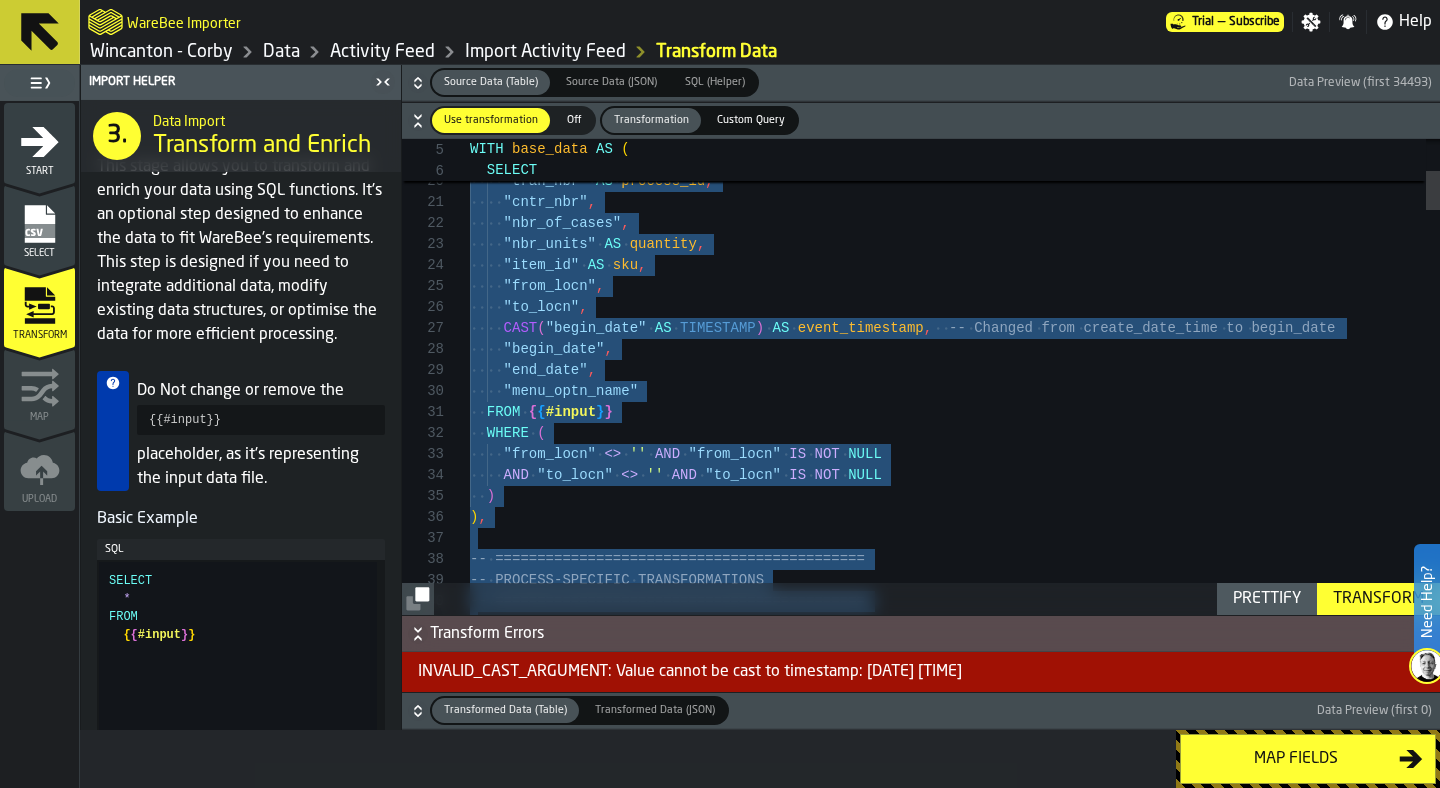 click on ""end_date" ,      "menu_optn_name"    FROM   { { #input } }    WHERE   (      "from_locn"   <>   ''   AND   "from_locn"   IS   NOT   NULL      AND   "to_locn"   <>   ''   AND   "to_locn"   IS   NOT   NULL    ) ) , -- ============================================ -- PROCESS-SPECIFIC TRANSFORMATIONS      "begin_date" ,      CAST ( "begin_date"   AS   TIMESTAMP )   AS   event_timestamp ,    -- Changed from create_date_time to begin_date      "to_locn" ,      "from_locn" ,      "item_id"   AS   sku ,      "nbr_units"   AS   quantity ,      "nbr_of_cases" ,      "cntr_nbr" ,      "tran_nbr"   AS   process_id ,      END   AS   process_type ,        ELSE   'PICKING' -- ============================================" at bounding box center [955, 2644] 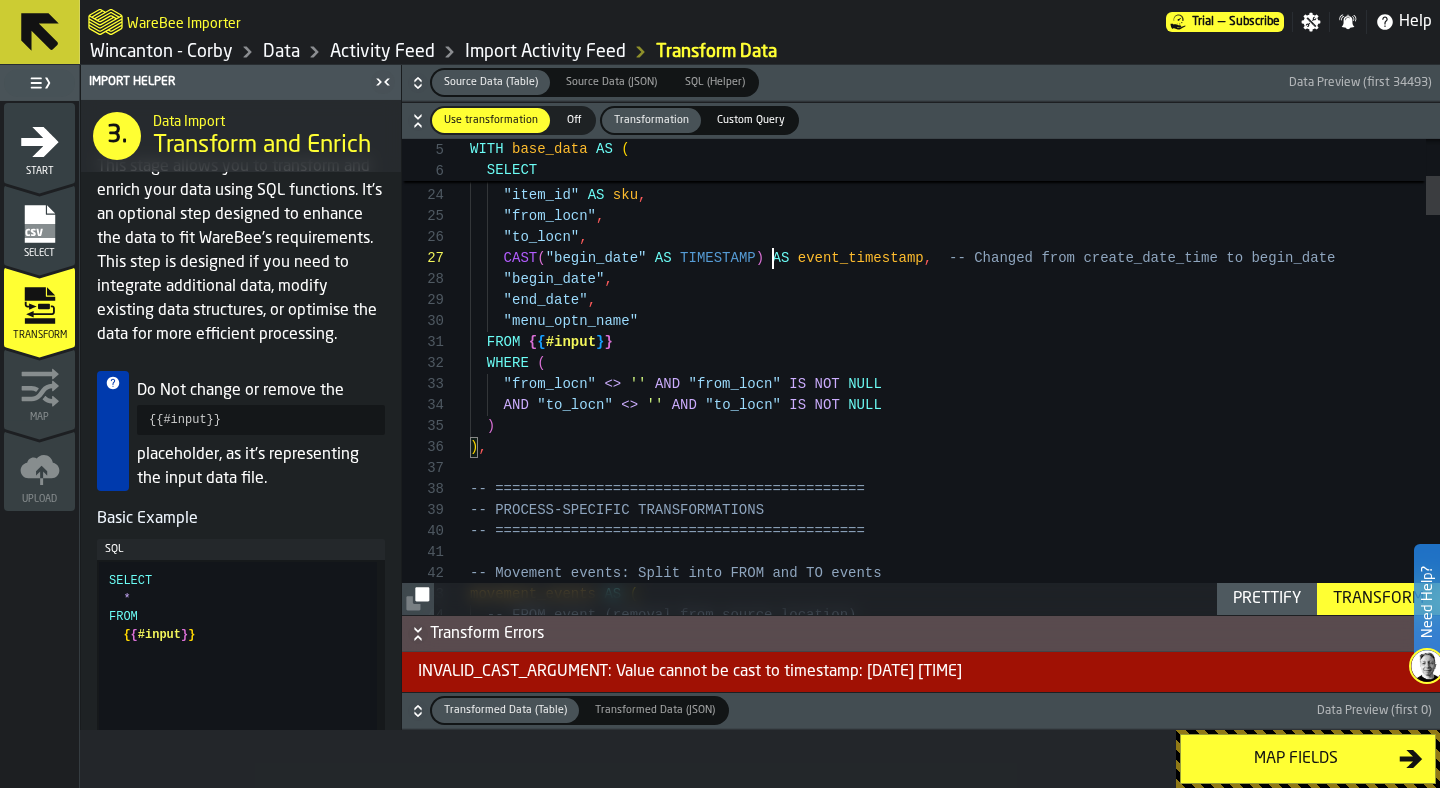 click on ""cntr_nbr" ,      "nbr_of_cases" ,      "nbr_units"   AS   quantity ,      "item_id"   AS   sku ,      "from_locn" ,      "to_locn" ,      CAST ( "begin_date"   AS   TIMESTAMP )   AS   event_timestamp ,    -- Changed from create_date_time to begin_date      "begin_date" ,      "end_date" ,      "menu_optn_name"    FROM   { { #input } }    WHERE   (      "from_locn"   <>   ''   AND   "from_locn"   IS   NOT   NULL      AND   "to_locn"   <>   ''   AND   "to_locn"   IS   NOT   NULL    ) ) , -- ============================================ -- PROCESS-SPECIFIC TRANSFORMATIONS -- ============================================ -- Movement events: Split into FROM and TO events movement_events   AS   (    -- FROM event (removal from source location)" at bounding box center (955, 2574) 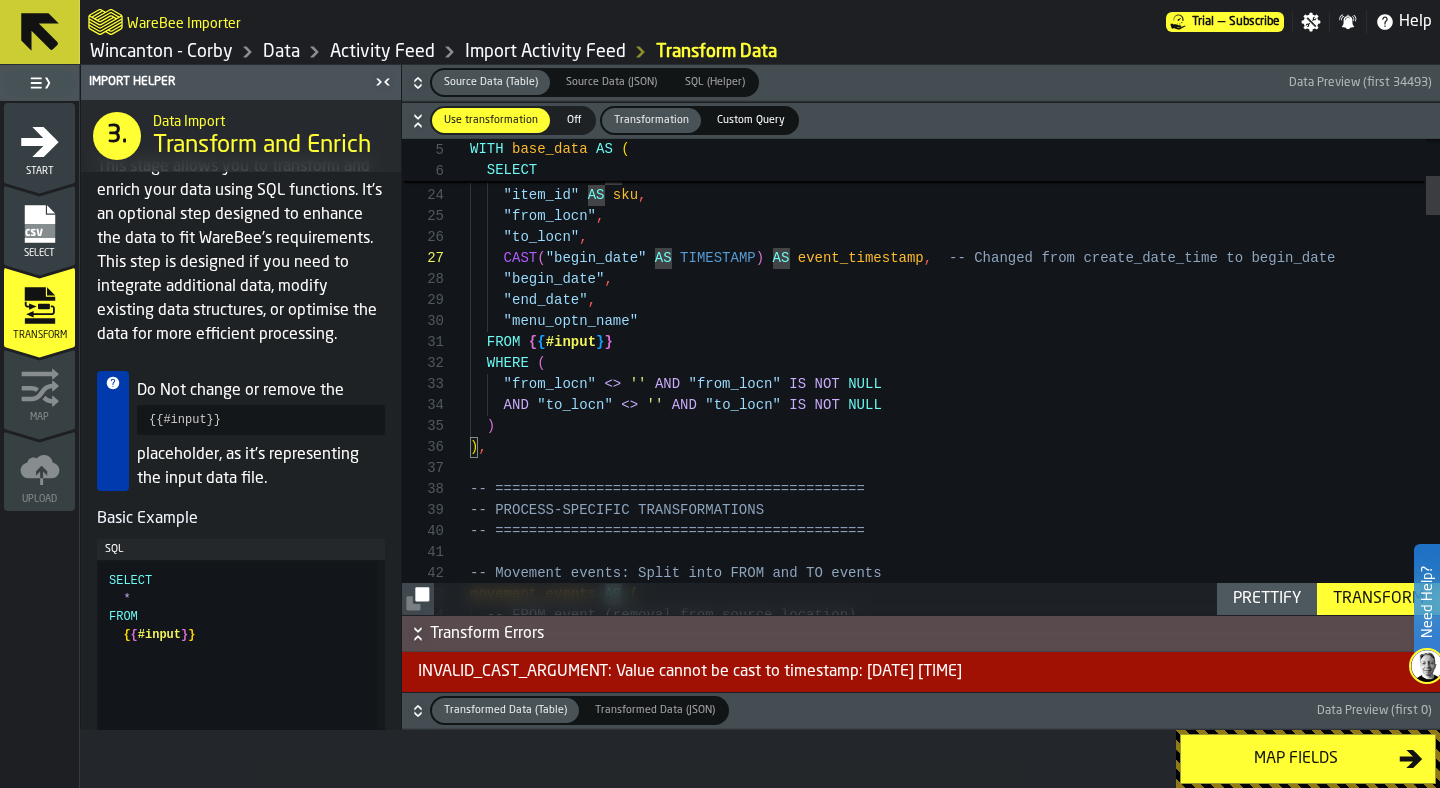 click on ""cntr_nbr" ,      "nbr_of_cases" ,      "nbr_units"   AS   quantity ,      "item_id"   AS   sku ,      "from_locn" ,      "to_locn" ,      CAST ( "begin_date"   AS   TIMESTAMP )   AS   event_timestamp ,    -- Changed from create_date_time to begin_date      "begin_date" ,      "end_date" ,      "menu_optn_name"    FROM   { { #input } }    WHERE   (      "from_locn"   <>   ''   AND   "from_locn"   IS   NOT   NULL      AND   "to_locn"   <>   ''   AND   "to_locn"   IS   NOT   NULL    ) ) , -- ============================================ -- PROCESS-SPECIFIC TRANSFORMATIONS -- ============================================ -- Movement events: Split into FROM and TO events movement_events   AS   (    -- FROM event (removal from source location)" at bounding box center [955, 2574] 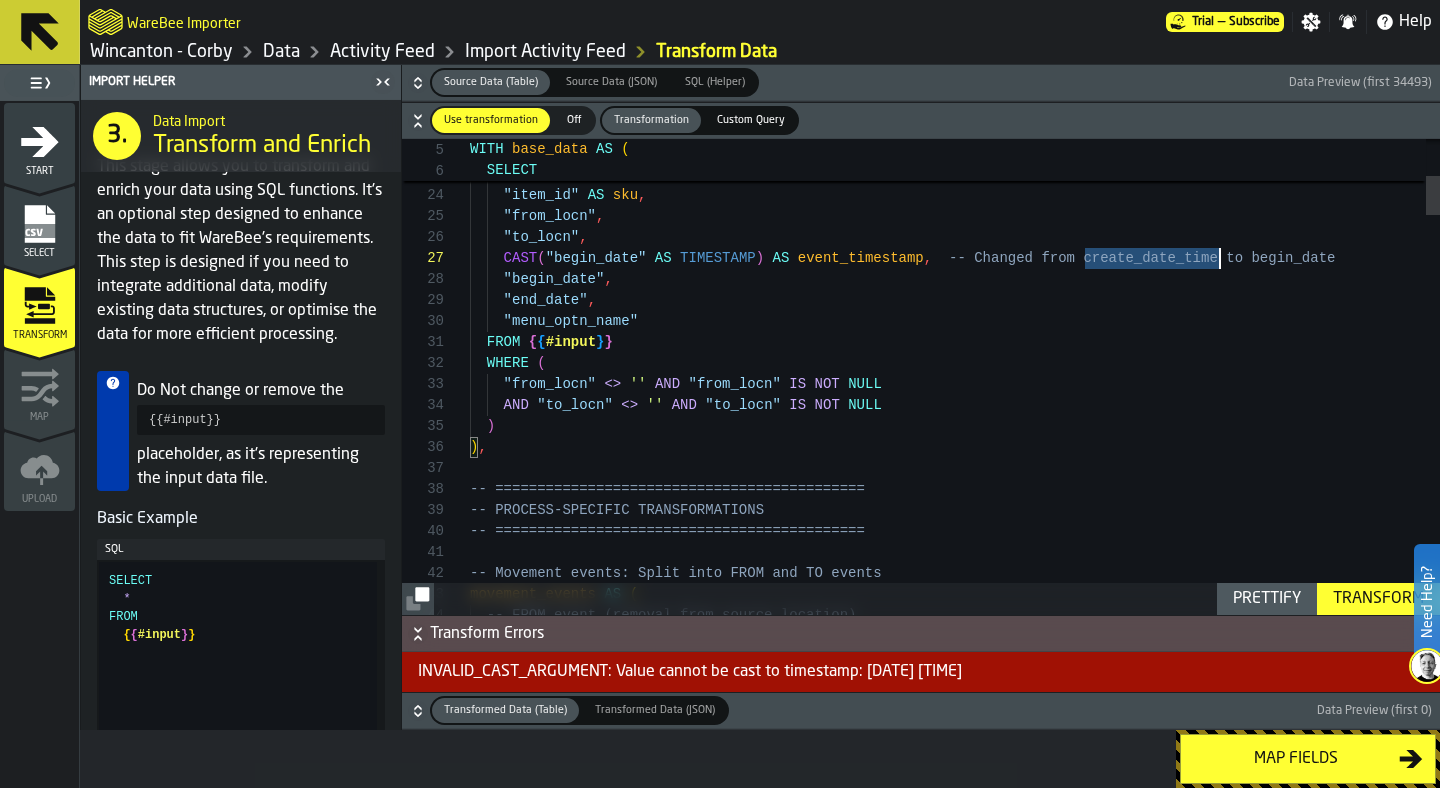 click on ""cntr_nbr" ,      "nbr_of_cases" ,      "nbr_units"   AS   quantity ,      "item_id"   AS   sku ,      "from_locn" ,      "to_locn" ,      CAST ( "begin_date"   AS   TIMESTAMP )   AS   event_timestamp ,    -- Changed from create_date_time to begin_date      "begin_date" ,      "end_date" ,      "menu_optn_name"    FROM   { { #input } }    WHERE   (      "from_locn"   <>   ''   AND   "from_locn"   IS   NOT   NULL      AND   "to_locn"   <>   ''   AND   "to_locn"   IS   NOT   NULL    ) ) , -- ============================================ -- PROCESS-SPECIFIC TRANSFORMATIONS -- ============================================ -- Movement events: Split into FROM and TO events movement_events   AS   (    -- FROM event (removal from source location)" at bounding box center (955, 2574) 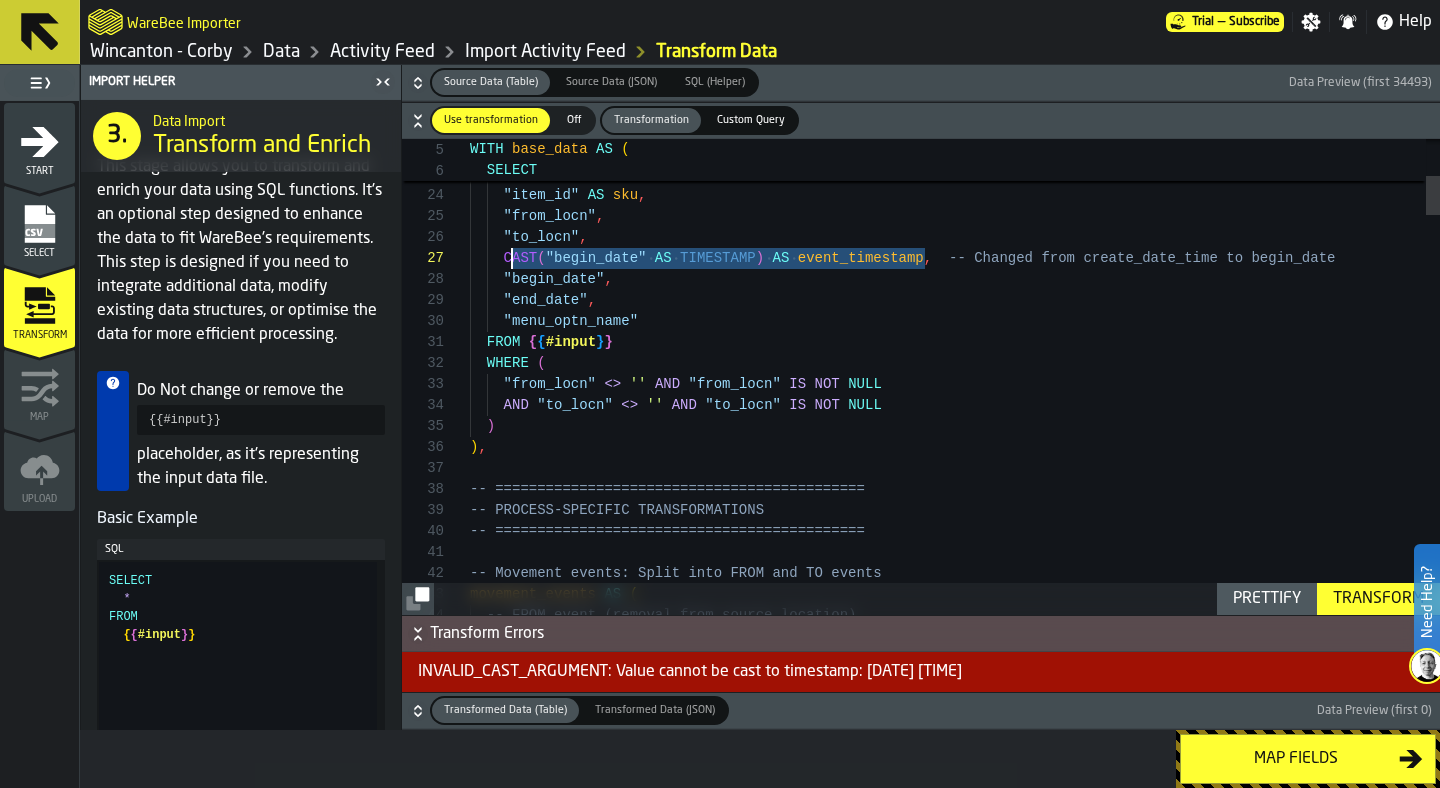 scroll, scrollTop: 126, scrollLeft: 0, axis: vertical 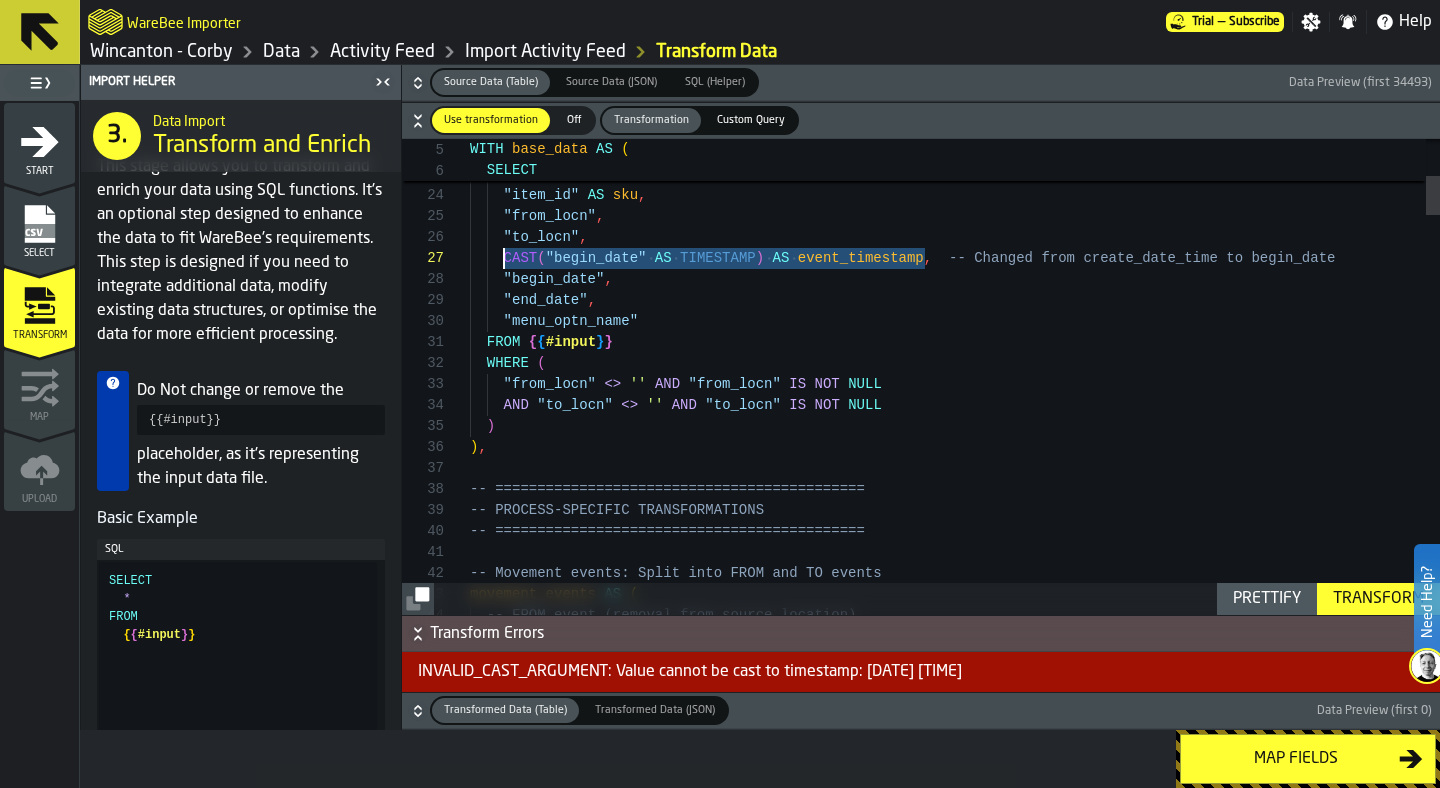drag, startPoint x: 928, startPoint y: 256, endPoint x: 504, endPoint y: 253, distance: 424.01062 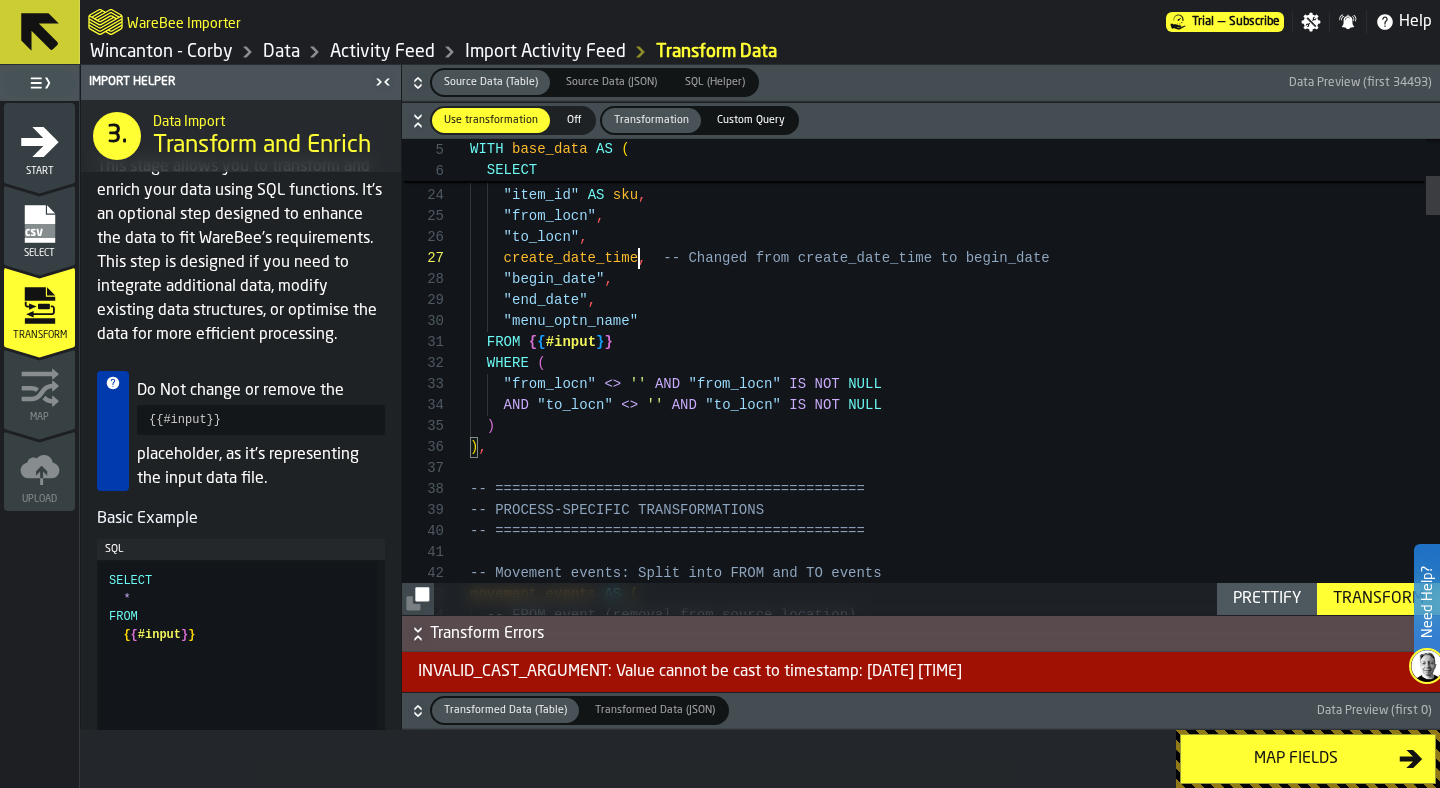 click on ""cntr_nbr" ,      "nbr_of_cases" ,      "nbr_units"   AS   quantity ,      "item_id"   AS   sku ,      "from_locn" ,      "to_locn" ,      create_date_time ,    -- Changed from create_date_time to begin_date      "begin_date" ,      "end_date" ,      "menu_optn_name"    FROM   { { #input } }    WHERE   (      "from_locn"   <>   ''   AND   "from_locn"   IS   NOT   NULL      AND   "to_locn"   <>   ''   AND   "to_locn"   IS   NOT   NULL    ) ) , -- ============================================ -- PROCESS-SPECIFIC TRANSFORMATIONS -- ============================================ -- Movement events: Split into FROM and TO events movement_events   AS   (    -- FROM event (removal from source location)" at bounding box center [955, 2574] 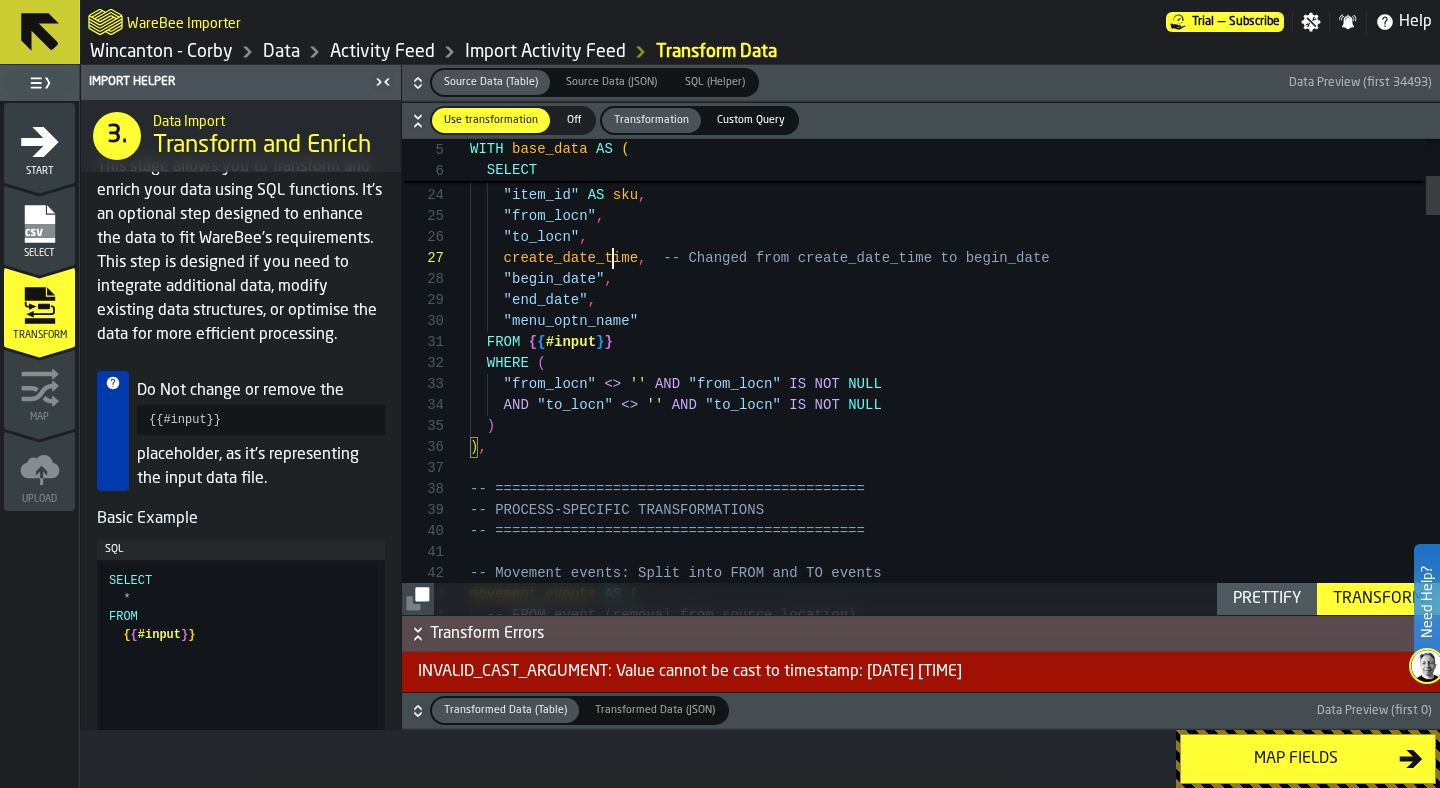 click on ""cntr_nbr" ,      "nbr_of_cases" ,      "nbr_units"   AS   quantity ,      "item_id"   AS   sku ,      "from_locn" ,      "to_locn" ,      create_date_time ,    -- Changed from create_date_time to begin_date      "begin_date" ,      "end_date" ,      "menu_optn_name"    FROM   { { #input } }    WHERE   (      "from_locn"   <>   ''   AND   "from_locn"   IS   NOT   NULL      AND   "to_locn"   <>   ''   AND   "to_locn"   IS   NOT   NULL    ) ) , -- ============================================ -- PROCESS-SPECIFIC TRANSFORMATIONS -- ============================================ -- Movement events: Split into FROM and TO events movement_events   AS   (    -- FROM event (removal from source location)" at bounding box center [955, 2574] 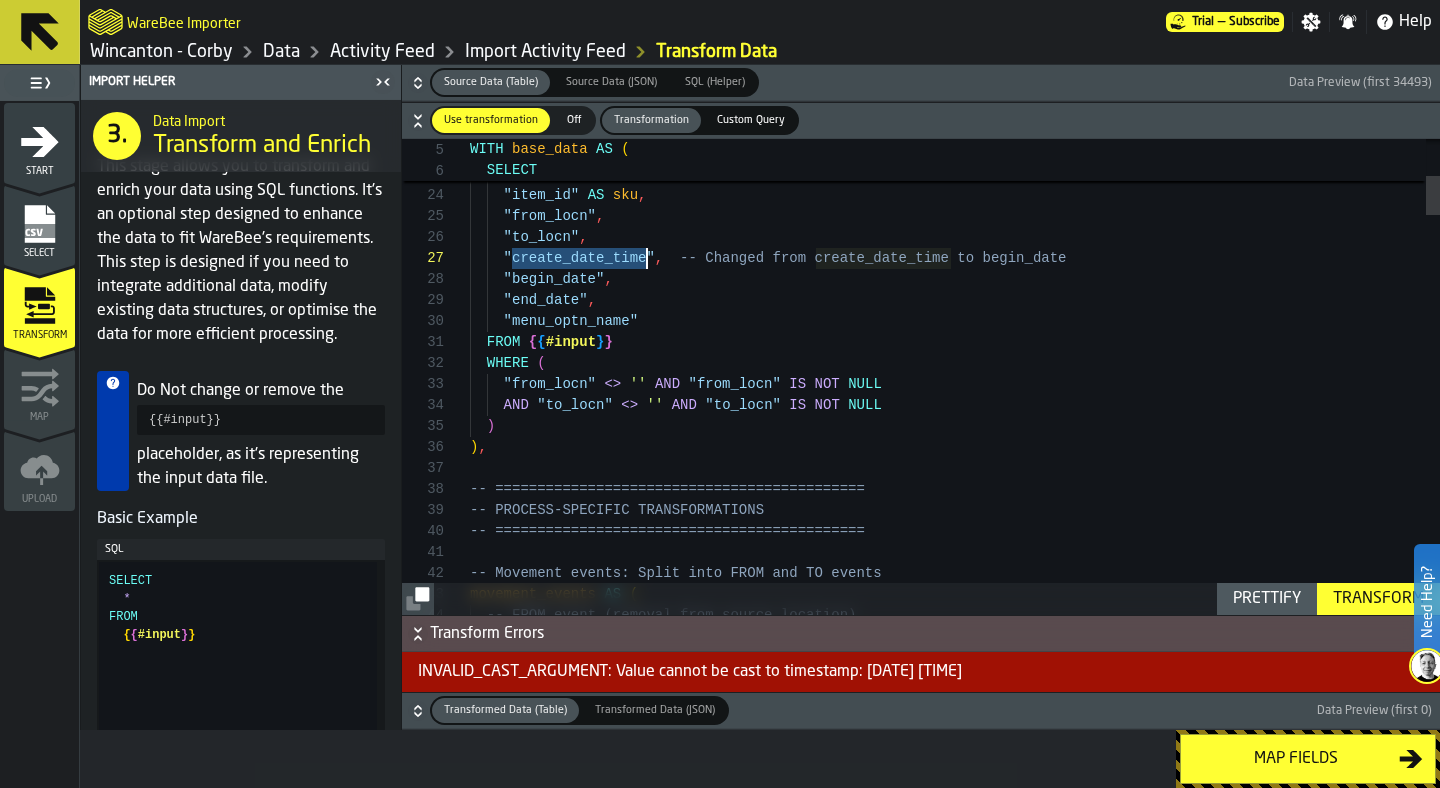 click on ""cntr_nbr" ,      "nbr_of_cases" ,      "nbr_units"   AS   quantity ,      "item_id"   AS   sku ,      "from_locn" ,      "to_locn" ,      "create_date_time" ,    -- Changed from create_date_time to begin_date      "begin_date" ,      "end_date" ,      "menu_optn_name"    FROM   { { #input } }    WHERE   (      "from_locn"   <>   ''   AND   "from_locn"   IS   NOT   NULL      AND   "to_locn"   <>   ''   AND   "to_locn"   IS   NOT   NULL    ) ) , -- ============================================ -- PROCESS-SPECIFIC TRANSFORMATIONS -- ============================================ -- Movement events: Split into FROM and TO events movement_events   AS   (    -- FROM event (removal from source location)" at bounding box center (955, 2574) 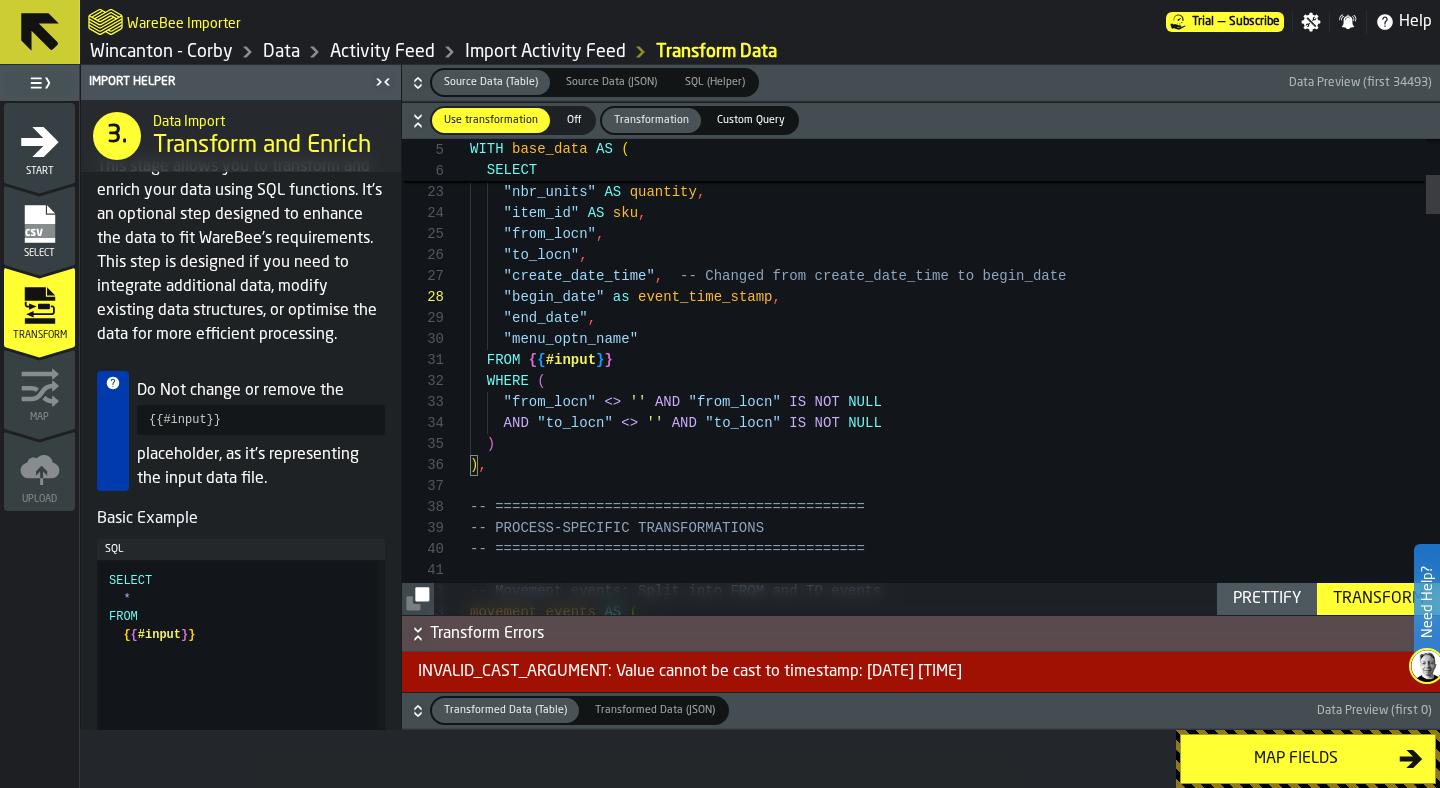 click on "-- Movement events: Split into FROM and TO events movement_events   AS   (      "from_locn"   <>   ''   AND   "from_locn"   IS   NOT   NULL      AND   "to_locn"   <>   ''   AND   "to_locn"   IS   NOT   NULL    ) ) , -- ============================================ -- PROCESS-SPECIFIC TRANSFORMATIONS -- ============================================      "menu_optn_name"    FROM   { { #input } }    WHERE   (      "create_date_time" ,    -- Changed from create_date_time to begin_date      "begin_date"   as   event_time_stamp ,      "end_date" ,      "from_locn" ,      "to_locn" ,      "nbr_units"   AS   quantity ,      "item_id"   AS   sku ,      "tran_nbr"   AS   process_id ,      "cntr_nbr" ,      "nbr_of_cases" ," at bounding box center (955, 2592) 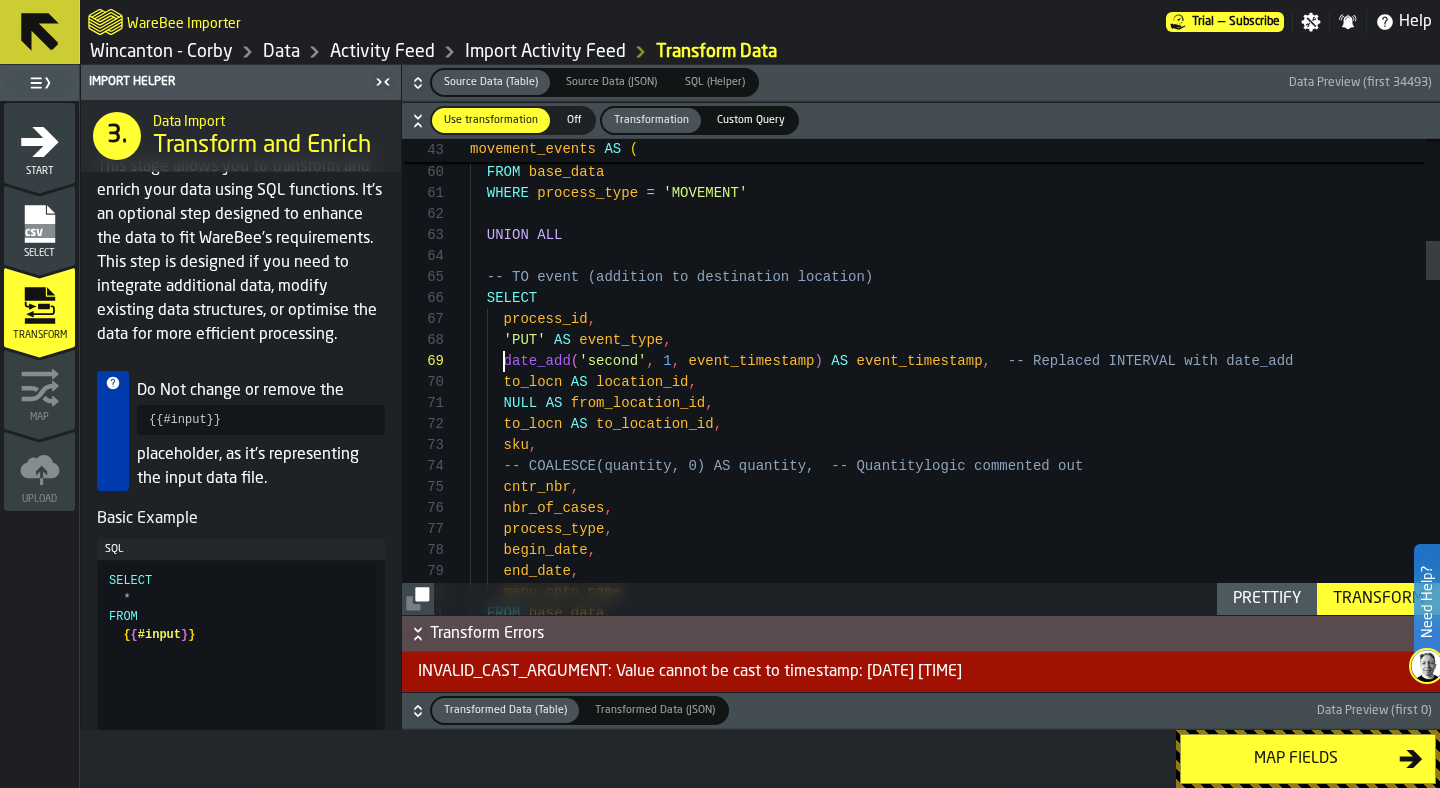 scroll, scrollTop: 168, scrollLeft: 0, axis: vertical 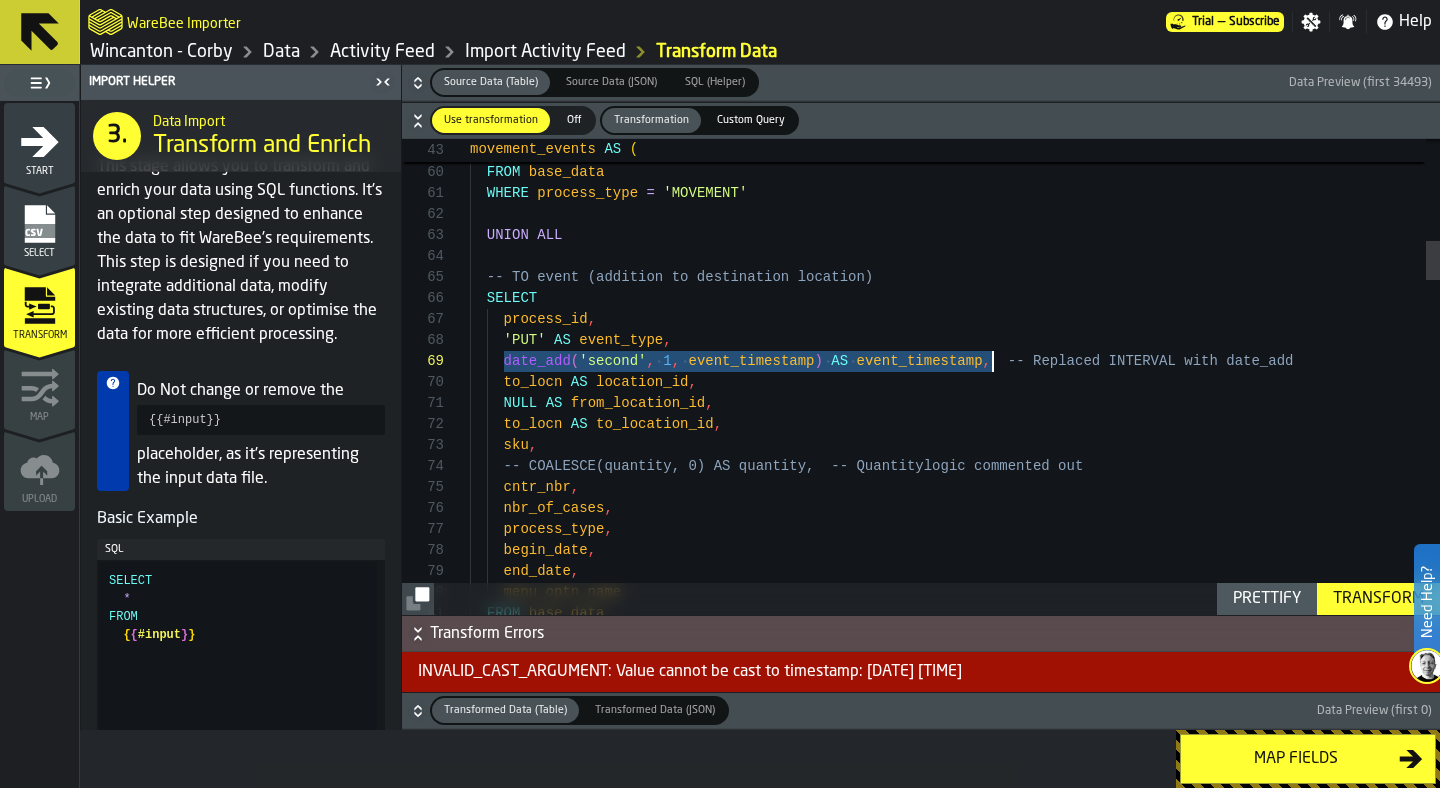 drag, startPoint x: 504, startPoint y: 362, endPoint x: 991, endPoint y: 364, distance: 487.00412 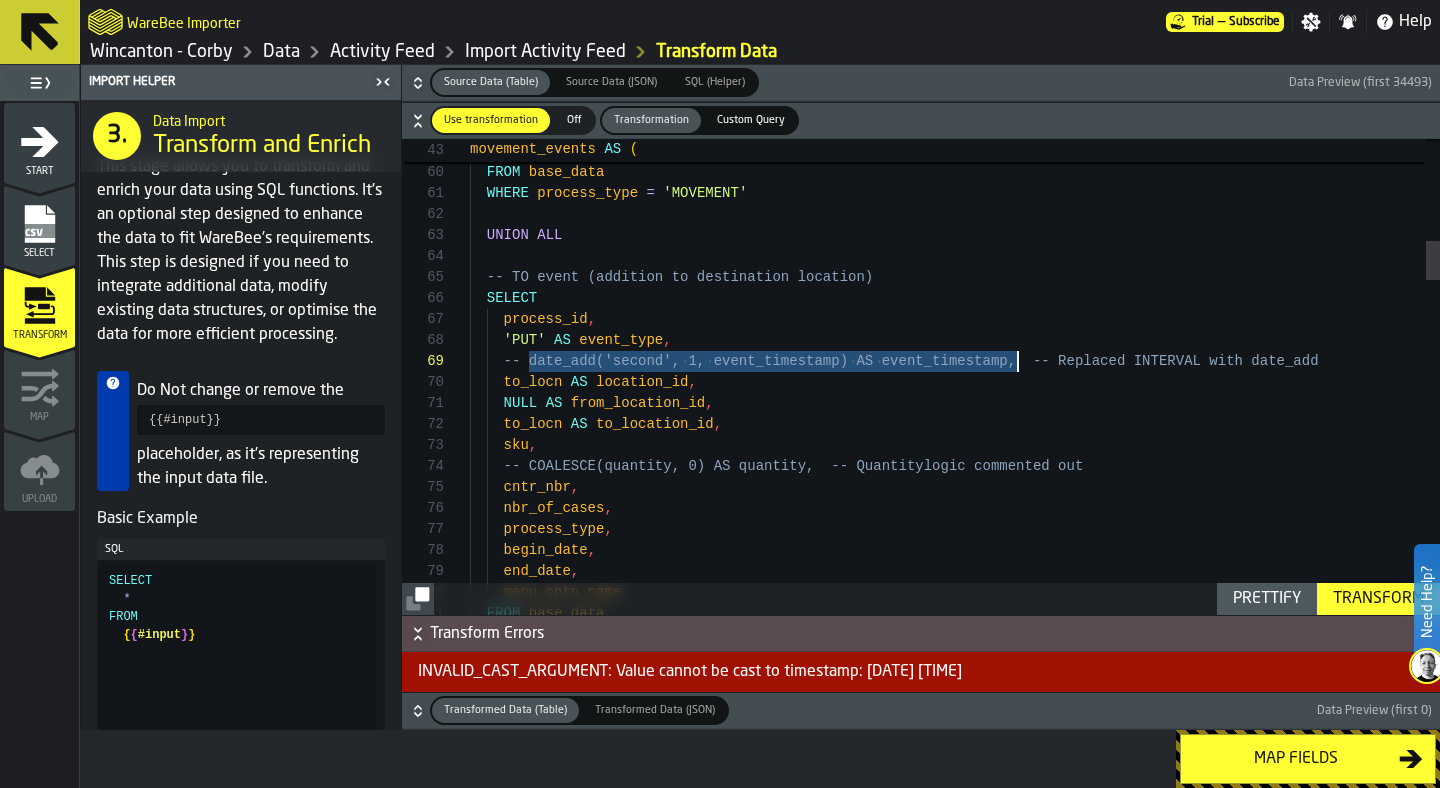 click on "end_date ,      menu_optn_name    FROM   base_data    WHERE   process_type   =   'MOVEMENT'    UNION   ALL    -- TO event (addition to destination location)    SELECT        process_id ,      'PUT'   AS   event_type ,      -- date_add('second', 1, event_timestamp) AS event _timestamp,  -- Replaced INTERVAL with date_add      to_locn   AS   location_id ,      NULL   AS   from_location_id ,      to_locn   AS   to_location_id ,      sku ,      -- COALESCE(quantity, 0) AS quantity,  -- Quantity  logic commented out      cntr_nbr ,      nbr_of_cases ,      process_type ,      begin_date ,      end_date ,      menu_optn_name    FROM   base_data" at bounding box center (955, 1795) 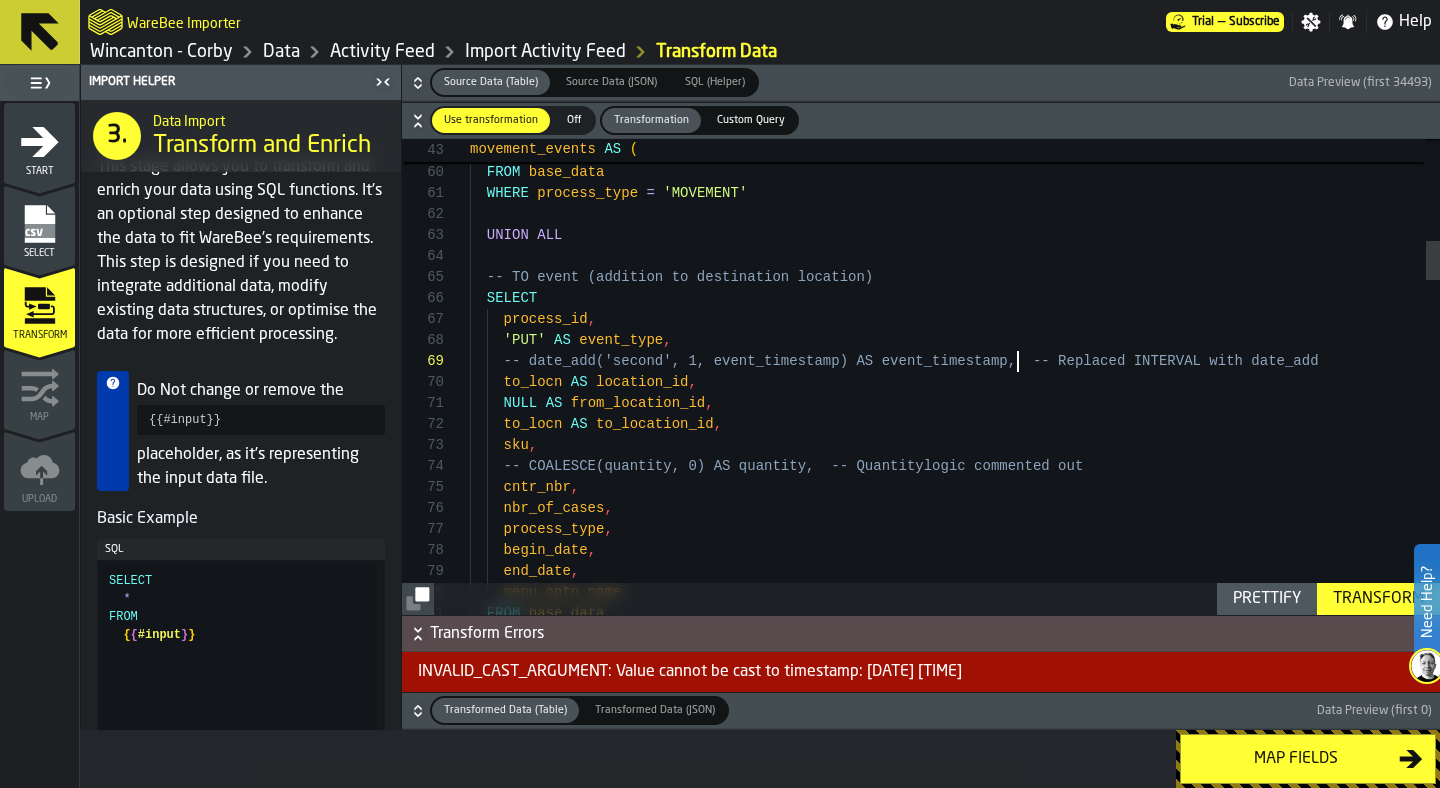 scroll, scrollTop: 189, scrollLeft: 0, axis: vertical 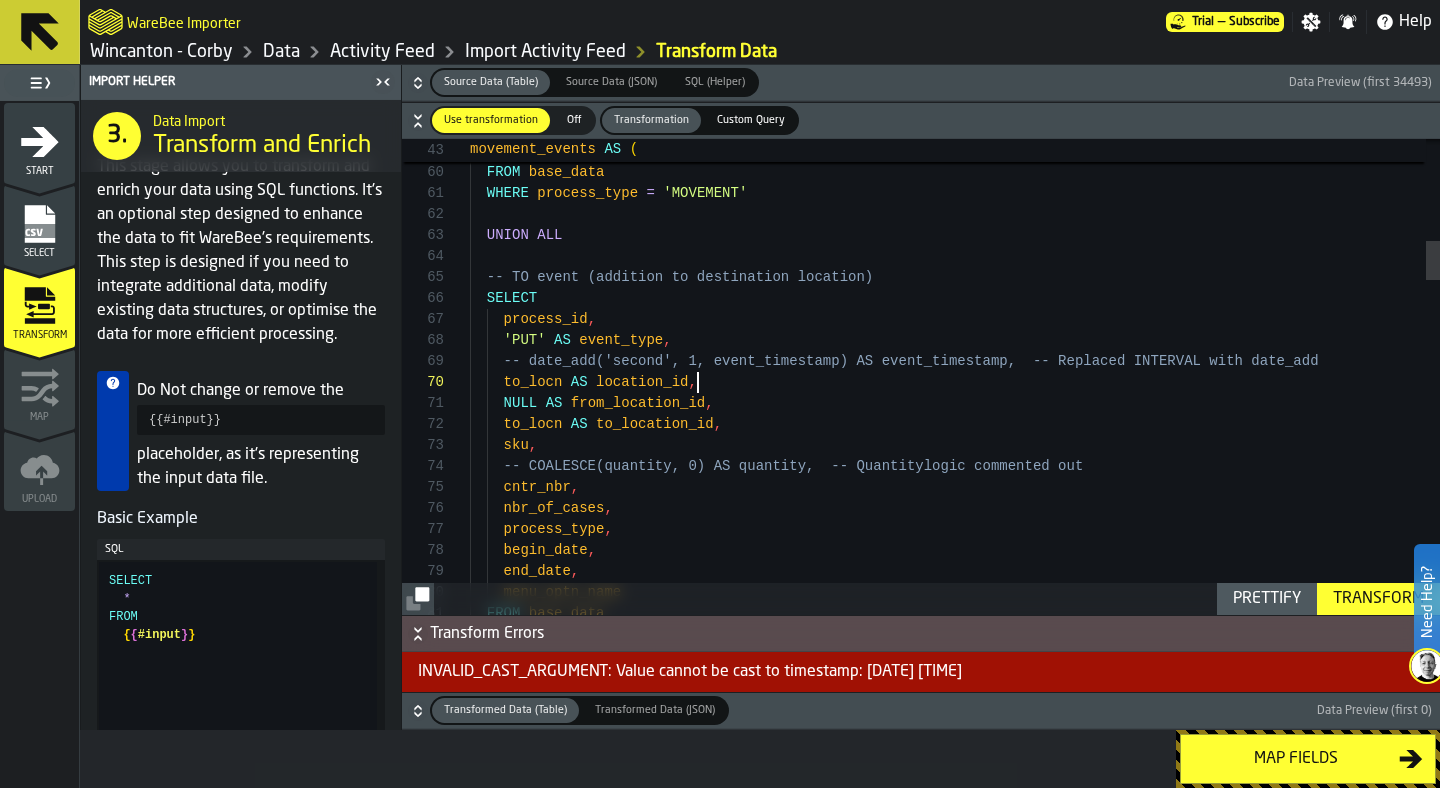 click on "end_date ,      menu_optn_name    FROM   base_data    WHERE   process_type   =   'MOVEMENT'    UNION   ALL    -- TO event (addition to destination location)    SELECT        process_id ,      'PUT'   AS   event_type ,      -- date_add('second', 1, event_timestamp) AS event _timestamp,  -- Replaced INTERVAL with date_add      to_locn   AS   location_id ,      NULL   AS   from_location_id ,      to_locn   AS   to_location_id ,      sku ,      -- COALESCE(quantity, 0) AS quantity,  -- Quantity  logic commented out      cntr_nbr ,      nbr_of_cases ,      process_type ,      begin_date ,      end_date ,      menu_optn_name    FROM   base_data" at bounding box center (955, 1795) 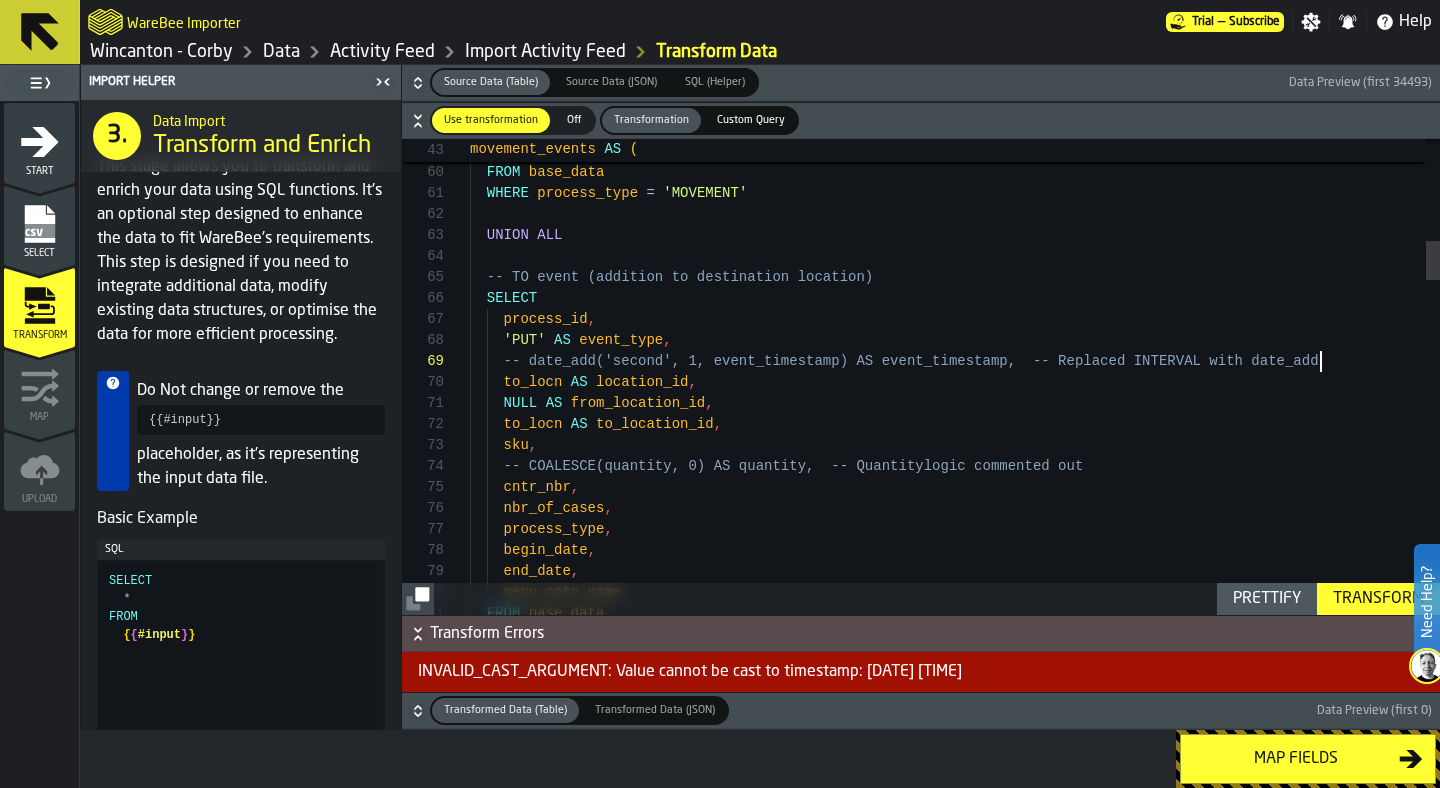 click on "end_date ,      menu_optn_name    FROM   base_data    WHERE   process_type   =   'MOVEMENT'    UNION   ALL    -- TO event (addition to destination location)    SELECT        process_id ,      'PUT'   AS   event_type ,      -- date_add('second', 1, event_timestamp) AS event _timestamp,  -- Replaced INTERVAL with date_add      to_locn   AS   location_id ,      NULL   AS   from_location_id ,      to_locn   AS   to_location_id ,      sku ,      -- COALESCE(quantity, 0) AS quantity,  -- Quantity  logic commented out      cntr_nbr ,      nbr_of_cases ,      process_type ,      begin_date ,      end_date ,      menu_optn_name    FROM   base_data" at bounding box center [955, 1795] 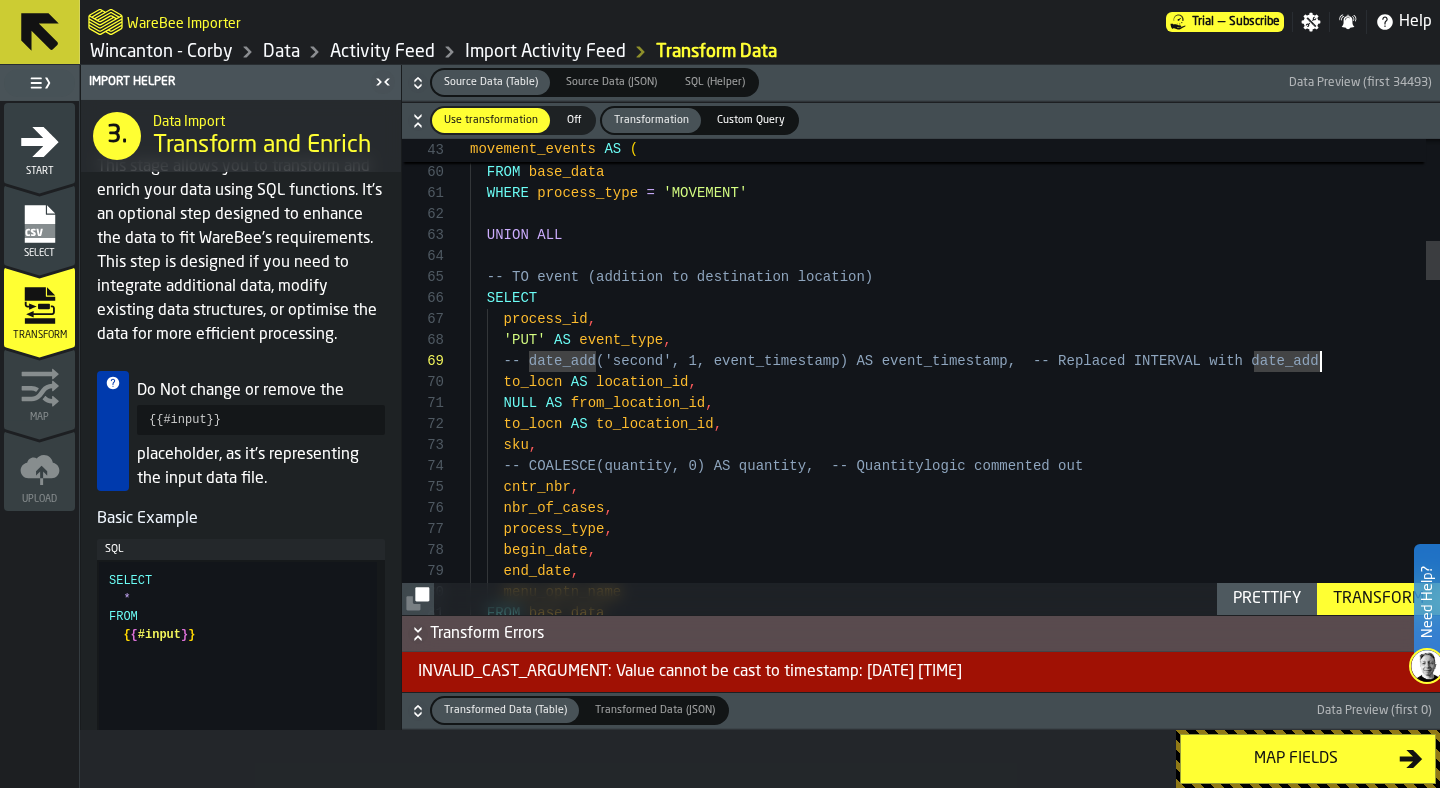 scroll, scrollTop: 189, scrollLeft: 0, axis: vertical 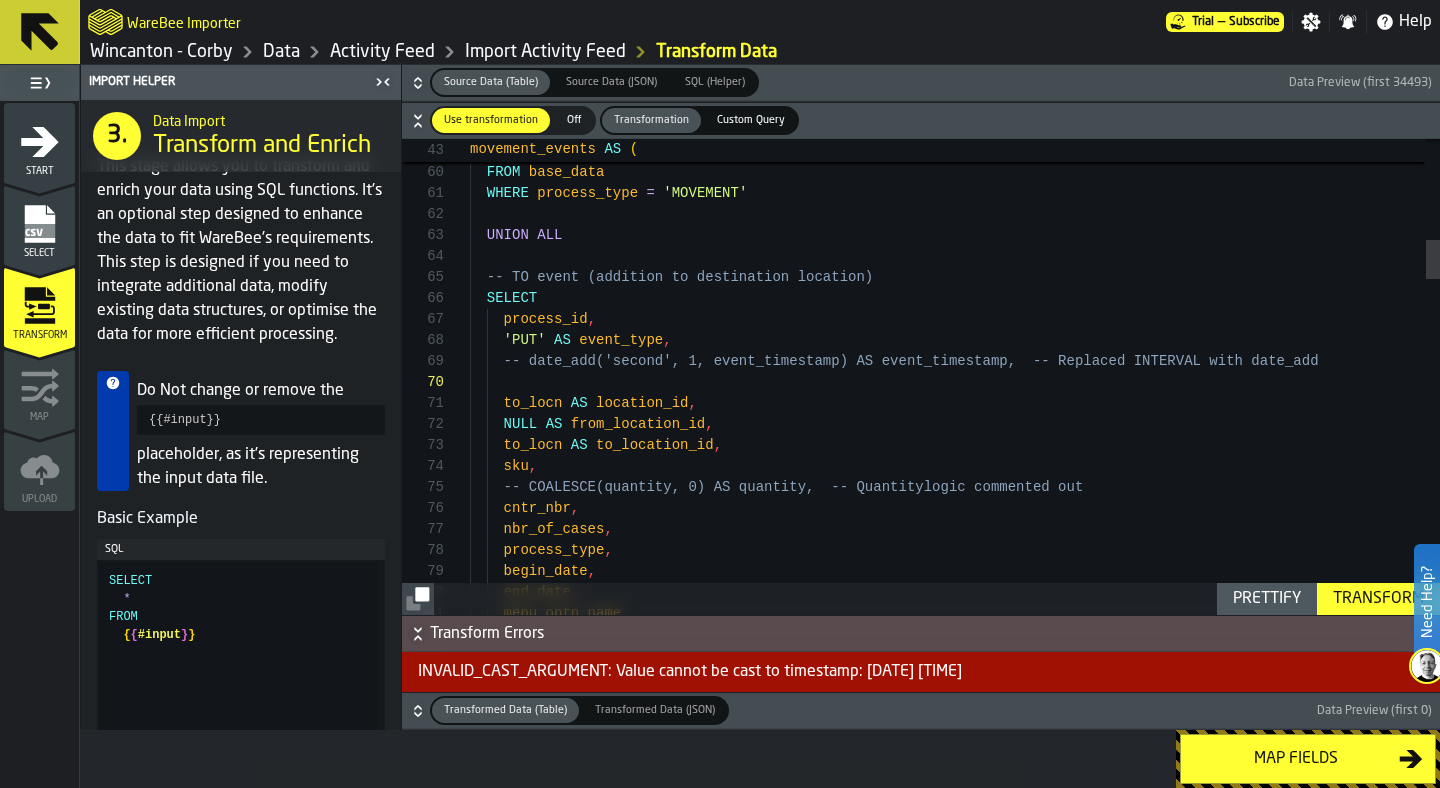 click on "end_date ,      menu_optn_name    FROM   base_data    WHERE   process_type   =   'MOVEMENT'    UNION   ALL    -- TO event (addition to destination location)    SELECT        process_id ,      'PUT'   AS   event_type ,      -- date_add('second', 1, event_timestamp) AS event _timestamp,  -- Replaced INTERVAL with date_add      to_locn   AS   location_id ,      NULL   AS   from_location_id ,      to_locn   AS   to_location_id ,      sku ,      -- COALESCE(quantity, 0) AS quantity,  -- Quantity  logic commented out      cntr_nbr ,      nbr_of_cases ,      process_type ,      begin_date ,      end_date ,      menu_optn_name" at bounding box center (955, 1805) 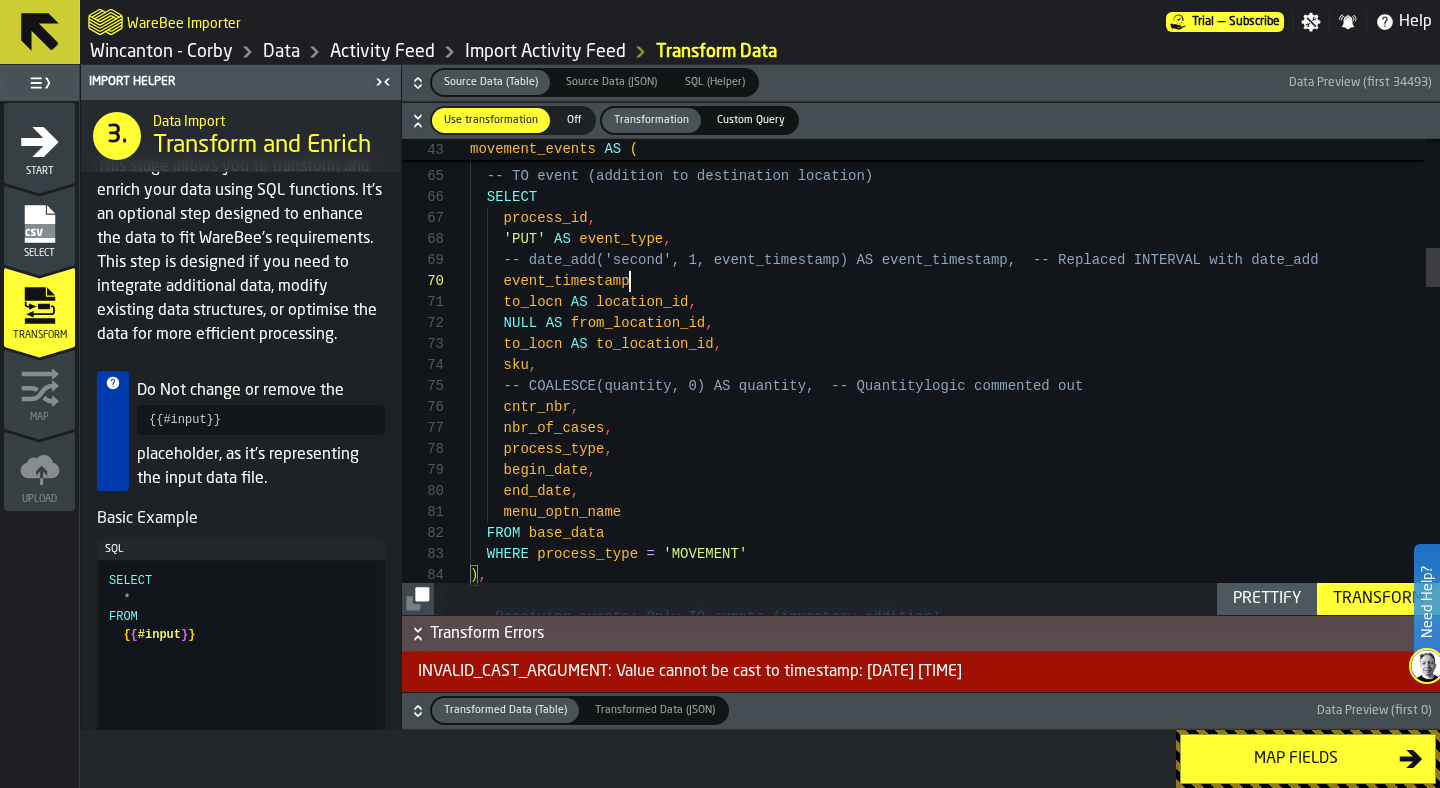 click on "UNION   ALL    -- TO event (addition to destination location)    SELECT        process_id ,      'PUT'   AS   event_type ,      -- date_add('second', 1, event_timestamp) AS event _timestamp,  -- Replaced INTERVAL with date_add      to_locn   AS   location_id ,      NULL   AS   from_location_id ,      to_locn   AS   to_location_id ,      sku ,      -- COALESCE(quantity, 0) AS quantity,  -- Quantity  logic commented out      cntr_nbr ,      nbr_of_cases ,      process_type ,      begin_date ,      end_date ,      menu_optn_name      event_timestamp    FROM   base_data    WHERE   process_type   =   'MOVEMENT' ) , -- Receiving events: Only TO events (inventory add ition)" at bounding box center (955, 1704) 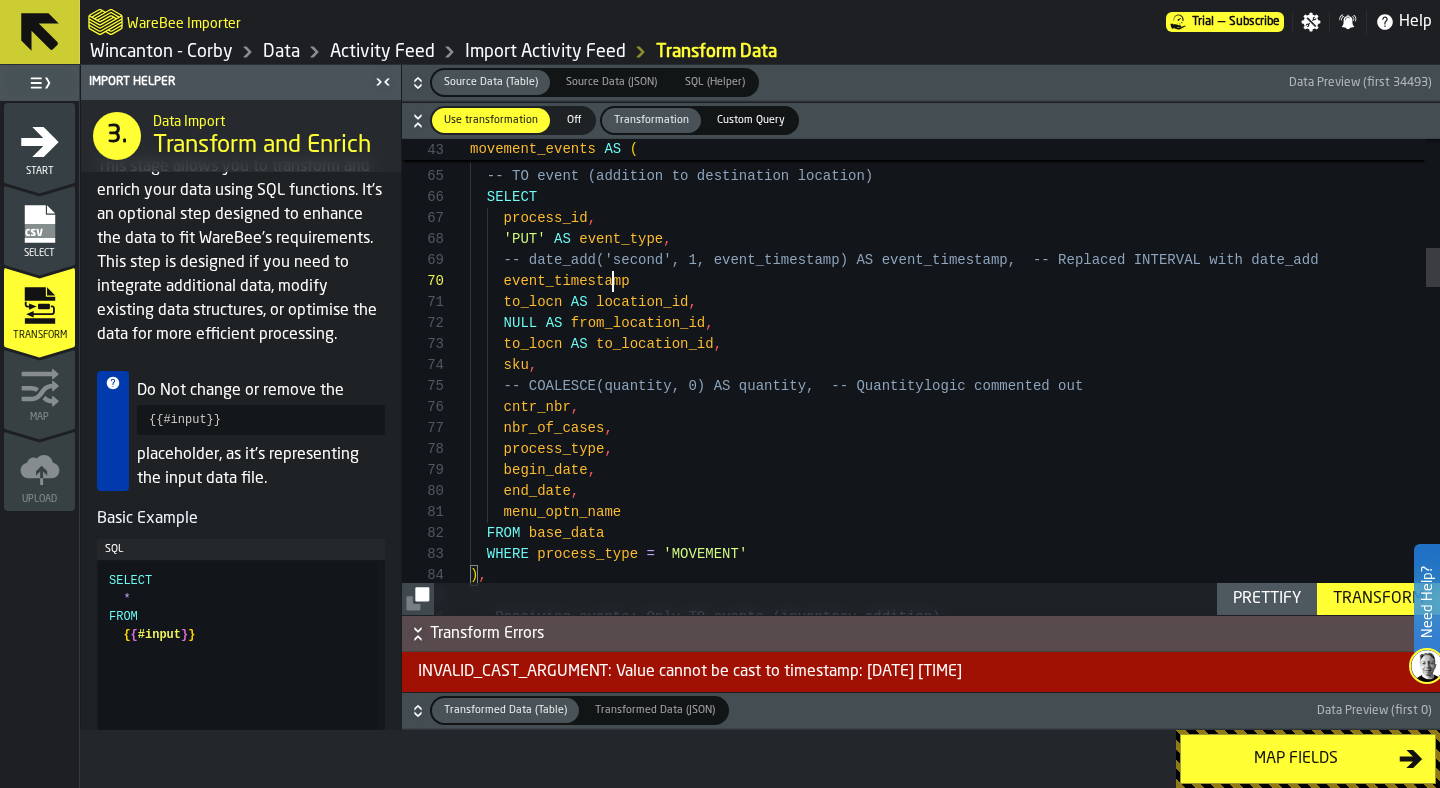 click on "UNION   ALL    -- TO event (addition to destination location)    SELECT        process_id ,      'PUT'   AS   event_type ,      -- date_add('second', 1, event_timestamp) AS event _timestamp,  -- Replaced INTERVAL with date_add      to_locn   AS   location_id ,      NULL   AS   from_location_id ,      to_locn   AS   to_location_id ,      sku ,      -- COALESCE(quantity, 0) AS quantity,  -- Quantity  logic commented out      cntr_nbr ,      nbr_of_cases ,      process_type ,      begin_date ,      end_date ,      menu_optn_name      event_timestamp    FROM   base_data    WHERE   process_type   =   'MOVEMENT' ) , -- Receiving events: Only TO events (inventory add ition)" at bounding box center (955, 1704) 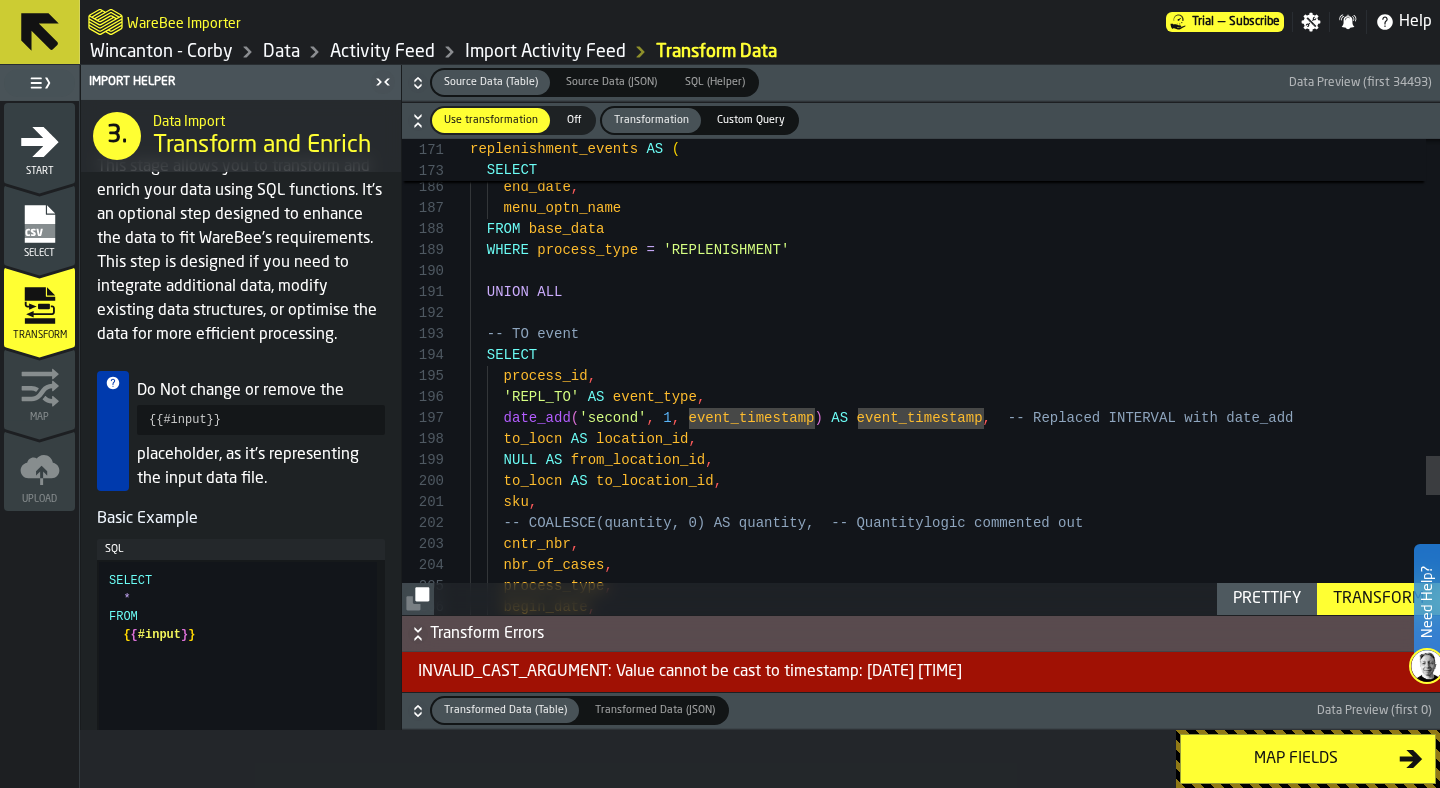 click on "process_type ,      begin_date ,      end_date ,      menu_optn_name    FROM   base_data    WHERE   process_type   =   'REPLENISHMENT'    UNION   ALL    -- TO event    SELECT        process_id ,      'REPL_TO'   AS   event_type ,      date_add ( 'second' ,   1 ,   event_timestamp )   AS   event_timestamp ,    -- Replaced INTERVAL with date_add      to_locn   AS   location_id ,      NULL   AS   from_location_id ,      to_locn   AS   to_location_id ,      sku ,      -- COALESCE(quantity, 0) AS quantity,  -- Quantity  logic commented out      cntr_nbr ,      nbr_of_cases ,      process_type ,      begin_date ," at bounding box center [955, -826] 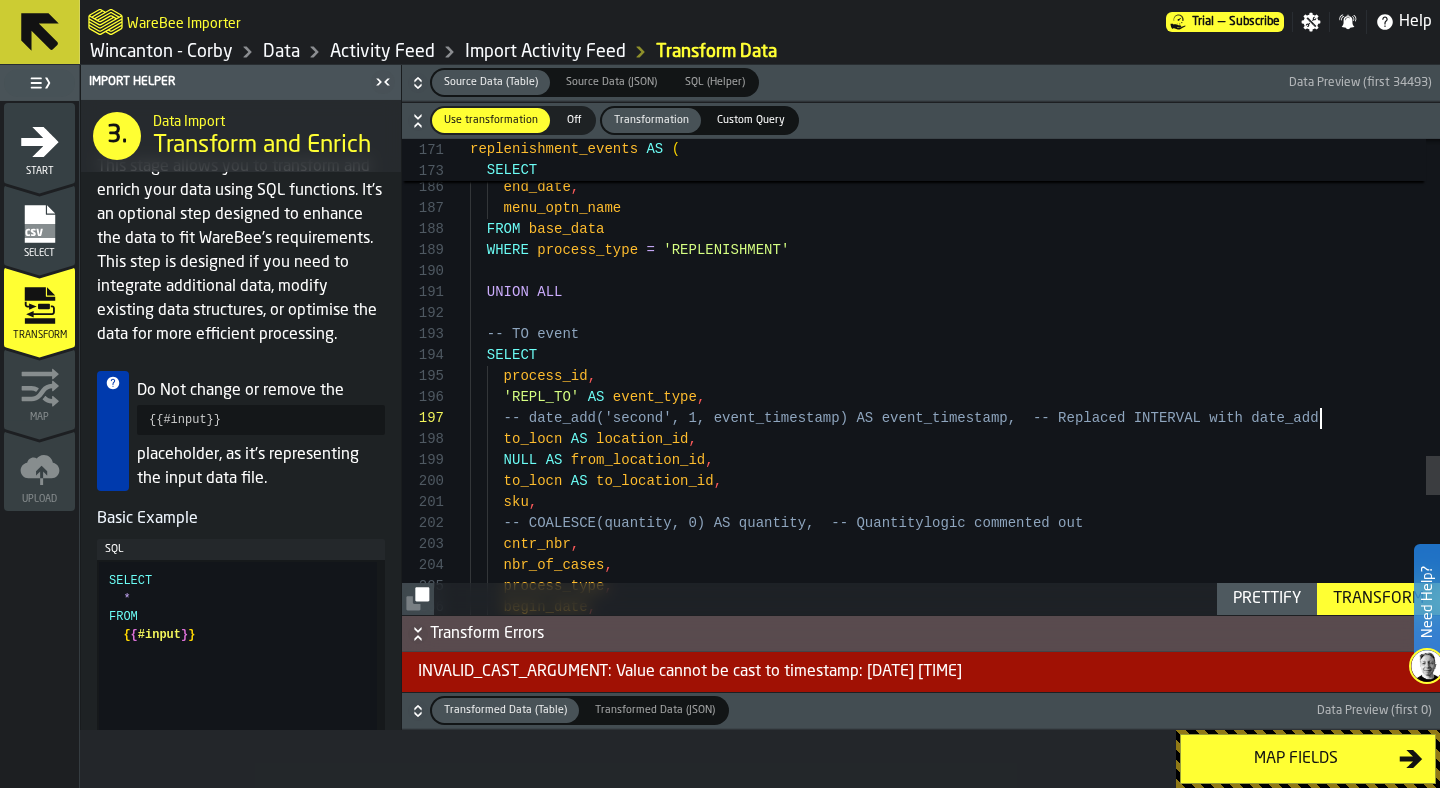 click on "process_type ,      begin_date ,      end_date ,      menu_optn_name    FROM   base_data    WHERE   process_type   =   'REPLENISHMENT'    UNION   ALL    -- TO event    SELECT        process_id ,      'REPL_TO'   AS   event_type ,      -- date_add('second', 1, event_timestamp) AS event _timestamp,  -- Replaced INTERVAL with date_add      to_locn   AS   location_id ,      NULL   AS   from_location_id ,      to_locn   AS   to_location_id ,      sku ,      -- COALESCE(quantity, 0) AS quantity,  -- Quantity  logic commented out      cntr_nbr ,      nbr_of_cases ,      process_type ,      begin_date ," at bounding box center (955, -826) 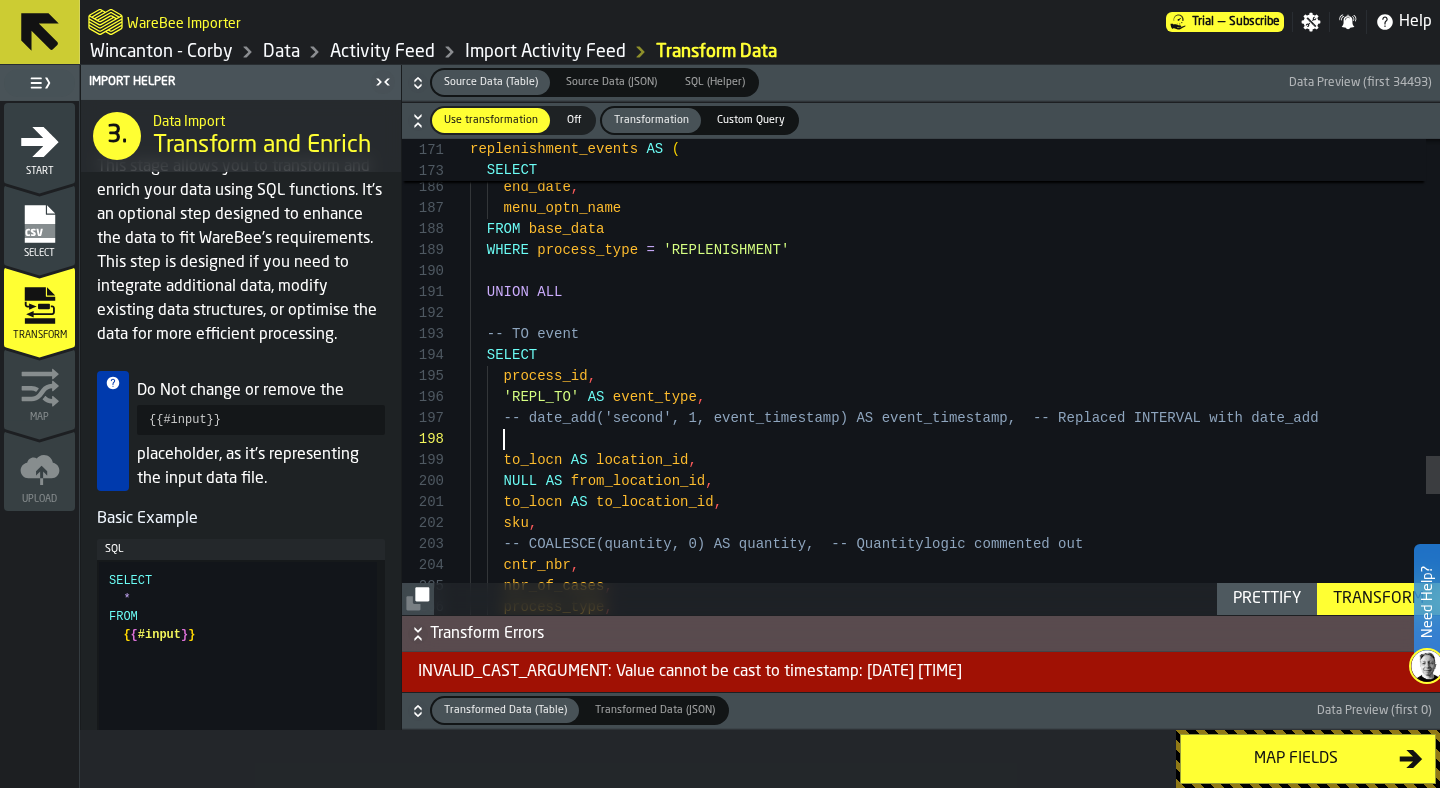 scroll, scrollTop: 147, scrollLeft: 0, axis: vertical 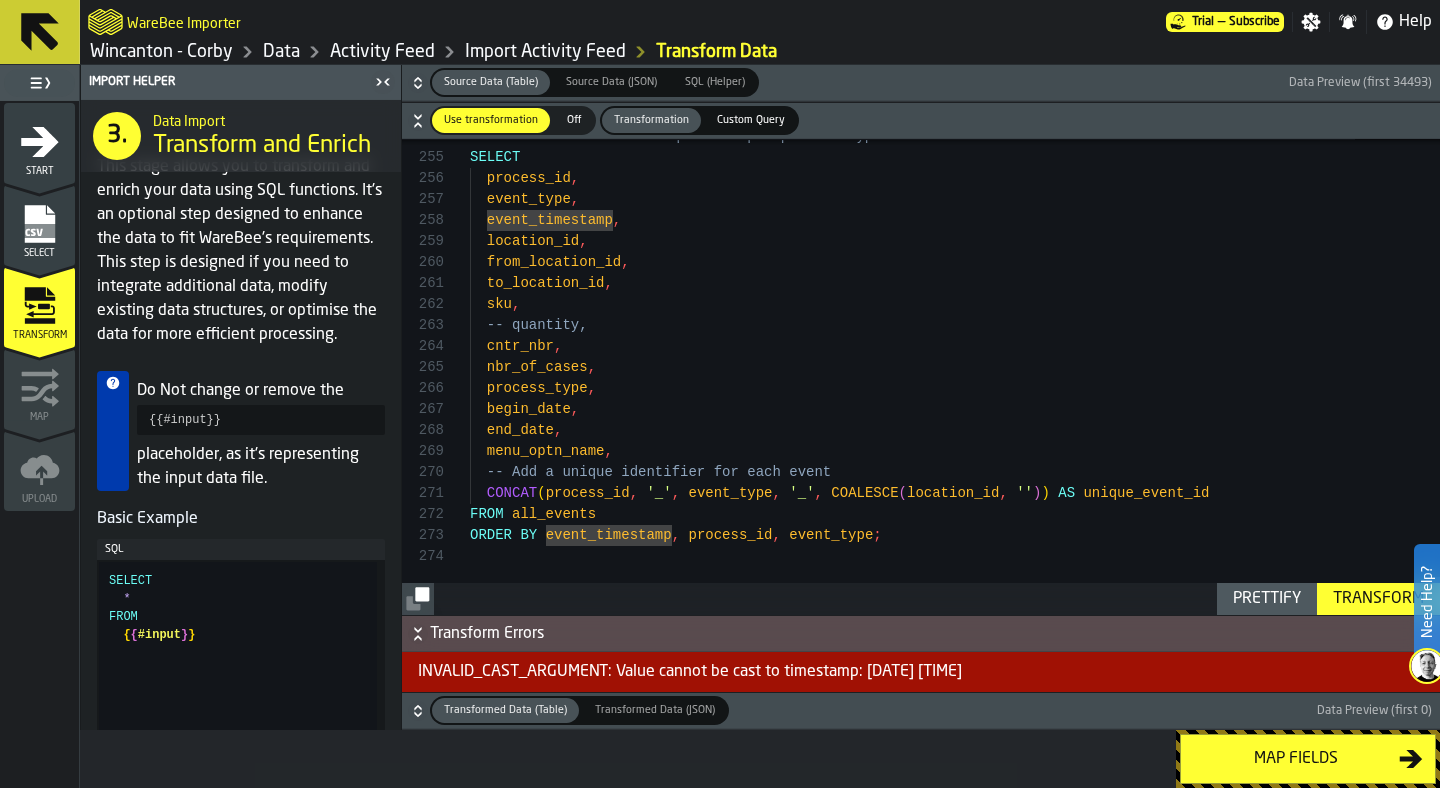 click on "Transform" at bounding box center (1378, 599) 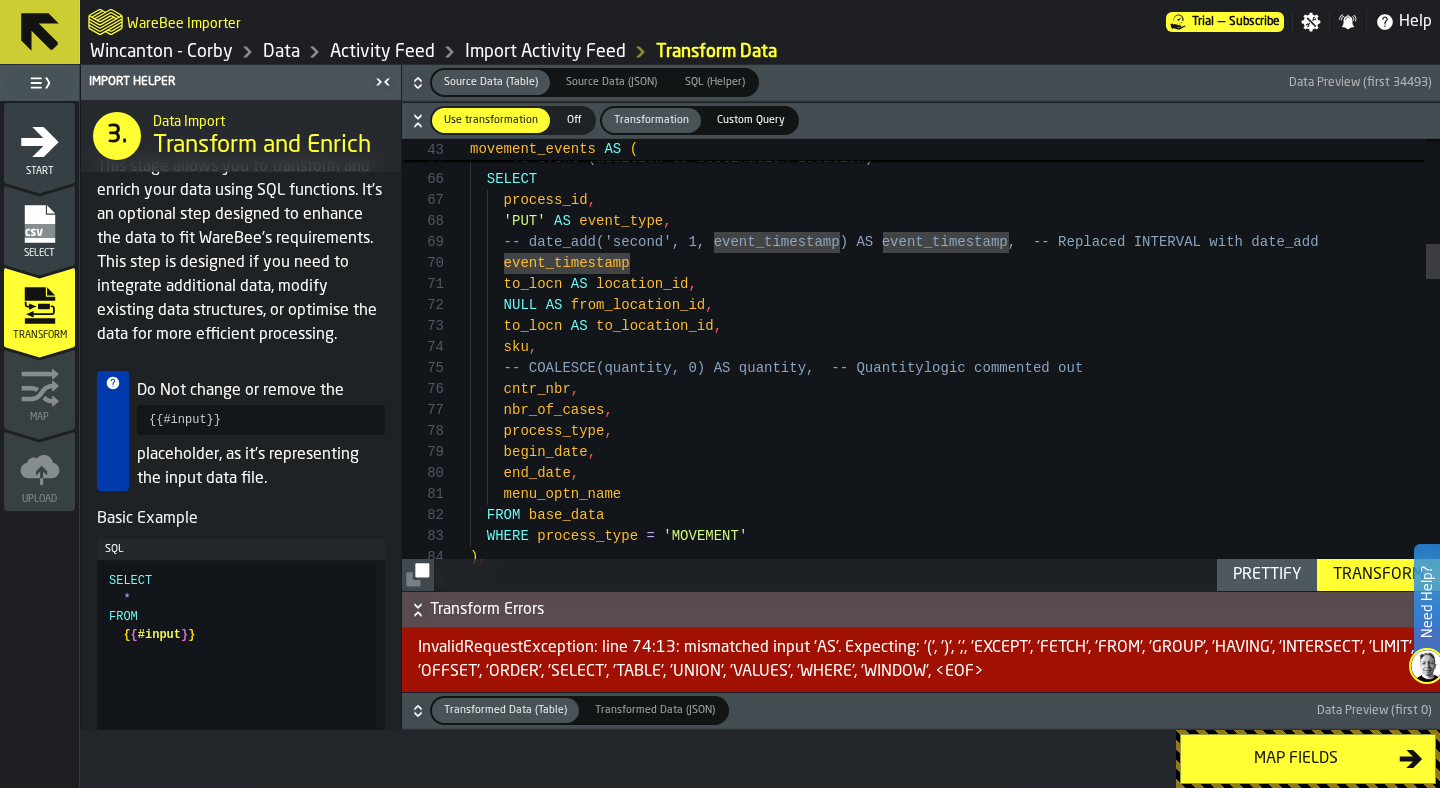 scroll, scrollTop: 189, scrollLeft: 0, axis: vertical 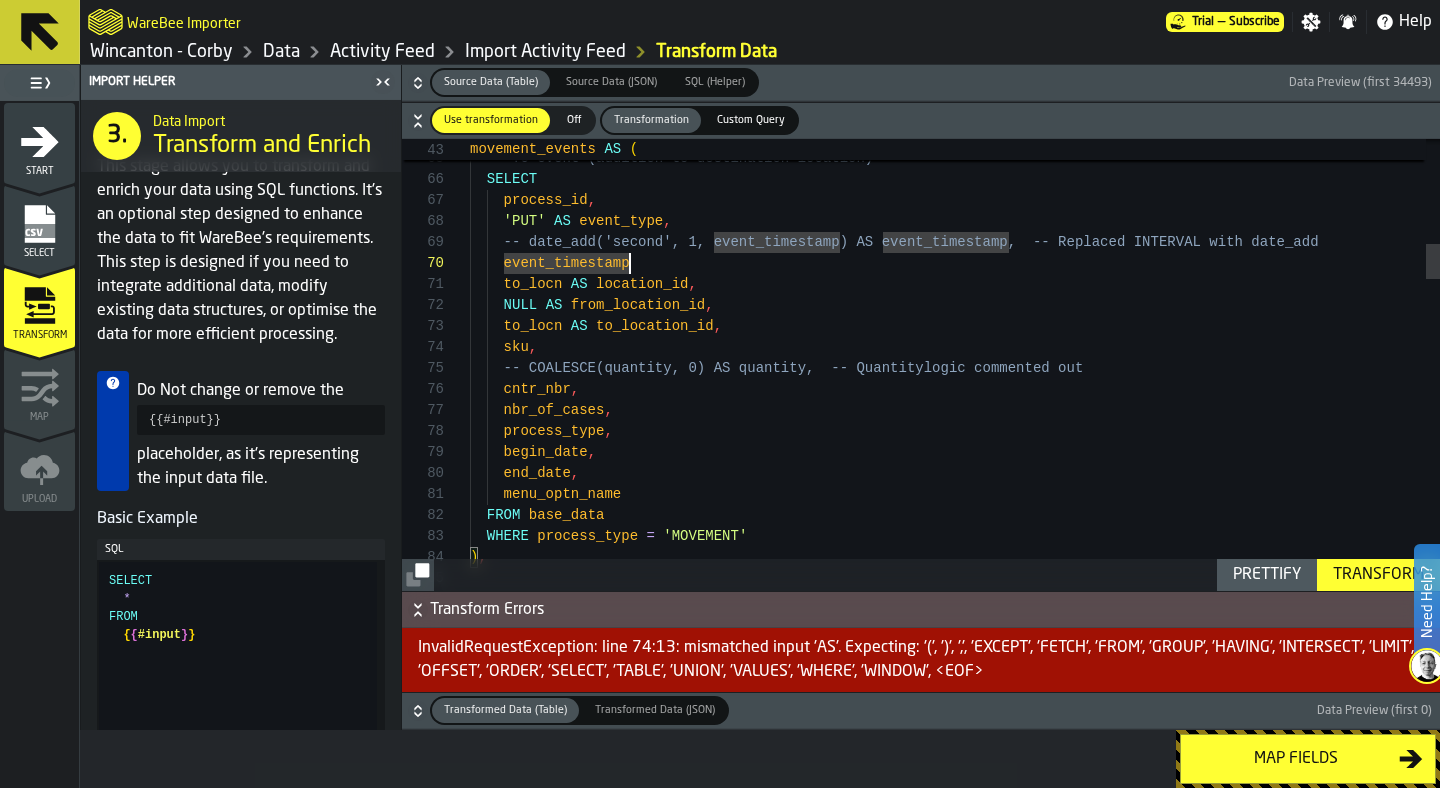 click on "-- Receiving events: Only TO events (inventory add ition)    WHERE   process_type   =   'MOVEMENT' ) ,    FROM   base_data      end_date ,      menu_optn_name      begin_date ,      process_type ,      nbr_of_cases ,      cntr_nbr ,      -- COALESCE(quantity, 0) AS quantity,  -- Quantity  logic commented out      sku ,      to_locn   AS   to_location_id ,      NULL   AS   from_location_id ,      to_locn   AS   location_id ,      event_timestamp      -- date_add('second', 1, event_timestamp) AS event _timestamp,  -- Replaced INTERVAL with date_add      'PUT'   AS   event_type ,      process_id ,    SELECT      -- TO event (addition to destination location)" at bounding box center (955, 1697) 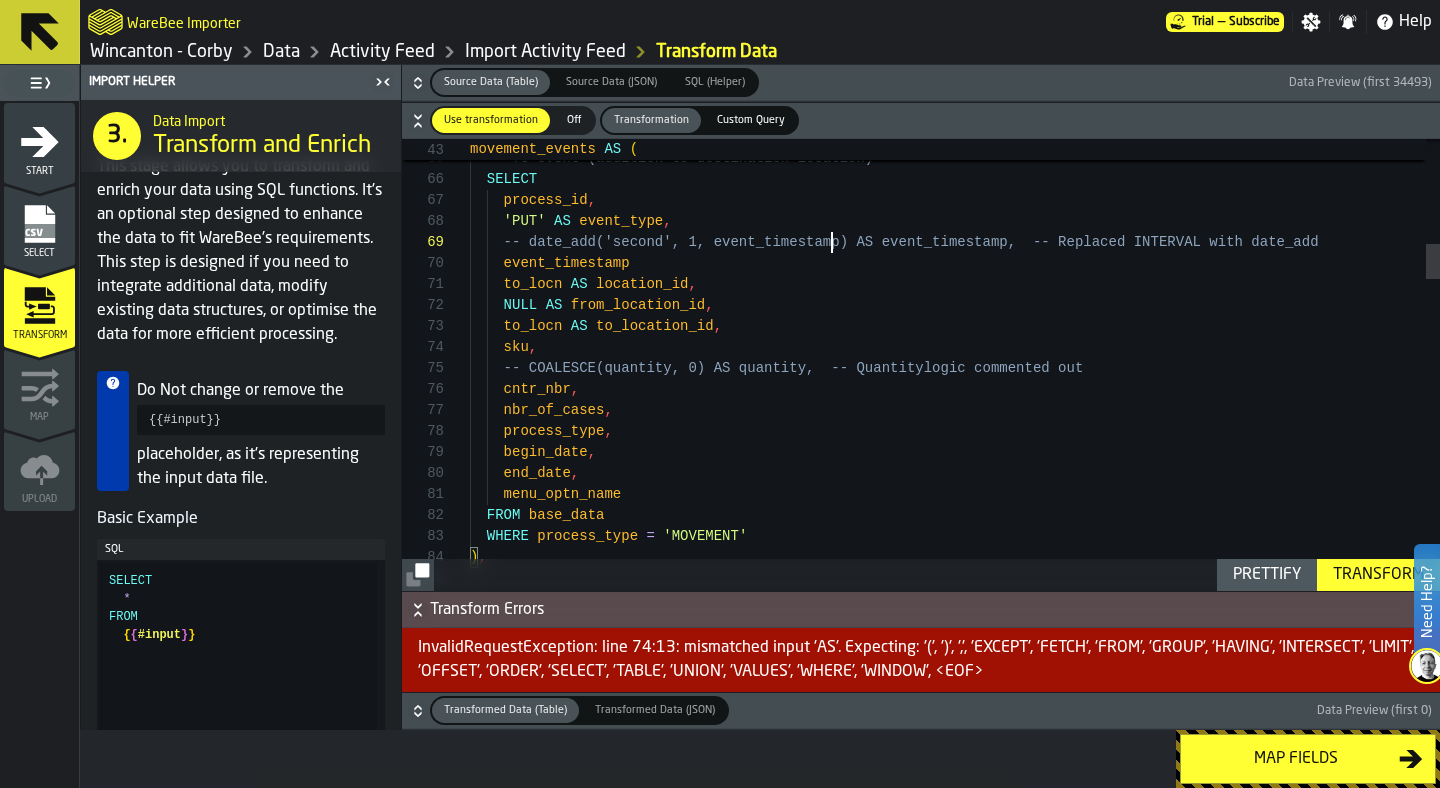 click on "-- Receiving events: Only TO events (inventory add ition)    WHERE   process_type   =   'MOVEMENT' ) ,    FROM   base_data      end_date ,      menu_optn_name      begin_date ,      process_type ,      nbr_of_cases ,      cntr_nbr ,      -- COALESCE(quantity, 0) AS quantity,  -- Quantity  logic commented out      sku ,      to_locn   AS   to_location_id ,      NULL   AS   from_location_id ,      to_locn   AS   location_id ,      event_timestamp      -- date_add('second', 1, event_timestamp) AS event _timestamp,  -- Replaced INTERVAL with date_add      'PUT'   AS   event_type ,      process_id ,    SELECT      -- TO event (addition to destination location)" at bounding box center [955, 1697] 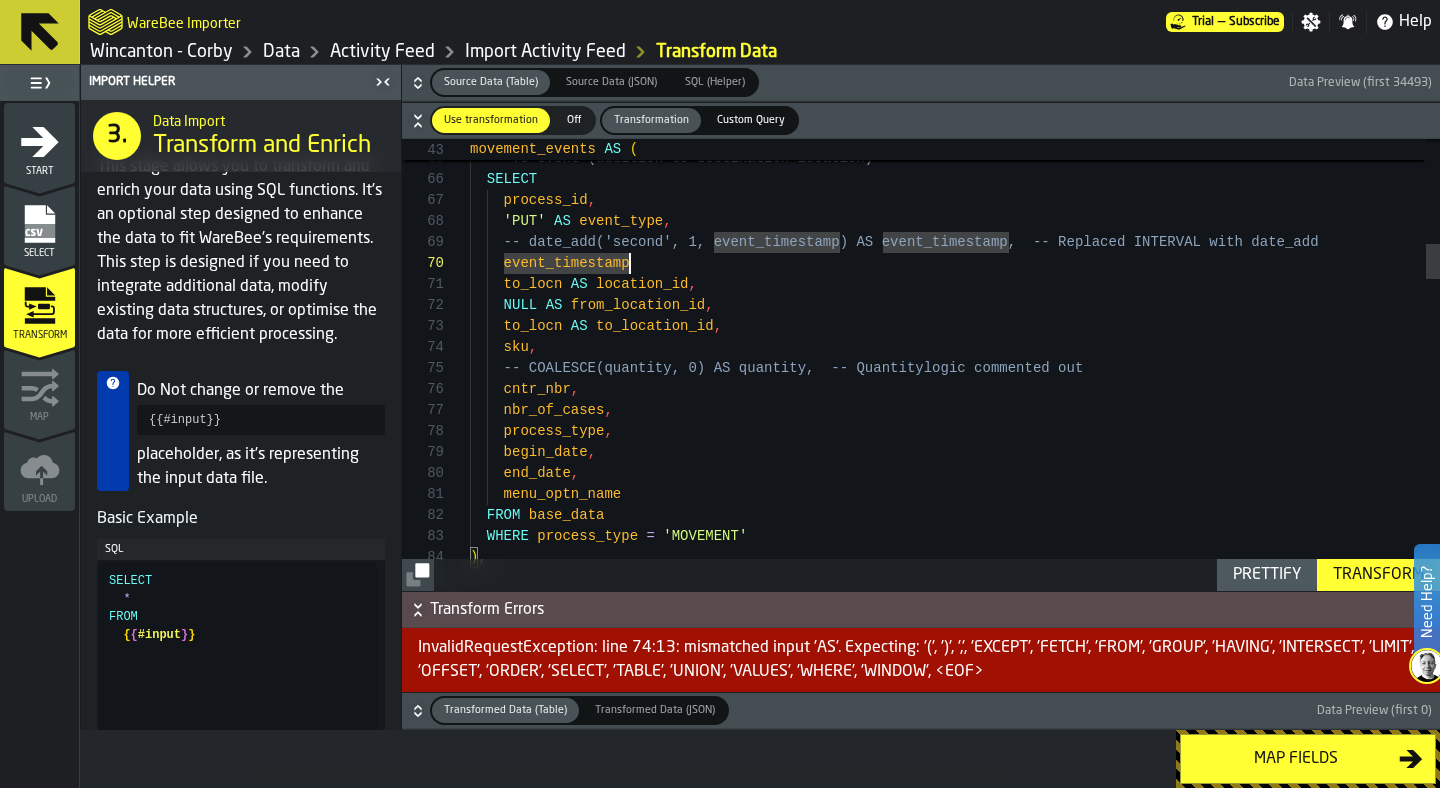 scroll, scrollTop: 189, scrollLeft: 0, axis: vertical 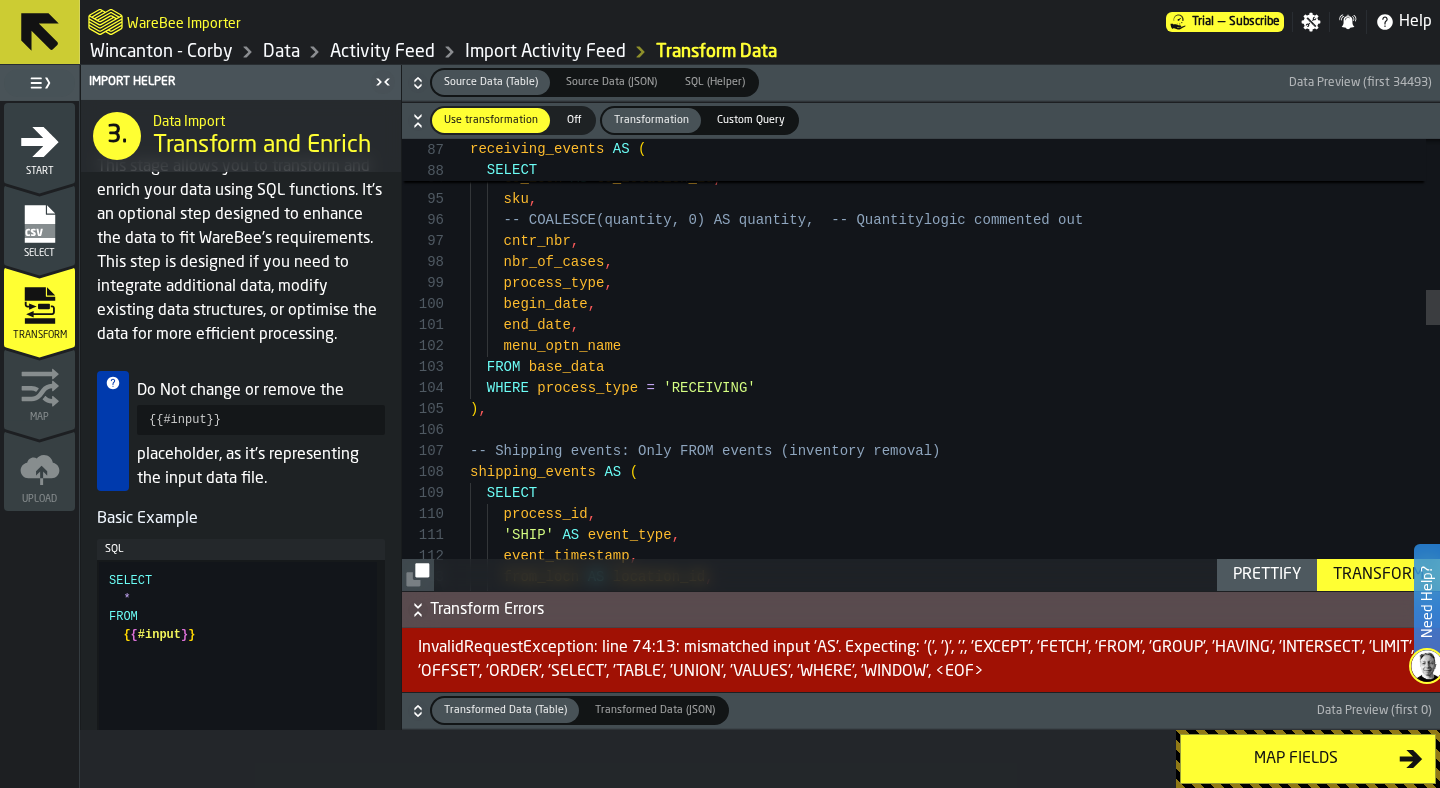 click on "Transform" at bounding box center (1378, 575) 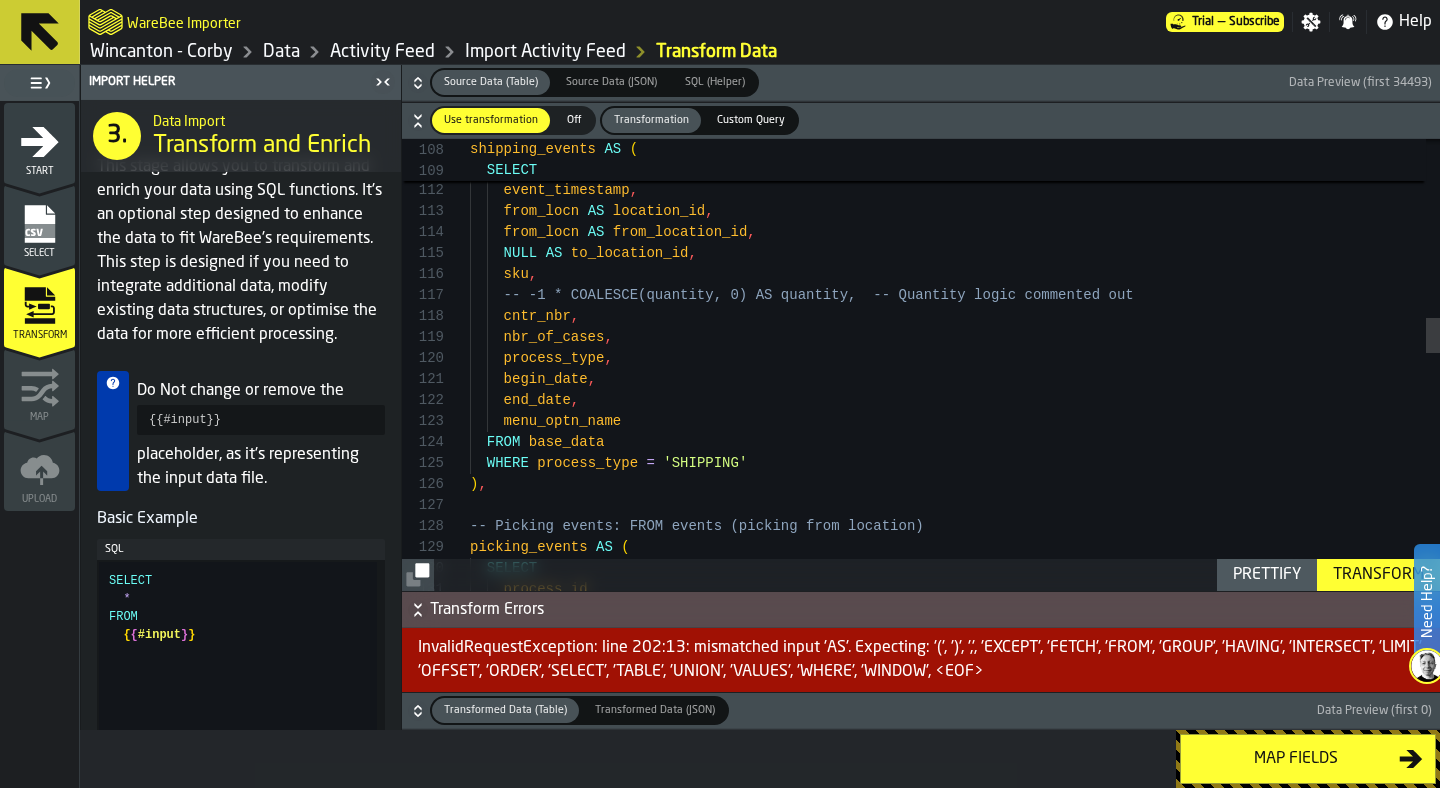 type on "**********" 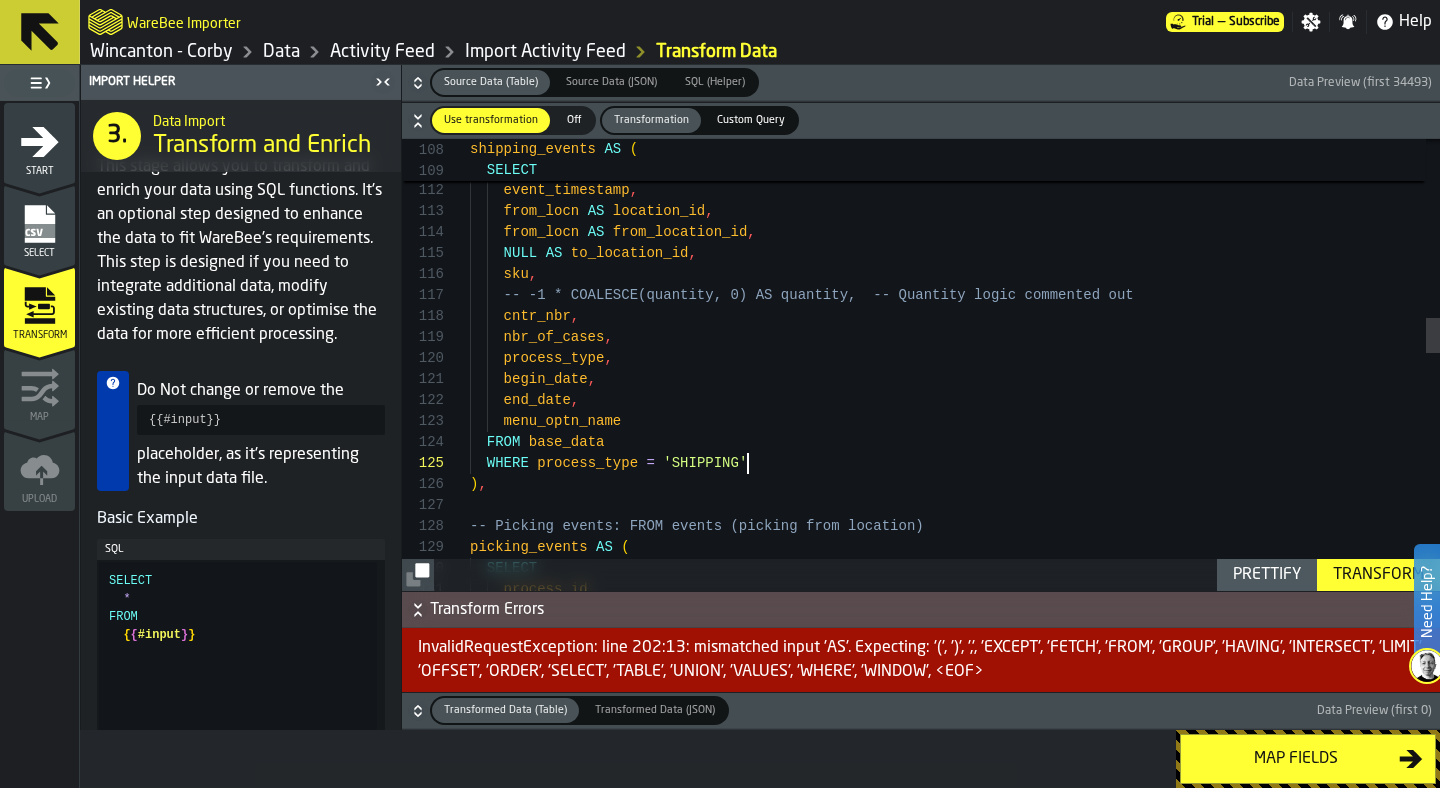 click on "process_id ,      'SHIP'   AS   event_type ,      event_timestamp ,      from_locn   AS   location_id ,      from_locn   AS   from_location_id ,      NULL   AS   to_location_id ,      sku ,      -- -1 * COALESCE(quantity, 0) AS quantity,  -- Qua ntity logic commented out      cntr_nbr ,      nbr_of_cases ,      process_type ,      begin_date ,      end_date ,      menu_optn_name    FROM   base_data    WHERE   process_type   =   'SHIPPING' ) , -- Picking events: FROM events (picking from locat ion) picking_events   AS   (    SELECT        process_id ," at bounding box center [955, 742] 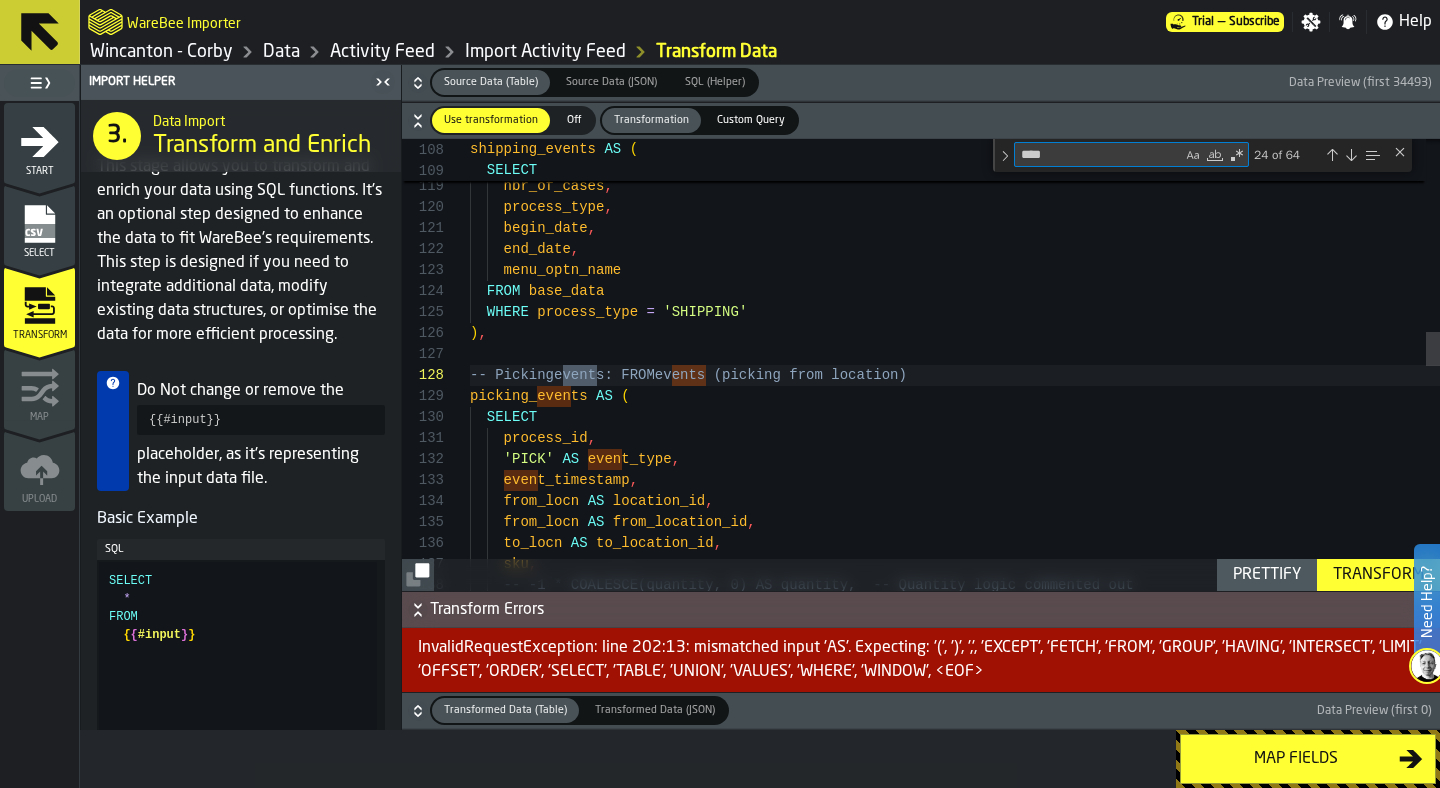 type on "*****" 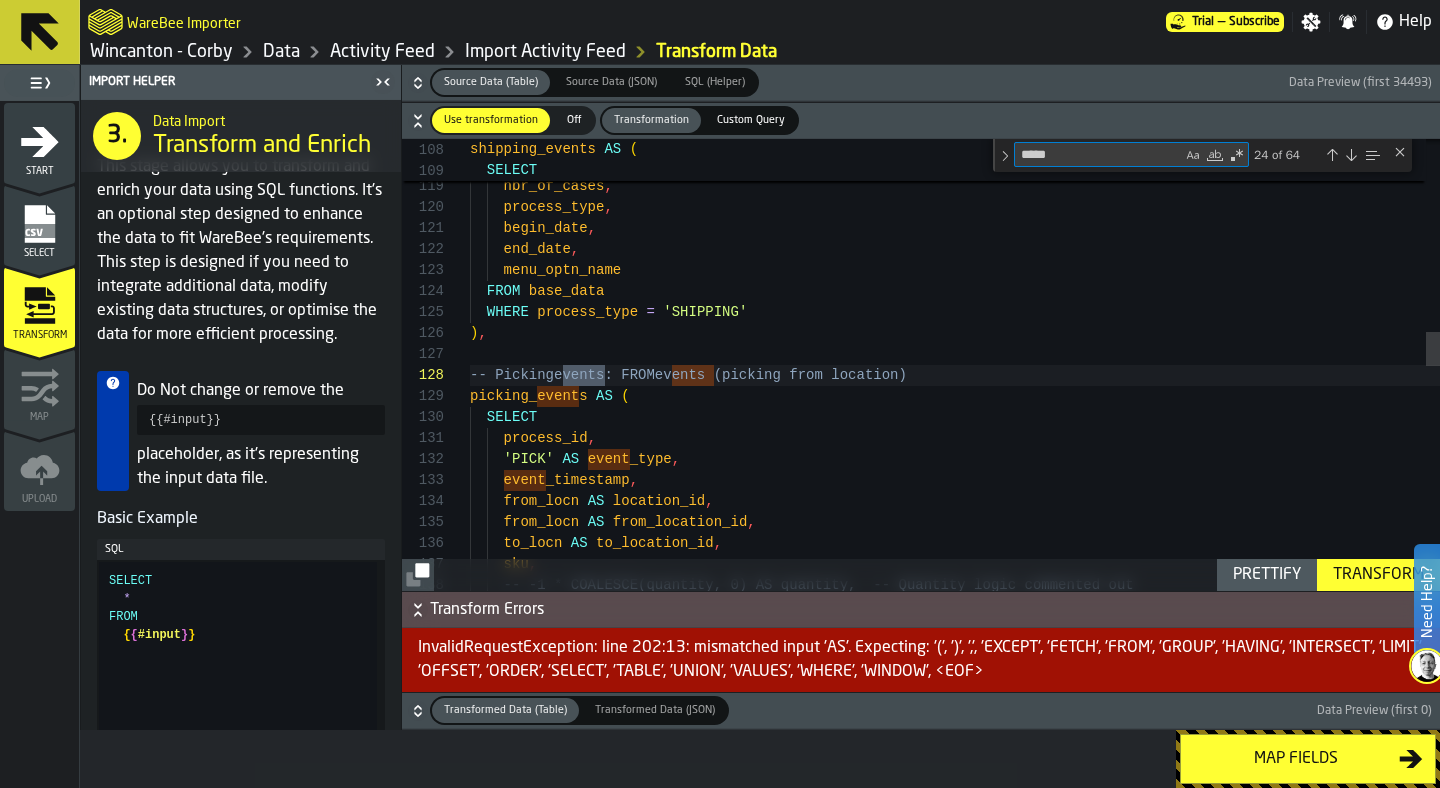 type on "**********" 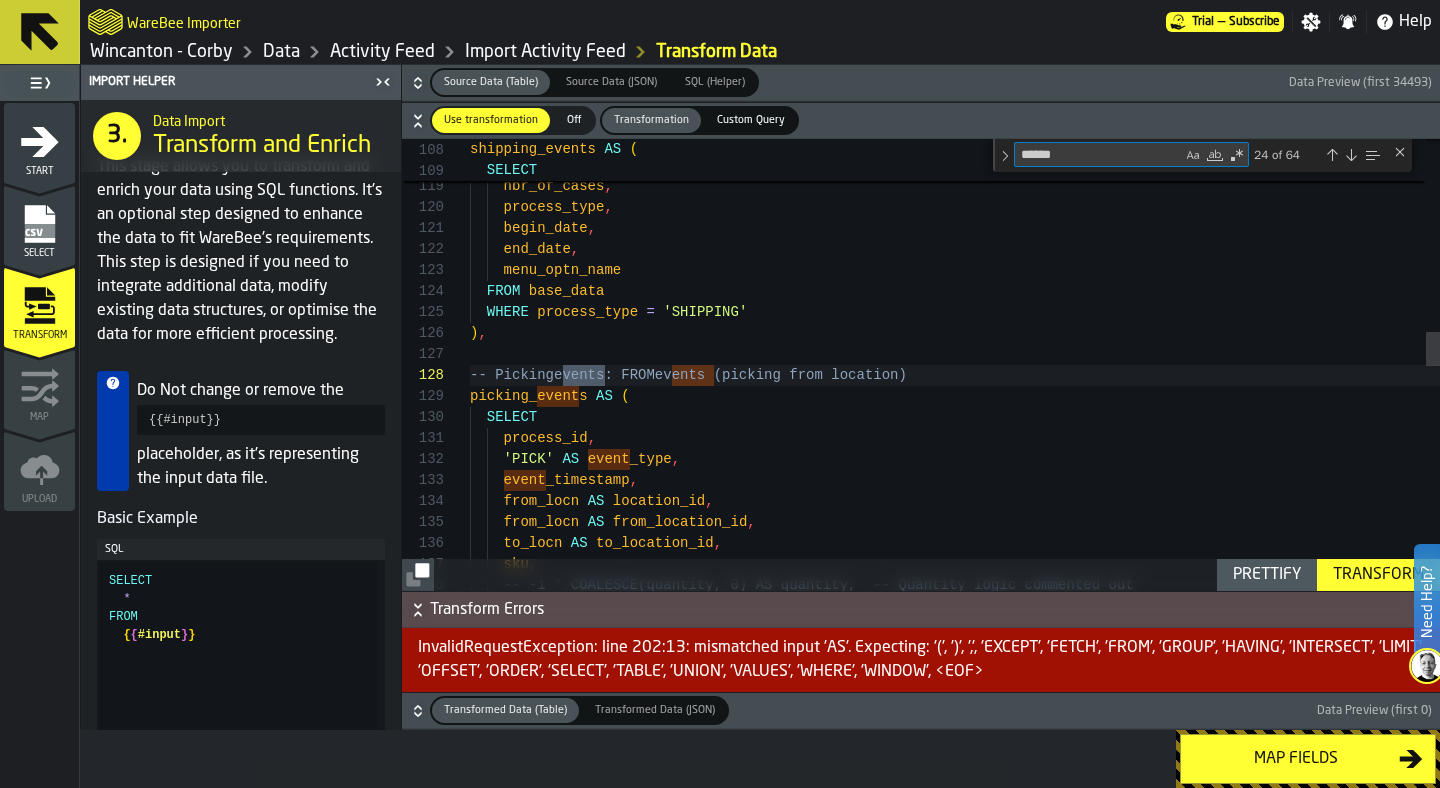 scroll, scrollTop: 210, scrollLeft: 0, axis: vertical 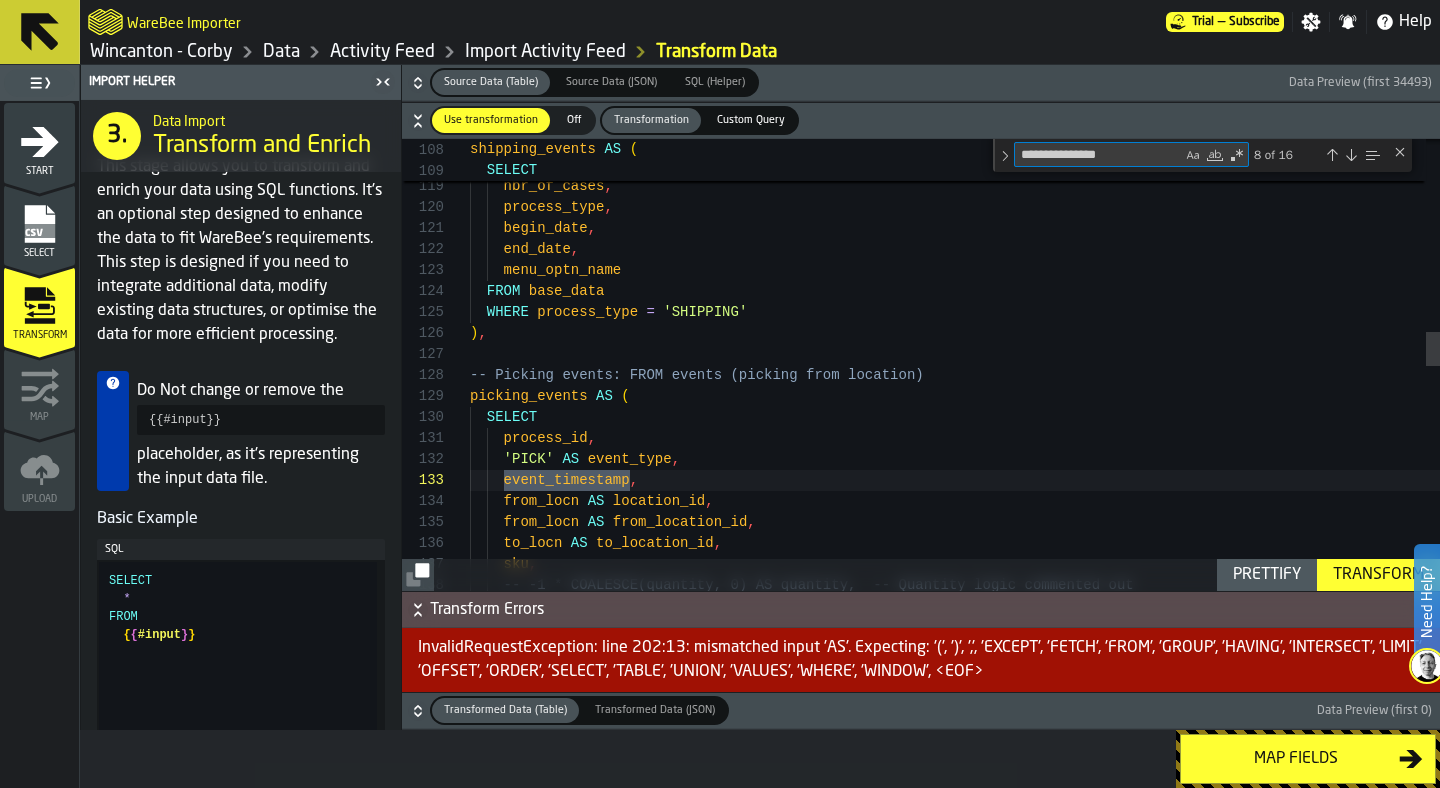 type on "**********" 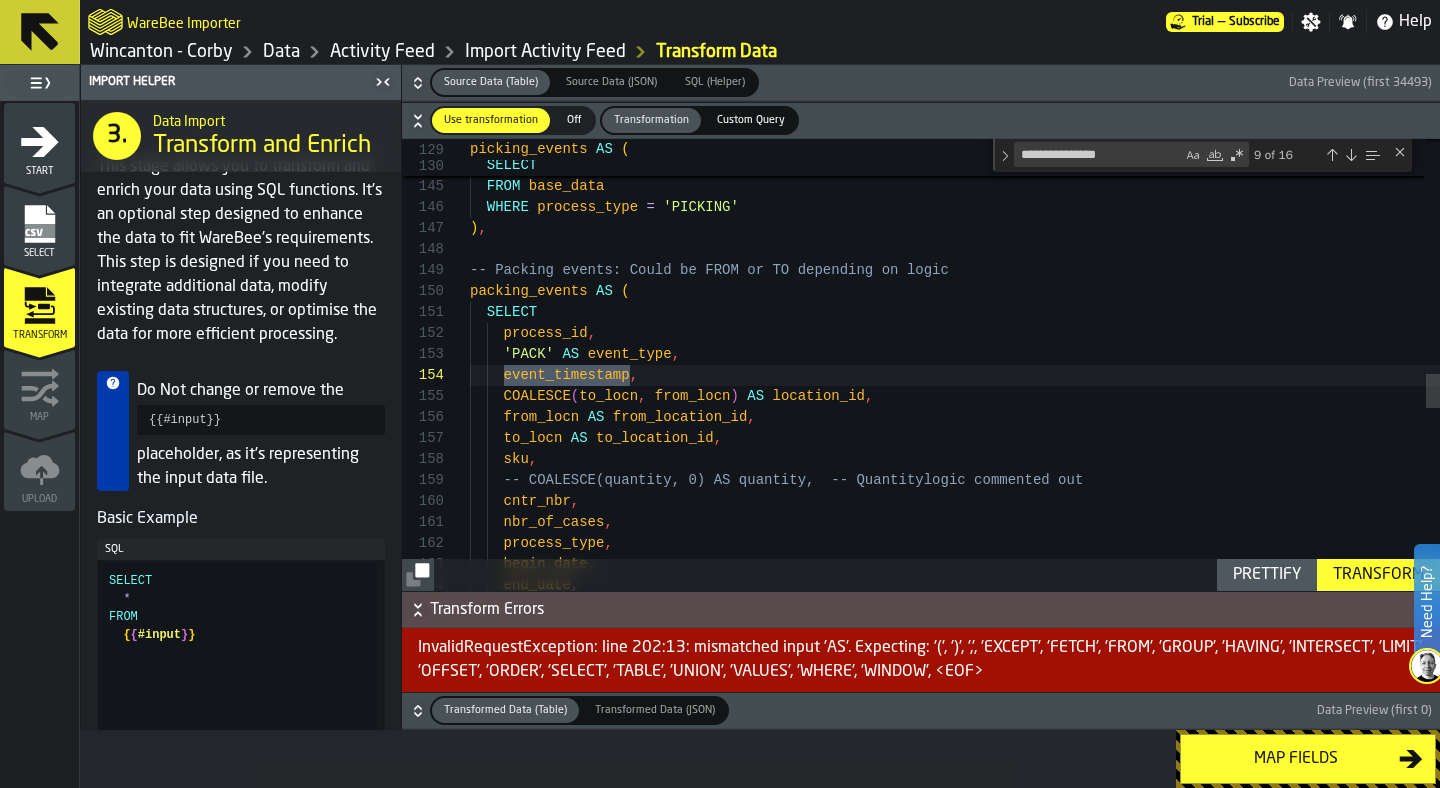 click at bounding box center [1351, 155] 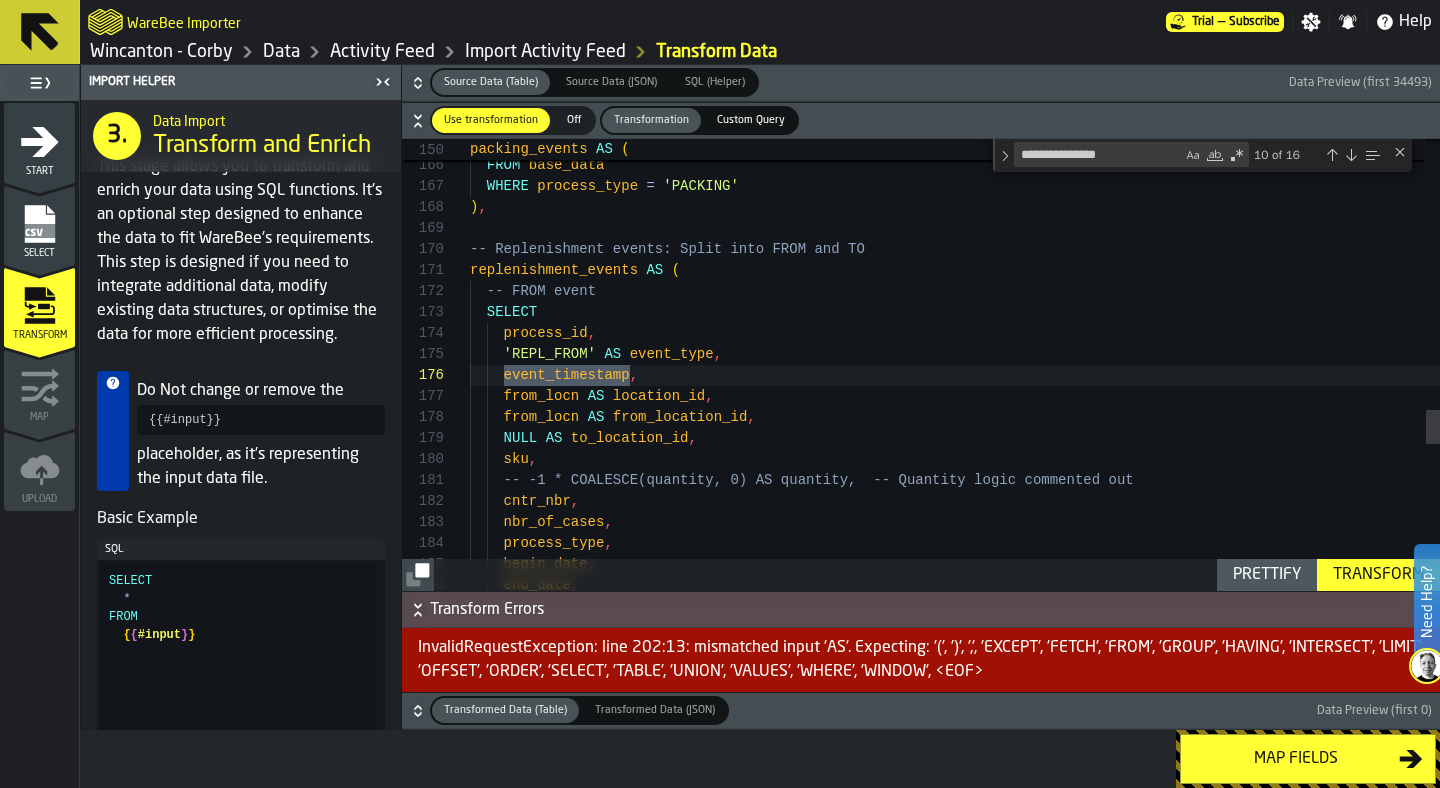 click at bounding box center (1351, 155) 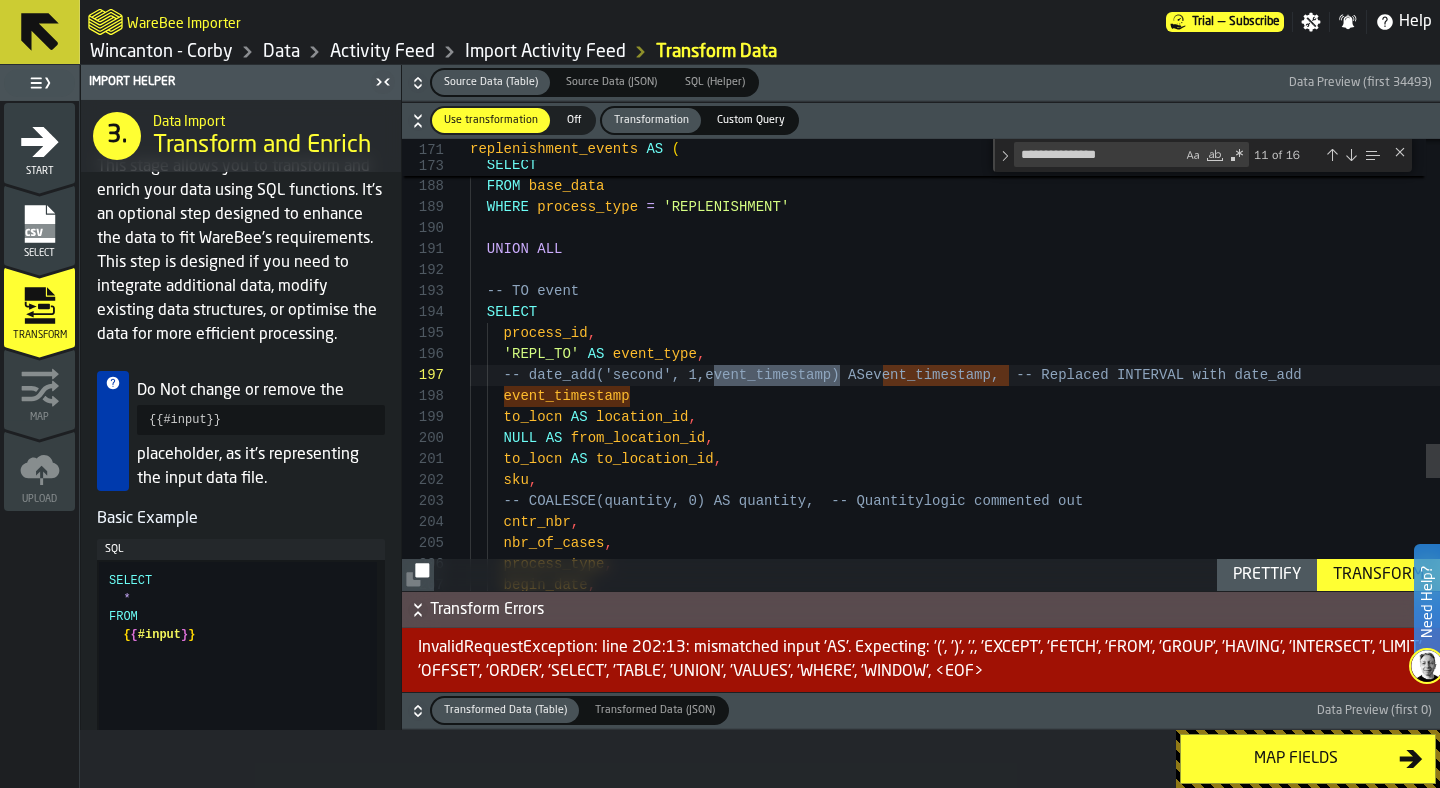 scroll, scrollTop: 147, scrollLeft: 0, axis: vertical 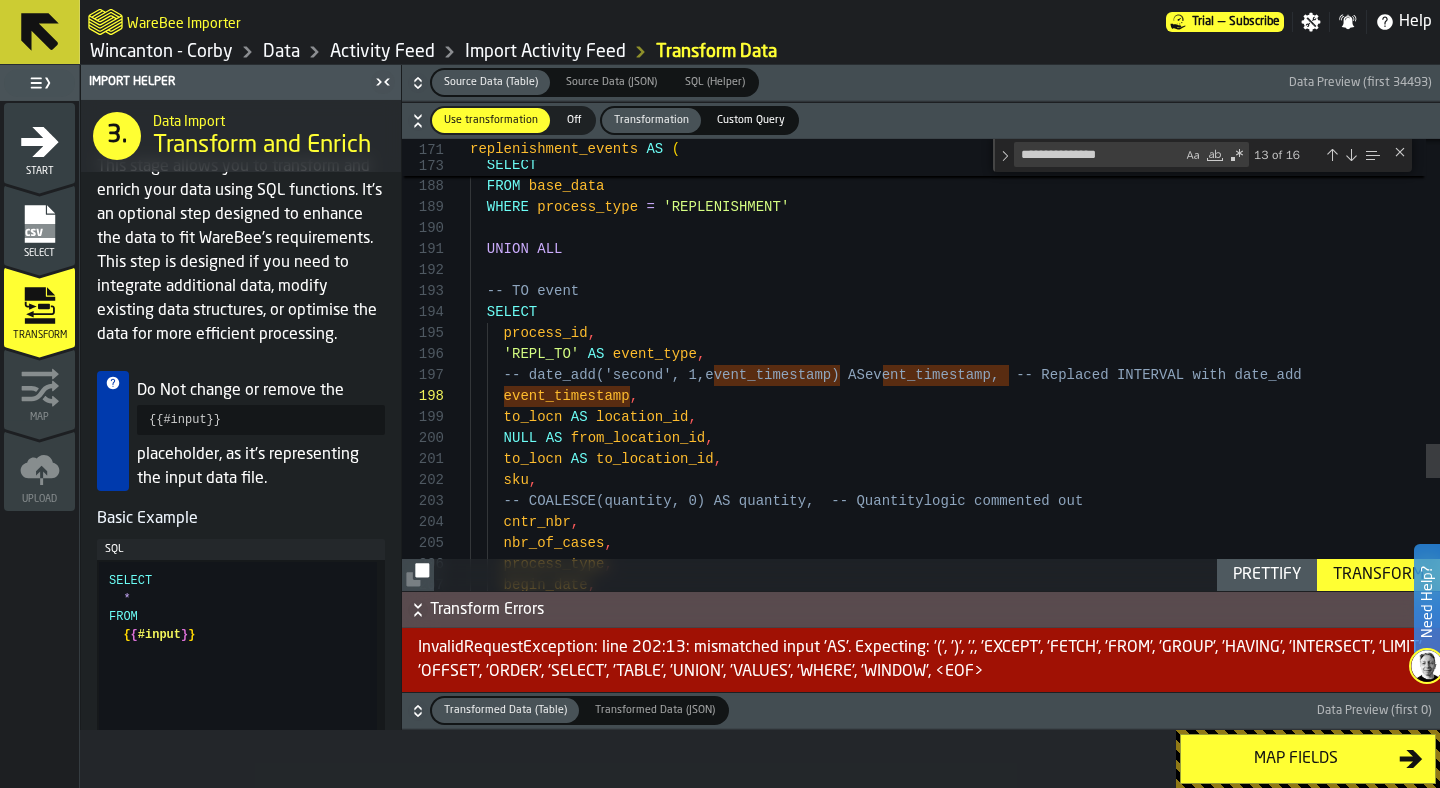 click at bounding box center [1351, 155] 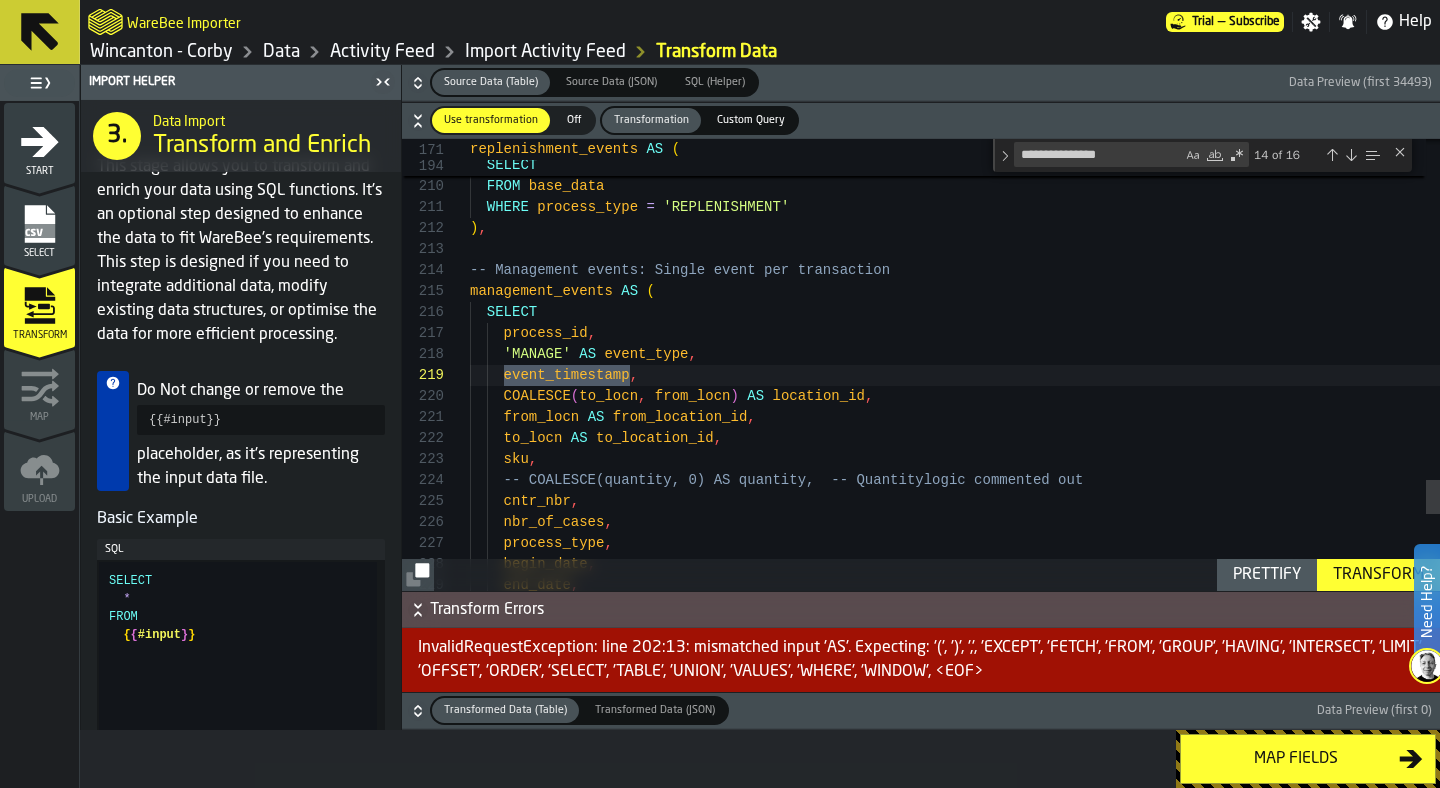 click at bounding box center (1351, 155) 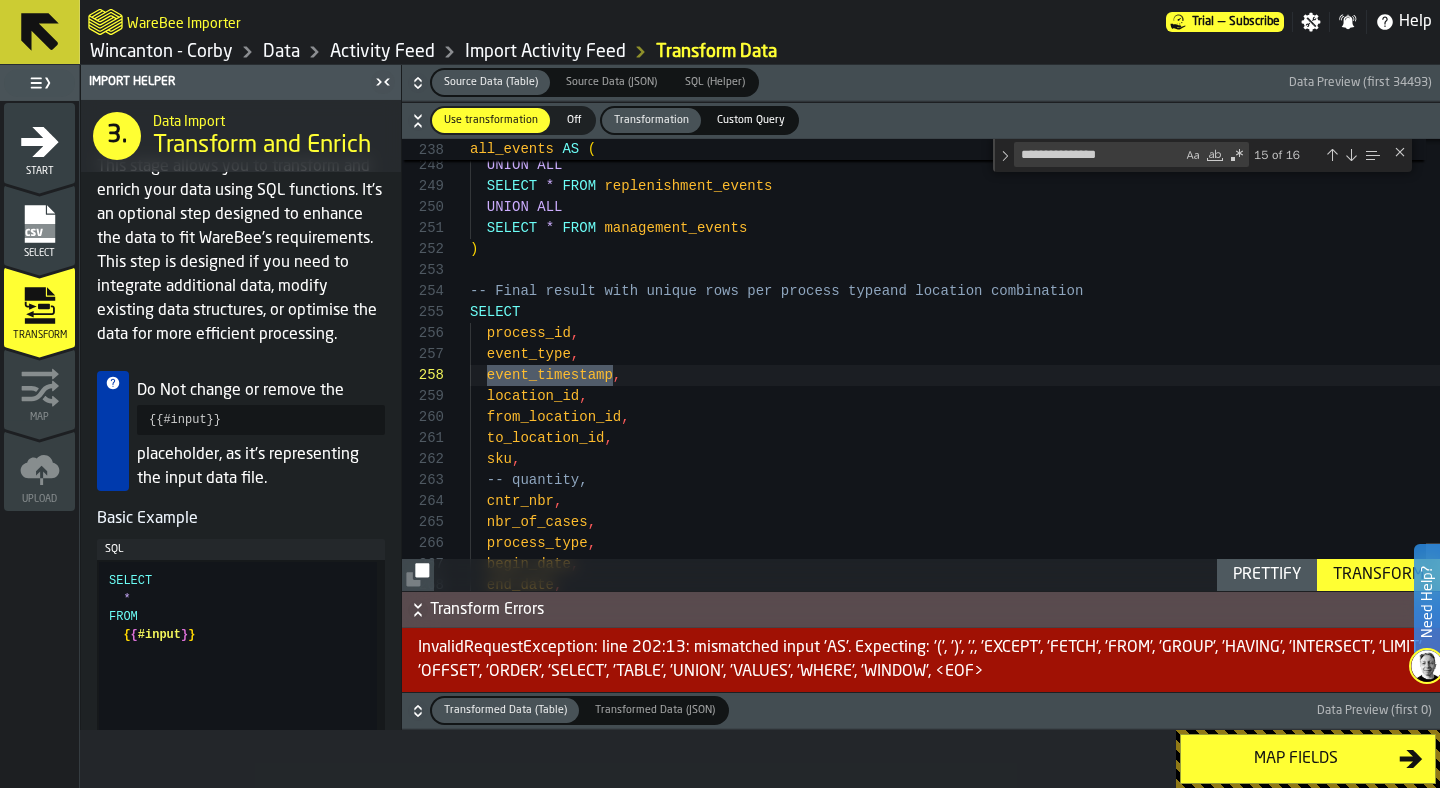 click at bounding box center (1351, 155) 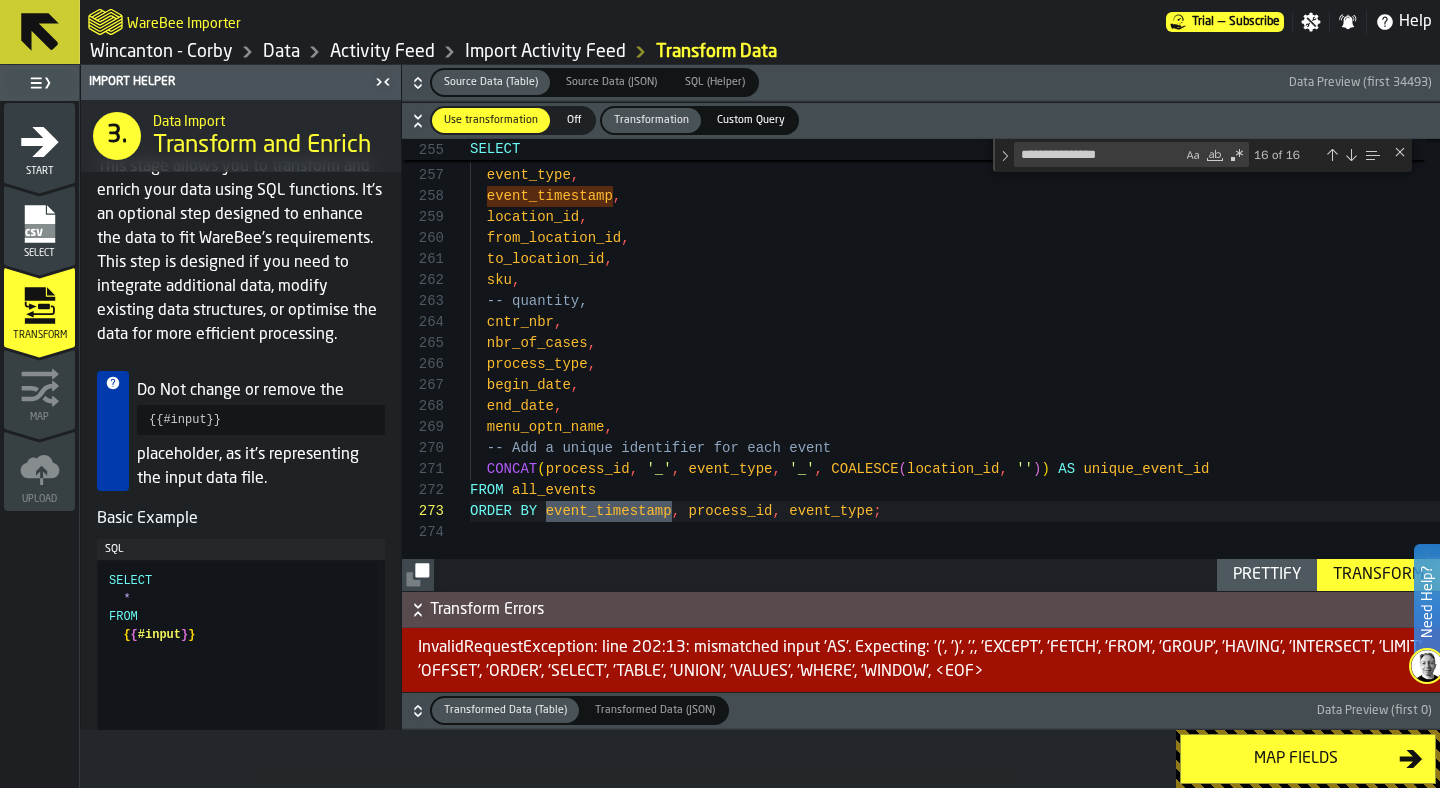 click on "Transform" at bounding box center (1378, 575) 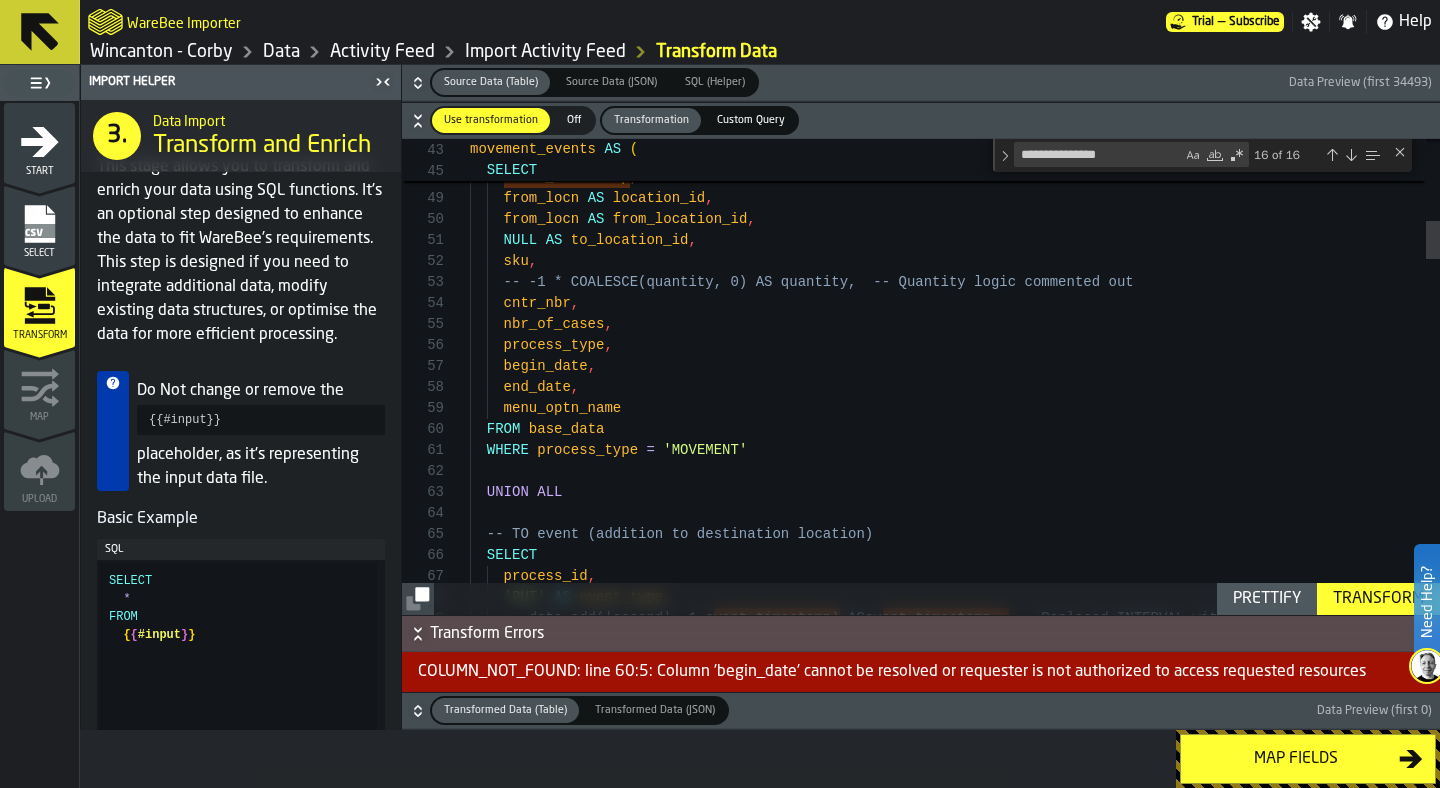 click on "process_id ,      'PICK'   AS   event_type ,      event_timestamp ,      from_locn   AS   location_id ,      from_locn   AS   from_location_id ,      NULL   AS   to_location_id ,      sku ,      -- -1 * COALESCE(quantity, 0) AS quantity,  -- Qua ntity logic commented out      cntr_nbr ,      nbr_of_cases ,      process_type ,      begin_date ,      end_date ,      menu_optn_name    FROM   base_data    WHERE   process_type   =   'MOVEMENT'    UNION   ALL    -- TO event (addition to destination location)    SELECT        process_id ,      'PUT'   AS   event_type ,      -- date_add('second', 1,  event_timestamp ) AS  event_timestamp ,  -- Replaced INTERVAL with date_add" at bounding box center [955, 2056] 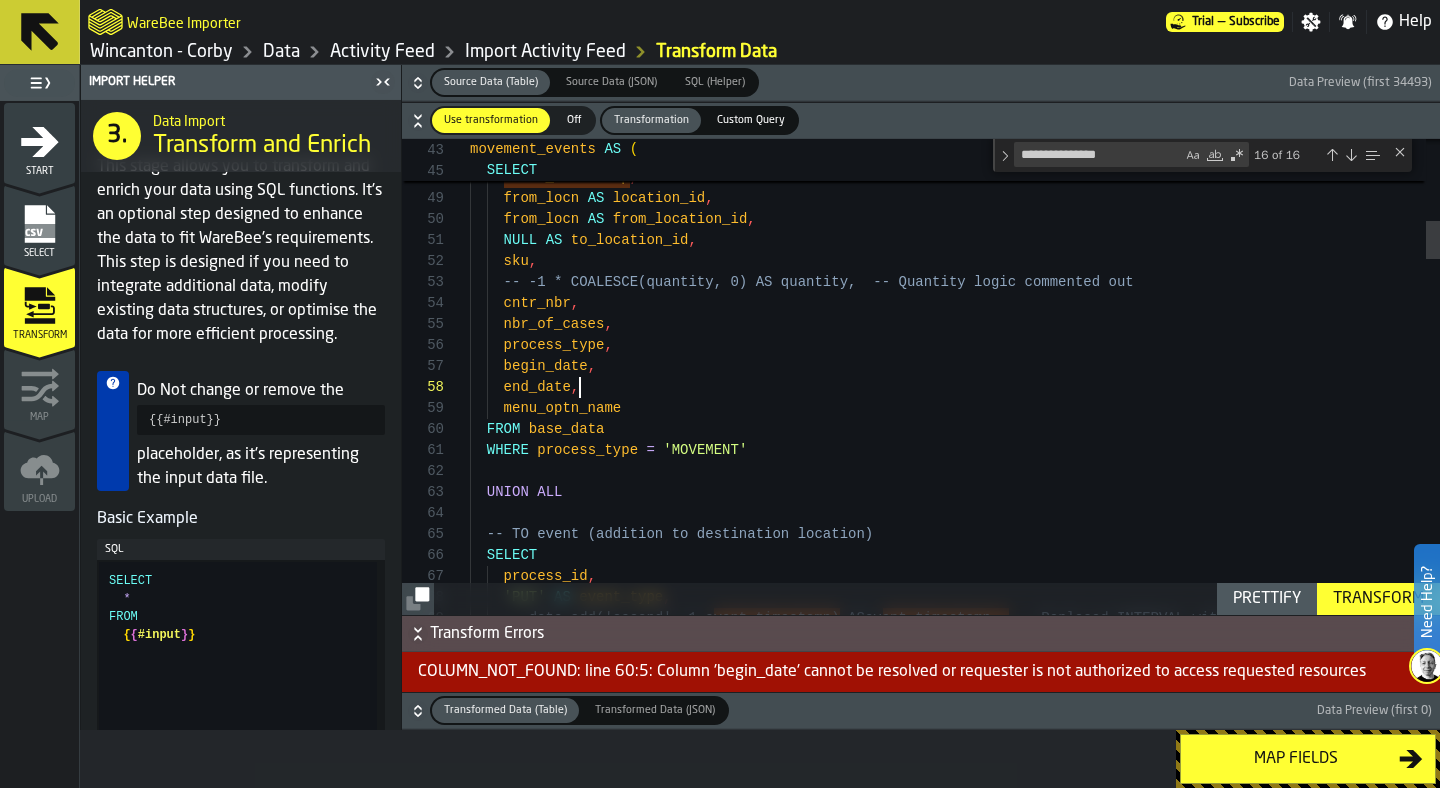 click on "process_id ,      'PICK'   AS   event_type ,      event_timestamp ,      from_locn   AS   location_id ,      from_locn   AS   from_location_id ,      NULL   AS   to_location_id ,      sku ,      -- -1 * COALESCE(quantity, 0) AS quantity,  -- Qua ntity logic commented out      cntr_nbr ,      nbr_of_cases ,      process_type ,      begin_date ,      end_date ,      menu_optn_name    FROM   base_data    WHERE   process_type   =   'MOVEMENT'    UNION   ALL    -- TO event (addition to destination location)    SELECT        process_id ,      'PUT'   AS   event_type ,      -- date_add('second', 1,  event_timestamp ) AS  event_timestamp ,  -- Replaced INTERVAL with date_add" at bounding box center [955, 2056] 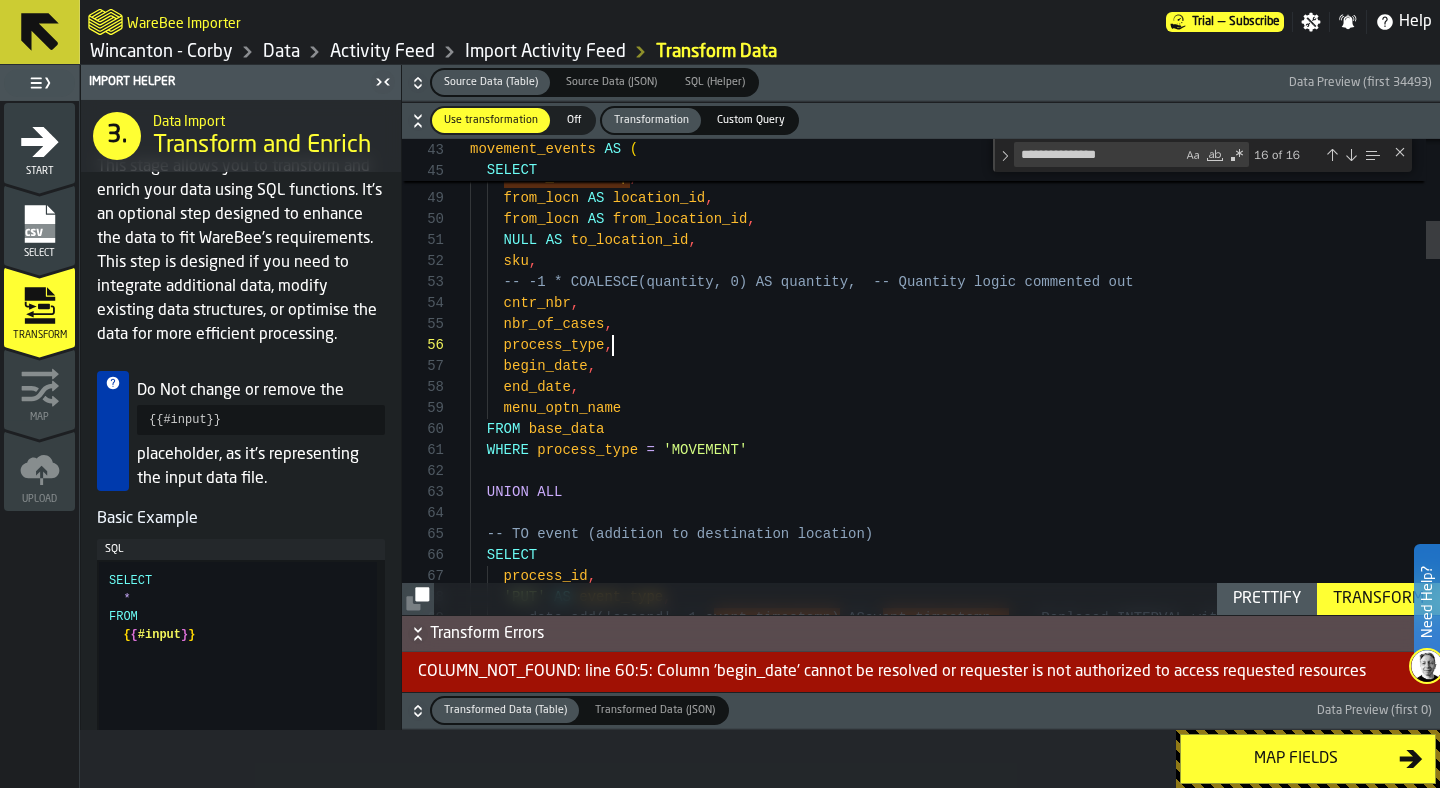 scroll, scrollTop: 126, scrollLeft: 0, axis: vertical 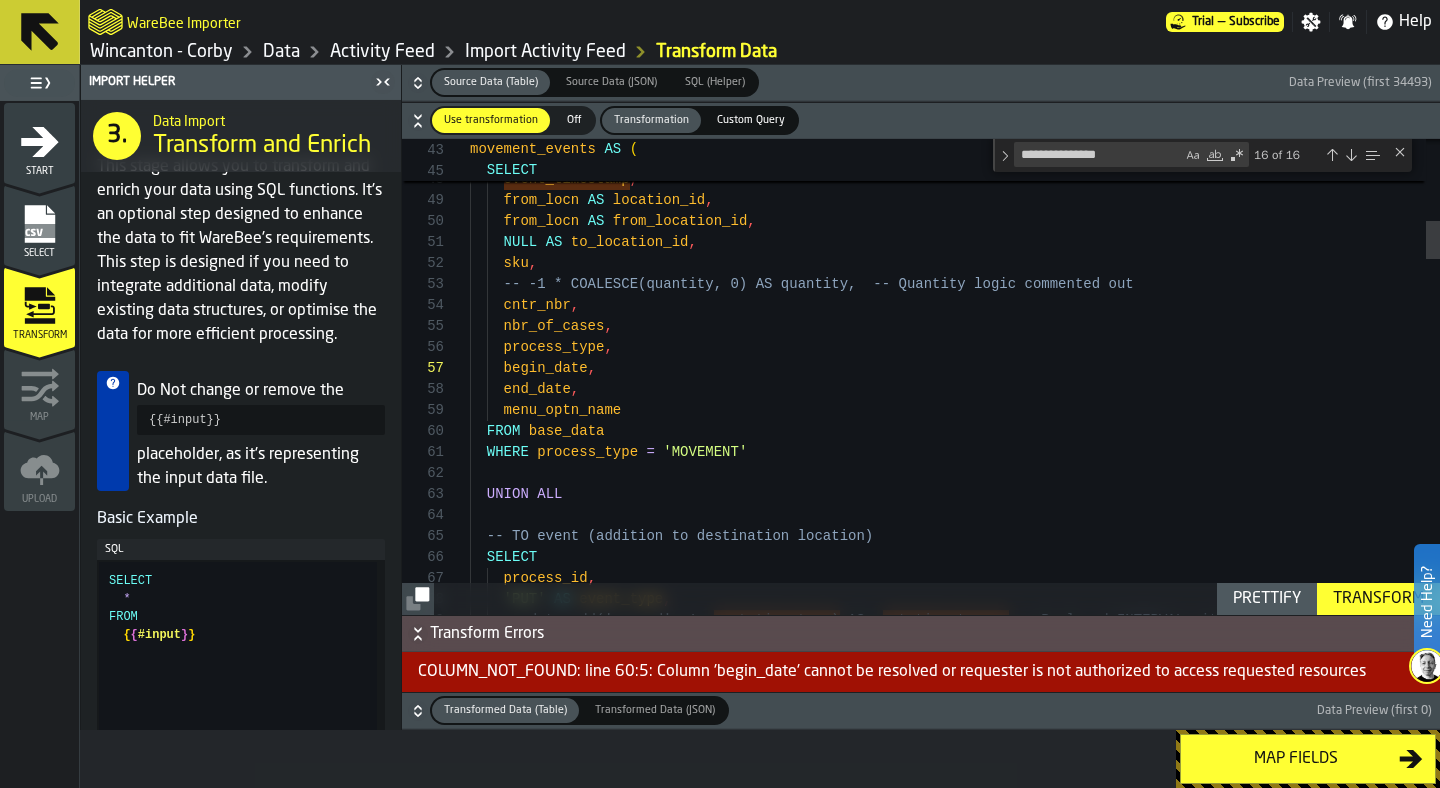 click on "process_id ,      'PICK'   AS   event_type ,      event_timestamp ,      from_locn   AS   location_id ,      from_locn   AS   from_location_id ,      NULL   AS   to_location_id ,      sku ,      -- -1 * COALESCE(quantity, 0) AS quantity,  -- Qua ntity logic commented out      cntr_nbr ,      nbr_of_cases ,      process_type ,      begin_date ,      end_date ,      menu_optn_name    FROM   base_data    WHERE   process_type   =   'MOVEMENT'    UNION   ALL    -- TO event (addition to destination location)    SELECT        process_id ,      'PUT'   AS   event_type ,      -- date_add('second', 1,  event_timestamp ) AS  event_timestamp ,  -- Replaced INTERVAL with date_add" at bounding box center [955, 2058] 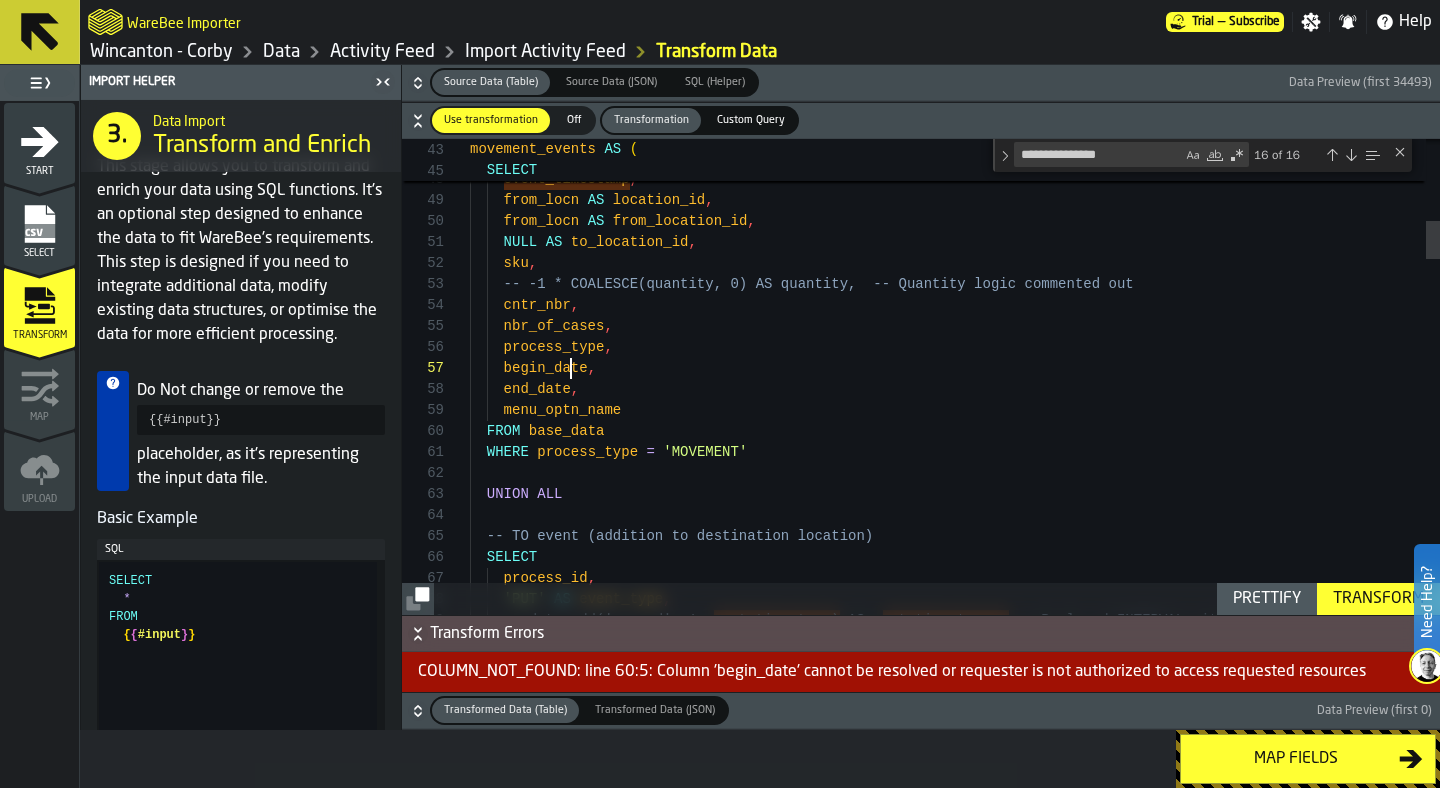 click on "process_id ,      'PICK'   AS   event_type ,      event_timestamp ,      from_locn   AS   location_id ,      from_locn   AS   from_location_id ,      NULL   AS   to_location_id ,      sku ,      -- -1 * COALESCE(quantity, 0) AS quantity,  -- Qua ntity logic commented out      cntr_nbr ,      nbr_of_cases ,      process_type ,      begin_date ,      end_date ,      menu_optn_name    FROM   base_data    WHERE   process_type   =   'MOVEMENT'    UNION   ALL    -- TO event (addition to destination location)    SELECT        process_id ,      'PUT'   AS   event_type ,      -- date_add('second', 1,  event_timestamp ) AS  event_timestamp ,  -- Replaced INTERVAL with date_add" at bounding box center [955, 2058] 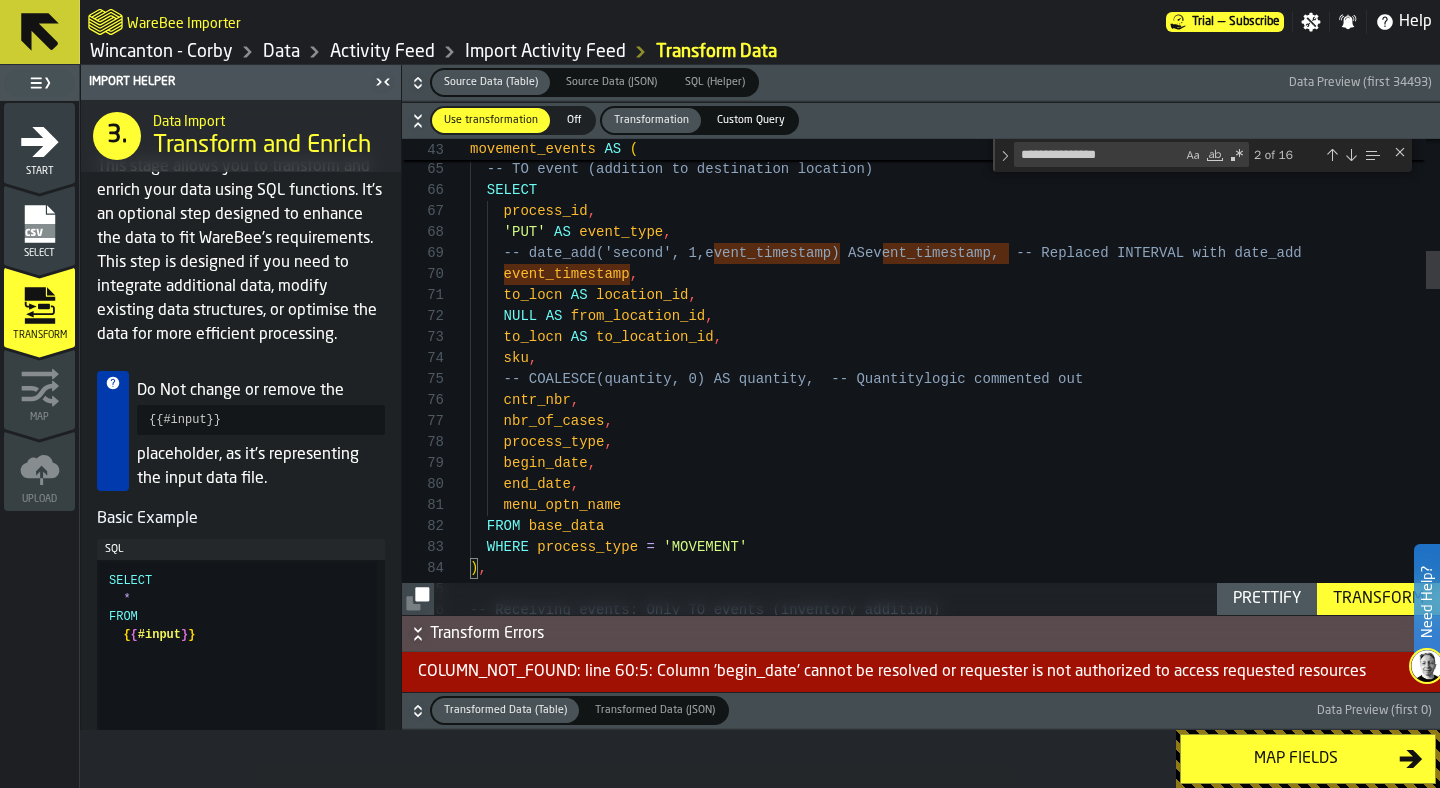 click on "-- TO event (addition to destination location)    SELECT        process_id ,      'PUT'   AS   event_type ,      -- date_add('second', 1,  event_timestamp ) AS  event_timestamp ,  -- Replaced INTERVAL with date_add      event_timestamp ,      to_locn   AS   location_id ,      NULL   AS   from_location_id ,      to_locn   AS   to_location_id ,      sku ,      -- COALESCE(quantity, 0) AS quantity,  -- Quantity  logic commented out      cntr_nbr ,      nbr_of_cases ,      process_type ,      begin_date ,      end_date ,      menu_optn_name    FROM   base_data    WHERE   process_type   =   'MOVEMENT' ) , -- Receiving events: Only TO events (inventory add ition)" at bounding box center [955, 1691] 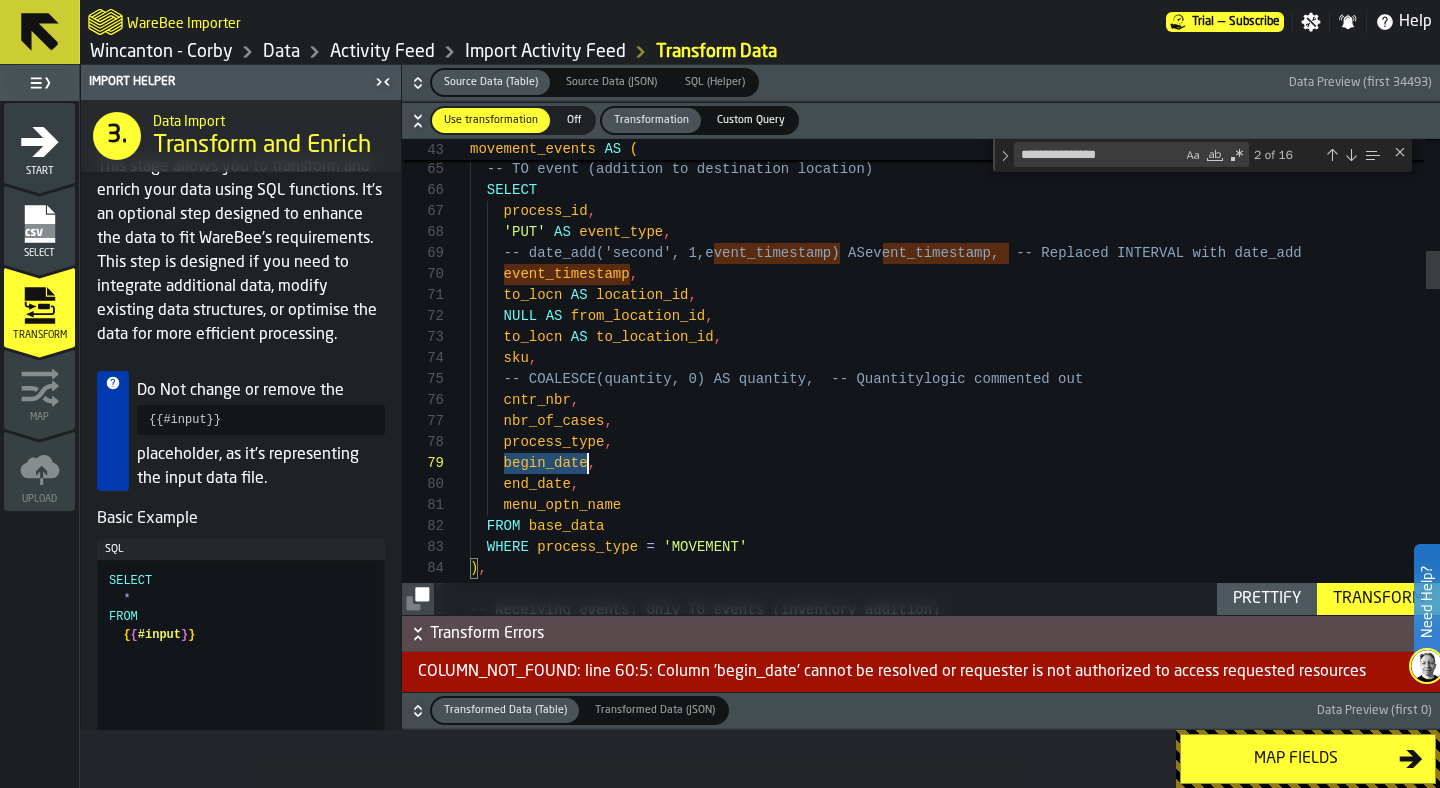 click on "-- TO event (addition to destination location)    SELECT        process_id ,      'PUT'   AS   event_type ,      -- date_add('second', 1,  event_timestamp ) AS  event_timestamp ,  -- Replaced INTERVAL with date_add      event_timestamp ,      to_locn   AS   location_id ,      NULL   AS   from_location_id ,      to_locn   AS   to_location_id ,      sku ,      -- COALESCE(quantity, 0) AS quantity,  -- Quantity  logic commented out      cntr_nbr ,      nbr_of_cases ,      process_type ,      begin_date ,      end_date ,      menu_optn_name    FROM   base_data    WHERE   process_type   =   'MOVEMENT' ) , -- Receiving events: Only TO events (inventory add ition)" at bounding box center (955, 1691) 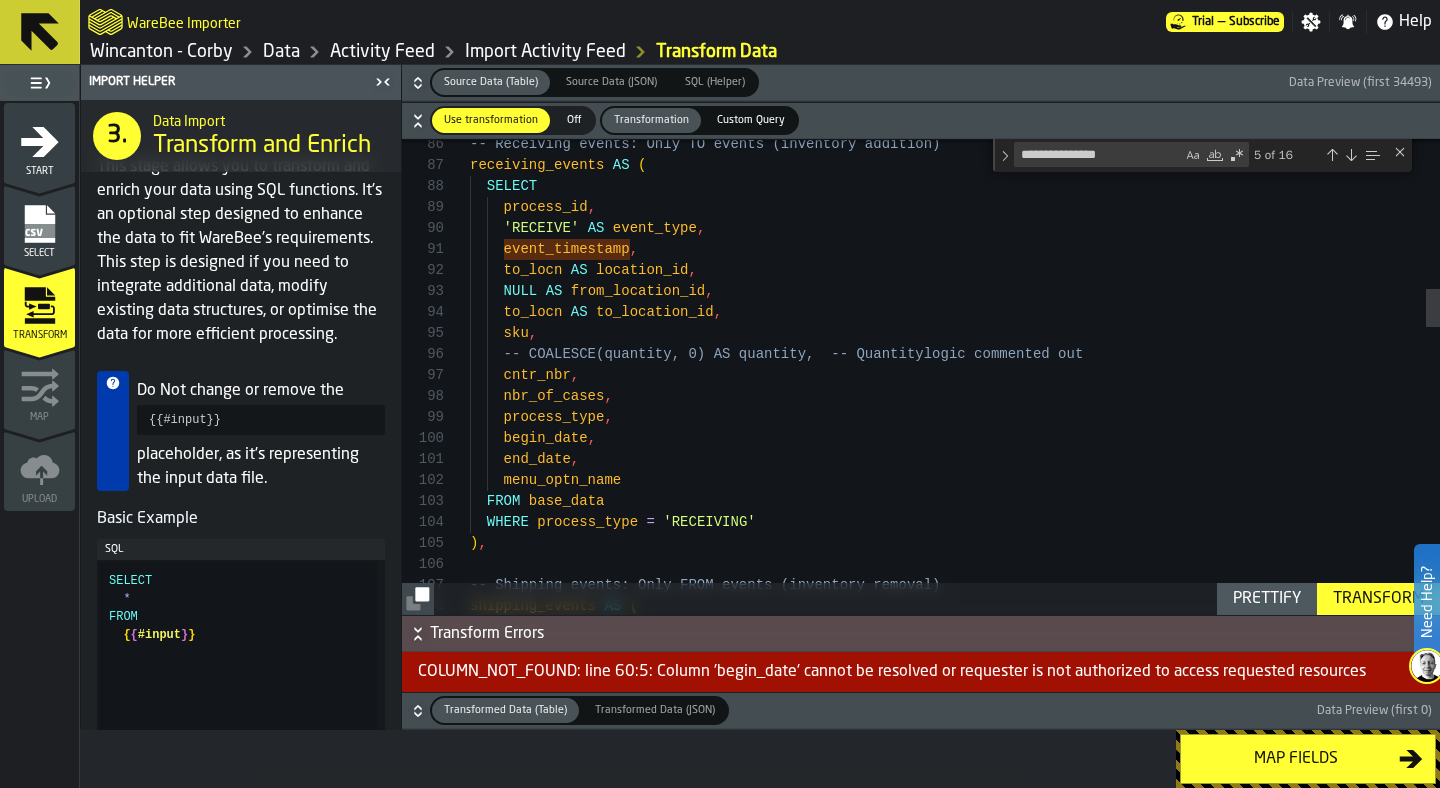 click on "-- Receiving events: Only TO events (inventory add ition) receiving_events   AS   (    SELECT        process_id ,      'RECEIVE'   AS   event_type ,      event_timestamp ,      to_locn   AS   location_id ,      NULL   AS   from_location_id ,      to_locn   AS   to_location_id ,      sku ,      -- COALESCE(quantity, 0) AS quantity,  -- Quantity  logic commented out      cntr_nbr ,      nbr_of_cases ,      process_type ,      begin_date ,      end_date ,      menu_optn_name    FROM   base_data    WHERE   process_type   =   'RECEIVING' ) , -- Shipping events: Only FROM events (inventory re moval) shipping_events   AS   (" at bounding box center (955, 1225) 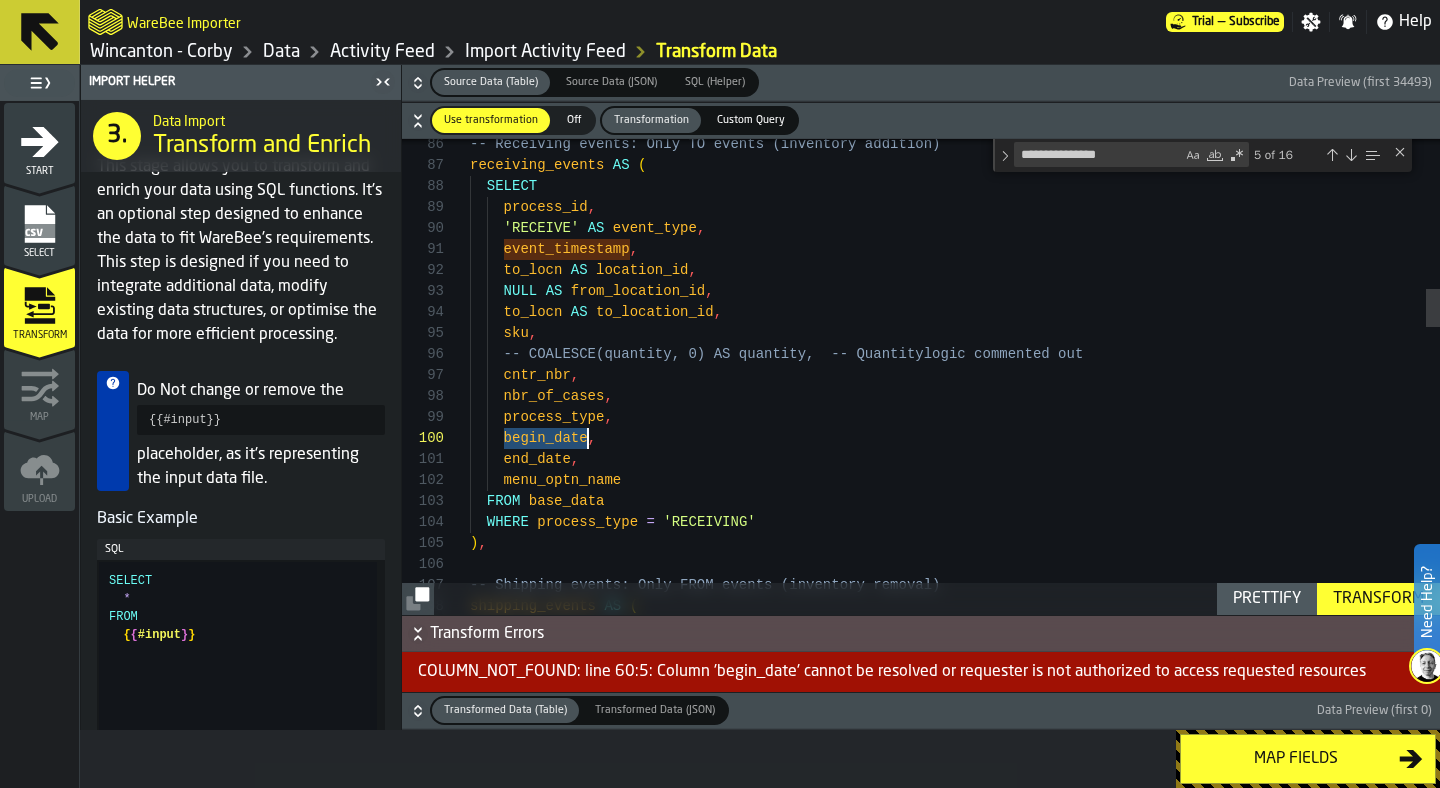 click on "-- Receiving events: Only TO events (inventory add ition) receiving_events   AS   (    SELECT        process_id ,      'RECEIVE'   AS   event_type ,      event_timestamp ,      to_locn   AS   location_id ,      NULL   AS   from_location_id ,      to_locn   AS   to_location_id ,      sku ,      -- COALESCE(quantity, 0) AS quantity,  -- Quantity  logic commented out      cntr_nbr ,      nbr_of_cases ,      process_type ,      begin_date ,      end_date ,      menu_optn_name    FROM   base_data    WHERE   process_type   =   'RECEIVING' ) , -- Shipping events: Only FROM events (inventory re moval) shipping_events   AS   (" at bounding box center (955, 1225) 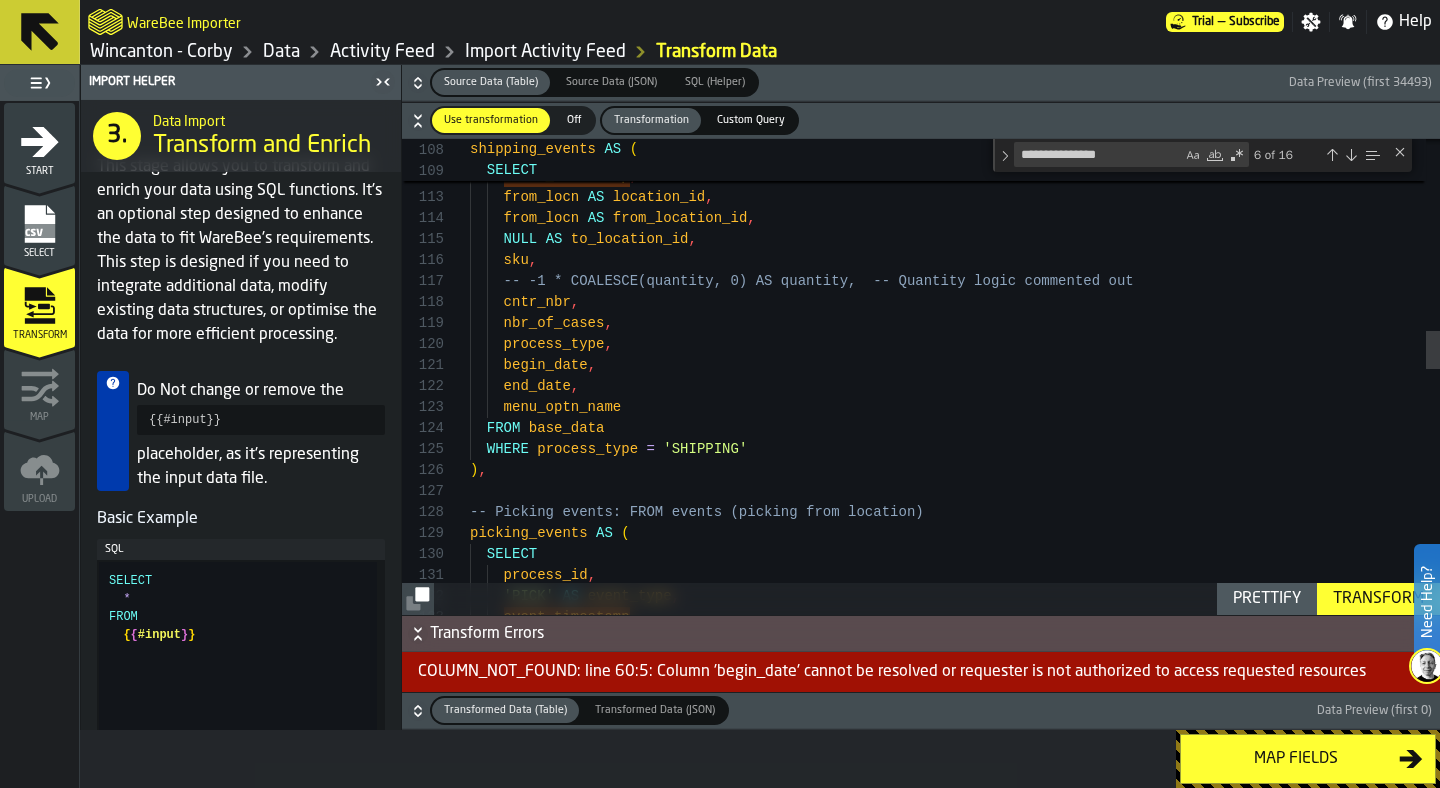 click on "process_id ,      'SHIP'   AS   event_type ,      event_timestamp ,      from_locn   AS   location_id ,      from_locn   AS   from_location_id ,      NULL   AS   to_location_id ,      sku ,      -- -1 * COALESCE(quantity, 0) AS quantity,  -- Qua ntity logic commented out      cntr_nbr ,      nbr_of_cases ,      process_type ,      begin_date ,      end_date ,      menu_optn_name    FROM   base_data    WHERE   process_type   =   'SHIPPING' ) , -- Picking events: FROM events (picking from locat ion) picking_events   AS   (    SELECT        process_id ,      'PICK'   AS   event_type ,      event_timestamp ," at bounding box center [955, 711] 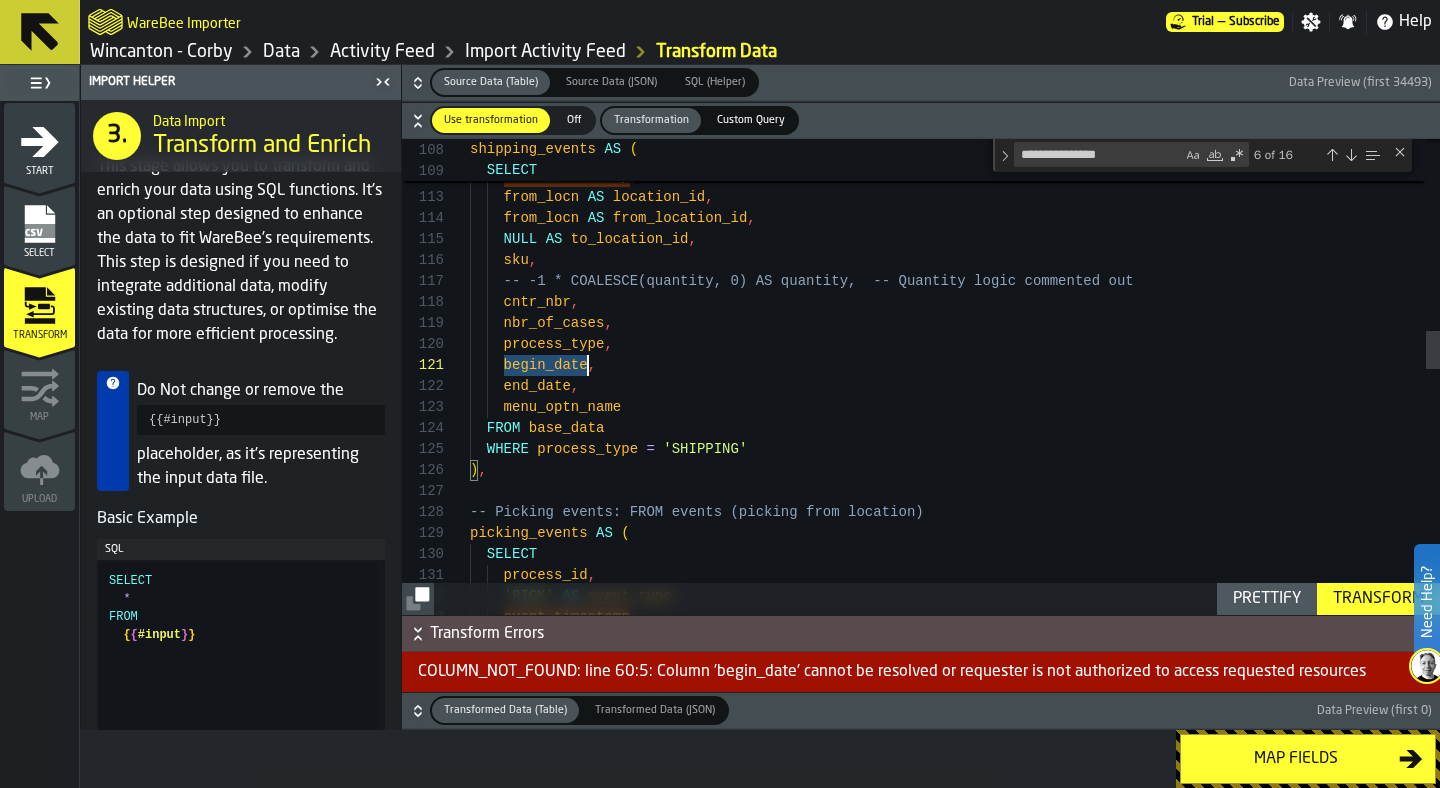 click on "process_id ,      'SHIP'   AS   event_type ,      event_timestamp ,      from_locn   AS   location_id ,      from_locn   AS   from_location_id ,      NULL   AS   to_location_id ,      sku ,      -- -1 * COALESCE(quantity, 0) AS quantity,  -- Qua ntity logic commented out      cntr_nbr ,      nbr_of_cases ,      process_type ,      begin_date ,      end_date ,      menu_optn_name    FROM   base_data    WHERE   process_type   =   'SHIPPING' ) , -- Picking events: FROM events (picking from locat ion) picking_events   AS   (    SELECT        process_id ,      'PICK'   AS   event_type ,      event_timestamp ," at bounding box center [955, 711] 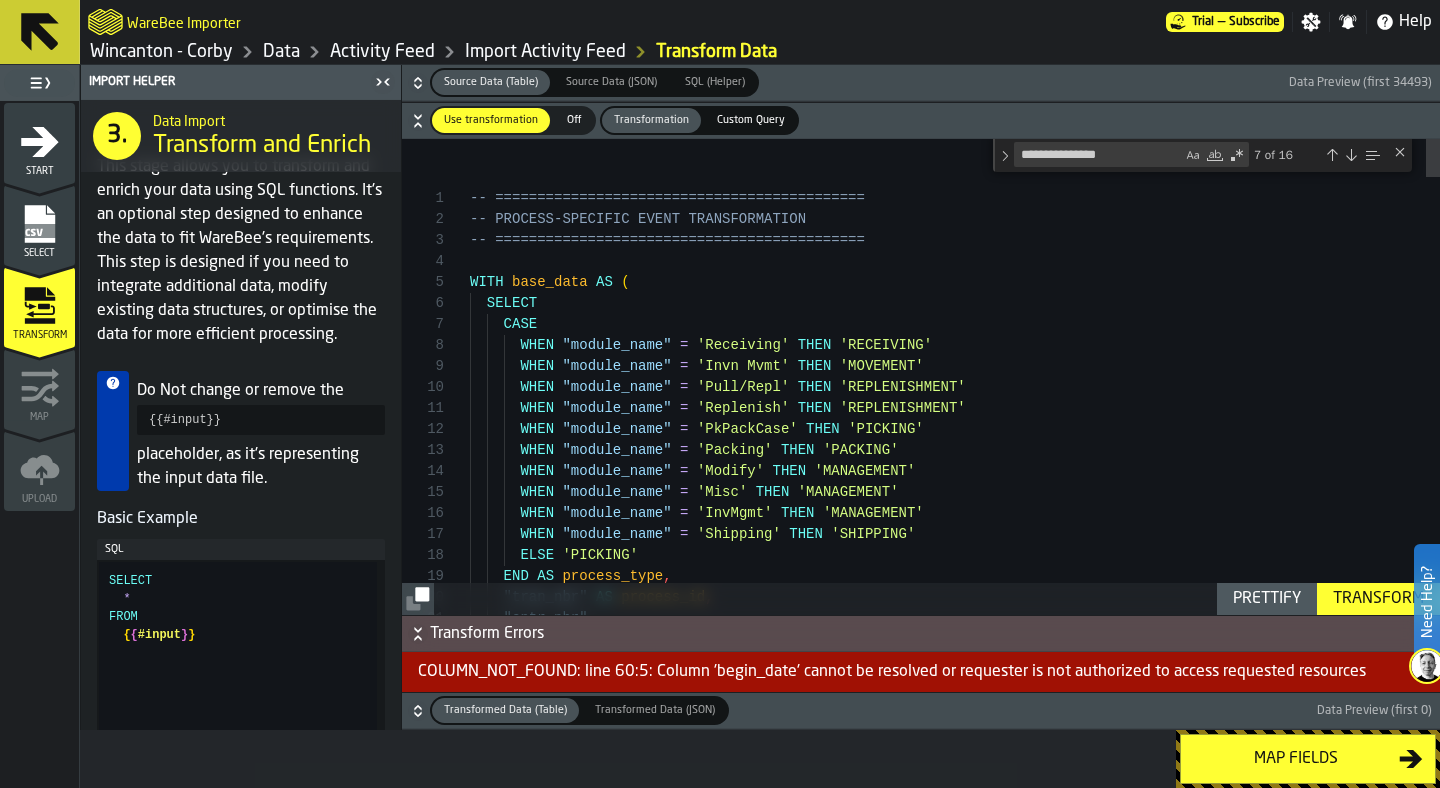 click on ""cntr_nbr" ,        WHEN   "module_name"   =   'Modify'   THEN   'MANAGEMENT'        WHEN   "module_name"   =   'Misc'   THEN   'MANAGEMENT'        WHEN   "module_name"   =   'InvMgmt'   THEN   'MANAGEMENT'        WHEN   "module_name"   =   'Shipping'   THEN   'SHIPPING'        ELSE   'PICKING'      END   AS   process_type ,      "tran_nbr"   AS   process_id ,        WHEN   "module_name"   =   'Receiving'   THEN   'RECEIVING'        WHEN   "module_name"   =   'Invn Mvmt'   THEN   'MOVEMENT'        WHEN   "module_name"   =   'Pull/Repl'   THEN   'REPLENISHMENT'        WHEN   "module_name"   =   'Replenish'   THEN   'REPLENISHMENT'        WHEN   "module_name"   =   'PkPackCase'   THEN   'PICKING'        WHEN   "module_name"   =   'Packing'   THEN   'PACKING' -- ============================================ WITH   base_data   AS   (    SELECT      CASE" at bounding box center [955, 3064] 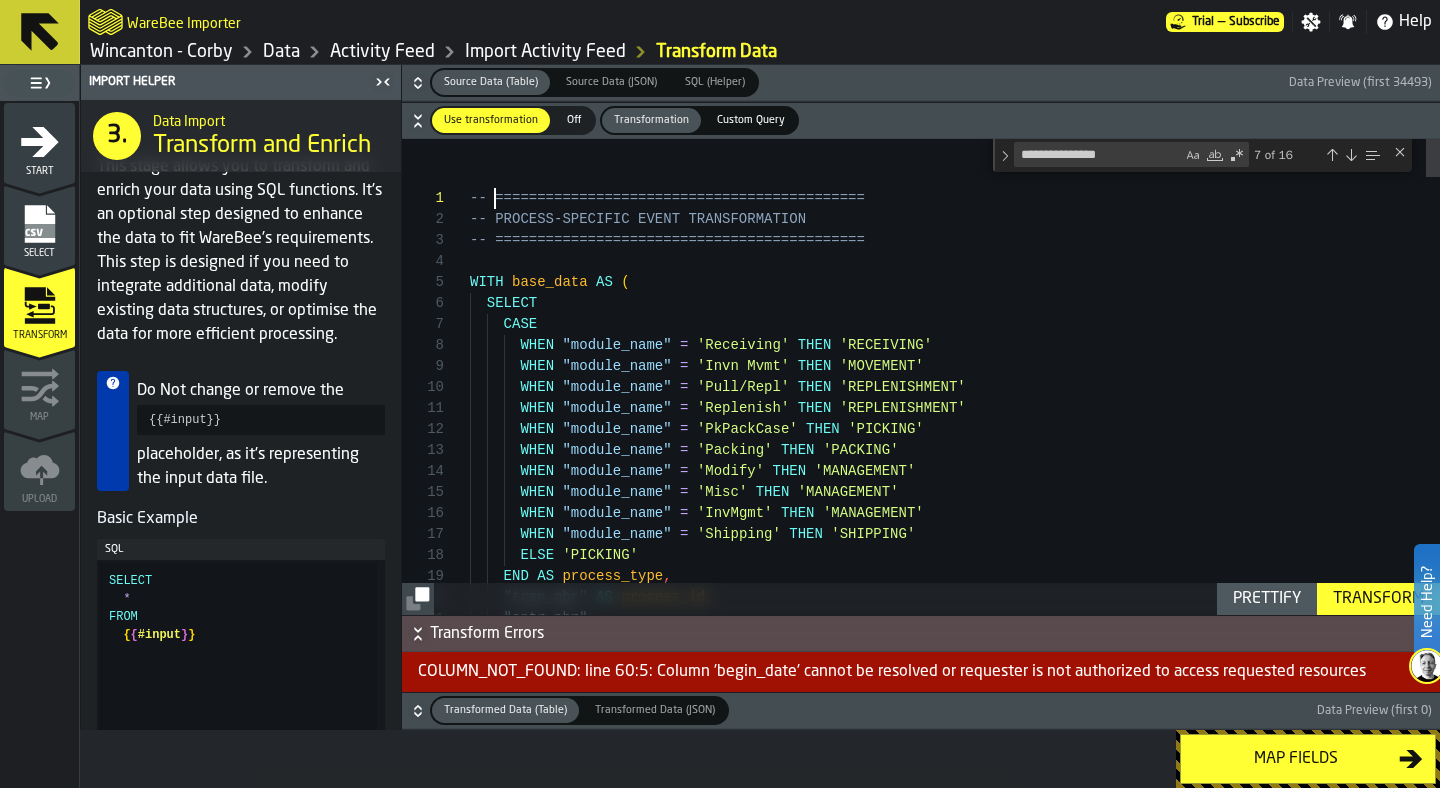 scroll, scrollTop: 0, scrollLeft: 0, axis: both 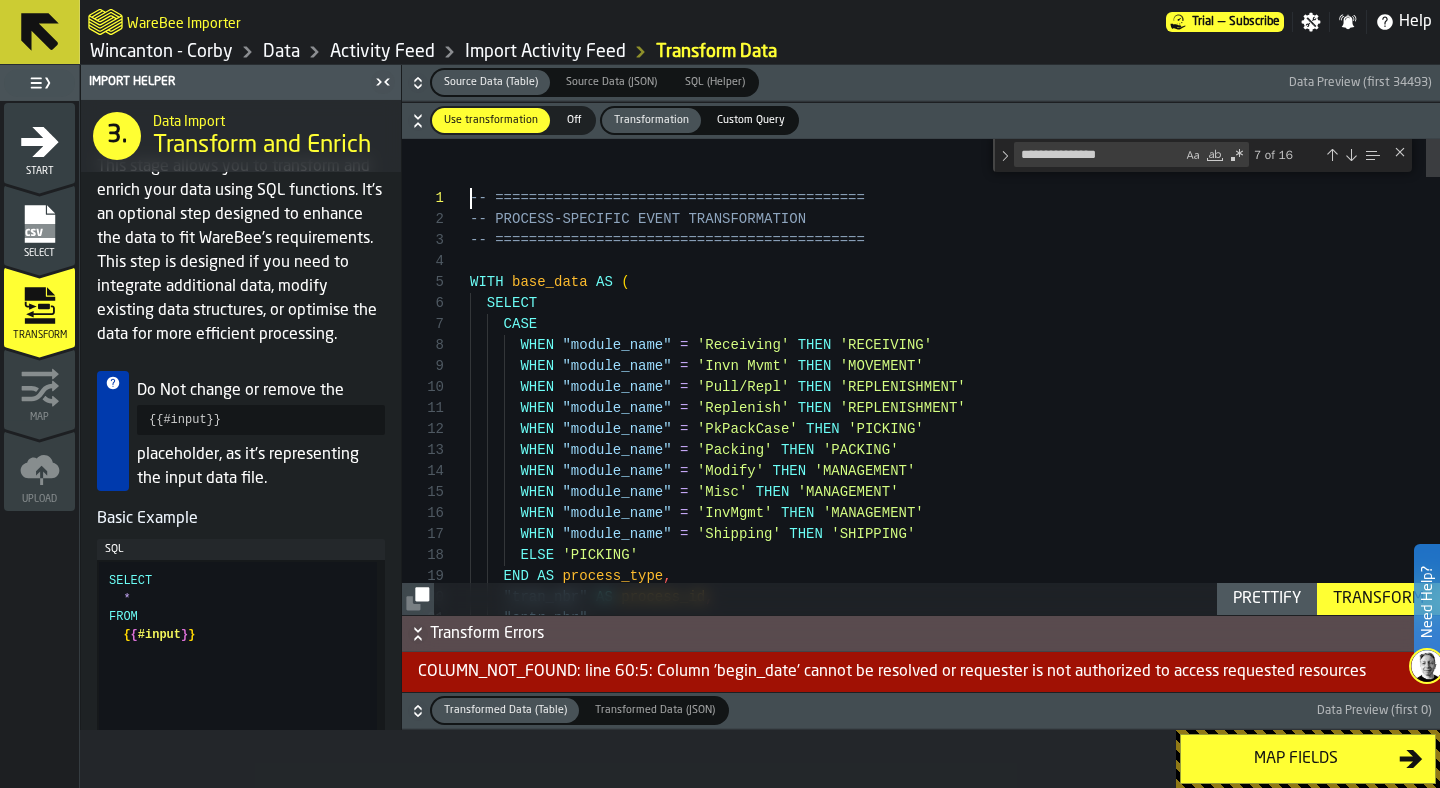 click on ""cntr_nbr" ,        WHEN   "module_name"   =   'Modify'   THEN   'MANAGEMENT'        WHEN   "module_name"   =   'Misc'   THEN   'MANAGEMENT'        WHEN   "module_name"   =   'InvMgmt'   THEN   'MANAGEMENT'        WHEN   "module_name"   =   'Shipping'   THEN   'SHIPPING'        ELSE   'PICKING'      END   AS   process_type ,      "tran_nbr"   AS   process_id ,        WHEN   "module_name"   =   'Receiving'   THEN   'RECEIVING'        WHEN   "module_name"   =   'Invn Mvmt'   THEN   'MOVEMENT'        WHEN   "module_name"   =   'Pull/Repl'   THEN   'REPLENISHMENT'        WHEN   "module_name"   =   'Replenish'   THEN   'REPLENISHMENT'        WHEN   "module_name"   =   'PkPackCase'   THEN   'PICKING'        WHEN   "module_name"   =   'Packing'   THEN   'PACKING' -- ============================================ WITH   base_data   AS   (    SELECT      CASE" at bounding box center [955, 3064] 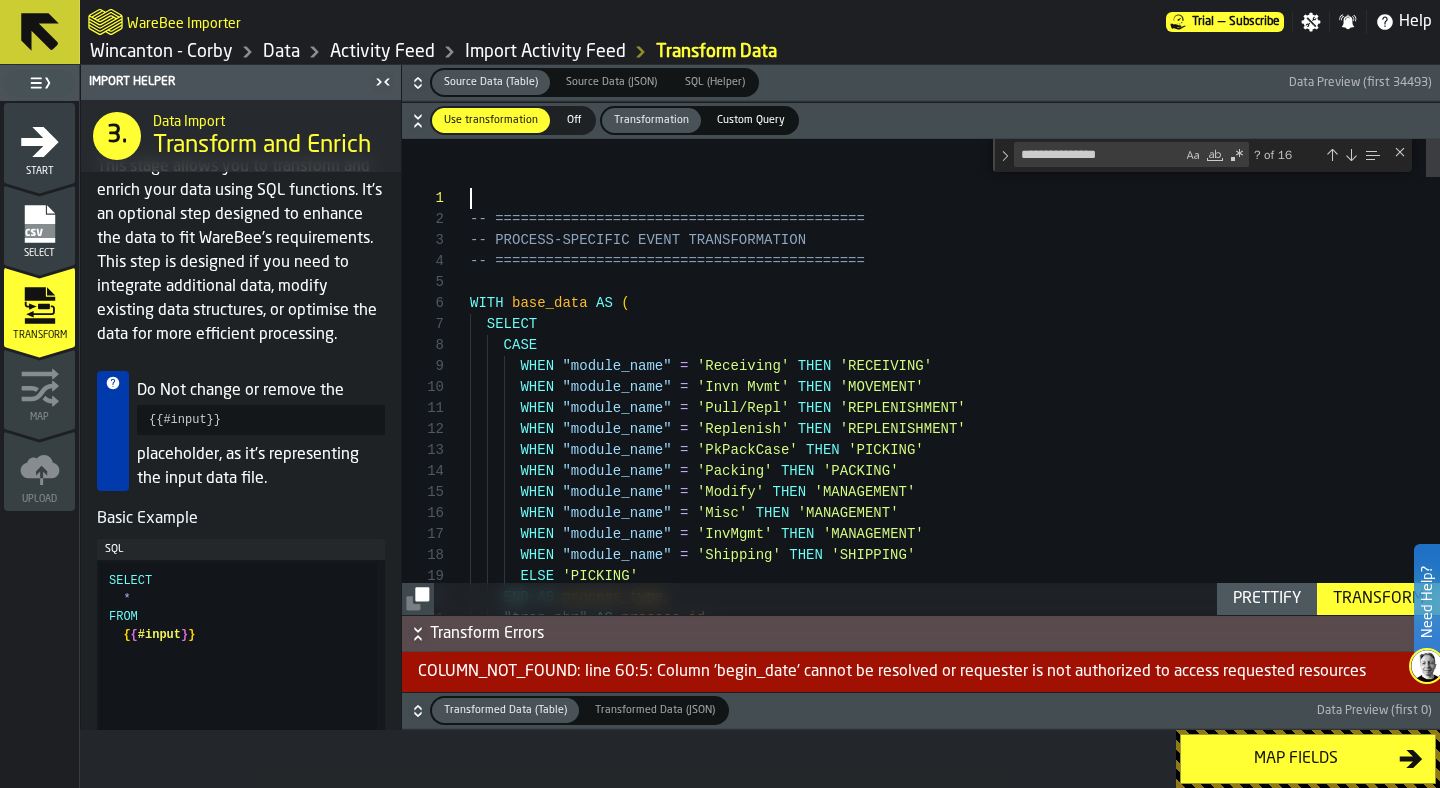 scroll, scrollTop: 0, scrollLeft: 0, axis: both 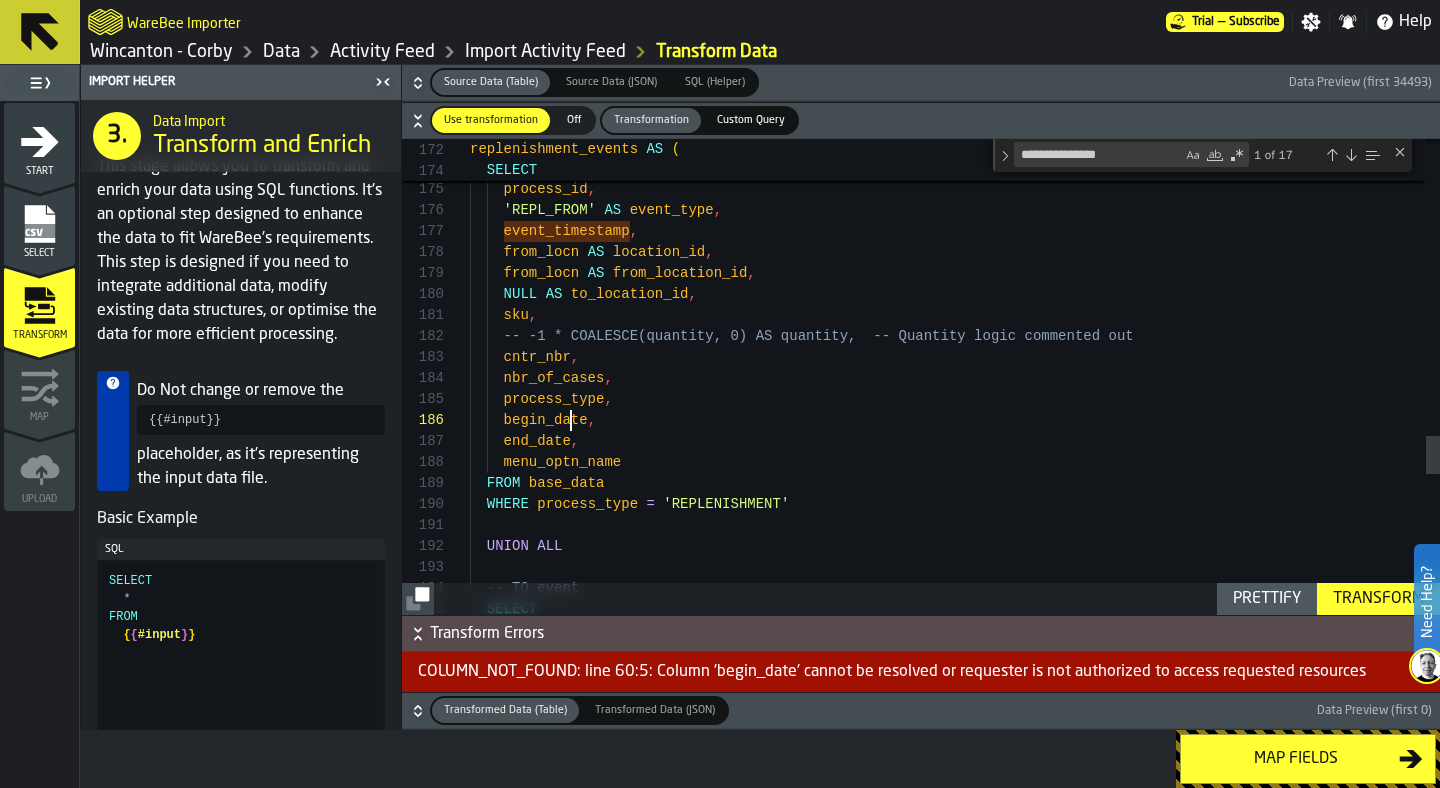 click on "-- FROM event    SELECT        process_id ,      'REPL_FROM'   AS   event_type ,      event_timestamp ,      from_locn   AS   location_id ,      from_locn   AS   from_location_id ,      NULL   AS   to_location_id ,      sku ,      -- -1 * COALESCE(quantity, 0) AS quantity,  -- Qua ntity logic commented out      cntr_nbr ,      nbr_of_cases ,      process_type ,      begin_date ,      end_date ,      menu_optn_name    FROM   base_data    WHERE   process_type   =   'REPLENISHMENT'    UNION   ALL    -- TO event    SELECT" at bounding box center (955, -588) 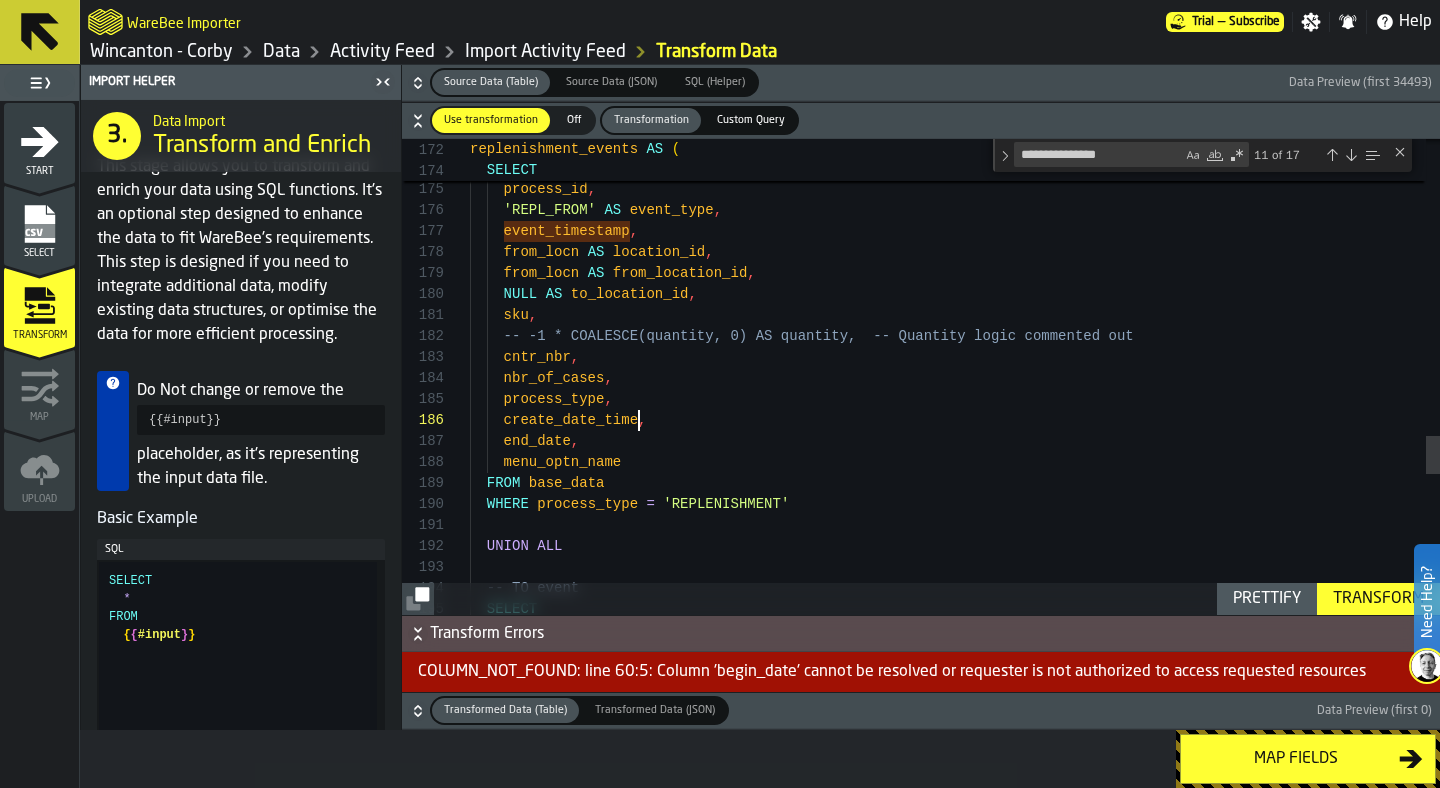 type on "**********" 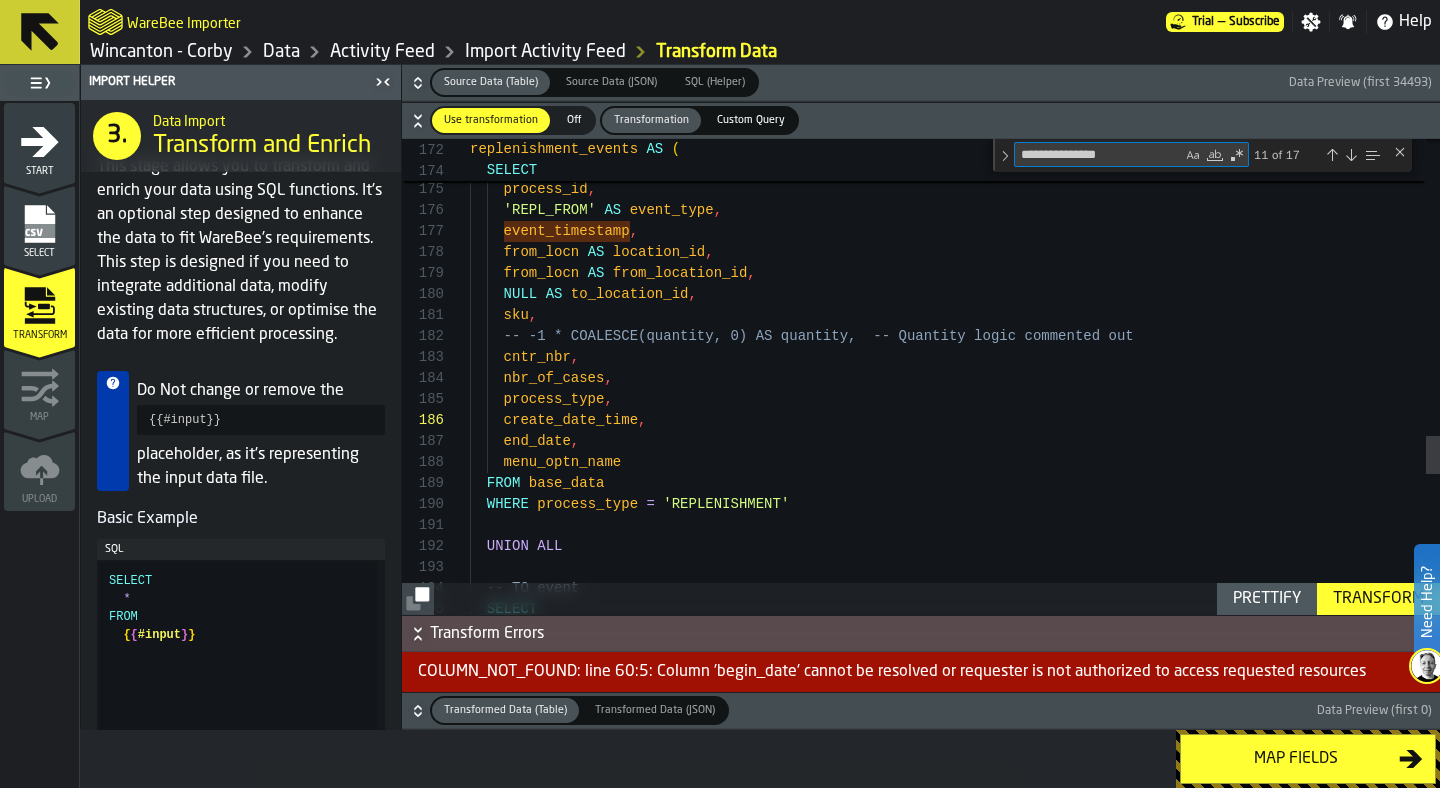 drag, startPoint x: 1147, startPoint y: 151, endPoint x: 907, endPoint y: 151, distance: 240 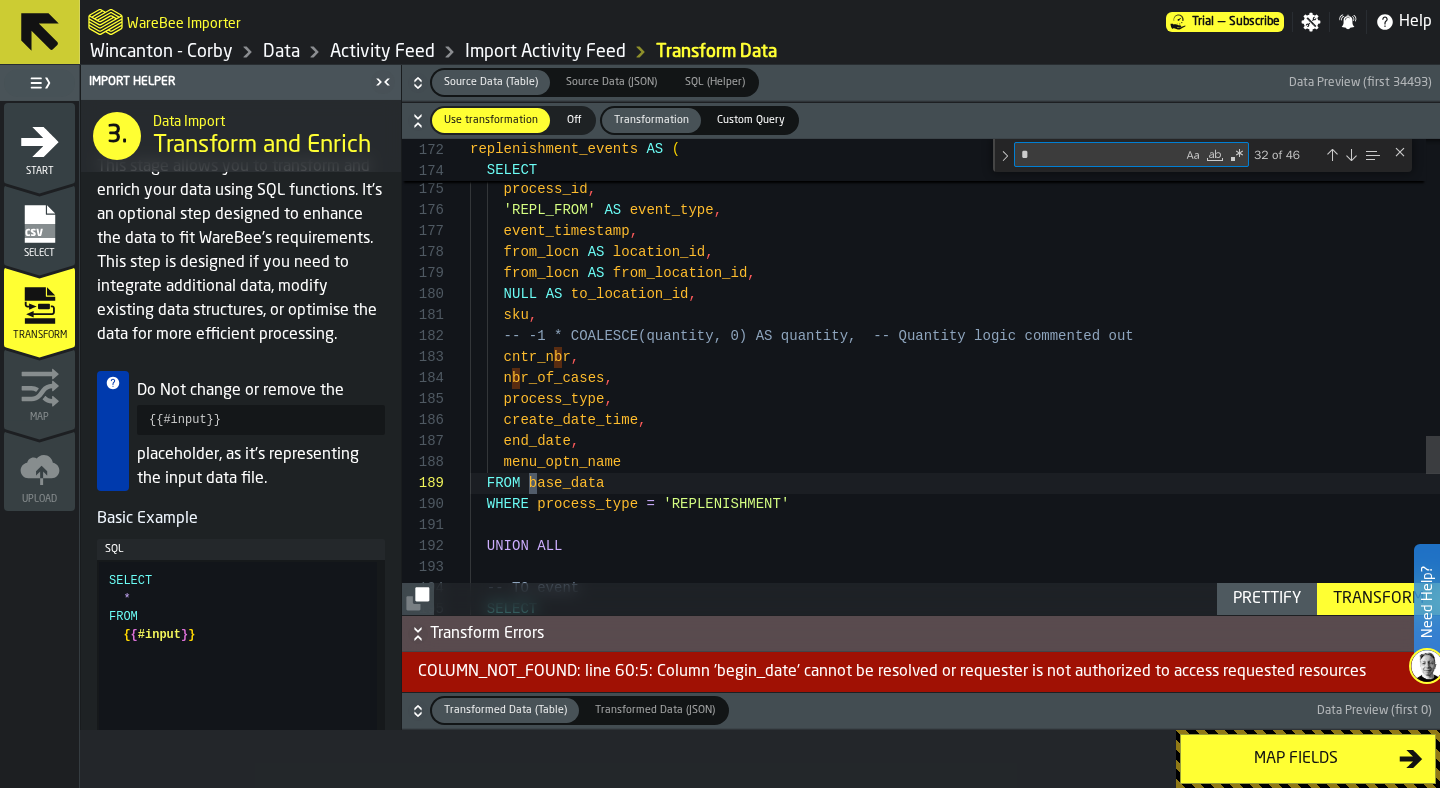 type on "**********" 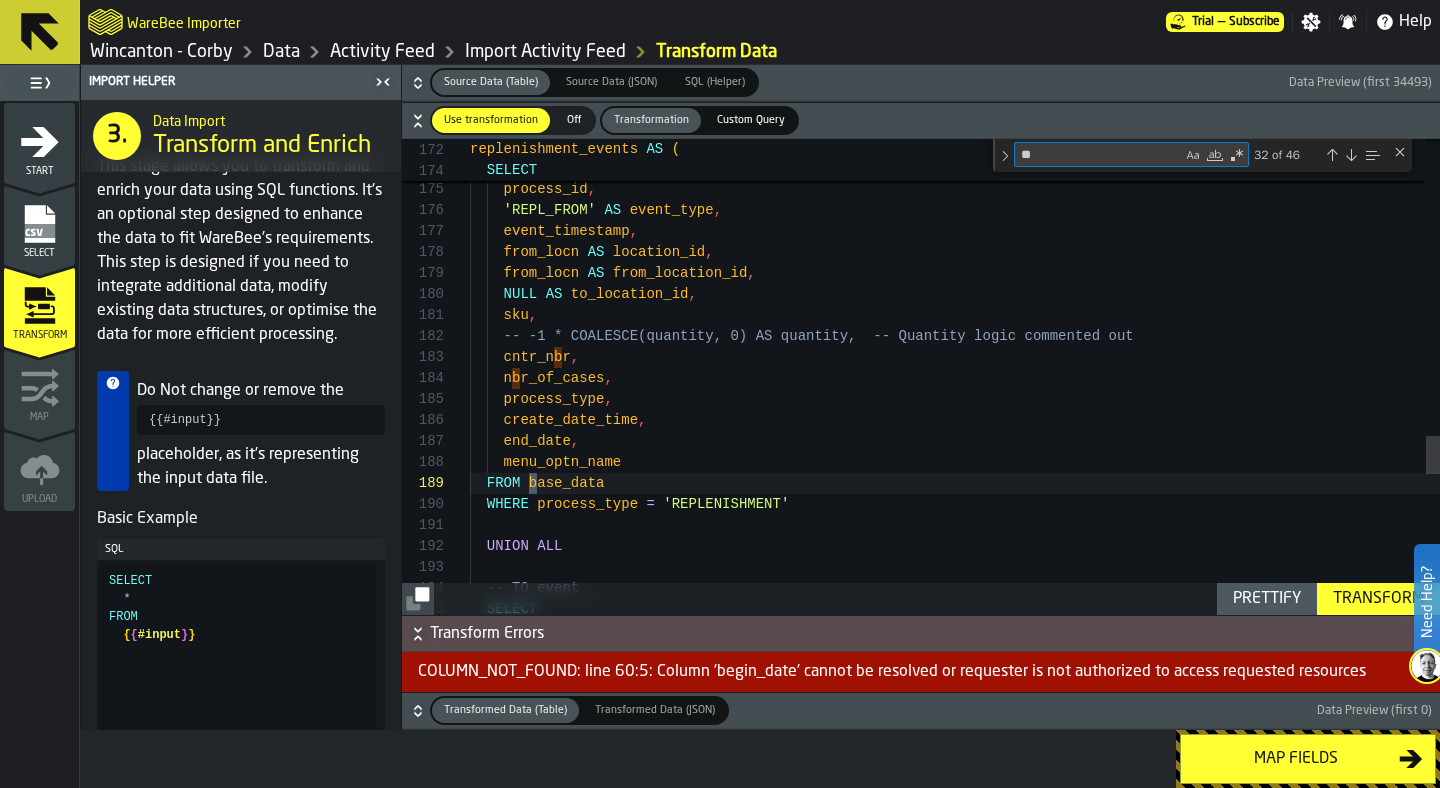 scroll, scrollTop: 210, scrollLeft: 0, axis: vertical 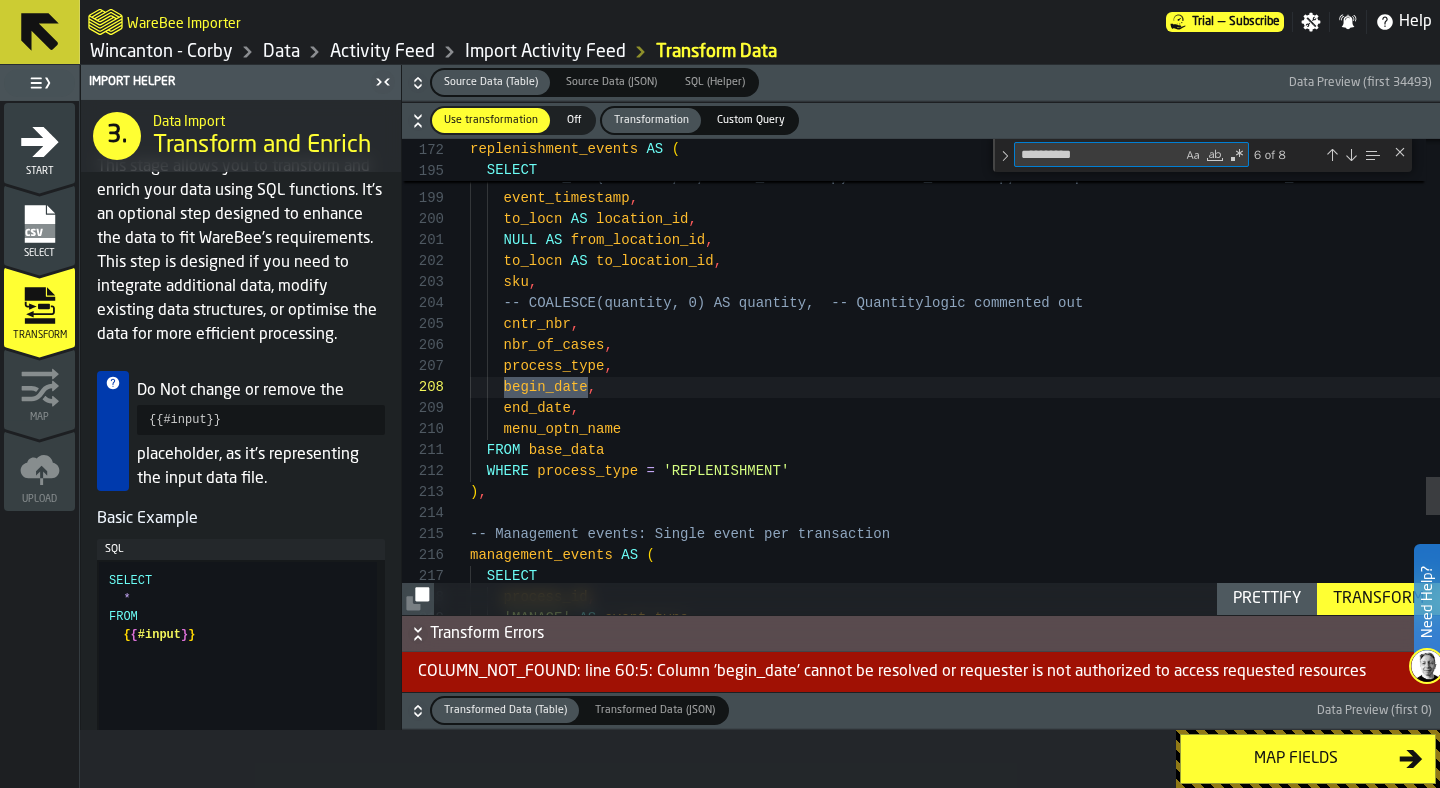 type on "**********" 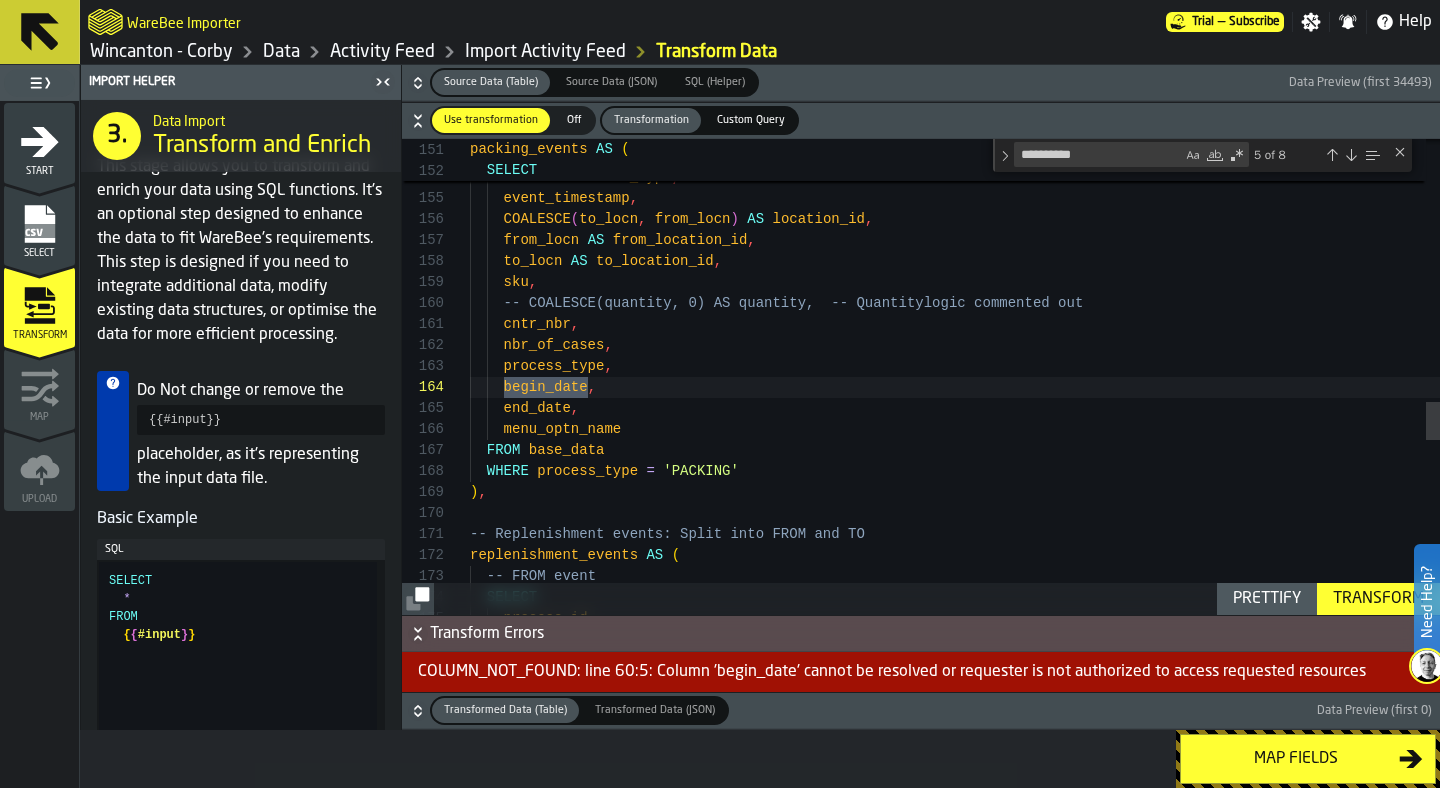 click at bounding box center [1332, 155] 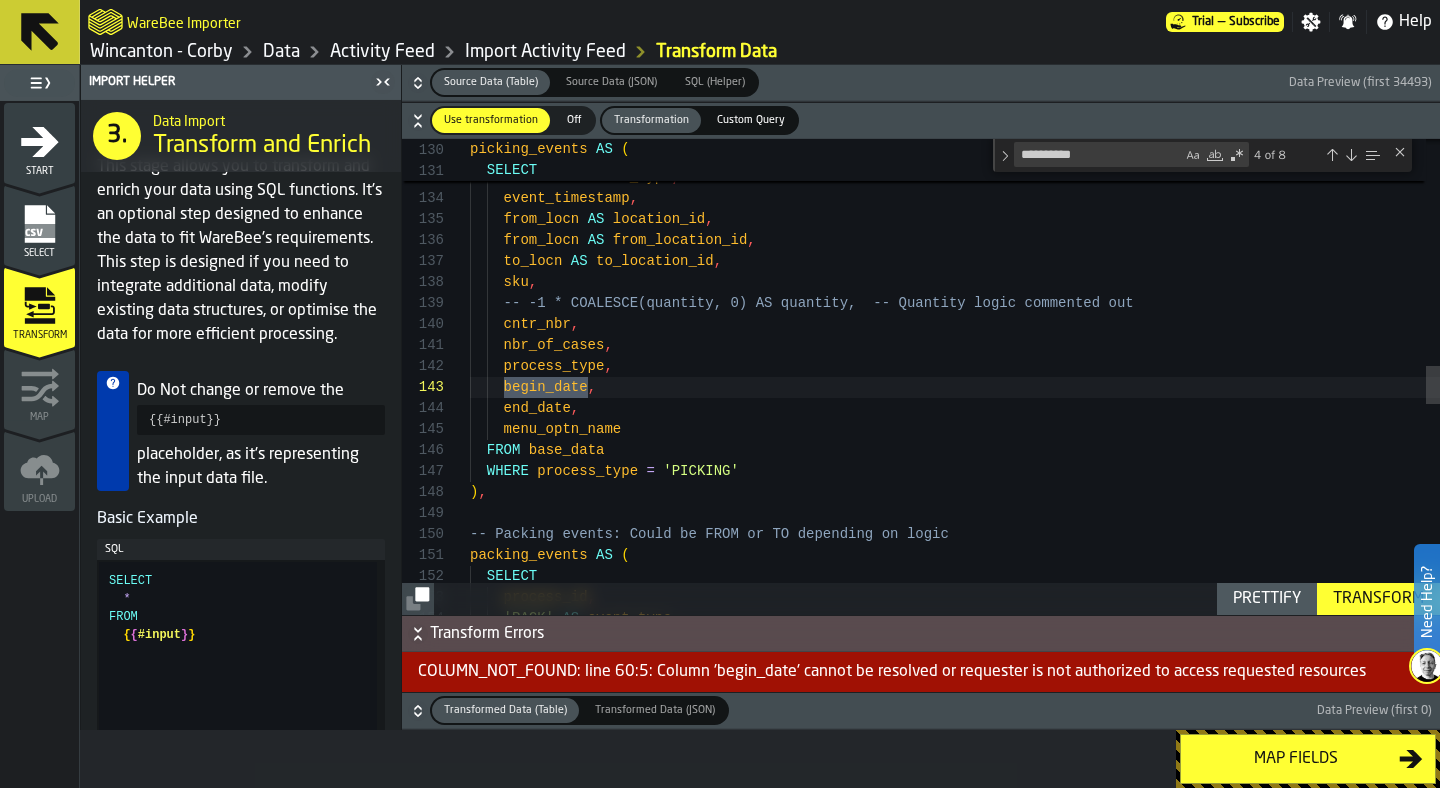 click at bounding box center [1332, 155] 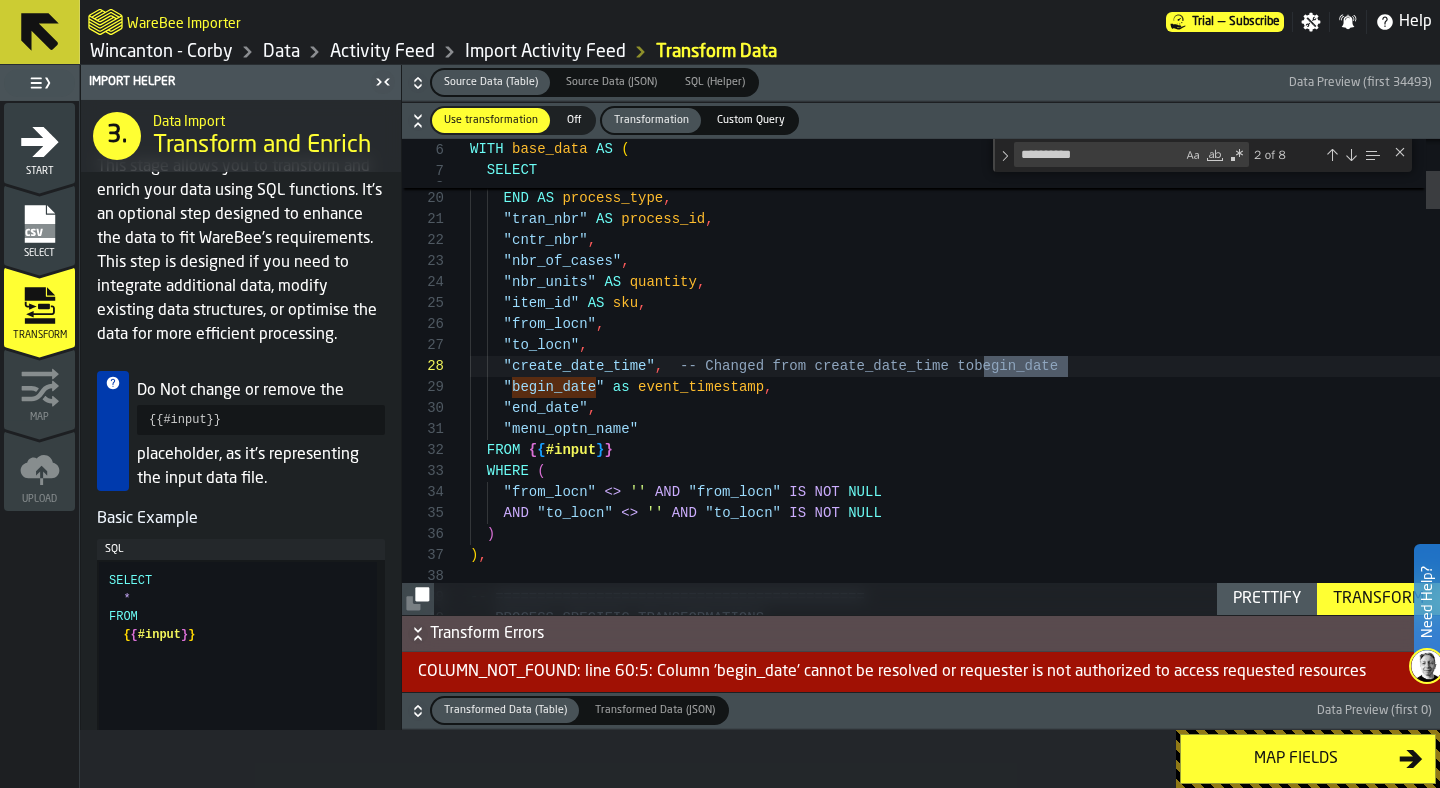 click at bounding box center (1332, 155) 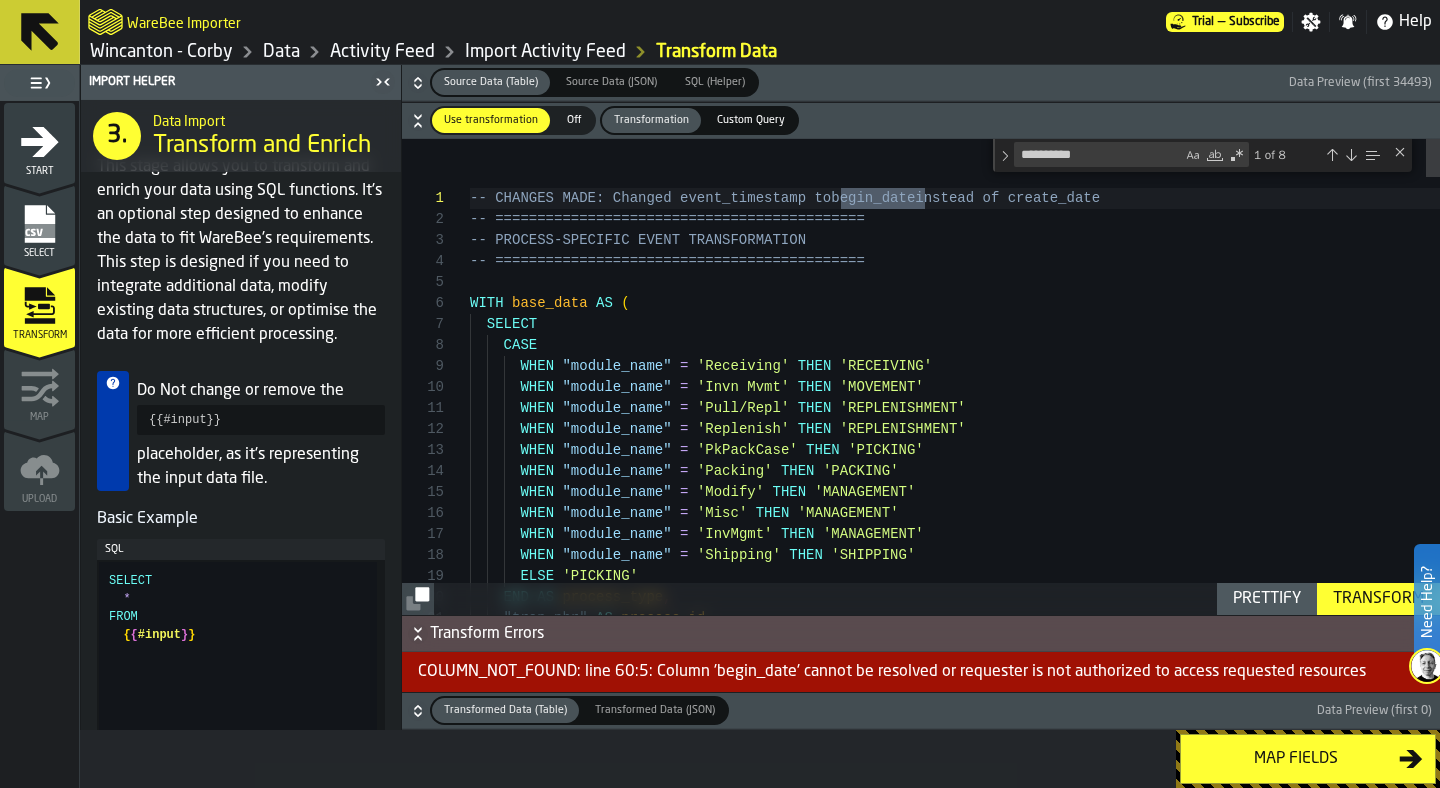 click at bounding box center (1351, 155) 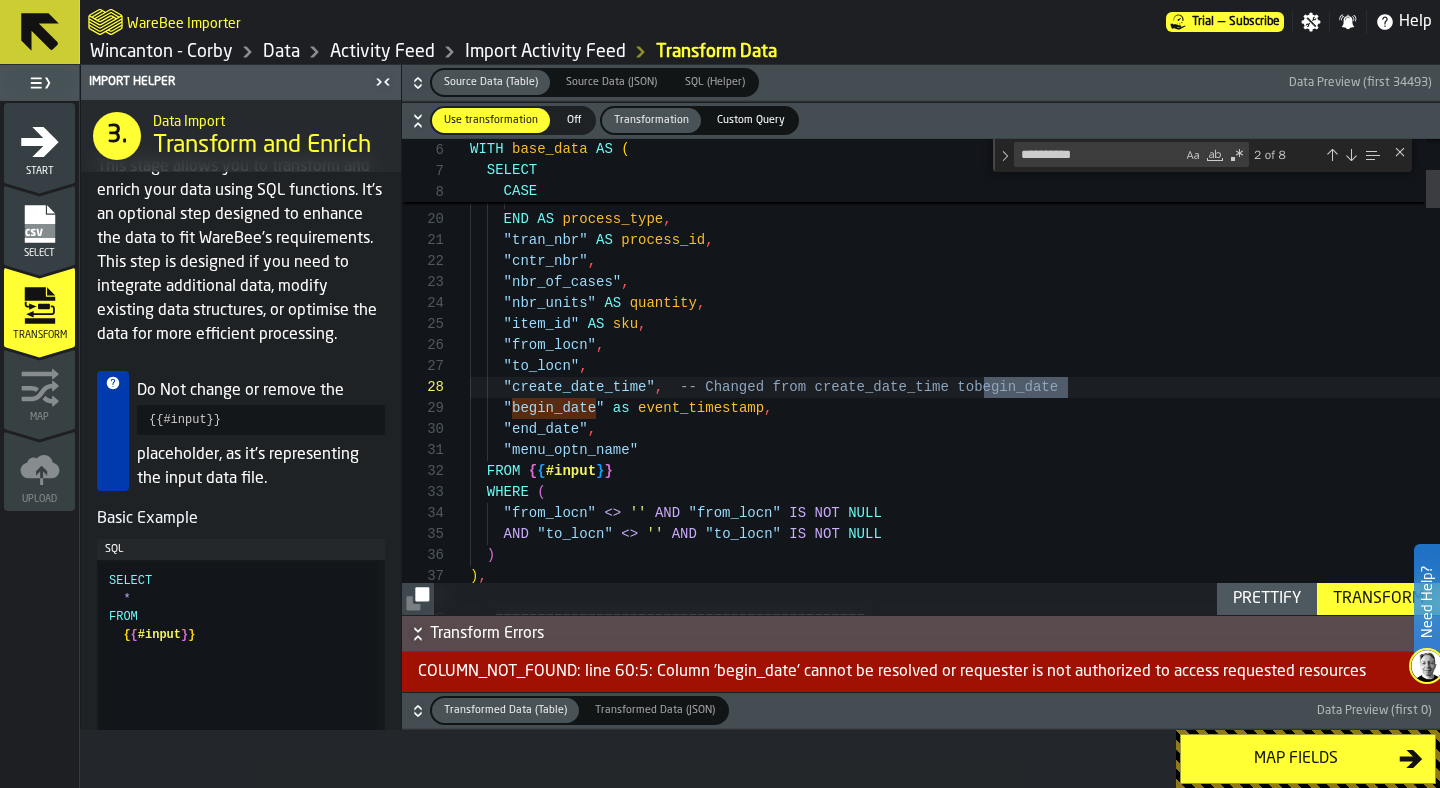 click at bounding box center [1351, 155] 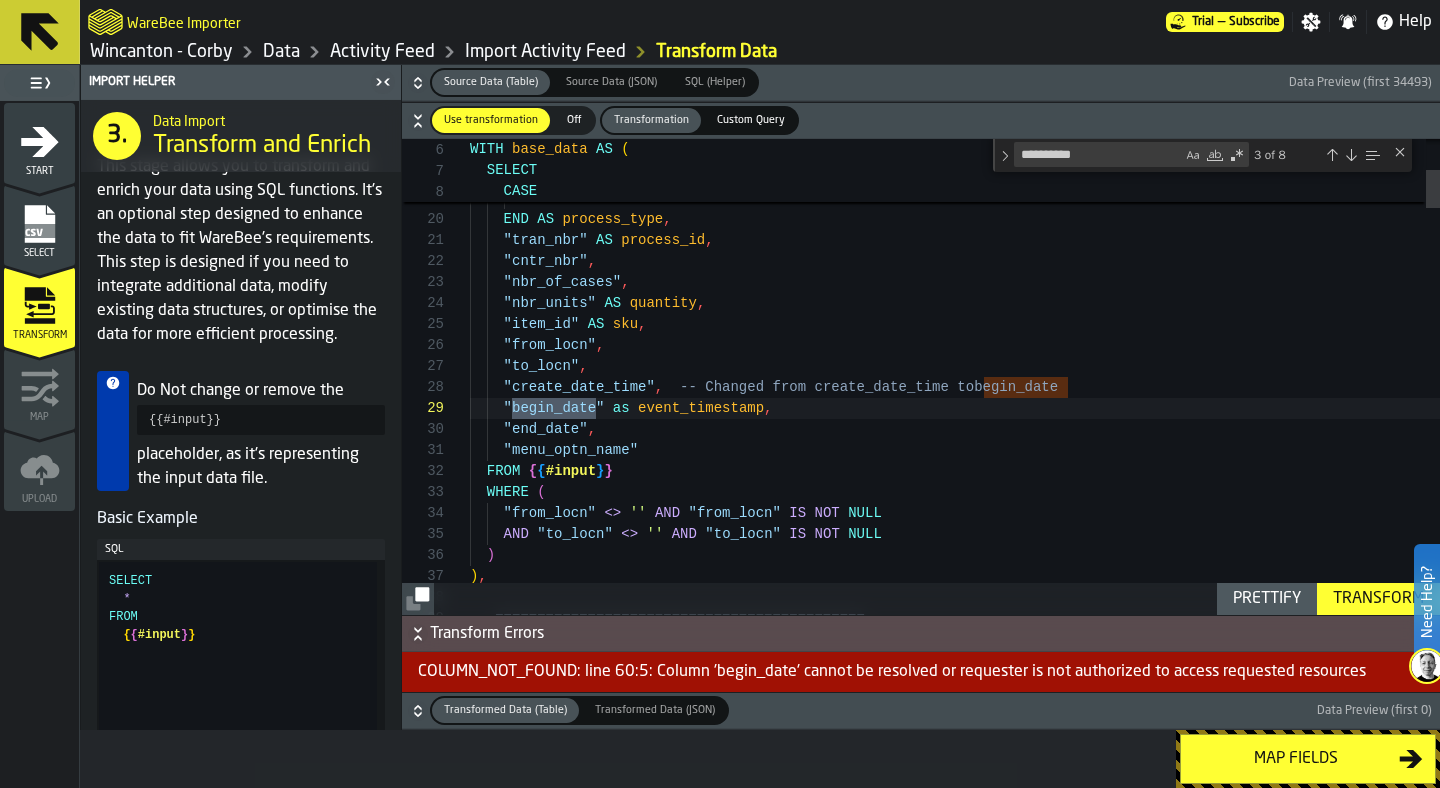 scroll, scrollTop: 147, scrollLeft: 0, axis: vertical 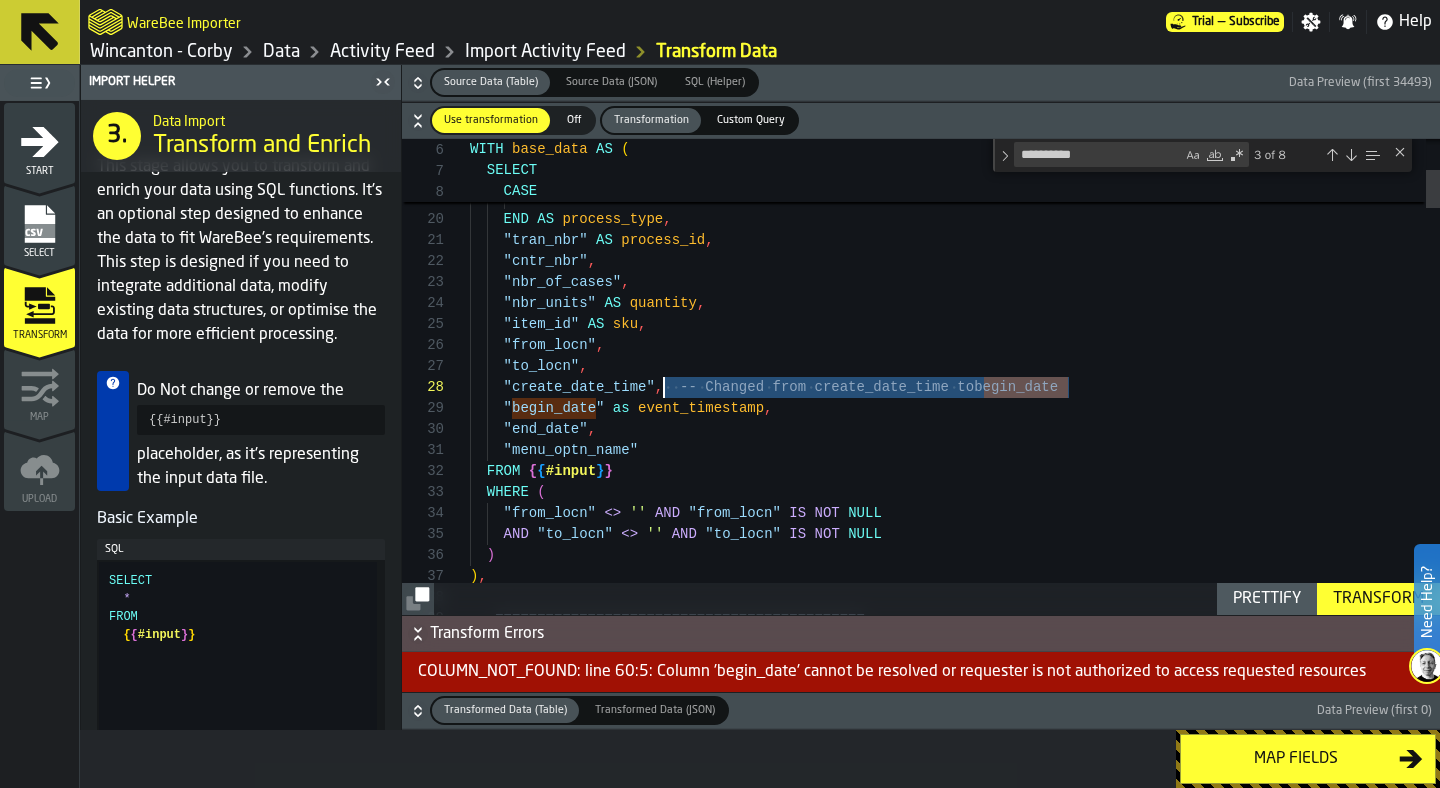 drag, startPoint x: 1080, startPoint y: 392, endPoint x: 665, endPoint y: 384, distance: 415.0771 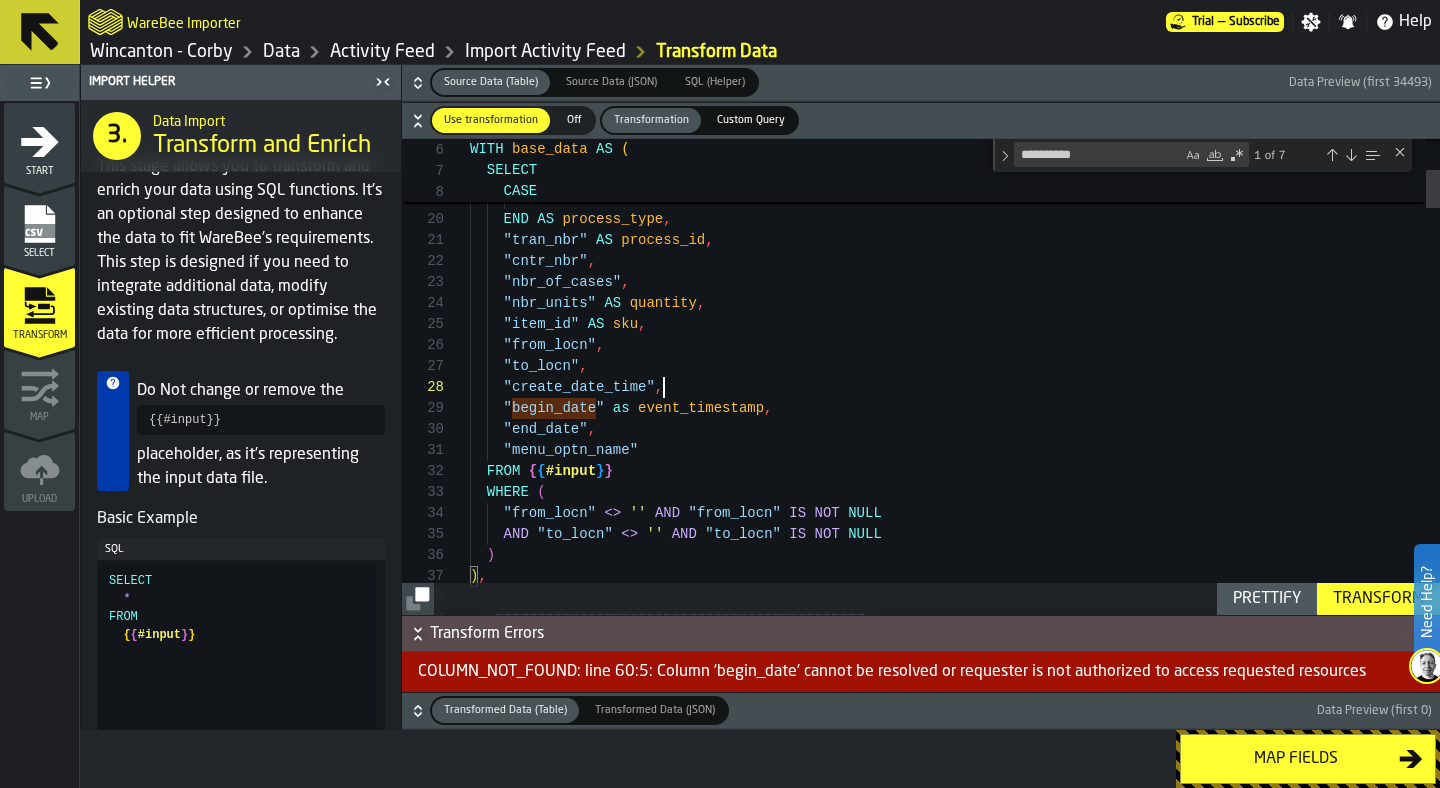 click on "Transform" at bounding box center (1378, 599) 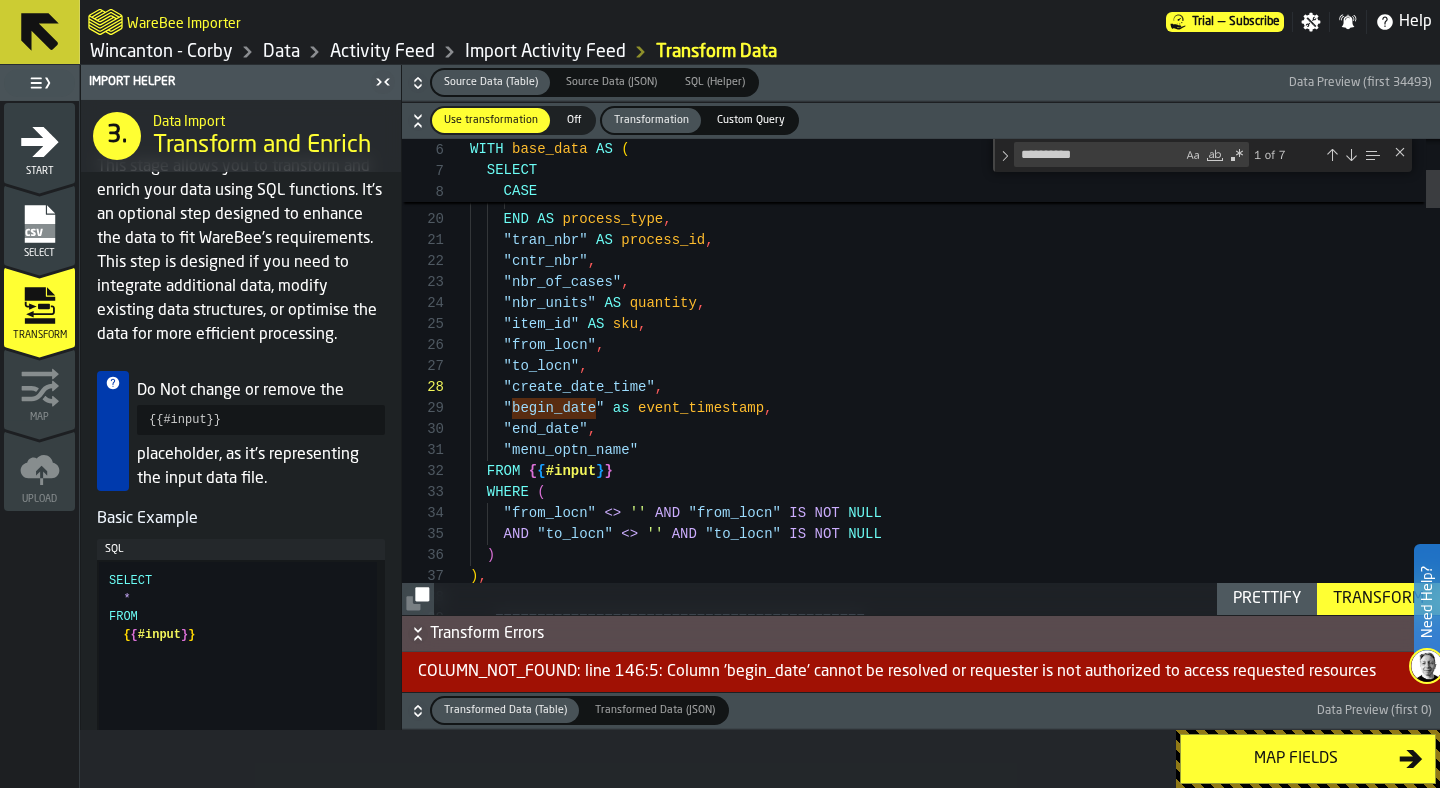 click at bounding box center [1351, 155] 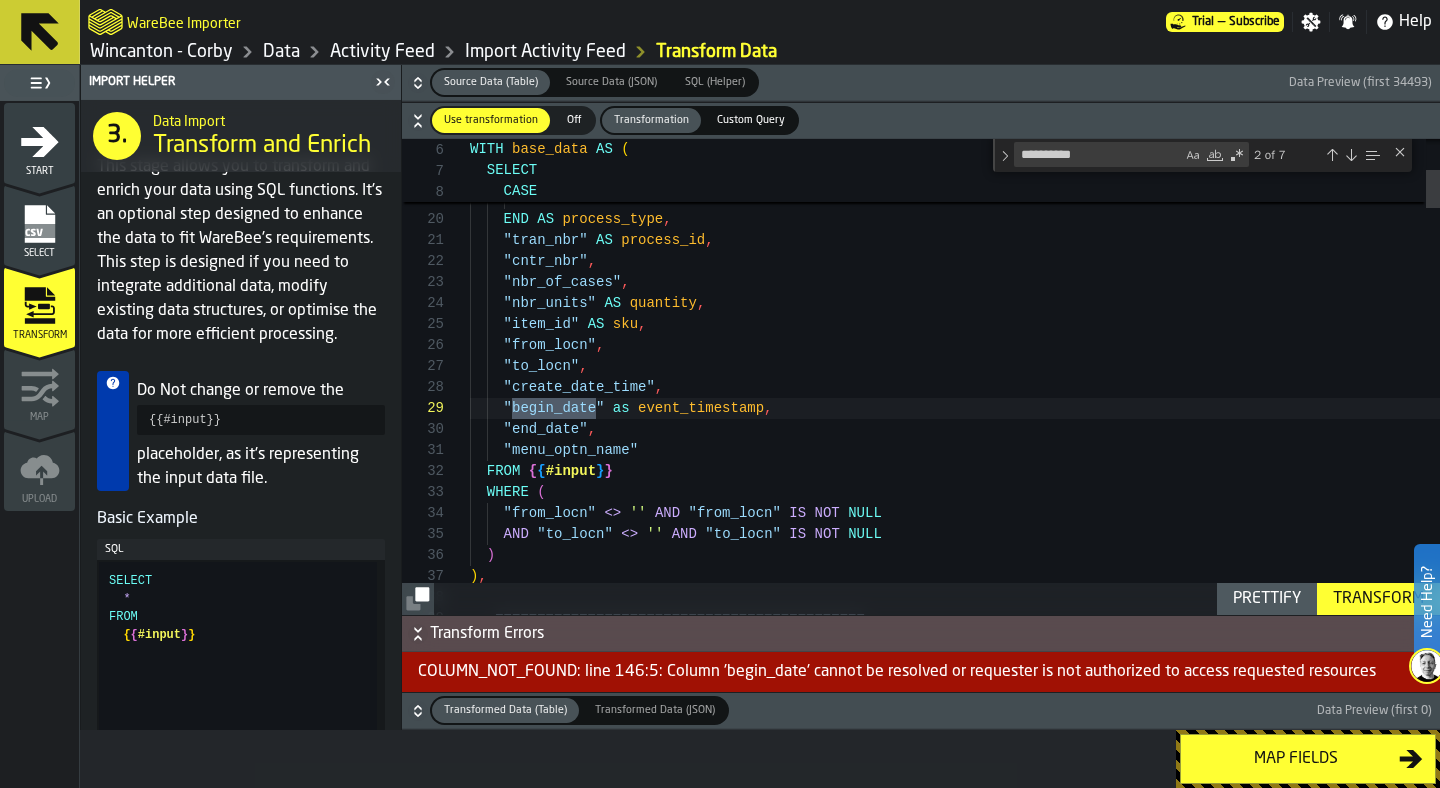 click at bounding box center [1351, 155] 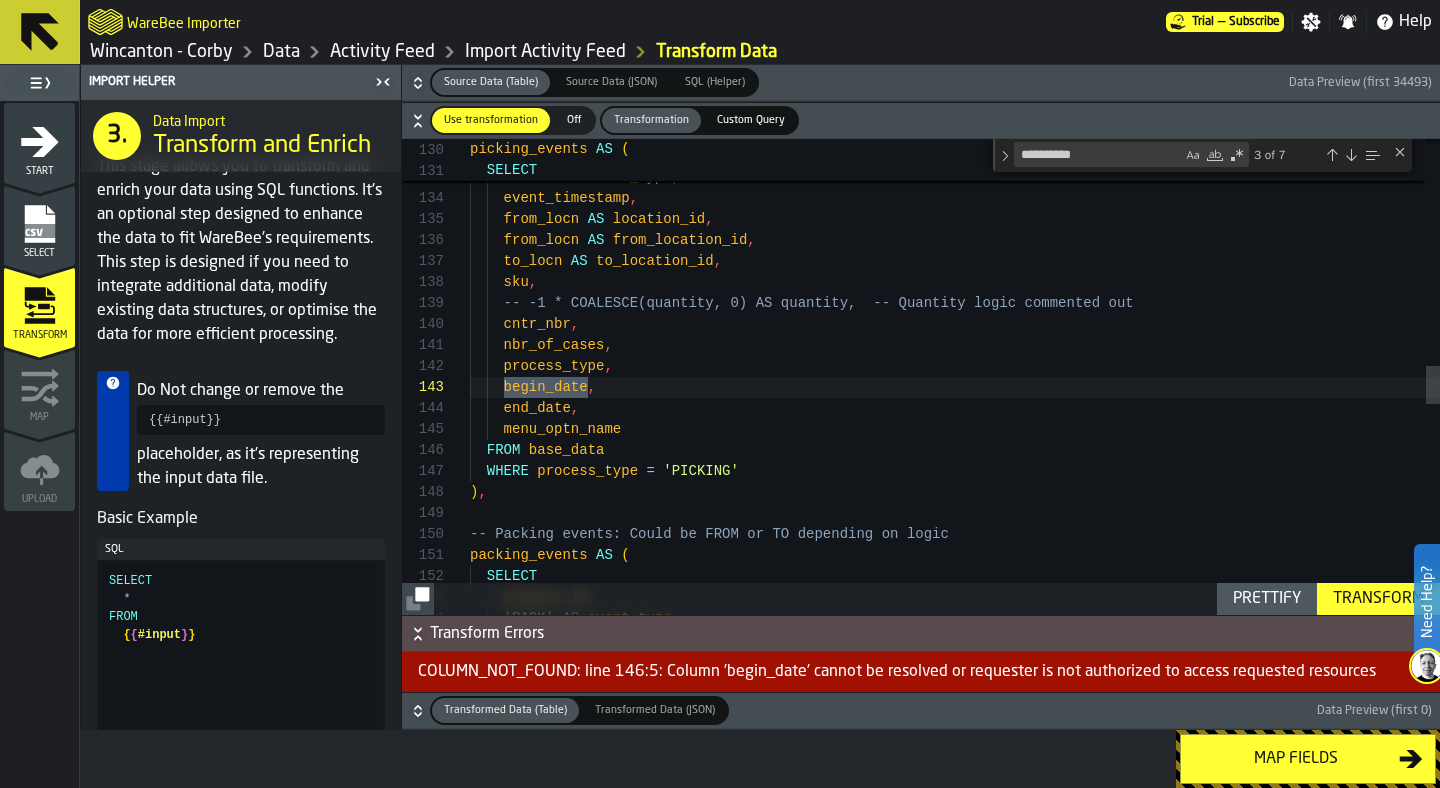 scroll, scrollTop: 0, scrollLeft: 0, axis: both 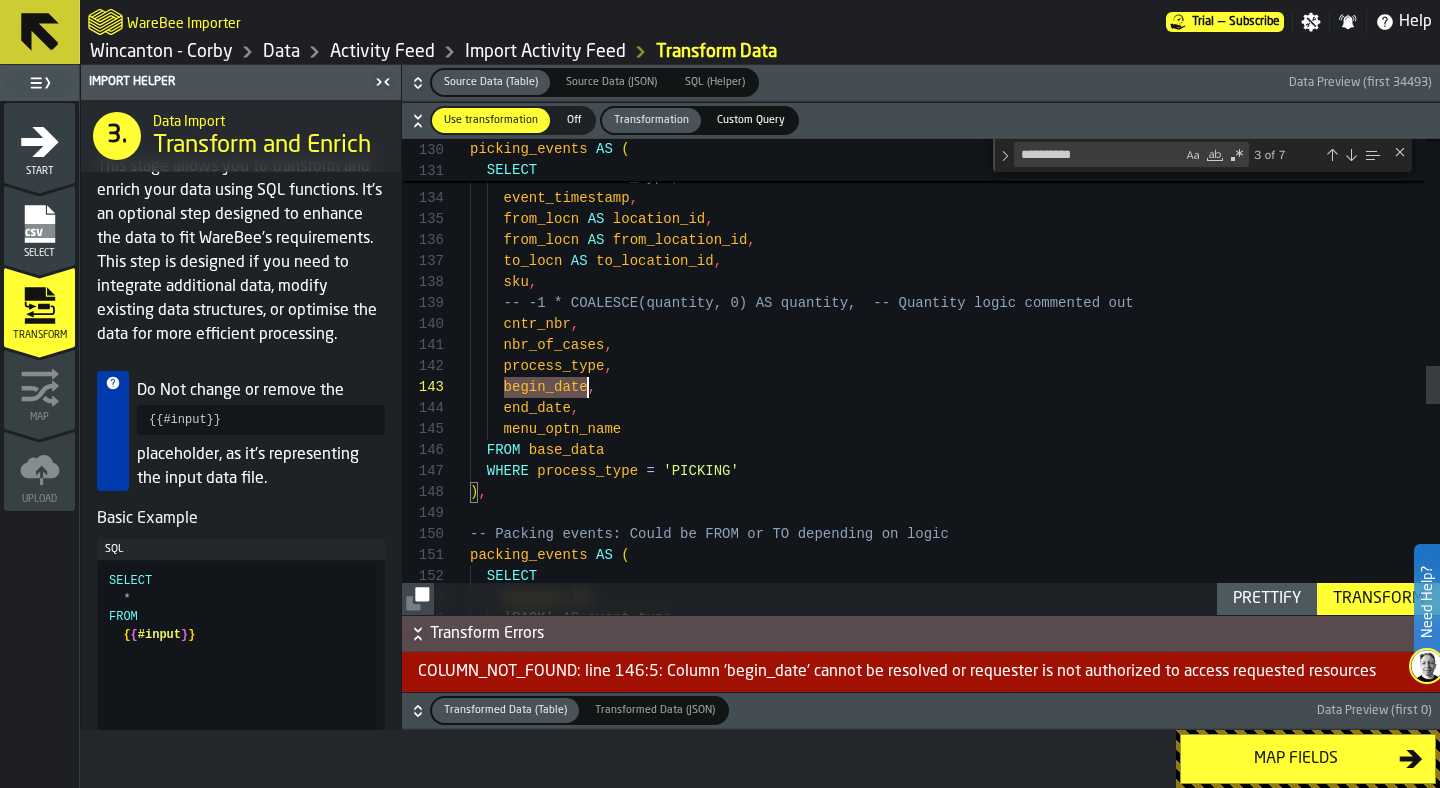 click on "SELECT        process_id ,      'PICK'   AS   event_type ,      event_timestamp ,      from_locn   AS   location_id ,      from_locn   AS   from_location_id ,      to_locn   AS   to_location_id ,      sku ,      -- -1 * COALESCE(quantity, 0) AS quantity,  -- Qua ntity logic commented out      cntr_nbr ,      nbr_of_cases ,      process_type ,      begin_date ,      end_date ,      menu_optn_name    FROM   base_data    WHERE   process_type   =   'PICKING' ) , -- Packing events: Could be FROM or TO depending o n logic packing_events   AS   (    SELECT        process_id ,      'PACK'   AS   event_type ," at bounding box center (955, 282) 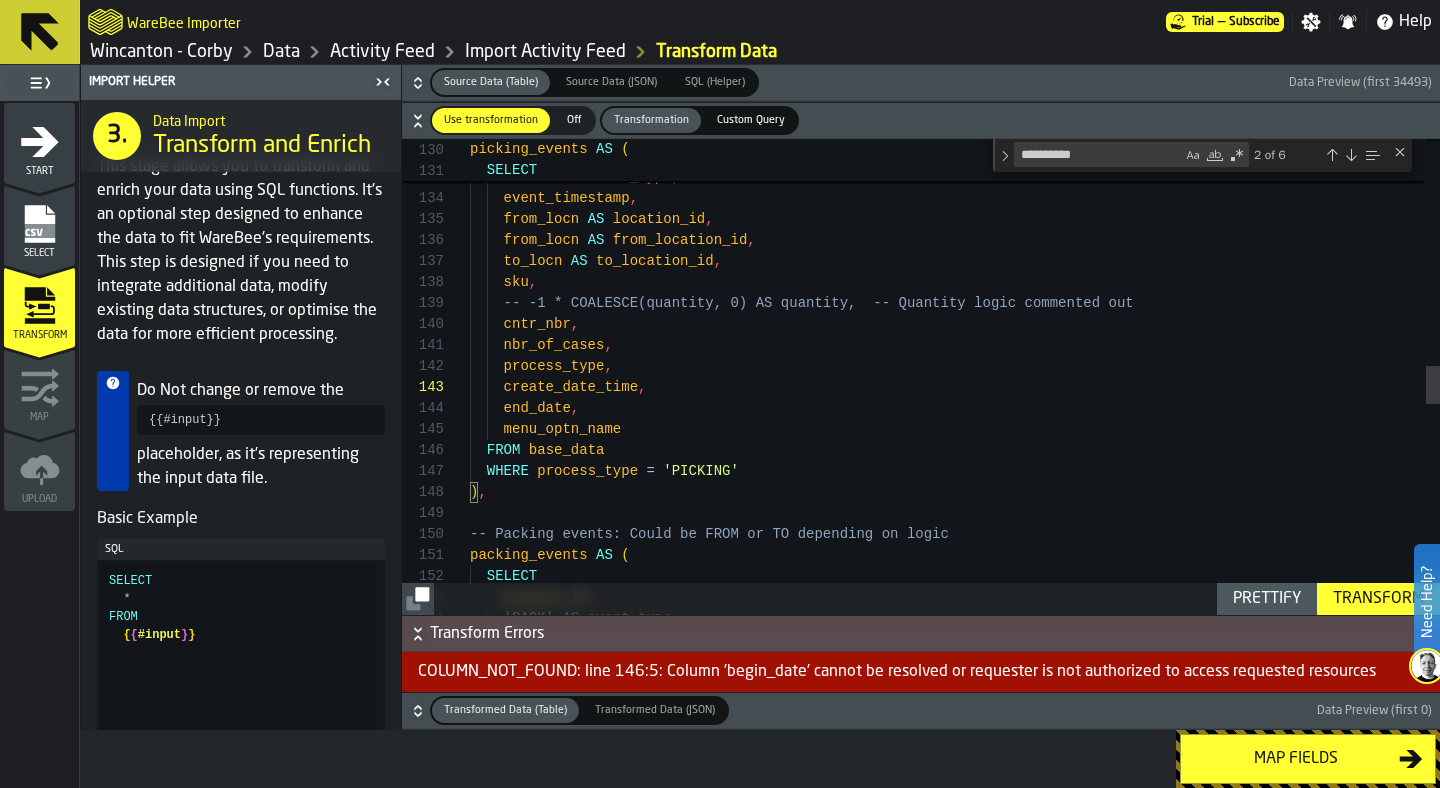 click at bounding box center (1351, 155) 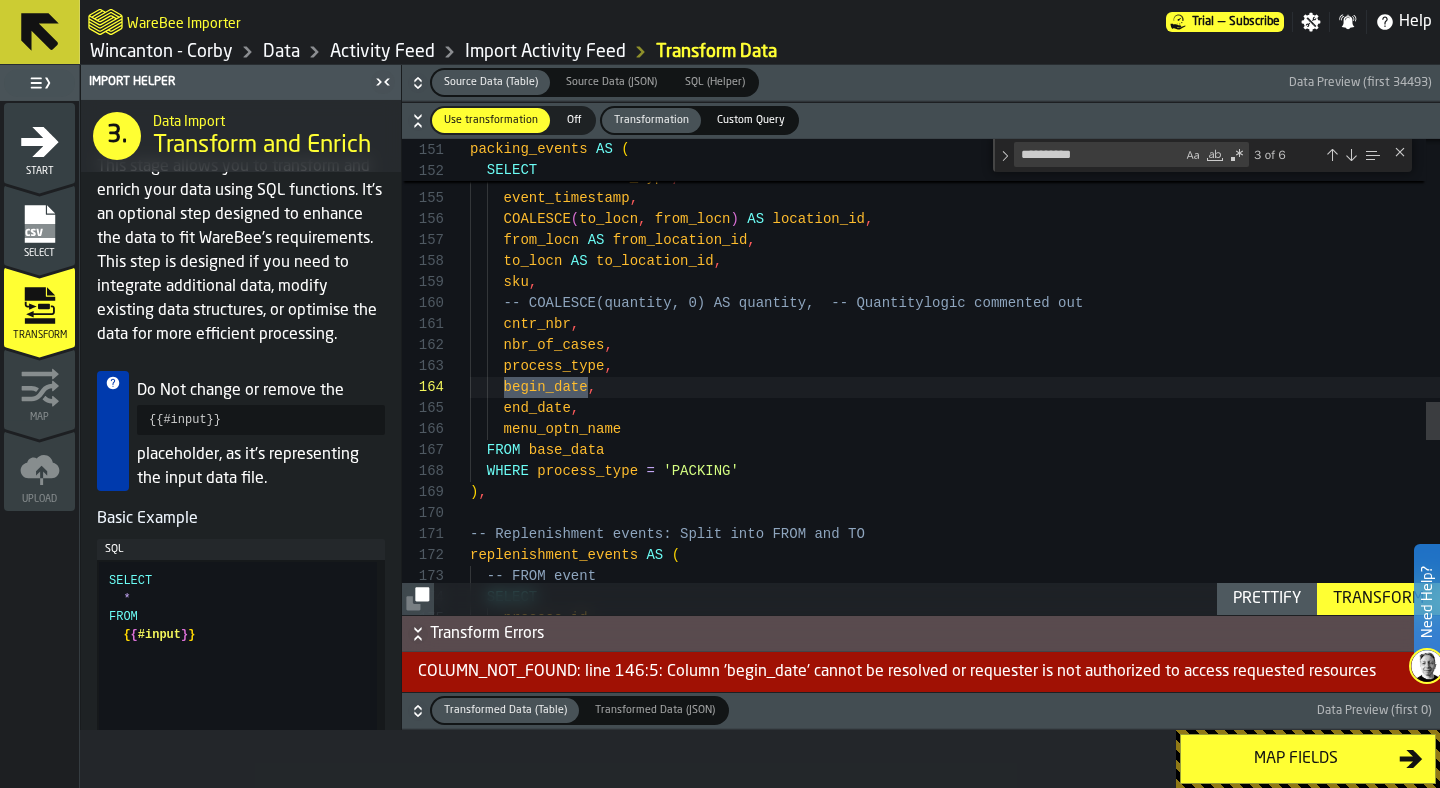 scroll, scrollTop: 0, scrollLeft: 0, axis: both 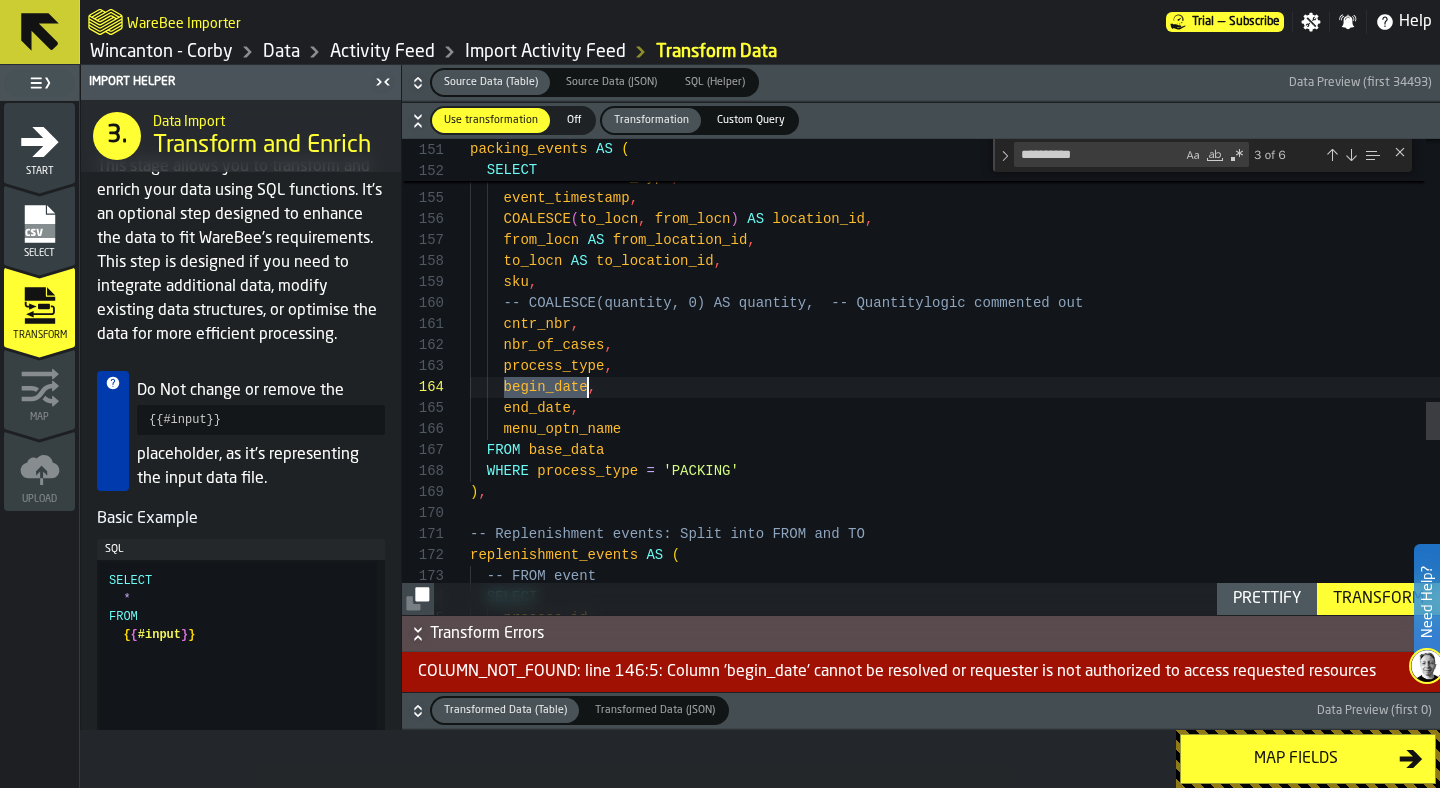 click on "SELECT        process_id ,      'PACK'   AS   event_type ,      event_timestamp ,      COALESCE ( to_locn ,   from_locn )   AS   location_id ,      from_locn   AS   from_location_id ,      to_locn   AS   to_location_id ,      sku ,      -- COALESCE(quantity, 0) AS quantity,  -- Quantity  logic commented out      cntr_nbr ,      nbr_of_cases ,      process_type ,      begin_date ,      end_date ,      menu_optn_name    FROM   base_data    WHERE   process_type   =   'PACKING' ) , -- Replenishment events: Split into FROM and TO replenishment_events   AS   (    -- FROM event    SELECT        process_id ," at bounding box center (955, -159) 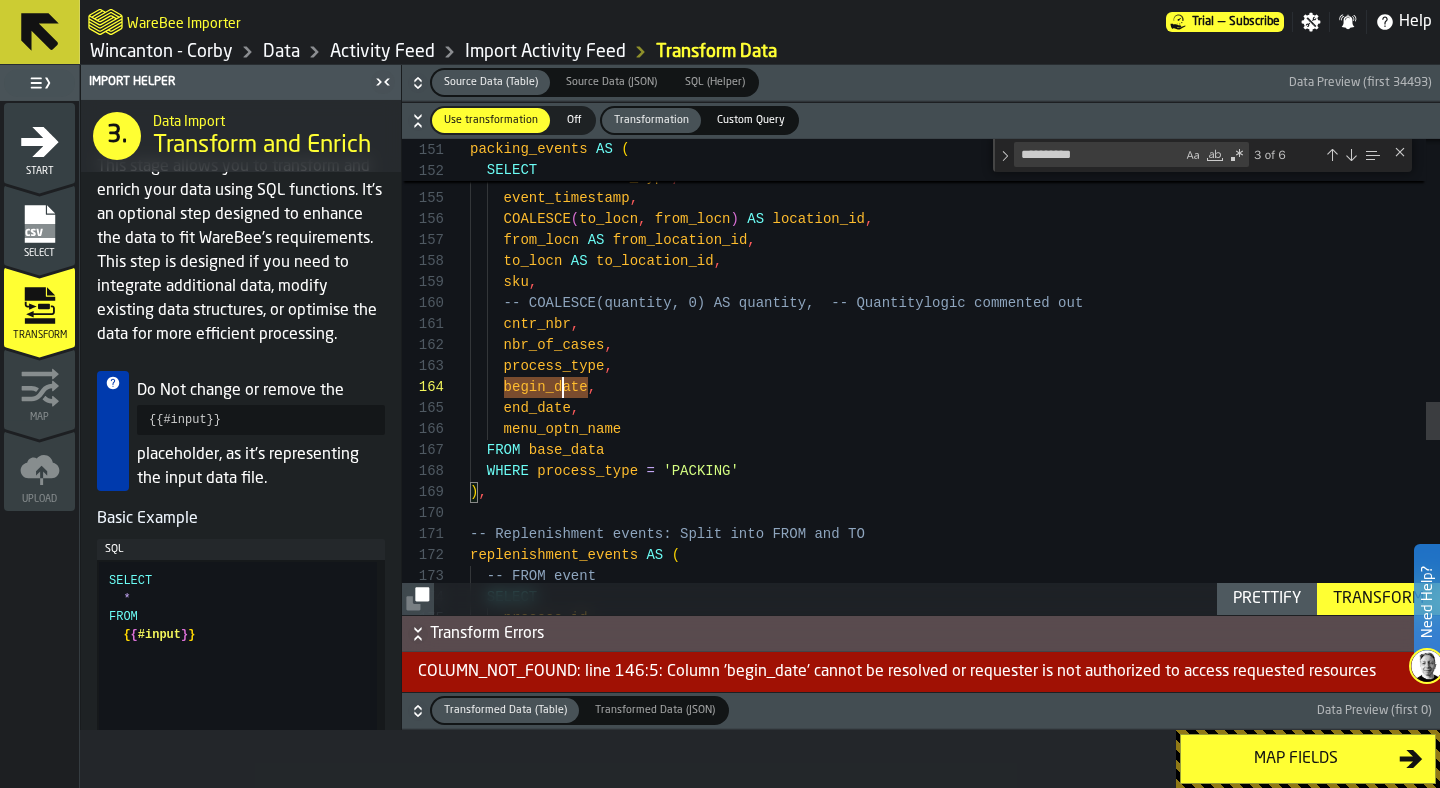 click on "SELECT        process_id ,      'PACK'   AS   event_type ,      event_timestamp ,      COALESCE ( to_locn ,   from_locn )   AS   location_id ,      from_locn   AS   from_location_id ,      to_locn   AS   to_location_id ,      sku ,      -- COALESCE(quantity, 0) AS quantity,  -- Quantity  logic commented out      cntr_nbr ,      nbr_of_cases ,      process_type ,      begin_date ,      end_date ,      menu_optn_name    FROM   base_data    WHERE   process_type   =   'PACKING' ) , -- Replenishment events: Split into FROM and TO replenishment_events   AS   (    -- FROM event    SELECT        process_id ," at bounding box center (955, -159) 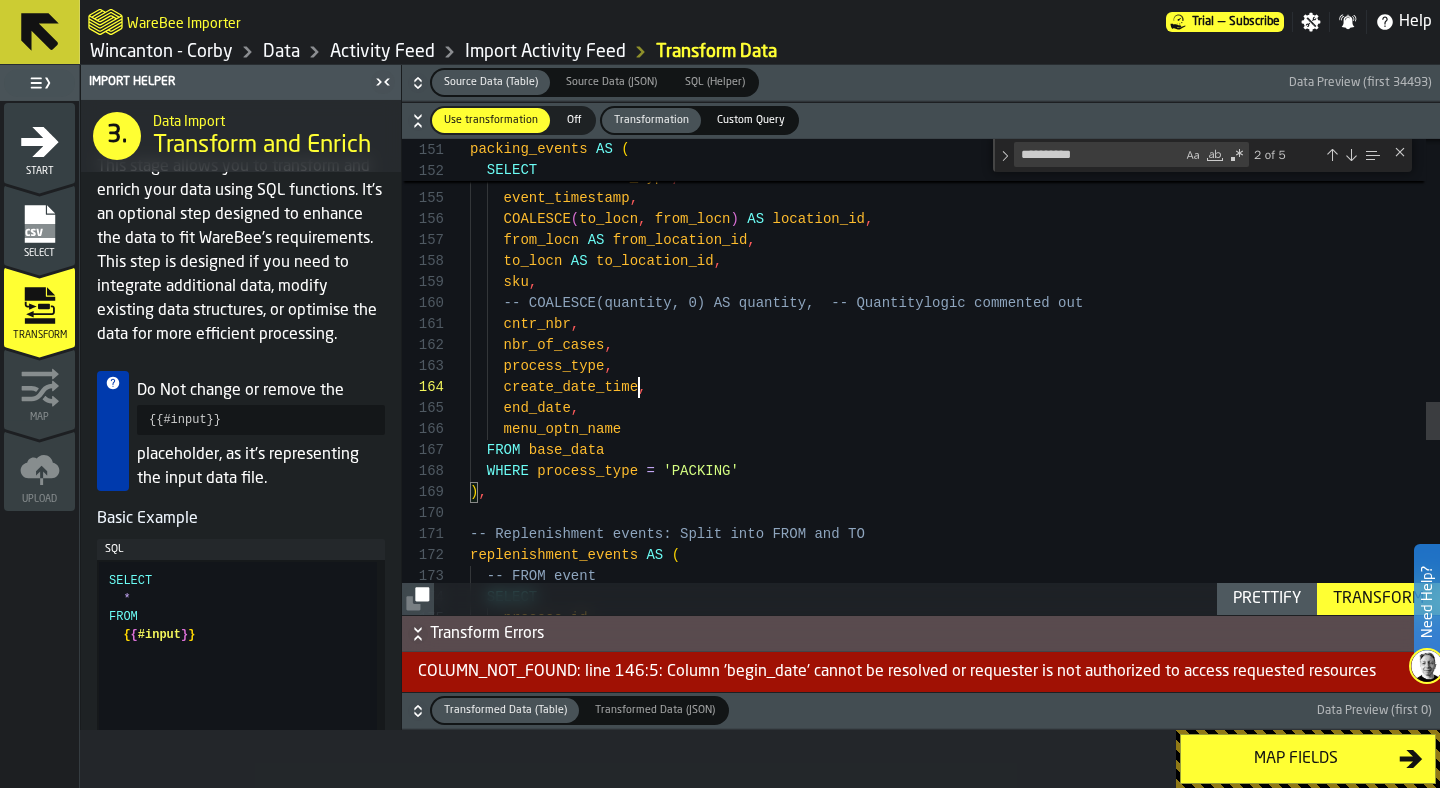click at bounding box center [1351, 155] 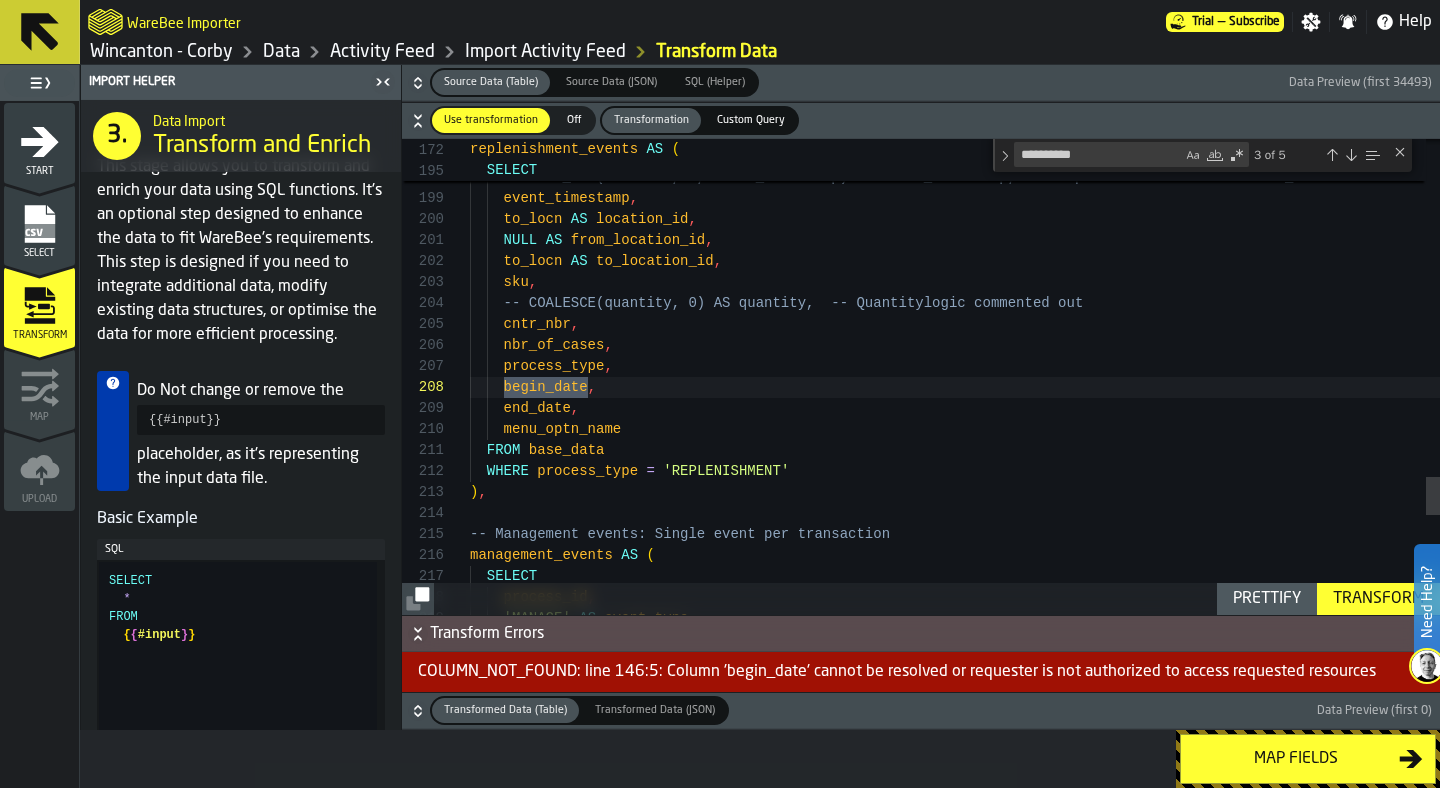 scroll, scrollTop: 0, scrollLeft: 0, axis: both 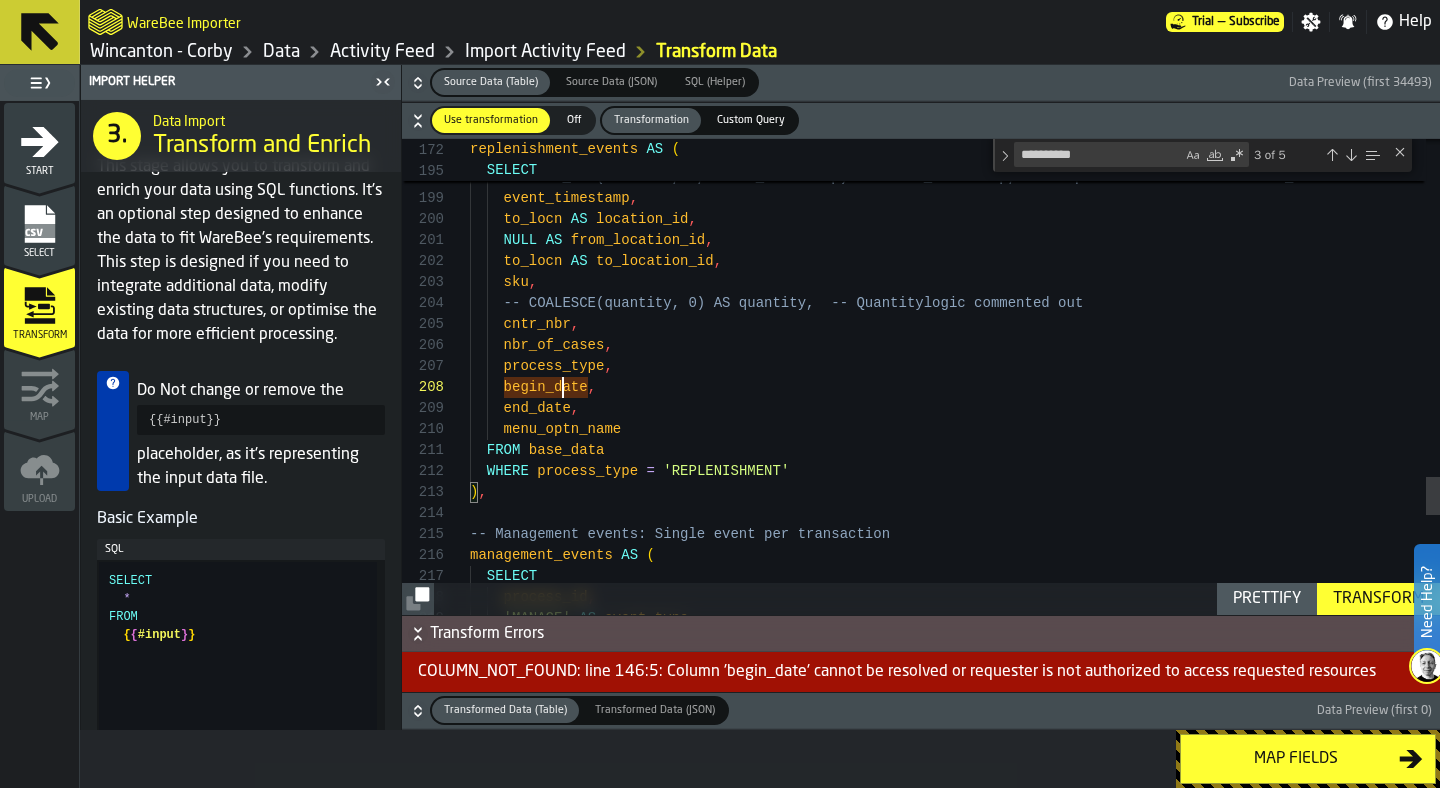 click on "process_id ,      'REPL_TO'   AS   event_type ,      -- date_add('second', 1, event_timestamp) AS event _timestamp,  -- Replaced INTERVAL with date_add      event_timestamp ,      to_locn   AS   location_id ,      NULL   AS   from_location_id ,      to_locn   AS   to_location_id ,      sku ,      -- COALESCE(quantity, 0) AS quantity,  -- Quantity  logic commented out      cntr_nbr ,      nbr_of_cases ,      process_type ,      begin_date ,      end_date ,      menu_optn_name    FROM   base_data    WHERE   process_type   =   'REPLENISHMENT' ) , -- Management events: Single event per transaction management_events   AS   (    SELECT        process_id ,      'MANAGE'   AS   event_type ," at bounding box center [955, -1083] 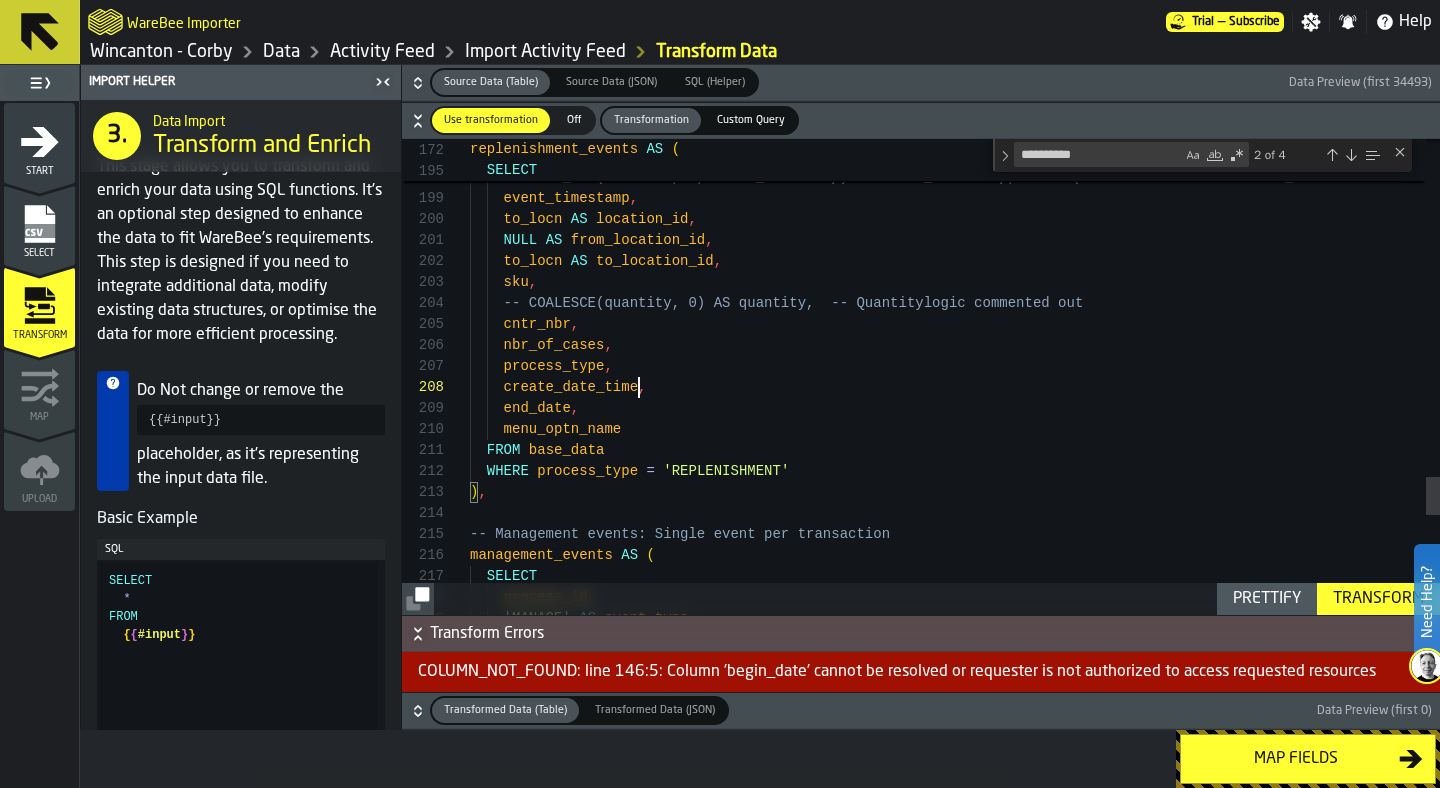 click at bounding box center (1351, 155) 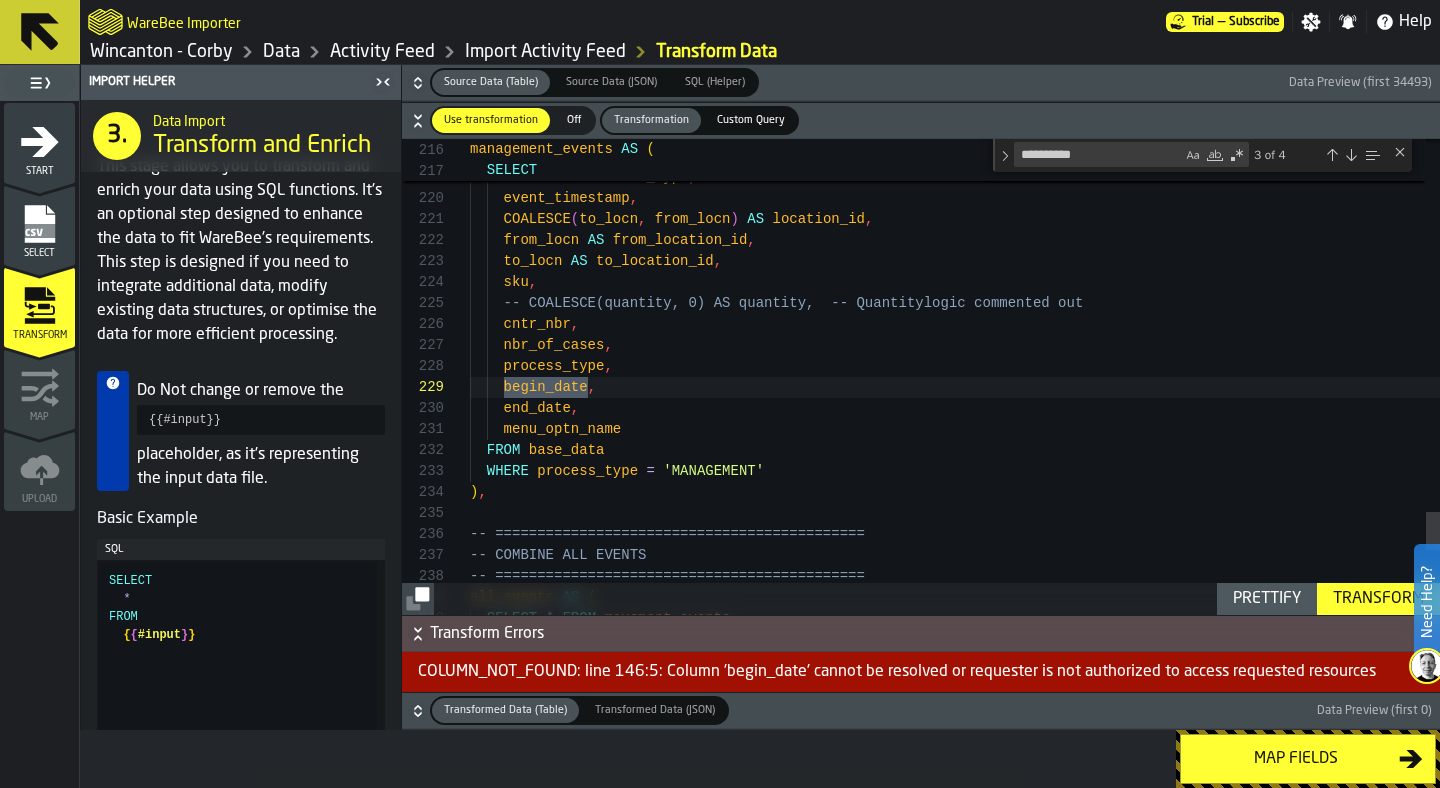 scroll, scrollTop: 0, scrollLeft: 0, axis: both 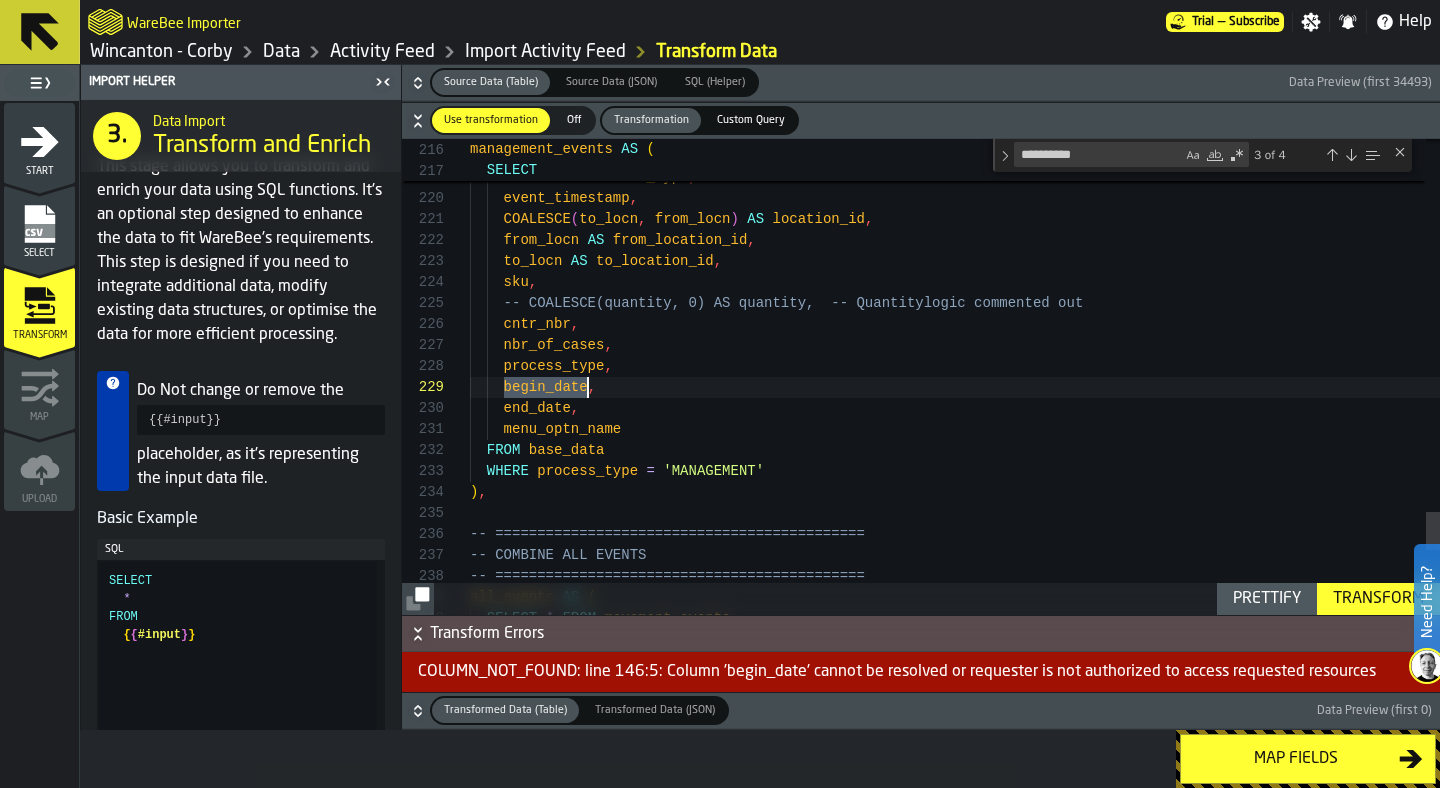 click on "SELECT        process_id ,      'MANAGE'   AS   event_type ,      event_timestamp ,      COALESCE ( to_locn ,   from_locn )   AS   location_id ,      from_locn   AS   from_location_id ,      to_locn   AS   to_location_id ,      sku ,      -- COALESCE(quantity, 0) AS quantity,  -- Quantity  logic commented out      cntr_nbr ,      nbr_of_cases ,      process_type ,      begin_date ,      end_date ,      menu_optn_name    FROM   base_data    WHERE   process_type   =   'MANAGEMENT' ) , -- ============================================ -- COMBINE ALL EVENTS -- ============================================ all_events   AS   (    SELECT   *   FROM   movement_events" at bounding box center (955, -1524) 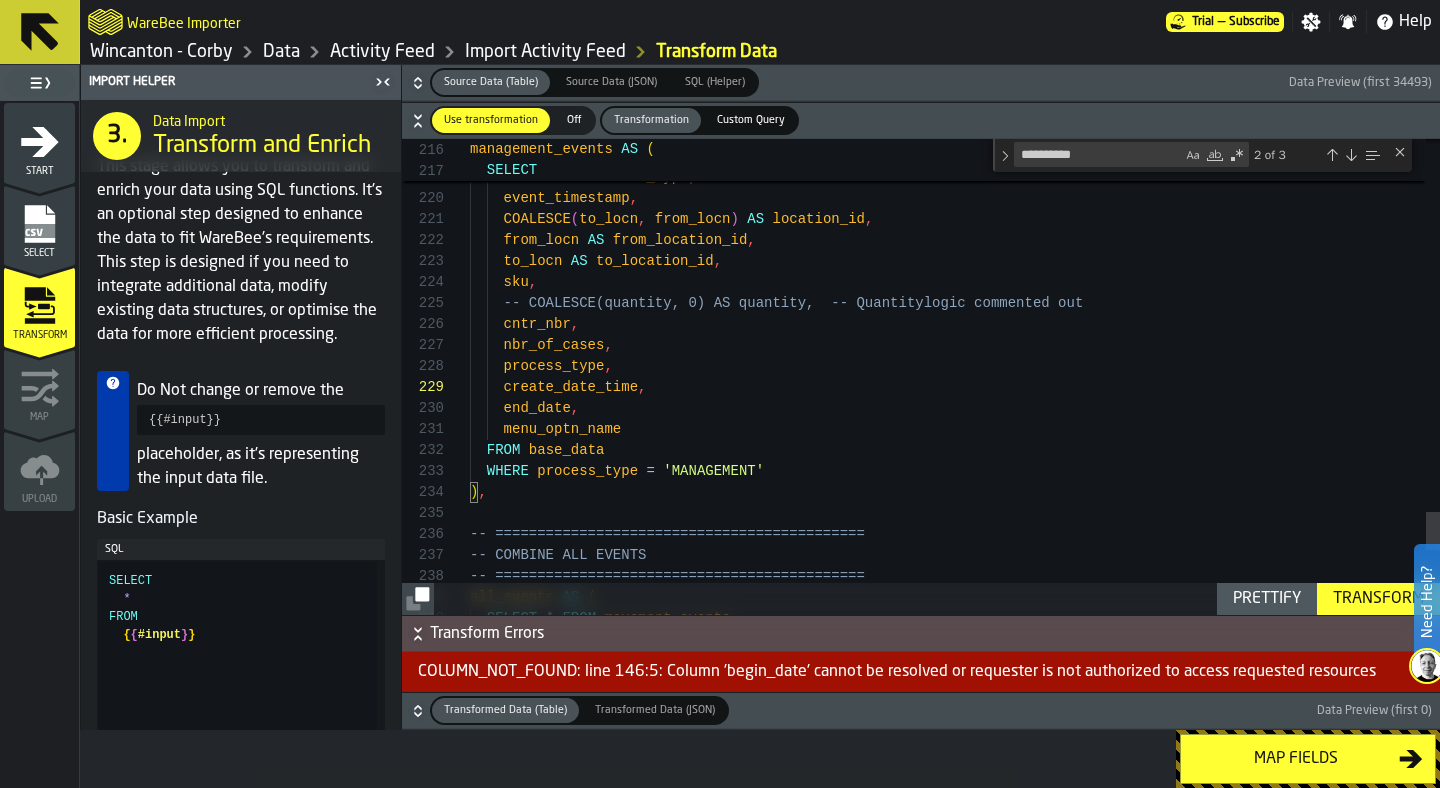 click at bounding box center (1351, 155) 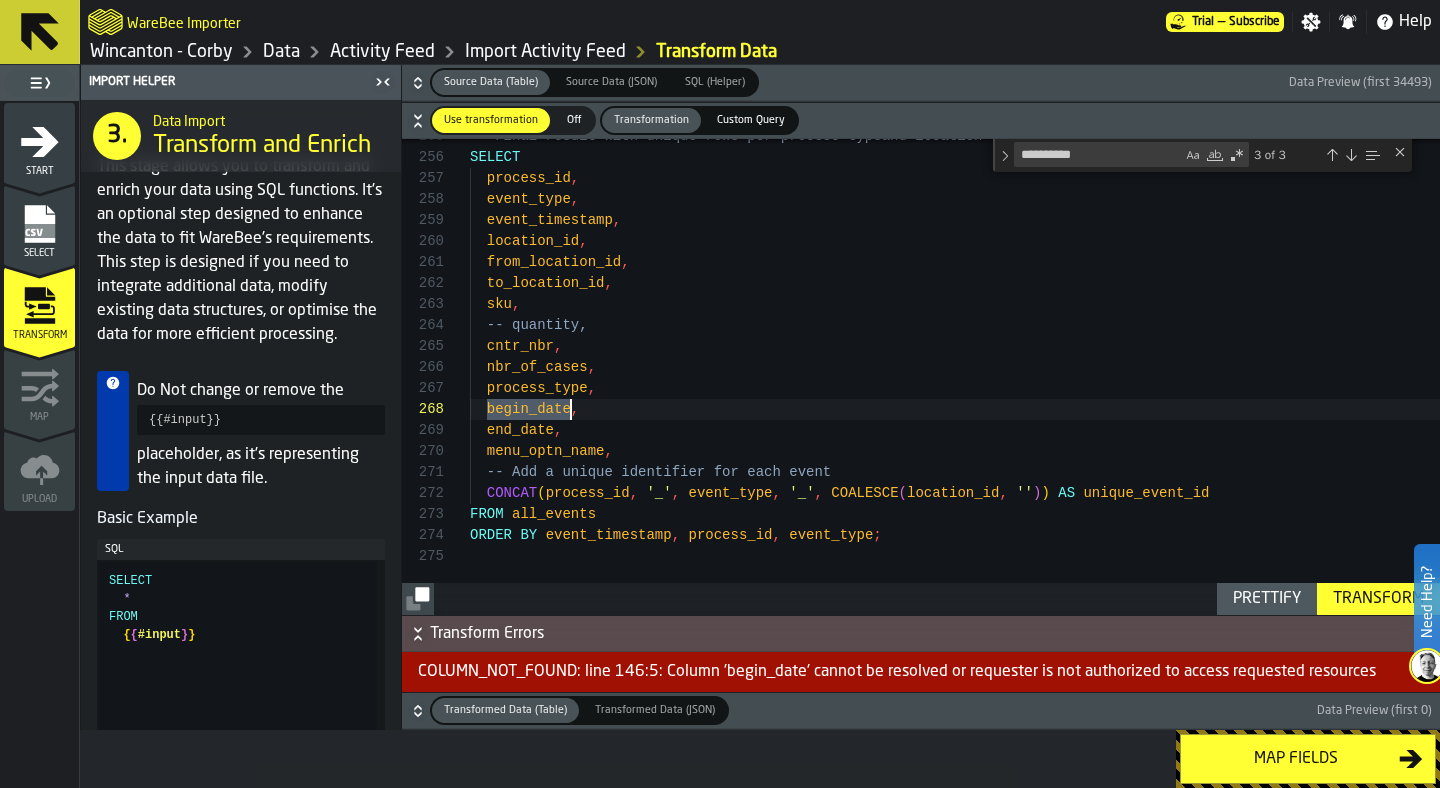 scroll, scrollTop: 147, scrollLeft: 0, axis: vertical 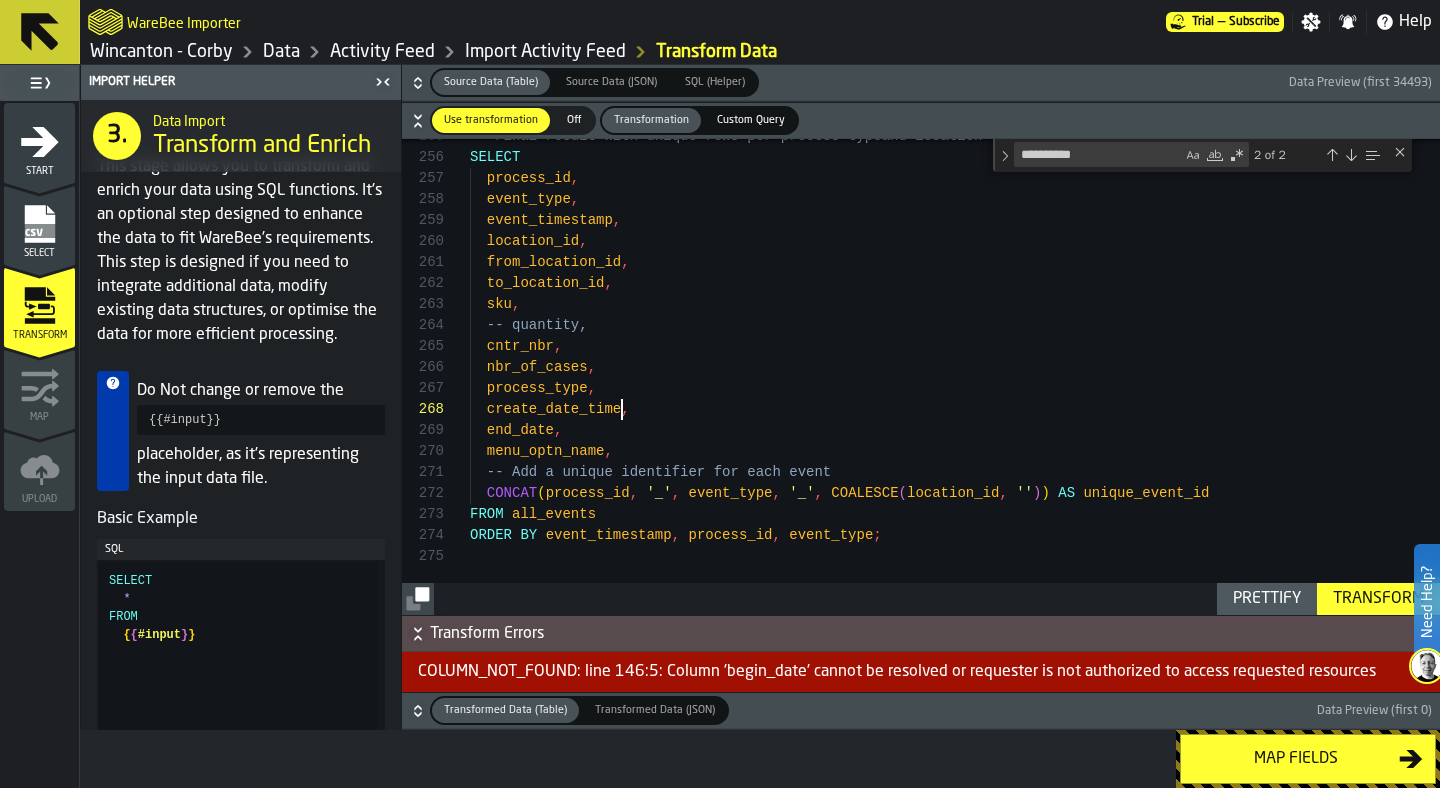 click at bounding box center (1351, 155) 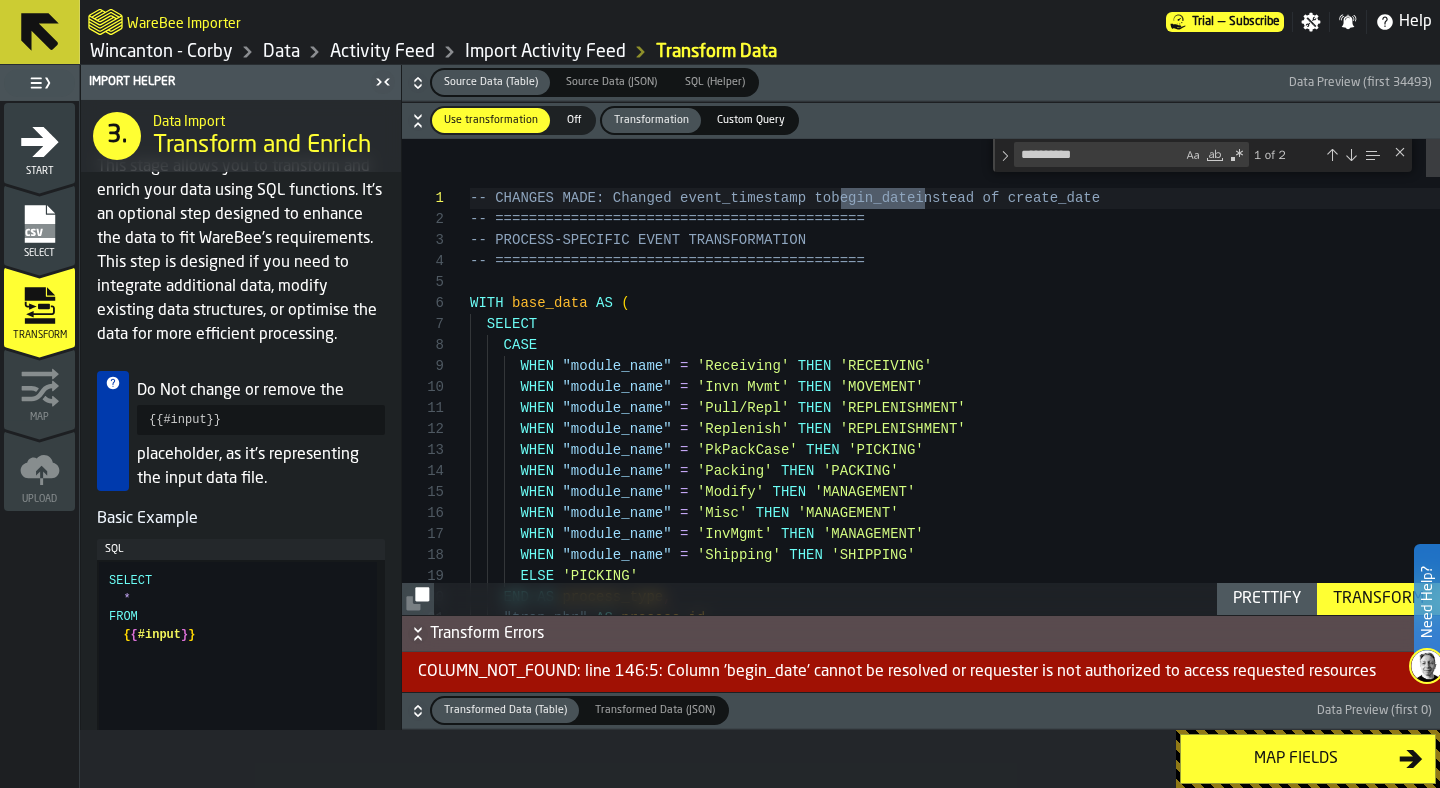 scroll, scrollTop: 0, scrollLeft: 0, axis: both 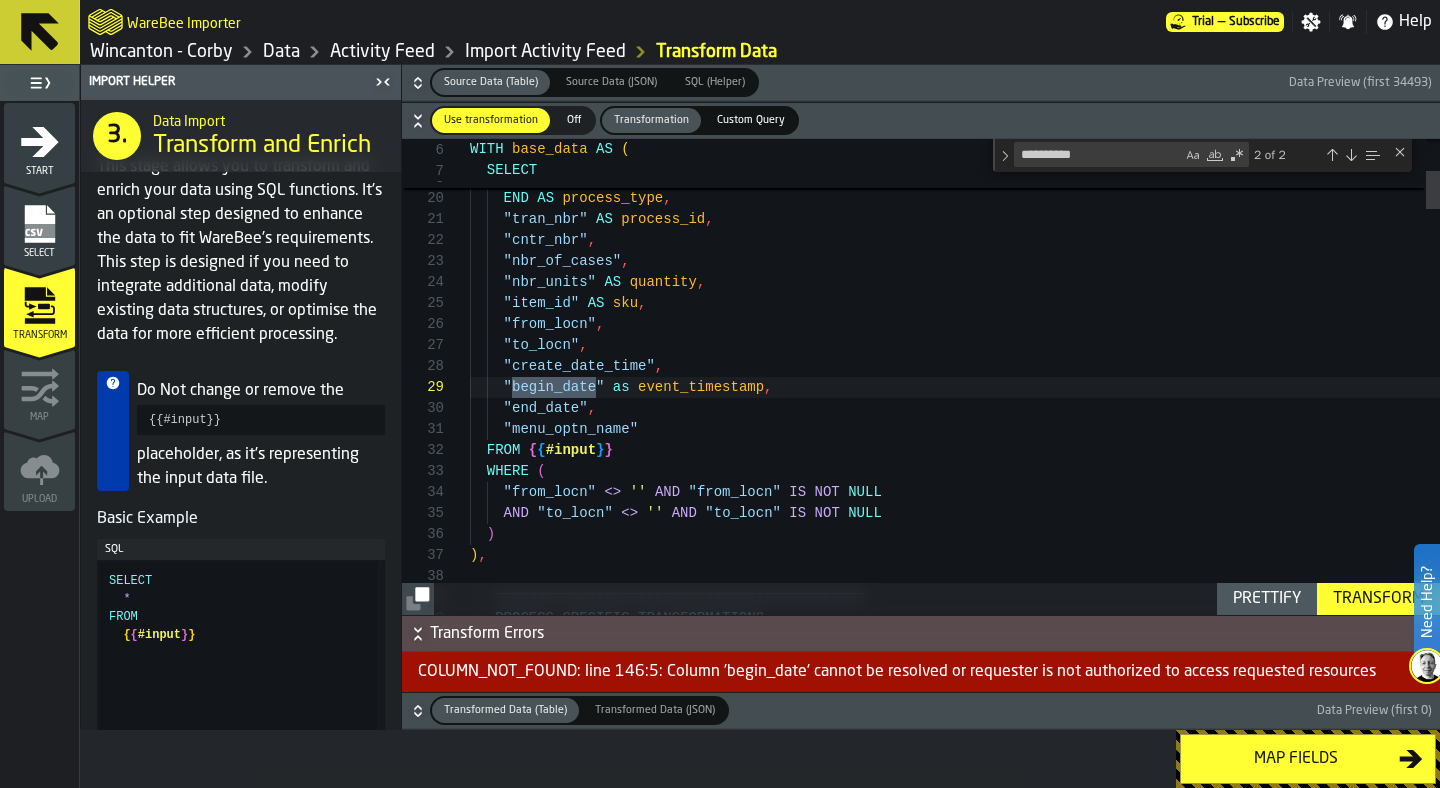 click on "Transform" at bounding box center [1378, 599] 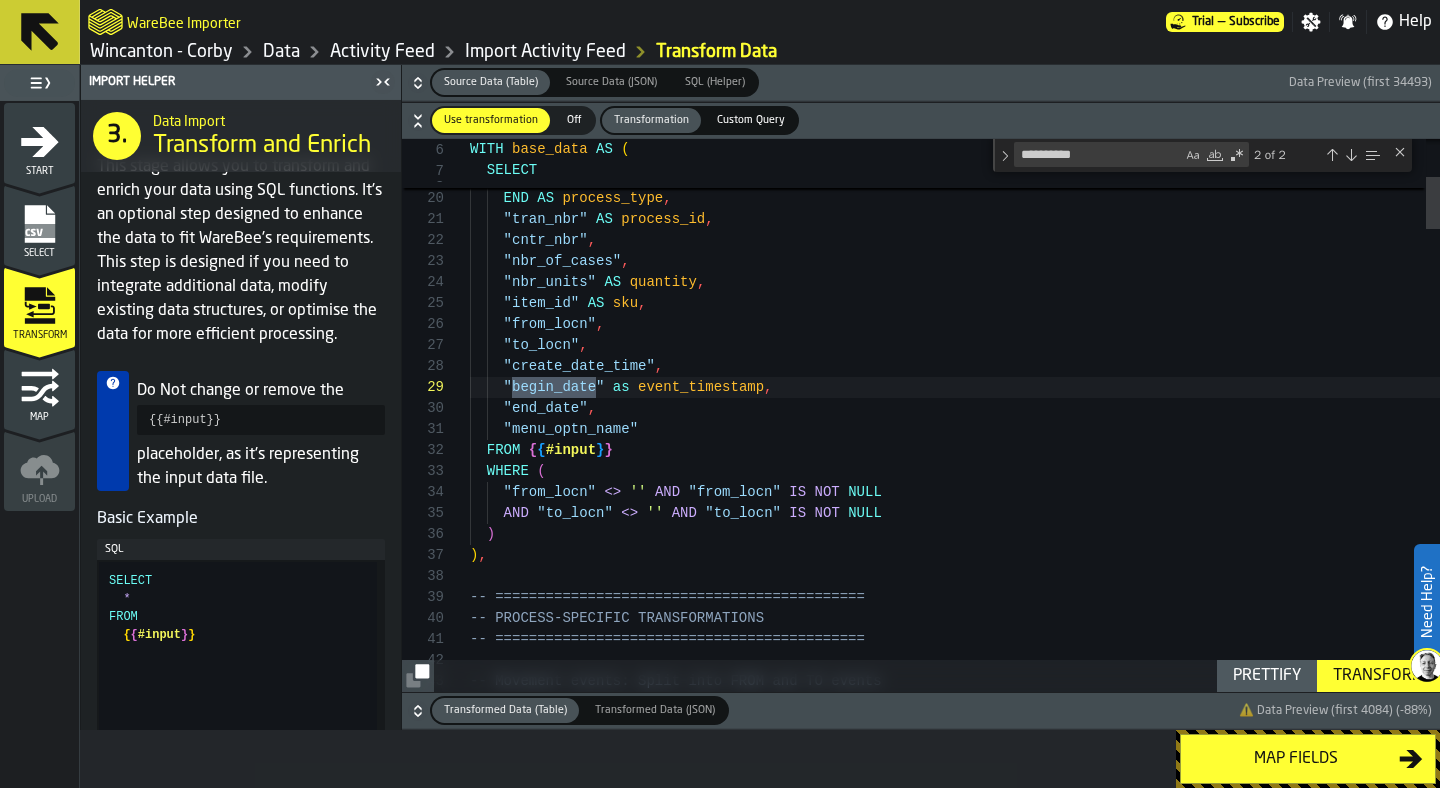 click 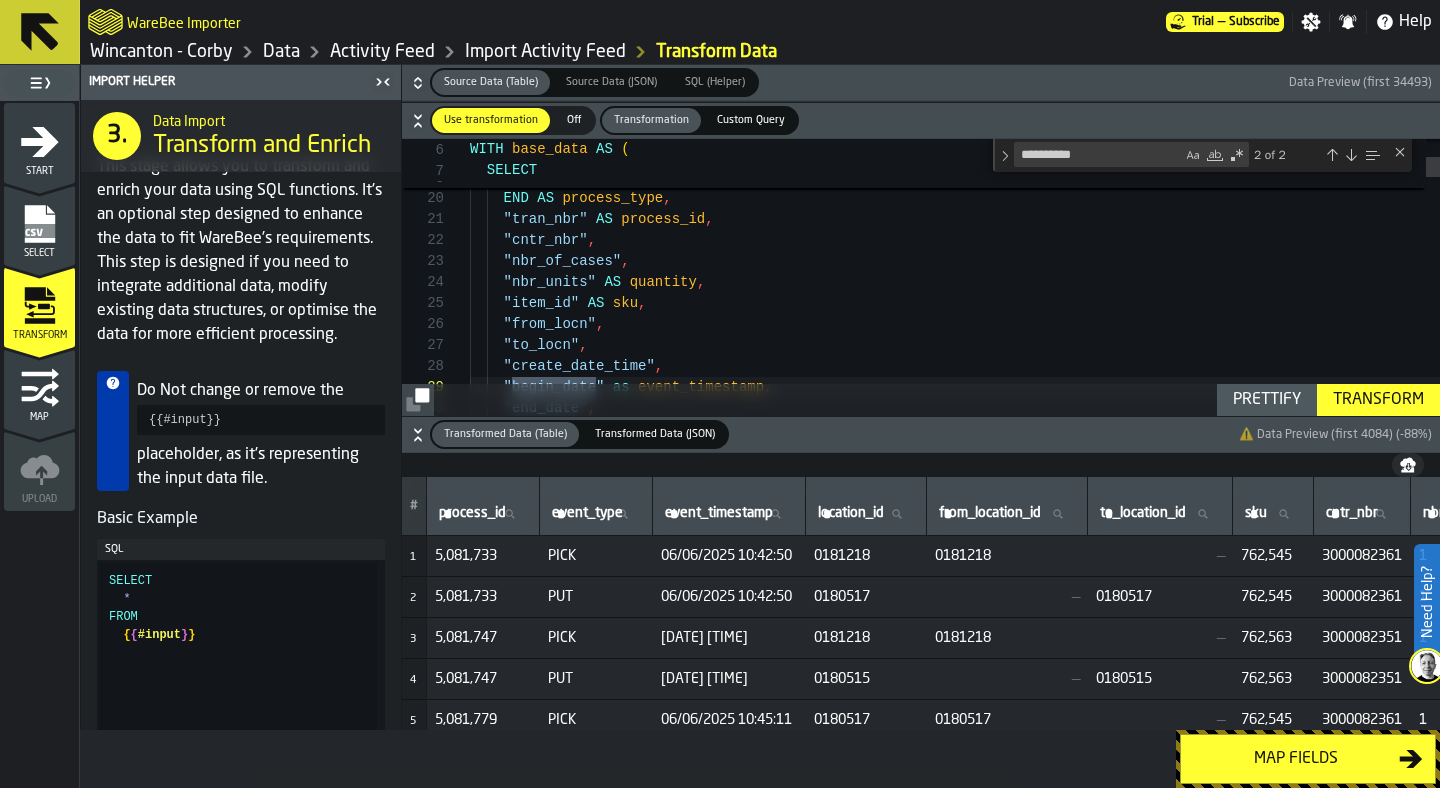 click on "Map" at bounding box center (39, 417) 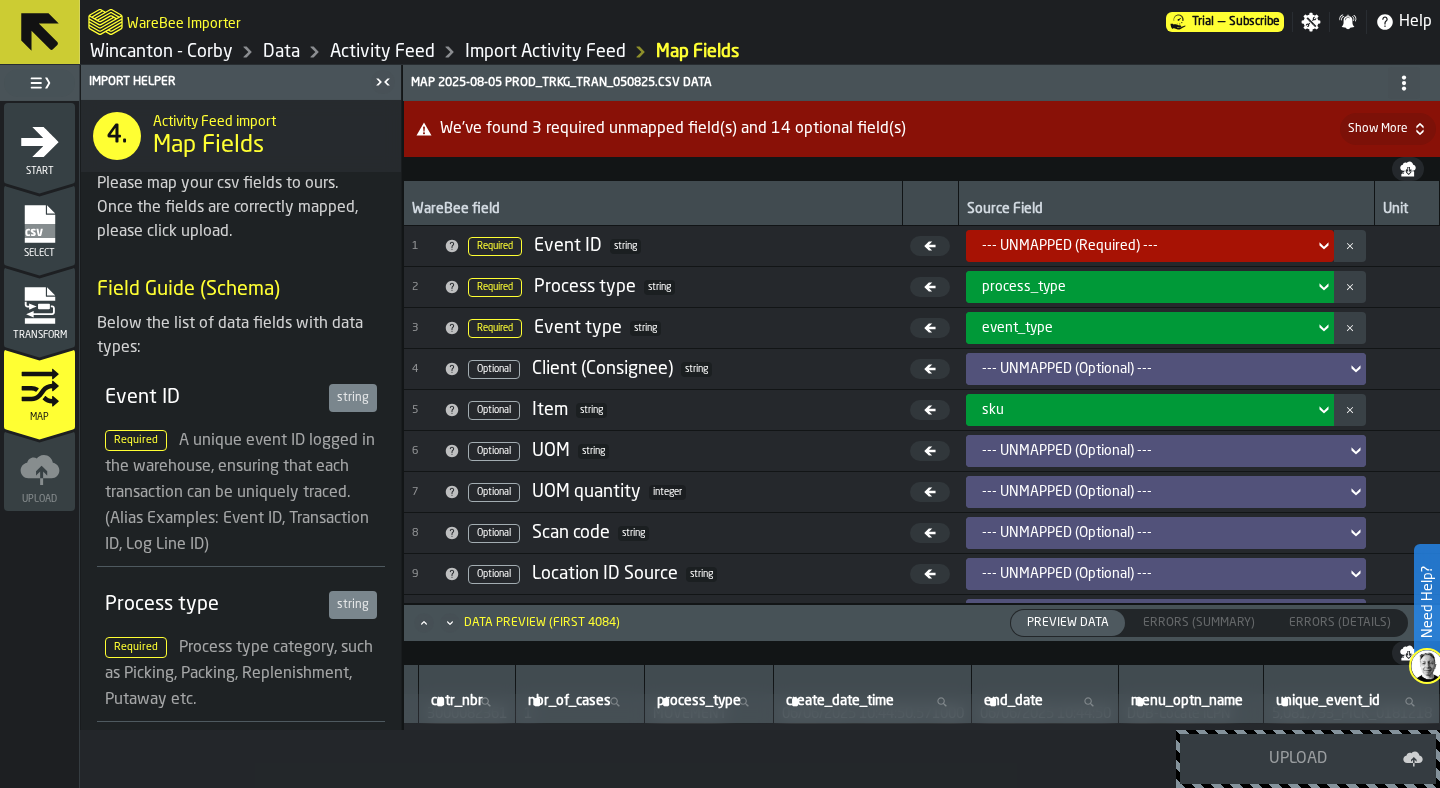 scroll, scrollTop: 9, scrollLeft: 997, axis: both 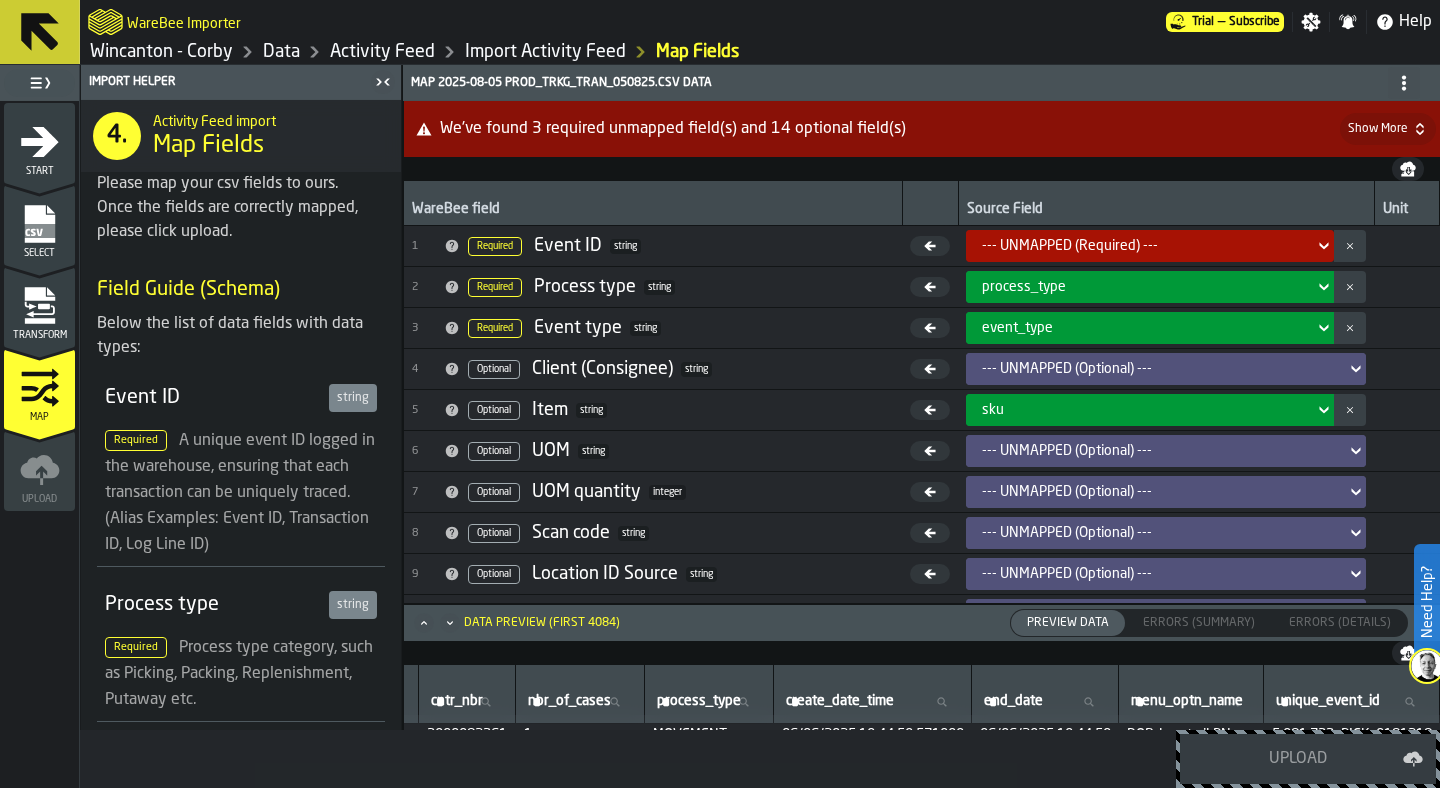 click 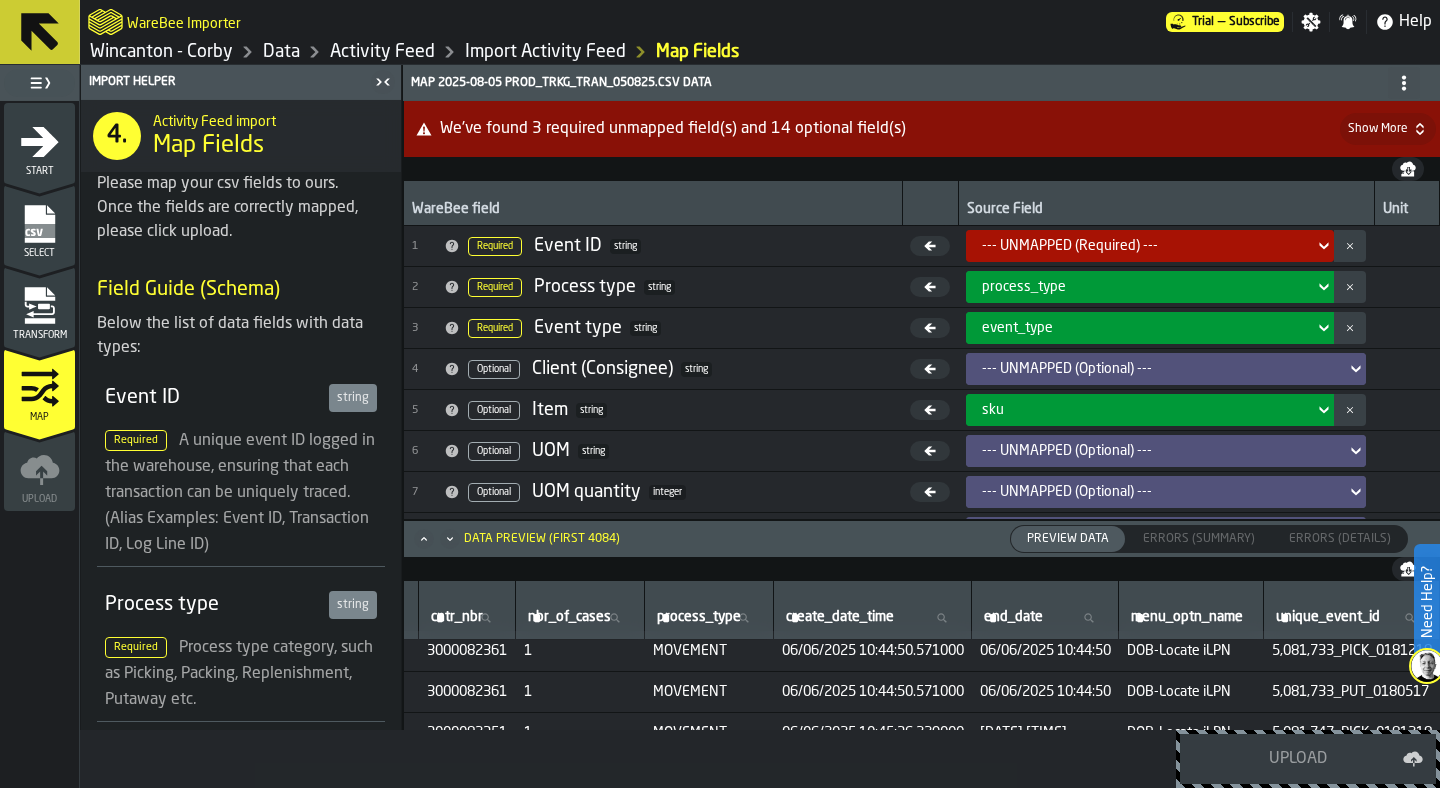 scroll, scrollTop: 0, scrollLeft: 997, axis: horizontal 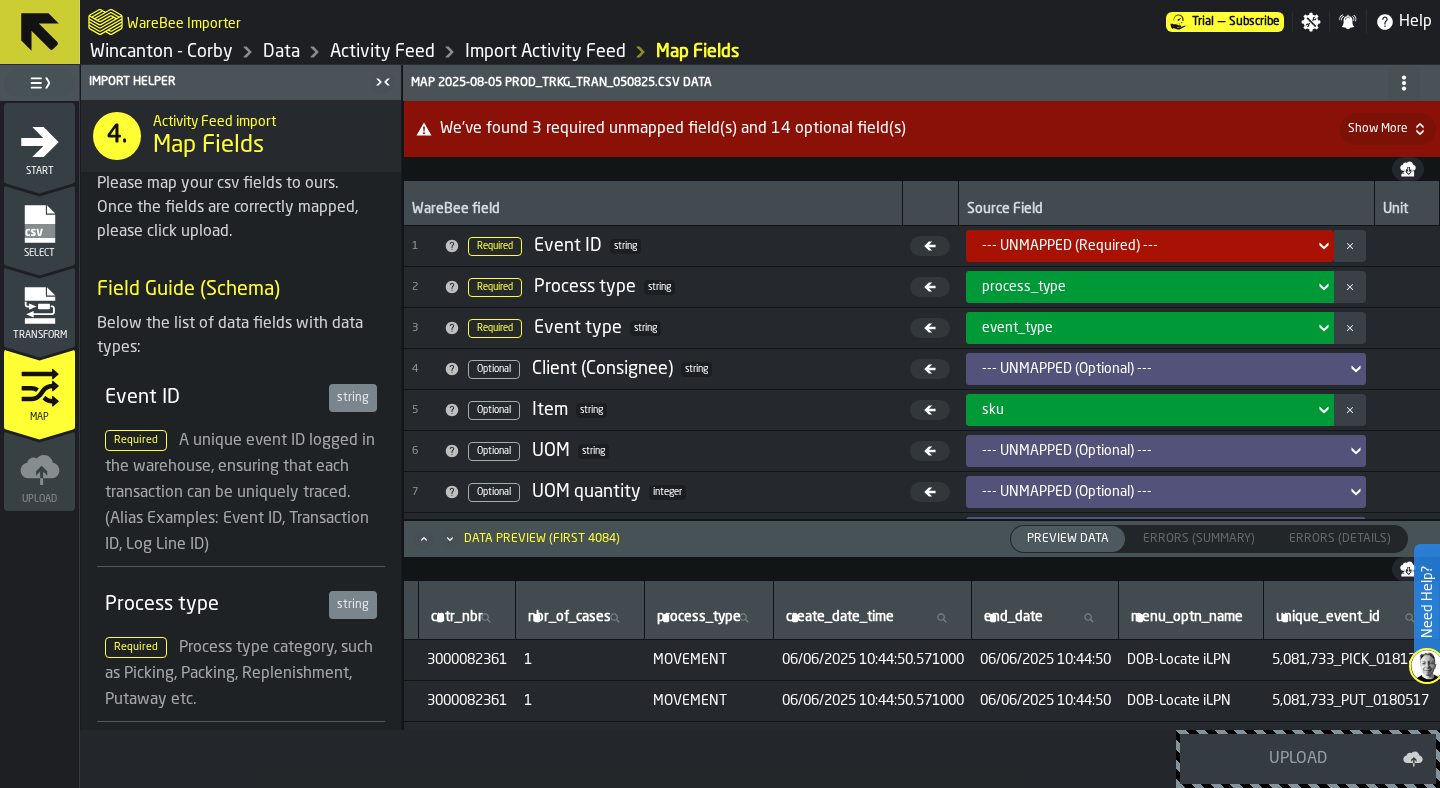click on "--- UNMAPPED (Required) ---" at bounding box center (1144, 246) 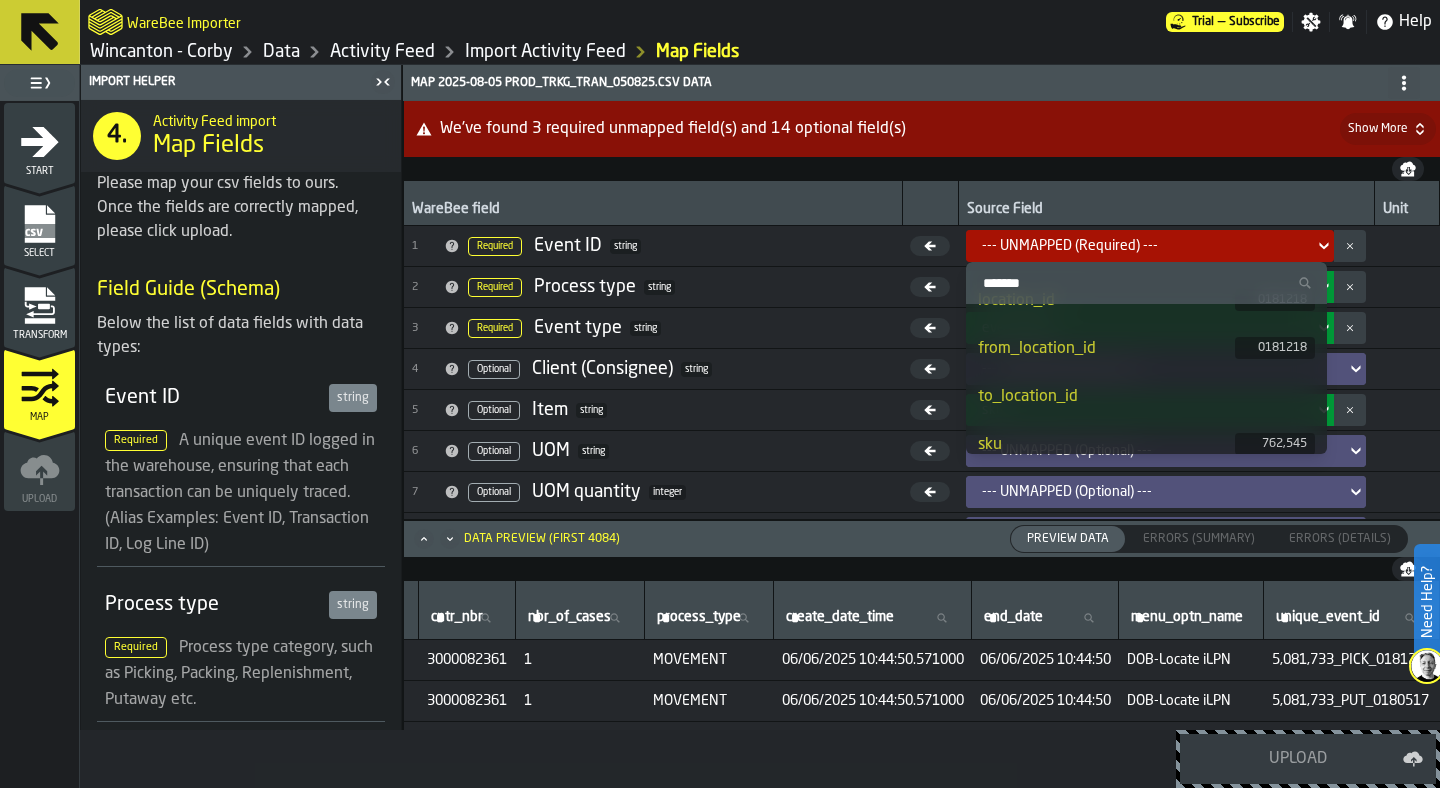scroll, scrollTop: 522, scrollLeft: 0, axis: vertical 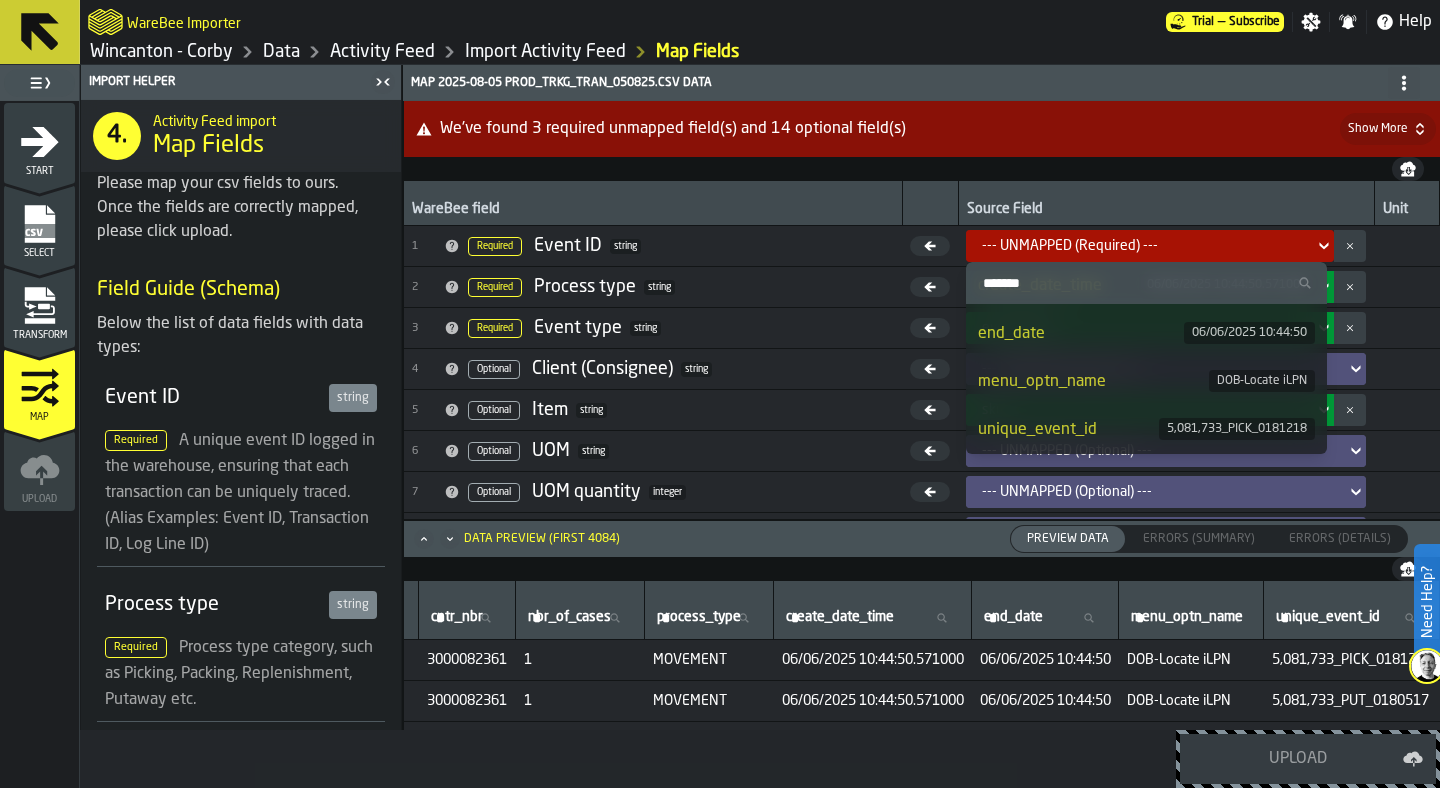 click on "unique_event_id" at bounding box center [1068, 430] 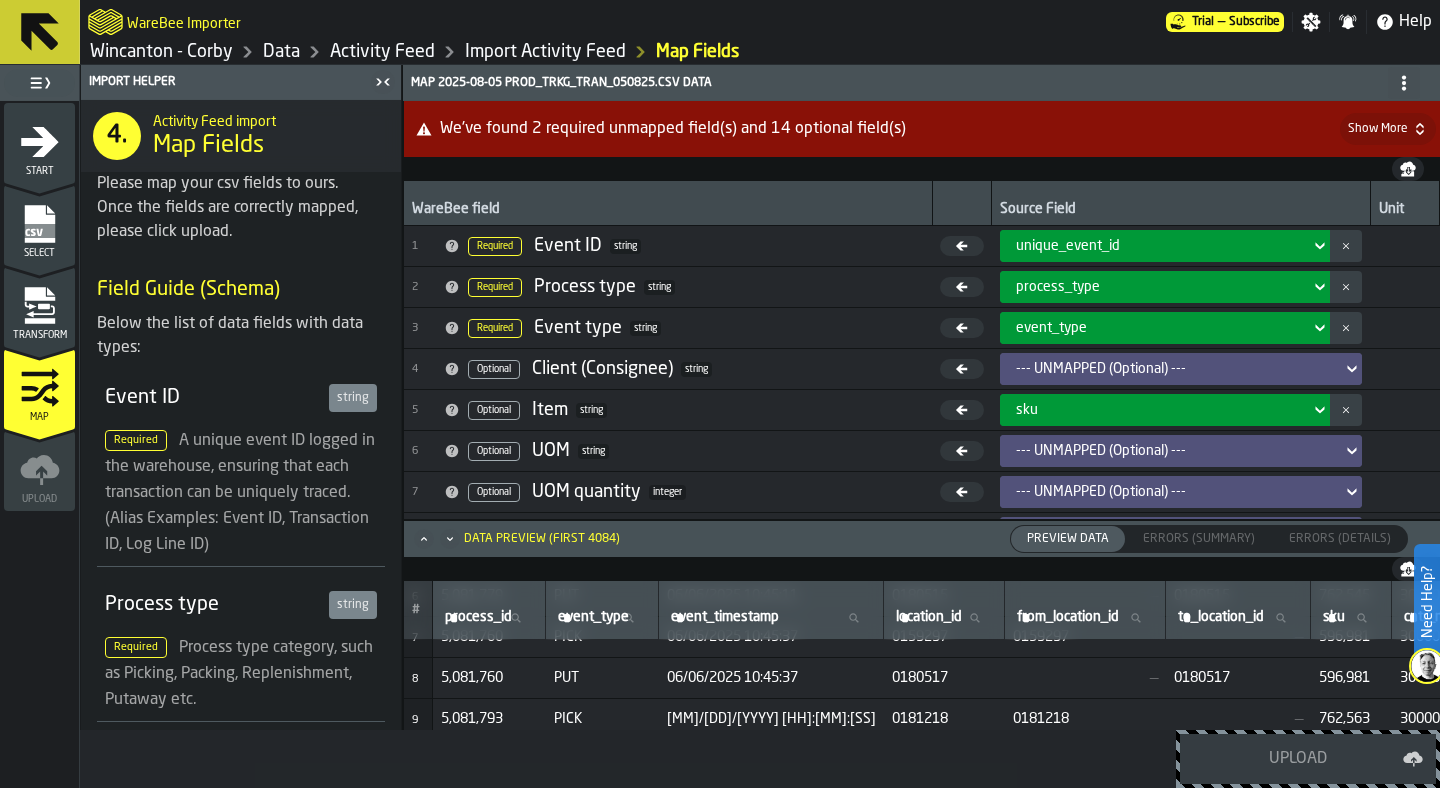 scroll, scrollTop: 0, scrollLeft: 0, axis: both 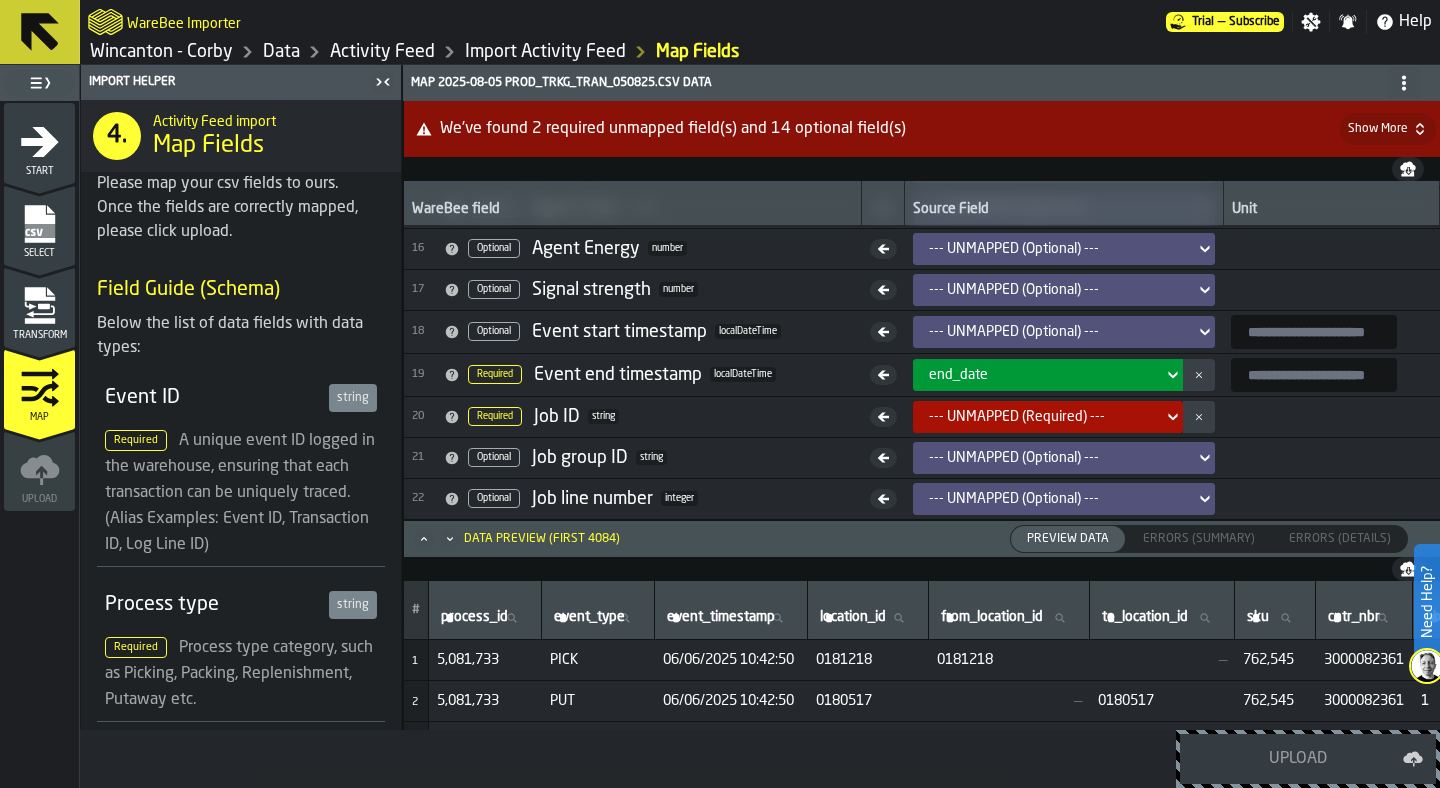 click on "end_date" at bounding box center (1042, 375) 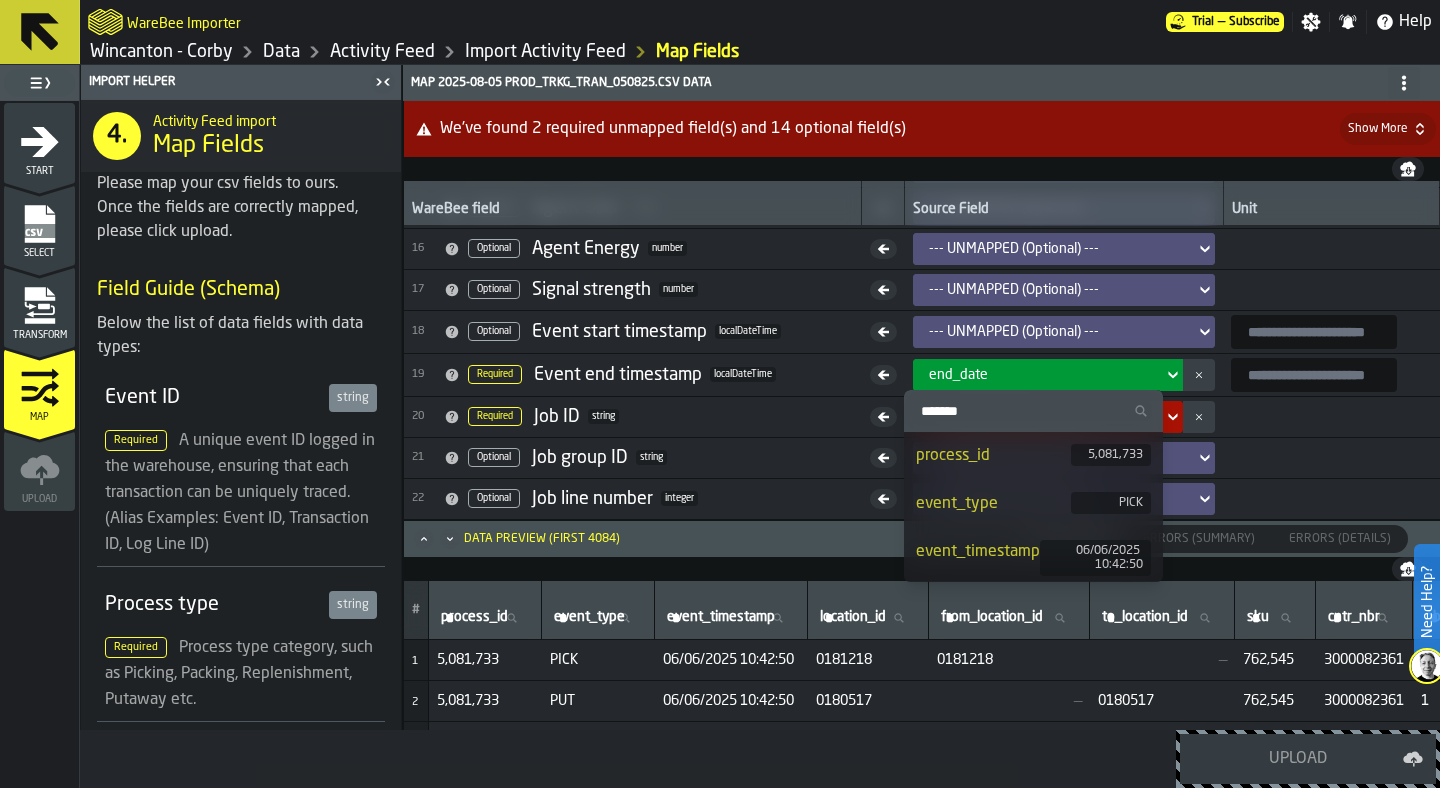 click on "event_timestamp 06/06/2025 10:42:50" at bounding box center (1033, 558) 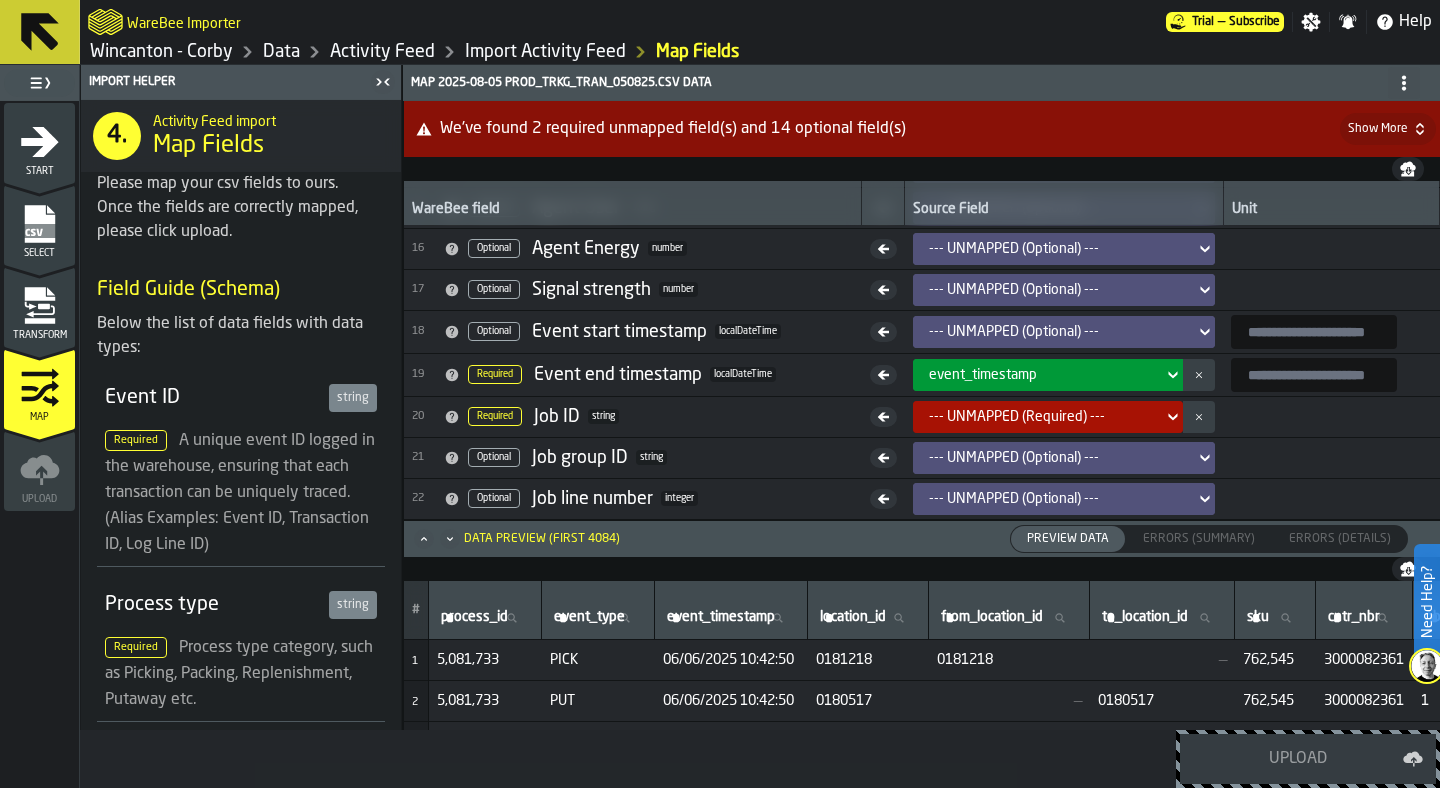 click on "event_timestamp" at bounding box center [1042, 375] 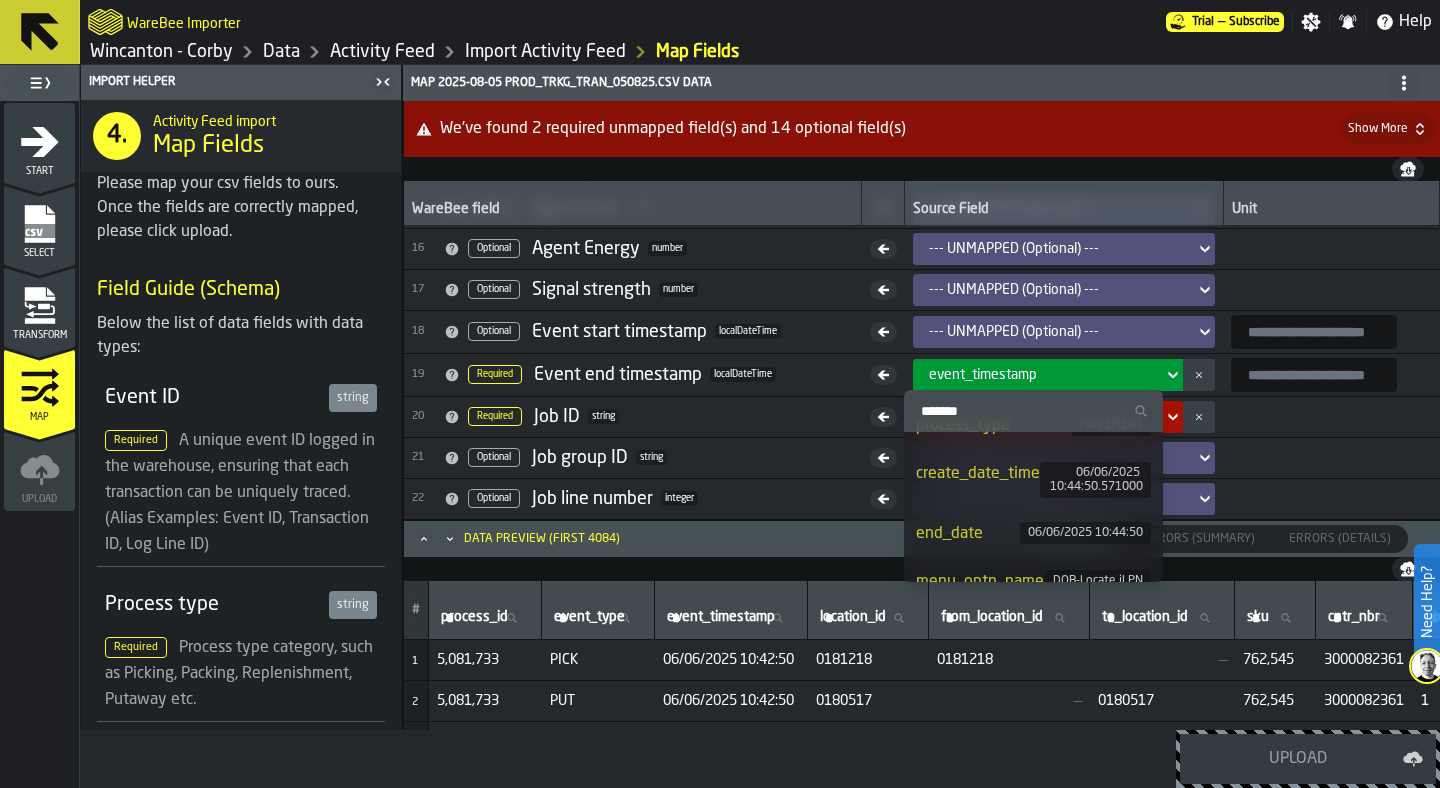 scroll, scrollTop: 450, scrollLeft: 0, axis: vertical 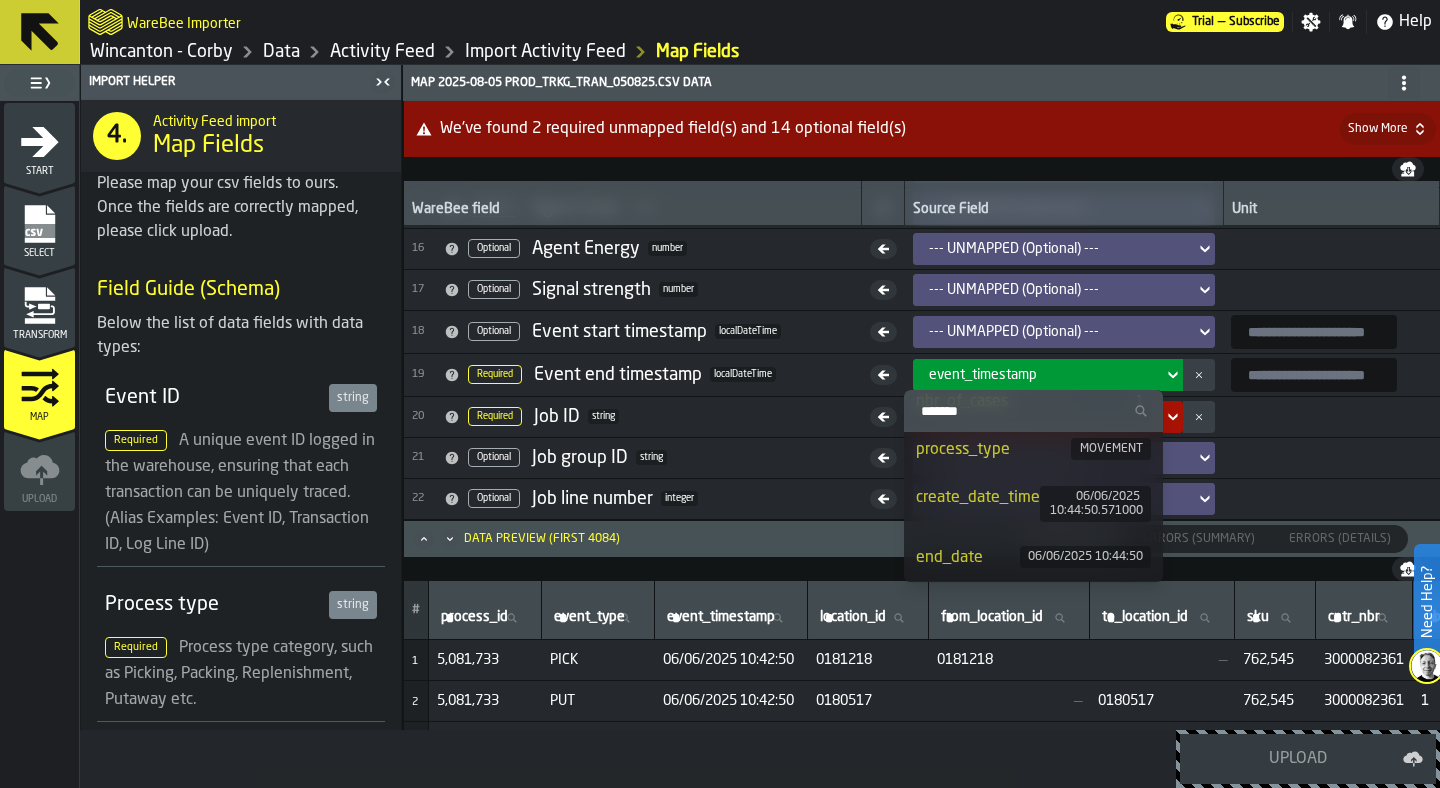 click on "end_date" at bounding box center (968, 558) 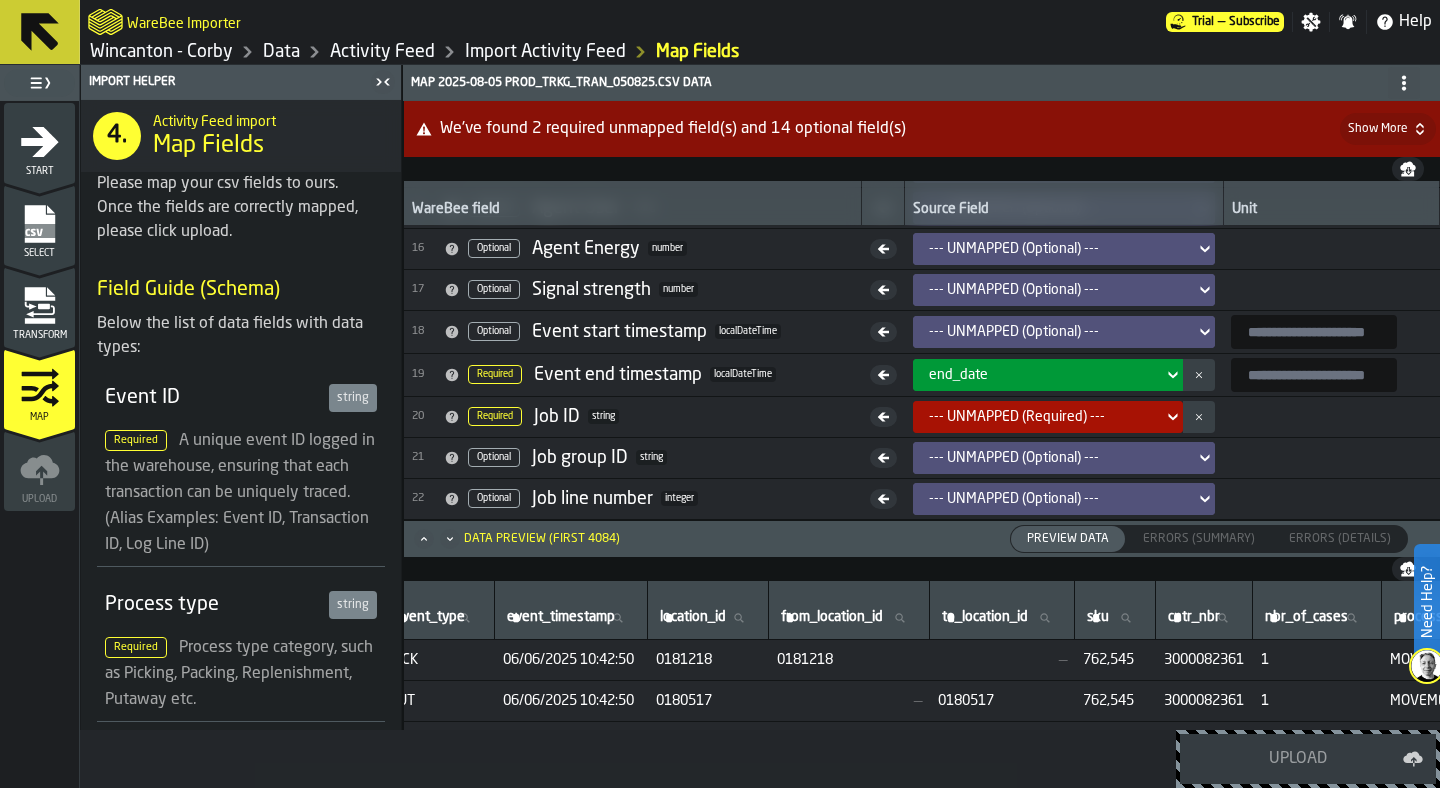 scroll, scrollTop: 0, scrollLeft: 0, axis: both 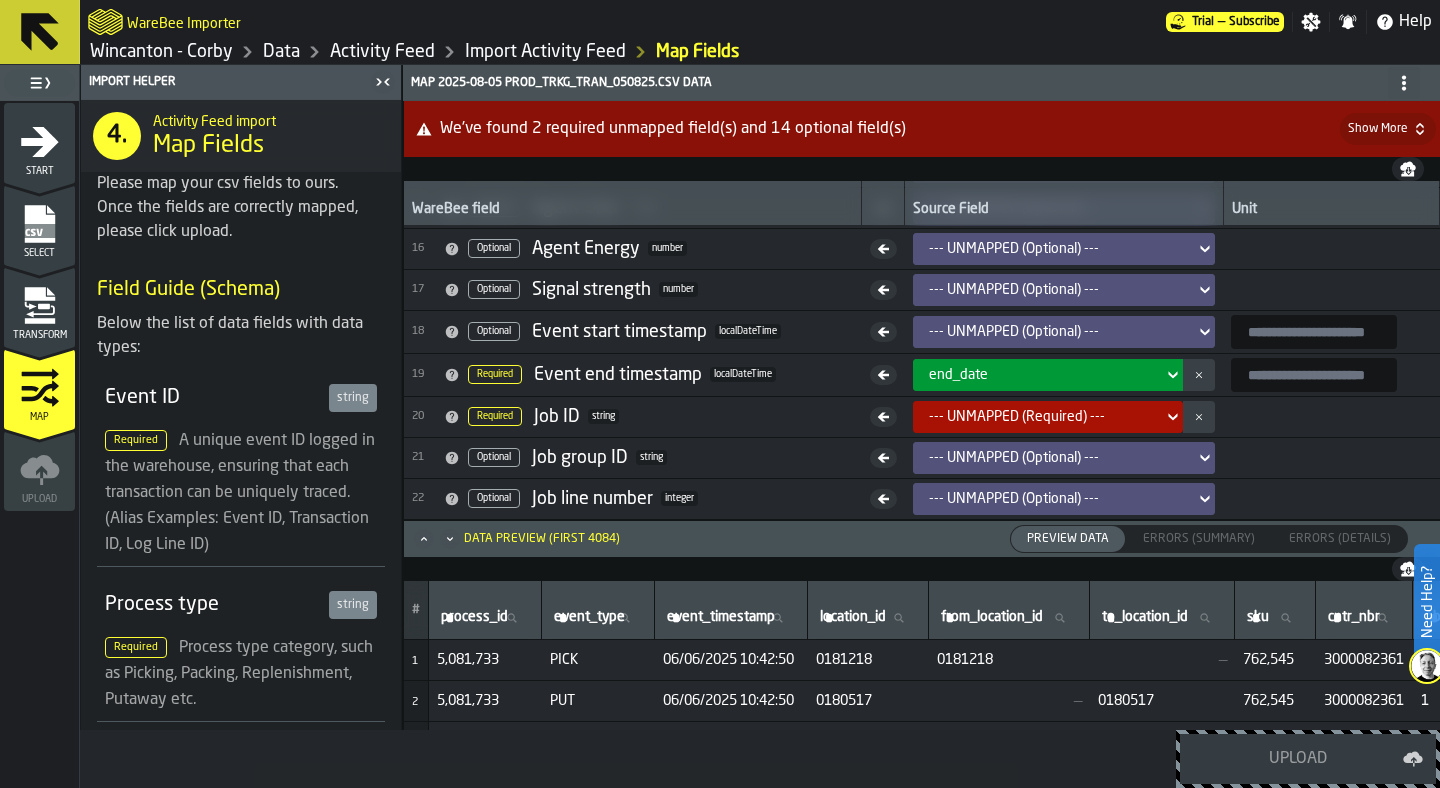 click on "Transform" at bounding box center (39, 335) 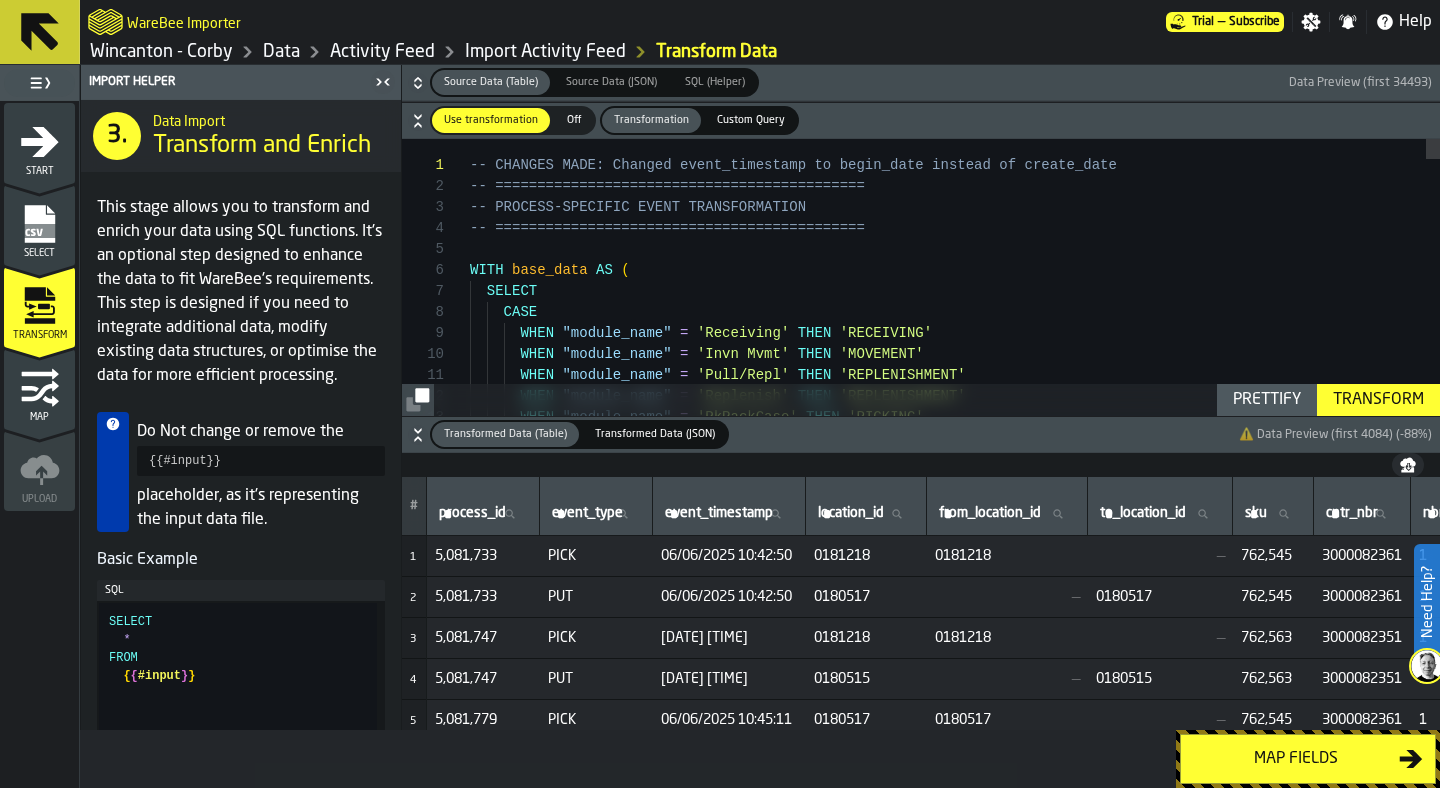 click on "-- CHANGES MADE: Changed event_timestamp to begin_ date instead of create_date -- ============================================ -- PROCESS-SPECIFIC EVENT TRANSFORMATION -- ============================================ WITH   base_data   AS   (    SELECT      CASE        WHEN   "module_name"   =   'Receiving'   THEN   'RECEIVING'        WHEN   "module_name"   =   'Invn Mvmt'   THEN   'MOVEMENT'        WHEN   "module_name"   =   'Pull/Repl'   THEN   'REPLENISHMENT'        WHEN   "module_name"   =   'Replenish'   THEN   'REPLENISHMENT'        WHEN   "module_name"   =   'PkPackCase'   THEN   'PICKING'" at bounding box center [955, 3058] 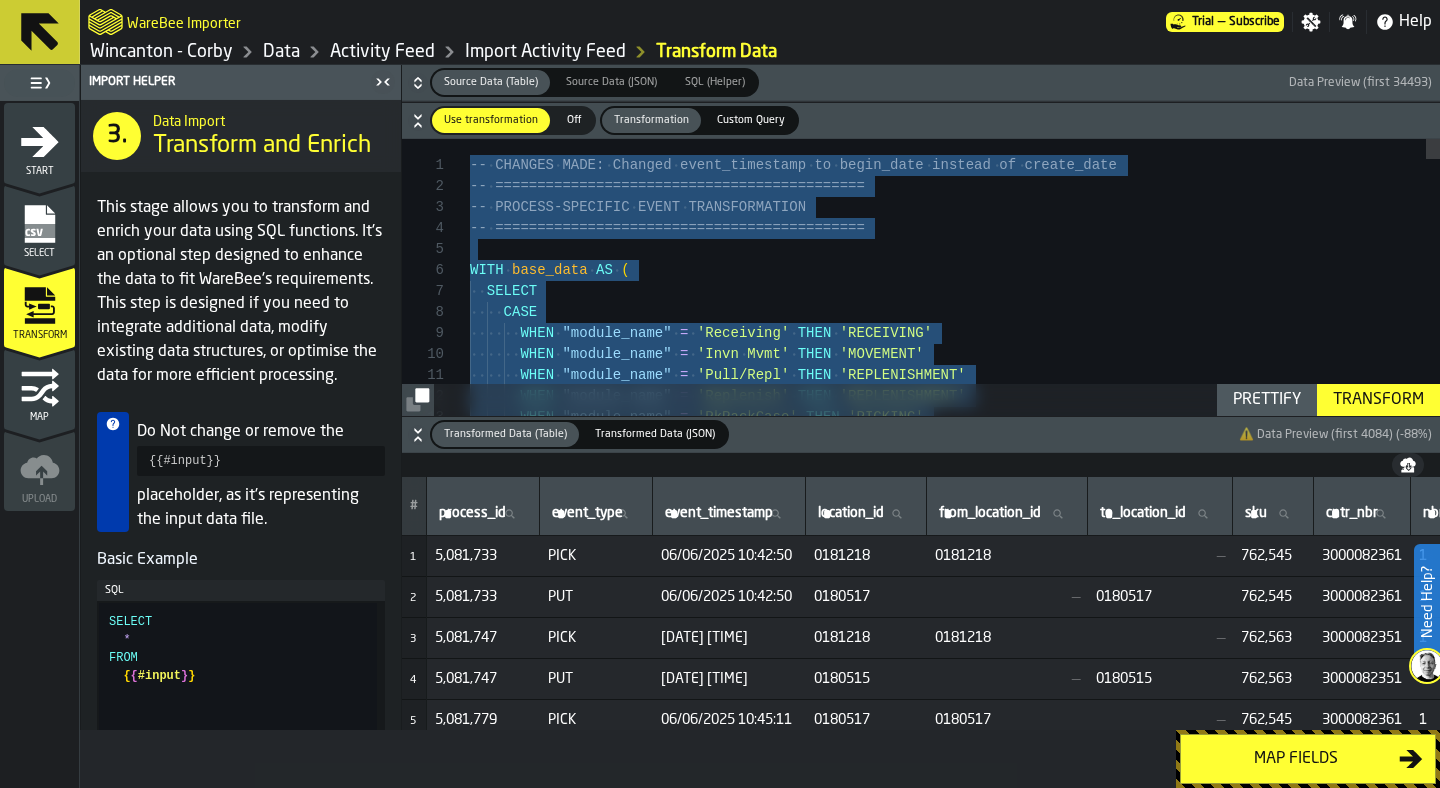 click on "-- CHANGES MADE: Changed event_timestamp to begin_ date instead of create_date -- ============================================ -- PROCESS-SPECIFIC EVENT TRANSFORMATION -- ============================================ WITH   base_data   AS   (    SELECT      CASE        WHEN   "module_name"   =   'Receiving'   THEN   'RECEIVING'        WHEN   "module_name"   =   'Invn Mvmt'   THEN   'MOVEMENT'        WHEN   "module_name"   =   'Pull/Repl'   THEN   'REPLENISHMENT'        WHEN   "module_name"   =   'Replenish'   THEN   'REPLENISHMENT'        WHEN   "module_name"   =   'PkPackCase'   THEN   'PICKING'" at bounding box center (955, 3058) 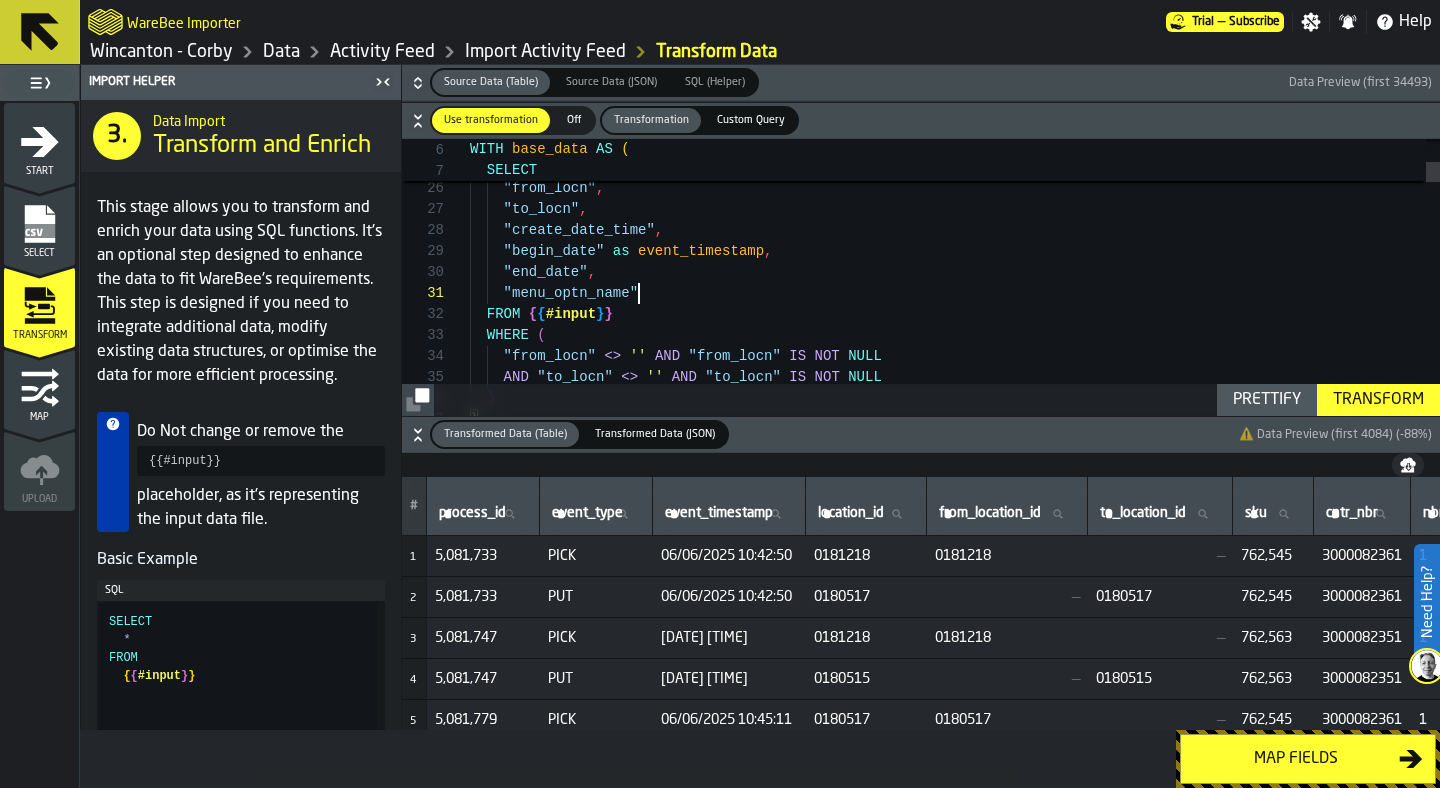 click on ""nbr_units"   AS   quantity ,      "item_id"   AS   sku ,      "from_locn" ,      "to_locn" ,      "create_date_time" ,      "begin_date"   as   event_timestamp ,      "end_date" ,      "menu_optn_name"    FROM   { { #input } }    WHERE   (      "from_locn"   <>   ''   AND   "from_locn"   IS   NOT   NULL      AND   "to_locn"   <>   ''   AND   "to_locn"   IS   NOT   NULL    ) ) ," at bounding box center (955, 2556) 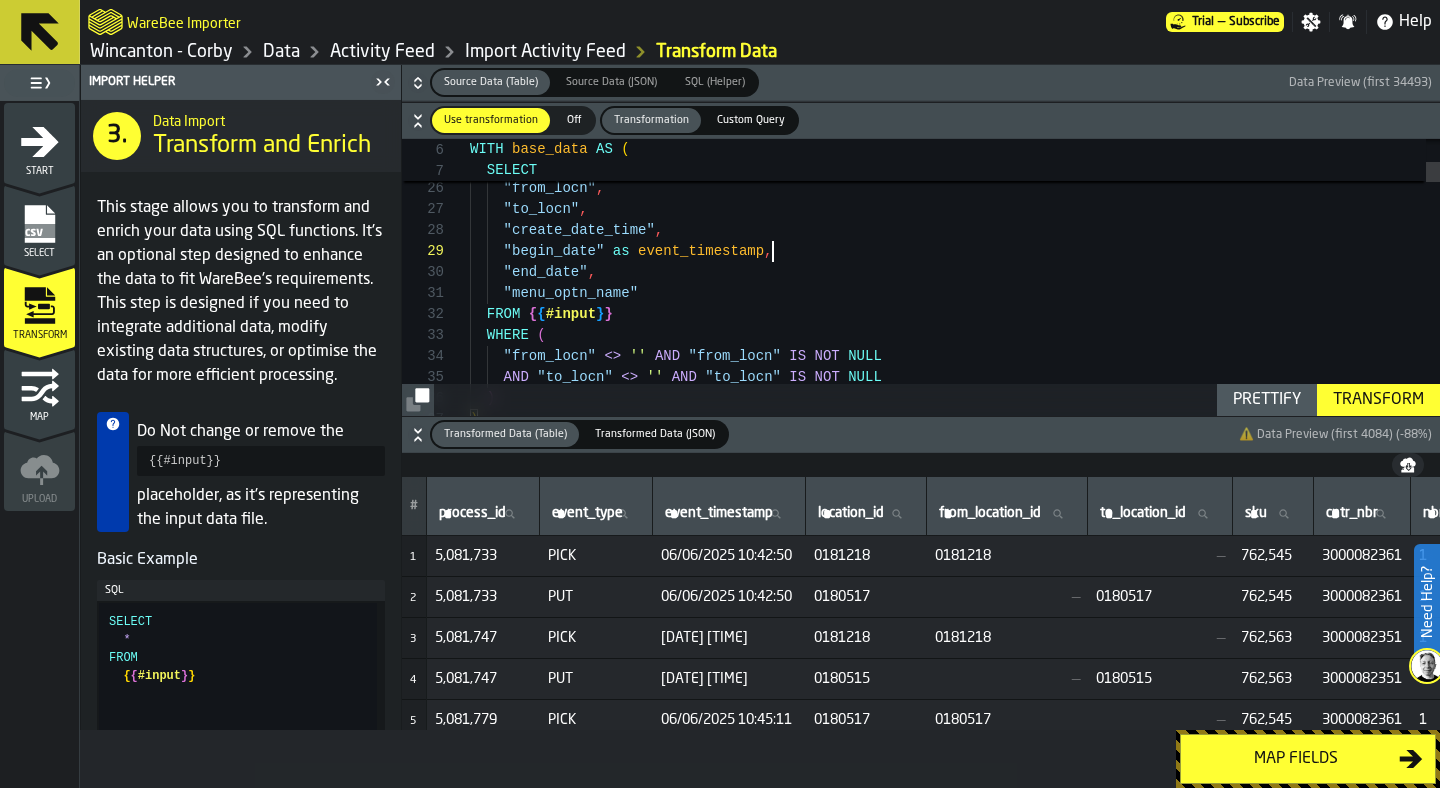 scroll, scrollTop: 189, scrollLeft: 0, axis: vertical 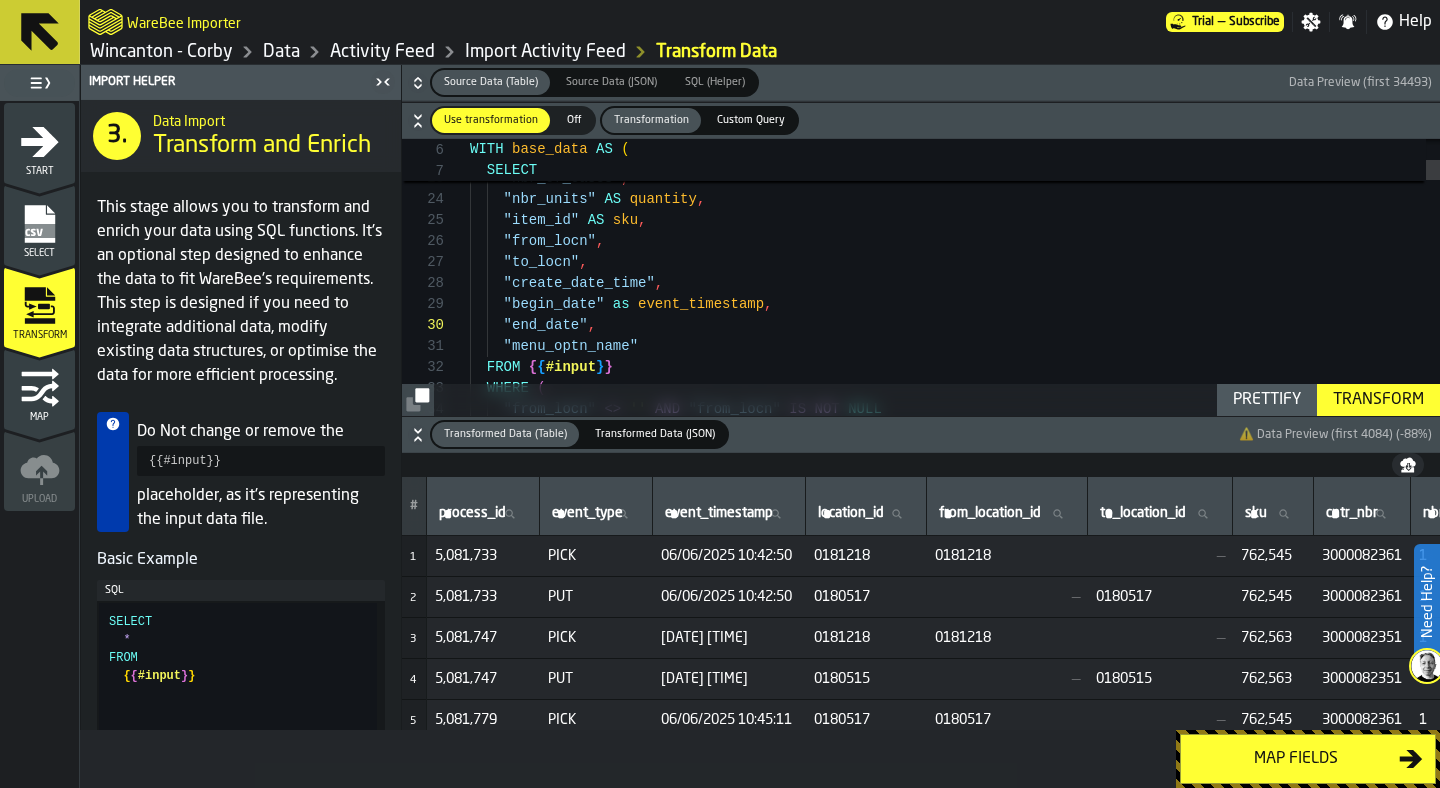 click 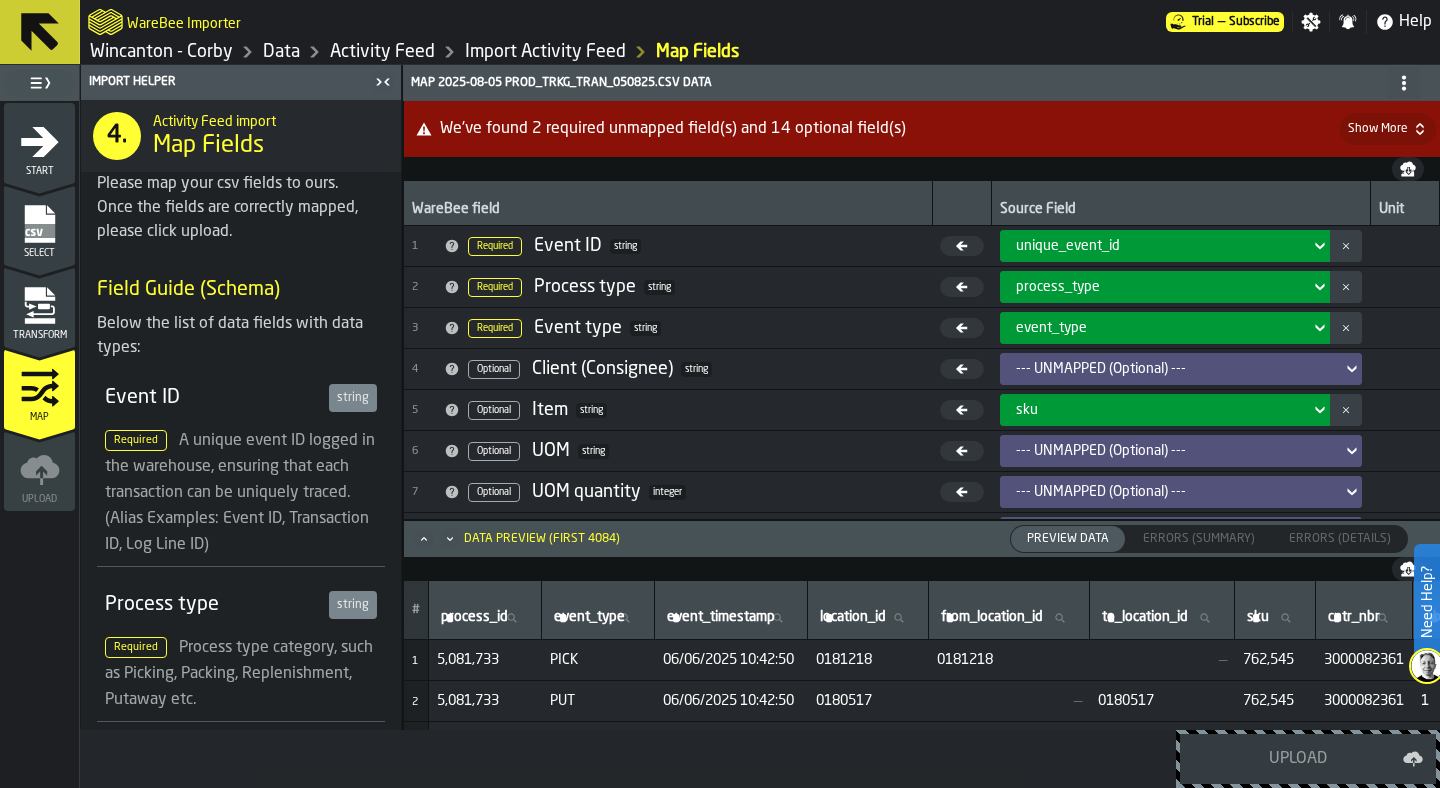 click 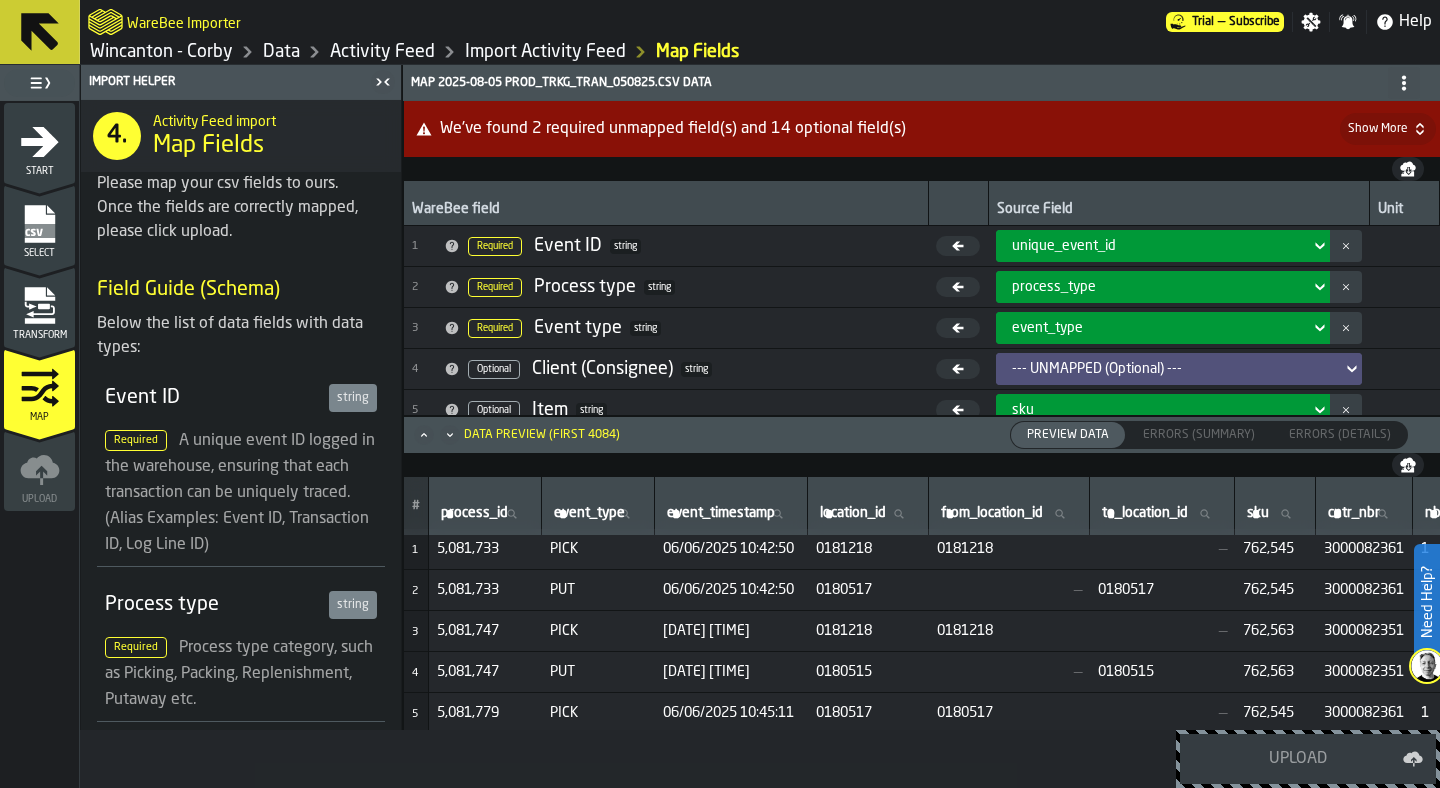 scroll, scrollTop: 0, scrollLeft: 0, axis: both 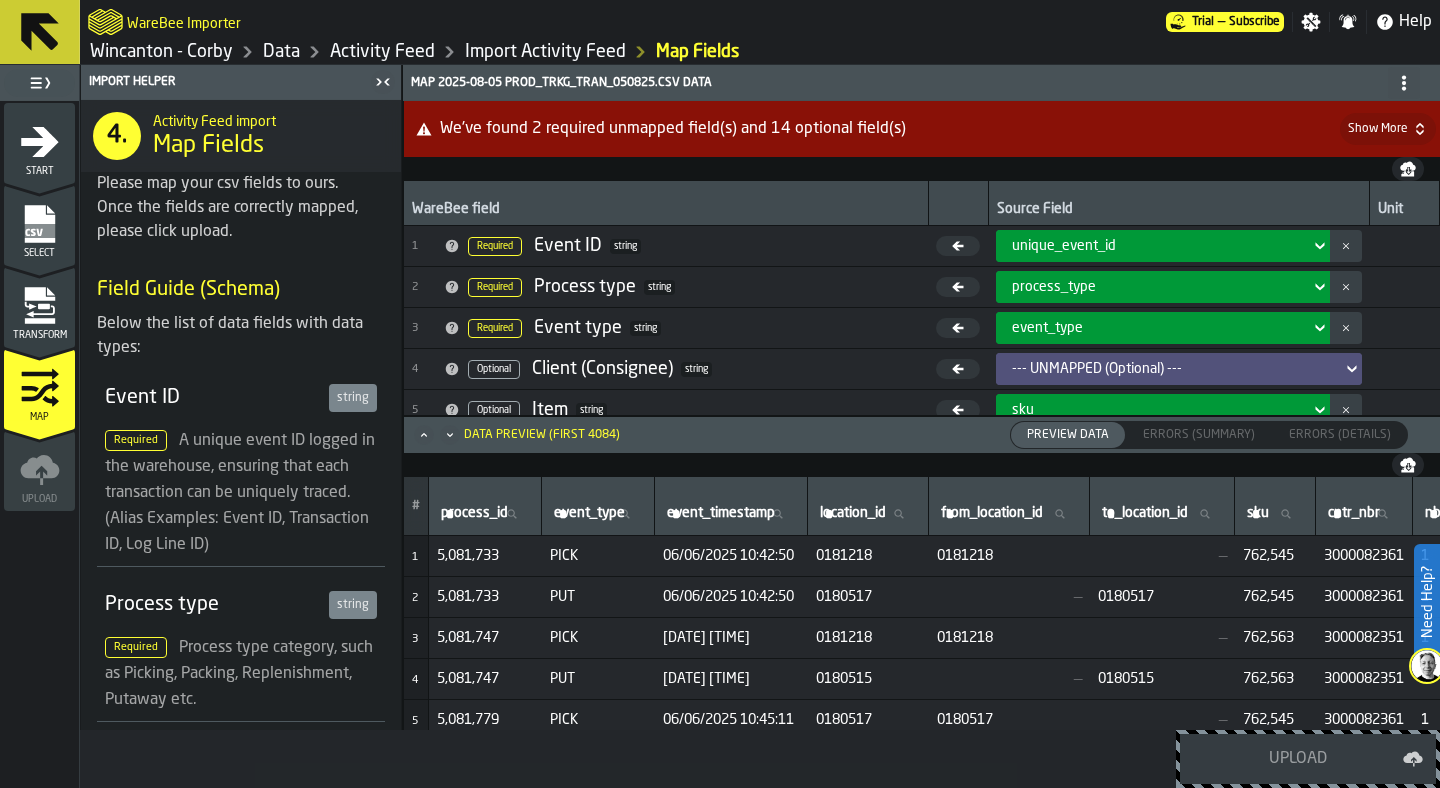 click on "Transform" at bounding box center (39, 313) 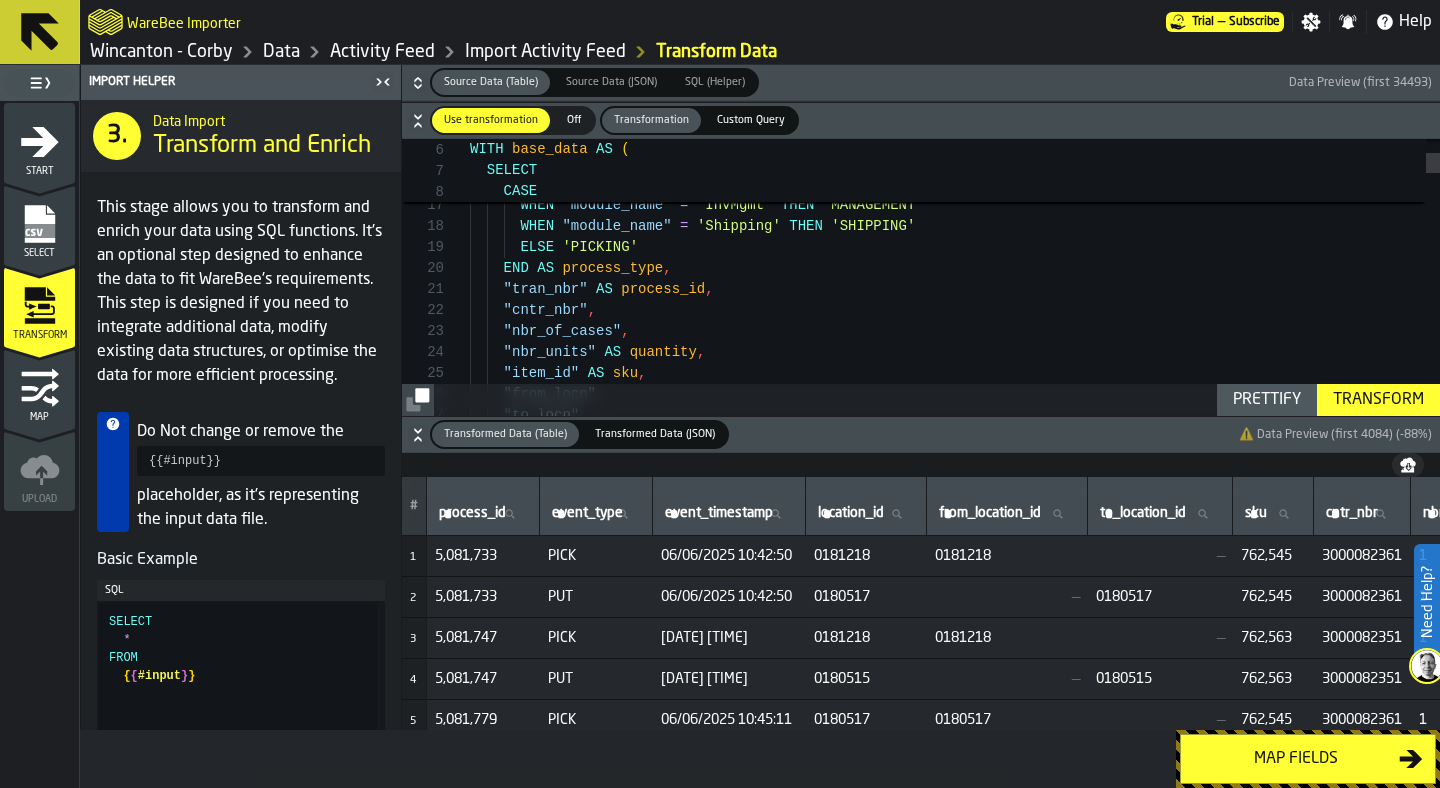 click 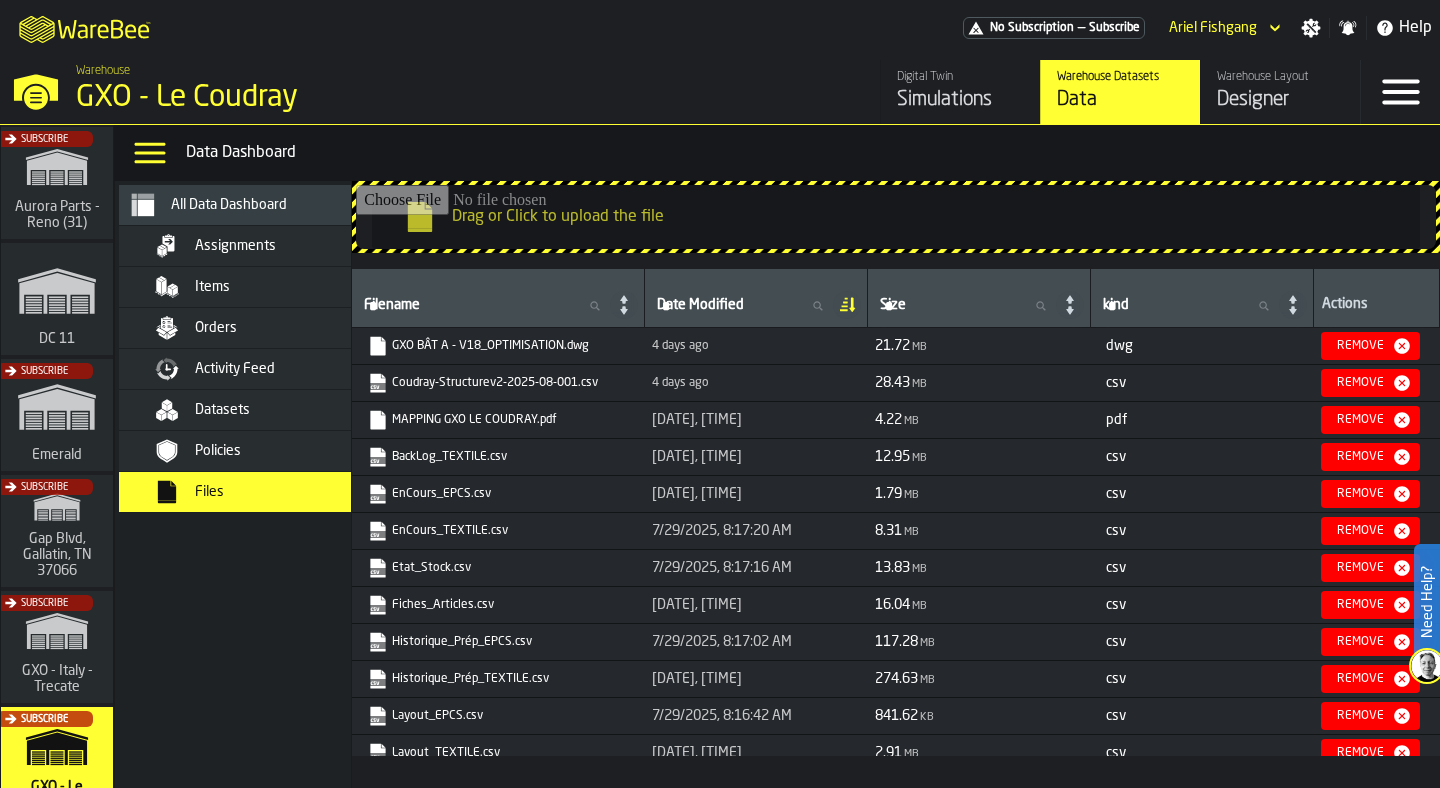 scroll, scrollTop: 0, scrollLeft: 0, axis: both 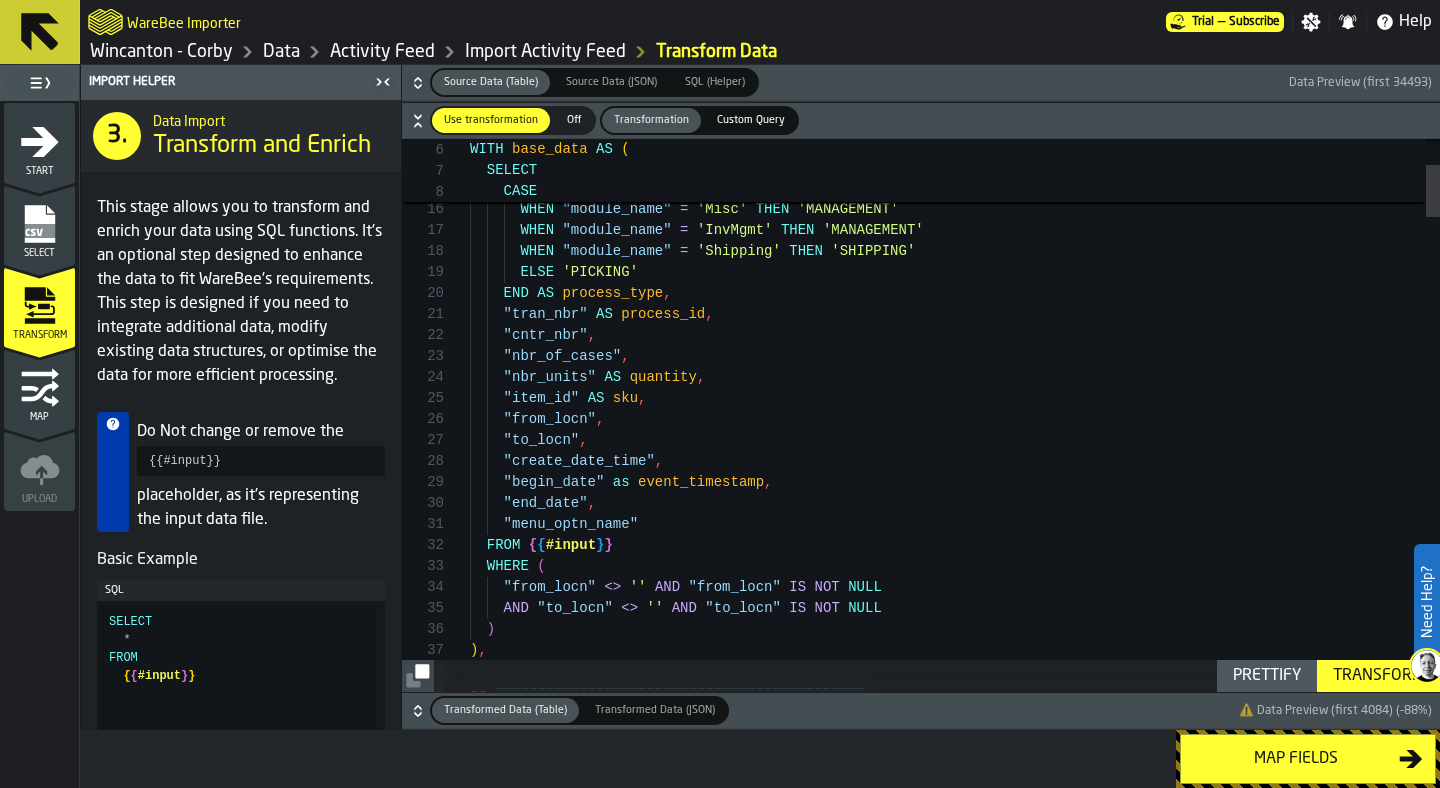 click on "Map" at bounding box center [39, 395] 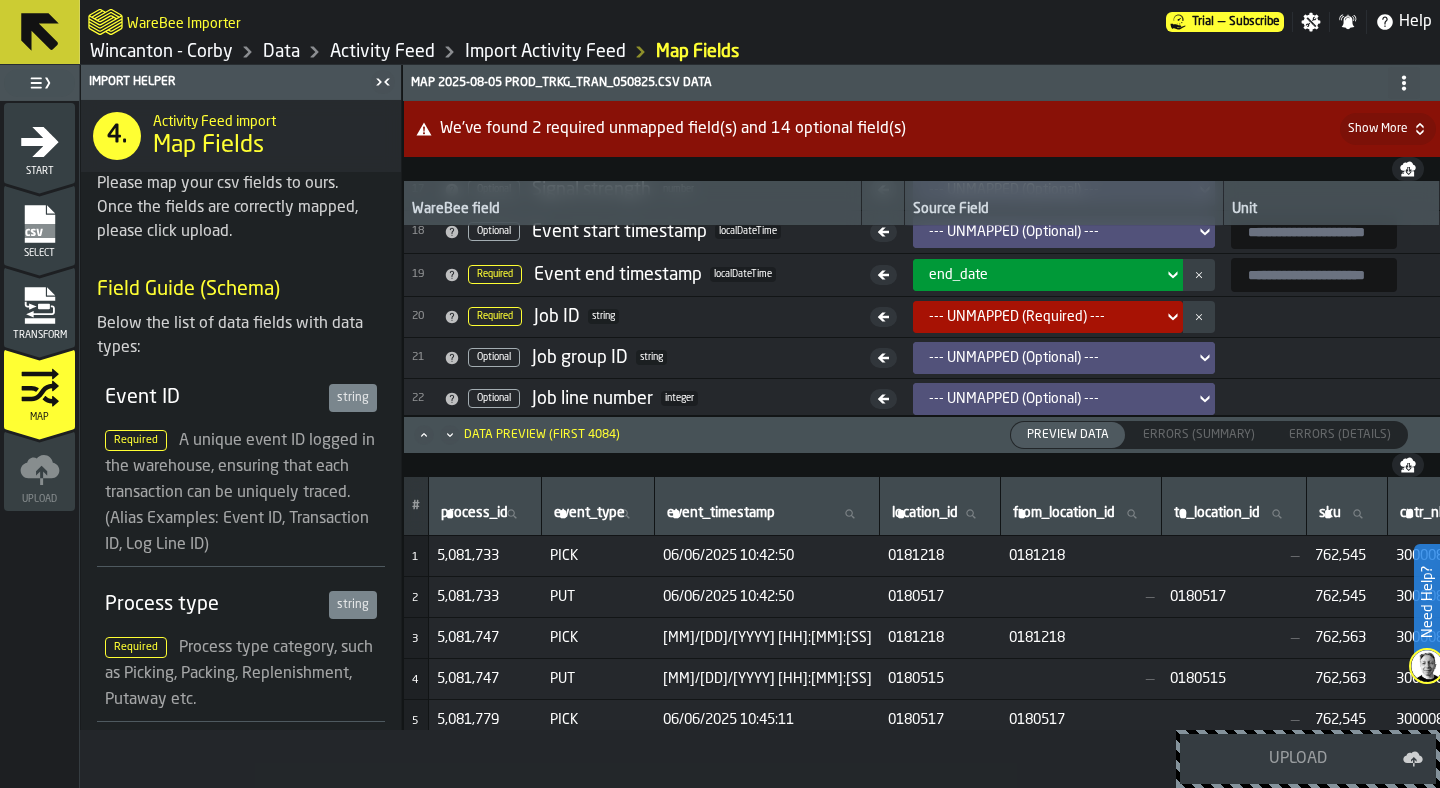 scroll, scrollTop: 715, scrollLeft: 0, axis: vertical 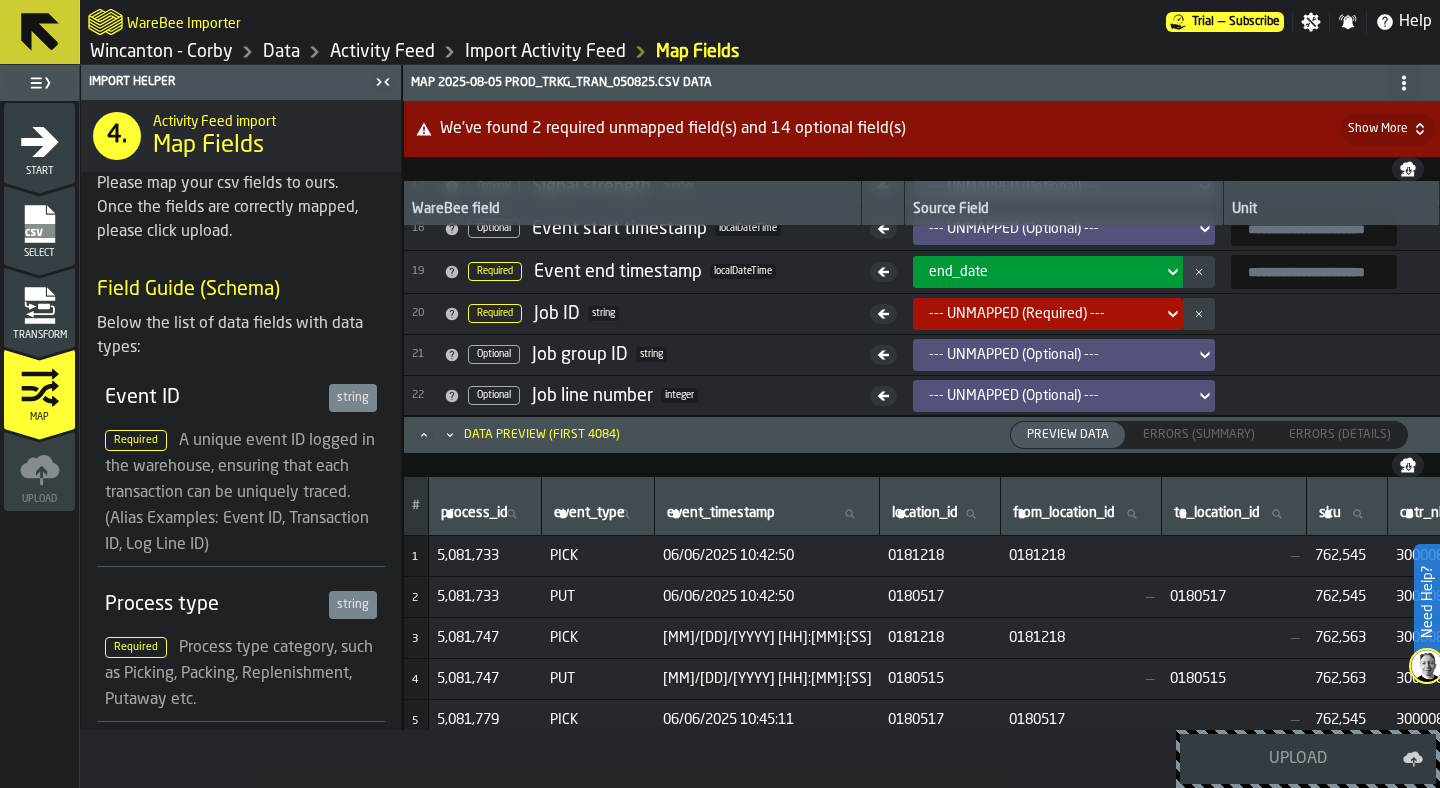 click on "--- UNMAPPED (Required) ---" at bounding box center [1042, 314] 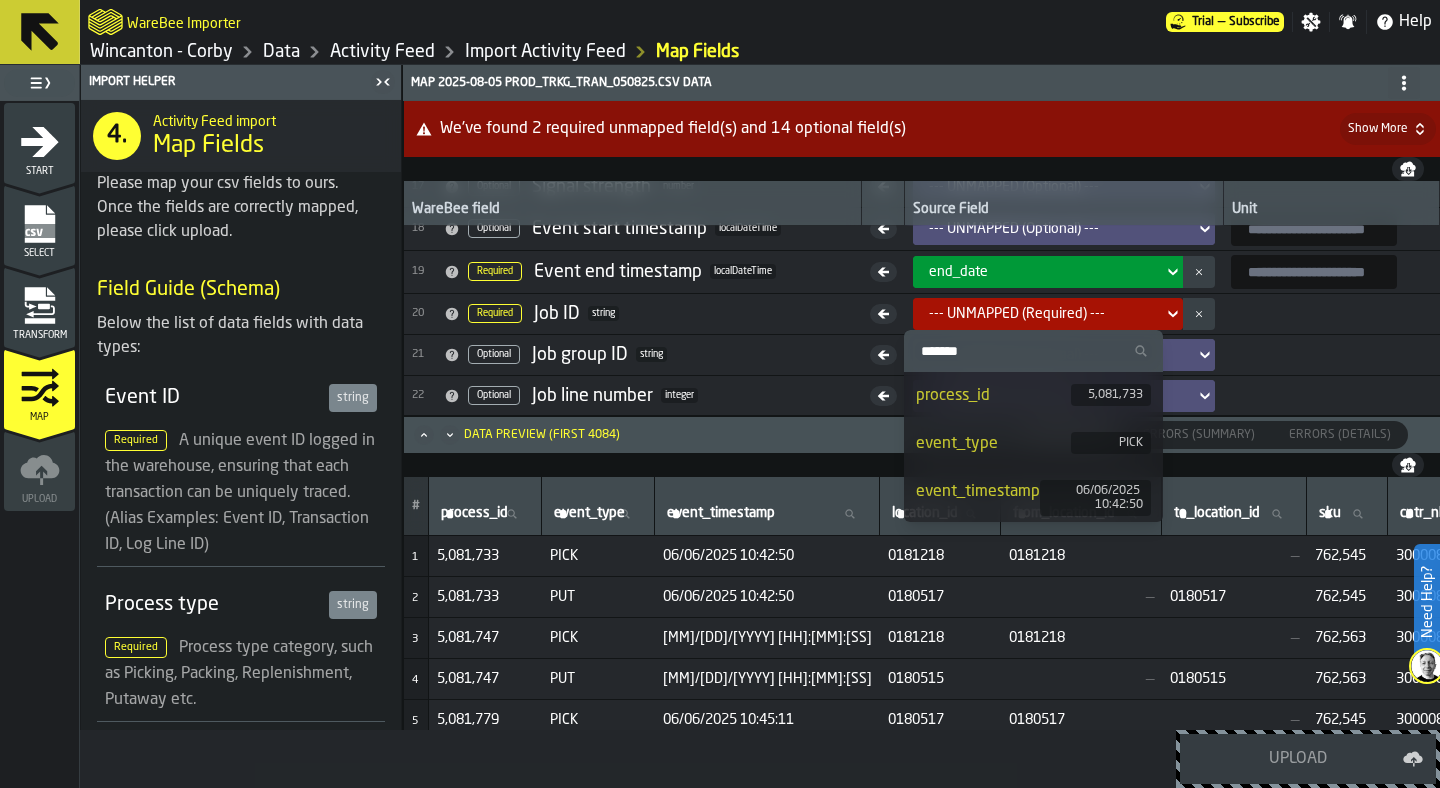 click on "process_id [NUMBER]" at bounding box center (1033, 396) 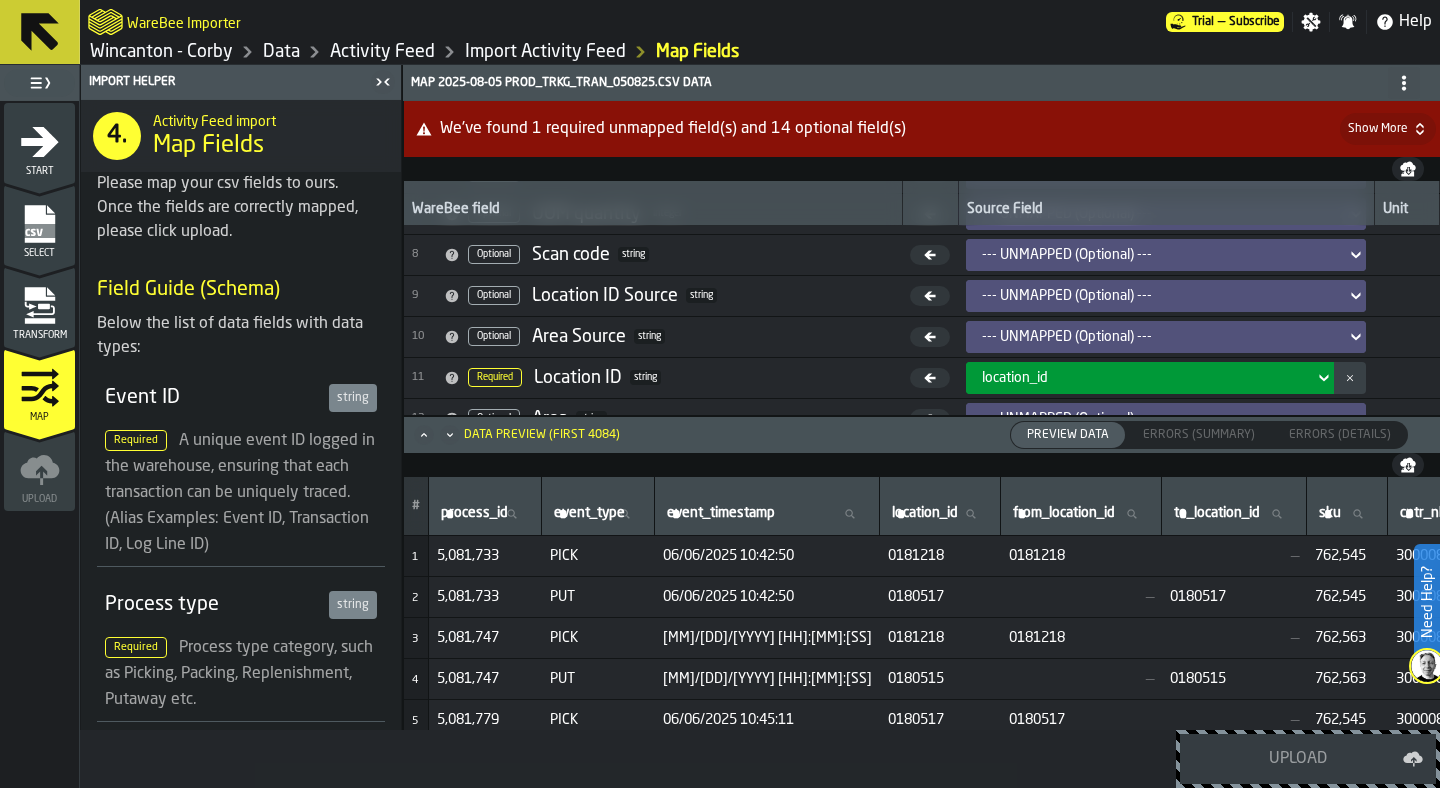 scroll, scrollTop: 240, scrollLeft: 0, axis: vertical 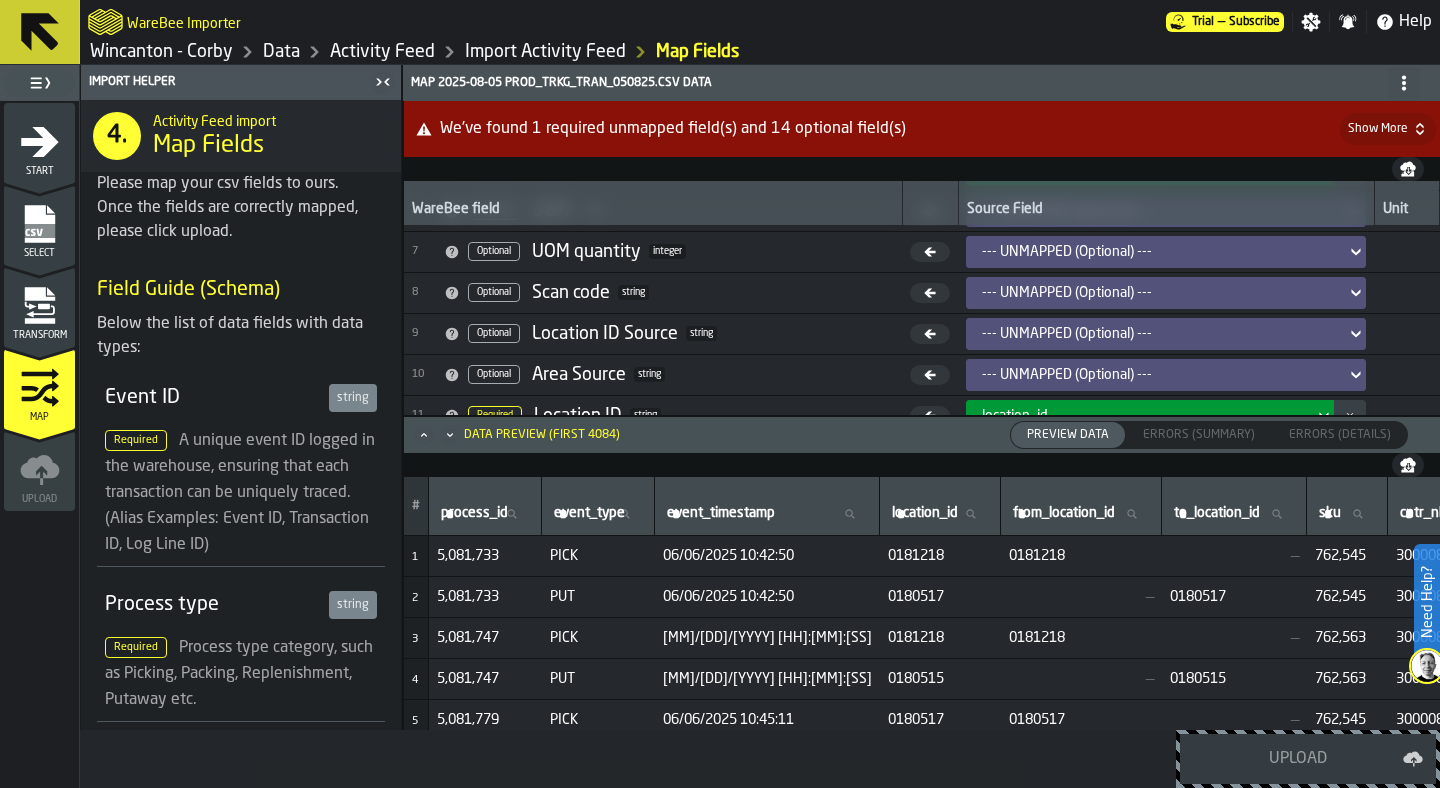 click 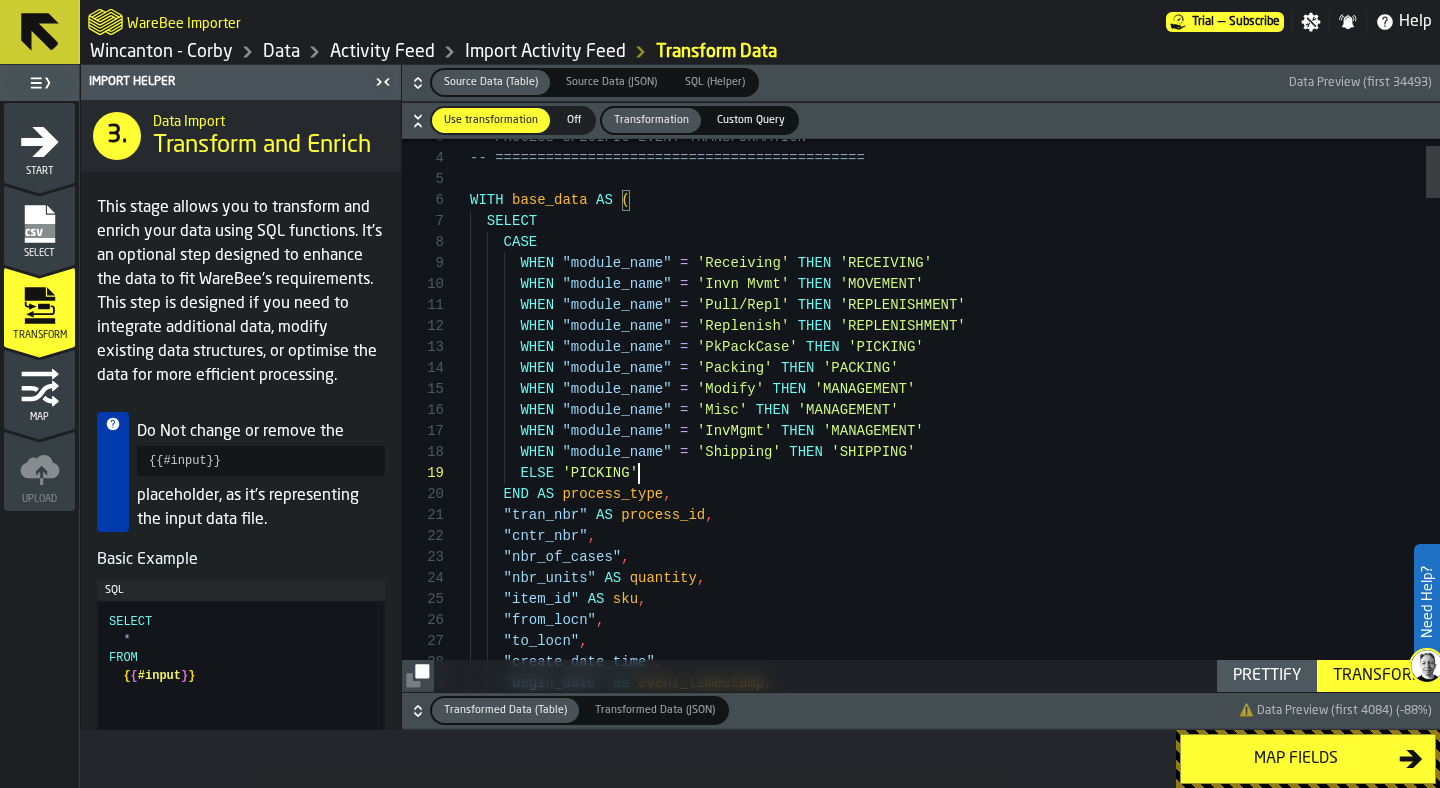 click on "WHEN  "module_name"  =  'Pull/Repl'  THEN  'REPLENISHMENT'       WHEN  "module_name"  =  'Replenish'  THEN  'REPLENISHMENT'       WHEN  "module_name"  =  'PkPackCase'  THEN  'PICKING'       WHEN  "module_name"  =  'Packing'  THEN  'PACKING'       WHEN  "module_name"  =  'Modify'  THEN  '[MANAGEMENT]'       WHEN  "module_name"  =  'Misc'  THEN  '[MANAGEMENT]'       WHEN  "module_name"  =  'InvMgmt'  THEN  '[MANAGEMENT]'       WHEN  "module_name"  =  'Shipping'  THEN  'SHIPPING'       ELSE  'PICKING'       END  AS  process_type ,       "tran_nbr"  AS  process_id ,       "cntr_nbr" ,       "nbr_of_cases" ,       "nbr_units"  AS  quantity ,       "item_id"  AS  sku ,       "from_locn" ,       "to_locn" ,       WHEN  "module_name"  =  'Invn Mvmt'  THEN  'MOVEMENT'       WHEN  "module_name"  =" at bounding box center (955, 2988) 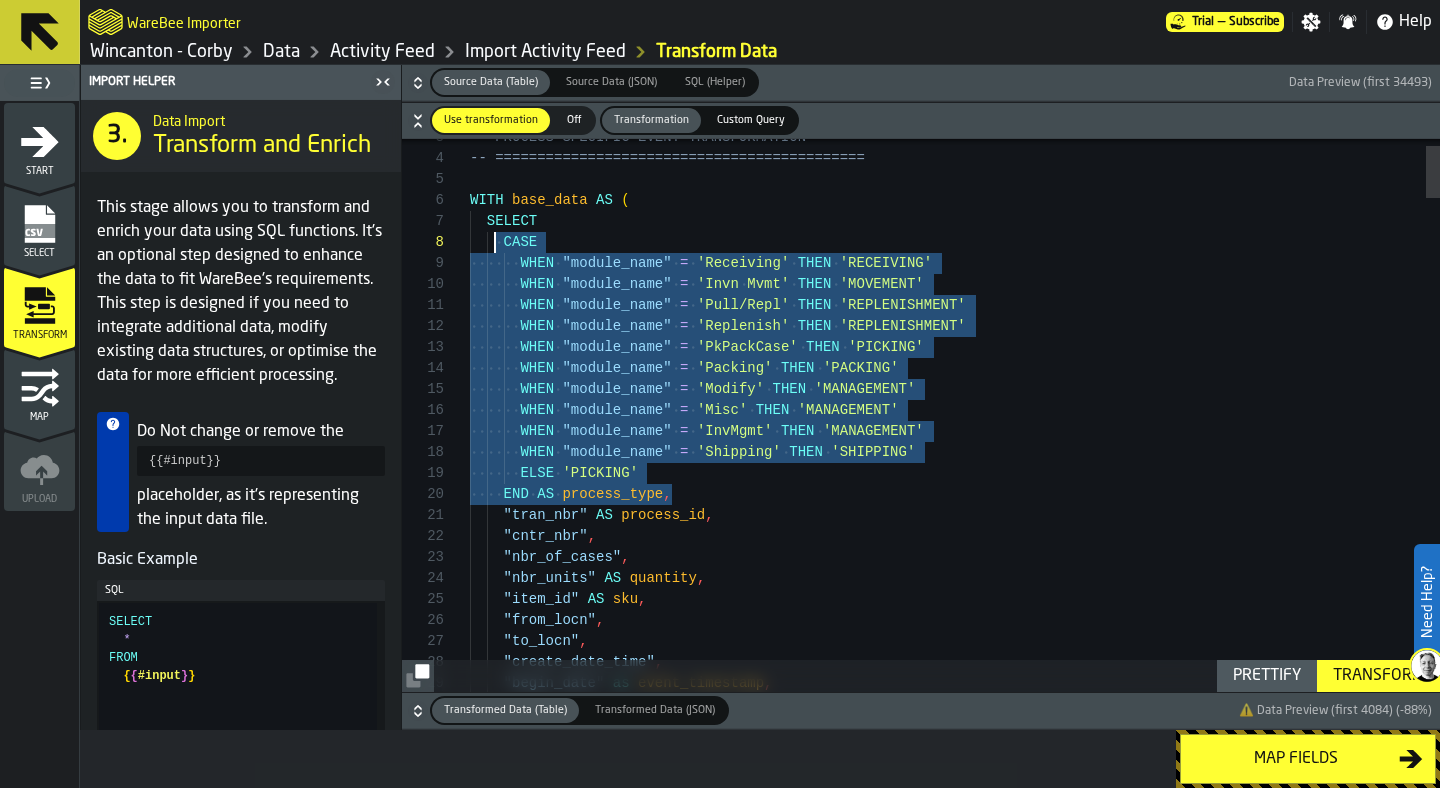 scroll, scrollTop: 147, scrollLeft: 0, axis: vertical 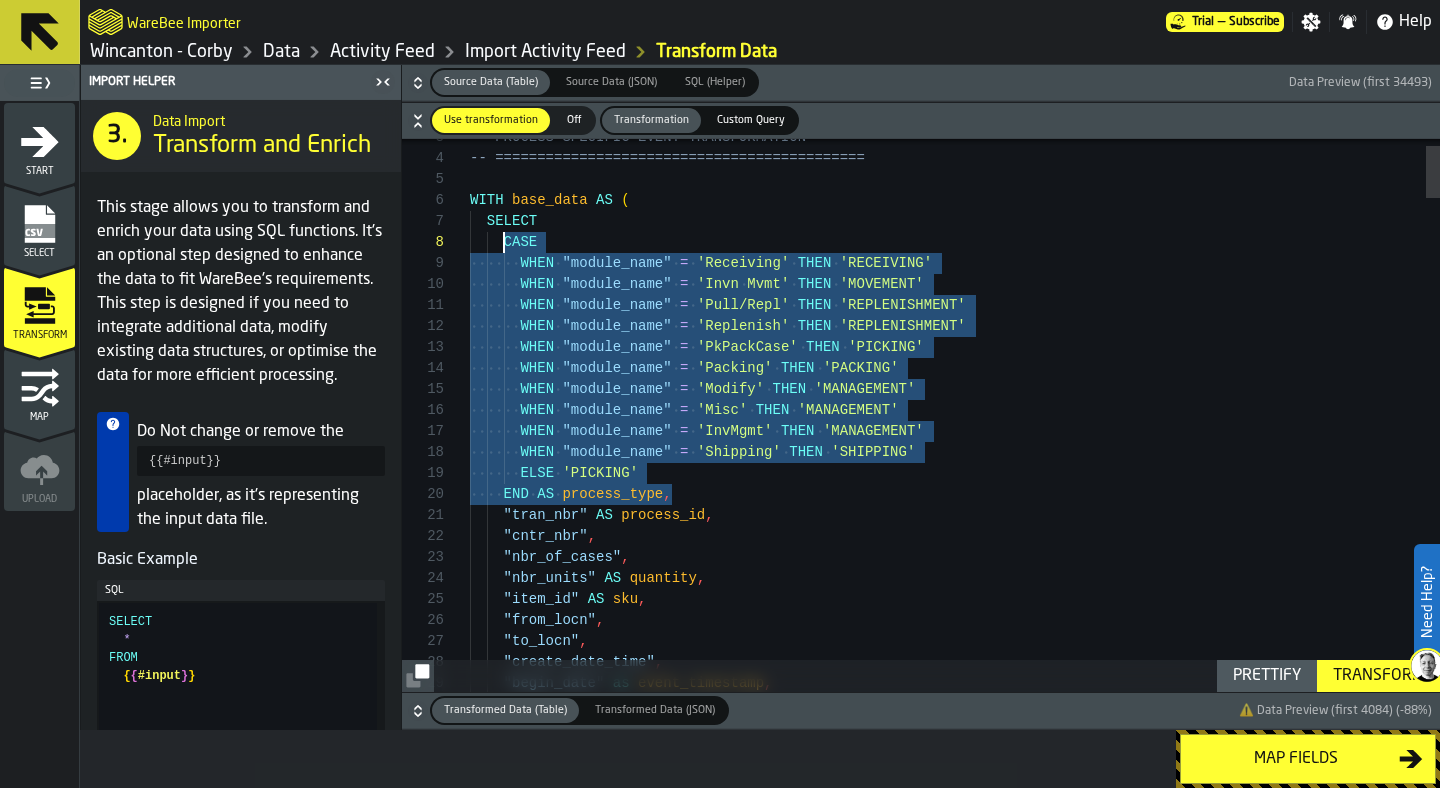 drag, startPoint x: 692, startPoint y: 492, endPoint x: 504, endPoint y: 240, distance: 314.40103 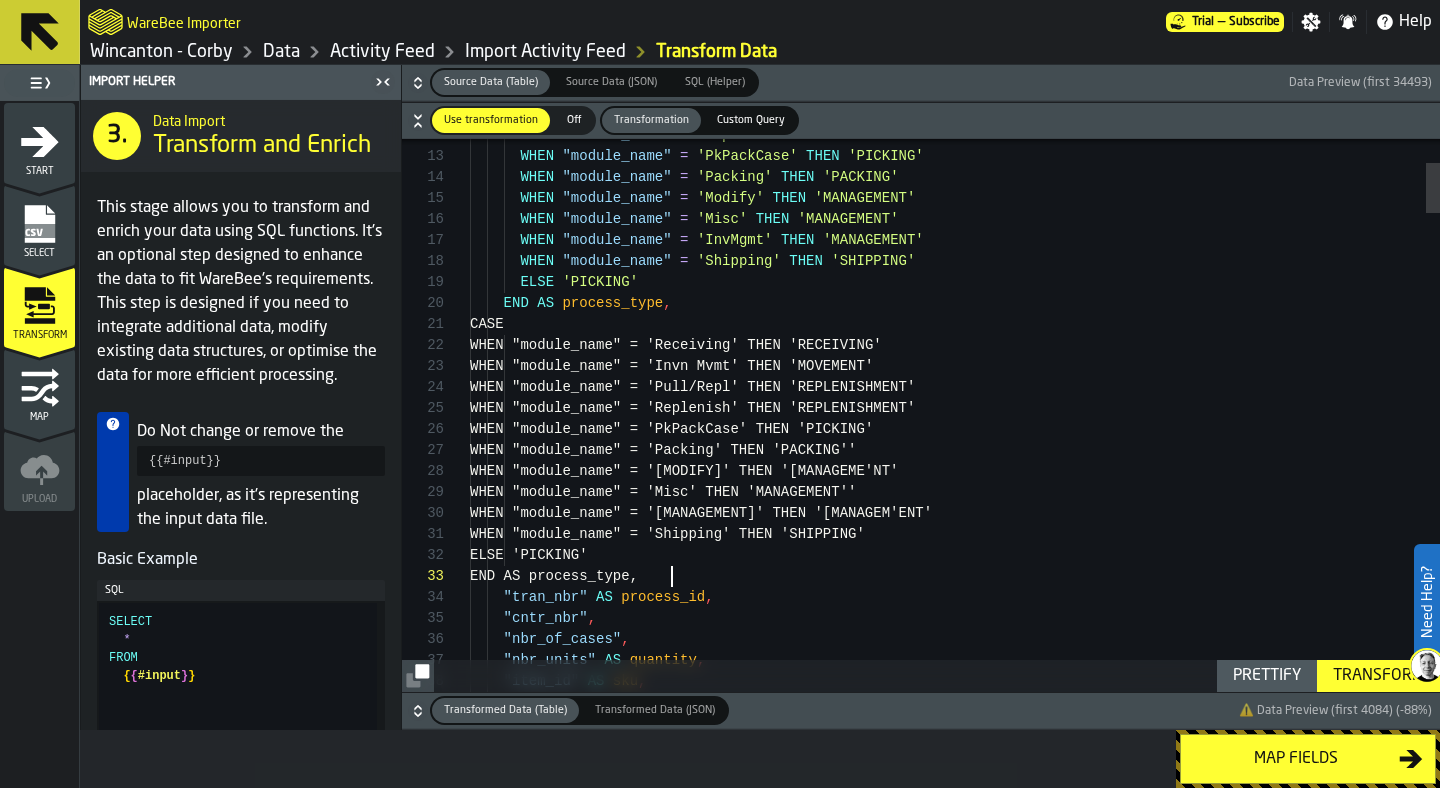 scroll, scrollTop: 42, scrollLeft: 0, axis: vertical 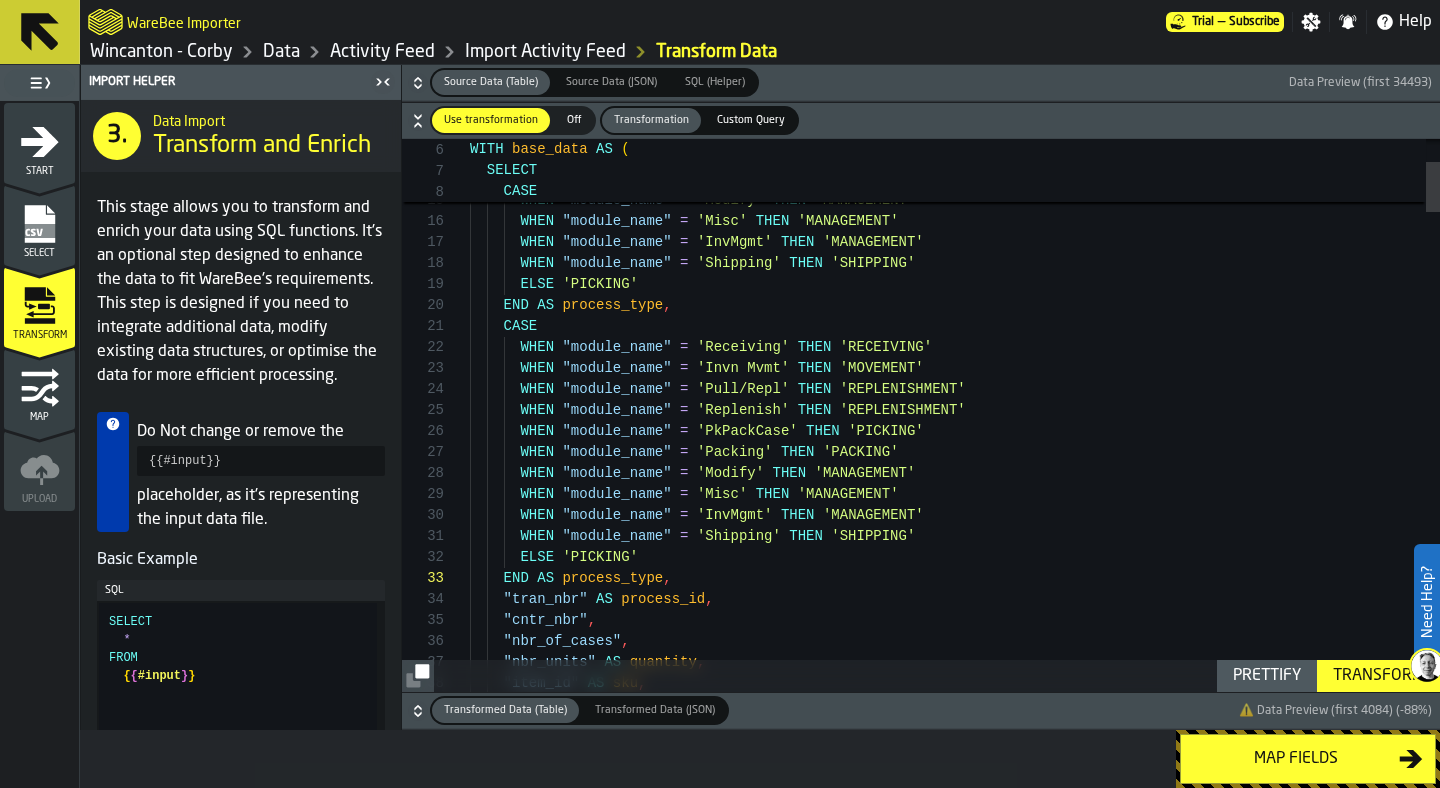 click on "WHEN "module_name" = 'Replenish' THEN 'REPLENISHMENT' WHEN "module_name" = 'PkPackCase' THEN 'PICKING' WHEN "module_name" = 'Packing' THEN 'PACKING' WHEN "module_name" = 'Modify' THEN 'MANAGEMENT' WHEN "module_name" = 'Misc' THEN 'MANAGEMENT' WHEN "module_name" = 'InvMgmt' THEN 'MANAGEMENT' WHEN "module_name" = 'Shipping' THEN 'SHIPPING' ELSE 'PICKING' END AS process_type , CASE WHEN "module_name" = 'Receiving' THEN 'RECEIVING' WHEN "module_name" = 'Invn Mvmt' THEN 'MOVEMENT' WHEN "module_name" = 'Pull/Repl' THEN 'REPLENISHMENT' WHEN "module_name" = 'Replenish' THEN 'REPLENISHMENT' WHEN "module_name" = 'PkPackCase' THEN 'PICKING' WHEN "module_name" = 'Packing' THEN 'PACKING' WHEN "module_name" = 'Modify' THEN WHEN" at bounding box center [955, 2936] 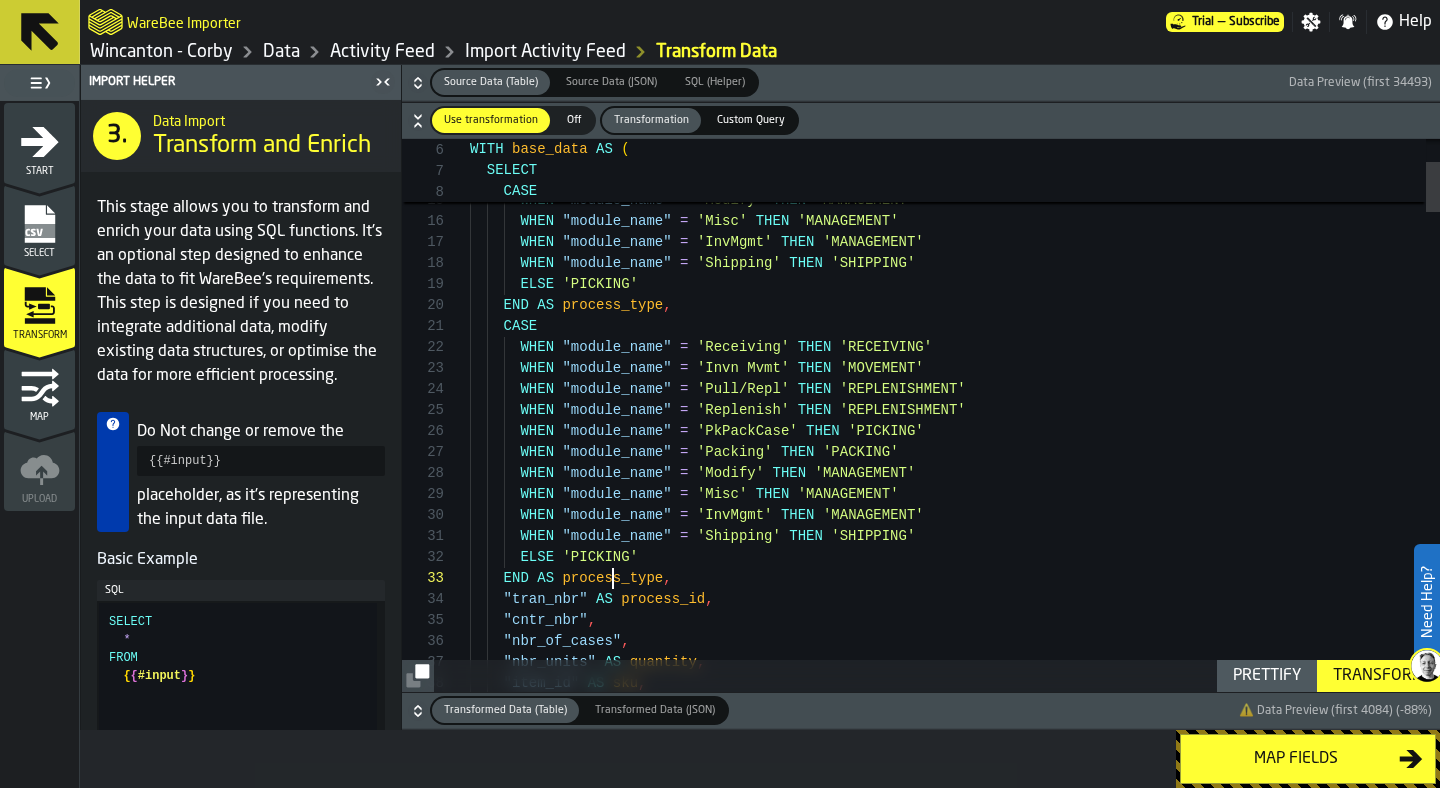click on "WHEN "module_name" = 'Replenish' THEN 'REPLENISHMENT' WHEN "module_name" = 'PkPackCase' THEN 'PICKING' WHEN "module_name" = 'Packing' THEN 'PACKING' WHEN "module_name" = 'Modify' THEN 'MANAGEMENT' WHEN "module_name" = 'Misc' THEN 'MANAGEMENT' WHEN "module_name" = 'InvMgmt' THEN 'MANAGEMENT' WHEN "module_name" = 'Shipping' THEN 'SHIPPING' ELSE 'PICKING' END AS process_type , CASE WHEN "module_name" = 'Receiving' THEN 'RECEIVING' WHEN "module_name" = 'Invn Mvmt' THEN 'MOVEMENT' WHEN "module_name" = 'Pull/Repl' THEN 'REPLENISHMENT' WHEN "module_name" = 'Replenish' THEN 'REPLENISHMENT' WHEN "module_name" = 'PkPackCase' THEN 'PICKING' WHEN "module_name" = 'Packing' THEN 'PACKING' WHEN "module_name" = 'Modify' THEN WHEN" at bounding box center (955, 2936) 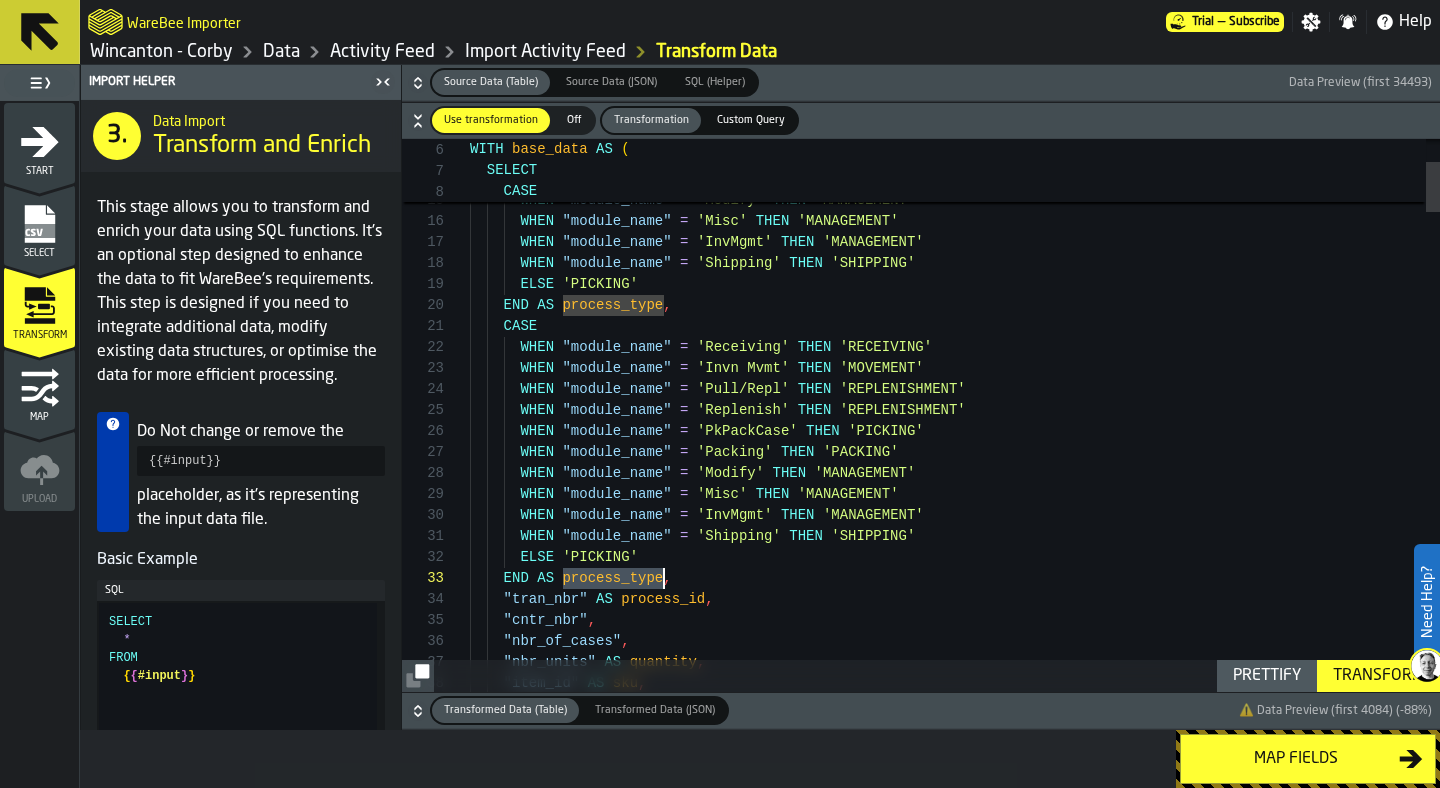click on "WHEN "module_name" = 'Replenish' THEN 'REPLENISHMENT' WHEN "module_name" = 'PkPackCase' THEN 'PICKING' WHEN "module_name" = 'Packing' THEN 'PACKING' WHEN "module_name" = 'Modify' THEN 'MANAGEMENT' WHEN "module_name" = 'Misc' THEN 'MANAGEMENT' WHEN "module_name" = 'InvMgmt' THEN 'MANAGEMENT' WHEN "module_name" = 'Shipping' THEN 'SHIPPING' ELSE 'PICKING' END AS process_type , CASE WHEN "module_name" = 'Receiving' THEN 'RECEIVING' WHEN "module_name" = 'Invn Mvmt' THEN 'MOVEMENT' WHEN "module_name" = 'Pull/Repl' THEN 'REPLENISHMENT' WHEN "module_name" = 'Replenish' THEN 'REPLENISHMENT' WHEN "module_name" = 'PkPackCase' THEN 'PICKING' WHEN "module_name" = 'Packing' THEN 'PACKING' WHEN "module_name" = 'Modify' THEN WHEN" at bounding box center [955, 2936] 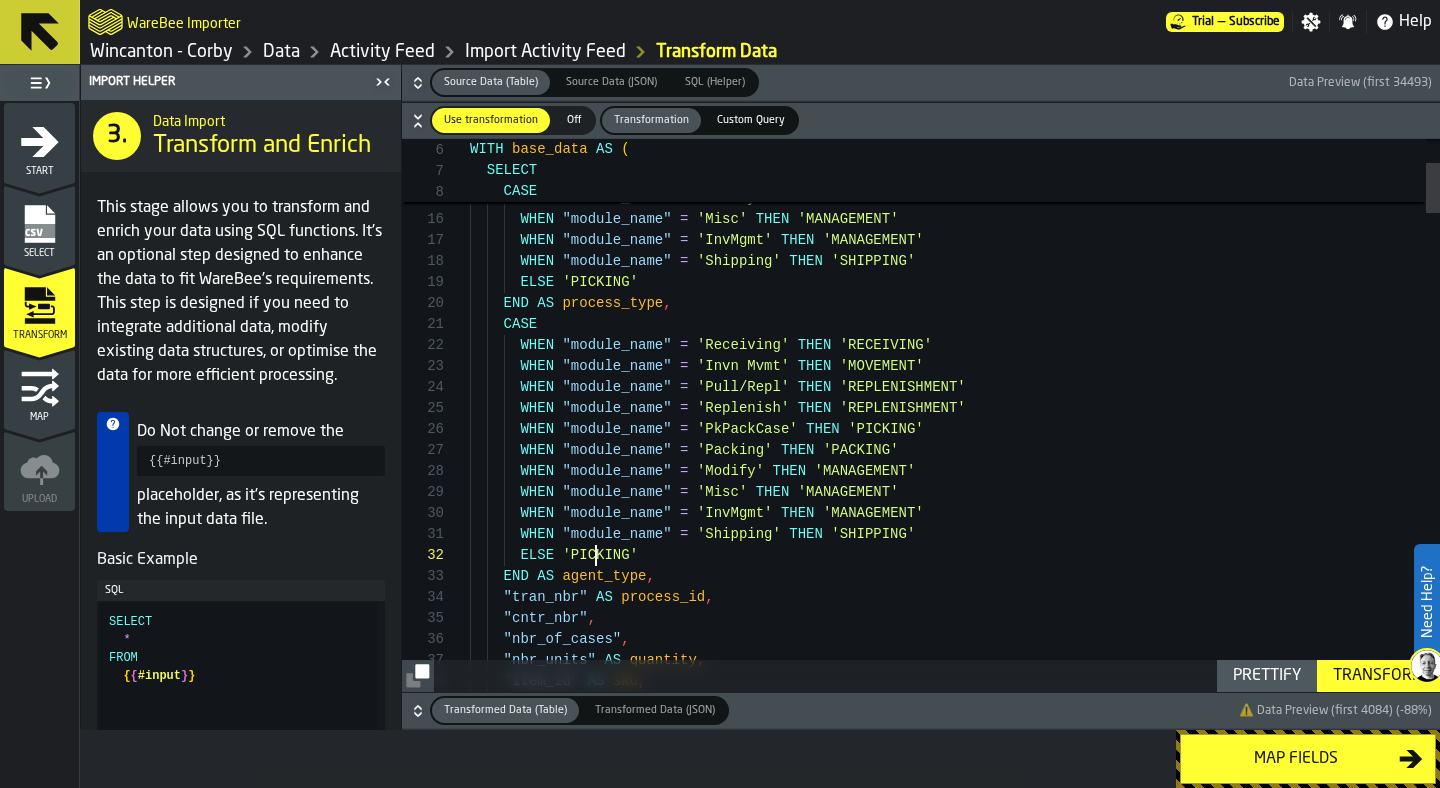 click on "WHEN "module_name" = 'Replenish' THEN 'REPLENISHMENT' WHEN "module_name" = 'PkPackCase' THEN 'PICKING' WHEN "module_name" = 'Packing' THEN 'PACKING' WHEN "module_name" = 'Modify' THEN 'MANAGEMENT' WHEN "module_name" = 'Misc' THEN 'MANAGEMENT' WHEN "module_name" = 'InvMgmt' THEN 'MANAGEMENT' WHEN "module_name" = 'Shipping' THEN 'SHIPPING' ELSE 'PICKING' END AS process_type , CASE WHEN "module_name" = 'Receiving' THEN 'RECEIVING' WHEN "module_name" = 'Invn Mvmt' THEN 'MOVEMENT' WHEN "module_name" = 'Pull/Repl' THEN 'REPLENISHMENT' WHEN "module_name" = 'Replenish' THEN 'REPLENISHMENT' WHEN "module_name" = 'PkPackCase' THEN 'PICKING' WHEN "module_name" = 'Packing' THEN 'PACKING' WHEN "module_name" = 'Modify' THEN WHEN" at bounding box center (955, 2934) 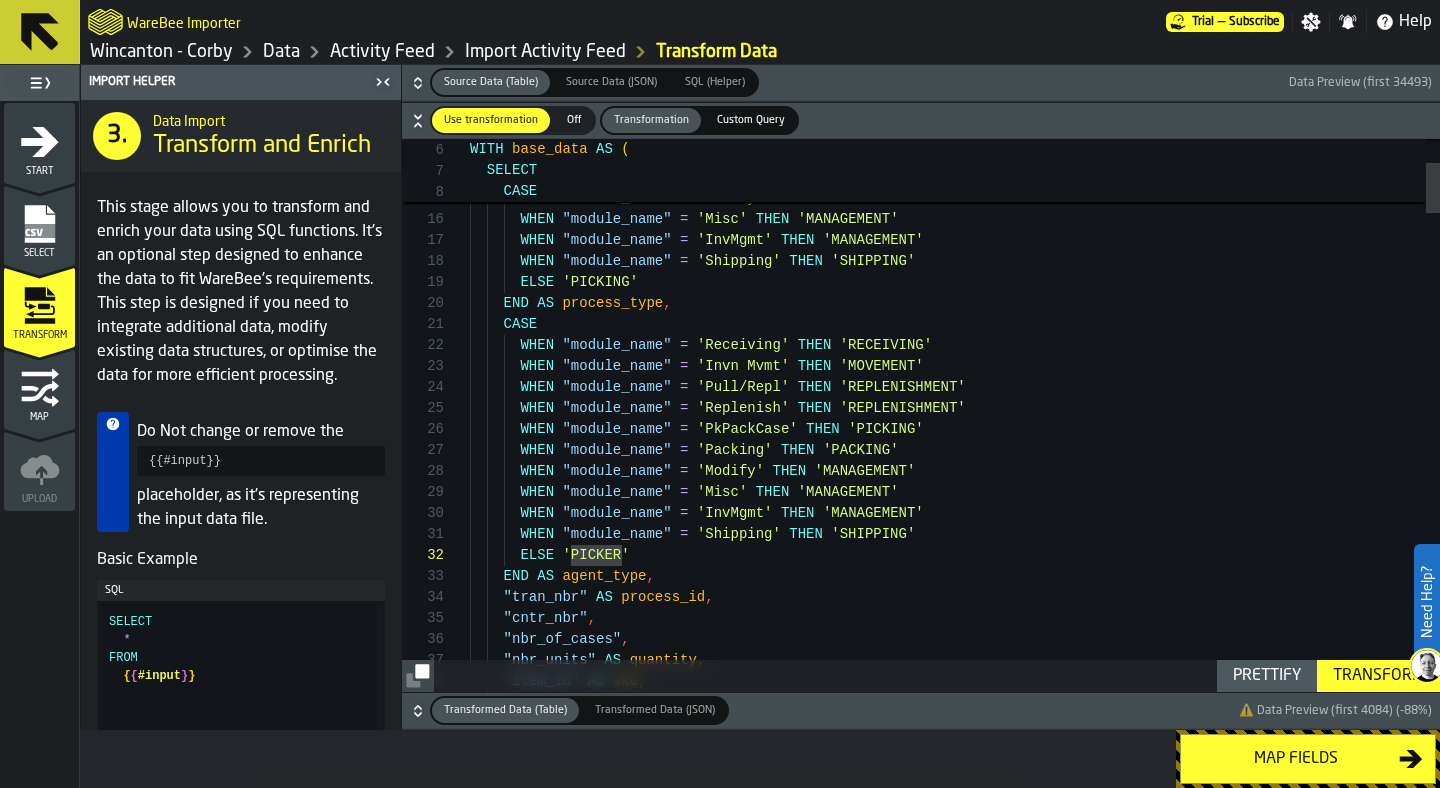 scroll, scrollTop: 0, scrollLeft: 0, axis: both 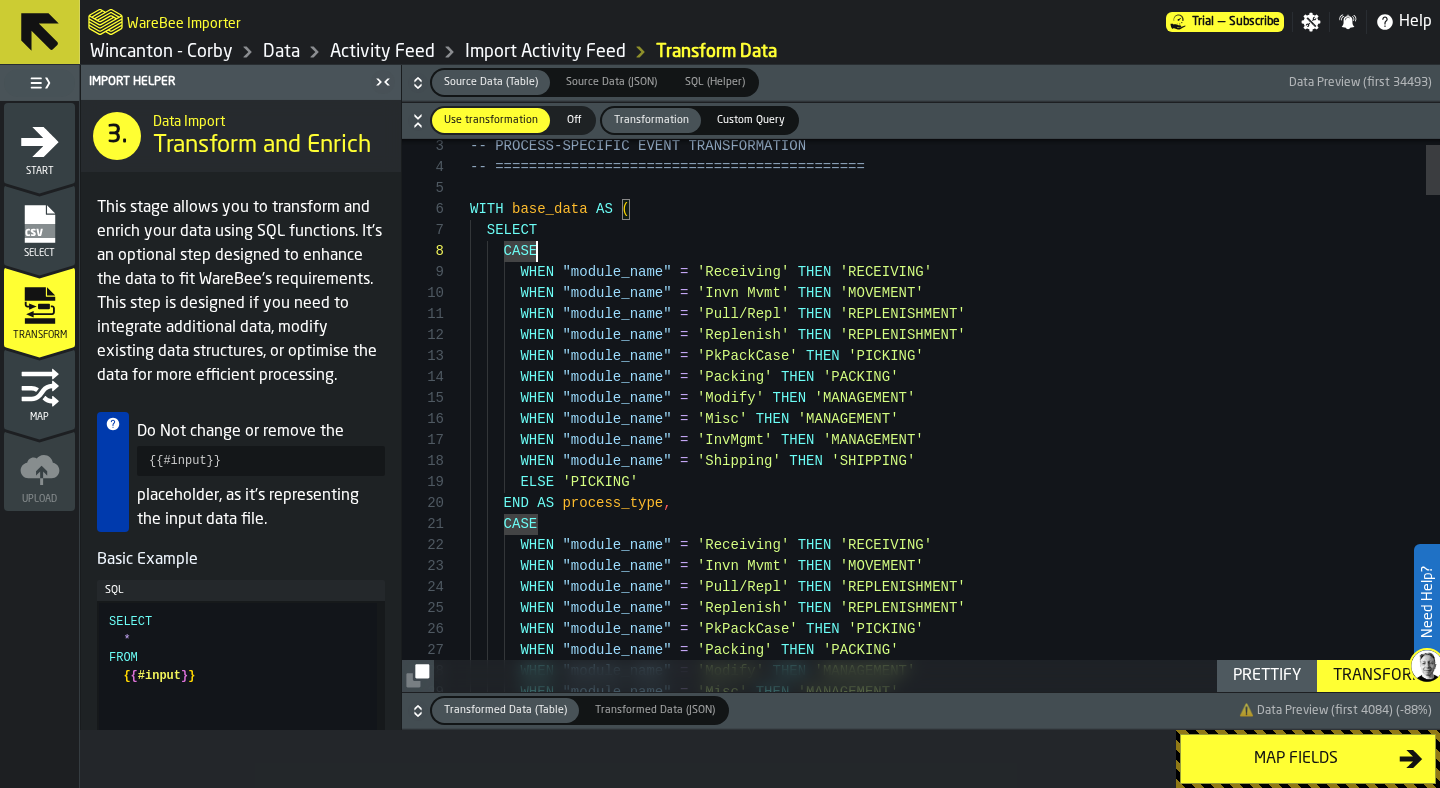 click on "WHEN "module_name" = 'Replenish' THEN 'REPLENISHMENT' WHEN "module_name" = 'PkPackCase' THEN 'PICKING' WHEN "module_name" = 'Packing' THEN 'PACKING' WHEN "module_name" = 'Modify' THEN 'MANAGEMENT' WHEN "module_name" = 'Misc' THEN 'MANAGEMENT' WHEN "module_name" = 'InvMgmt' THEN 'MANAGEMENT' WHEN "module_name" = 'Shipping' THEN 'SHIPPING' ELSE 'PICKING' END AS process_type , CASE WHEN "module_name" = 'Receiving' THEN 'RECEIVING' WHEN "module_name" = 'Invn Mvmt' THEN 'MOVEMENT' WHEN "module_name" = 'Pull/Repl' THEN 'REPLENISHMENT' WHEN "module_name" = 'Replenish' THEN 'REPLENISHMENT' WHEN "module_name" = 'PkPackCase' THEN 'PICKING' WHEN "module_name" = 'Packing' THEN 'PACKING' WHEN "module_name" = 'Modify' THEN WHEN" at bounding box center [955, 3134] 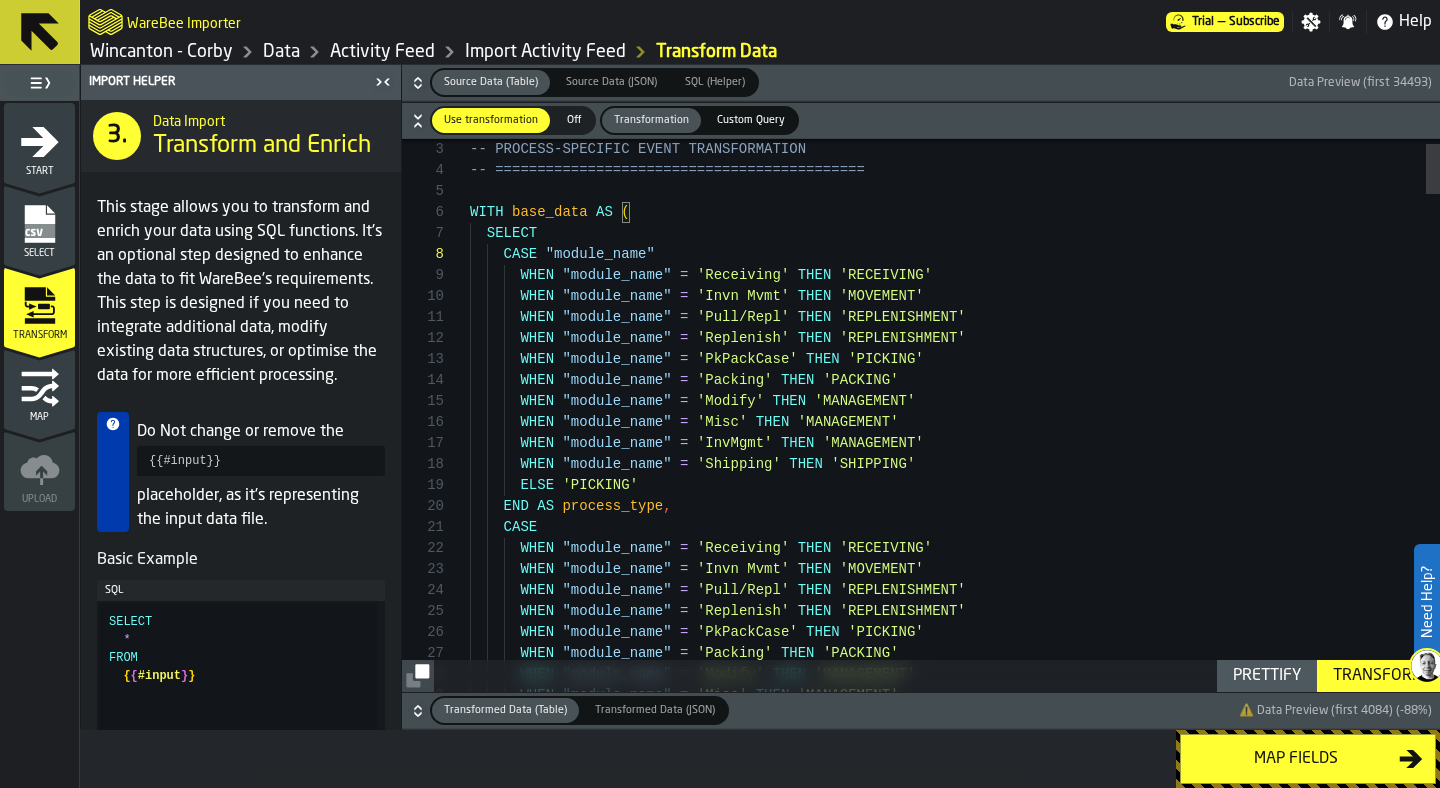 scroll, scrollTop: 168, scrollLeft: 0, axis: vertical 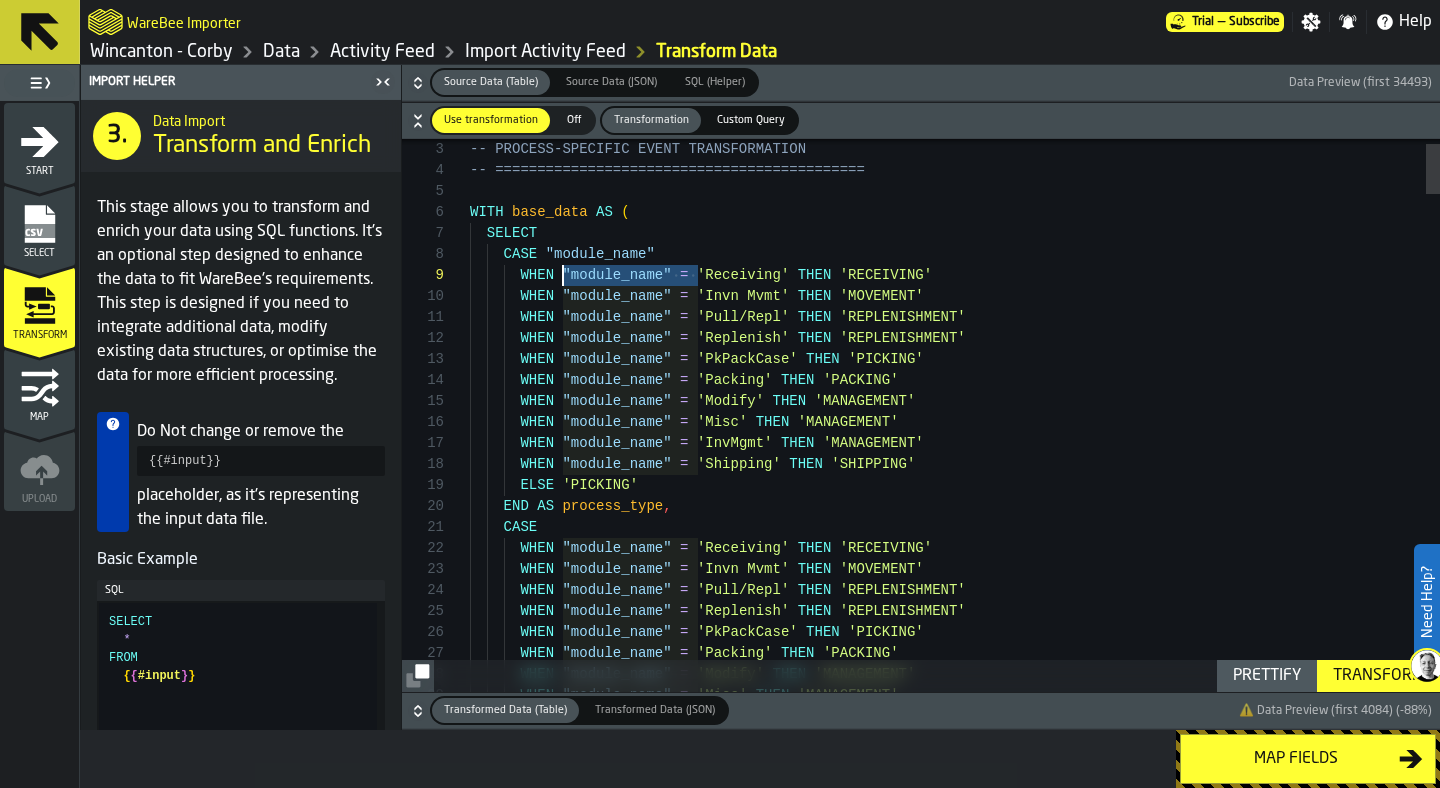 drag, startPoint x: 698, startPoint y: 276, endPoint x: 564, endPoint y: 275, distance: 134.00374 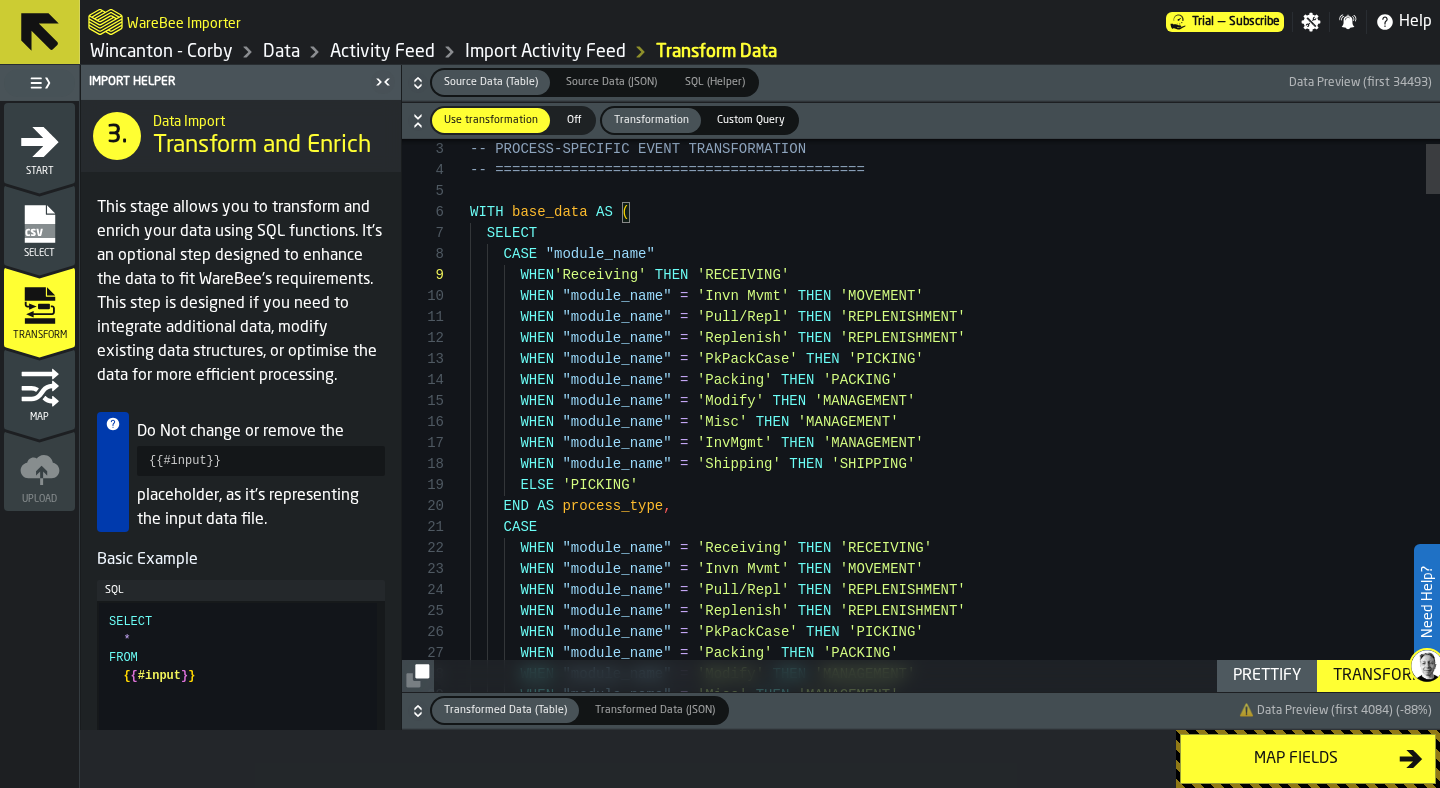 scroll, scrollTop: 189, scrollLeft: 0, axis: vertical 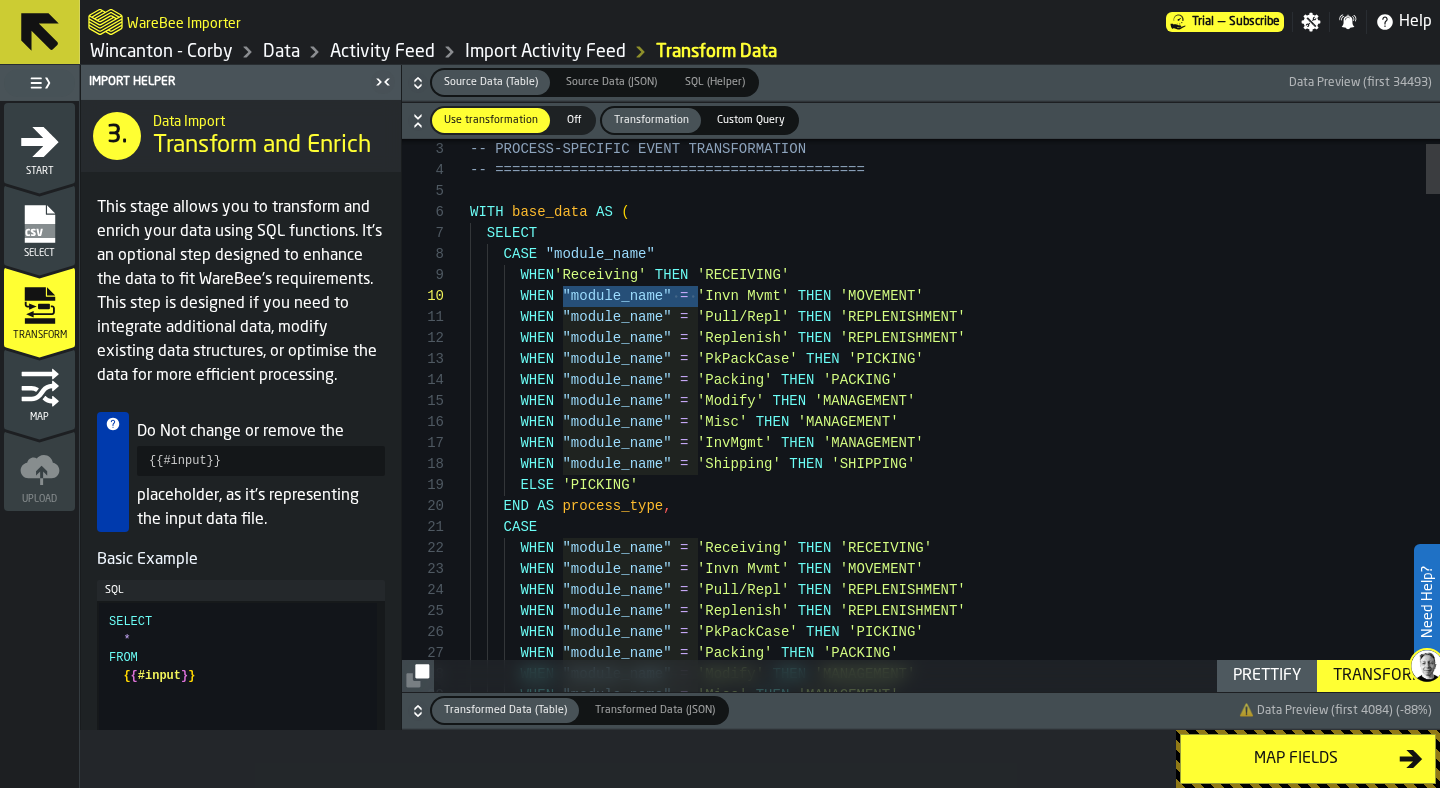 drag, startPoint x: 697, startPoint y: 296, endPoint x: 563, endPoint y: 293, distance: 134.03358 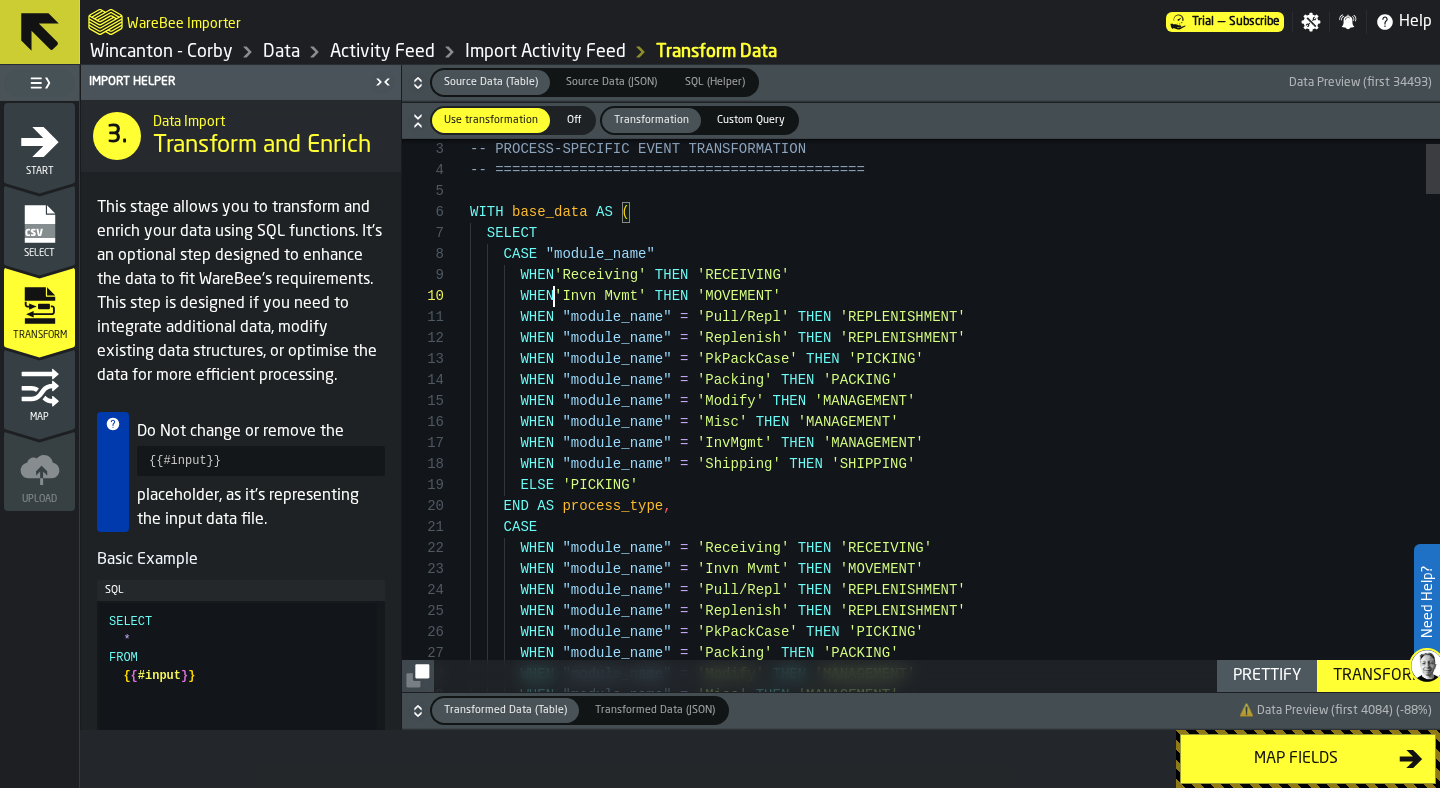 scroll, scrollTop: 0, scrollLeft: 0, axis: both 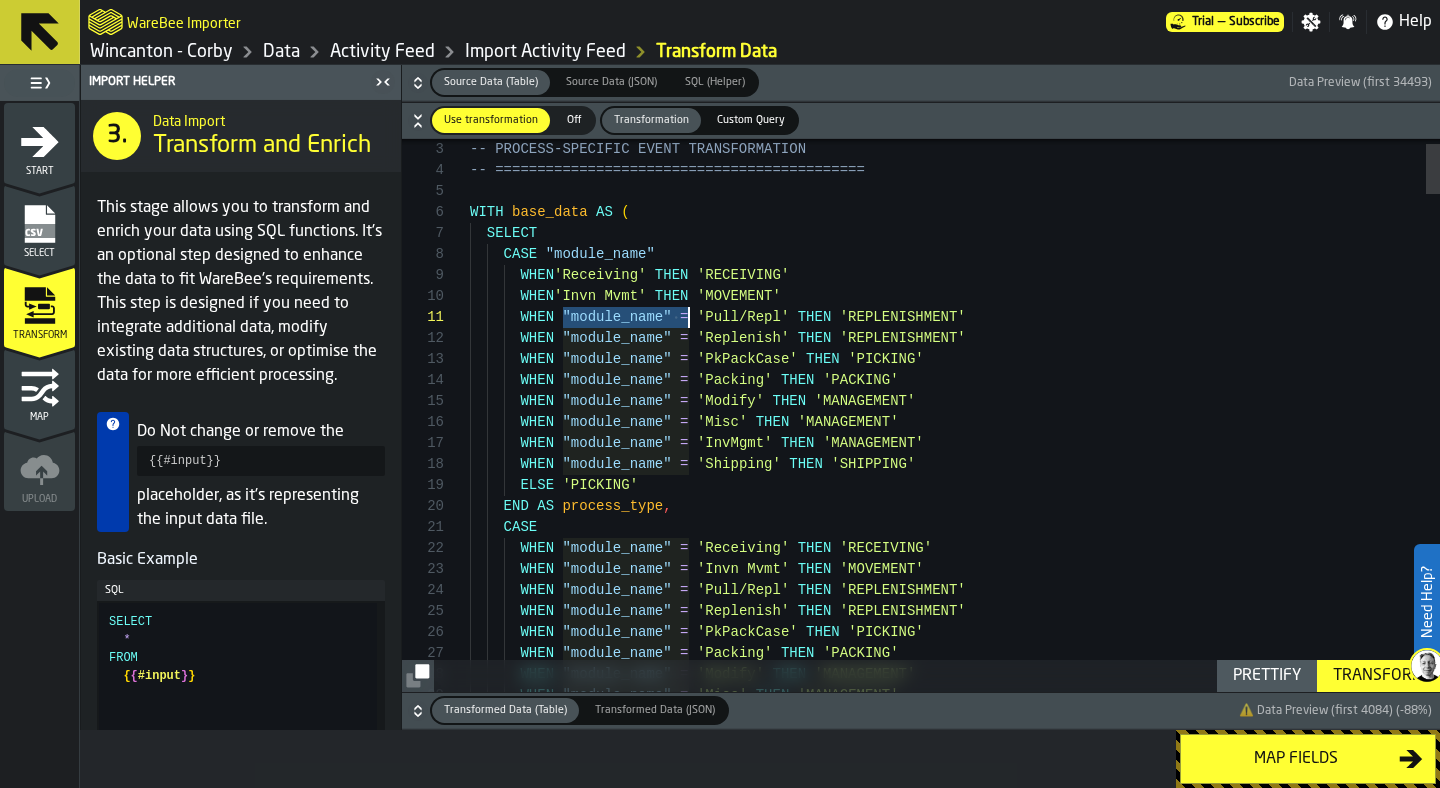 drag, startPoint x: 563, startPoint y: 319, endPoint x: 690, endPoint y: 318, distance: 127.00394 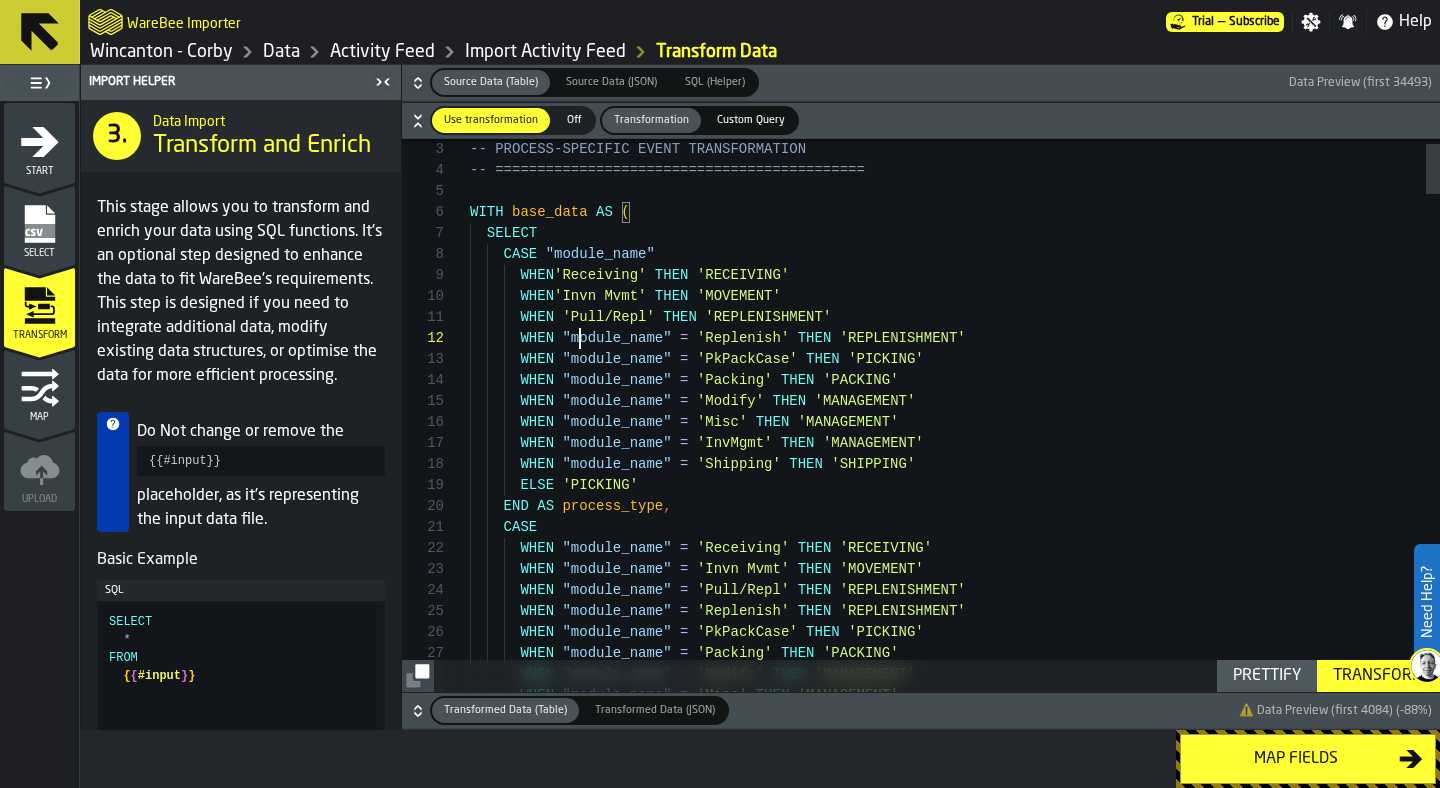 click on "WHEN "module_name" = 'Replenish' THEN 'REPLENISHMENT' WHEN "module_name" = 'PkPackCase' THEN 'PICKING' WHEN "module_name" = 'Packing' THEN 'PACKING' WHEN "module_name" = 'Modify' THEN 'MANAGEMENT' WHEN "module_name" = 'Misc' THEN 'MANAGEMENT' WHEN "module_name" = 'InvMgmt' THEN 'MANAGEMENT' WHEN "module_name" = 'Shipping' THEN 'SHIPPING' ELSE 'PICKING' END AS process_type , CASE WHEN "module_name" = 'Receiving' THEN 'RECEIVING' WHEN "module_name" = 'Invn Mvmt' THEN 'MOVEMENT' WHEN "module_name" = 'Pull/Repl' THEN 'REPLENISHMENT' WHEN "module_name" = 'Replenish' THEN 'REPLENISHMENT' WHEN "module_name" = 'PkPackCase' THEN 'PICKING' WHEN "module_name" = 'Packing' THEN 'PACKING' WHEN "module_name" = 'Modify' THEN WHEN" at bounding box center (955, 3137) 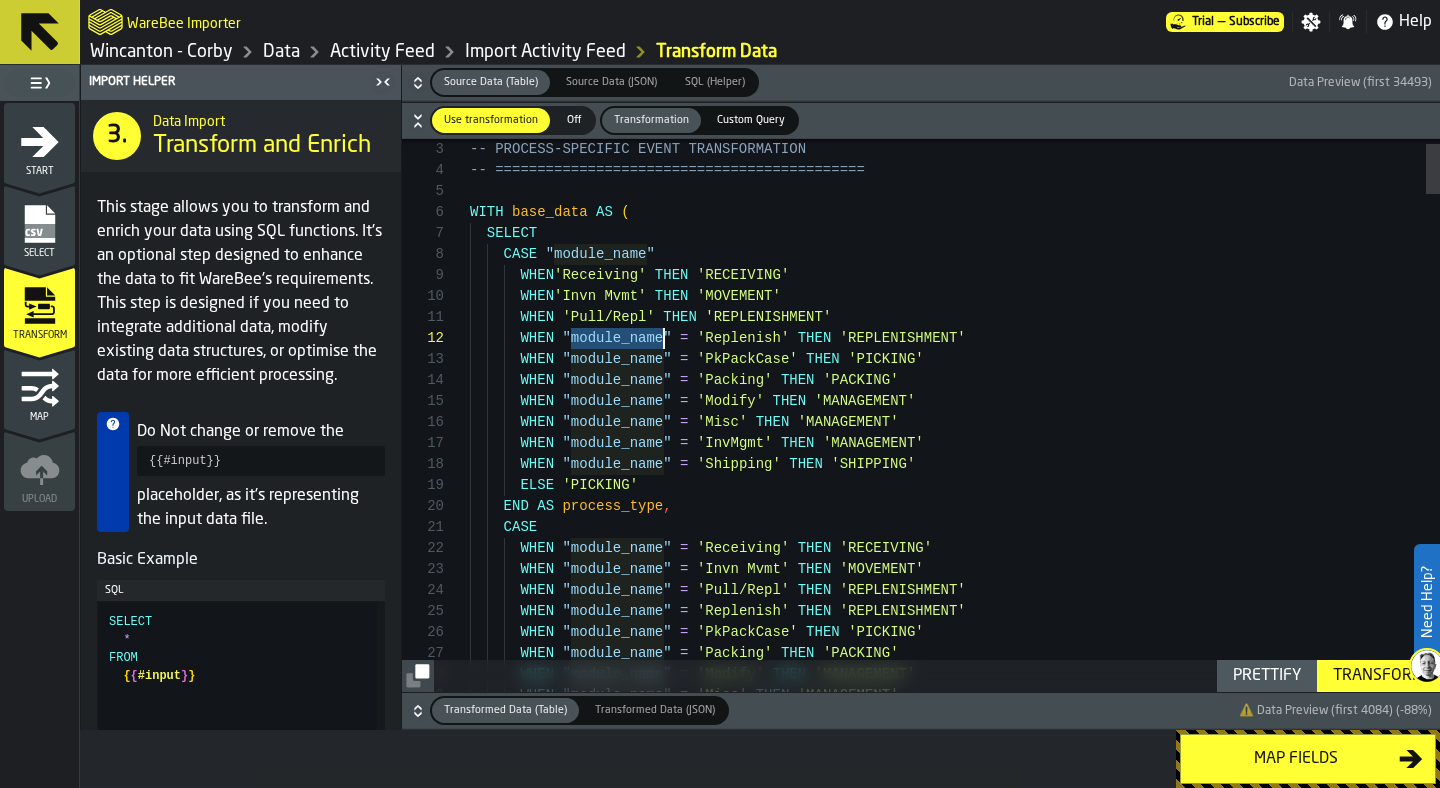 click on "WHEN "module_name" = 'Replenish' THEN 'REPLENISHMENT' WHEN "module_name" = 'PkPackCase' THEN 'PICKING' WHEN "module_name" = 'Packing' THEN 'PACKING' WHEN "module_name" = 'Modify' THEN 'MANAGEMENT' WHEN "module_name" = 'Misc' THEN 'MANAGEMENT' WHEN "module_name" = 'InvMgmt' THEN 'MANAGEMENT' WHEN "module_name" = 'Shipping' THEN 'SHIPPING' ELSE 'PICKING' END AS process_type , CASE WHEN "module_name" = 'Receiving' THEN 'RECEIVING' WHEN "module_name" = 'Invn Mvmt' THEN 'MOVEMENT' WHEN "module_name" = 'Pull/Repl' THEN 'REPLENISHMENT' WHEN "module_name" = 'Replenish' THEN 'REPLENISHMENT' WHEN "module_name" = 'PkPackCase' THEN 'PICKING' WHEN "module_name" = 'Packing' THEN 'PACKING' WHEN "module_name" = 'Modify' THEN WHEN" at bounding box center (955, 3137) 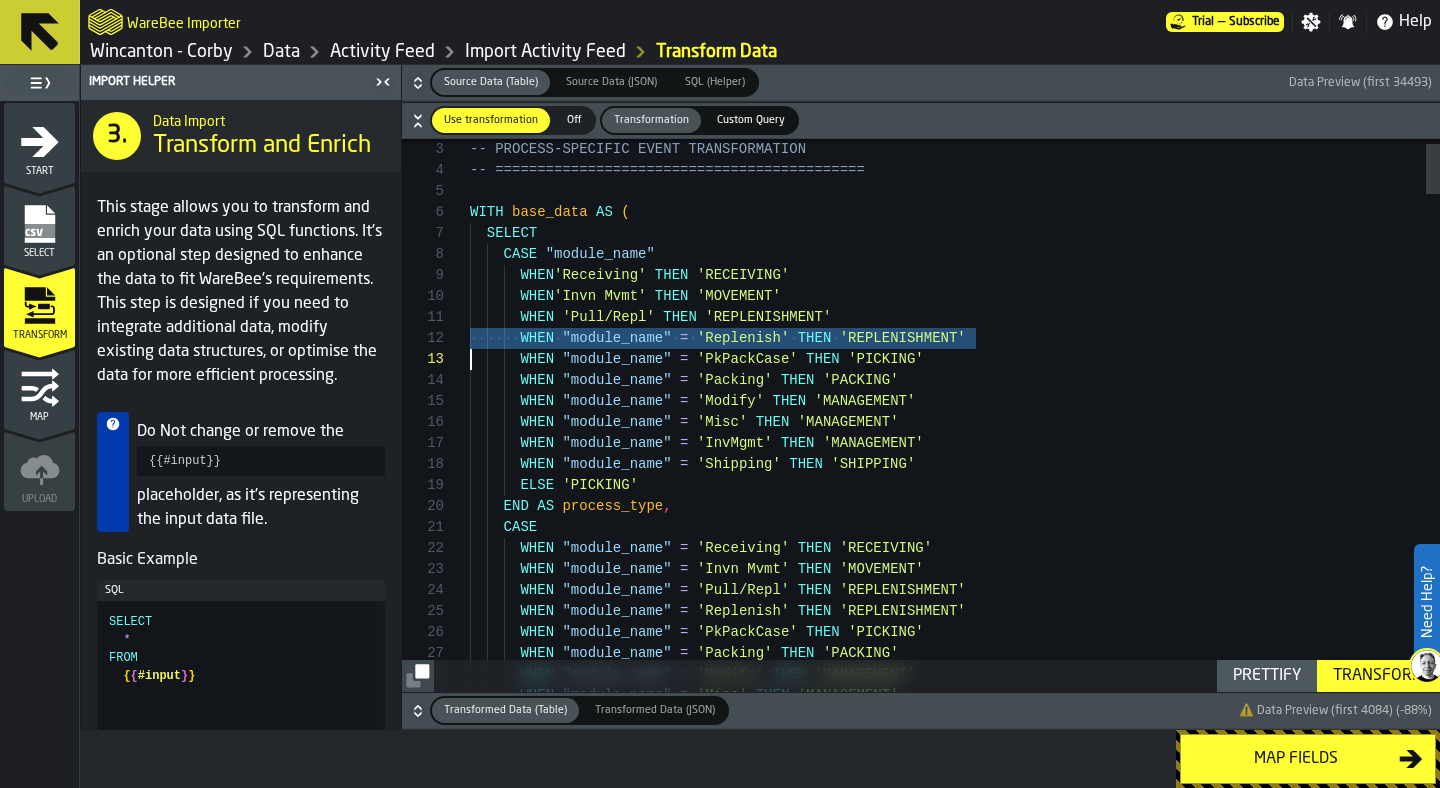 click on "WHEN "module_name" = 'Replenish' THEN 'REPLENISHMENT' WHEN "module_name" = 'PkPackCase' THEN 'PICKING' WHEN "module_name" = 'Packing' THEN 'PACKING' WHEN "module_name" = 'Modify' THEN 'MANAGEMENT' WHEN "module_name" = 'Misc' THEN 'MANAGEMENT' WHEN "module_name" = 'InvMgmt' THEN 'MANAGEMENT' WHEN "module_name" = 'Shipping' THEN 'SHIPPING' ELSE 'PICKING' END AS process_type , CASE WHEN "module_name" = 'Receiving' THEN 'RECEIVING' WHEN "module_name" = 'Invn Mvmt' THEN 'MOVEMENT' WHEN "module_name" = 'Pull/Repl' THEN 'REPLENISHMENT' WHEN "module_name" = 'Replenish' THEN 'REPLENISHMENT' WHEN "module_name" = 'PkPackCase' THEN 'PICKING' WHEN "module_name" = 'Packing' THEN 'PACKING' WHEN "module_name" = 'Modify' THEN WHEN" at bounding box center (955, 3137) 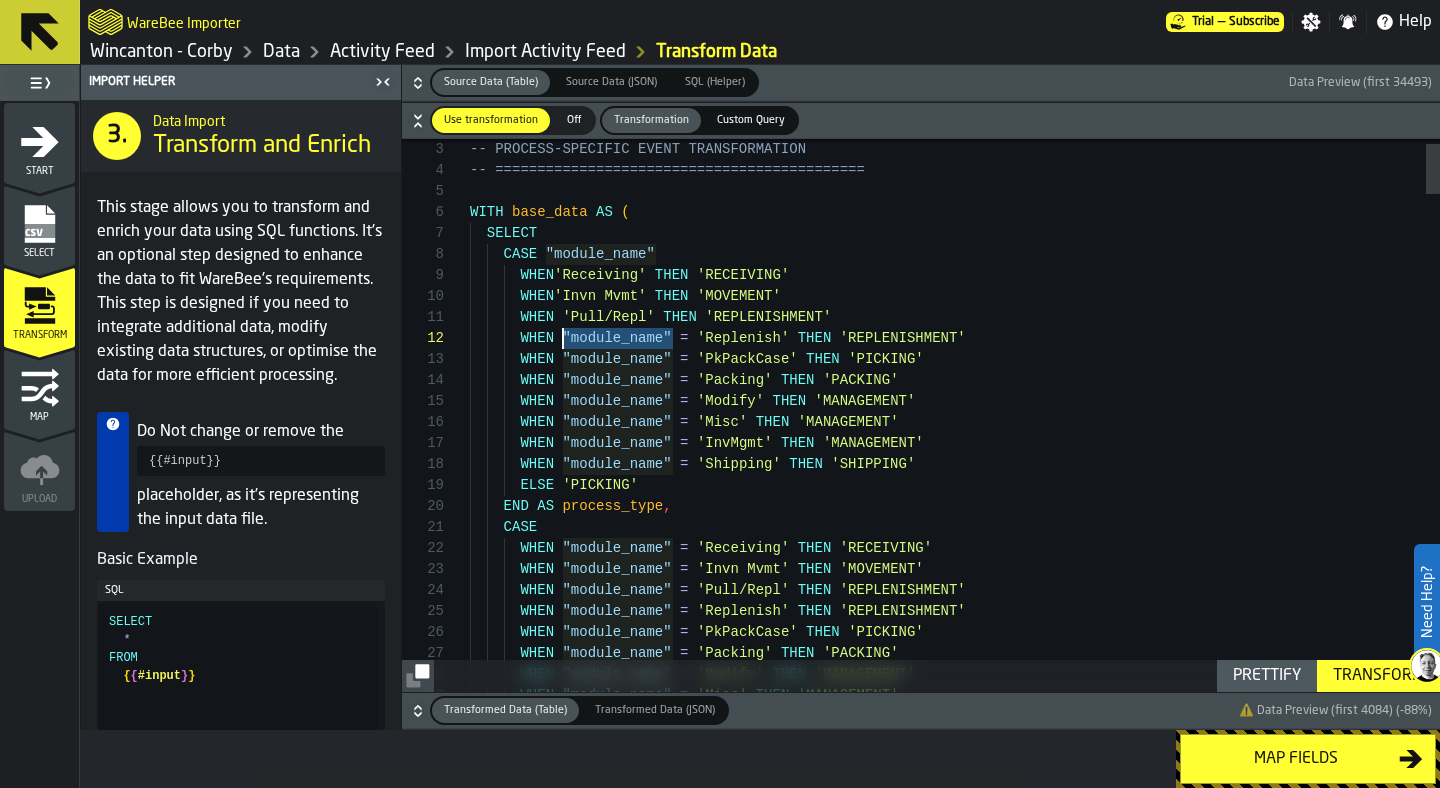 drag, startPoint x: 674, startPoint y: 339, endPoint x: 560, endPoint y: 339, distance: 114 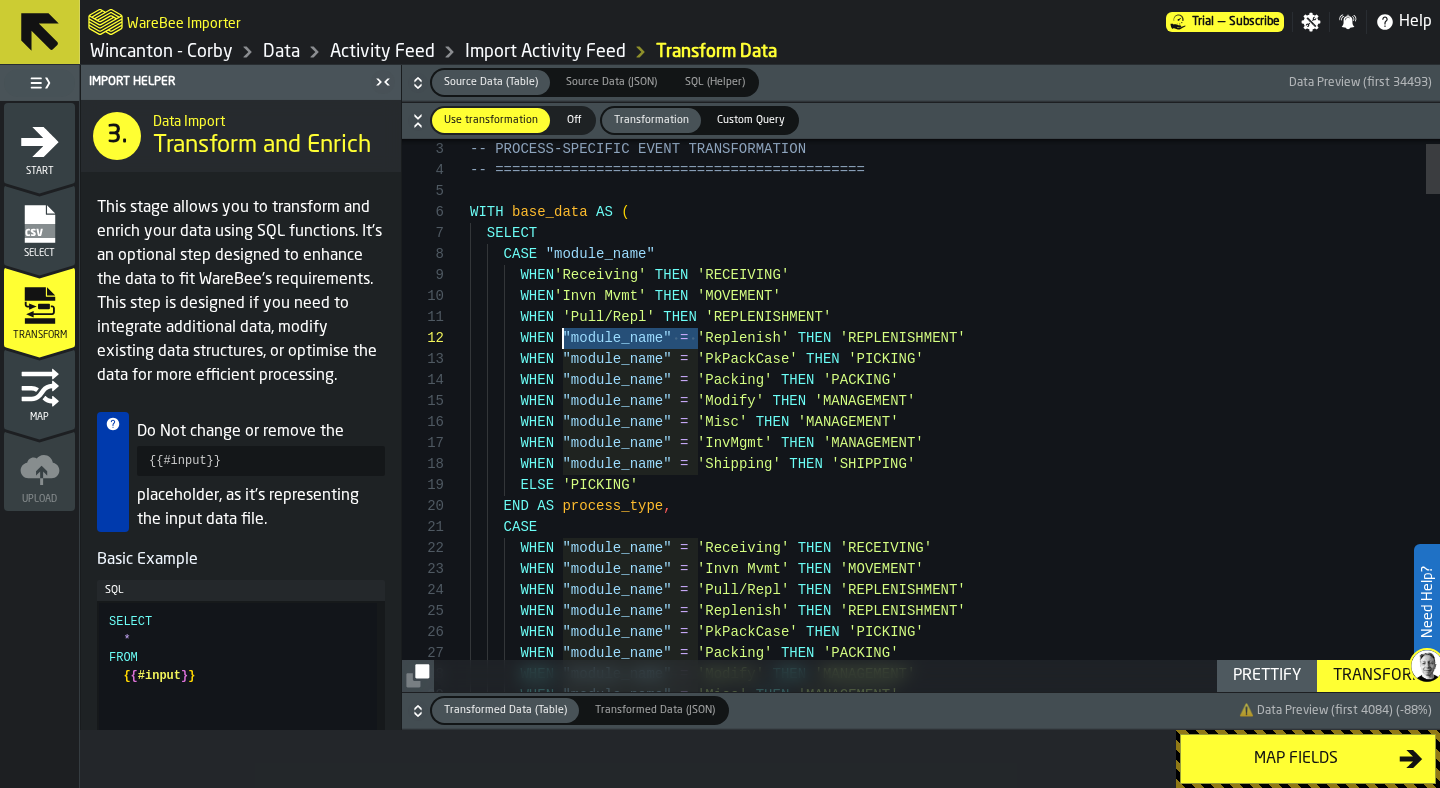 drag, startPoint x: 699, startPoint y: 335, endPoint x: 562, endPoint y: 333, distance: 137.0146 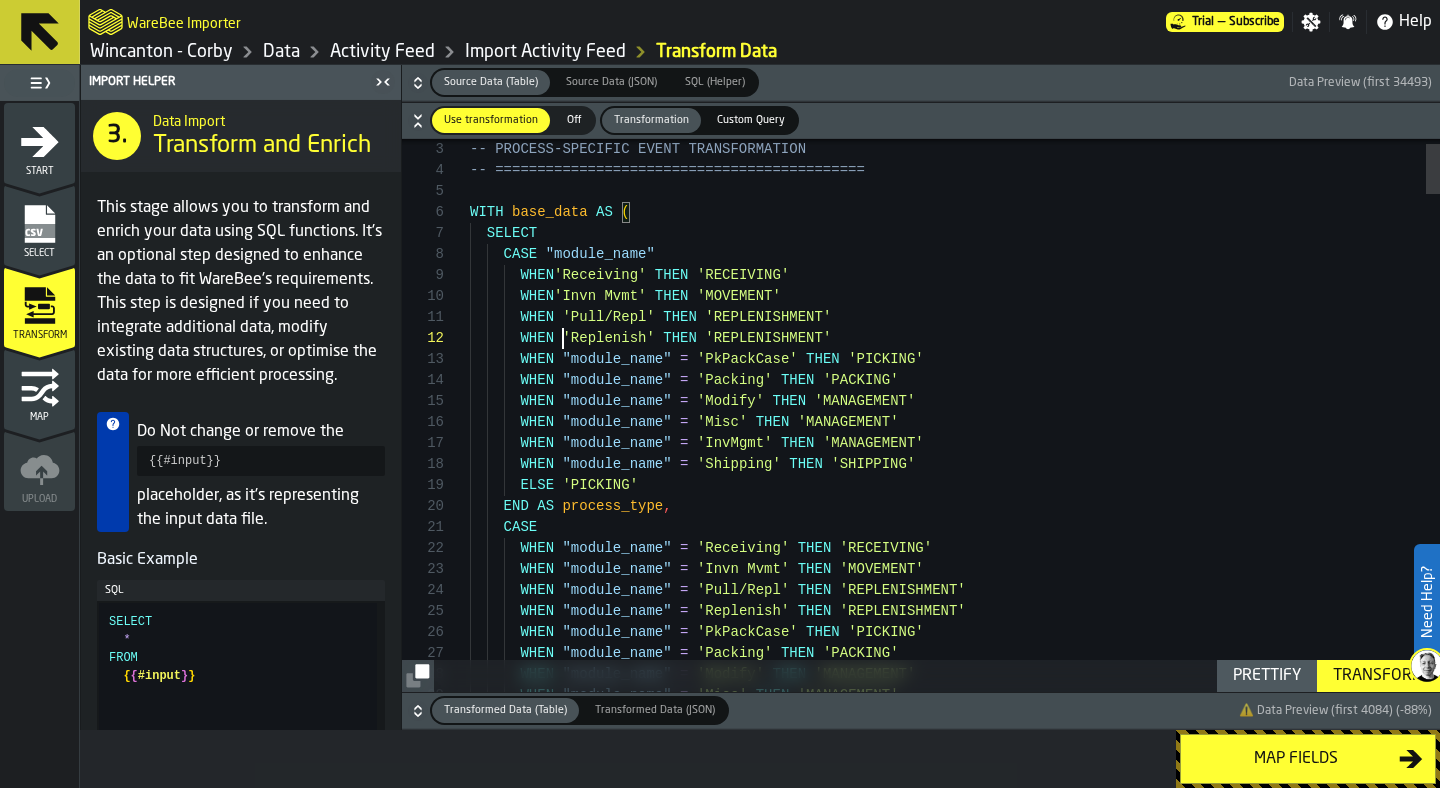 scroll, scrollTop: 42, scrollLeft: 0, axis: vertical 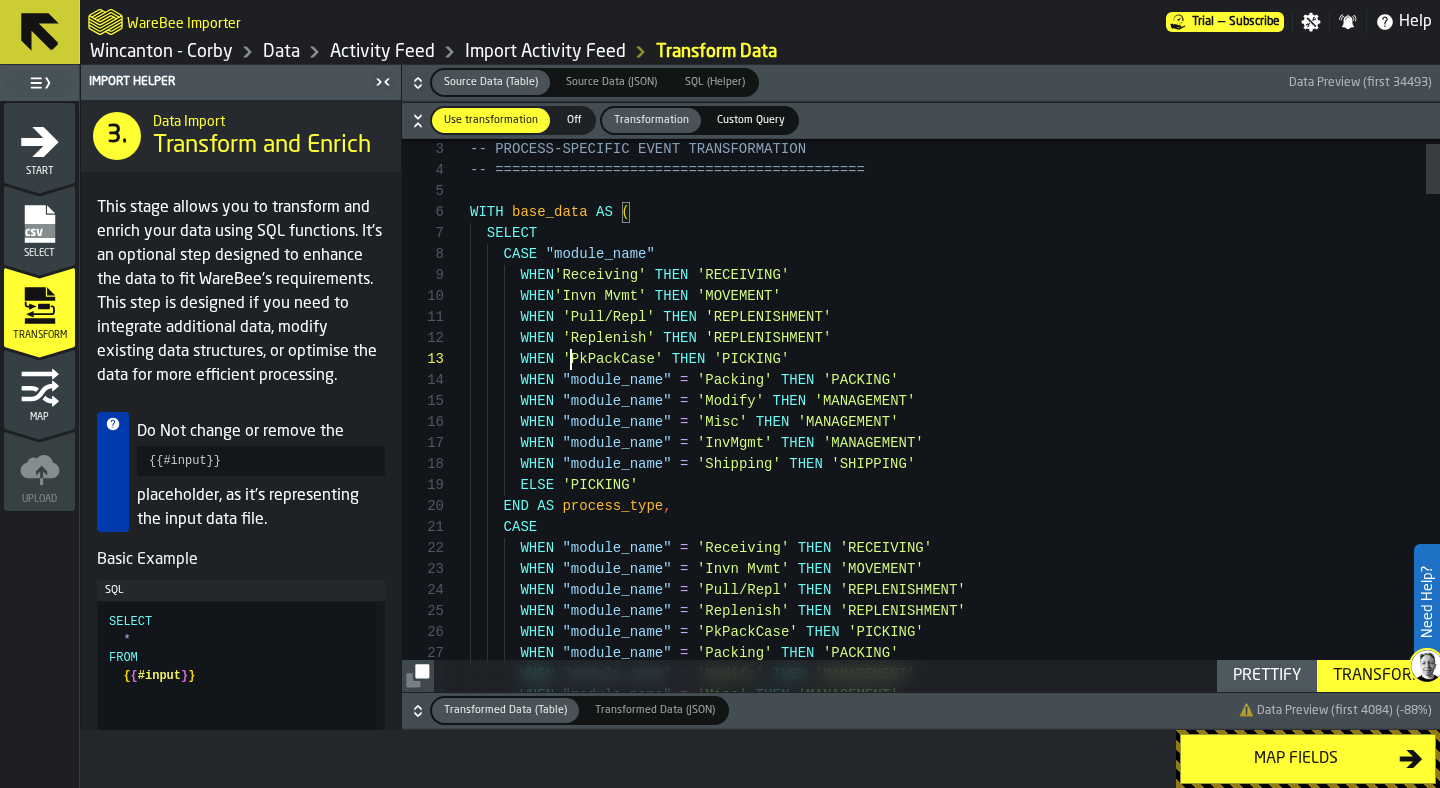 click on "WHEN  'Replenish'  THEN  'REPLENISHMENT'           WHEN  'PkPackCase'  THEN  'PICKING'           WHEN  "module_name"  =  'Packing'  THEN  'PACKING'           WHEN  "module_name"  =  'Modify'  THEN  '[MANAGEMENT]'           WHEN  "module_name"  =  'Misc'  THEN  '[MANAGEMENT]'           WHEN  "module_name"  =  'InvMgmt'  THEN  '[MANAGEMENT]'           WHEN  "module_name"  =  'Shipping'  THEN  'SHIPPING'           ELSE  'PICKING'           END  AS  process_type ,       CASE           WHEN  "module_name"  =  'Receiving'  THEN  'RECEIVING'           WHEN  "module_name"  =  'Invn Mvmt'  THEN  'MOVEMENT'           WHEN  "module_name"  =  'Pull/Repl'  THEN  'REPLENISHMENT'           WHEN  "module_name"  =  'Replenish'  THEN  'REPLENISHMENT'           WHEN  "module_name"  =  'PkPackCase'  THEN  'PICKING'           WHEN  "module_name"  =  'Packing'" at bounding box center (955, 3137) 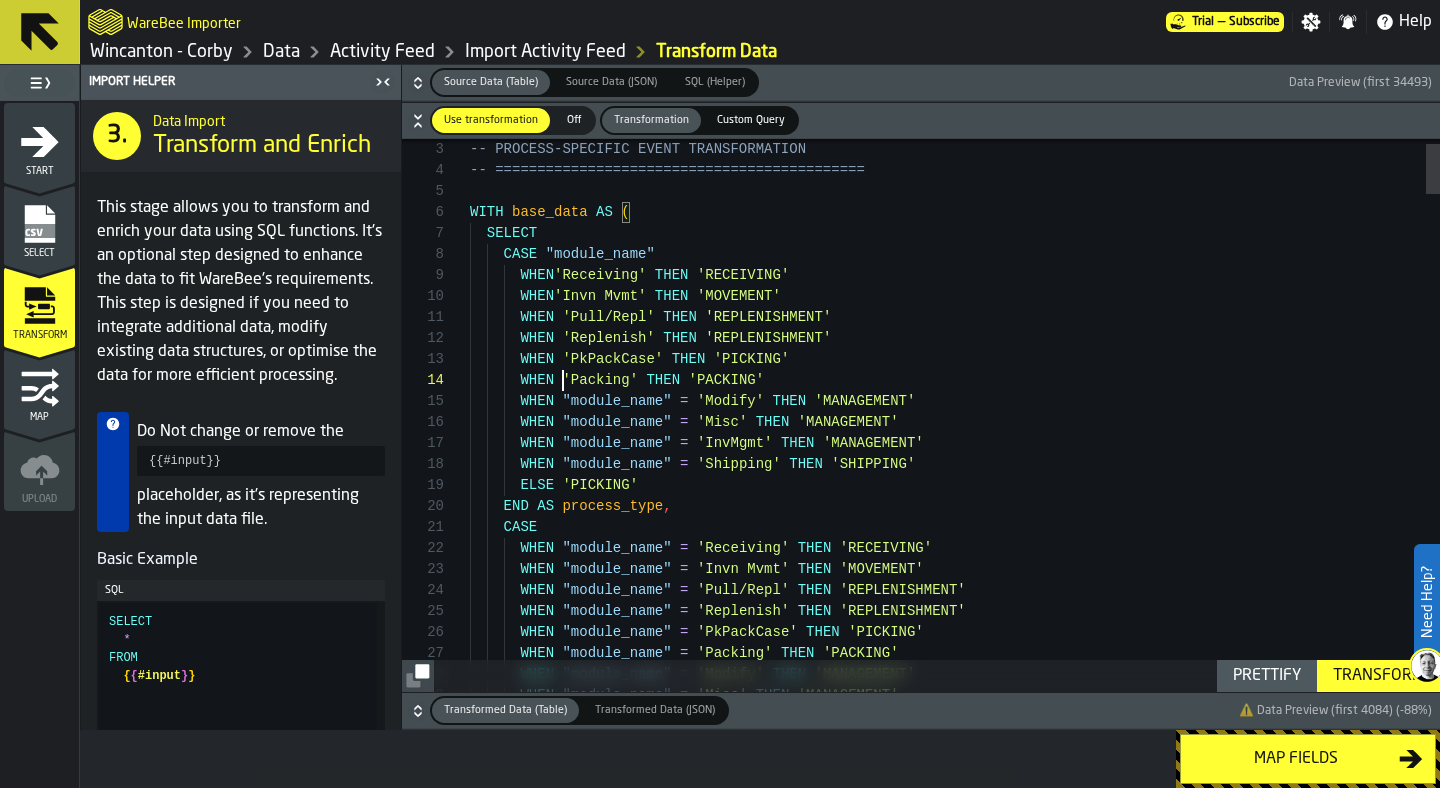 scroll, scrollTop: 84, scrollLeft: 0, axis: vertical 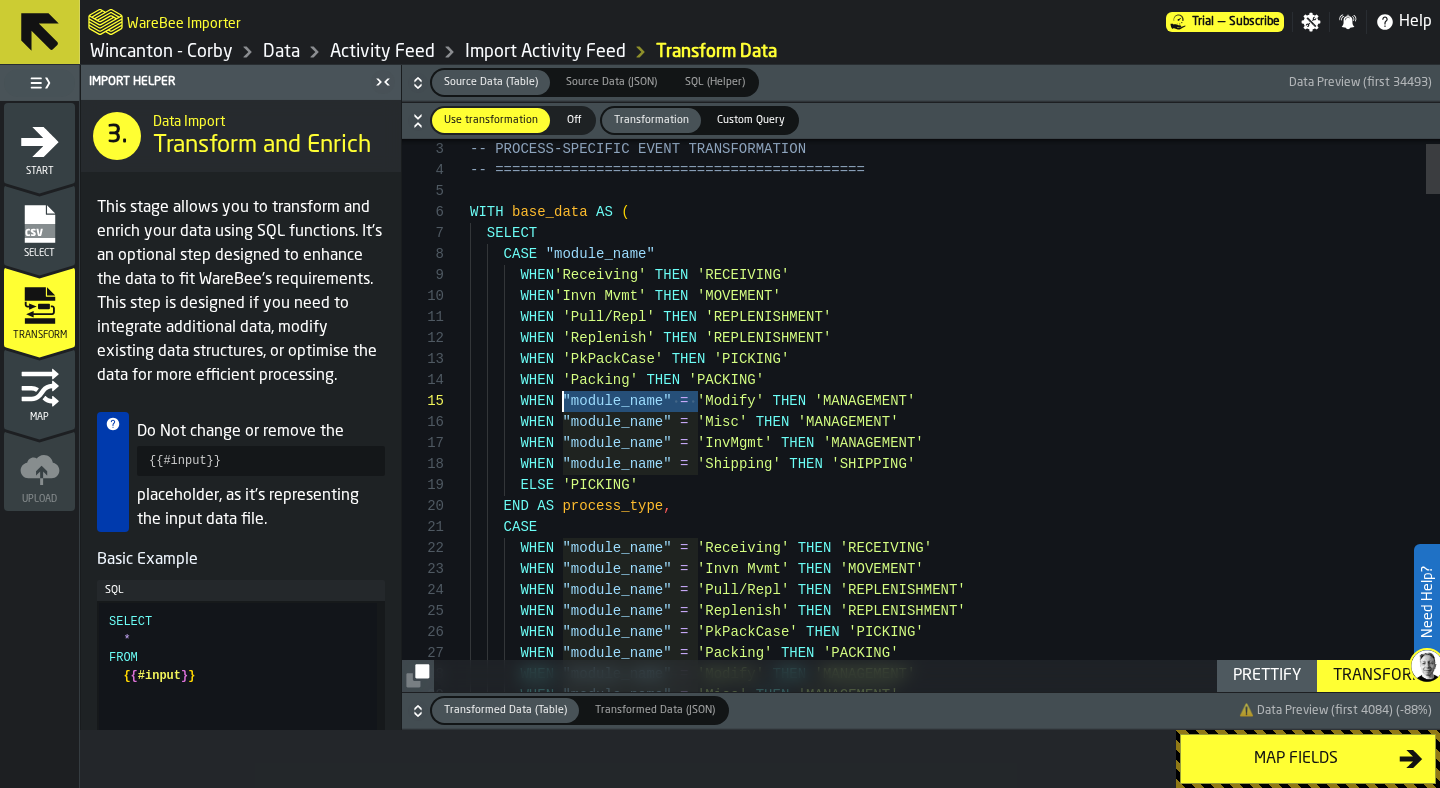 drag, startPoint x: 697, startPoint y: 401, endPoint x: 566, endPoint y: 400, distance: 131.00381 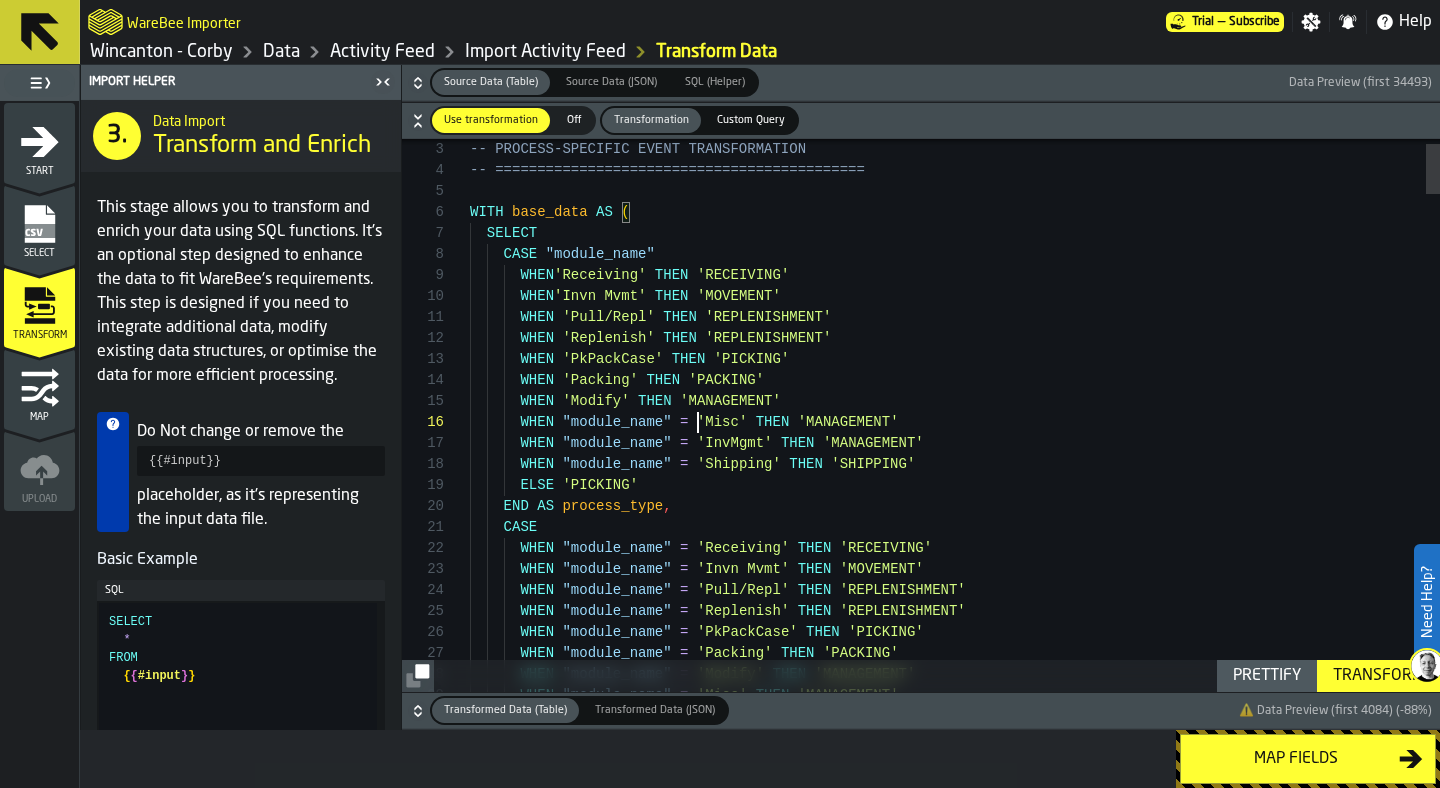 scroll, scrollTop: 105, scrollLeft: 0, axis: vertical 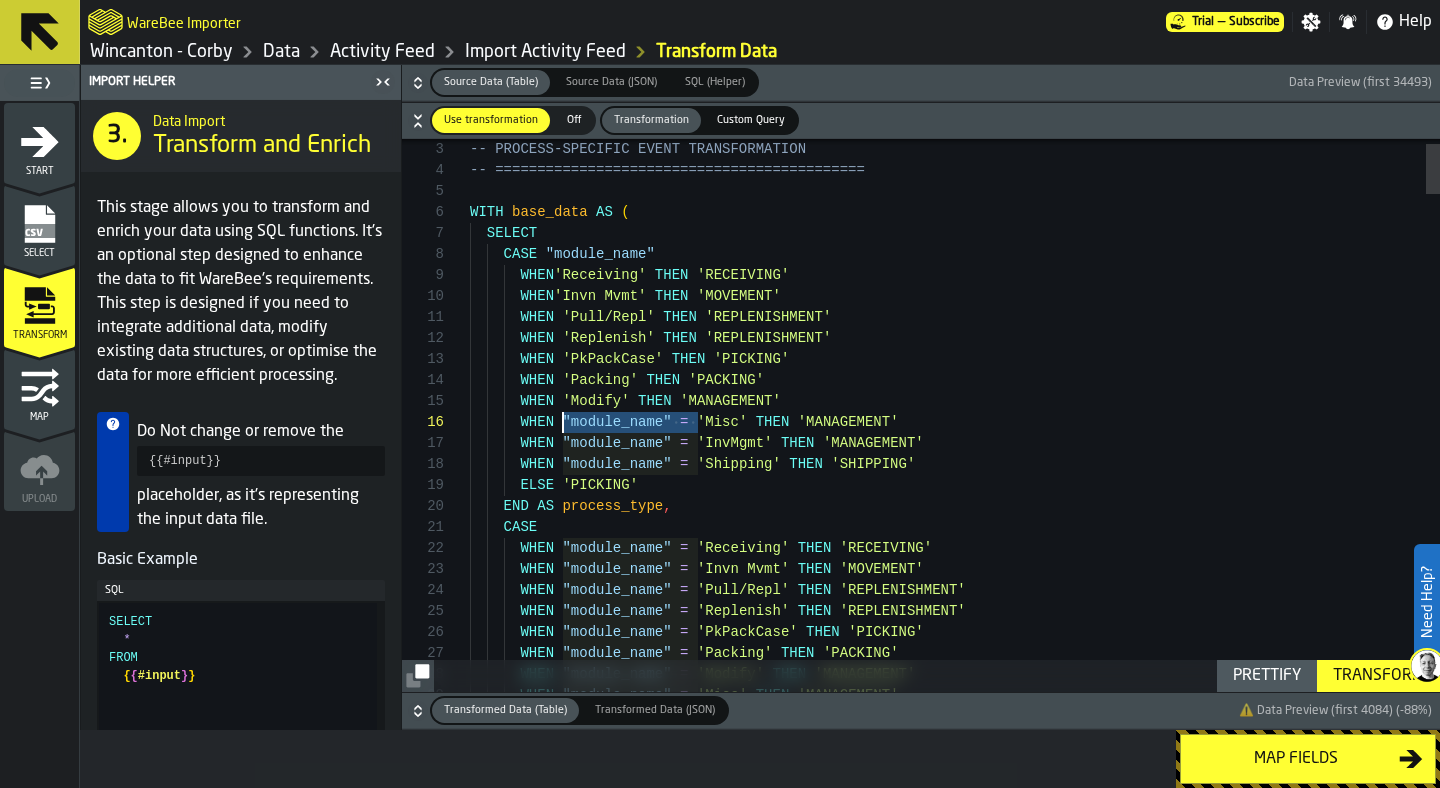 drag, startPoint x: 696, startPoint y: 423, endPoint x: 562, endPoint y: 419, distance: 134.0597 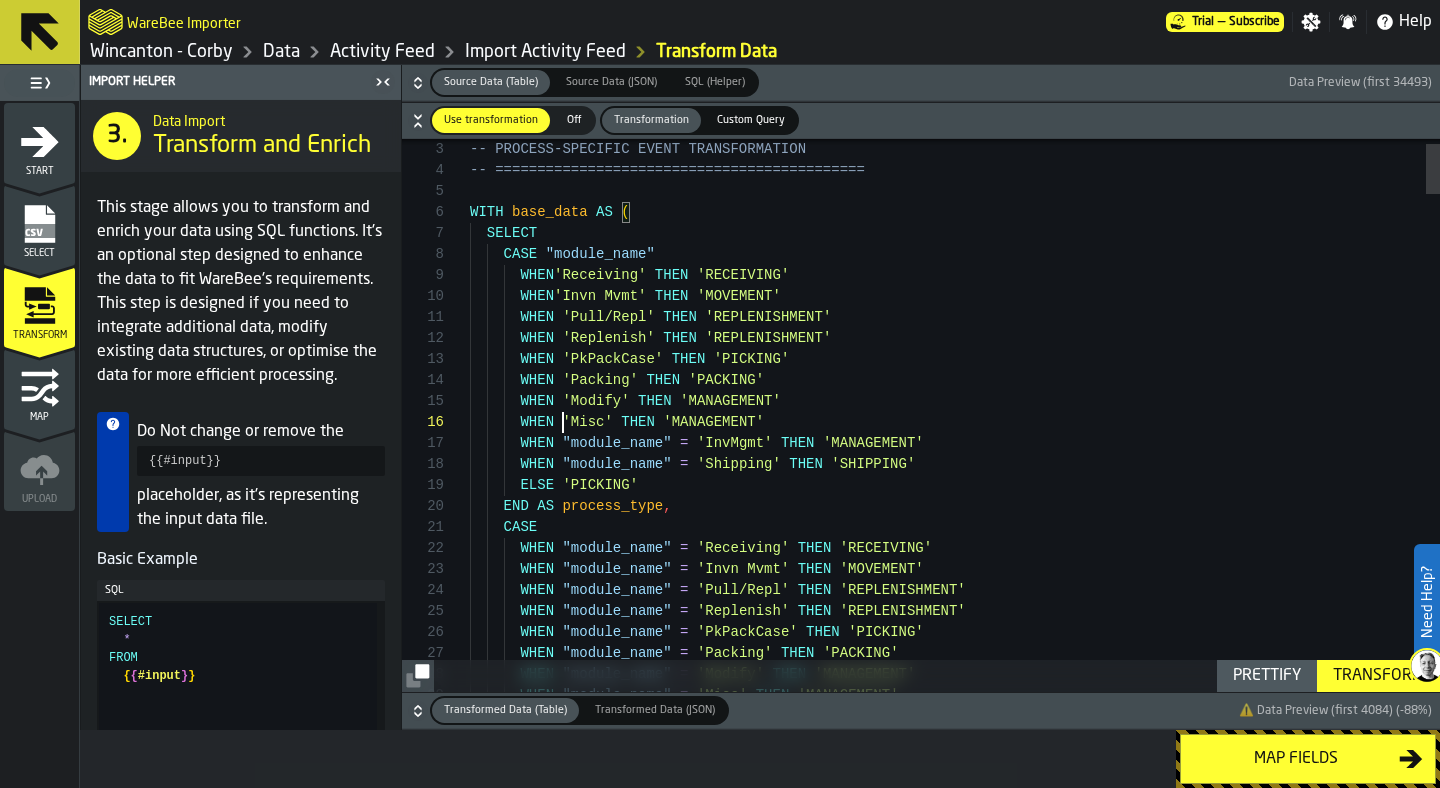 click on "WHEN   'Replenish'   THEN   'REPLENISHMENT'        WHEN   'PkPackCase'   THEN   'PICKING'        WHEN   'Packing'   THEN   'PACKING'        WHEN   'Modify'   THEN   'MANAGEMENT'        WHEN   'Misc'   THEN   'MANAGEMENT'        WHEN   "module_name"   =   'InvMgmt'   THEN   'MANAGEMENT'        WHEN   "module_name"   =   'Shipping'   THEN   'SHIPPING'        ELSE   'PICKING'      END   AS   process_type ,      CASE        WHEN   "module_name"   =   'Receiving'   THEN   'RECEIVING'        WHEN   "module_name"   =   'Invn Mvmt'   THEN   'MOVEMENT'        WHEN   "module_name"   =   'Pull/Repl'   THEN   'REPLENISHMENT'        WHEN   "module_name"   =   'Replenish'   THEN   'REPLENISHMENT'        WHEN   "module_name"   =   'PkPackCase'   THEN   'PICKING'        WHEN   "module_name"   =   'Packing'   THEN   'PACKING'        WHEN   "module_name"   =" at bounding box center [955, 3137] 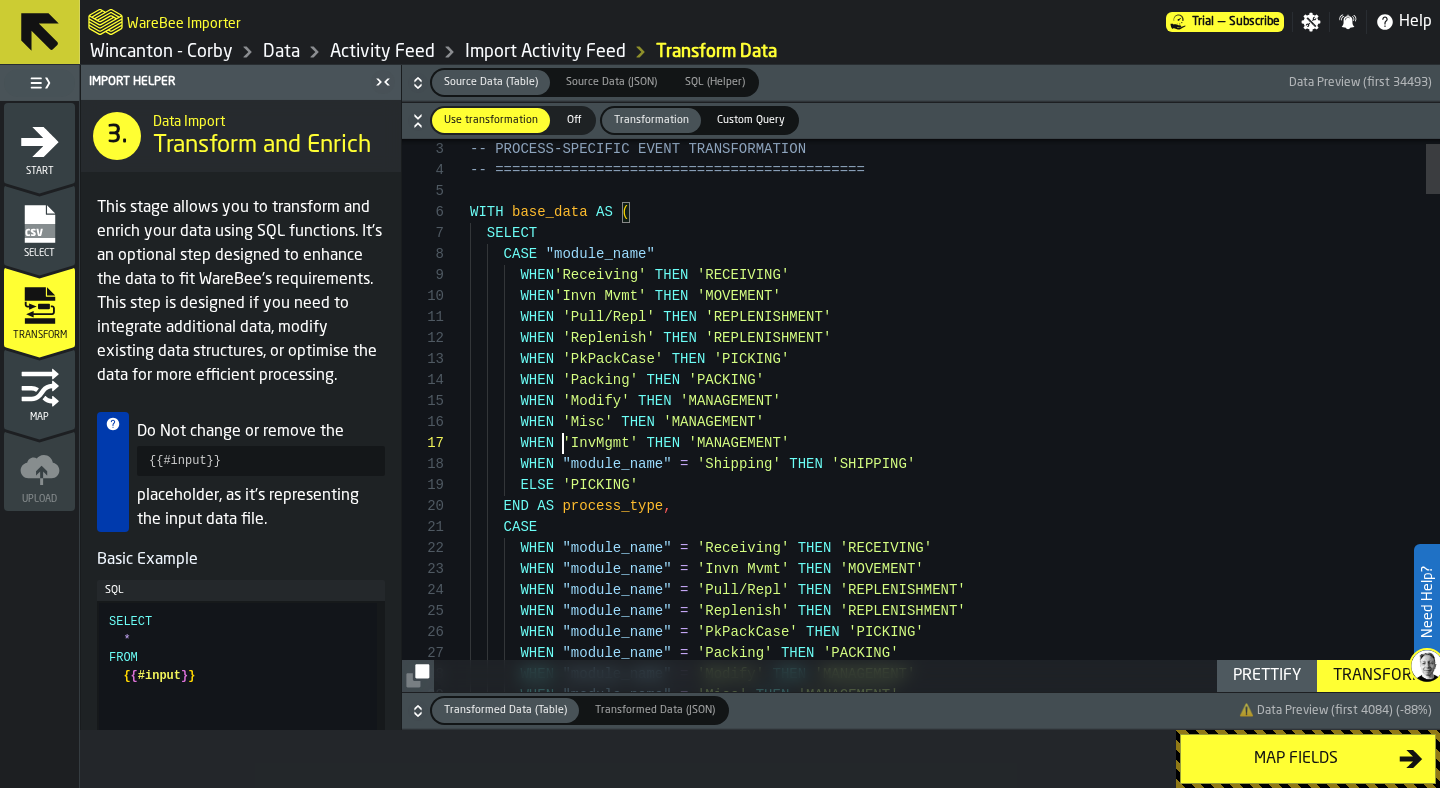 scroll, scrollTop: 147, scrollLeft: 0, axis: vertical 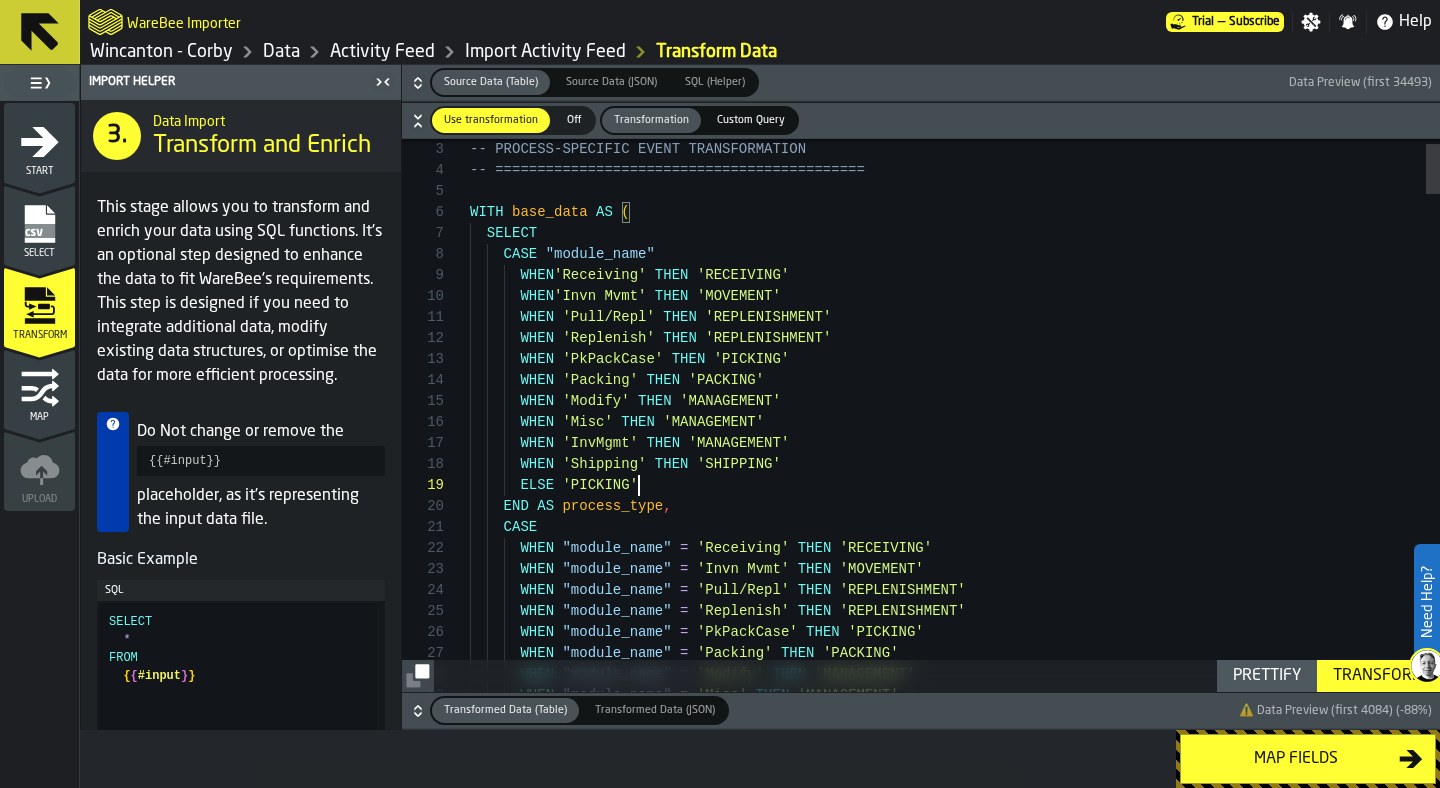 click on "WHEN  'Replenish'  THEN  'REPLENISHMENT'           WHEN  'PkPackCase'  THEN  'PICKING'           WHEN  'Packing'  THEN  'PACKING'           WHEN  'Modify'  THEN  '[MANAGEMENT]'           WHEN  'Misc'  THEN  '[MANAGEMENT]'           WHEN  'InvMgmt'  THEN  '[MANAGEMENT]'           WHEN  'Shipping'  THEN  'SHIPPING'           ELSE  'PICKING'           END  AS  process_type ,       CASE           WHEN  "module_name"  =  'Receiving'  THEN  'RECEIVING'           WHEN  "module_name"  =  'Invn Mvmt'  THEN  'MOVEMENT'           WHEN  "module_name"  =  'Pull/Repl'  THEN  'REPLENISHMENT'           WHEN  "module_name"  =  'Replenish'  THEN  'REPLENISHMENT'           WHEN  "module_name"  =  'PkPackCase'  THEN  'PICKING'           WHEN  "module_name"  =  'Packing'  THEN  'PACKING'           WHEN  "module_name"  =  'Modify'  THEN  '[MANAGEMENT]'" at bounding box center (955, 3137) 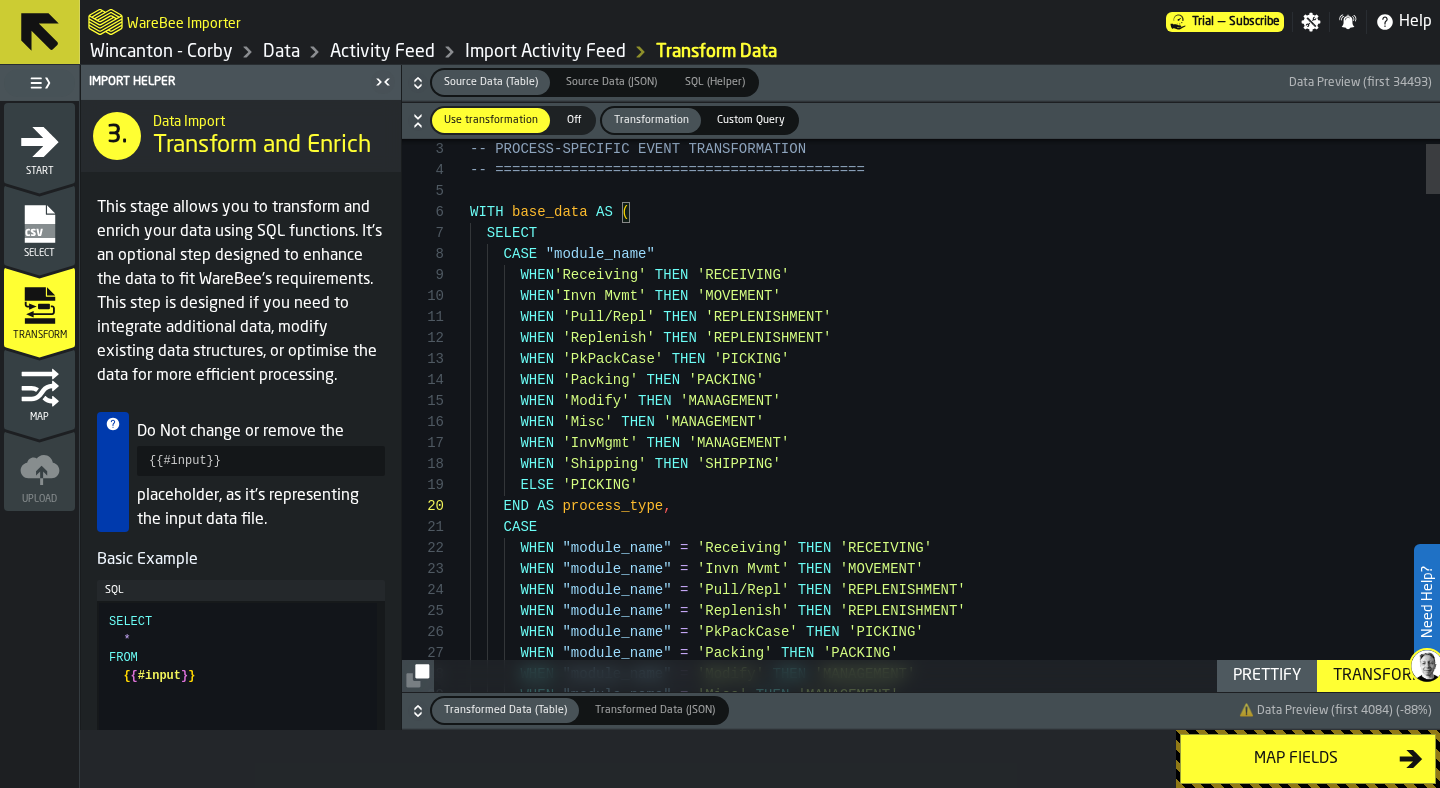 click on "Prettify" at bounding box center [1267, 676] 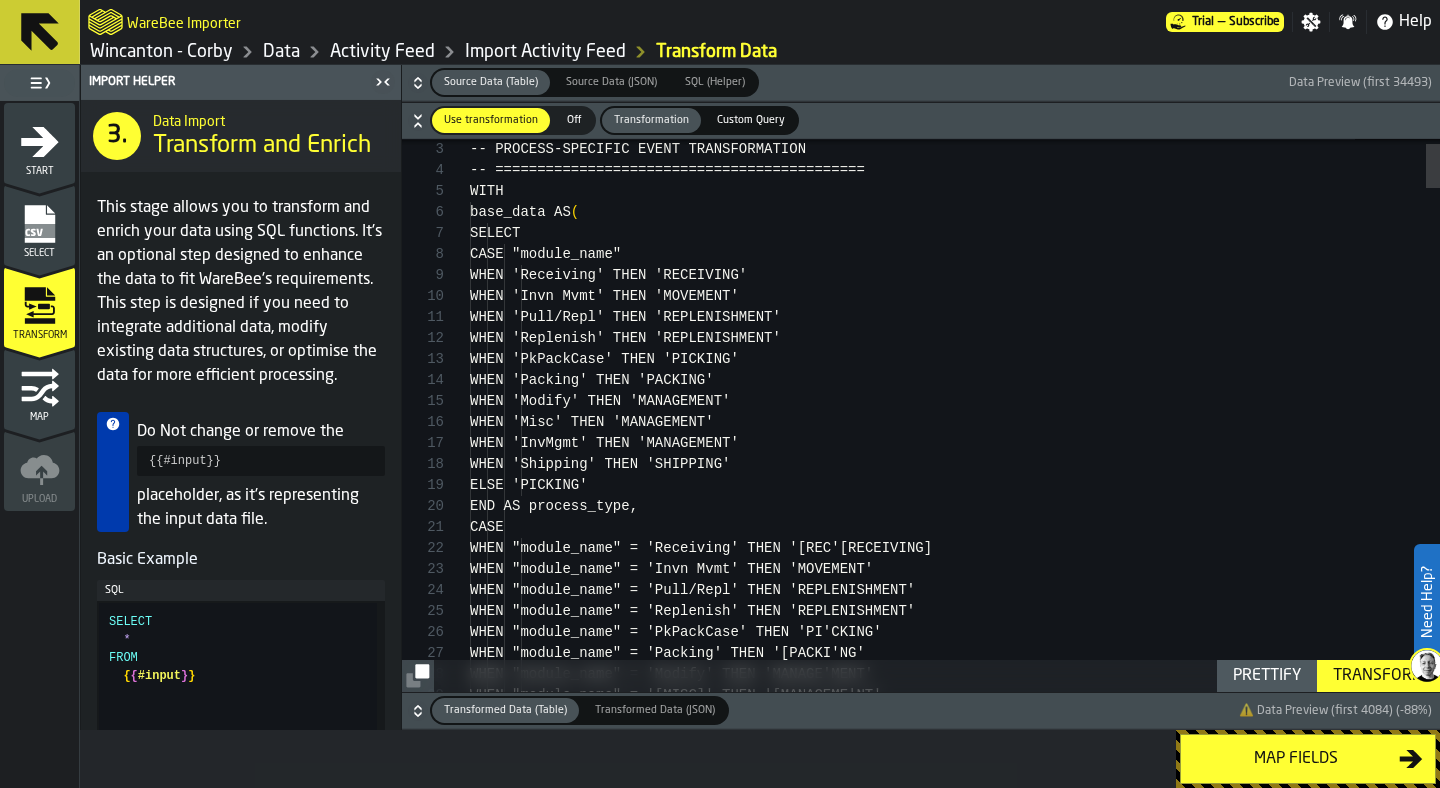 scroll, scrollTop: 105, scrollLeft: 0, axis: vertical 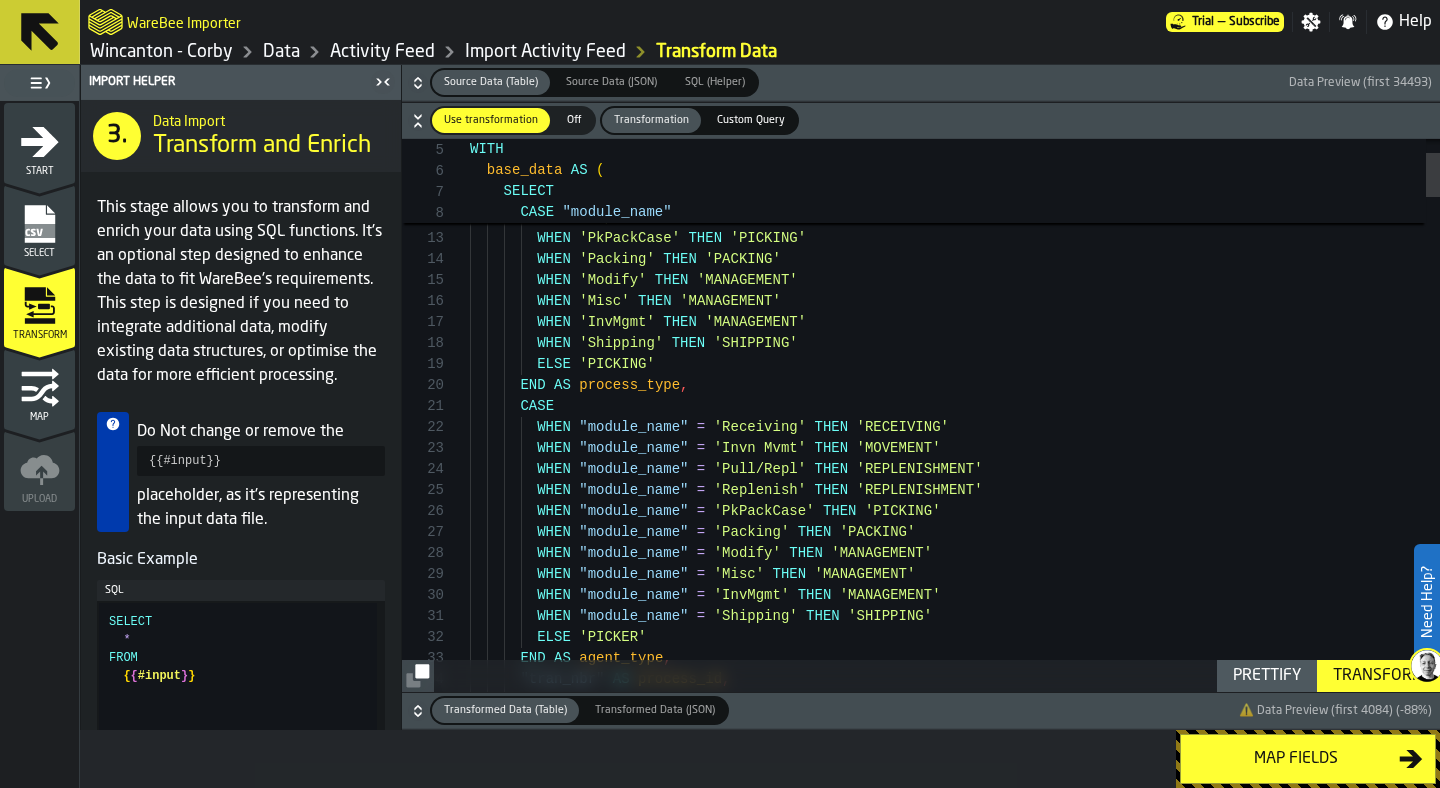 click on "WHEN 'Replenish' THEN 'REPLENISHMENT' WHEN 'PkPackCase' THEN 'PICKING' WHEN 'Packing' THEN 'PACKING' WHEN 'Modify' THEN 'MANAGEMENT' WHEN 'Misc' THEN 'MANAGEMENT' WHEN 'InvMgmt' THEN 'MANAGEMENT' WHEN 'Shipping' THEN 'SHIPPING' ELSE 'PICKING' END AS process_type , CASE WHEN "module_name" = 'Receiving' THEN 'RECEIVING' WHEN "module_name" = 'Invn Mvmt' THEN 'MOVEMENT' WHEN "module_name" = 'Pull/Repl' THEN 'REPLENISHMENT' WHEN "module_name" = 'Replenish' THEN 'REPLENISHMENT' WHEN "module_name" = 'PkPackCase' THEN 'PICKING' WHEN "module_name" = 'Packing' THEN 'PACKING' WHEN" at bounding box center [955, 3415] 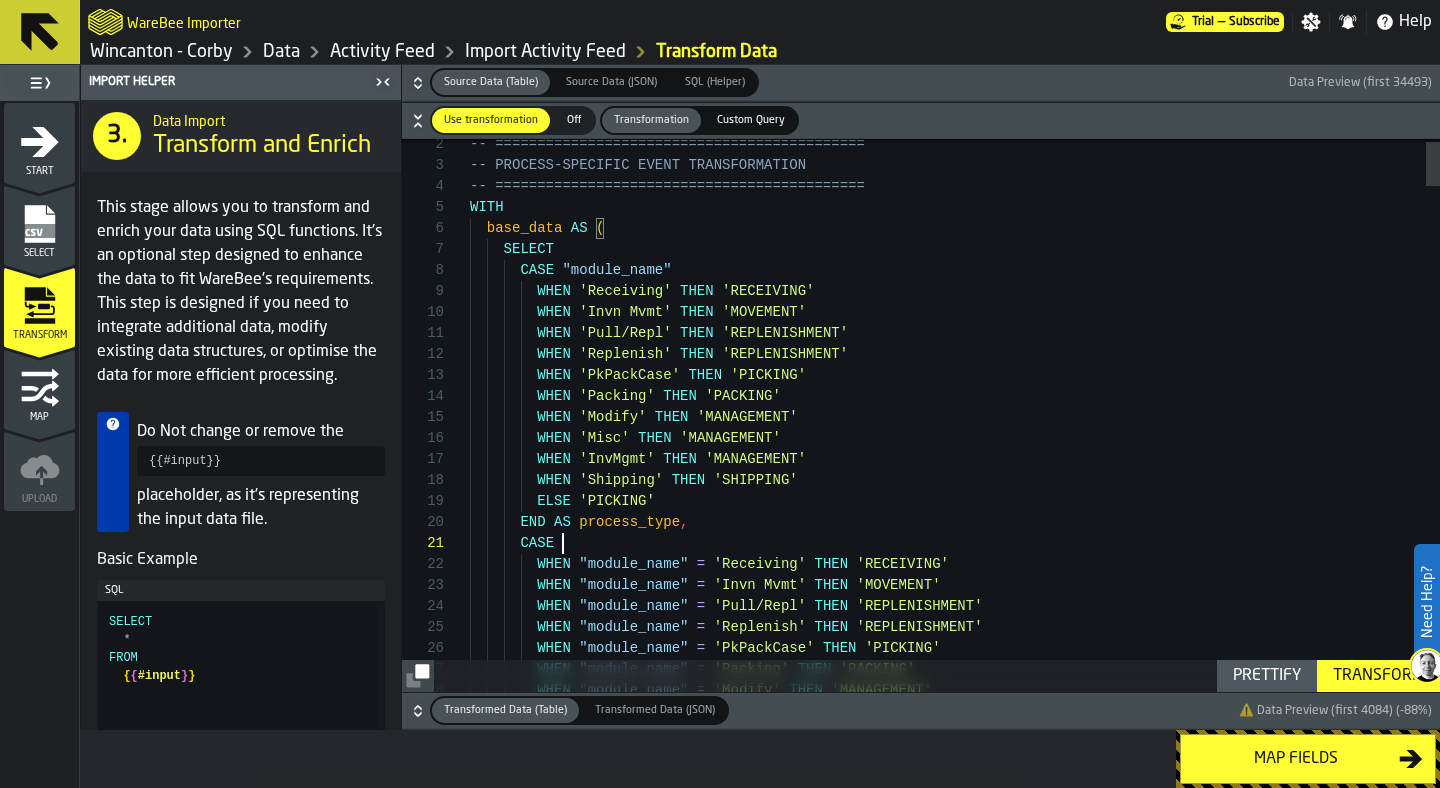 scroll, scrollTop: 147, scrollLeft: 0, axis: vertical 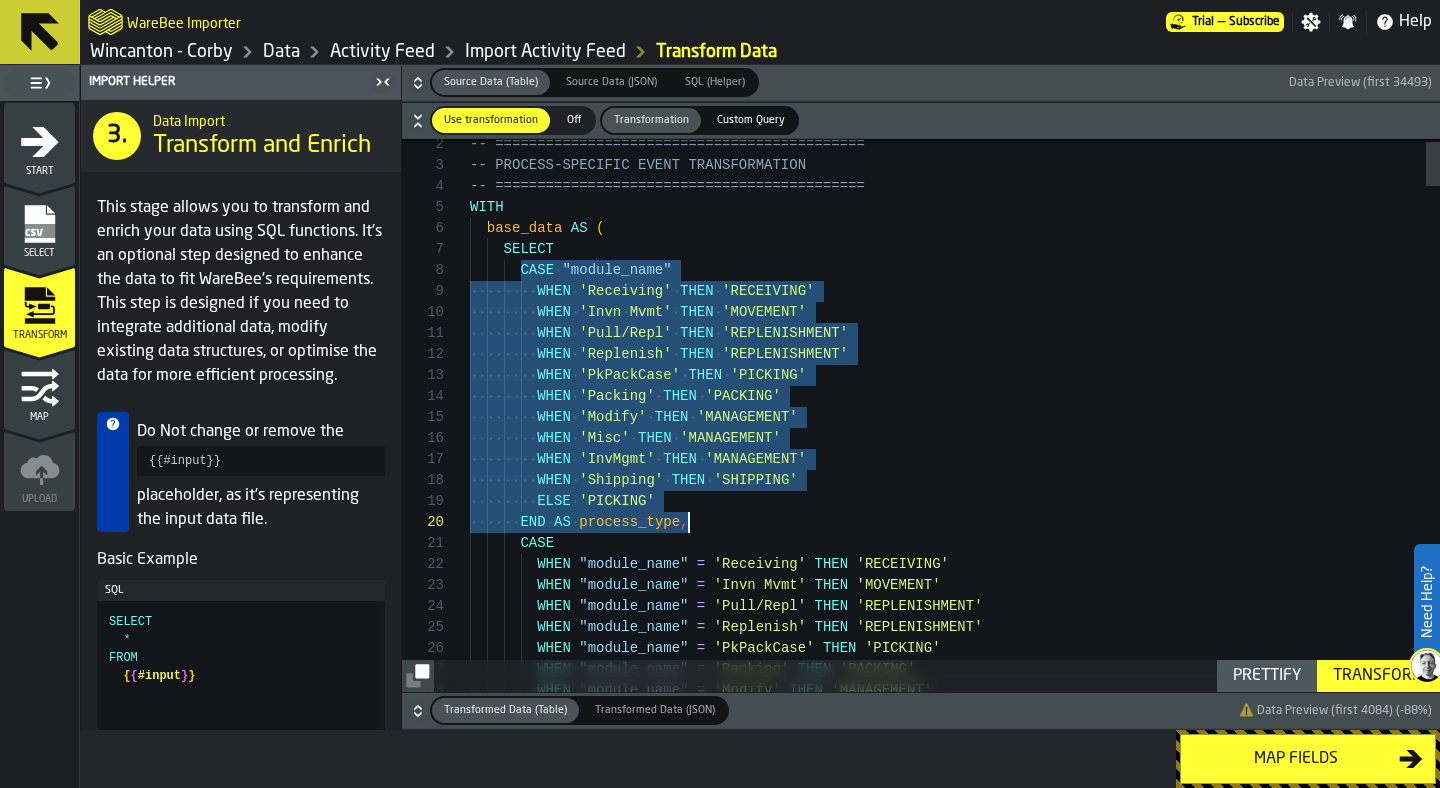 drag, startPoint x: 520, startPoint y: 270, endPoint x: 784, endPoint y: 525, distance: 367.04358 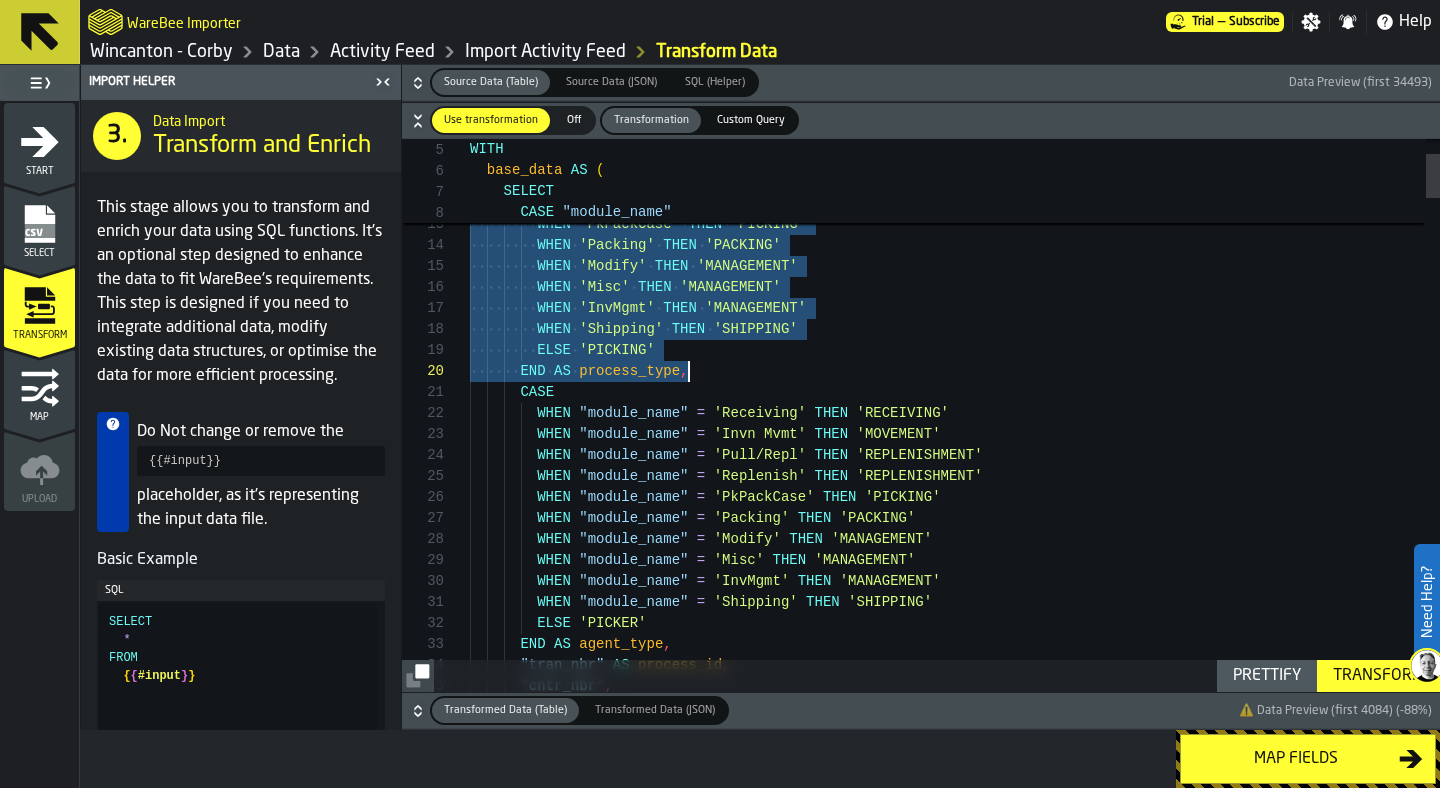 scroll, scrollTop: 0, scrollLeft: 0, axis: both 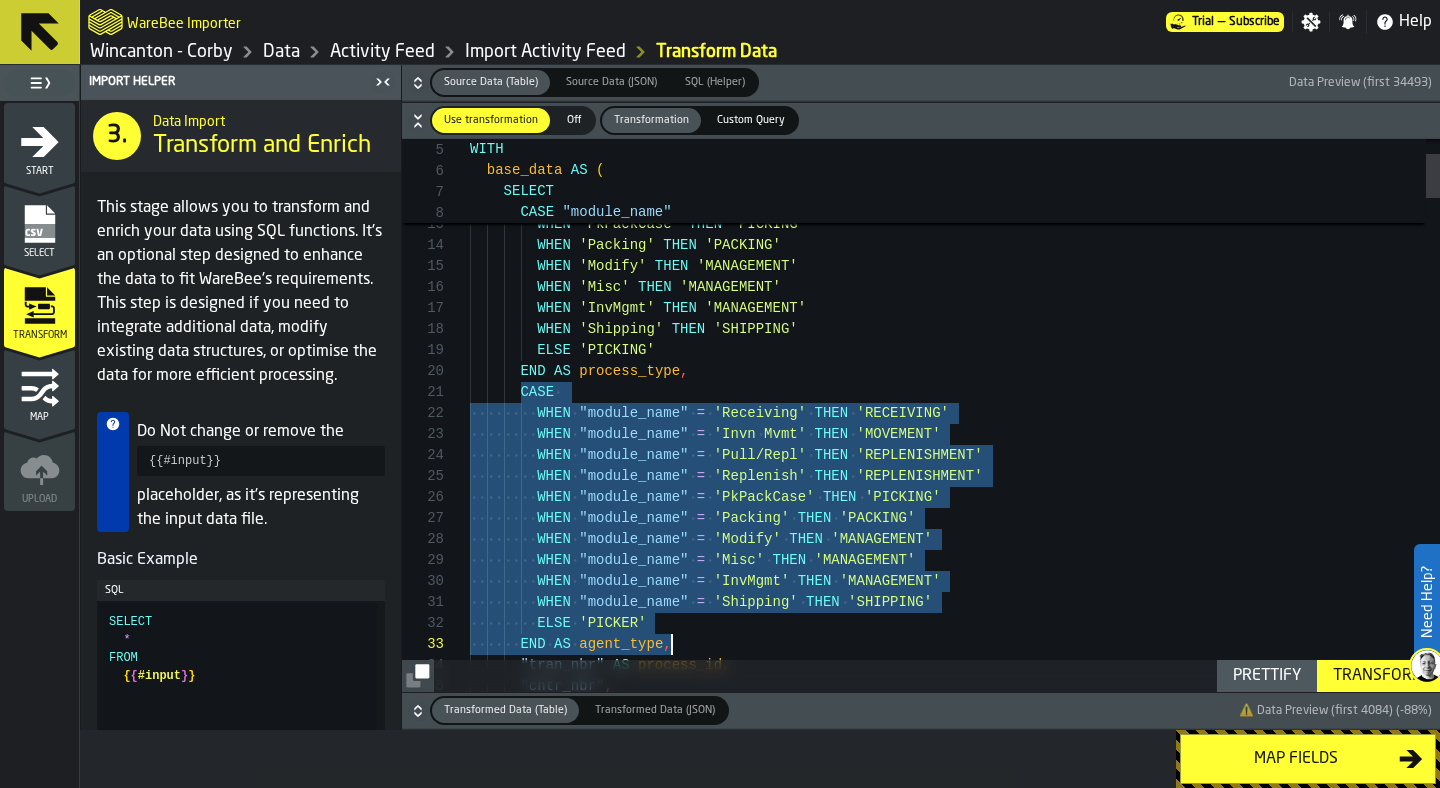 drag, startPoint x: 521, startPoint y: 392, endPoint x: 782, endPoint y: 645, distance: 363.49692 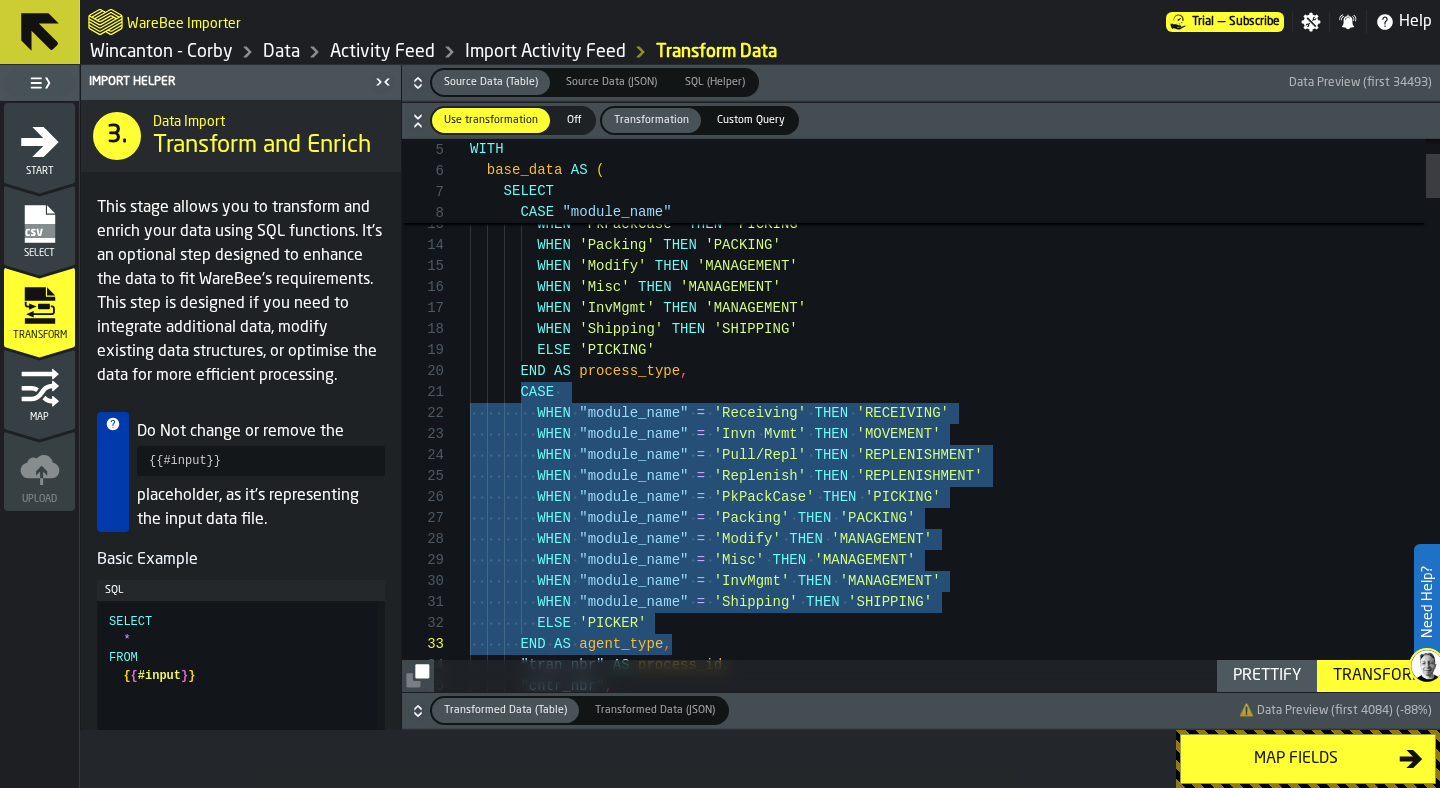scroll, scrollTop: 42, scrollLeft: 0, axis: vertical 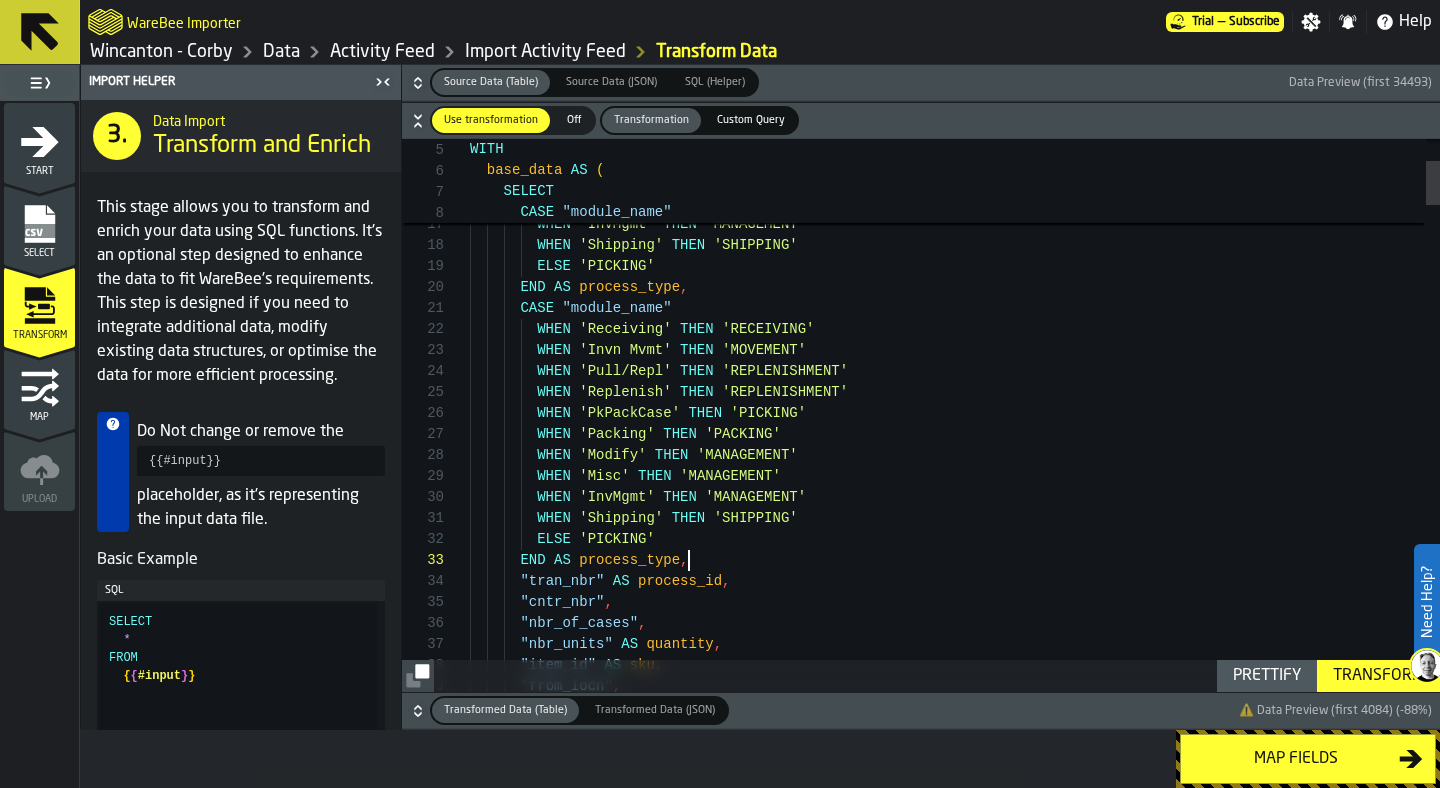 click on "WHEN  'PkPackCase'  THEN  'PICKING'           WHEN  'Packing'  THEN  'PACKING'           WHEN  'Modify'  THEN  '[MANAGEMENT]'           WHEN  'Misc'  THEN  '[MANAGEMENT]'           WHEN  'InvMgmt'  THEN  '[MANAGEMENT]'           WHEN  'Shipping'  THEN  'SHIPPING'           ELSE  'PICKING'           END  AS  process_type ,       CASE  "module_name"           WHEN  'Receiving'  THEN  'RECEIVING'           WHEN  'Invn Mvmt'  THEN  'MOVEMENT'           WHEN  'Pull/Repl'  THEN  'REPLENISHMENT'           WHEN  'Replenish'  THEN  'REPLENISHMENT'           WHEN  'PkPackCase'  THEN  'PICKING'           WHEN  'Packing'  THEN  'PACKING'           WHEN  'Modify'  THEN  '[MANAGEMENT]'           WHEN  'Misc'  THEN  '[MANAGEMENT]'           WHEN  'InvMgmt'  THEN  '[MANAGEMENT]'           WHEN" at bounding box center [955, 3317] 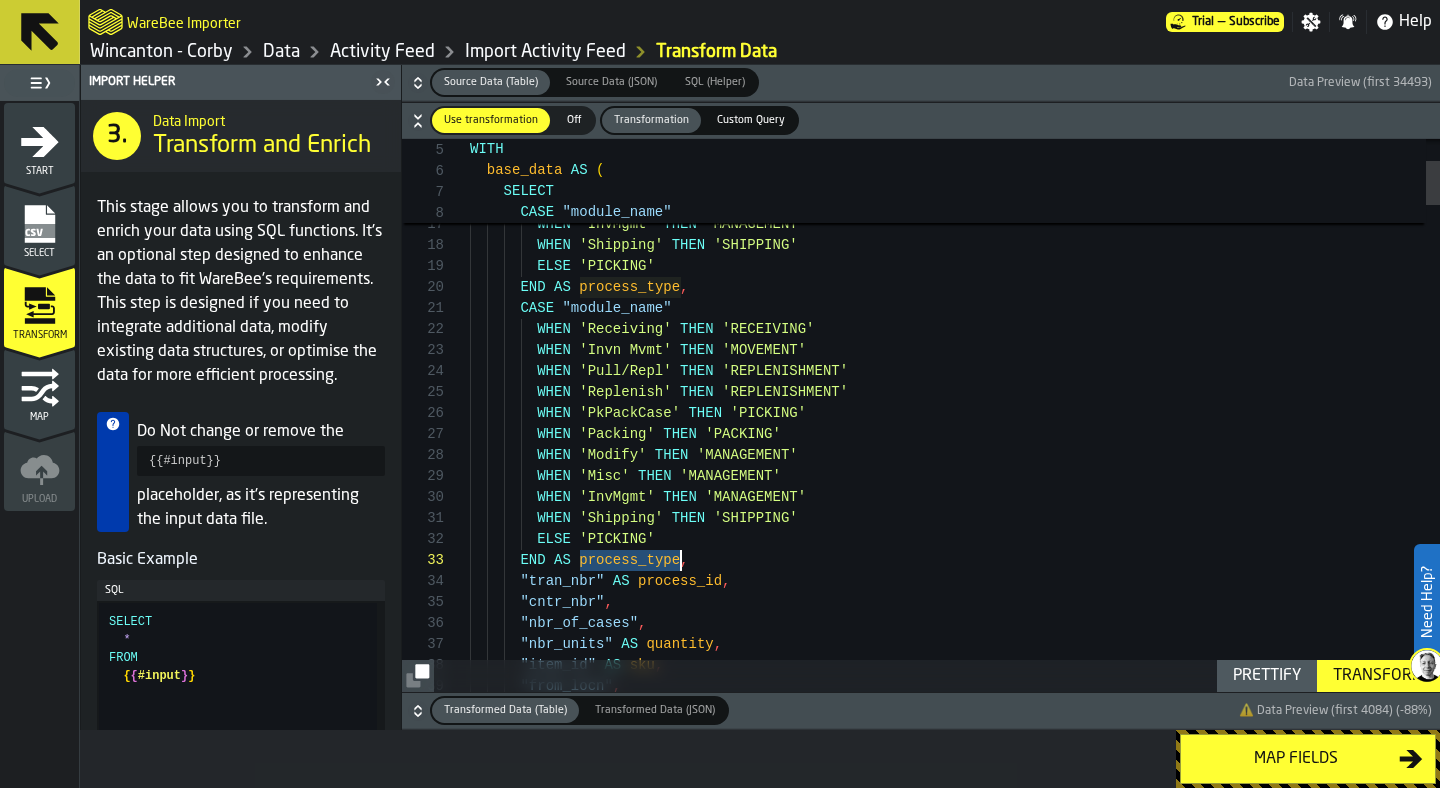 click on "WHEN  'PkPackCase'  THEN  'PICKING'           WHEN  'Packing'  THEN  'PACKING'           WHEN  'Modify'  THEN  '[MANAGEMENT]'           WHEN  'Misc'  THEN  '[MANAGEMENT]'           WHEN  'InvMgmt'  THEN  '[MANAGEMENT]'           WHEN  'Shipping'  THEN  'SHIPPING'           ELSE  'PICKING'           END  AS  process_type ,       CASE  "module_name"           WHEN  'Receiving'  THEN  'RECEIVING'           WHEN  'Invn Mvmt'  THEN  'MOVEMENT'           WHEN  'Pull/Repl'  THEN  'REPLENISHMENT'           WHEN  'Replenish'  THEN  'REPLENISHMENT'           WHEN  'PkPackCase'  THEN  'PICKING'           WHEN  'Packing'  THEN  'PACKING'           WHEN  'Modify'  THEN  '[MANAGEMENT]'           WHEN  'Misc'  THEN  '[MANAGEMENT]'           WHEN  'InvMgmt'  THEN  '[MANAGEMENT]'           WHEN" at bounding box center [955, 3317] 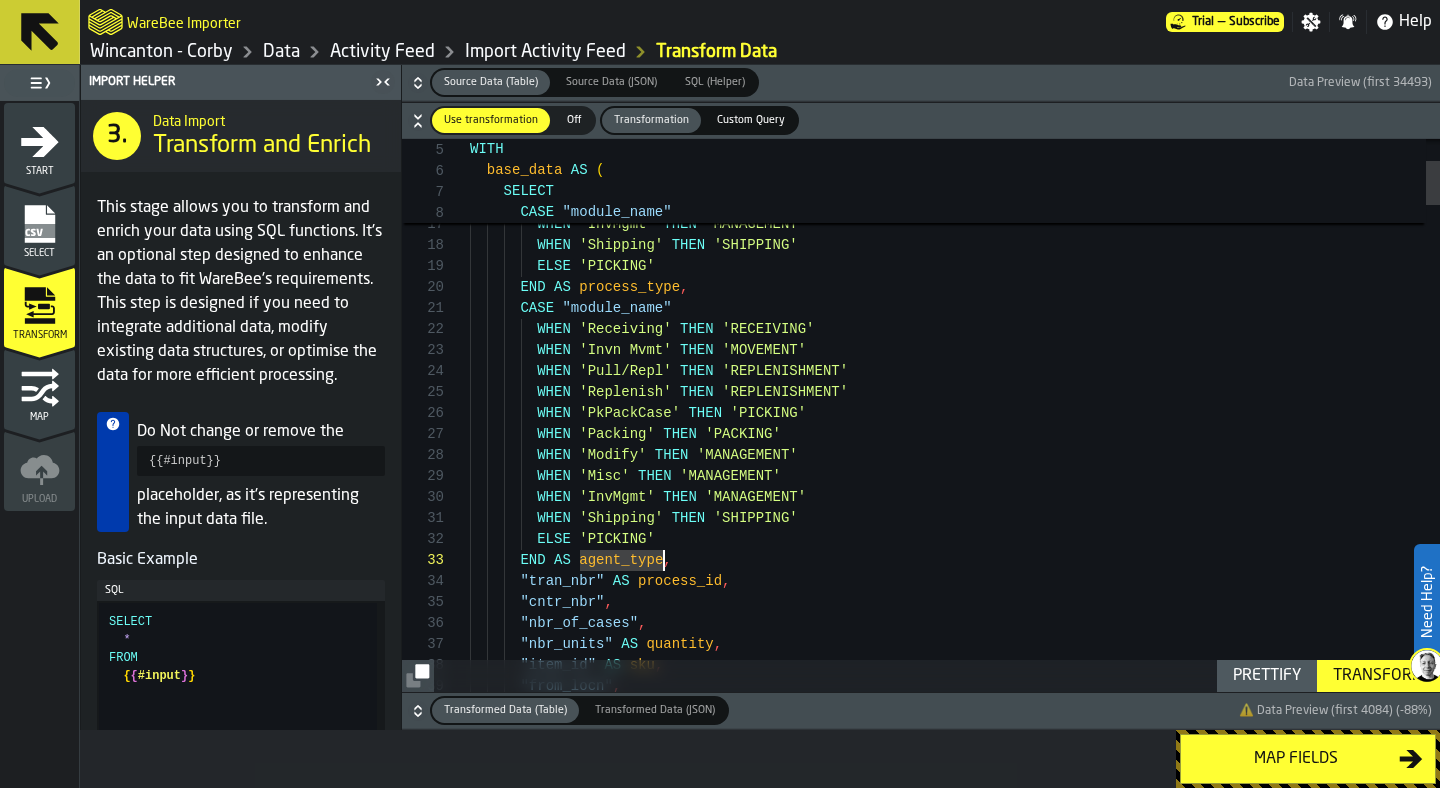 click on "WHEN  'PkPackCase'  THEN  'PICKING'           WHEN  'Packing'  THEN  'PACKING'           WHEN  'Modify'  THEN  '[MANAGEMENT]'           WHEN  'Misc'  THEN  '[MANAGEMENT]'           WHEN  'InvMgmt'  THEN  '[MANAGEMENT]'           WHEN  'Shipping'  THEN  'SHIPPING'           ELSE  'PICKING'           END  AS  process_type ,       CASE  "module_name"           WHEN  'Receiving'  THEN  'RECEIVING'           WHEN  'Invn Mvmt'  THEN  'MOVEMENT'           WHEN  'Pull/Repl'  THEN  'REPLENISHMENT'           WHEN  'Replenish'  THEN  'REPLENISHMENT'           WHEN  'PkPackCase'  THEN  'PICKING'           WHEN  'Packing'  THEN  'PACKING'           WHEN  'Modify'  THEN  '[MANAGEMENT]'           WHEN  'Misc'  THEN  '[MANAGEMENT]'           WHEN  'InvMgmt'  THEN  '[MANAGEMENT]'           WHEN" at bounding box center [955, 3317] 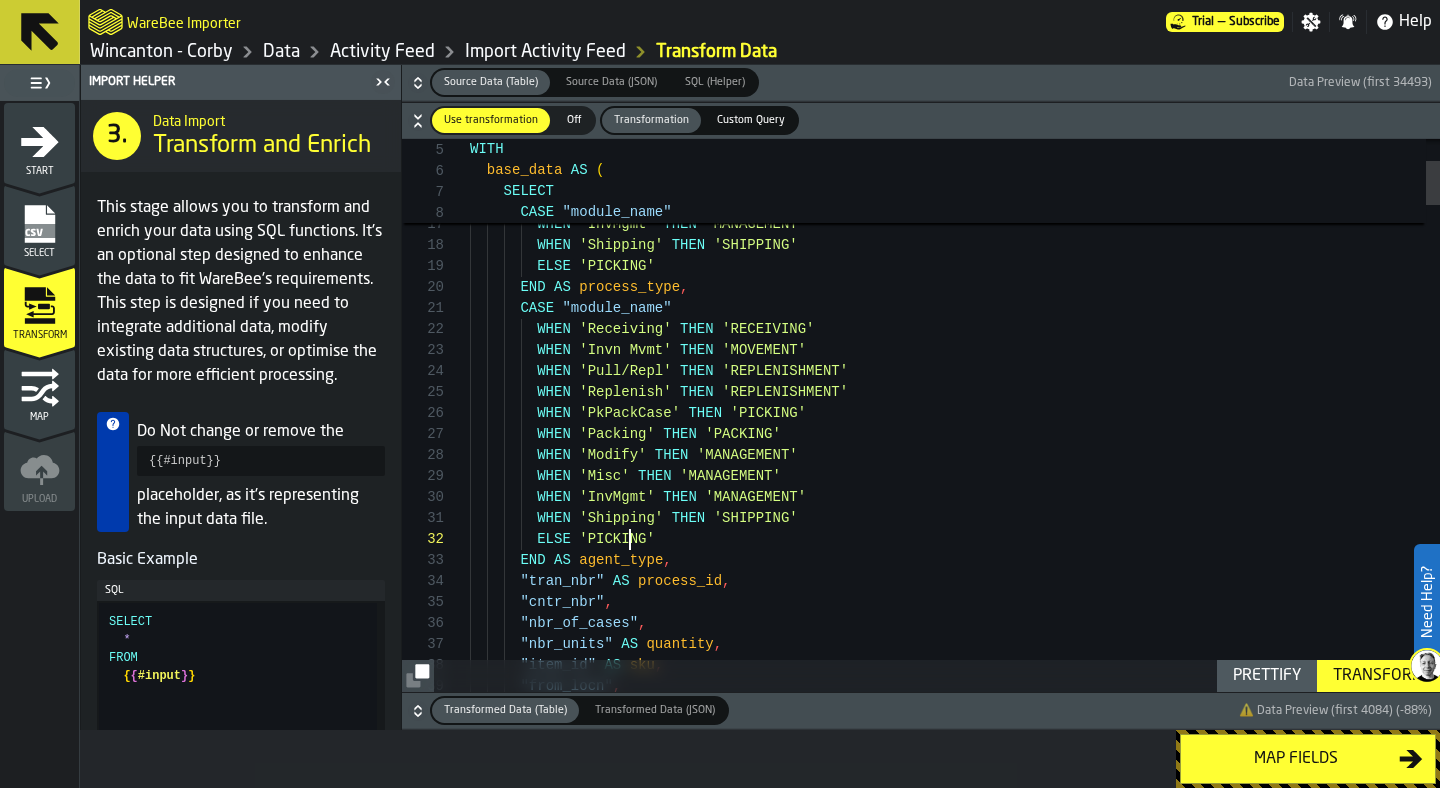 scroll, scrollTop: 21, scrollLeft: 0, axis: vertical 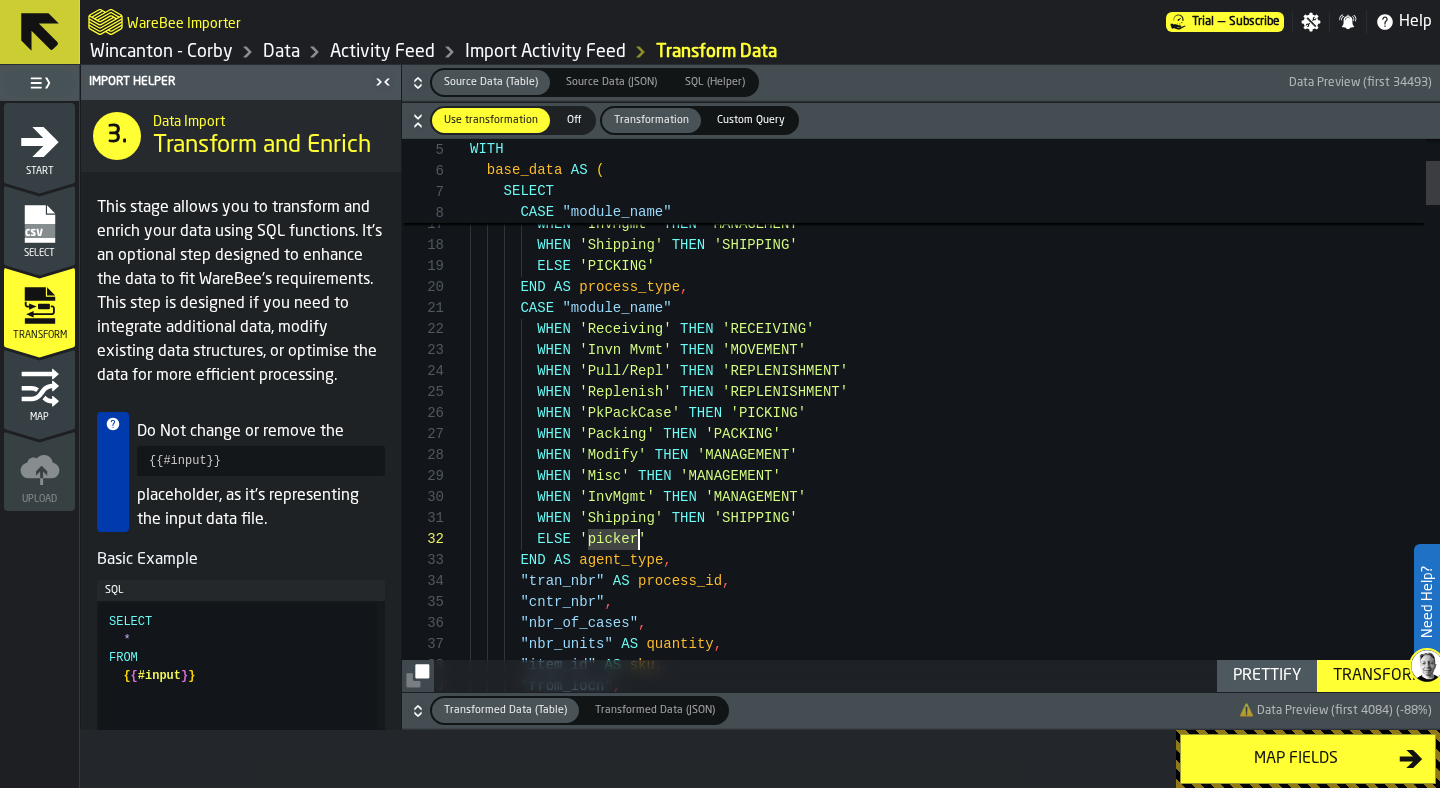 click on "WHEN  'PkPackCase'  THEN  'PICKING'           WHEN  'Packing'  THEN  'PACKING'           WHEN  'Modify'  THEN  '[MANAGEMENT]'           WHEN  'Misc'  THEN  '[MANAGEMENT]'           WHEN  'InvMgmt'  THEN  '[MANAGEMENT]'           WHEN  'Shipping'  THEN  'SHIPPING'           ELSE  'PICKING'           END  AS  process_type ,       CASE  "module_name"           WHEN  'Receiving'  THEN  'RECEIVING'           WHEN  'Invn Mvmt'  THEN  'MOVEMENT'           WHEN  'Pull/Repl'  THEN  'REPLENISHMENT'           WHEN  'Replenish'  THEN  'REPLENISHMENT'           WHEN  'PkPackCase'  THEN  'PICKING'           WHEN  'Packing'  THEN  'PACKING'           WHEN  'Modify'  THEN  '[MANAGEMENT]'           WHEN  'Misc'  THEN  '[MANAGEMENT]'           WHEN  'InvMgmt'  THEN  '[MANAGEMENT]'           WHEN" at bounding box center [955, 3317] 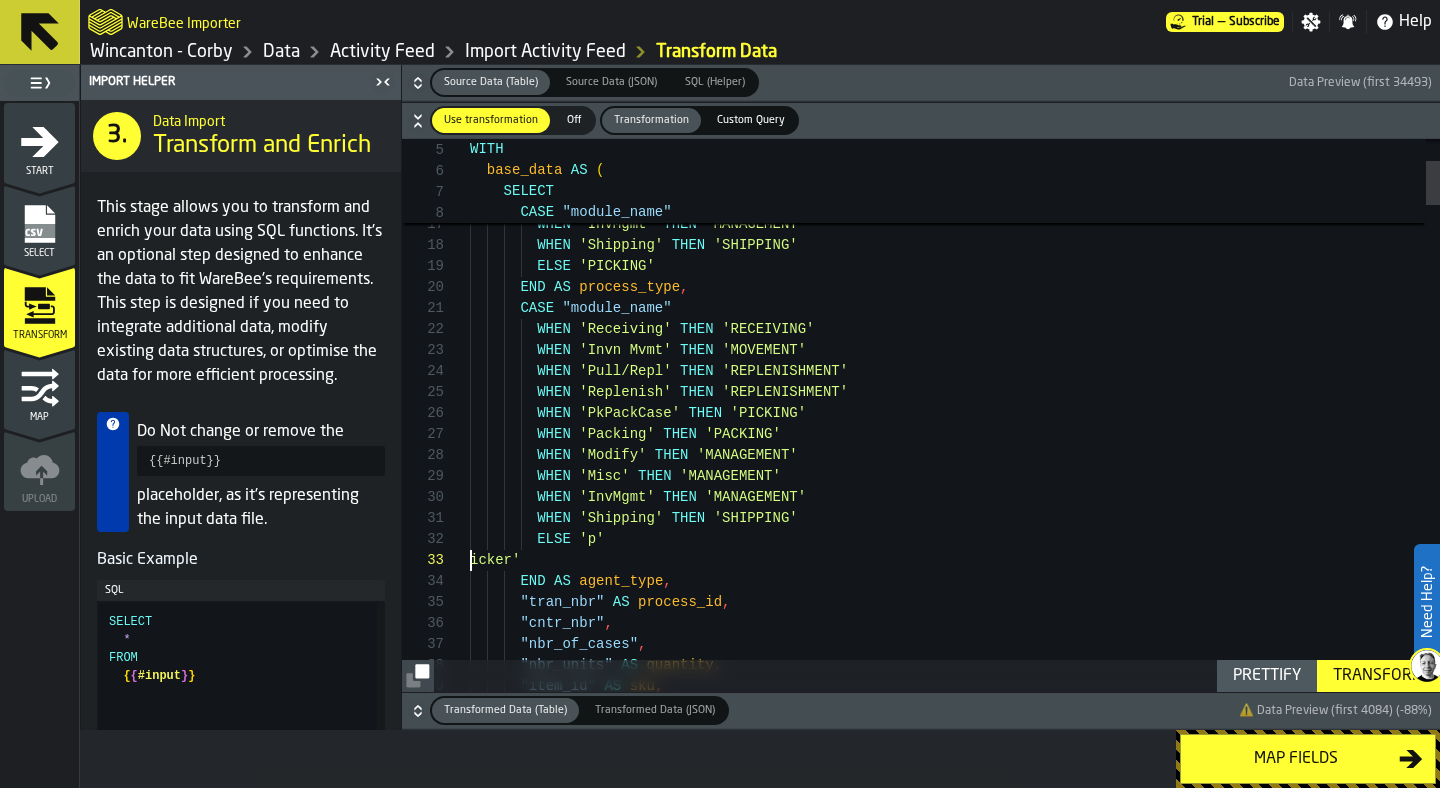 scroll, scrollTop: 21, scrollLeft: 0, axis: vertical 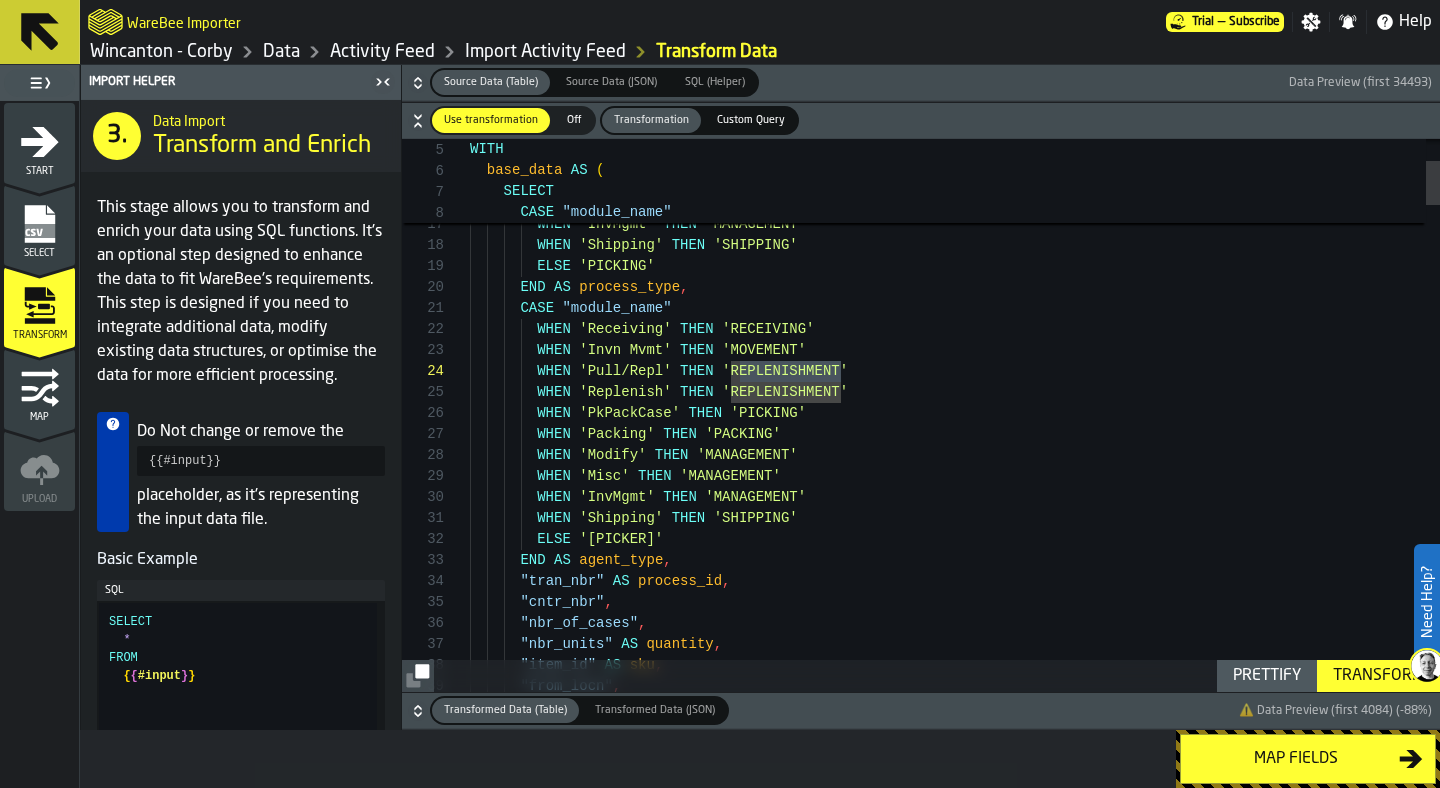 drag, startPoint x: 843, startPoint y: 372, endPoint x: 741, endPoint y: 369, distance: 102.044106 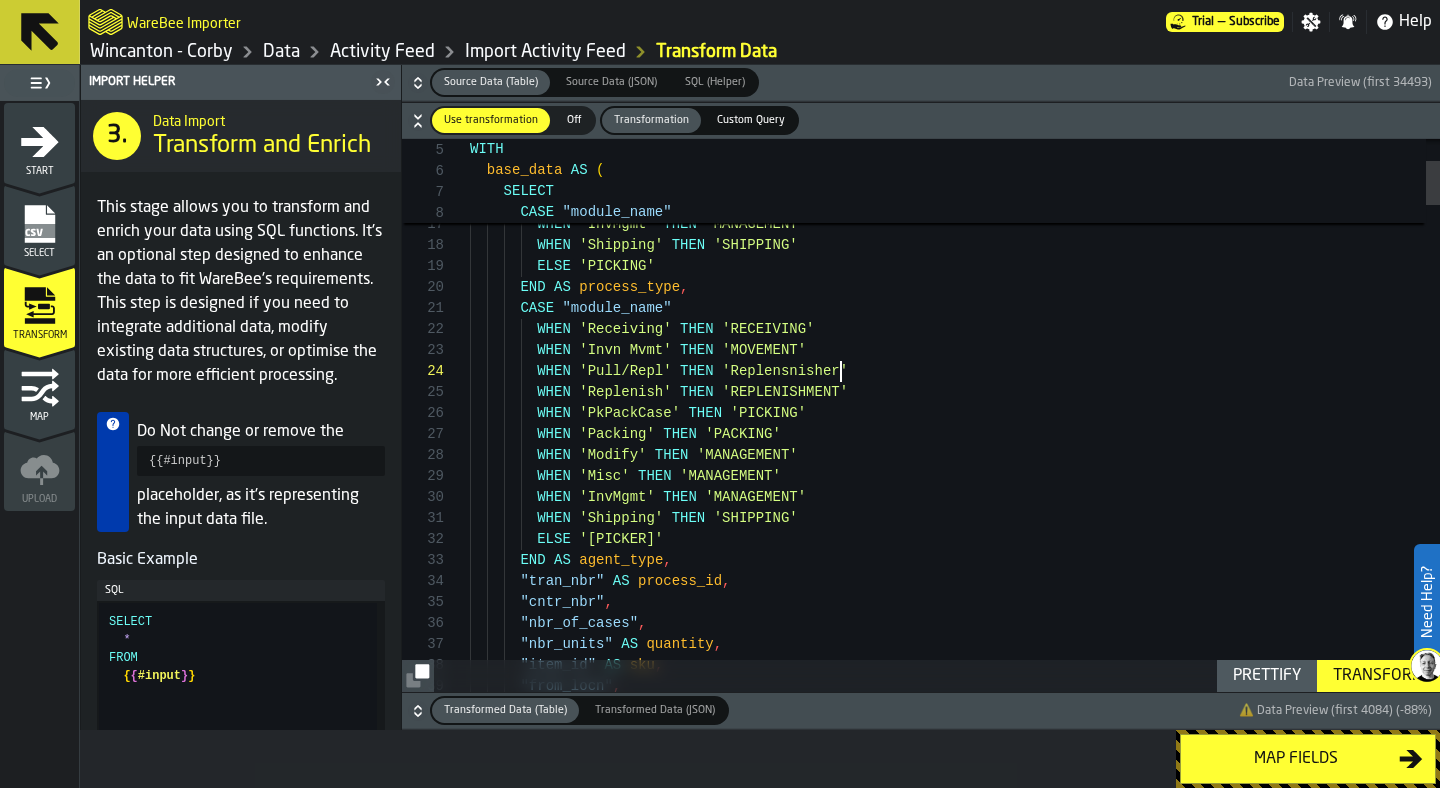 click on "WHEN 'PkPackCase' THEN 'PICKING' WHEN 'Packing' THEN 'PACKING' WHEN 'Modify' THEN 'MANAGEMENT' WHEN 'Misc' THEN 'MANAGEMENT' WHEN 'InvMgmt' THEN 'MANAGEMENT' WHEN 'Shipping' THEN 'SHIPPING' ELSE 'PICKING' END AS process_type , CASE "module_name" WHEN 'Receiving' THEN 'RECEIVING' WHEN 'Invn Mvmt' THEN 'MOVEMENT' WHEN 'Pull/Repl' THEN 'Replensnisher' WHEN 'Replenish' THEN 'REPLENISHMENT' WHEN 'PkPackCase' THEN 'PICKING' WHEN 'Packing' THEN 'PACKING' WHEN 'Modify' THEN 'MANAGEMENT' WHEN 'Misc' THEN 'MANAGEMENT' WHEN 'InvMgmt' THEN 'MANAGEMENT' WHEN" at bounding box center [955, 3317] 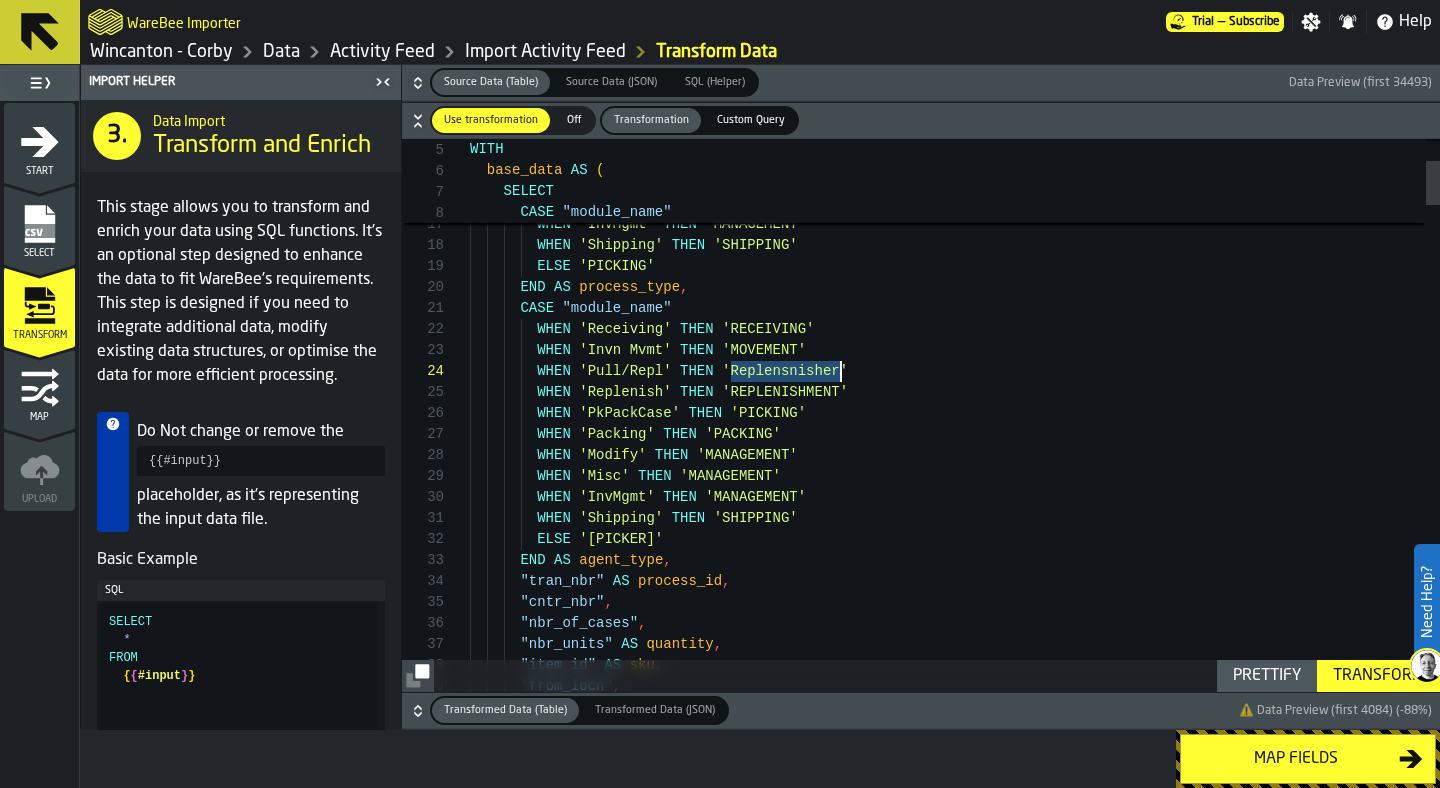 click on "WHEN 'PkPackCase' THEN 'PICKING' WHEN 'Packing' THEN 'PACKING' WHEN 'Modify' THEN 'MANAGEMENT' WHEN 'Misc' THEN 'MANAGEMENT' WHEN 'InvMgmt' THEN 'MANAGEMENT' WHEN 'Shipping' THEN 'SHIPPING' ELSE 'PICKING' END AS process_type , CASE "module_name" WHEN 'Receiving' THEN 'RECEIVING' WHEN 'Invn Mvmt' THEN 'MOVEMENT' WHEN 'Pull/Repl' THEN 'Replensnisher' WHEN 'Replenish' THEN 'REPLENISHMENT' WHEN 'PkPackCase' THEN 'PICKING' WHEN 'Packing' THEN 'PACKING' WHEN 'Modify' THEN 'MANAGEMENT' WHEN 'Misc' THEN 'MANAGEMENT' WHEN 'InvMgmt' THEN 'MANAGEMENT' WHEN" at bounding box center (955, 3317) 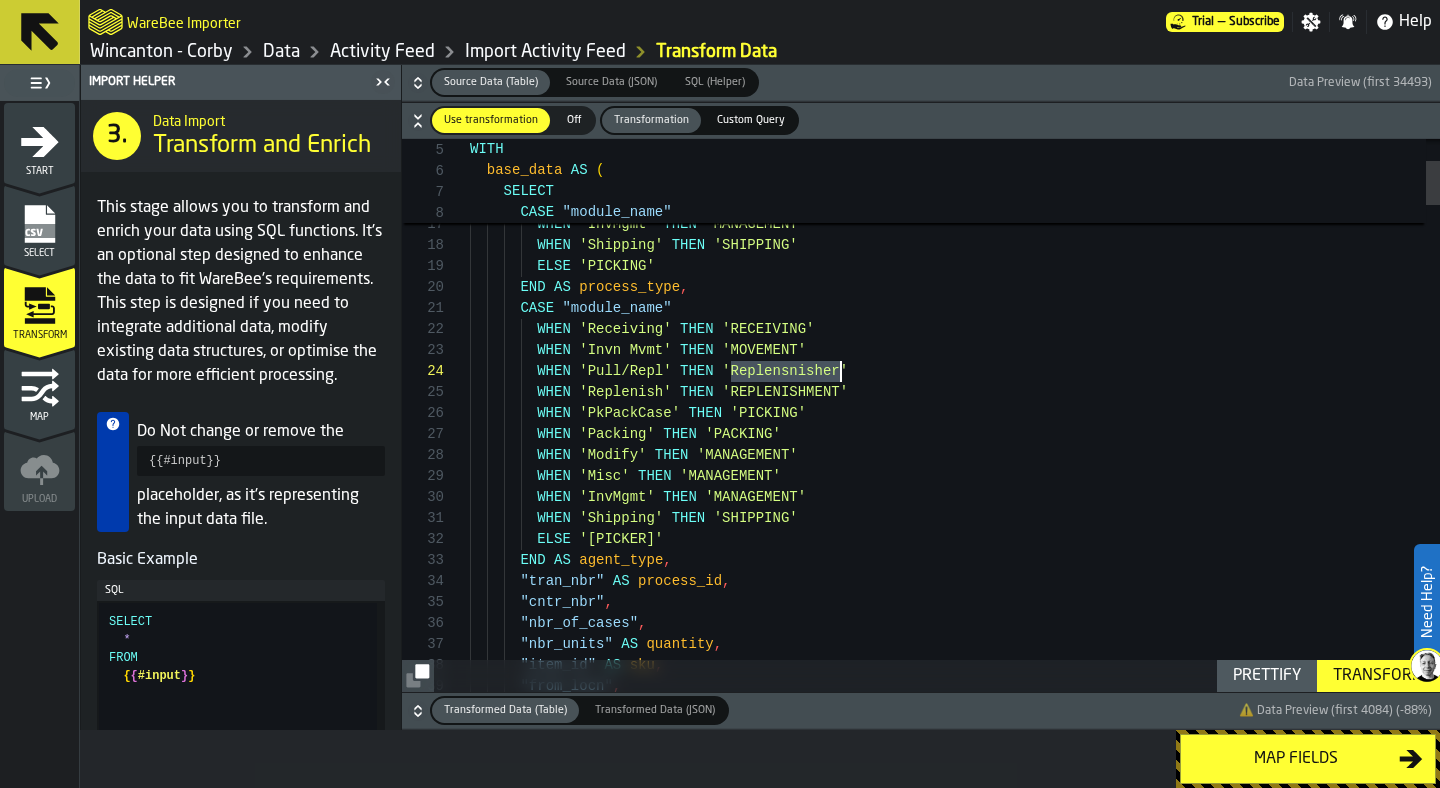 click on "WHEN 'PkPackCase' THEN 'PICKING' WHEN 'Packing' THEN 'PACKING' WHEN 'Modify' THEN 'MANAGEMENT' WHEN 'Misc' THEN 'MANAGEMENT' WHEN 'InvMgmt' THEN 'MANAGEMENT' WHEN 'Shipping' THEN 'SHIPPING' ELSE 'PICKING' END AS process_type , CASE "module_name" WHEN 'Receiving' THEN 'RECEIVING' WHEN 'Invn Mvmt' THEN 'MOVEMENT' WHEN 'Pull/Repl' THEN 'Replensnisher' WHEN 'Replenish' THEN 'REPLENISHMENT' WHEN 'PkPackCase' THEN 'PICKING' WHEN 'Packing' THEN 'PACKING' WHEN 'Modify' THEN 'MANAGEMENT' WHEN 'Misc' THEN 'MANAGEMENT' WHEN 'InvMgmt' THEN 'MANAGEMENT' WHEN" at bounding box center [955, 3317] 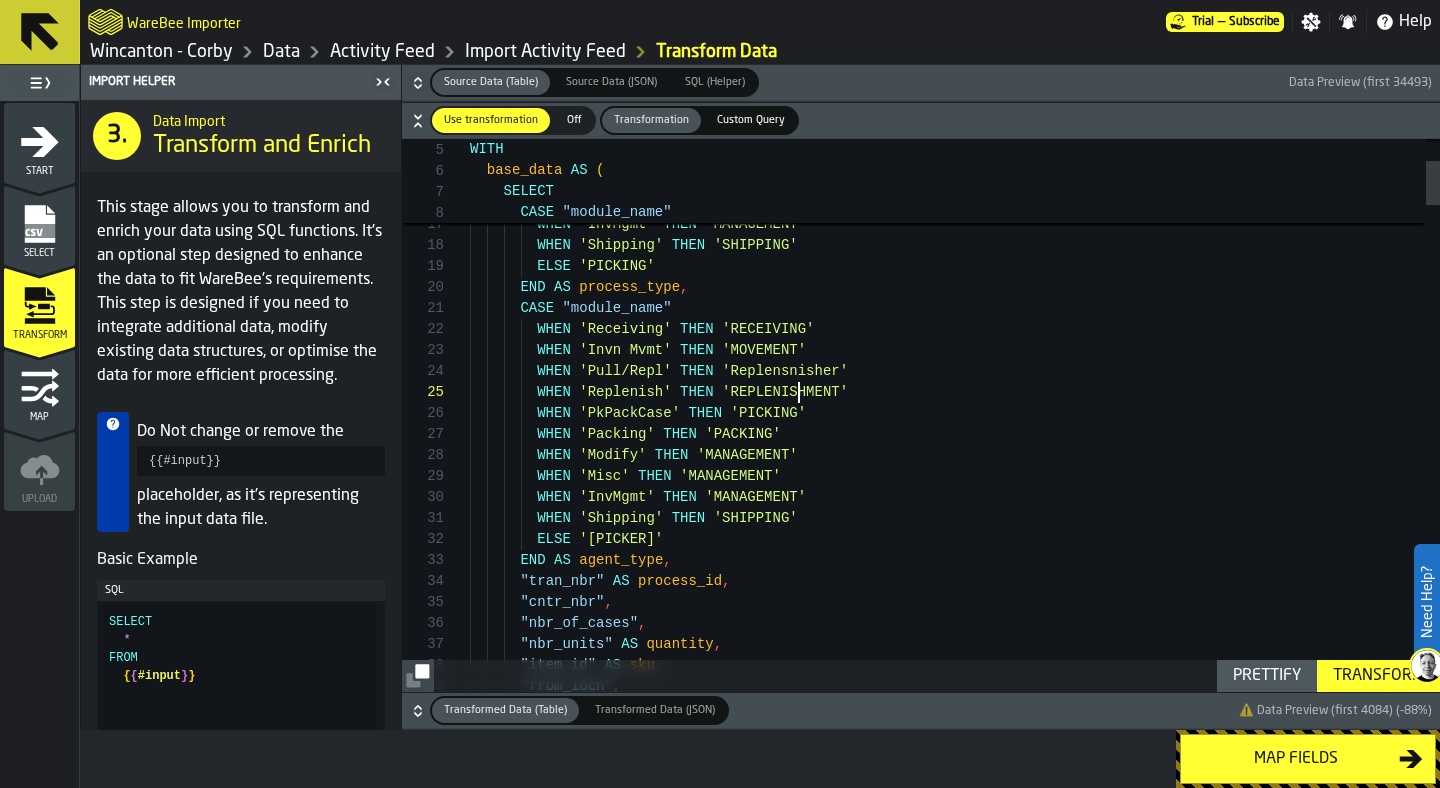 scroll, scrollTop: 84, scrollLeft: 0, axis: vertical 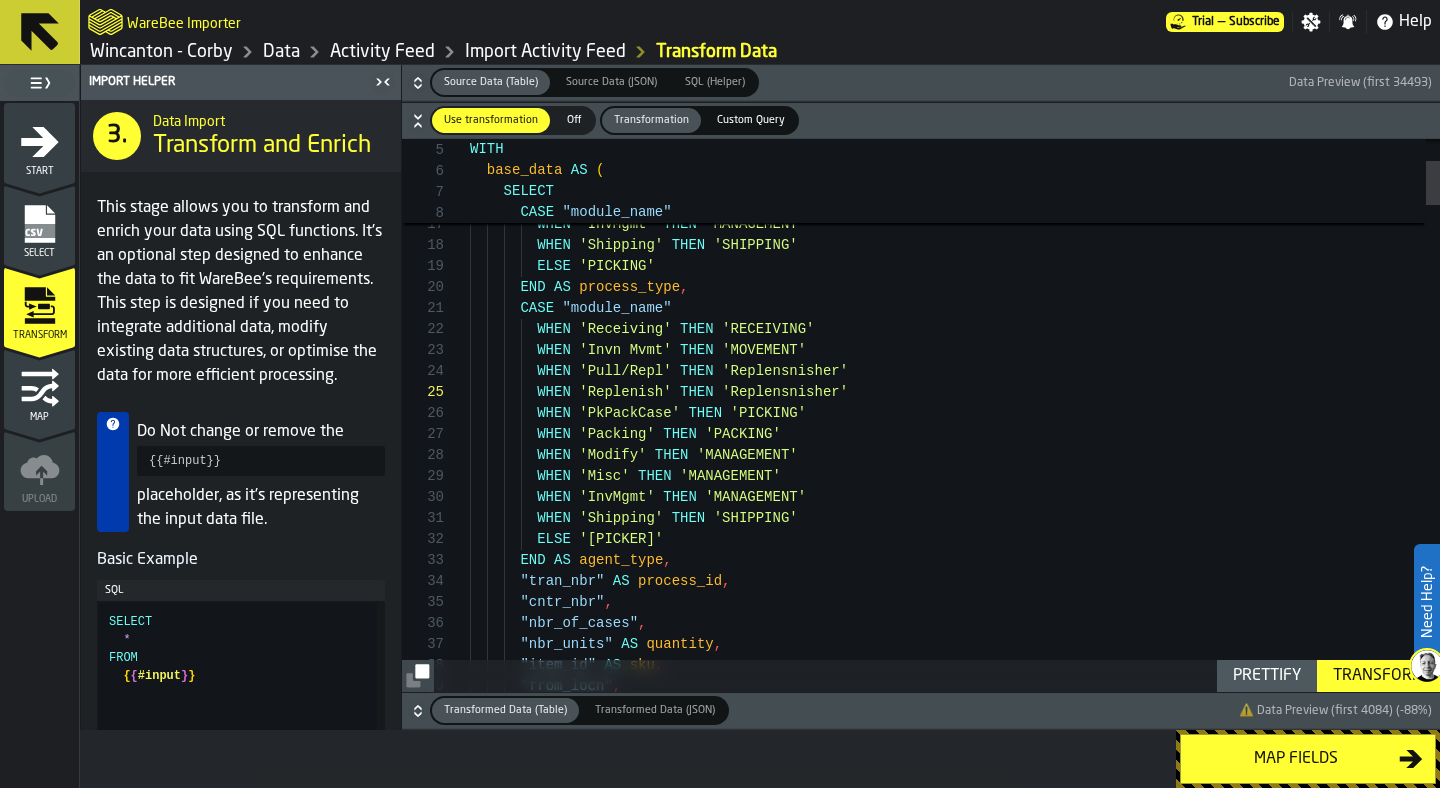 click on "WHEN 'PkPackCase' THEN 'PICKING' WHEN 'Packing' THEN 'PACKING' WHEN 'Modify' THEN 'MANAGEMENT' WHEN 'Misc' THEN 'MANAGEMENT' WHEN 'InvMgmt' THEN 'MANAGEMENT' WHEN 'Shipping' THEN 'SHIPPING' ELSE 'PICKING' END AS process_type , CASE "module_name" WHEN 'Receiving' THEN 'RECEIVING' WHEN 'Invn Mvmt' THEN 'MOVEMENT' WHEN 'Pull/Repl' THEN 'Replensnisher' WHEN 'Replenish' THEN 'Replensnisher' WHEN 'PkPackCase' THEN 'PICKING' WHEN 'Packing' THEN 'PACKING' WHEN 'Modify' THEN 'MANAGEMENT' WHEN 'Misc' THEN 'MANAGEMENT' WHEN 'InvMgmt' THEN 'MANAGEMENT' WHEN" at bounding box center [955, 3317] 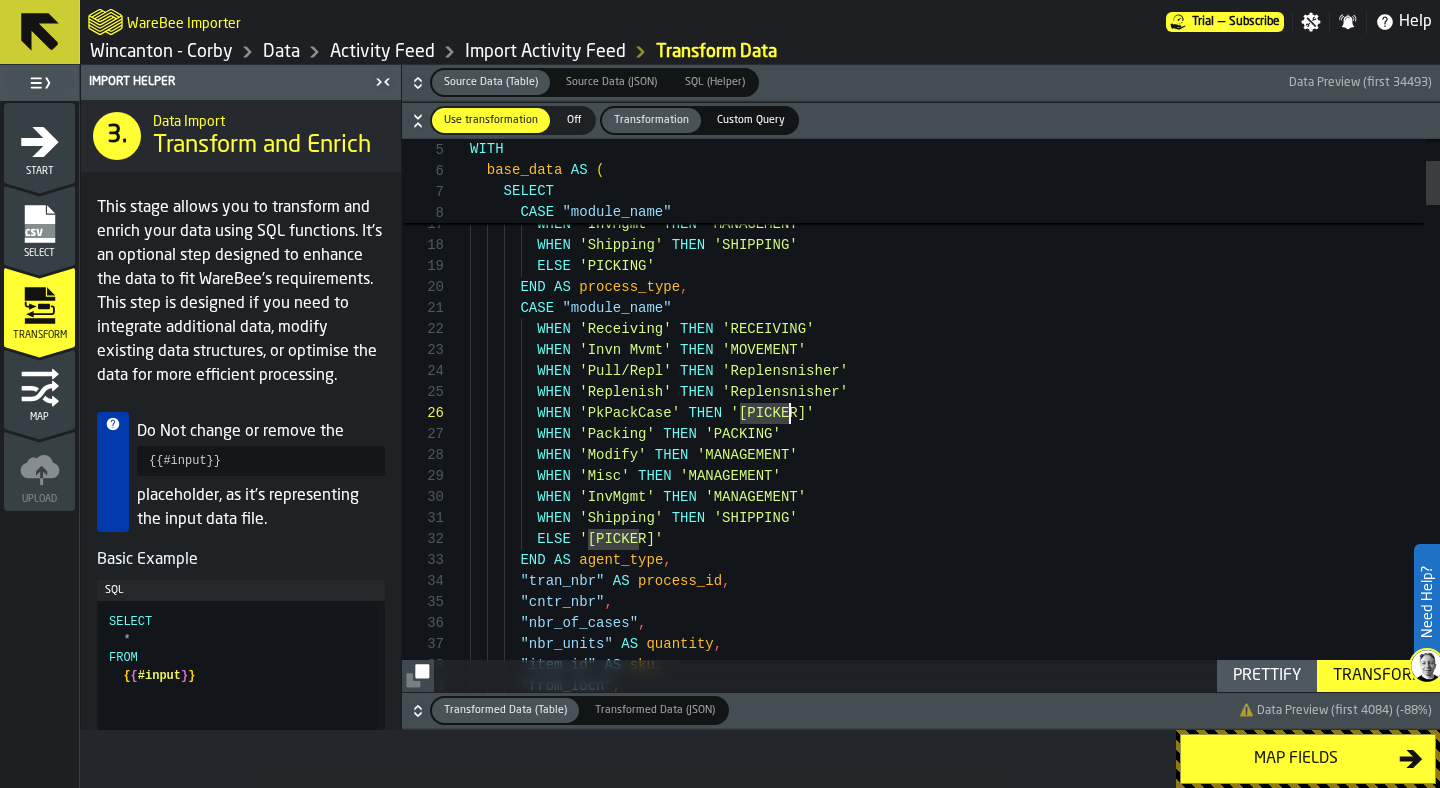 click on "WHEN   'PkPackCase'   THEN   'PICKING'          WHEN   'Packing'   THEN   'PACKING'          WHEN   'Modify'   THEN   'MANAGEMENT'          WHEN   'Misc'   THEN   'MANAGEMENT'          WHEN   'InvMgmt'   THEN   'MANAGEMENT'          WHEN   'Shipping'   THEN   'SHIPPING'          ELSE   'PICKING'        END   AS   process_type ,        CASE   "module_name"          WHEN   'Receiving'   THEN   'RECEIVING'          WHEN   'Invn Mvmt'   THEN   'MOVEMENT'          WHEN   'Pull/Repl'   THEN   'Replensnisher'          WHEN   'Replenish'   THEN   'Replensnisher'          WHEN   'PkPackCase'   THEN   'Picker'          WHEN   'Packing'   THEN   'PACKING'          WHEN   'Modify'   THEN   'MANAGEMENT'          WHEN   'Misc'   THEN   'MANAGEMENT'          WHEN   'InvMgmt'   THEN   'MANAGEMENT'          WHEN   "module_name"   THEN" at bounding box center [955, 3317] 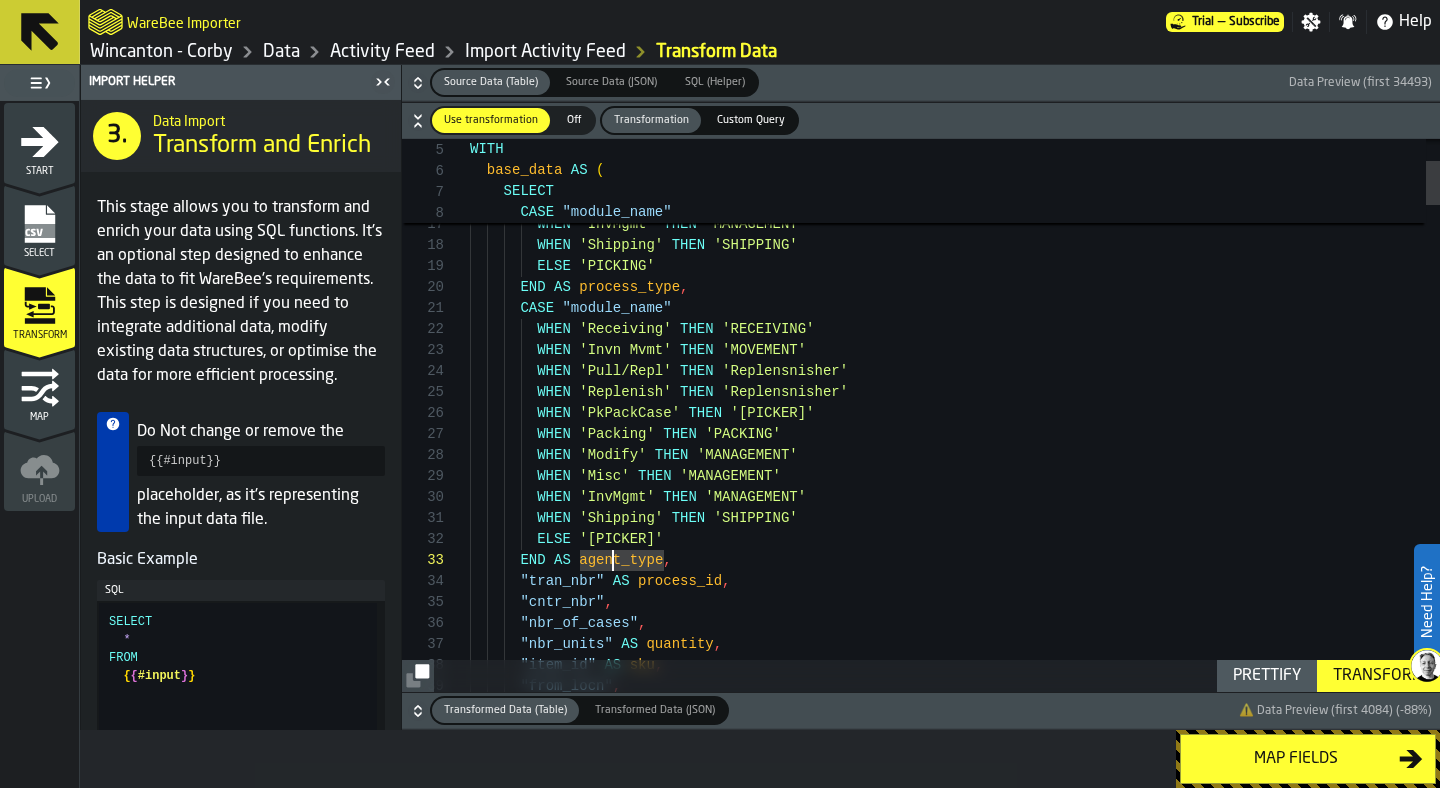 click on "WHEN   'PkPackCase'   THEN   'PICKING'          WHEN   'Packing'   THEN   'PACKING'          WHEN   'Modify'   THEN   'MANAGEMENT'          WHEN   'Misc'   THEN   'MANAGEMENT'          WHEN   'InvMgmt'   THEN   'MANAGEMENT'          WHEN   'Shipping'   THEN   'SHIPPING'          ELSE   'PICKING'        END   AS   process_type ,        CASE   "module_name"          WHEN   'Receiving'   THEN   'RECEIVING'          WHEN   'Invn Mvmt'   THEN   'MOVEMENT'          WHEN   'Pull/Repl'   THEN   'Replensnisher'          WHEN   'Replenish'   THEN   'Replensnisher'          WHEN   'PkPackCase'   THEN   'Picker'          WHEN   'Packing'   THEN   'PACKING'          WHEN   'Modify'   THEN   'MANAGEMENT'          WHEN   'Misc'   THEN   'MANAGEMENT'          WHEN   'InvMgmt'   THEN   'MANAGEMENT'          WHEN   "module_name"   THEN" at bounding box center [955, 3317] 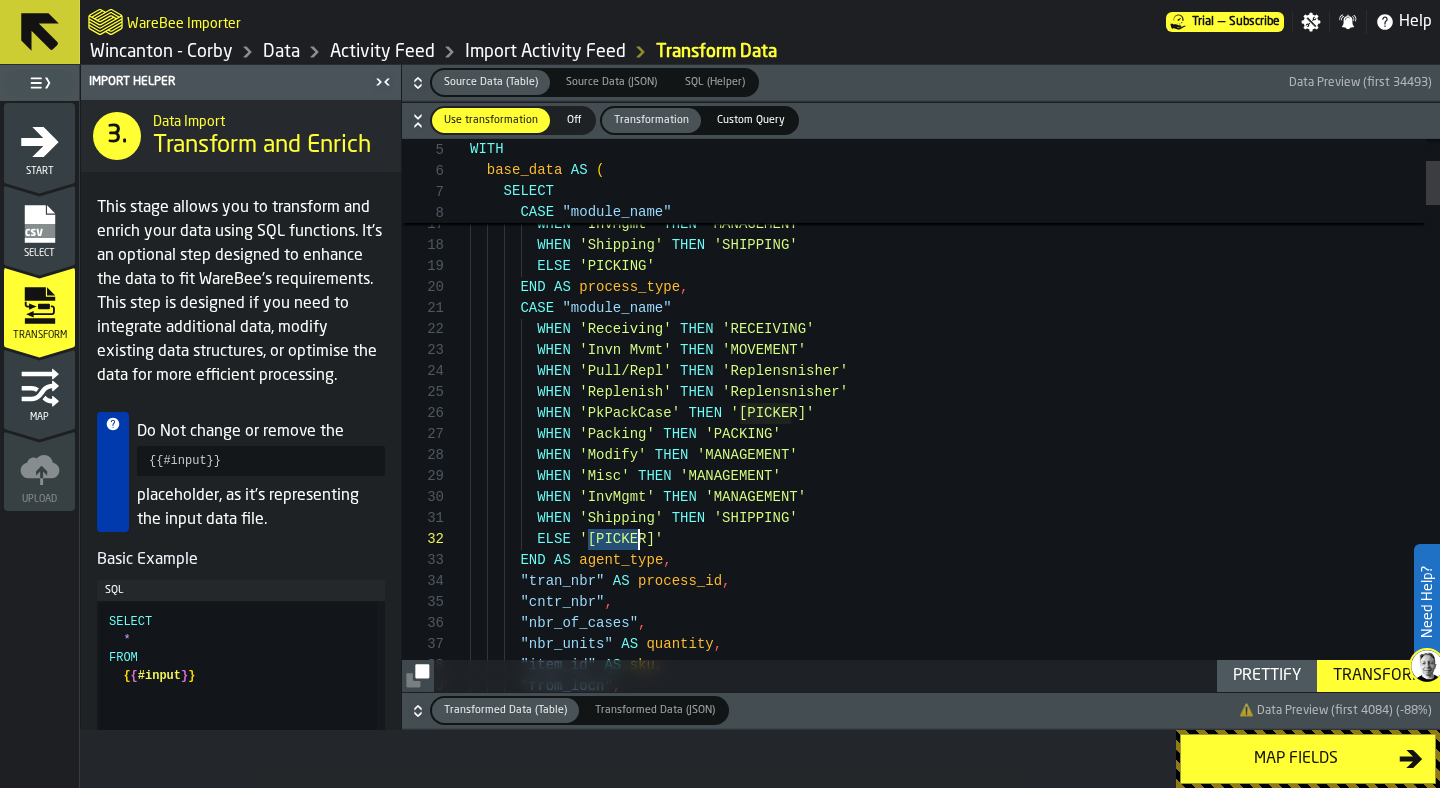 click on "WHEN   'PkPackCase'   THEN   'PICKING'          WHEN   'Packing'   THEN   'PACKING'          WHEN   'Modify'   THEN   'MANAGEMENT'          WHEN   'Misc'   THEN   'MANAGEMENT'          WHEN   'InvMgmt'   THEN   'MANAGEMENT'          WHEN   'Shipping'   THEN   'SHIPPING'          ELSE   'PICKING'        END   AS   process_type ,        CASE   "module_name"          WHEN   'Receiving'   THEN   'RECEIVING'          WHEN   'Invn Mvmt'   THEN   'MOVEMENT'          WHEN   'Pull/Repl'   THEN   'Replensnisher'          WHEN   'Replenish'   THEN   'Replensnisher'          WHEN   'PkPackCase'   THEN   'Picker'          WHEN   'Packing'   THEN   'PACKING'          WHEN   'Modify'   THEN   'MANAGEMENT'          WHEN   'Misc'   THEN   'MANAGEMENT'          WHEN   'InvMgmt'   THEN   'MANAGEMENT'          WHEN   "module_name"   THEN" at bounding box center (955, 3317) 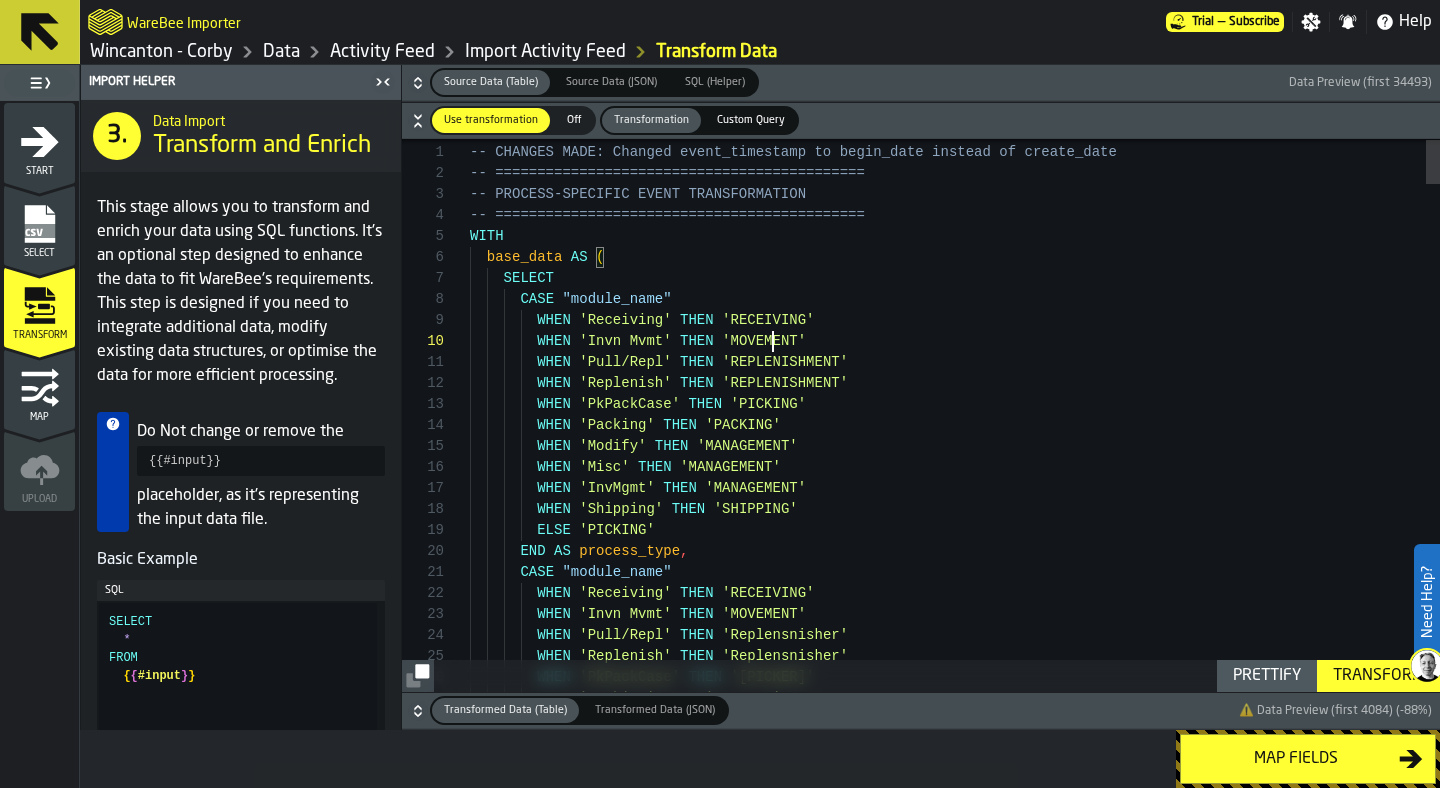click on "WHEN   'Packing'   THEN   'PACKING'          WHEN   'Modify'   THEN   'MANAGEMENT'          WHEN   'Misc'   THEN   'MANAGEMENT'          WHEN   'InvMgmt'   THEN   'MANAGEMENT'          WHEN   'Shipping'   THEN   'SHIPPING'          ELSE   'PICKING'        END   AS   process_type ,        CASE   "module_name"          WHEN   'Receiving'   THEN   'RECEIVING'          WHEN   'Invn Mvmt'   THEN   'MOVEMENT'          WHEN   'Pull/Repl'   THEN   'Replensnisher'          WHEN   'Replenish'   THEN   'Replensnisher'          WHEN   'PkPackCase'   THEN   'Picker'          WHEN   'Packing'   THEN   'PACKING'          WHEN   'PkPackCase'   THEN   'PICKING'          WHEN   'Replenish'   THEN   'REPLENISHMENT'          WHEN   'Invn Mvmt'   THEN   'MOVEMENT'          WHEN   'Pull/Repl'   THEN   'REPLENISHMENT'" at bounding box center [955, 3581] 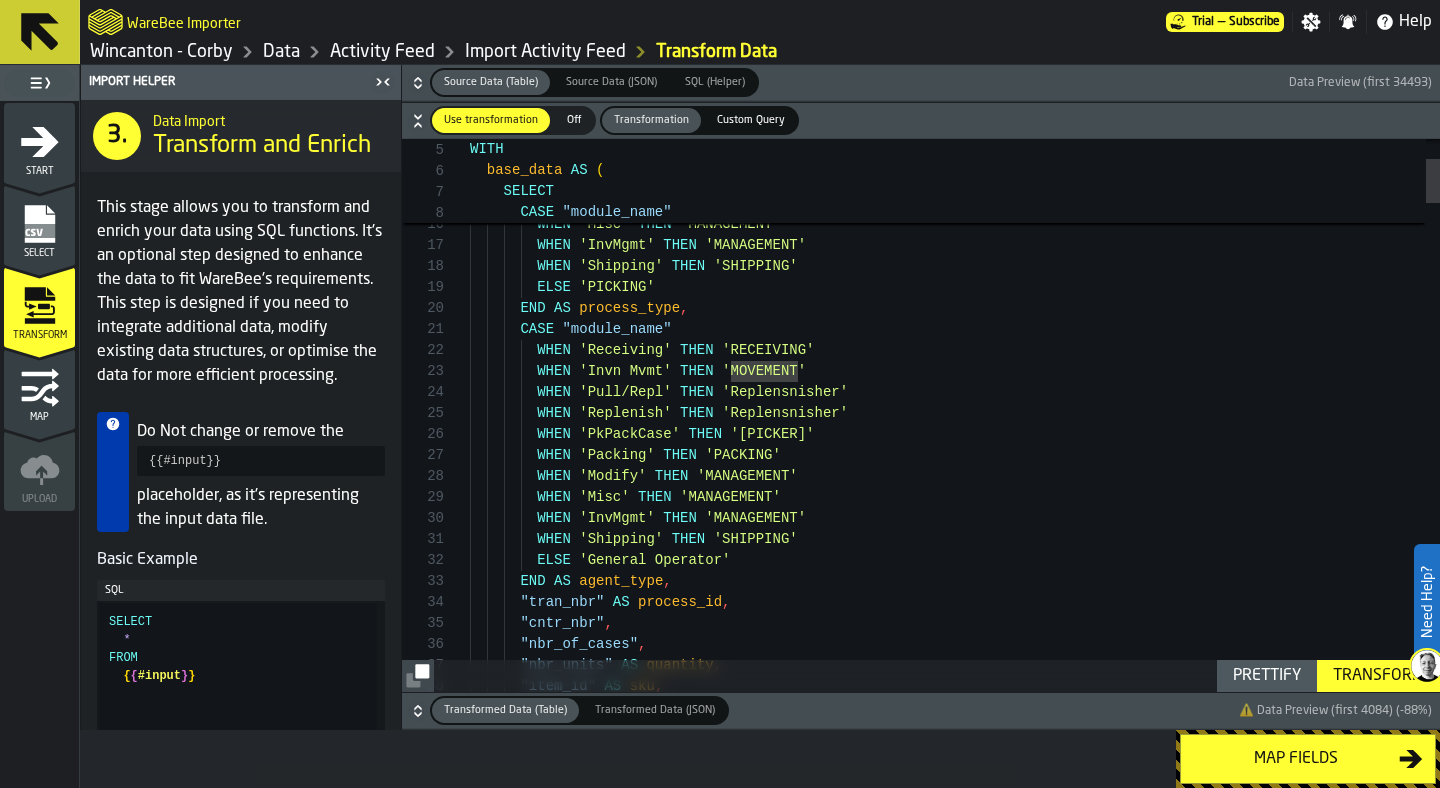 click on "WHEN   'Packing'   THEN   'PACKING'          WHEN   'Modify'   THEN   'MANAGEMENT'          WHEN   'Misc'   THEN   'MANAGEMENT'          WHEN   'InvMgmt'   THEN   'MANAGEMENT'          WHEN   'Shipping'   THEN   'SHIPPING'          ELSE   'PICKING'        END   AS   process_type ,        CASE   "module_name"          WHEN   'Receiving'   THEN   'RECEIVING'          WHEN   'Invn Mvmt'   THEN   'MOVEMENT'          WHEN   'Pull/Repl'   THEN   'Replensnisher'          WHEN   'Replenish'   THEN   'Replensnisher'          WHEN   'PkPackCase'   THEN   'Picker'          WHEN   'Packing'   THEN   'PACKING'          WHEN   'PkPackCase'   THEN   'PICKING'          WHEN   'Replenish'   THEN   'REPLENISHMENT'          WHEN   'Modify'   THEN   'MANAGEMENT'          WHEN   'Misc'   THEN   'MANAGEMENT'          WHEN" at bounding box center (955, 3338) 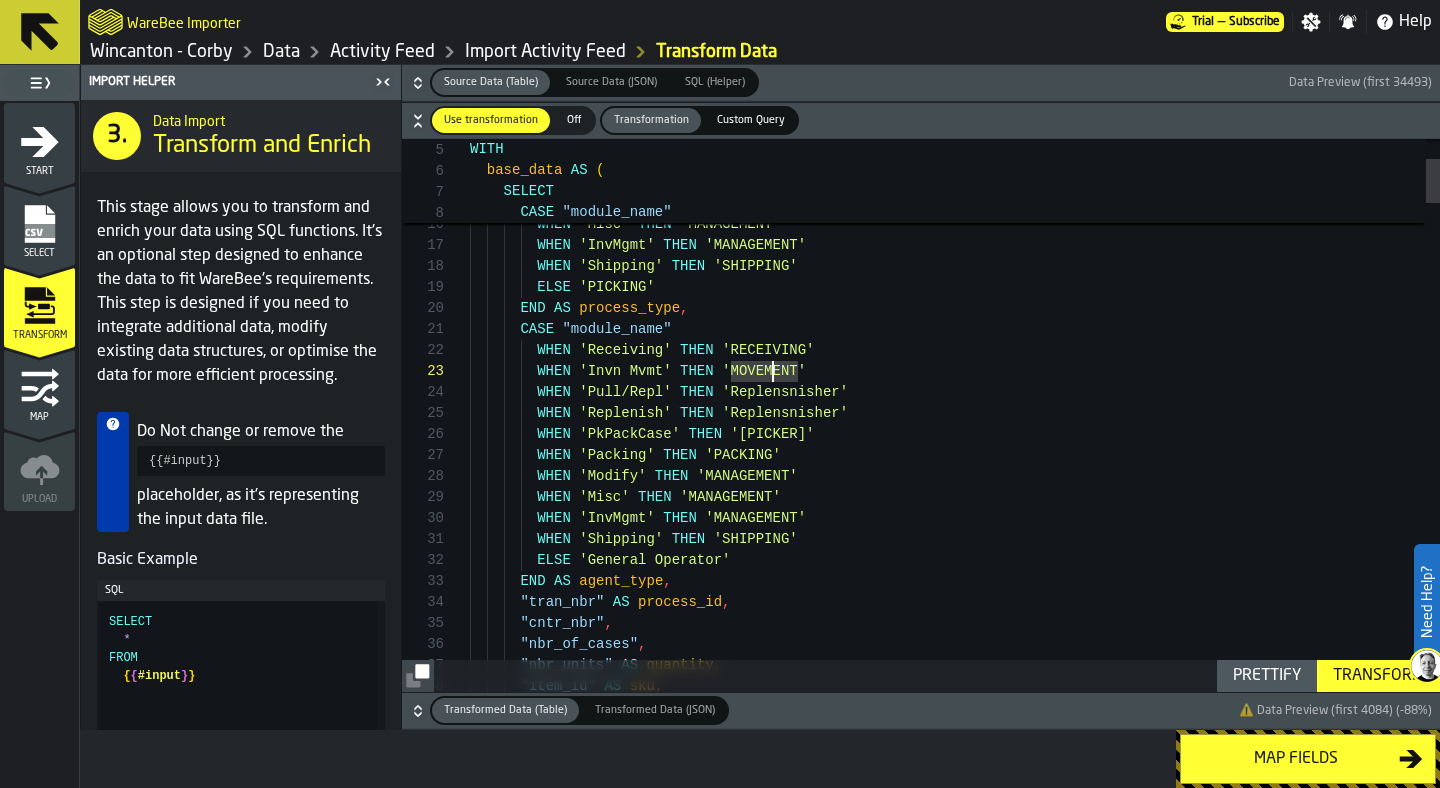 scroll, scrollTop: 42, scrollLeft: 0, axis: vertical 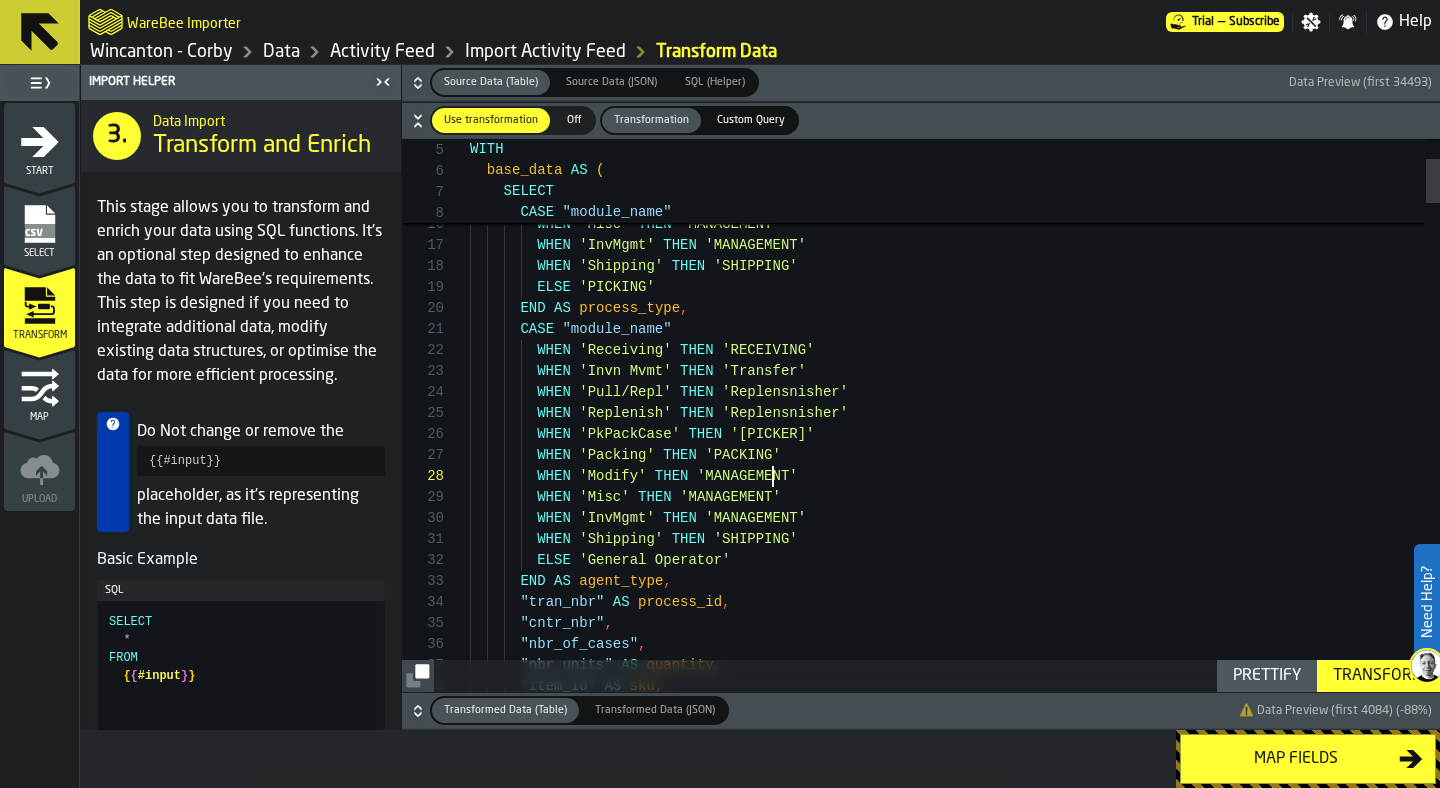 click on "WHEN   'Packing'   THEN   'PACKING'          WHEN   'Modify'   THEN   'MANAGEMENT'          WHEN   'Misc'   THEN   'MANAGEMENT'          WHEN   'InvMgmt'   THEN   'MANAGEMENT'          WHEN   'Shipping'   THEN   'SHIPPING'          ELSE   'PICKING'        END  AS   process_type ,        CASE   "module_name"          WHEN   'Receiving'   THEN   'RECEIVING'          WHEN   'Invn Mvmt'   THEN   'Transfer'          WHEN   'Pull/Repl'   THEN   'Replensnisher'          WHEN   'Replenish'   THEN   'Replensnisher'          WHEN   'PkPackCase'   THEN   'Picker'          WHEN   'Packing'   THEN   'PACKING'          WHEN   'PkPackCase'   THEN   'PICKING'          WHEN   'Replenish'   THEN   'REPLENISHMENT'          WHEN   'Modify'   THEN   'MANAGEMENT'          WHEN   'Misc'   THEN   'MANAGEMENT'" at bounding box center [955, 3338] 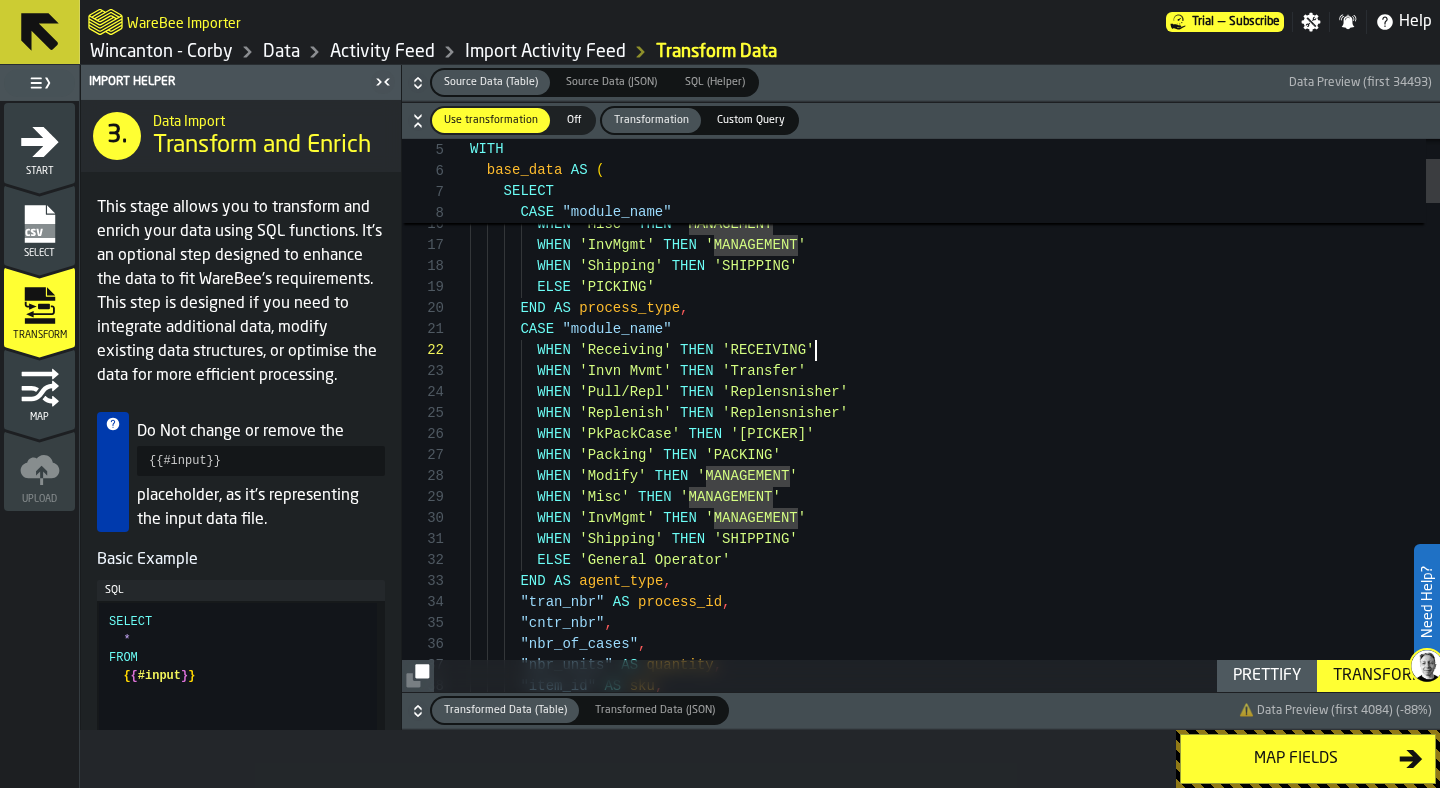 click on "WHEN   'Packing'   THEN   'PACKING'          WHEN   'Modify'   THEN   'MANAGEMENT'          WHEN   'Misc'   THEN   'MANAGEMENT'          WHEN   'InvMgmt'   THEN   'MANAGEMENT'          WHEN   'Shipping'   THEN   'SHIPPING'          ELSE   'PICKING'        END  AS   process_type ,        CASE   "module_name"          WHEN   'Receiving'   THEN   'RECEIVING'          WHEN   'Invn Mvmt'   THEN   'Transfer'          WHEN   'Pull/Repl'   THEN   'Replensnisher'          WHEN   'Replenish'   THEN   'Replensnisher'          WHEN   'PkPackCase'   THEN   'Picker'          WHEN   'Packing'   THEN   'PACKING'          WHEN   'PkPackCase'   THEN   'PICKING'          WHEN   'Replenish'   THEN   'REPLENISHMENT'          WHEN   'Modify'   THEN   'MANAGEMENT'          WHEN   'Misc'   THEN   'MANAGEMENT'" at bounding box center (955, 3338) 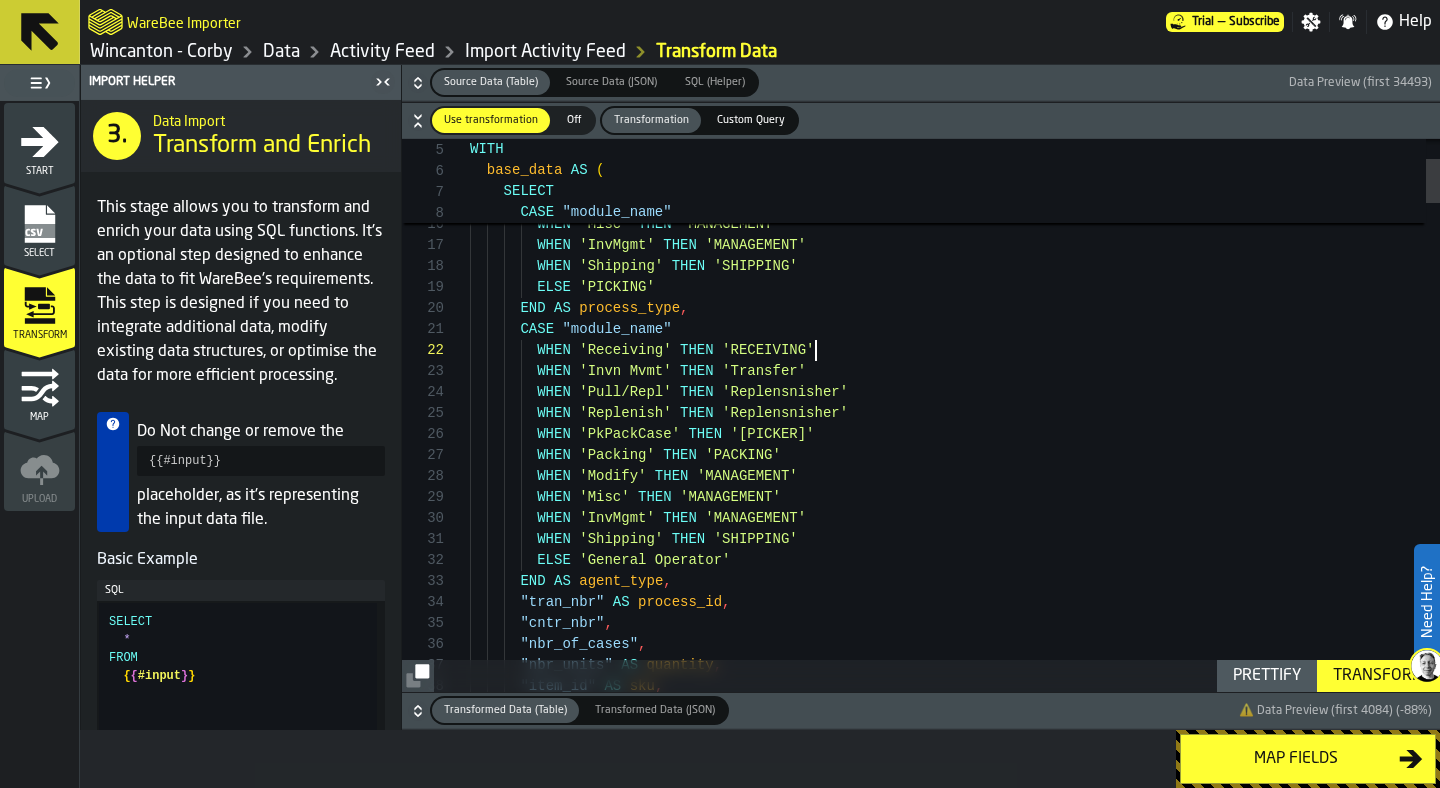 click on "WHEN   'Packing'   THEN   'PACKING'          WHEN   'Modify'   THEN   'MANAGEMENT'          WHEN   'Misc'   THEN   'MANAGEMENT'          WHEN   'InvMgmt'   THEN   'MANAGEMENT'          WHEN   'Shipping'   THEN   'SHIPPING'          ELSE   'PICKING'        END  AS   process_type ,        CASE   "module_name"          WHEN   'Receiving'   THEN   'RECEIVING'          WHEN   'Invn Mvmt'   THEN   'Transfer'          WHEN   'Pull/Repl'   THEN   'Replensnisher'          WHEN   'Replenish'   THEN   'Replensnisher'          WHEN   'PkPackCase'   THEN   'Picker'          WHEN   'Packing'   THEN   'PACKING'          WHEN   'PkPackCase'   THEN   'PICKING'          WHEN   'Replenish'   THEN   'REPLENISHMENT'          WHEN   'Modify'   THEN   'MANAGEMENT'          WHEN   'Misc'   THEN   'MANAGEMENT'" at bounding box center (955, 3338) 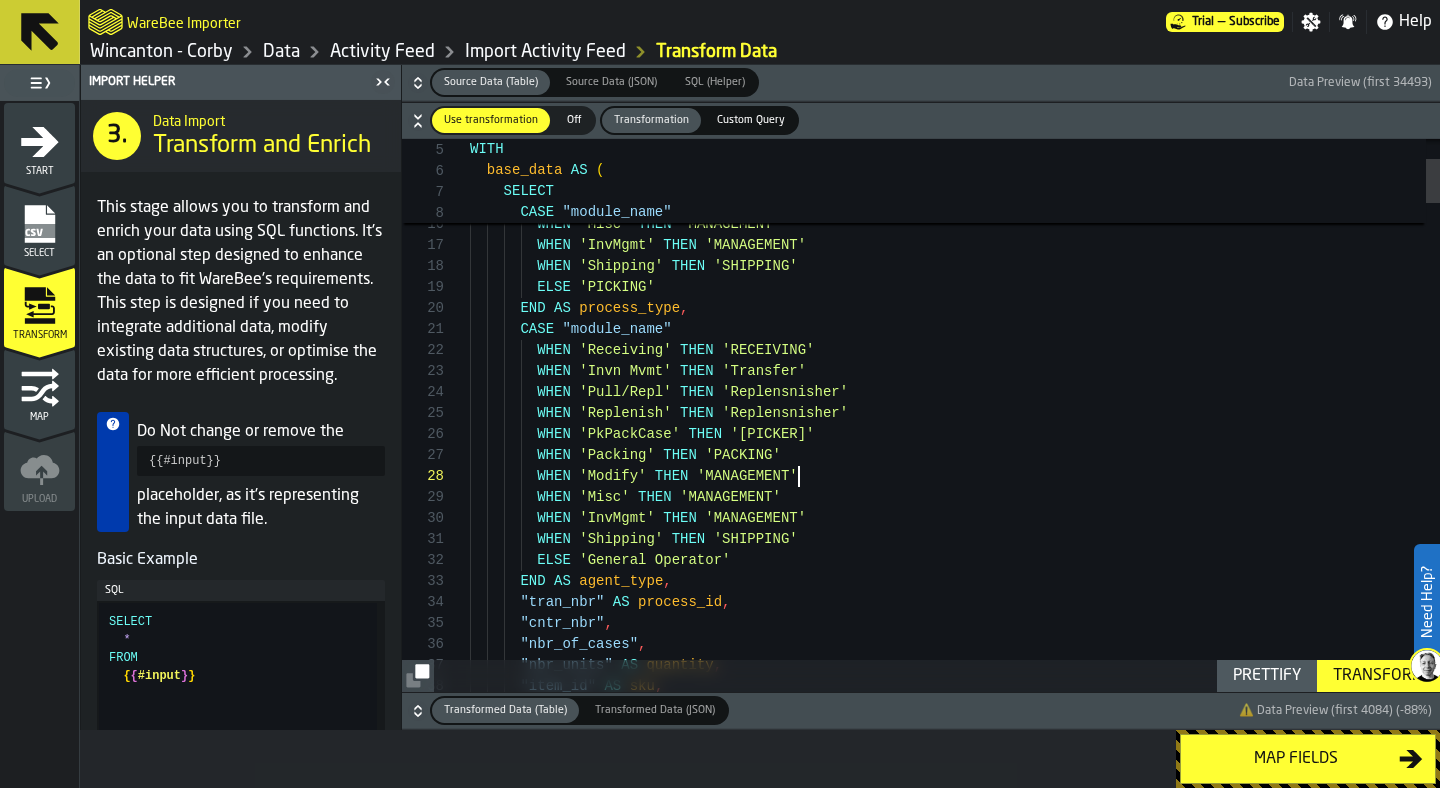 click on "WHEN   'Packing'   THEN   'PACKING'          WHEN   'Modify'   THEN   'MANAGEMENT'          WHEN   'Misc'   THEN   'MANAGEMENT'          WHEN   'InvMgmt'   THEN   'MANAGEMENT'          WHEN   'Shipping'   THEN   'SHIPPING'          ELSE   'PICKING'        END  AS   process_type ,        CASE   "module_name"          WHEN   'Receiving'   THEN   'RECEIVING'          WHEN   'Invn Mvmt'   THEN   'Transfer'          WHEN   'Pull/Repl'   THEN   'Replensnisher'          WHEN   'Replenish'   THEN   'Replensnisher'          WHEN   'PkPackCase'   THEN   'Picker'          WHEN   'Packing'   THEN   'PACKING'          WHEN   'PkPackCase'   THEN   'PICKING'          WHEN   'Replenish'   THEN   'REPLENISHMENT'          WHEN   'Modify'   THEN   'MANAGEMENT'          WHEN   'Misc'   THEN   'MANAGEMENT'" at bounding box center (955, 3338) 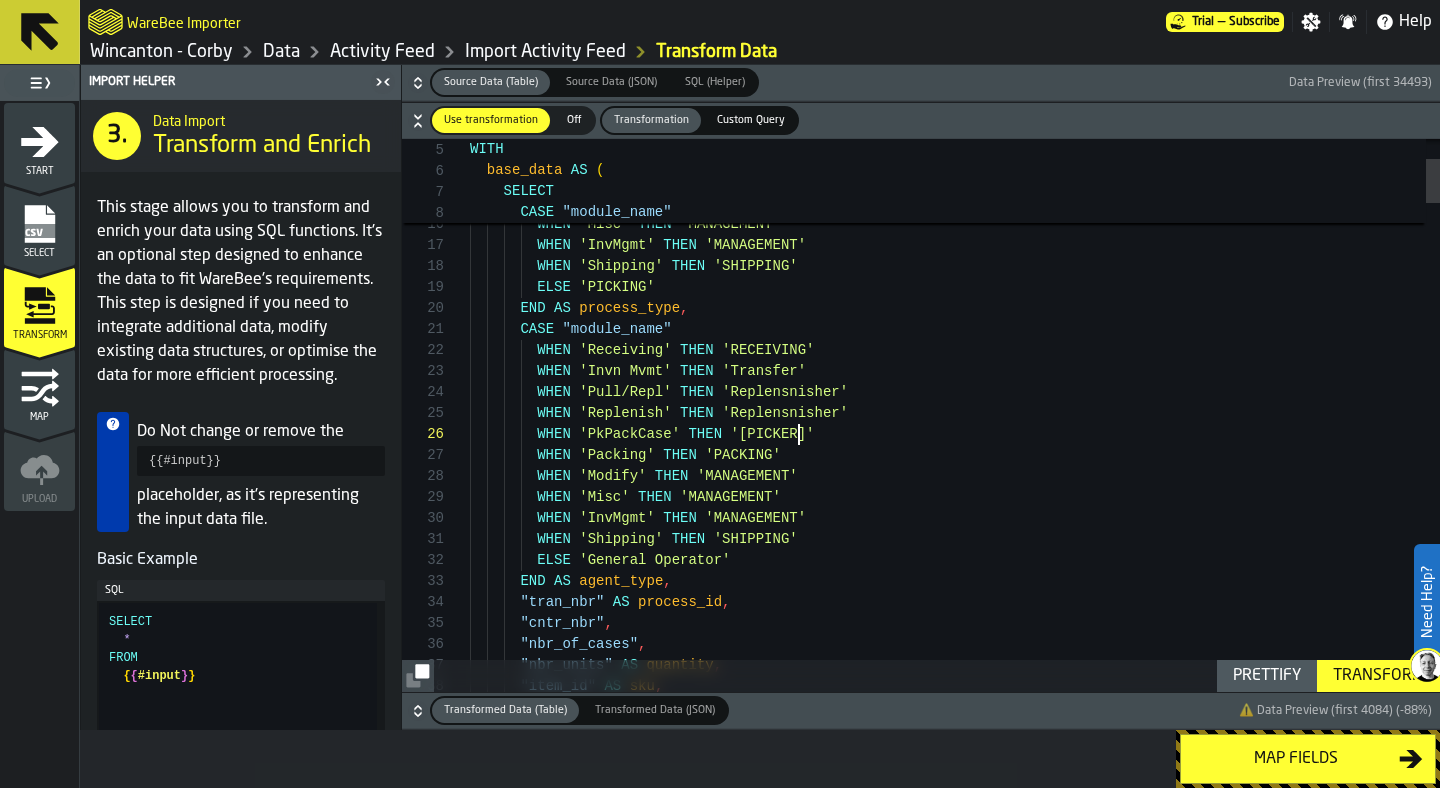 click on "WHEN   'Packing'   THEN   'PACKING'          WHEN   'Modify'   THEN   'MANAGEMENT'          WHEN   'Misc'   THEN   'MANAGEMENT'          WHEN   'InvMgmt'   THEN   'MANAGEMENT'          WHEN   'Shipping'   THEN   'SHIPPING'          ELSE   'PICKING'        END  AS   process_type ,        CASE   "module_name"          WHEN   'Receiving'   THEN   'RECEIVING'          WHEN   'Invn Mvmt'   THEN   'Transfer'          WHEN   'Pull/Repl'   THEN   'Replensnisher'          WHEN   'Replenish'   THEN   'Replensnisher'          WHEN   'PkPackCase'   THEN   'Picker'          WHEN   'Packing'   THEN   'PACKING'          WHEN   'PkPackCase'   THEN   'PICKING'          WHEN   'Replenish'   THEN   'REPLENISHMENT'          WHEN   'Modify'   THEN   'MANAGEMENT'          WHEN   'Misc'   THEN   'MANAGEMENT'" at bounding box center [955, 3338] 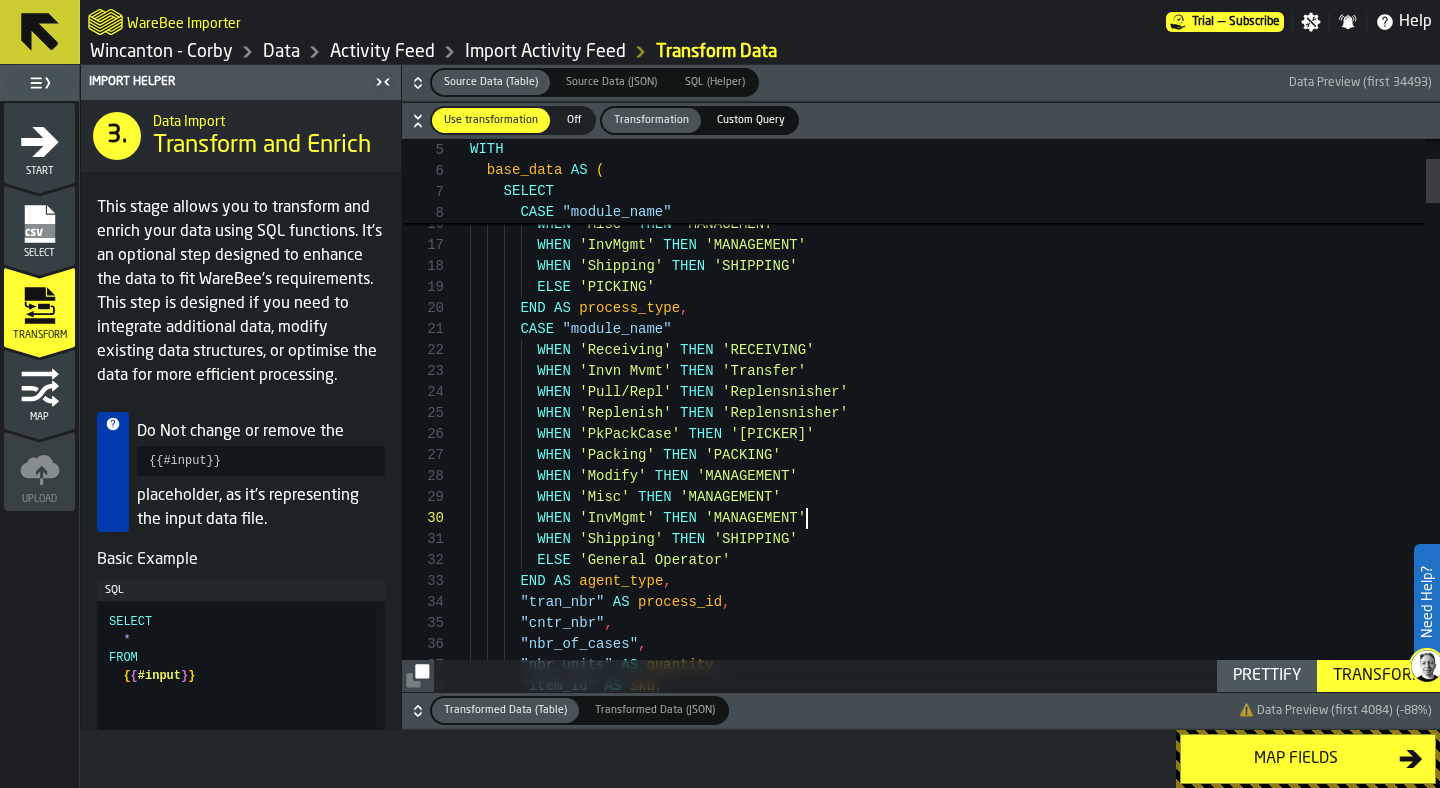 scroll, scrollTop: 189, scrollLeft: 0, axis: vertical 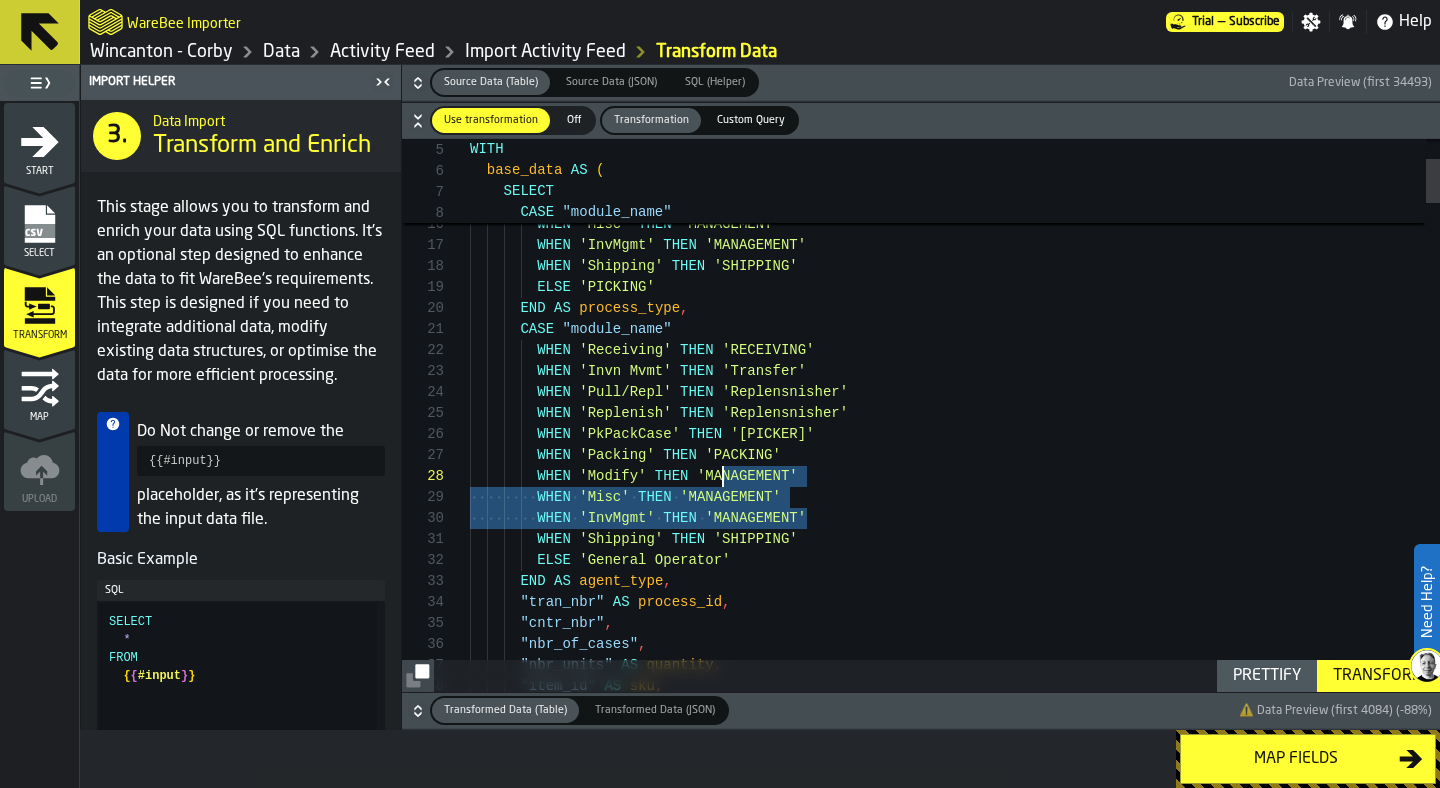 drag, startPoint x: 816, startPoint y: 520, endPoint x: 724, endPoint y: 482, distance: 99.53894 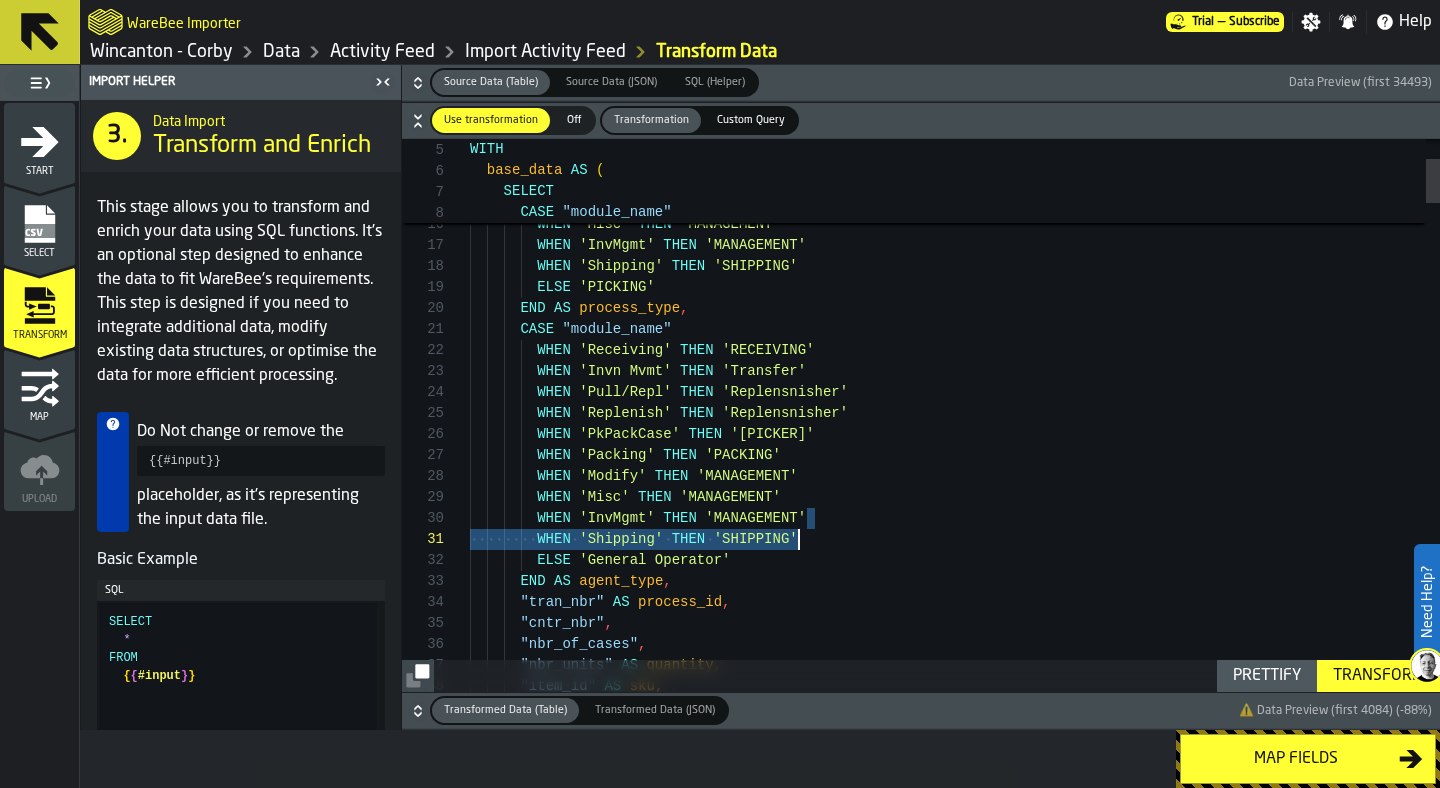 scroll, scrollTop: 0, scrollLeft: 0, axis: both 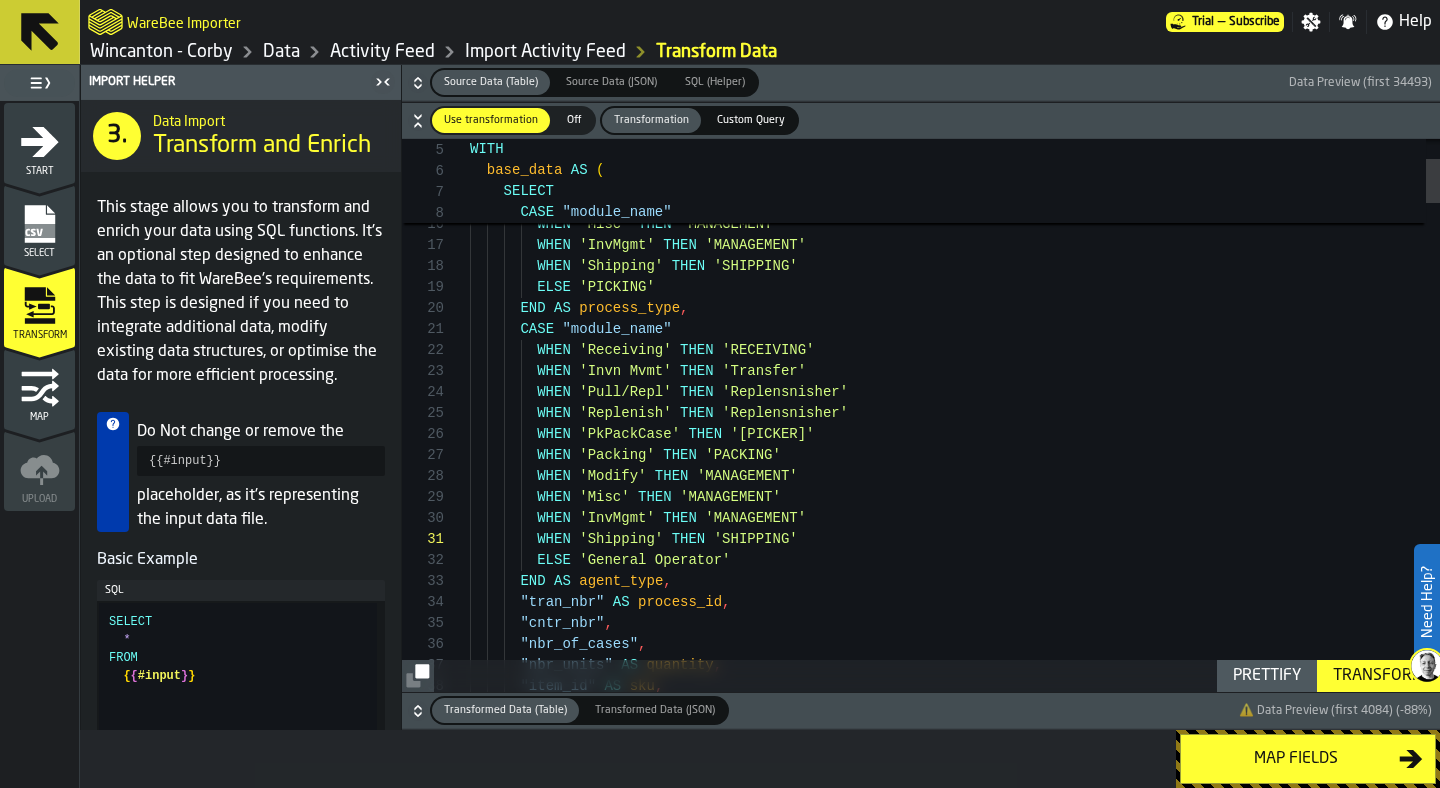 click on "Transform" at bounding box center [1378, 676] 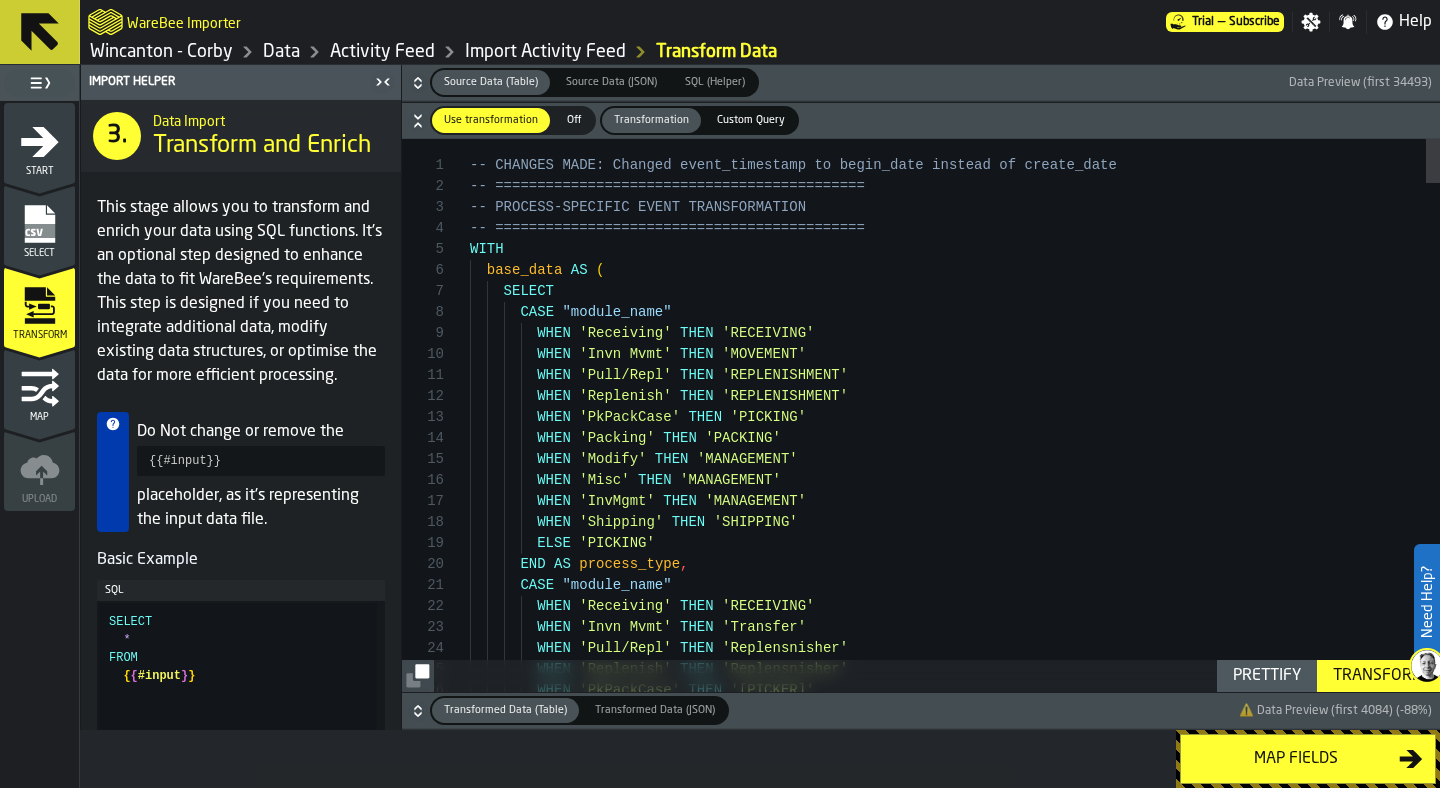 scroll, scrollTop: 0, scrollLeft: 0, axis: both 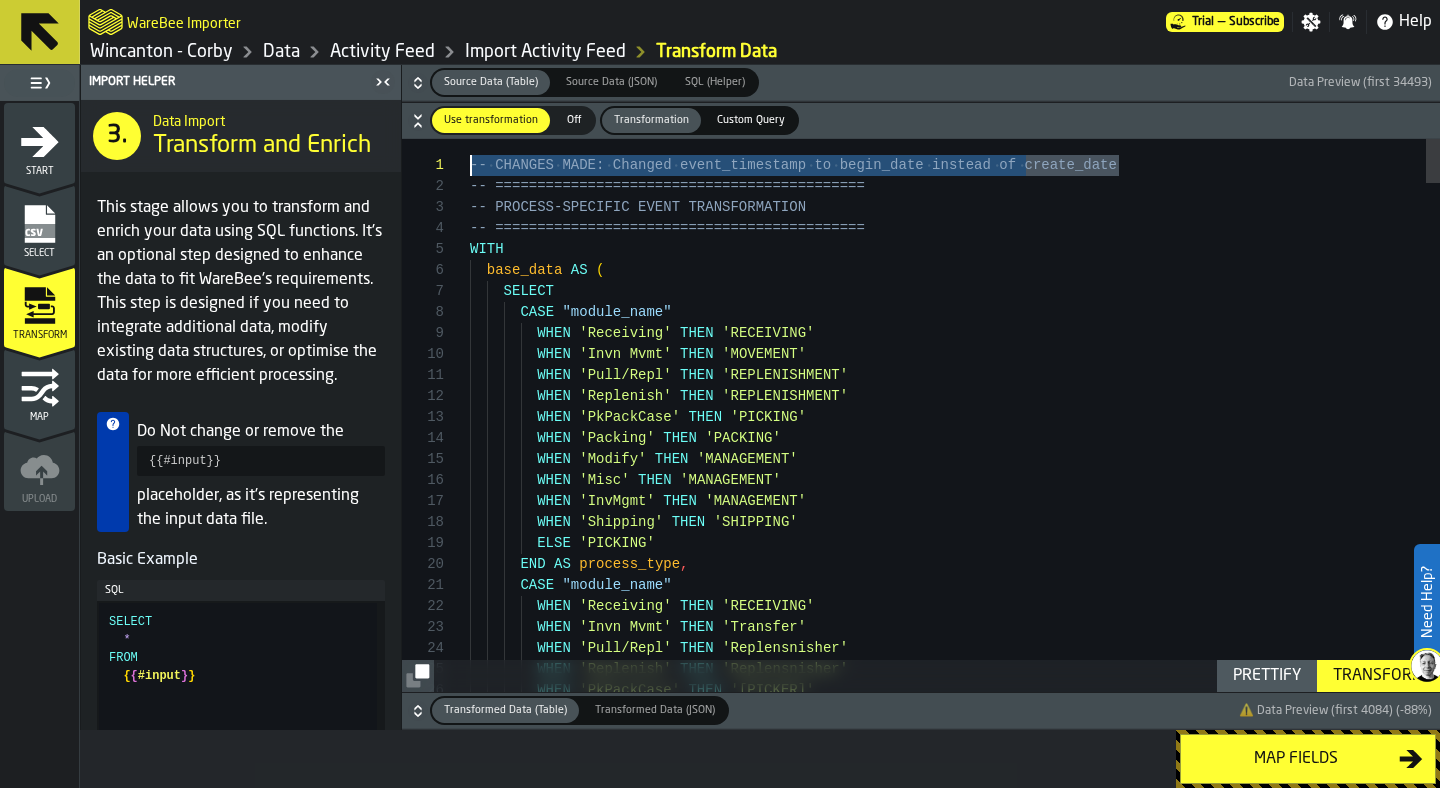 drag, startPoint x: 1138, startPoint y: 160, endPoint x: 446, endPoint y: 162, distance: 692.00287 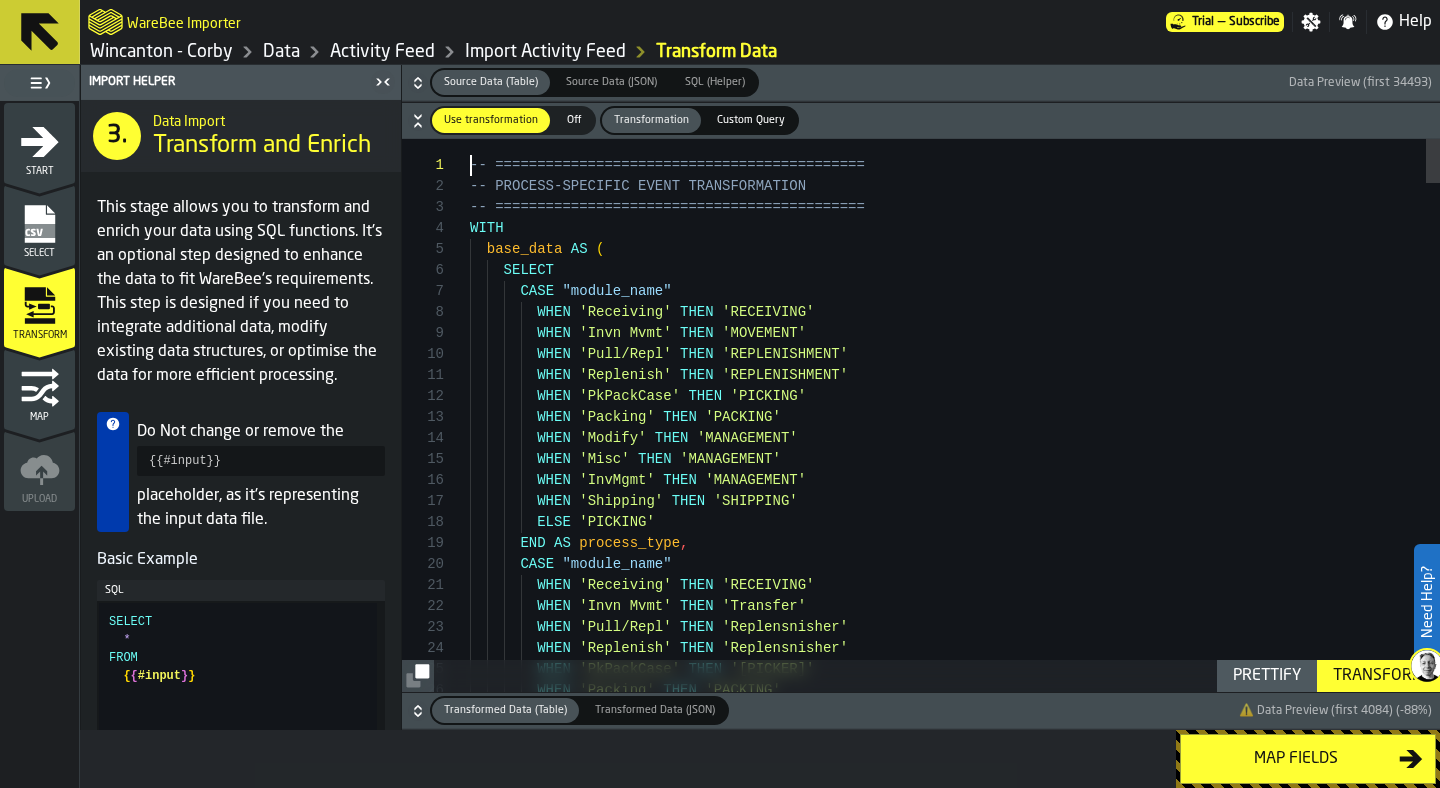 scroll, scrollTop: 0, scrollLeft: 0, axis: both 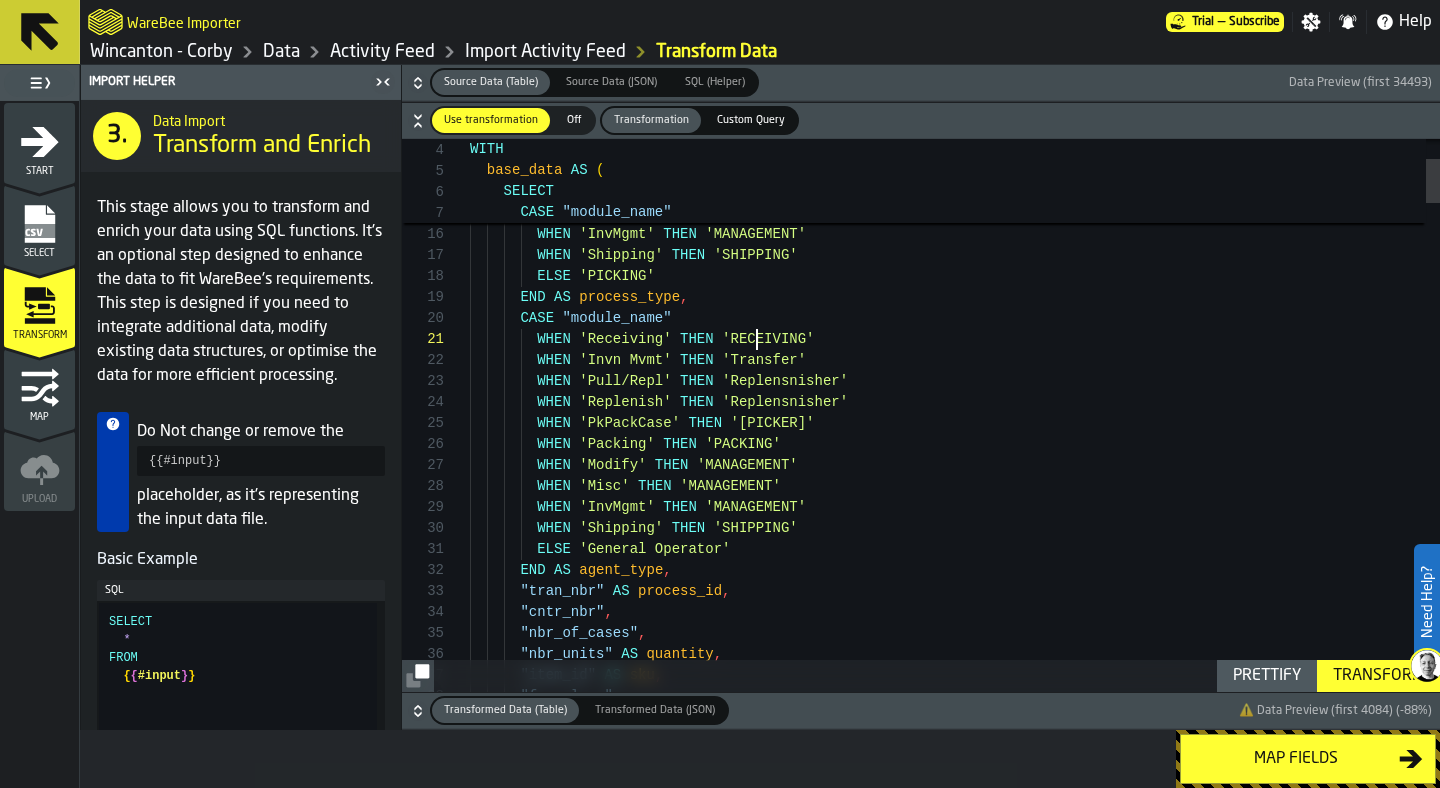 click on ""from_locn" , "nbr_of_cases" , "nbr_units" AS quantity , "item_id" AS sku , "tran_nbr" AS process_id , "cntr_nbr" , ELSE 'General Operator' WHEN 'InvMgmt' THEN 'MANAGEMENT' WHEN 'Shipping' THEN 'SHIPPING' WHEN 'Modify' THEN 'MANAGEMENT' WHEN 'Misc' THEN 'MANAGEMENT' WHEN 'PkPackCase' THEN 'Picker' WHEN 'Packing' THEN 'PACKING' WHEN 'Replenish' THEN 'Replensnisher' WHEN 'Invn Mvmt' THEN 'Transfer' WHEN 'Pull/Repl' THEN 'Replensnisher' WHEN 'Receiving' THEN 'RECEIVING' CASE "module_name" END AS process_type , WHEN 'Shipping' THEN 'SHIPPING'" at bounding box center [955, 3337] 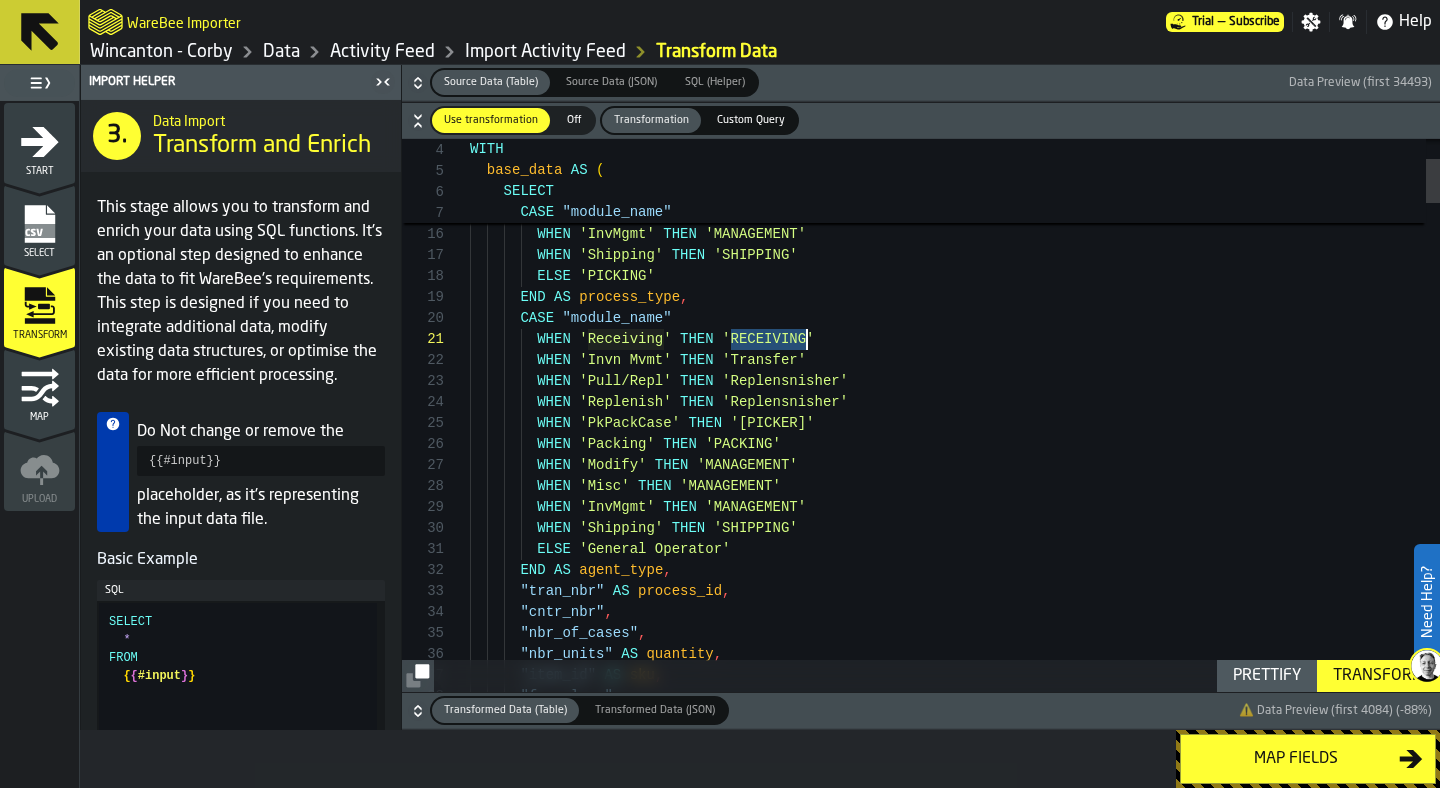 click on ""from_locn" , "nbr_of_cases" , "nbr_units" AS quantity , "item_id" AS sku , "tran_nbr" AS process_id , "cntr_nbr" , ELSE 'General Operator' WHEN 'InvMgmt' THEN 'MANAGEMENT' WHEN 'Shipping' THEN 'SHIPPING' WHEN 'Modify' THEN 'MANAGEMENT' WHEN 'Misc' THEN 'MANAGEMENT' WHEN 'PkPackCase' THEN 'Picker' WHEN 'Packing' THEN 'PACKING' WHEN 'Replenish' THEN 'Replensnisher' WHEN 'Invn Mvmt' THEN 'Transfer' WHEN 'Pull/Repl' THEN 'Replensnisher' WHEN 'Receiving' THEN 'RECEIVING' CASE "module_name" END AS process_type , WHEN 'Shipping' THEN 'SHIPPING'" at bounding box center (955, 3337) 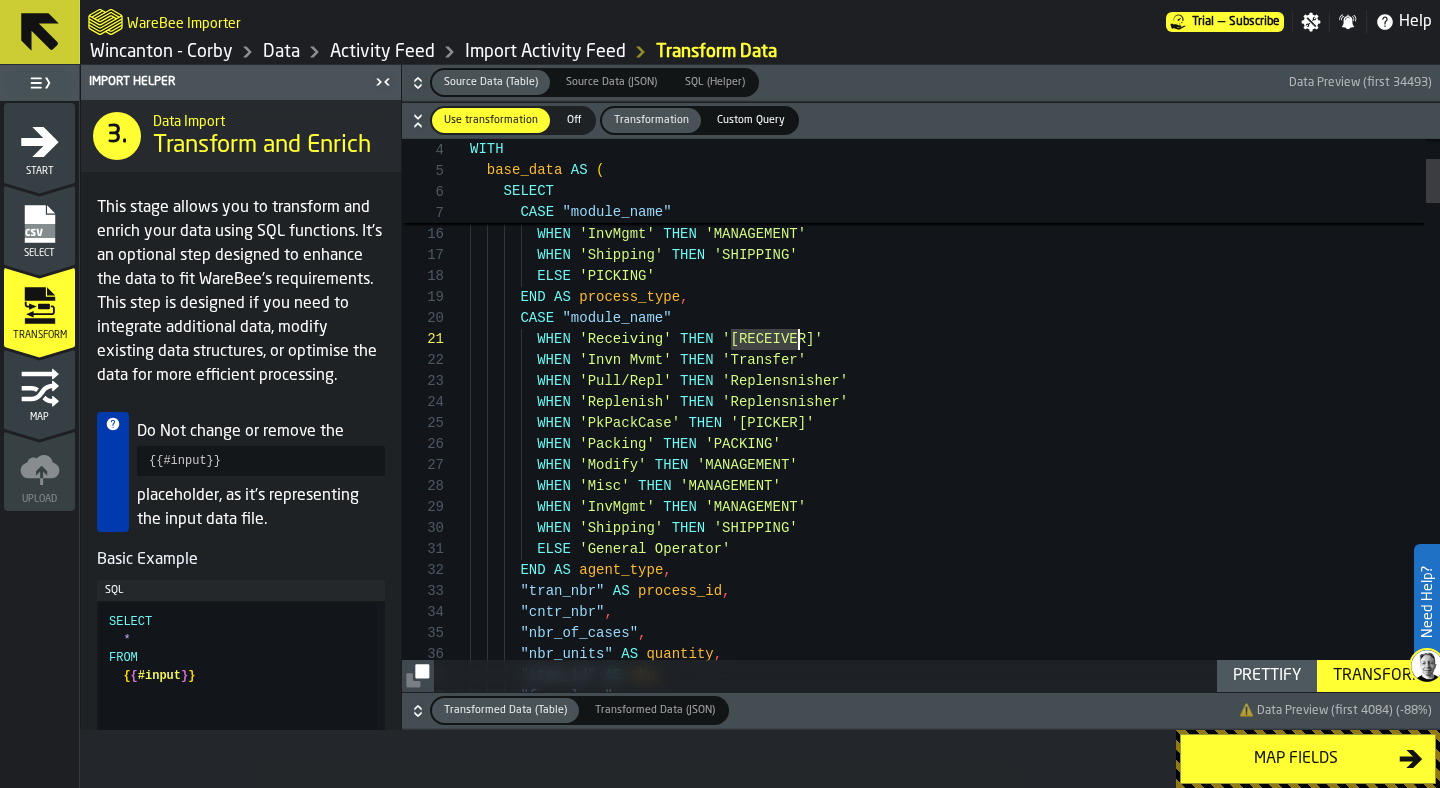 click on ""from_locn" ,       "nbr_of_cases" ,       "nbr_units"  AS  quantity ,       "item_id"  AS  sku ,       "tran_nbr"  AS  process_id ,       "cntr_nbr" ,       ELSE  '[GENERAL_OPERATOR]'       END  AS  agent_type ,       WHEN  'InvMgmt'  THEN  '[MANAGEMENT]'       WHEN  'Shipping'  THEN  'SHIPPING'       WHEN  'Modify'  THEN  '[MANAGEMENT]'       WHEN  'Misc'  THEN  '[MANAGEMENT]'       WHEN  'PkPackCase'  THEN  '[PICKER]'       WHEN  'Packing'  THEN  'PACKING'       WHEN  'Replenish'  THEN  '[REPLENISHMENT]'       WHEN  'Invn Mvmt'  THEN  'Transfer'       WHEN  'Pull/Repl'  THEN  '[REPLENISHMENT]'       WHEN  'Receiving'  THEN  '[RECEIVER]'       CASE  "module_name"       END  AS  process_type ,       WHEN  'Shipping'  THEN  'SHIPPING'" at bounding box center (955, 3337) 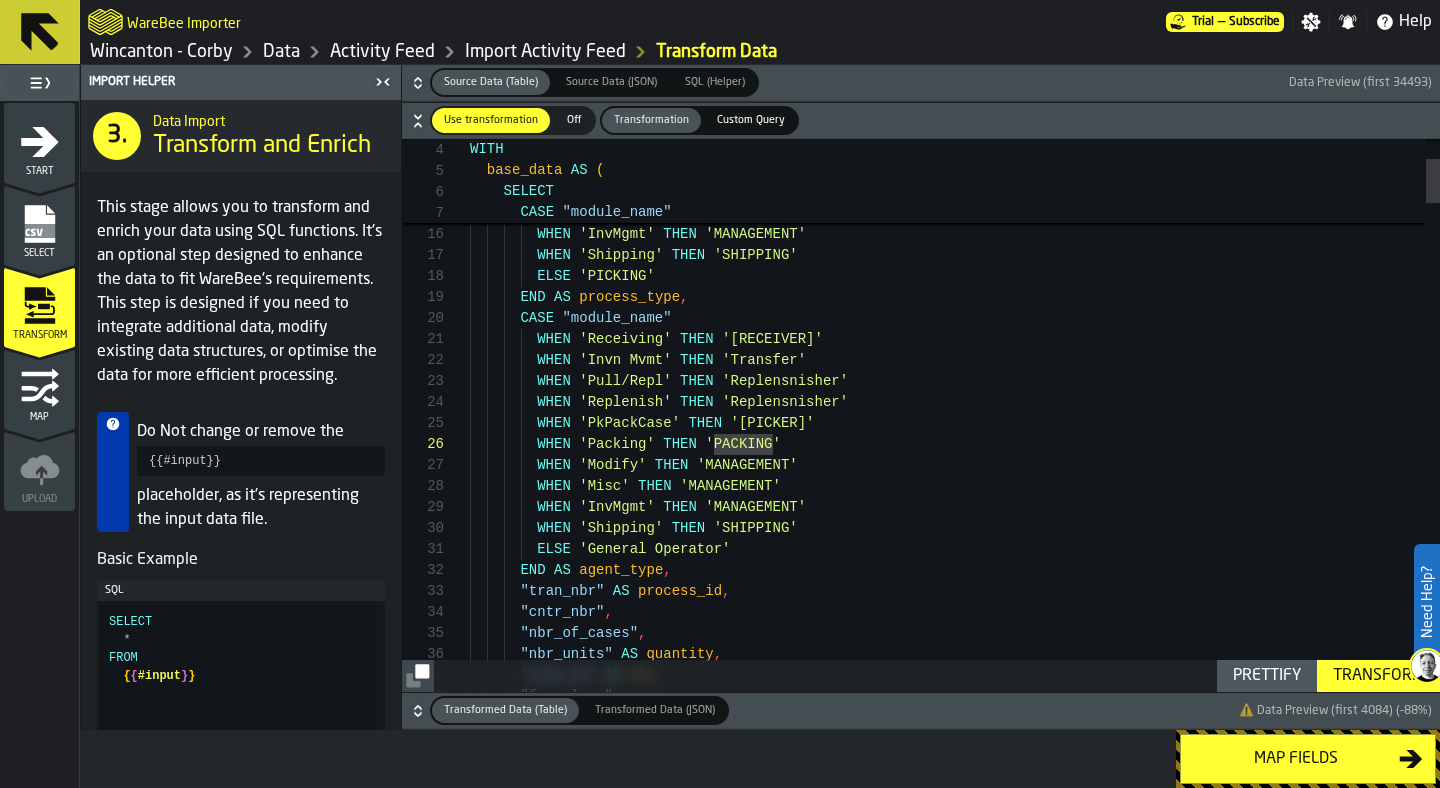 click on ""from_locn" ,       "nbr_of_cases" ,       "nbr_units"  AS  quantity ,       "item_id"  AS  sku ,       "tran_nbr"  AS  process_id ,       "cntr_nbr" ,       ELSE  '[GENERAL_OPERATOR]'       END  AS  agent_type ,       WHEN  'InvMgmt'  THEN  '[MANAGEMENT]'       WHEN  'Shipping'  THEN  'SHIPPING'       WHEN  'Modify'  THEN  '[MANAGEMENT]'       WHEN  'Misc'  THEN  '[MANAGEMENT]'       WHEN  'PkPackCase'  THEN  '[PICKER]'       WHEN  'Packing'  THEN  'PACKING'       WHEN  'Replenish'  THEN  '[REPLENISHMENT]'       WHEN  'Invn Mvmt'  THEN  'Transfer'       WHEN  'Pull/Repl'  THEN  '[REPLENISHMENT]'       WHEN  'Receiving'  THEN  '[RECEIVER]'       CASE  "module_name"       END  AS  process_type ,       WHEN  'Shipping'  THEN  'SHIPPING'" at bounding box center [955, 3337] 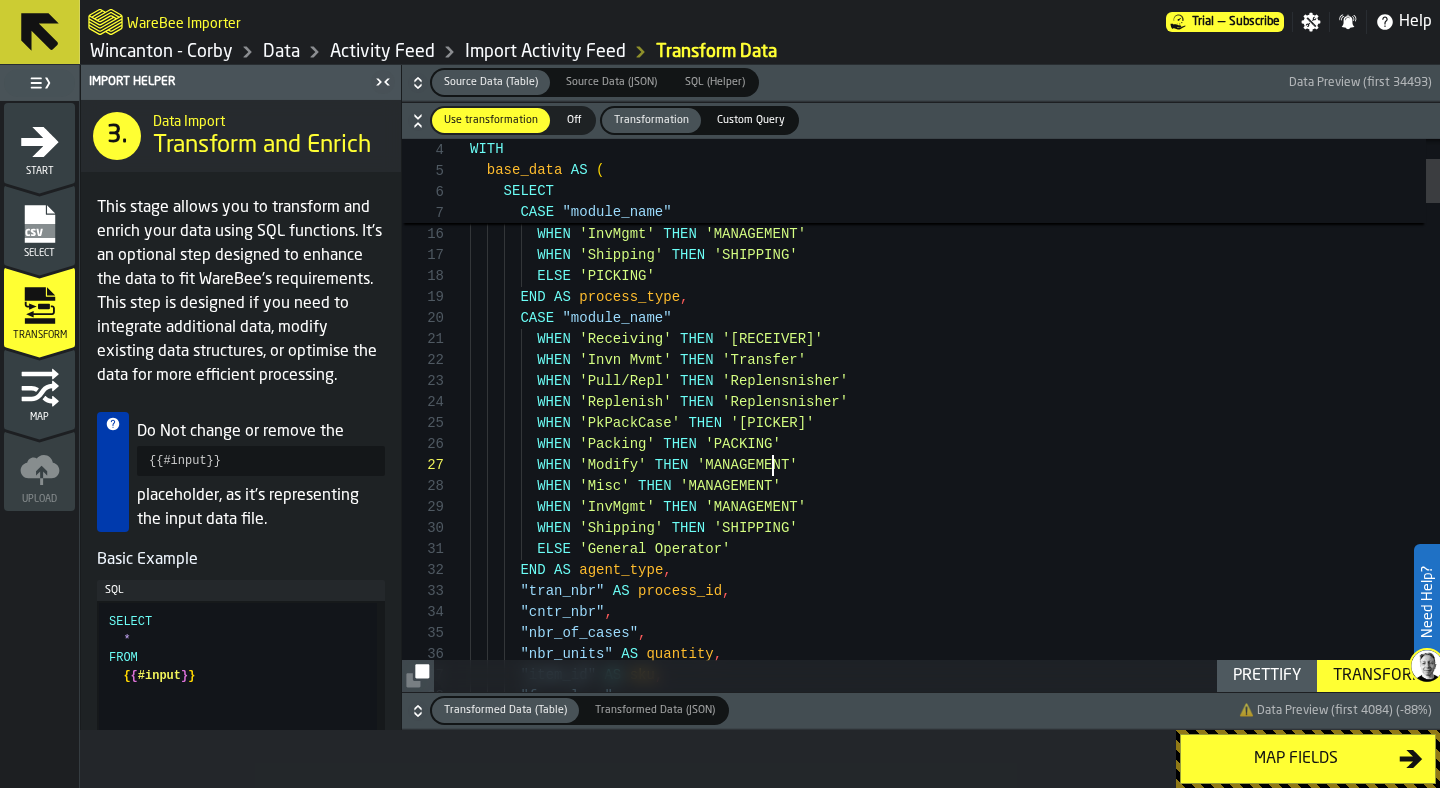 scroll, scrollTop: 126, scrollLeft: 0, axis: vertical 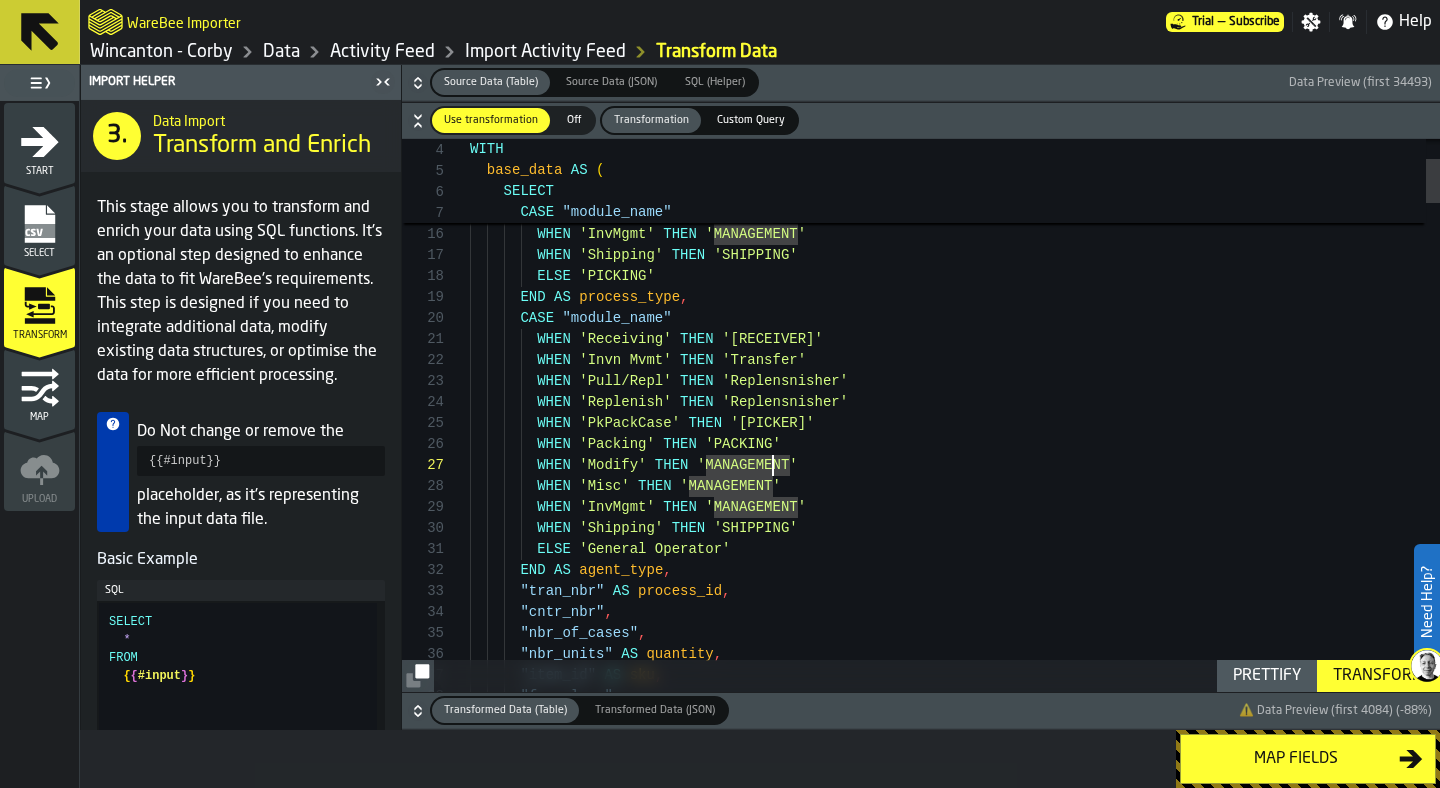 click on ""from_locn" ,       "nbr_of_cases" ,       "nbr_units"  AS  quantity ,       "item_id"  AS  sku ,       "tran_nbr"  AS  process_id ,       "cntr_nbr" ,       ELSE  '[GENERAL_OPERATOR]'       END  AS  agent_type ,       WHEN  'InvMgmt'  THEN  '[MANAGEMENT]'       WHEN  'Shipping'  THEN  'SHIPPING'       WHEN  'Modify'  THEN  '[MANAGEMENT]'       WHEN  'Misc'  THEN  '[MANAGEMENT]'       WHEN  'PkPackCase'  THEN  '[PICKER]'       WHEN  'Packing'  THEN  'PACKING'       WHEN  'Replenish'  THEN  '[REPLENISHMENT]'       WHEN  'Invn Mvmt'  THEN  'Transfer'       WHEN  'Pull/Repl'  THEN  '[REPLENISHMENT]'       WHEN  'Receiving'  THEN  '[RECEIVER]'       CASE  "module_name"       END  AS  process_type ,       WHEN  'Shipping'  THEN  'SHIPPING'" at bounding box center (955, 3337) 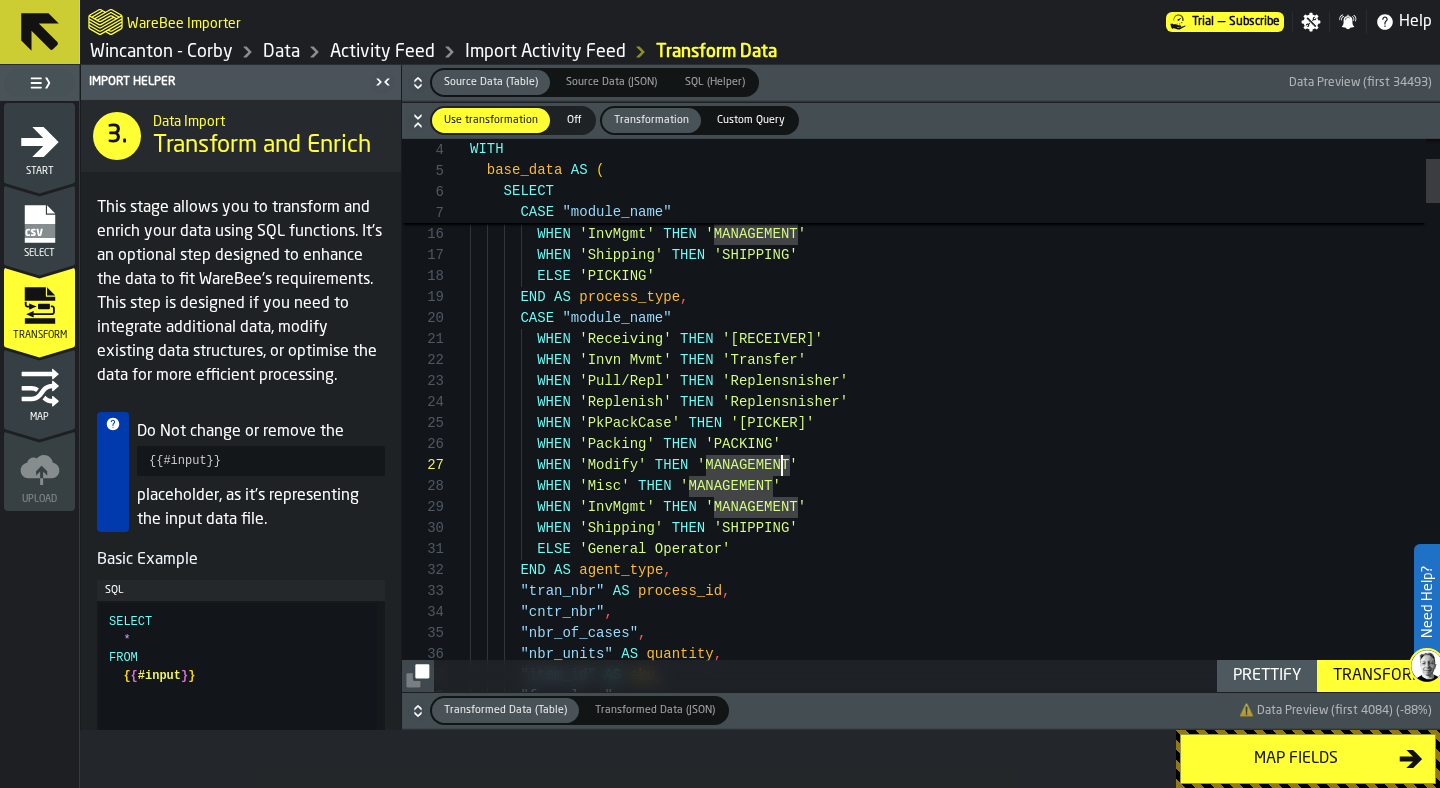 click on ""from_locn" ,       "nbr_of_cases" ,       "nbr_units"  AS  quantity ,       "item_id"  AS  sku ,       "tran_nbr"  AS  process_id ,       "cntr_nbr" ,       ELSE  '[GENERAL_OPERATOR]'       END  AS  agent_type ,       WHEN  'InvMgmt'  THEN  '[MANAGEMENT]'       WHEN  'Shipping'  THEN  'SHIPPING'       WHEN  'Modify'  THEN  '[MANAGEMENT]'       WHEN  'Misc'  THEN  '[MANAGEMENT]'       WHEN  'PkPackCase'  THEN  '[PICKER]'       WHEN  'Packing'  THEN  'PACKING'       WHEN  'Replenish'  THEN  '[REPLENISHMENT]'       WHEN  'Invn Mvmt'  THEN  'Transfer'       WHEN  'Pull/Repl'  THEN  '[REPLENISHMENT]'       WHEN  'Receiving'  THEN  '[RECEIVER]'       CASE  "module_name"       END  AS  process_type ,       WHEN  'Shipping'  THEN  'SHIPPING'" at bounding box center [955, 3337] 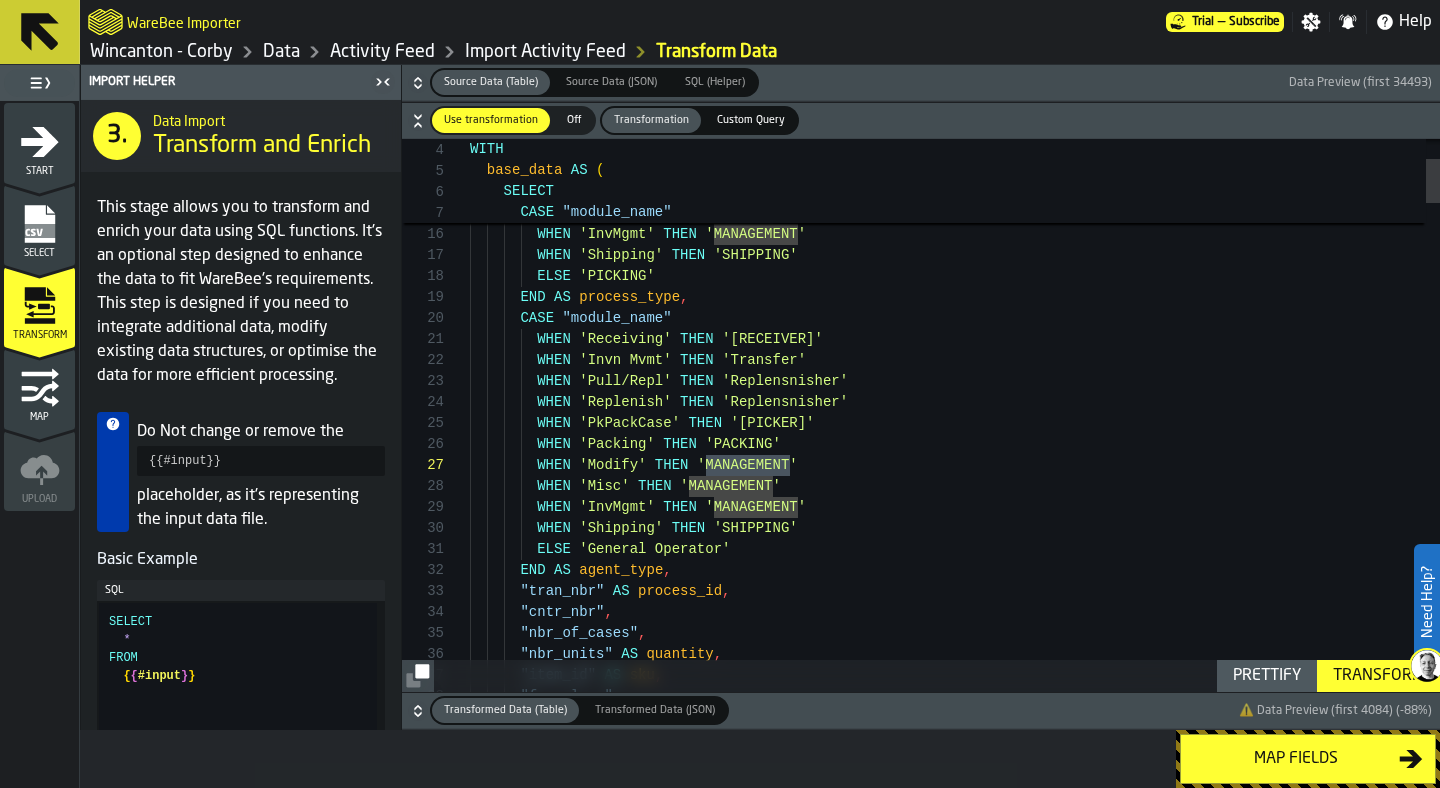 click on ""from_locn" ,       "nbr_of_cases" ,       "nbr_units"  AS  quantity ,       "item_id"  AS  sku ,       "tran_nbr"  AS  process_id ,       "cntr_nbr" ,       ELSE  '[GENERAL_OPERATOR]'       END  AS  agent_type ,       WHEN  'InvMgmt'  THEN  '[MANAGEMENT]'       WHEN  'Shipping'  THEN  'SHIPPING'       WHEN  'Modify'  THEN  '[MANAGEMENT]'       WHEN  'Misc'  THEN  '[MANAGEMENT]'       WHEN  'PkPackCase'  THEN  '[PICKER]'       WHEN  'Packing'  THEN  'PACKING'       WHEN  'Replenish'  THEN  '[REPLENISHMENT]'       WHEN  'Invn Mvmt'  THEN  'Transfer'       WHEN  'Pull/Repl'  THEN  '[REPLENISHMENT]'       WHEN  'Receiving'  THEN  '[RECEIVER]'       CASE  "module_name"       END  AS  process_type ,       WHEN  'Shipping'  THEN  'SHIPPING'" at bounding box center (955, 3337) 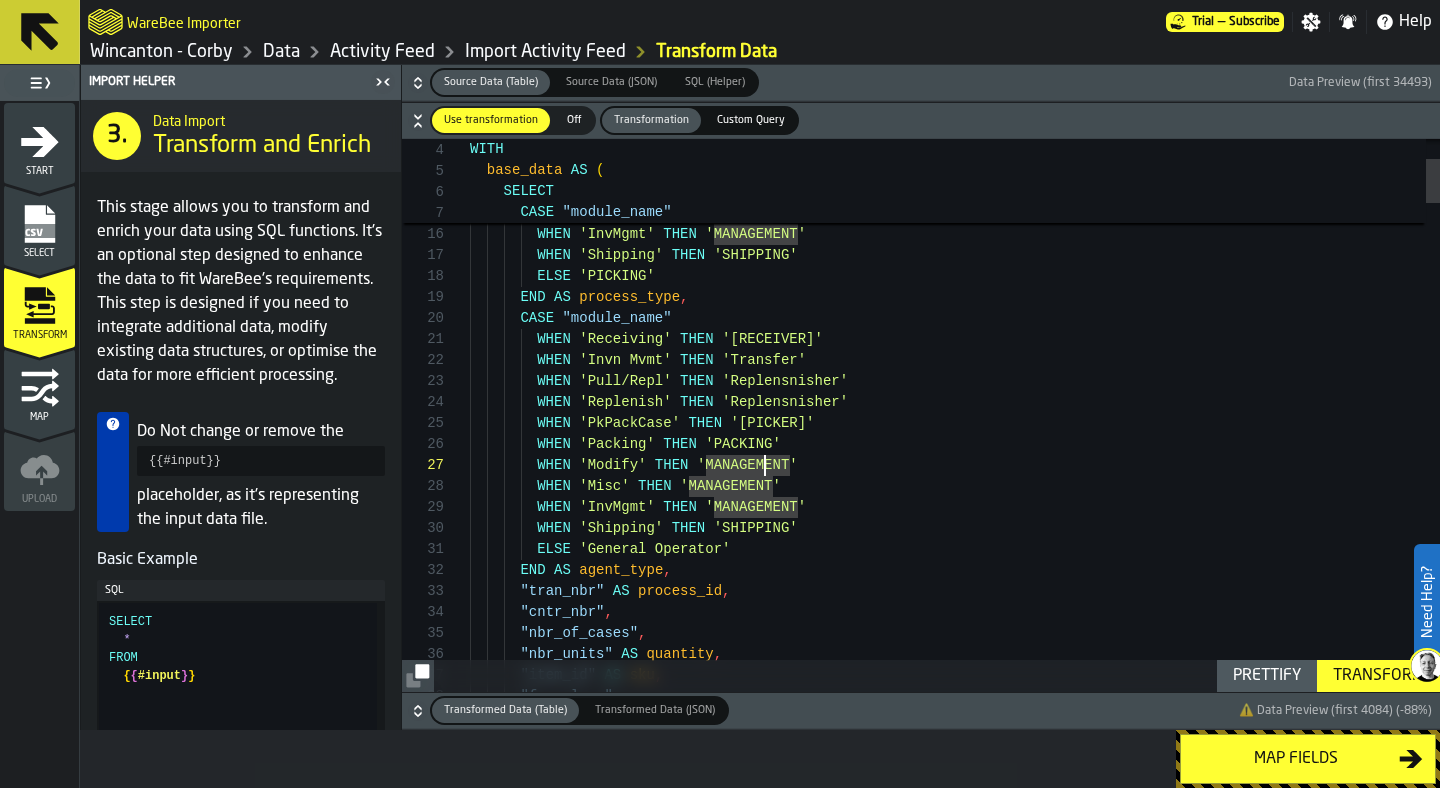 click on ""from_locn" ,       "nbr_of_cases" ,       "nbr_units"  AS  quantity ,       "item_id"  AS  sku ,       "tran_nbr"  AS  process_id ,       "cntr_nbr" ,       ELSE  '[GENERAL_OPERATOR]'       END  AS  agent_type ,       WHEN  'InvMgmt'  THEN  '[MANAGEMENT]'       WHEN  'Shipping'  THEN  'SHIPPING'       WHEN  'Modify'  THEN  '[MANAGEMENT]'       WHEN  'Misc'  THEN  '[MANAGEMENT]'       WHEN  'PkPackCase'  THEN  '[PICKER]'       WHEN  'Packing'  THEN  'PACKING'       WHEN  'Replenish'  THEN  '[REPLENISHMENT]'       WHEN  'Invn Mvmt'  THEN  'Transfer'       WHEN  'Pull/Repl'  THEN  '[REPLENISHMENT]'       WHEN  'Receiving'  THEN  '[RECEIVER]'       CASE  "module_name"       END  AS  process_type ,       WHEN  'Shipping'  THEN  'SHIPPING'" at bounding box center (955, 3337) 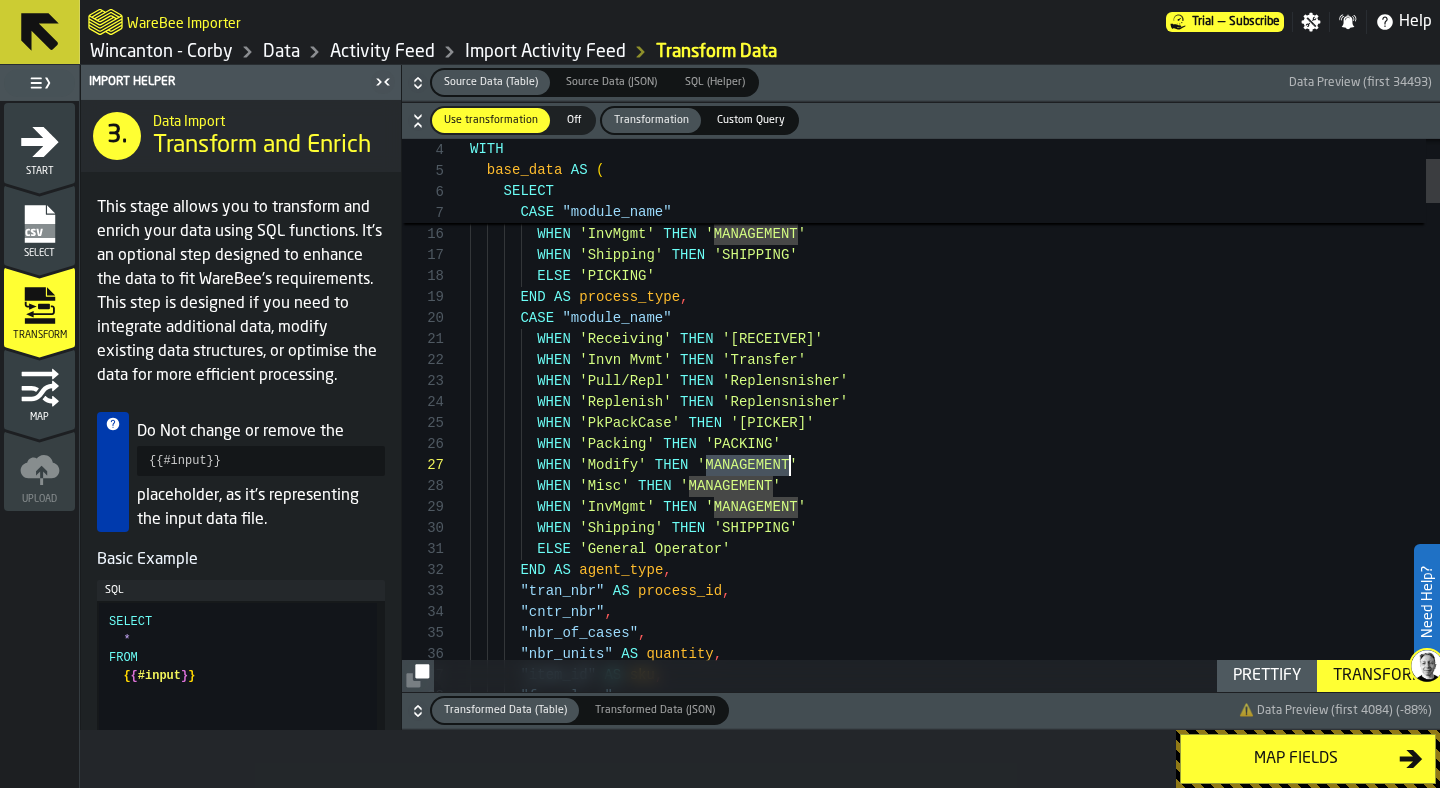 click on ""from_locn" ,       "nbr_of_cases" ,       "nbr_units"  AS  quantity ,       "item_id"  AS  sku ,       "tran_nbr"  AS  process_id ,       "cntr_nbr" ,       ELSE  '[GENERAL_OPERATOR]'       END  AS  agent_type ,       WHEN  'InvMgmt'  THEN  '[MANAGEMENT]'       WHEN  'Shipping'  THEN  'SHIPPING'       WHEN  'Modify'  THEN  '[MANAGEMENT]'       WHEN  'Misc'  THEN  '[MANAGEMENT]'       WHEN  'PkPackCase'  THEN  '[PICKER]'       WHEN  'Packing'  THEN  'PACKING'       WHEN  'Replenish'  THEN  '[REPLENISHMENT]'       WHEN  'Invn Mvmt'  THEN  'Transfer'       WHEN  'Pull/Repl'  THEN  '[REPLENISHMENT]'       WHEN  'Receiving'  THEN  '[RECEIVER]'       CASE  "module_name"       END  AS  process_type ,       WHEN  'Shipping'  THEN  'SHIPPING'" at bounding box center (955, 3337) 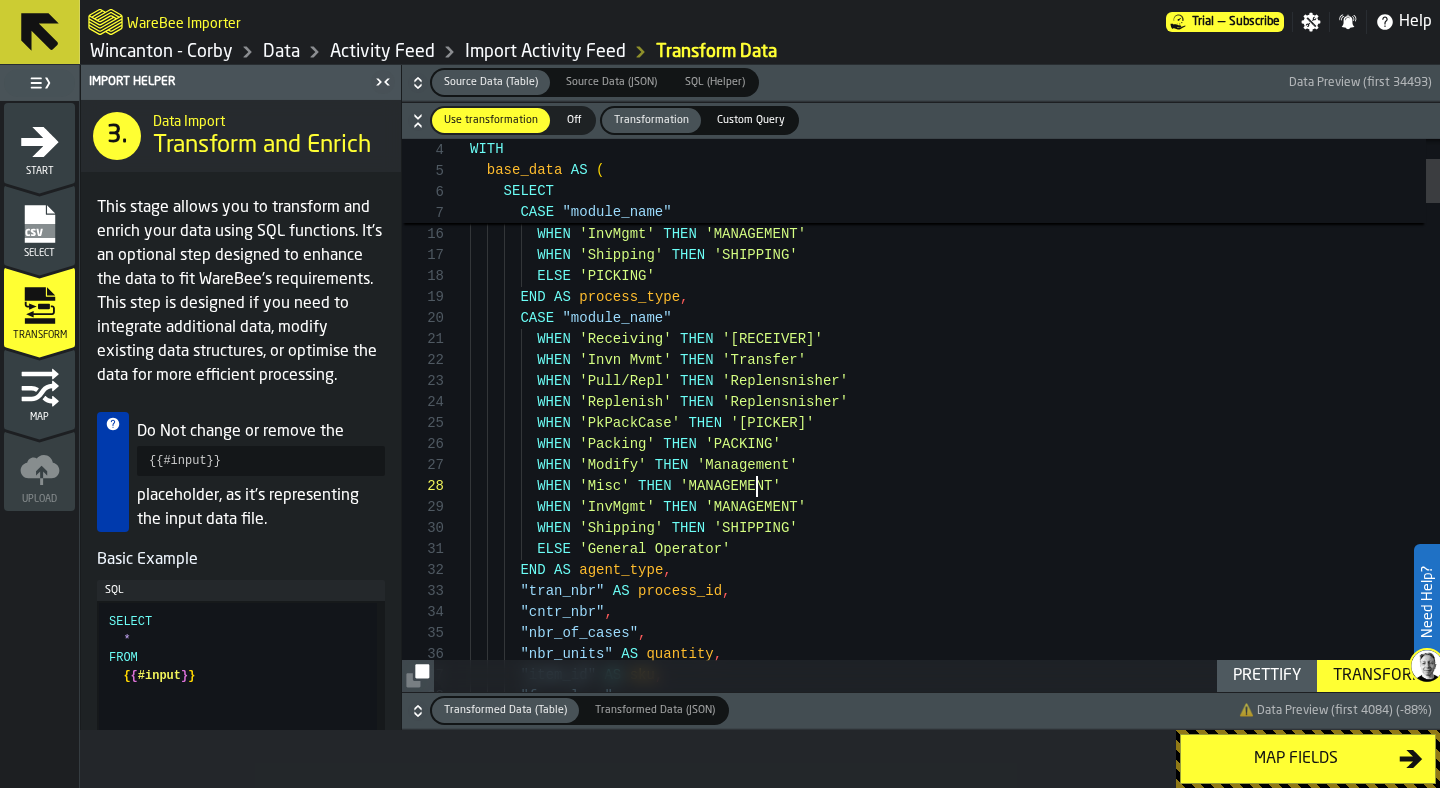 click on ""from_locn" ,        "nbr_of_cases" ,        "nbr_units"   AS   quantity ,        "item_id"   AS   sku ,        "tran_nbr"   AS   process_id ,        "cntr_nbr" ,          ELSE   'General Operator'        END   AS   agent_type ,          WHEN   'InvMgmt'   THEN   'MANAGEMENT'          WHEN   'Shipping'   THEN   'SHIPPING'          WHEN   'Modify'   THEN   'Management'          WHEN   'Misc'   THEN   'MANAGEMENT'          WHEN   'PkPackCase'   THEN   'Picker'          WHEN   'Packing'   THEN   'PACKING'          WHEN   'Replenish'   THEN   'Replensnisher'          WHEN   'Invn Mvmt'   THEN   'Transfer'          WHEN   'Pull/Repl'   THEN   'Replensnisher'          WHEN   'Receiving'   THEN   'Receiver'        CASE   "module_name"        END   AS   process_type ,          WHEN   'Shipping'   THEN   'SHIPPING'" at bounding box center (955, 3337) 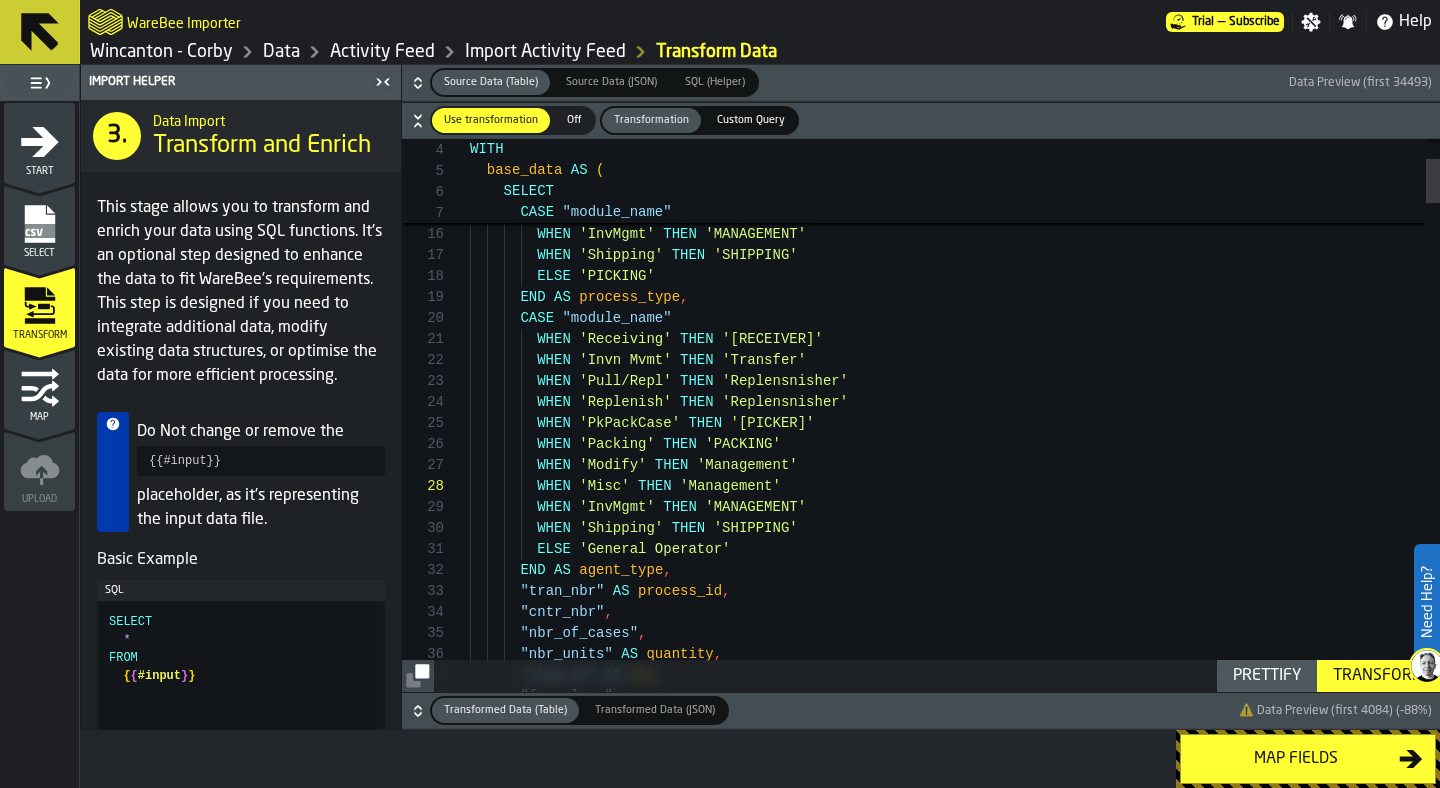 scroll, scrollTop: 168, scrollLeft: 0, axis: vertical 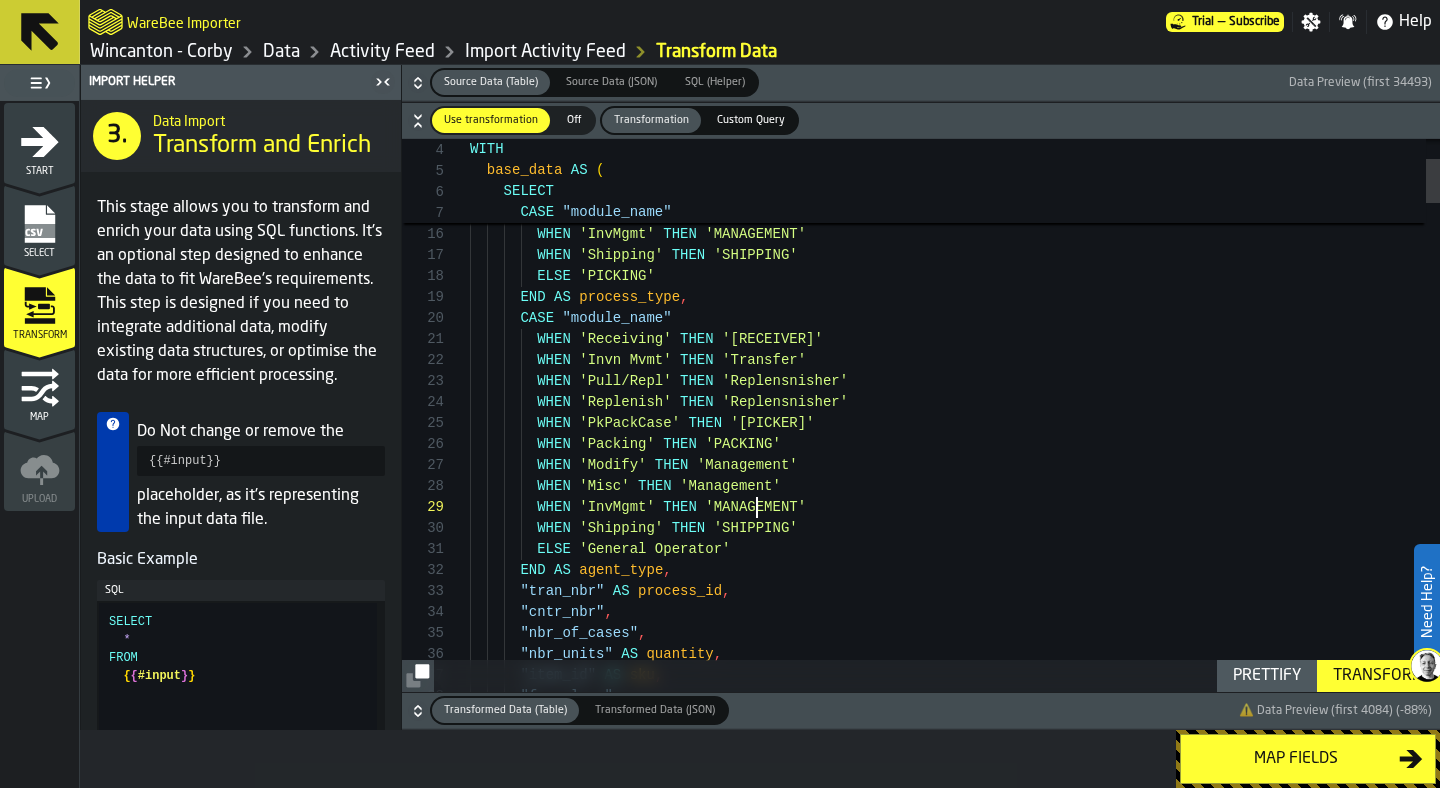 click on ""from_locn" , "nbr_of_cases" , "nbr_units" AS quantity , "item_id" AS sku , "tran_nbr" AS process_id , "cntr_nbr" , ELSE 'General Operator' END AS agent_type , WHEN 'InvMgmt' THEN 'MANAGEMENT' WHEN 'Shipping' THEN 'SHIPPING' WHEN 'Modify' THEN 'Management' WHEN 'Misc' THEN 'Management' WHEN 'PkPackCase' THEN 'Picker' WHEN 'Packing' THEN 'PACKING' WHEN 'Replenish' THEN 'Replensnisher' WHEN 'Invn Mvmt' THEN 'Transfer' WHEN 'Pull/Repl' THEN 'Replensnisher' WHEN 'Receiving' THEN 'Receiver' CASE "module_name" END AS process_type , WHEN 'Shipping' THEN 'SHIPPING'" at bounding box center (955, 3337) 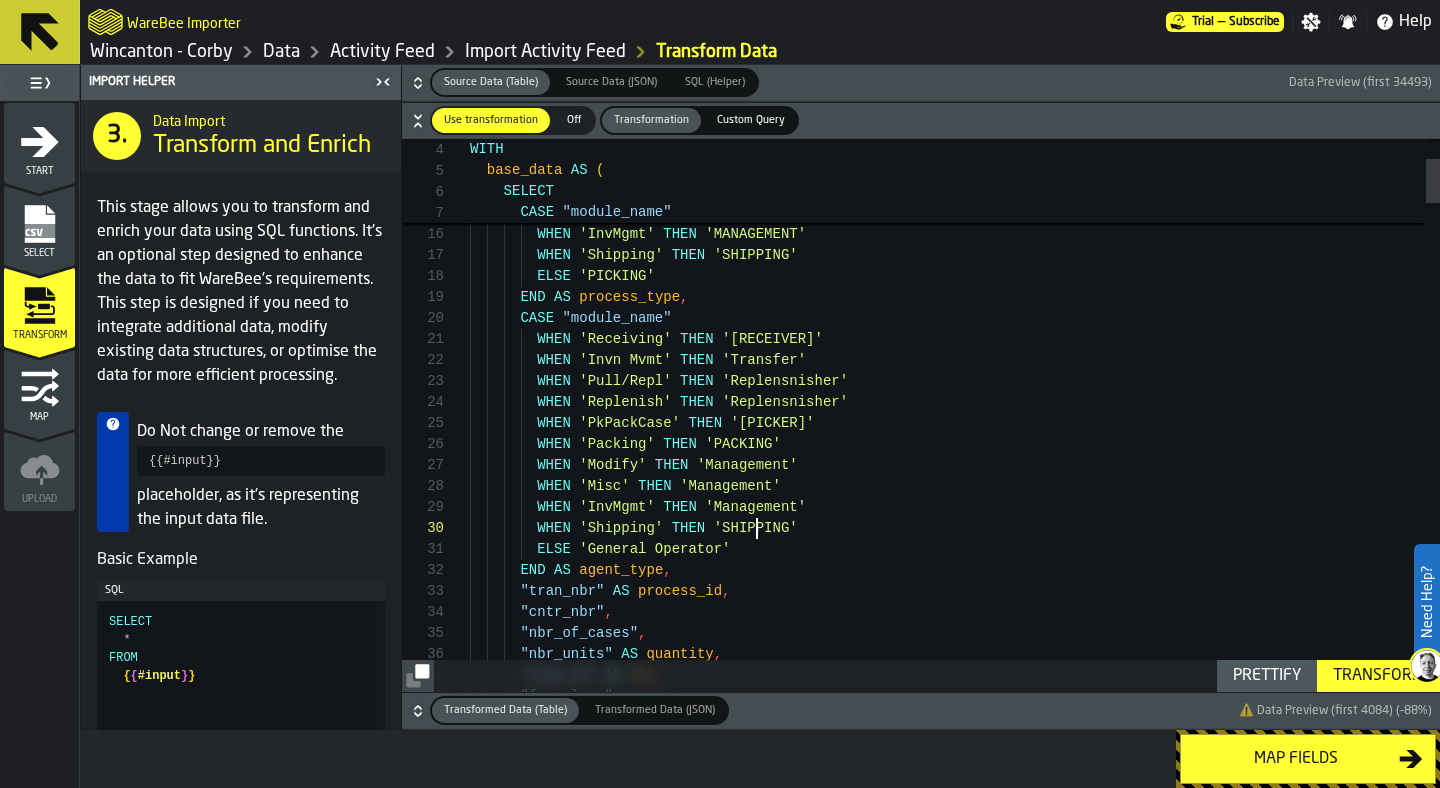 click on ""from_locn" , "nbr_of_cases" , "nbr_units" AS quantity , "item_id" AS sku , "tran_nbr" AS process_id , "cntr_nbr" , ELSE 'General Operator' END AS agent_type , WHEN 'InvMgmt' THEN 'Management' WHEN 'Shipping' THEN 'SHIPPING' WHEN 'Modify' THEN 'Management' WHEN 'Misc' THEN 'Management' WHEN 'PkPackCase' THEN 'Picker' WHEN 'Packing' THEN 'PACKING' WHEN 'Replenish' THEN 'Replensnisher' WHEN 'Invn Mvmt' THEN 'Transfer' WHEN 'Pull/Repl' THEN 'Replensnisher' WHEN 'Receiving' THEN 'Receiver' CASE "module_name" END AS process_type , WHEN 'Shipping' THEN 'SHIPPING'" at bounding box center (955, 3337) 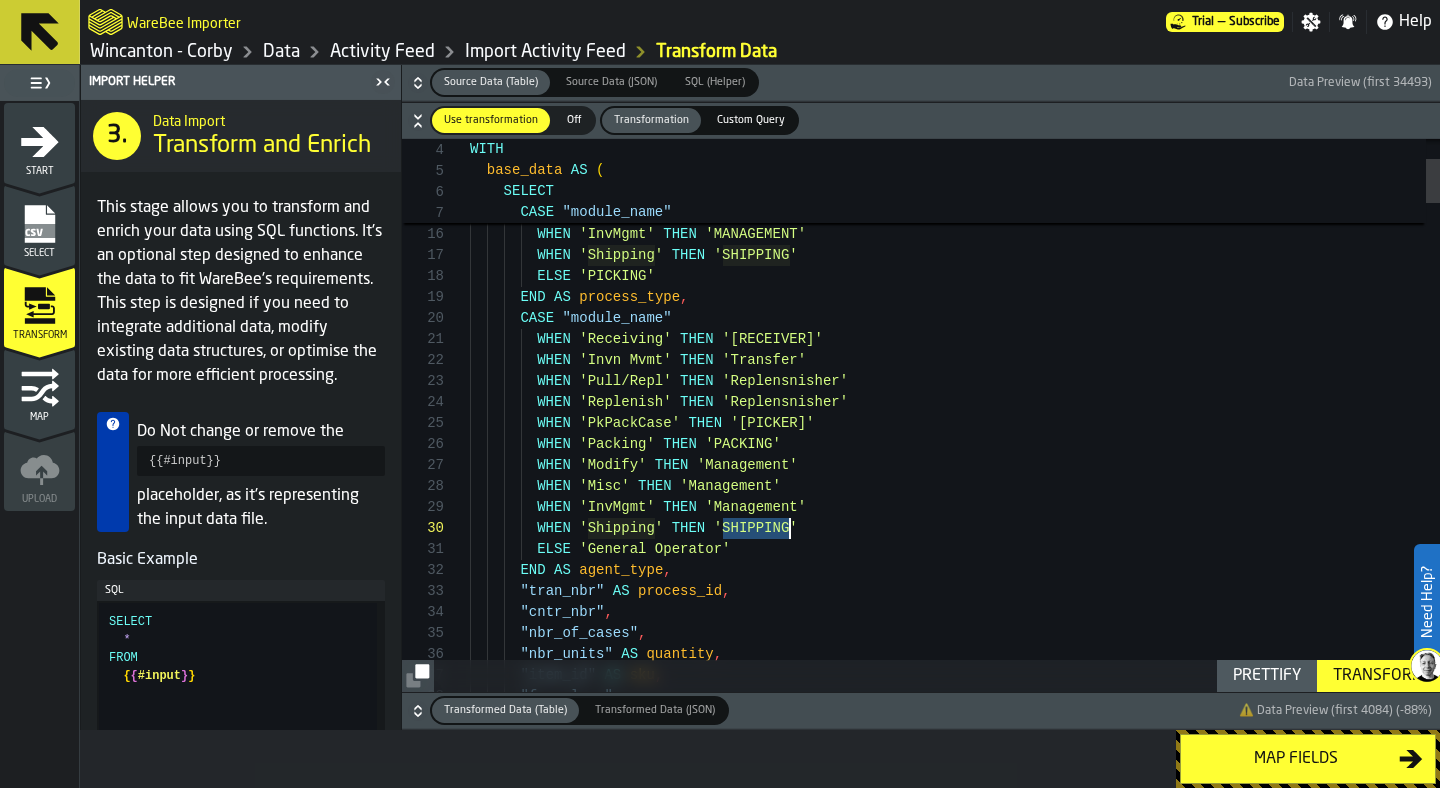 click on ""from_locn" , "nbr_of_cases" , "nbr_units" AS quantity , "item_id" AS sku , "tran_nbr" AS process_id , "cntr_nbr" , ELSE 'General Operator' END AS agent_type , WHEN 'InvMgmt' THEN 'Management' WHEN 'Shipping' THEN 'SHIPPING' WHEN 'Modify' THEN 'Management' WHEN 'Misc' THEN 'Management' WHEN 'PkPackCase' THEN 'Picker' WHEN 'Packing' THEN 'PACKING' WHEN 'Replenish' THEN 'Replensnisher' WHEN 'Invn Mvmt' THEN 'Transfer' WHEN 'Pull/Repl' THEN 'Replensnisher' WHEN 'Receiving' THEN 'Receiver' CASE "module_name" END AS process_type , WHEN 'Shipping' THEN 'SHIPPING'" at bounding box center (955, 3337) 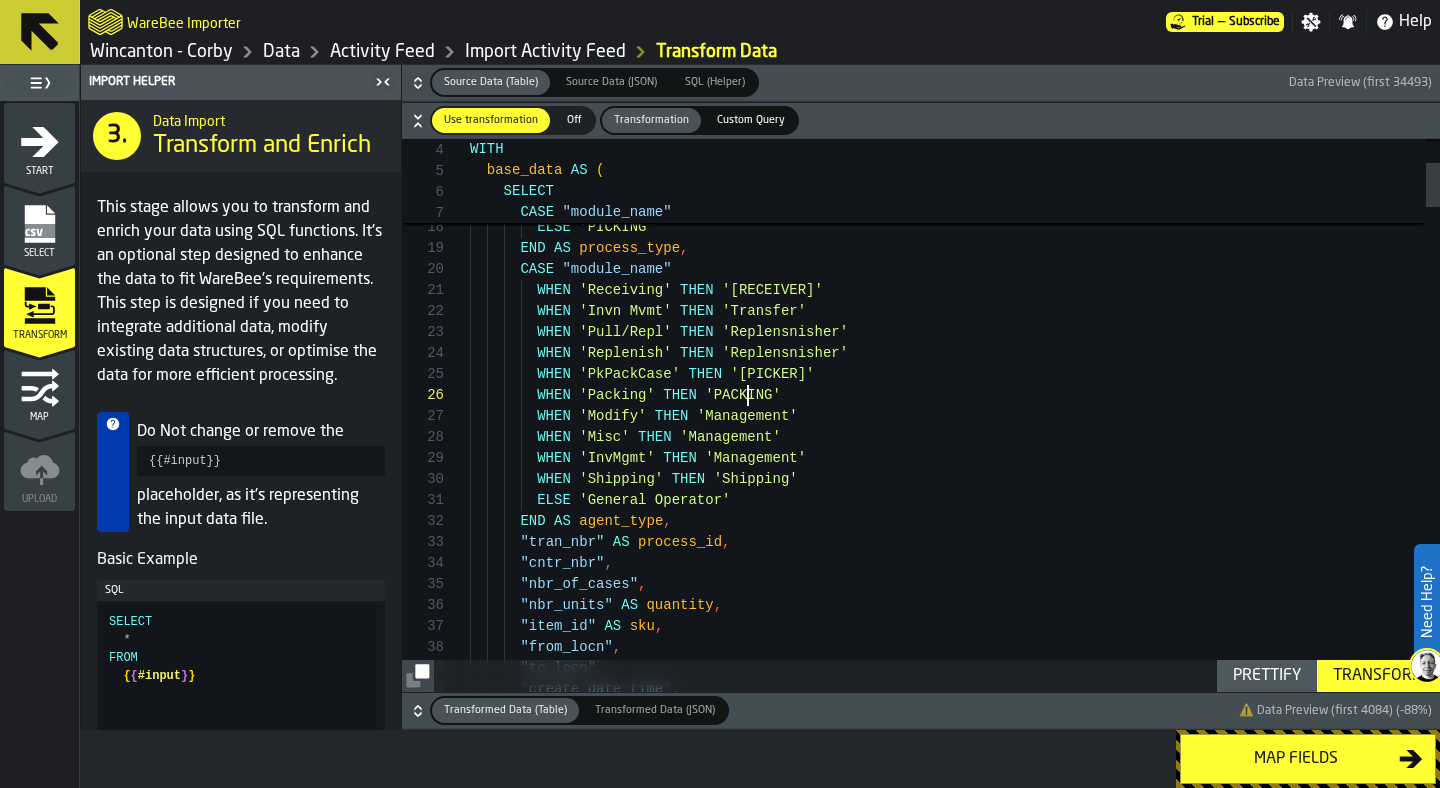 click on ""from_locn" ,        "nbr_of_cases" ,        "nbr_units"   AS   quantity ,        "item_id"   AS   sku ,        "tran_nbr"   AS   process_id ,        "cntr_nbr" ,          ELSE   'General Operator'        END   AS   agent_type ,          WHEN   'InvMgmt'   THEN   'Management'          WHEN   'Shipping'   THEN   'Shipping'          WHEN   'Modify'   THEN   'Management'          WHEN   'Misc'   THEN   'Management'          WHEN   'PkPackCase'   THEN   'Picker'          WHEN   'Packing'   THEN   'PACKING'          WHEN   'Replenish'   THEN   'Replensnisher'          WHEN   'Invn Mvmt'   THEN   'Transfer'          WHEN   'Pull/Repl'   THEN   'Replensnisher'          WHEN   'Receiving'   THEN   'Receiver'        CASE   "module_name"        END   AS   process_type ,          WHEN   'Shipping'   THEN   'SHIPPING'" at bounding box center (955, 3288) 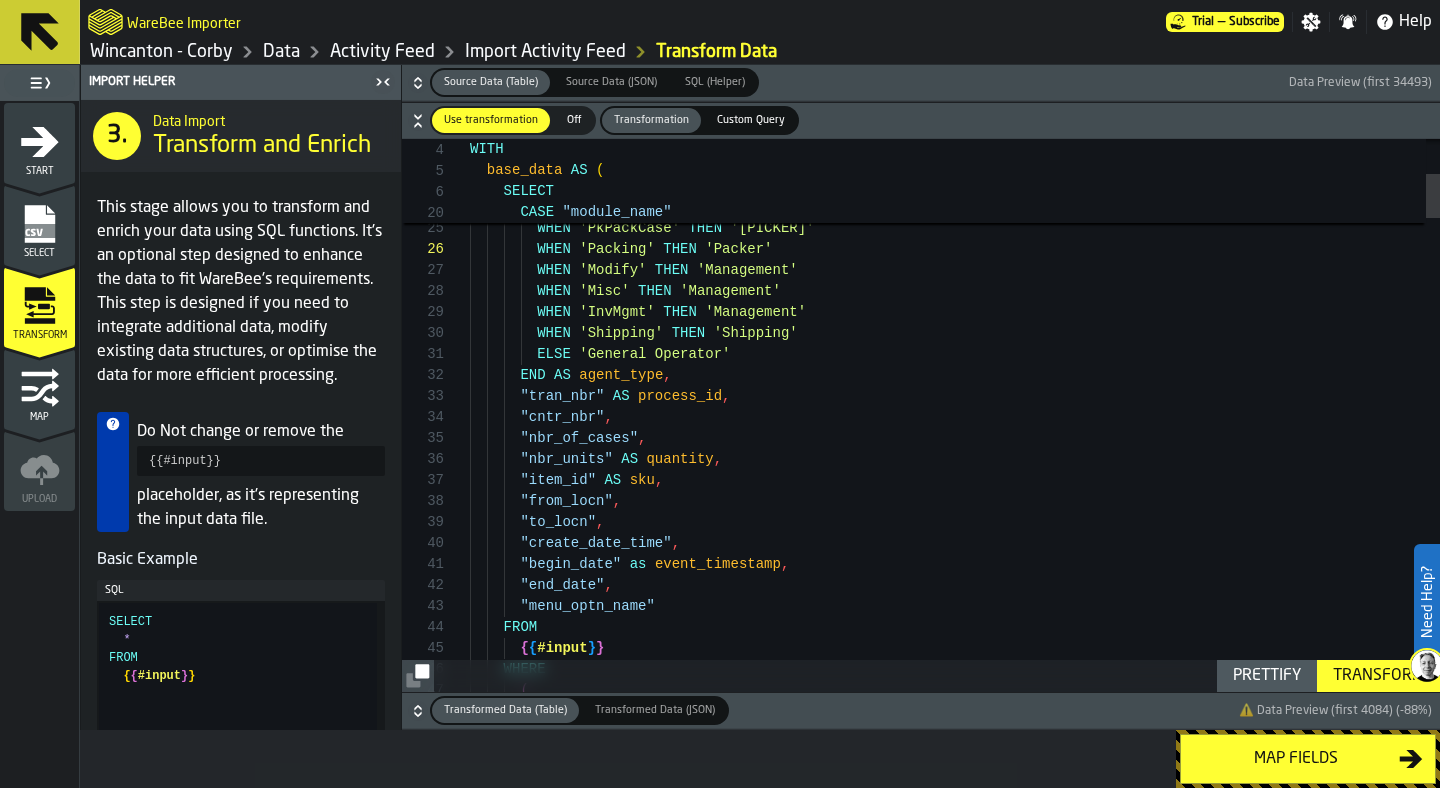type on "**********" 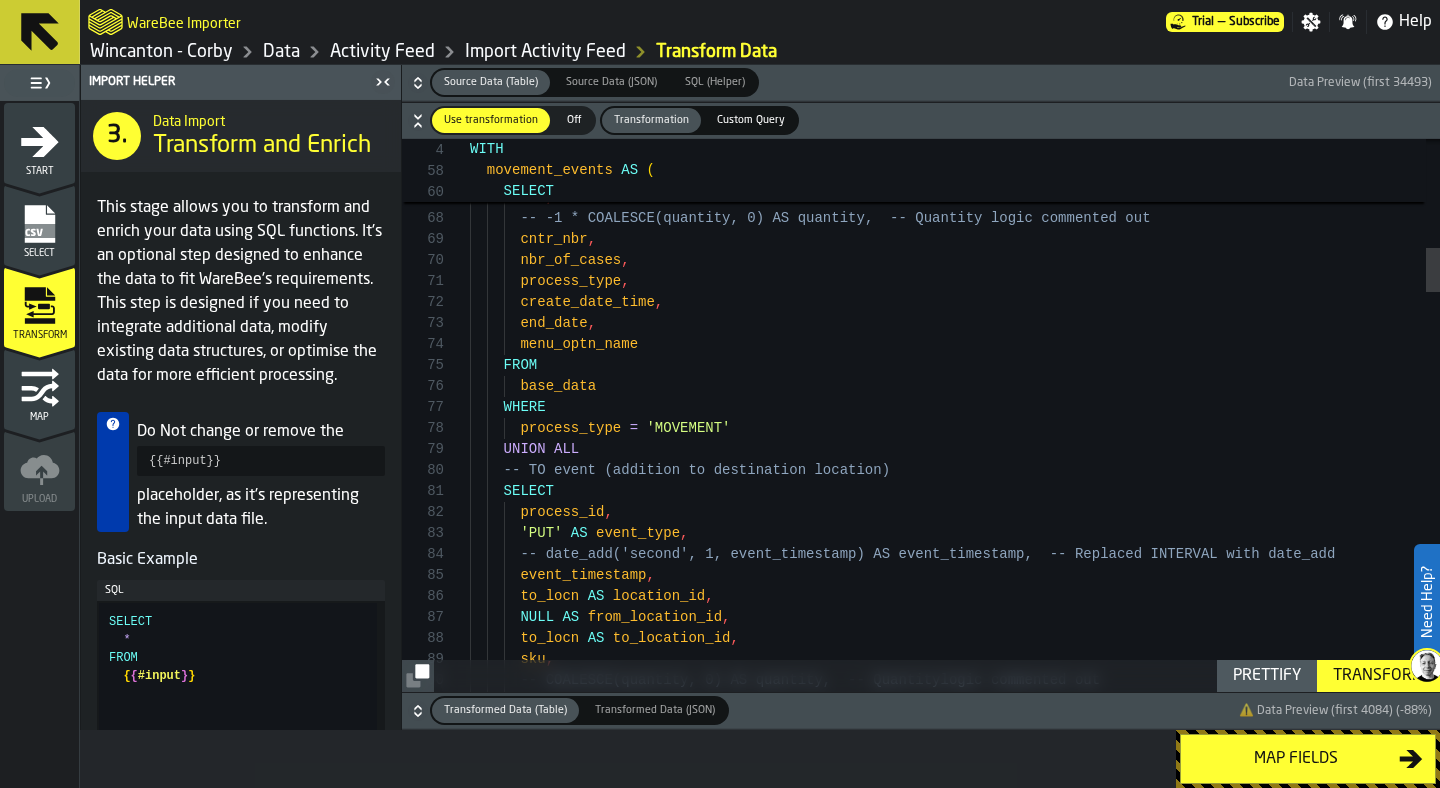 click 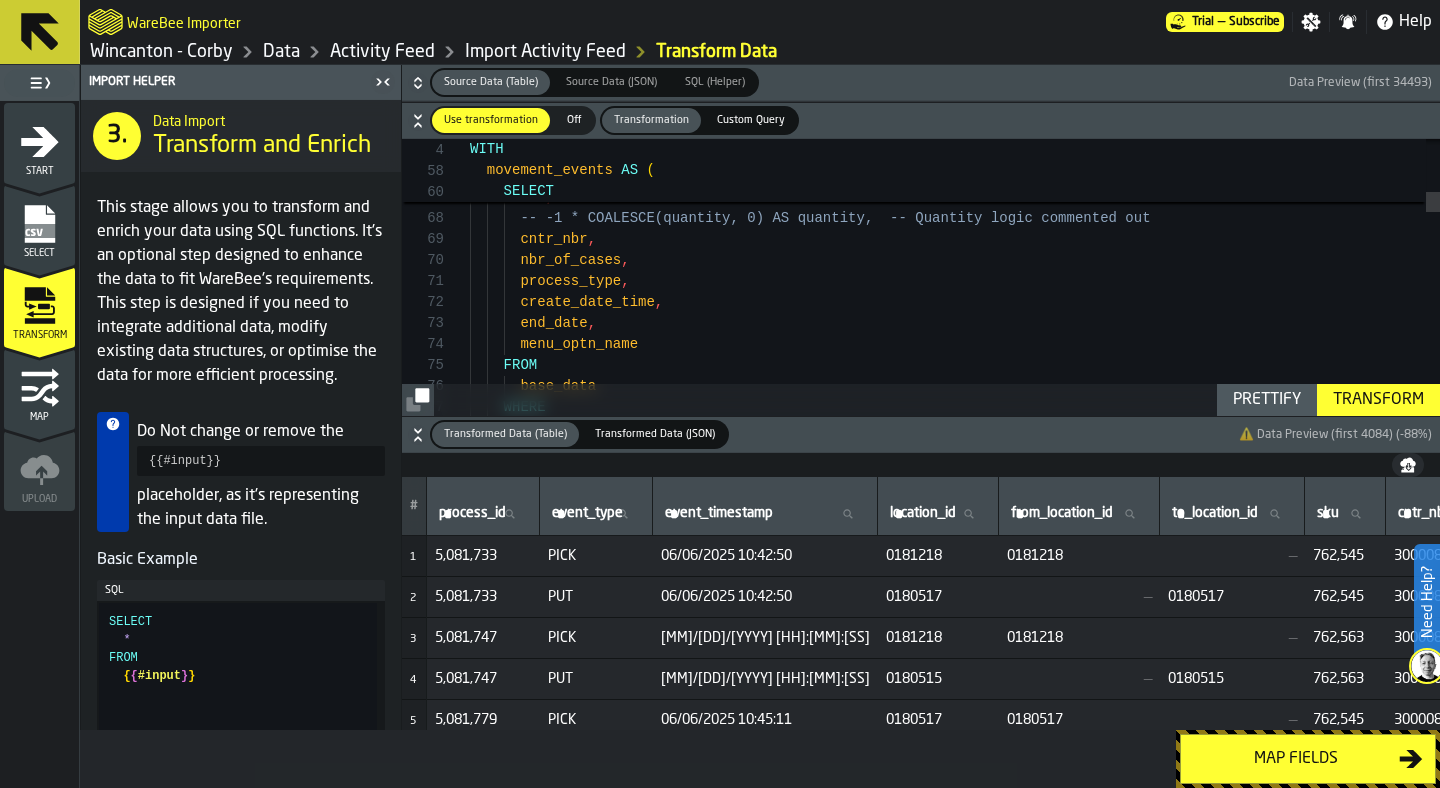 click 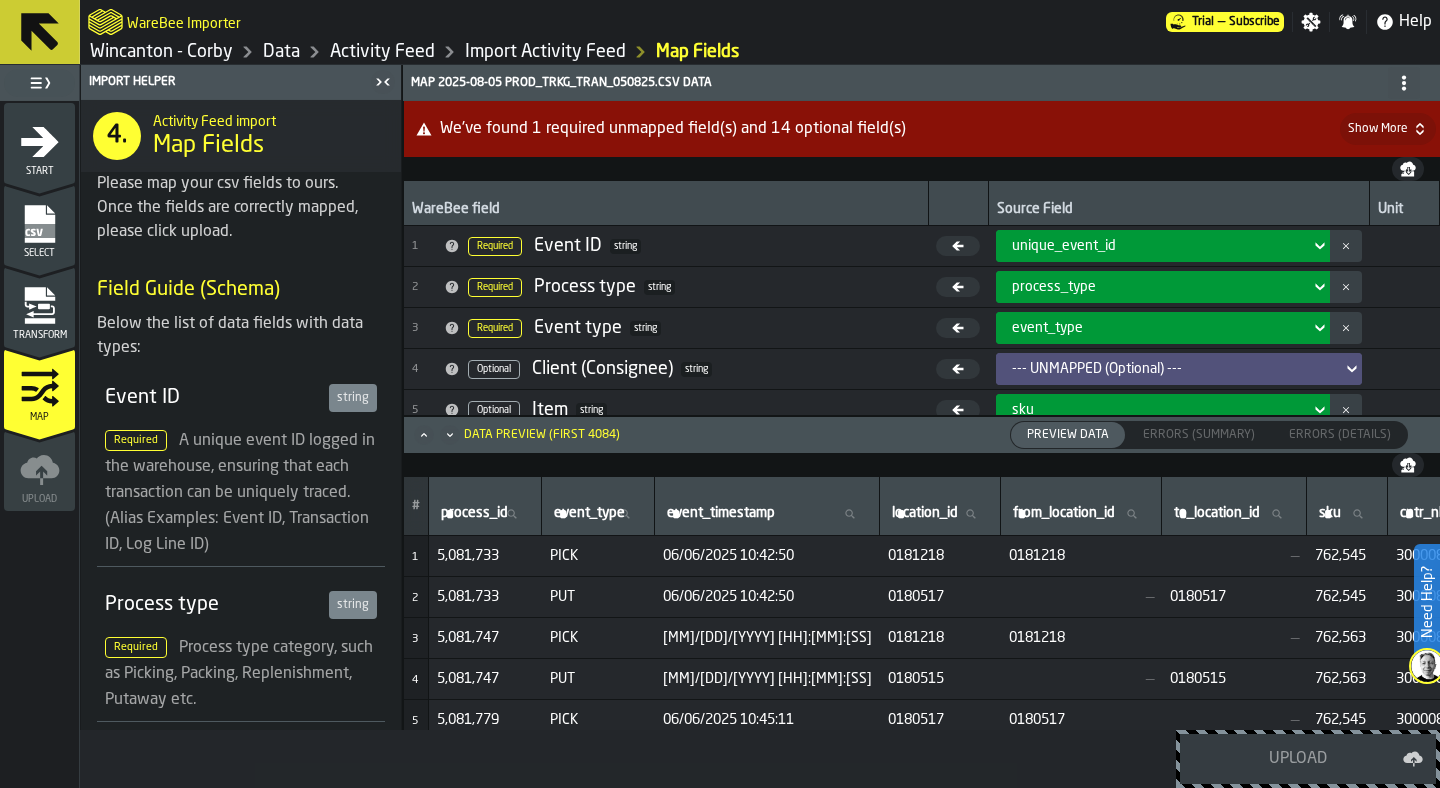 click 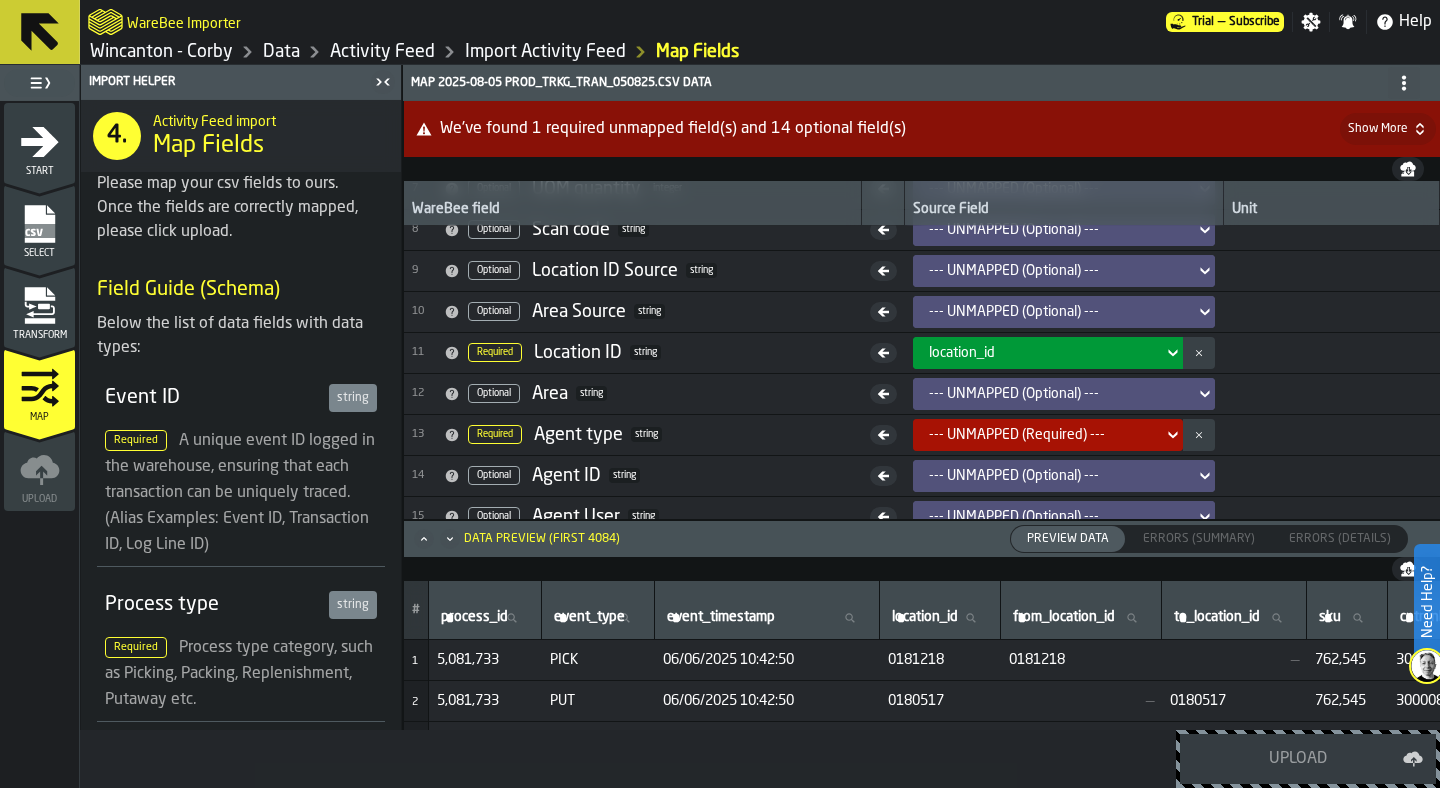 scroll, scrollTop: 312, scrollLeft: 0, axis: vertical 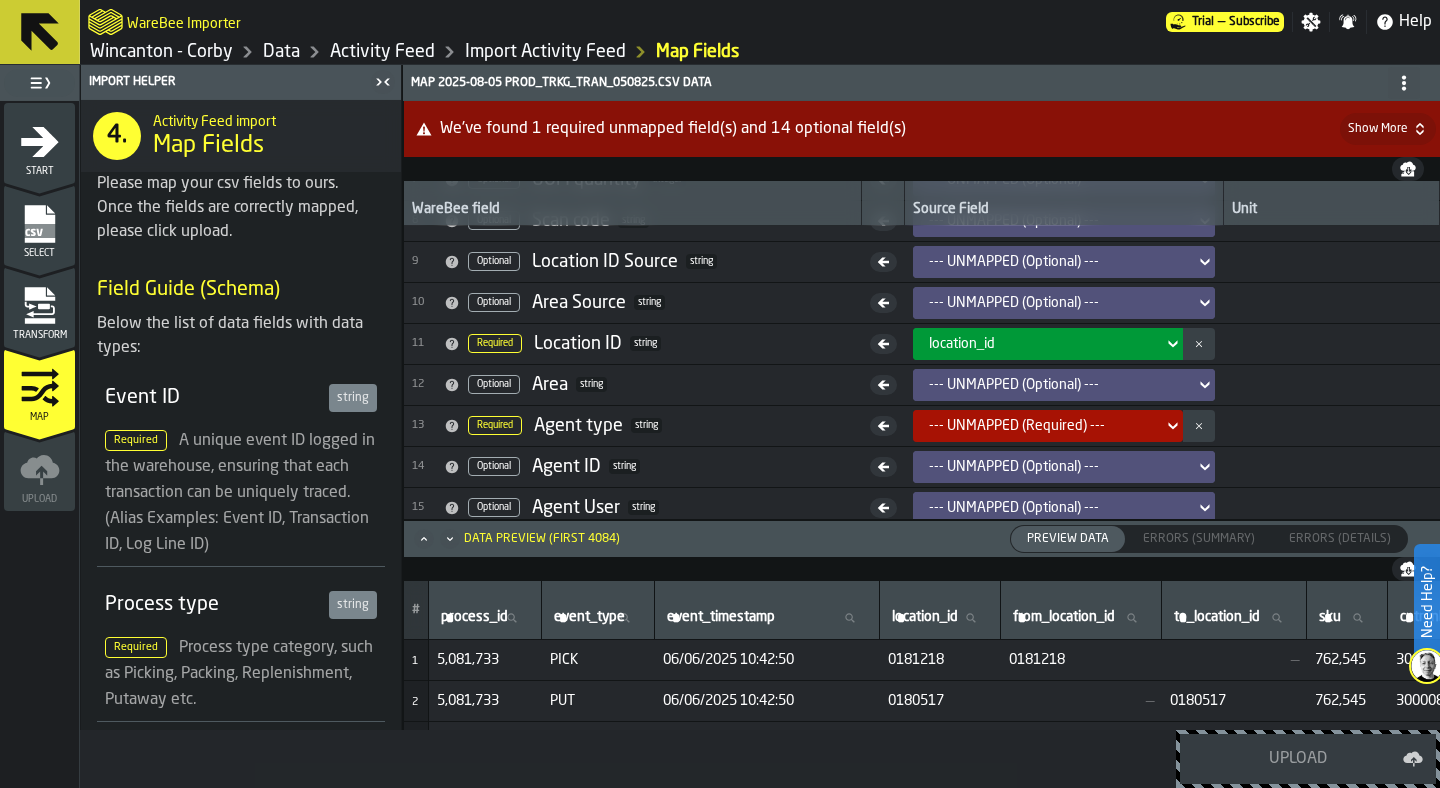 click on "--- UNMAPPED (Required) ---" at bounding box center (1042, 426) 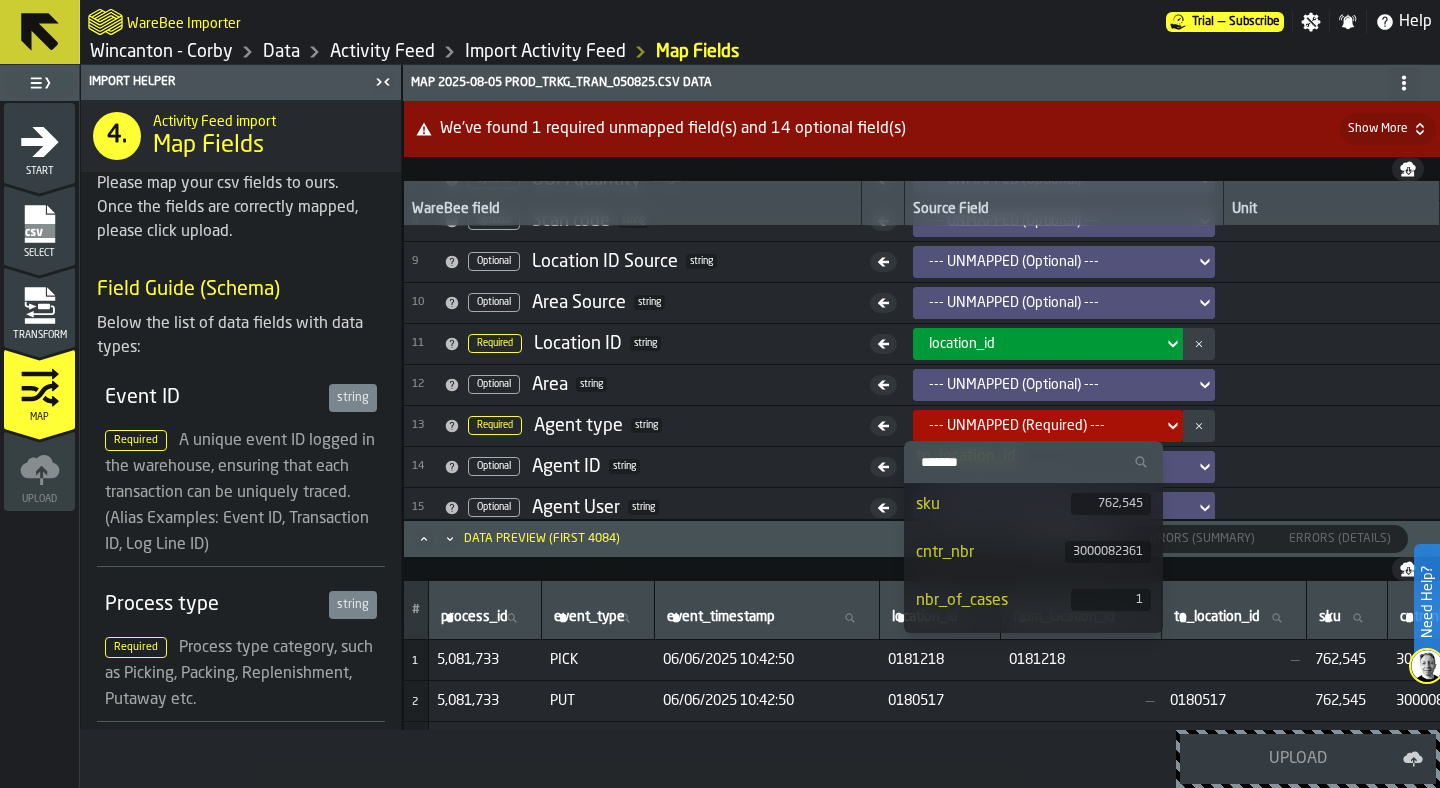 scroll, scrollTop: 267, scrollLeft: 0, axis: vertical 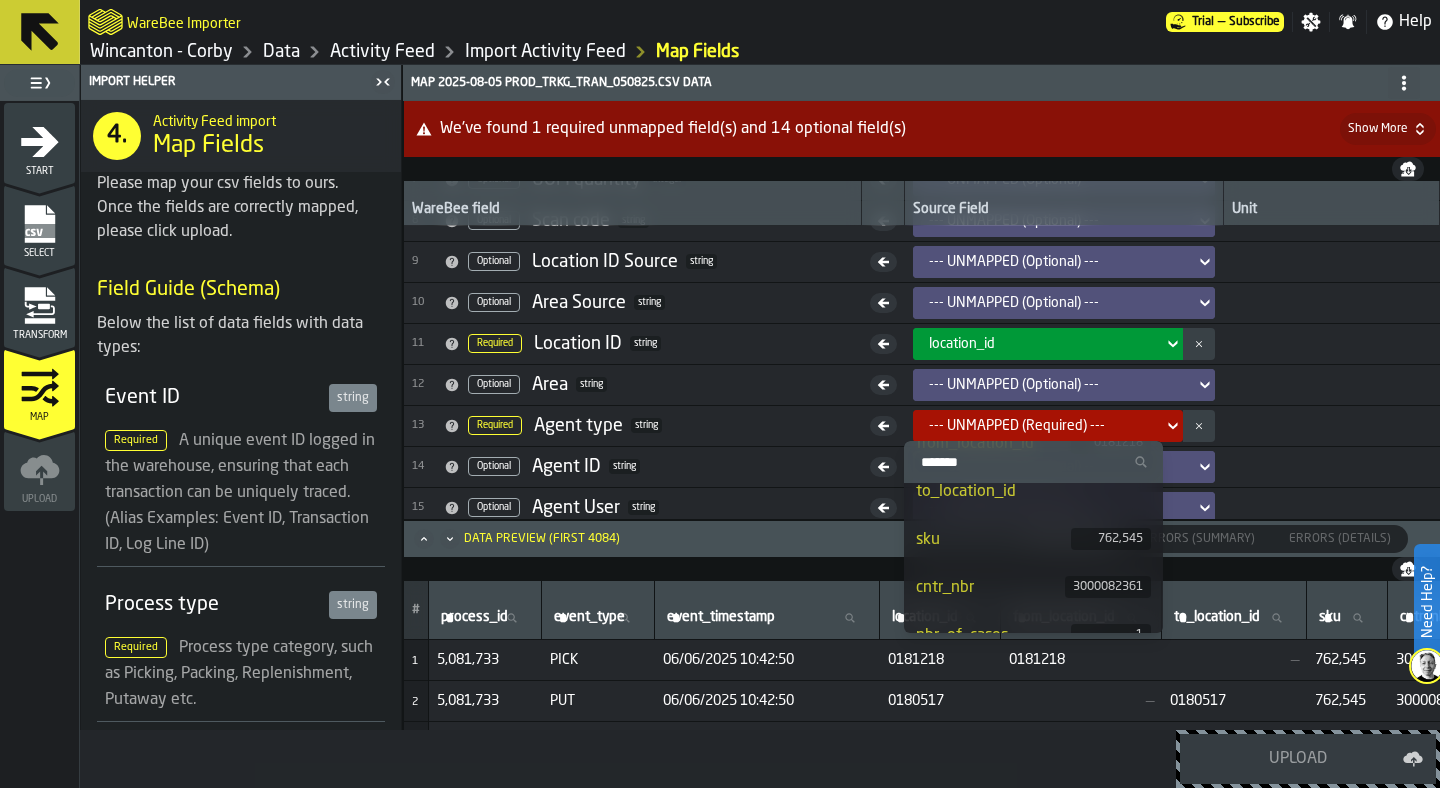 click on "Transform" at bounding box center [39, 335] 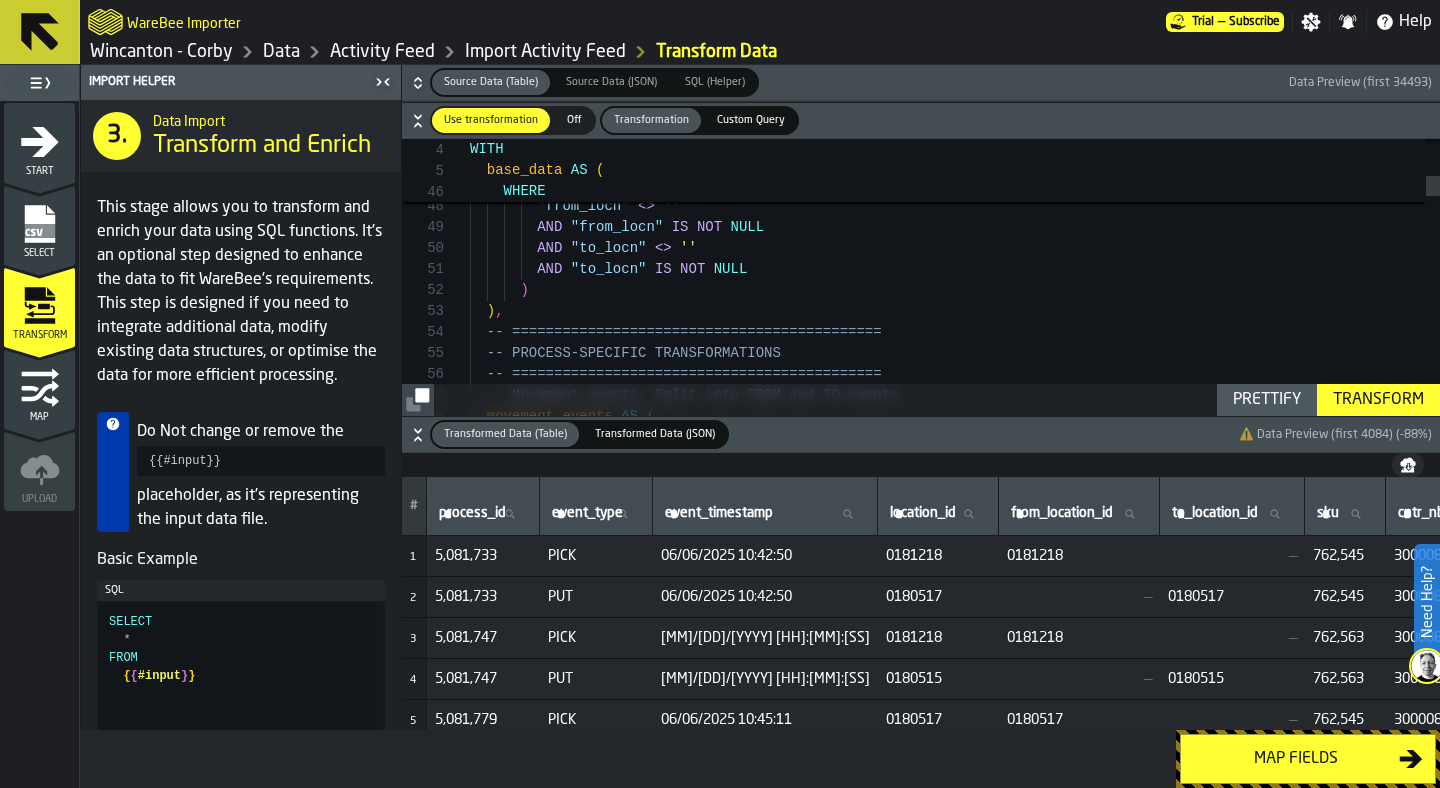 click 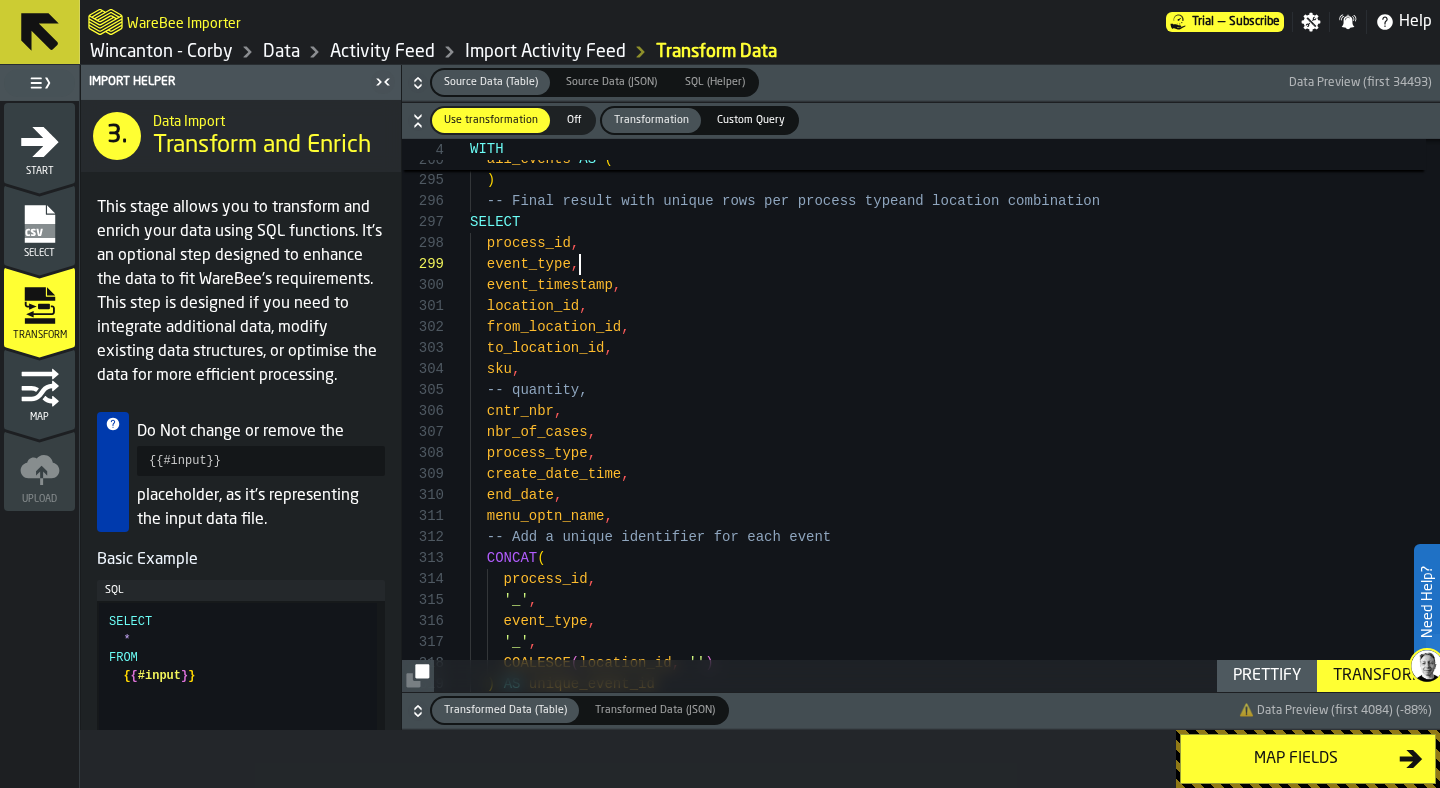 click on "location_id ,    from_location_id ,    to_location_id ,    sku ,    -- quantity,    cntr_nbr ,    nbr_of_cases ,    process_type ,    create_date_time ,    end_date ,    menu_optn_name ,    -- Add a unique identifier for each event    CONCAT (      process_id ,      '_' ,      event_type ,      '_' ,      COALESCE ( location_id ,   '' )    )  AS   unique_event_id    event_timestamp ,    event_type ,    process_id , SELECT    -- Final result with unique rows per process type  and location combination    )        management_events      FROM" at bounding box center [955, -2576] 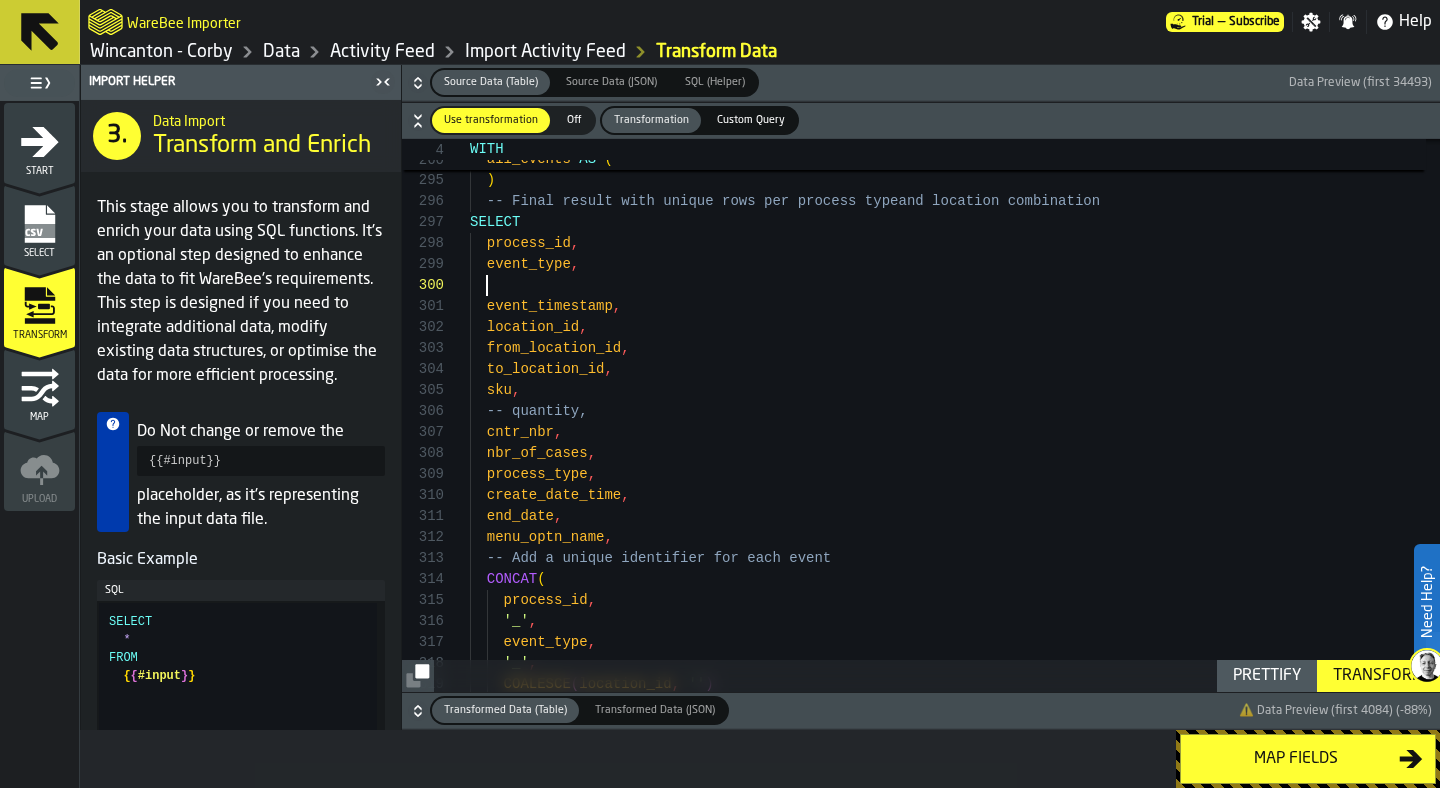scroll, scrollTop: 189, scrollLeft: 0, axis: vertical 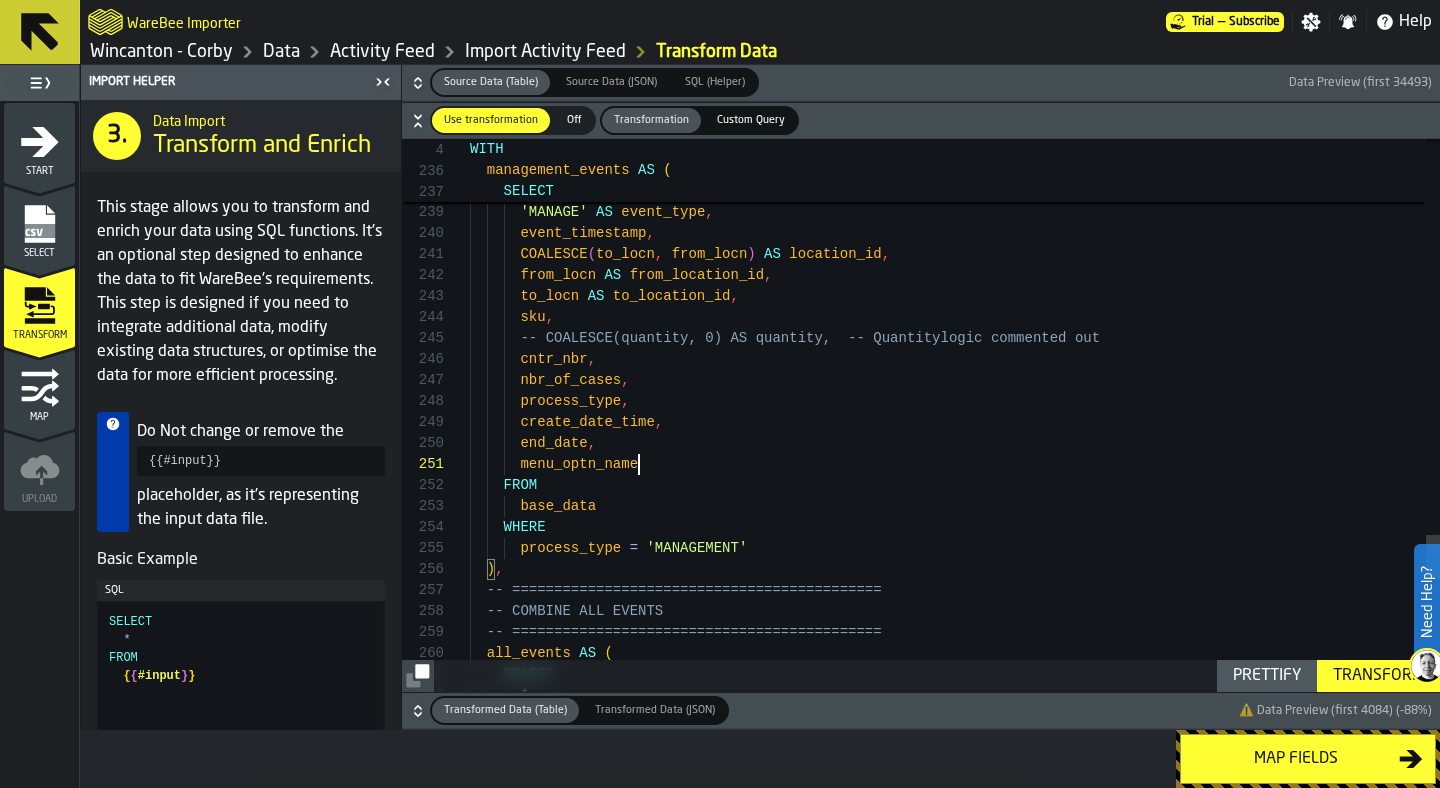 click on "SELECT        *    -- ============================================    all_events  AS    (    -- ============================================    -- COMBINE ALL EVENTS    ) ,      WHERE        process_type  =   'MANAGEMENT'        base_data      FROM        menu_optn_name        end_date ,        create_date_time ,        process_type ,        nbr_of_cases ,        cntr_nbr ,        sku ,        -- COALESCE(quantity, 0) AS quantity,  -- Quantity  logic commented out        to_locn  AS   to_location_id ,        COALESCE ( to_locn ,   from_locn )  AS   location_id ,        from_locn  AS   from_location_id ,        event_timestamp ,        process_id ,        'MANAGE'  AS   event_type ,      SELECT    management_events  AS   (" at bounding box center (955, -1357) 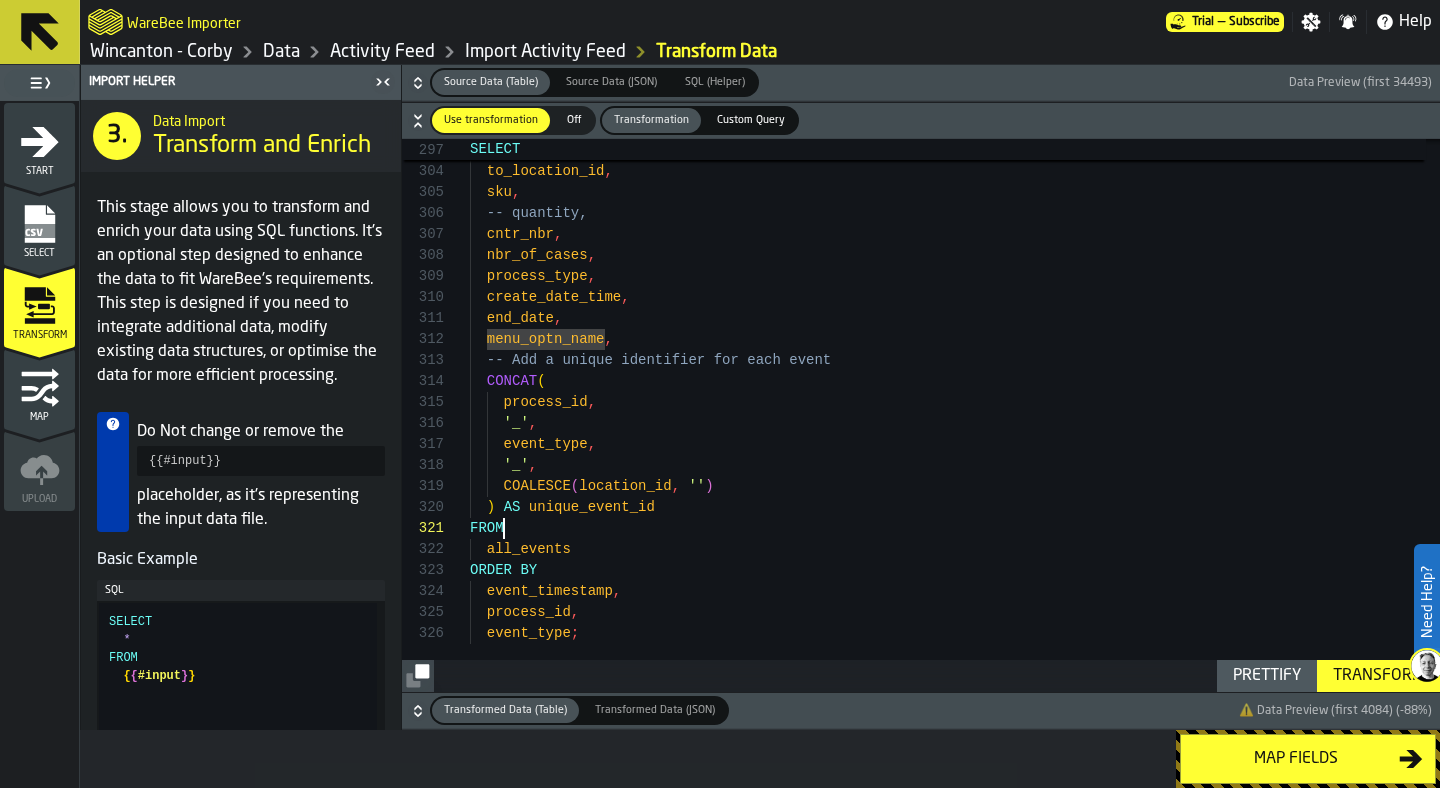click on "location_id ,    from_location_id ,    to_location_id ,    sku ,    -- quantity,    cntr_nbr ,    nbr_of_cases ,    process_type ,    create_date_time ,    end_date ,    menu_optn_name ,    -- Add a unique identifier for each event    CONCAT (      process_id ,      '_' ,      event_type ,      '_' ,      COALESCE ( location_id ,   '' )    )  AS   unique_event_id FROM    all_events ORDER  BY    event_timestamp ,    process_id ,    event_type ;" at bounding box center (955, -2763) 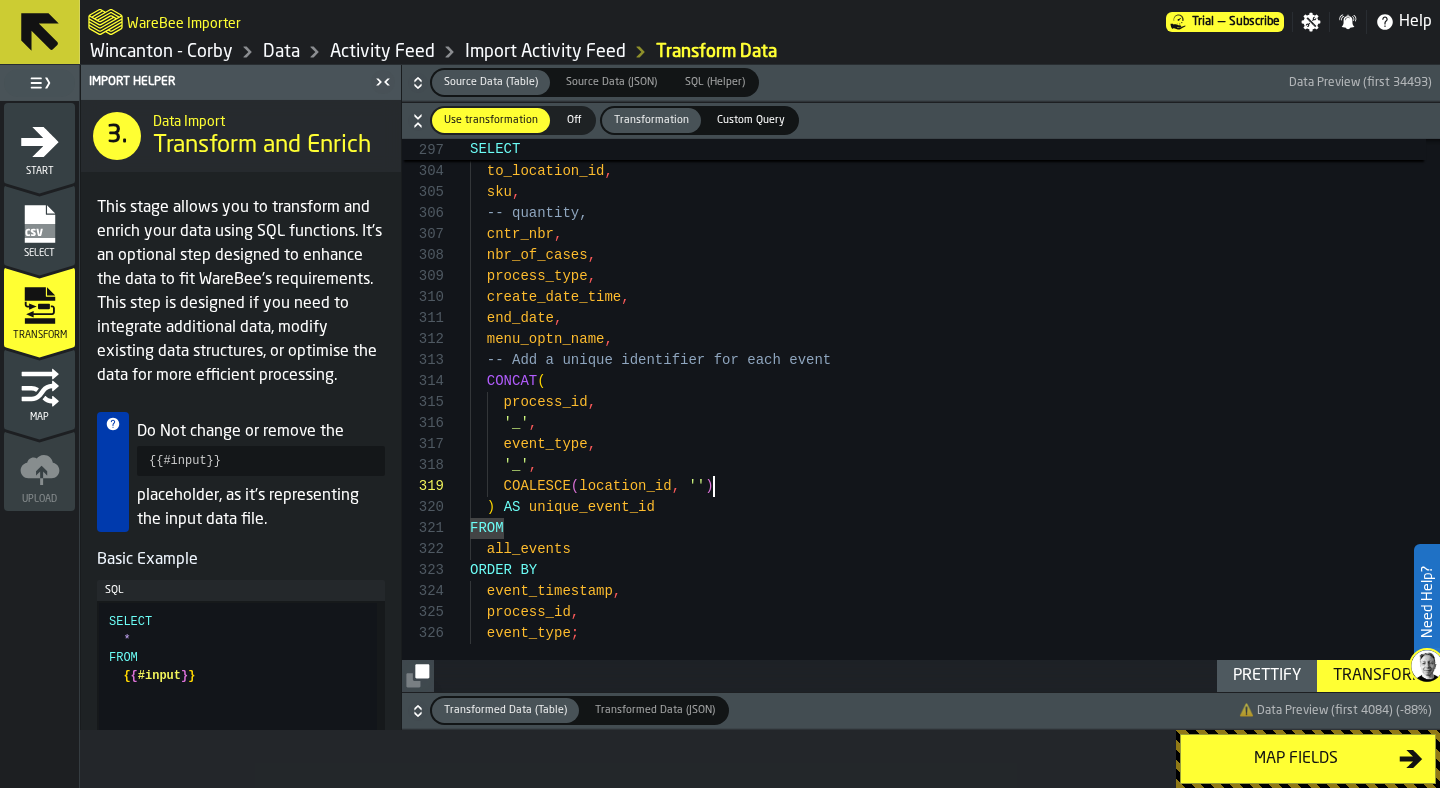 scroll, scrollTop: 168, scrollLeft: 0, axis: vertical 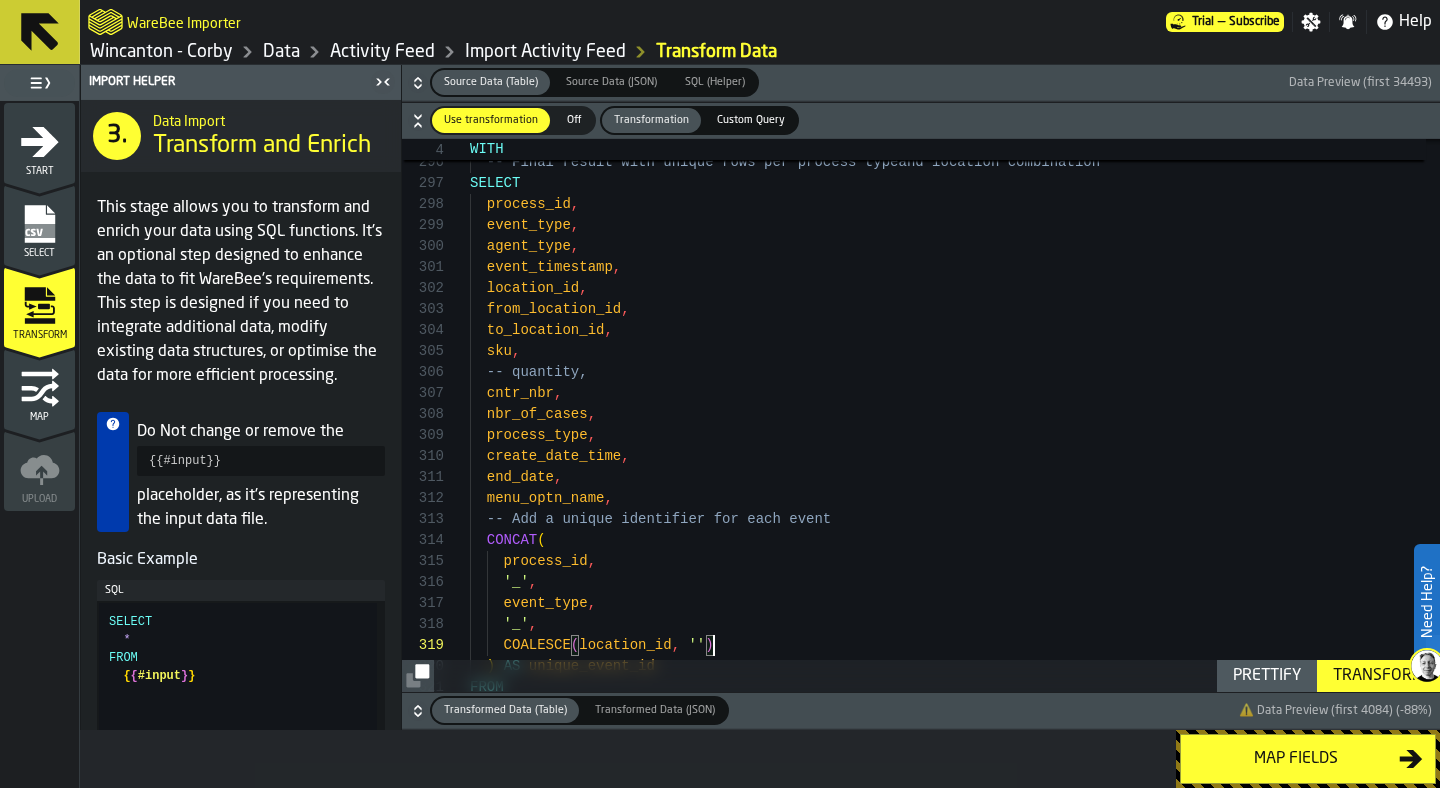 click on "location_id , from_location_id , to_location_id , sku , cntr_nbr , nbr_of_cases , process_type , create_date_time , end_date , menu_optn_name , CONCAT ( process_id , '_' , event_type , '_' , COALESCE ( location_id , '' ) ) AS unique_event_id FROM event_timestamp , agent_type , event_type , process_id , SELECT -- Final result with unique rows per process type and location combination )" at bounding box center (955, -2604) 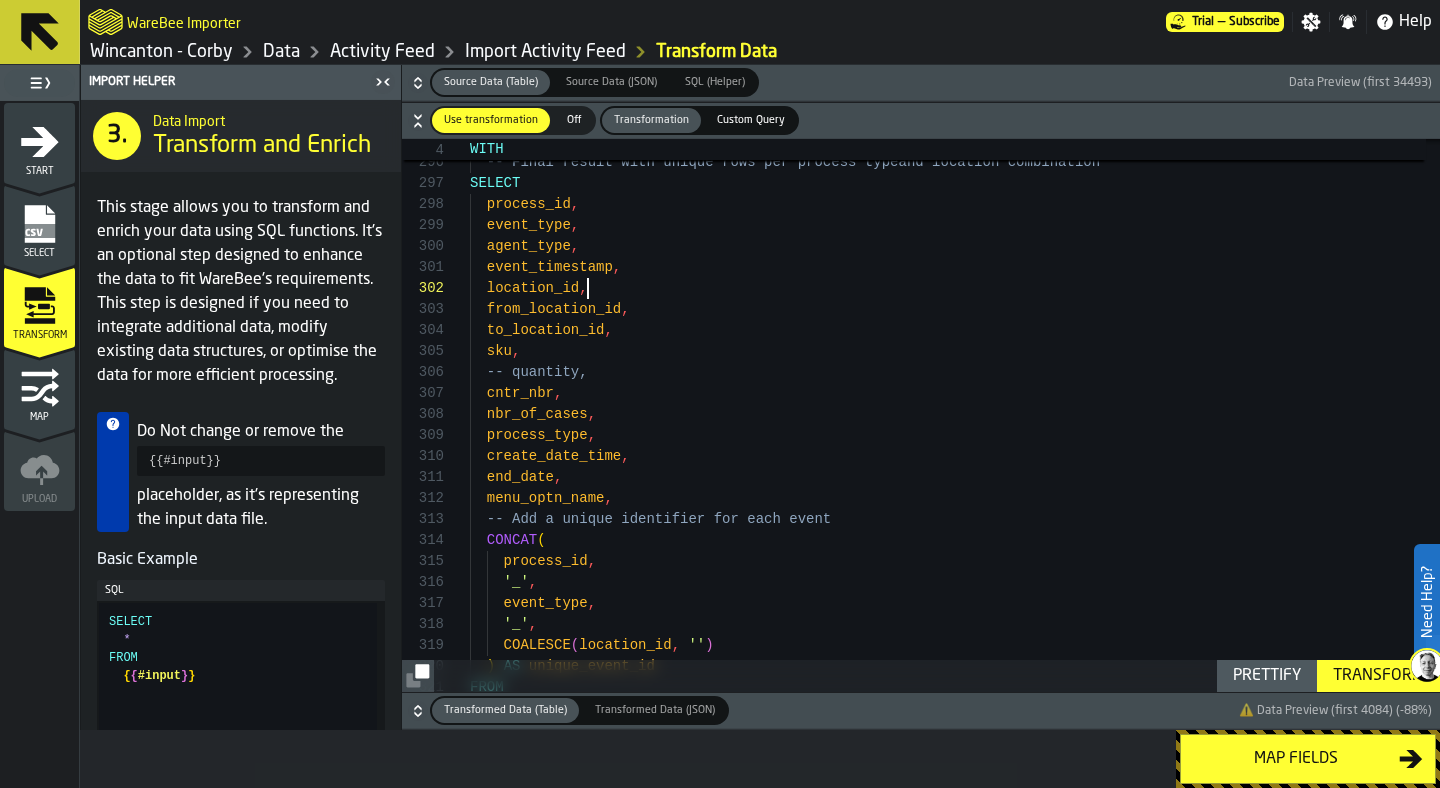 click on "location_id , from_location_id , to_location_id , sku , cntr_nbr , nbr_of_cases , process_type , create_date_time , end_date , menu_optn_name , CONCAT ( process_id , '_' , event_type , '_' , COALESCE ( location_id , '' ) ) AS unique_event_id FROM event_timestamp , agent_type , event_type , process_id , SELECT -- Final result with unique rows per process type and location combination )" at bounding box center (955, -2604) 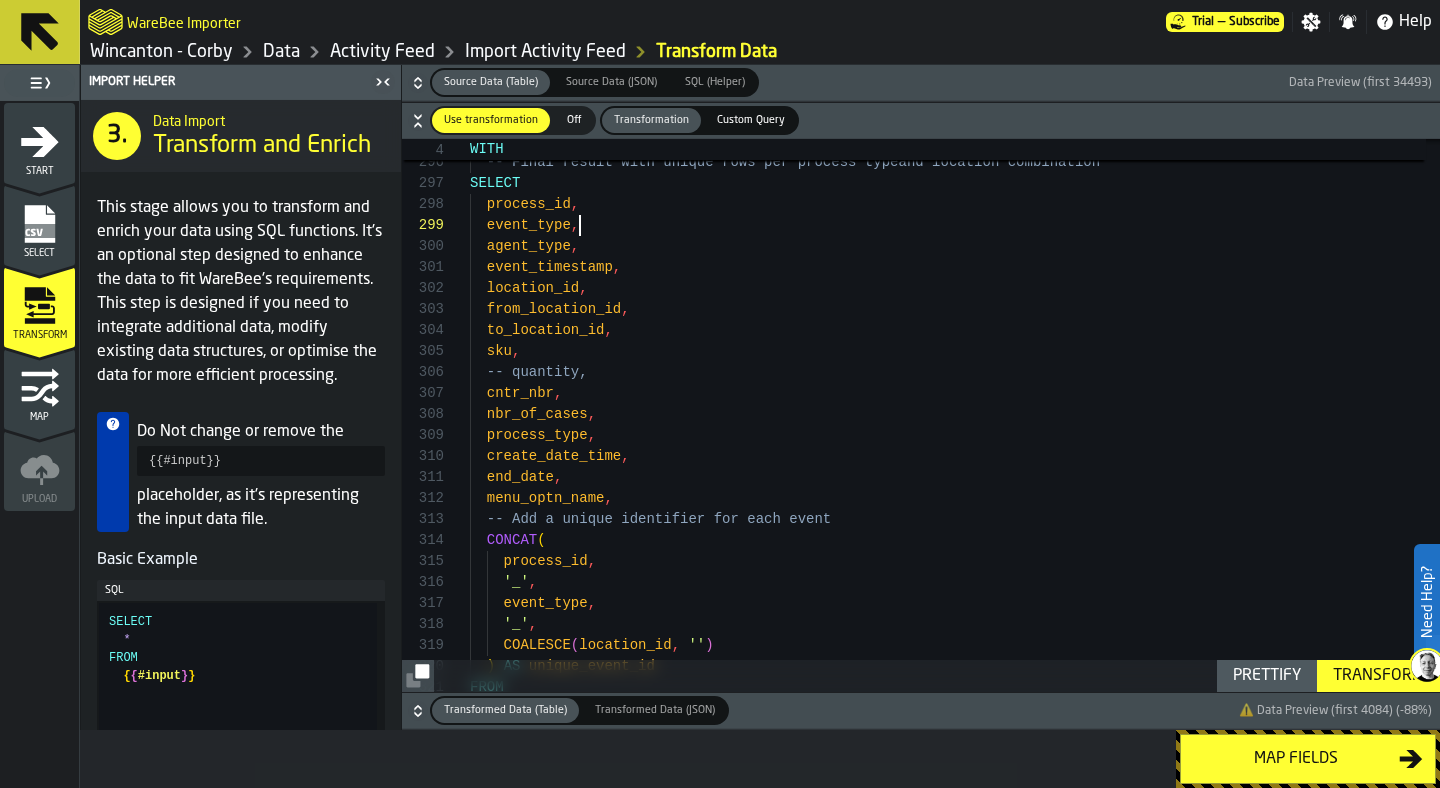 scroll, scrollTop: 189, scrollLeft: 0, axis: vertical 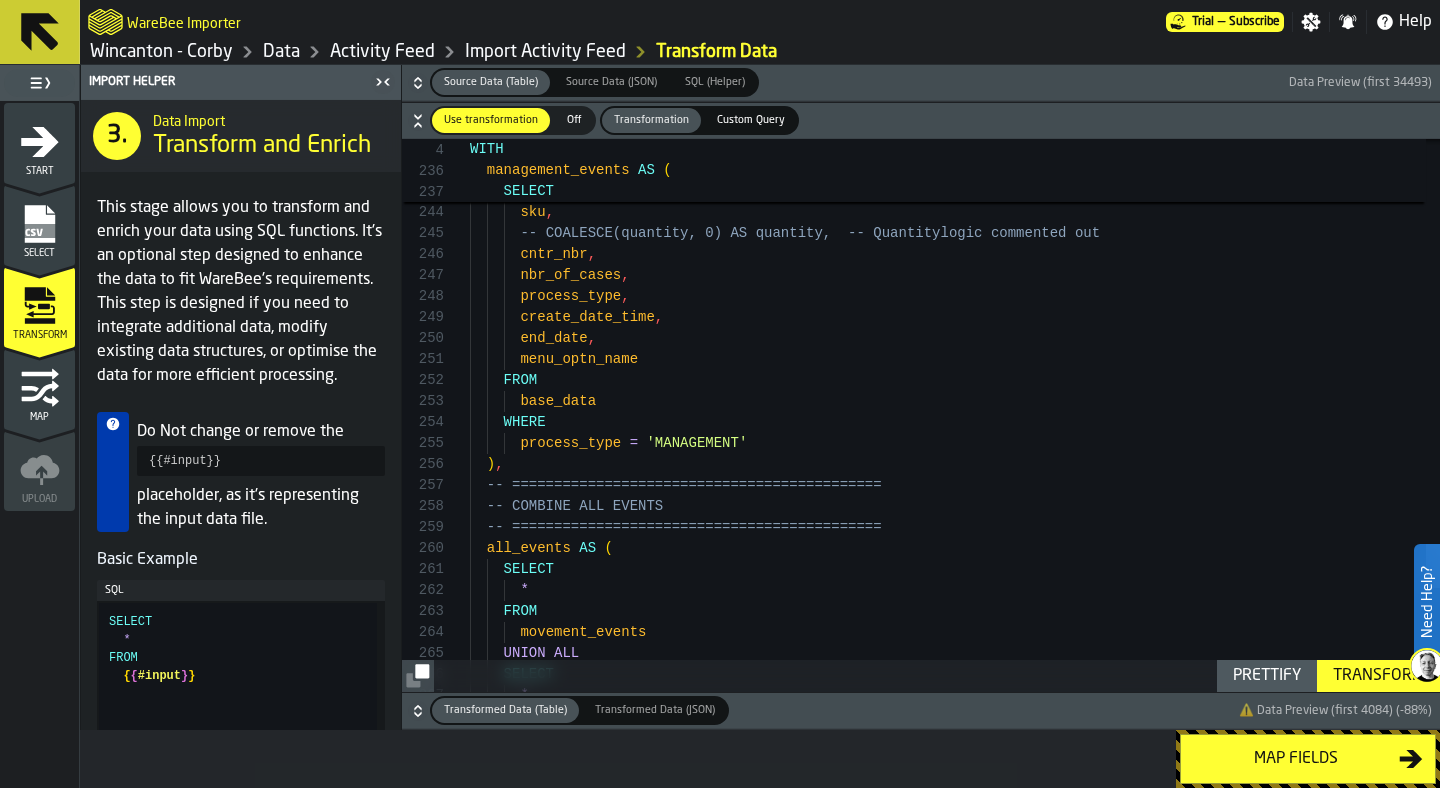 click on "UNION ALL SELECT * FROM movement_events -- ============================================ all_events AS ( SELECT * ) , -- ============================================ -- COMBINE ALL EVENTS WHERE process_type = 'MANAGEMENT' base_data FROM menu_optn_name end_date , create_date_time , process_type , nbr_of_cases , cntr_nbr , sku , to_locn AS to_location_id , from_locn AS from_location_id , COALESCE ( to_locn , from_locn ) AS location_id ," at bounding box center (955, -1462) 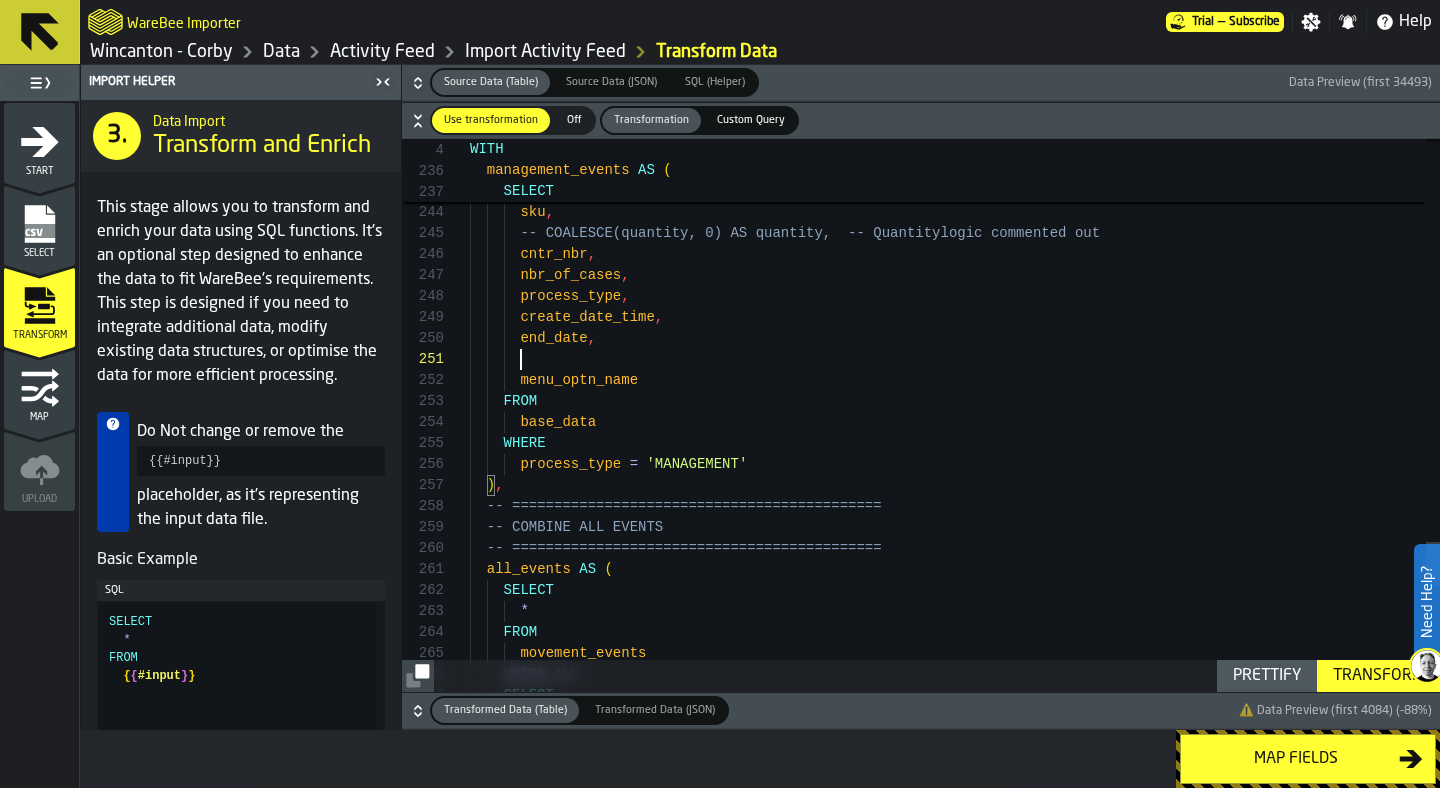 scroll, scrollTop: 0, scrollLeft: 0, axis: both 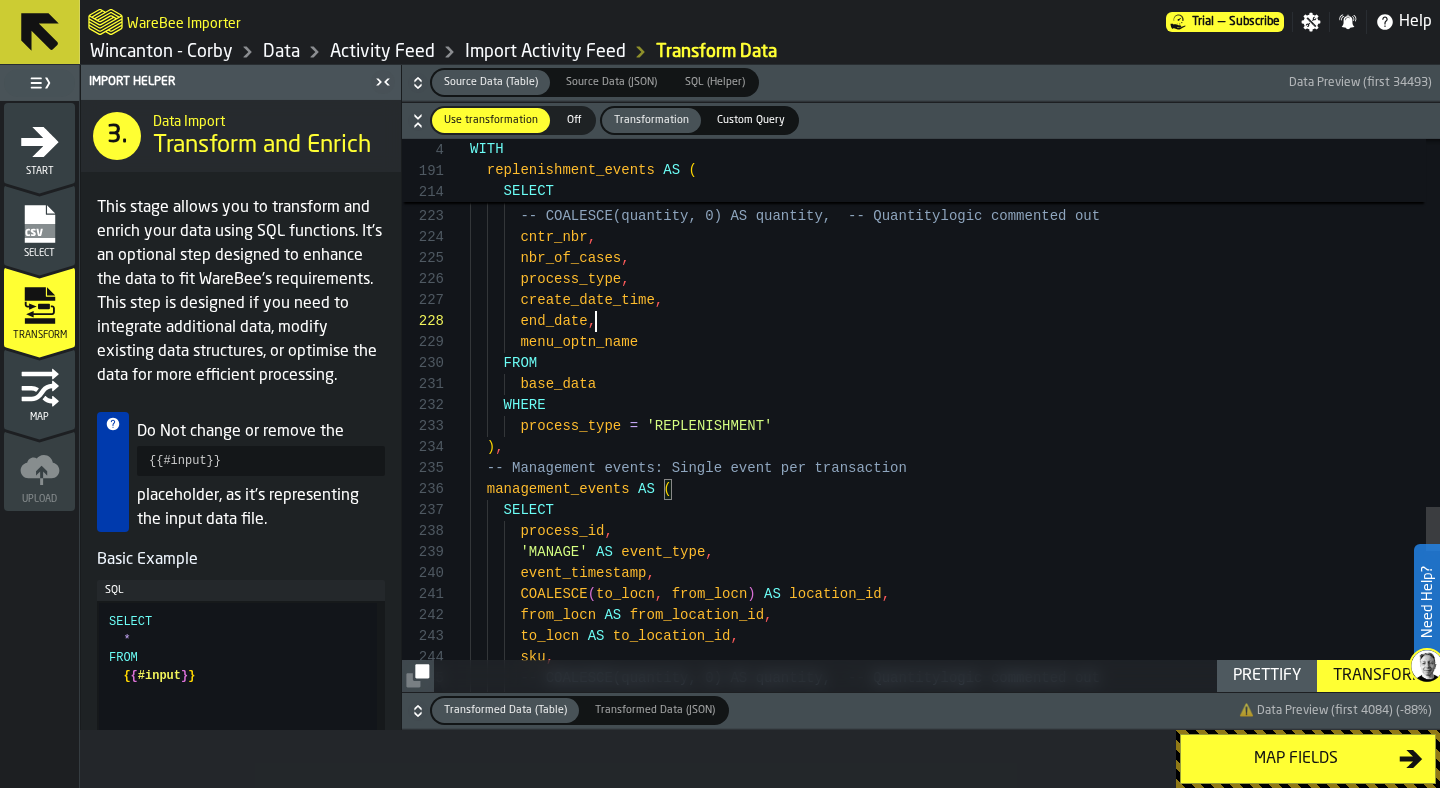 click on "cntr_nbr , sku , to_locn AS to_location_id , from_locn AS from_location_id , COALESCE ( to_locn , from_locn ) AS location_id , event_timestamp , 'MANAGE' AS event_type , process_id , management_events AS ( -- Management events: Single event per transaction ) , process_type = 'REPLENISHMENT' WHERE base_data FROM menu_optn_name end_date , create_date_time , process_type , nbr_of_cases , cntr_nbr , sku , to_locn AS to_location_id , NULL AS from_location_id , to_locn" at bounding box center [955, -1007] 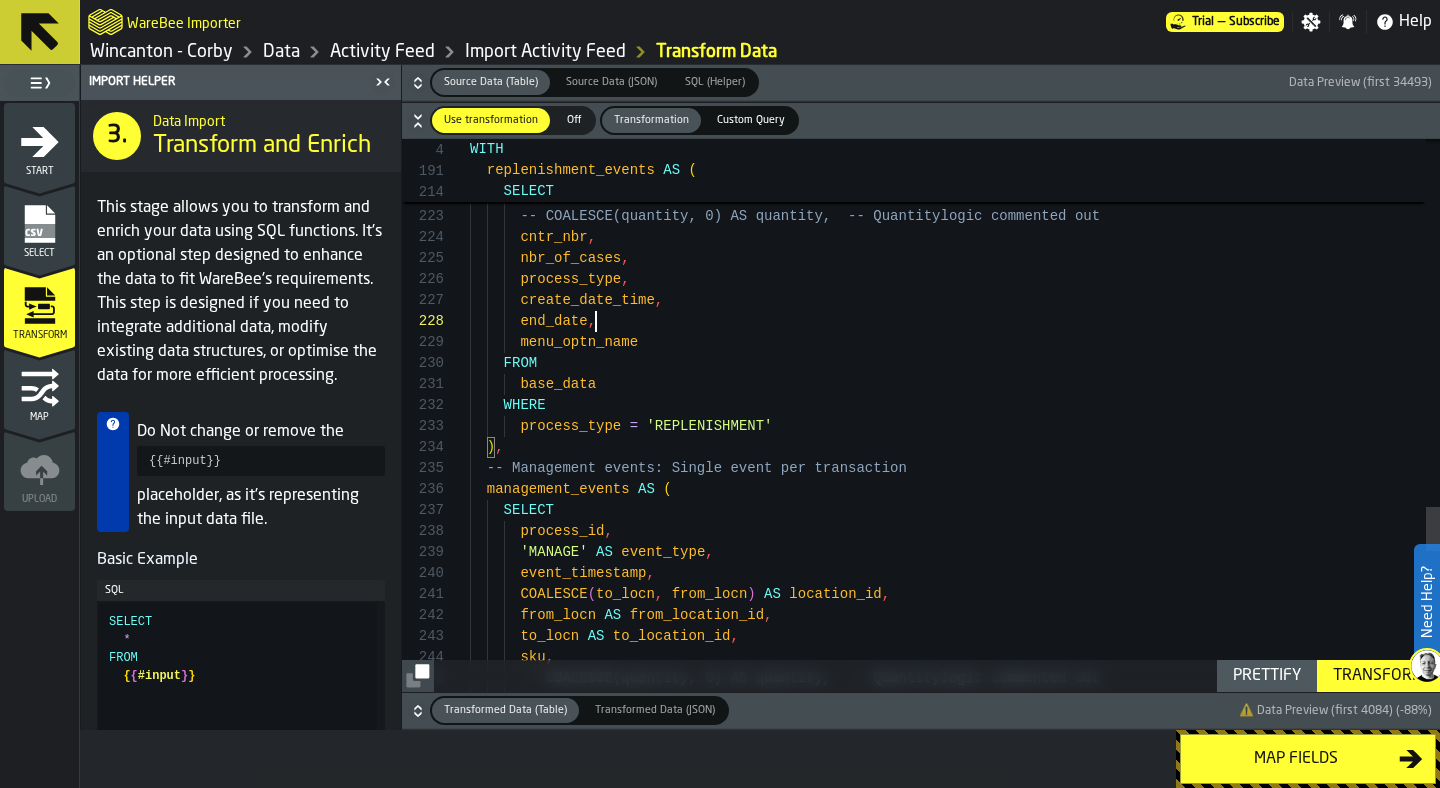 scroll, scrollTop: 168, scrollLeft: 0, axis: vertical 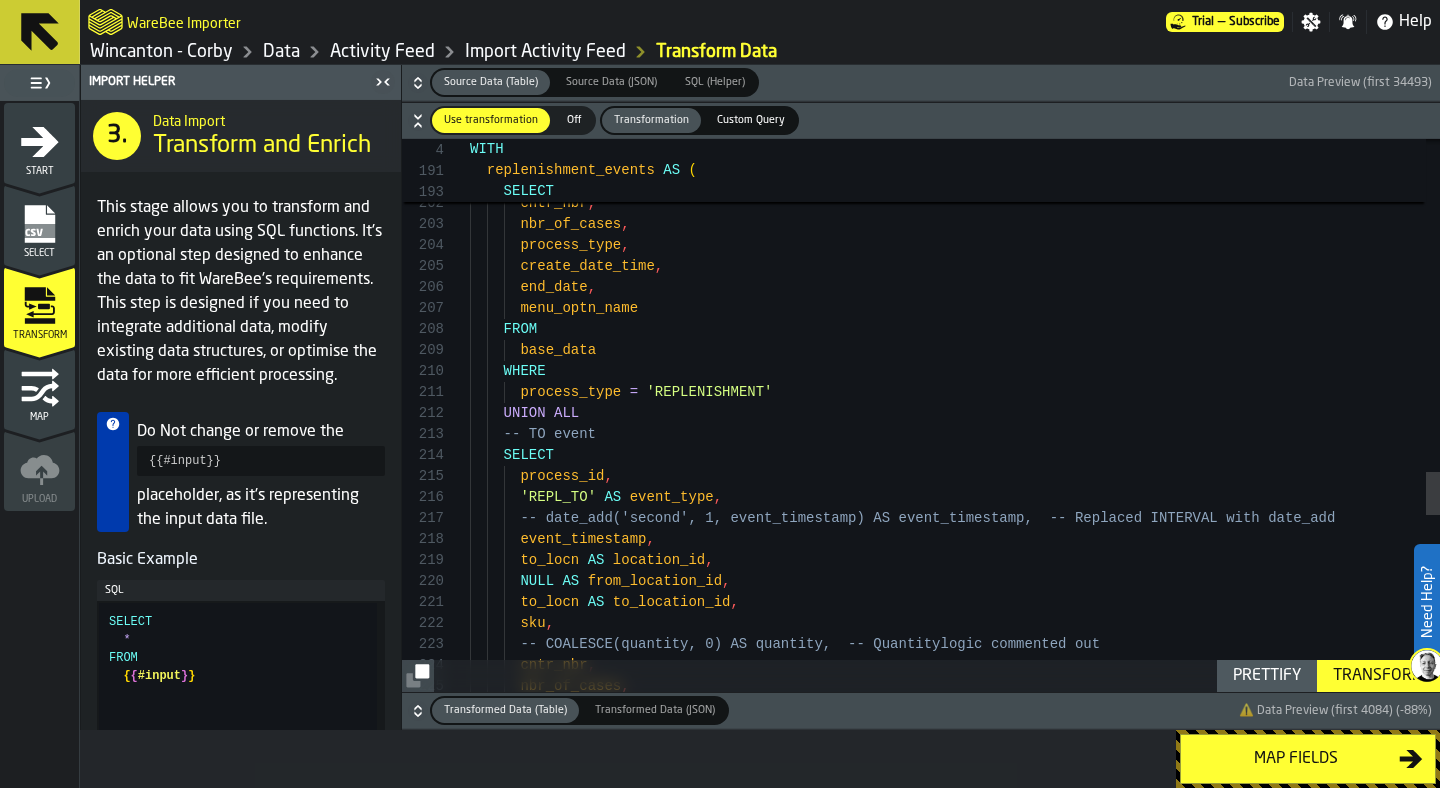 click on "nbr_of_cases ,       cntr_nbr ,       sku ,       to_locn  AS  to_location_id ,       NULL  AS  from_location_id ,       to_locn  AS  location_id ,       event_timestamp ,       -- date_add('second',  1,  event_timestamp)  AS  event _timestamp,  -- Replaced  INTERVAL  with  date_add       'REPL_TO'  AS  event_type ,       process_id ,       SELECT      -- TO  event       UNION  ALL       process_type  =  'REPLENISHMENT'       WHERE      base_data     FROM      menu_optn_name       end_date ,       create_date_time ,       process_type ,       nbr_of_cases ,       cntr_nbr ,       -- -1  *  COALESCE(quantity,  0)  AS  quantity,  -- Qua ntity  logic  commented  out       sku ,       NULL  AS  to_location_id ," at bounding box center [955, -568] 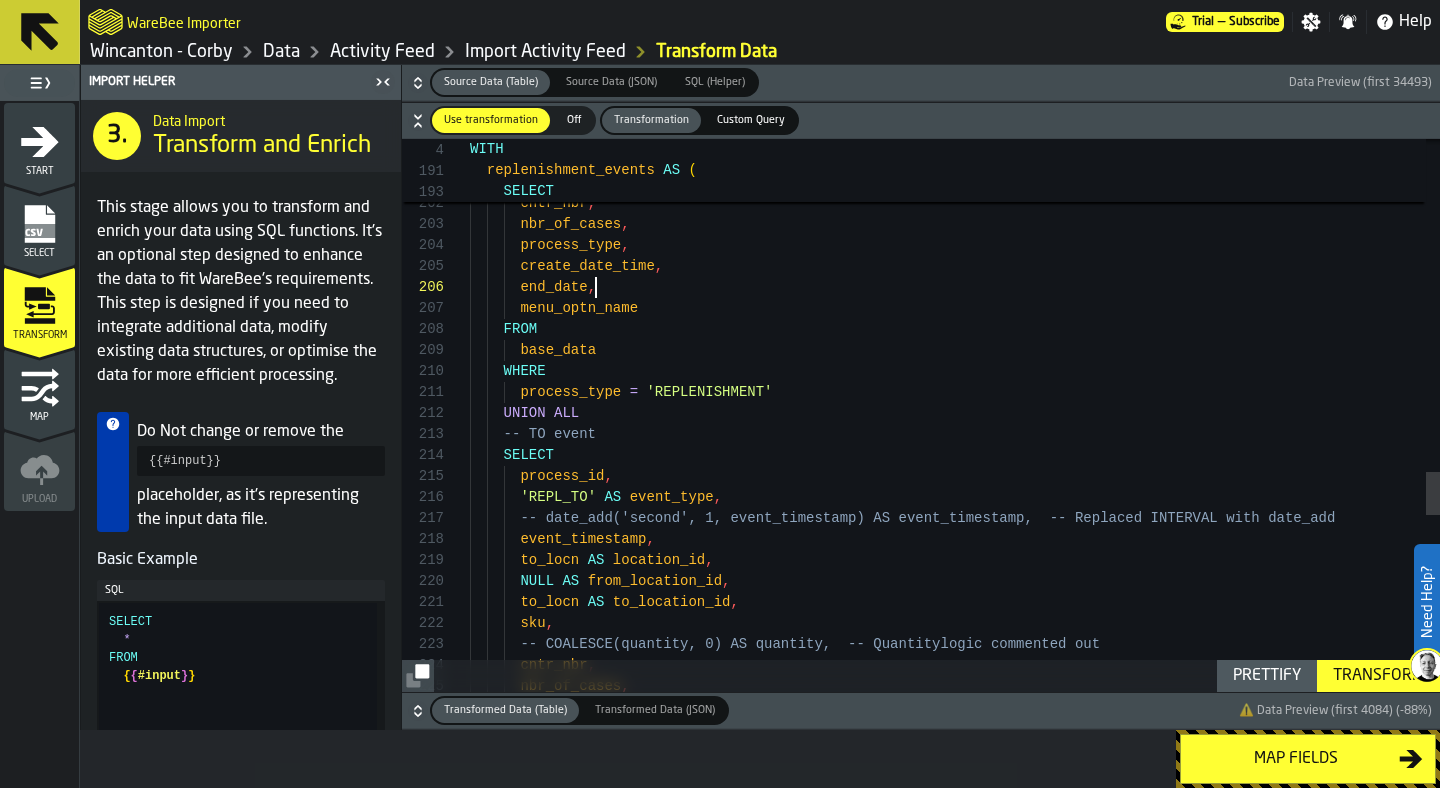 scroll, scrollTop: 126, scrollLeft: 0, axis: vertical 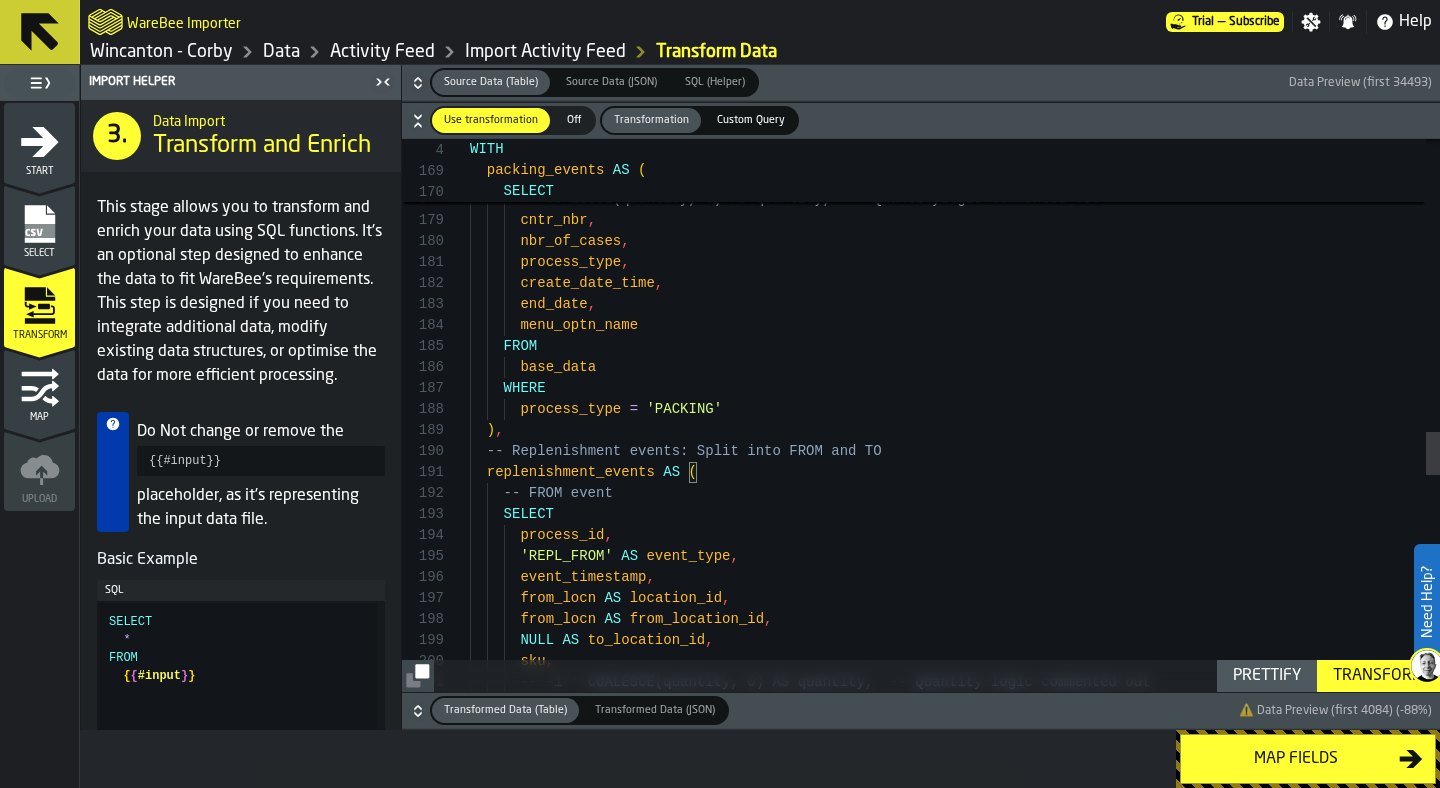 click on "-- -1 * COALESCE(quantity, 0) AS quantity,  -- Qua ntity logic commented out        sku ,        NULL   AS   to_location_id ,        from_locn   AS   from_location_id ,        from_locn   AS   location_id ,        event_timestamp ,        'REPL_FROM'   AS   event_type ,        process_id ,      SELECT      -- FROM event    replenishment_events   AS   (    -- Replenishment events: Split into FROM and TO    ) ,        process_type   =   'PACKING'      WHERE        base_data      FROM        menu_optn_name        end_date ,        create_date_time ,        process_type ,        nbr_of_cases ,        cntr_nbr ,        -- COALESCE(quantity, 0) AS quantity,  -- Quantity  logic commented out        sku ,        to_locn   AS   to_location_id ,        from_locn   AS   from_location_id ," at bounding box center (955, -58) 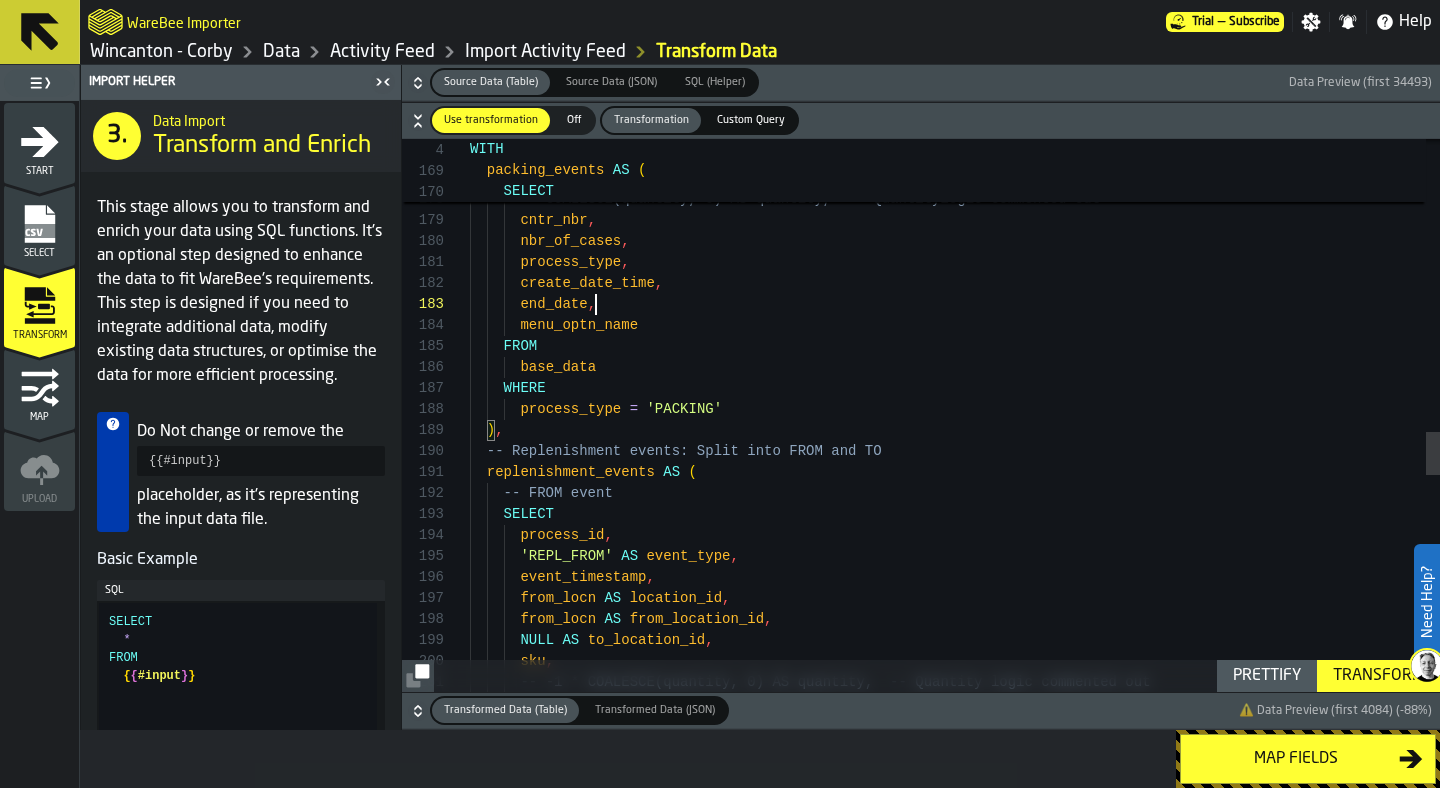 scroll, scrollTop: 63, scrollLeft: 0, axis: vertical 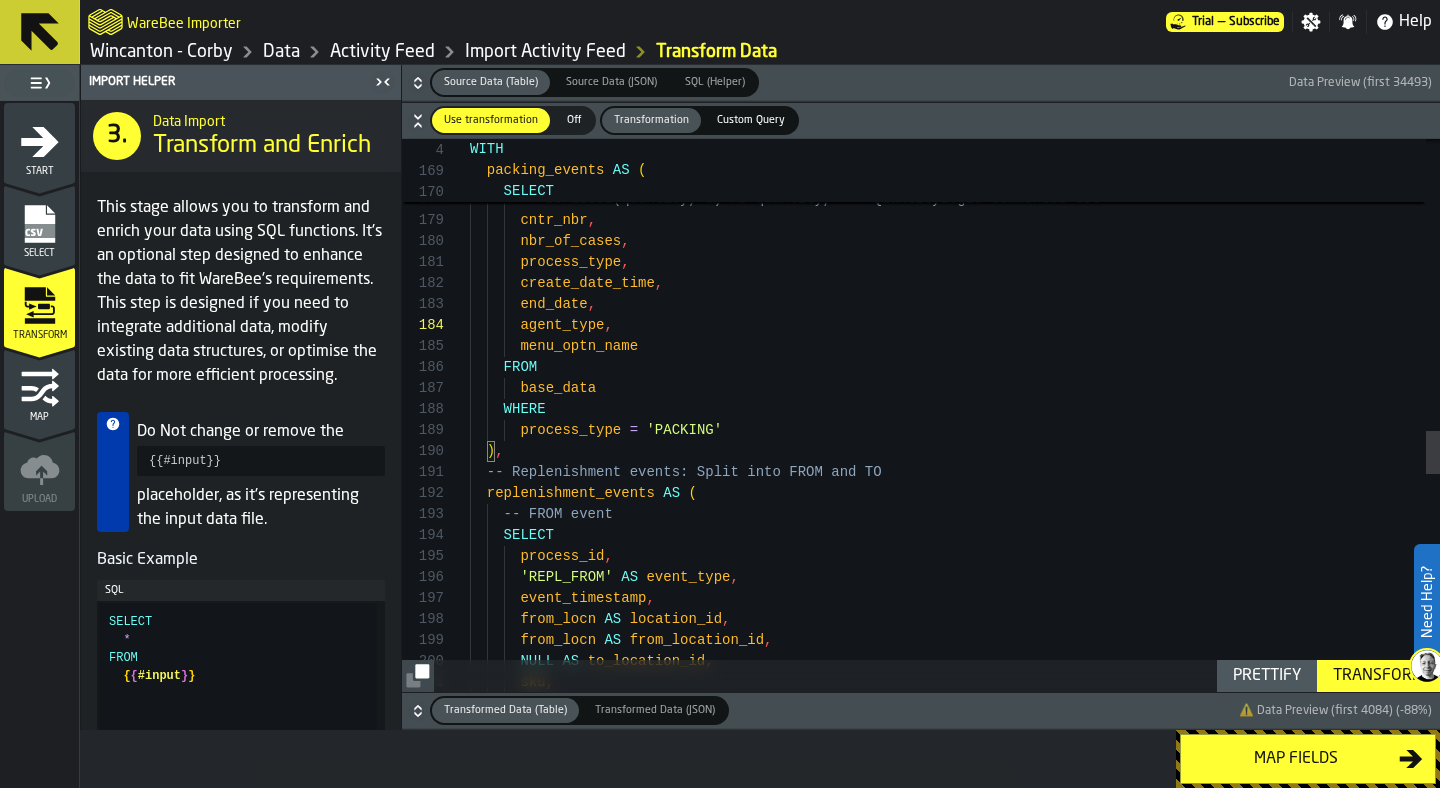 click on "sku , NULL AS to_location_id , from_locn AS from_location_id , from_locn AS location_id , event_timestamp , 'REPL_FROM' AS event_type , process_id , process_type = 'PACKING' WHERE base_data FROM menu_optn_name end_date , create_date_time , process_type , nbr_of_cases , cntr_nbr , sku , to_locn AS to_location_id , from_locn AS from_location_id , from_locn AS location_id , event_timestamp ," at bounding box center [955, -47] 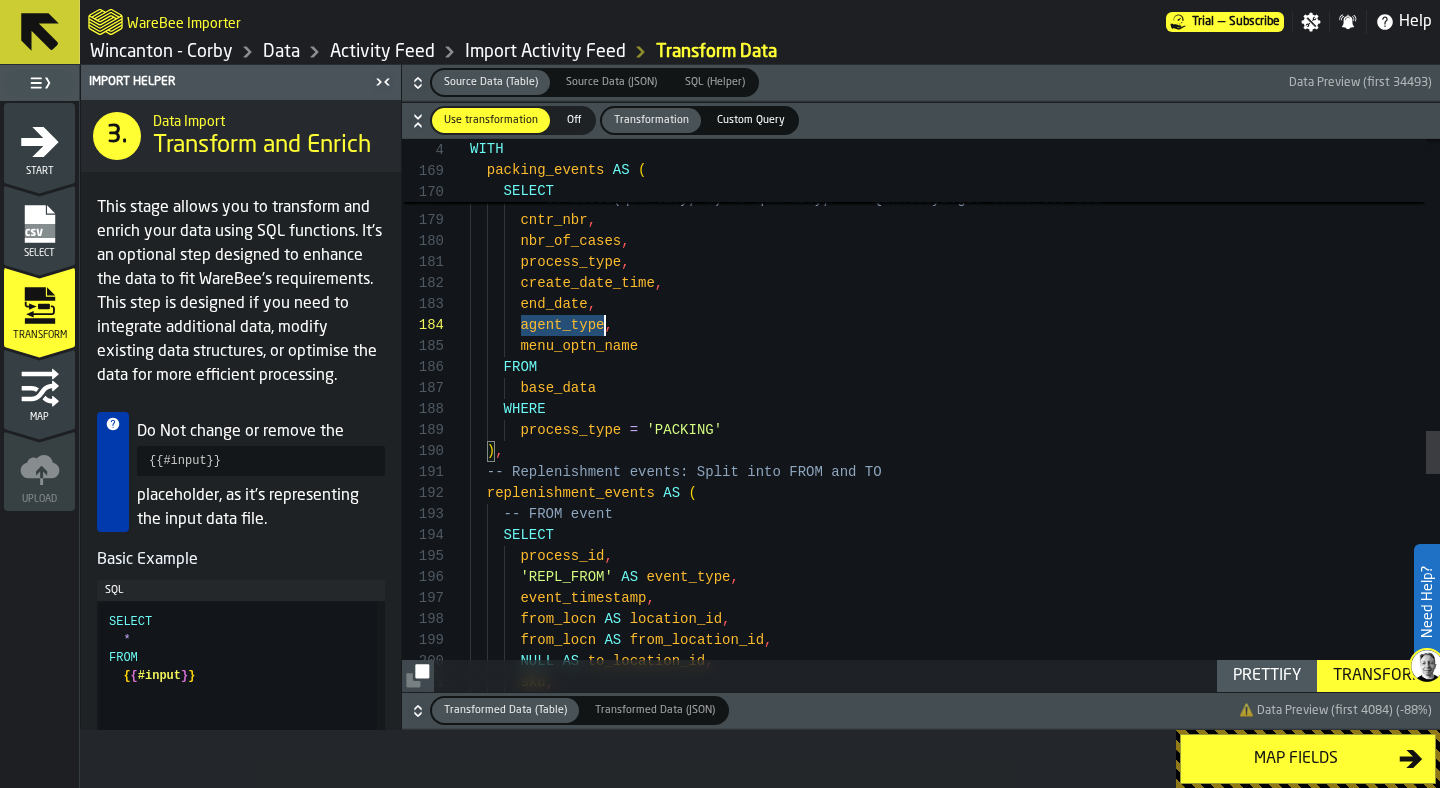 click on "sku , NULL AS to_location_id , from_locn AS from_location_id , from_locn AS location_id , event_timestamp , 'REPL_FROM' AS event_type , process_id , process_type = 'PACKING' WHERE base_data FROM menu_optn_name end_date , create_date_time , process_type , nbr_of_cases , cntr_nbr , sku , to_locn AS to_location_id , from_locn AS from_location_id , from_locn AS location_id , event_timestamp ," at bounding box center (955, -47) 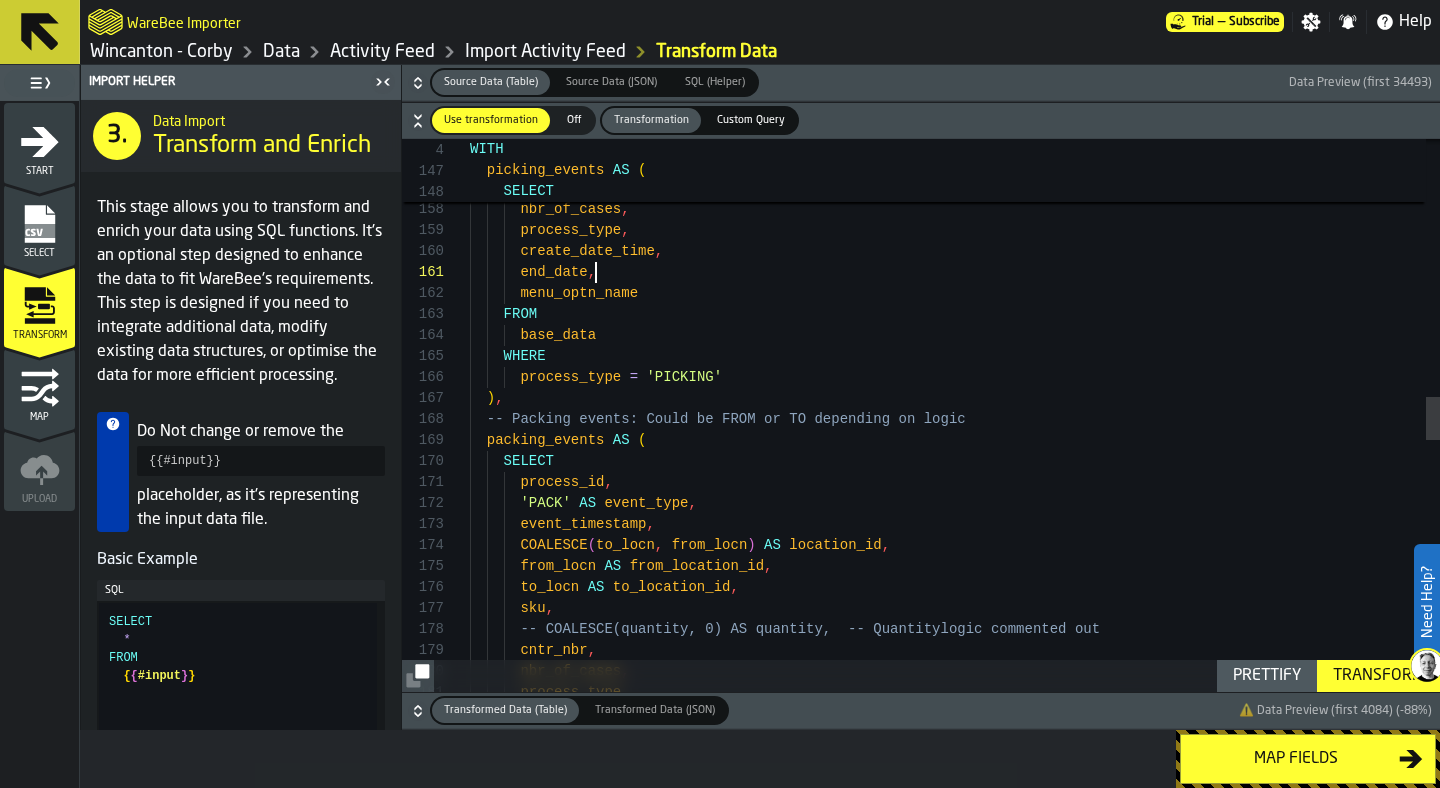 click on "process_type , nbr_of_cases , cntr_nbr , sku , to_locn AS to_location_id , from_locn AS from_location_id , COALESCE ( to_locn , from_locn ) AS location_id , event_timestamp , 'PACK' AS event_type , process_id , packing_events AS ( -- Packing events: Could be FROM or TO depending o n logic ) , process_type = 'PICKING' WHERE base_data FROM menu_optn_name end_date , create_date_time , process_type , nbr_of_cases , cntr_nbr , sku ," at bounding box center [955, 383] 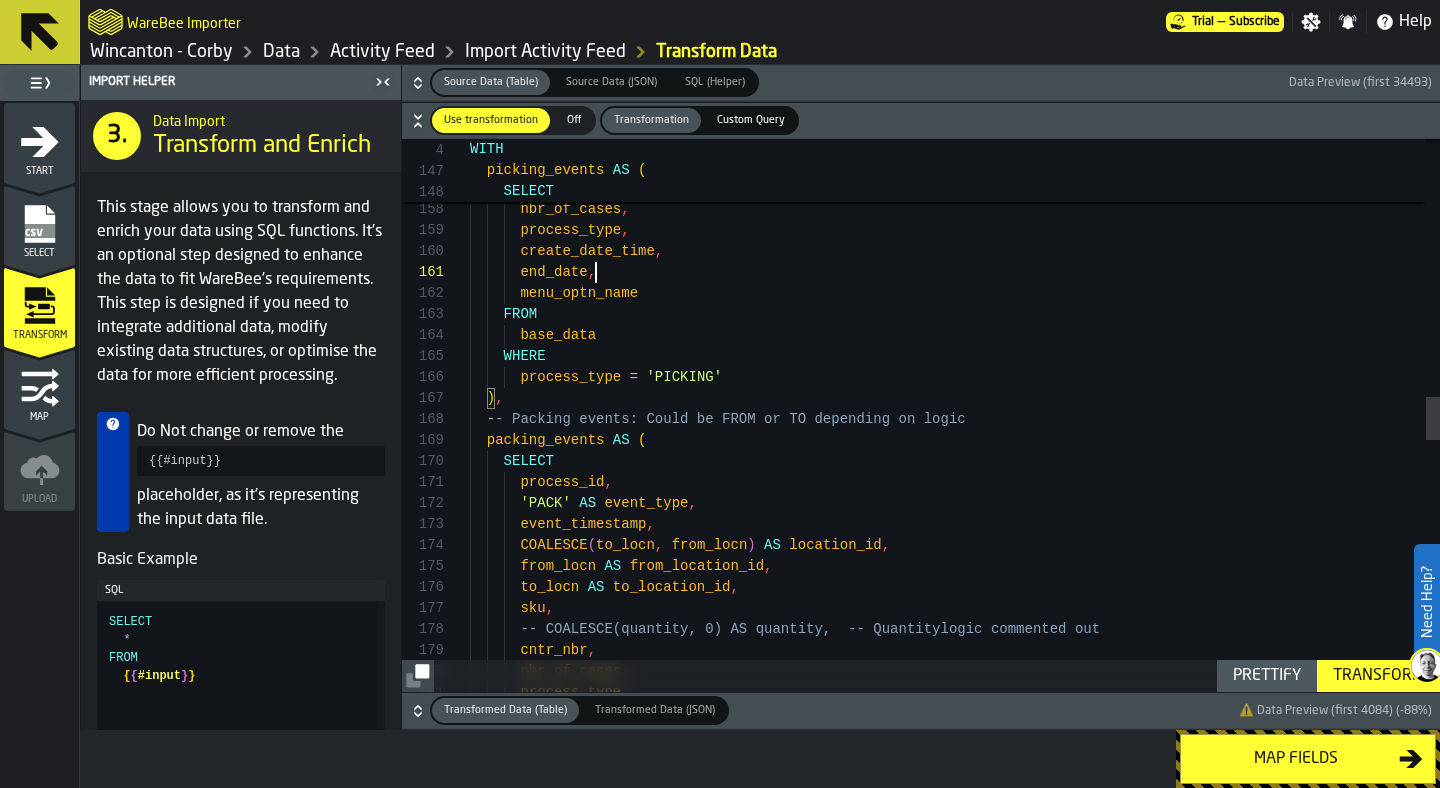 scroll, scrollTop: 21, scrollLeft: 0, axis: vertical 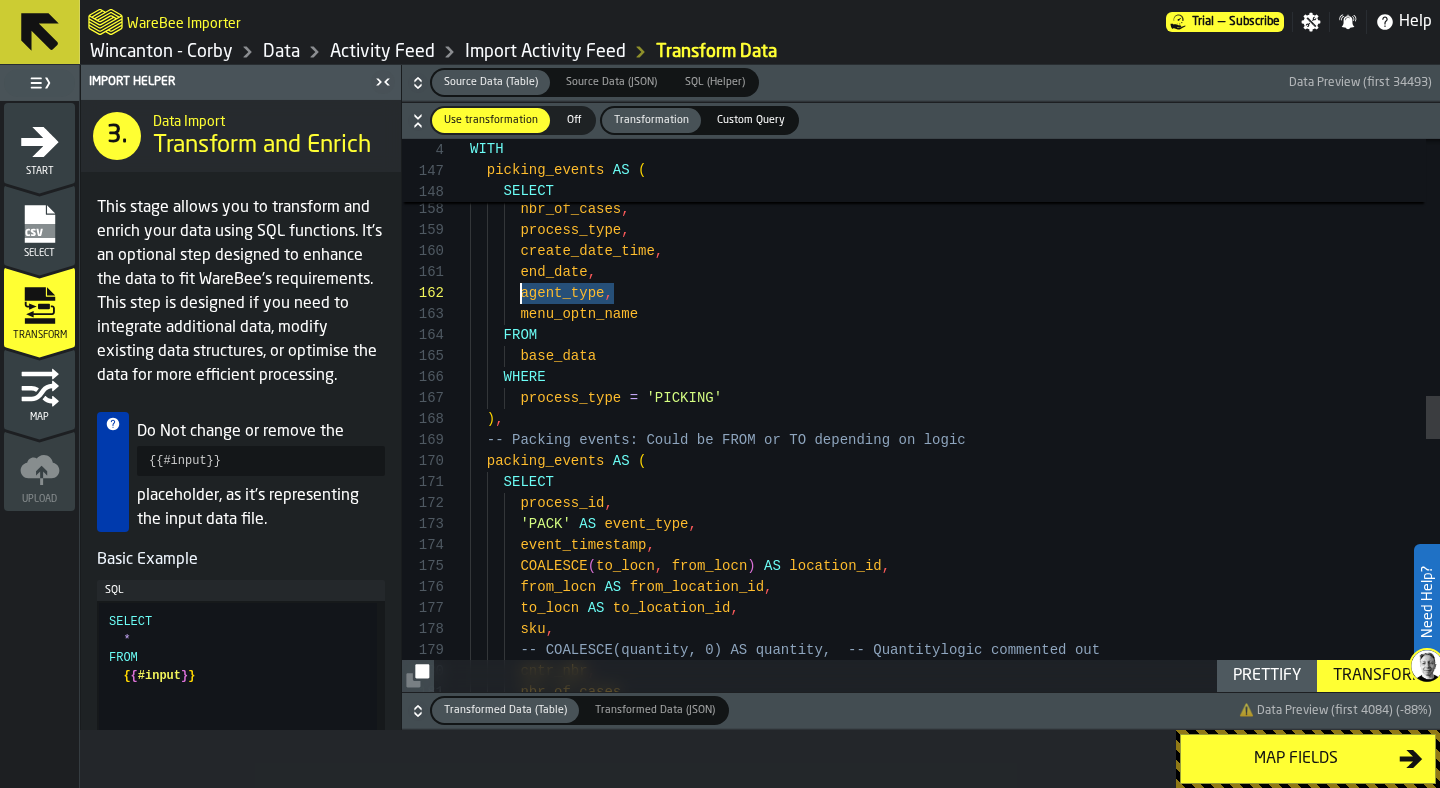 drag, startPoint x: 635, startPoint y: 292, endPoint x: 519, endPoint y: 293, distance: 116.00431 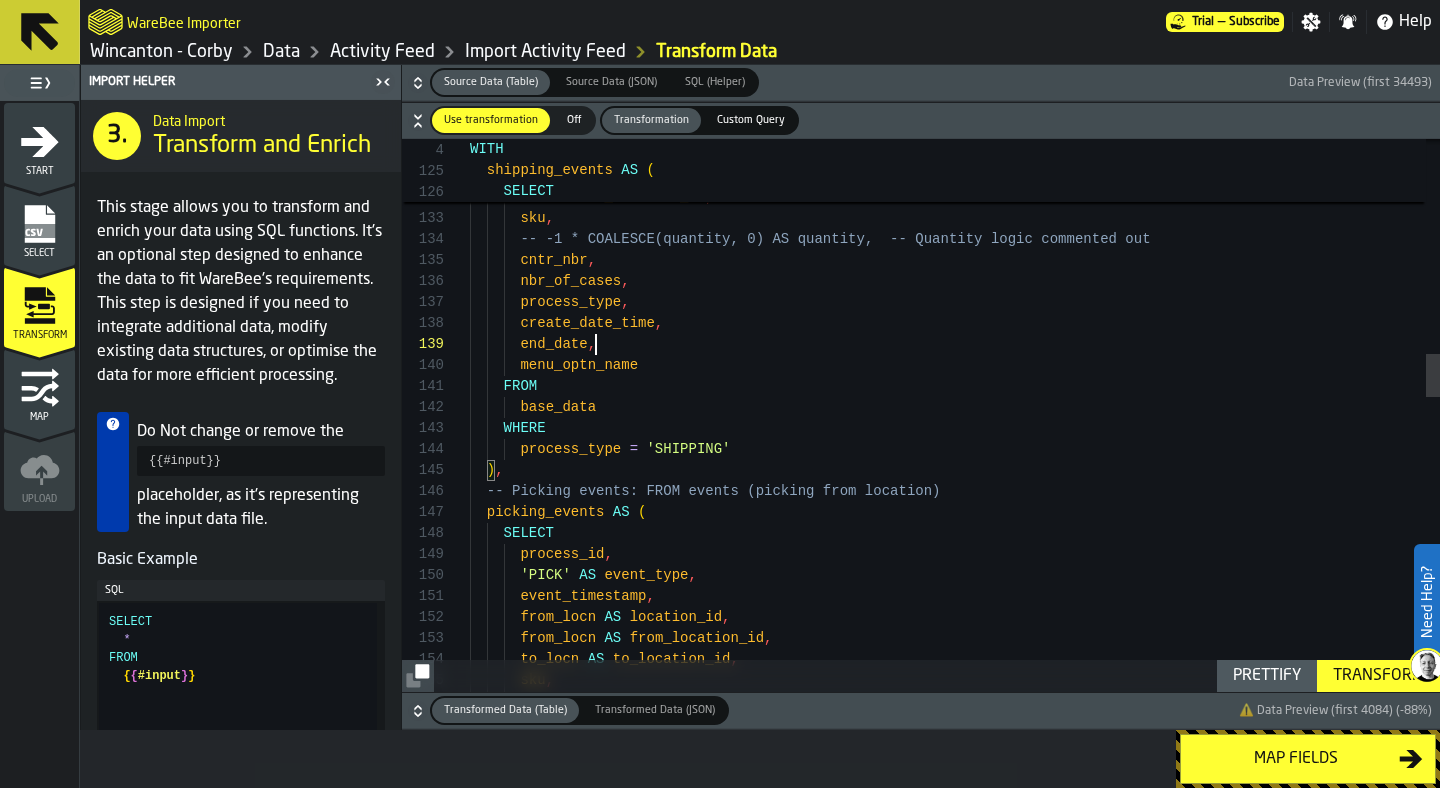 click on "-- -1 * COALESCE(quantity, 0) AS quantity,  -- Qua ntity logic commented out        sku ,        to_locn  AS   to_location_id ,        from_locn  AS   from_location_id ,        from_locn  AS   location_id ,        event_timestamp ,        'PICK'  AS   event_type ,        process_id ,      SELECT    picking_events  AS    (    -- Picking events: FROM events (picking from locat ion)    ) ,        process_type  =   'SHIPPING'      WHERE        base_data      FROM        menu_optn_name        end_date ,        create_date_time ,        process_type ,        nbr_of_cases ,        cntr_nbr ,        -- -1 * COALESCE(quantity, 0) AS quantity,  -- Qua ntity logic commented out        sku ,        NULL  AS   to_location_id ,        from_locn  AS   from_location_id ,        from_locn  AS   location_id ," at bounding box center (955, 927) 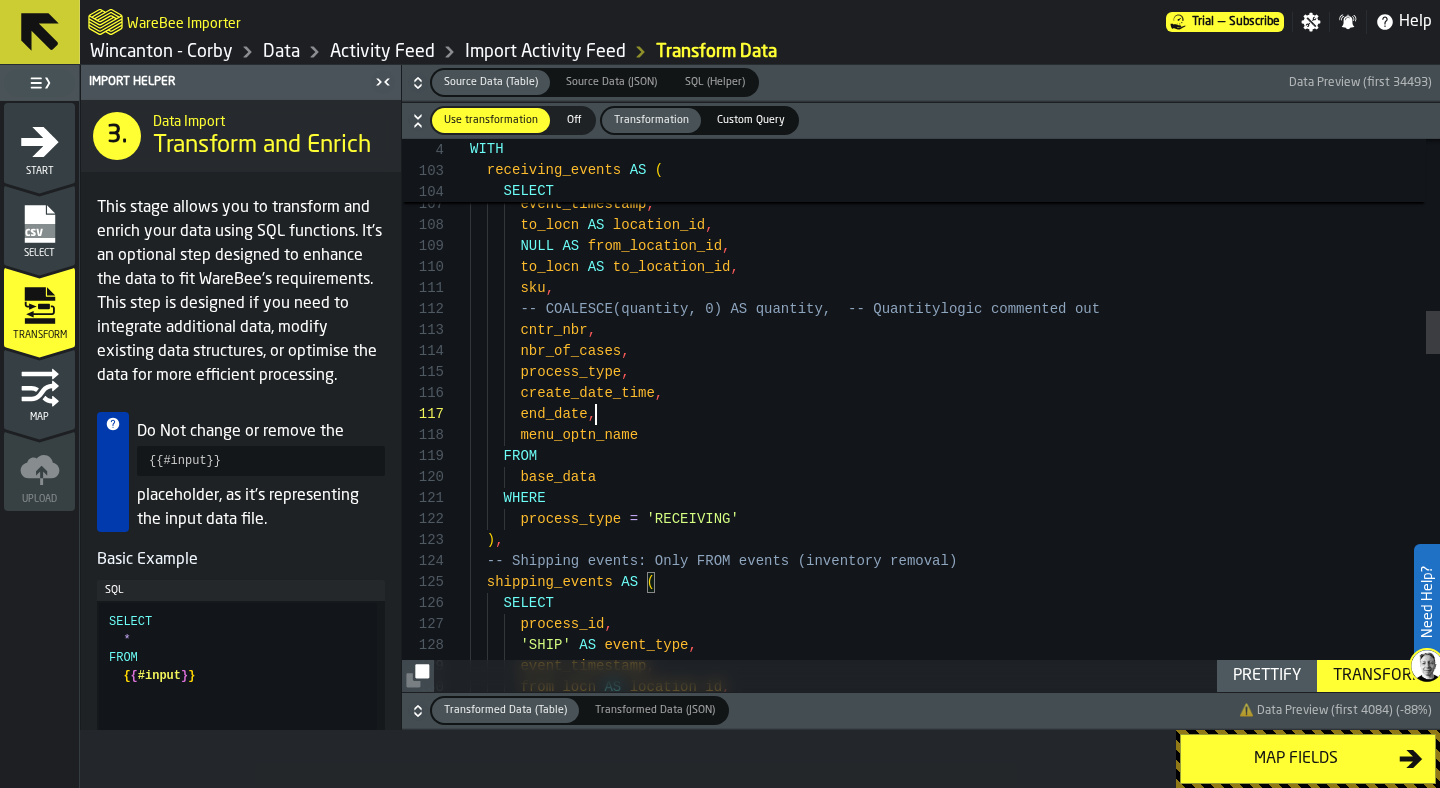 click on "from_locn AS location_id , event_timestamp , 'SHIP' AS event_type , process_id , process_type = 'RECEIVING' WHERE base_data FROM menu_optn_name end_date , create_date_time , process_type , nbr_of_cases , cntr_nbr , sku , to_locn AS to_location_id , NULL AS from_location_id , to_locn AS location_id , event_timestamp , 'RECEIVE' AS event_type , process_id ," at bounding box center (955, 1470) 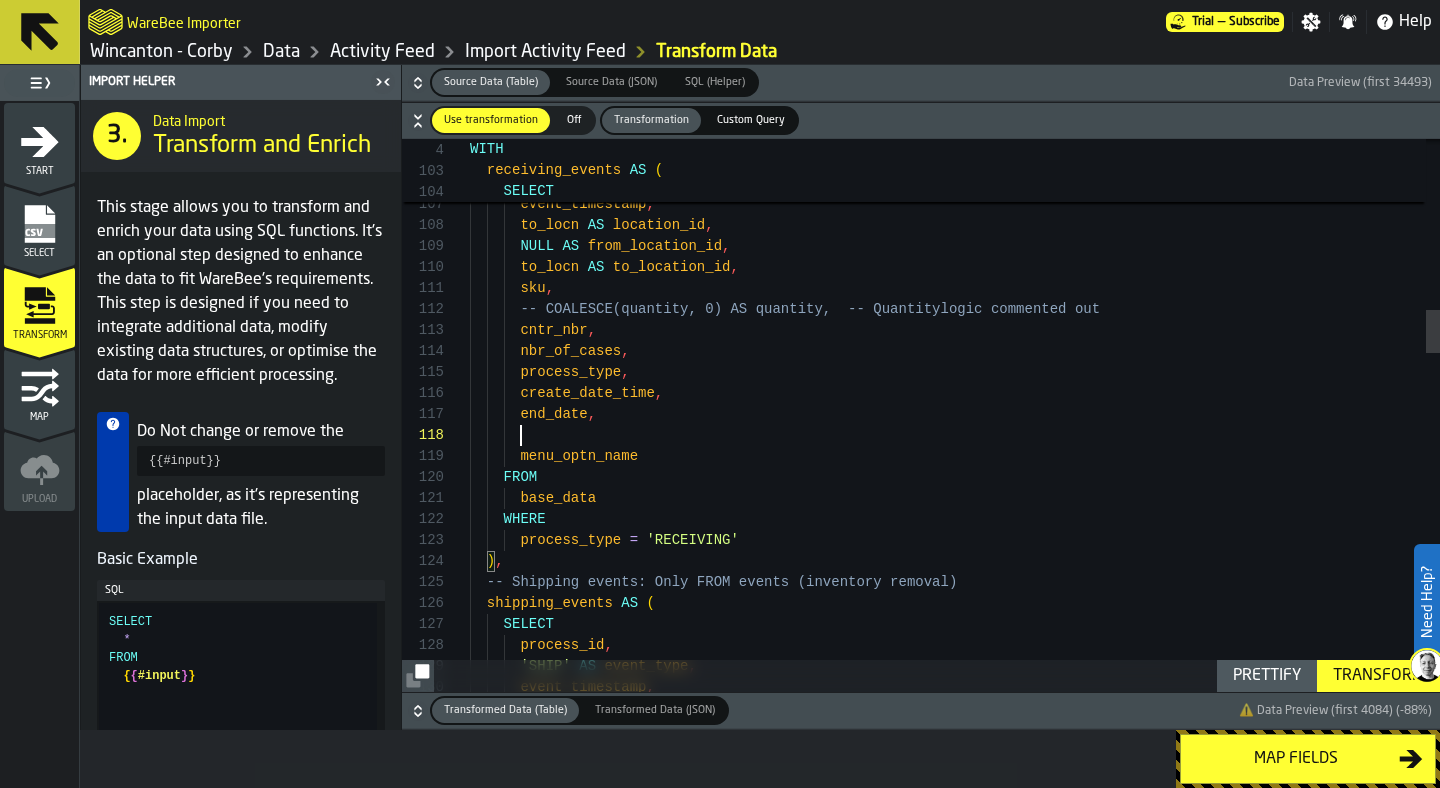 scroll, scrollTop: 147, scrollLeft: 0, axis: vertical 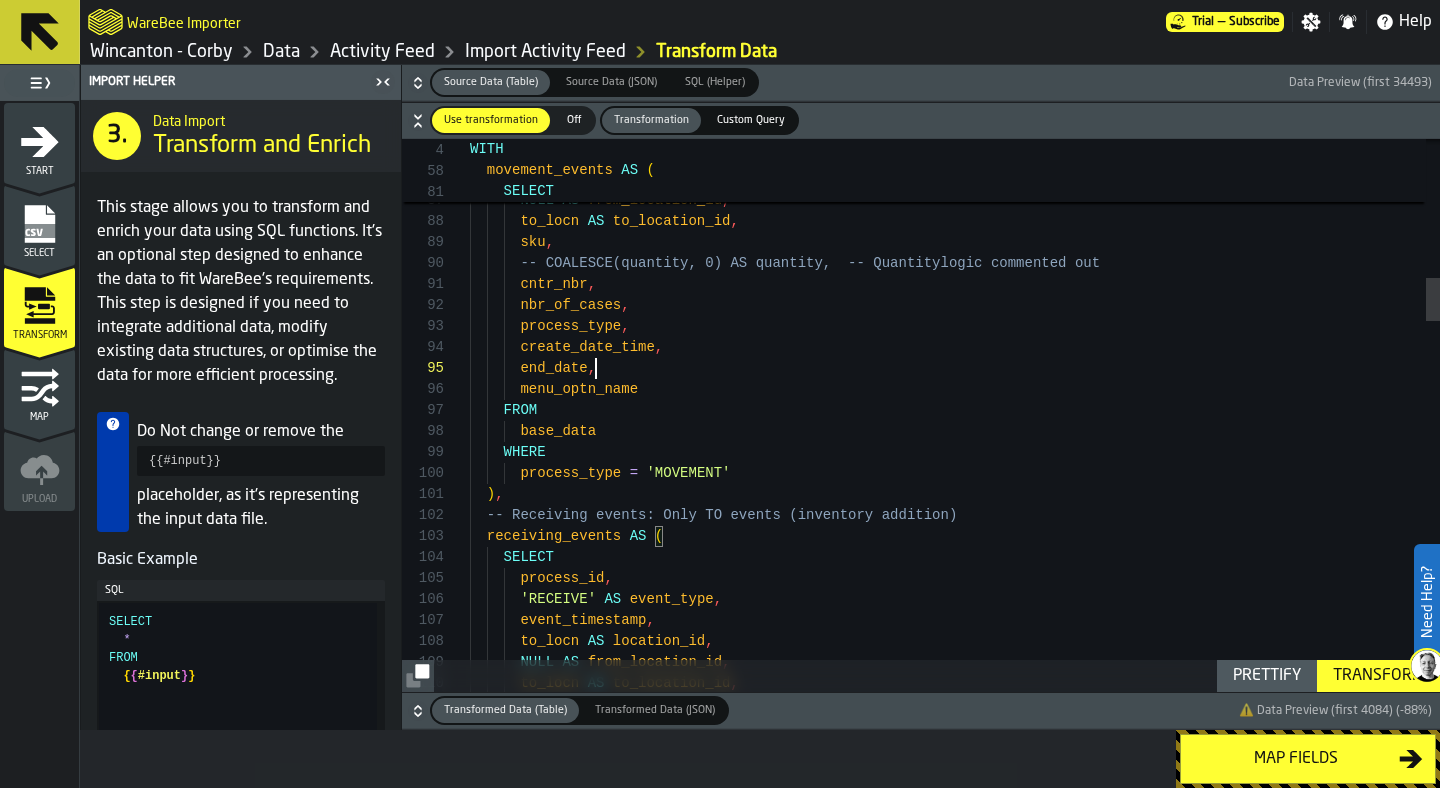 click on "to_locn  AS  to_location_id ,       NULL  AS  from_location_id ,       to_locn  AS  location_id ,       event_timestamp ,       'RECEIVE'  AS  event_type ,       process_id ,       SELECT  receiving_events  AS  (  -- Receiving  events:  Only  TO  events  (inventory  add ition)  ) ,       process_type  =  'MOVEMENT'       WHERE      base_data     FROM      menu_optn_name       end_date ,       create_date_time ,       process_type ,       nbr_of_cases ,       cntr_nbr ,       sku ,       to_locn  AS  to_location_id ,       NULL  AS  from_location_id ,       to_locn  AS  location_id ,       event_timestamp ,       -- date_add('second',  1,  event_timestamp)  AS  event" at bounding box center (955, 1896) 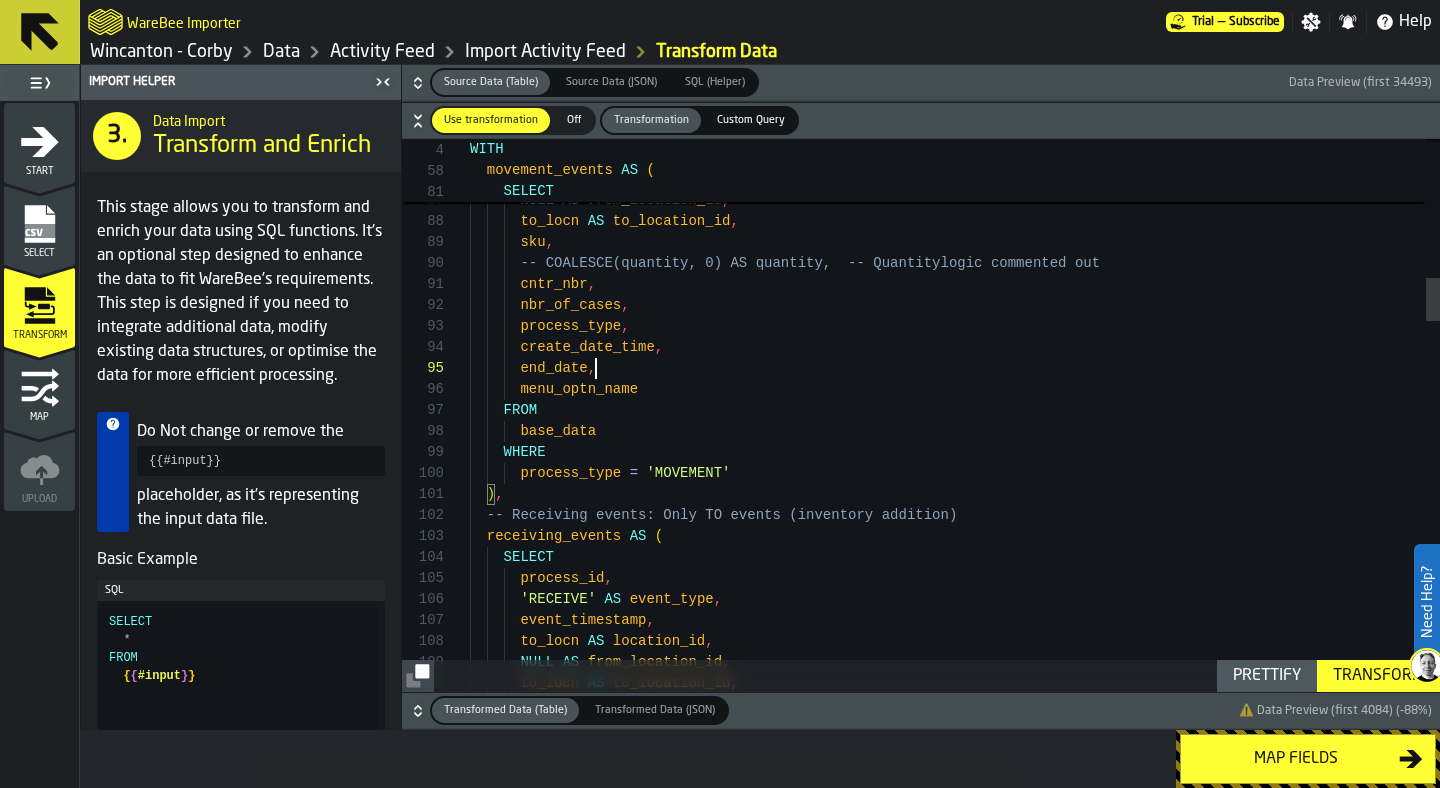 scroll, scrollTop: 105, scrollLeft: 0, axis: vertical 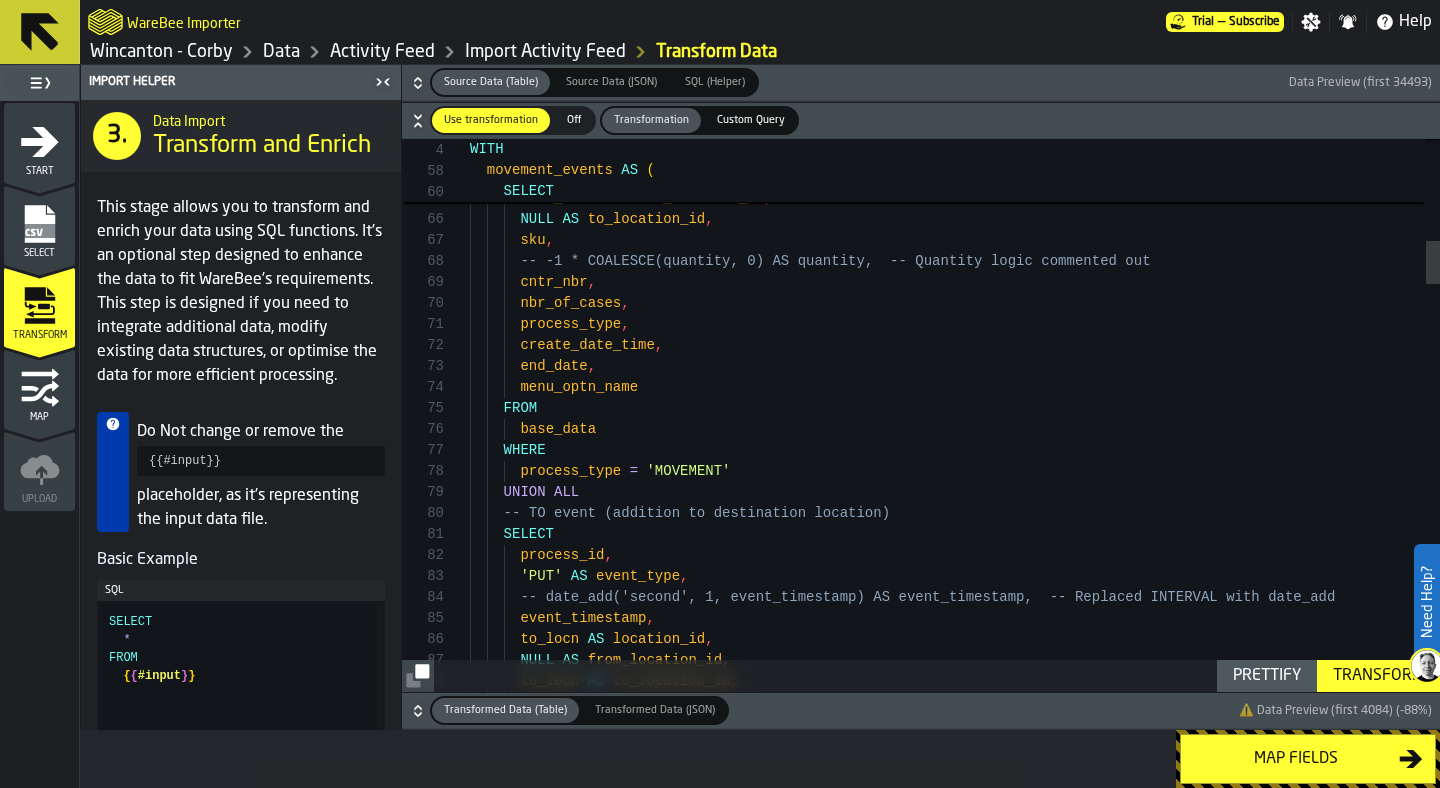 click on "to_locn  AS   to_location_id ,        NULL  AS   from_location_id ,        to_locn  AS   location_id ,        event_timestamp ,        -- date_add('second', 1, event_timestamp) AS event _timestamp,  -- Replaced INTERVAL with date_add        'PUT'  AS   event_type ,        process_id ,      -- TO event (addition to destination location)      SELECT      UNION  ALL        process_type  =   'MOVEMENT'      WHERE        base_data      FROM        menu_optn_name        end_date ,        create_date_time ,        process_type ,        nbr_of_cases ,        cntr_nbr ,        -- -1 * COALESCE(quantity, 0) AS quantity,  -- Qua ntity logic commented out        sku ,        NULL  AS   to_location_id ,        from_locn  AS   from_location_id ,        from_locn  AS   location_id ,        event_timestamp ," at bounding box center [955, 2367] 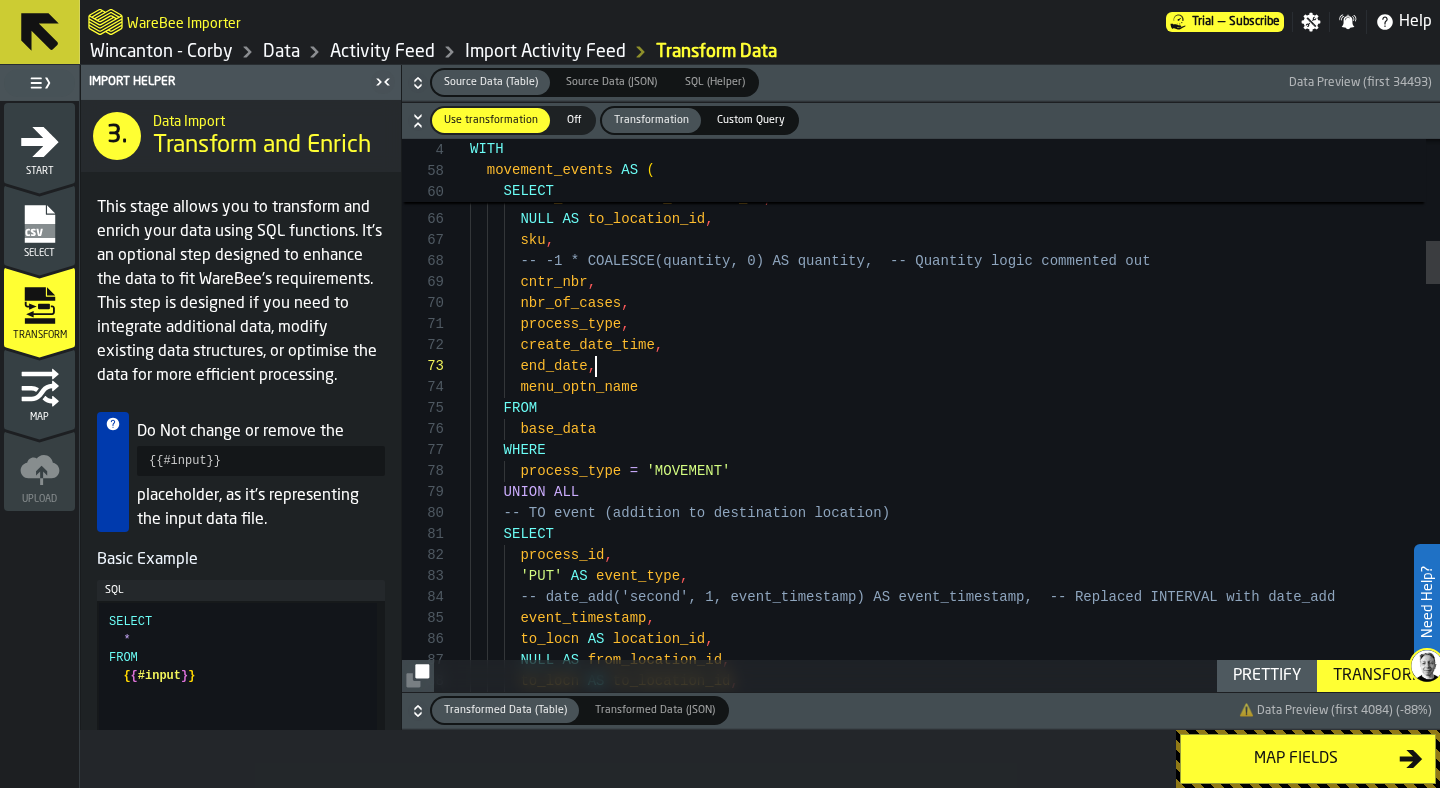 scroll, scrollTop: 63, scrollLeft: 0, axis: vertical 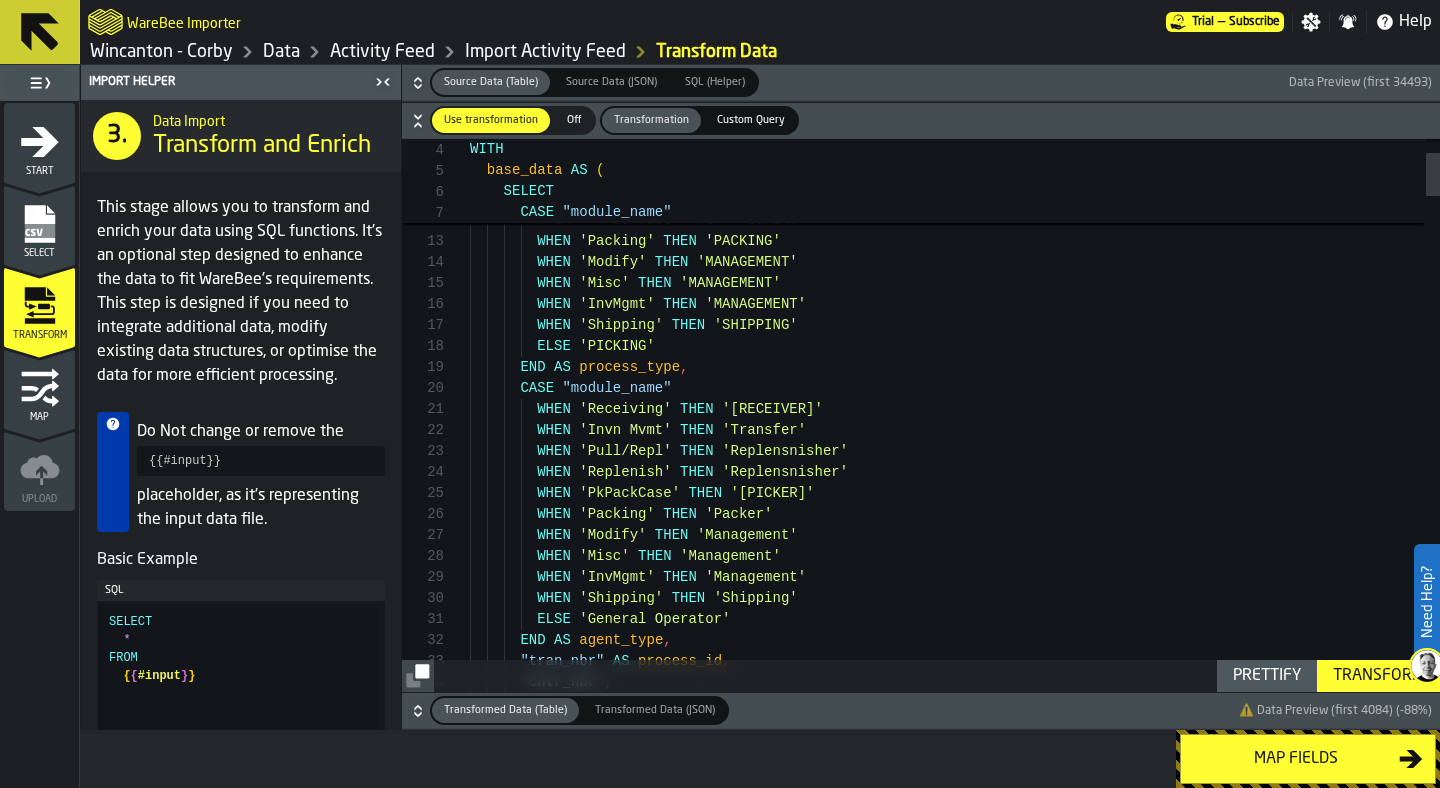 type on "**********" 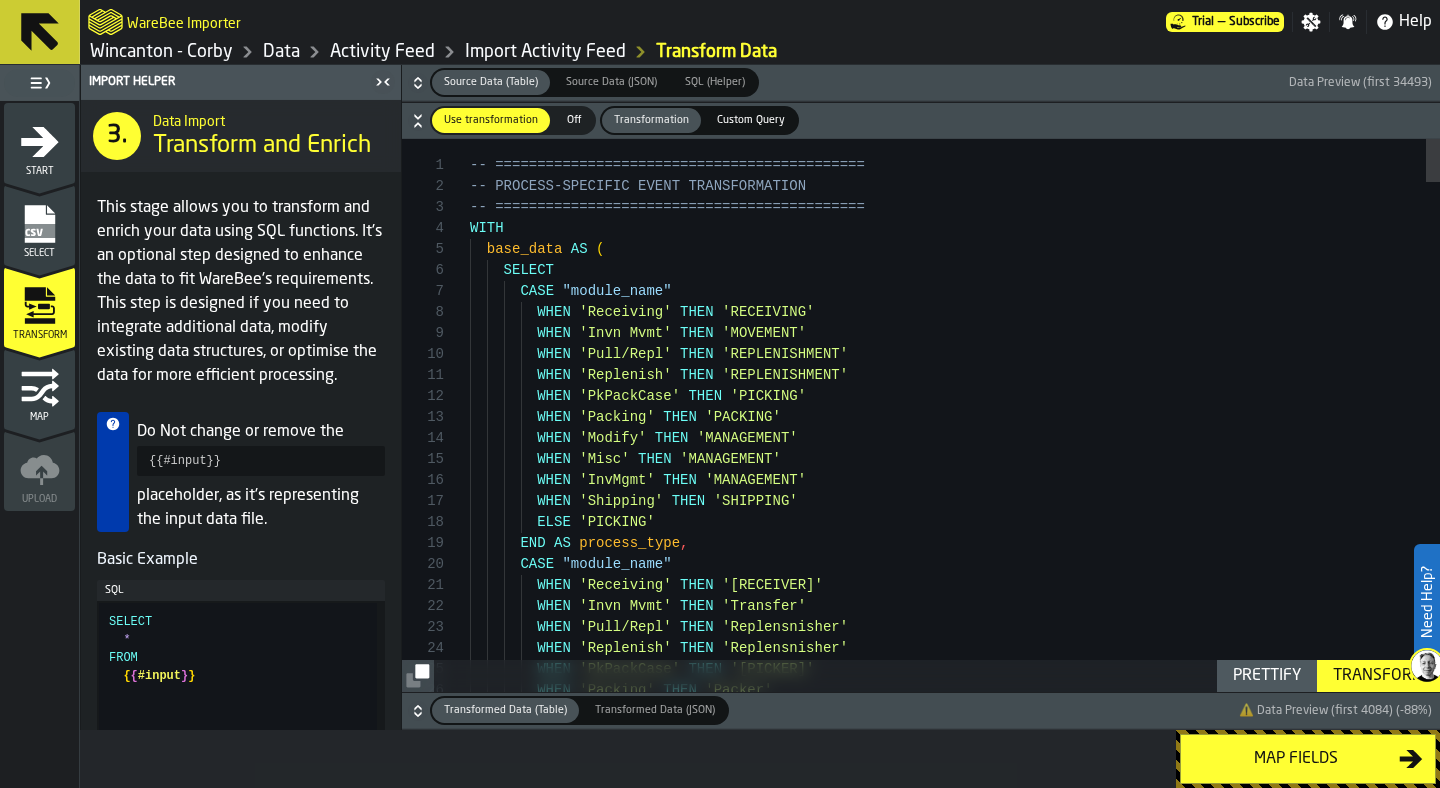 click 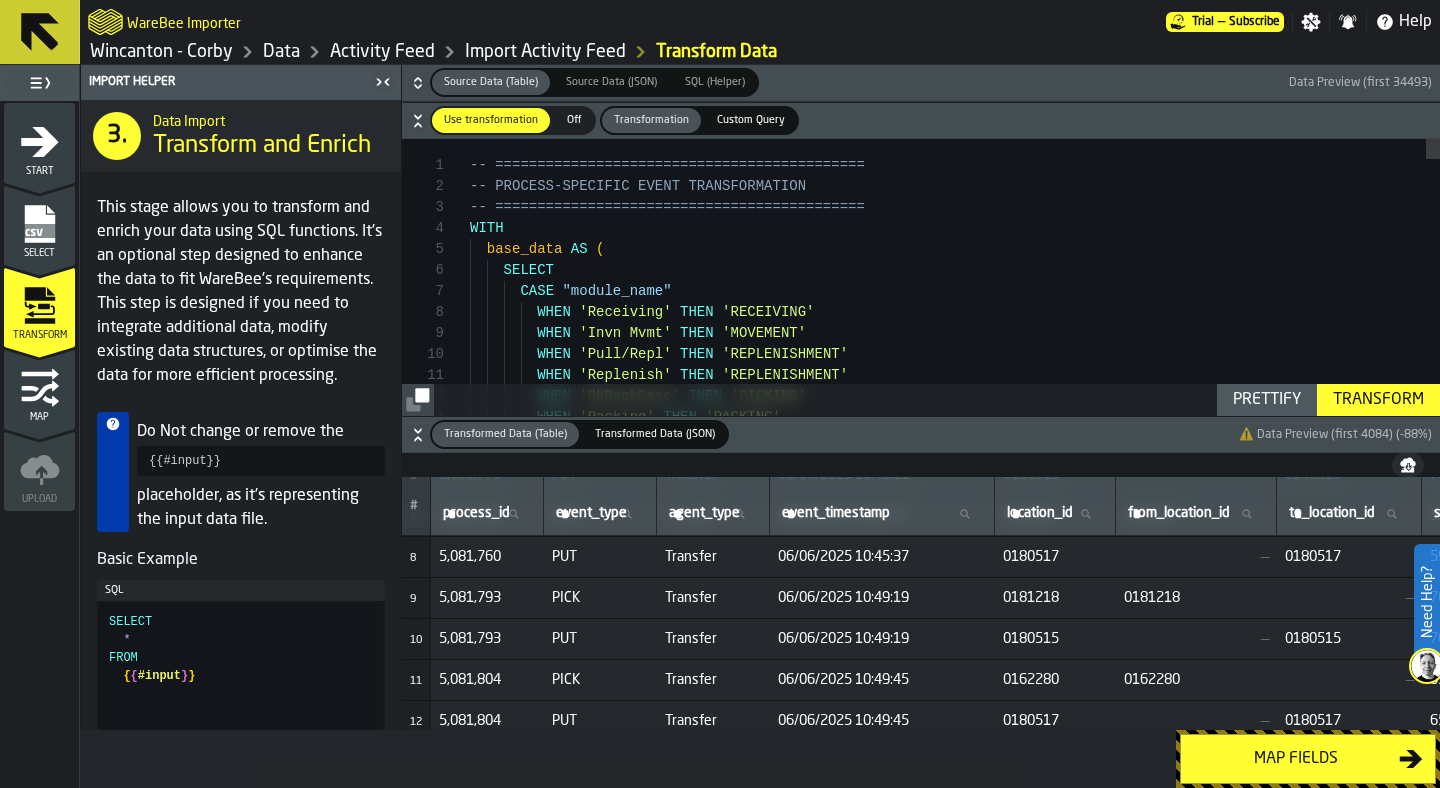 scroll, scrollTop: 0, scrollLeft: 0, axis: both 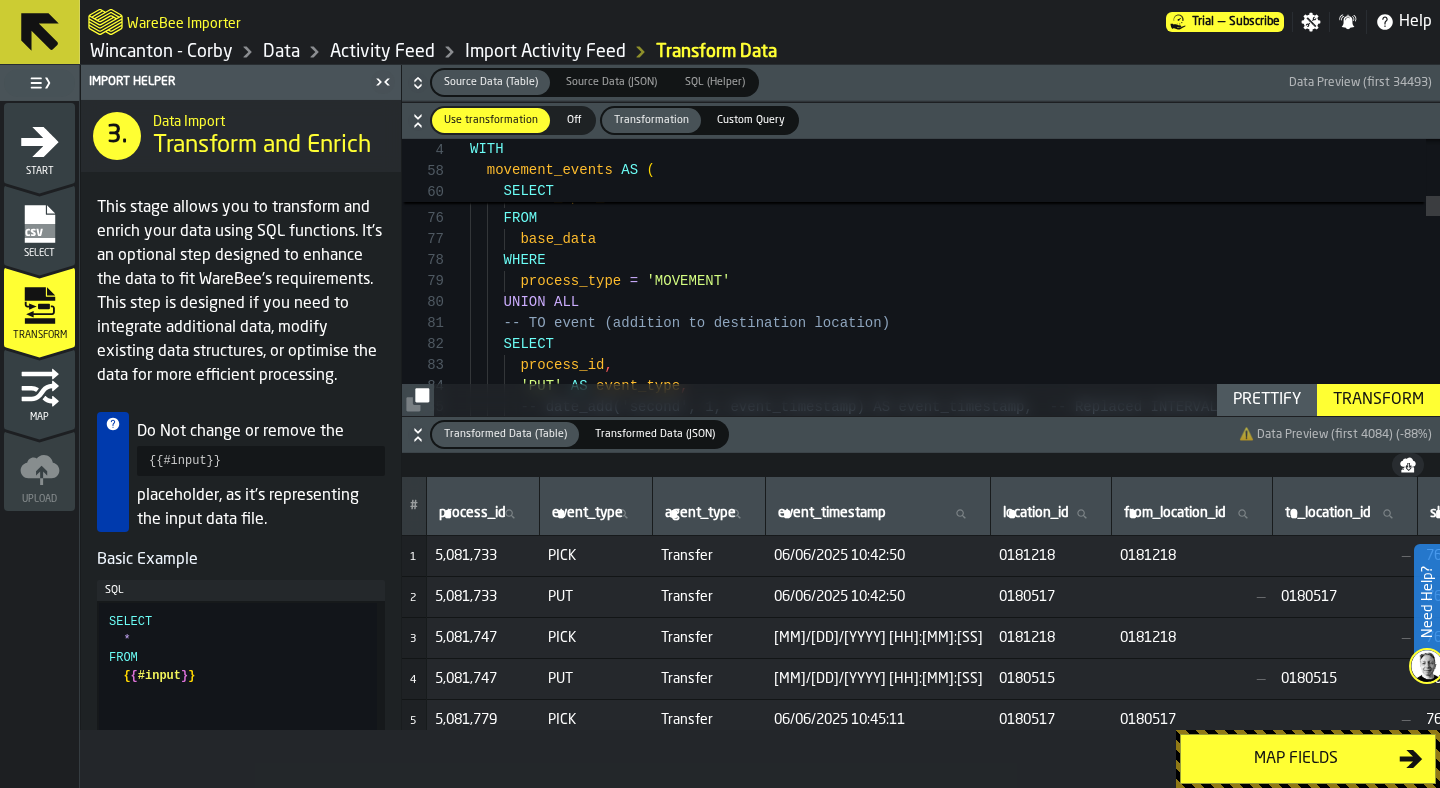 type 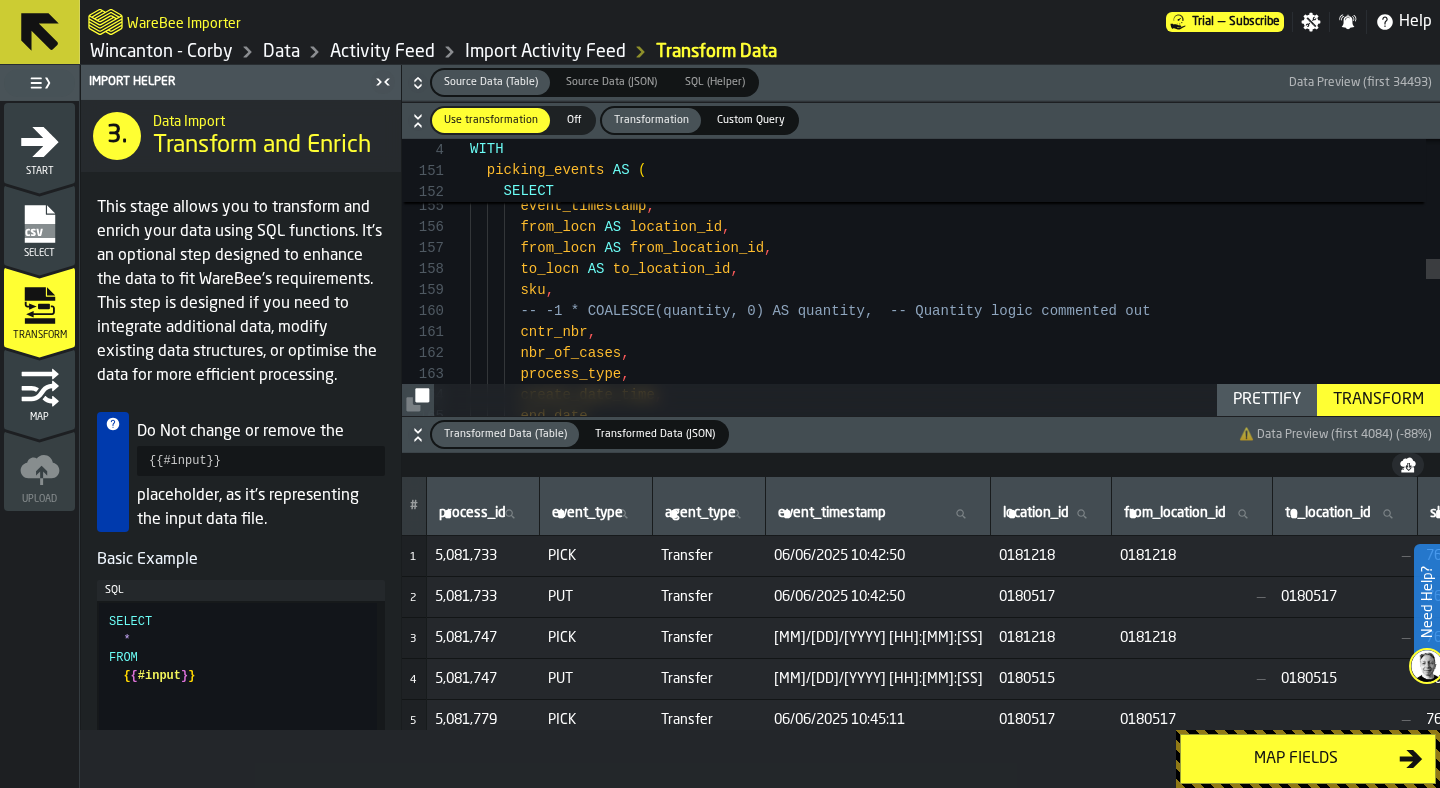 click 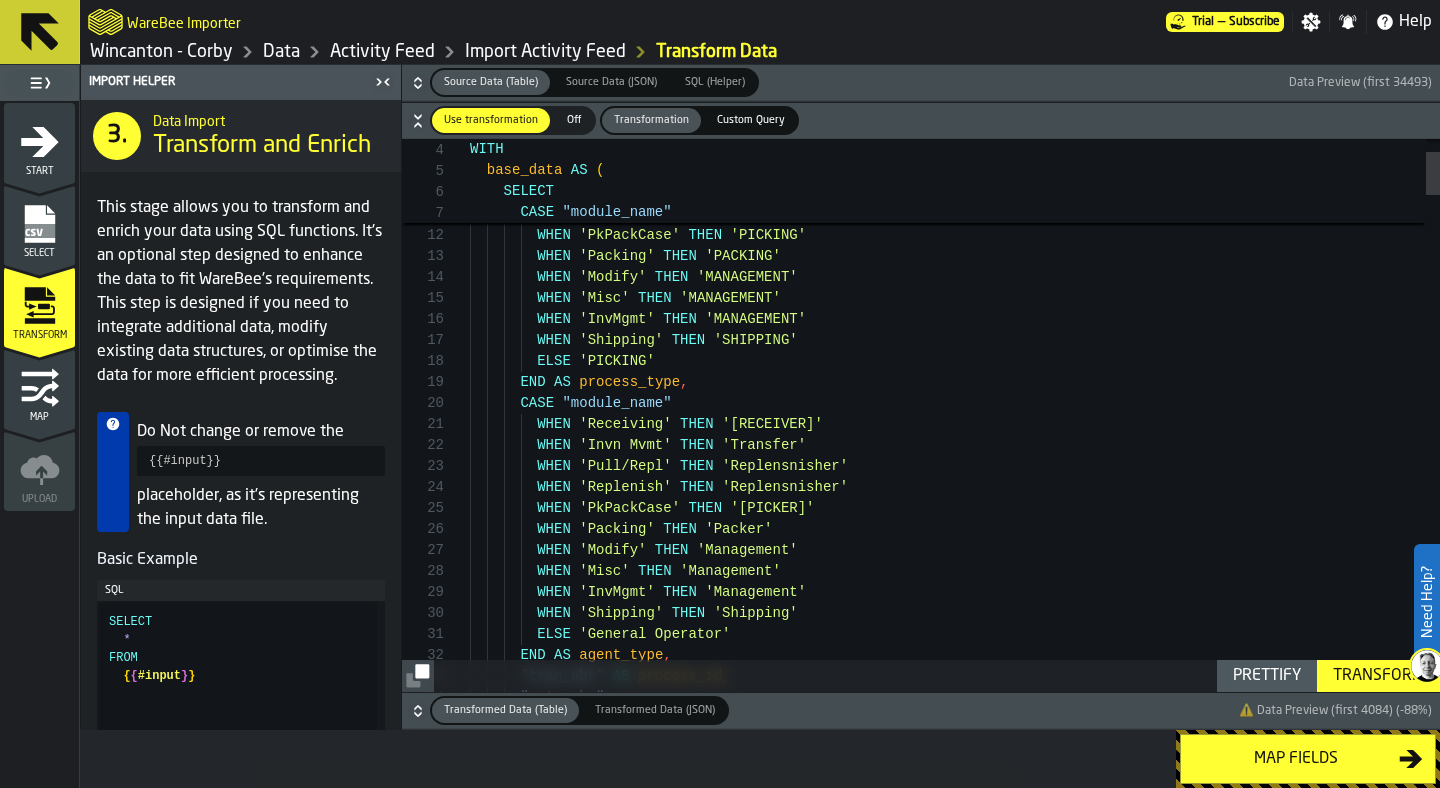 click on "END AS agent_type , ELSE 'General Operator' WHEN 'Shipping' THEN 'Shipping' WHEN 'InvMgmt' THEN 'Management' WHEN 'Misc' THEN 'Management' WHEN 'Modify' THEN 'Management' WHEN 'Packing' THEN 'Packer' WHEN 'PkPackCase' THEN 'Picker' WHEN 'Replenish' THEN 'Replensnisher' WHEN 'Pull/Repl' THEN 'Replensnisher' WHEN 'Invn Mvmt' THEN 'Transfer' WHEN 'Receiving' THEN 'Receiver' CASE "module_name" ELSE 'PICKING' END AS process_type , WHEN 'Shipping' THEN 'SHIPPING' WHEN 'InvMgmt' THEN 'MANAGEMENT' WHEN 'Misc' THEN 'MANAGEMENT' WHEN 'Modify' THEN 'MANAGEMENT' AS ," at bounding box center (955, 3527) 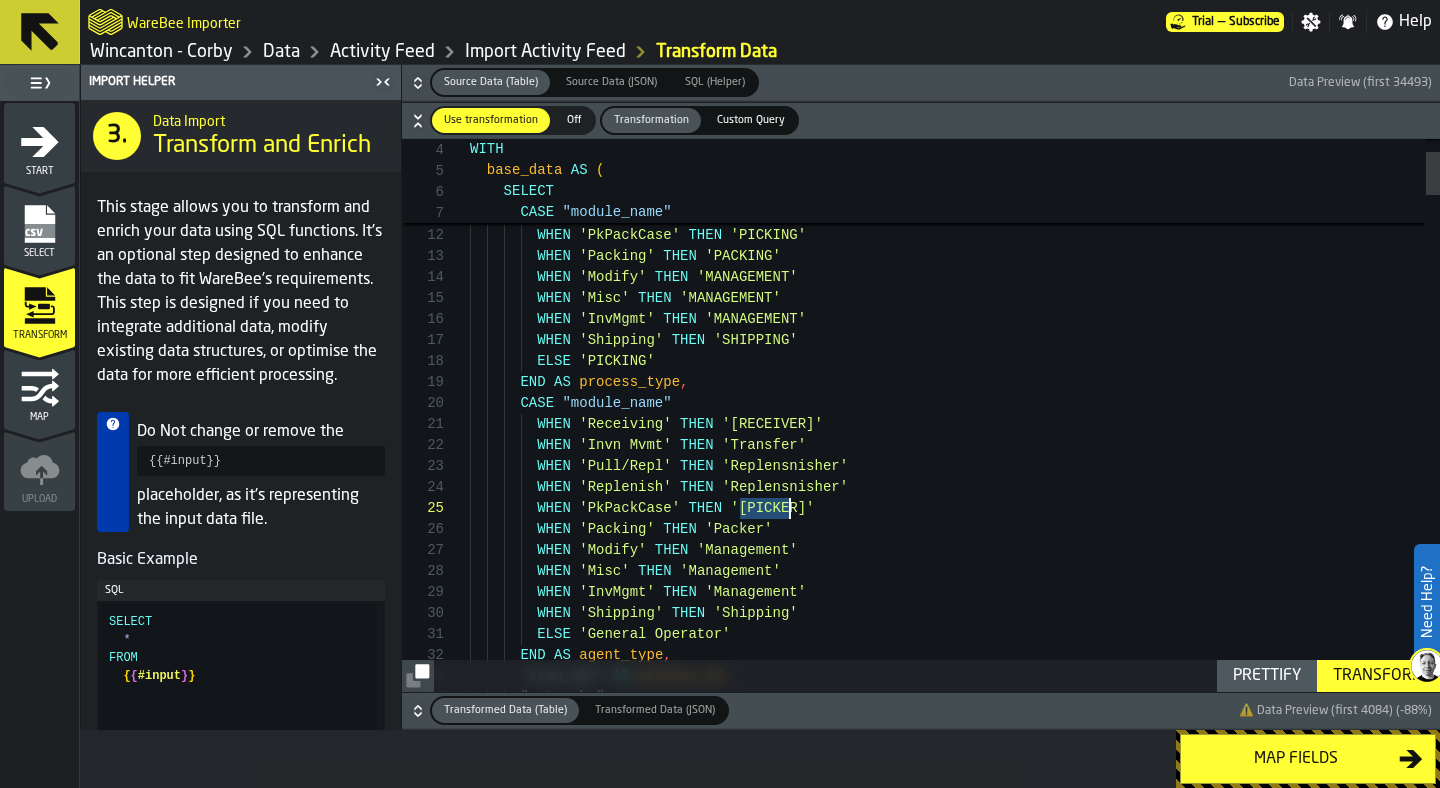click on "END AS agent_type , ELSE 'General Operator' WHEN 'Shipping' THEN 'Shipping' WHEN 'InvMgmt' THEN 'Management' WHEN 'Misc' THEN 'Management' WHEN 'Modify' THEN 'Management' WHEN 'Packing' THEN 'Packer' WHEN 'PkPackCase' THEN 'Picker' WHEN 'Replenish' THEN 'Replensnisher' WHEN 'Pull/Repl' THEN 'Replensnisher' WHEN 'Invn Mvmt' THEN 'Transfer' WHEN 'Receiving' THEN 'Receiver' CASE "module_name" ELSE 'PICKING' END AS process_type , WHEN 'Shipping' THEN 'SHIPPING' WHEN 'InvMgmt' THEN 'MANAGEMENT' WHEN 'Misc' THEN 'MANAGEMENT' WHEN 'Modify' THEN 'MANAGEMENT' AS ," at bounding box center (955, 3527) 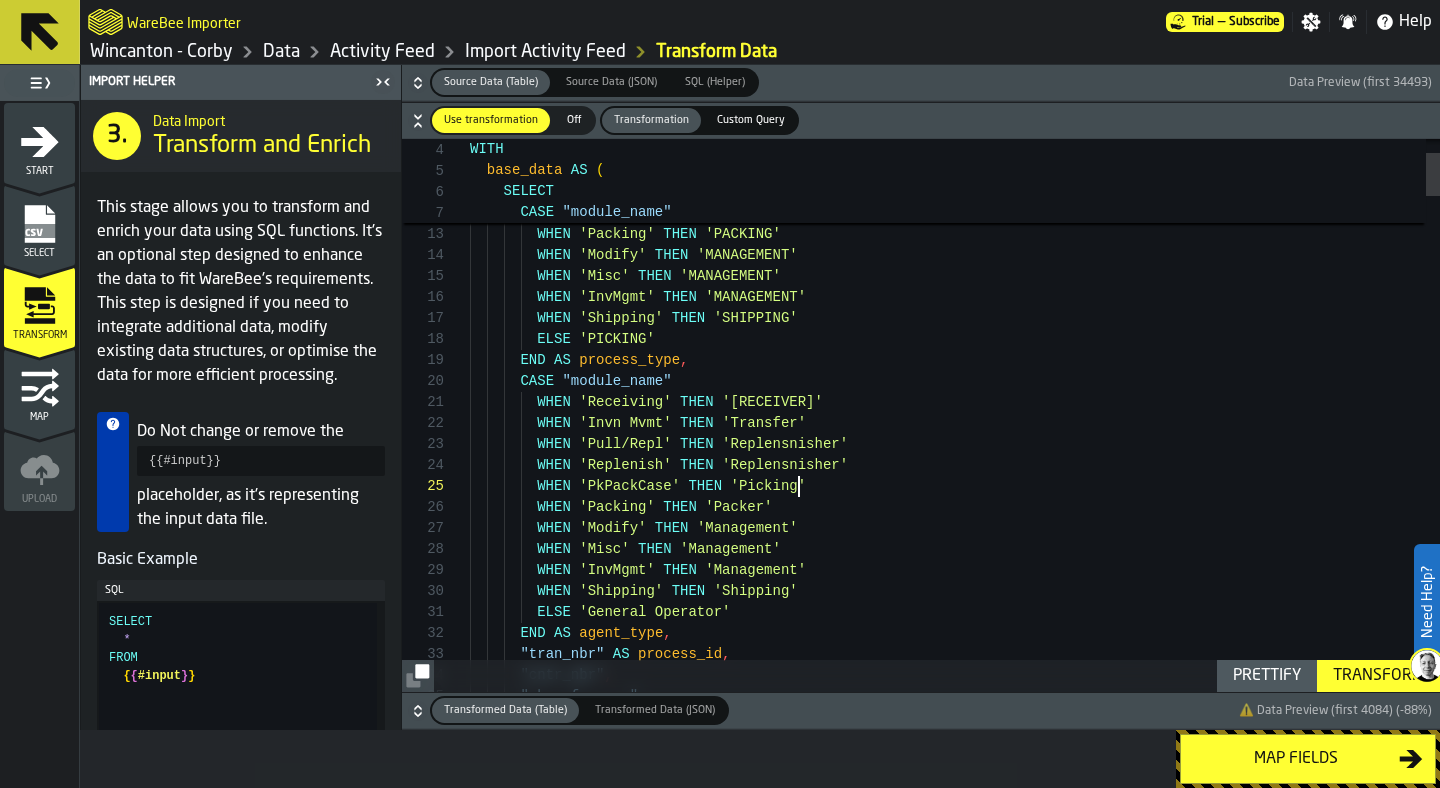 scroll, scrollTop: 0, scrollLeft: 0, axis: both 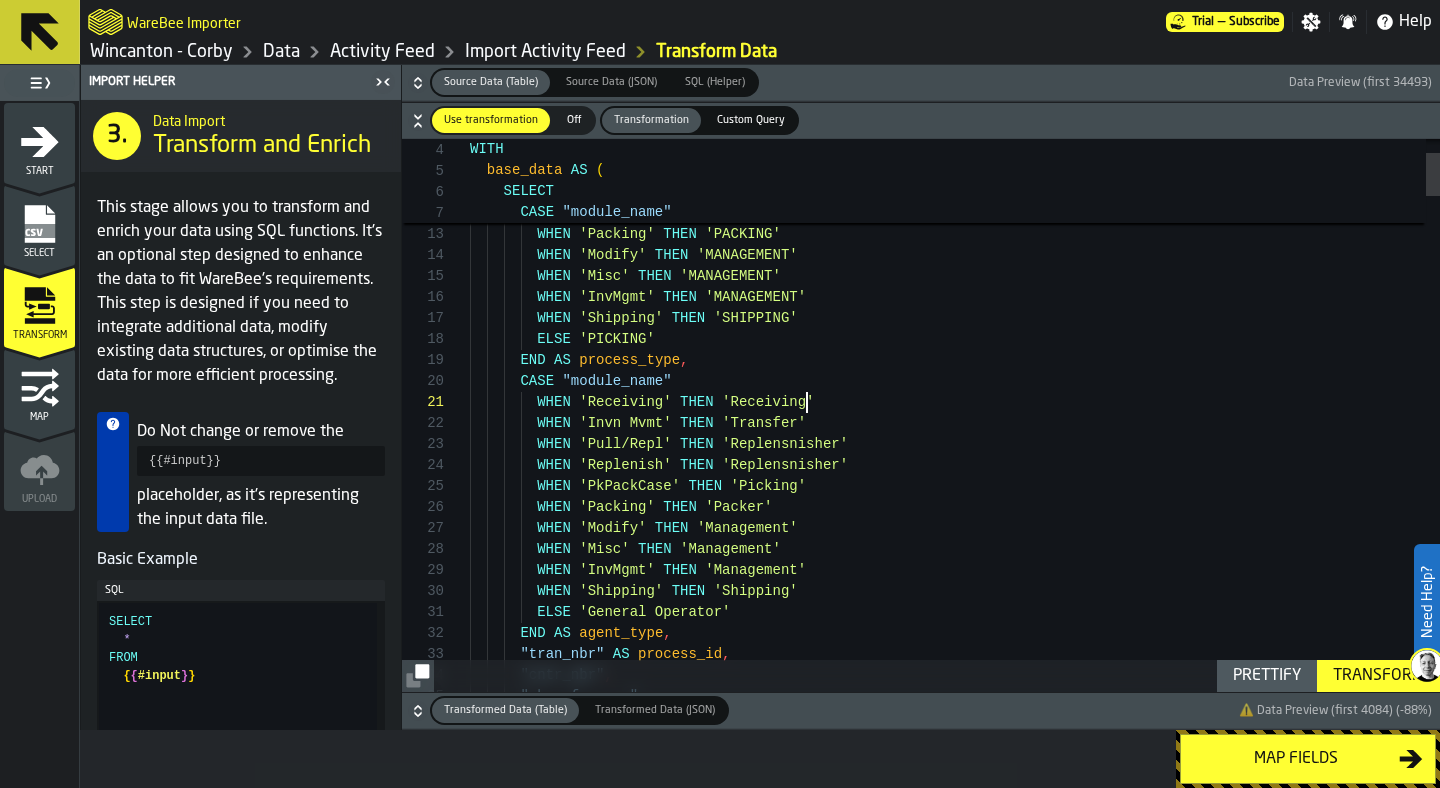 click on "WHEN 'Misc' THEN 'Management' WHEN 'Modify' THEN 'Management' WHEN 'Packing' THEN 'Packer' WHEN 'PkPackCase' THEN 'Picking' WHEN 'Replenish' THEN 'Replensnisher' WHEN 'Pull/Repl' THEN 'Replensnisher' WHEN 'Invn Mvmt' THEN 'Transfer' WHEN 'Receiving' THEN 'Receiving' CASE "module_name" ELSE 'PICKING' END AS process_type , WHEN 'Shipping' THEN 'SHIPPING' WHEN 'InvMgmt' THEN 'MANAGEMENT' WHEN 'Misc' THEN 'MANAGEMENT' WHEN 'Modify' THEN 'MANAGEMENT' WHEN 'Packing' THEN 'PACKING' WHEN 'PkPackCase' THEN 'PICKING' WHEN 'Replenish' THEN 'REPLENISHMENT' WHEN" at bounding box center [955, 3505] 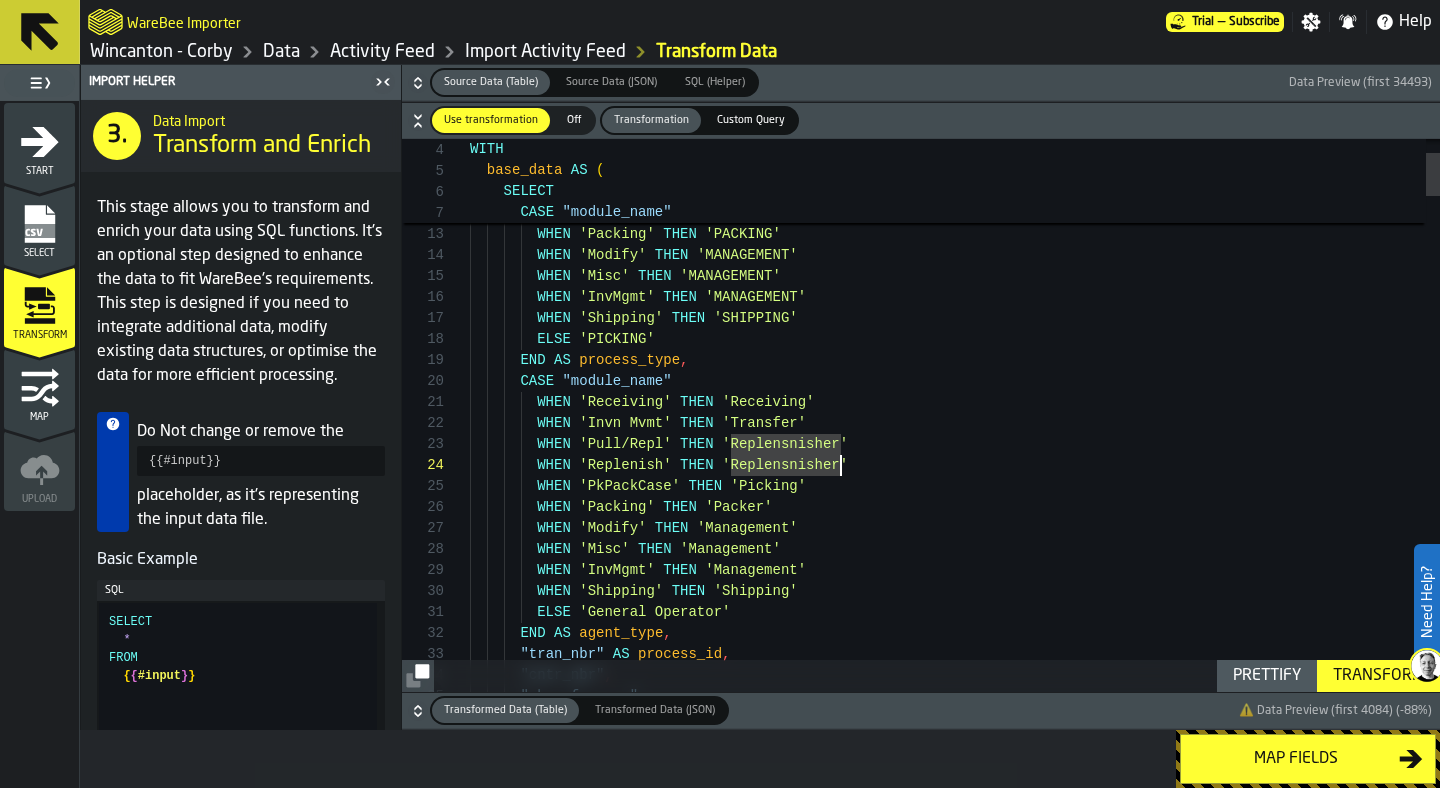 click on "WHEN 'Misc' THEN 'Management' WHEN 'Modify' THEN 'Management' WHEN 'Packing' THEN 'Packer' WHEN 'PkPackCase' THEN 'Picking' WHEN 'Replenish' THEN 'Replensnisher' WHEN 'Pull/Repl' THEN 'Replensnisher' WHEN 'Invn Mvmt' THEN 'Transfer' WHEN 'Receiving' THEN 'Receiving' CASE "module_name" ELSE 'PICKING' END AS process_type , WHEN 'Shipping' THEN 'SHIPPING' WHEN 'InvMgmt' THEN 'MANAGEMENT' WHEN 'Misc' THEN 'MANAGEMENT' WHEN 'Modify' THEN 'MANAGEMENT' WHEN 'Packing' THEN 'PACKING' WHEN 'PkPackCase' THEN 'PICKING' WHEN 'Replenish' THEN 'REPLENISHMENT' WHEN" at bounding box center (955, 3505) 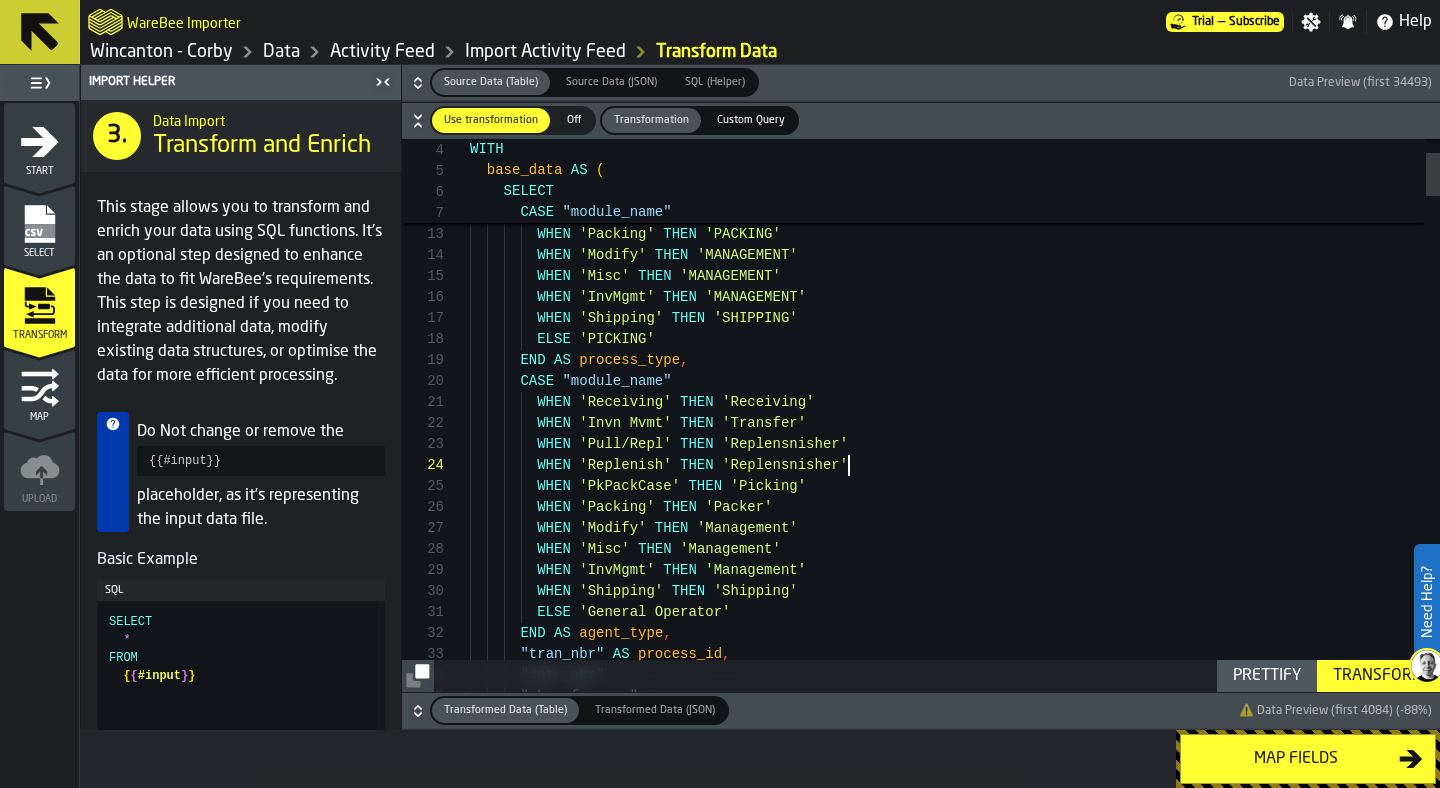 click on "WHEN 'Misc' THEN 'Management' WHEN 'Modify' THEN 'Management' WHEN 'Packing' THEN 'Packer' WHEN 'PkPackCase' THEN 'Picking' WHEN 'Replenish' THEN 'Replensnisher' WHEN 'Pull/Repl' THEN 'Replensnisher' WHEN 'Invn Mvmt' THEN 'Transfer' WHEN 'Receiving' THEN 'Receiving' CASE "module_name" ELSE 'PICKING' END AS process_type , WHEN 'Shipping' THEN 'SHIPPING' WHEN 'InvMgmt' THEN 'MANAGEMENT' WHEN 'Misc' THEN 'MANAGEMENT' WHEN 'Modify' THEN 'MANAGEMENT' WHEN 'Packing' THEN 'PACKING' WHEN 'PkPackCase' THEN 'PICKING' WHEN 'Replenish' THEN 'REPLENISHMENT' WHEN" at bounding box center [955, 3505] 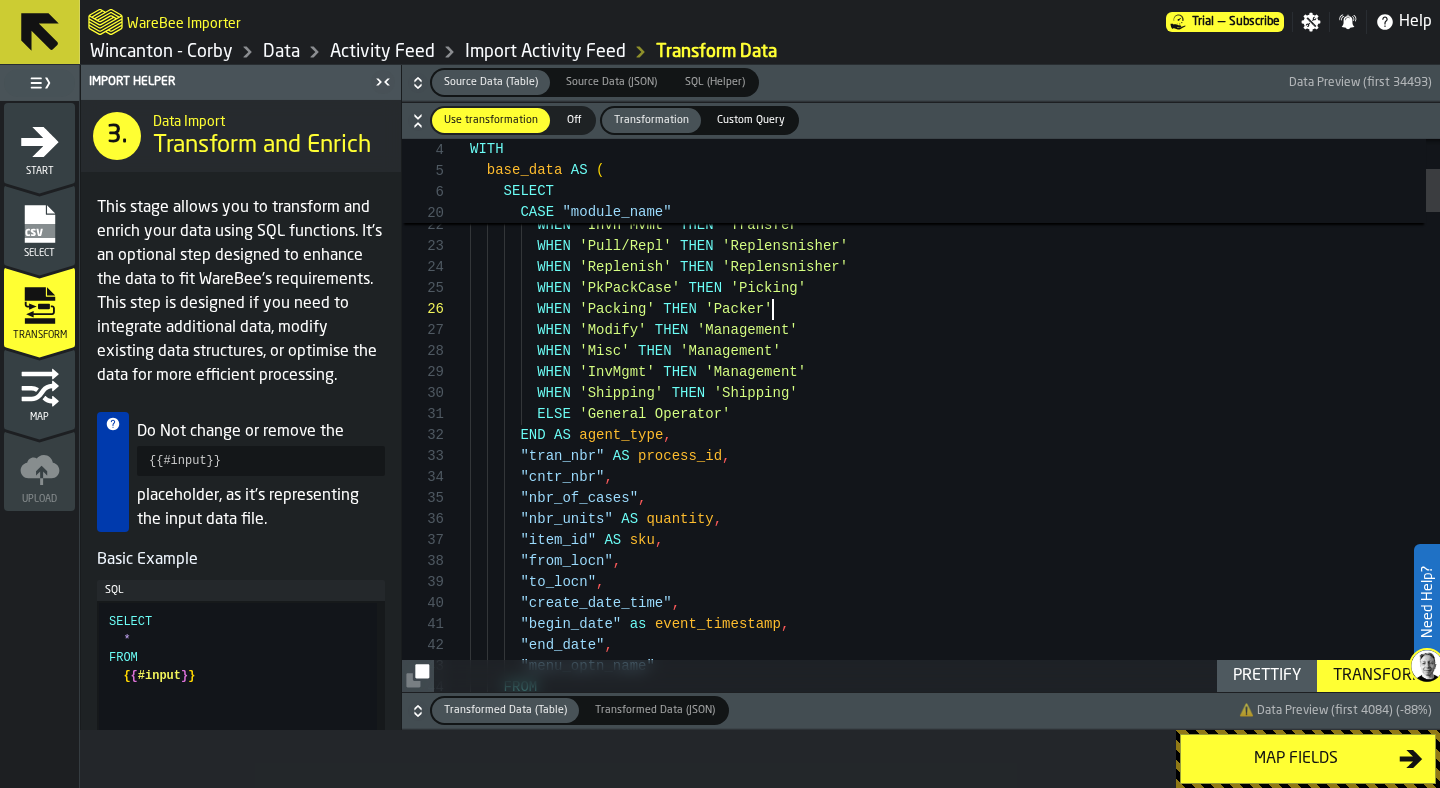 click on "Transform" at bounding box center [1378, 676] 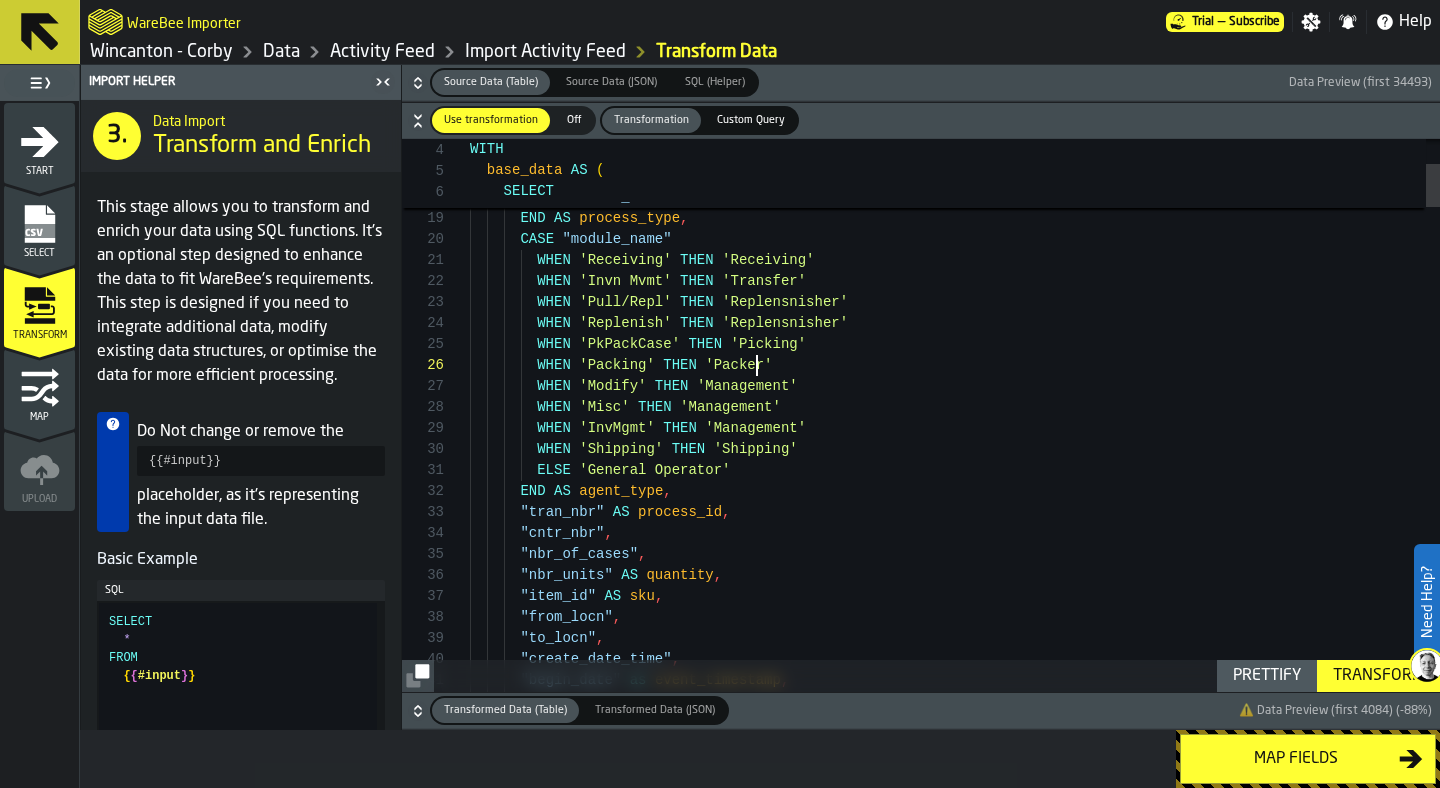 click on "WHEN   'Misc'   THEN   'Management'          WHEN   'Modify'   THEN   'Management'          WHEN   'Packing'   THEN   'Packer'          WHEN   'PkPackCase'   THEN   'Picking'          WHEN   'Replenish'   THEN   'Replensnisher'          WHEN   'Pull/Repl'   THEN   'Replensnisher'          WHEN   'Invn Mvmt'   THEN   'Transfer'          WHEN   'Receiving'   THEN   'Receiving'        CASE   "module_name"          WHEN   'InvMgmt'   THEN   'Management'          WHEN   'Shipping'   THEN   'Shipping'          ELSE   'General Operator'        END  AS   agent_type ,        "tran_nbr"  AS   process_id ,        "cntr_nbr" ,        "nbr_of_cases" ,        "nbr_units"  AS   quantity ,        "item_id"  AS   sku ,        "from_locn" ,        "to_locn" ,        "create_date_time" ,        "begin_date"  as   , ," at bounding box center (955, 3363) 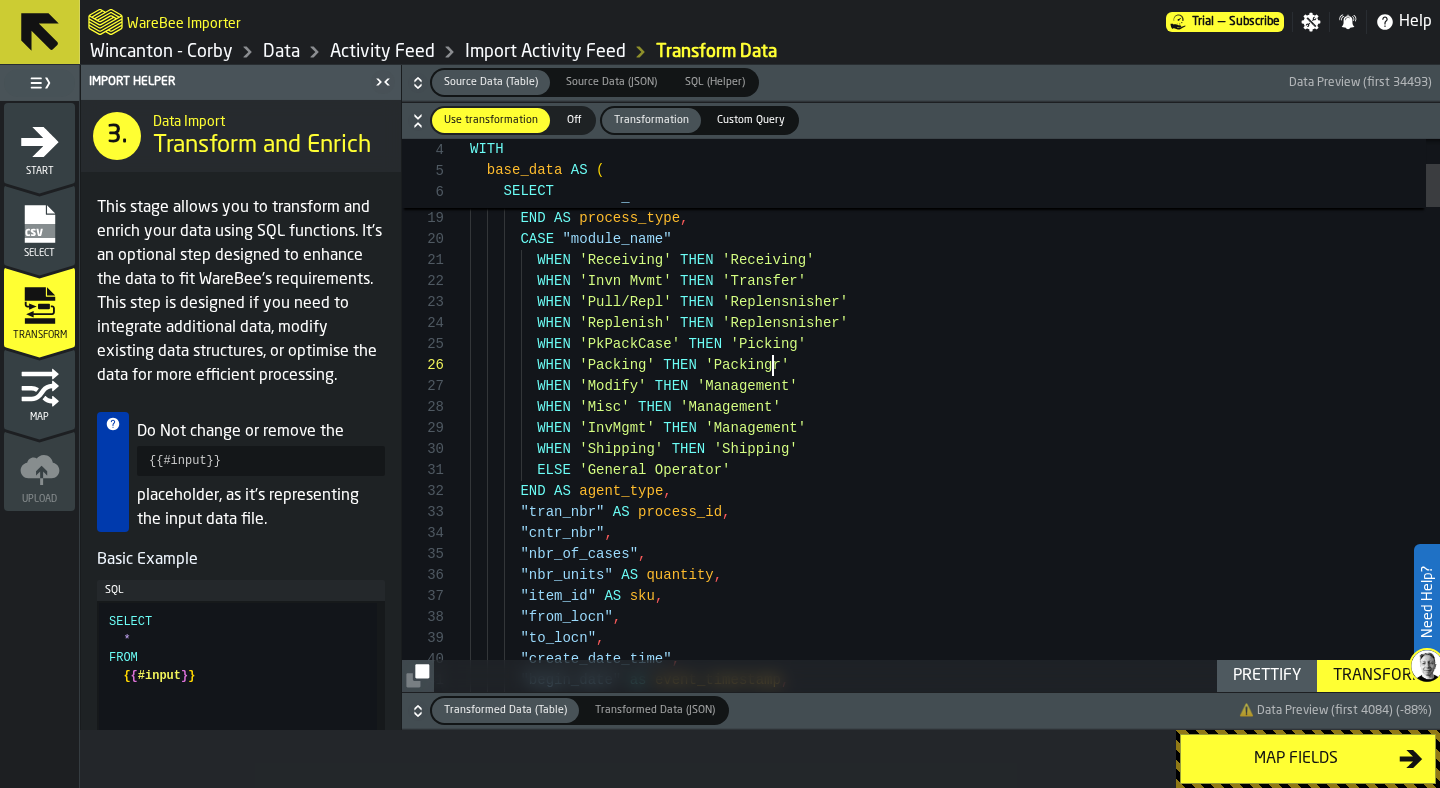 scroll, scrollTop: 105, scrollLeft: 0, axis: vertical 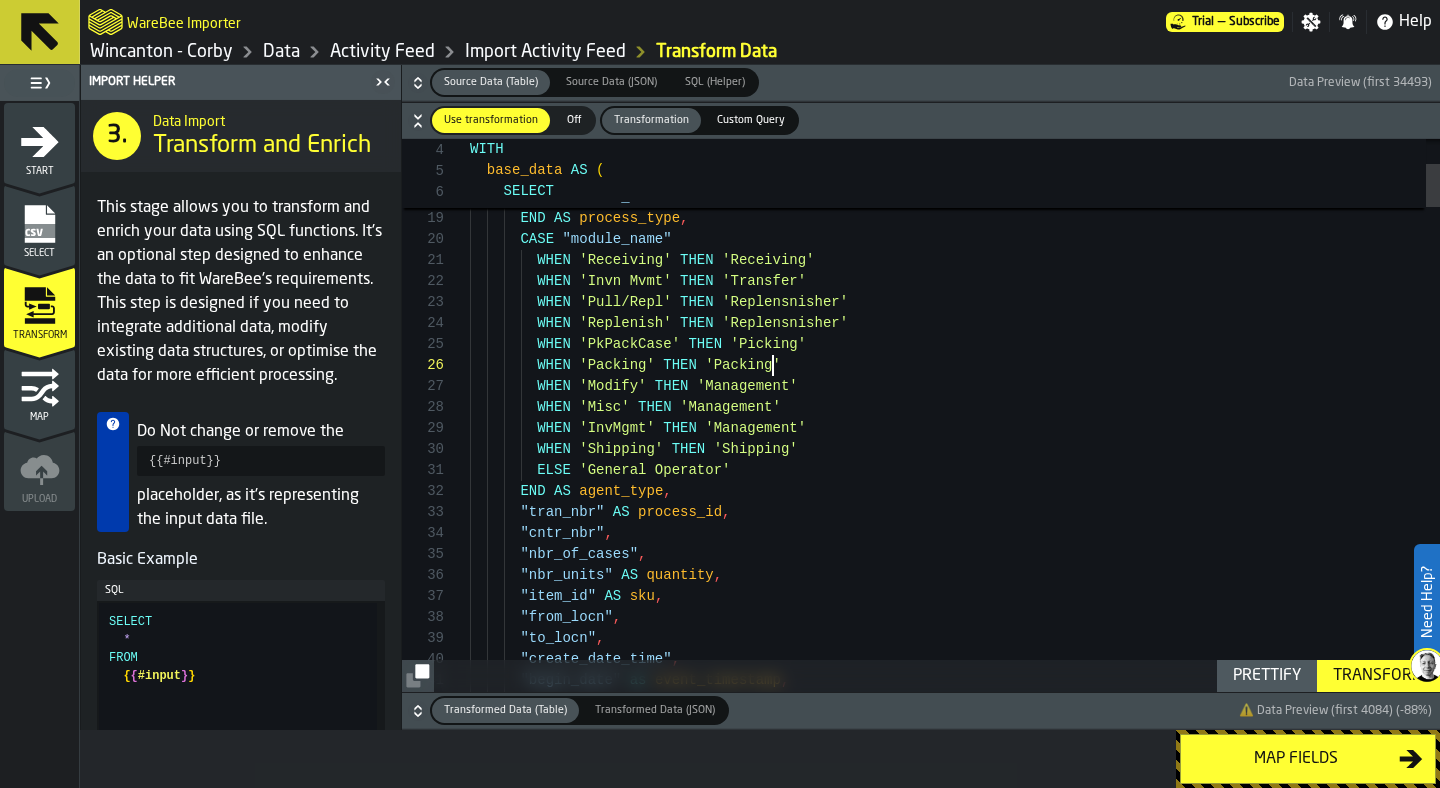 click on "WHEN  'Misc'  THEN  'Management'           WHEN  'Modify'  THEN  'Management'           WHEN  'Packing'  THEN  'Packing'           WHEN  'PkPackCase'  THEN  'Picking'           WHEN  'Replenish'  THEN  '[REPLENISHMENT]'           WHEN  'Pull/Repl'  THEN  '[REPLENISHMENT]'           WHEN  'Invn Mvmt'  THEN  'Transfer'           WHEN  'Receiving'  THEN  'Receiving'           CASE  "module_name"           WHEN  'InvMgmt'  THEN  'Management'           WHEN  'Shipping'  THEN  'Shipping'           ELSE  '[GENERAL_OPERATOR]'           END  AS  agent_type ,       "tran_nbr"  AS  process_id ,       "cntr_nbr" ,       "nbr_of_cases" ,       "nbr_units"  AS  quantity ,       "item_id"  AS  sku ,       "from_locn" ,       "to_locn" ,       "create_date_time" ,       "begin_date"  as" at bounding box center (955, 3363) 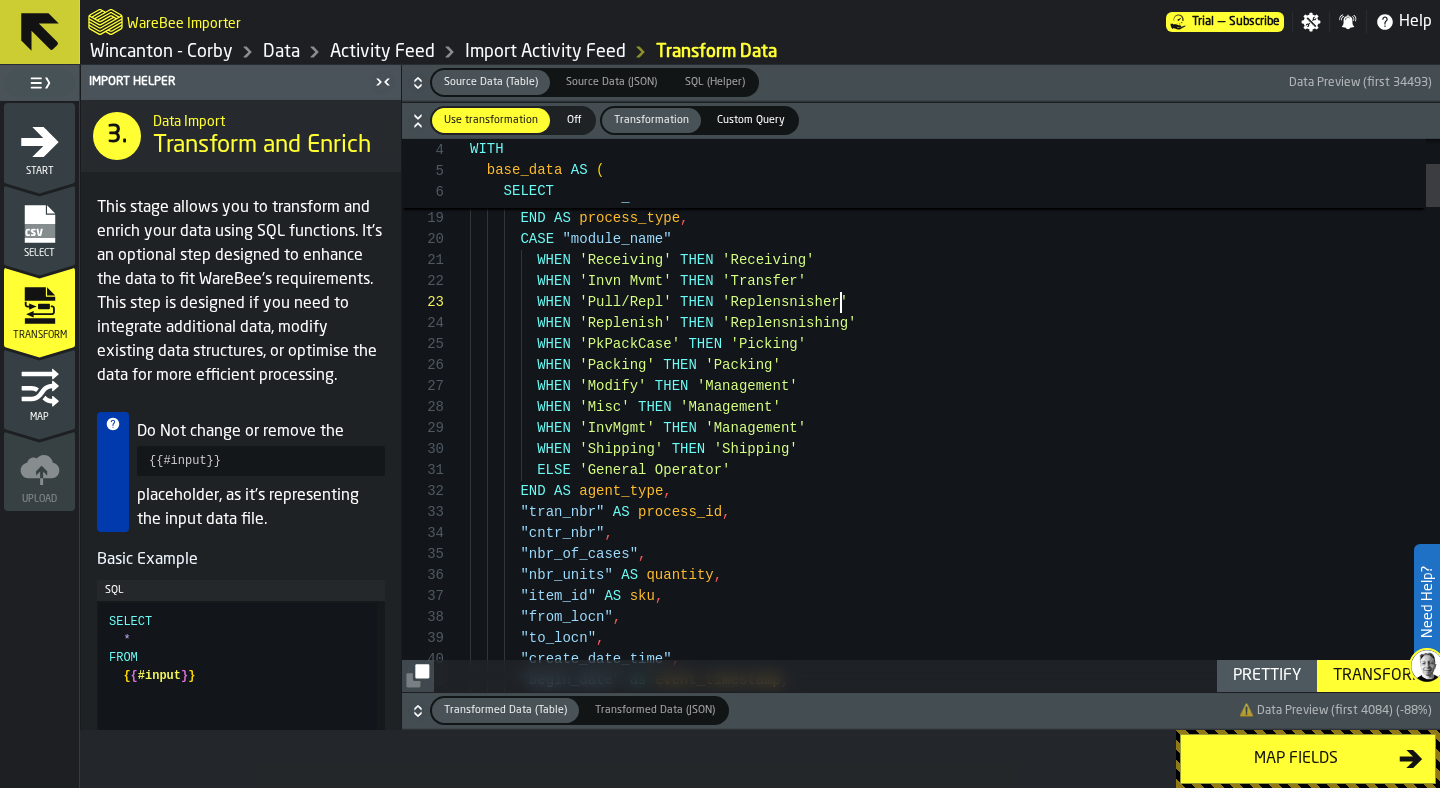 click on "WHEN 'Misc' THEN 'Management' WHEN 'Modify' THEN 'Management' WHEN 'Packing' THEN 'Packing' WHEN 'PkPackCase' THEN 'Picking' WHEN 'Replenish' THEN 'Replensnishing' WHEN 'Pull/Repl' THEN 'Replensnisher' WHEN 'Invn Mvmt' THEN 'Transfer' WHEN 'Receiving' THEN 'Receiving' CASE "module_name" WHEN 'InvMgmt' THEN 'Management' WHEN 'Shipping' THEN 'Shipping' ELSE 'General Operator' END AS agent_type , "tran_nbr" AS process_id , "cntr_nbr" , "nbr_of_cases" , "nbr_units" AS quantity , "item_id" AS sku , "from_locn" , "to_locn" , "create_date_time" , "begin_date" as , ," at bounding box center [955, 3363] 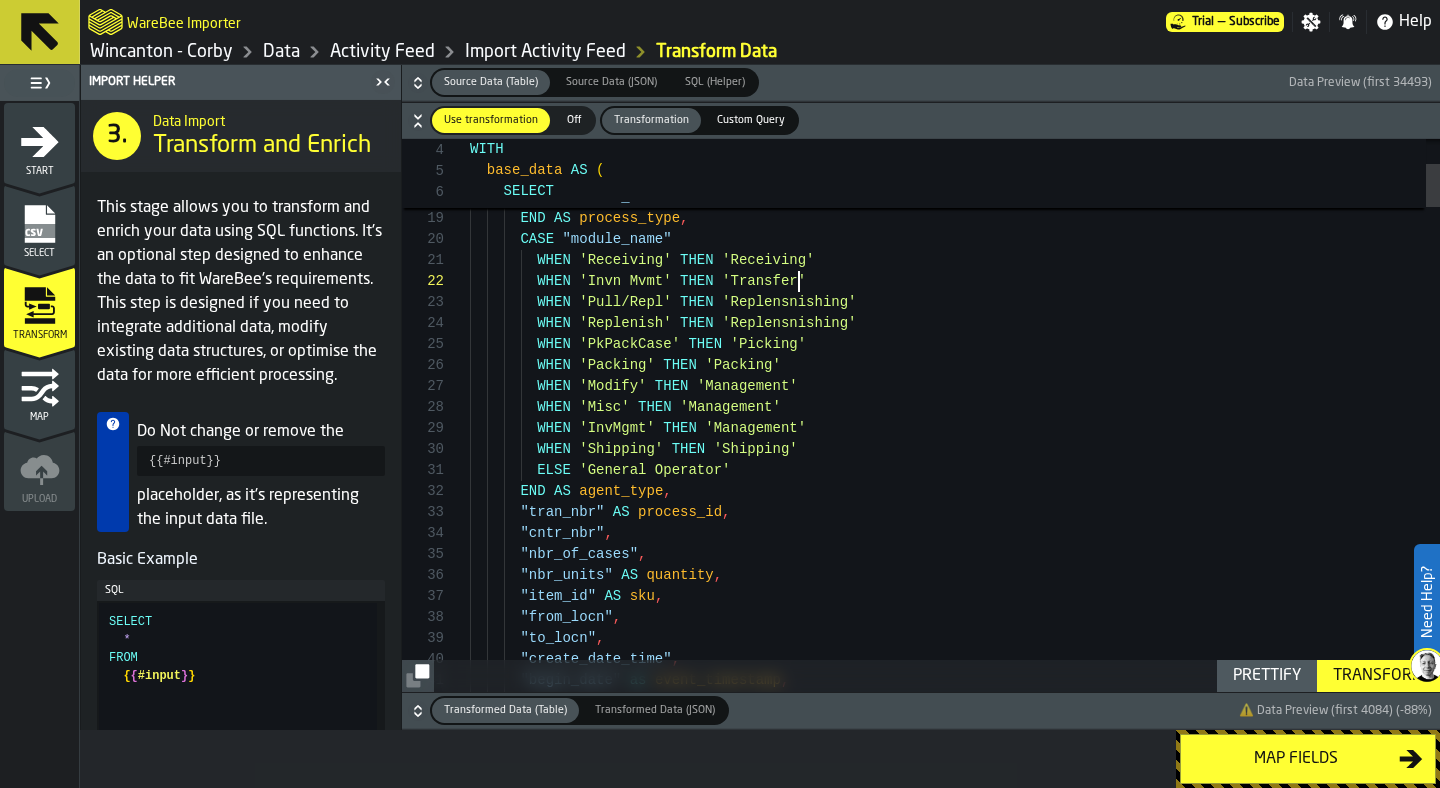 scroll, scrollTop: 21, scrollLeft: 0, axis: vertical 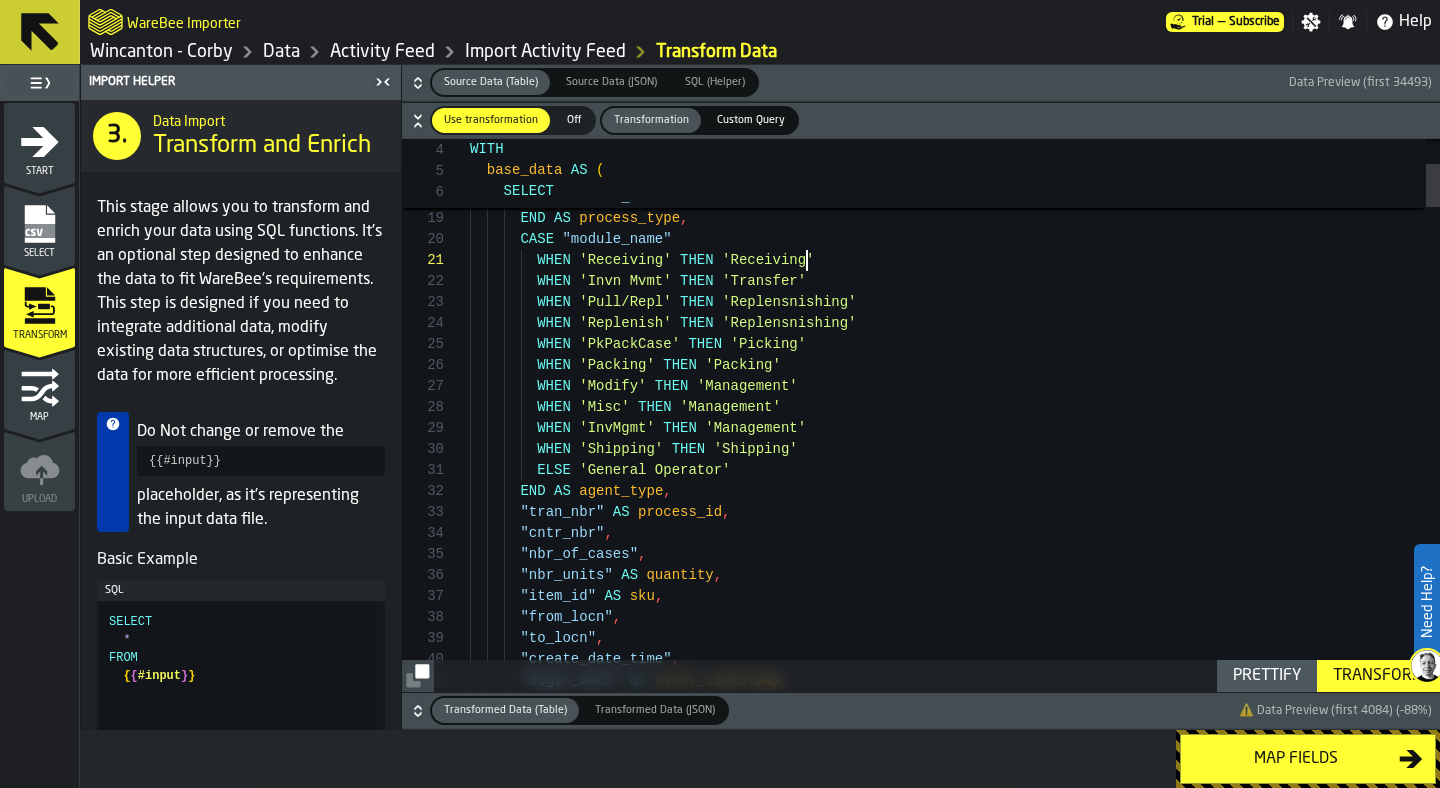 click on "WHEN 'Misc' THEN 'Management' WHEN 'Modify' THEN 'Management' WHEN 'Packing' THEN 'Packing' WHEN 'PkPackCase' THEN 'Picking' WHEN 'Replenish' THEN 'Replensnishing' WHEN 'Pull/Repl' THEN 'Replensnishing' WHEN 'Invn Mvmt' THEN 'Transfer' WHEN 'Receiving' THEN 'Receiving' CASE "module_name" WHEN 'InvMgmt' THEN 'Management' WHEN 'Shipping' THEN 'Shipping' ELSE 'General Operator' END AS agent_type , "tran_nbr" AS process_id , "cntr_nbr" , "nbr_of_cases" , "nbr_units" AS quantity , "item_id" AS sku , "from_locn" , "to_locn" , "create_date_time" , "begin_date" as , ," at bounding box center (955, 3363) 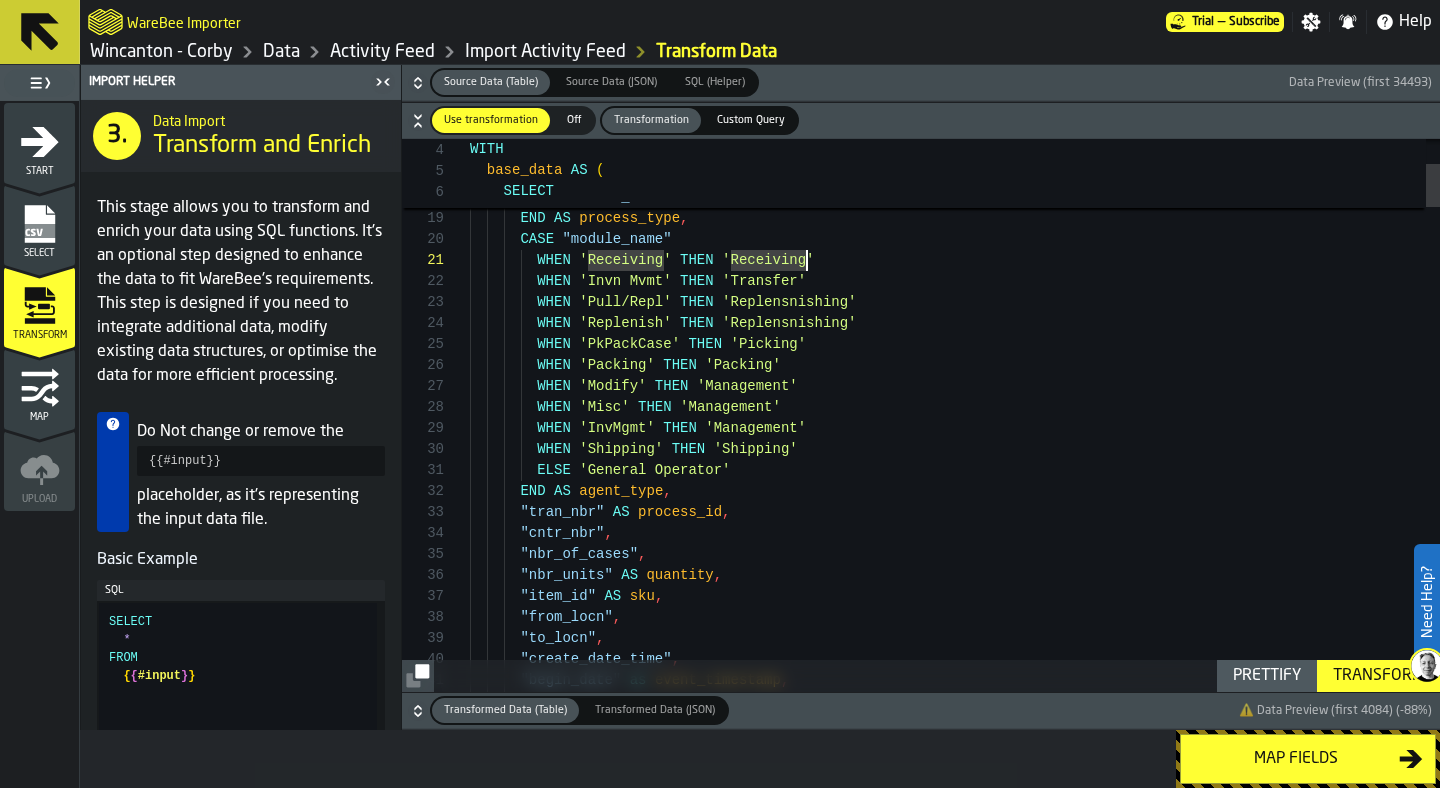 type on "**********" 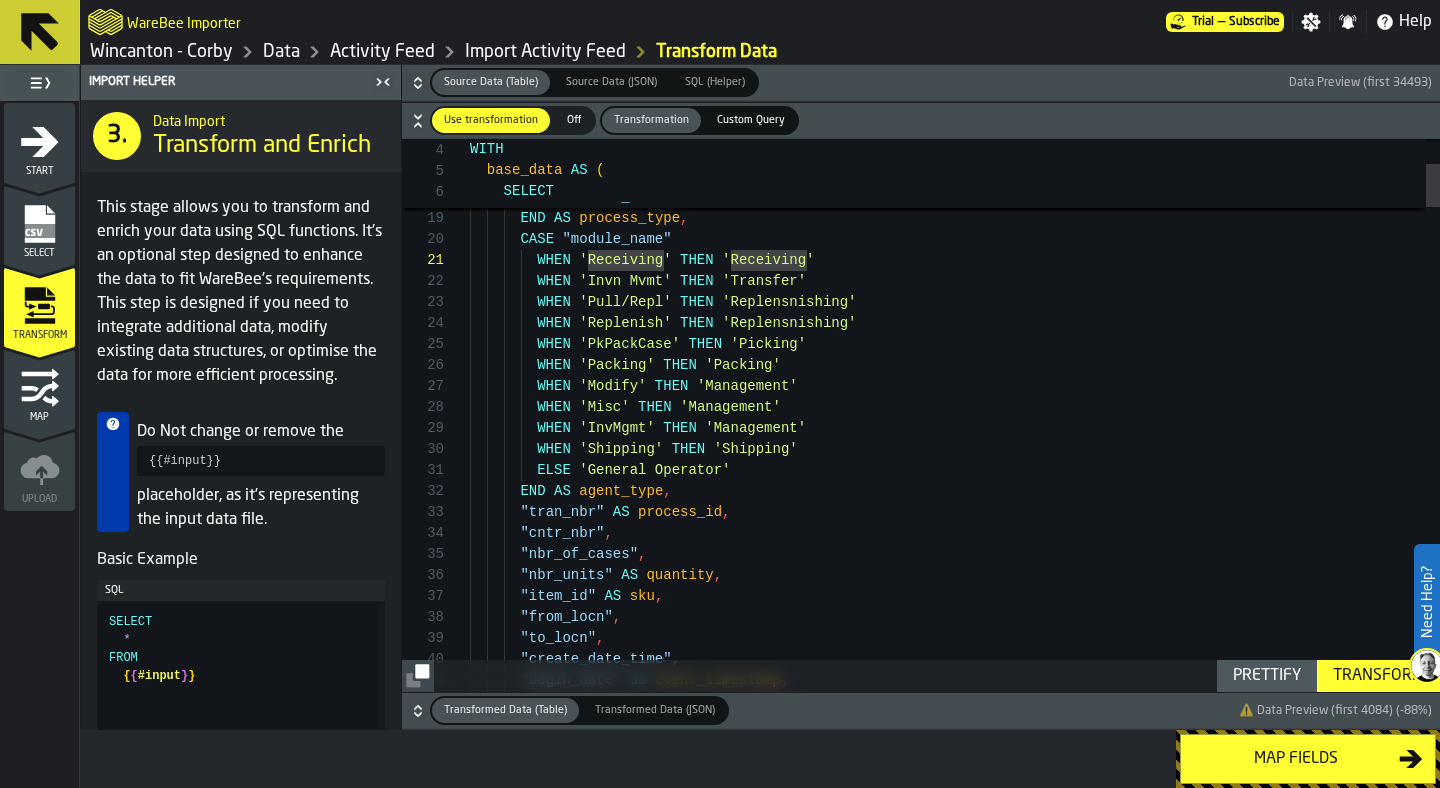 click on "Map" at bounding box center [39, 417] 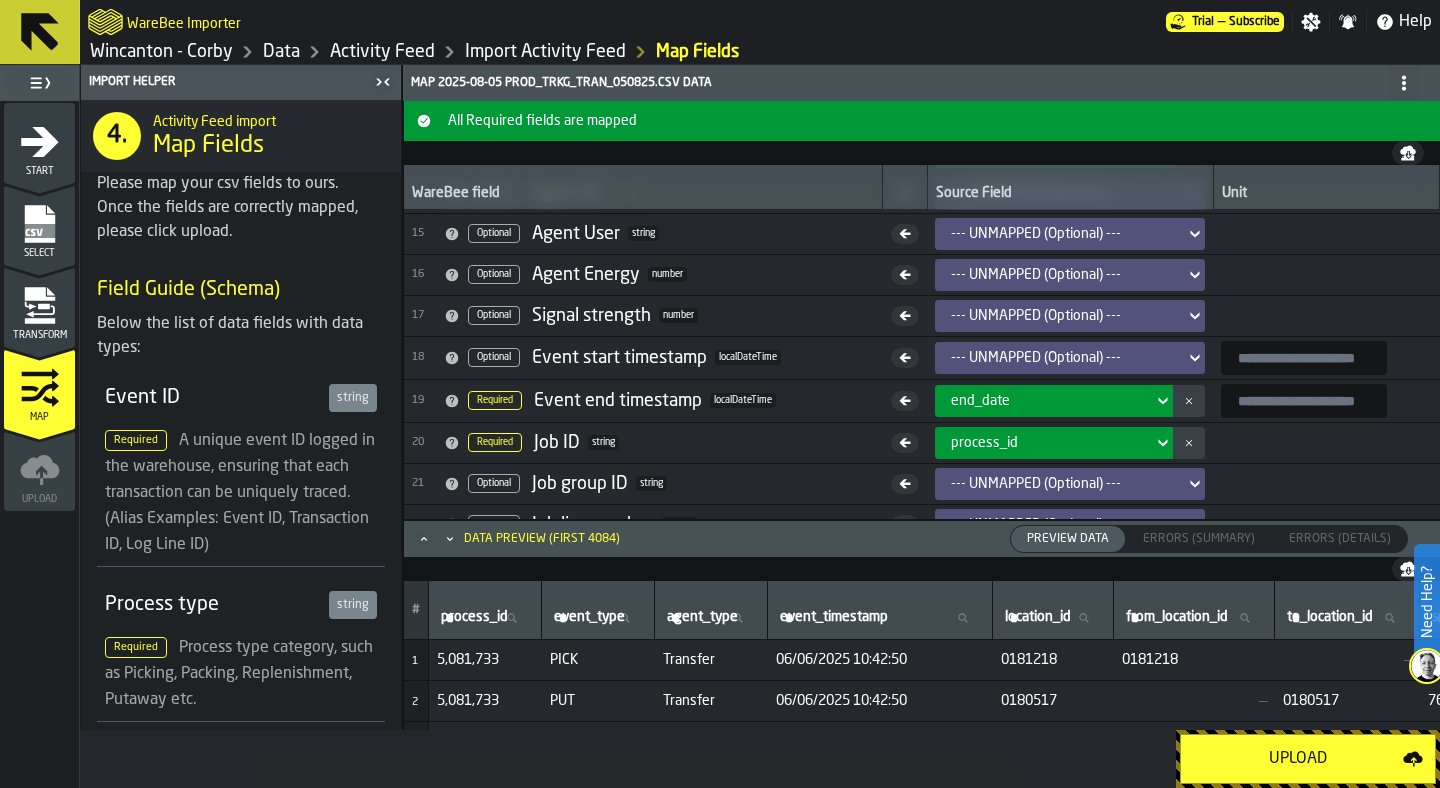 scroll, scrollTop: 571, scrollLeft: 0, axis: vertical 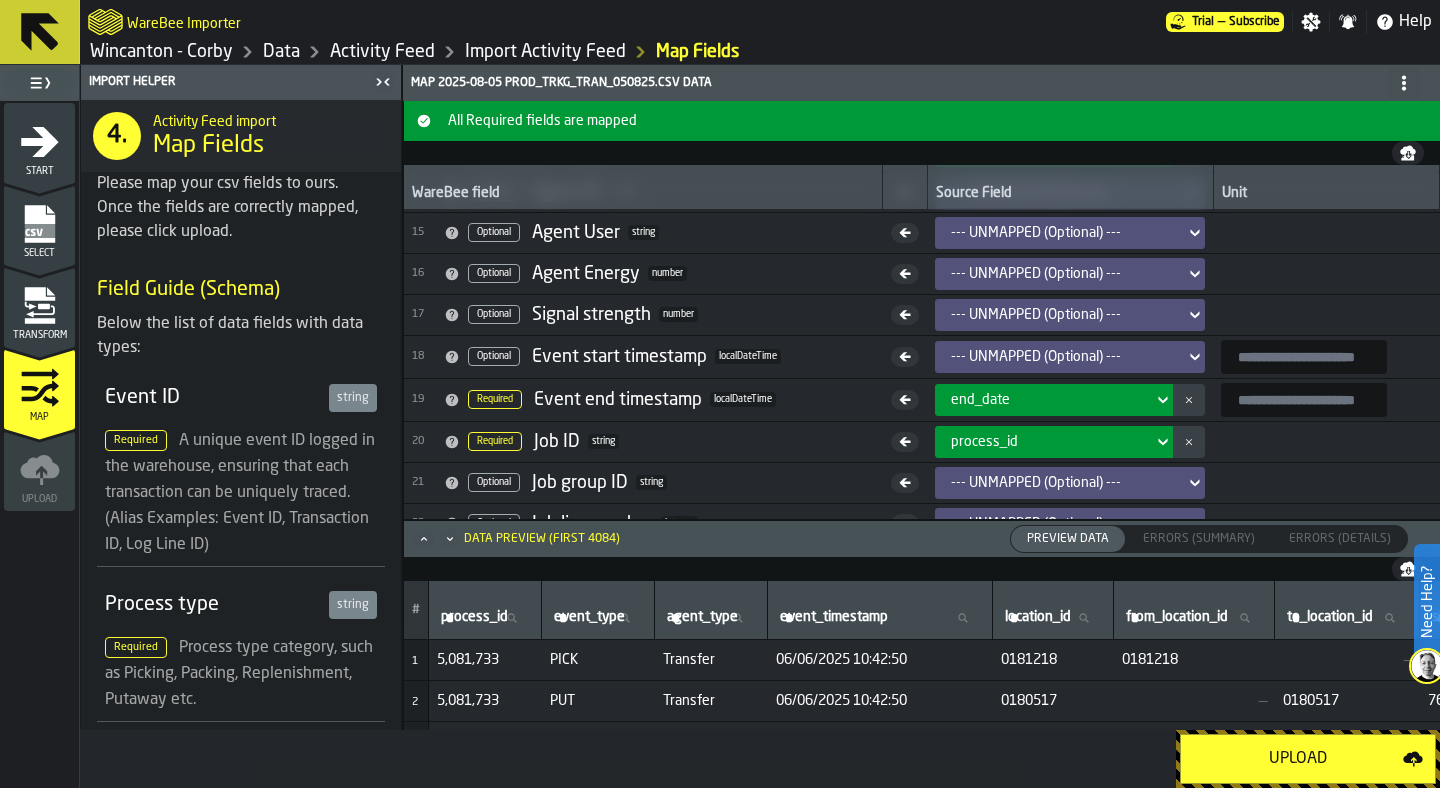 click on "--- UNMAPPED (Optional) ---" at bounding box center (1064, 357) 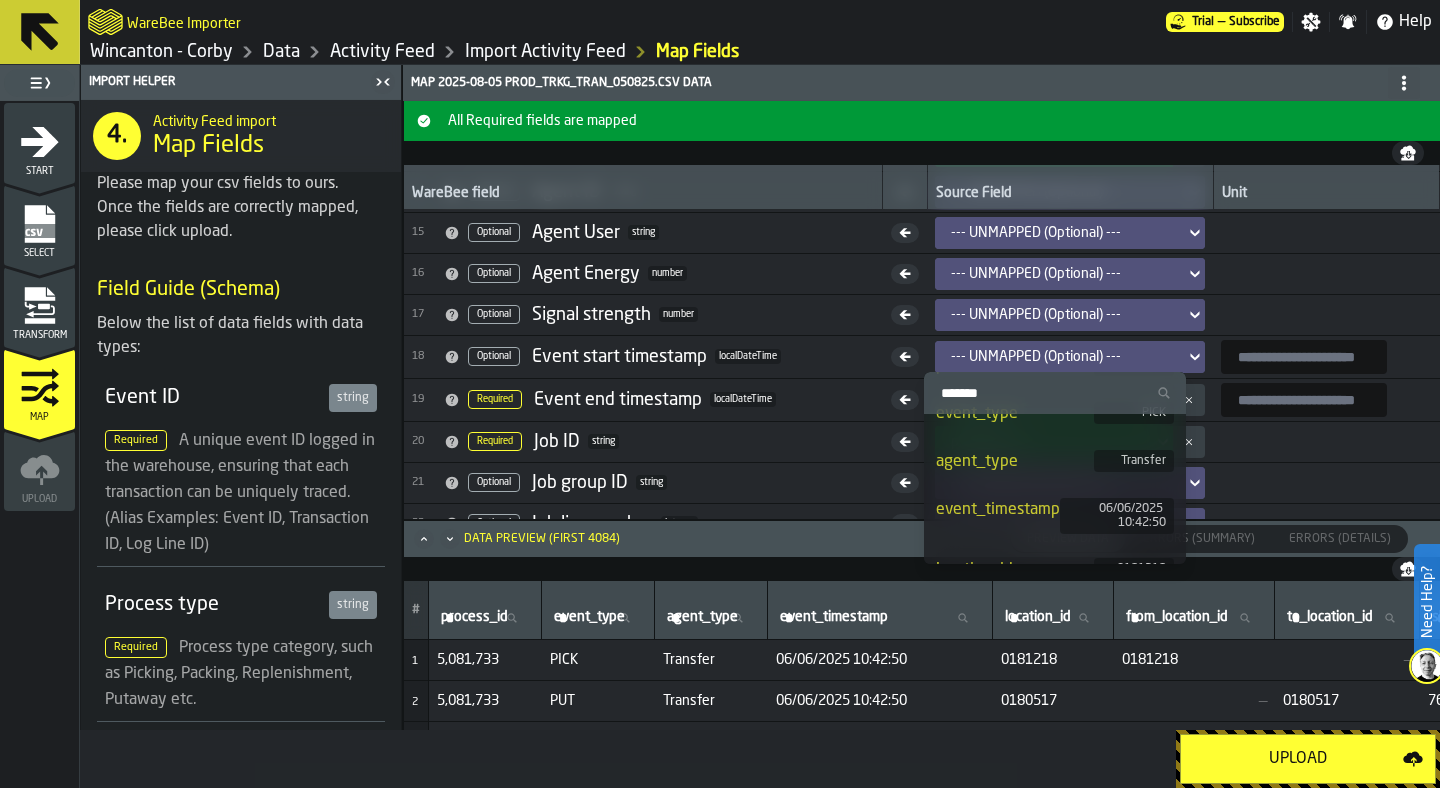 scroll, scrollTop: 112, scrollLeft: 0, axis: vertical 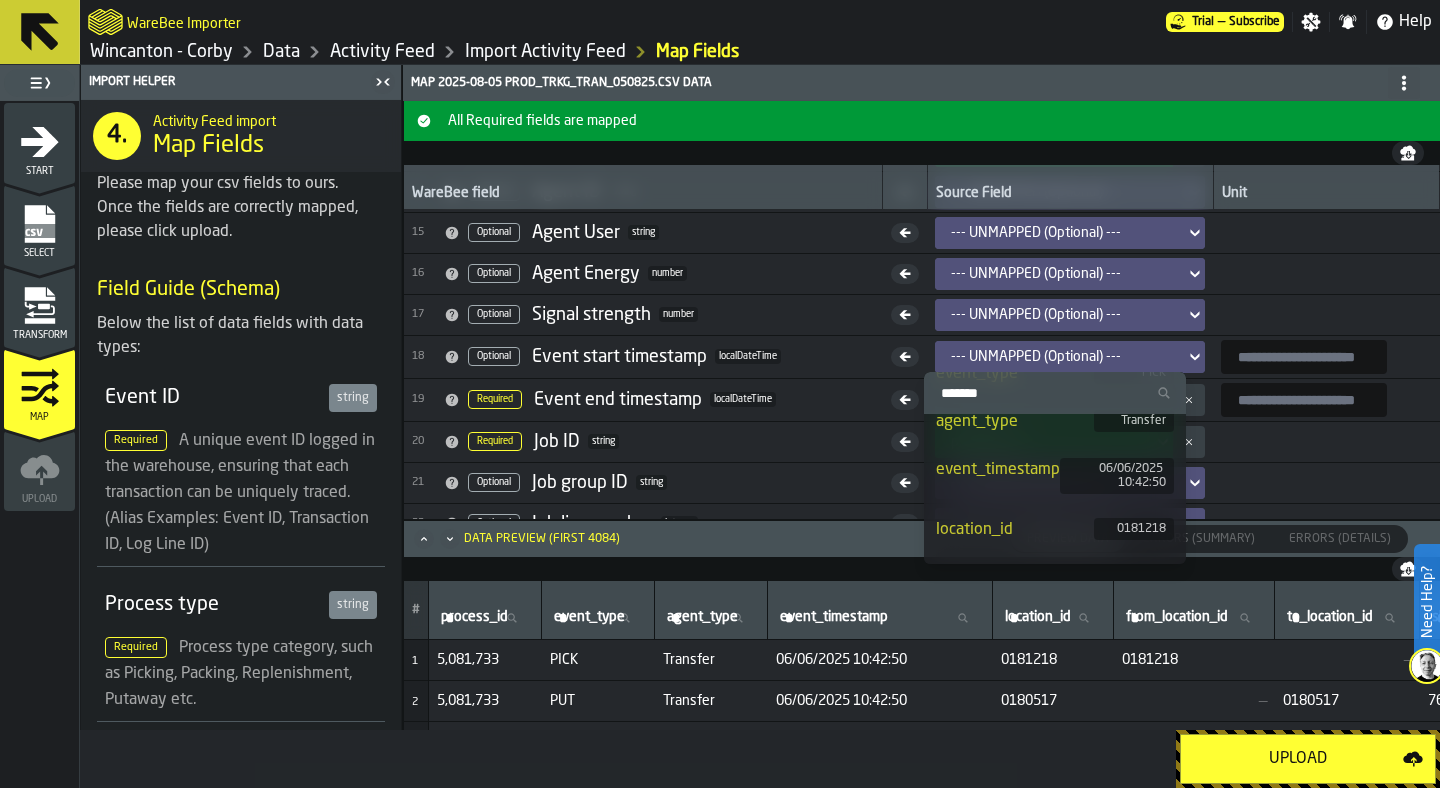click on "event_timestamp" at bounding box center (998, 470) 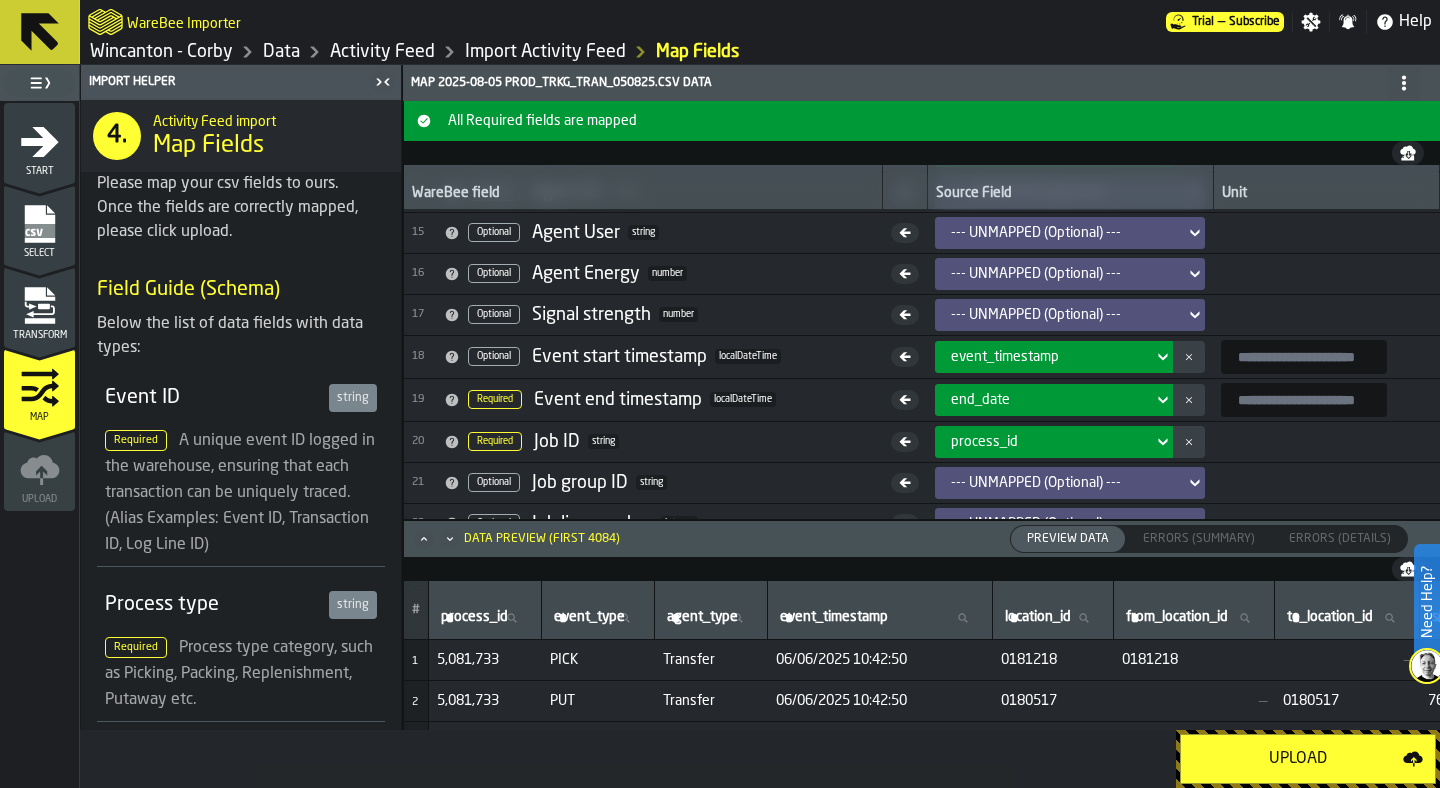 click at bounding box center [1304, 357] 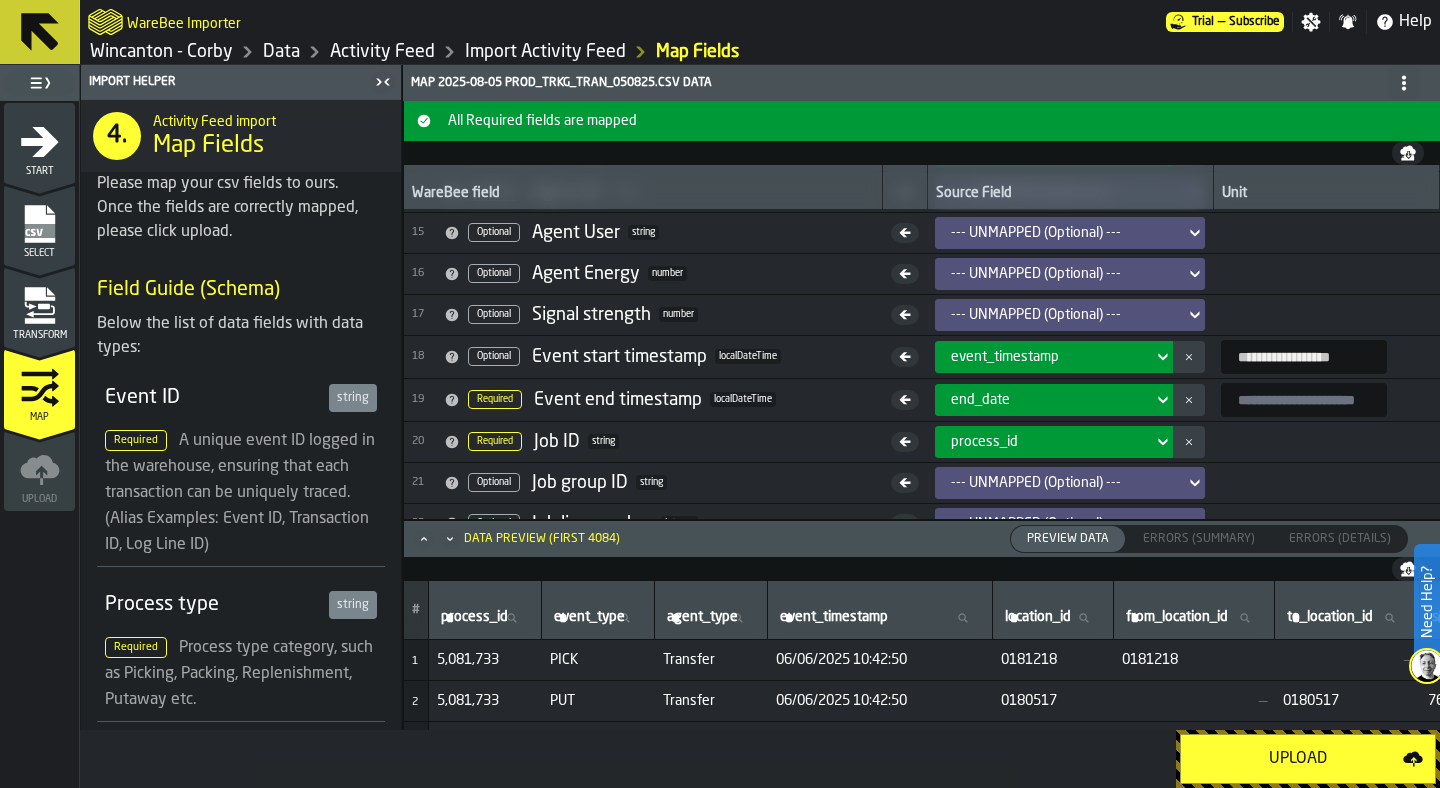 type on "**********" 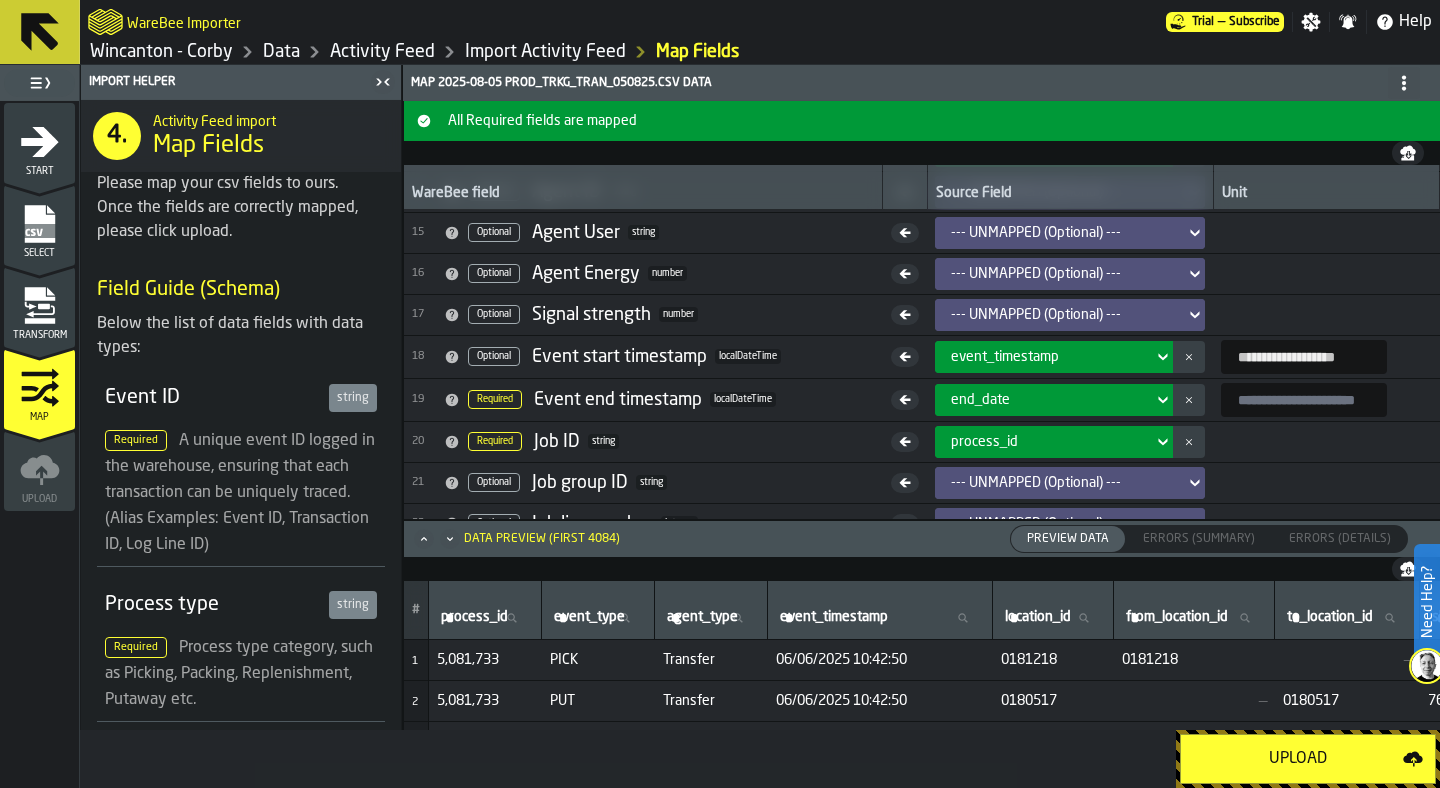 drag, startPoint x: 1366, startPoint y: 357, endPoint x: 1185, endPoint y: 344, distance: 181.46625 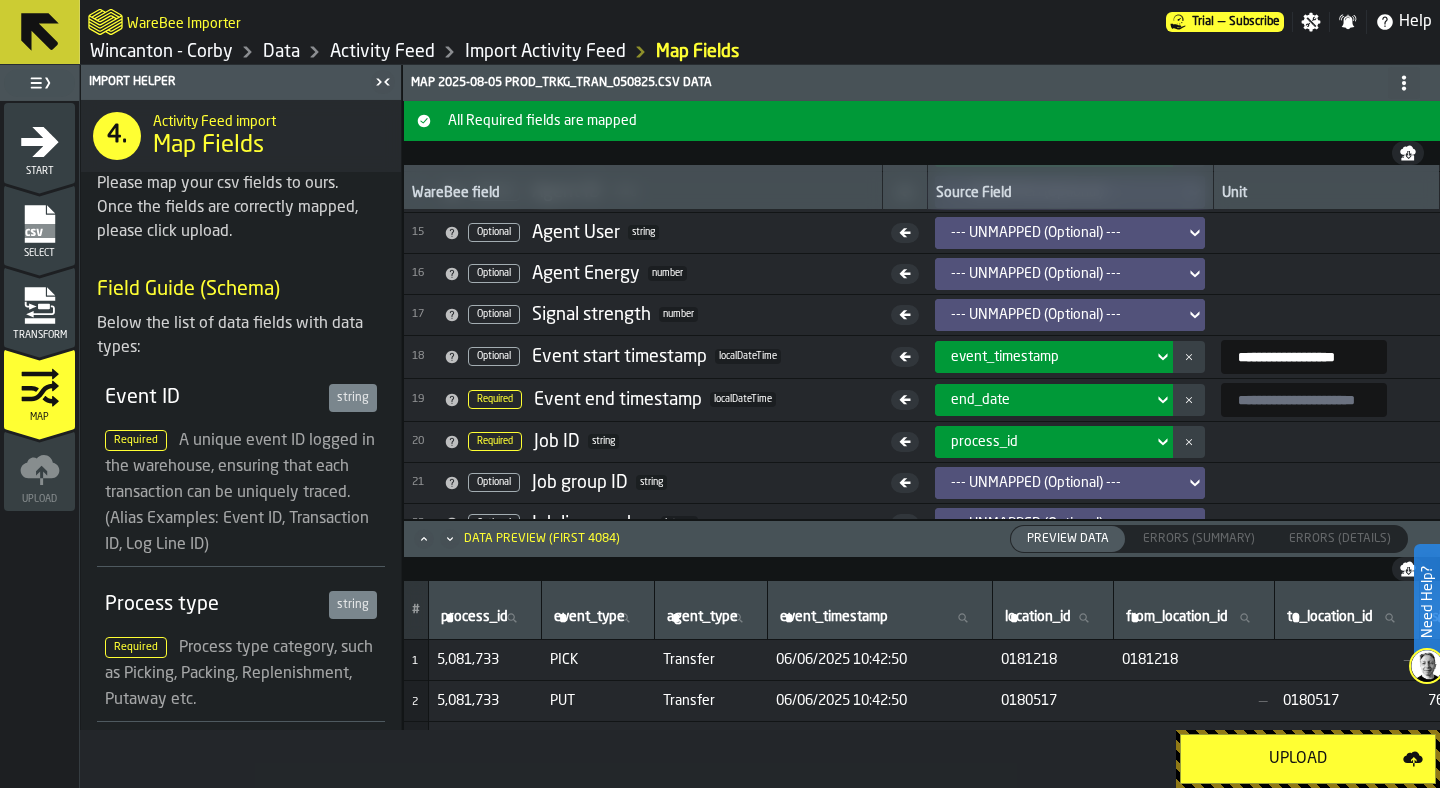 click at bounding box center (1304, 400) 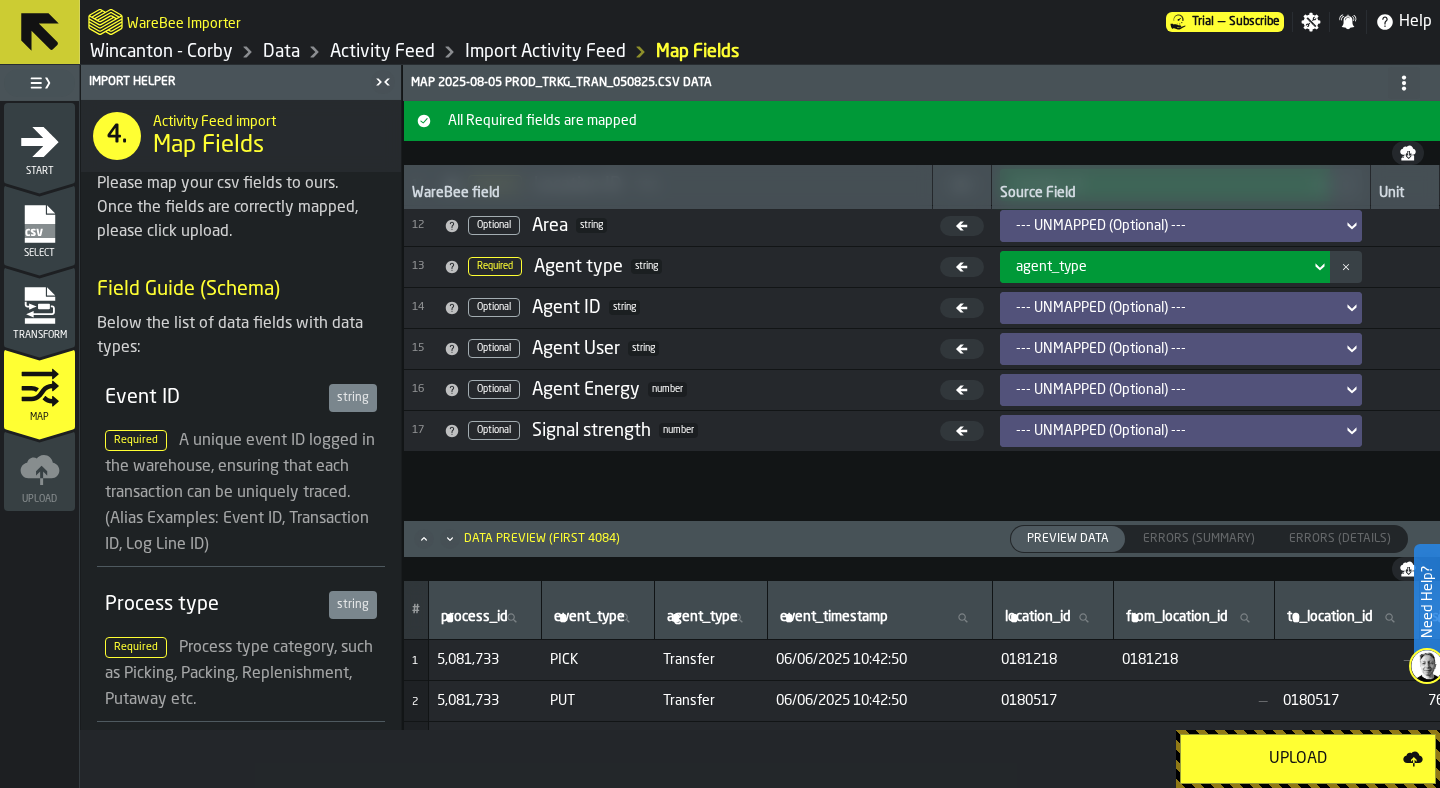scroll, scrollTop: 596, scrollLeft: 0, axis: vertical 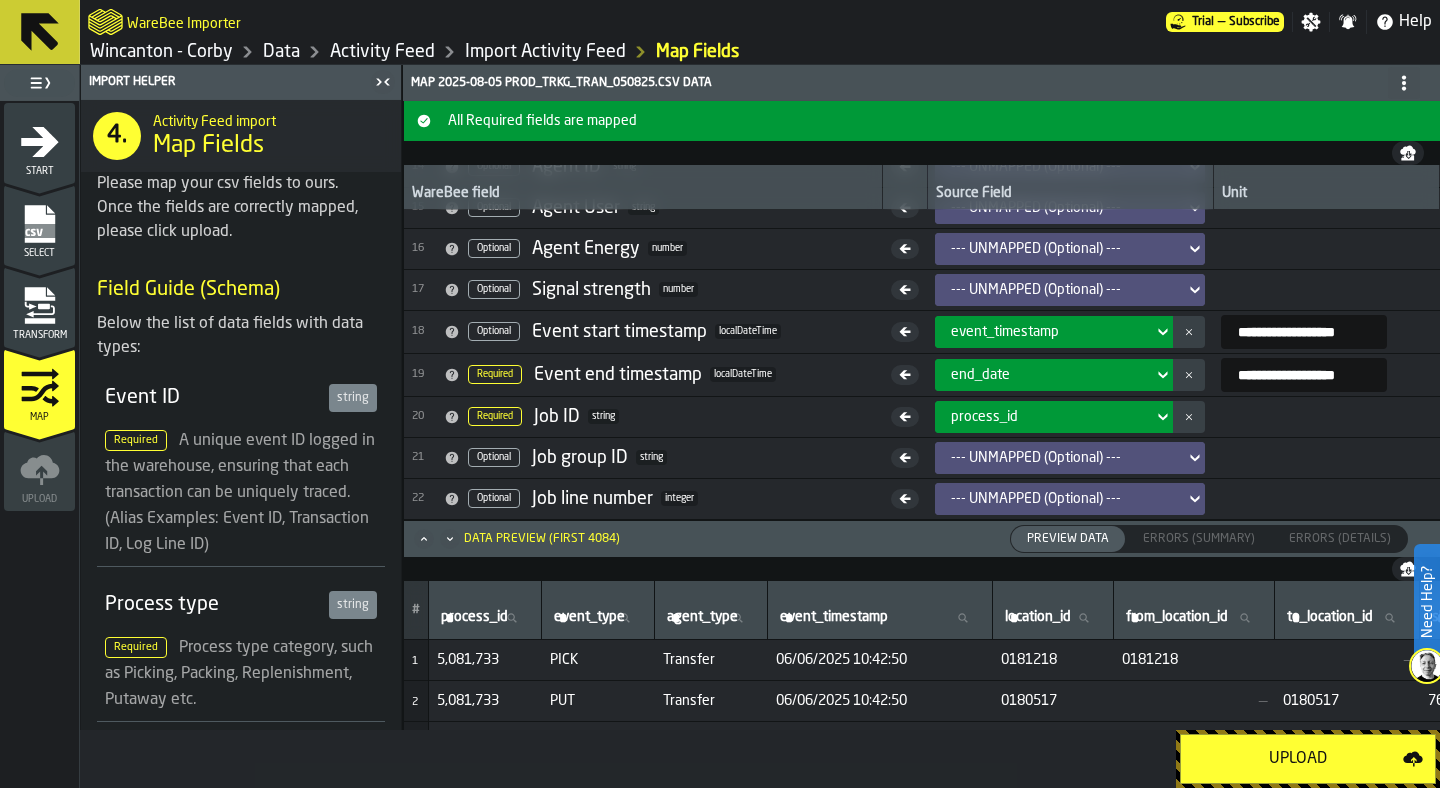 click on "event_timestamp" at bounding box center (1048, 332) 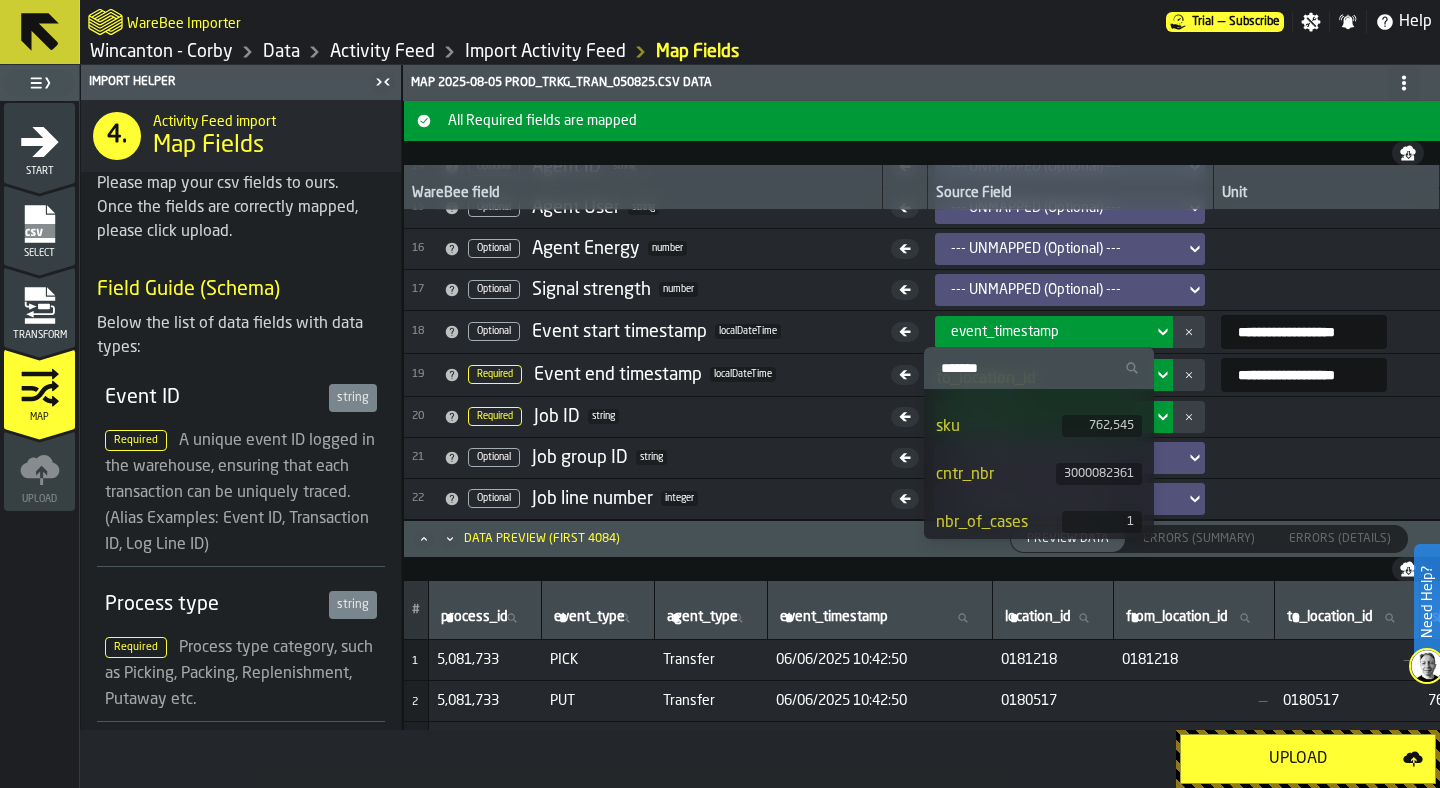 scroll, scrollTop: 0, scrollLeft: 0, axis: both 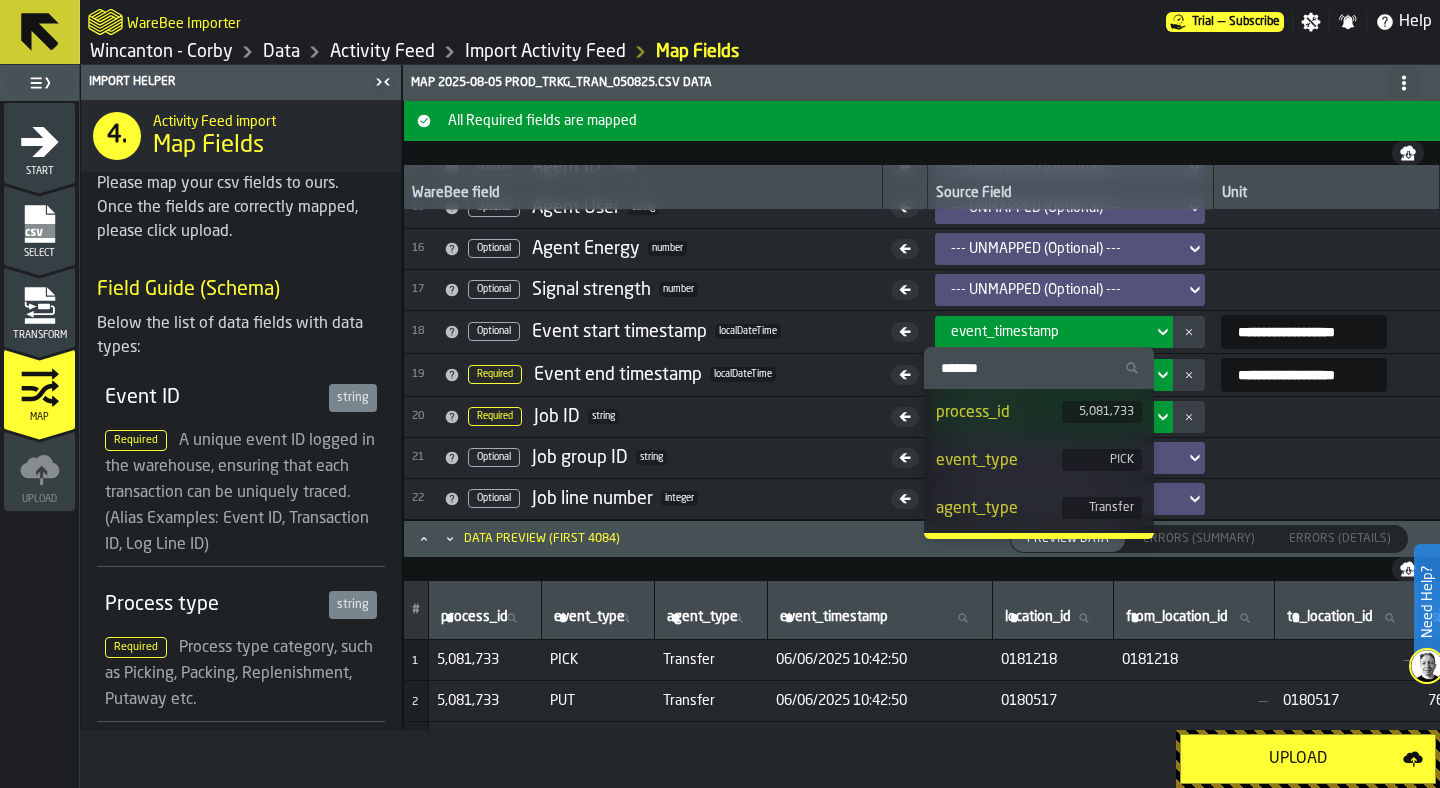 click at bounding box center [1326, 457] 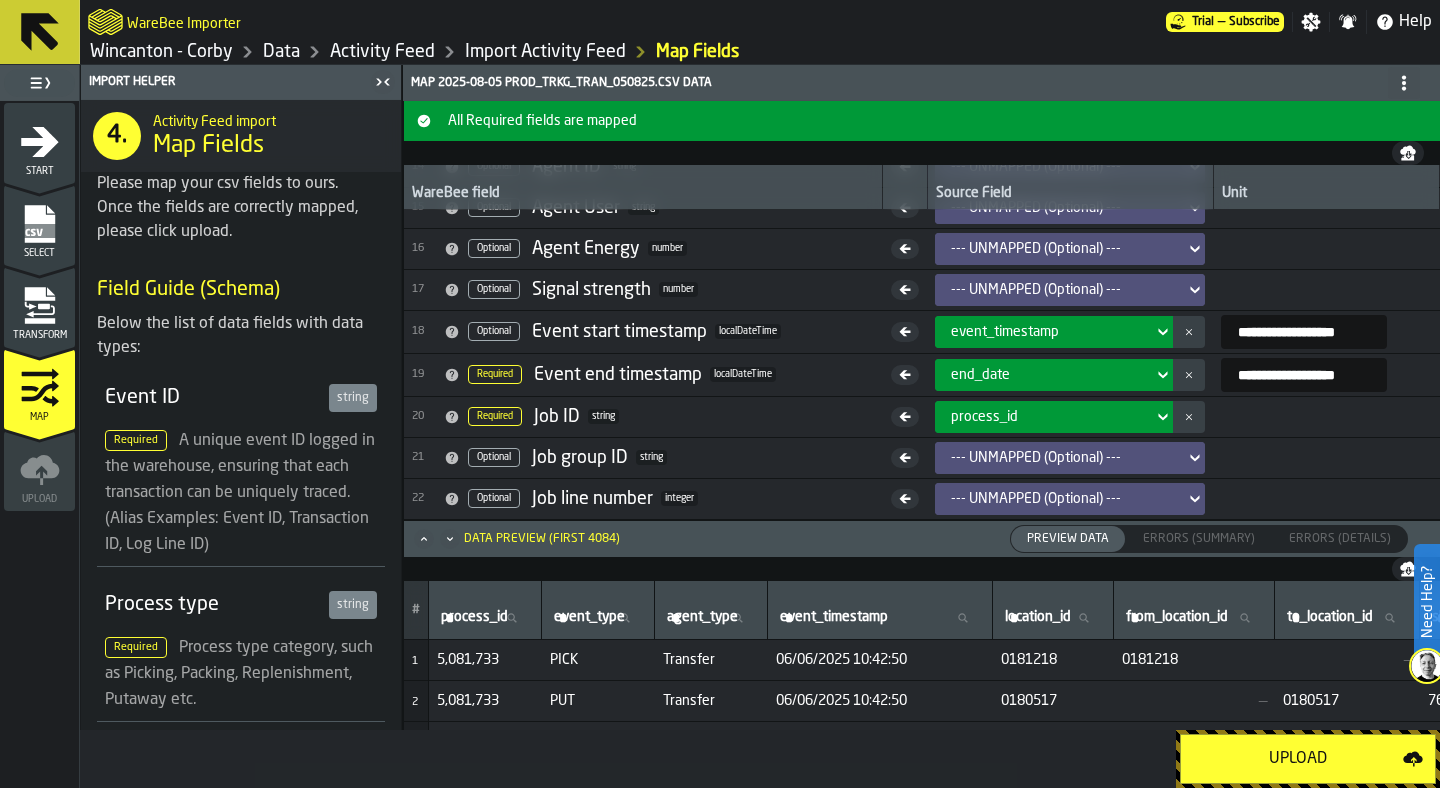 click 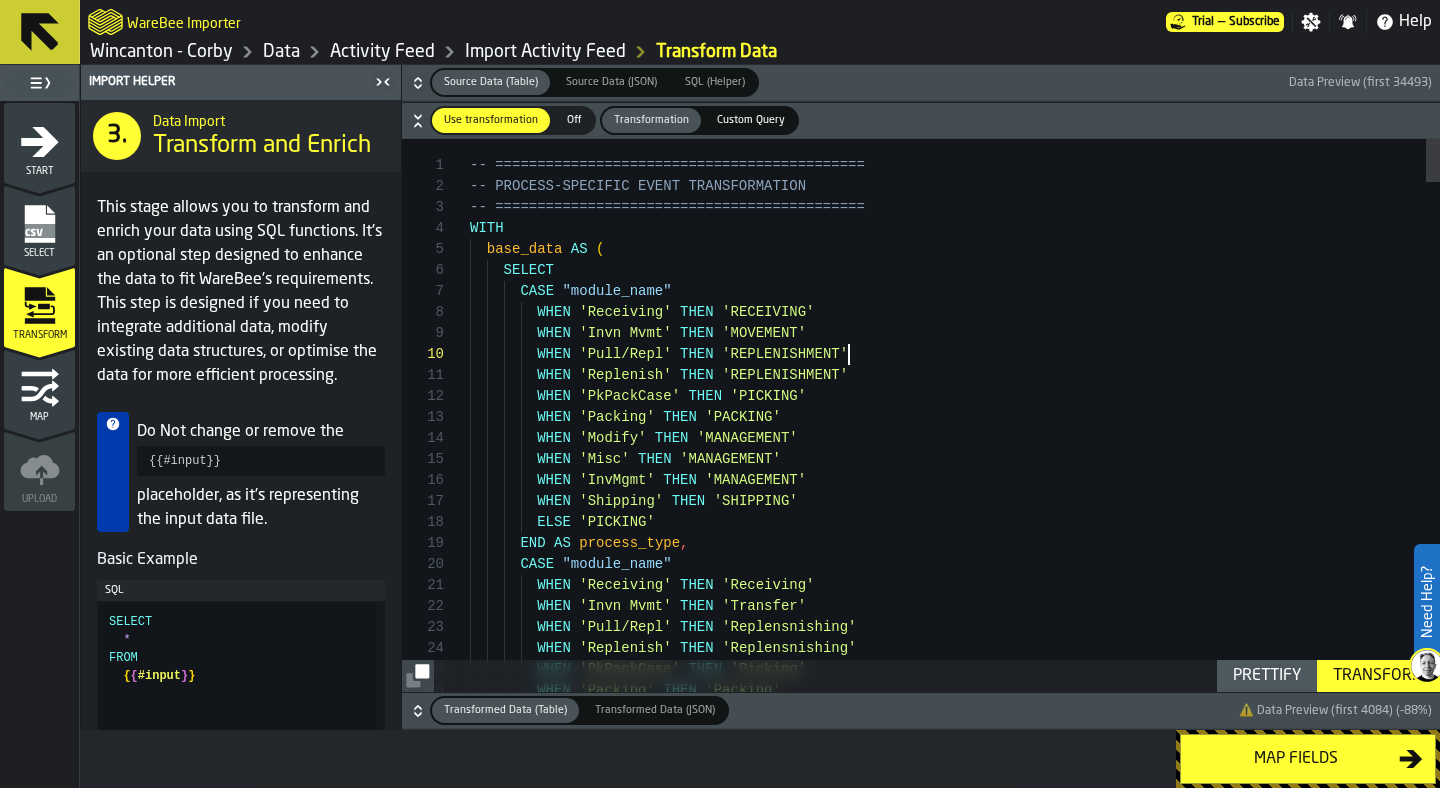 click on "-- ============================================ -- PROCESS-SPECIFIC EVENT TRANSFORMATION -- ============================================ WITH    base_data  AS    (      SELECT        CASE   "module_name"          WHEN   'Receiving'  THEN   'RECEIVING'          WHEN   'Invn Mvmt'  THEN   'MOVEMENT'          WHEN   'Pull/Repl'  THEN   'REPLENISHMENT'          WHEN   'Replenish'  THEN   'REPLENISHMENT'          WHEN   'PkPackCase'  THEN   'PICKING'          WHEN   'Packing'  THEN   'PACKING'          WHEN   'Modify'  THEN   'MANAGEMENT'          WHEN   'Misc'  THEN   'MANAGEMENT'          WHEN   'InvMgmt'  THEN   'MANAGEMENT'          WHEN   'Shipping'  THEN   'SHIPPING'          ELSE   'PICKING'        END  AS   process_type ,        CASE   "module_name"          WHEN   'Receiving'  THEN   'Receiving'          WHEN     THEN" at bounding box center (955, 3688) 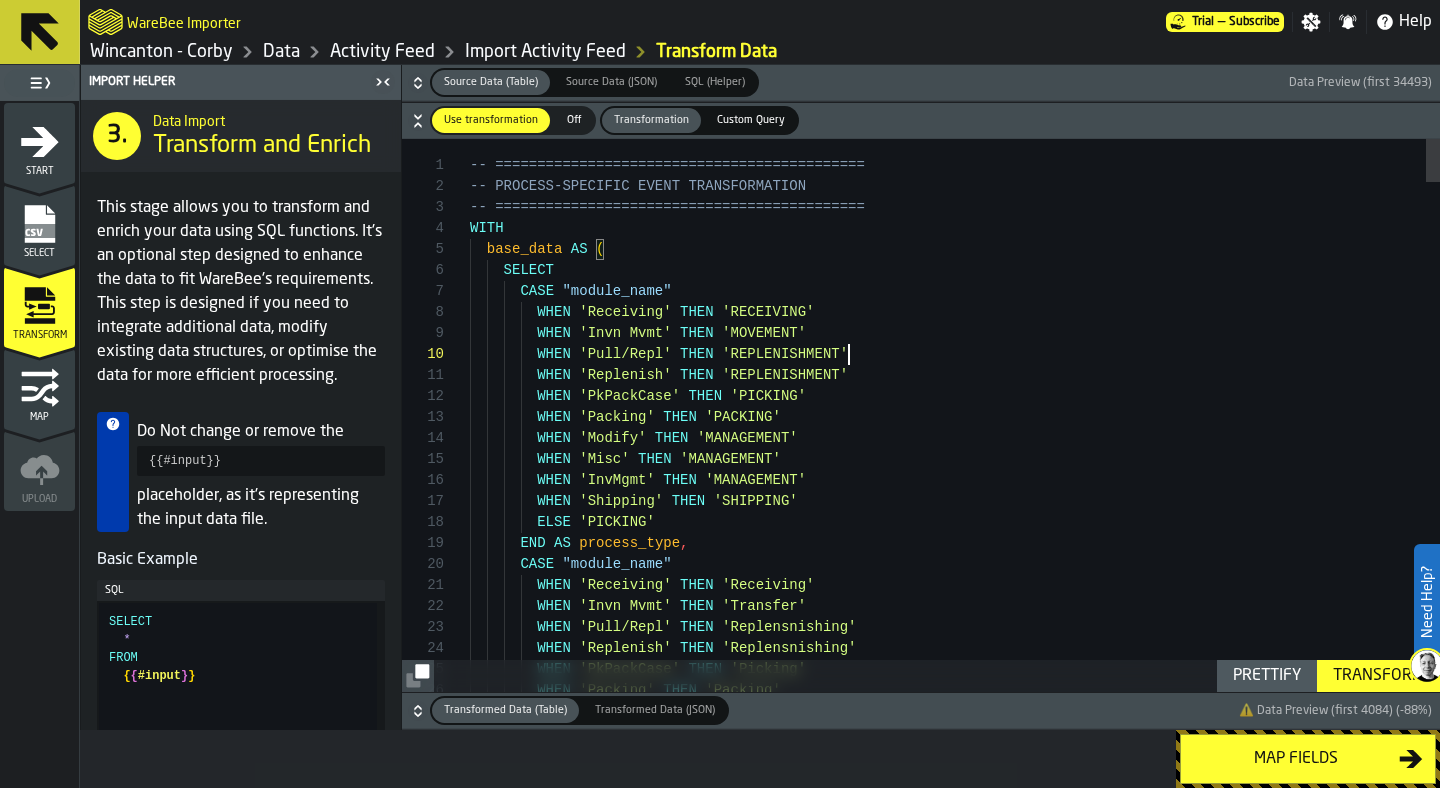 type on "**********" 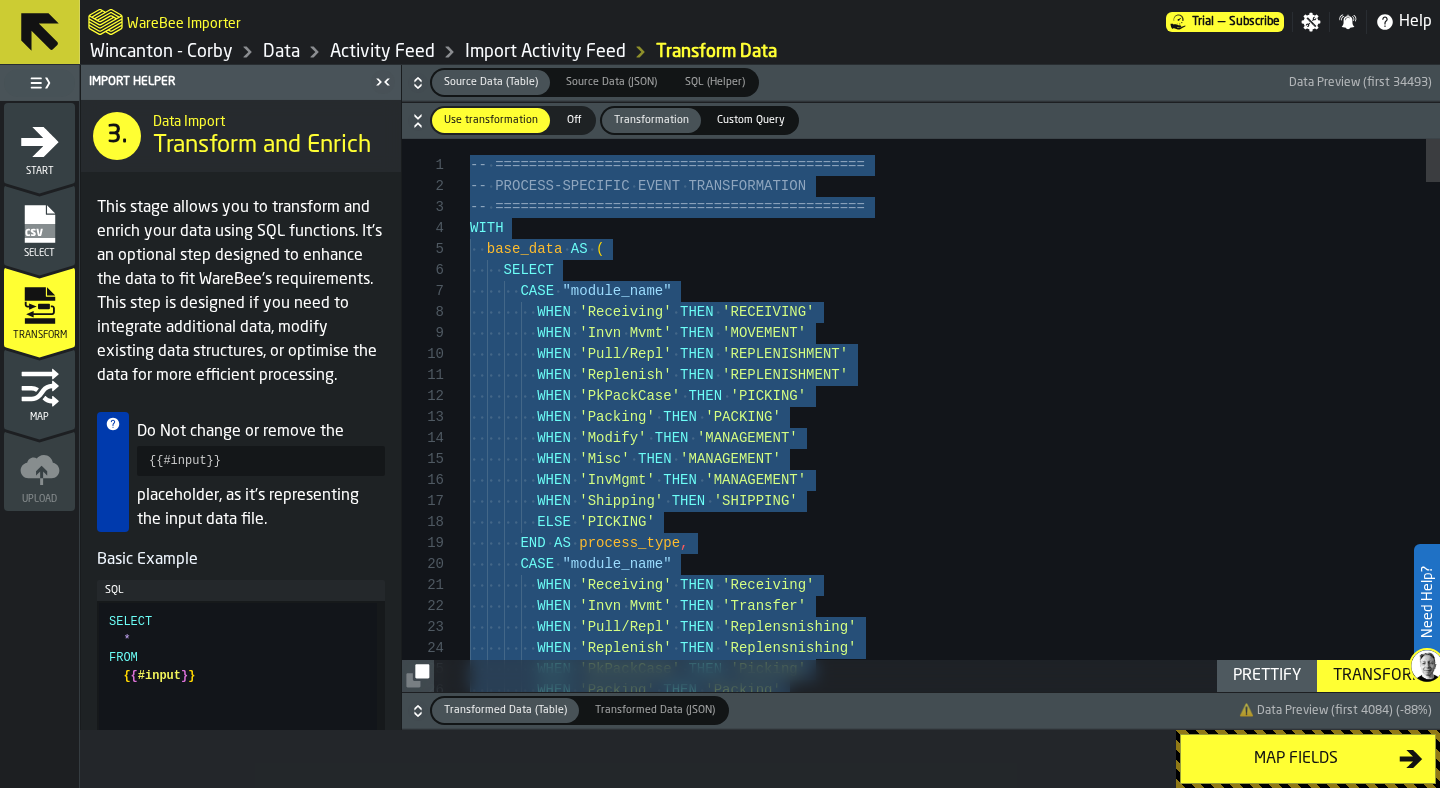 click on "Map" at bounding box center [39, 395] 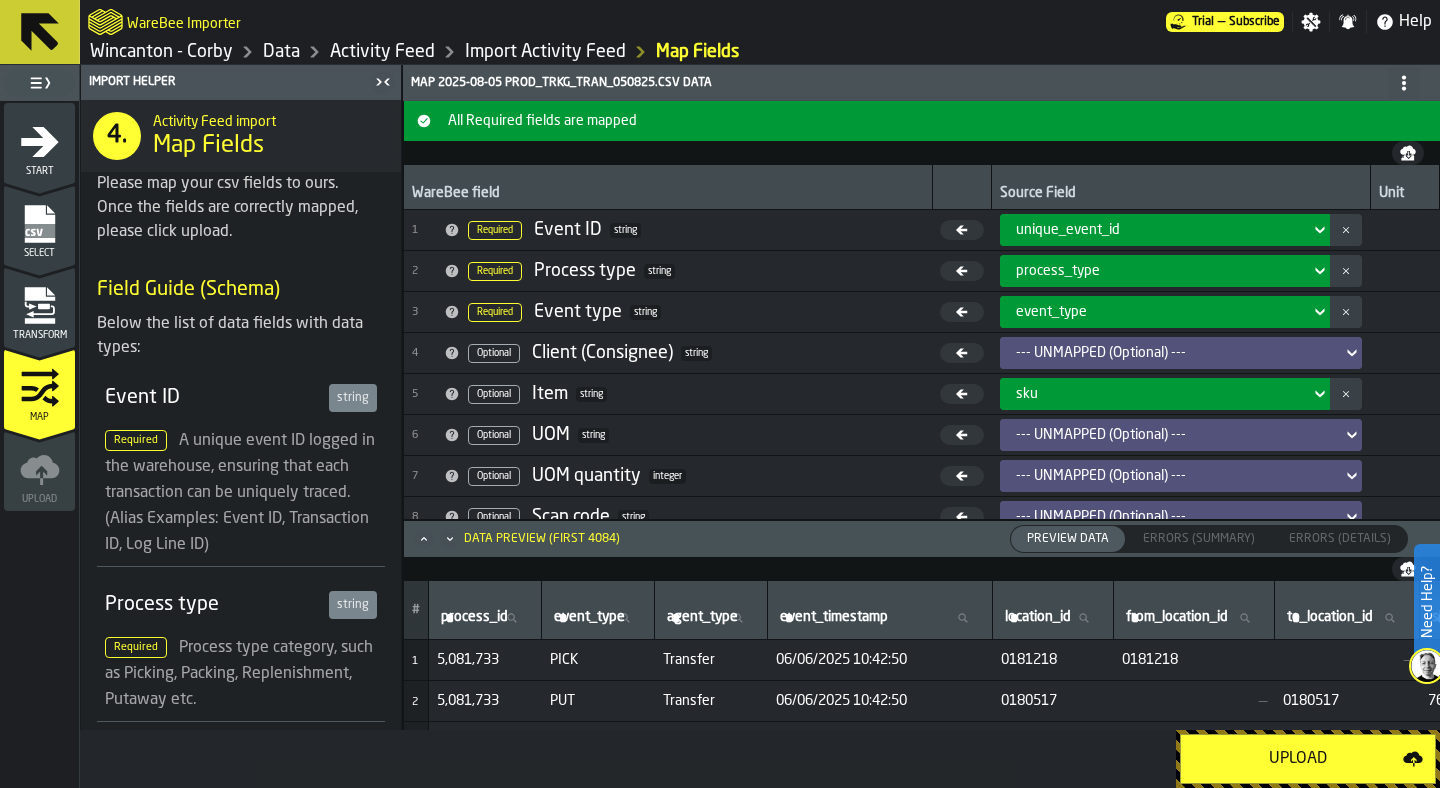 click on "Upload" at bounding box center (1298, 759) 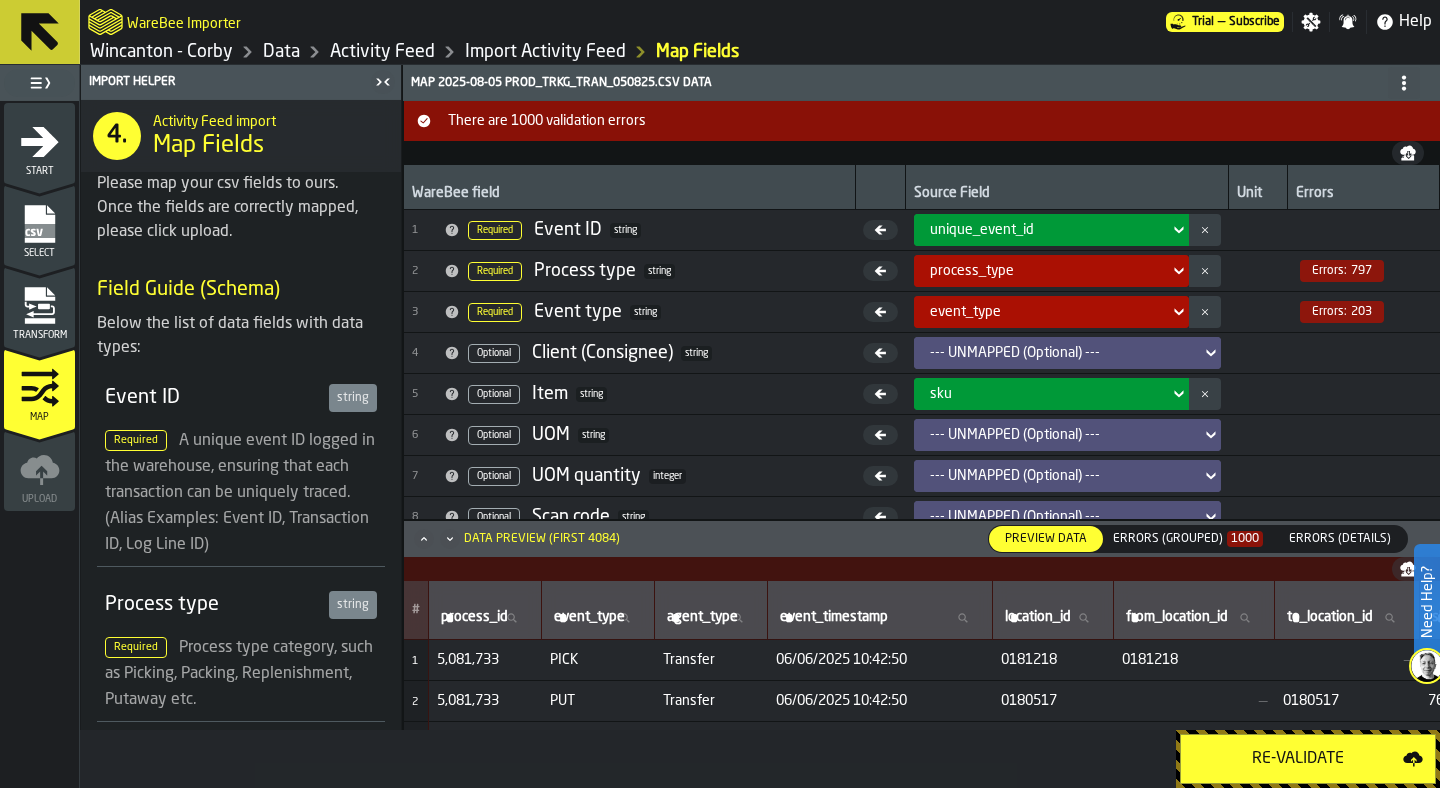 click on "Errors (Grouped) 1000" at bounding box center (1188, 539) 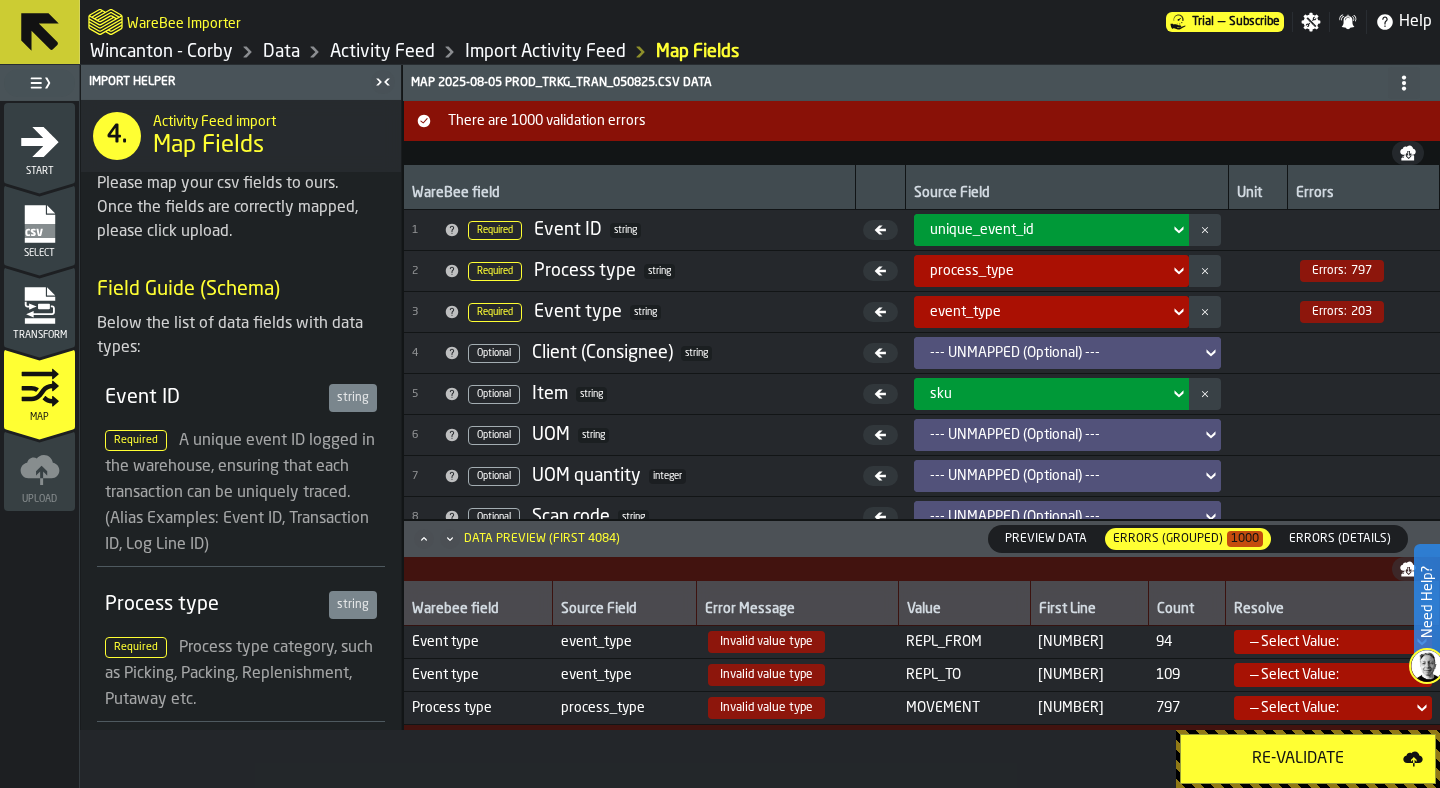 click on "Resolve" at bounding box center [1333, 603] 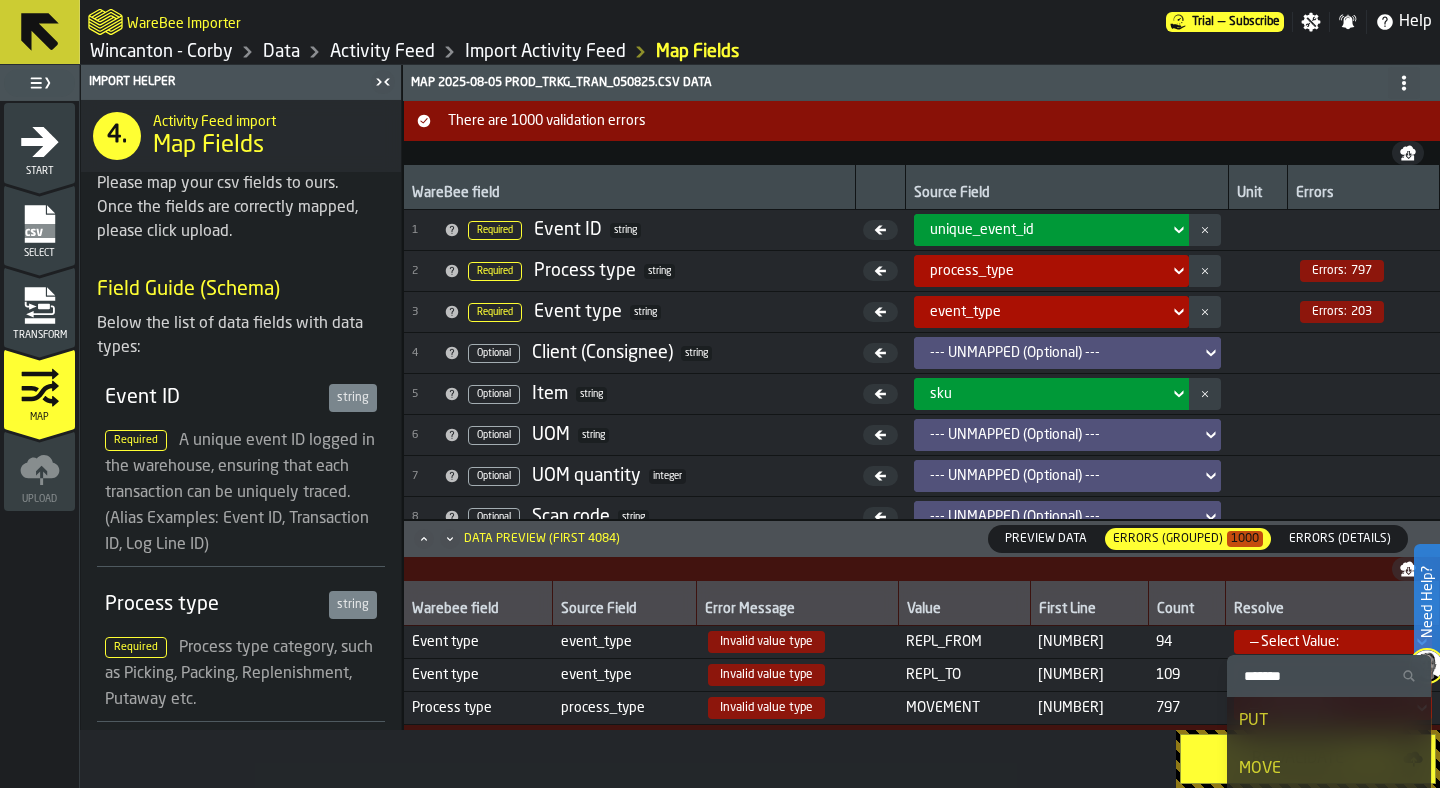 click on "— Select Value:" at bounding box center (1327, 642) 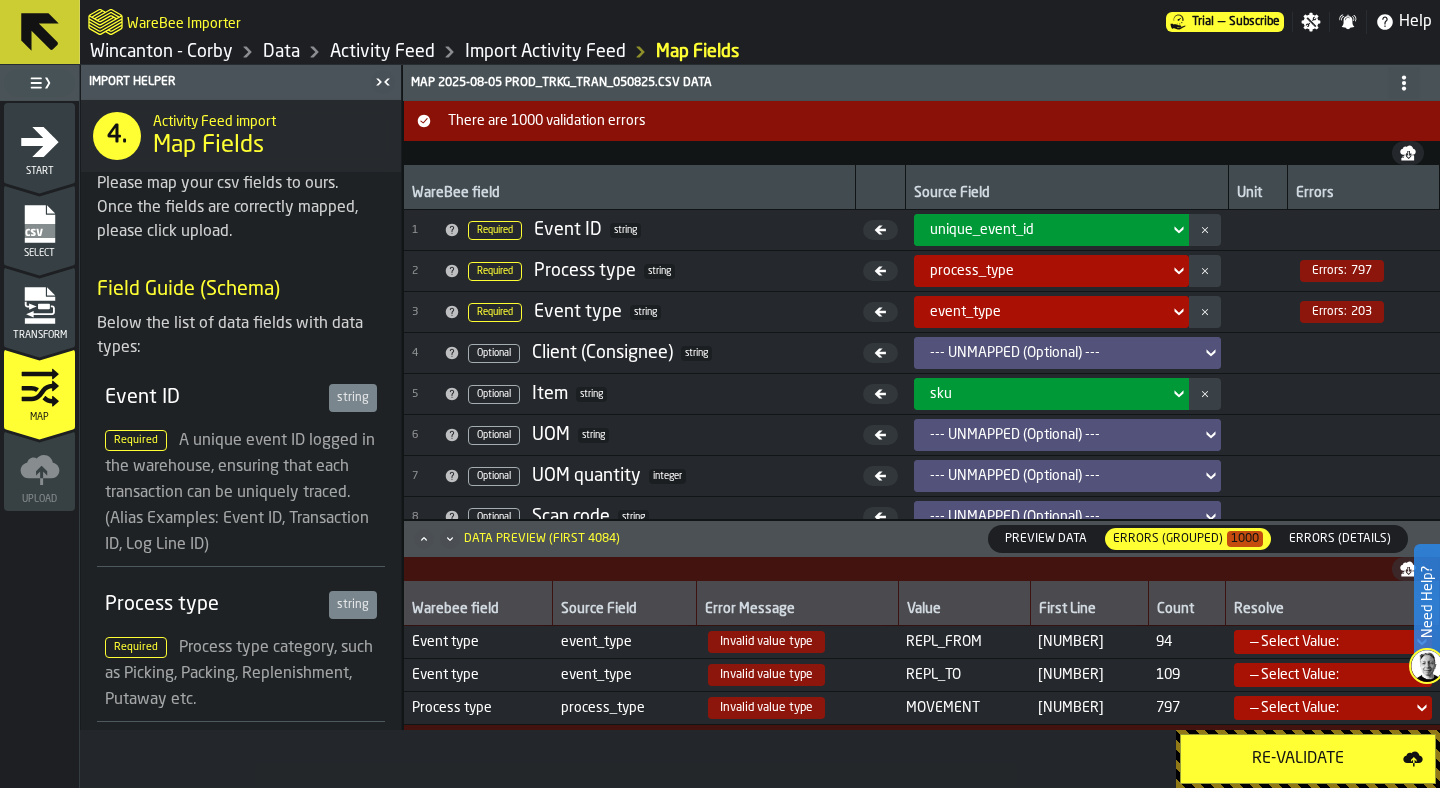 click on "Transform" at bounding box center [39, 307] 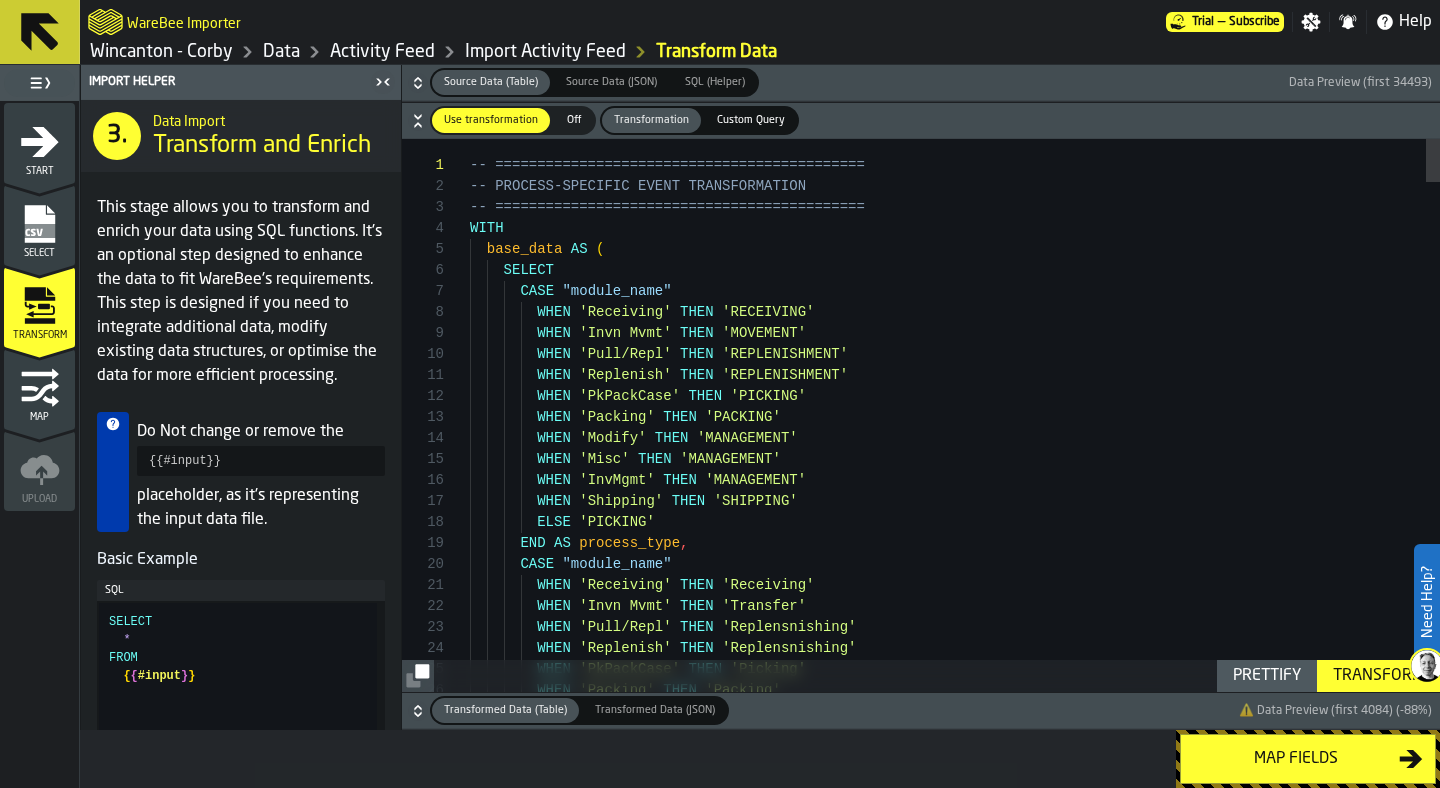 click 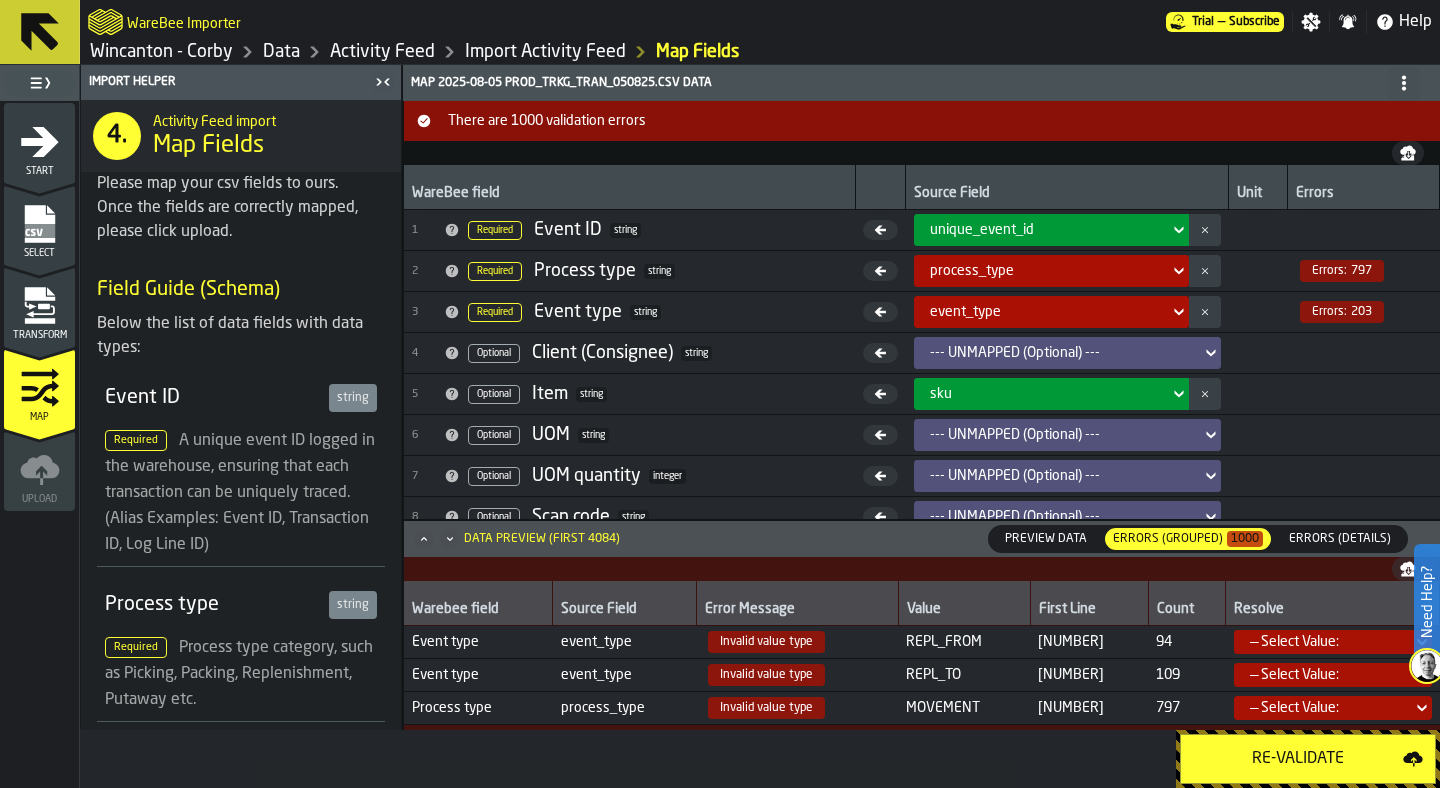 click on "Transform" at bounding box center (39, 313) 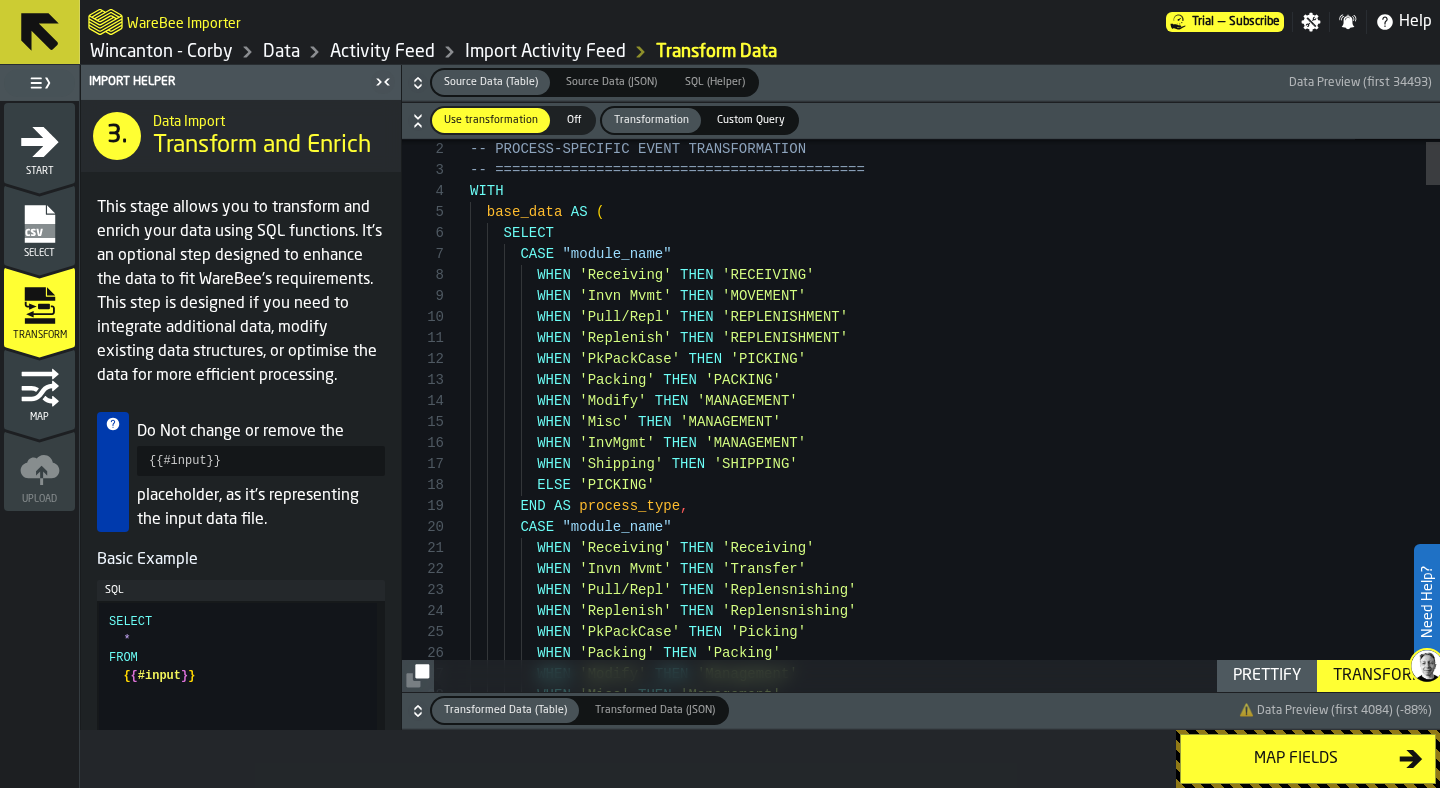 click 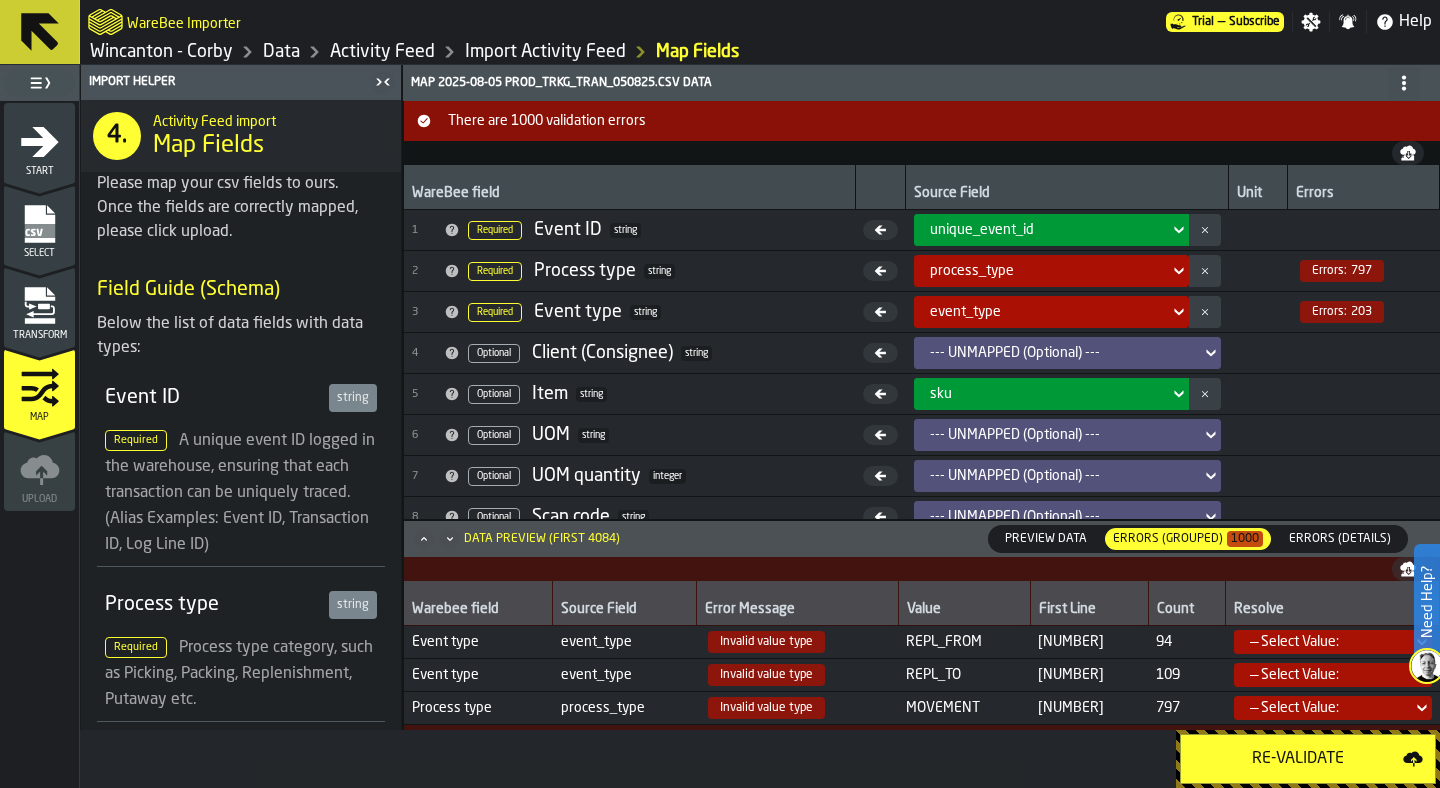 click 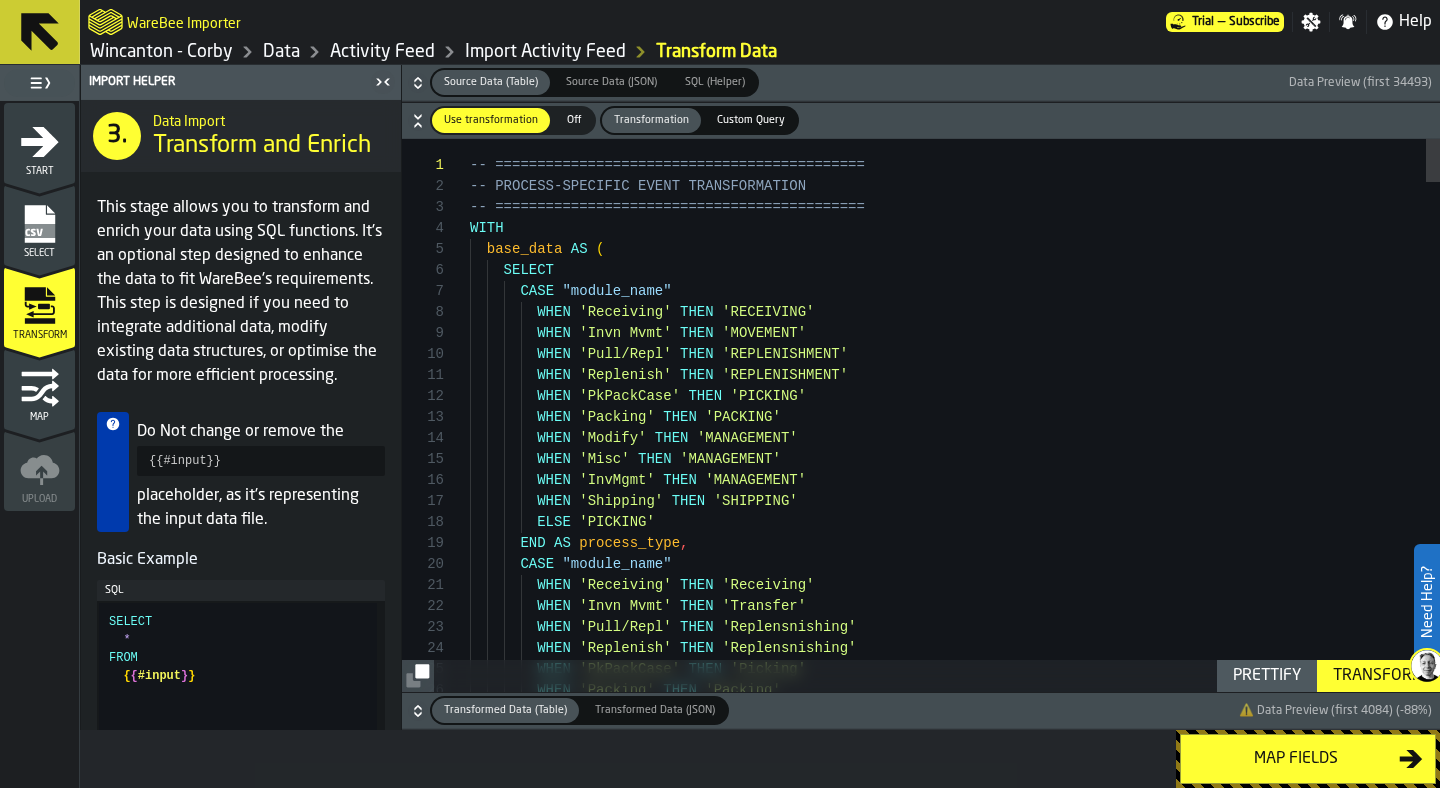 click on "Map" at bounding box center (39, 395) 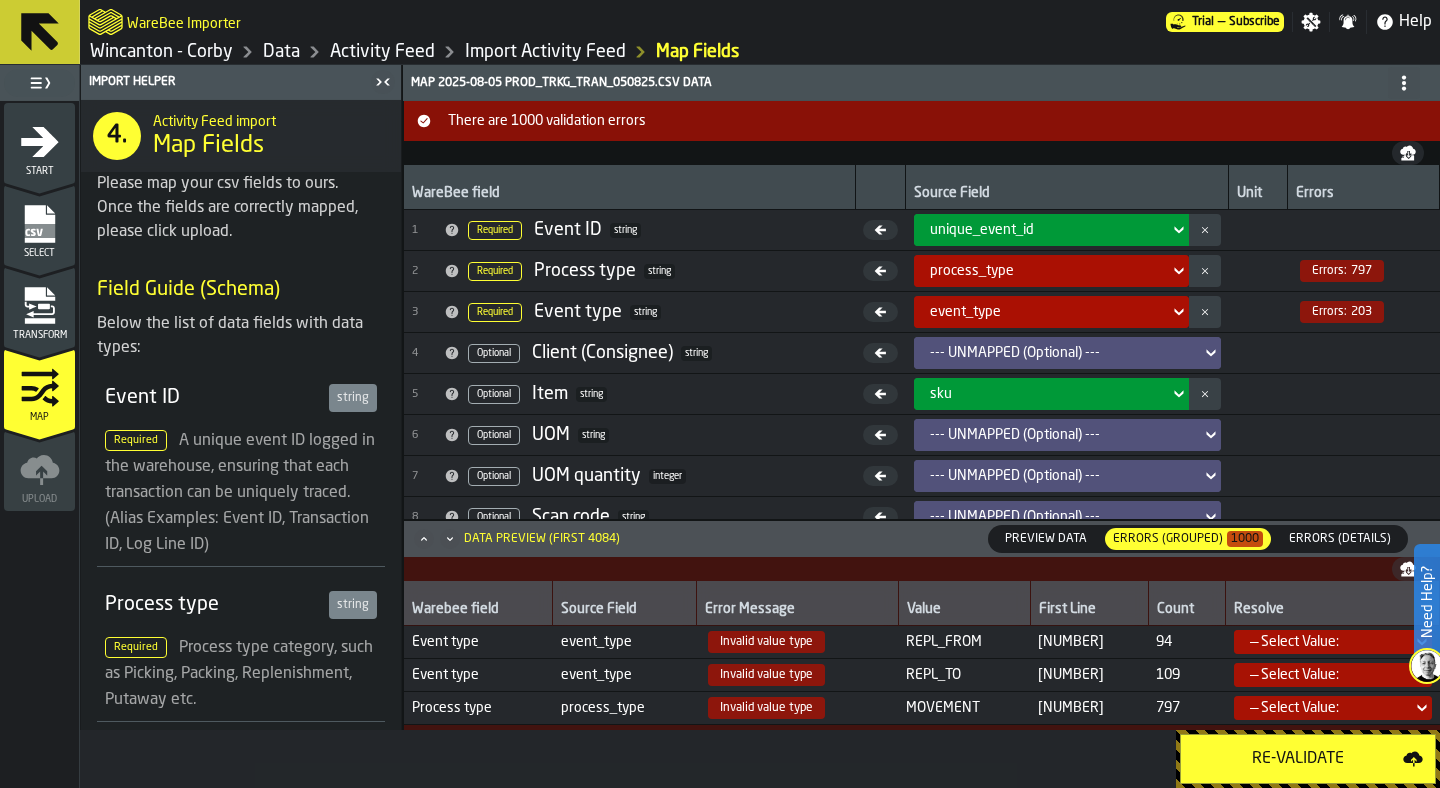 click on "Transform" at bounding box center [39, 335] 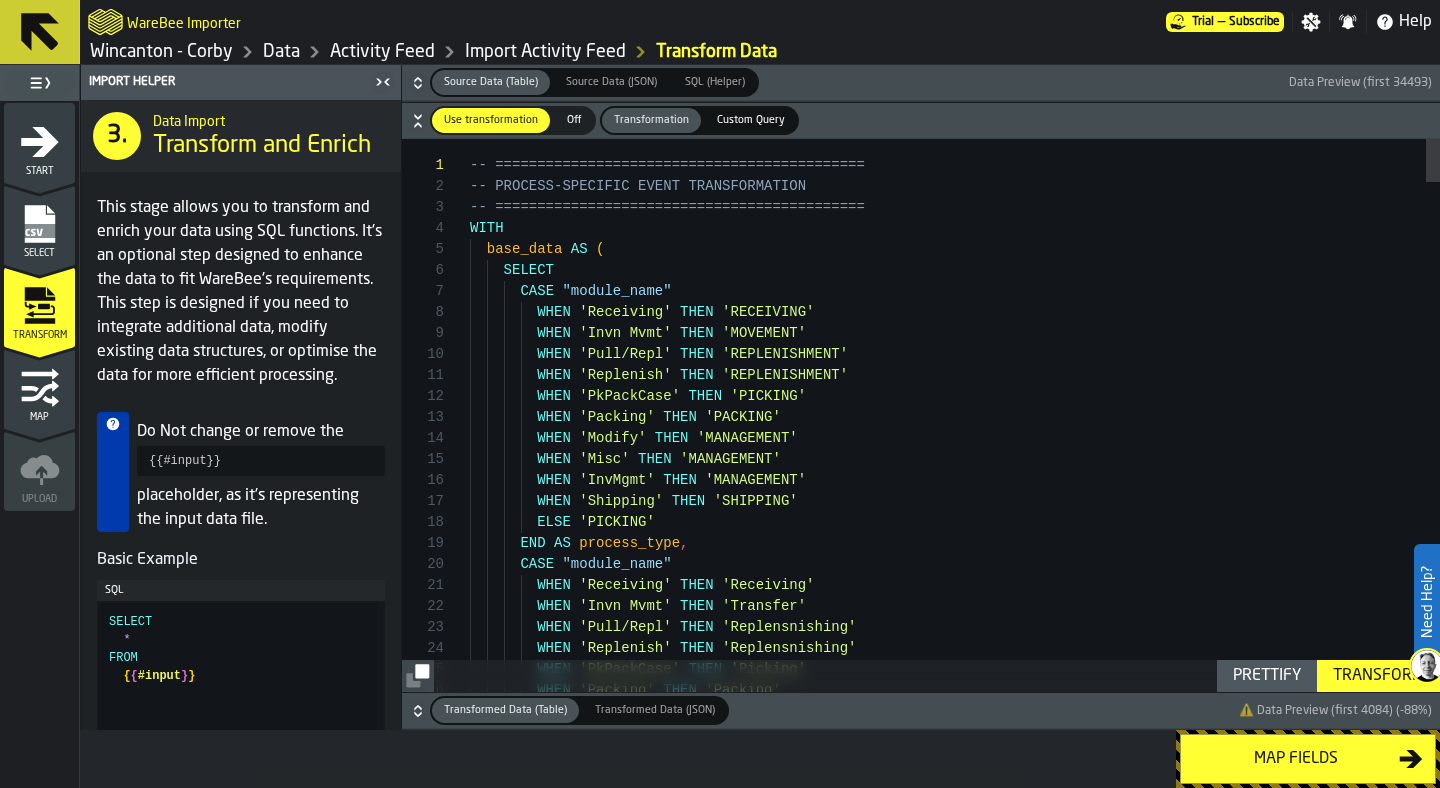 click 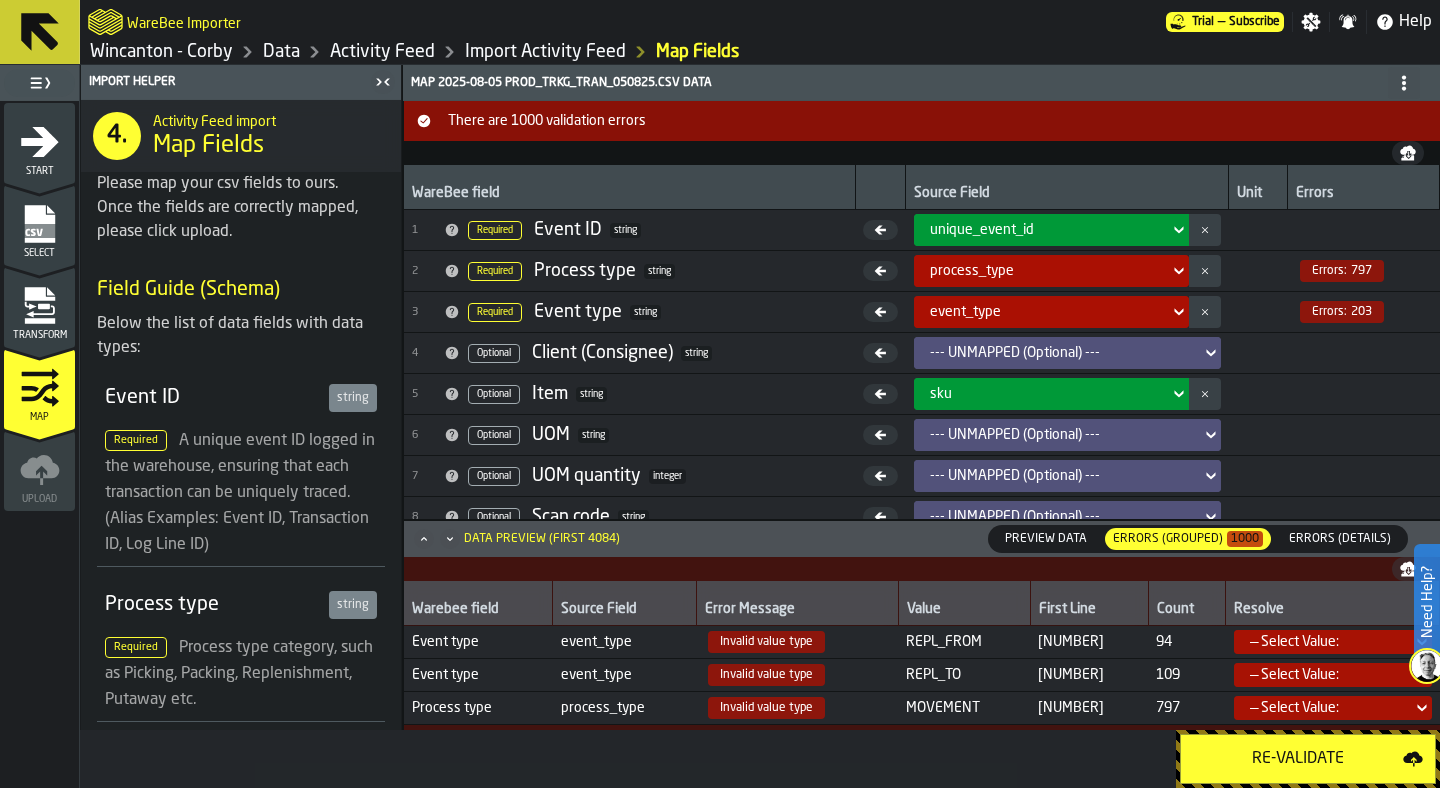 click on "Transform" at bounding box center (39, 313) 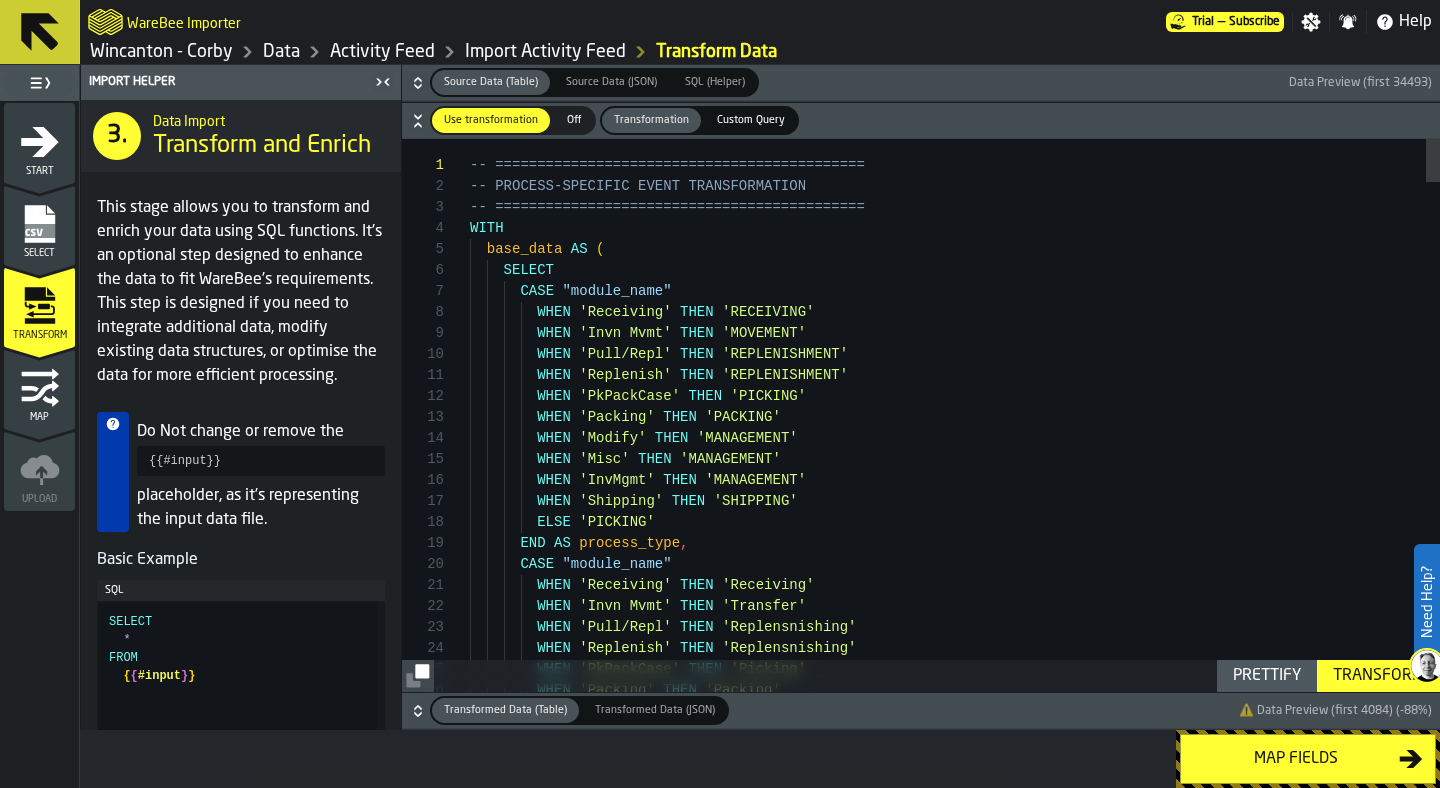 click on "Map" at bounding box center (39, 395) 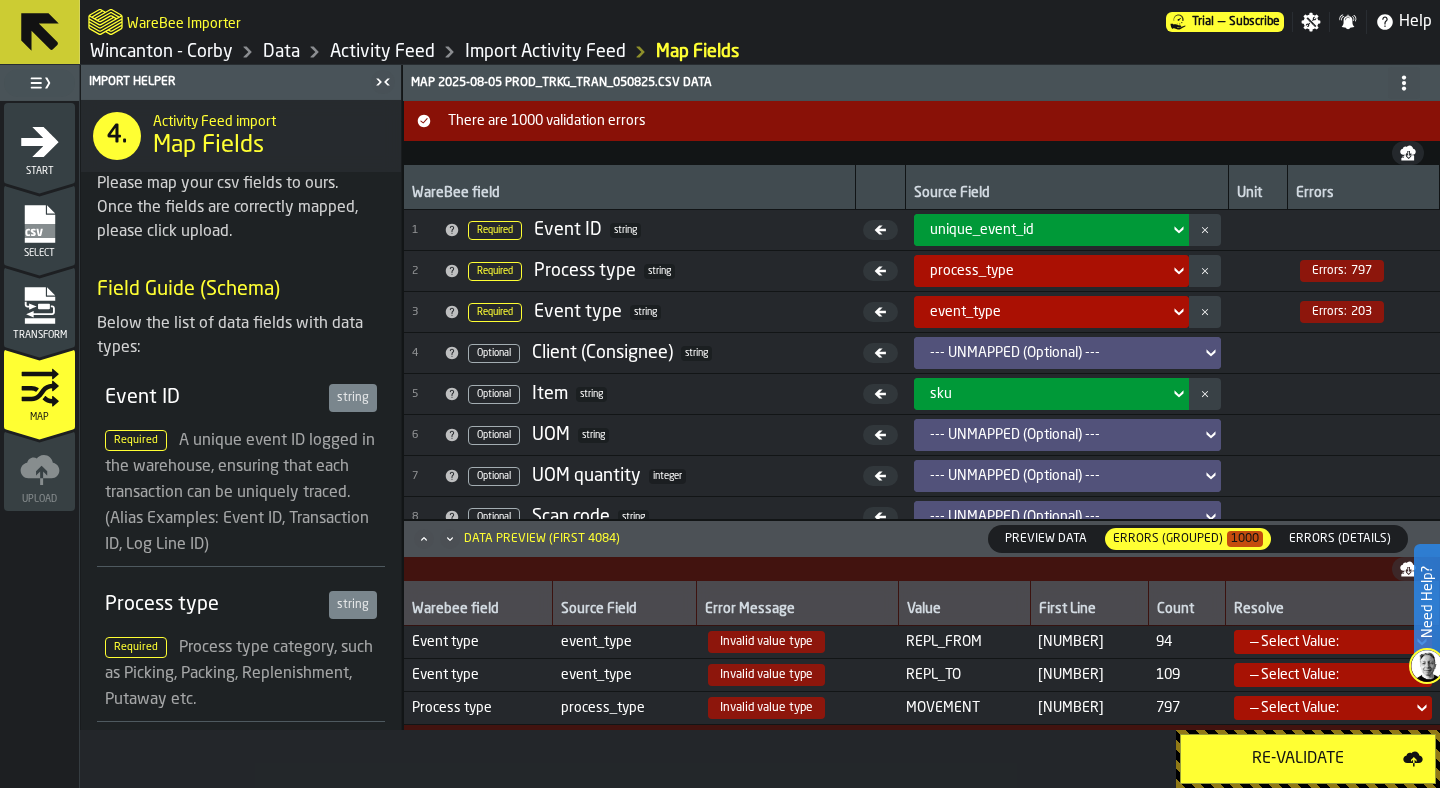 click on "Transform" at bounding box center (39, 335) 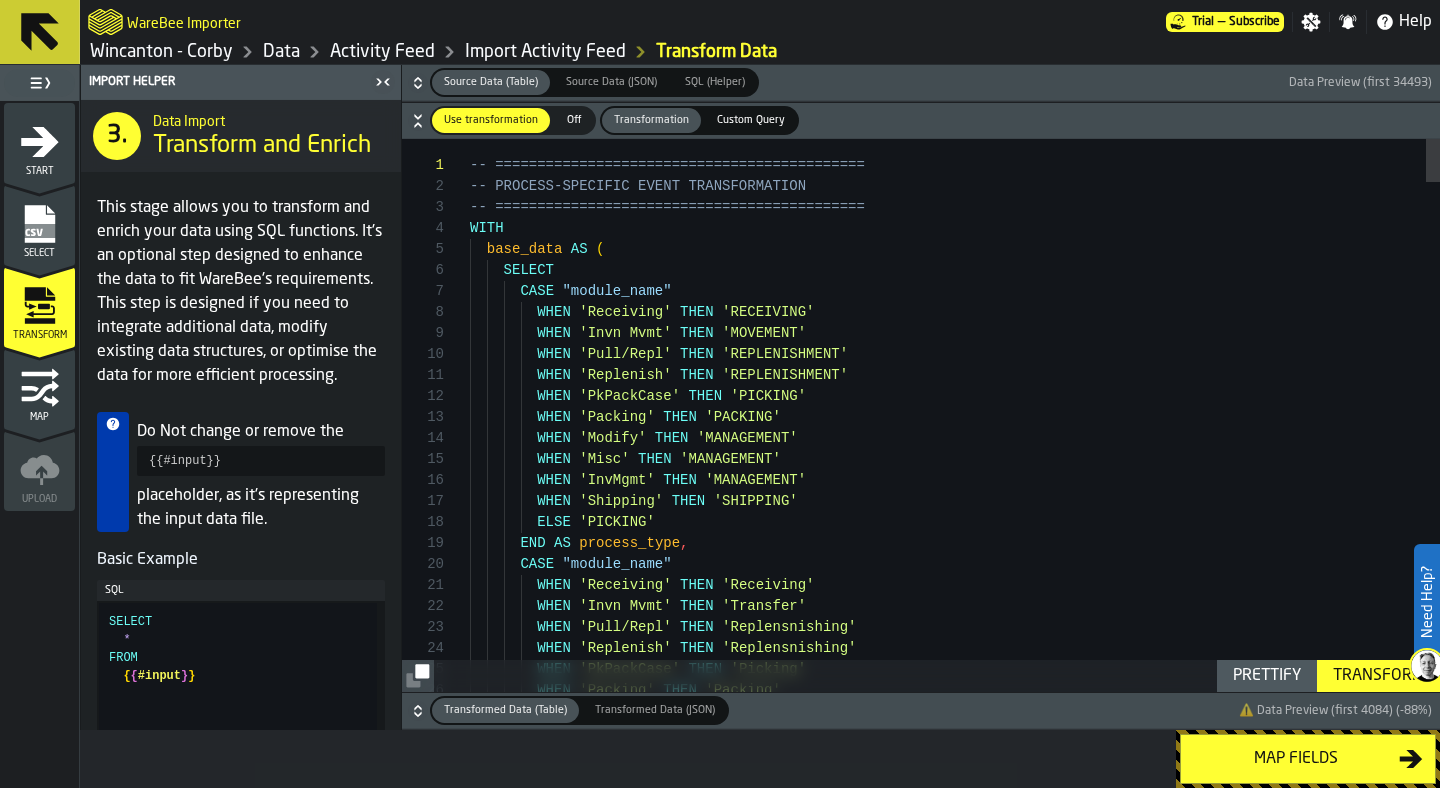 type on "**********" 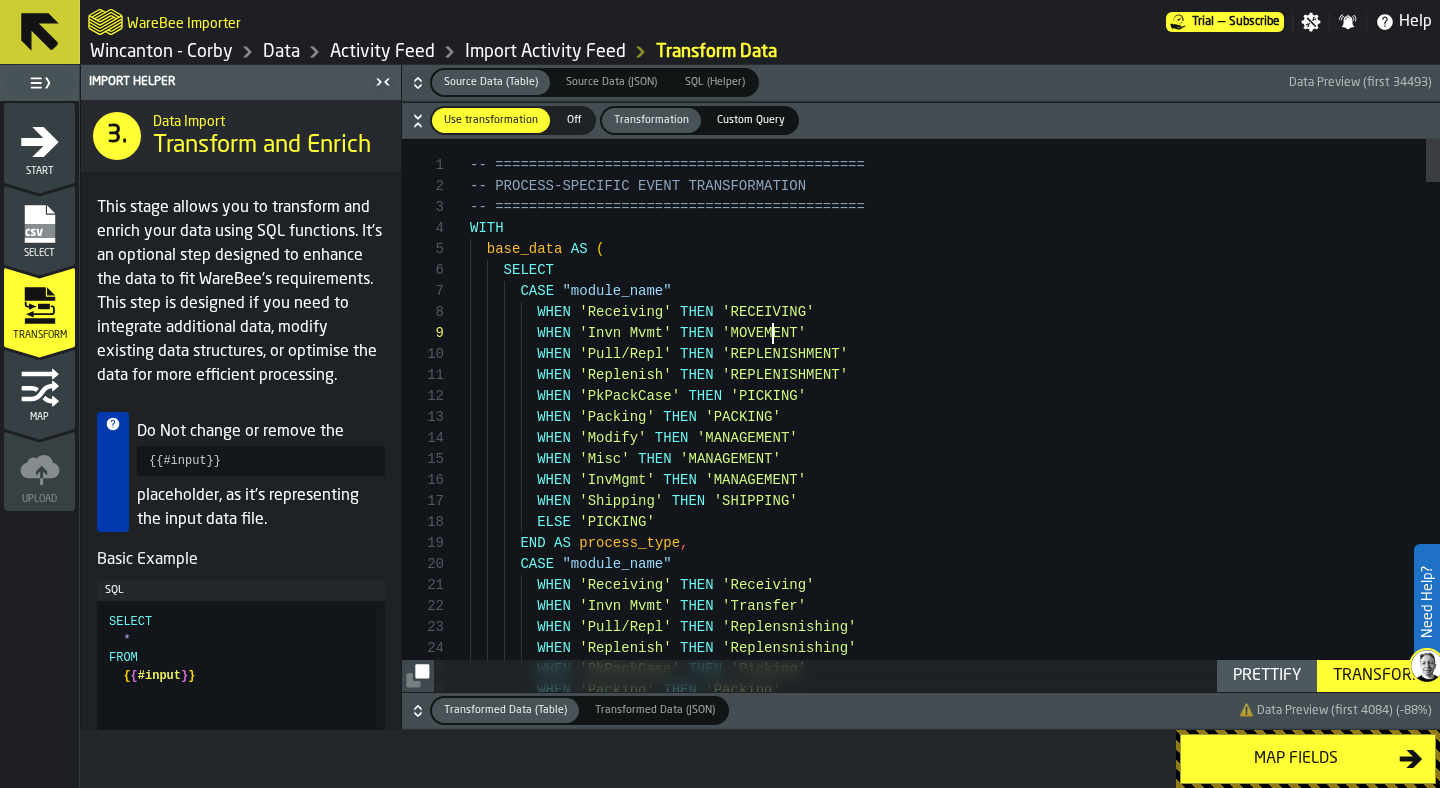 scroll, scrollTop: 168, scrollLeft: 0, axis: vertical 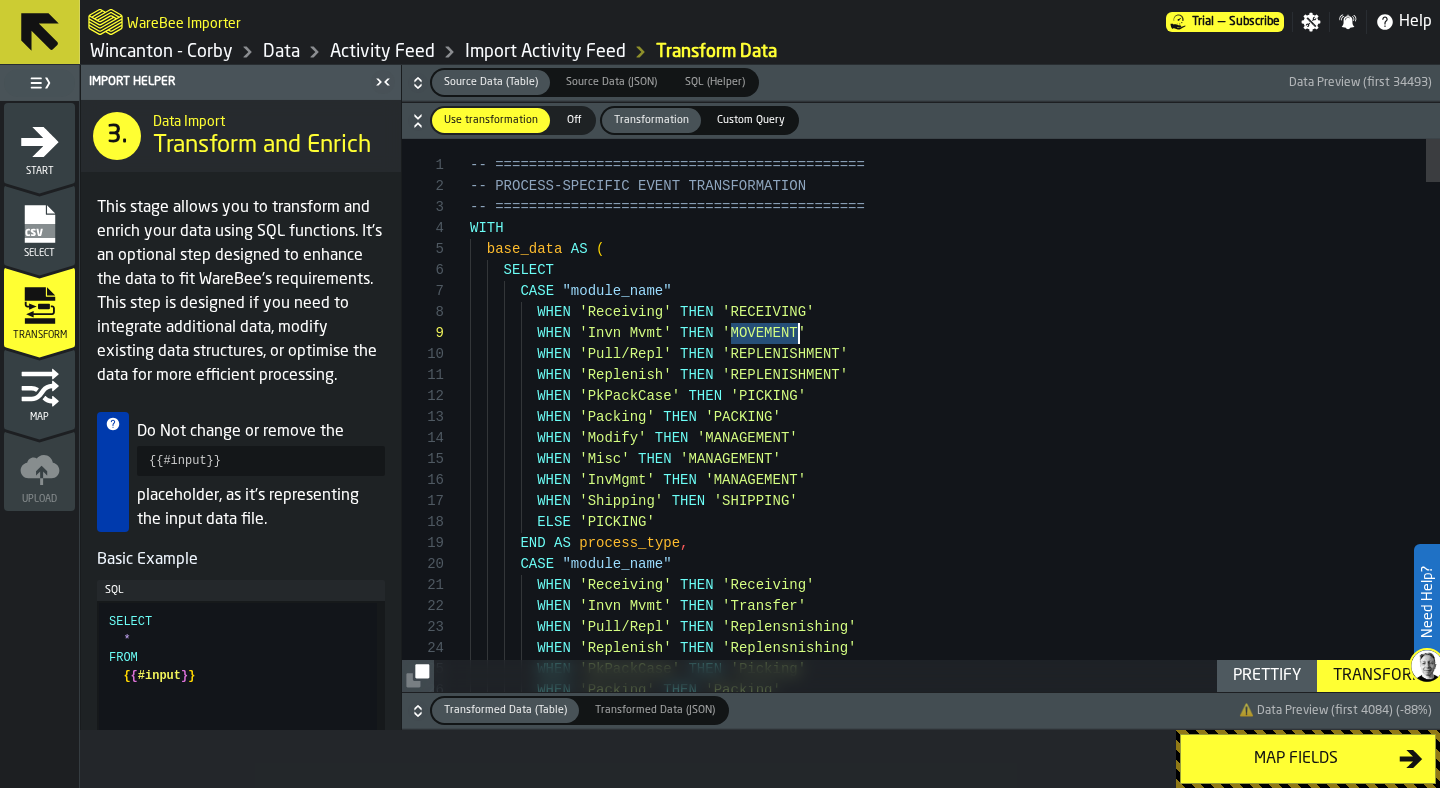 click on "-- ============================================ -- PROCESS-SPECIFIC EVENT TRANSFORMATION -- ============================================ WITH    base_data  AS    (      SELECT        CASE   "module_name"          WHEN   'Receiving'  THEN   'RECEIVING'          WHEN   'Invn Mvmt'  THEN   'MOVEMENT'          WHEN   'Pull/Repl'  THEN   'REPLENISHMENT'          WHEN   'Replenish'  THEN   'REPLENISHMENT'          WHEN   'PkPackCase'  THEN   'PICKING'          WHEN   'Packing'  THEN   'PACKING'          WHEN   'Modify'  THEN   'MANAGEMENT'          WHEN   'Misc'  THEN   'MANAGEMENT'          WHEN   'InvMgmt'  THEN   'MANAGEMENT'          WHEN   'Shipping'  THEN   'SHIPPING'          ELSE   'PICKING'        END  AS   process_type ,        CASE   "module_name"          WHEN   'Receiving'  THEN   'Receiving'          WHEN     THEN" at bounding box center [955, 3688] 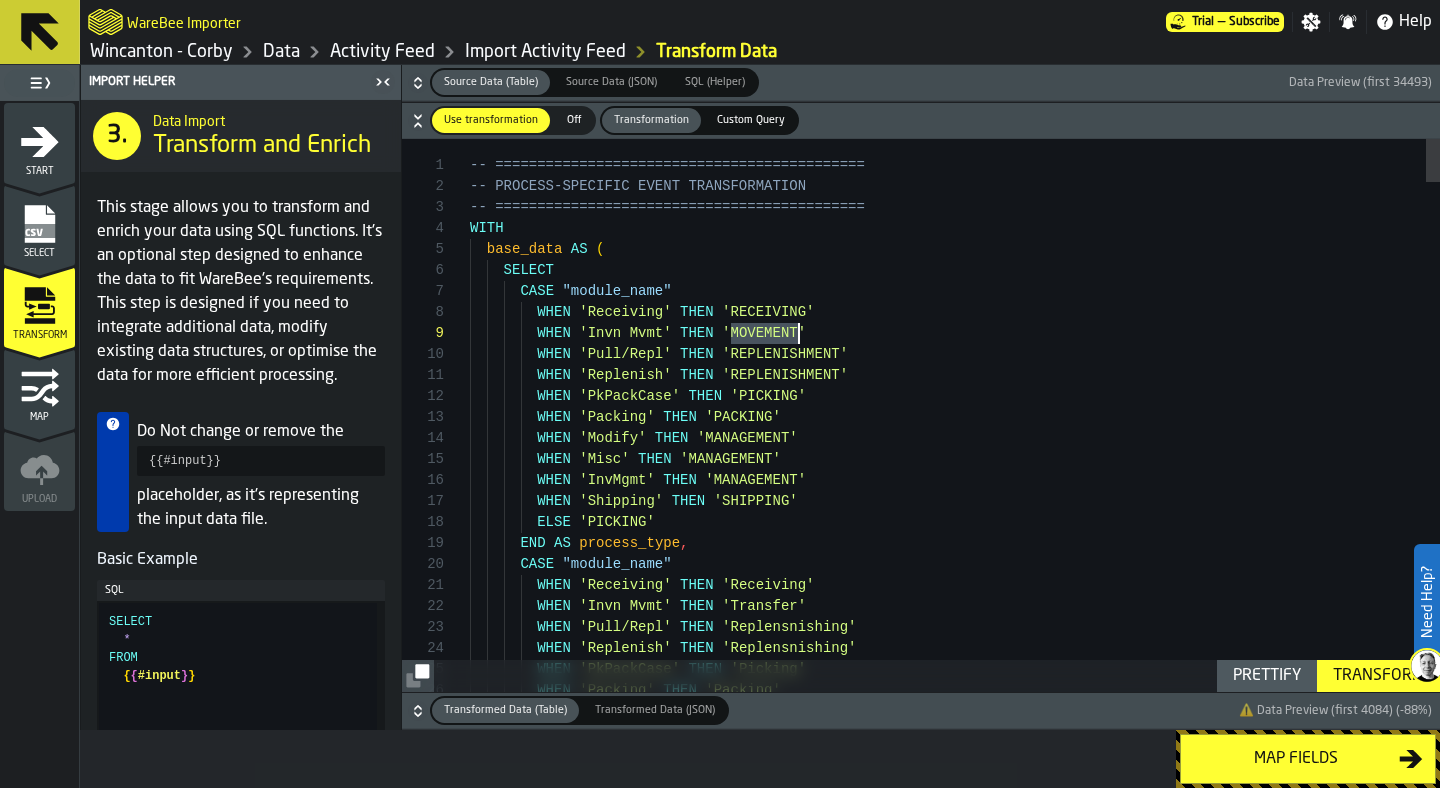 click 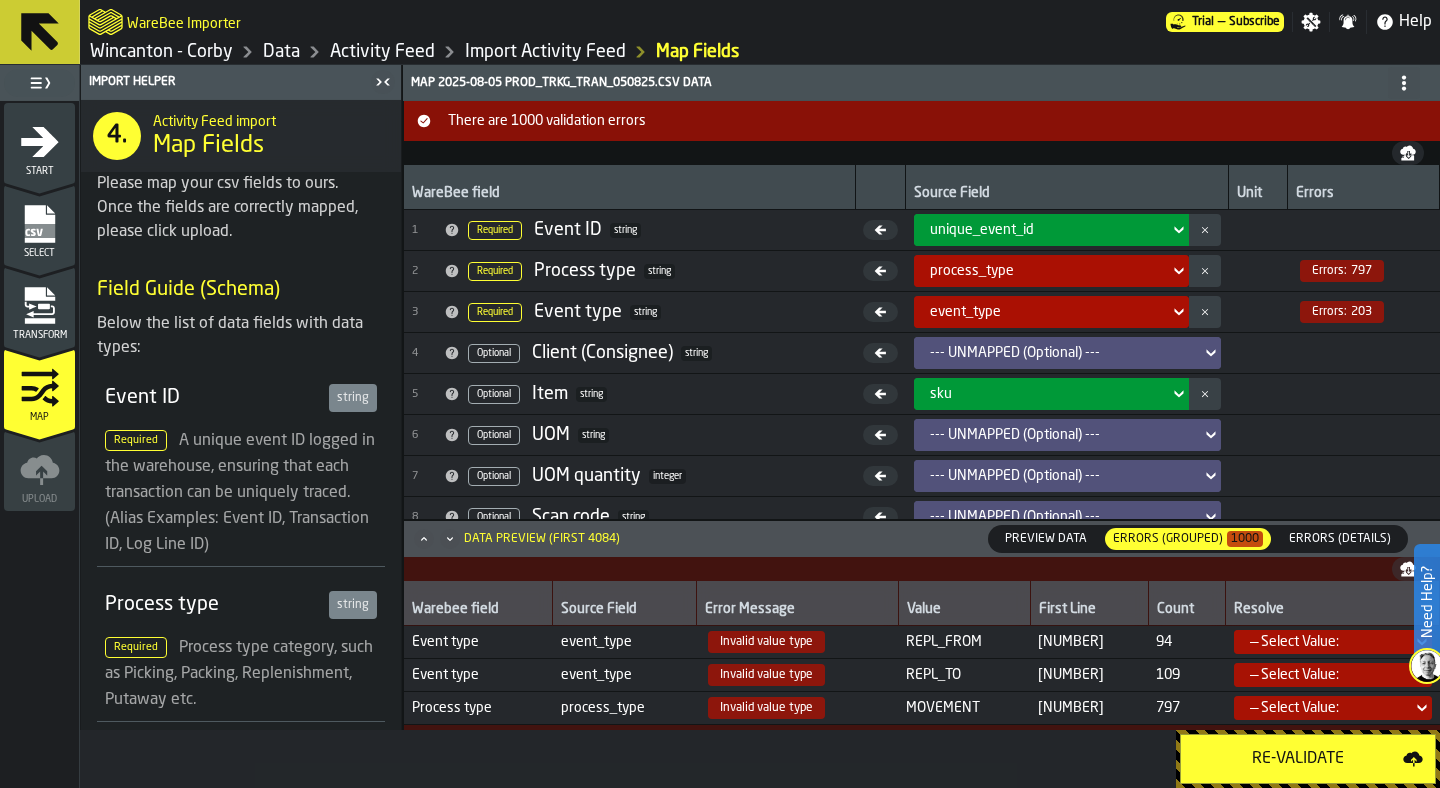 click on "Transform" at bounding box center [39, 335] 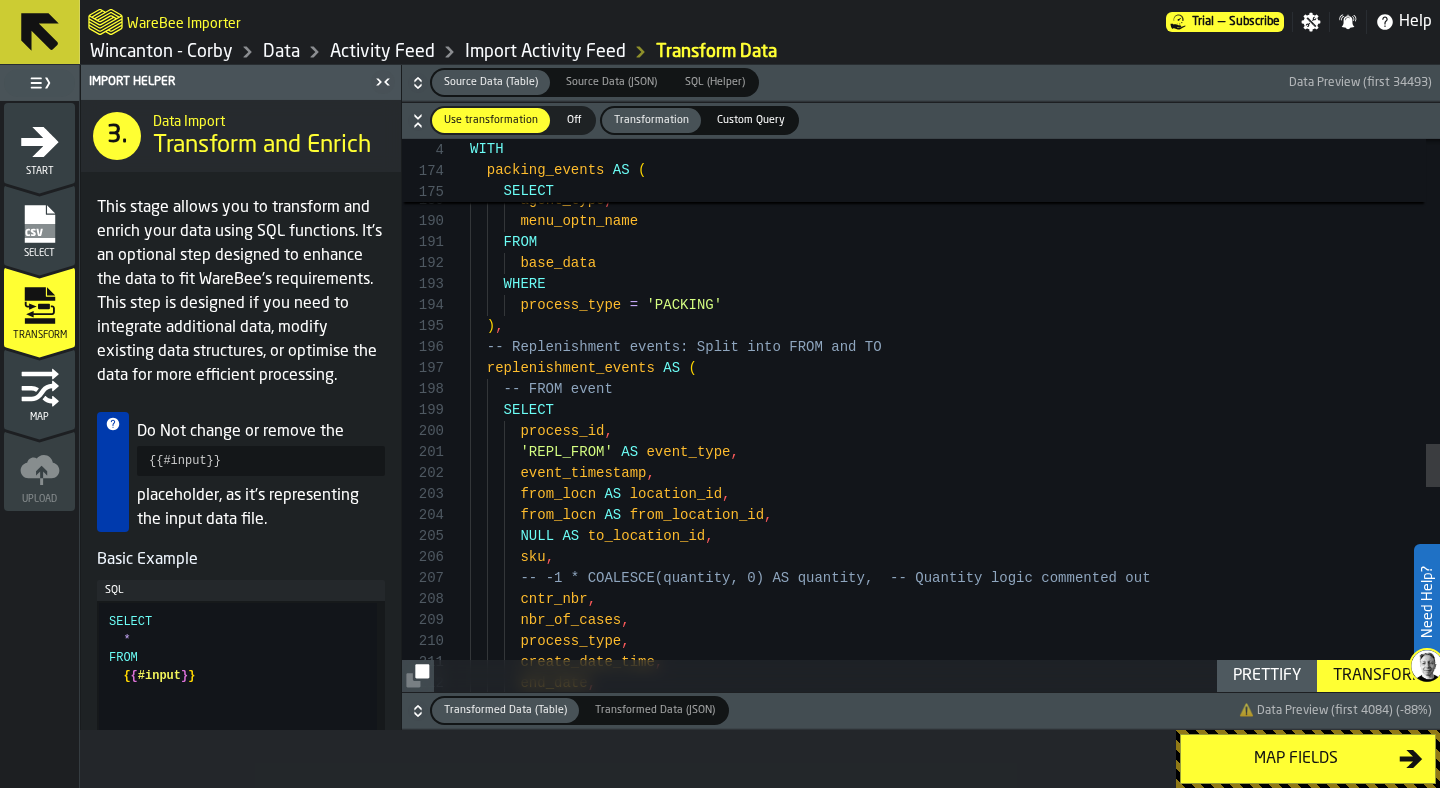 scroll, scrollTop: 189, scrollLeft: 0, axis: vertical 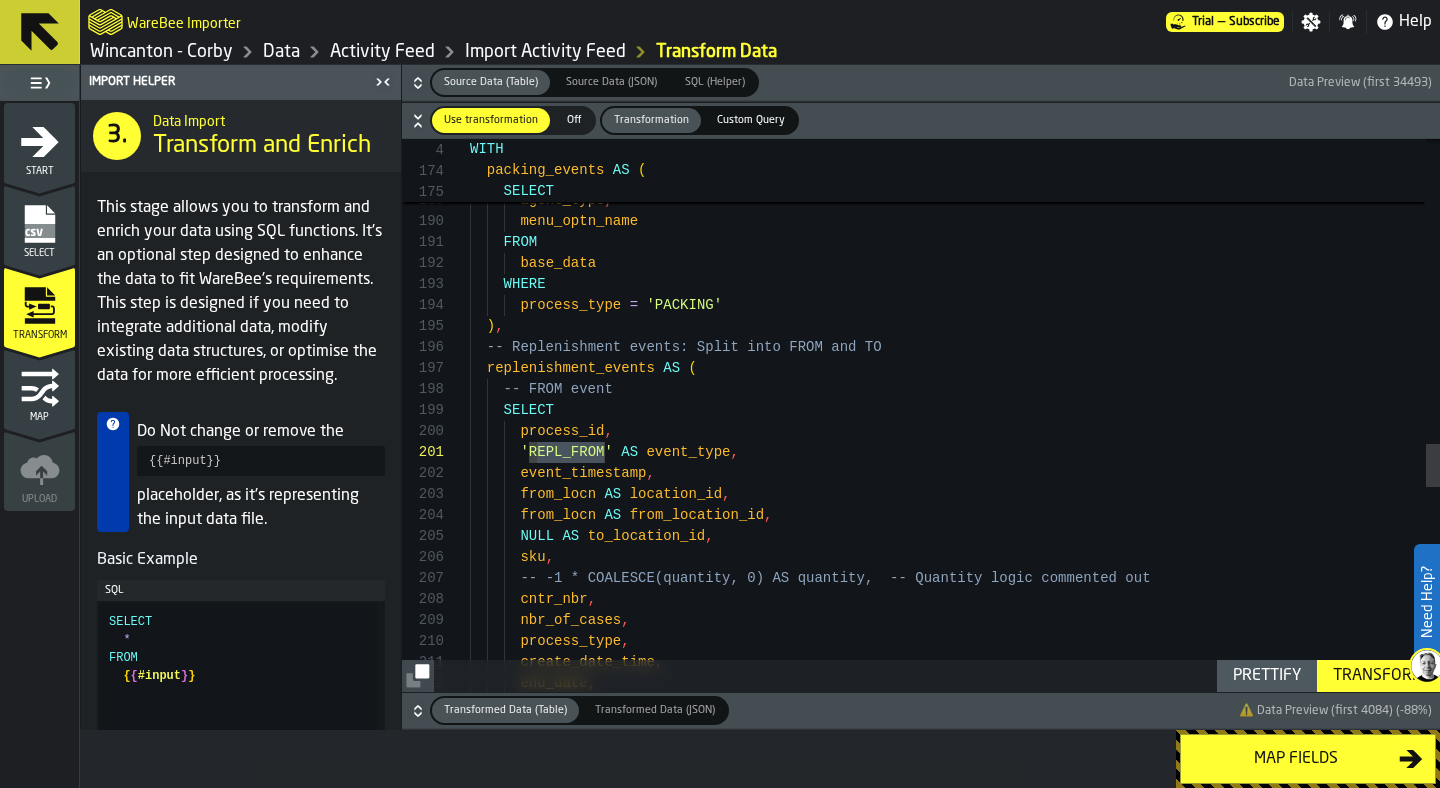 drag, startPoint x: 605, startPoint y: 451, endPoint x: 533, endPoint y: 446, distance: 72.1734 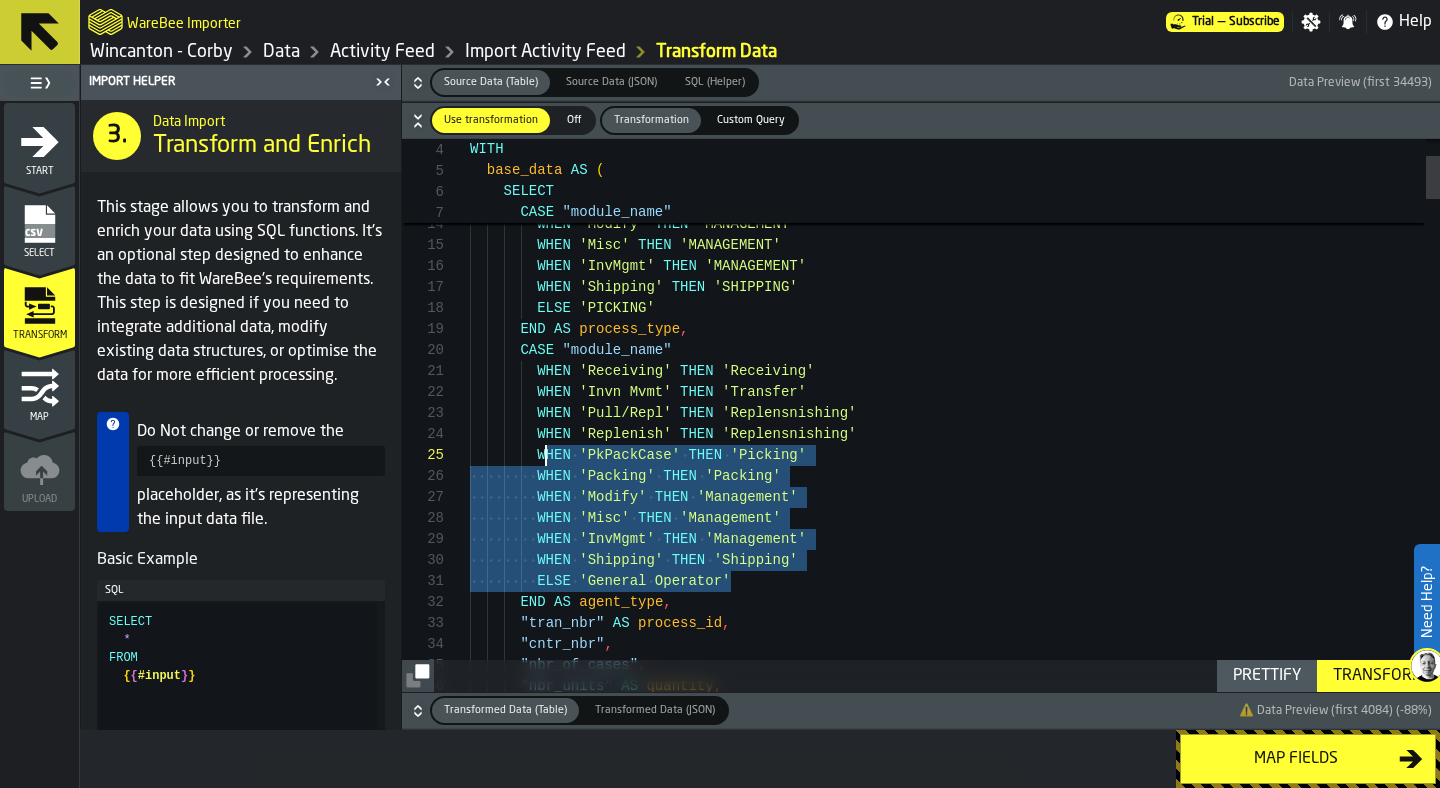 scroll, scrollTop: 63, scrollLeft: 0, axis: vertical 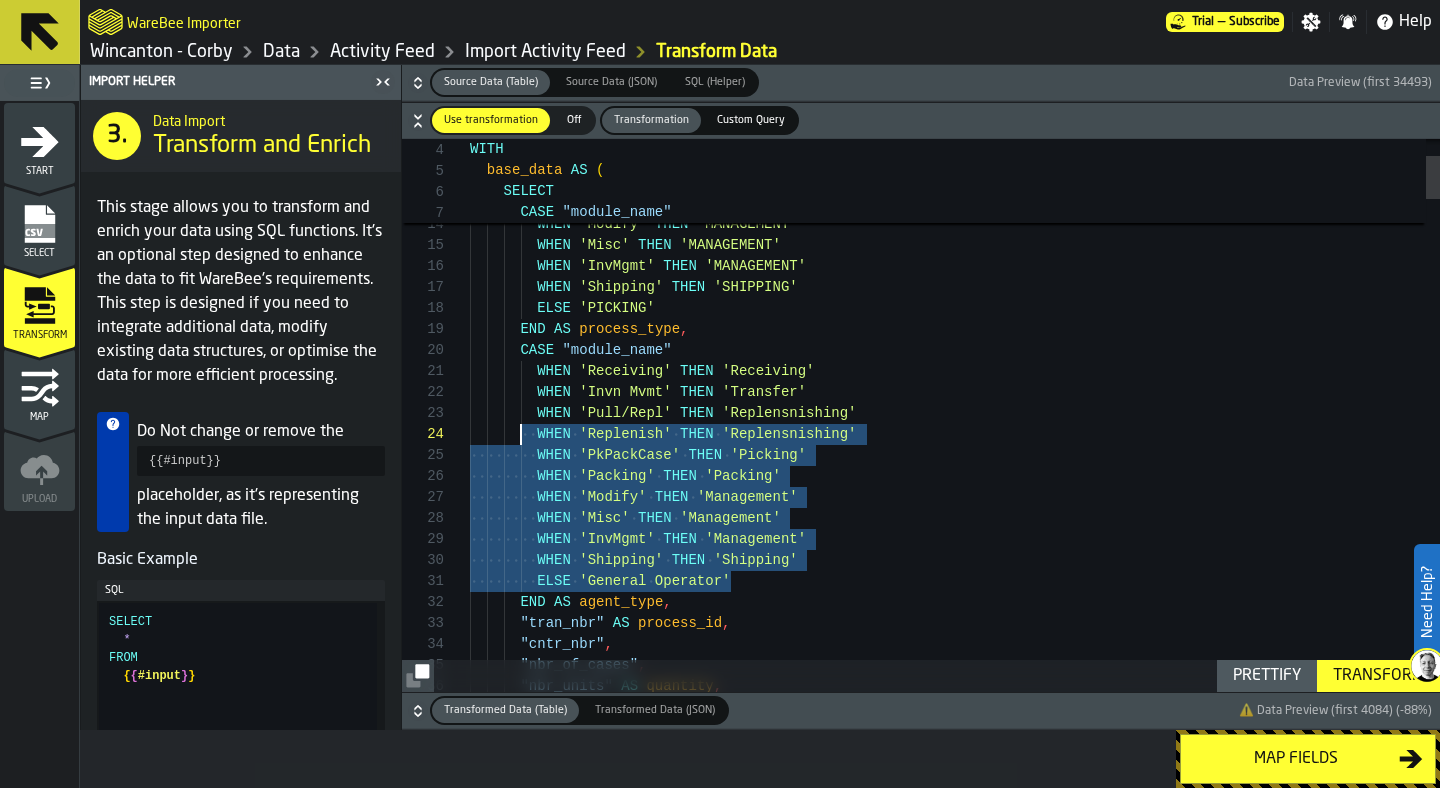 drag, startPoint x: 791, startPoint y: 584, endPoint x: 517, endPoint y: 428, distance: 315.2967 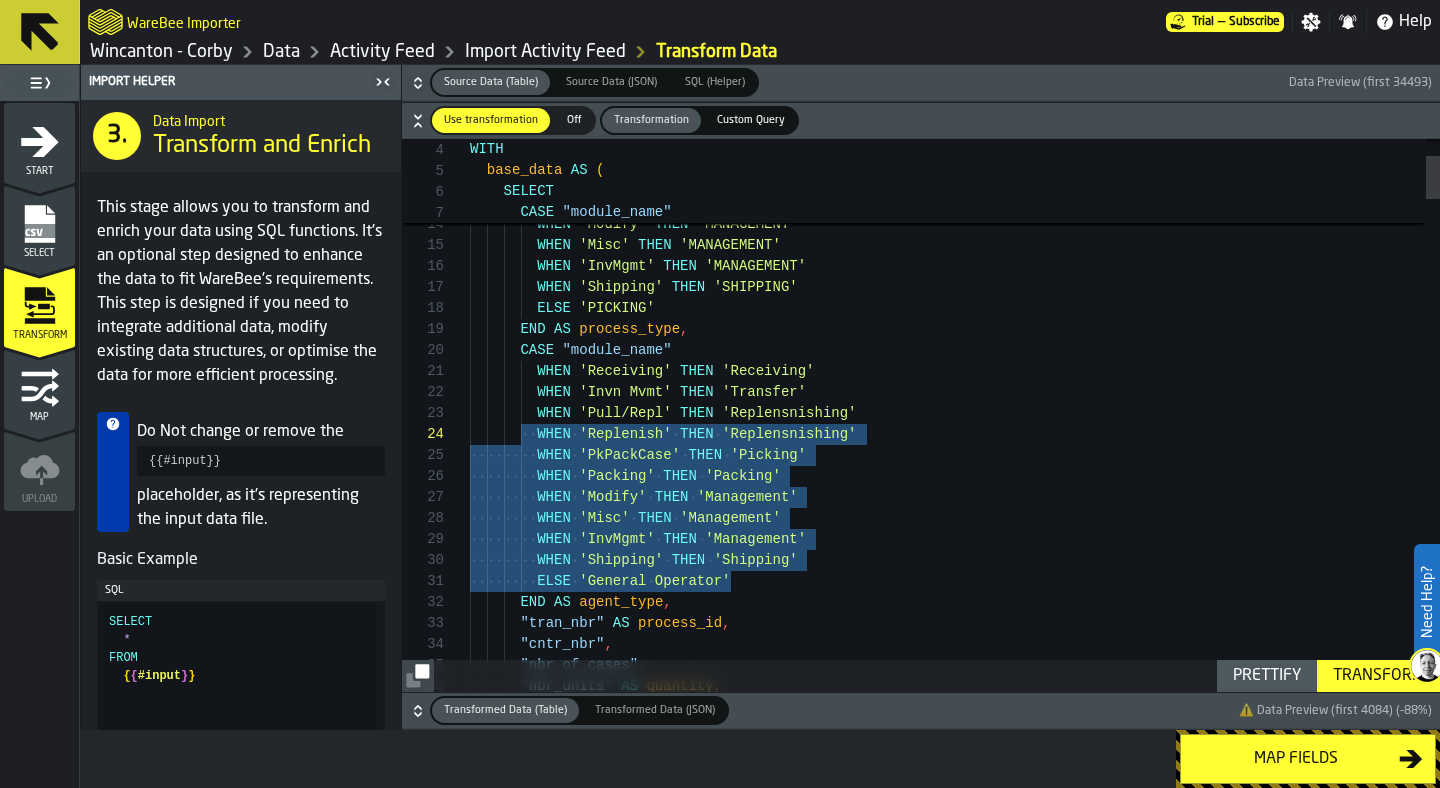 click on "WHEN  'Packing'  THEN  'Packing'           WHEN  'PkPackCase'  THEN  'Picking'           WHEN  'Pull/Repl'  THEN  'REPLENISHMENT'           WHEN  'Replenish'  THEN  'REPLENISHMENT'           WHEN  'Receiving'  THEN  'RECEIVING'           WHEN  'Invn Mvmt'  THEN  'Transfer'           WHEN  'Shipping'  THEN  'SHIPPING'           ELSE  'PICKING'           END  AS  process_type ,       CASE  "module_name"       WHEN  'Modify'  THEN  '[MANAGEMENT]'           WHEN  'Misc'  THEN  '[MANAGEMENT]'           WHEN  'InvMgmt'  THEN  '[MANAGEMENT]'           WHEN  'PkPackCase'  THEN  'PICKING'           WHEN  'Packing'  THEN  'PACKING'           WHEN  'Pull/Repl'  THEN  'REPLENISHMENT'           WHEN  'Replenish'  THEN  'REPLENISHMENT'           WHEN  'Modify'  THEN  'Management'" at bounding box center [955, 3474] 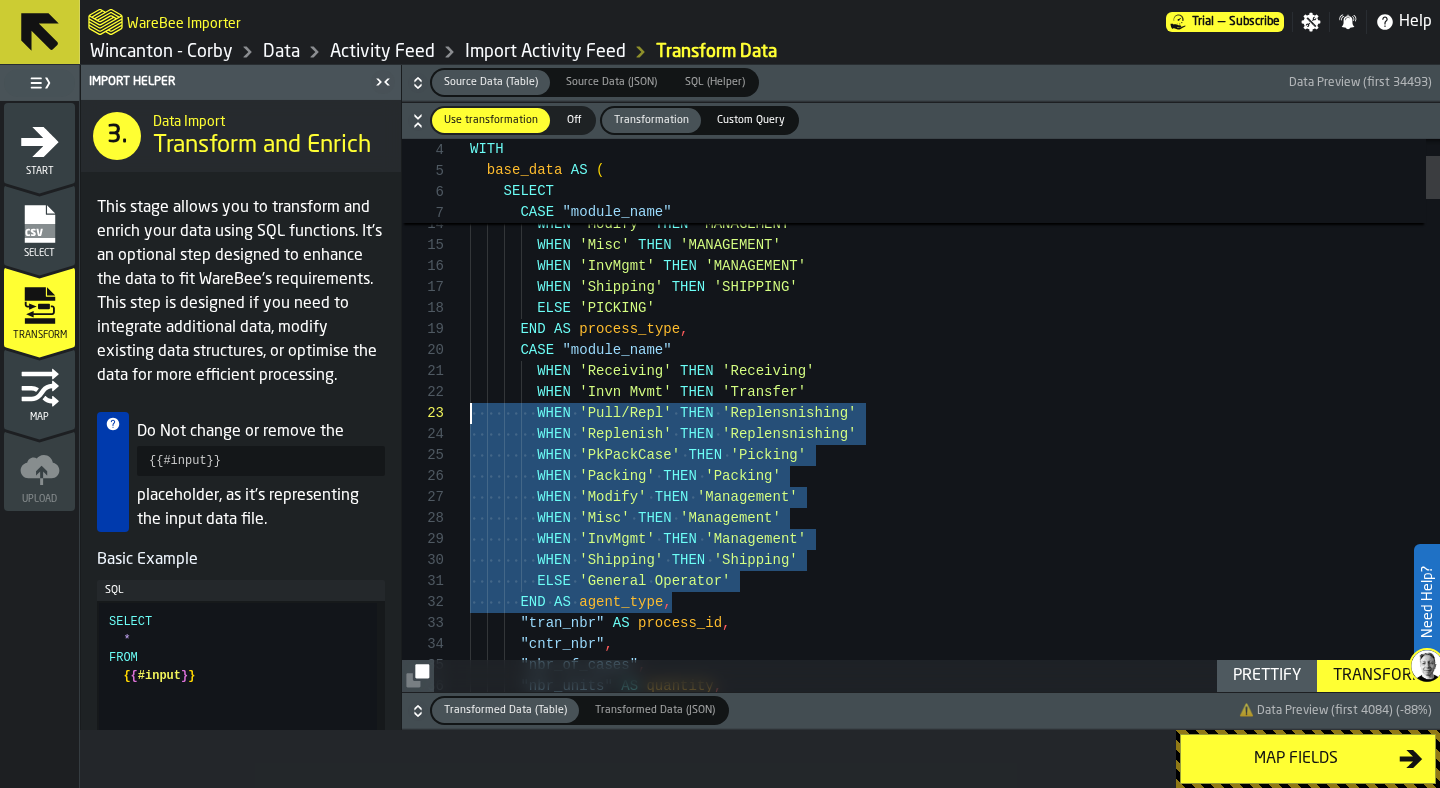 type on "**********" 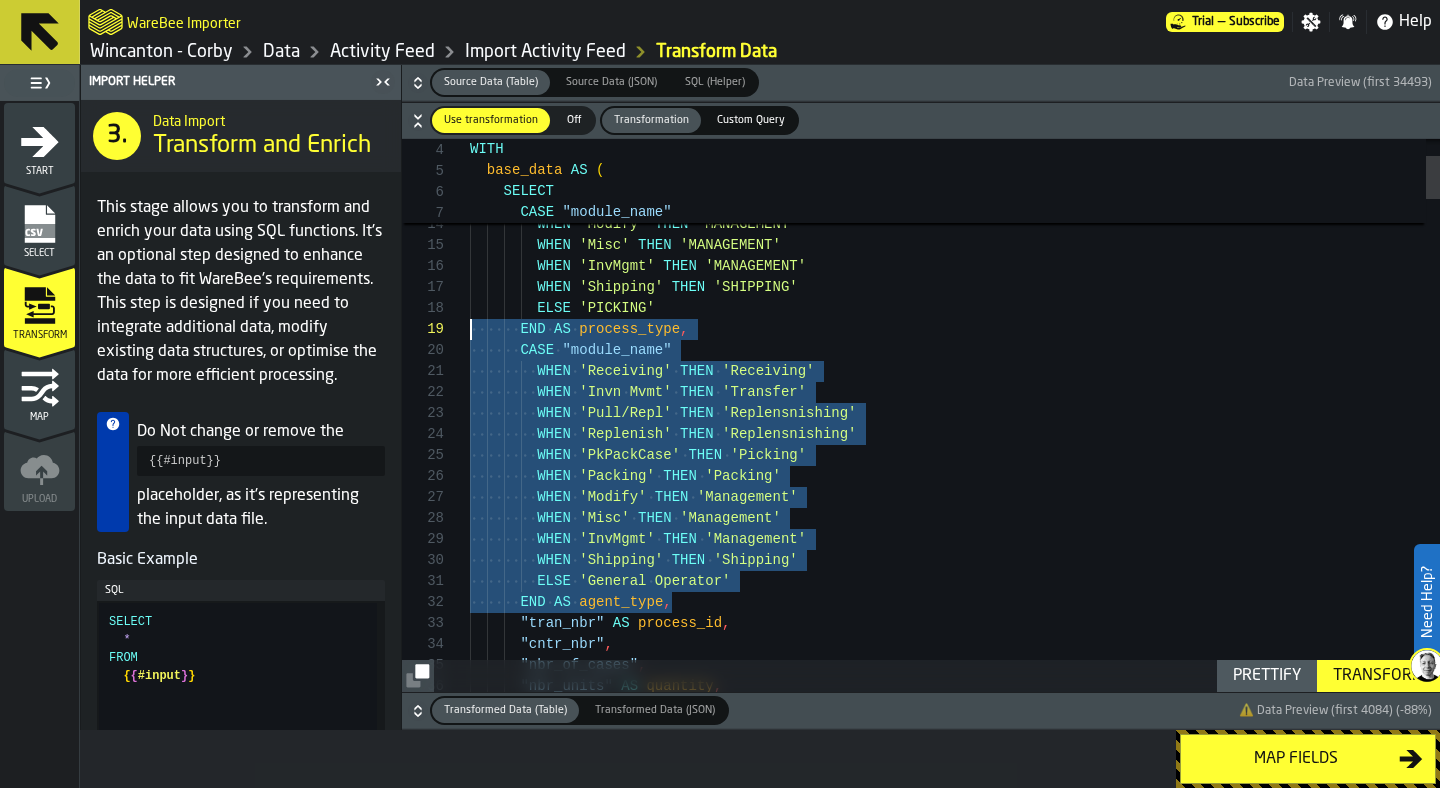 scroll, scrollTop: 168, scrollLeft: 0, axis: vertical 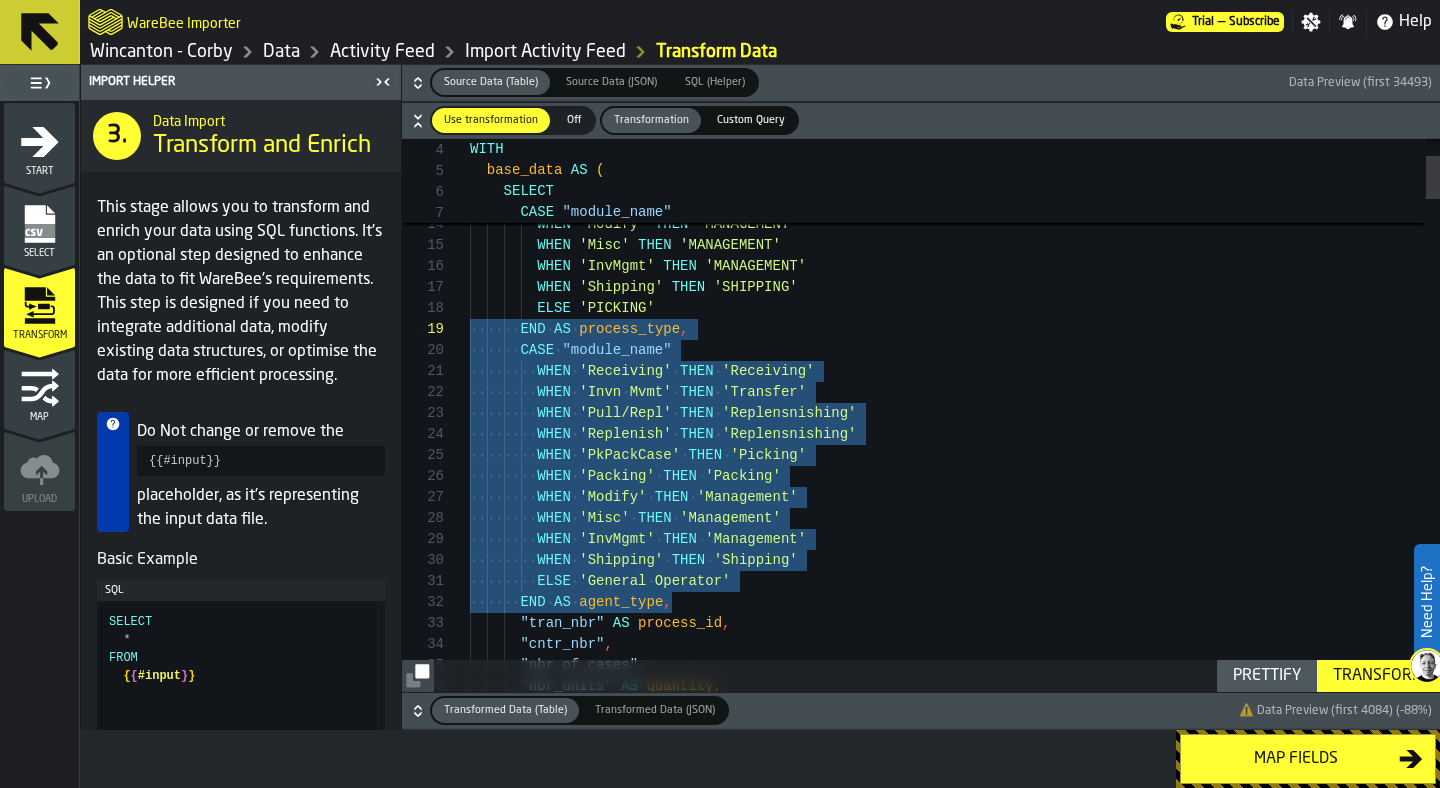 drag, startPoint x: 691, startPoint y: 609, endPoint x: 382, endPoint y: 325, distance: 419.6868 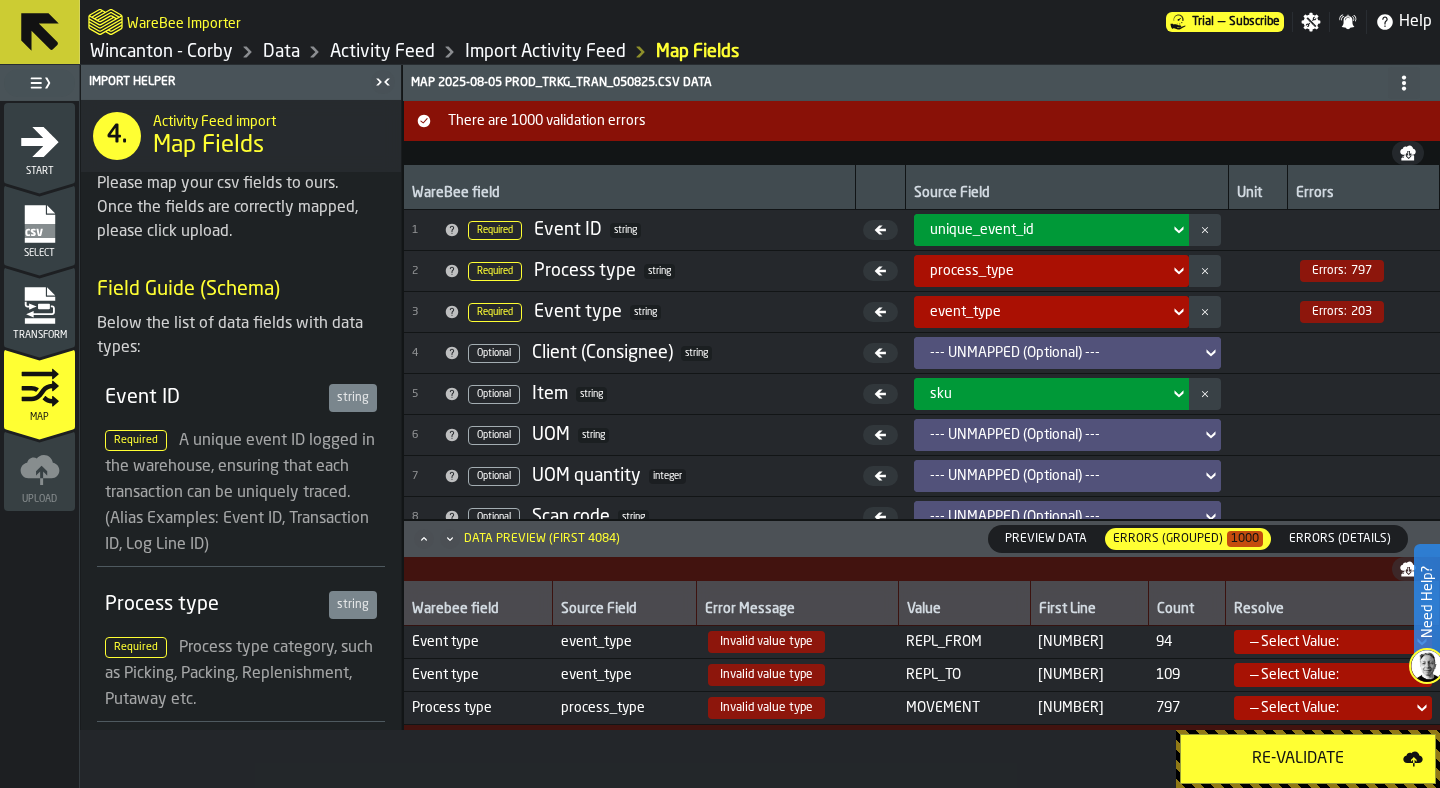 click on "Transform" at bounding box center [39, 335] 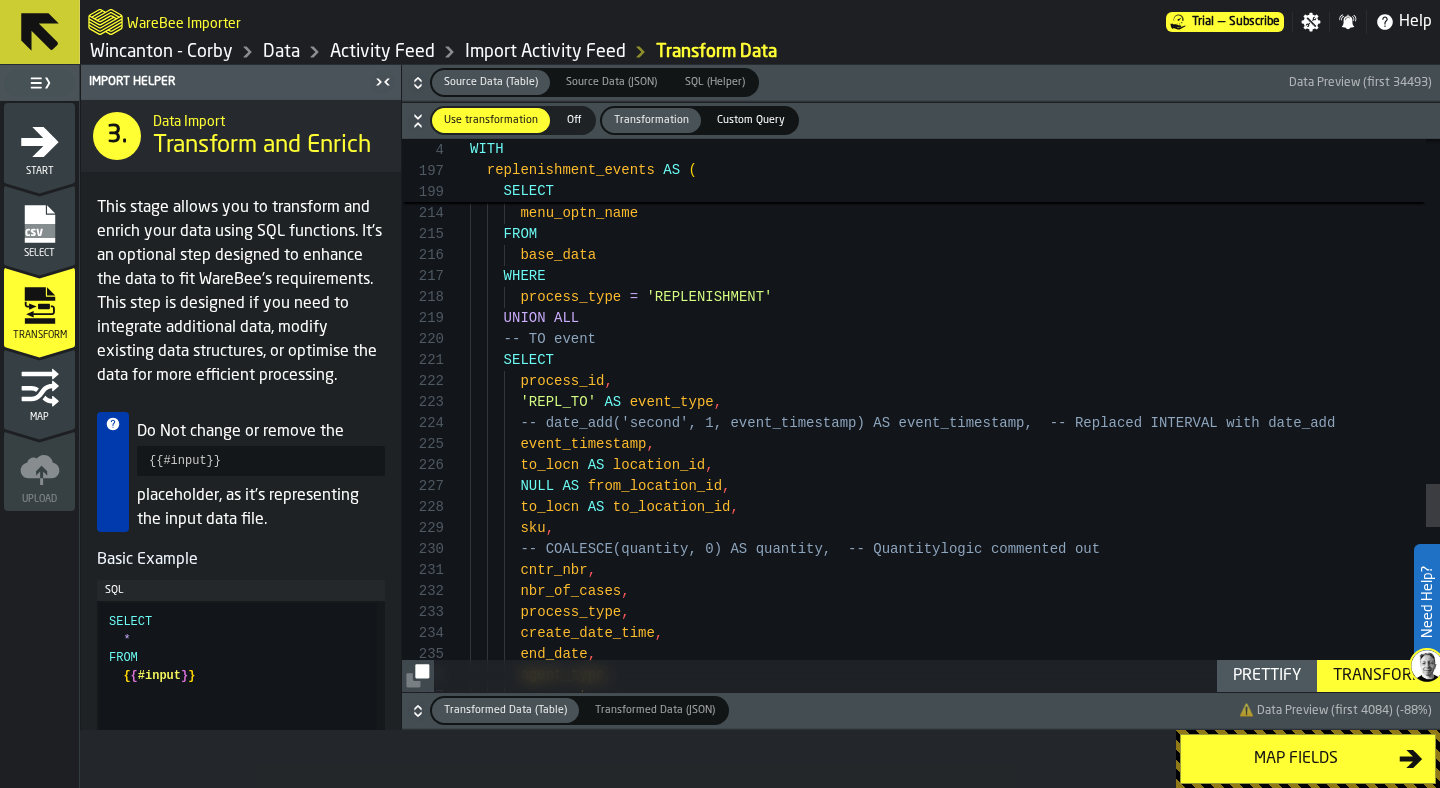 scroll, scrollTop: 42, scrollLeft: 0, axis: vertical 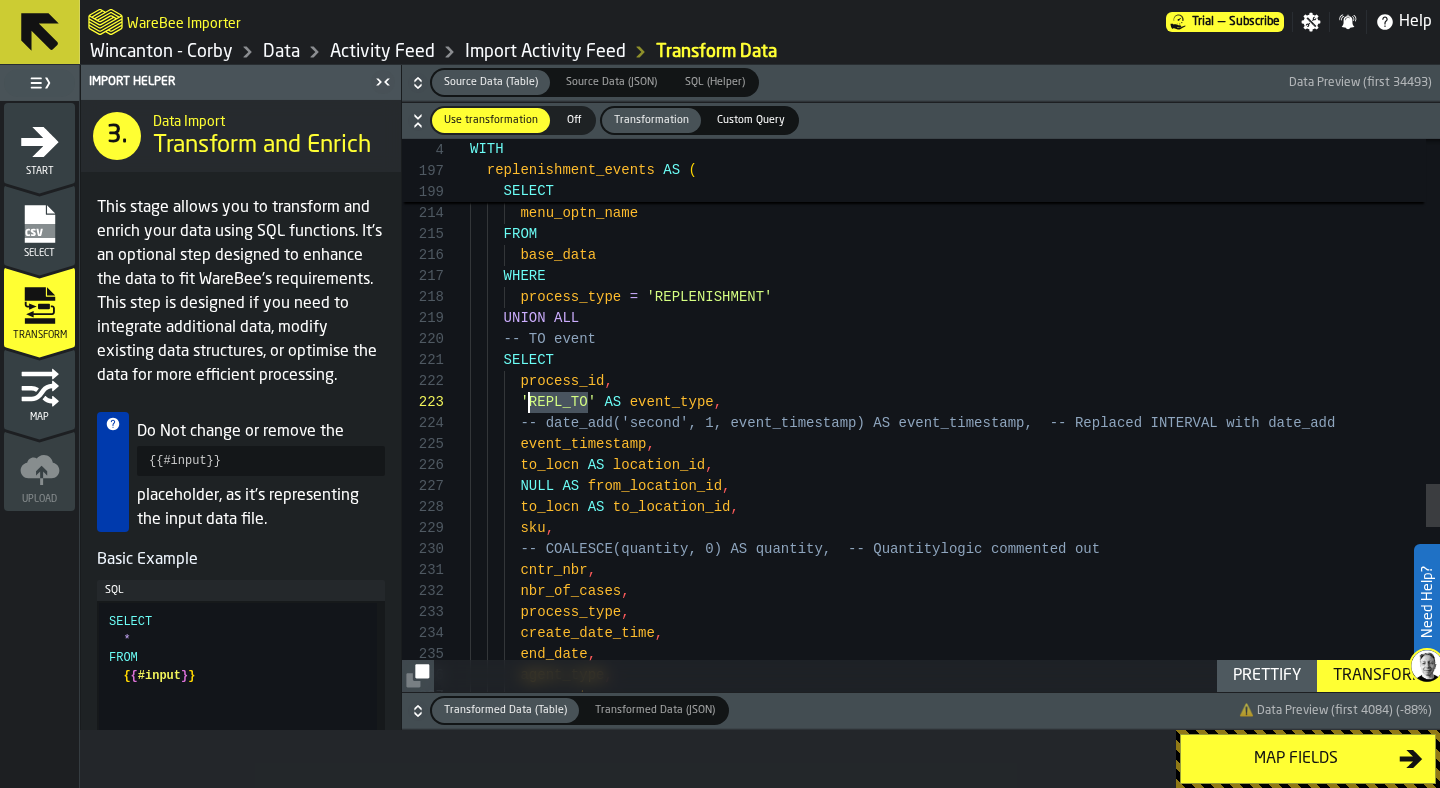 drag, startPoint x: 586, startPoint y: 401, endPoint x: 532, endPoint y: 397, distance: 54.147945 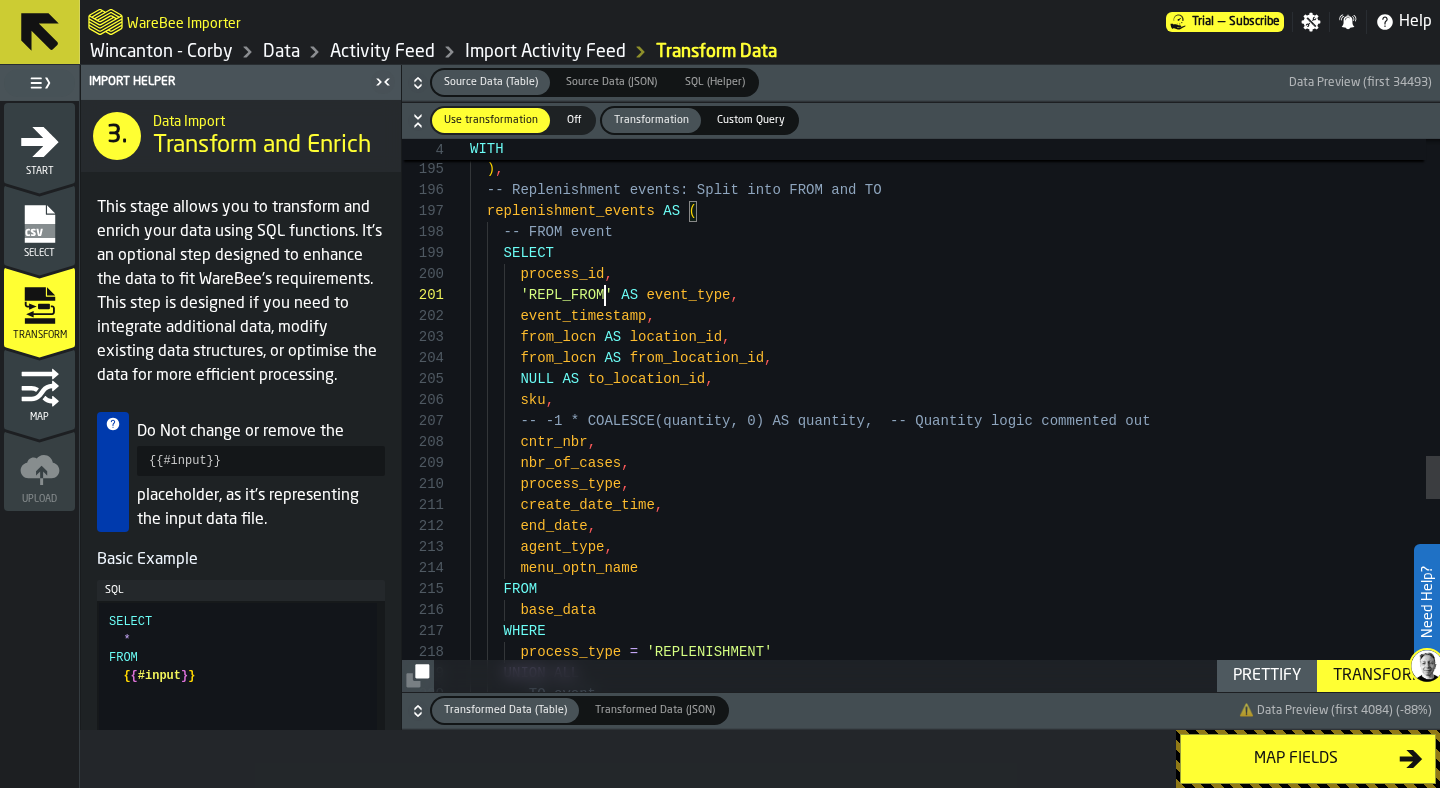 scroll, scrollTop: 0, scrollLeft: 0, axis: both 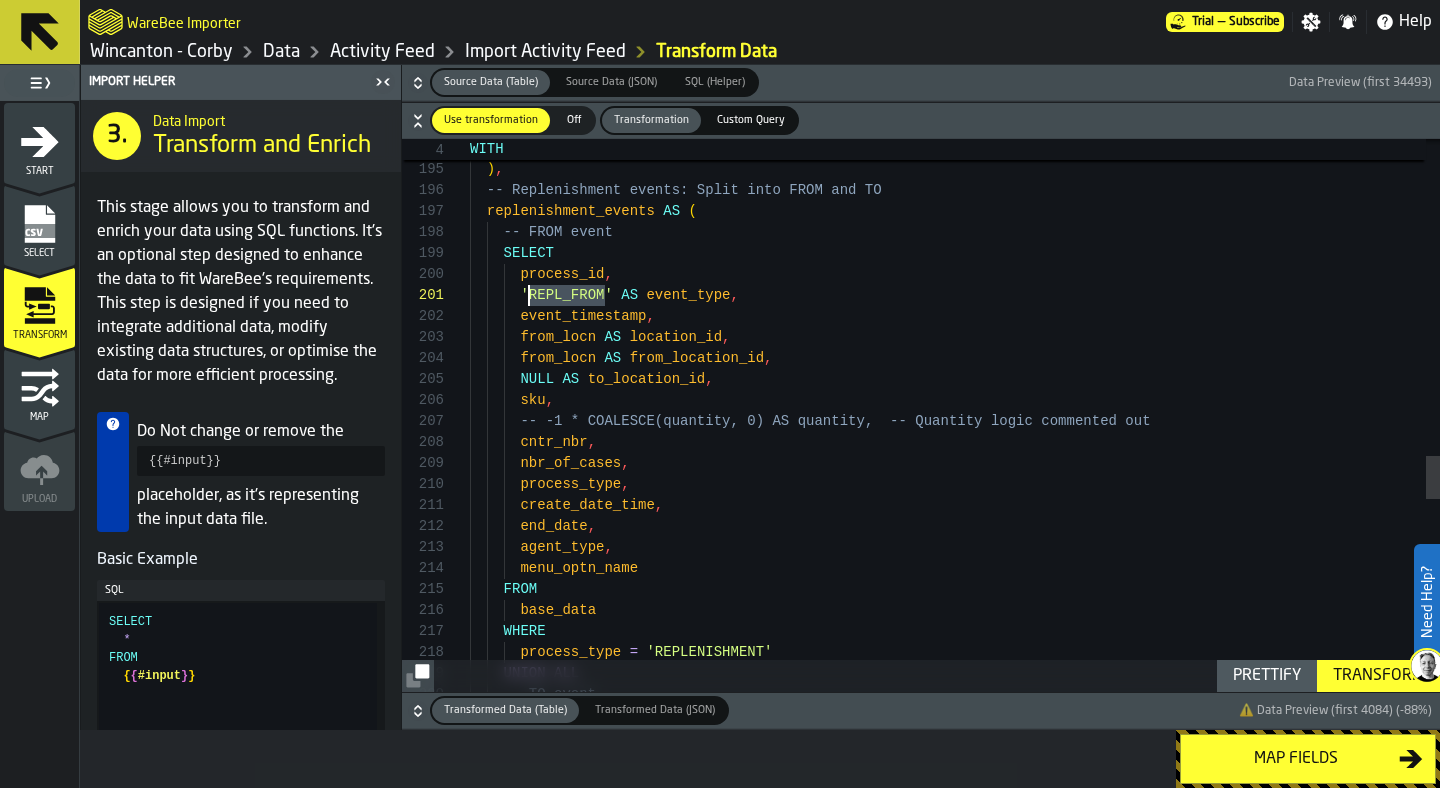 drag, startPoint x: 607, startPoint y: 294, endPoint x: 532, endPoint y: 288, distance: 75.23962 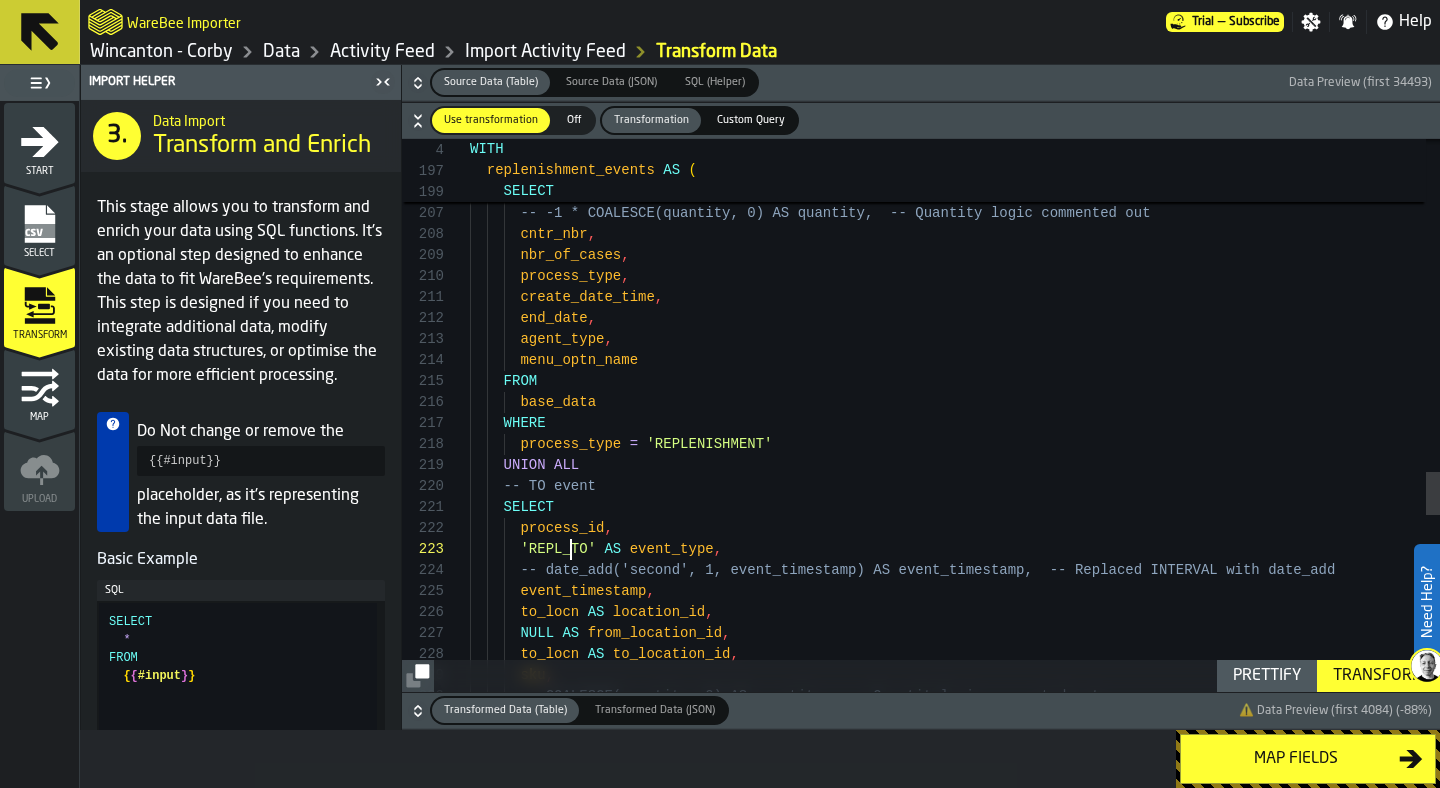 scroll, scrollTop: 42, scrollLeft: 0, axis: vertical 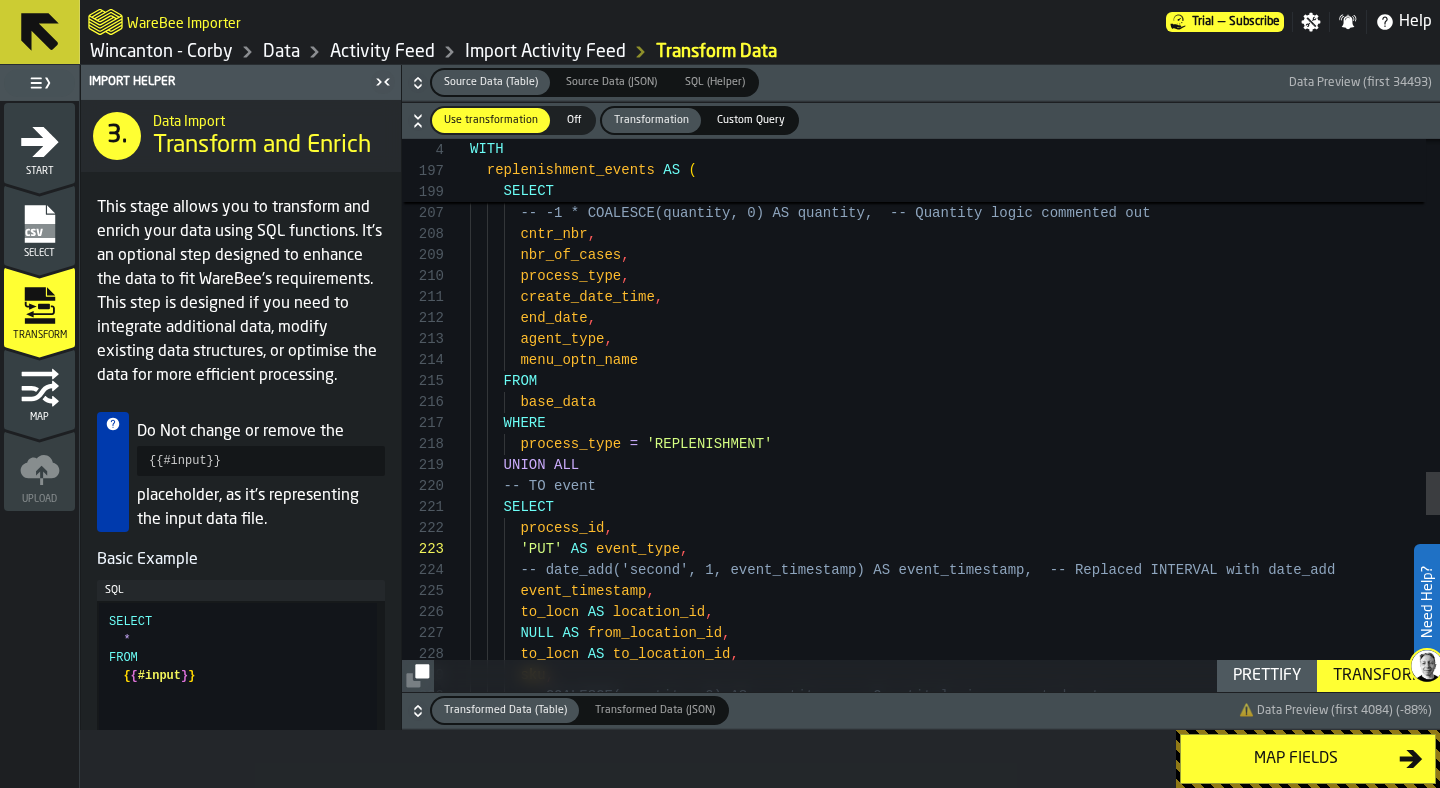 type on "**********" 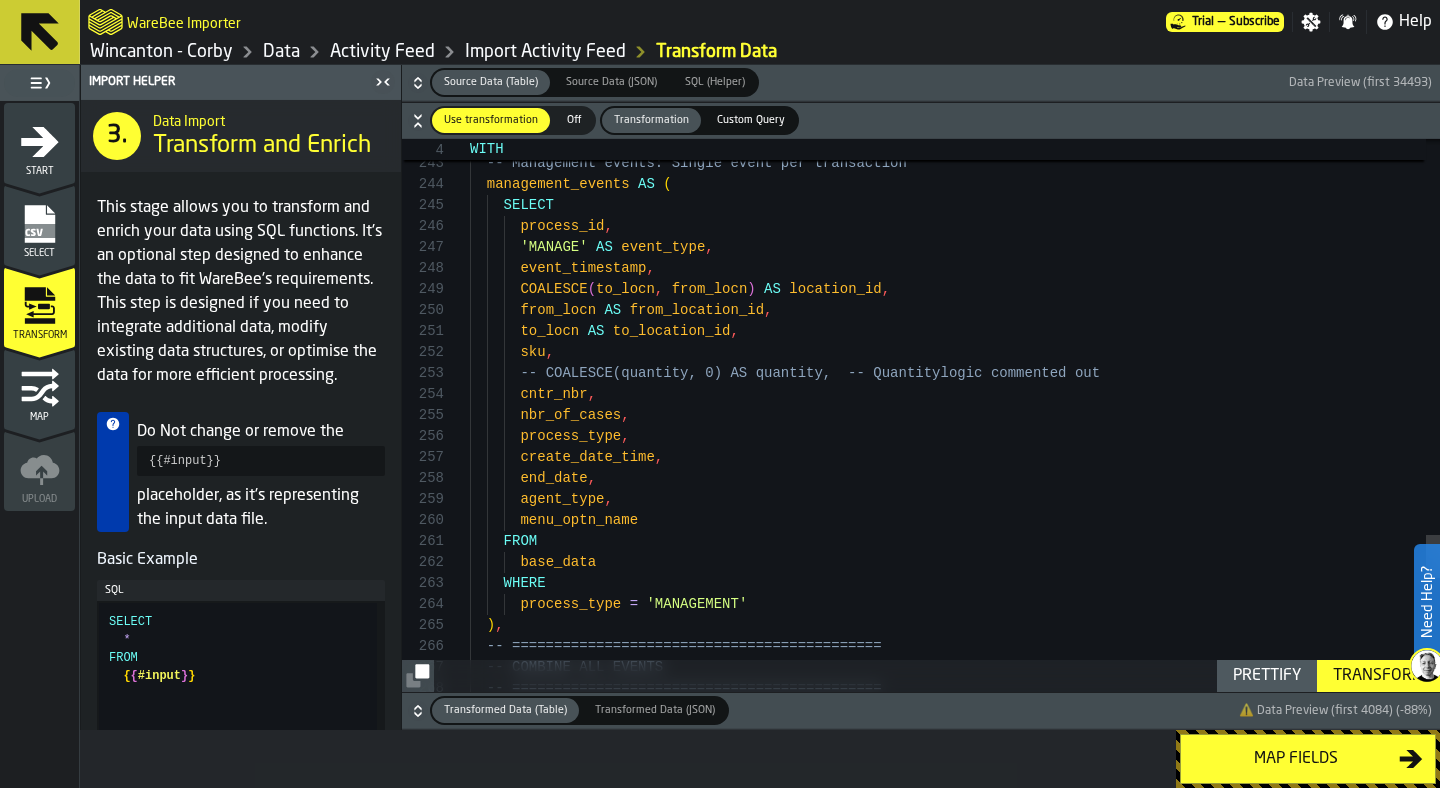 click 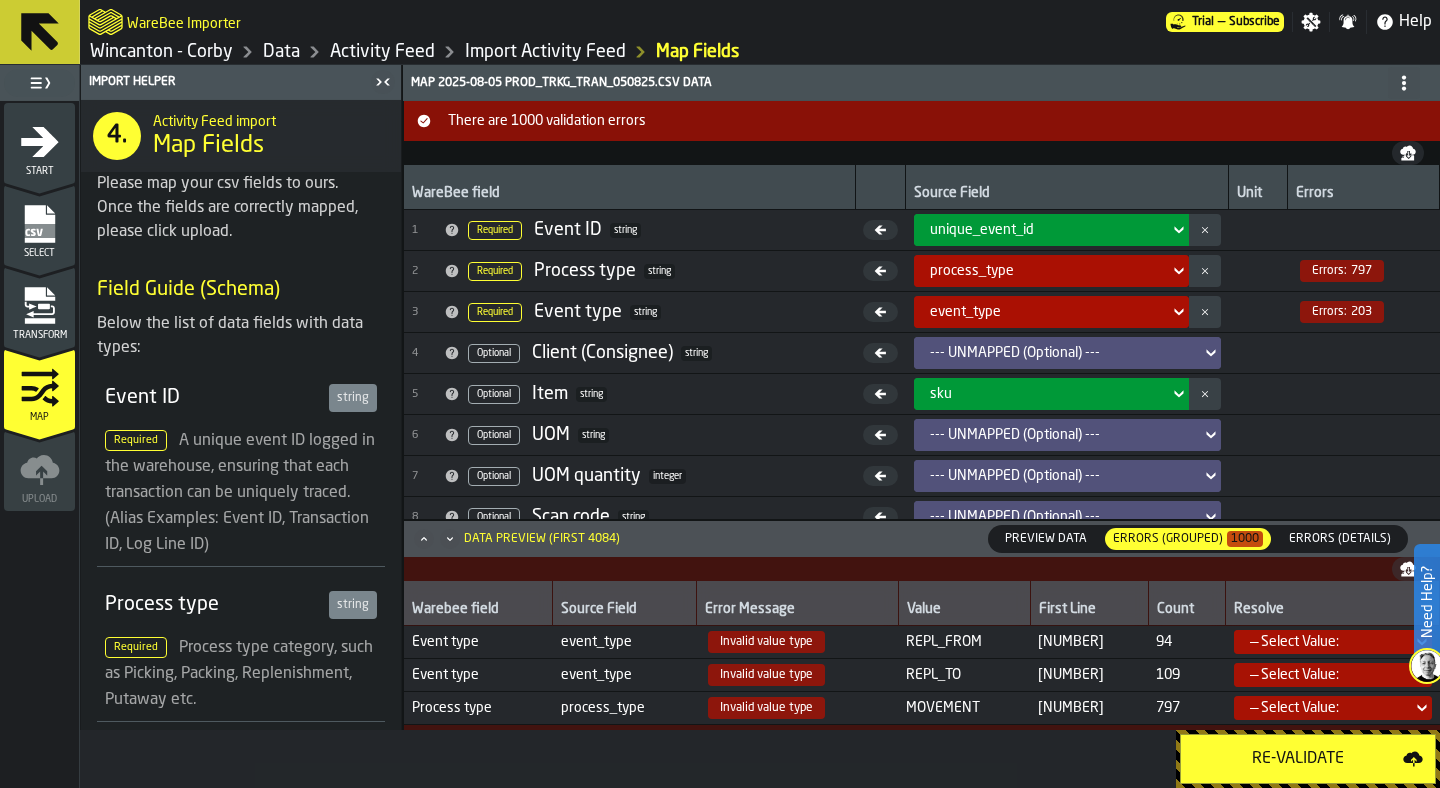 click on "— Select Value:" at bounding box center [1327, 708] 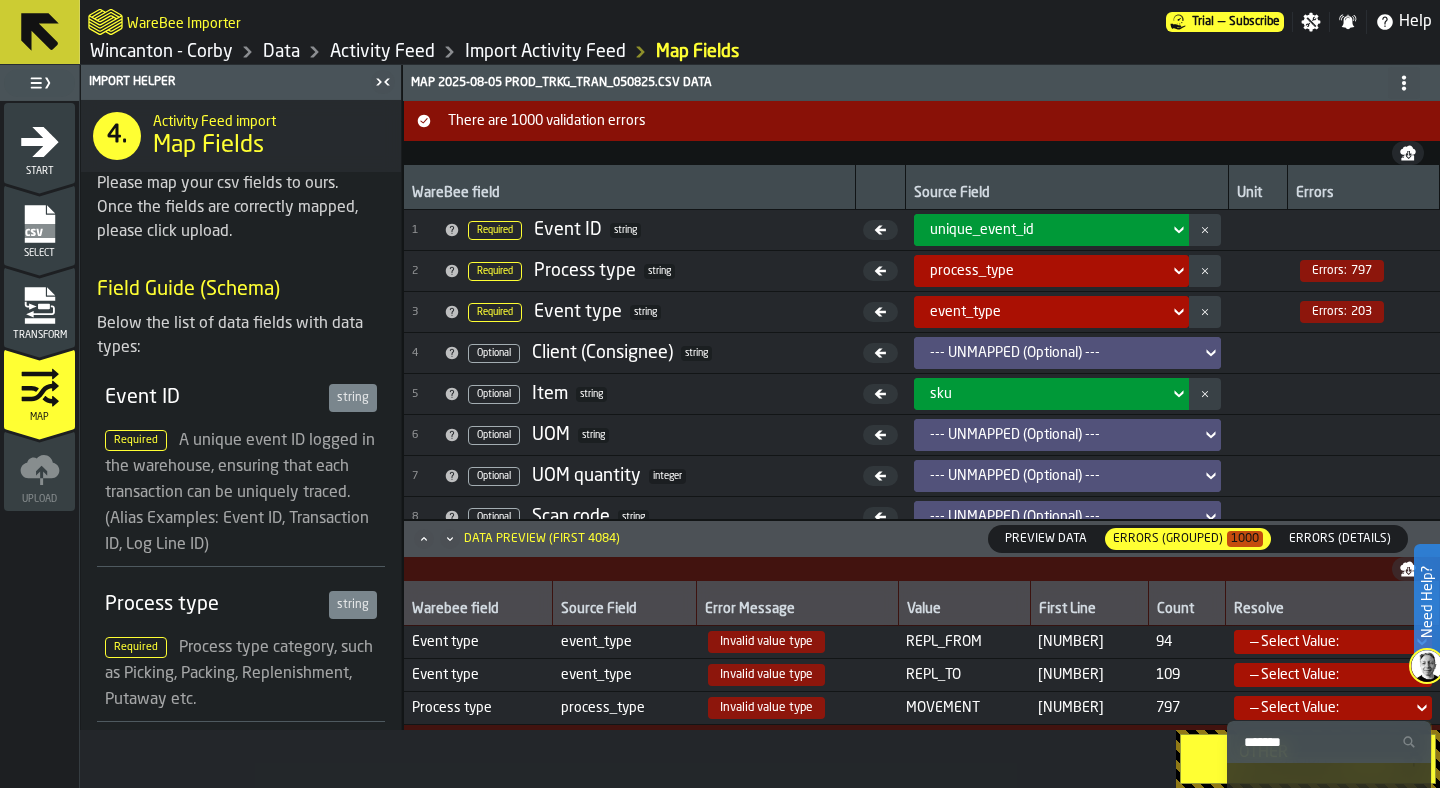 scroll, scrollTop: 0, scrollLeft: 0, axis: both 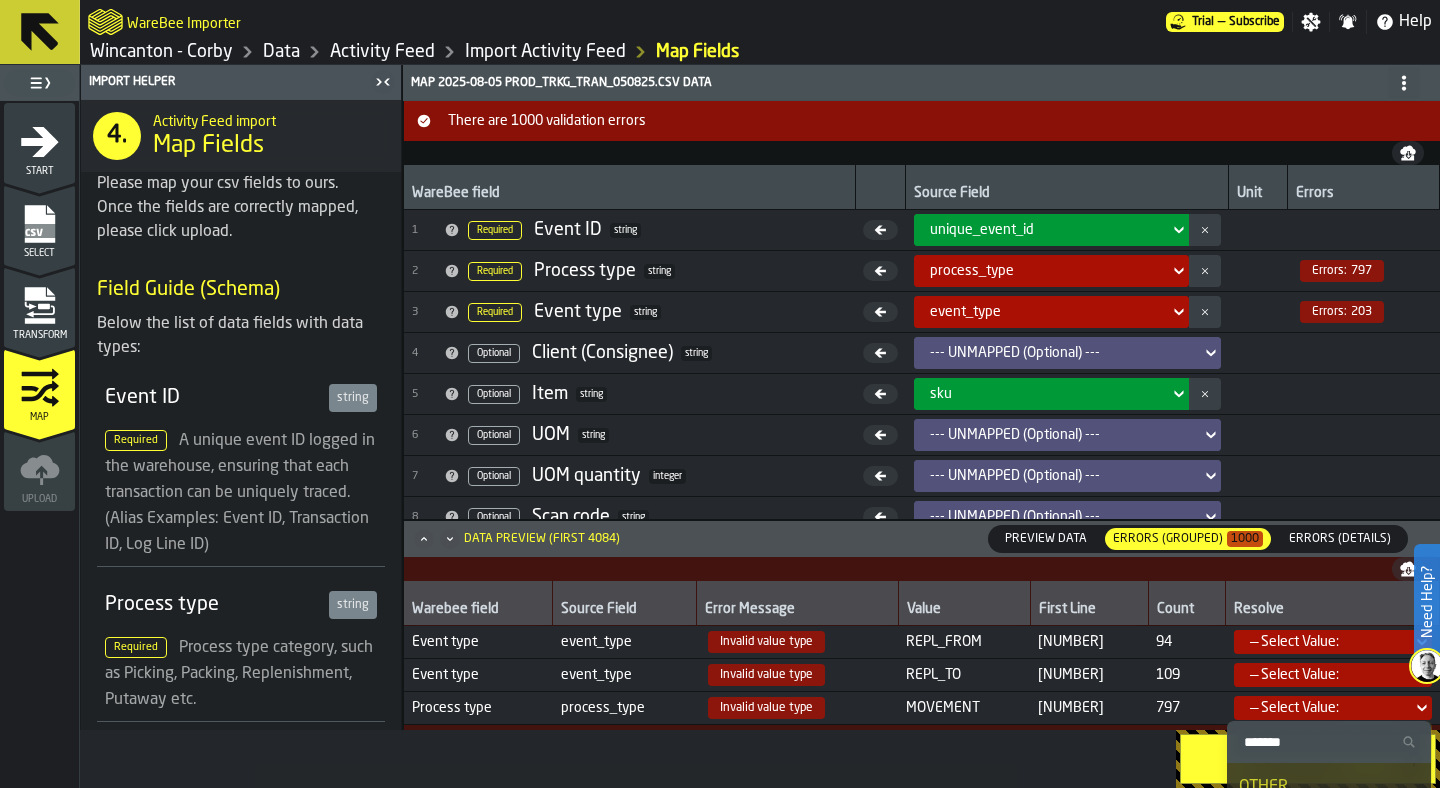 click 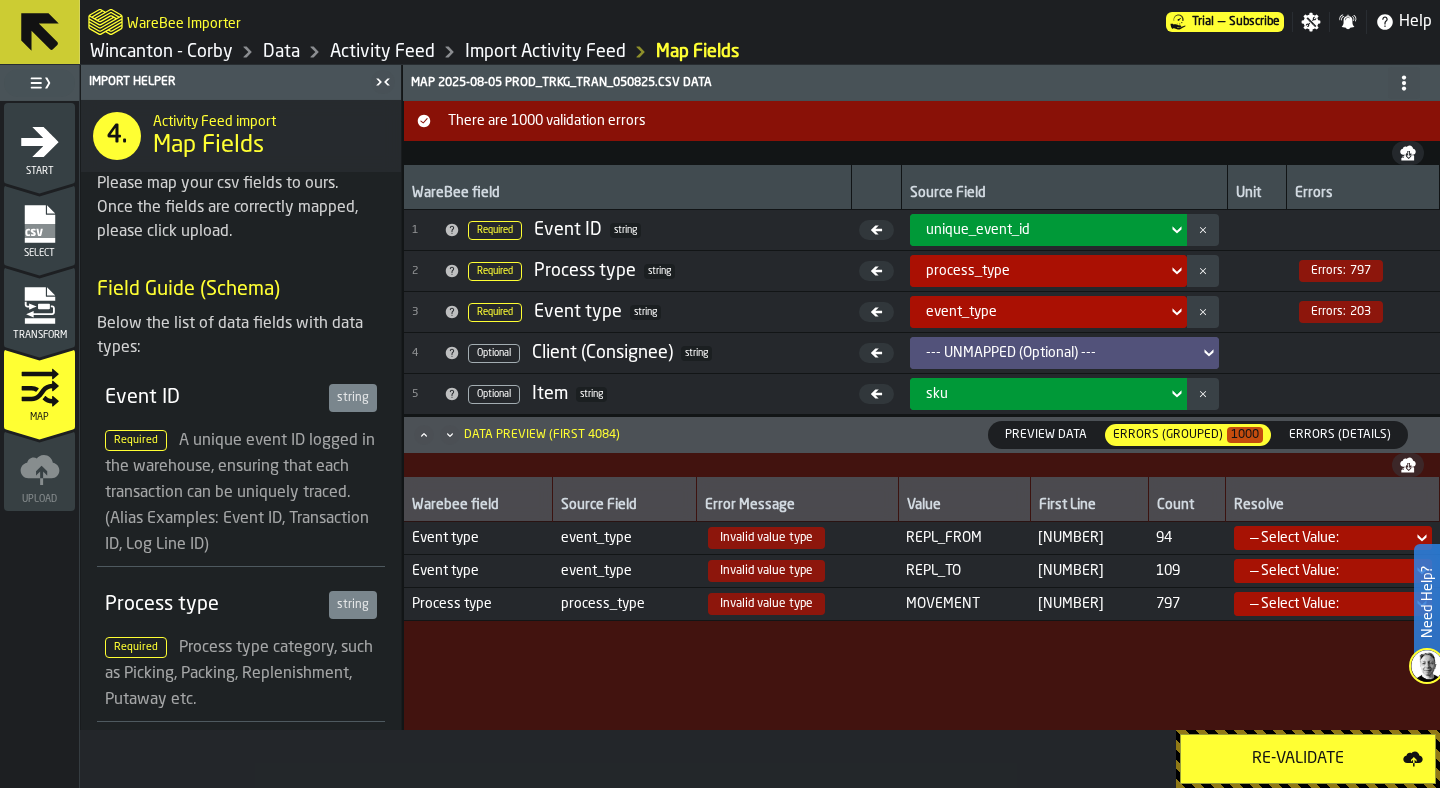click on "— Select Value:" at bounding box center [1333, 603] 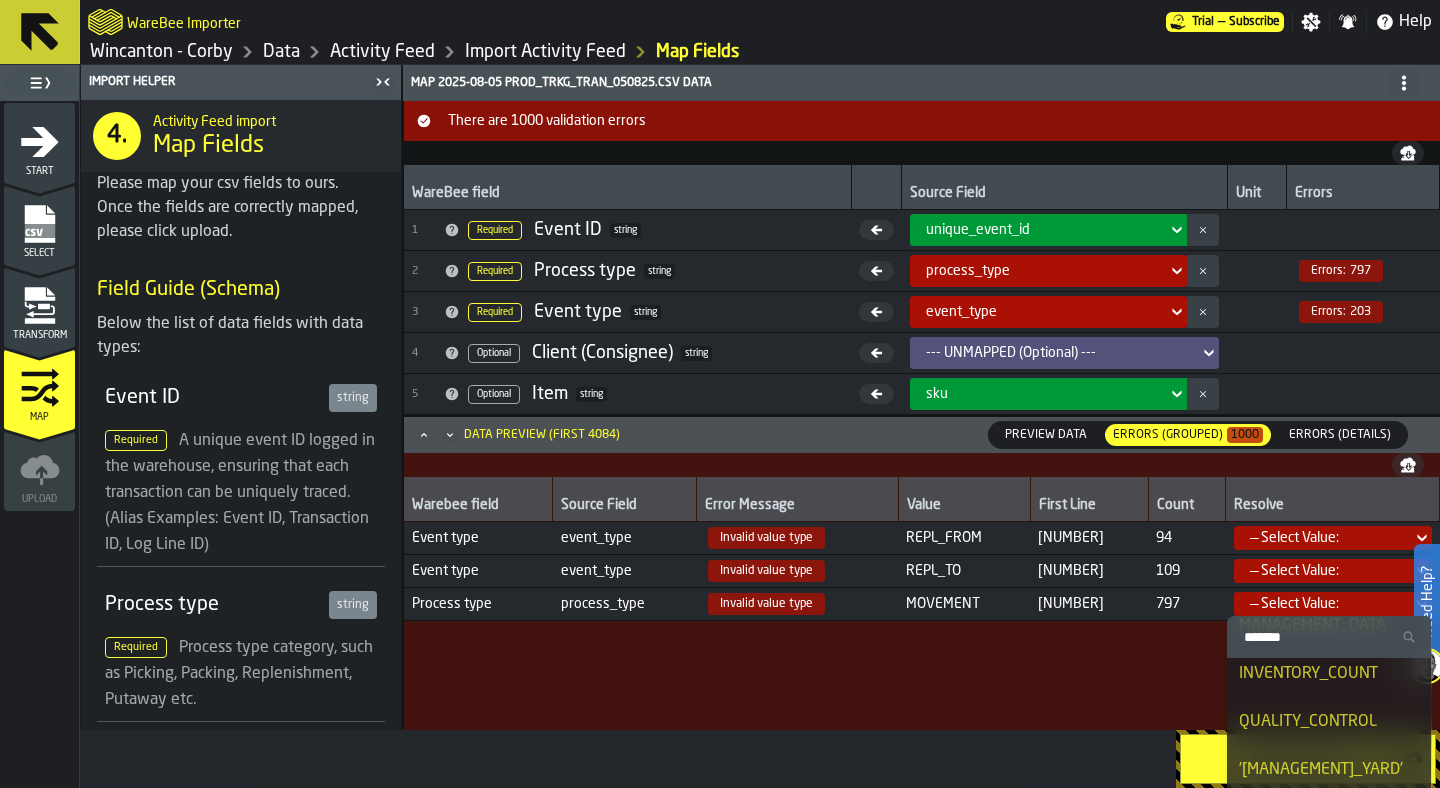scroll, scrollTop: 714, scrollLeft: 0, axis: vertical 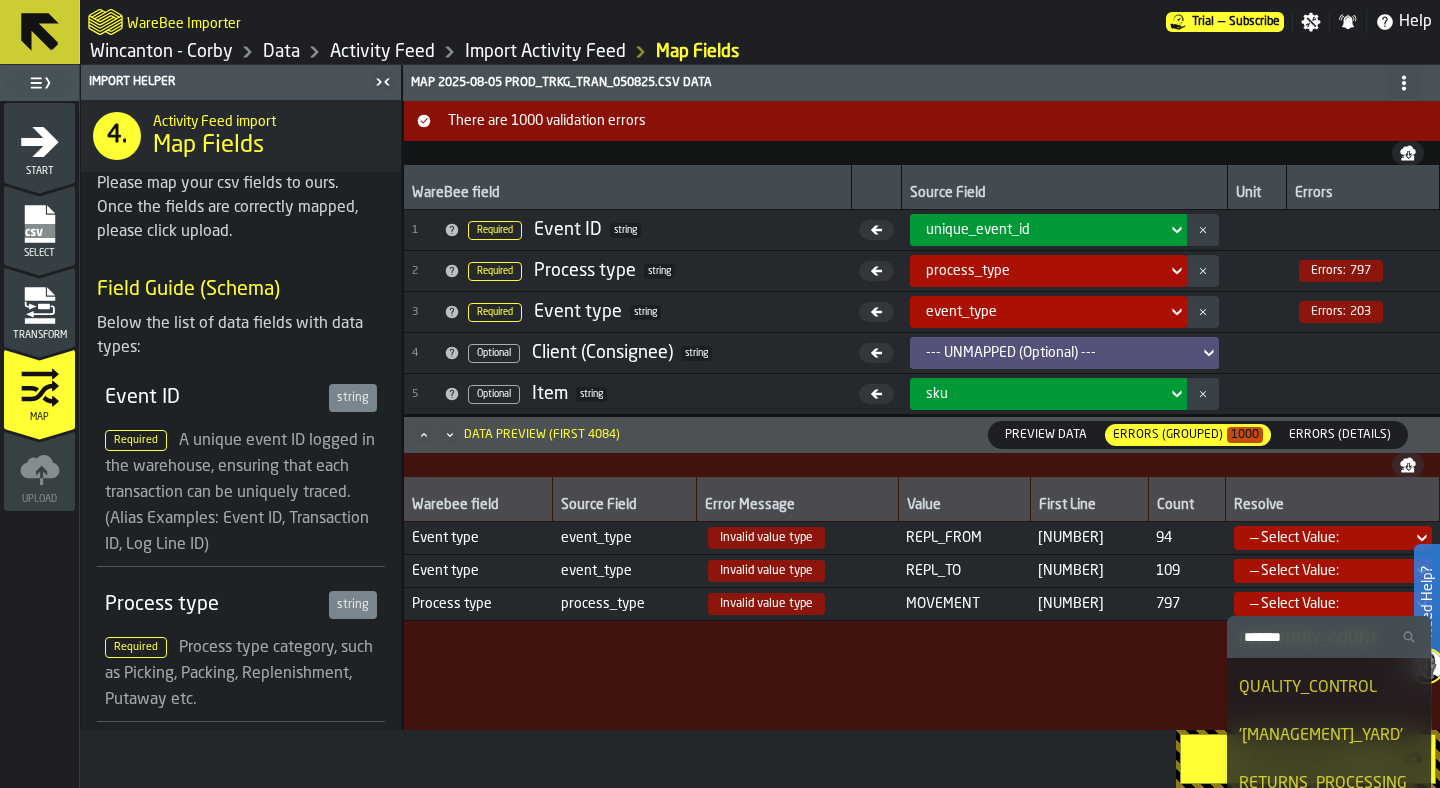click 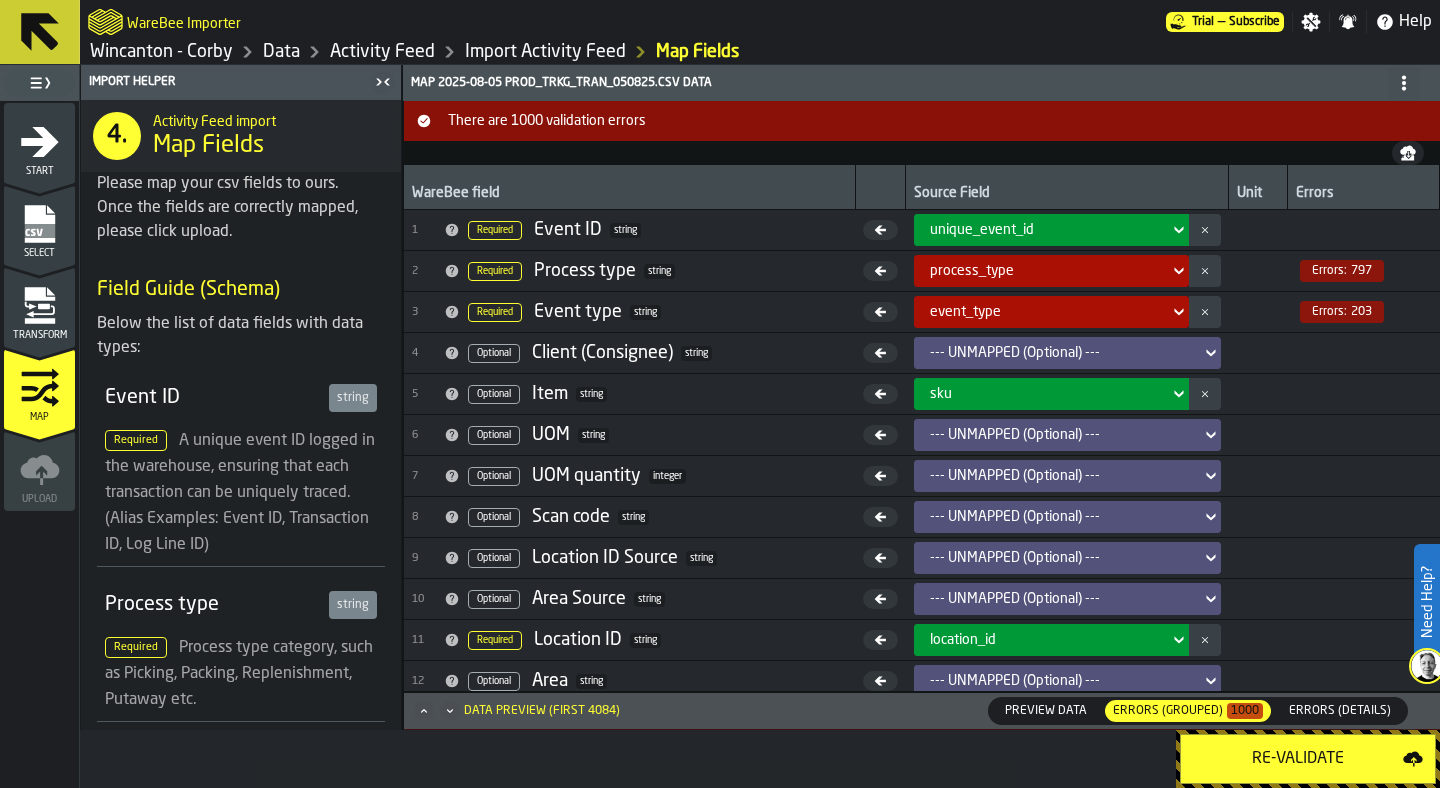 click 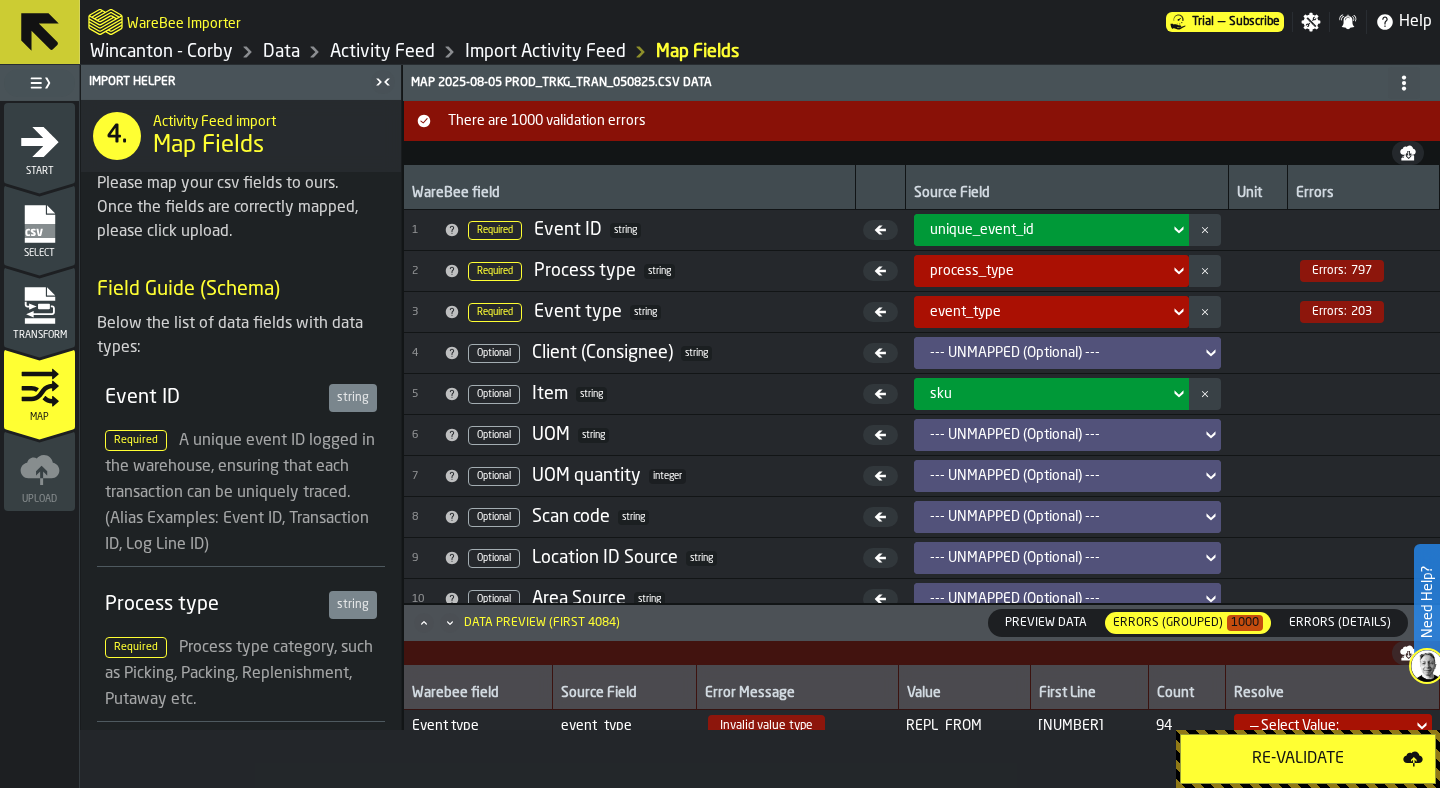 click 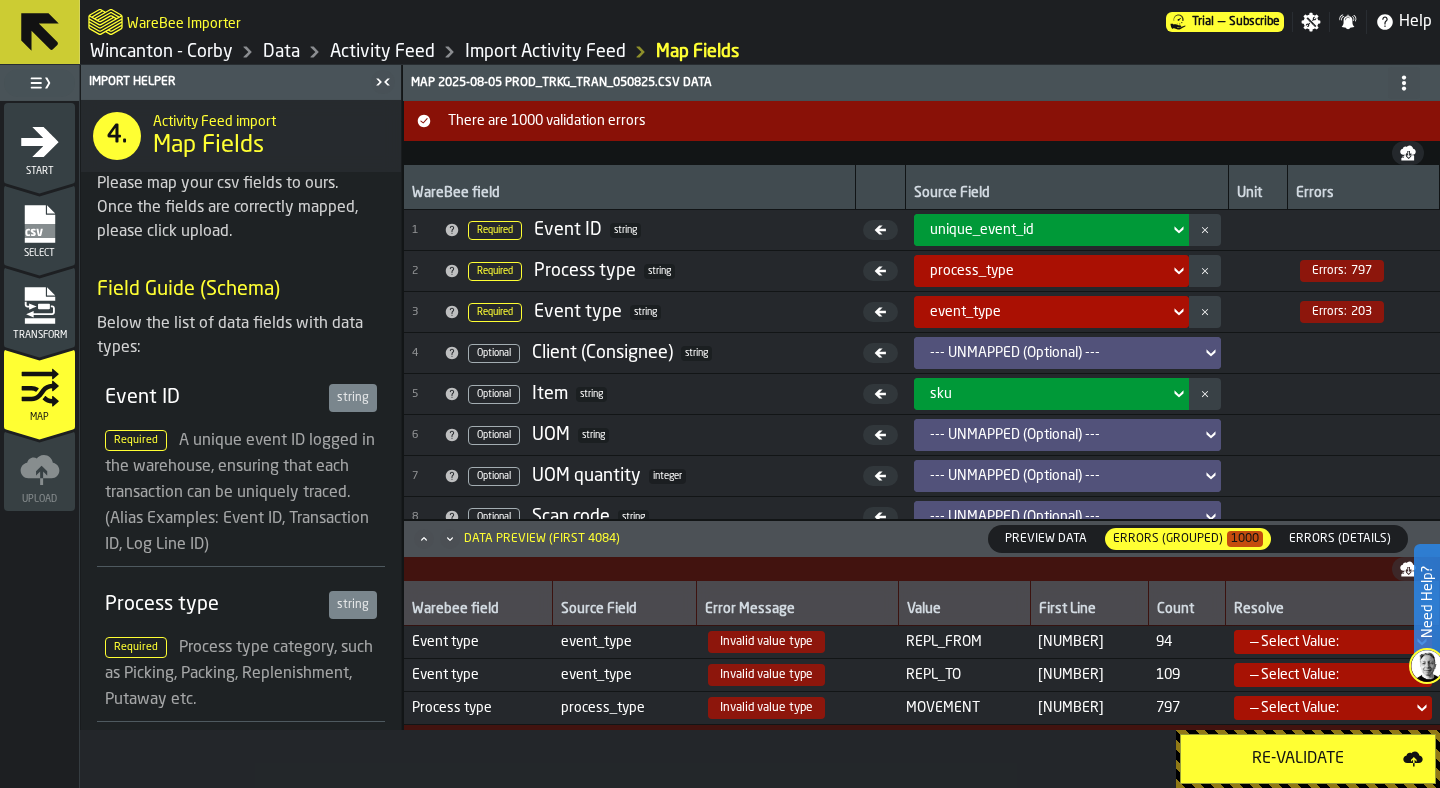 click 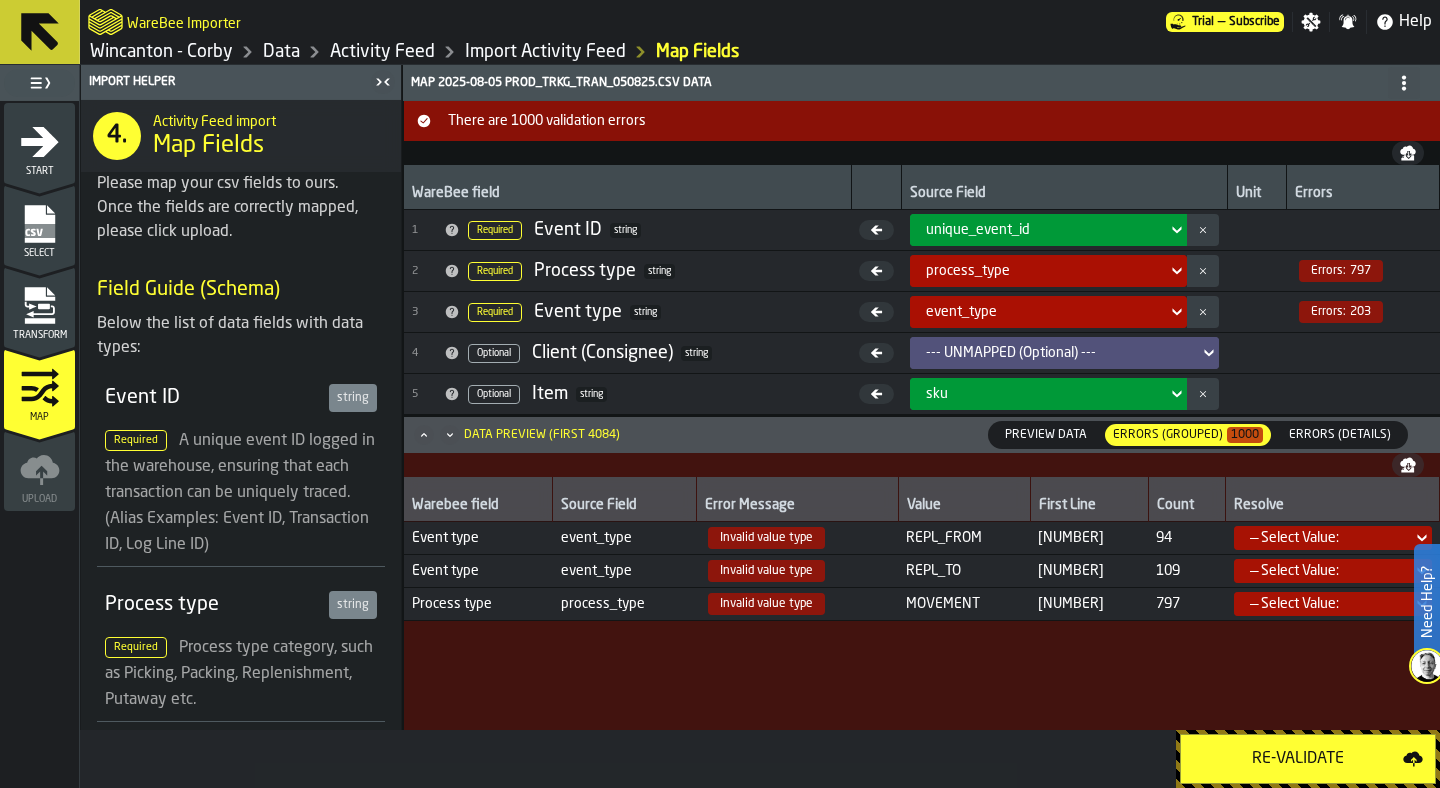 click 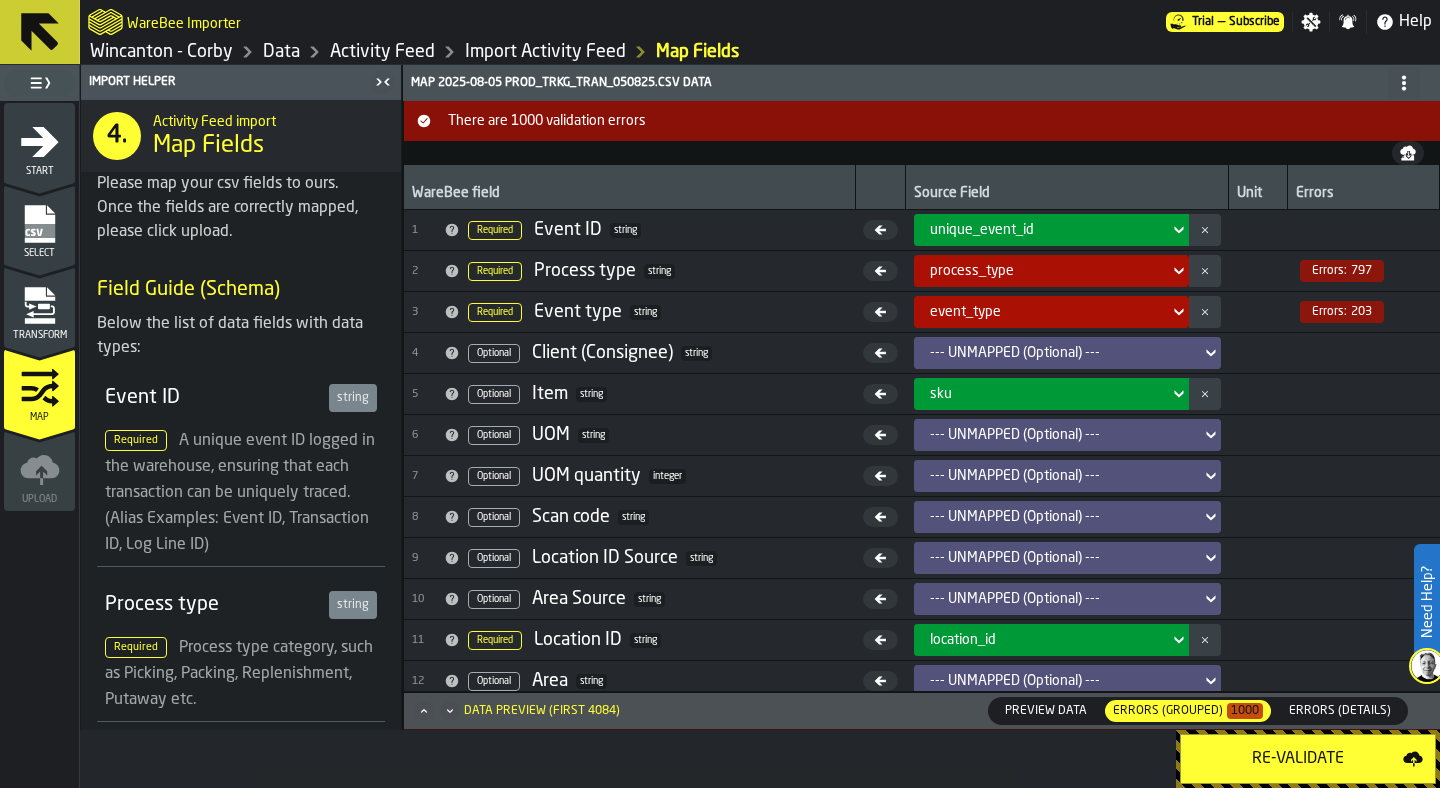 click 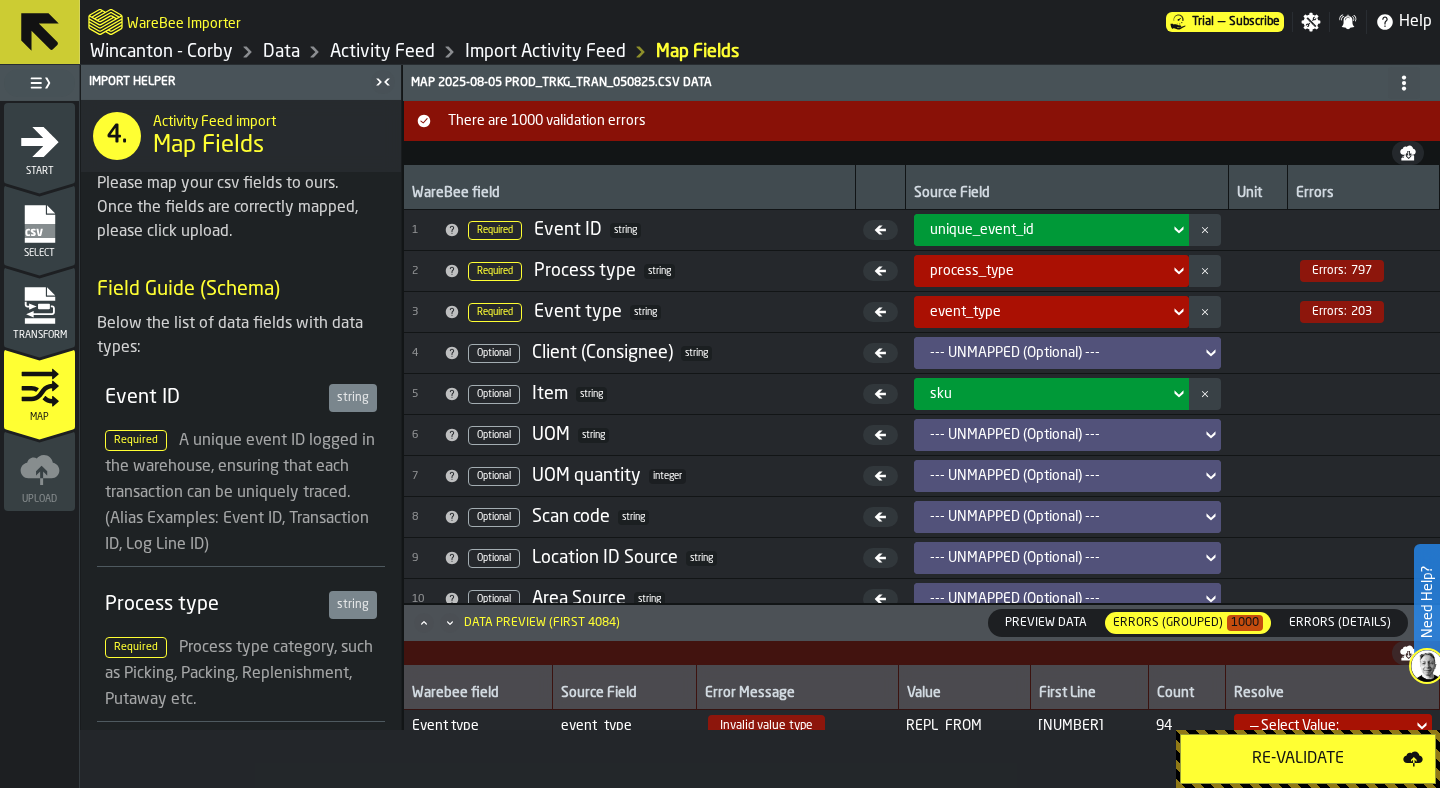 click 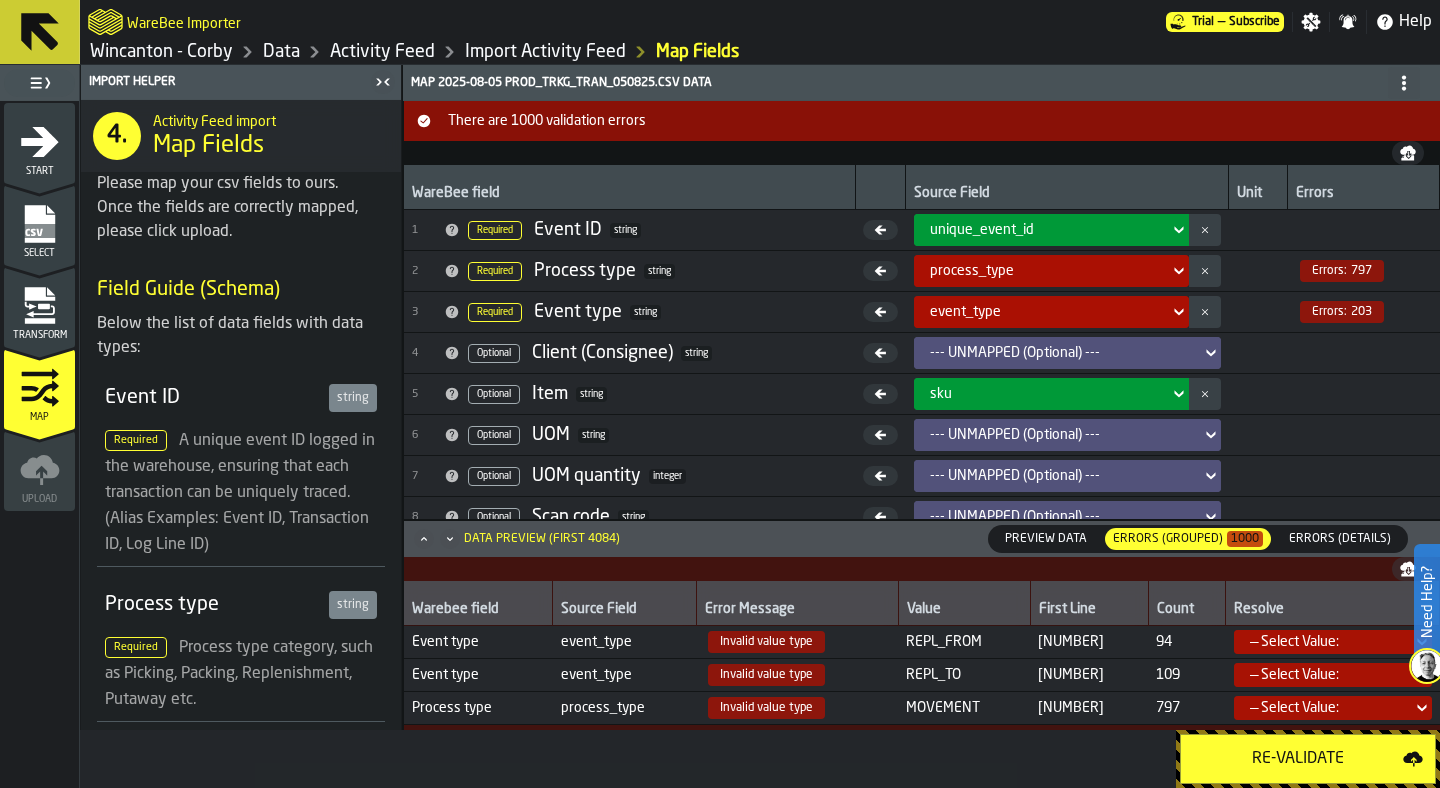 click 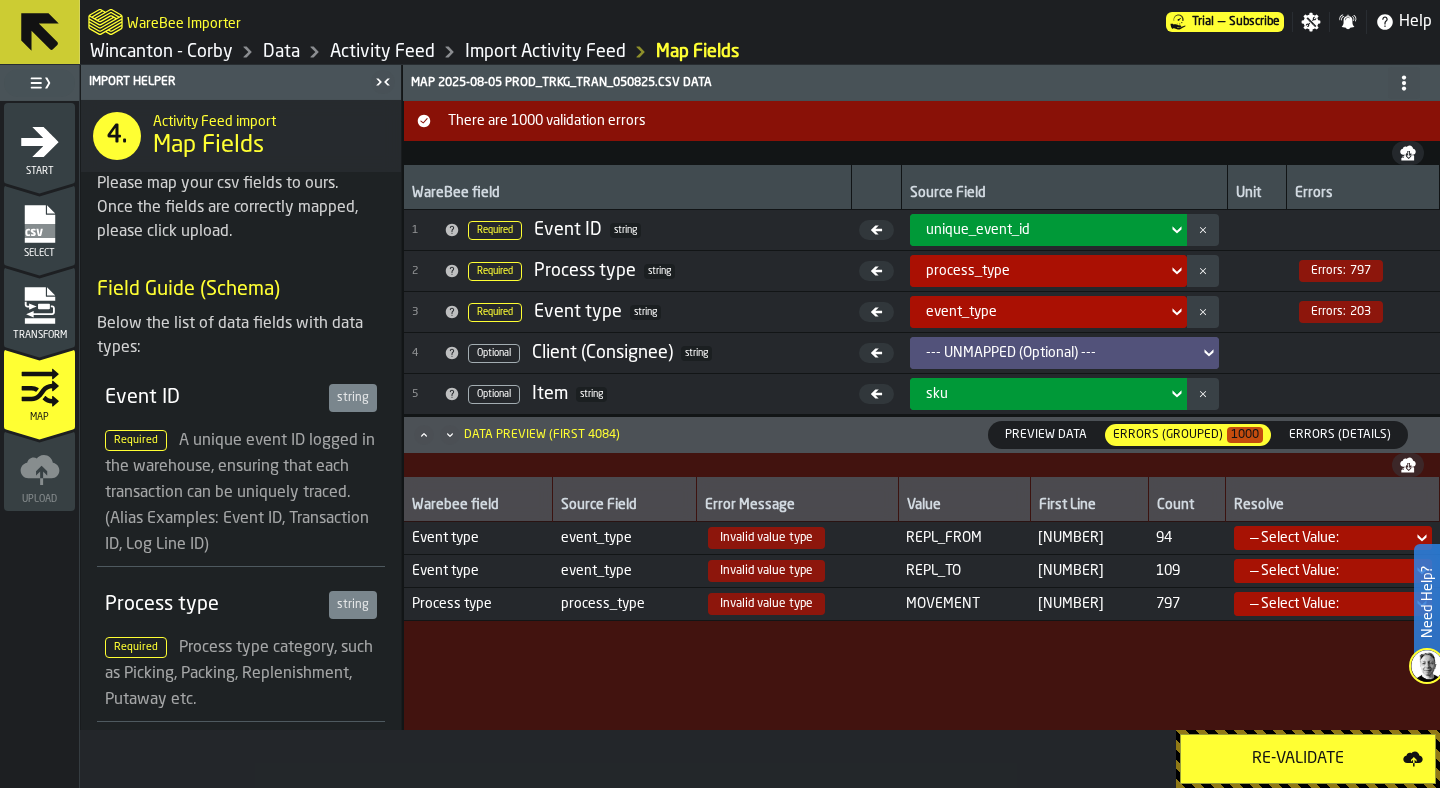 click on "— Select Value:" at bounding box center [1327, 604] 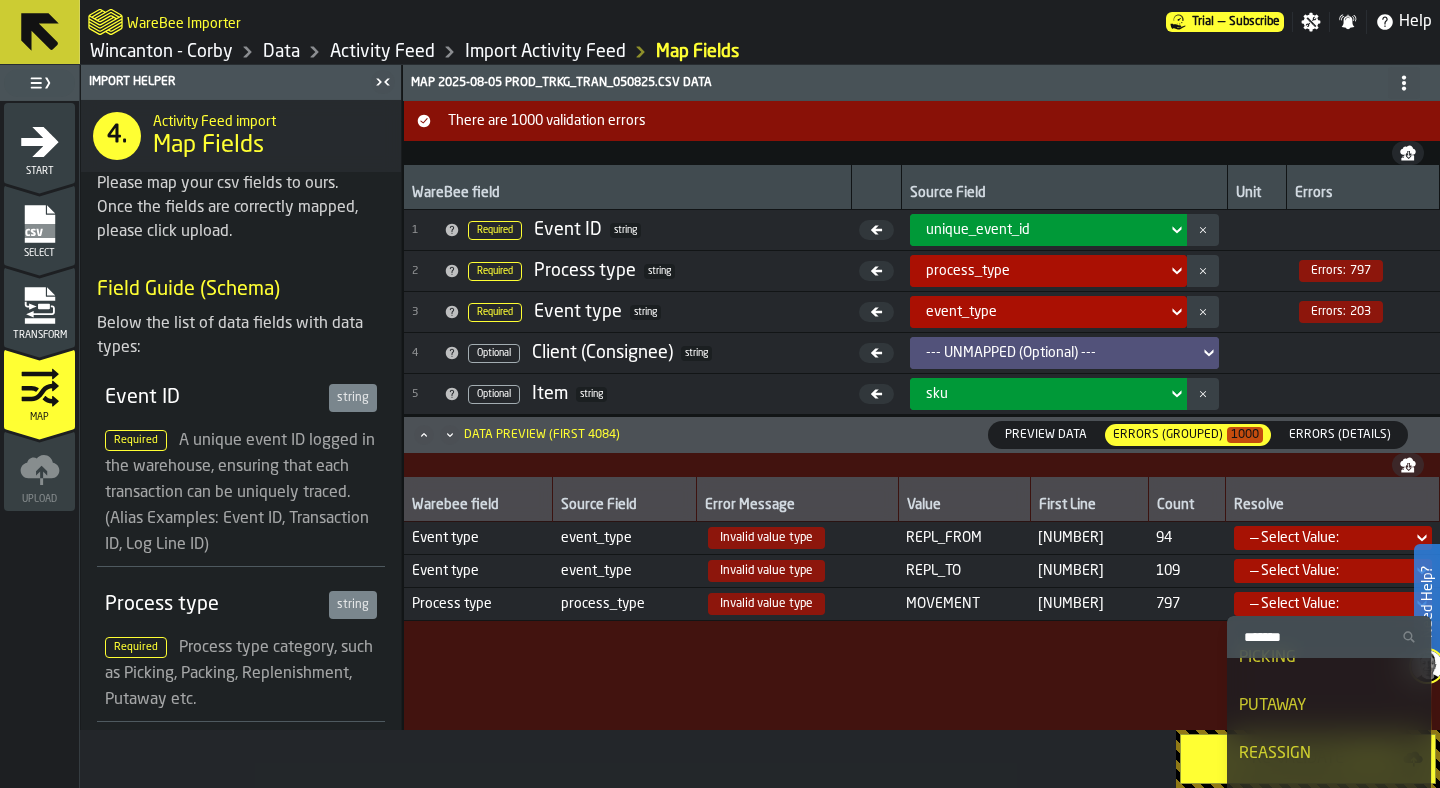 scroll, scrollTop: 225, scrollLeft: 0, axis: vertical 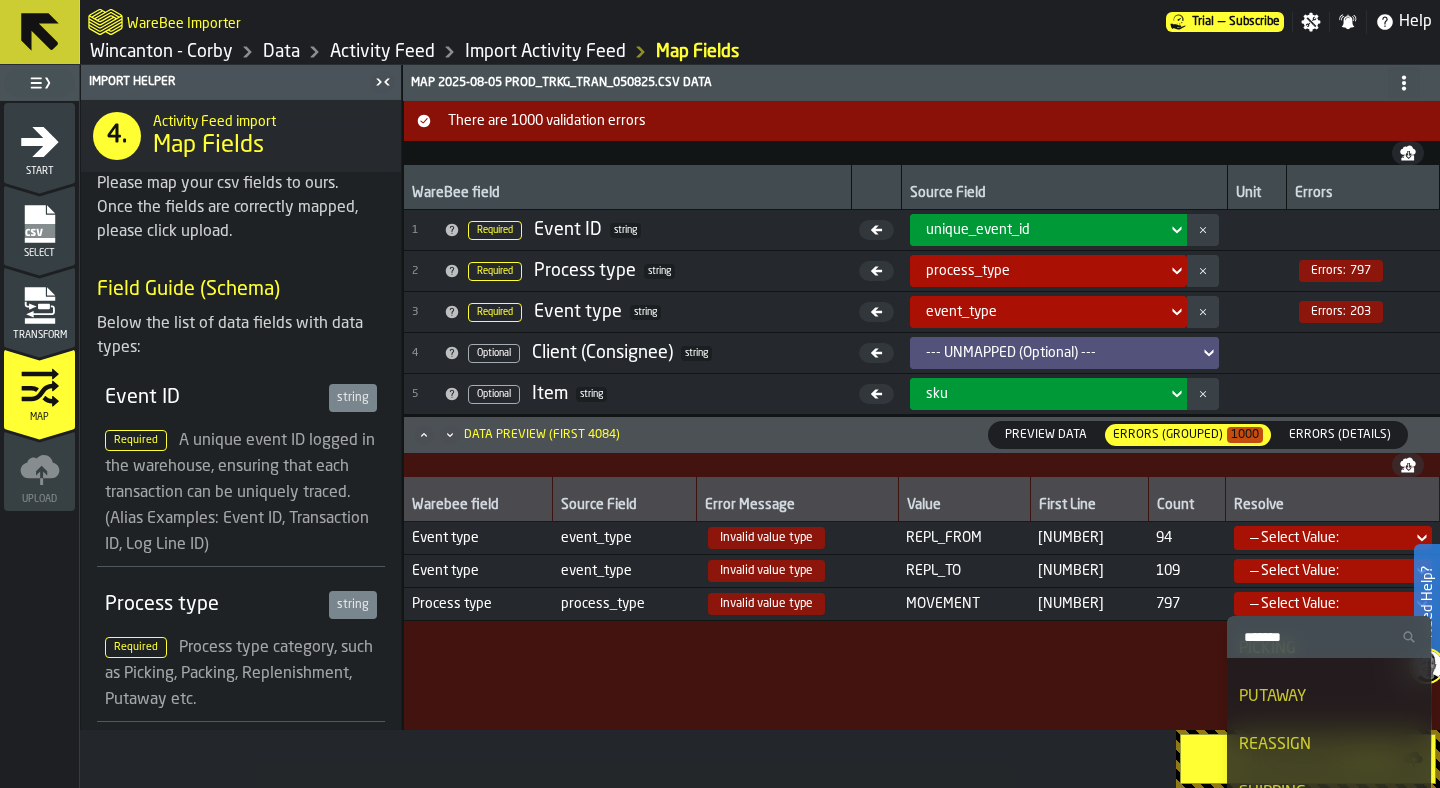 click on "Warebee field Source Field Error Message Value First Line Count Resolve Event type event_type Invalid value type REPL_FROM 3735 94 — Select Value: Event type event_type Invalid value type REPL_TO 3739 109 — Select Value: Process type process_type Invalid value type MOVEMENT 3758 797 — Select Value:" at bounding box center (922, 604) 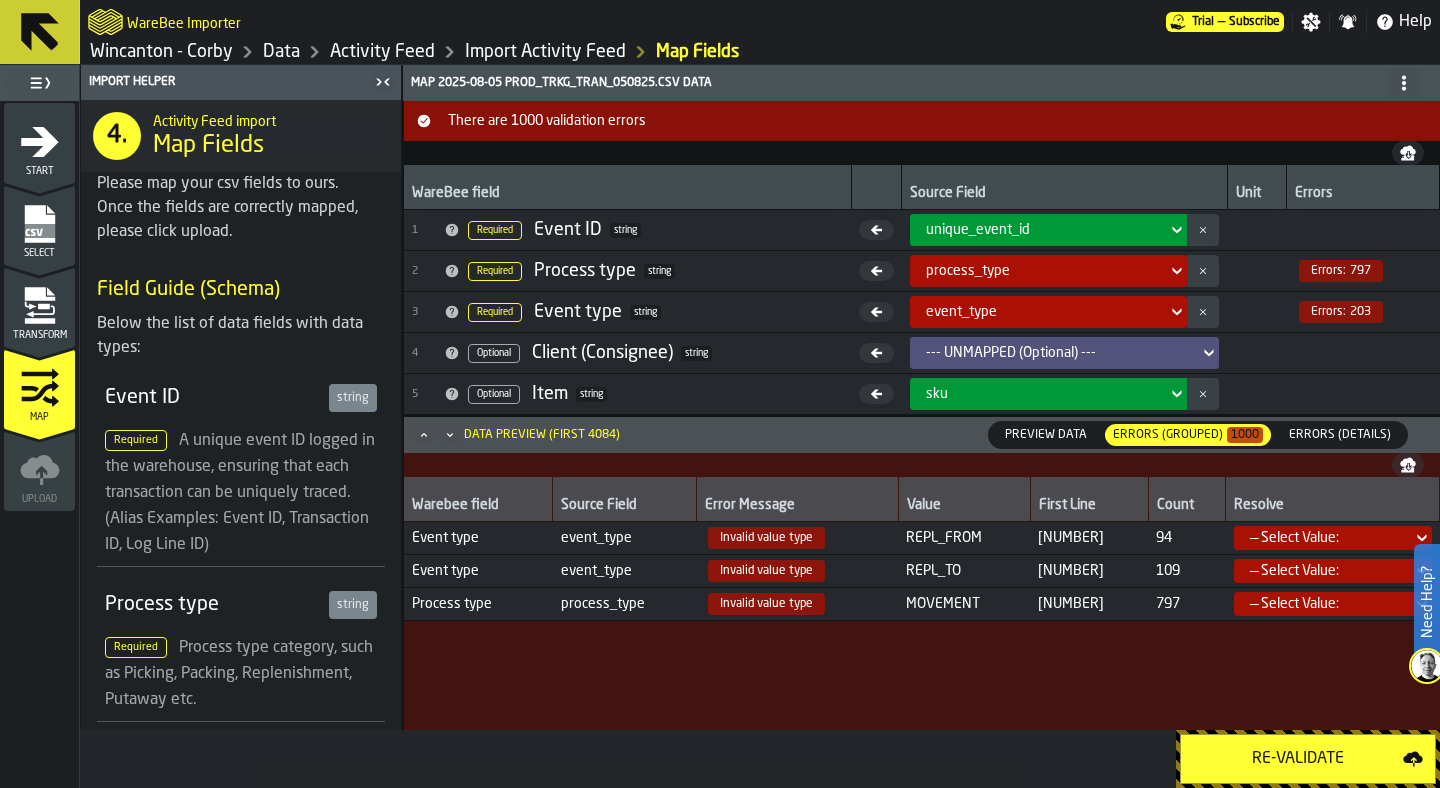 click on "— Select Value:" at bounding box center (1327, 604) 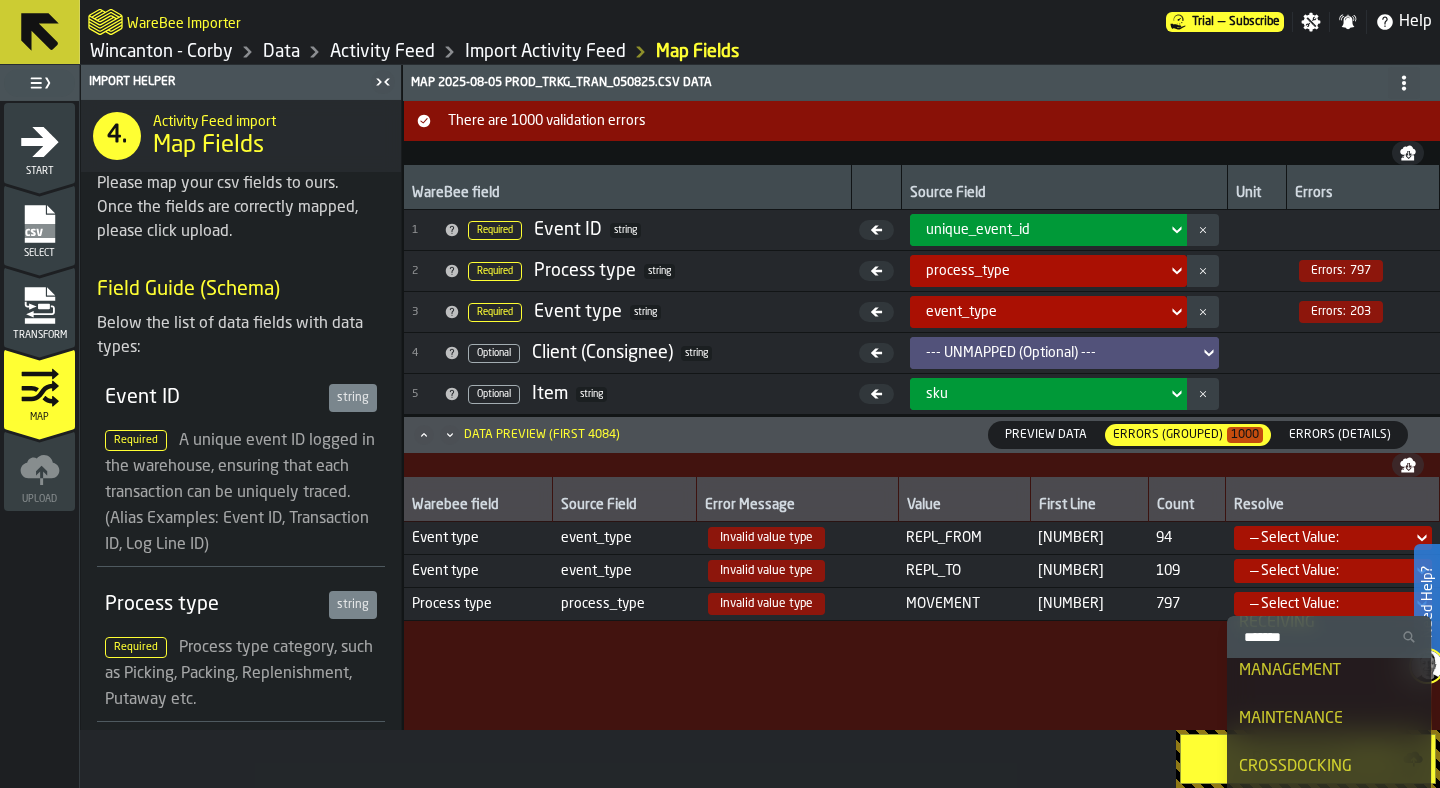 scroll, scrollTop: 444, scrollLeft: 0, axis: vertical 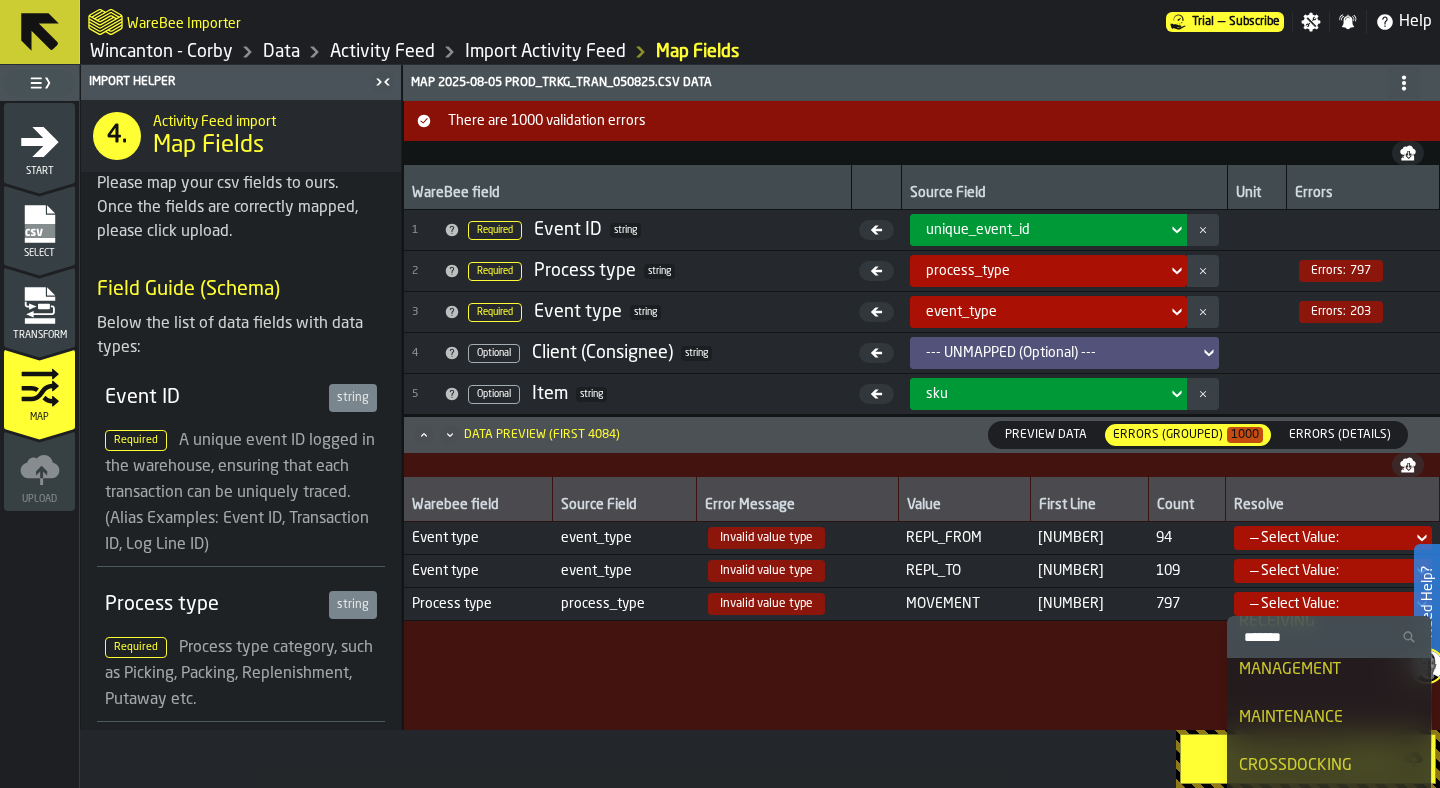 click on "Warebee field Source Field Error Message Value First Line Count Resolve Event type event_type Invalid value type REPL_FROM 3735 94 — Select Value: Event type event_type Invalid value type REPL_TO 3739 109 — Select Value: Process type process_type Invalid value type MOVEMENT 3758 797 — Select Value:" at bounding box center (922, 604) 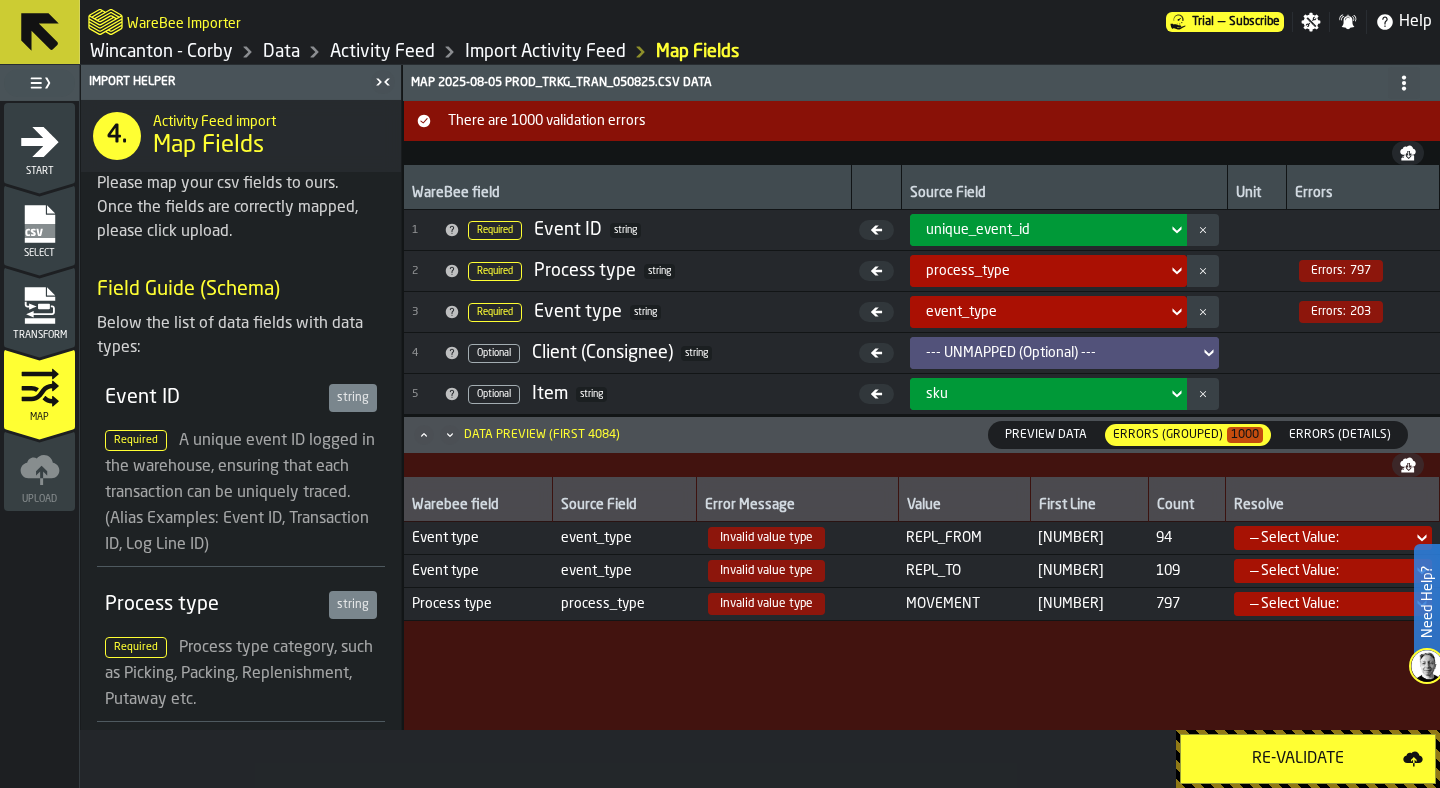 click on "— Select Value:" at bounding box center [1327, 538] 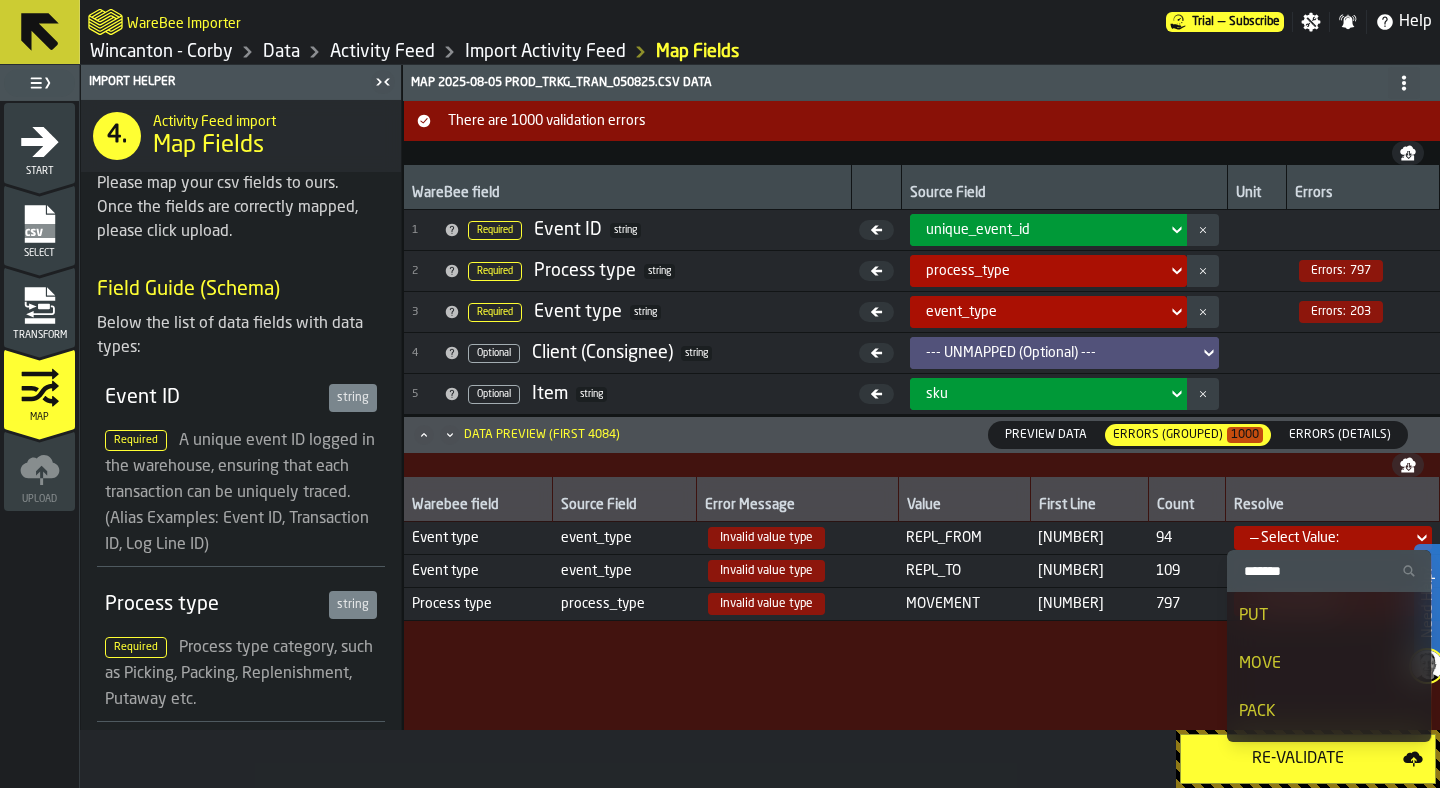 scroll, scrollTop: 282, scrollLeft: 0, axis: vertical 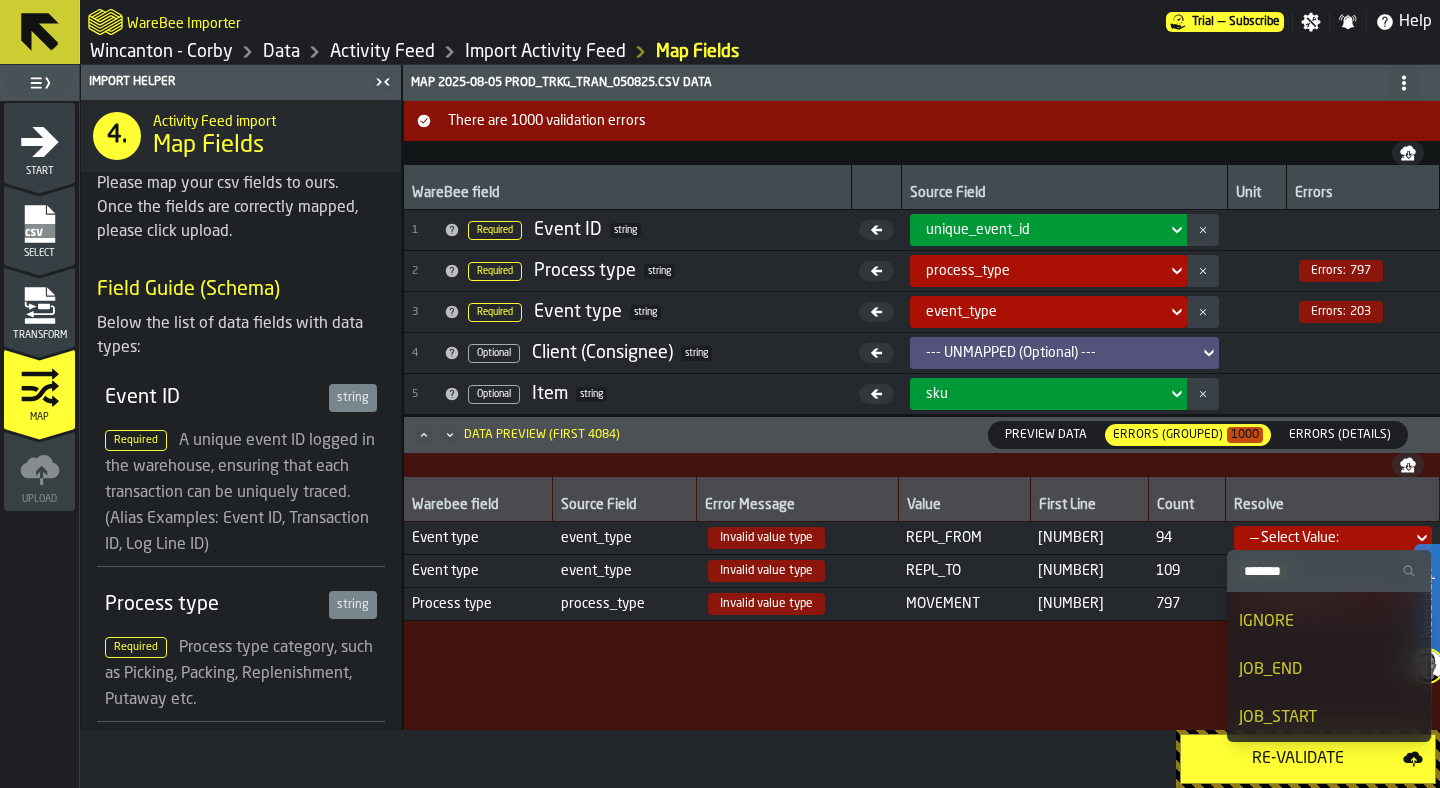 click on "Warebee field Source Field Error Message Value First Line Count Resolve Event type event_type Invalid value type REPL_FROM 3735 94 — Select Value: Event type event_type Invalid value type REPL_TO 3739 109 — Select Value: Process type process_type Invalid value type MOVEMENT 3758 797 — Select Value:" at bounding box center [922, 604] 